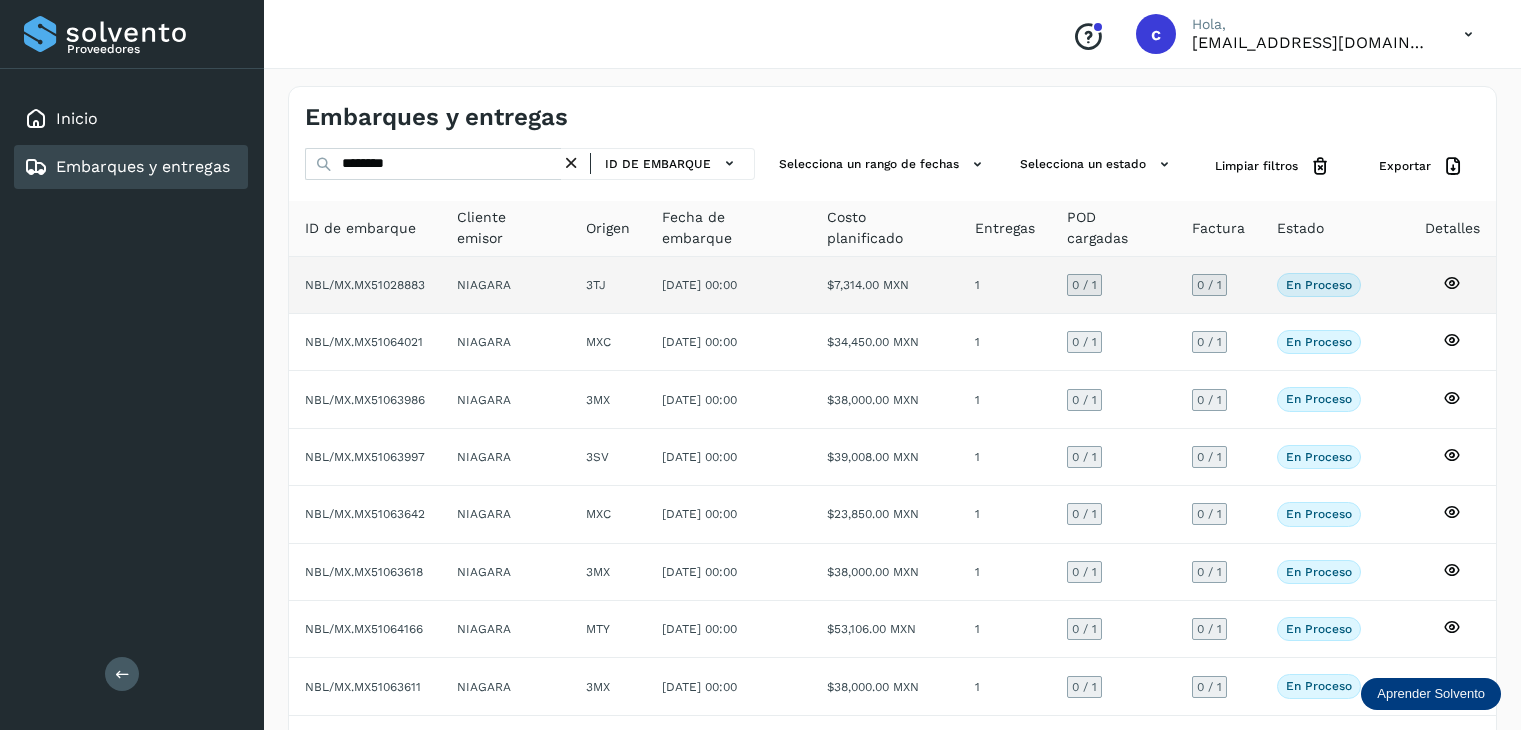 scroll, scrollTop: 0, scrollLeft: 0, axis: both 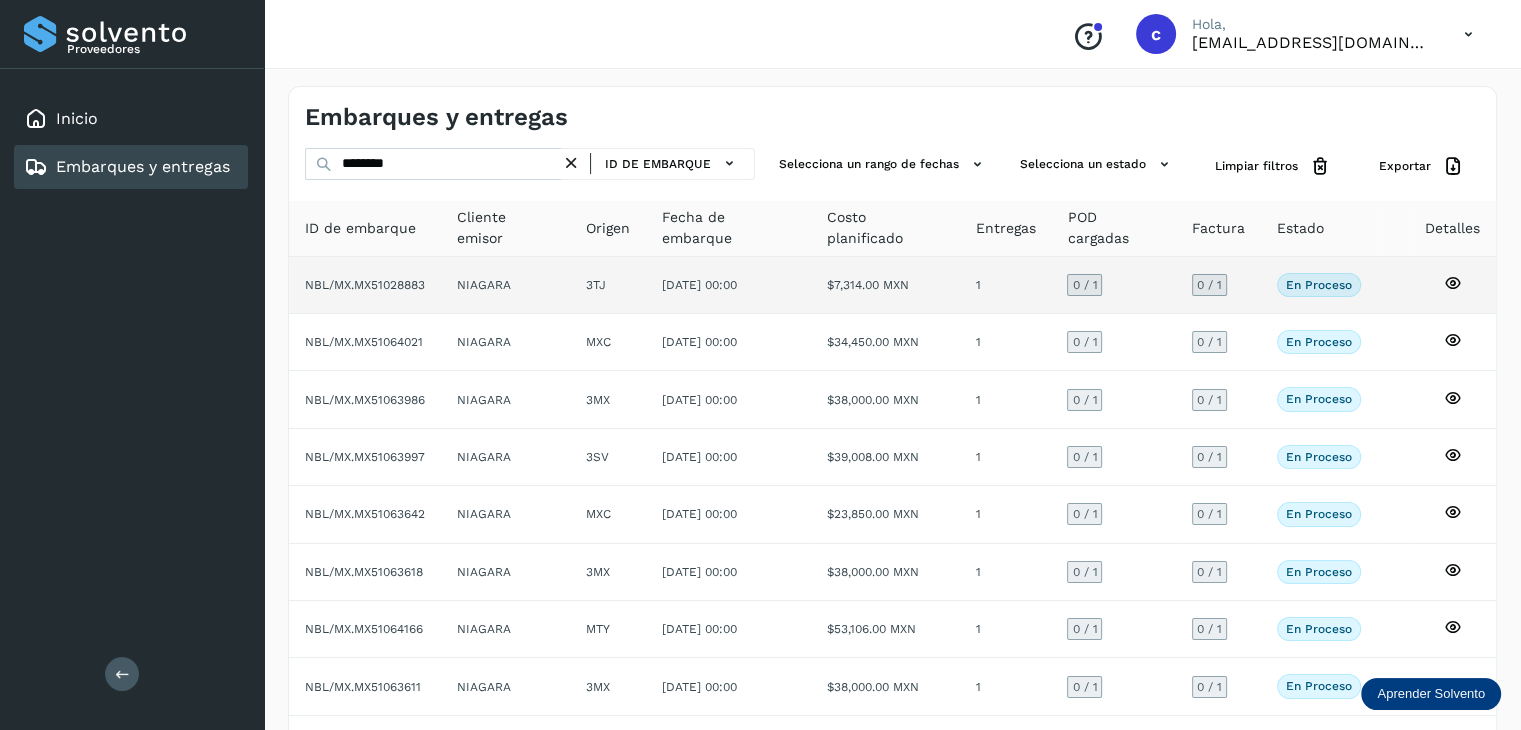 type on "********" 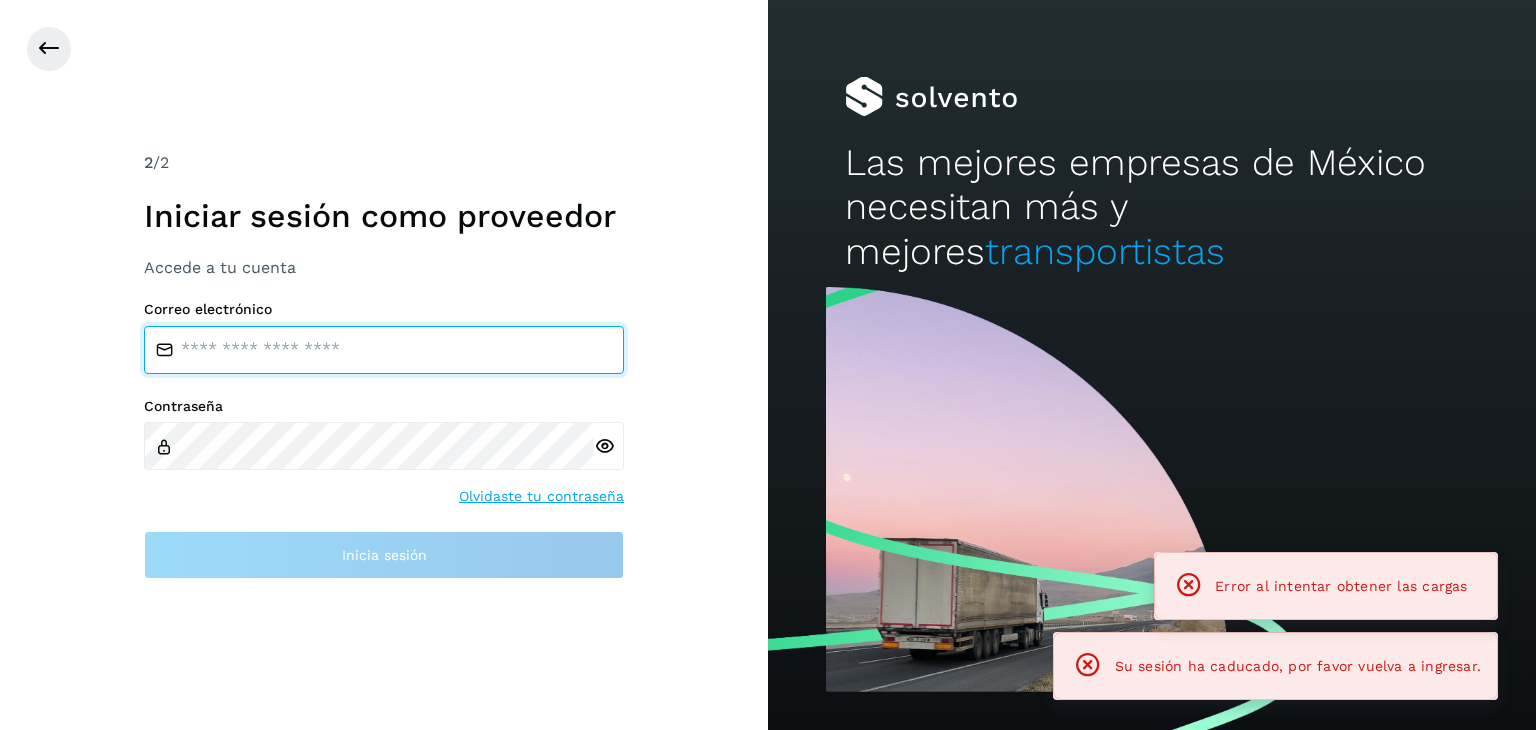 type on "**********" 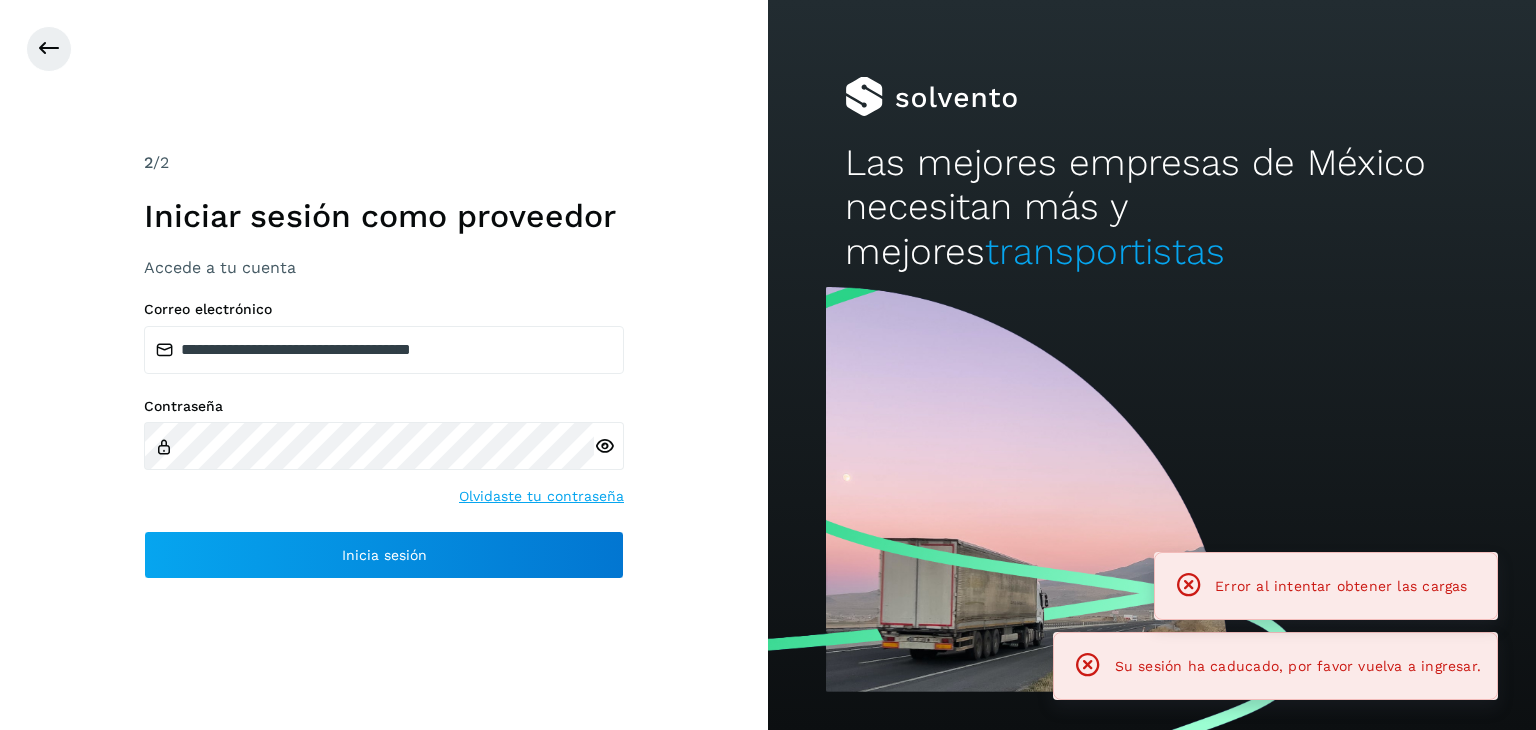 click on "**********" at bounding box center (384, 440) 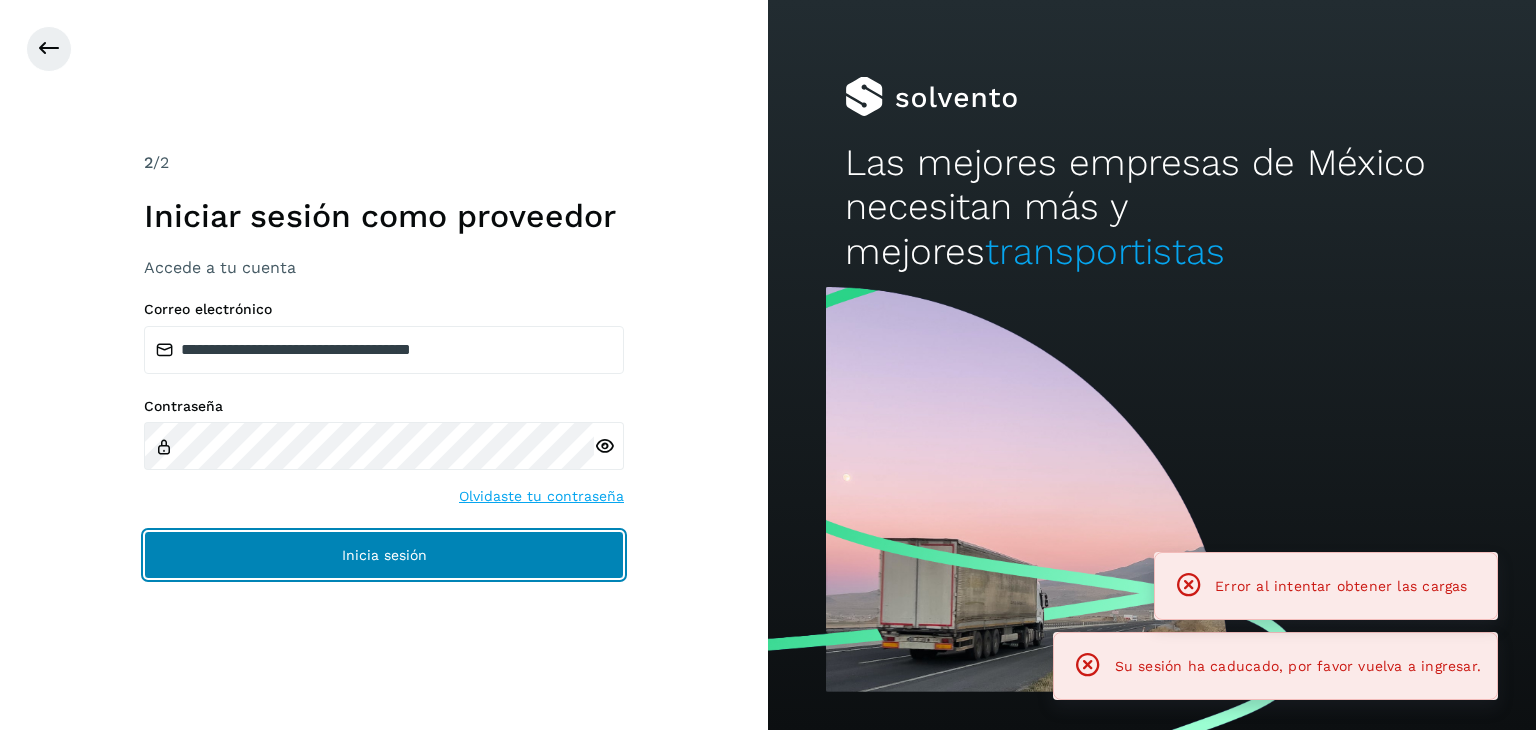 click on "Inicia sesión" at bounding box center [384, 555] 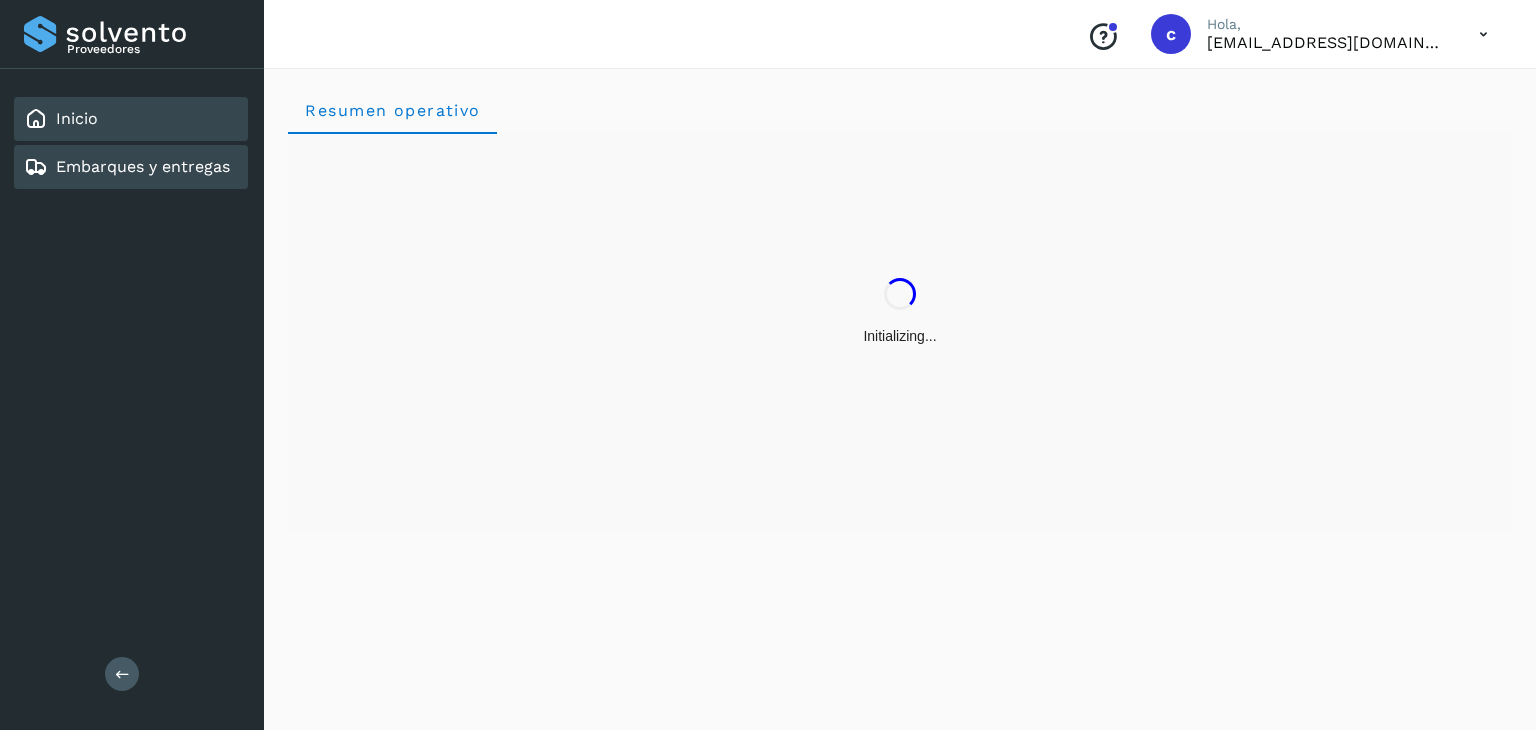 drag, startPoint x: 152, startPoint y: 165, endPoint x: 170, endPoint y: 169, distance: 18.439089 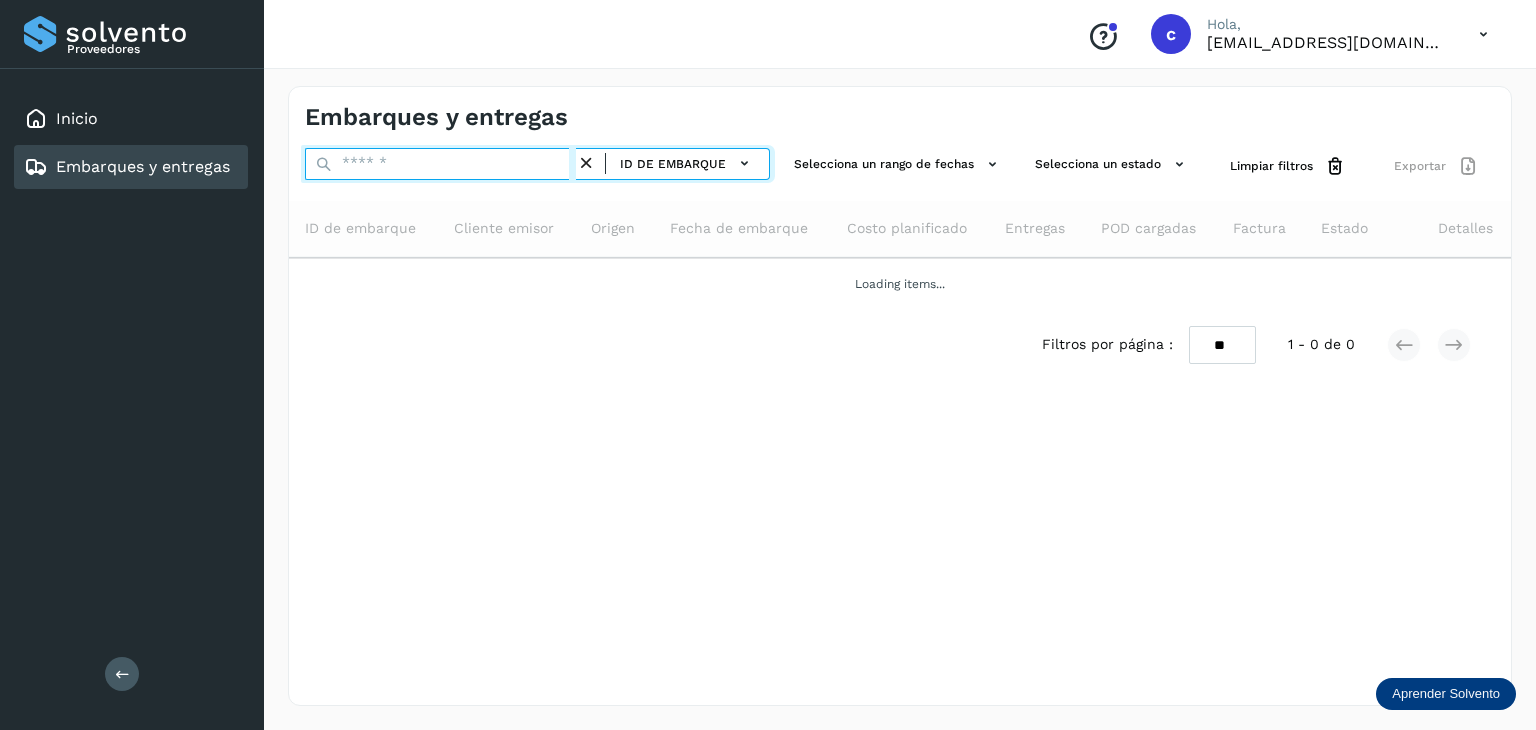 click at bounding box center [440, 164] 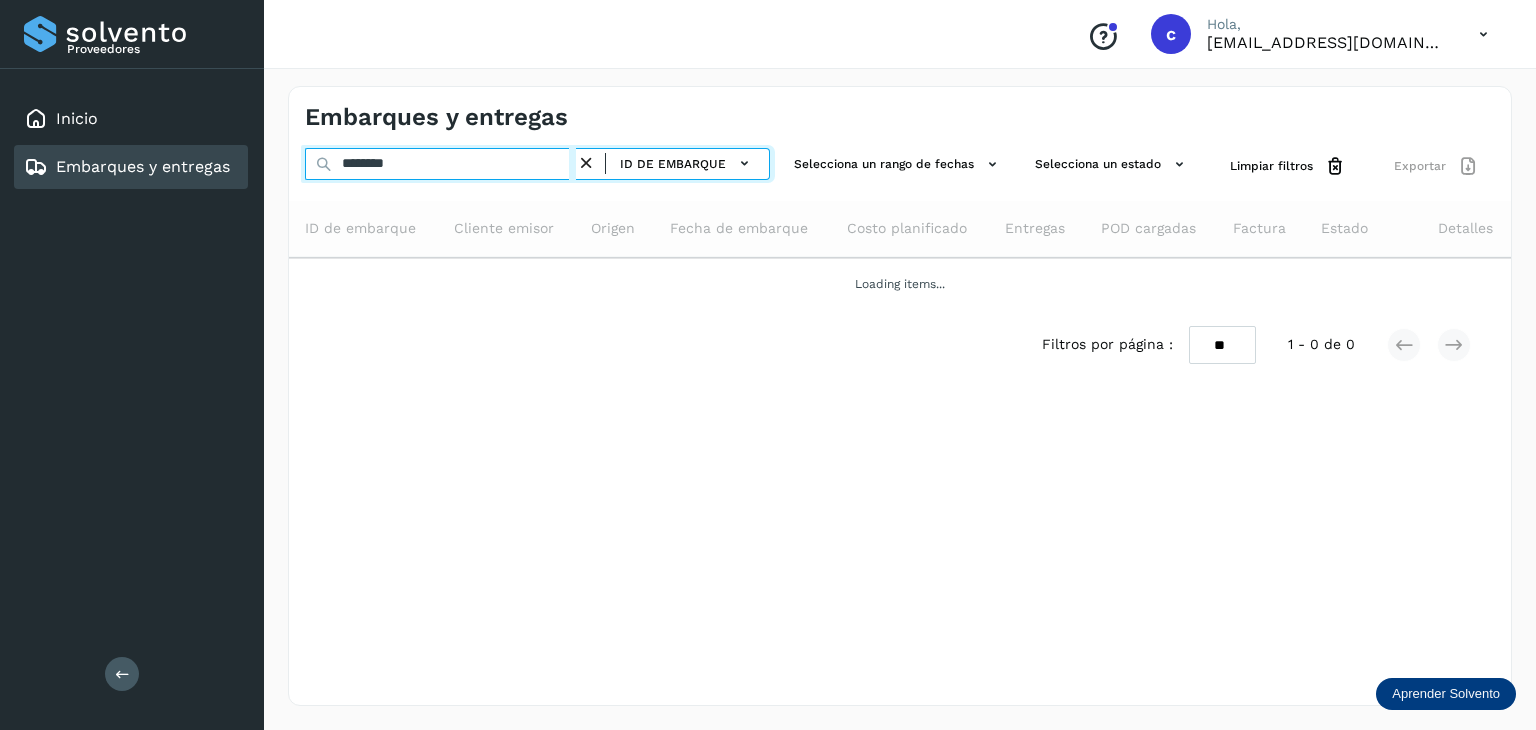 type on "********" 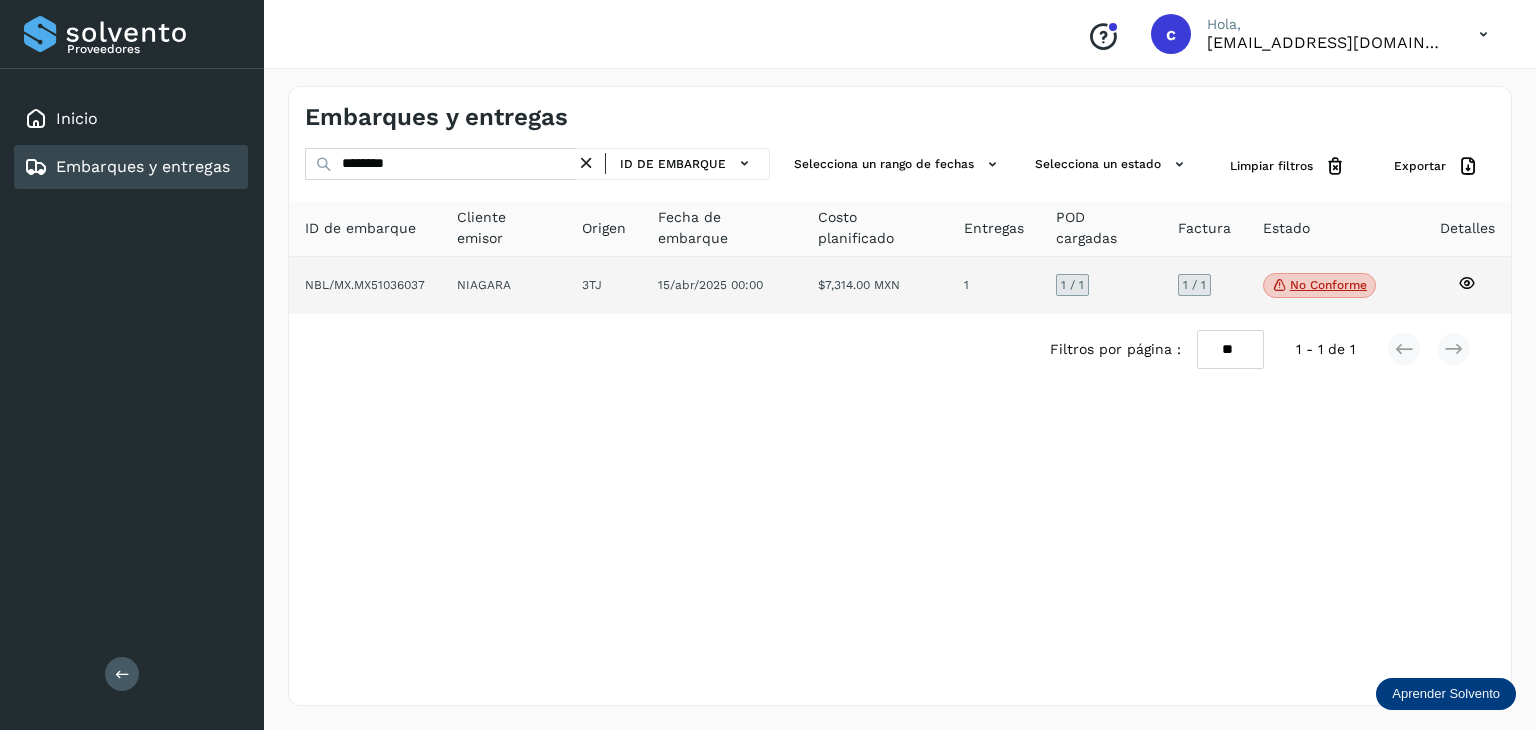 click 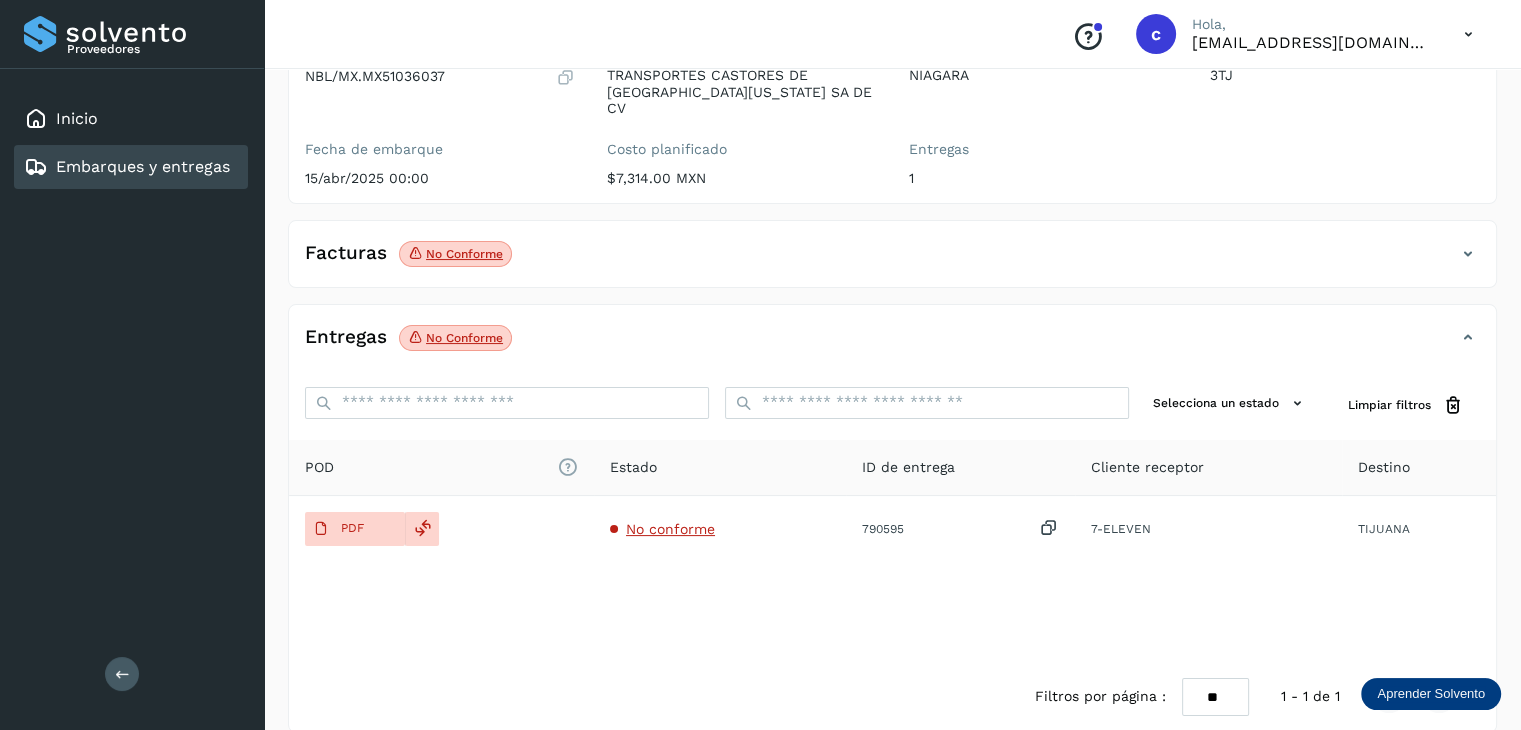 scroll, scrollTop: 229, scrollLeft: 0, axis: vertical 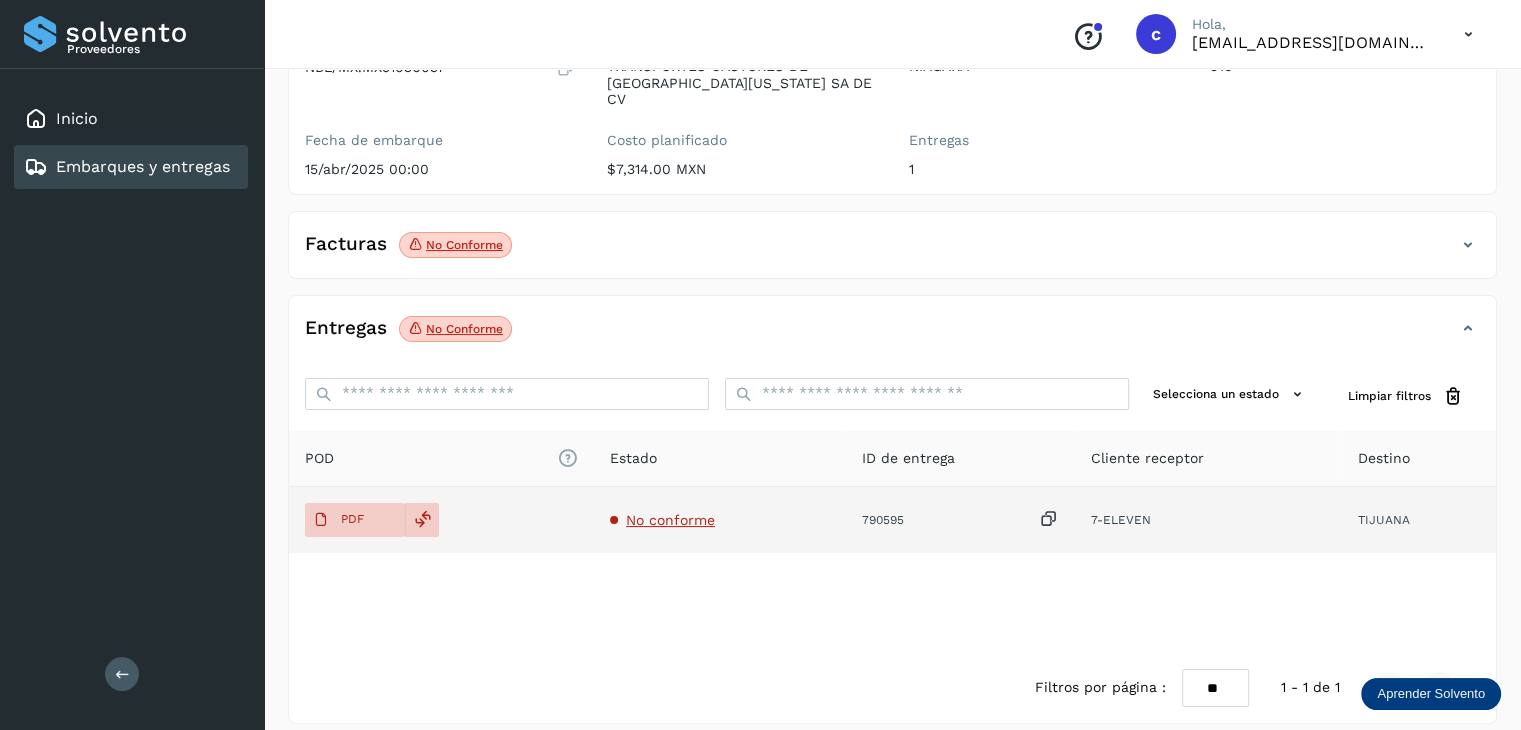 click on "No conforme" 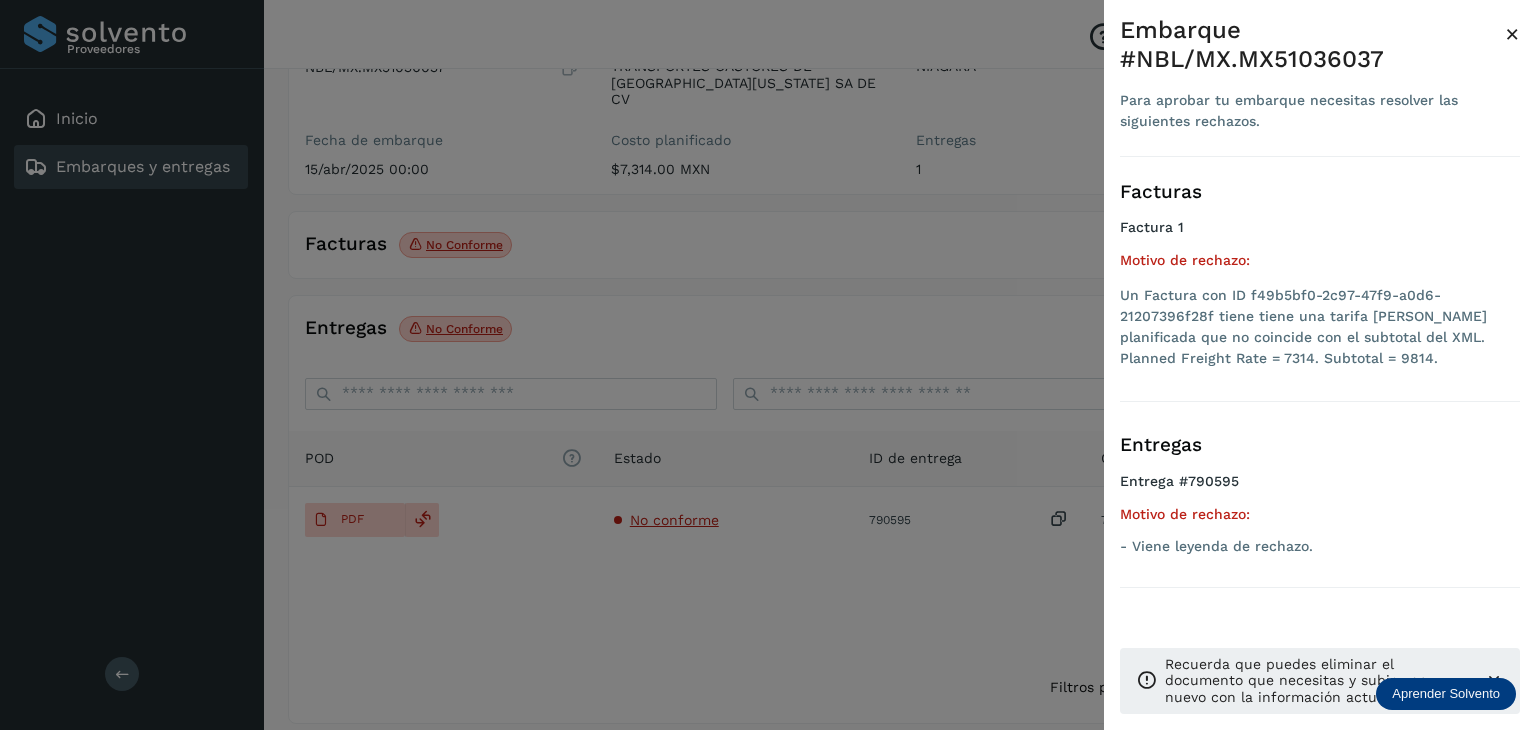 click at bounding box center [768, 365] 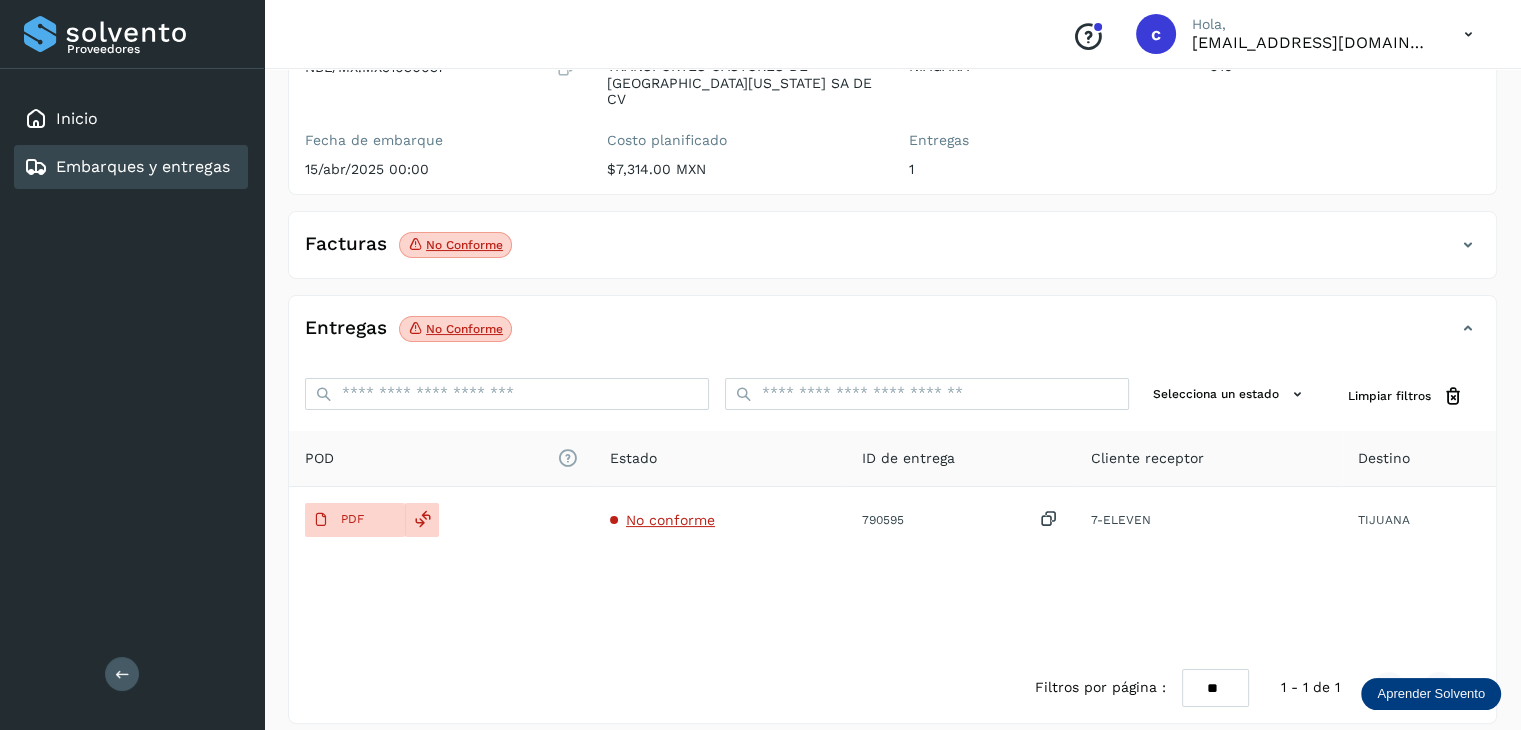 click on "No conforme" 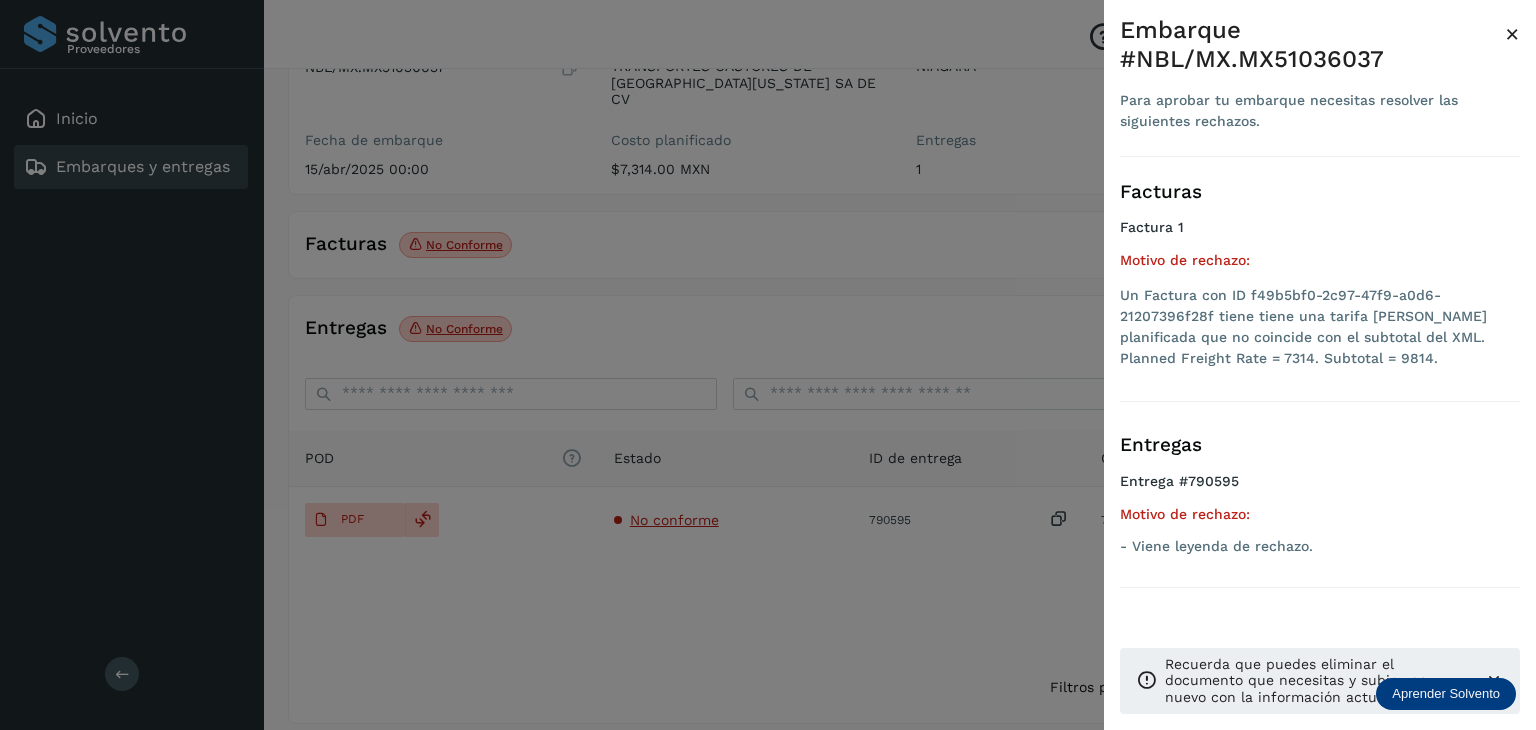 click at bounding box center (768, 365) 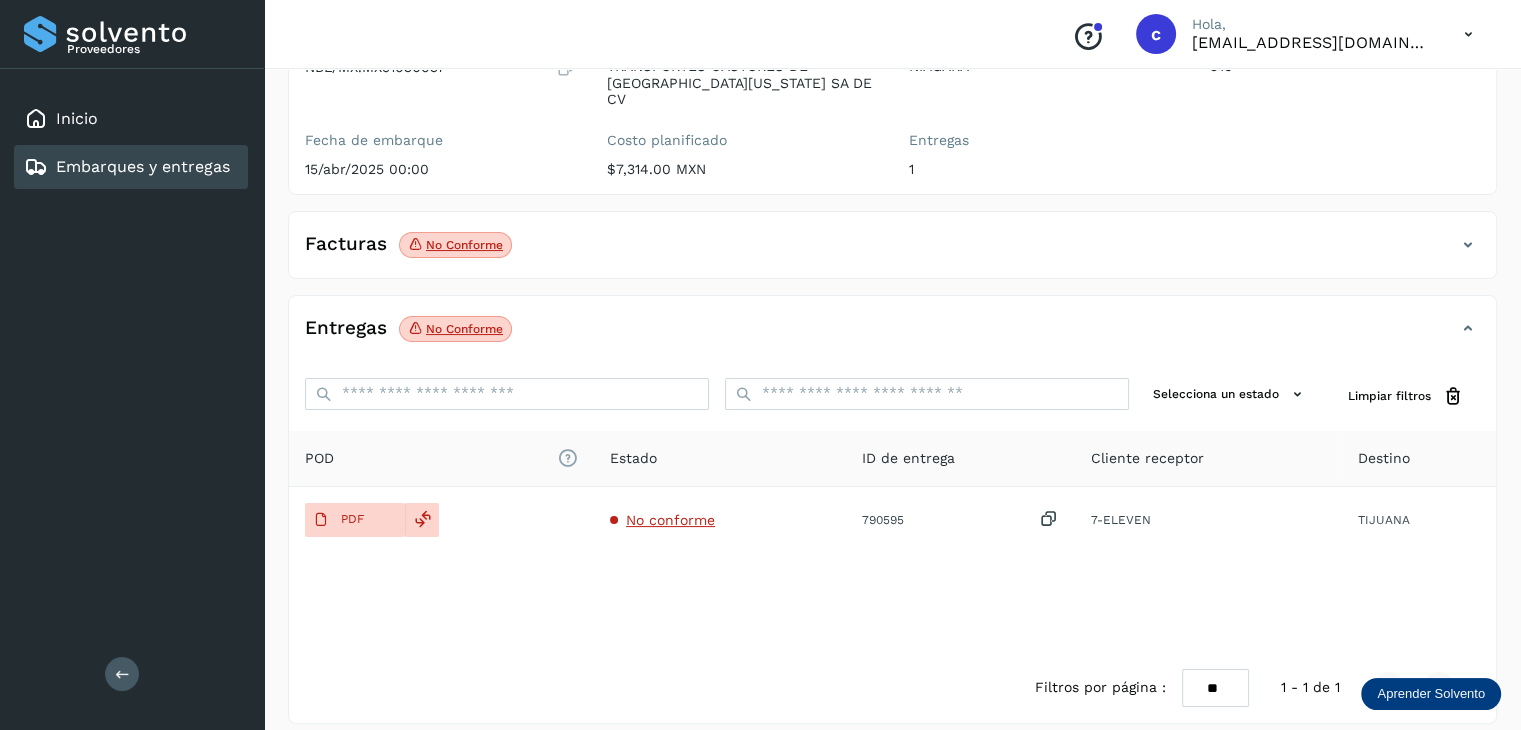 click on "Embarques y entregas" at bounding box center [143, 166] 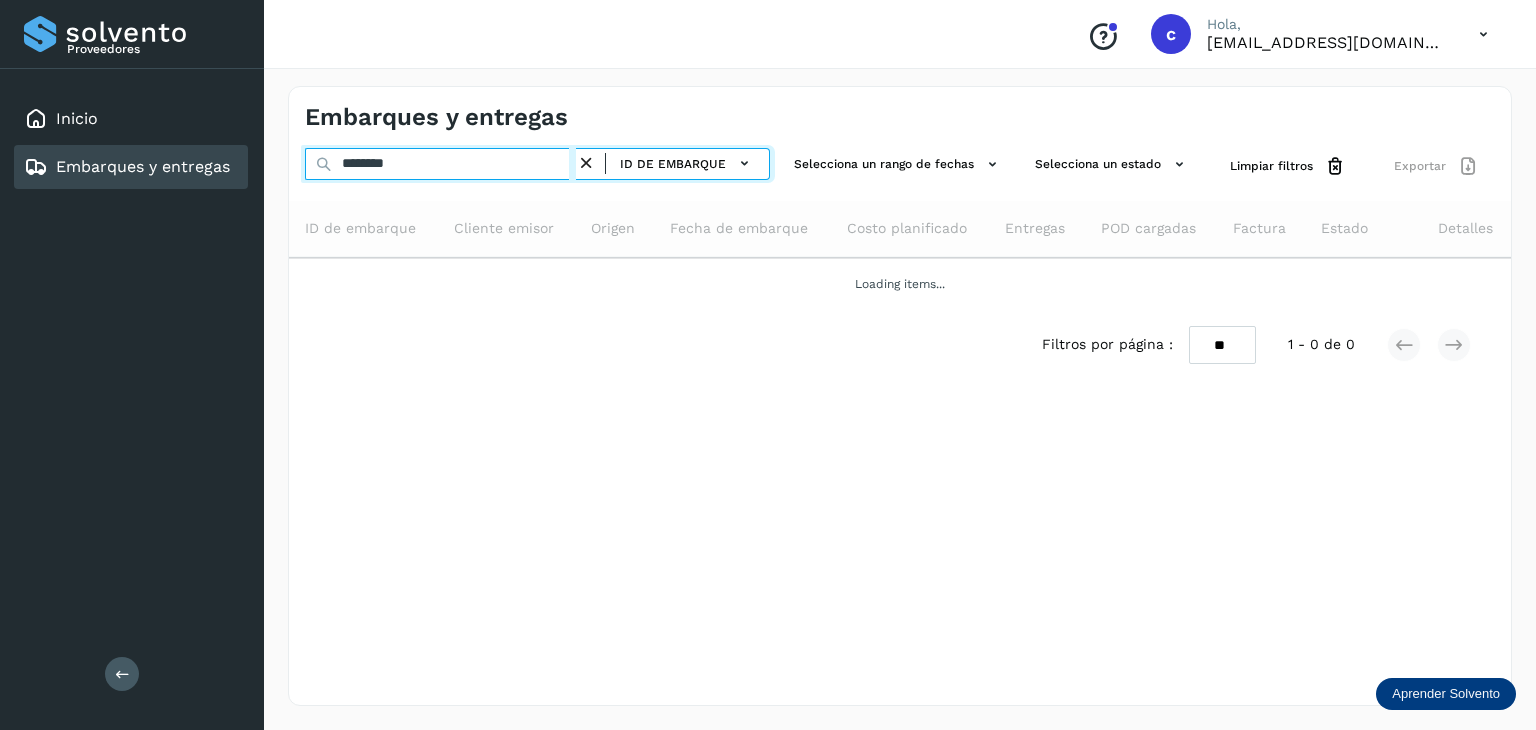 drag, startPoint x: 376, startPoint y: 165, endPoint x: 296, endPoint y: 151, distance: 81.21576 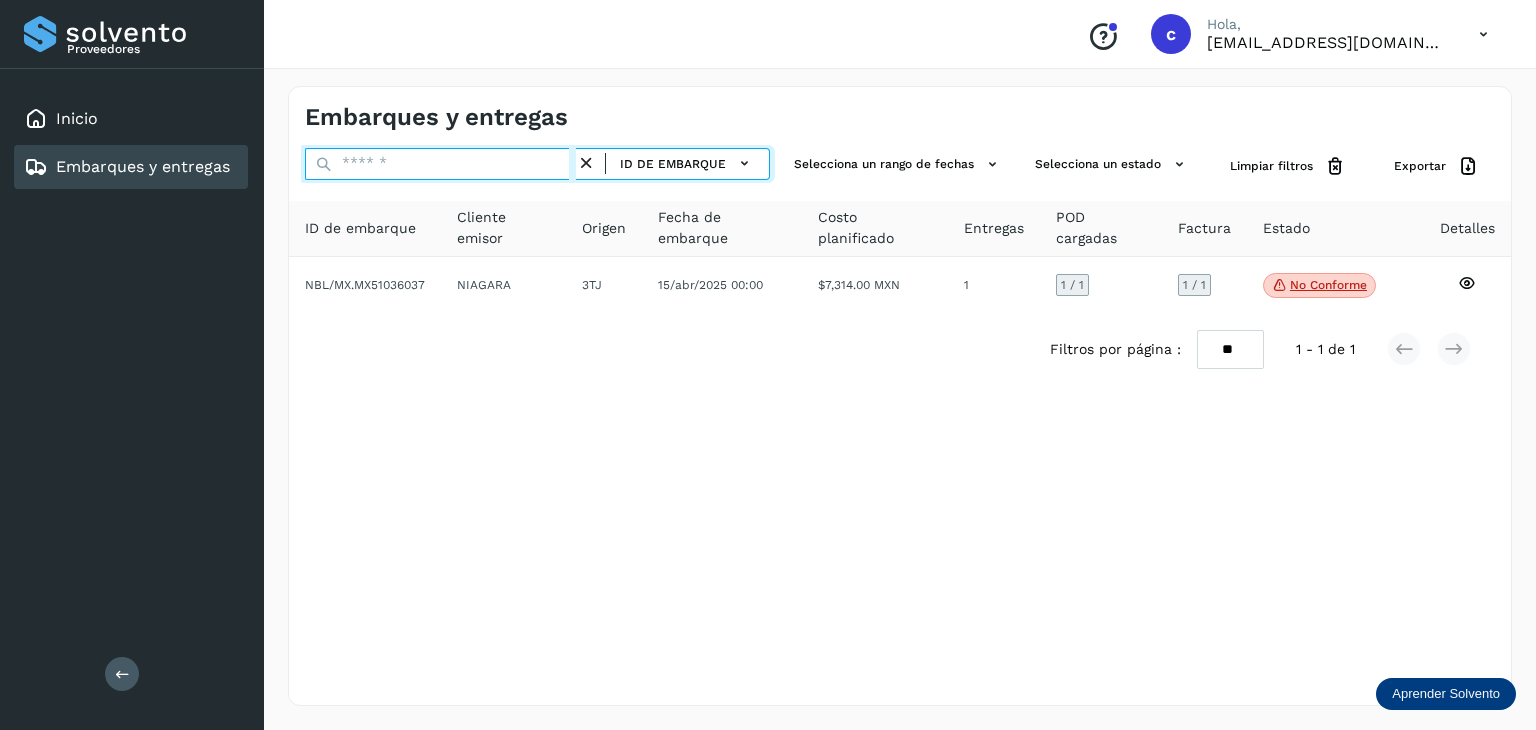 paste on "********" 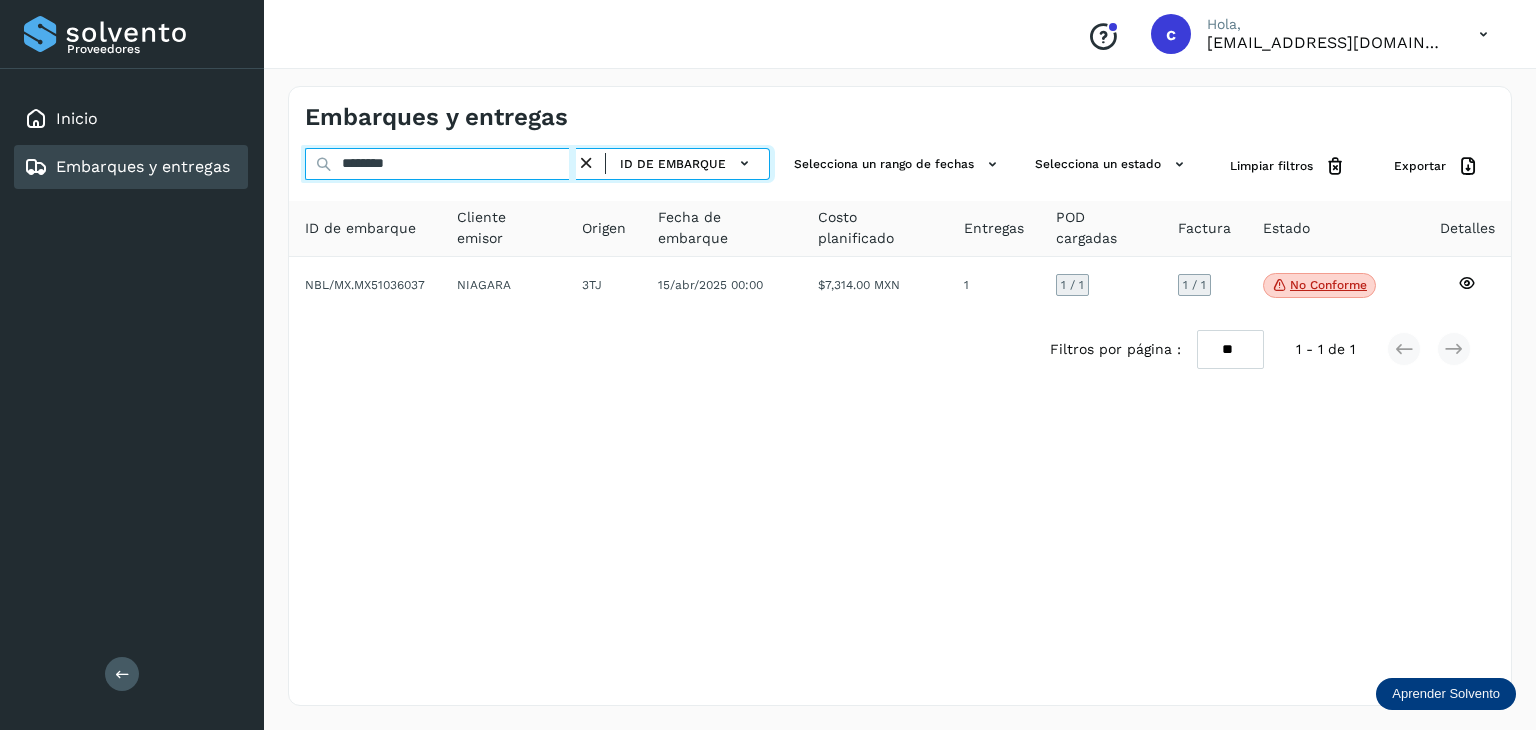 type on "********" 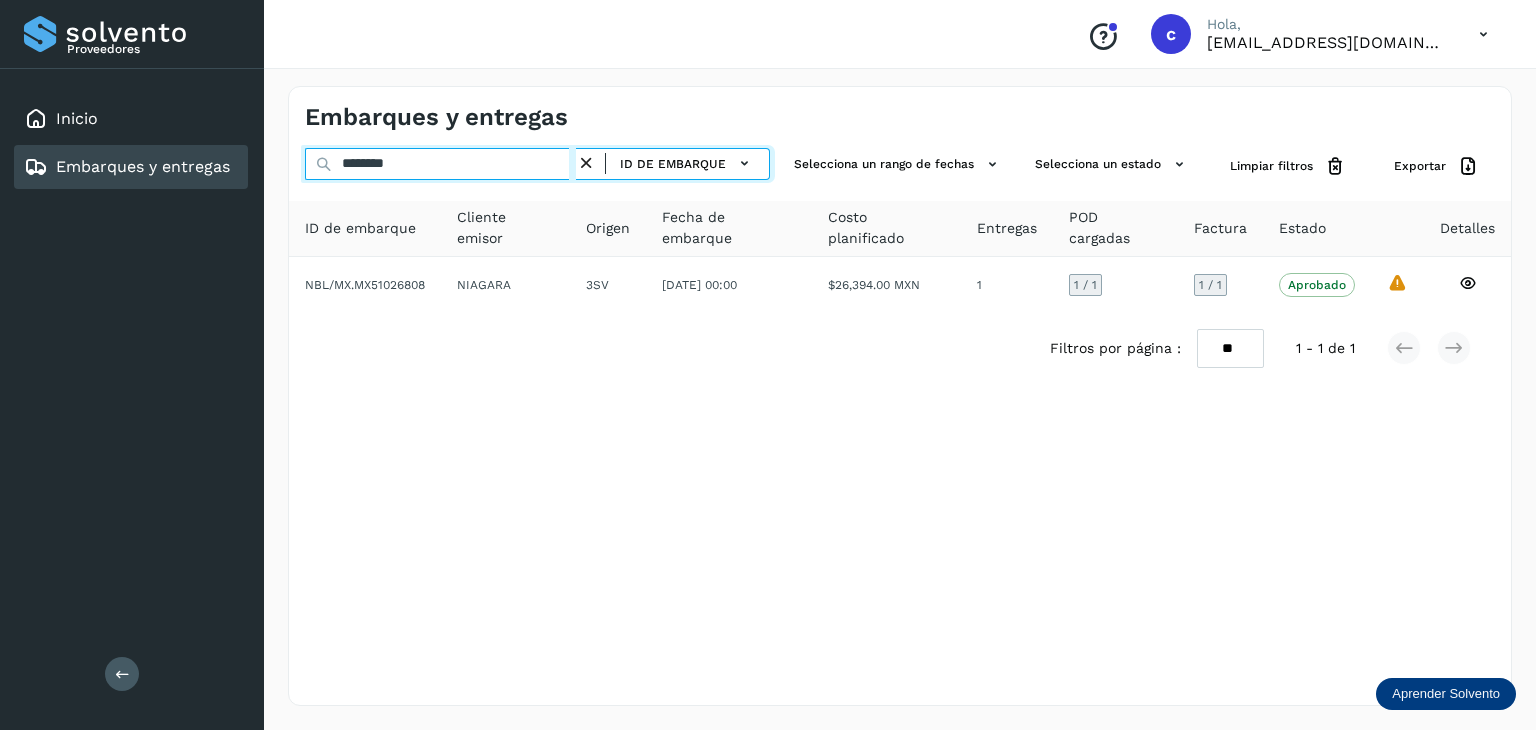 drag, startPoint x: 401, startPoint y: 168, endPoint x: 301, endPoint y: 170, distance: 100.02 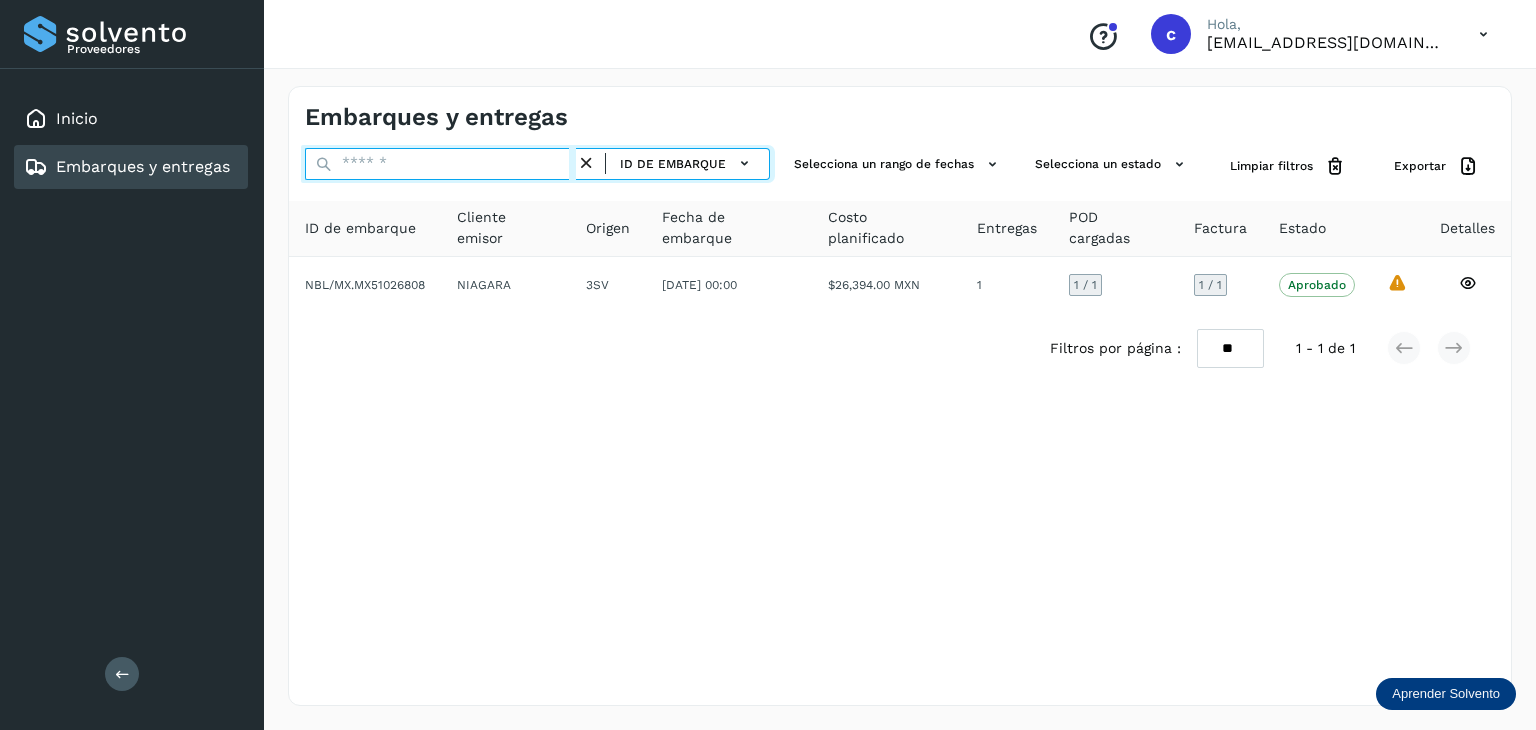paste on "********" 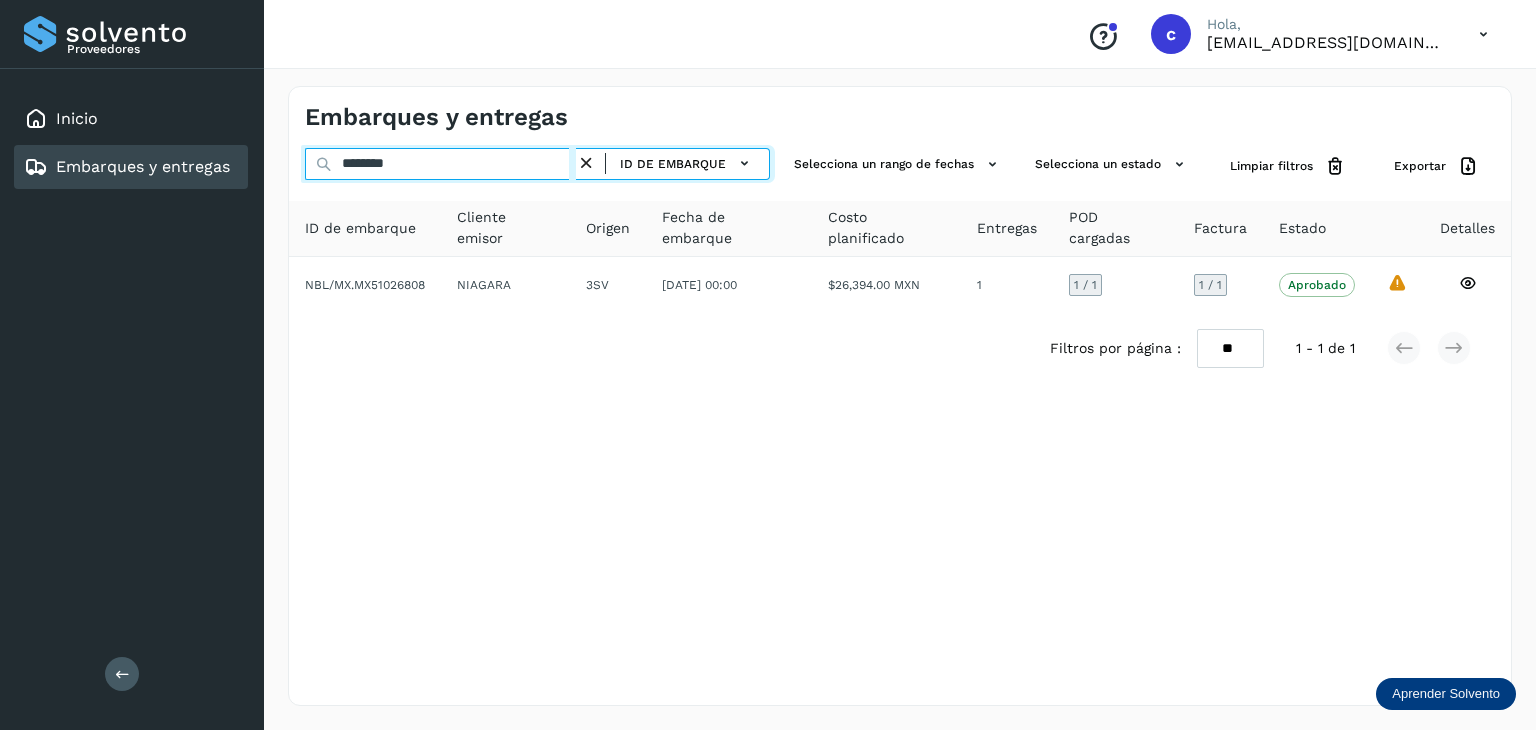 type on "********" 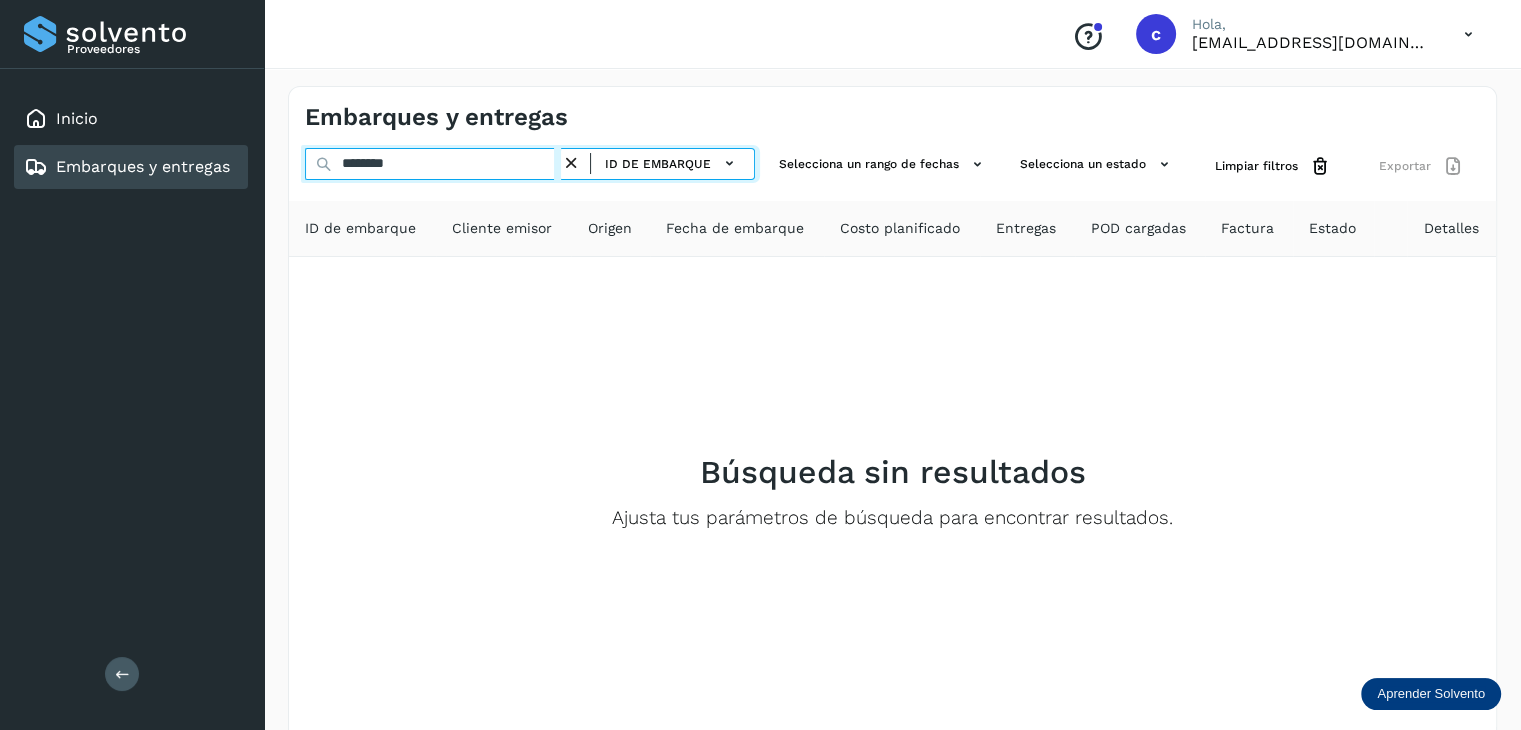 drag, startPoint x: 316, startPoint y: 166, endPoint x: 305, endPoint y: 166, distance: 11 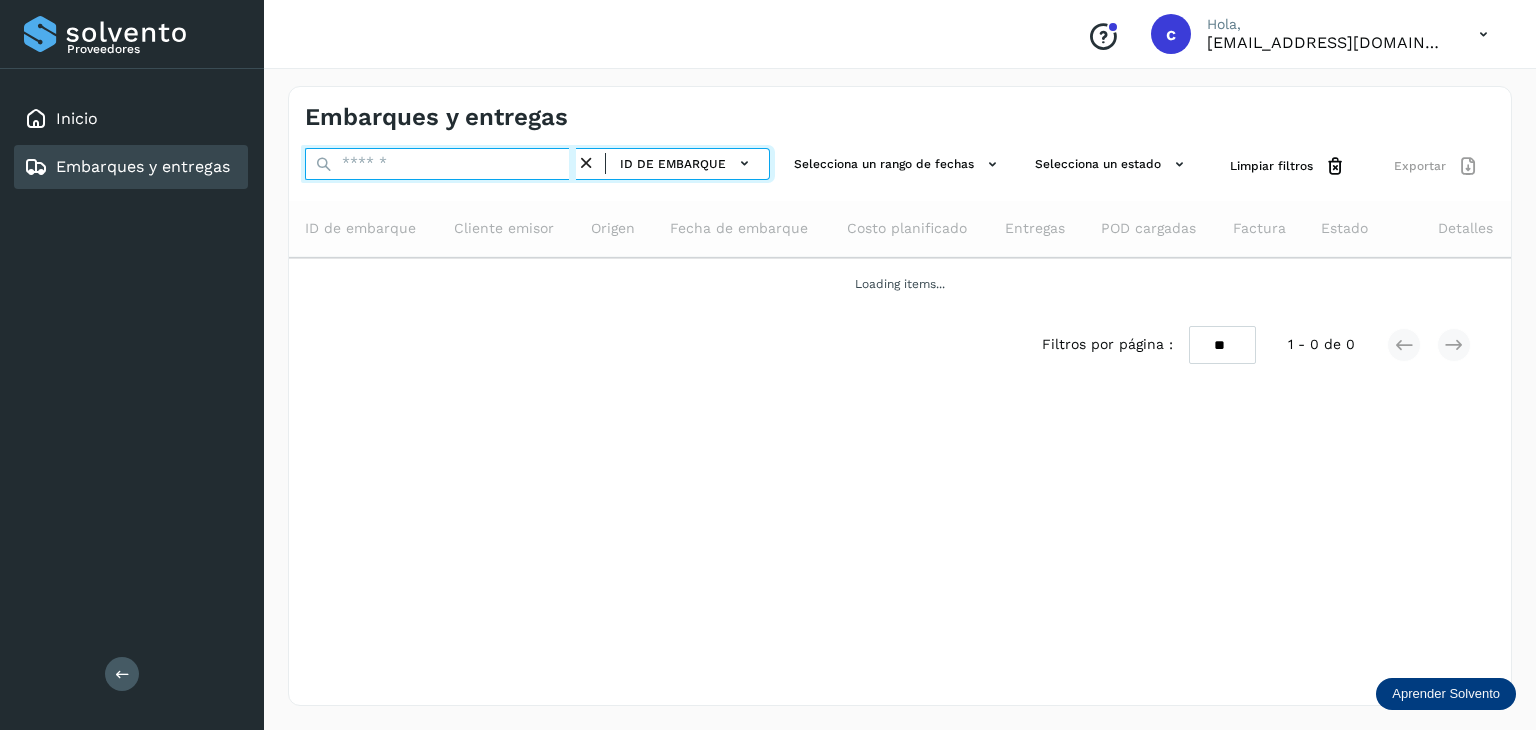paste on "********" 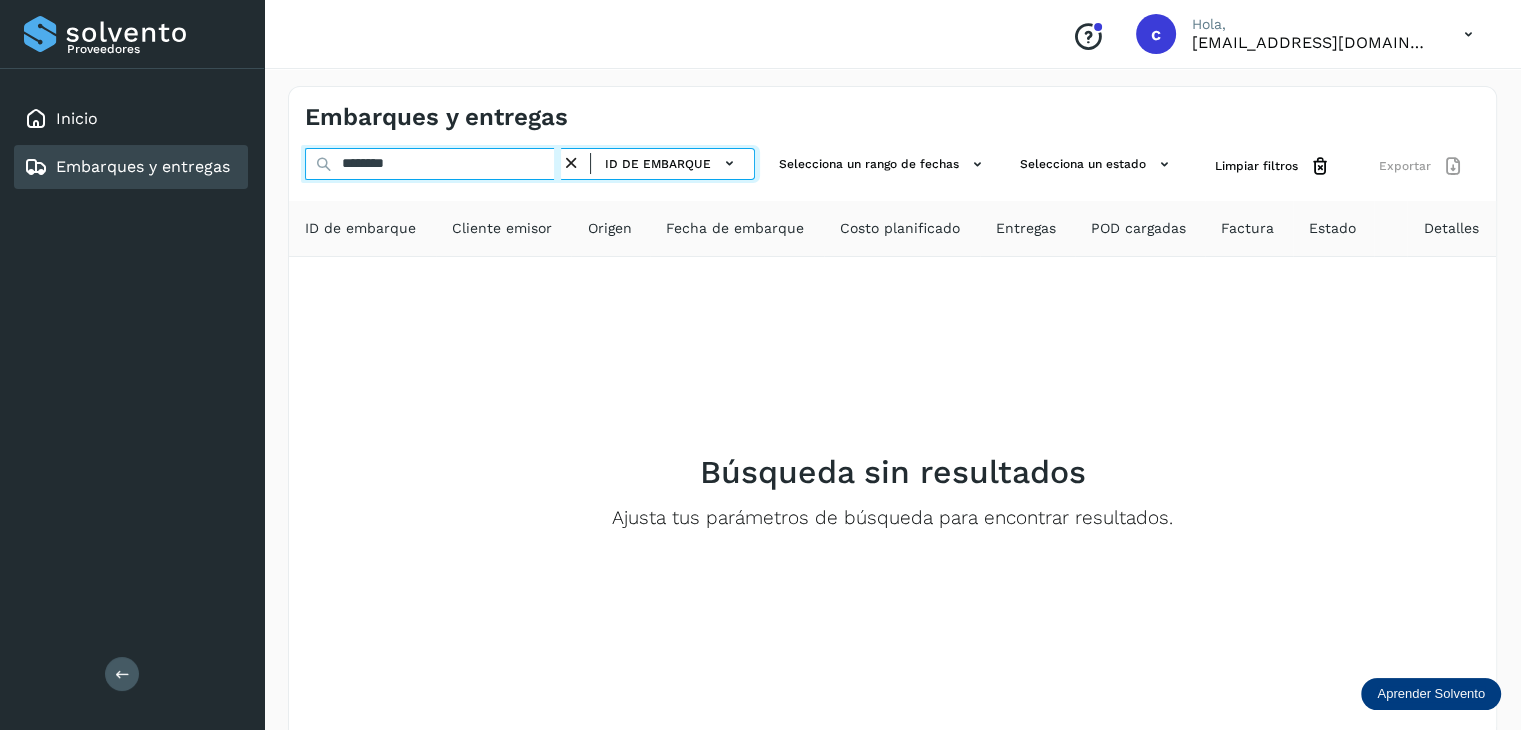 type on "********" 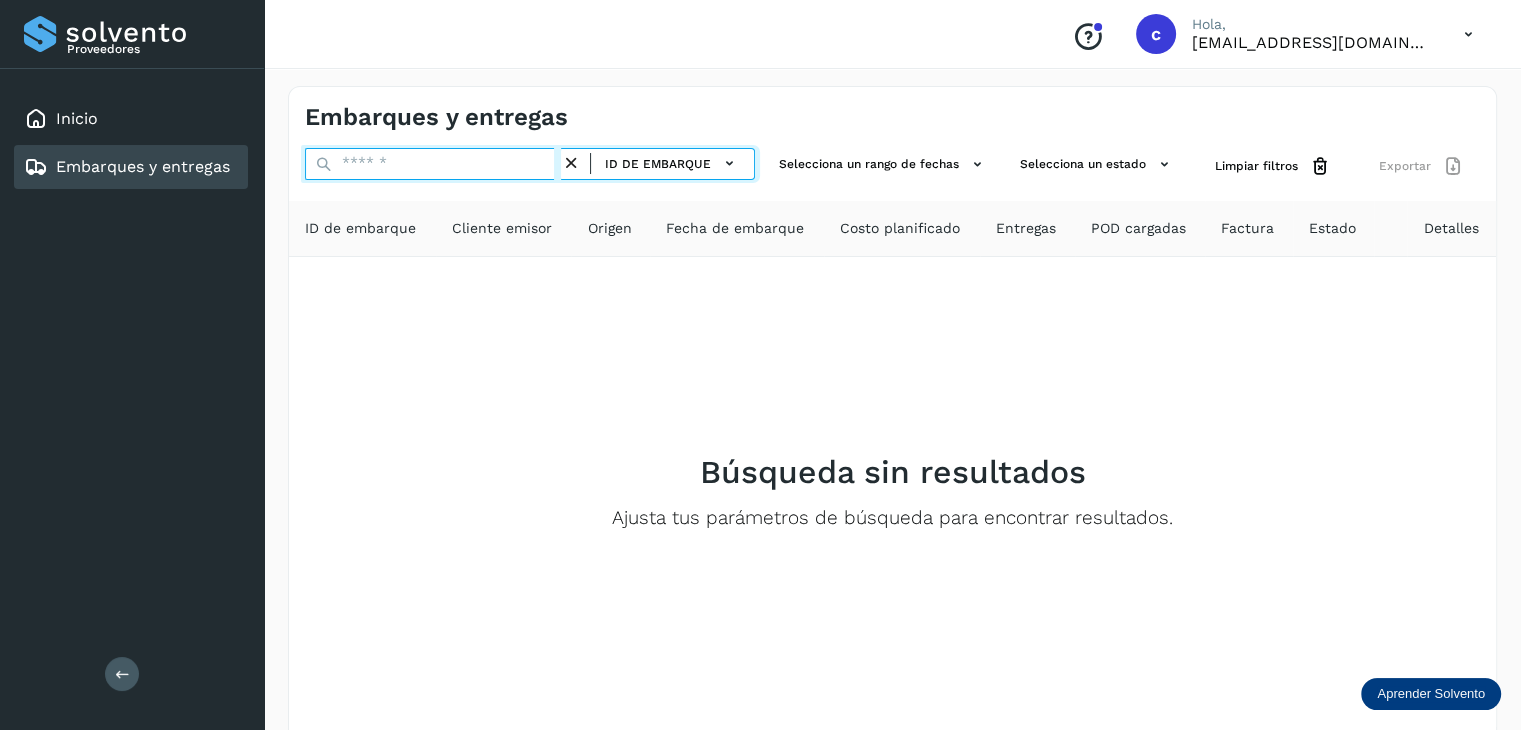 paste on "********" 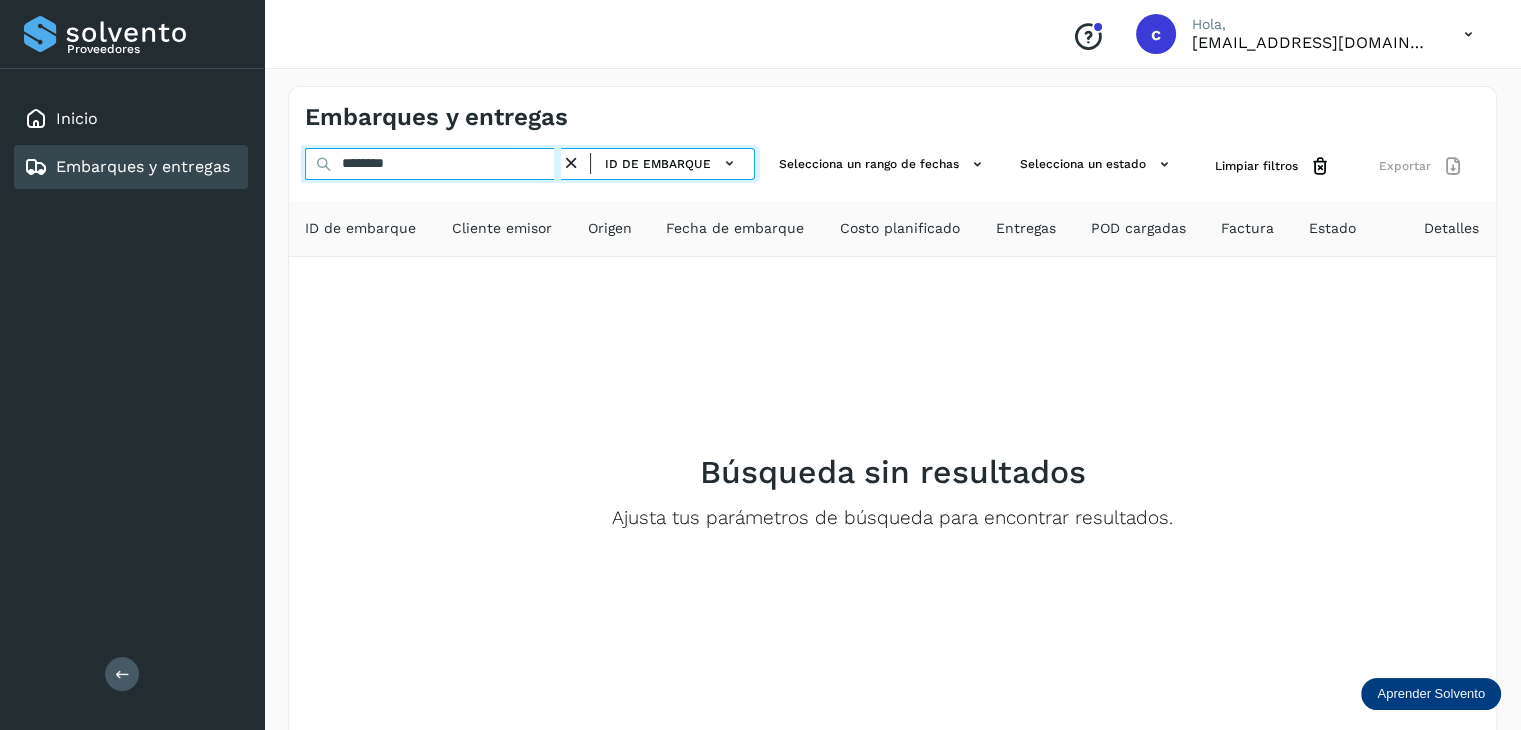 type on "********" 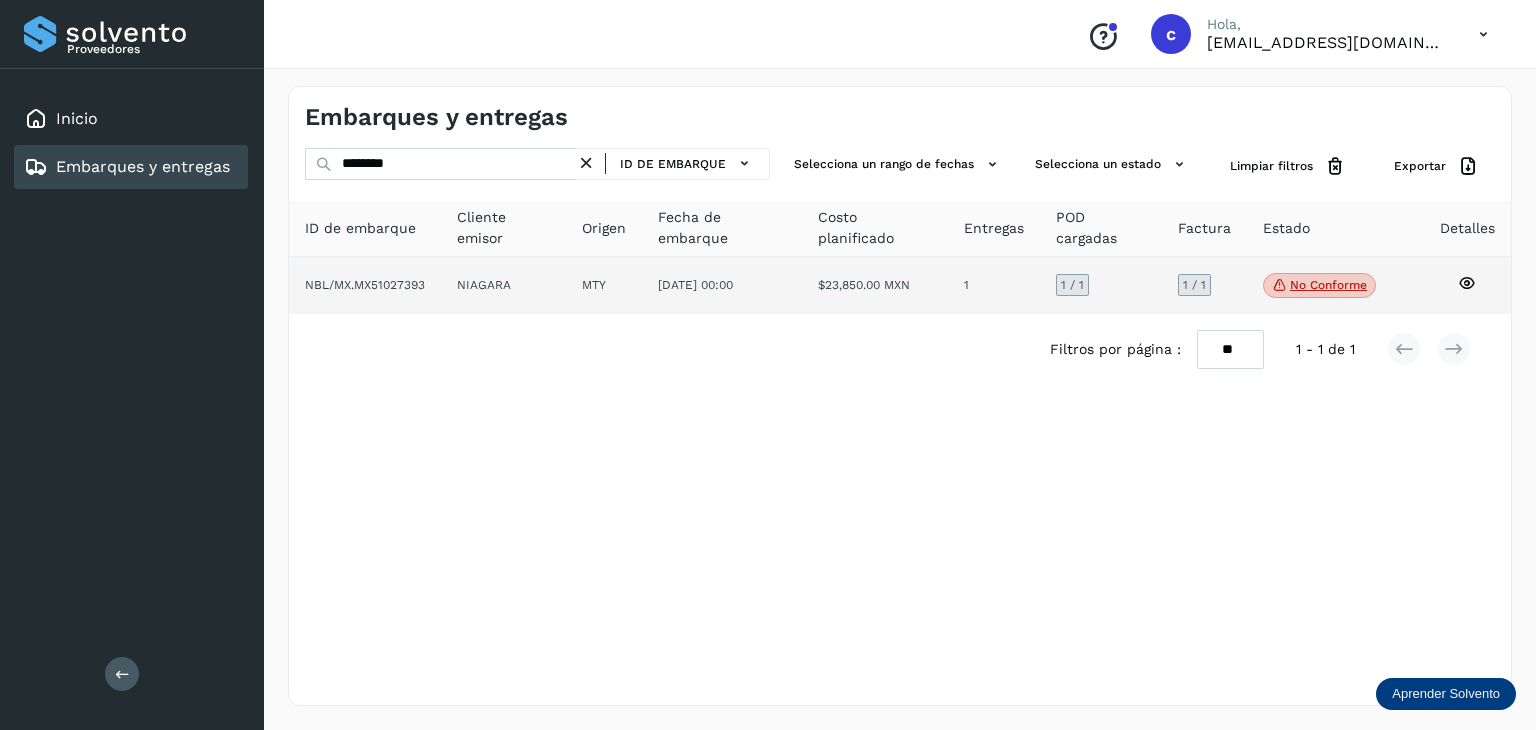 click 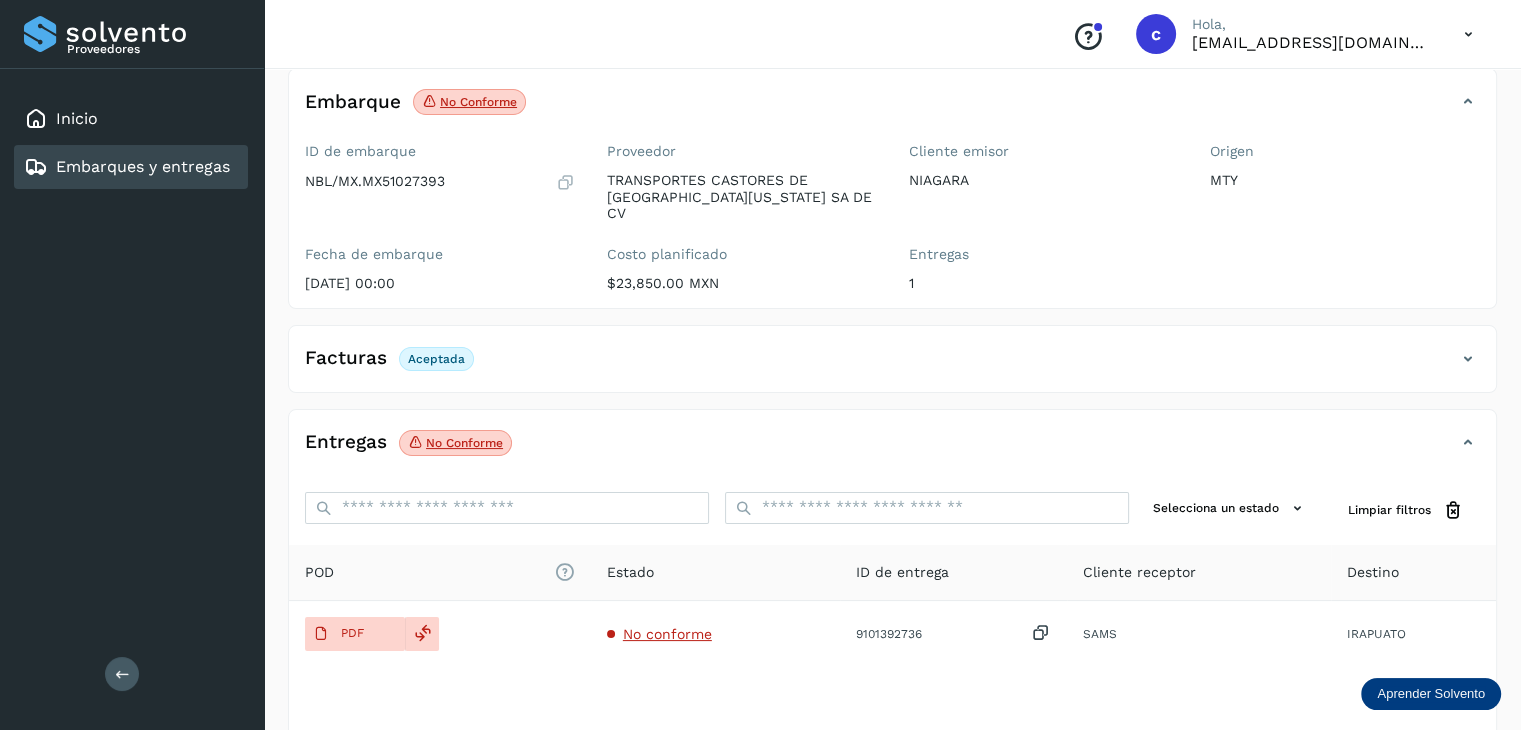 scroll, scrollTop: 229, scrollLeft: 0, axis: vertical 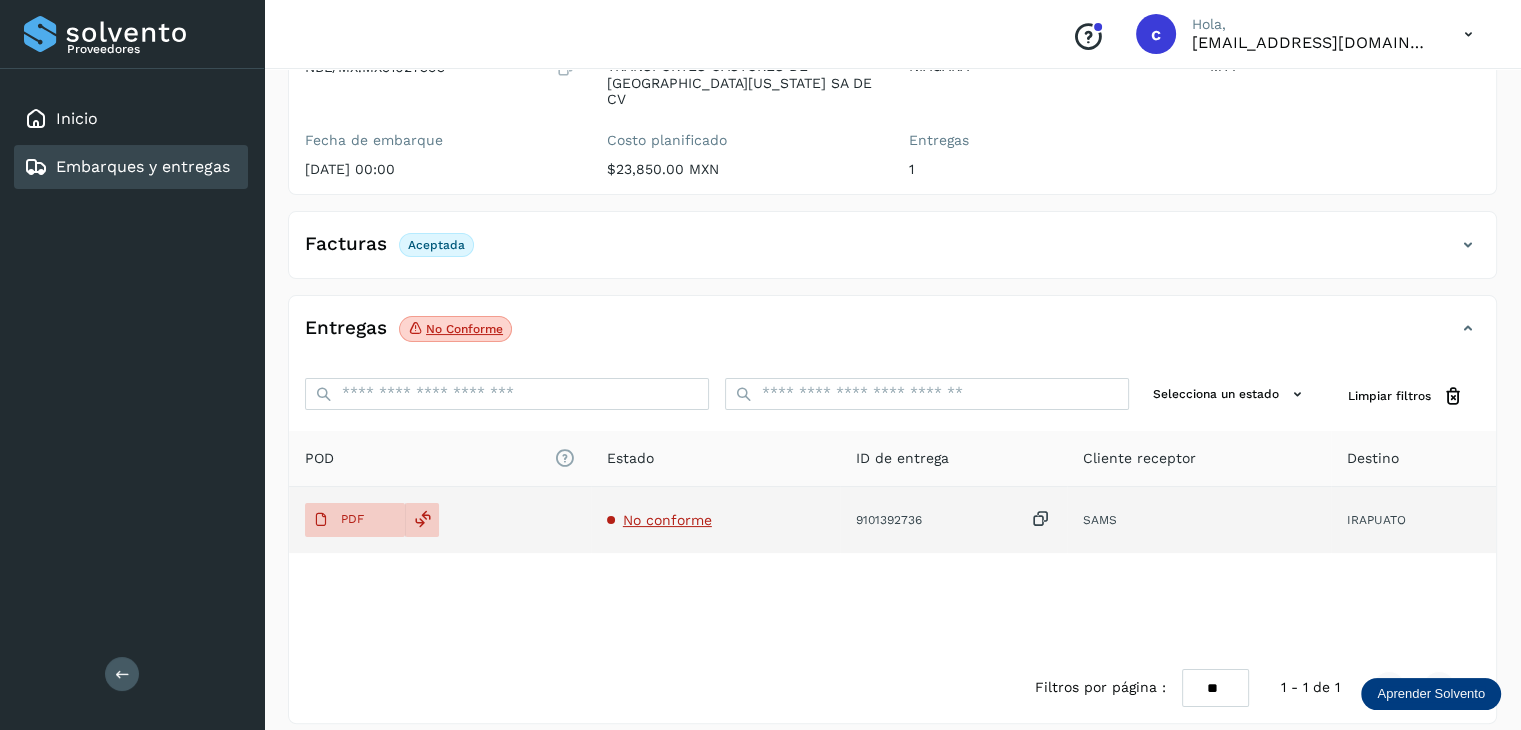 click on "No conforme" at bounding box center [667, 520] 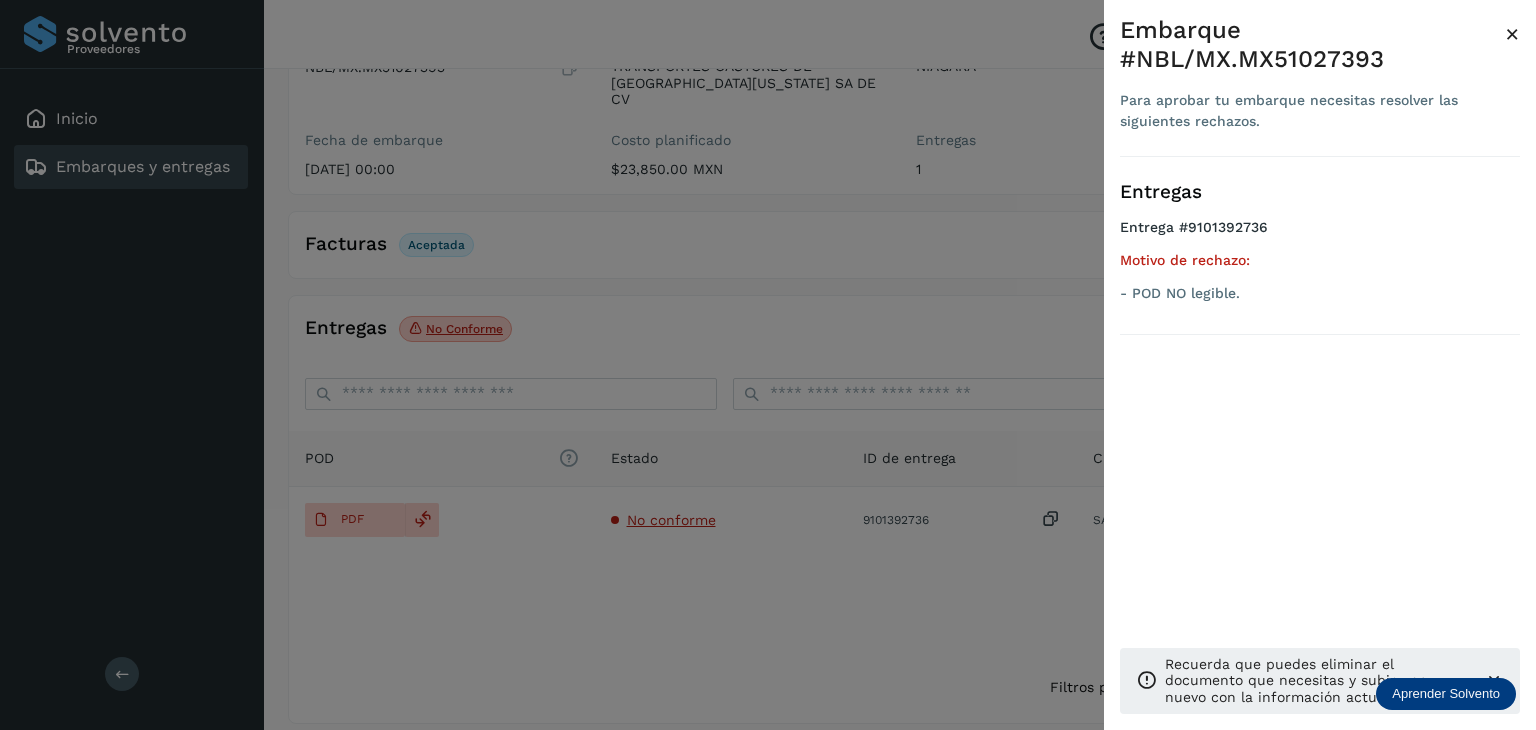 click at bounding box center [768, 365] 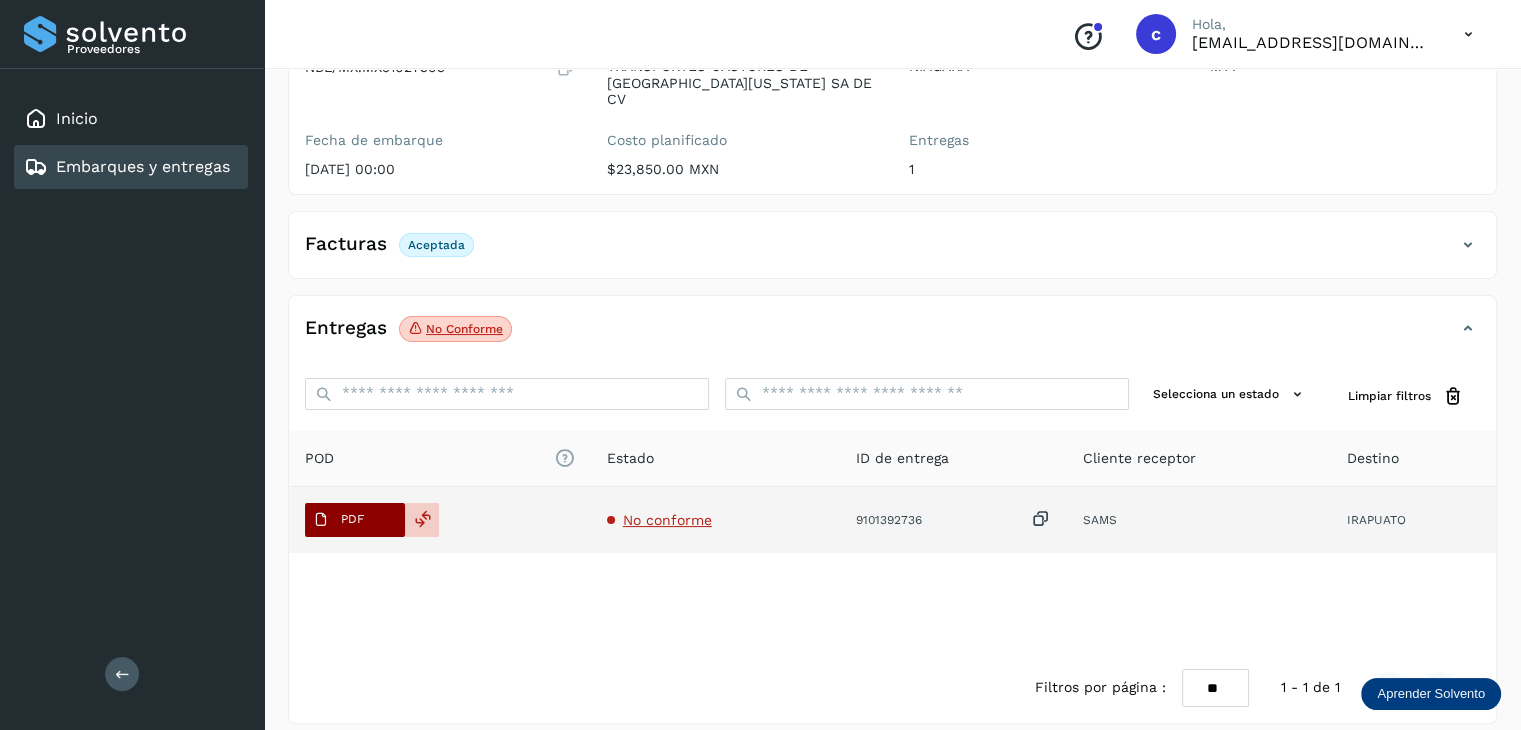 click on "PDF" at bounding box center (352, 519) 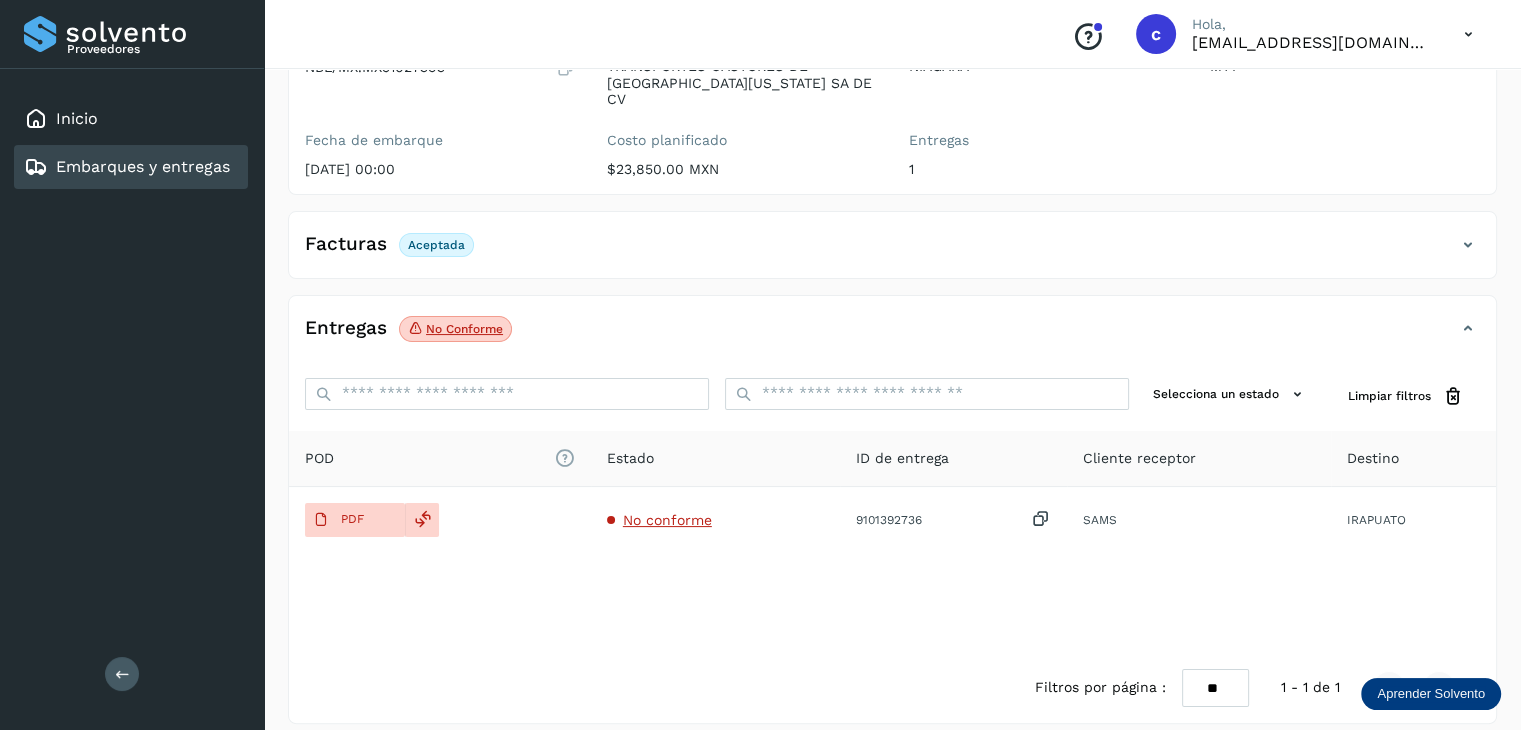 type 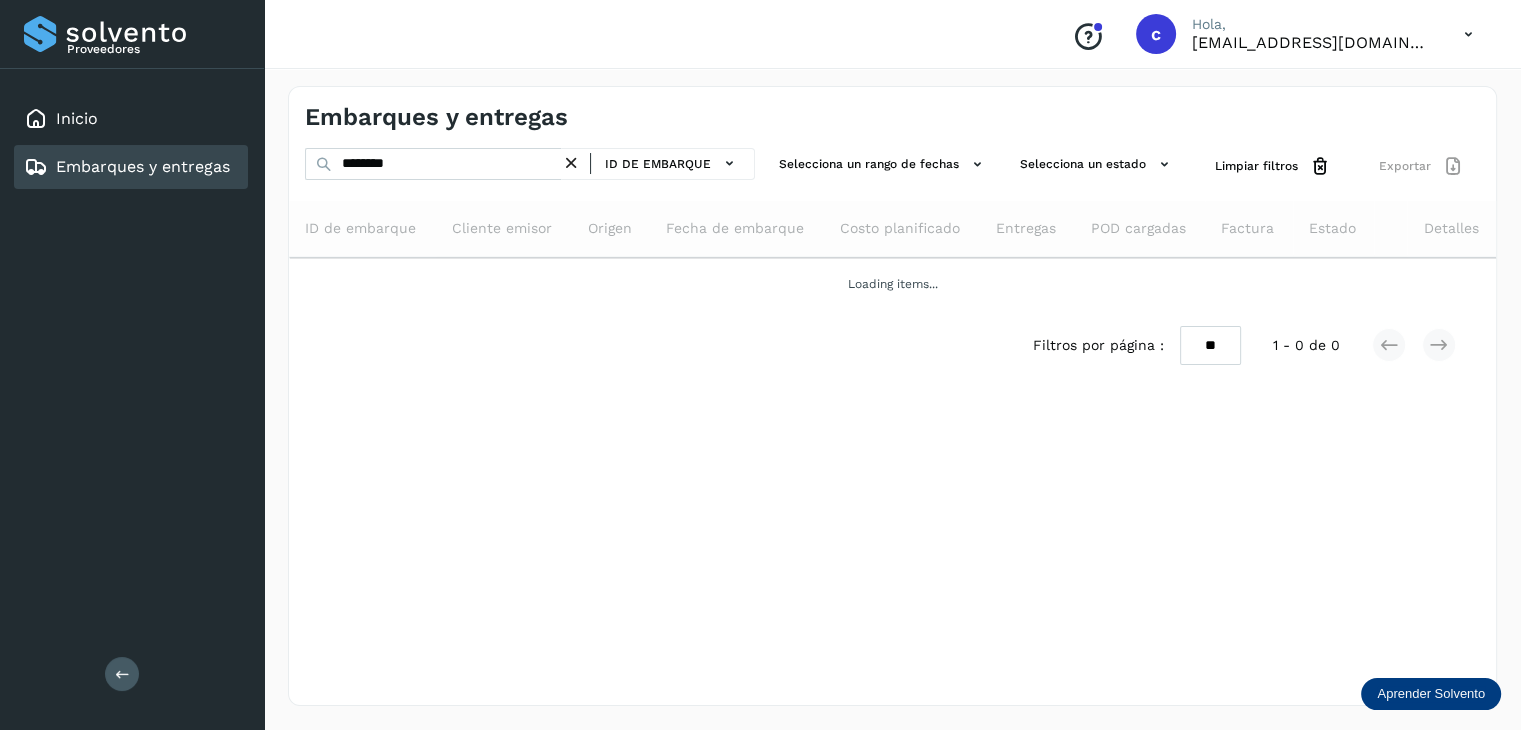 scroll, scrollTop: 0, scrollLeft: 0, axis: both 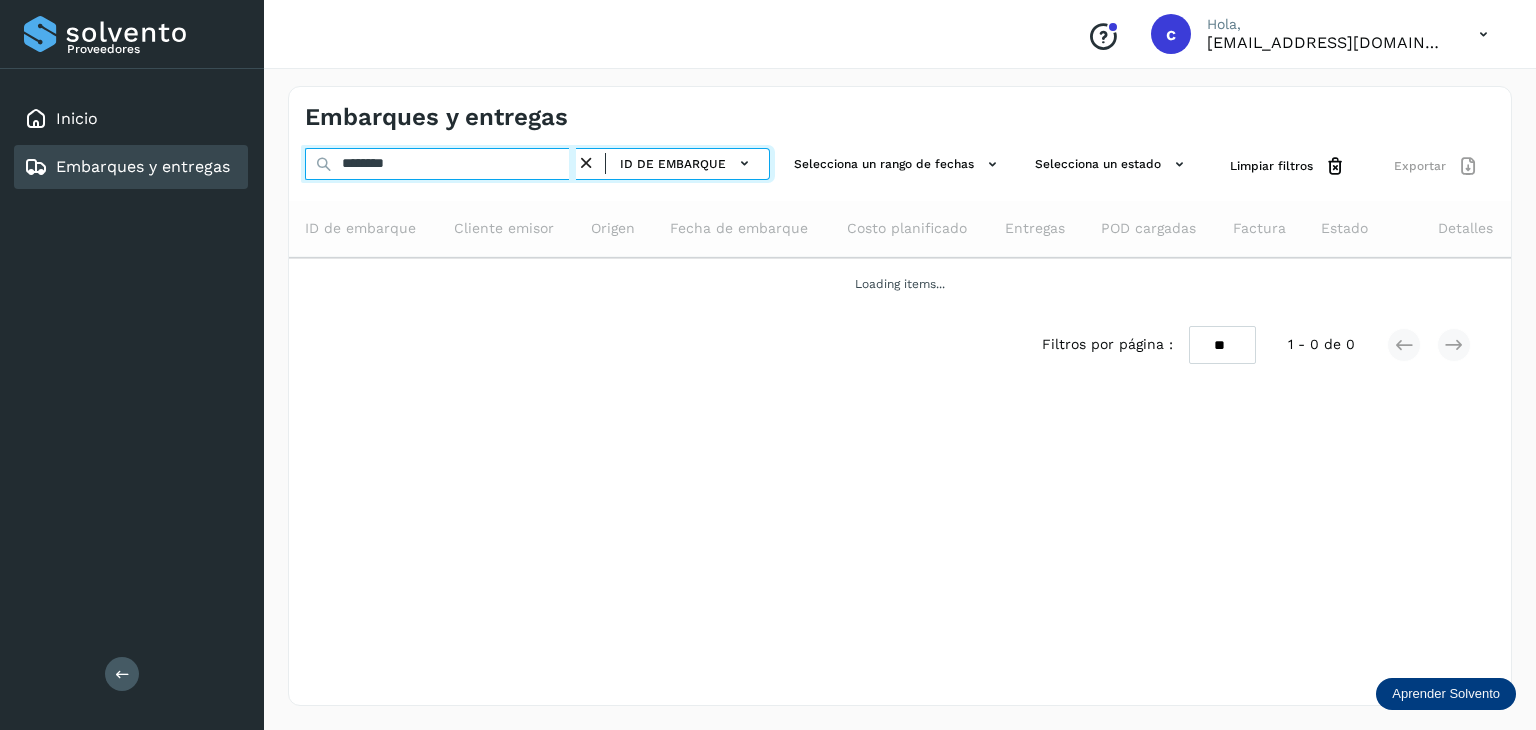 click on "******** ID de embarque Selecciona un rango de fechas  Selecciona un estado Limpiar filtros Exportar" at bounding box center [900, 166] 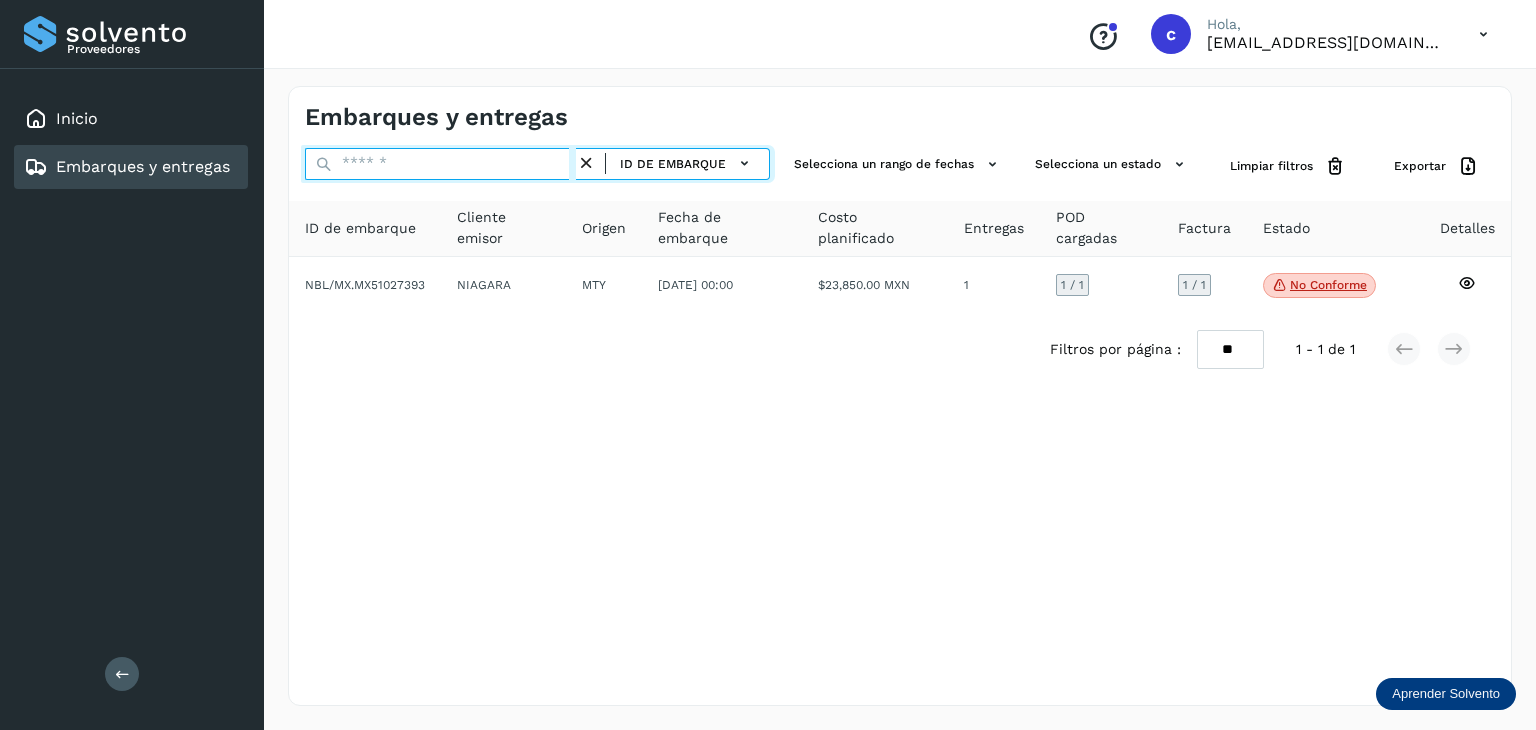 paste on "********" 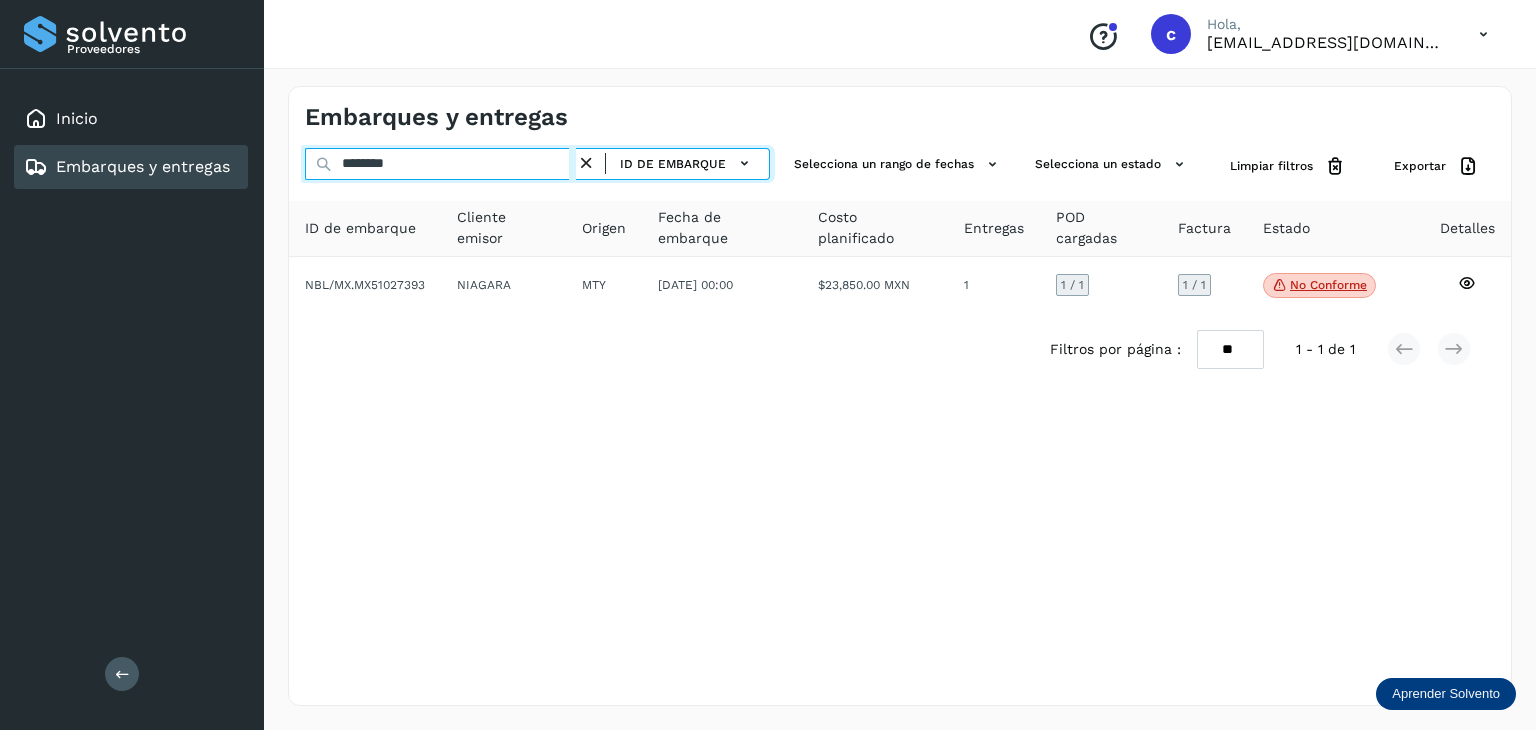 type on "********" 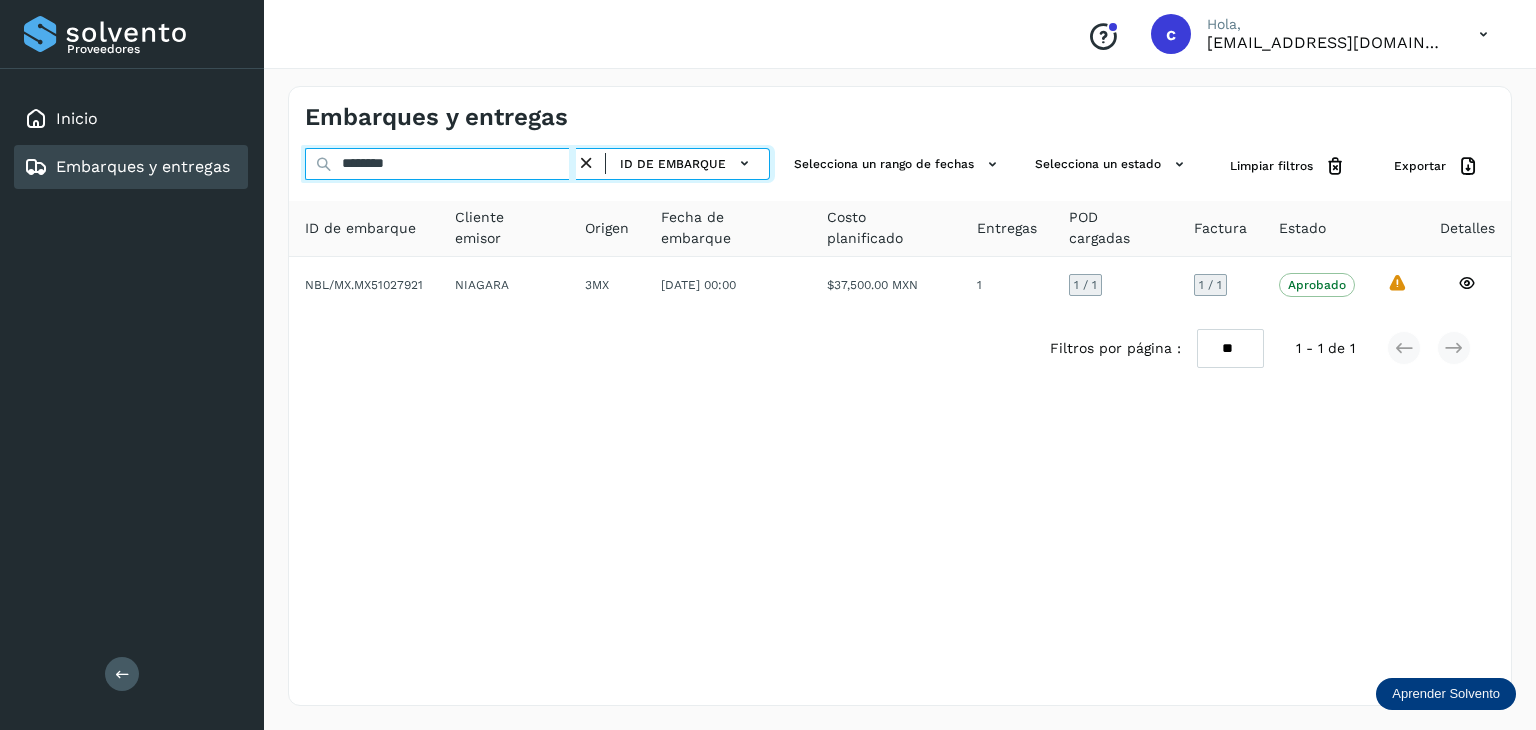 drag, startPoint x: 455, startPoint y: 167, endPoint x: 304, endPoint y: 177, distance: 151.33076 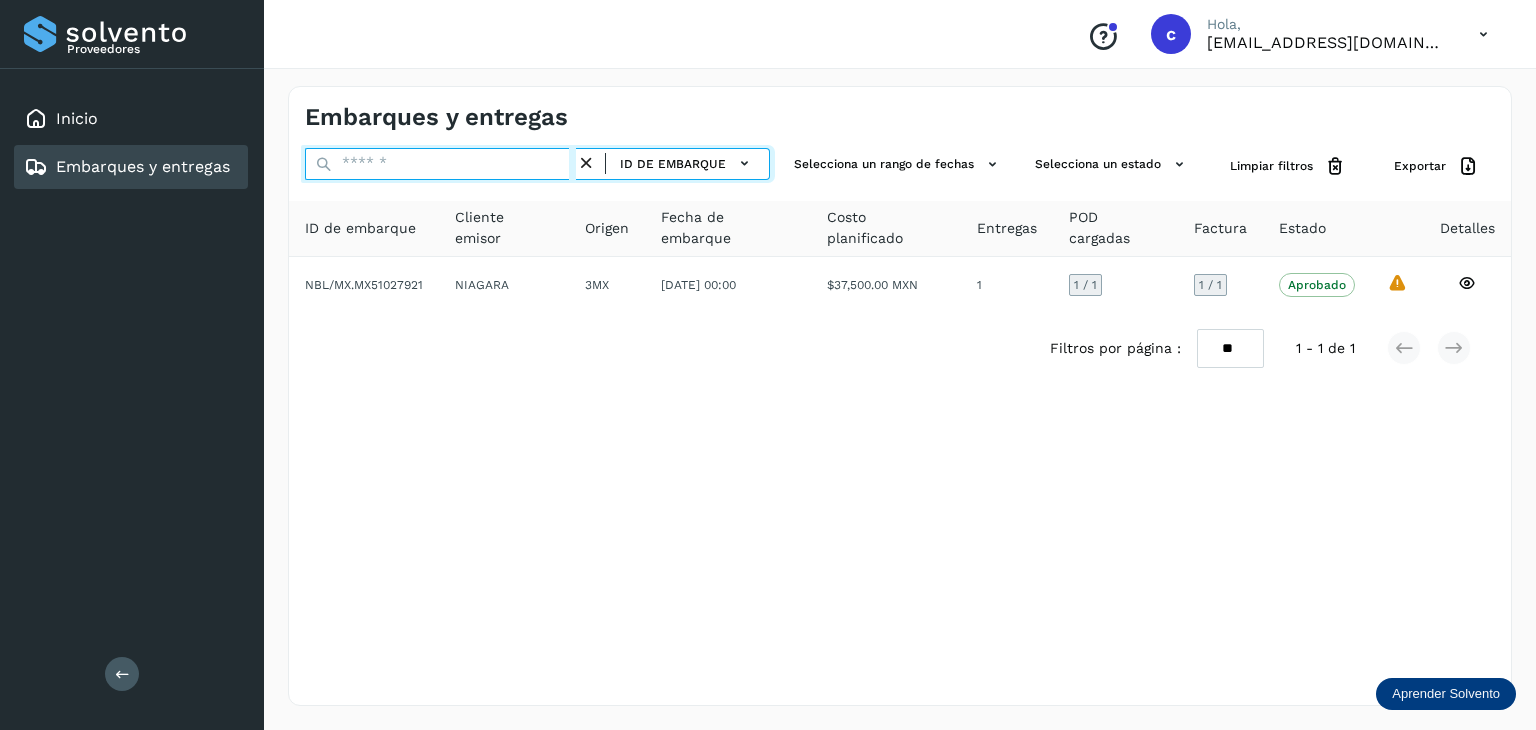 paste on "********" 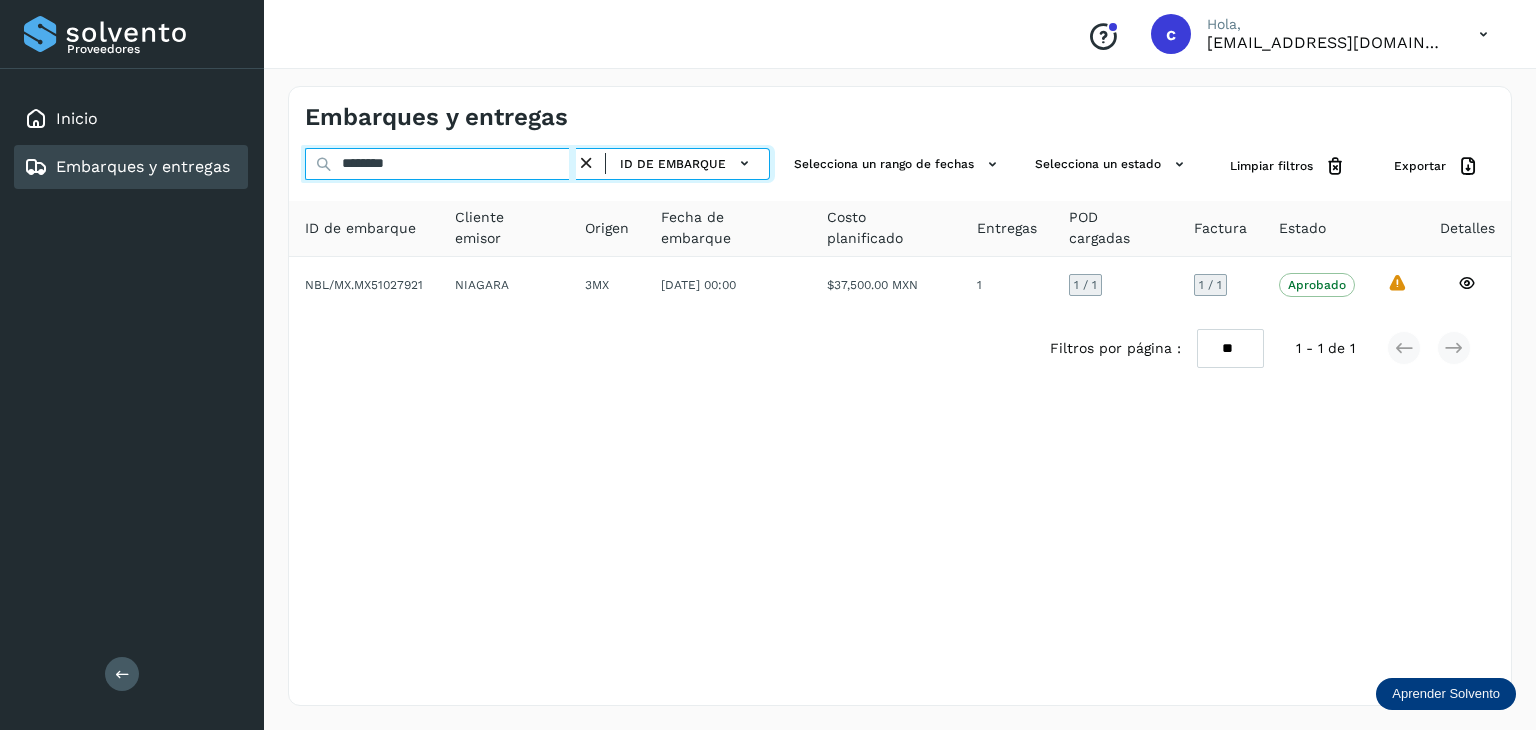 type on "********" 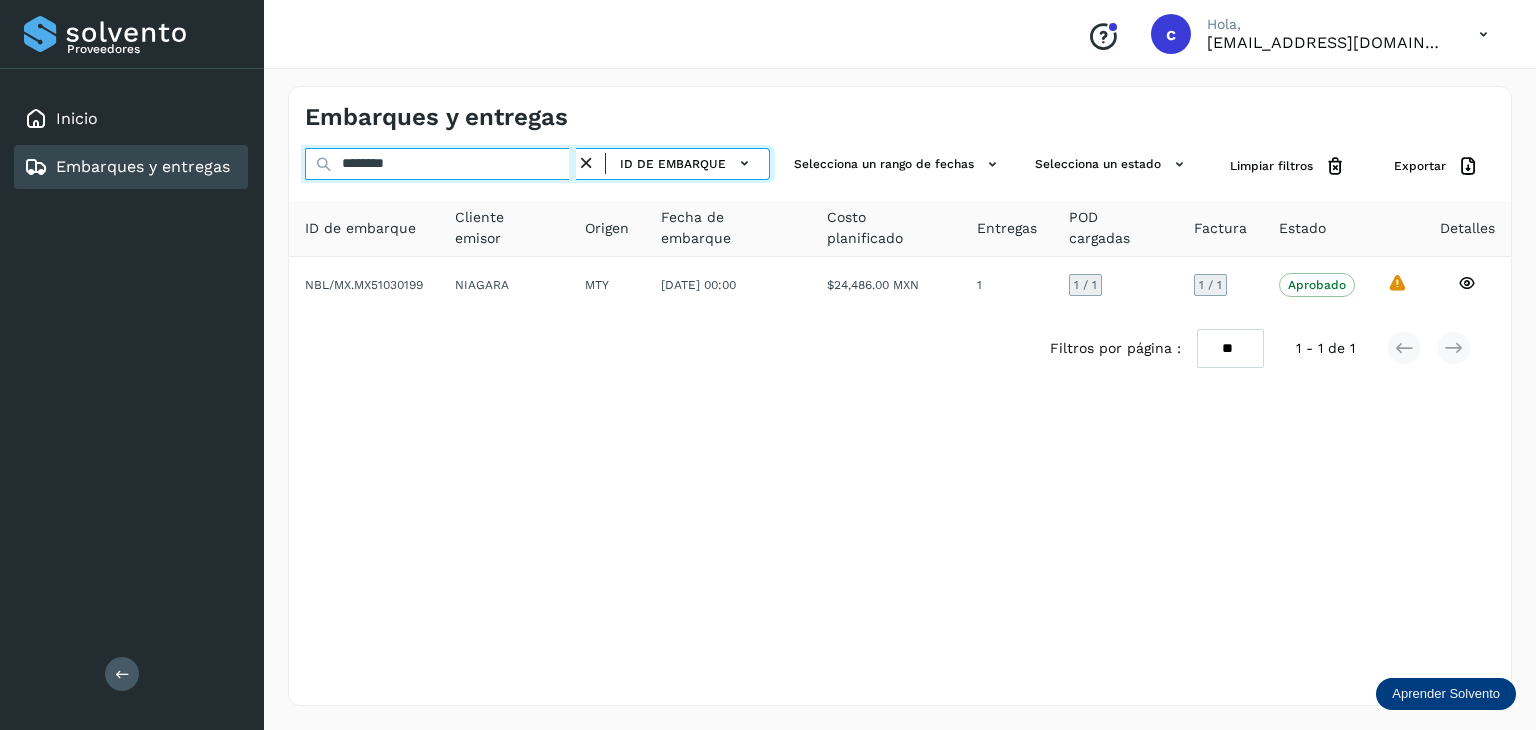 click on "Embarques y entregas ******** ID de embarque Selecciona un rango de fechas  Selecciona un estado Limpiar filtros Exportar ID de embarque Cliente emisor Origen Fecha de embarque Costo planificado Entregas POD cargadas Factura Estado Detalles NBL/MX.MX51030199 NIAGARA MTY [DATE] 00:00  $24,486.00 MXN  1 1  / 1 1 / 1 Aprobado
Verifica el estado de la factura o entregas asociadas a este embarque
La validación de [GEOGRAPHIC_DATA] para este embarque ha sido anulada debido al cambio de estado a “Aprobado con Excepción”
Filtros por página : ** ** ** 1 - 1 de 1" at bounding box center (900, 396) 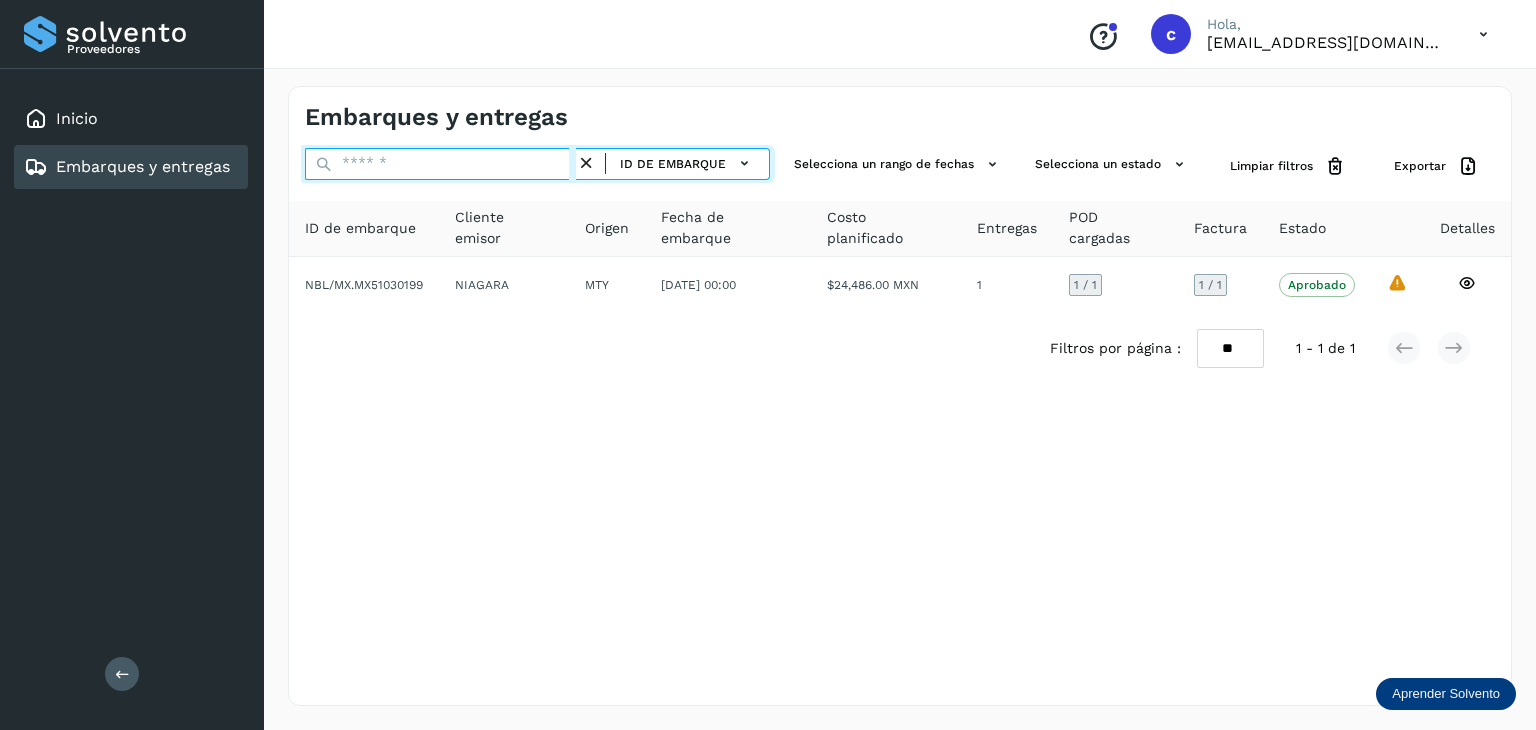 paste on "********" 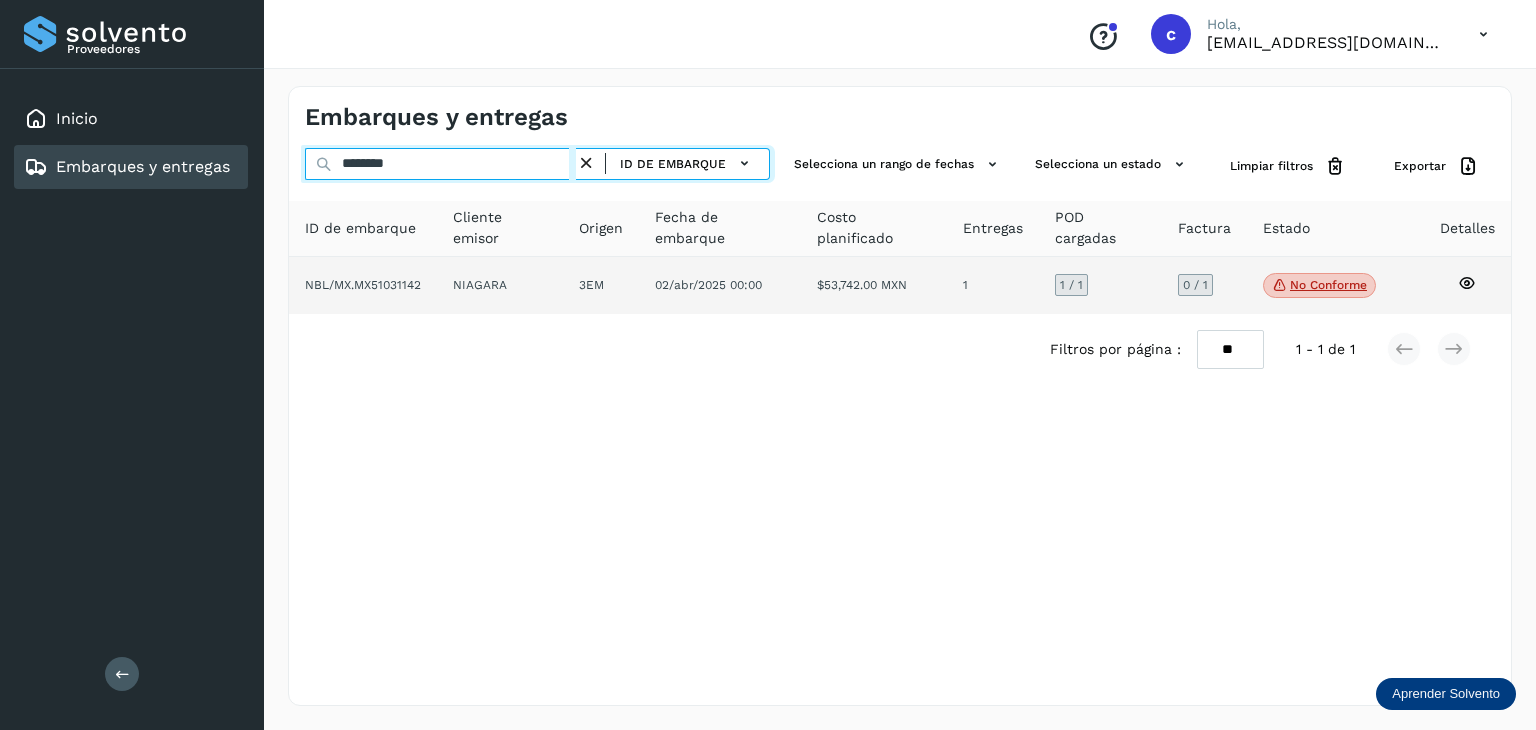 type on "********" 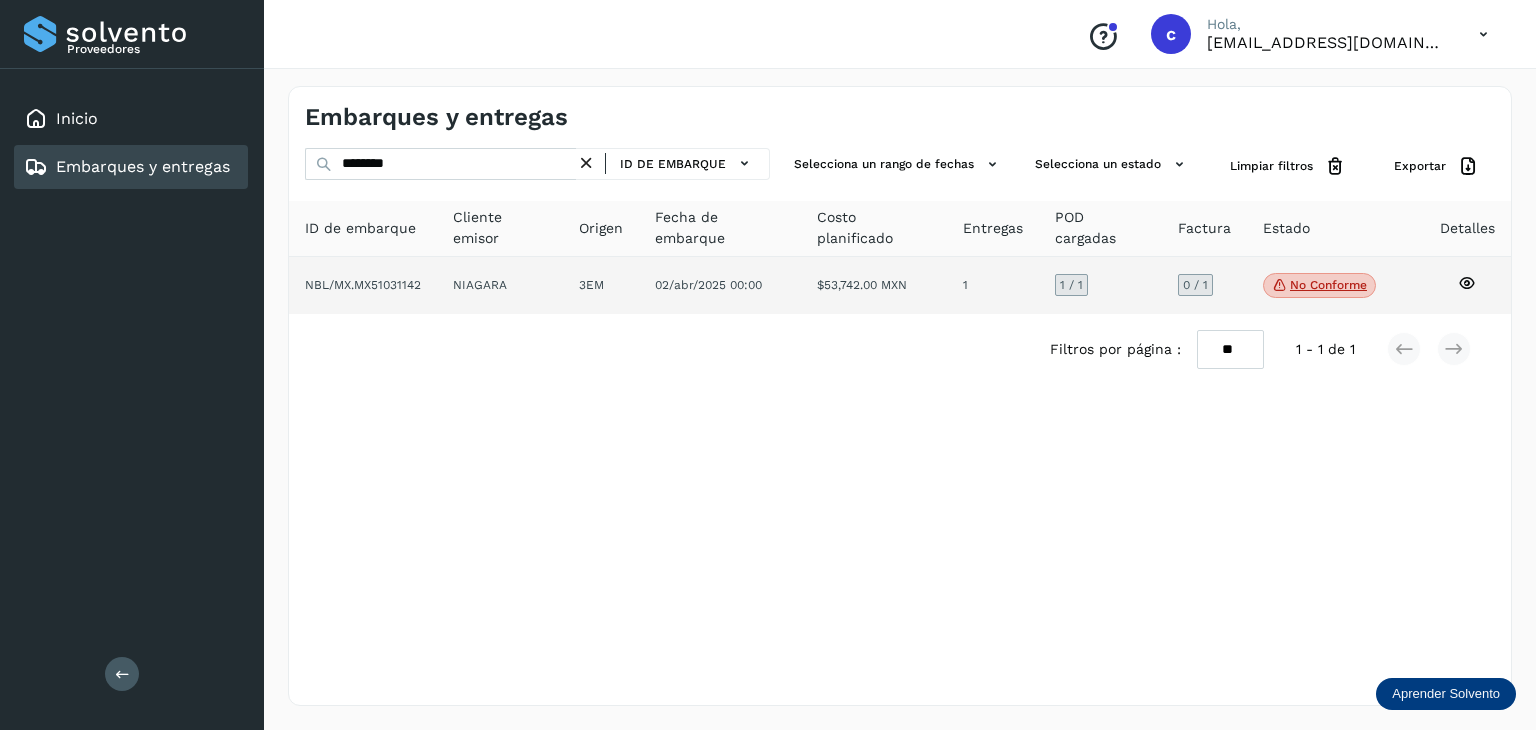 click 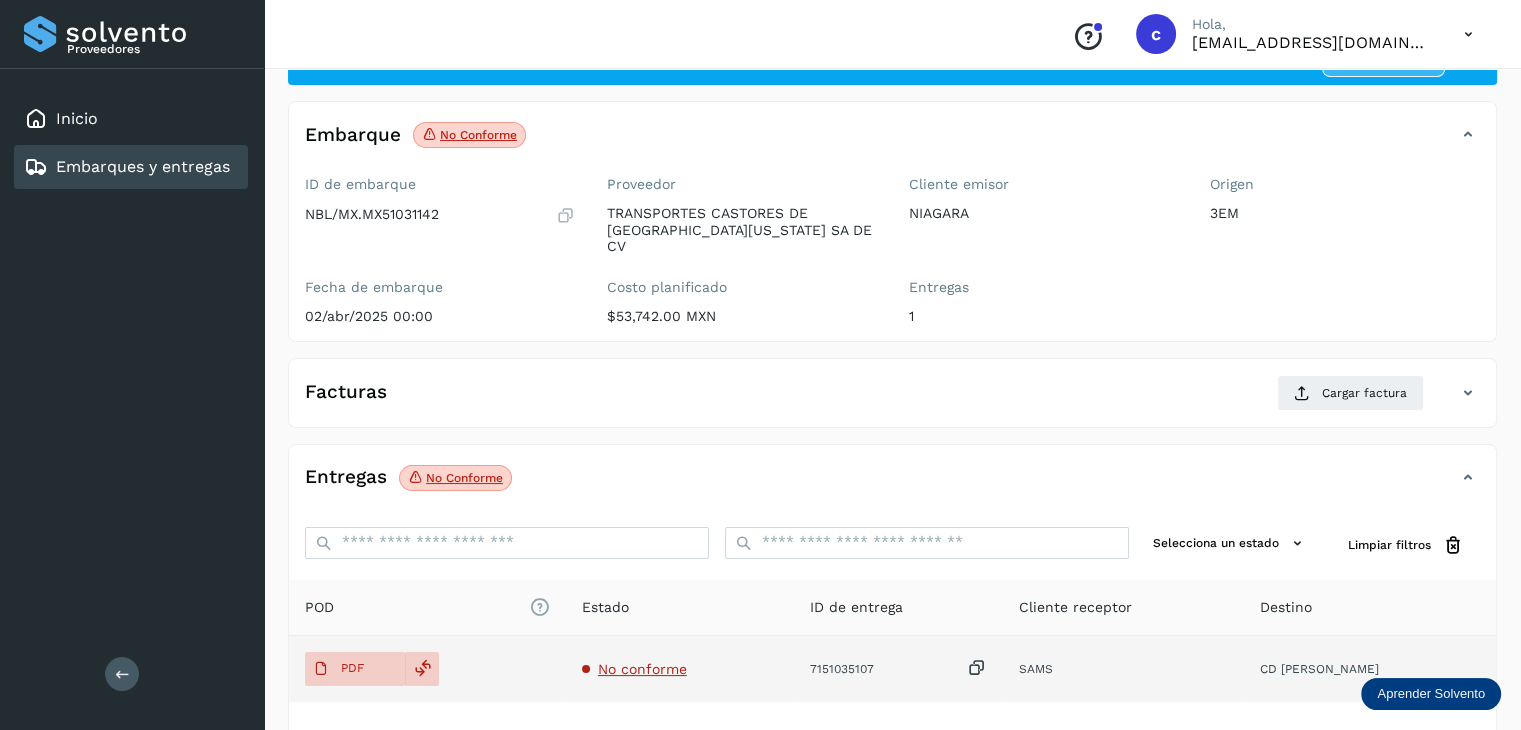 scroll, scrollTop: 200, scrollLeft: 0, axis: vertical 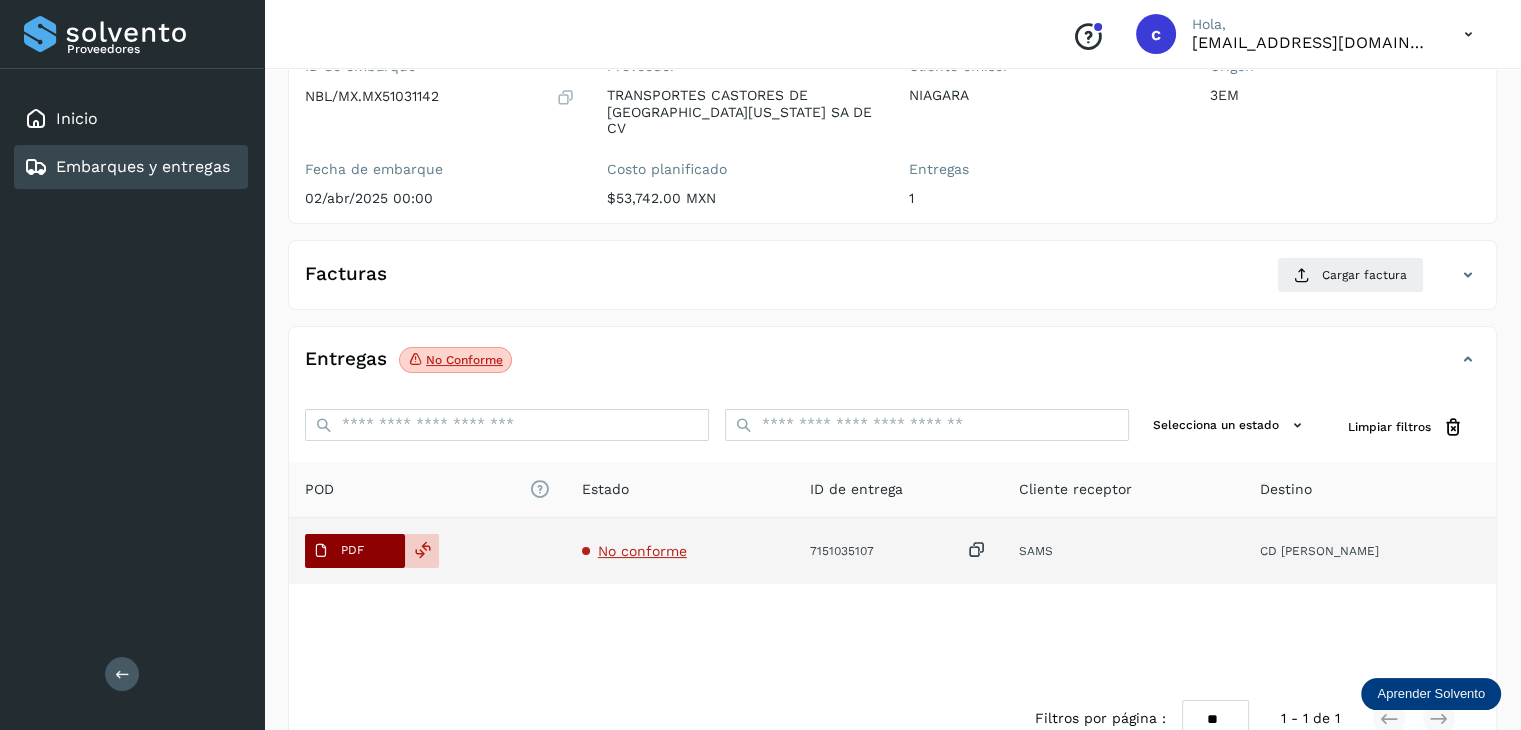 click on "PDF" at bounding box center [352, 550] 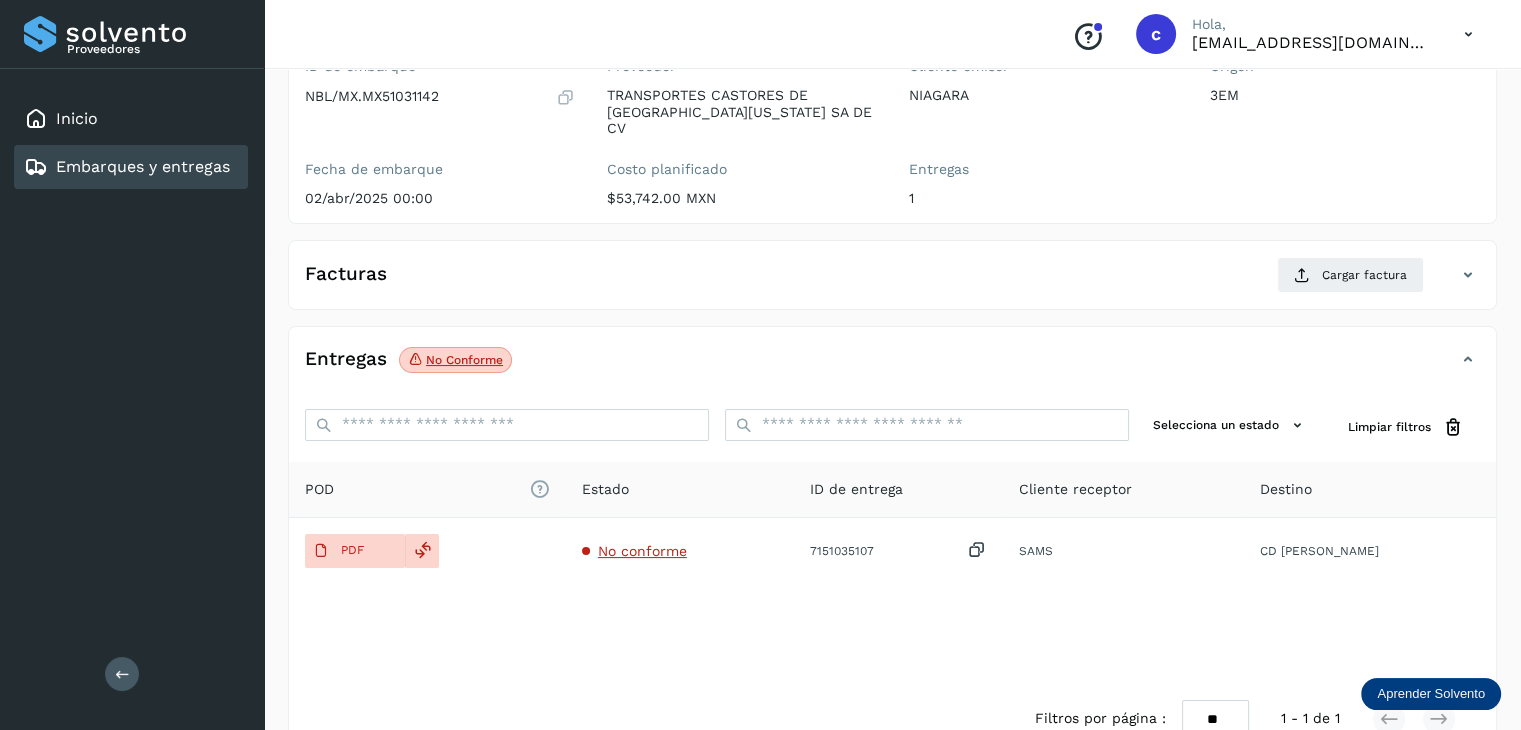 type 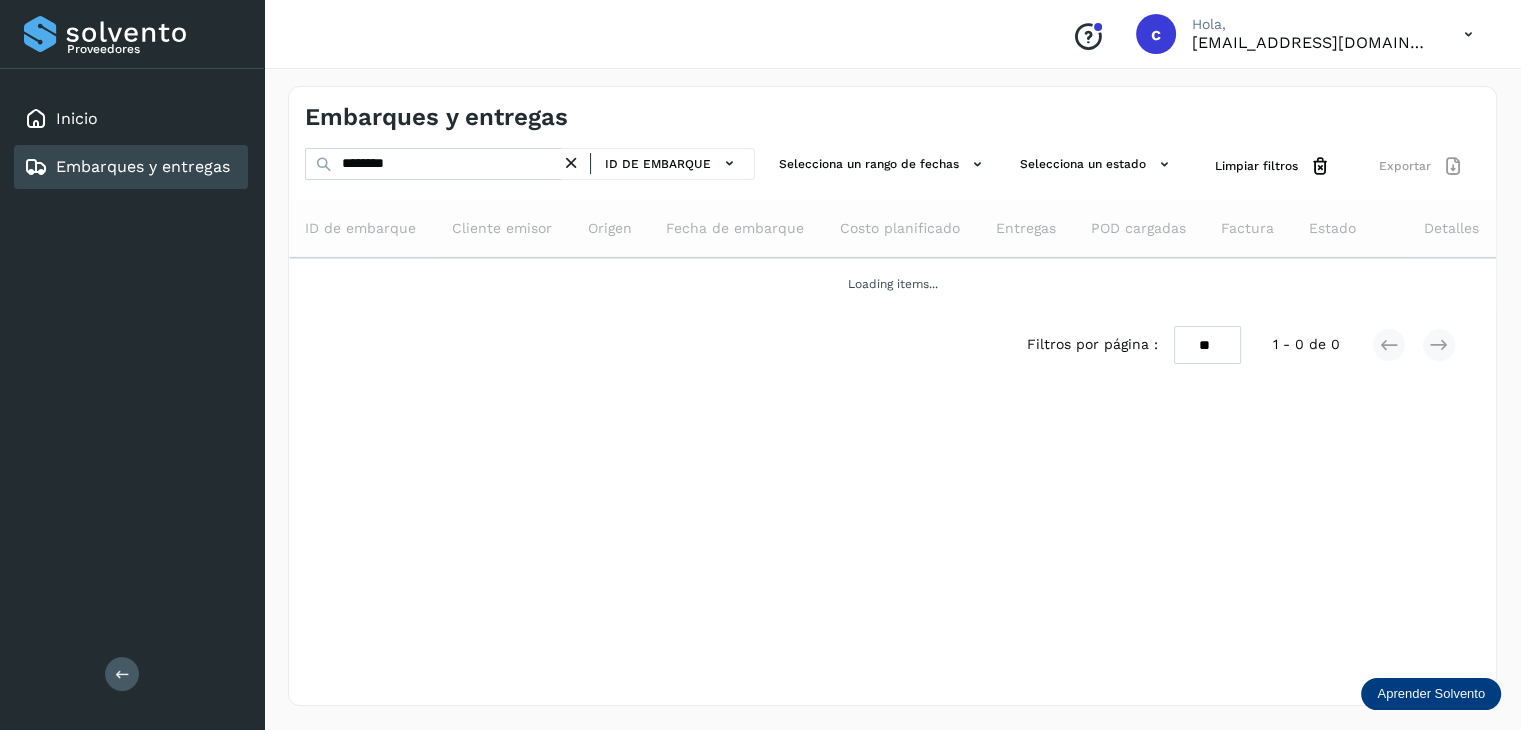 scroll, scrollTop: 0, scrollLeft: 0, axis: both 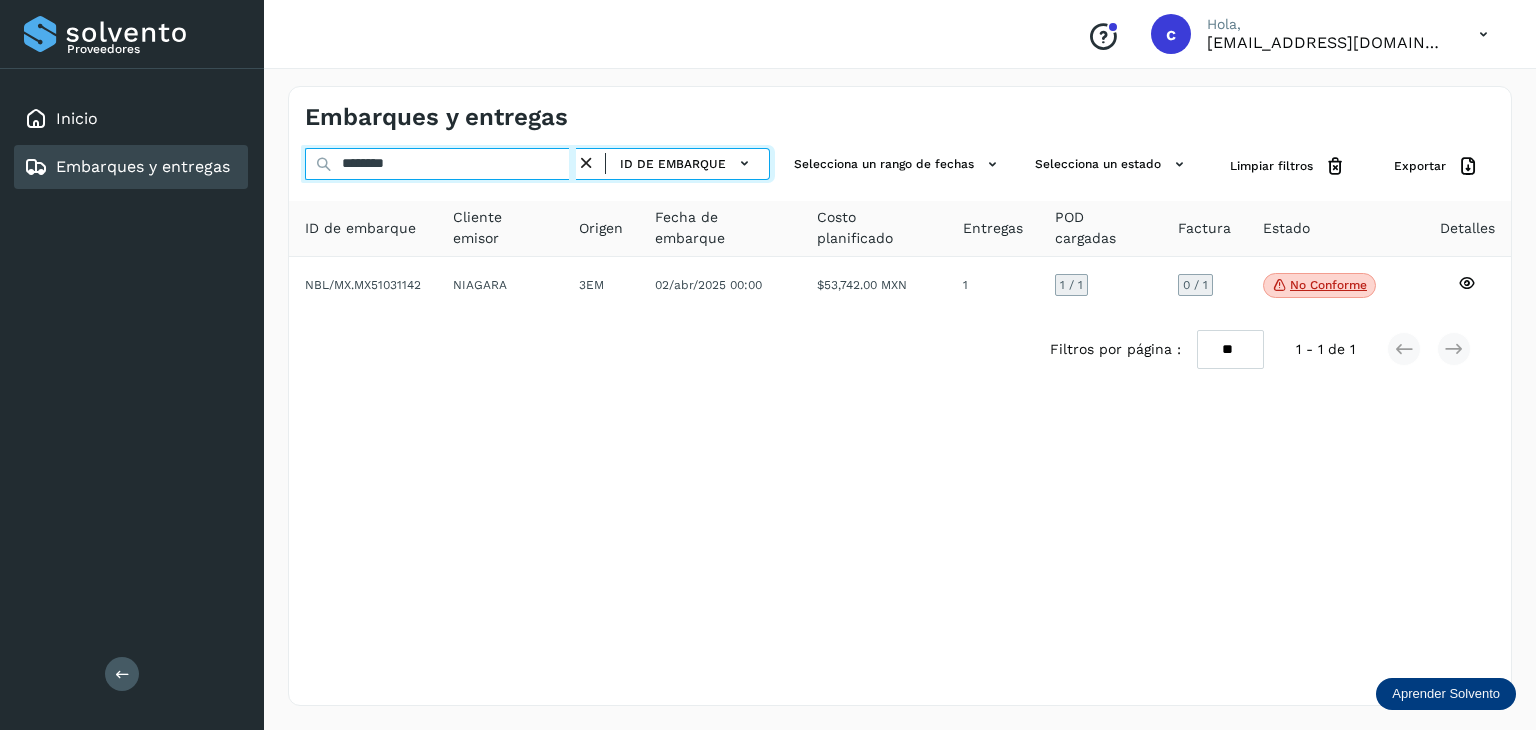 drag, startPoint x: 416, startPoint y: 165, endPoint x: 229, endPoint y: 153, distance: 187.38463 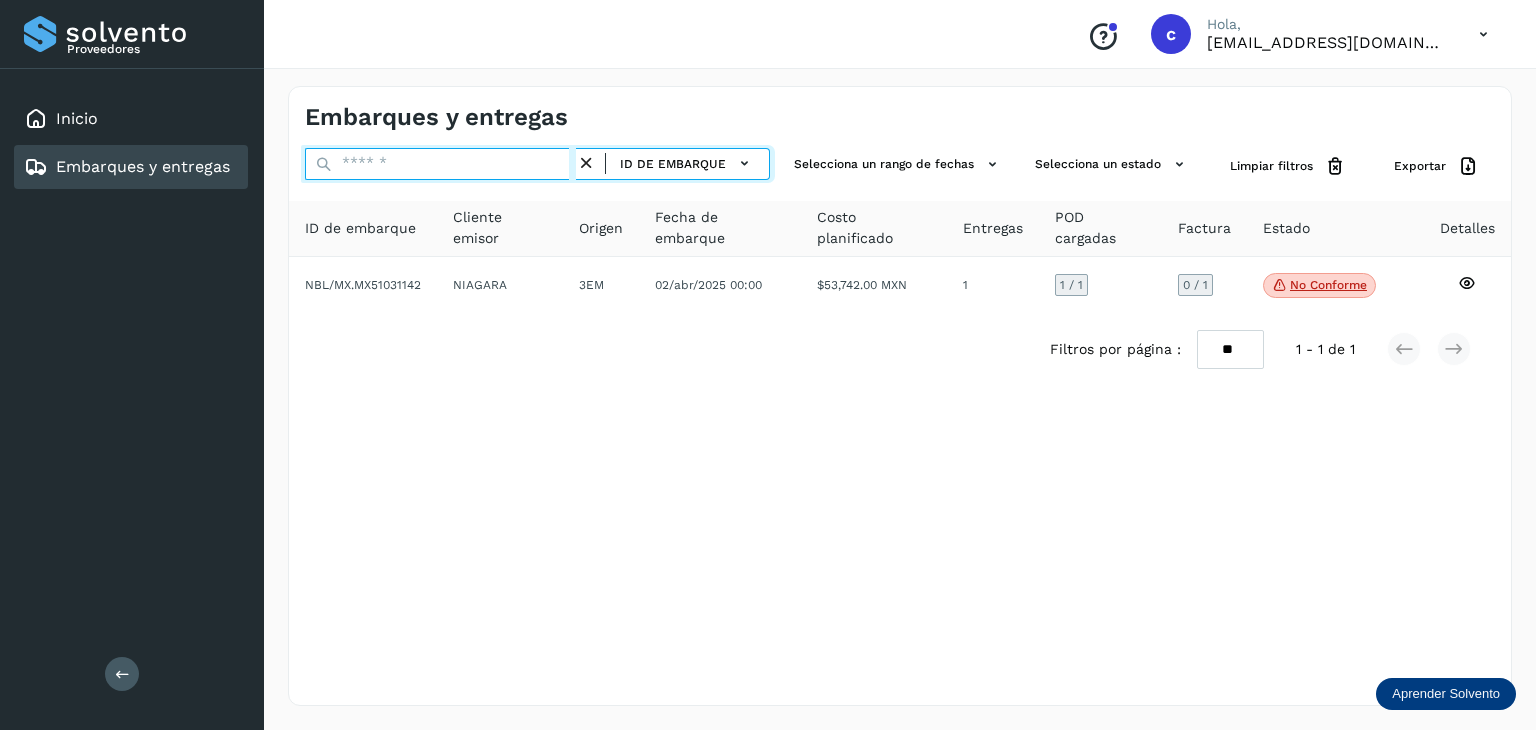 paste on "********" 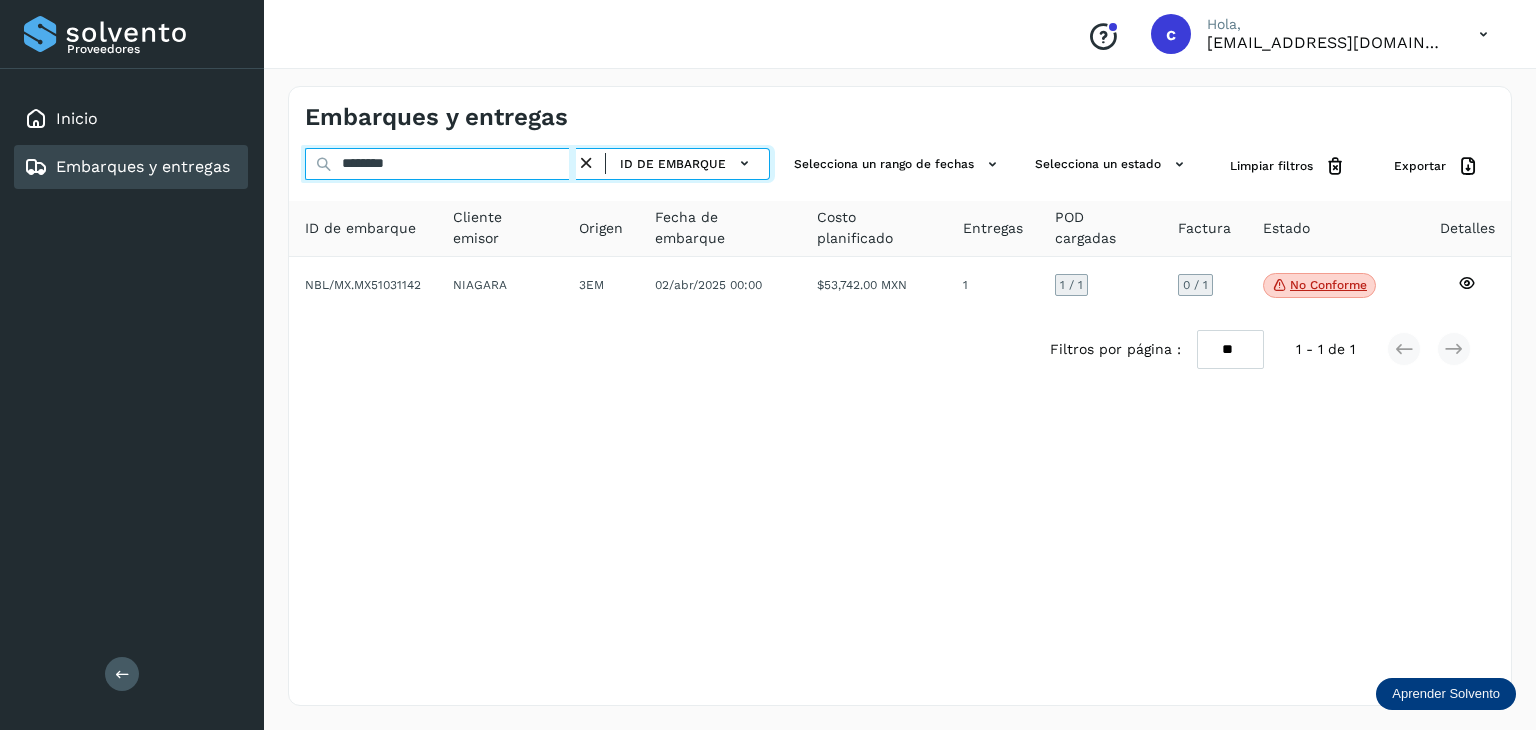 type on "********" 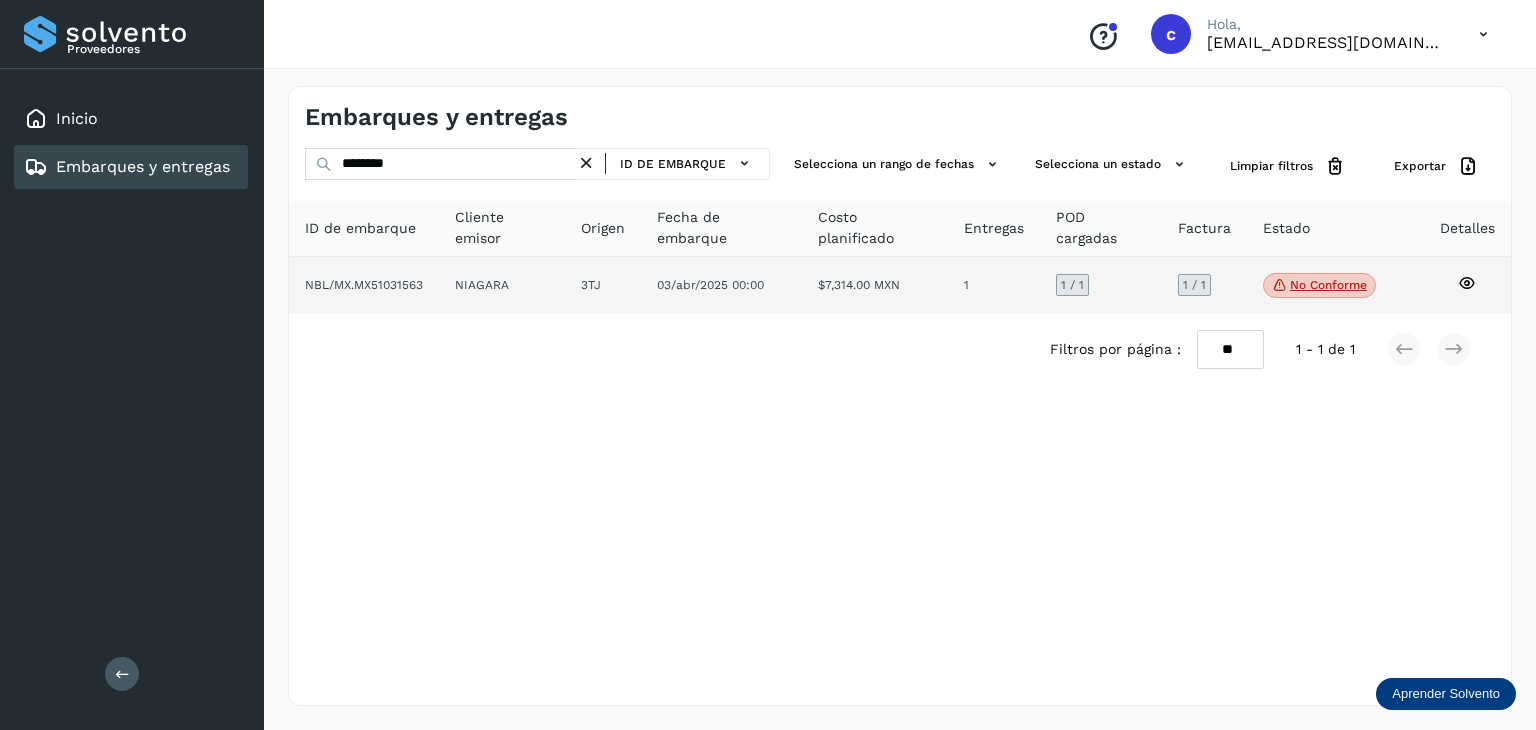 click 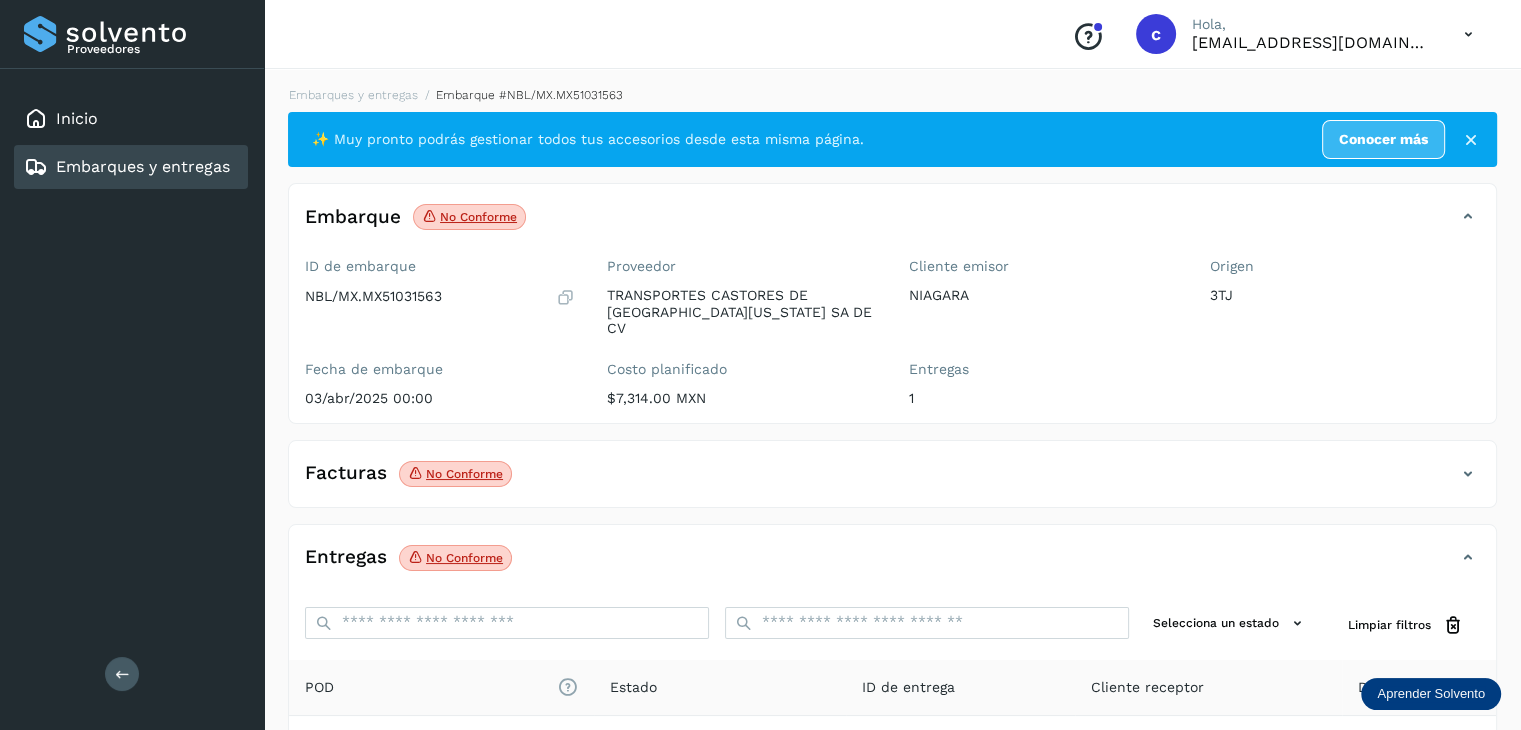 scroll, scrollTop: 200, scrollLeft: 0, axis: vertical 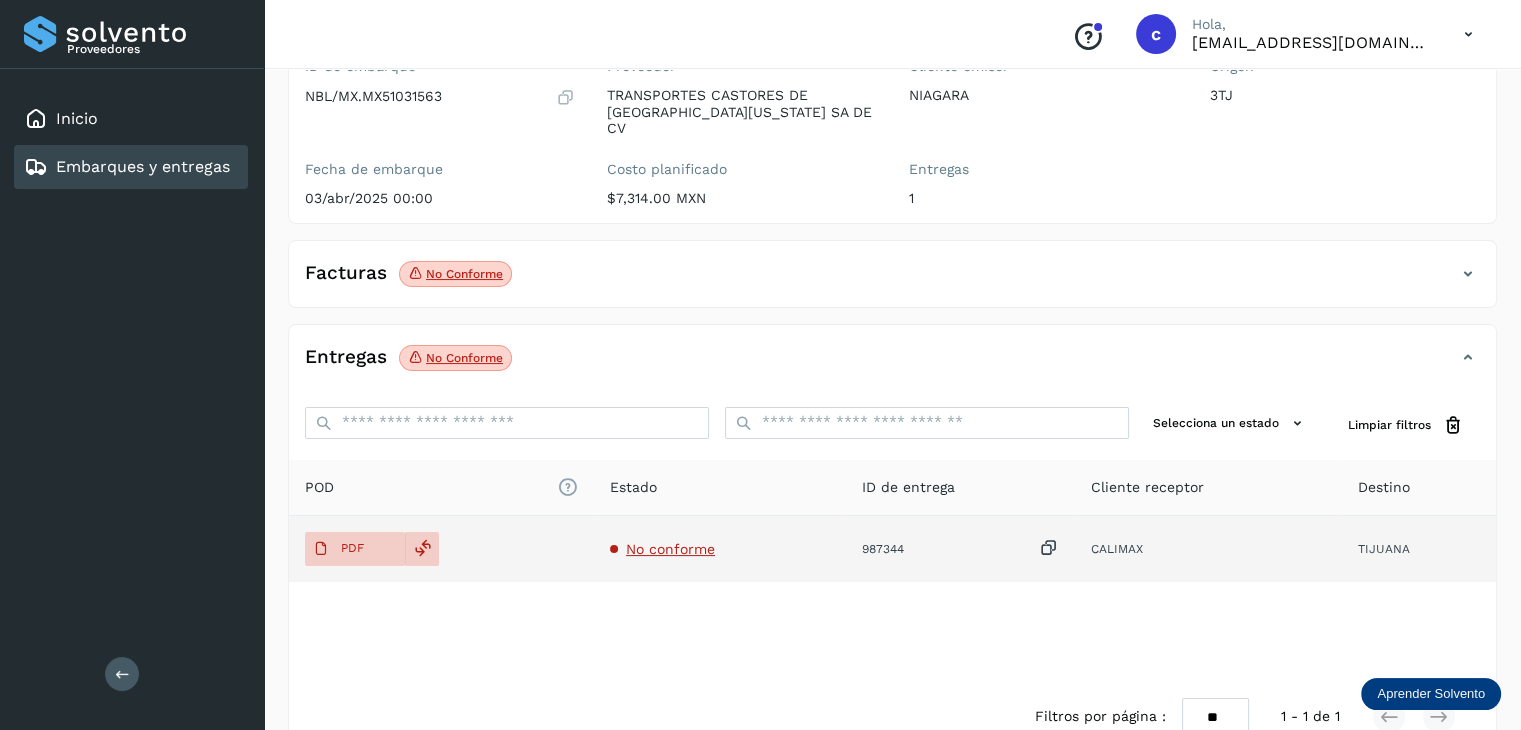 click on "No conforme" at bounding box center [670, 549] 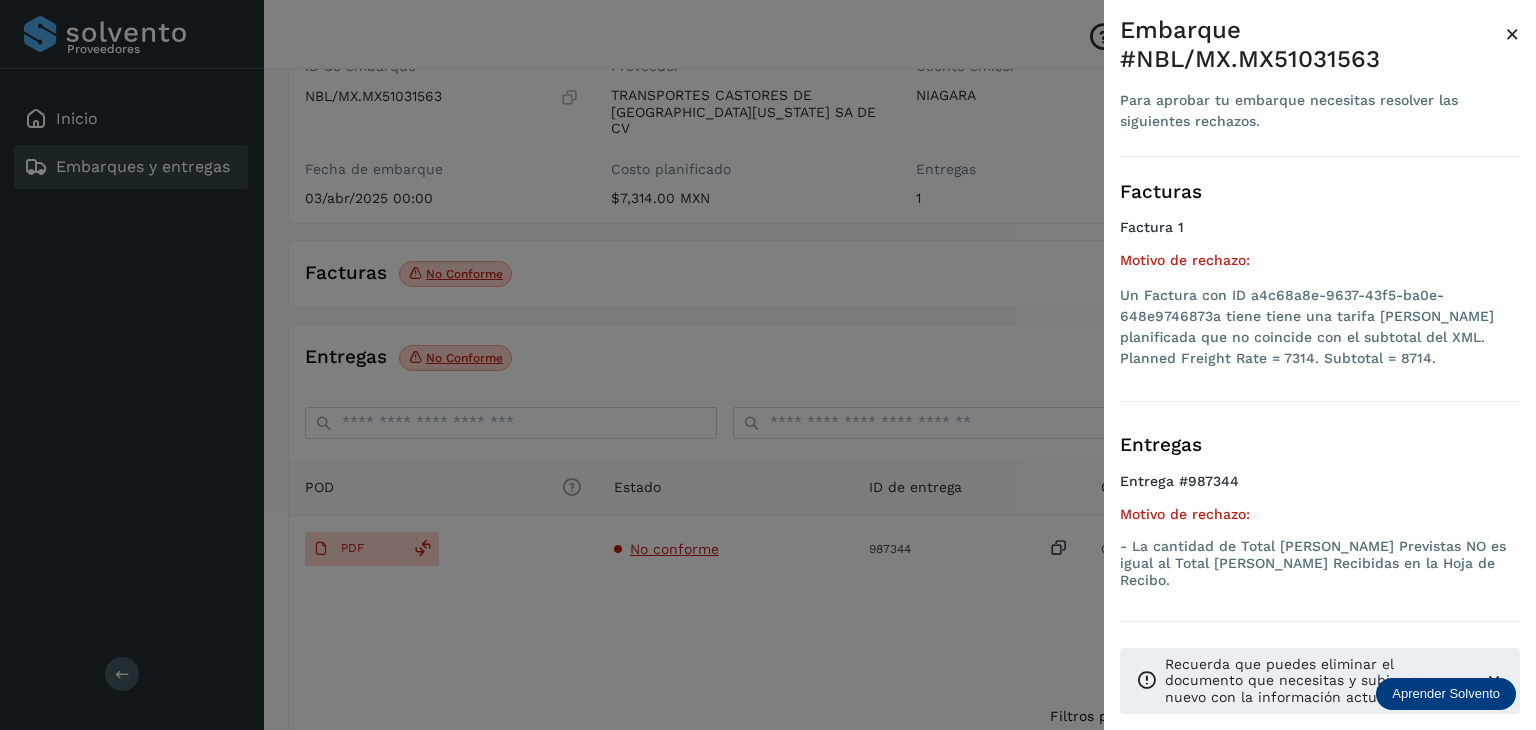 click at bounding box center (768, 365) 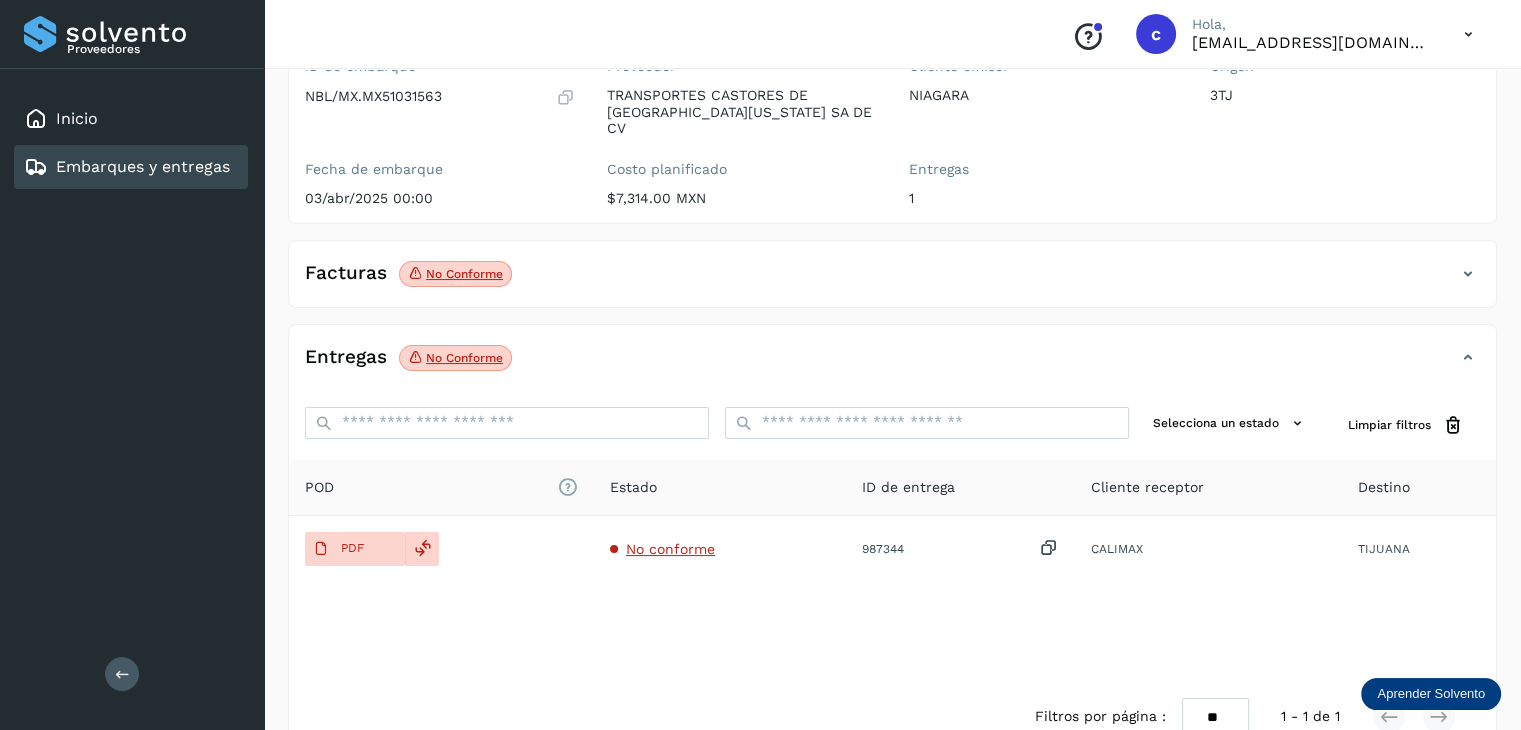 click on "Embarques y entregas" at bounding box center [143, 166] 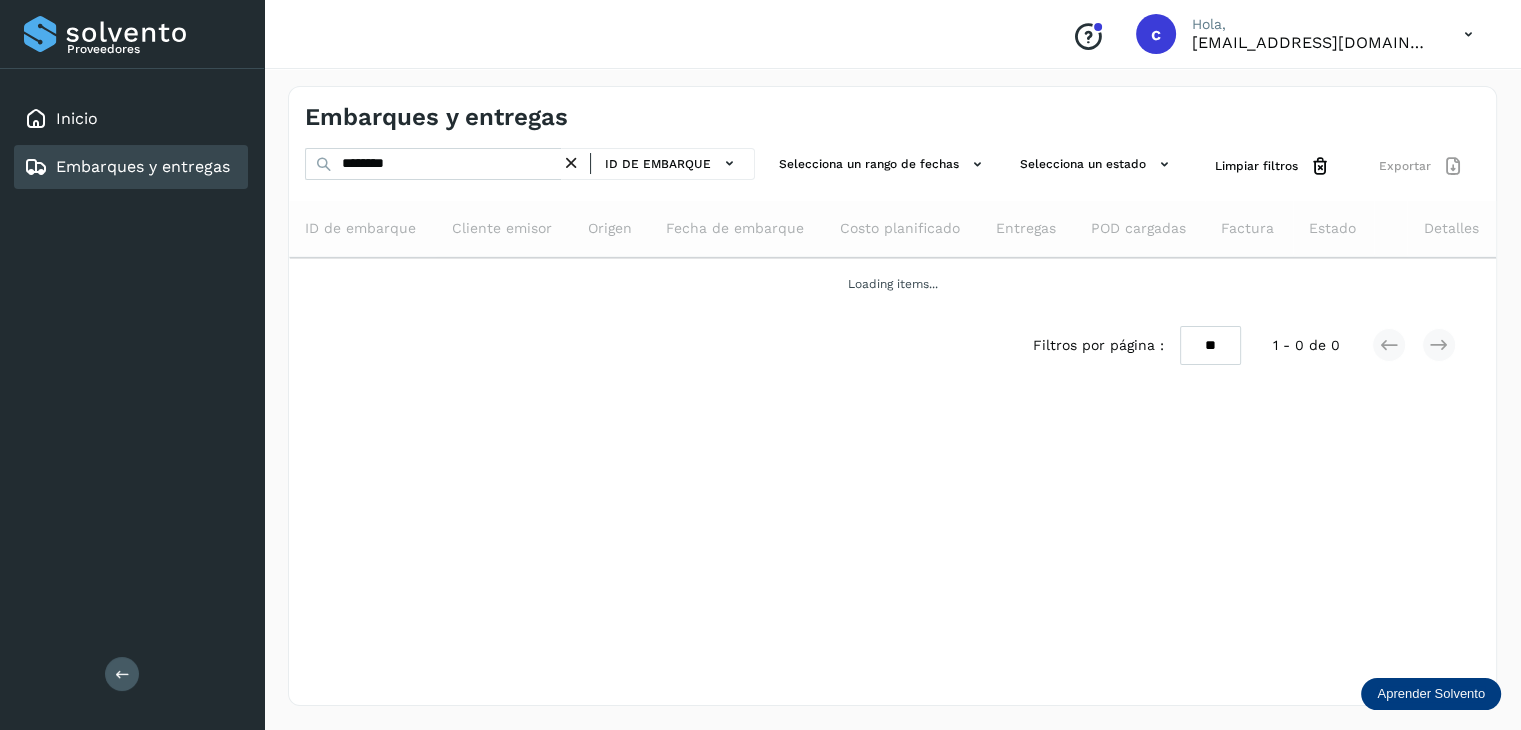 scroll, scrollTop: 0, scrollLeft: 0, axis: both 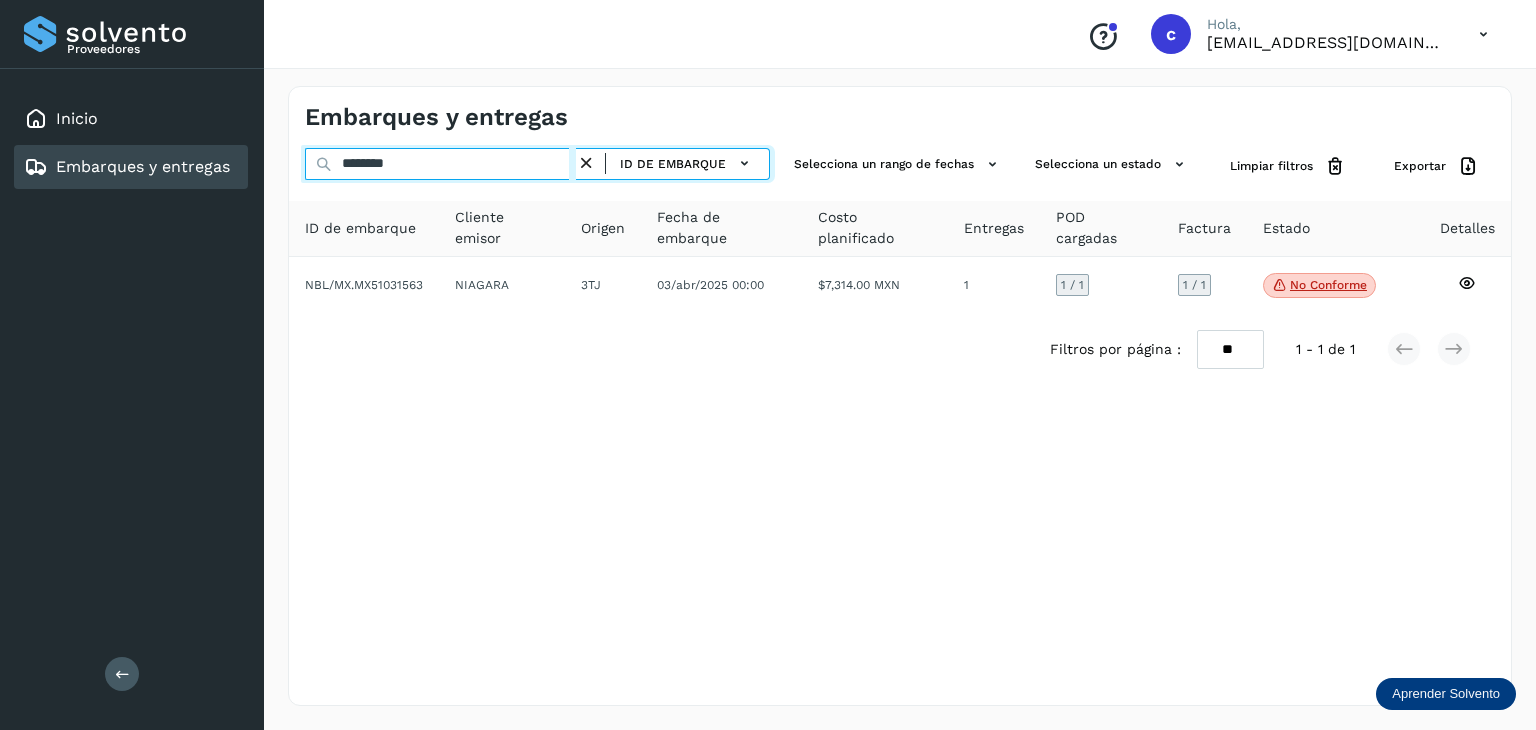 drag, startPoint x: 347, startPoint y: 157, endPoint x: 313, endPoint y: 176, distance: 38.948685 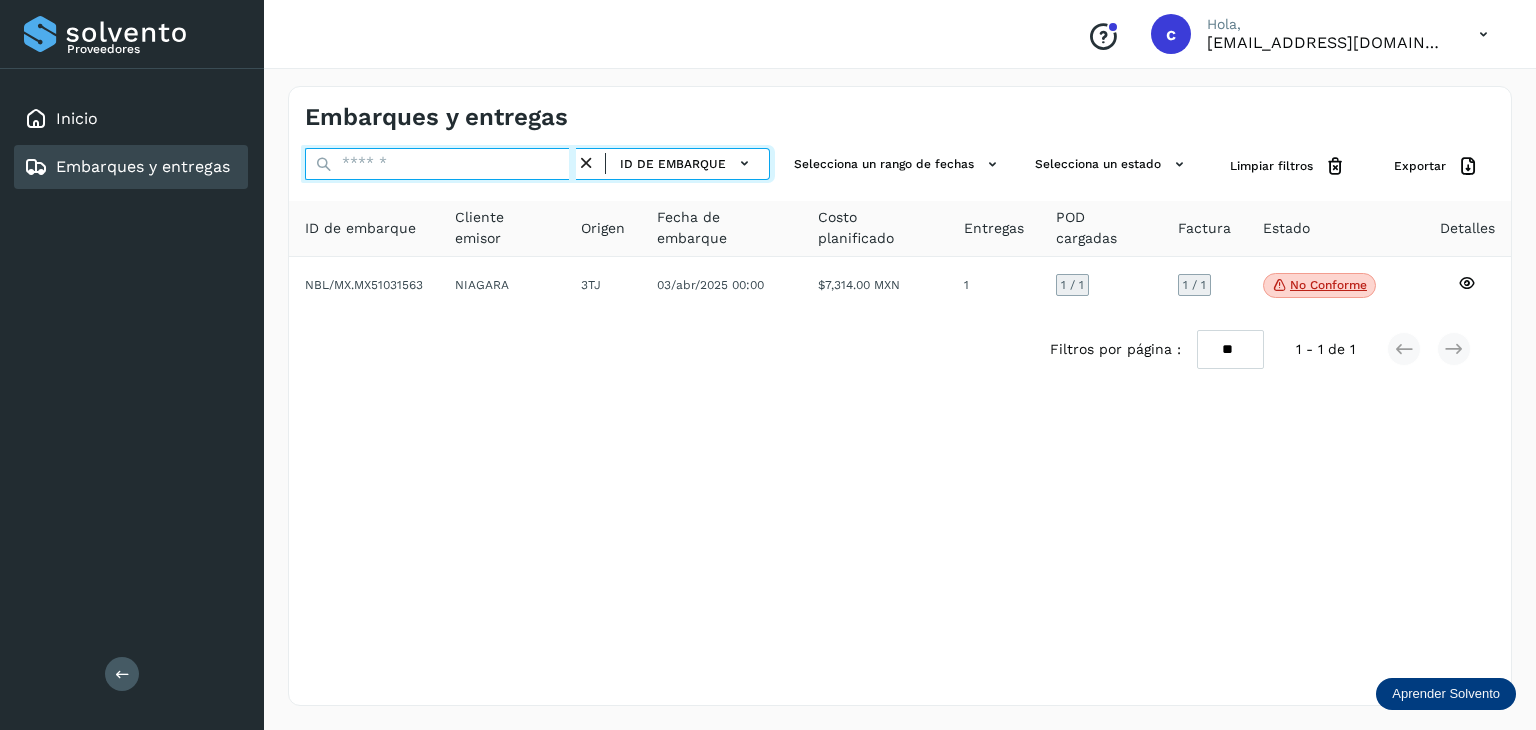 paste on "********" 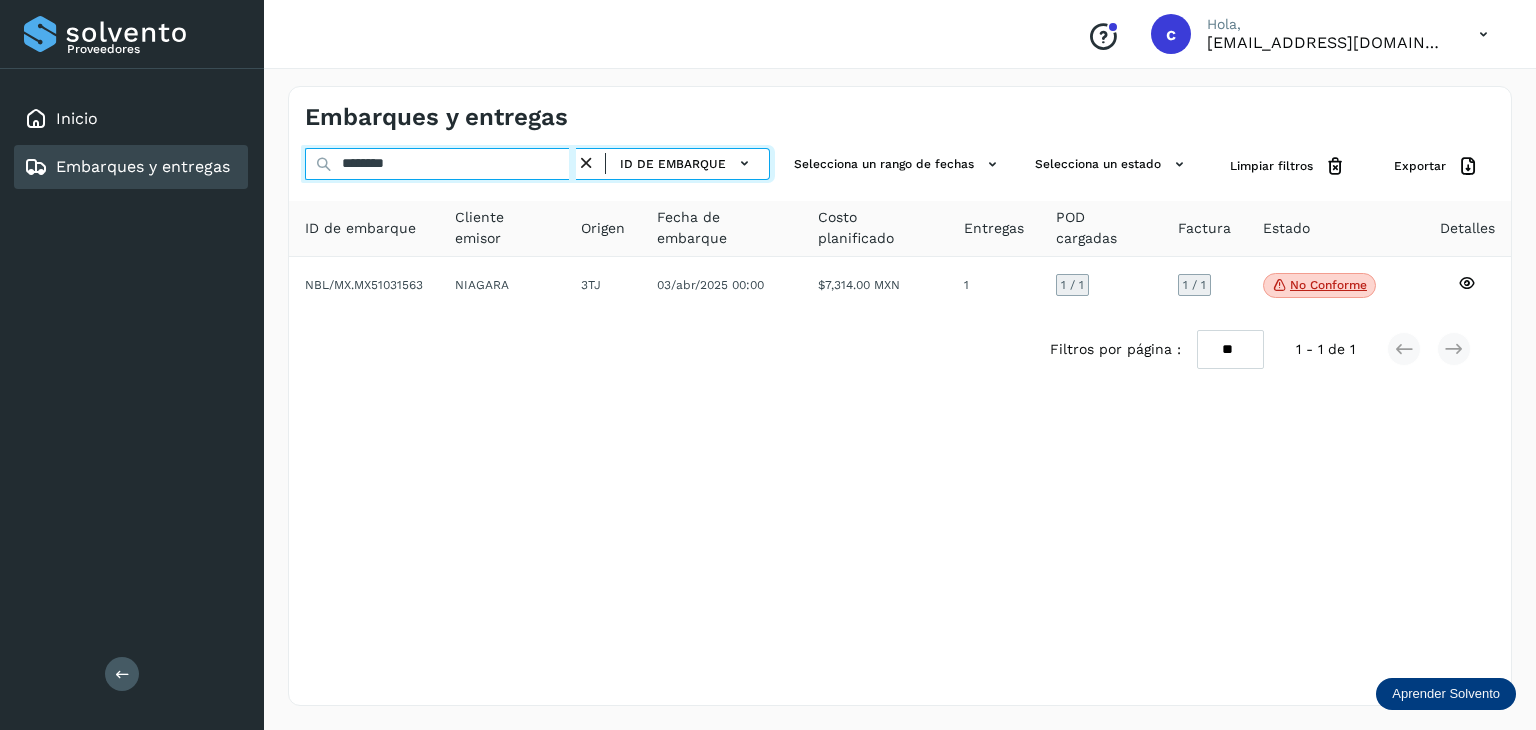 type on "********" 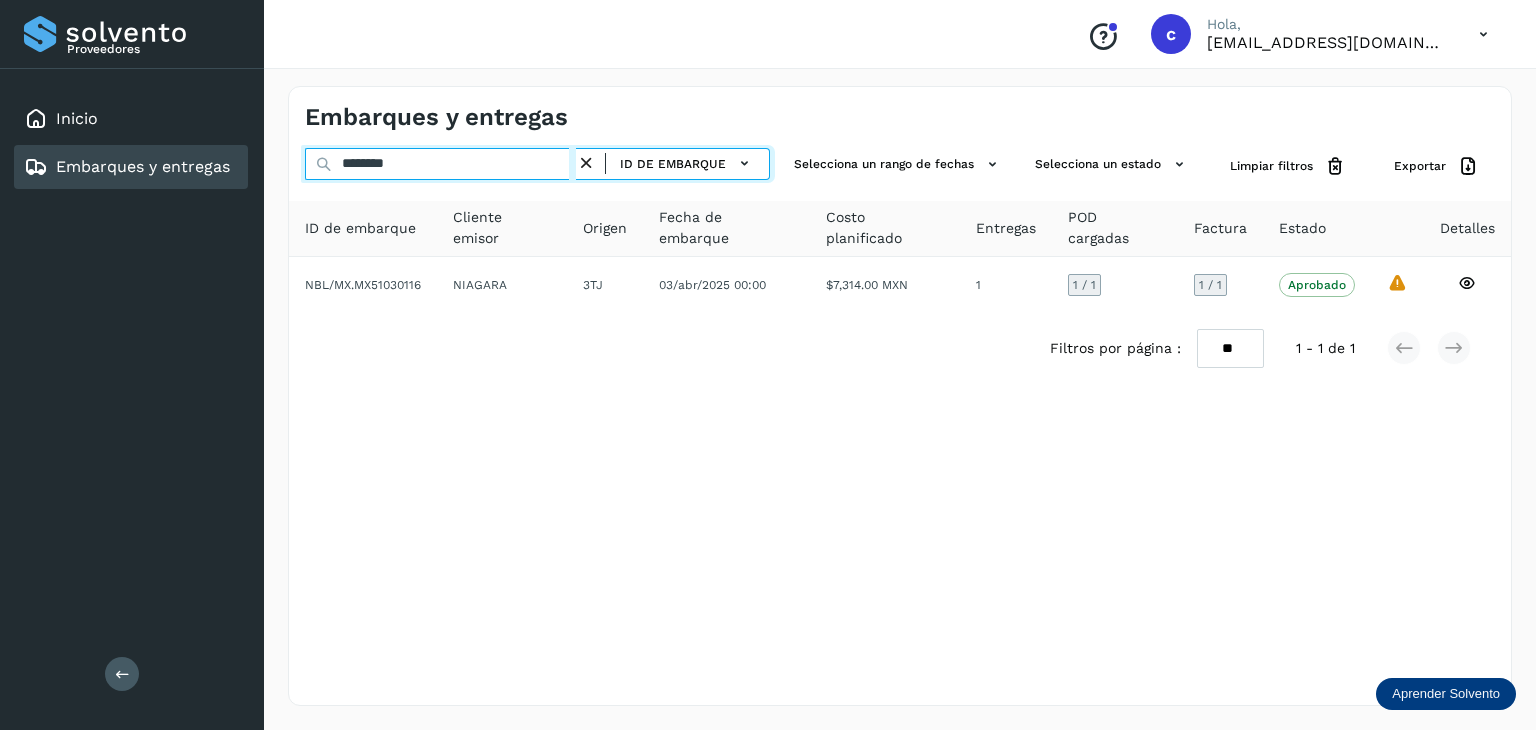 click on "********" at bounding box center [440, 164] 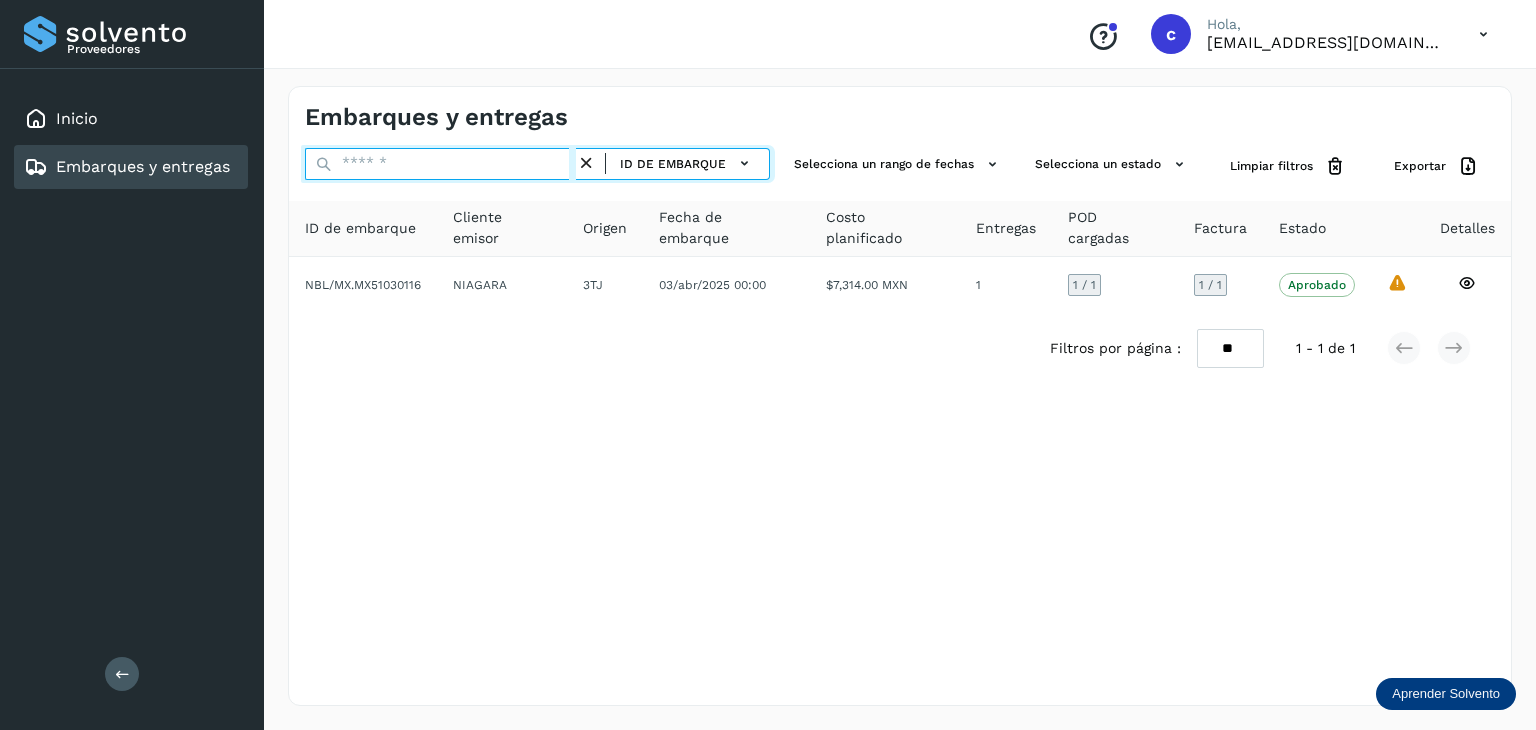 paste on "********" 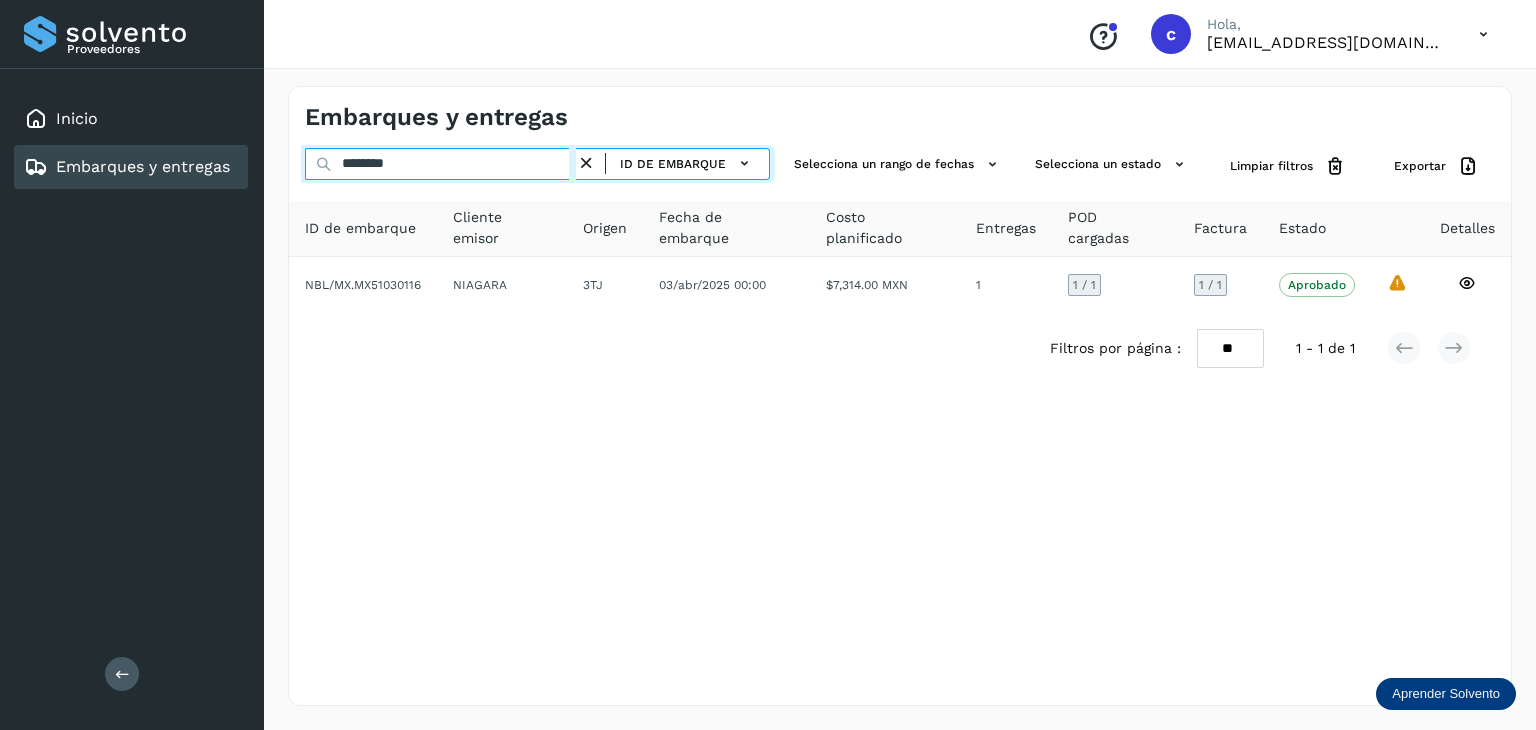 type on "********" 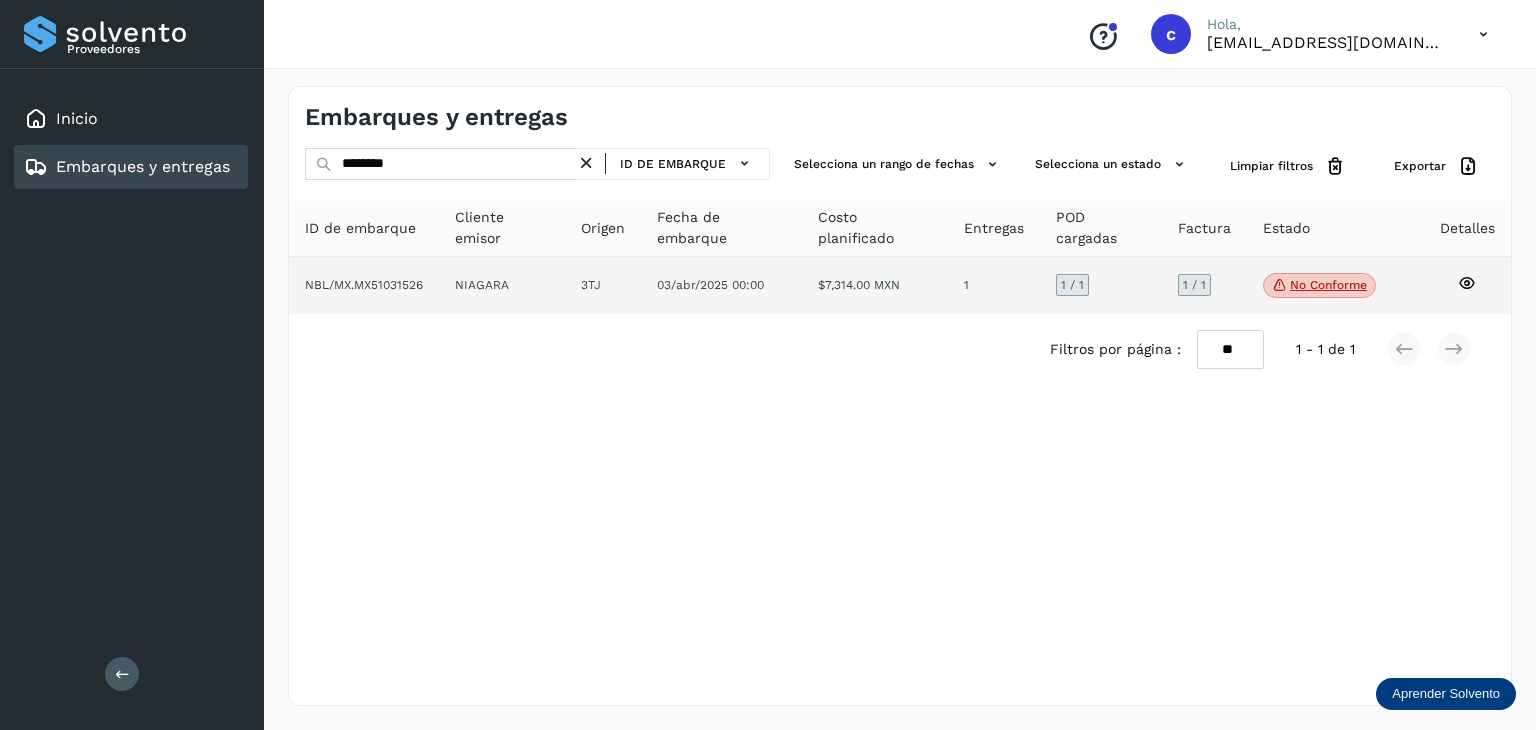 click 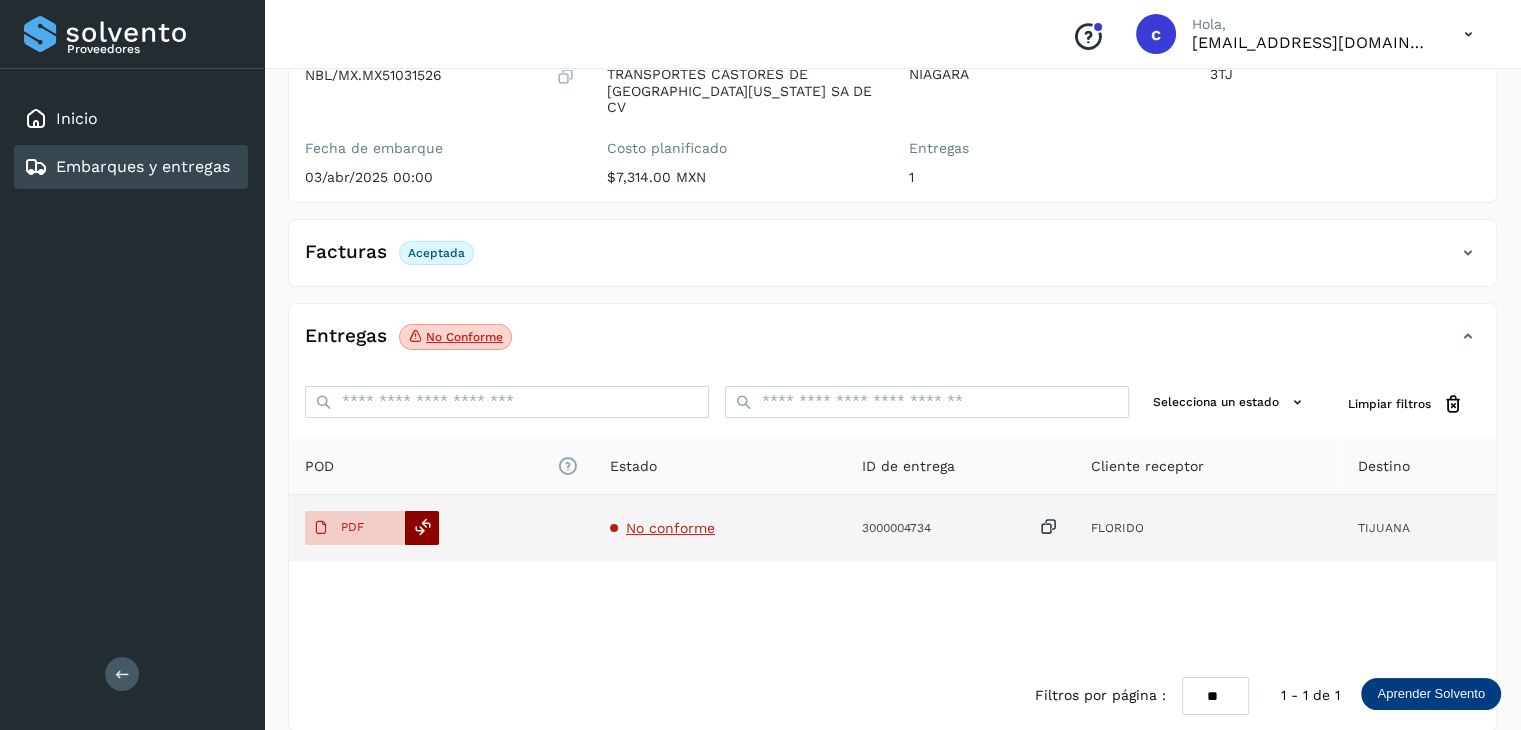 scroll, scrollTop: 229, scrollLeft: 0, axis: vertical 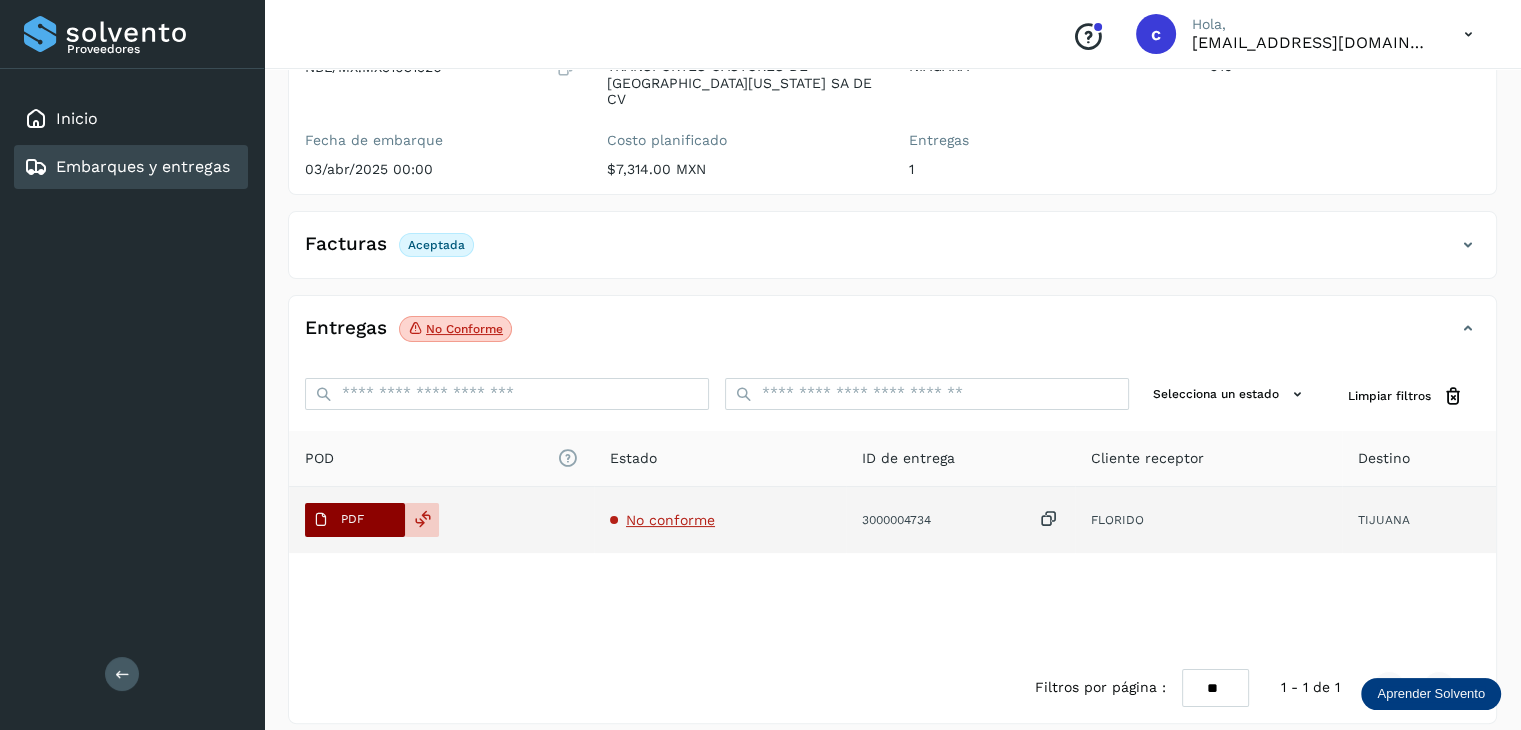 click on "PDF" at bounding box center (355, 520) 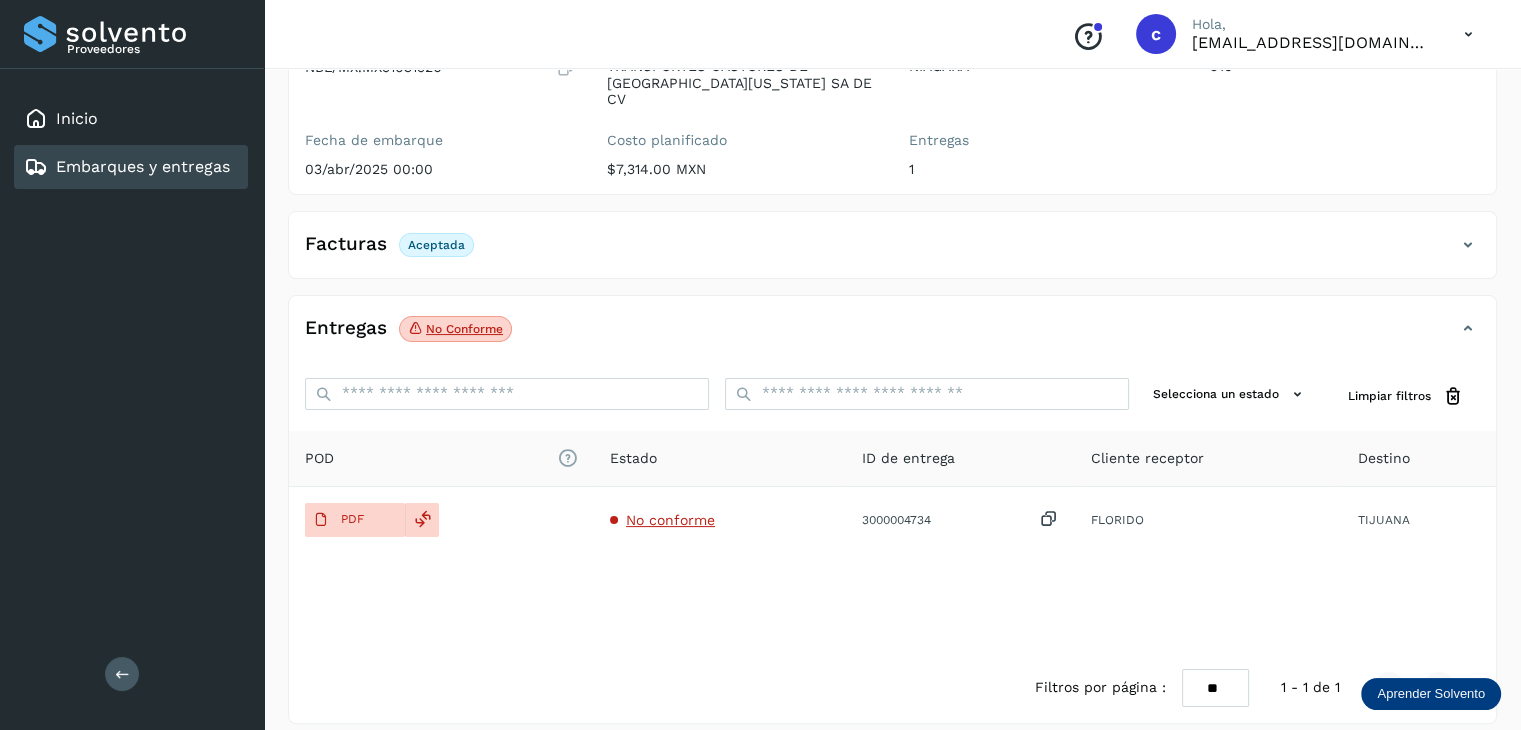 type 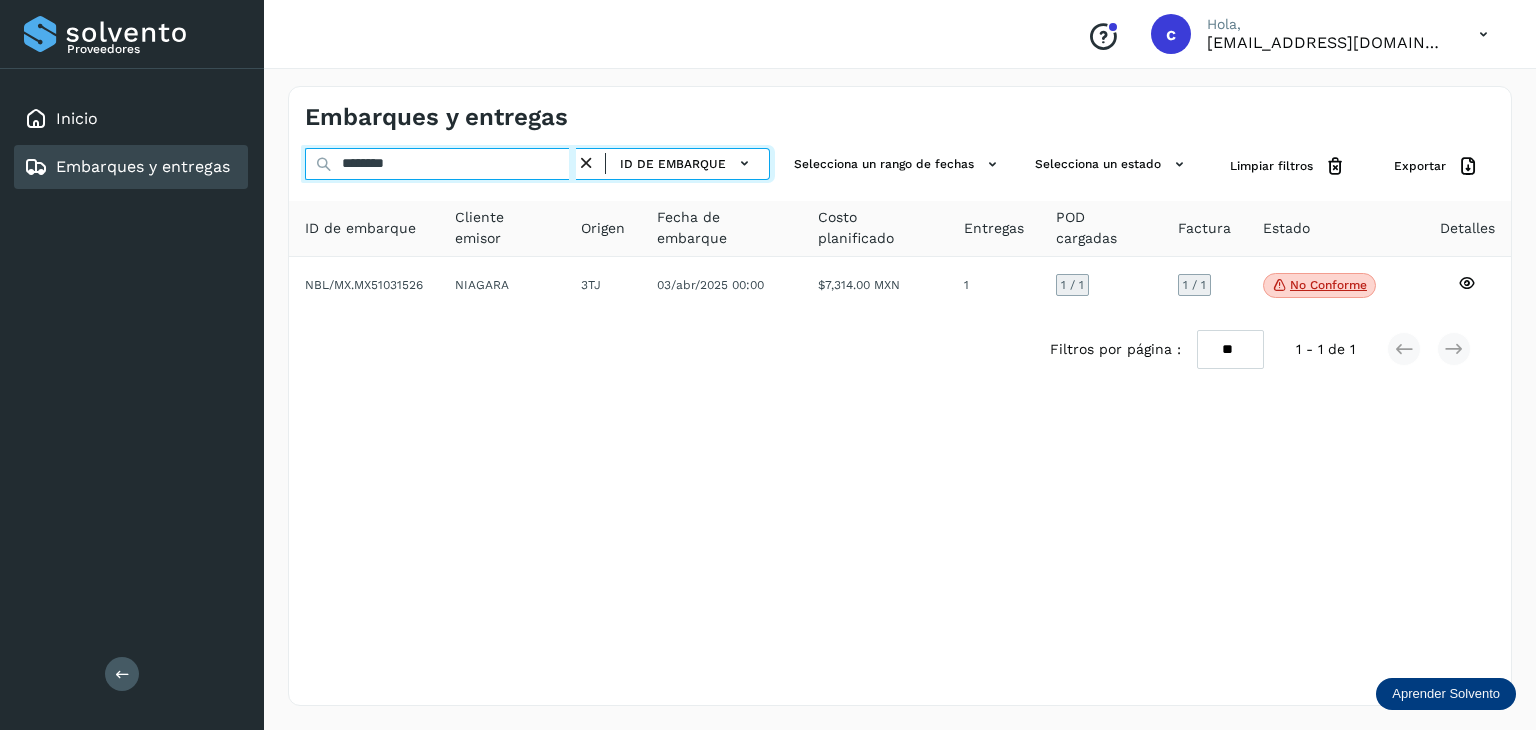 drag, startPoint x: 392, startPoint y: 161, endPoint x: 302, endPoint y: 171, distance: 90.55385 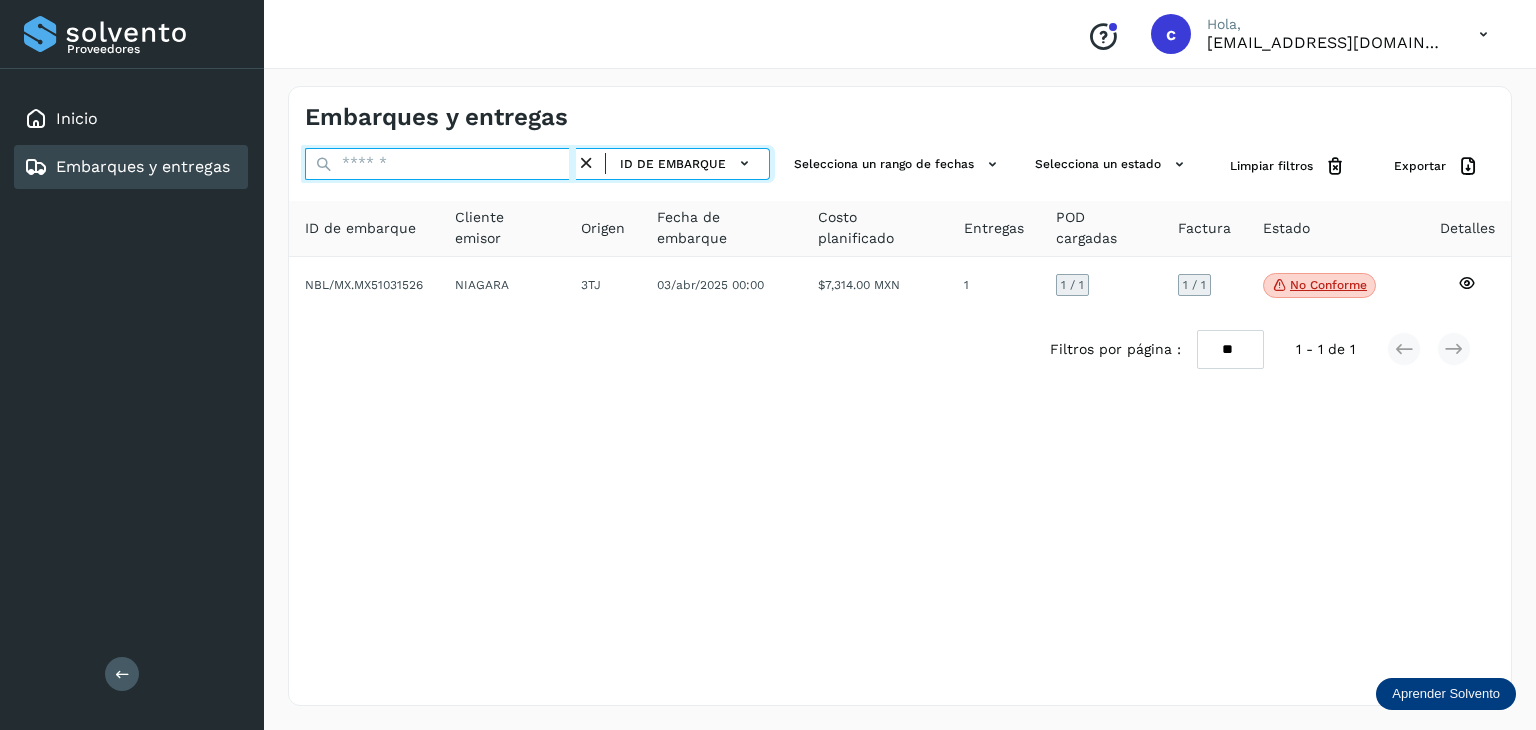 paste on "********" 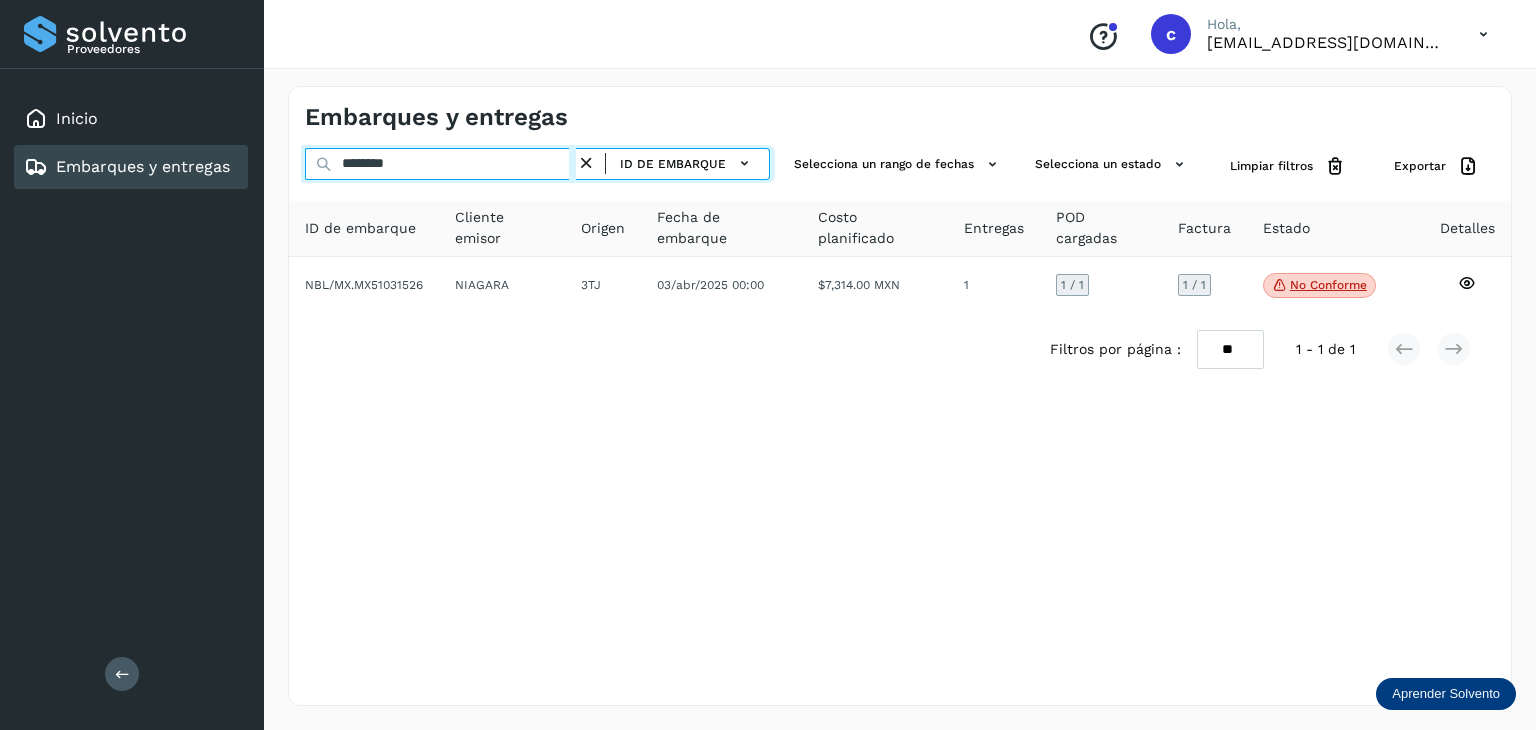 type on "********" 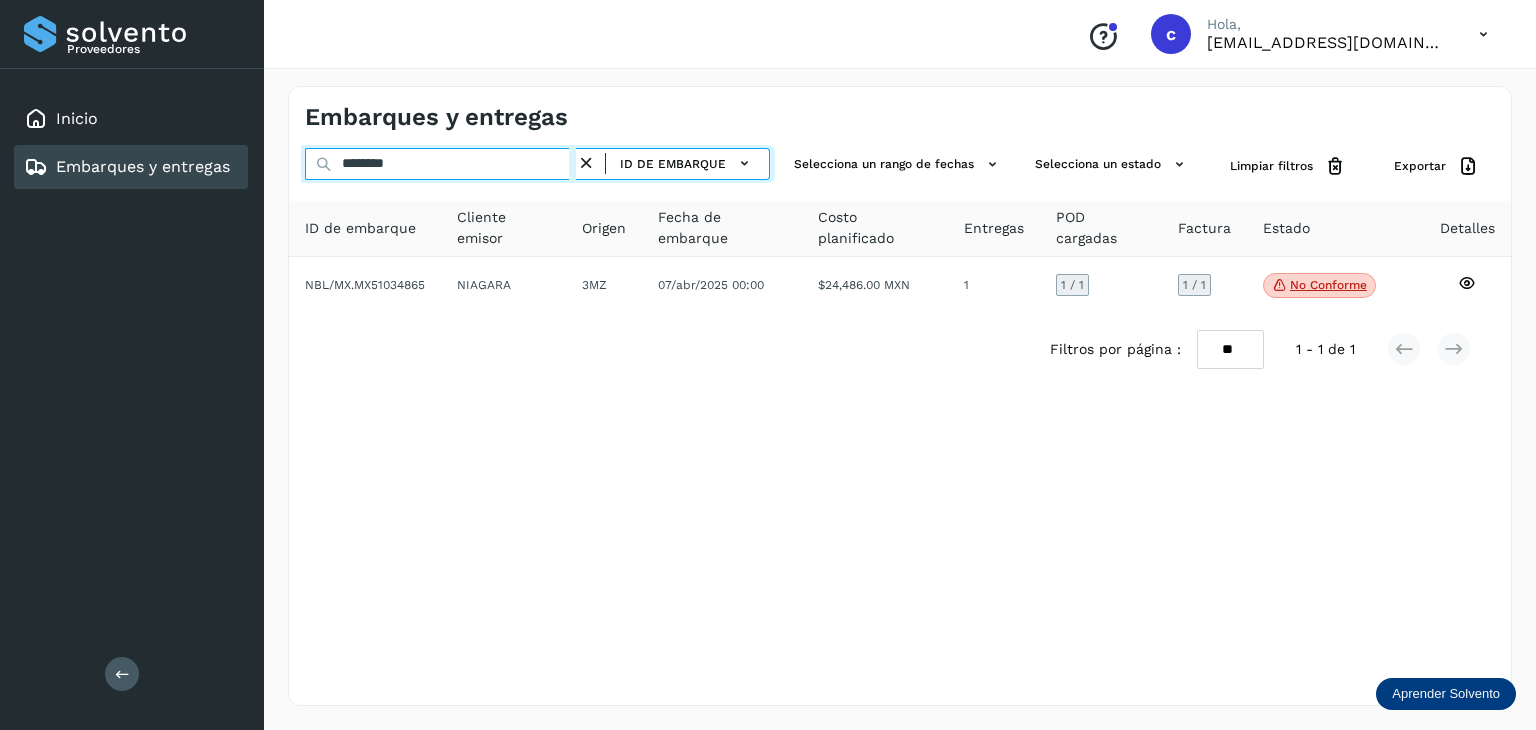 click on "Proveedores Inicio Embarques y entregas Salir
Conoce nuestros beneficios
c Hola, [EMAIL_ADDRESS][DOMAIN_NAME] Embarques y entregas ******** ID de embarque Selecciona un rango de fechas  Selecciona un estado Limpiar filtros Exportar ID de embarque Cliente emisor Origen Fecha de embarque Costo planificado Entregas POD cargadas Factura Estado Detalles NBL/MX.MX51034865 NIAGARA 3MZ [DATE] 00:00  $24,486.00 MXN  1 1  / 1 1 / 1 No conforme
Verifica el estado de la factura o entregas asociadas a este embarque
Filtros por página : ** ** ** 1 - 1 de 1" 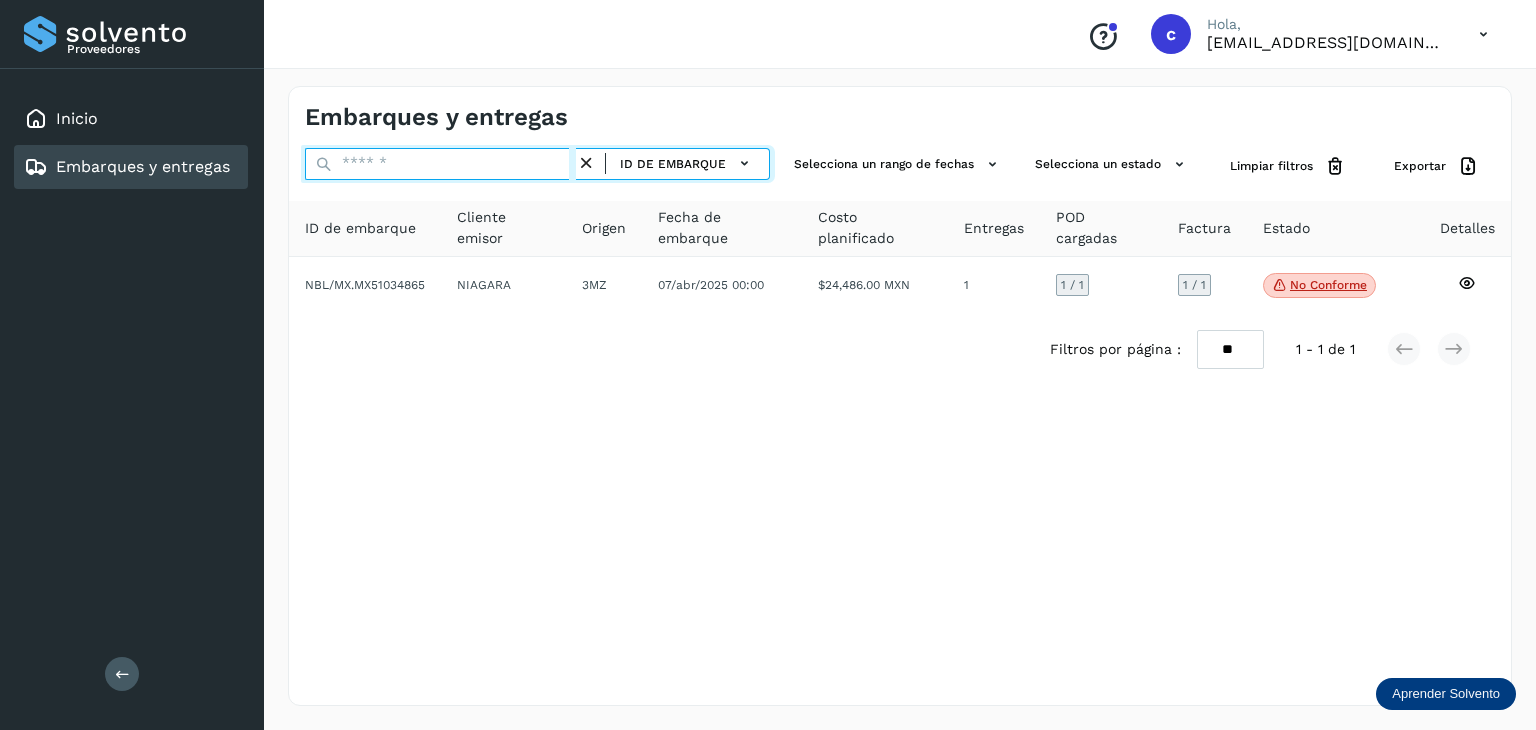 paste on "********" 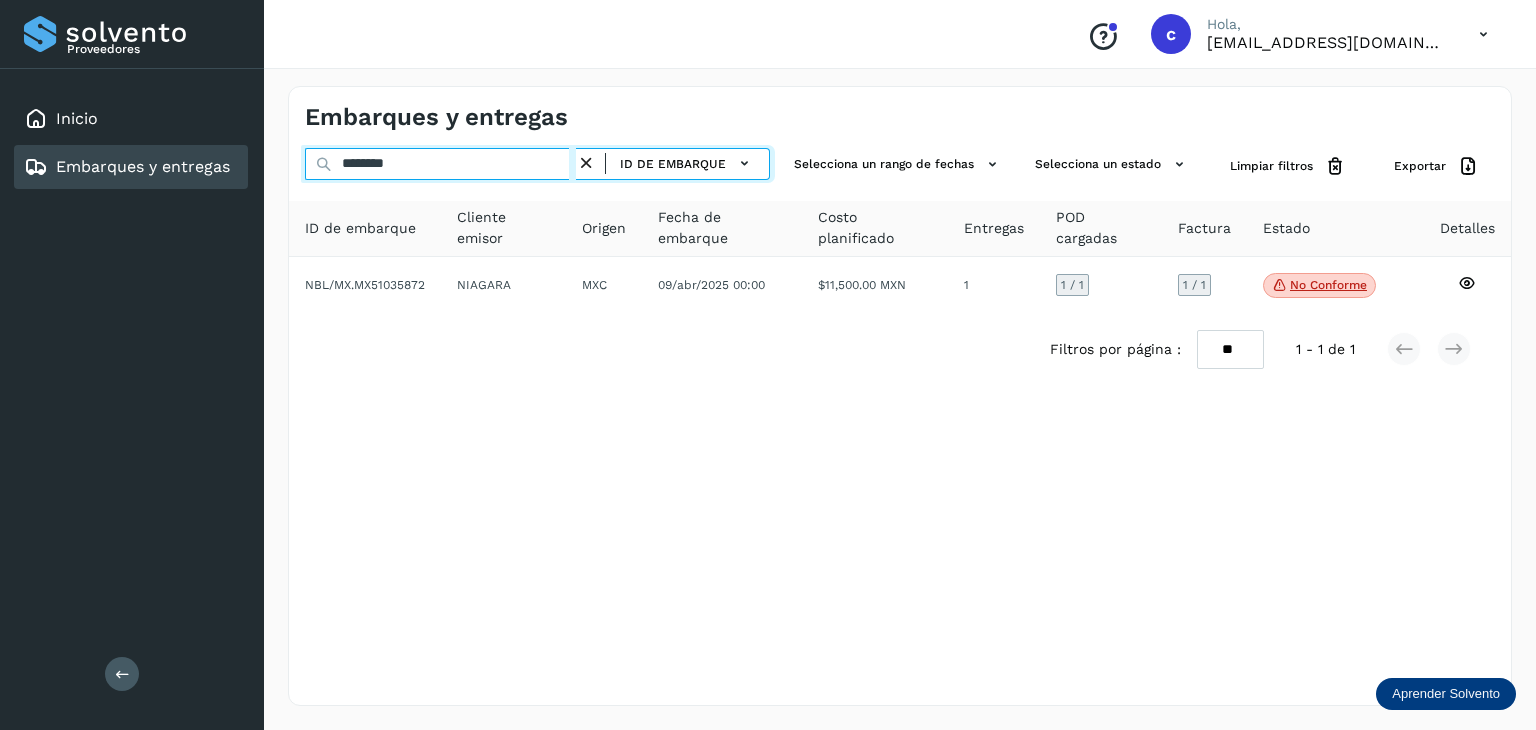 click on "Embarques y entregas ******** ID de embarque Selecciona un rango de fechas  Selecciona un estado Limpiar filtros Exportar ID de embarque Cliente emisor Origen Fecha de embarque Costo planificado Entregas POD cargadas Factura Estado Detalles NBL/MX.MX51035872 NIAGARA MXC [DATE] 00:00  $11,500.00 MXN  1 1  / 1 1 / 1 No conforme
Verifica el estado de la factura o entregas asociadas a este embarque
Filtros por página : ** ** ** 1 - 1 de 1" at bounding box center (900, 396) 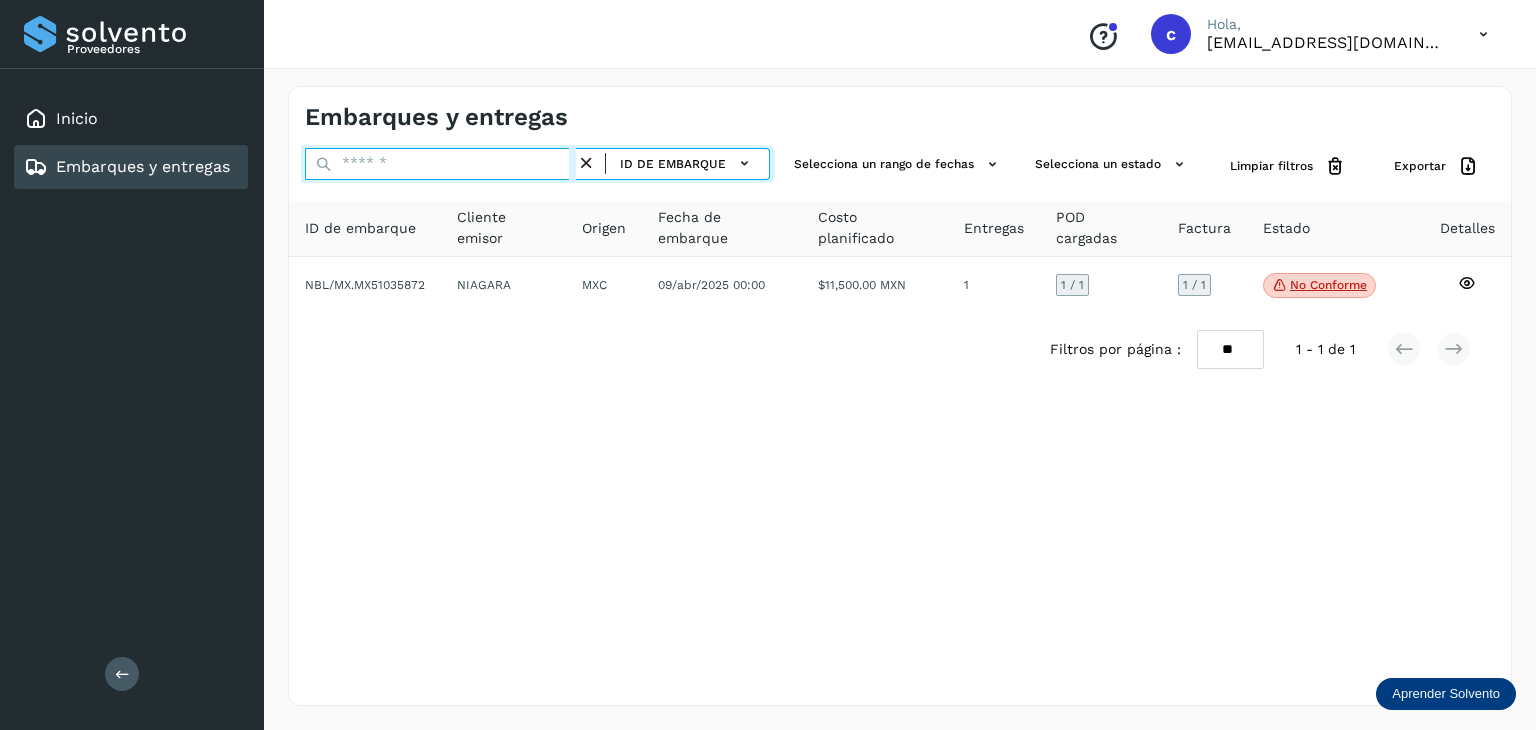 paste on "********" 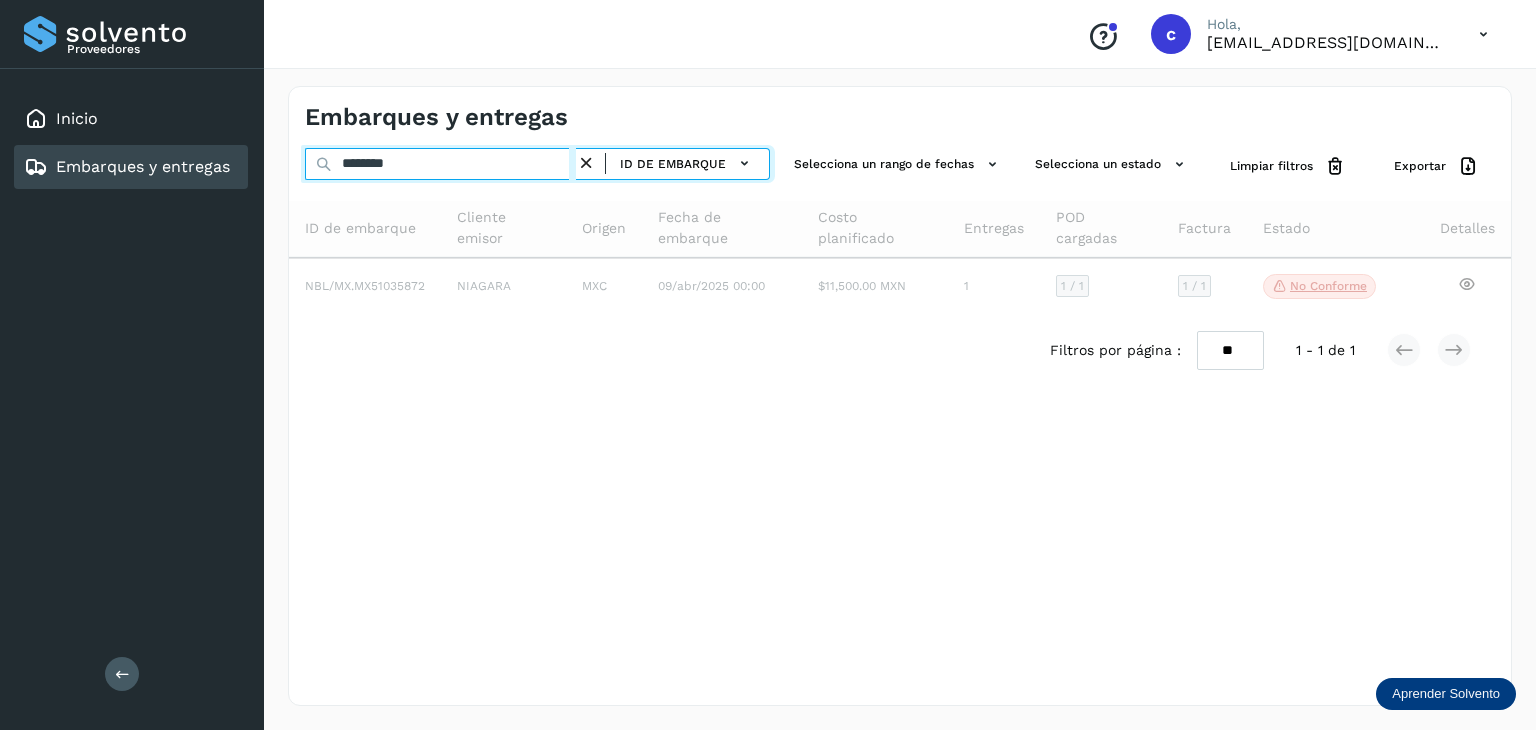 type on "********" 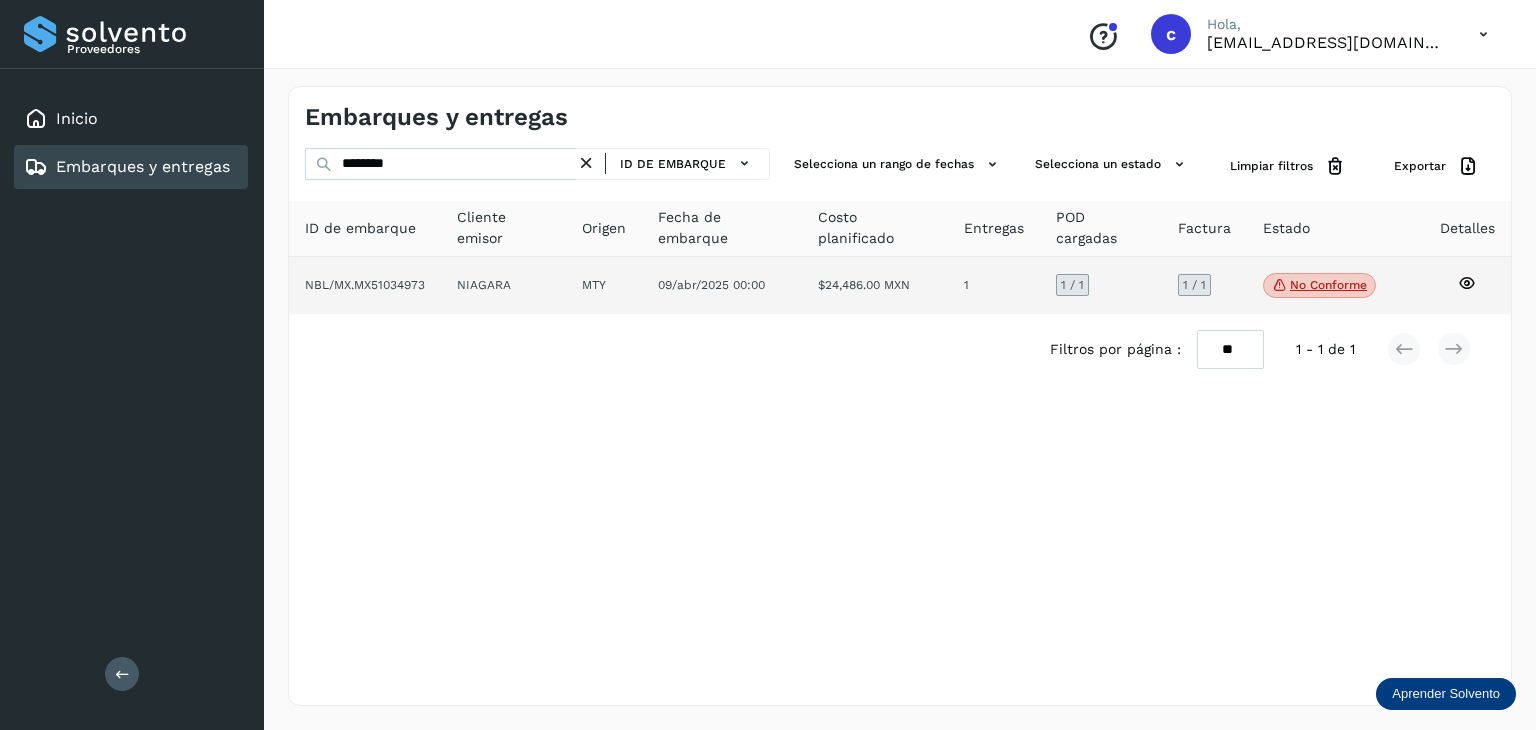 click 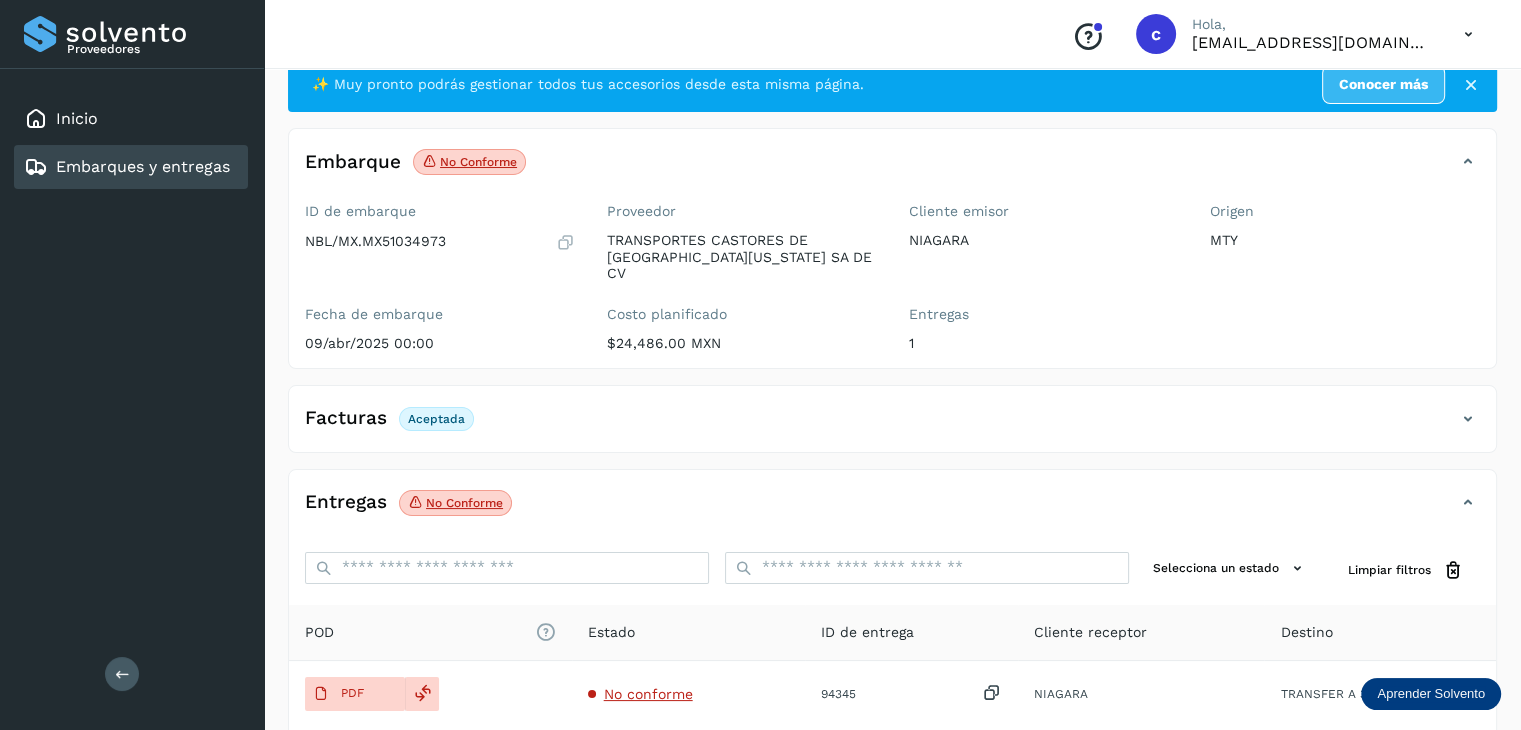 scroll, scrollTop: 100, scrollLeft: 0, axis: vertical 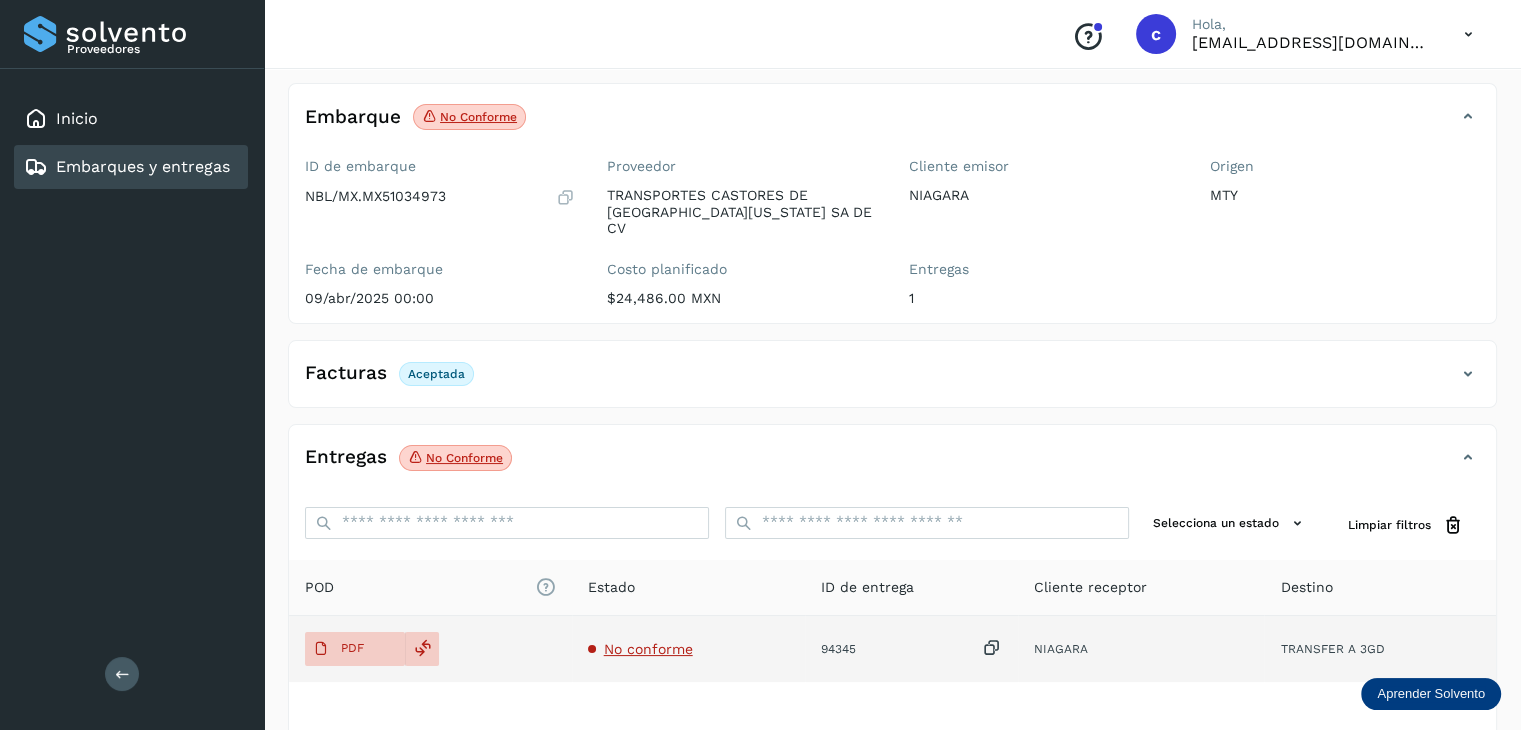 click on "No conforme" at bounding box center (648, 649) 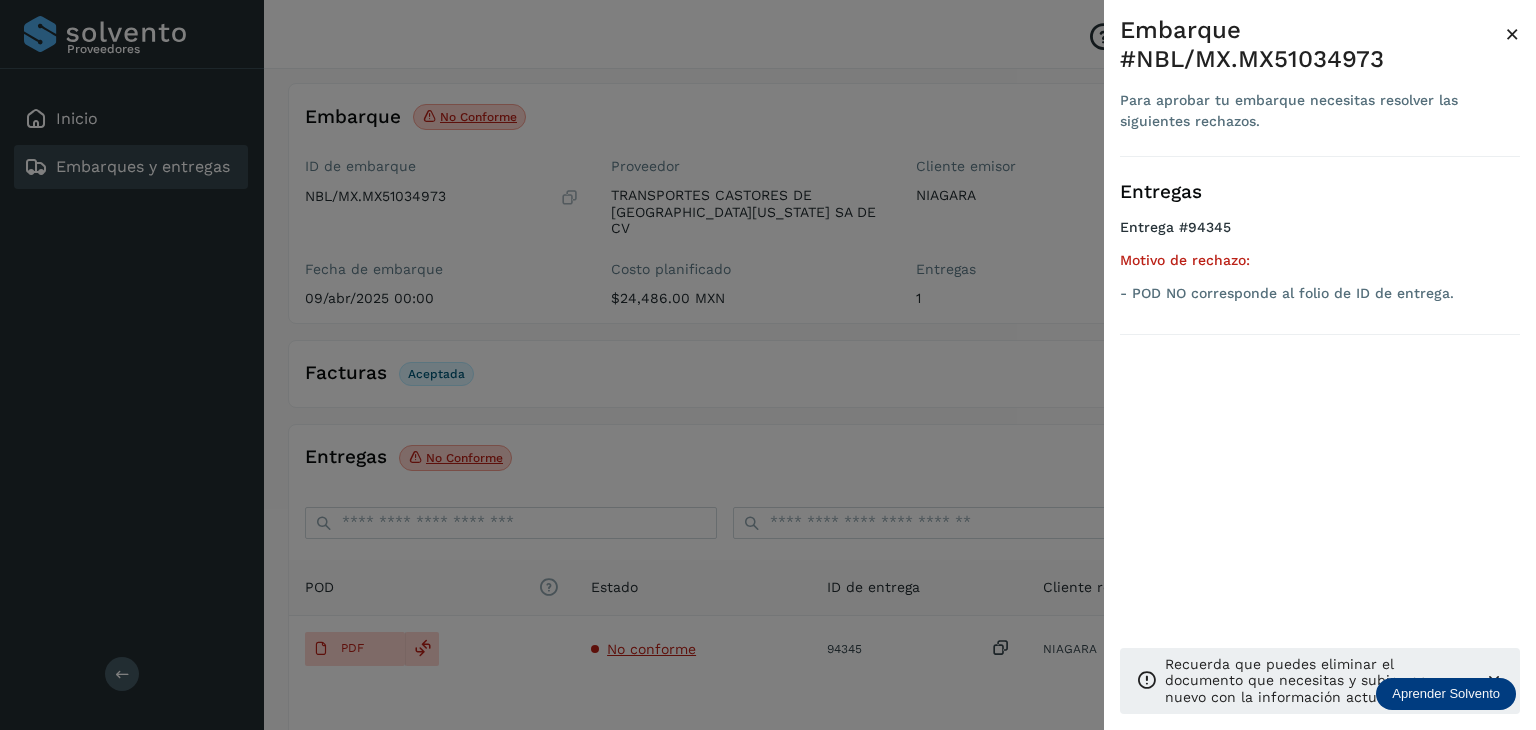 click at bounding box center [768, 365] 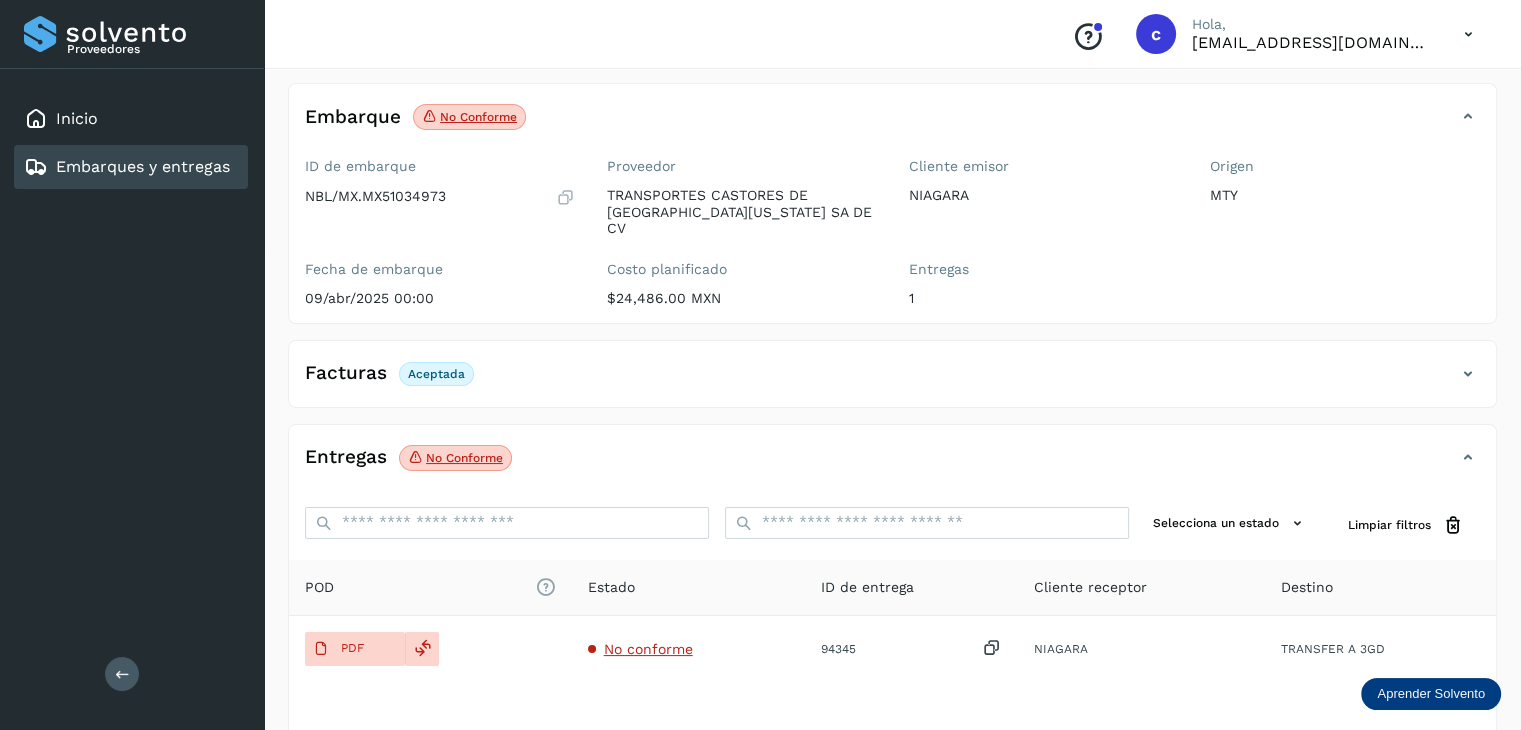 click on "Embarques y entregas" at bounding box center [143, 166] 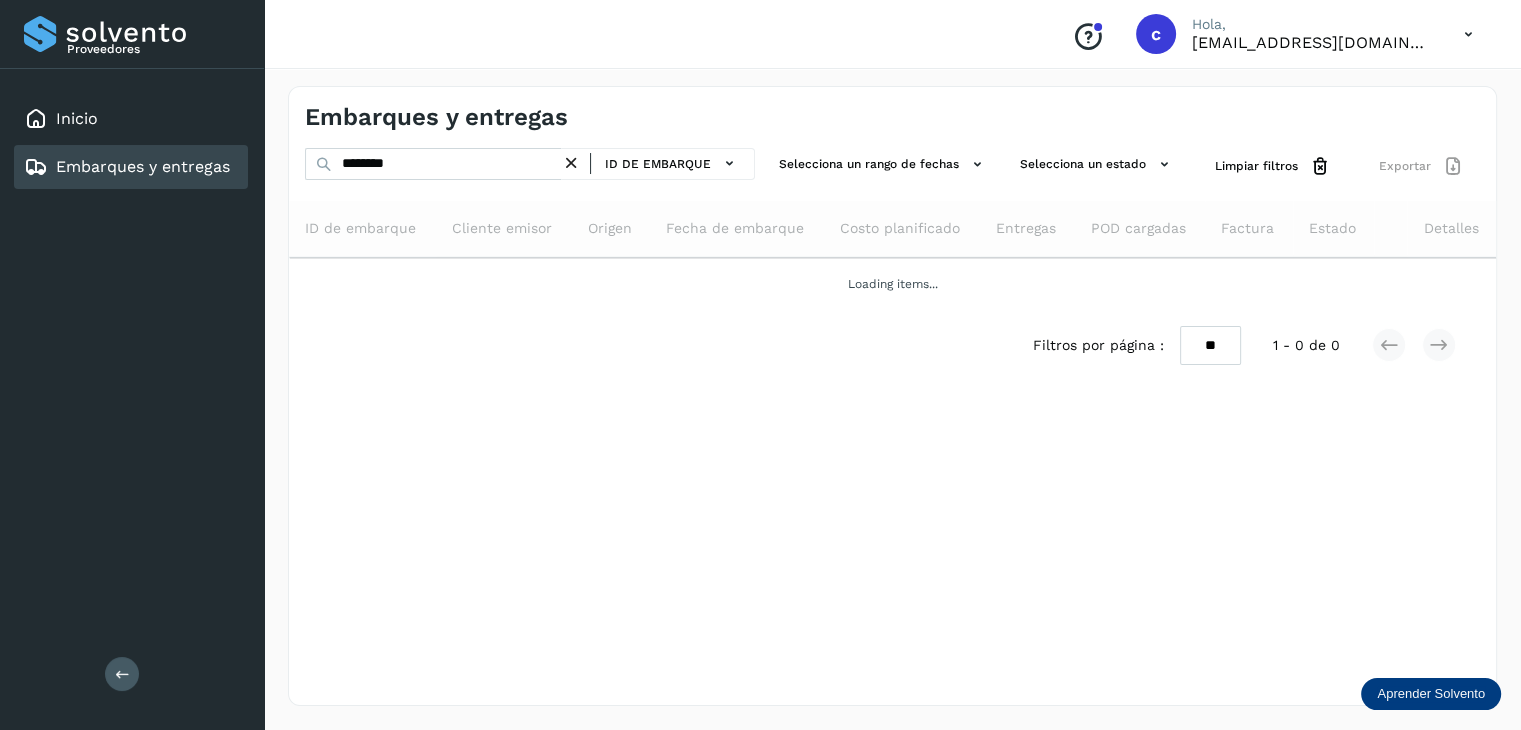 scroll, scrollTop: 0, scrollLeft: 0, axis: both 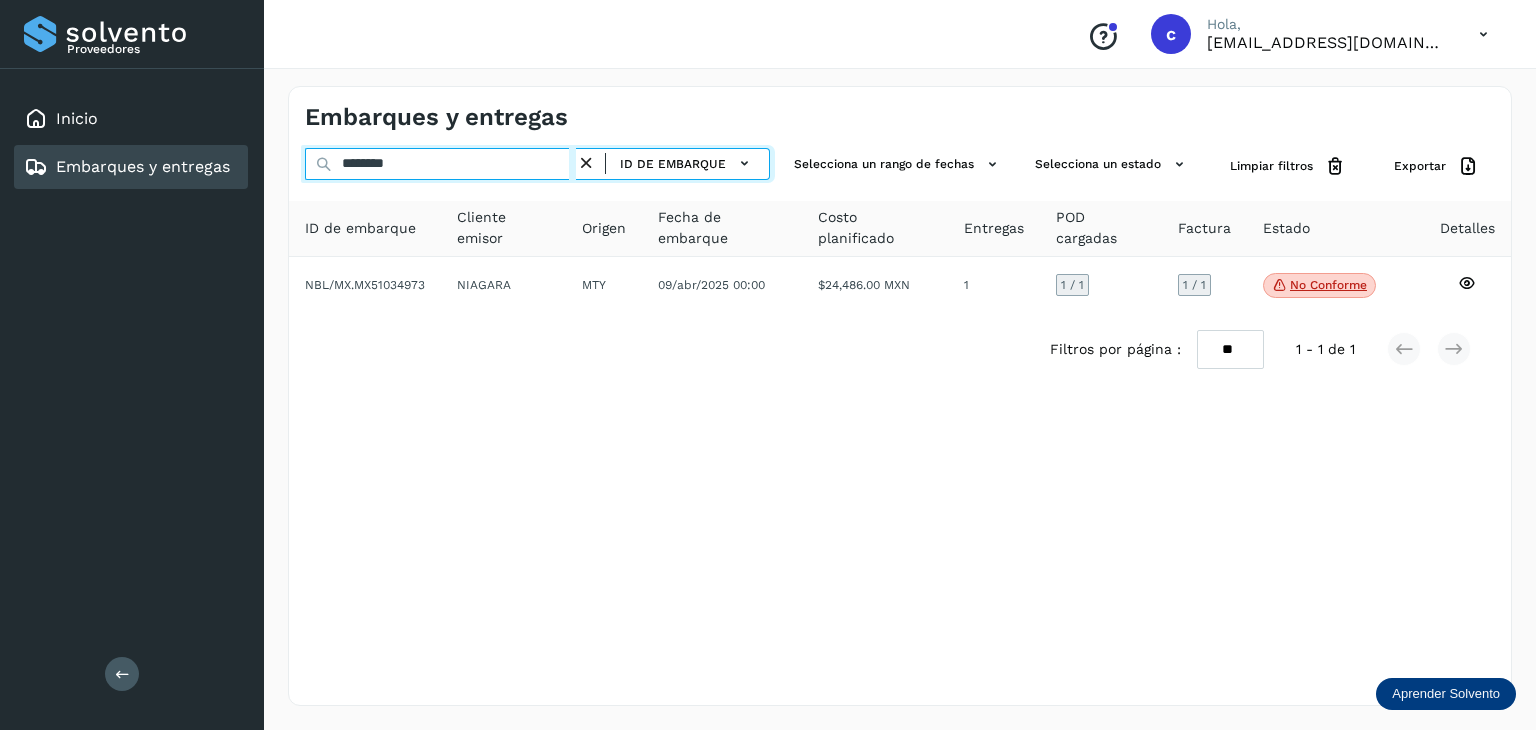 drag, startPoint x: 455, startPoint y: 174, endPoint x: 283, endPoint y: 161, distance: 172.49059 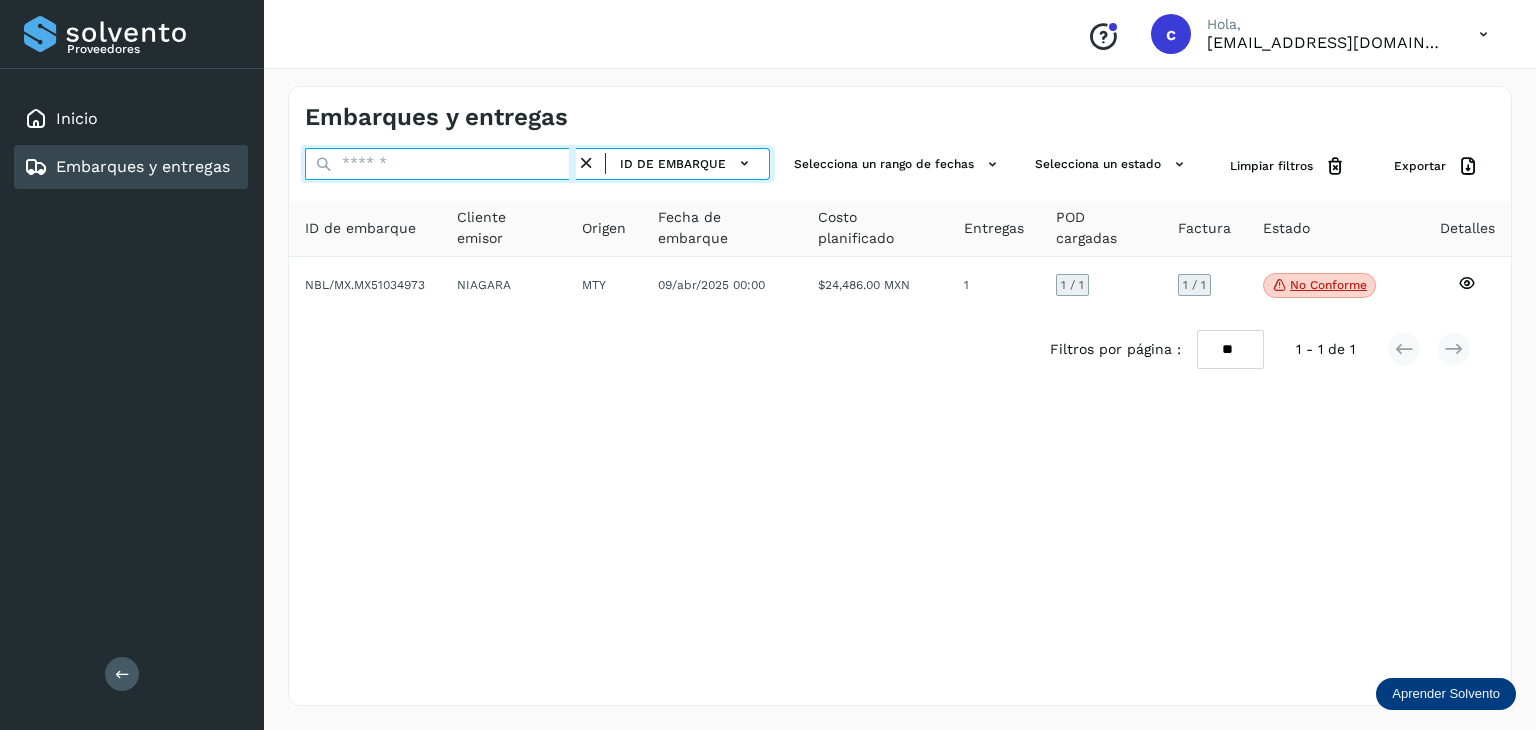 paste on "********" 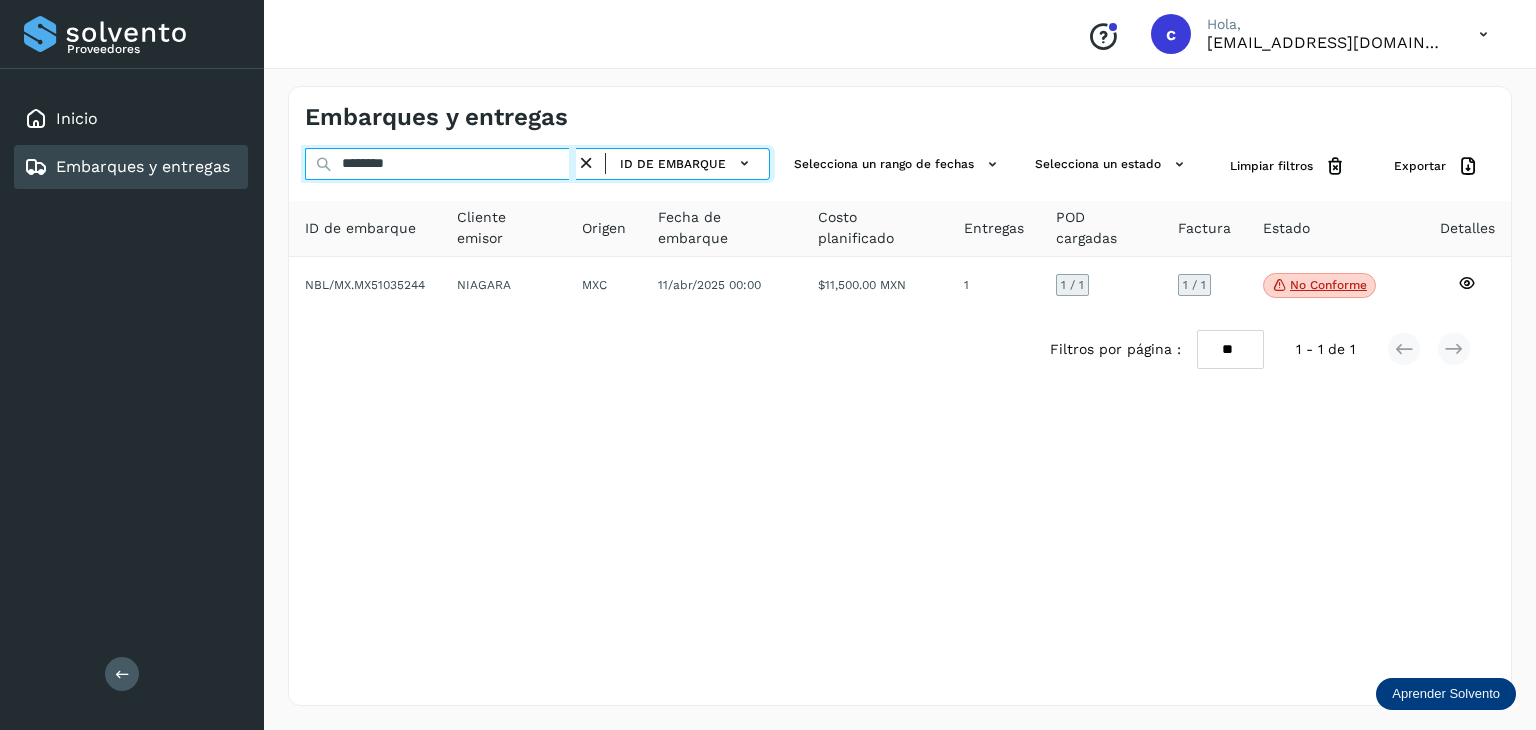 type on "********" 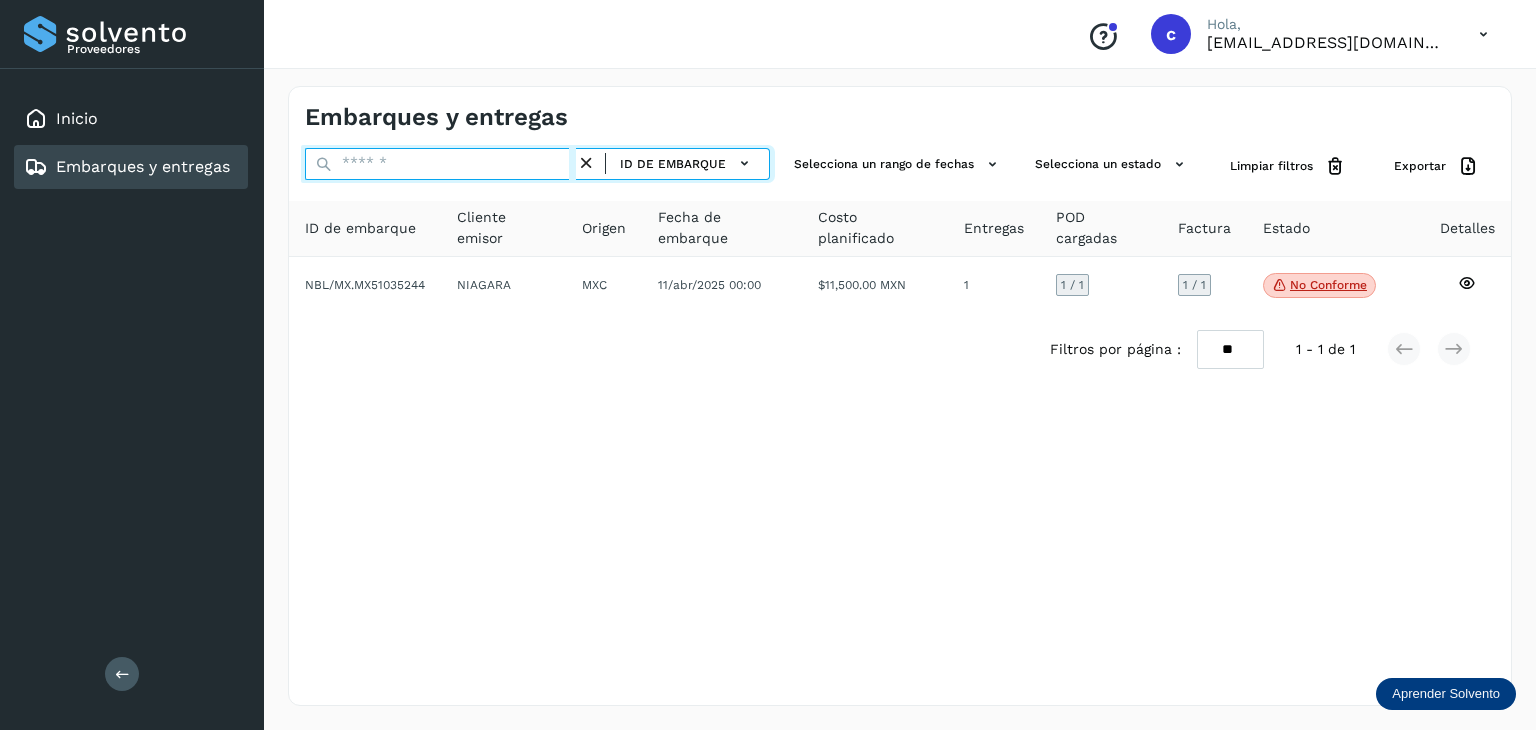 paste on "********" 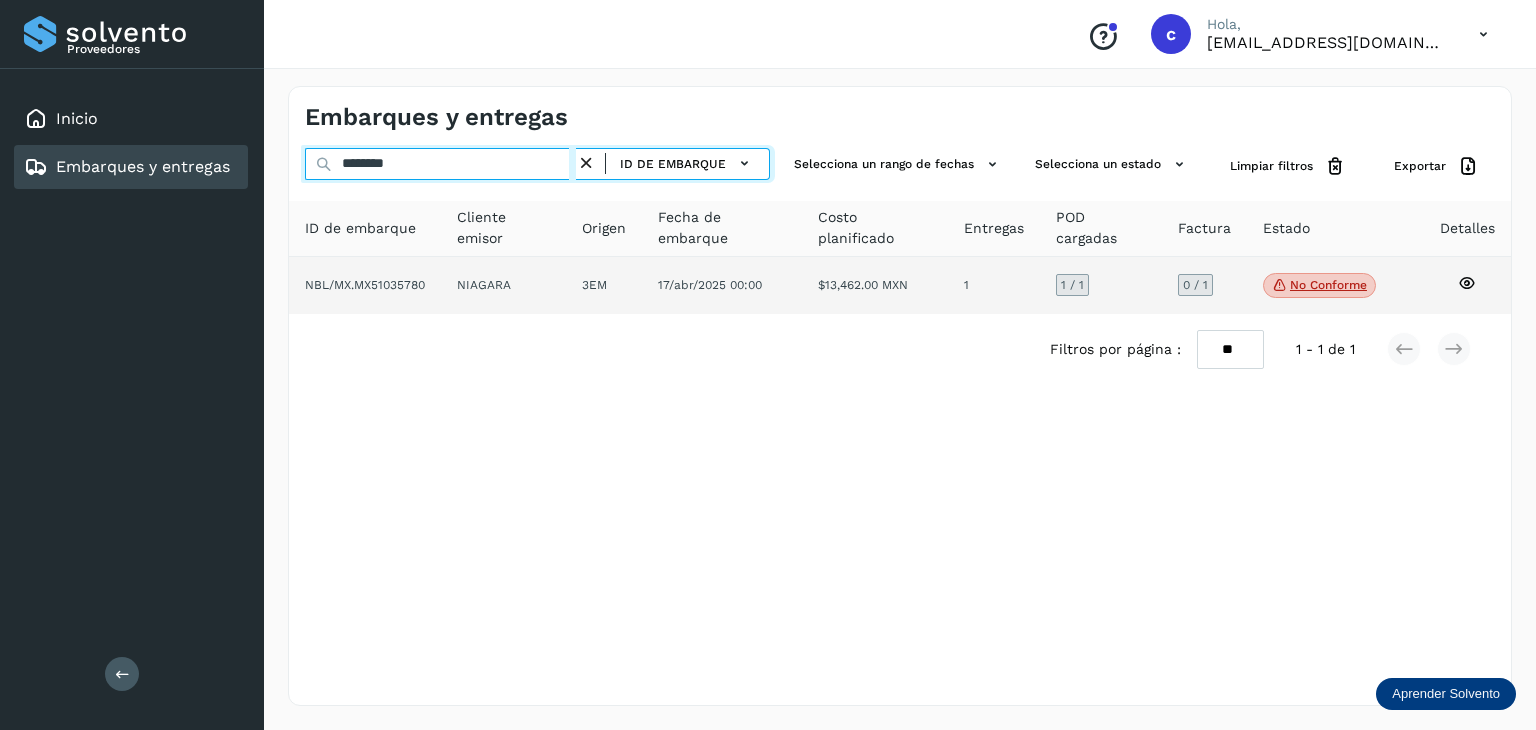 type on "********" 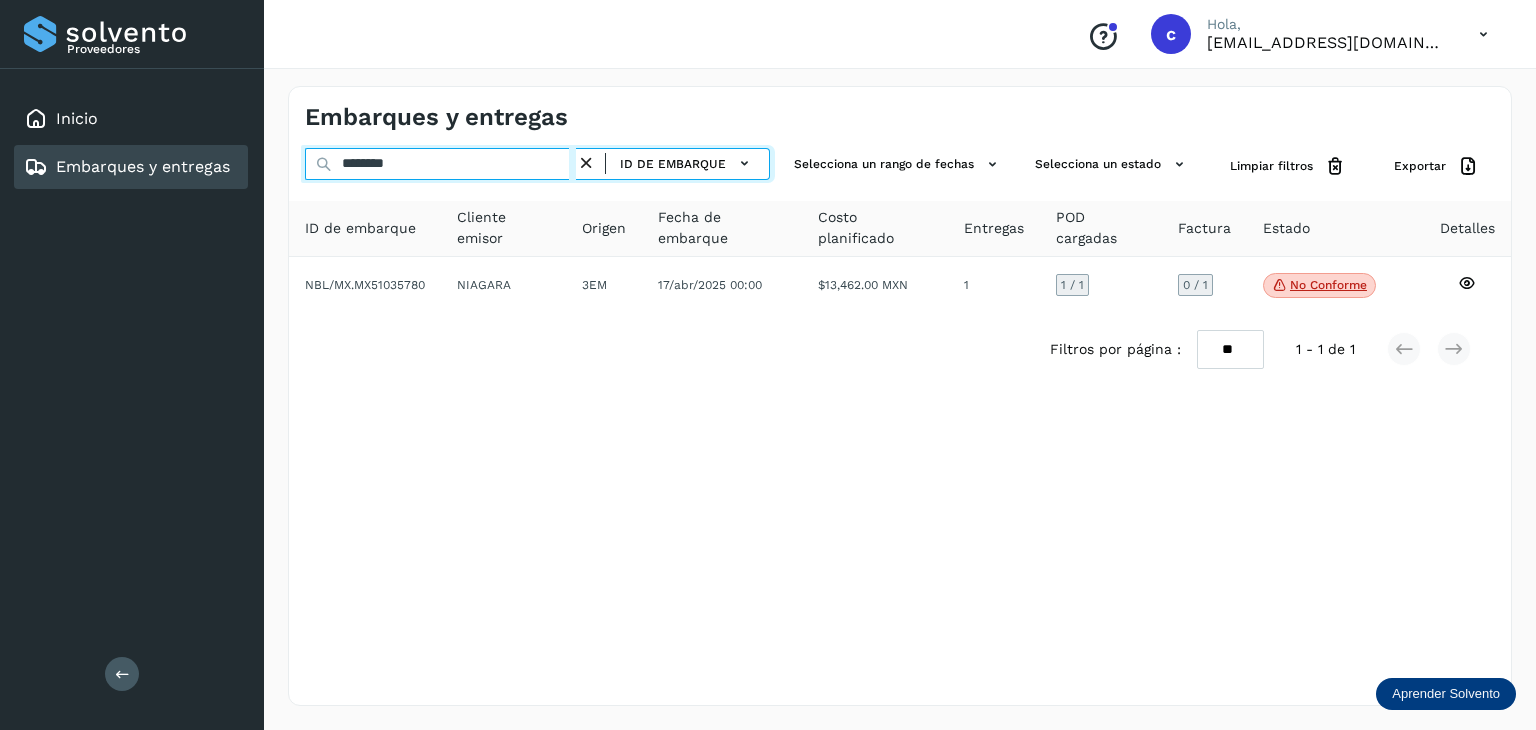 drag, startPoint x: 332, startPoint y: 157, endPoint x: 241, endPoint y: 165, distance: 91.350975 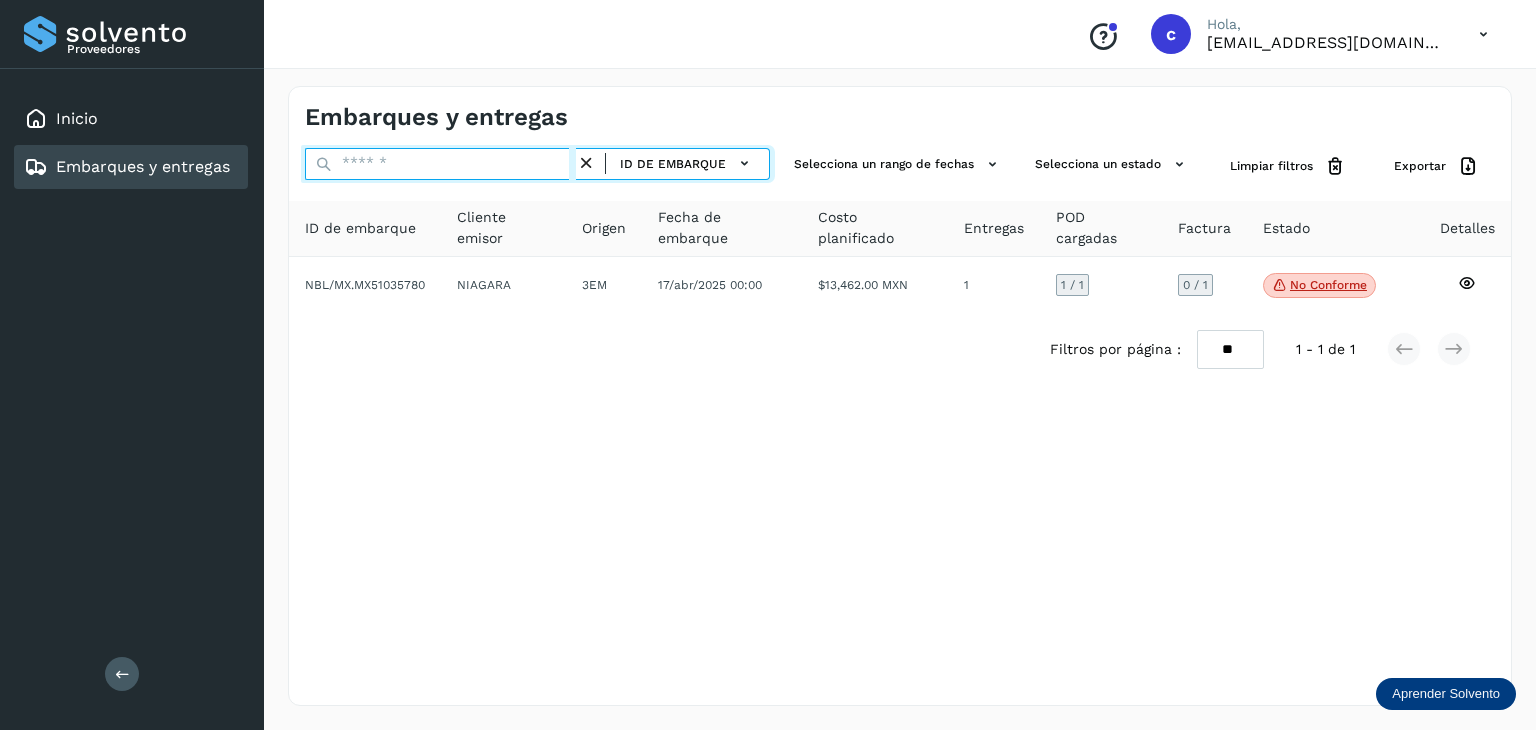 paste on "********" 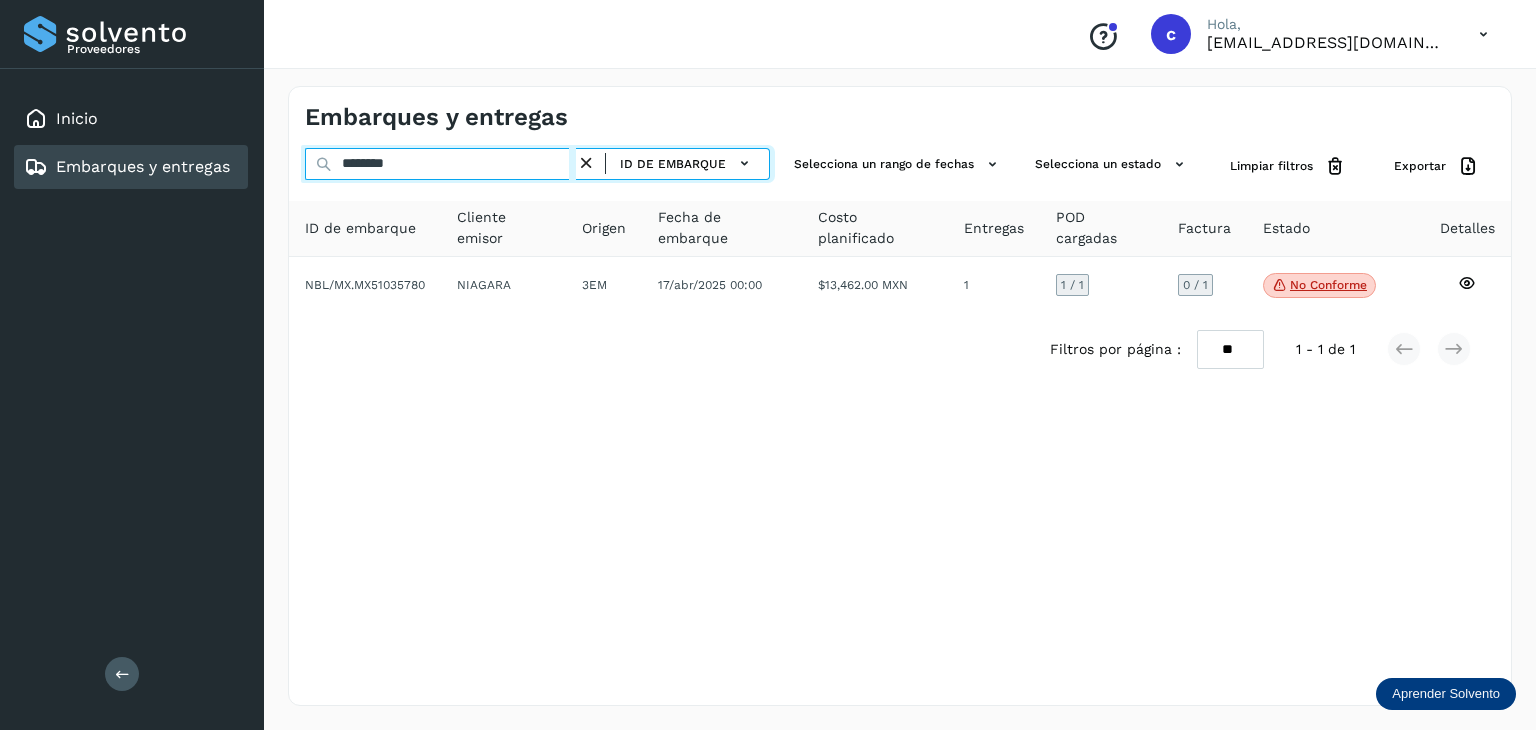 type on "********" 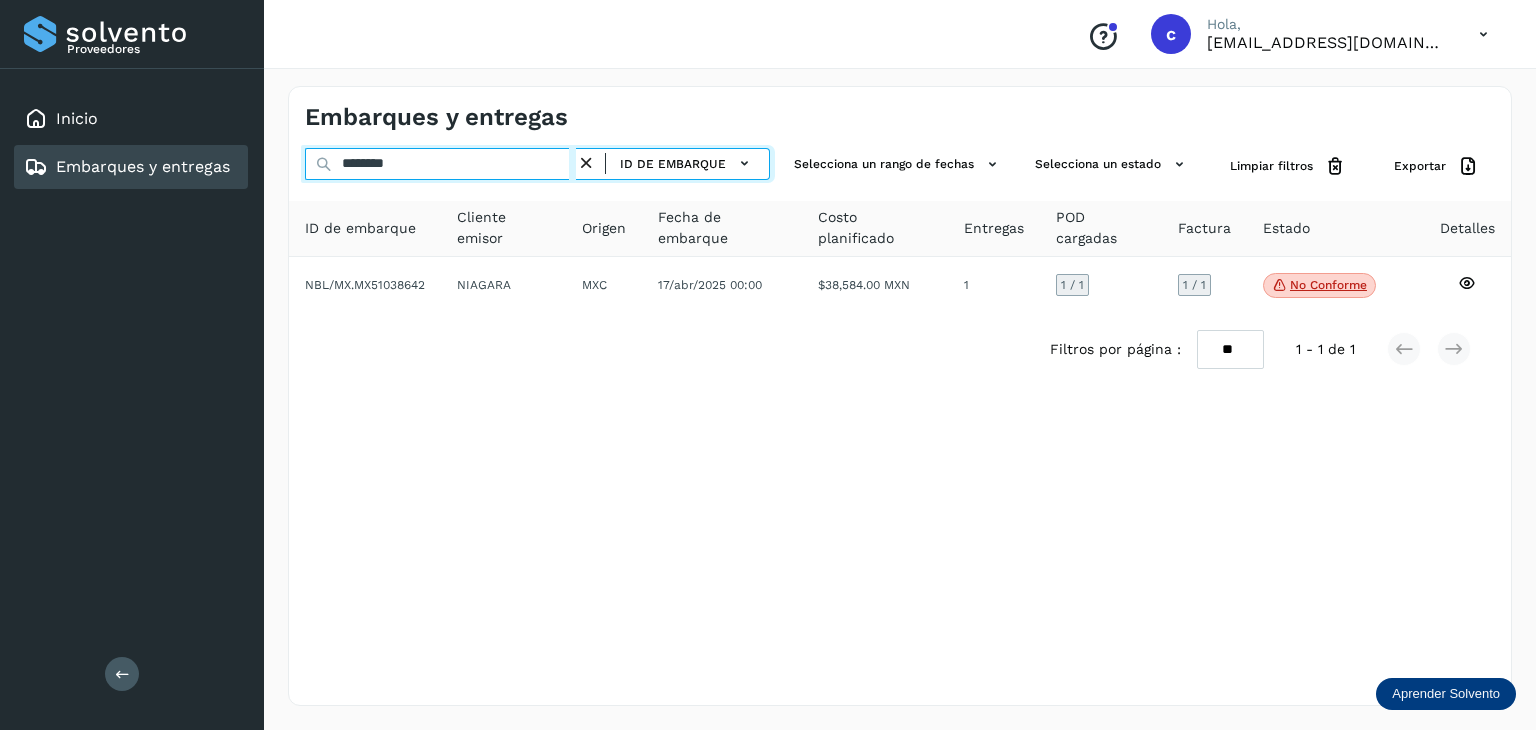 drag, startPoint x: 272, startPoint y: 160, endPoint x: 260, endPoint y: 164, distance: 12.649111 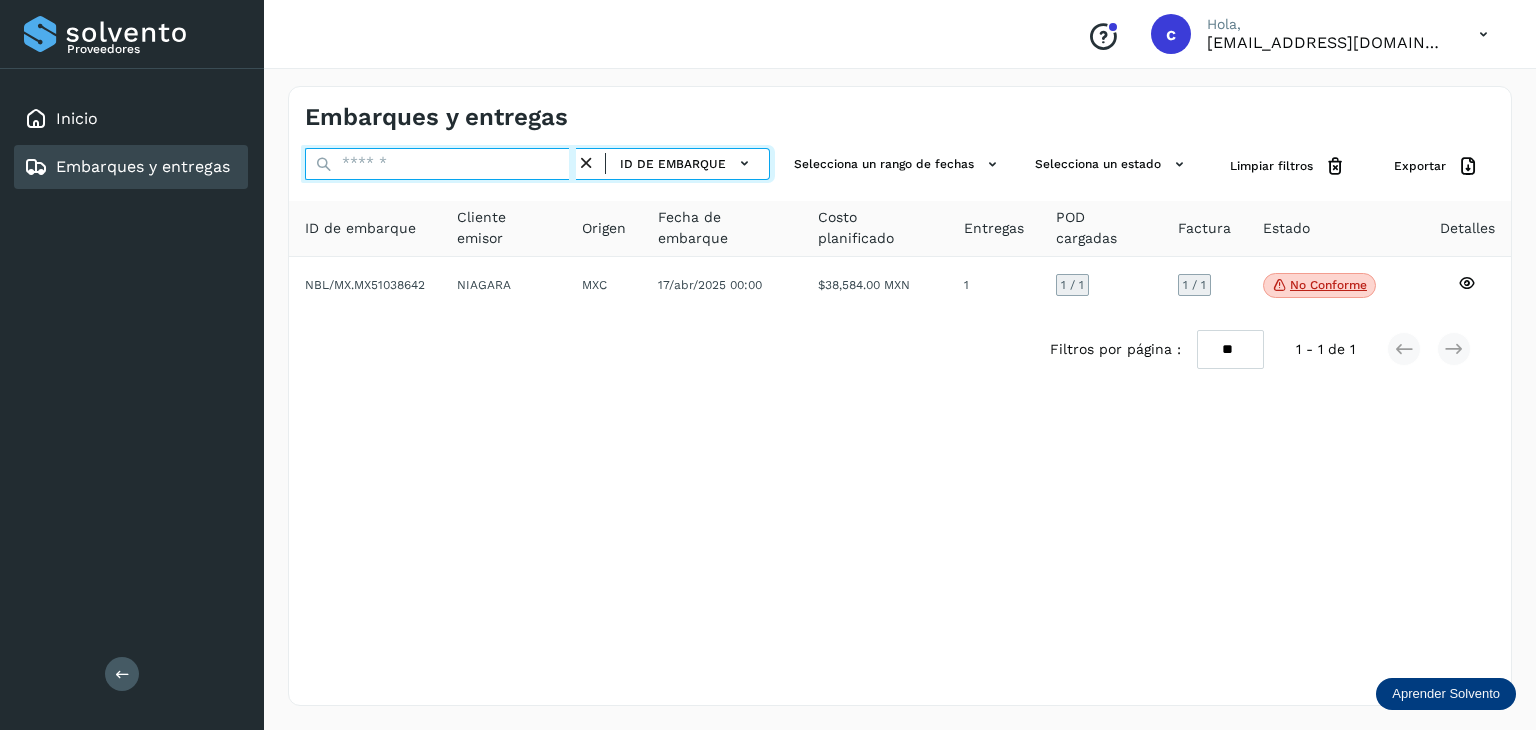 paste on "********" 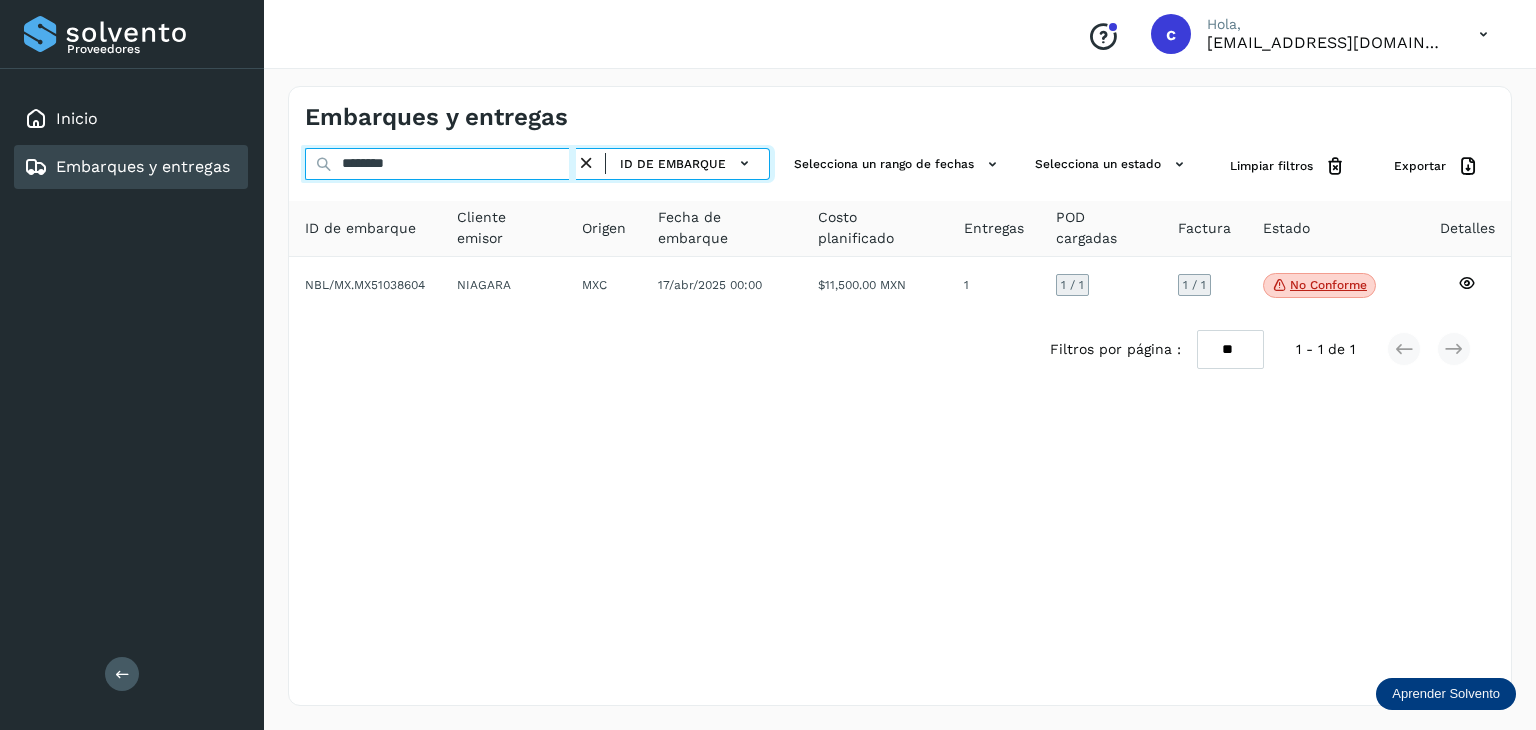 type on "********" 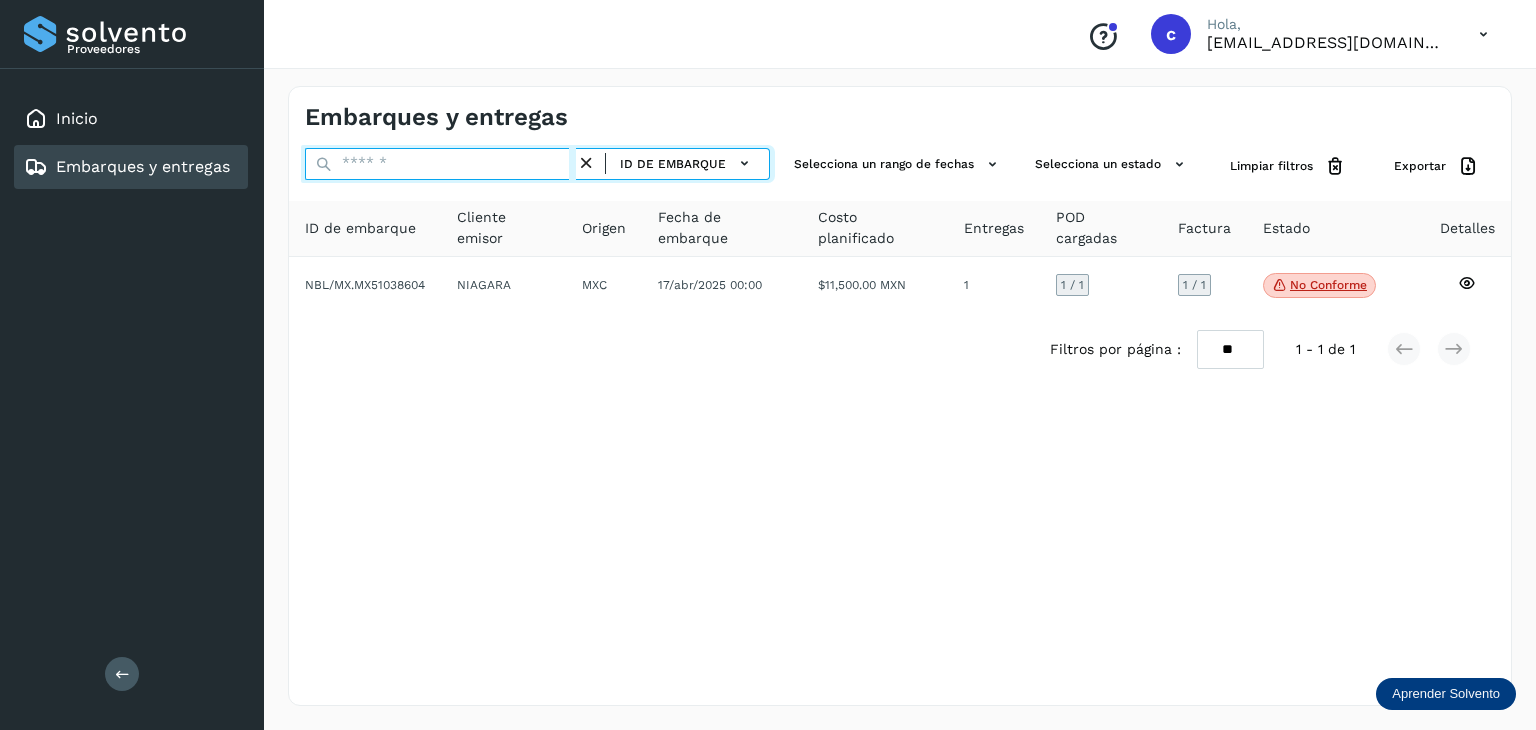paste on "********" 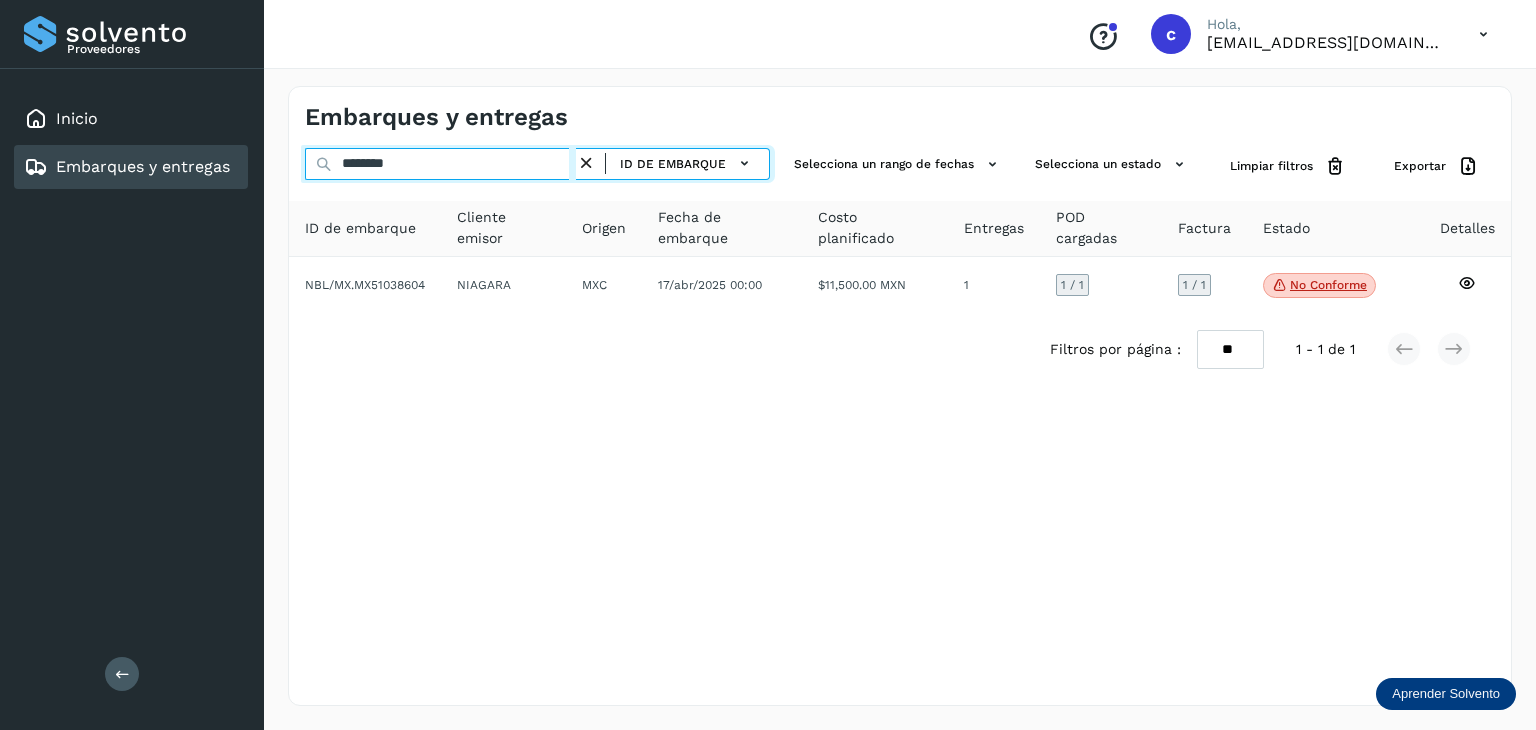 type on "********" 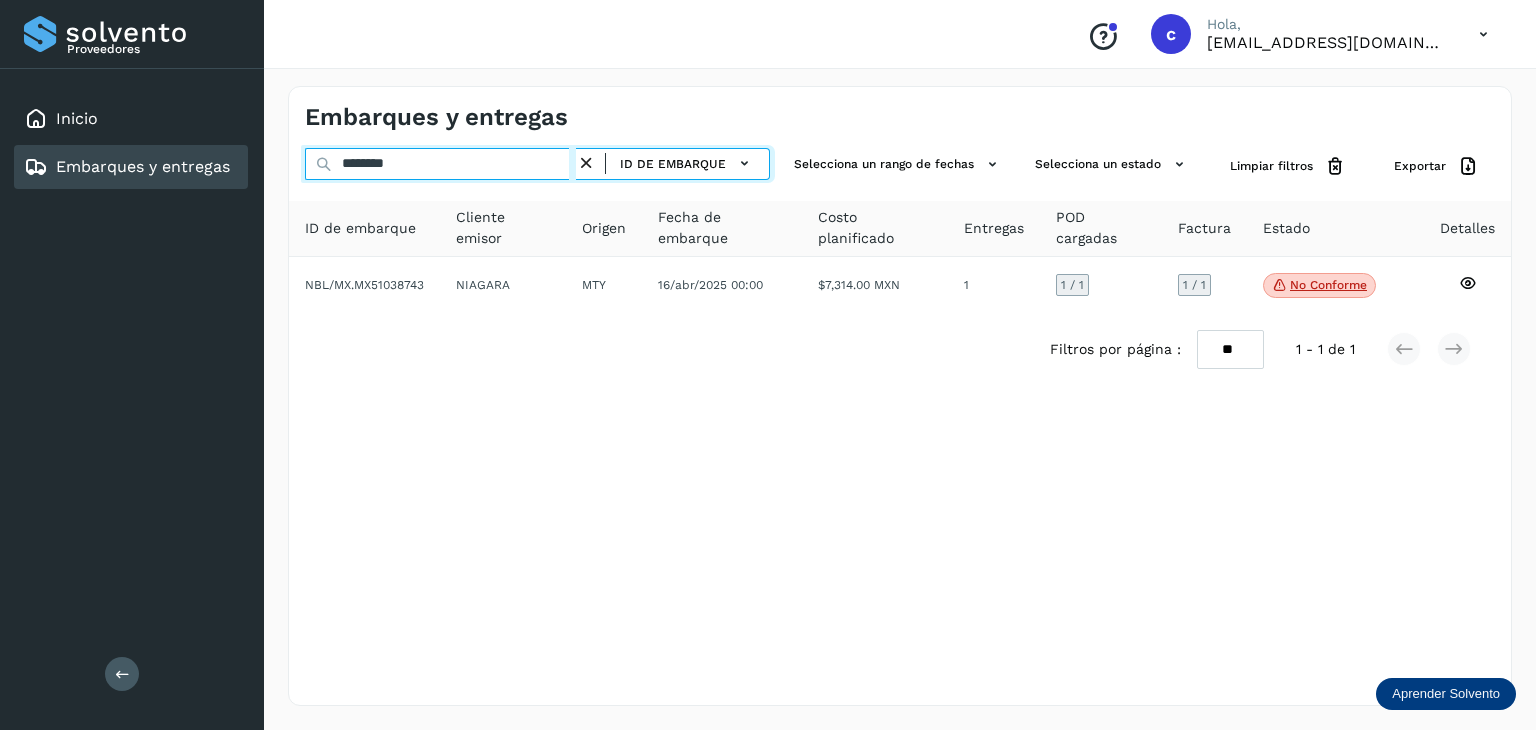 drag, startPoint x: 309, startPoint y: 165, endPoint x: 283, endPoint y: 165, distance: 26 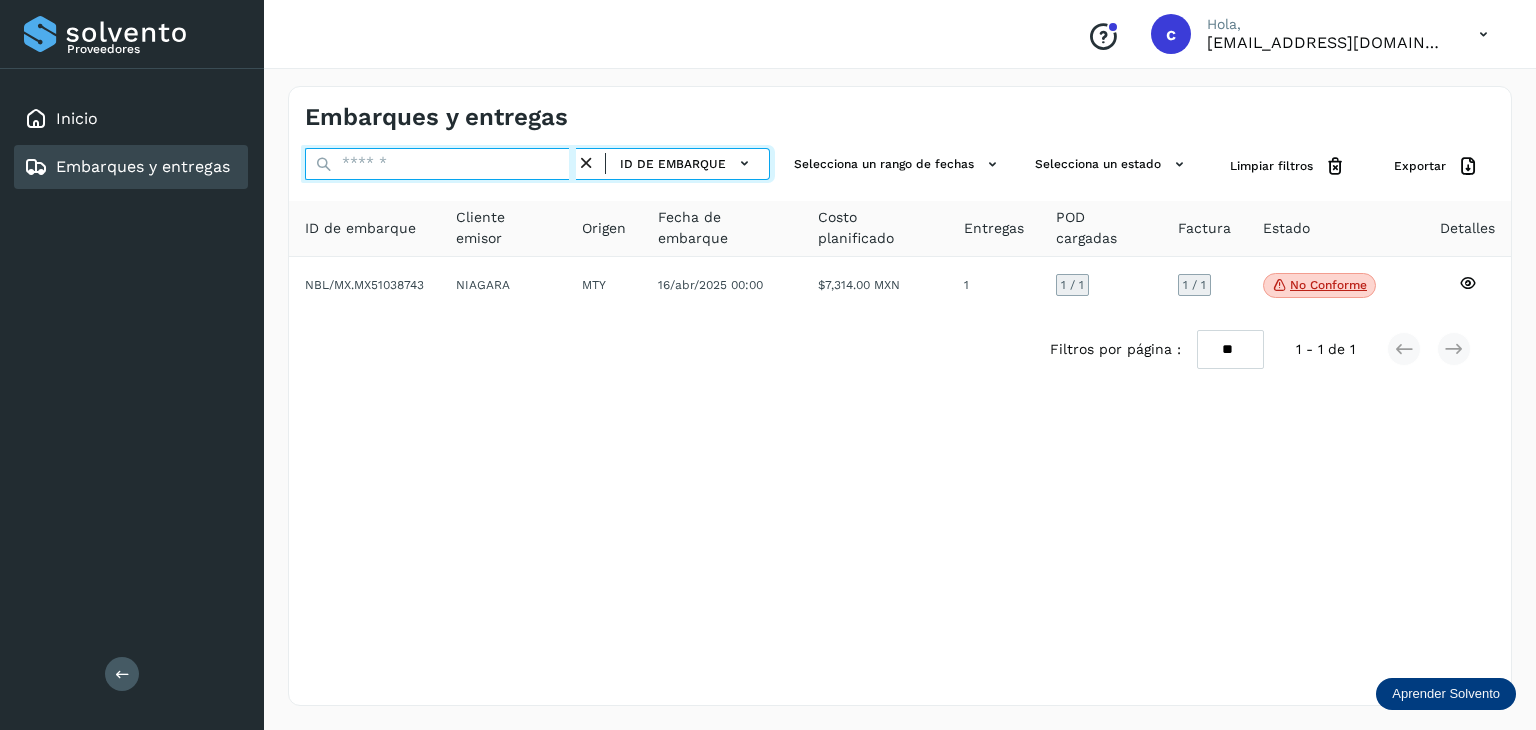 paste on "********" 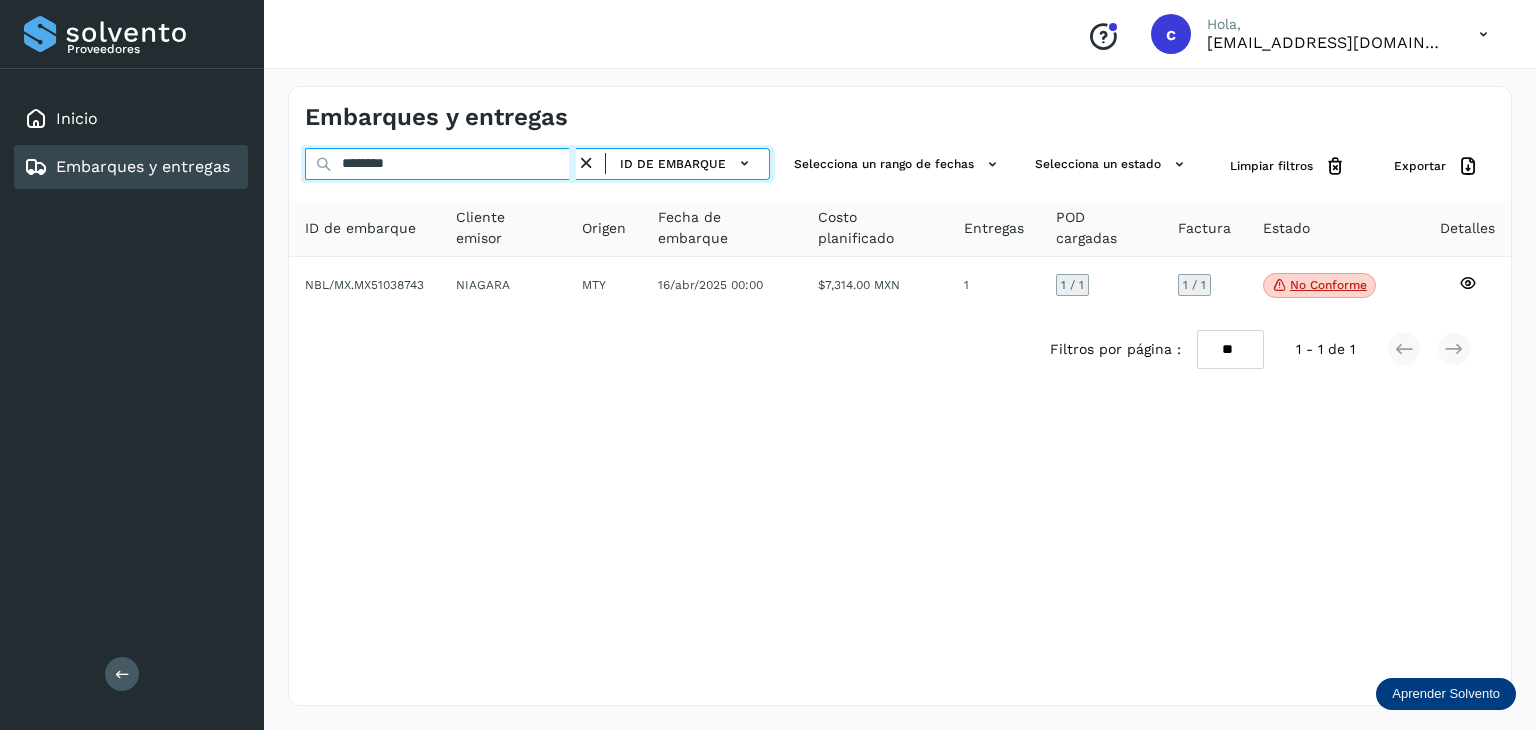 type on "********" 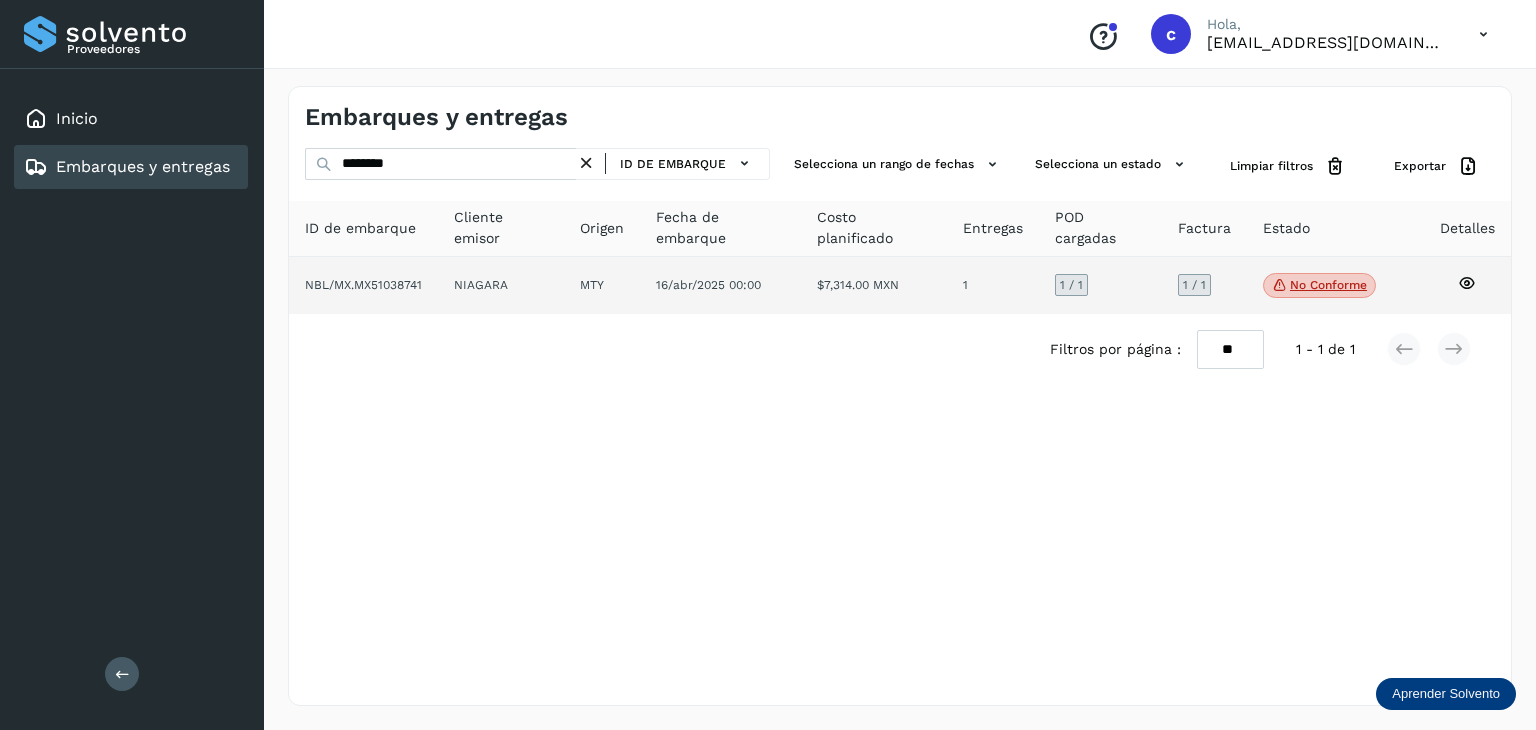 click 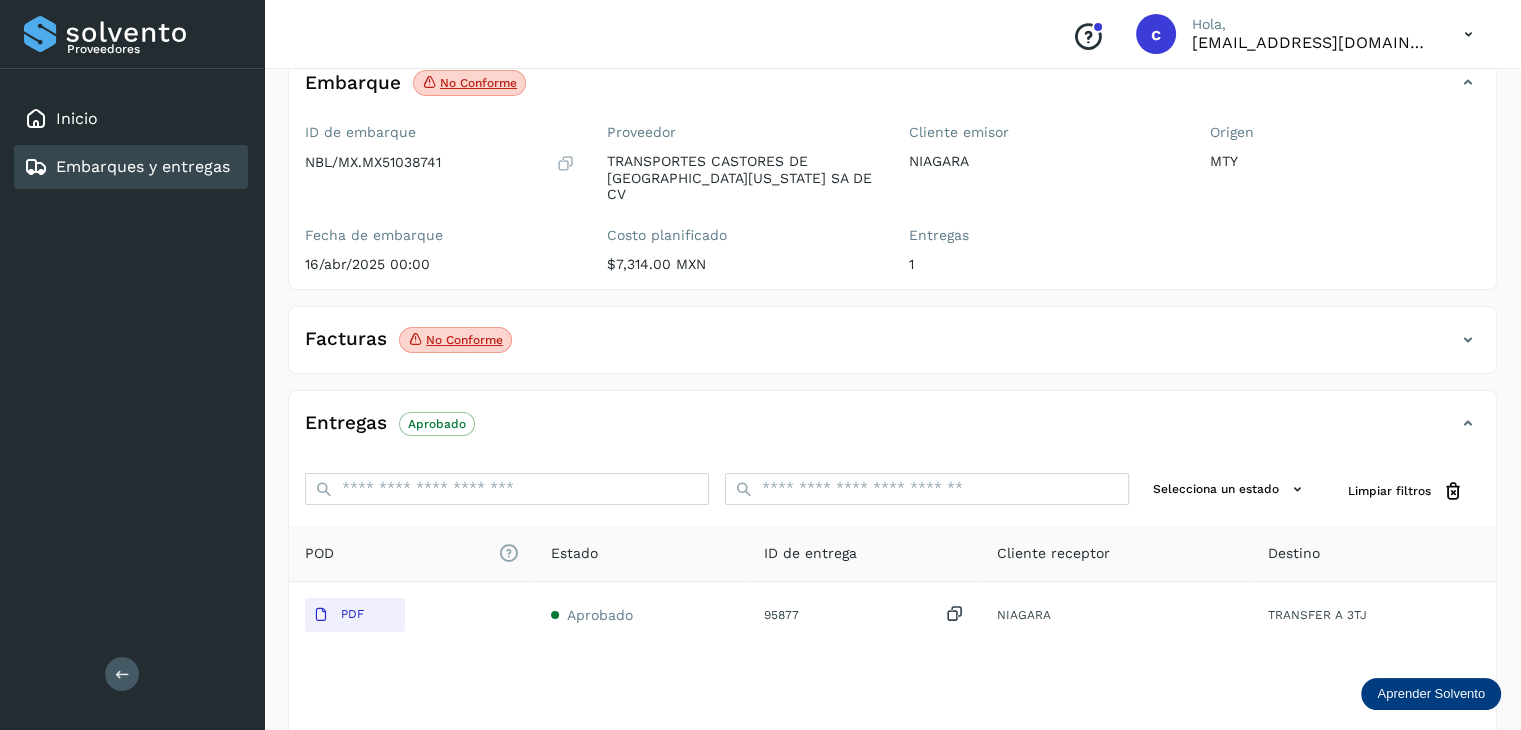 scroll, scrollTop: 100, scrollLeft: 0, axis: vertical 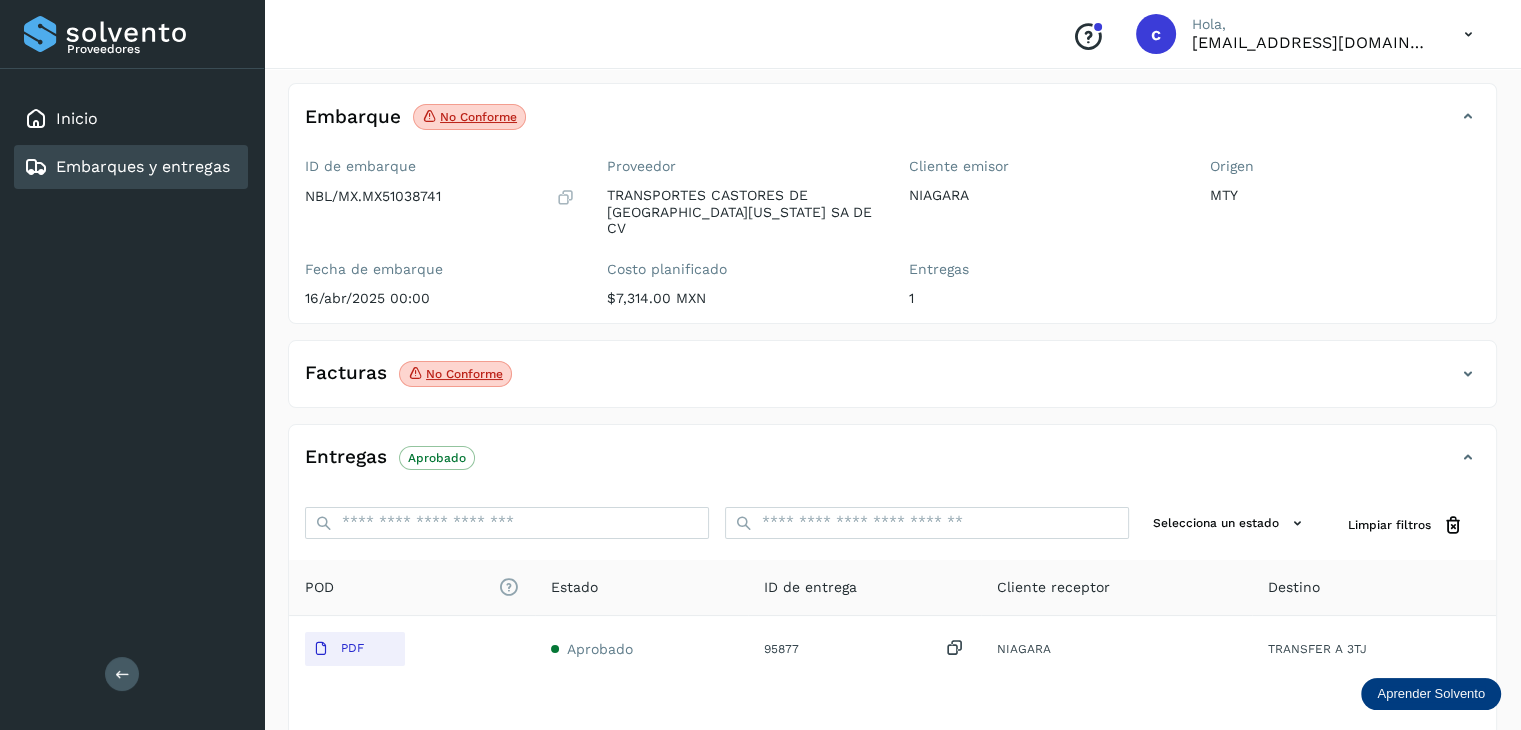 click on "No conforme" at bounding box center [455, 374] 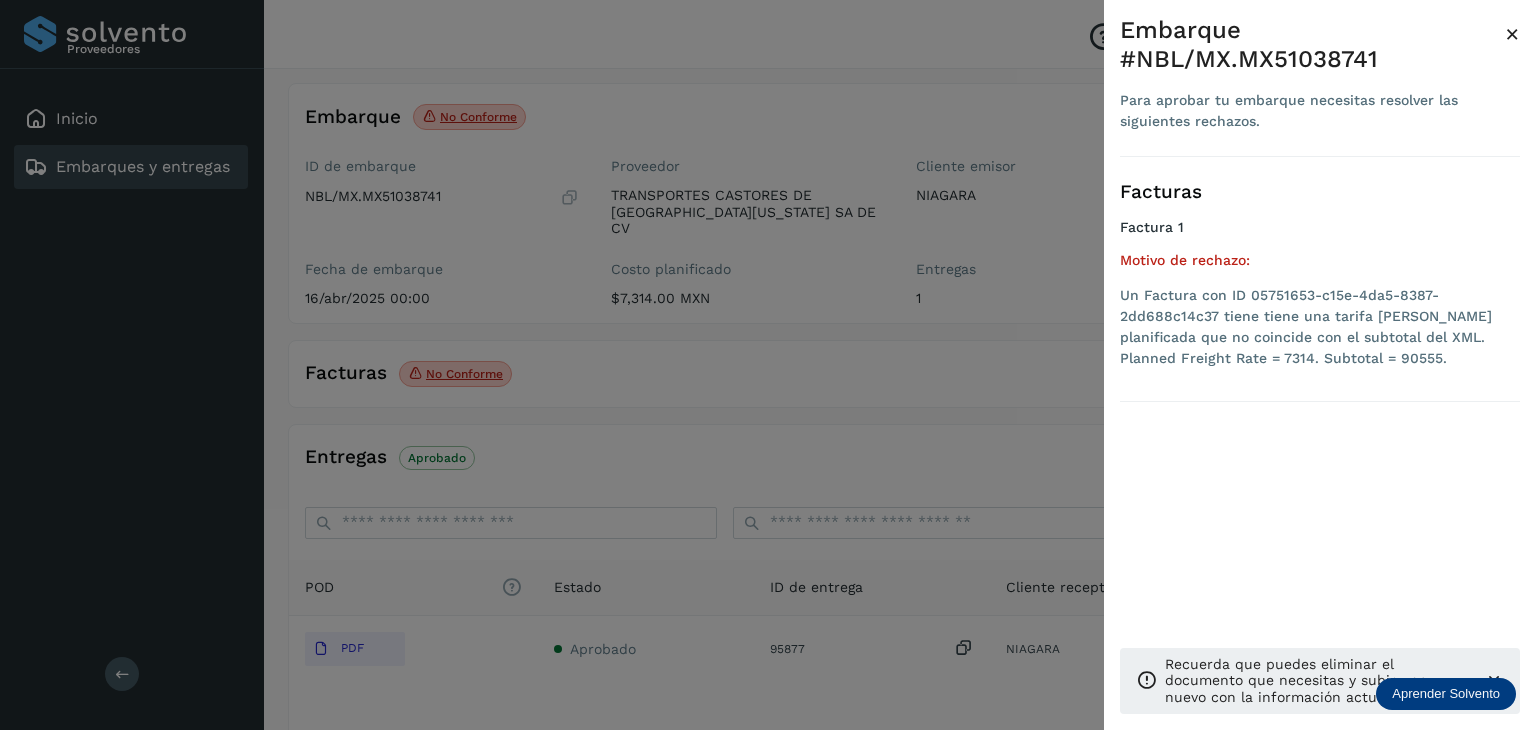 click at bounding box center [768, 365] 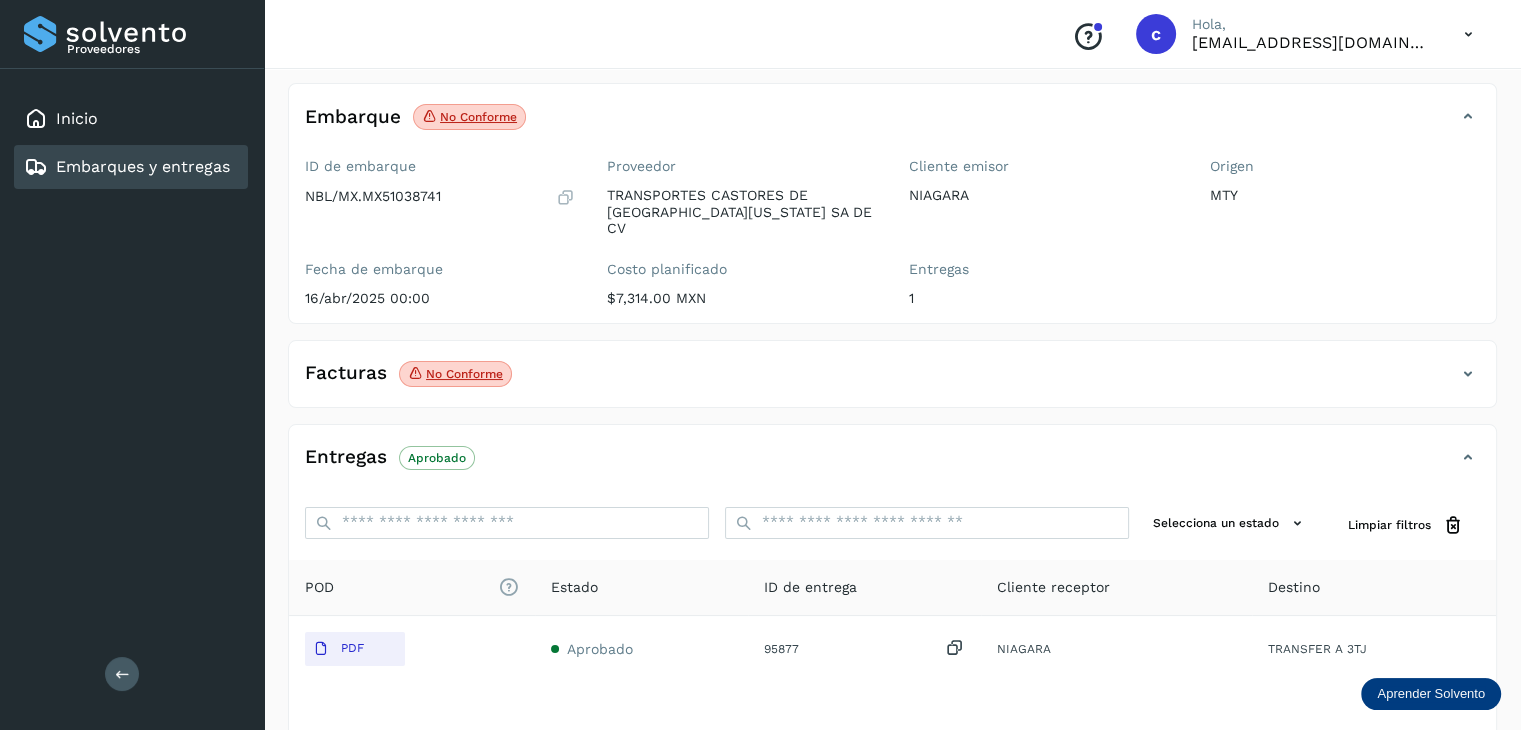 click on "No conforme" 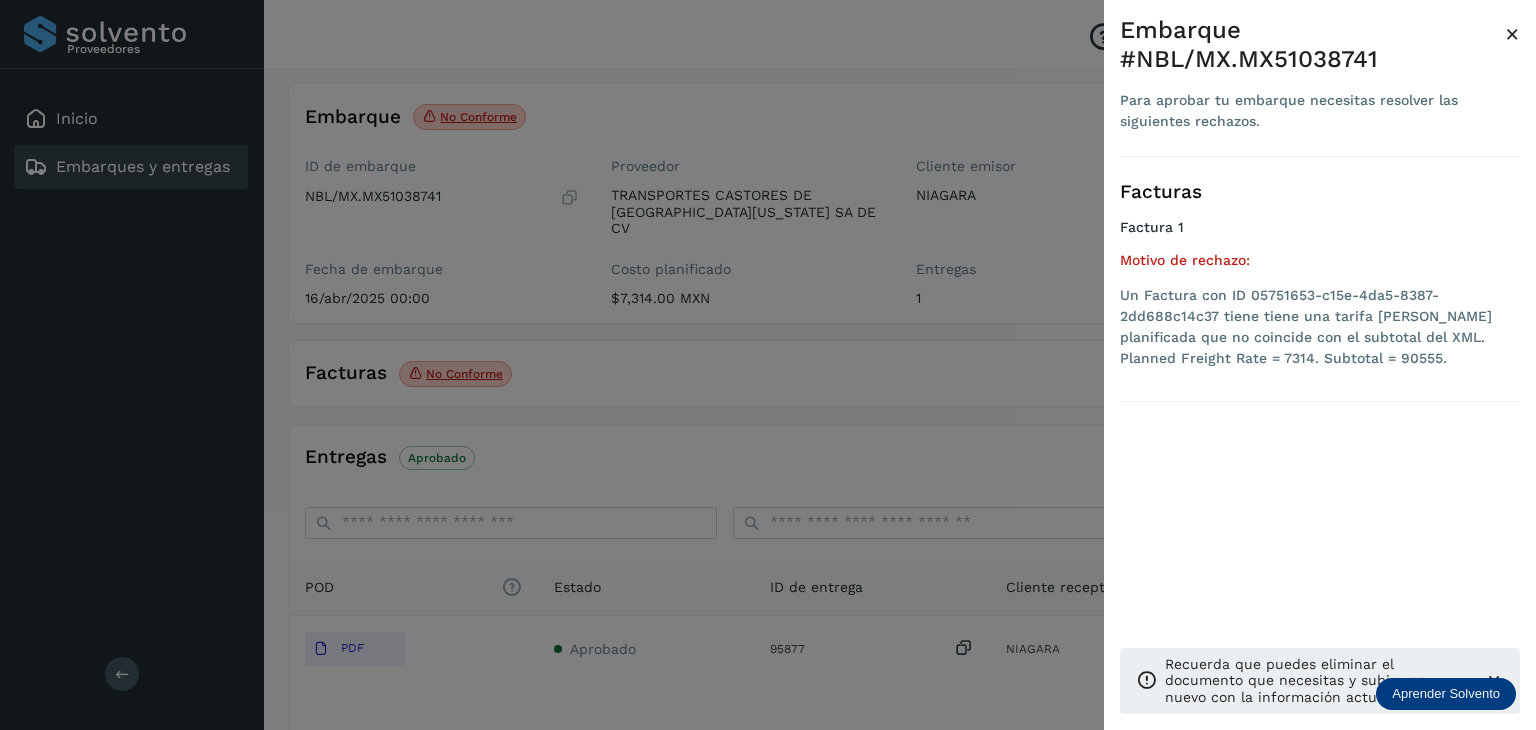 drag, startPoint x: 692, startPoint y: 393, endPoint x: 340, endPoint y: 325, distance: 358.50803 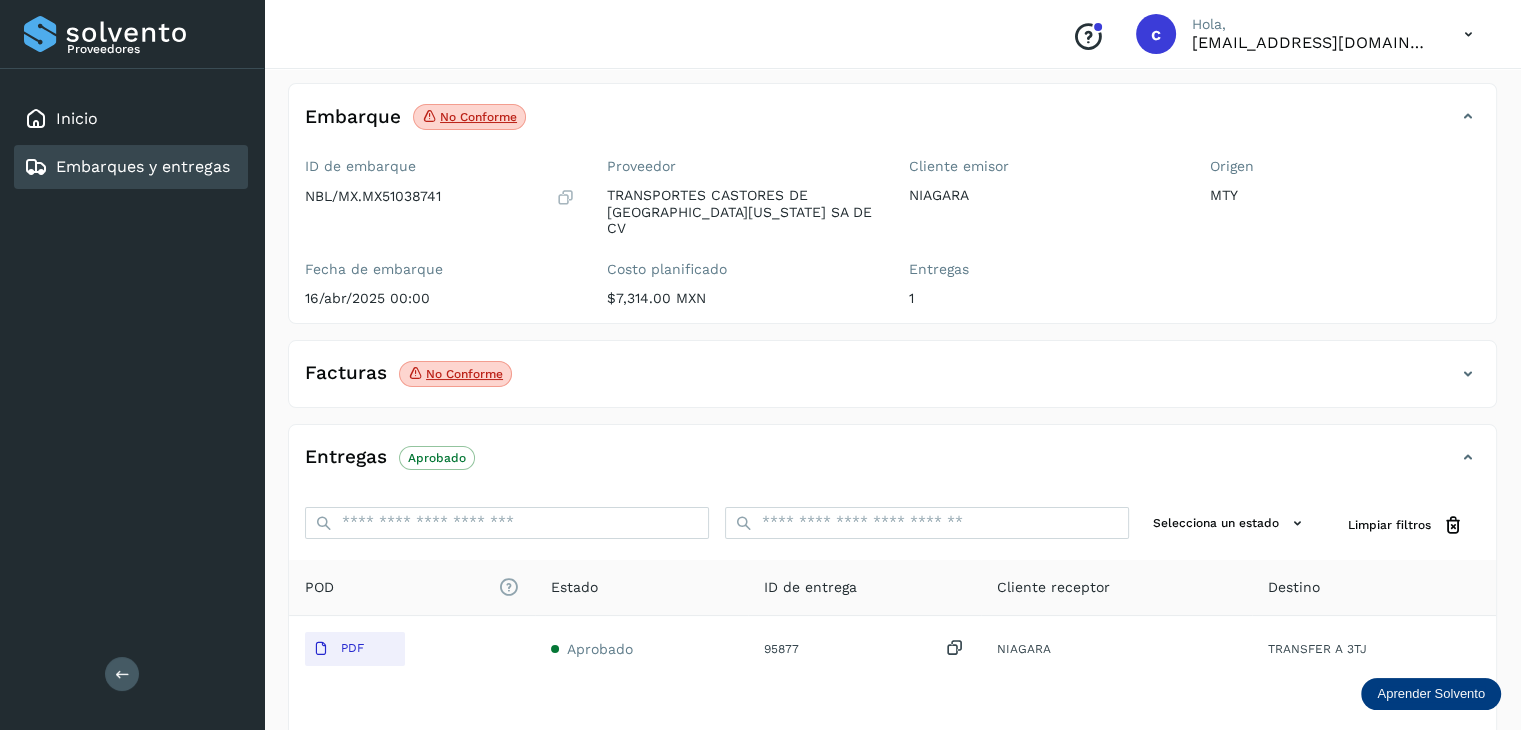 click on "Embarques y entregas" at bounding box center (143, 166) 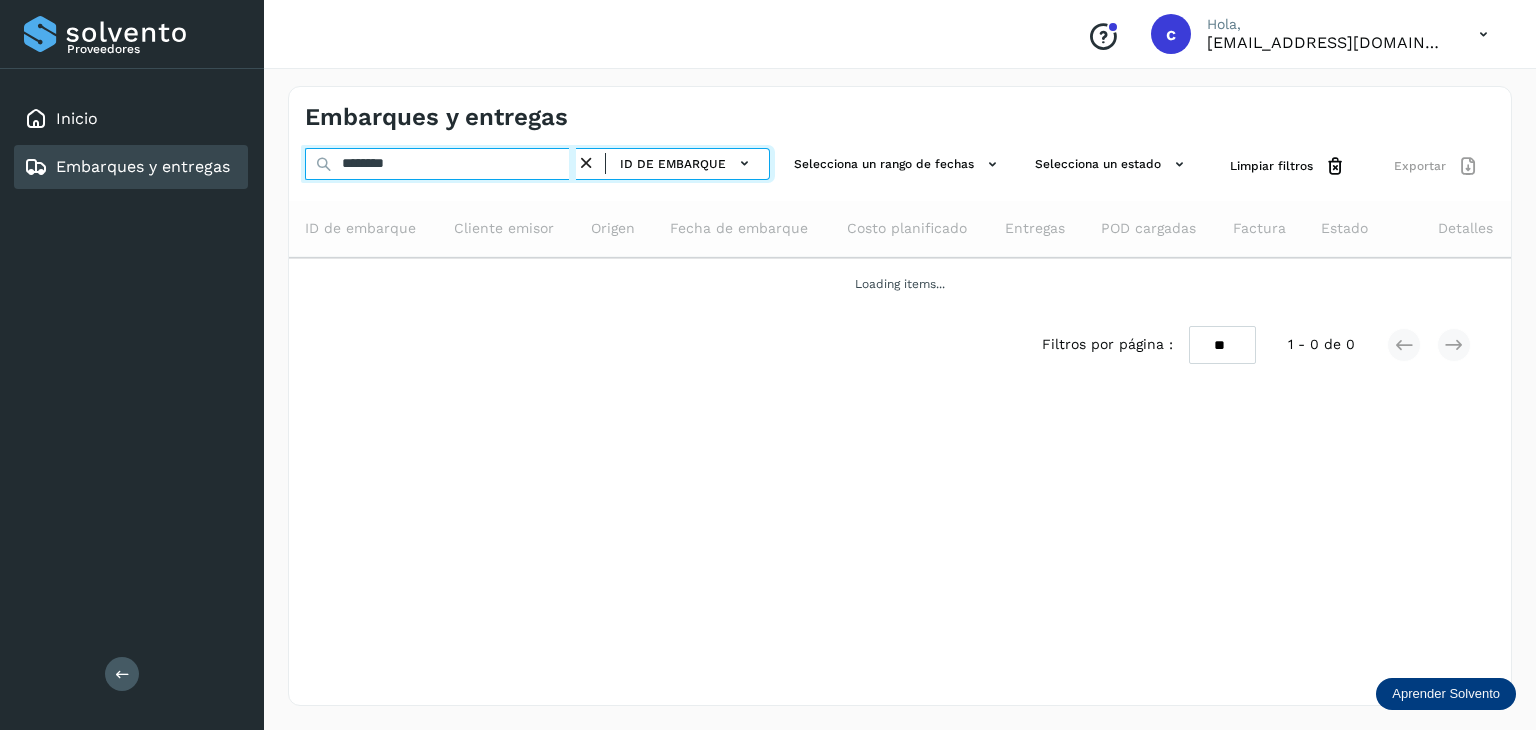 drag, startPoint x: 435, startPoint y: 159, endPoint x: 300, endPoint y: 125, distance: 139.21565 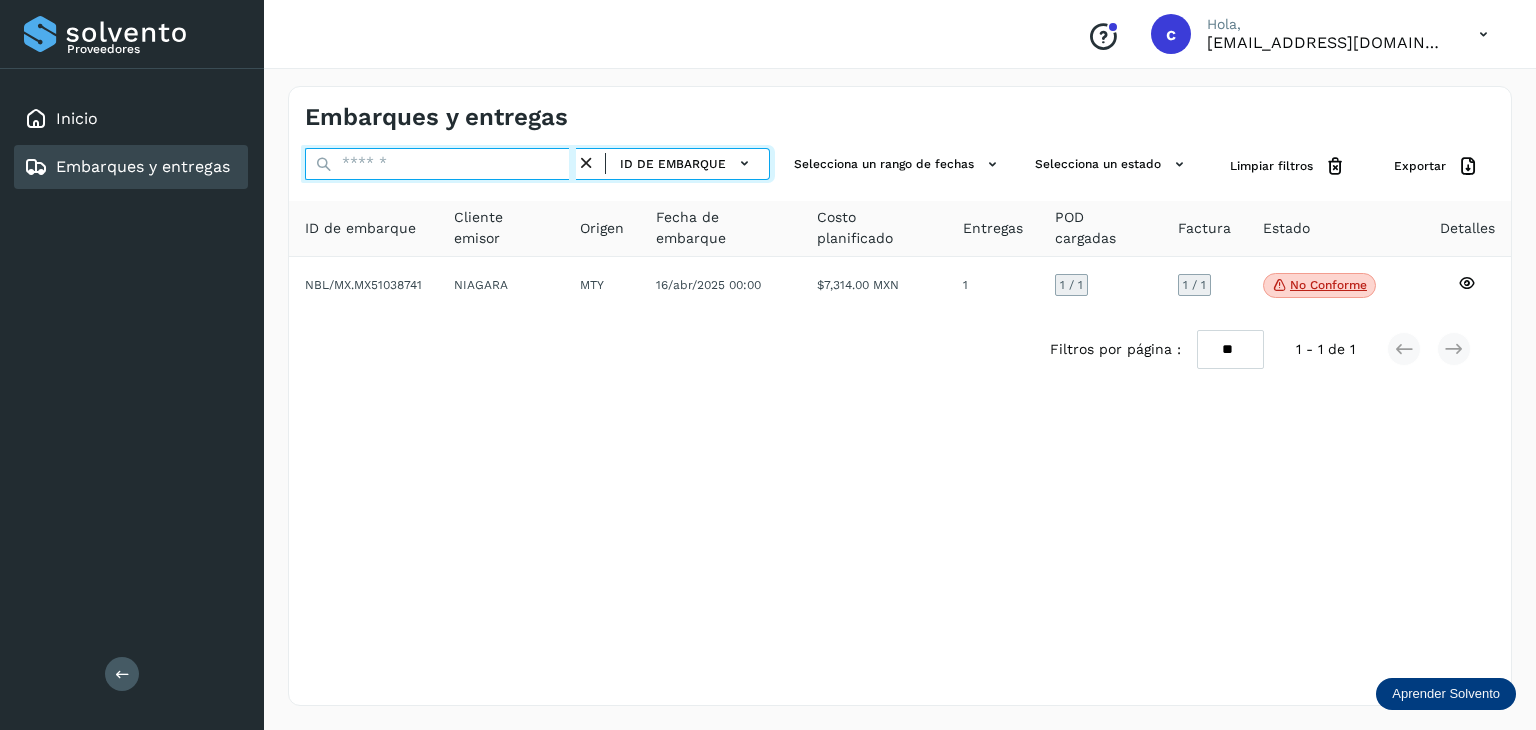 paste on "********" 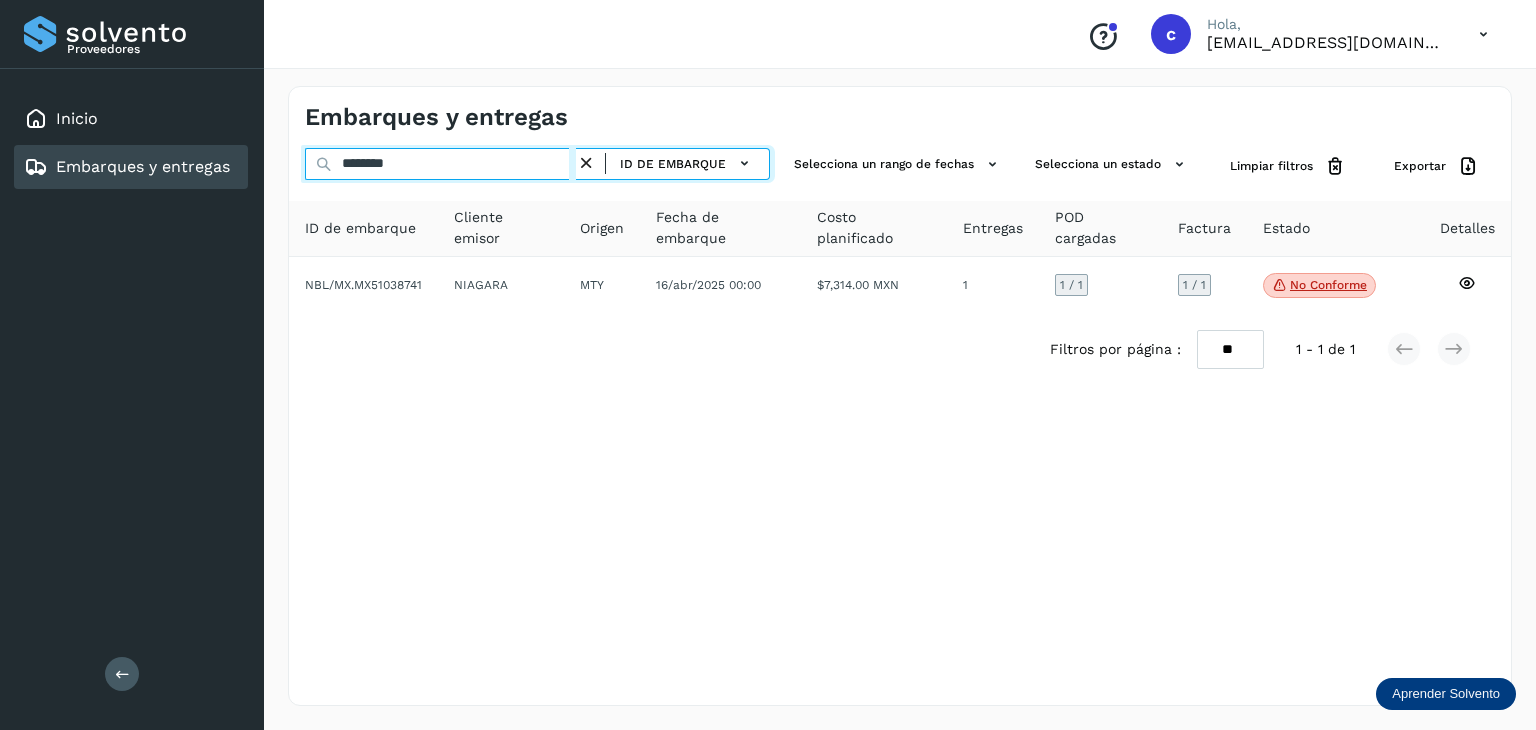 type on "********" 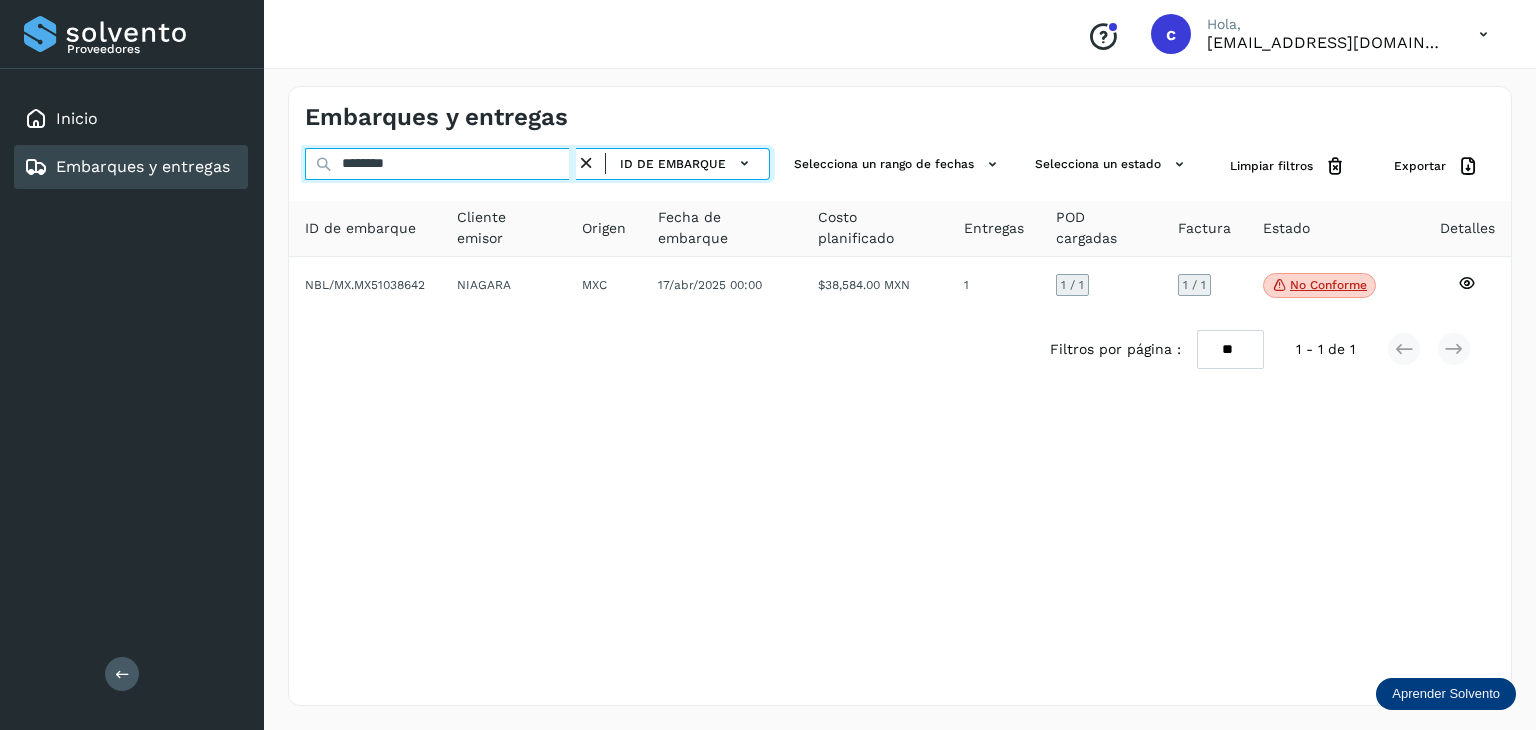drag, startPoint x: 437, startPoint y: 169, endPoint x: 246, endPoint y: 153, distance: 191.66899 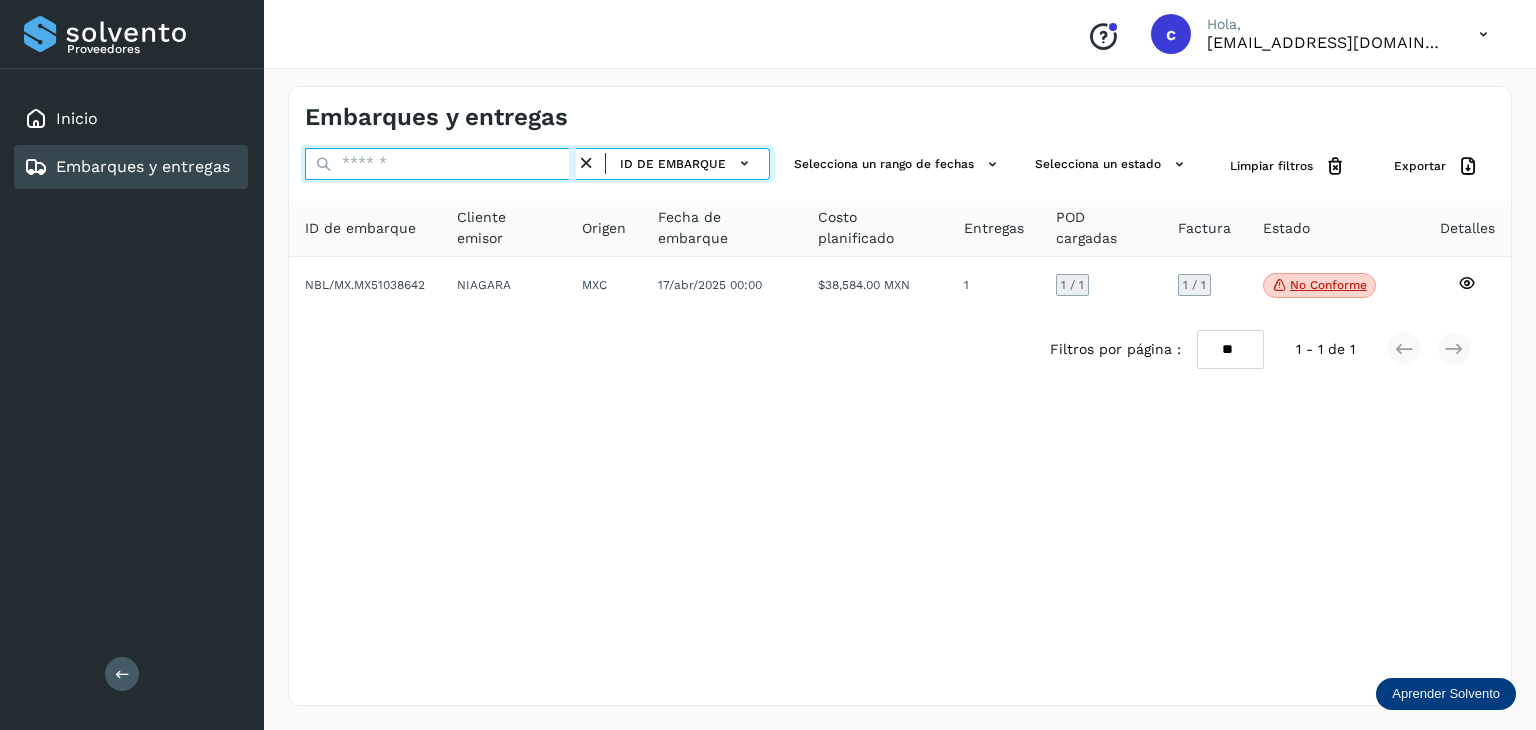 paste on "********" 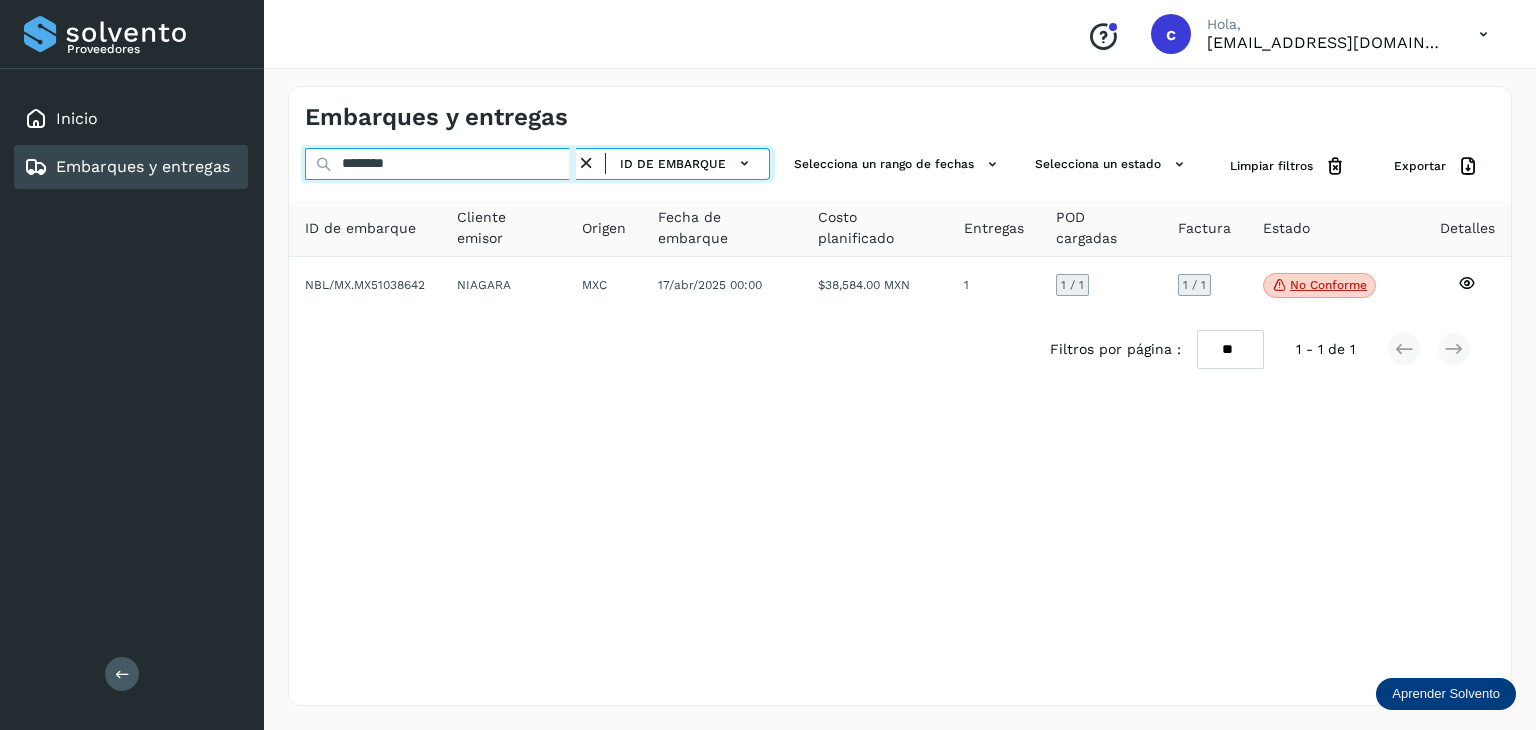 type on "********" 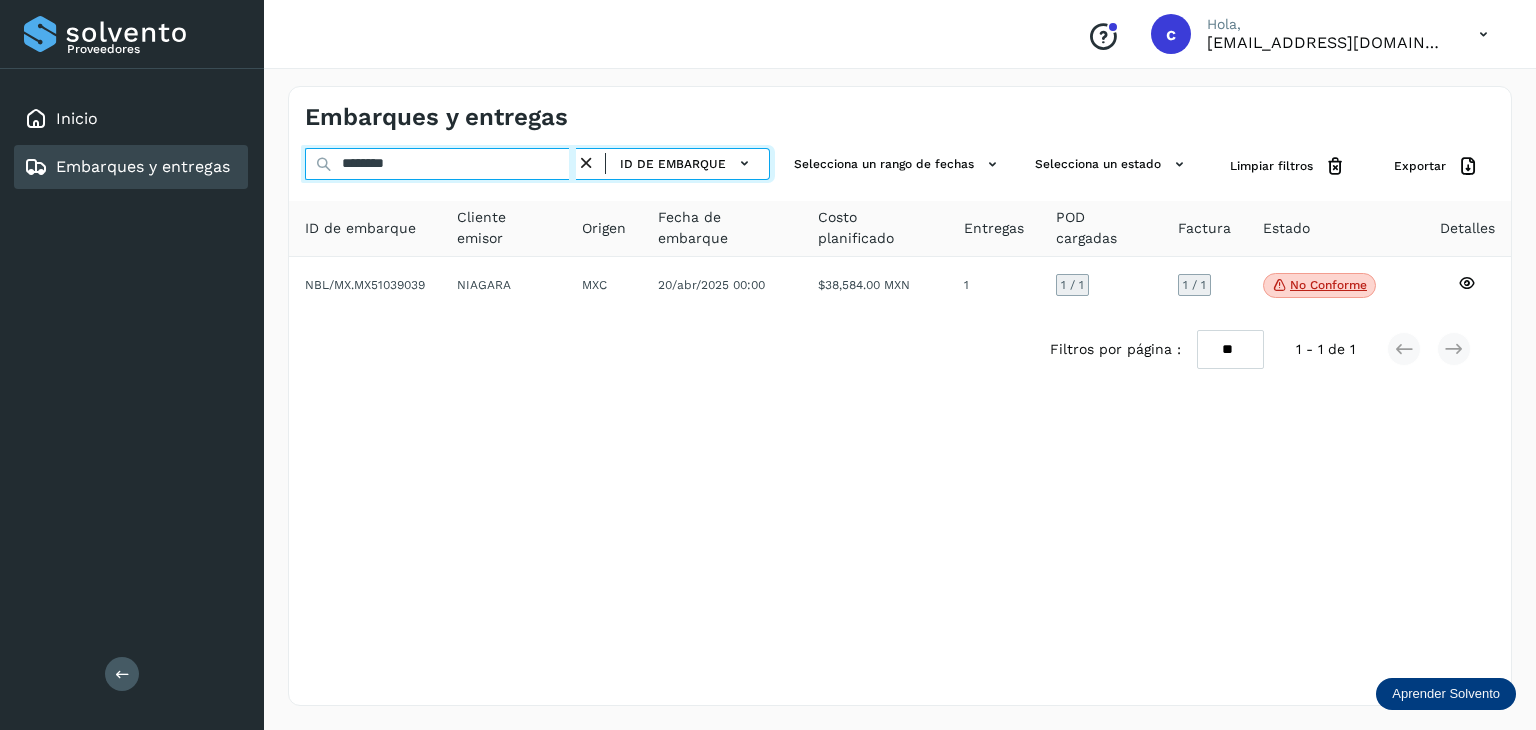 drag, startPoint x: 417, startPoint y: 163, endPoint x: 343, endPoint y: 158, distance: 74.168724 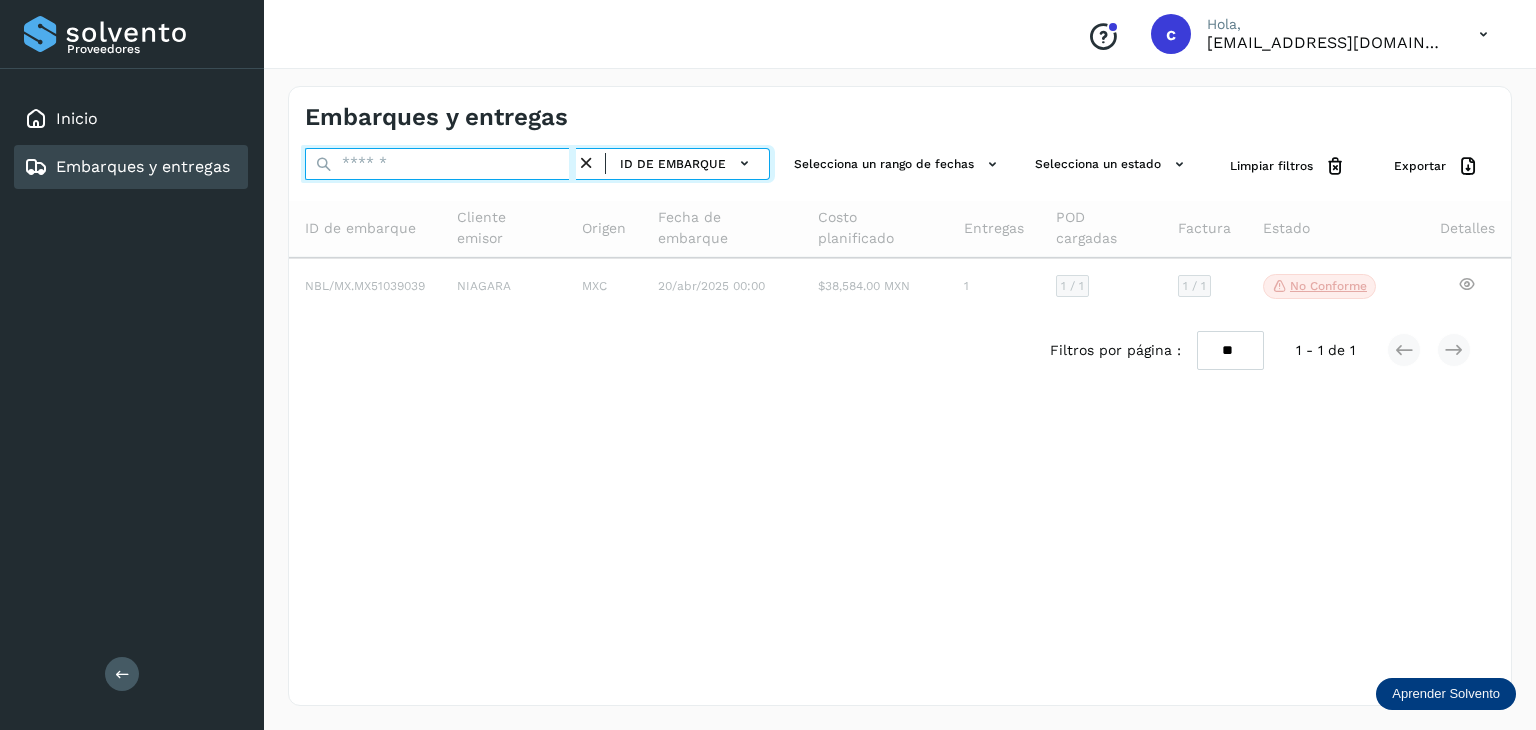 paste on "********" 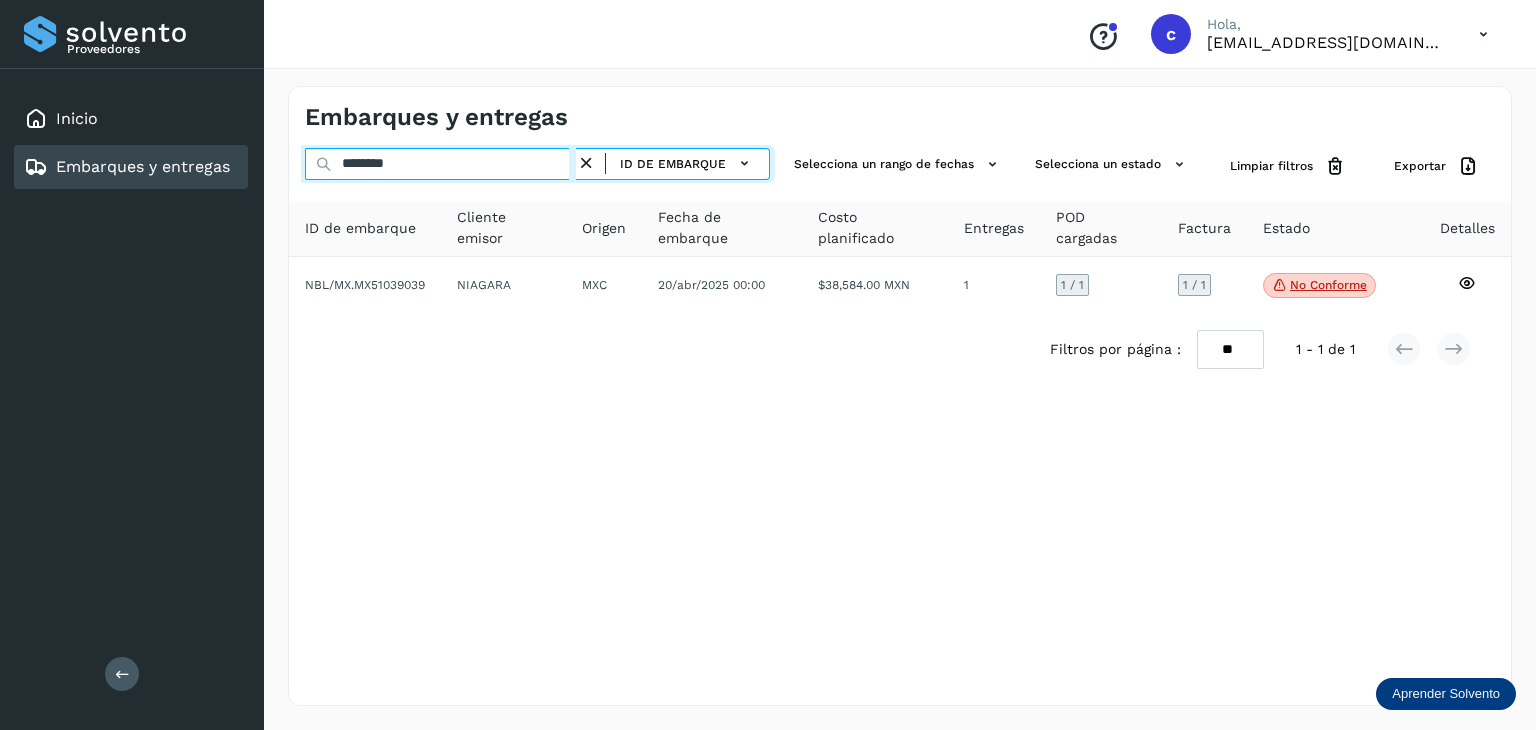 drag, startPoint x: 438, startPoint y: 164, endPoint x: 241, endPoint y: 155, distance: 197.20547 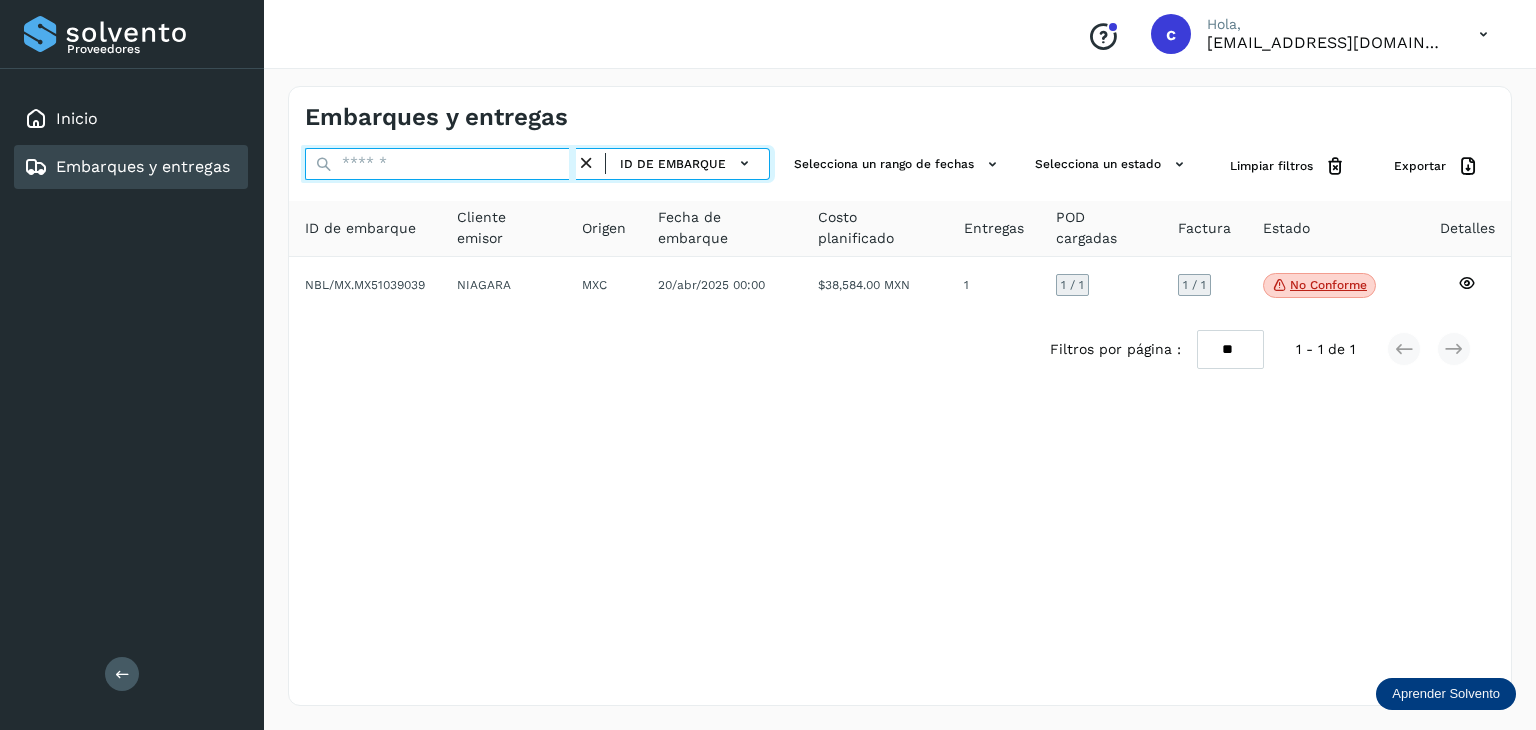 paste on "********" 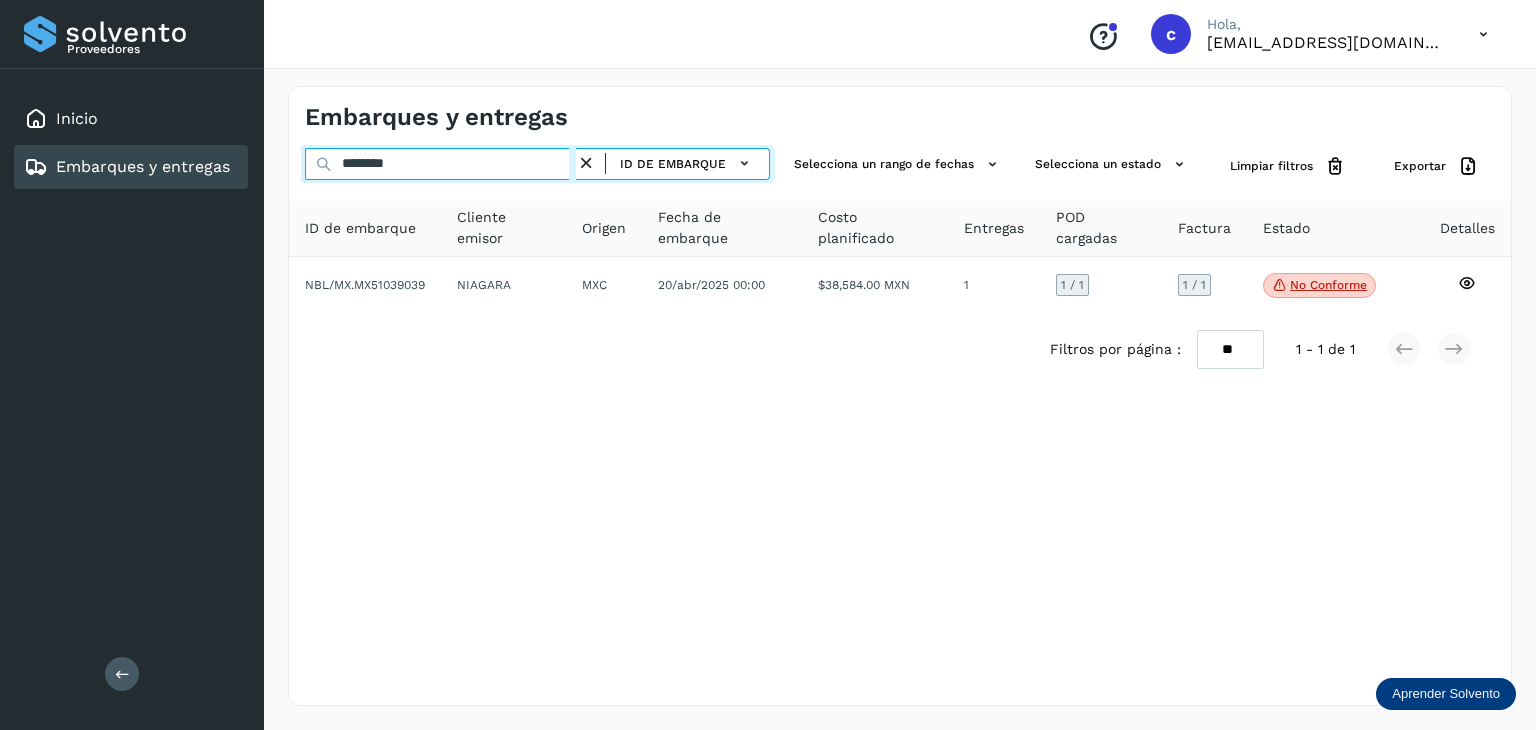 type on "********" 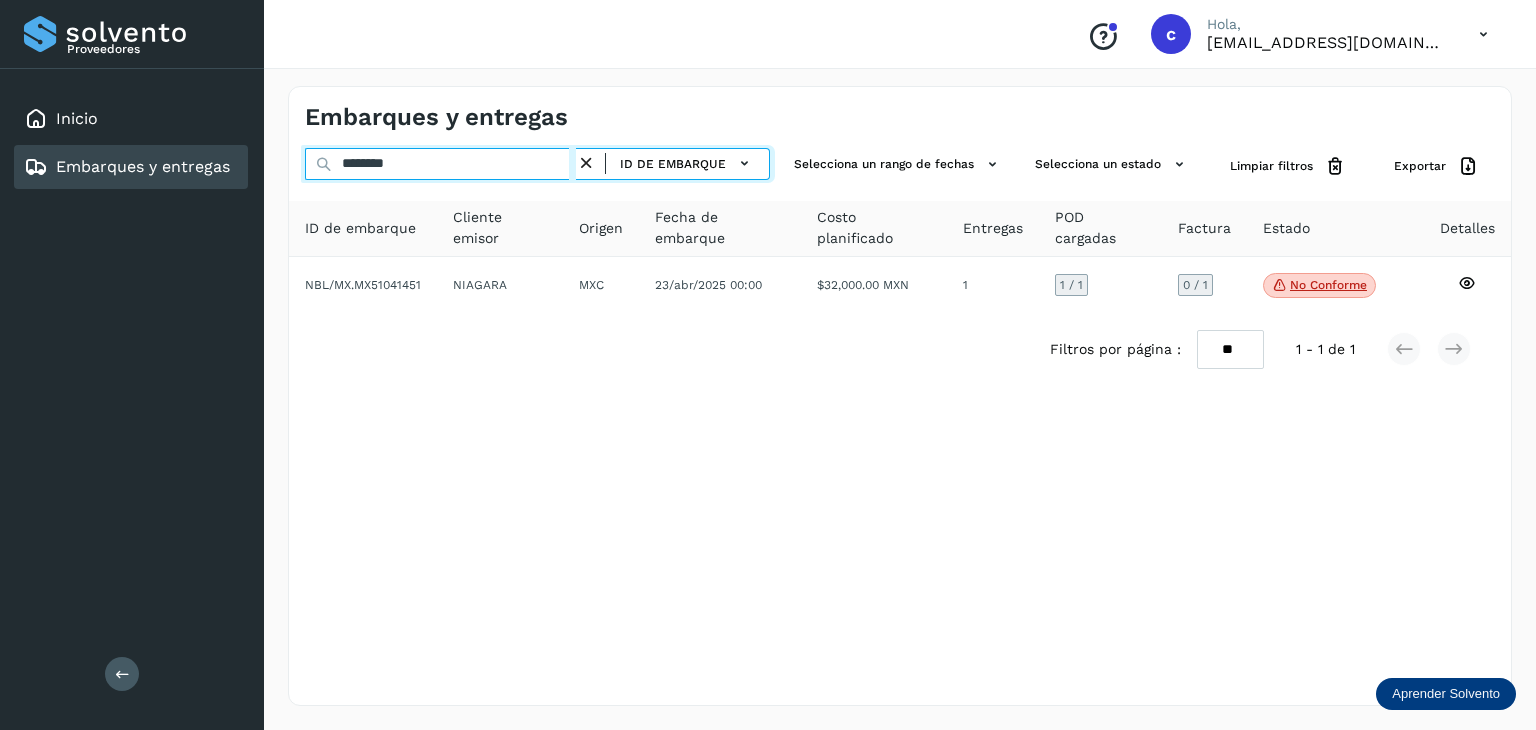 drag, startPoint x: 362, startPoint y: 157, endPoint x: 348, endPoint y: 157, distance: 14 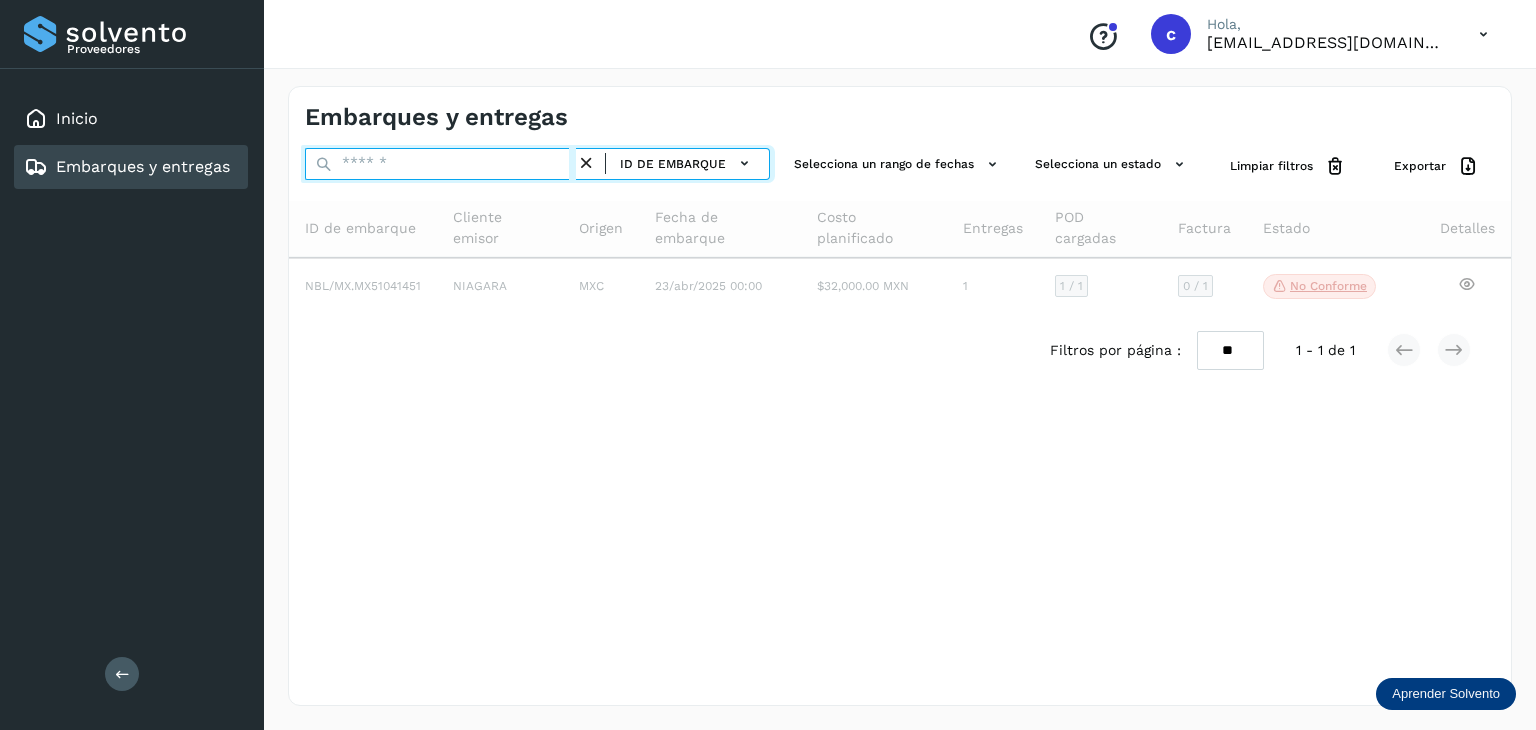 paste on "********" 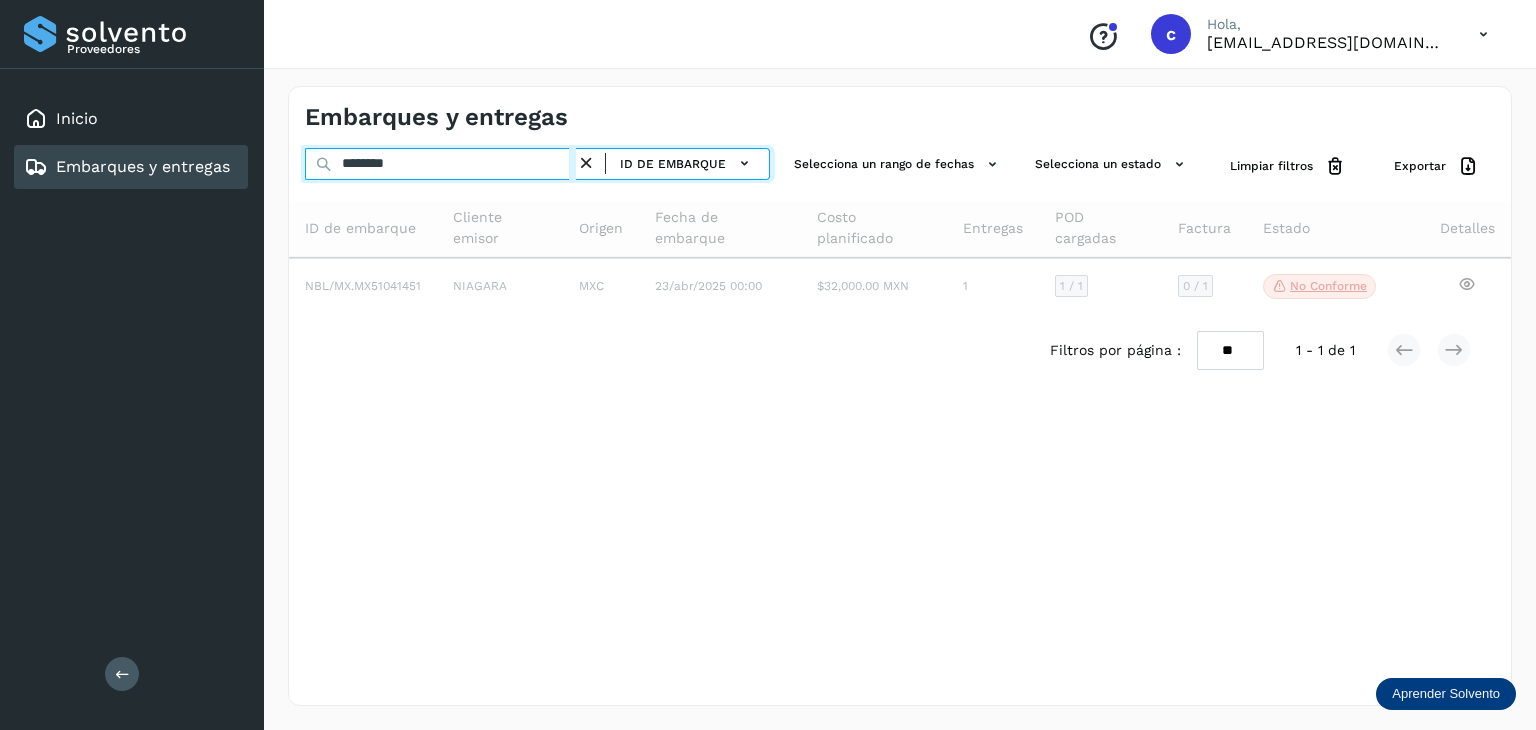 type on "********" 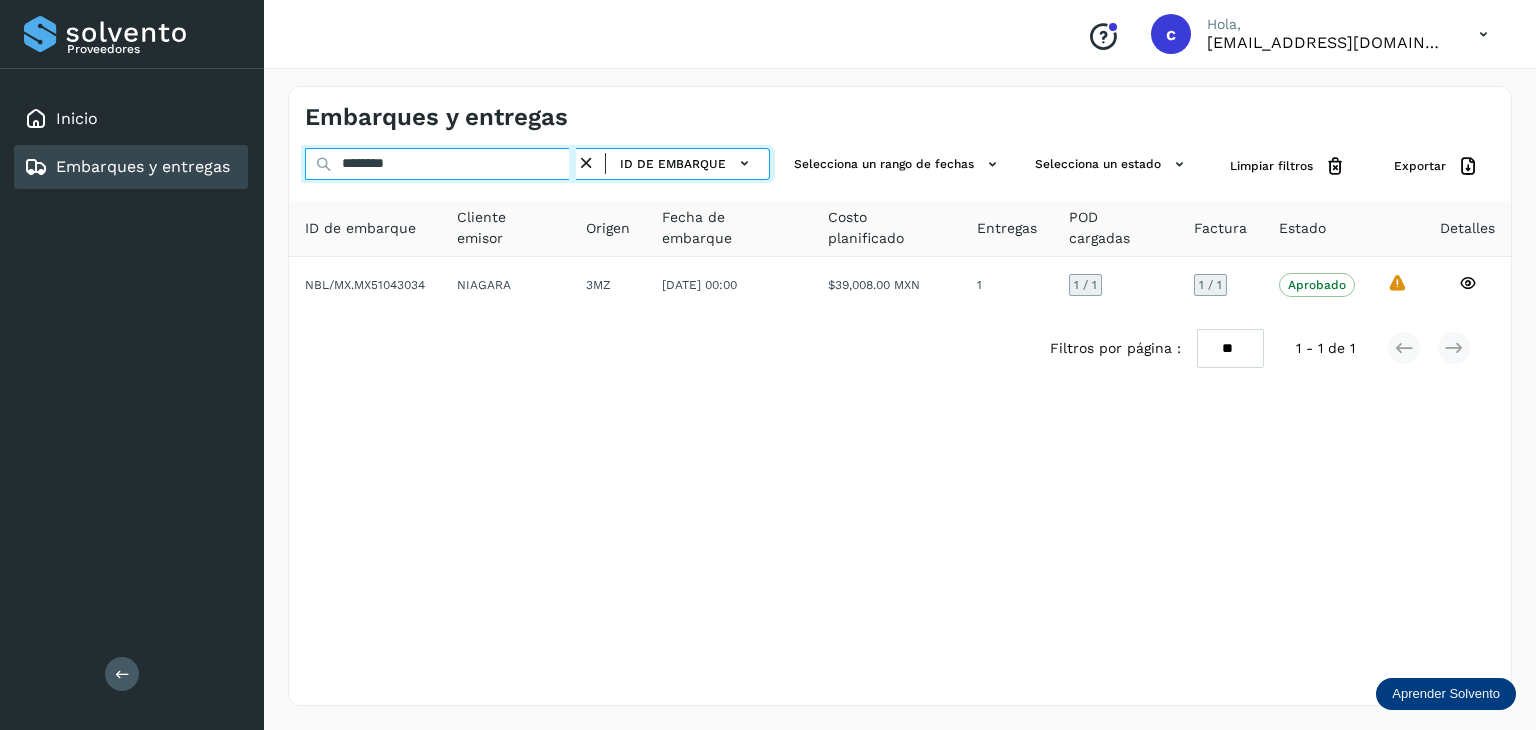 drag, startPoint x: 434, startPoint y: 158, endPoint x: 291, endPoint y: 161, distance: 143.03146 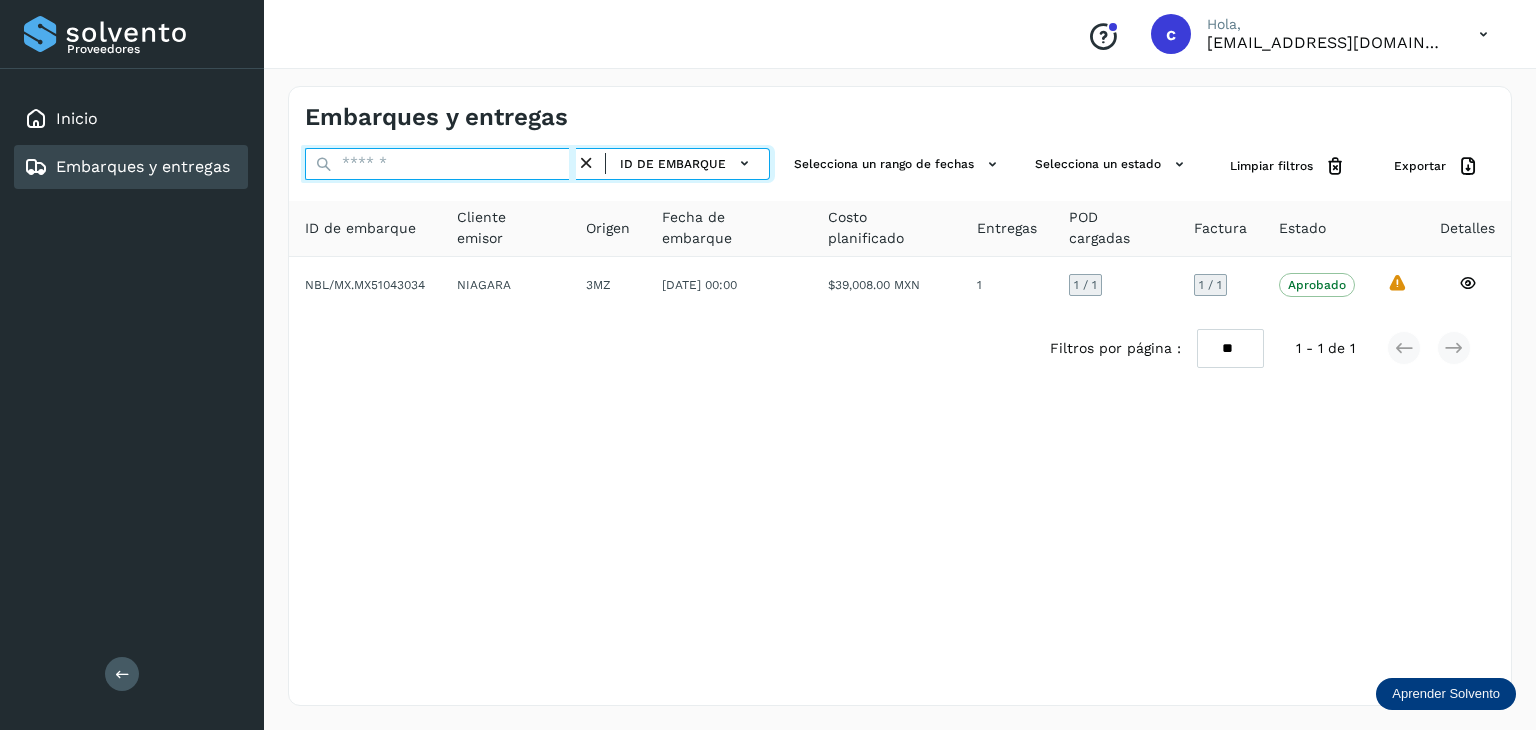 paste on "********" 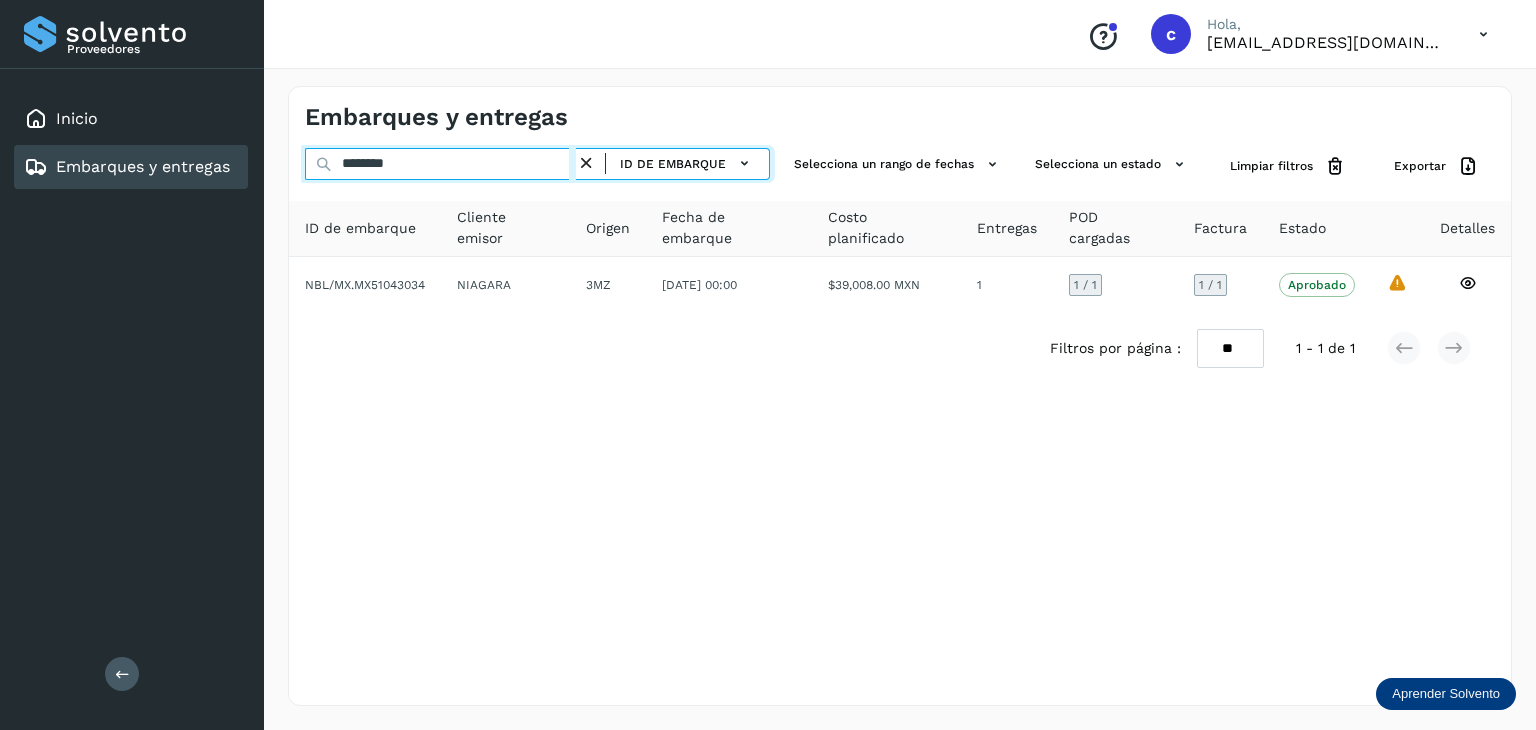 type on "********" 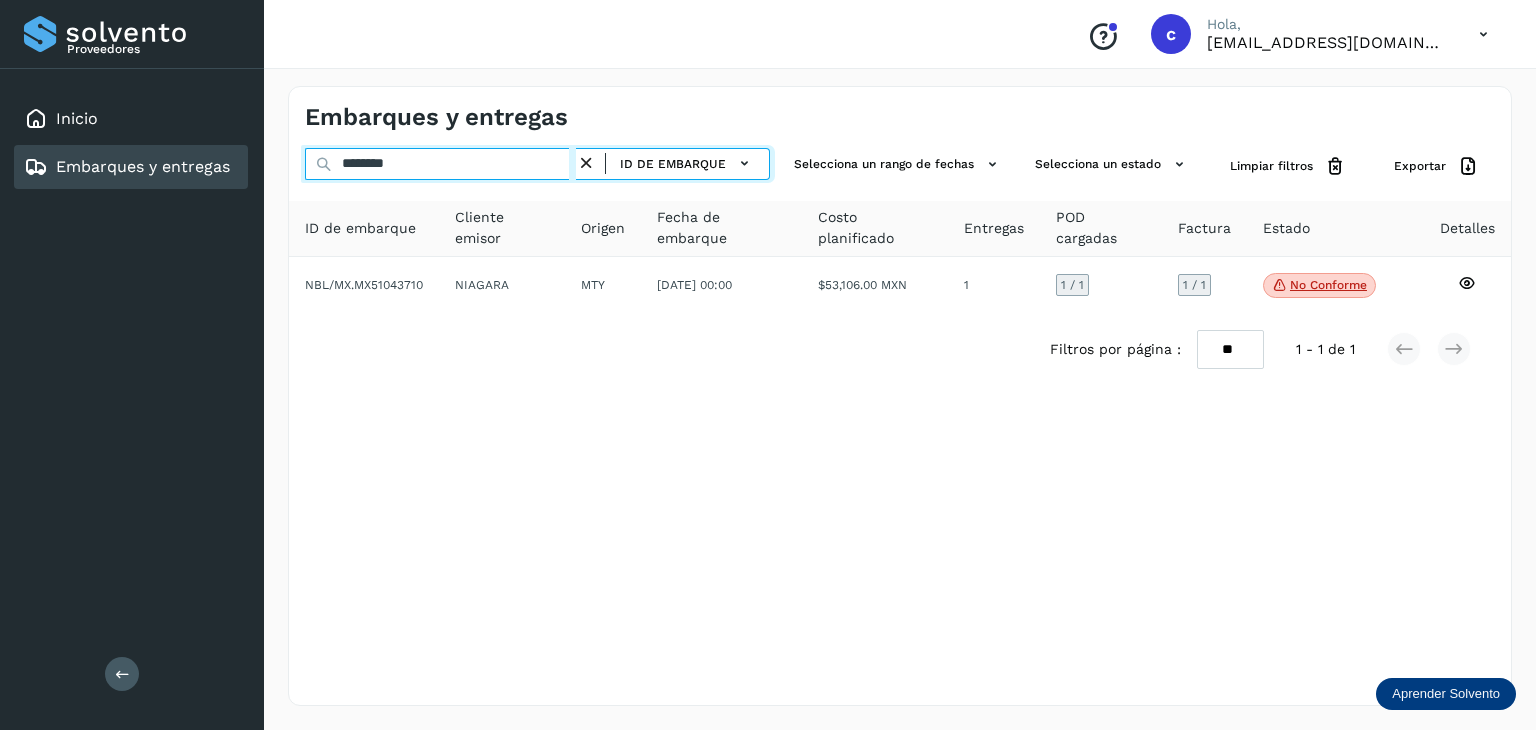 drag, startPoint x: 364, startPoint y: 167, endPoint x: 244, endPoint y: 168, distance: 120.004166 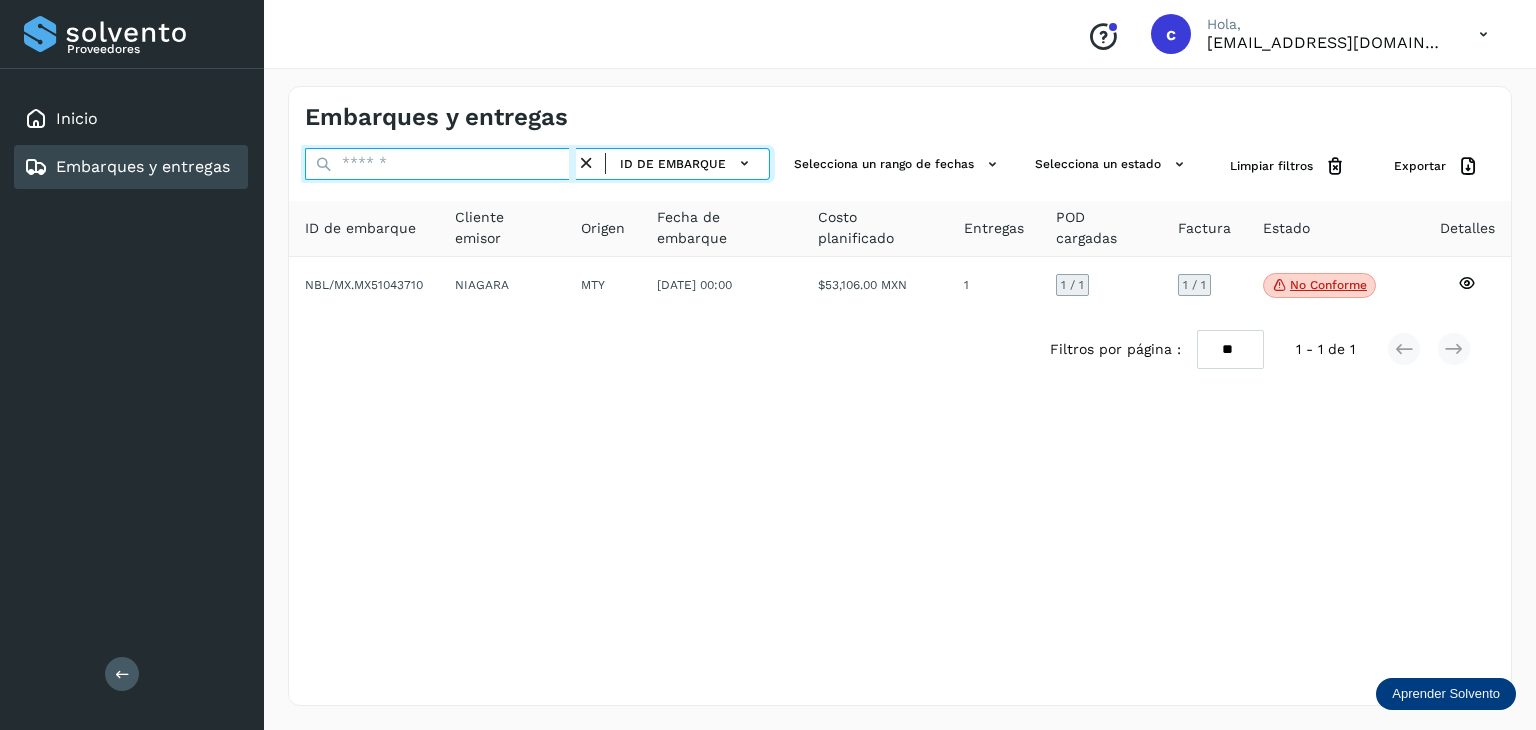 paste on "********" 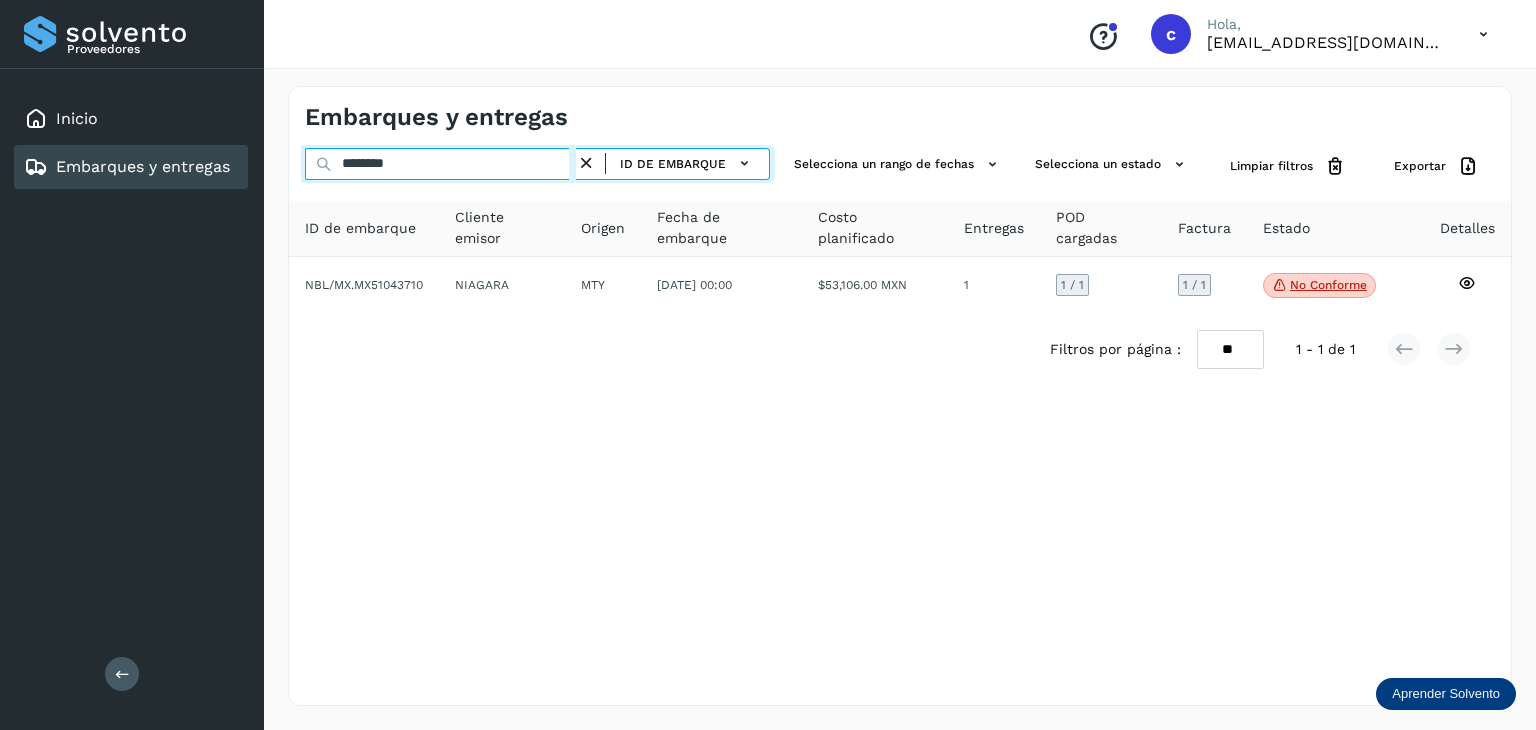 type on "********" 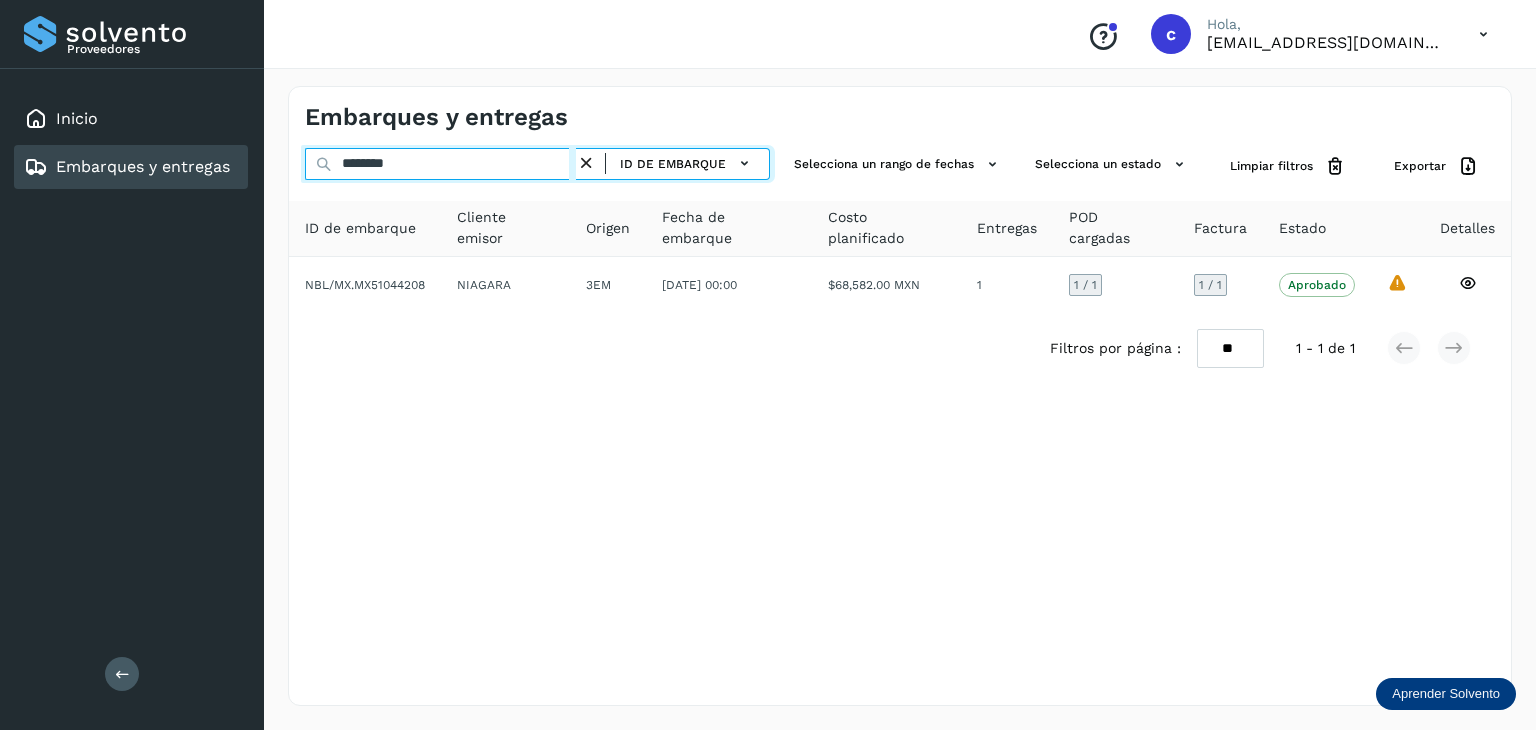 drag, startPoint x: 340, startPoint y: 167, endPoint x: 296, endPoint y: 161, distance: 44.407207 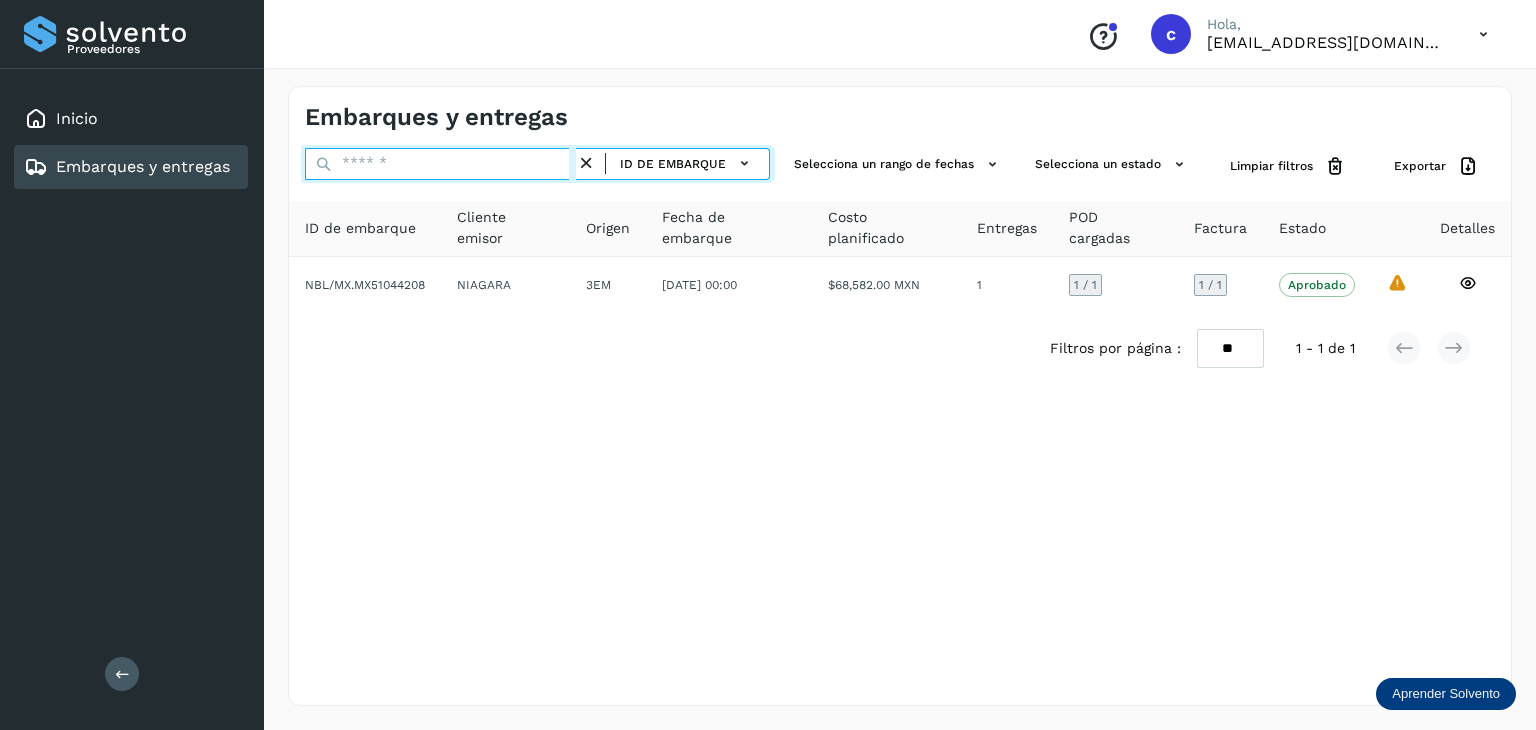 paste on "********" 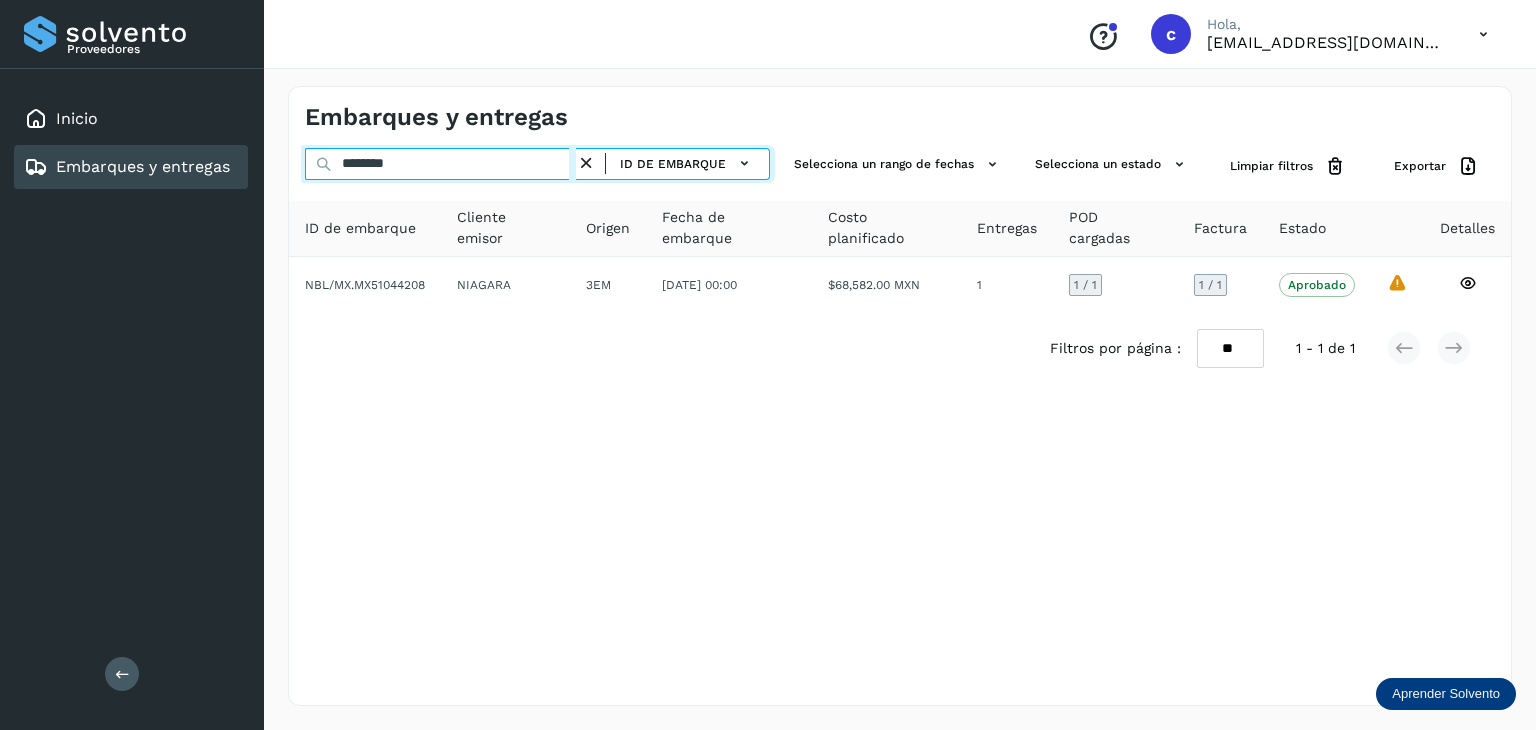 type on "********" 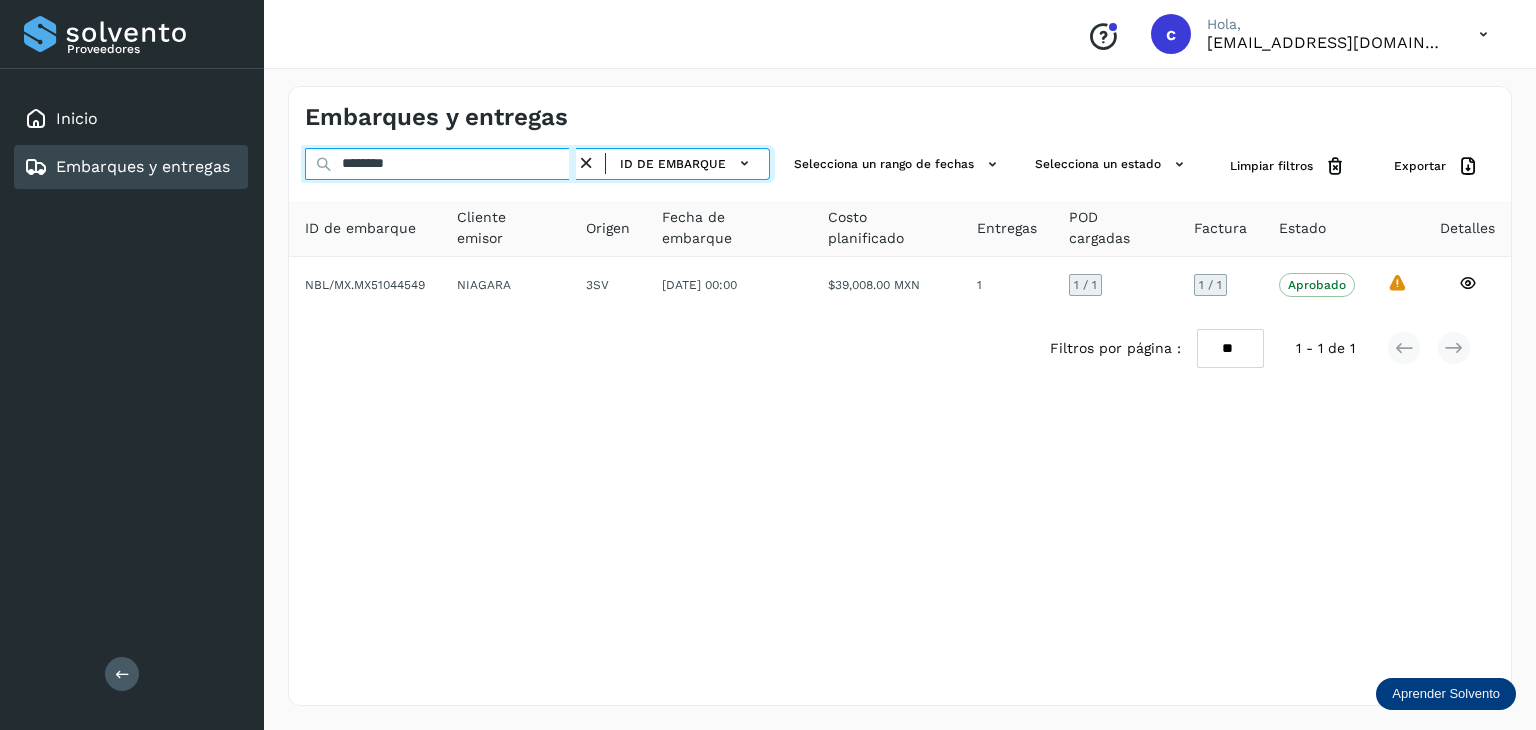 drag, startPoint x: 432, startPoint y: 170, endPoint x: 300, endPoint y: 166, distance: 132.0606 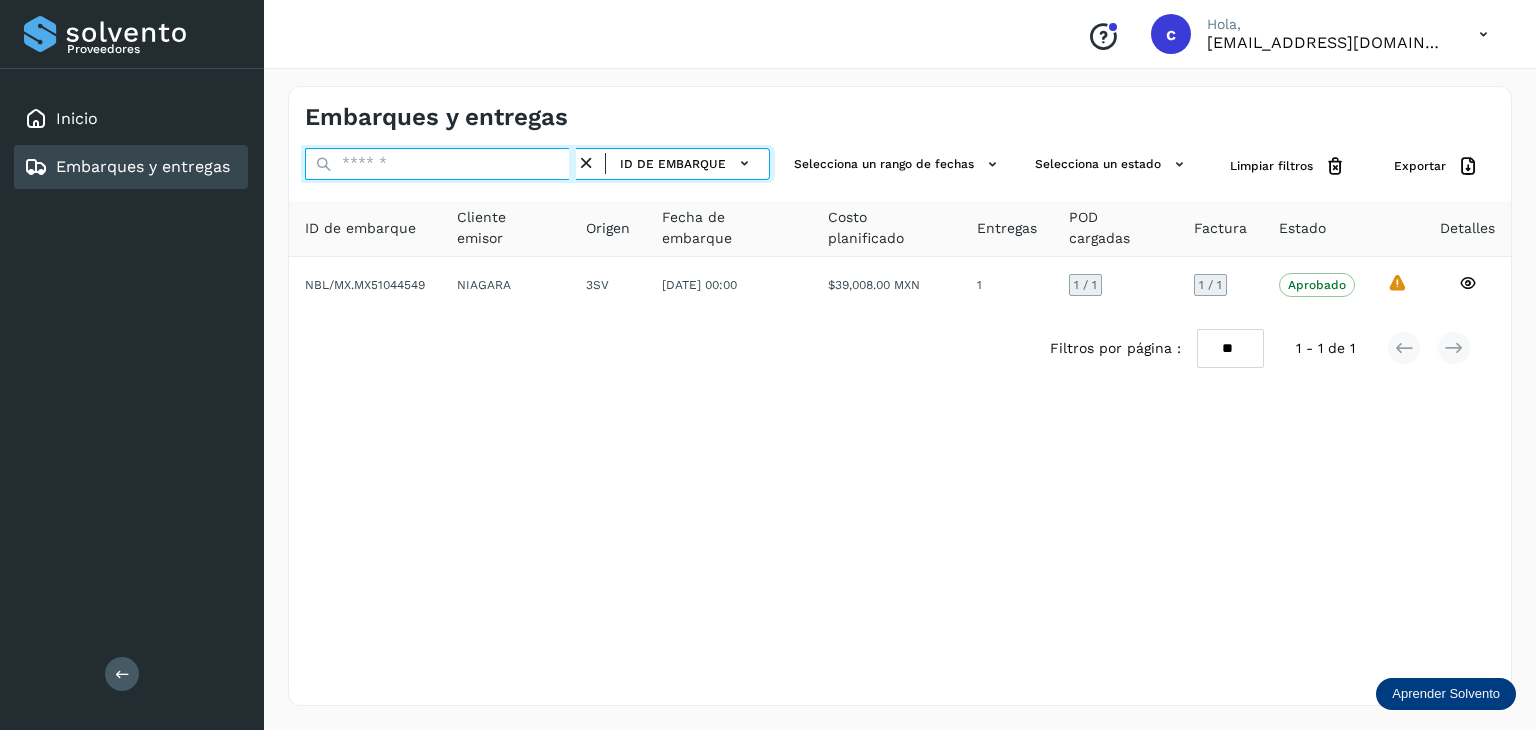 paste on "********" 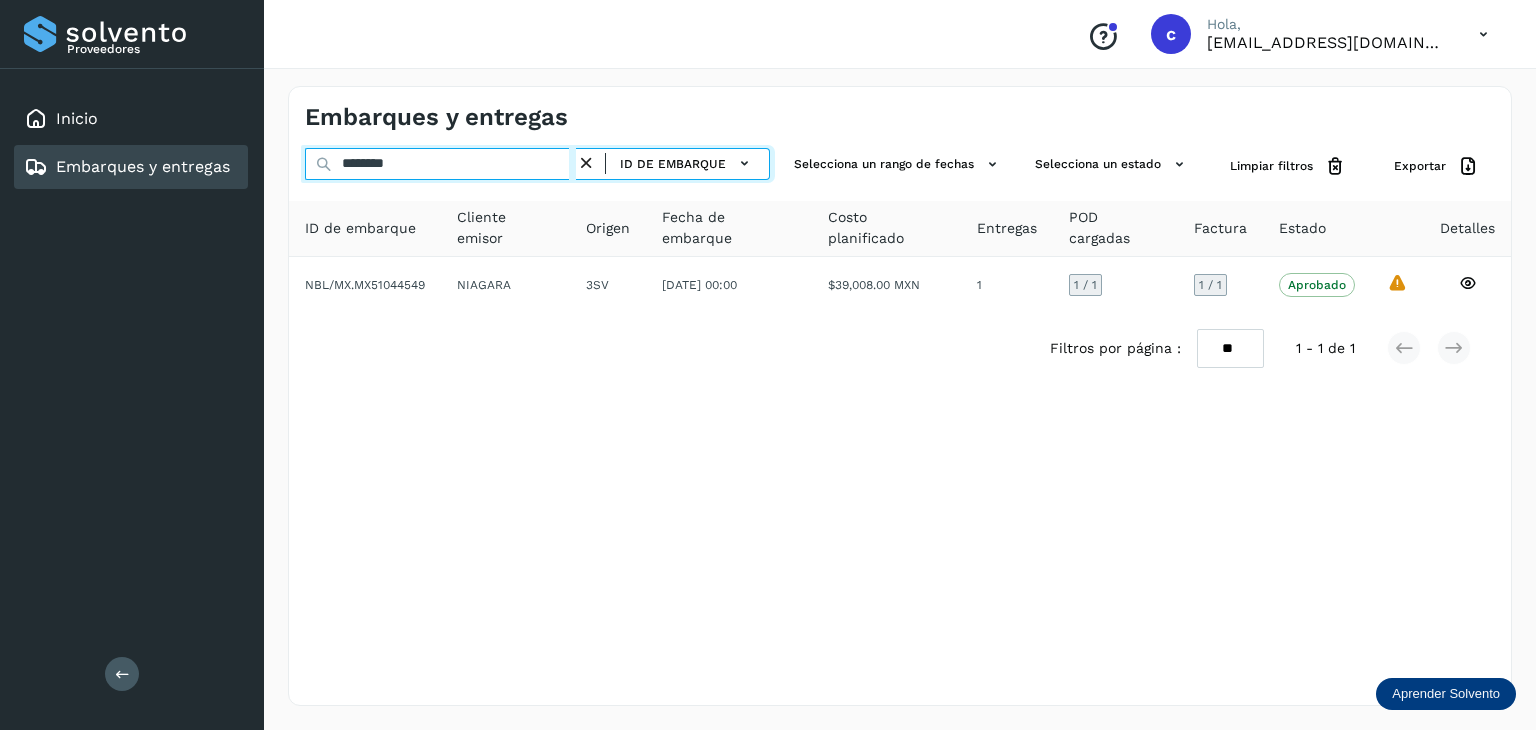 type on "********" 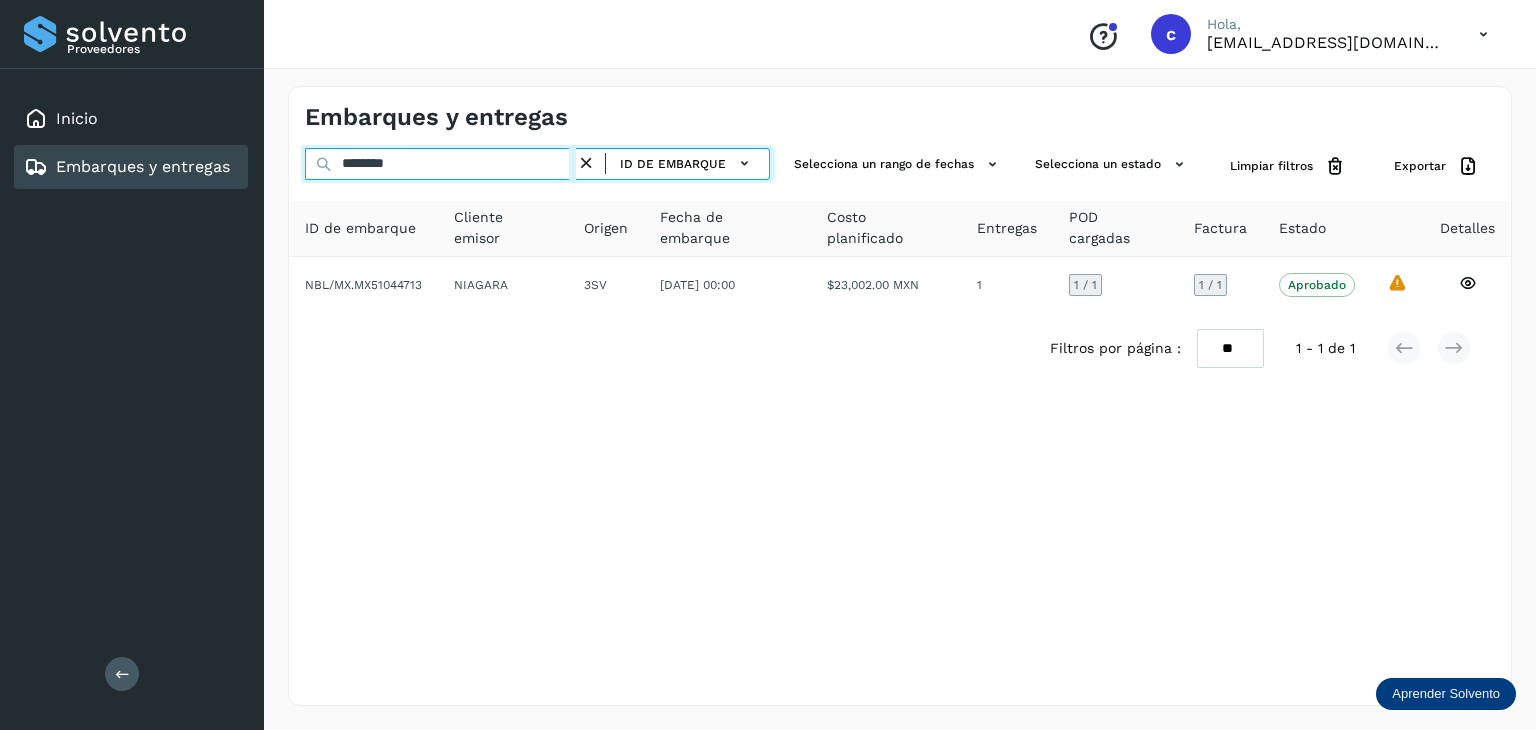 click on "******** ID de embarque Selecciona un rango de fechas  Selecciona un estado Limpiar filtros Exportar" at bounding box center [900, 166] 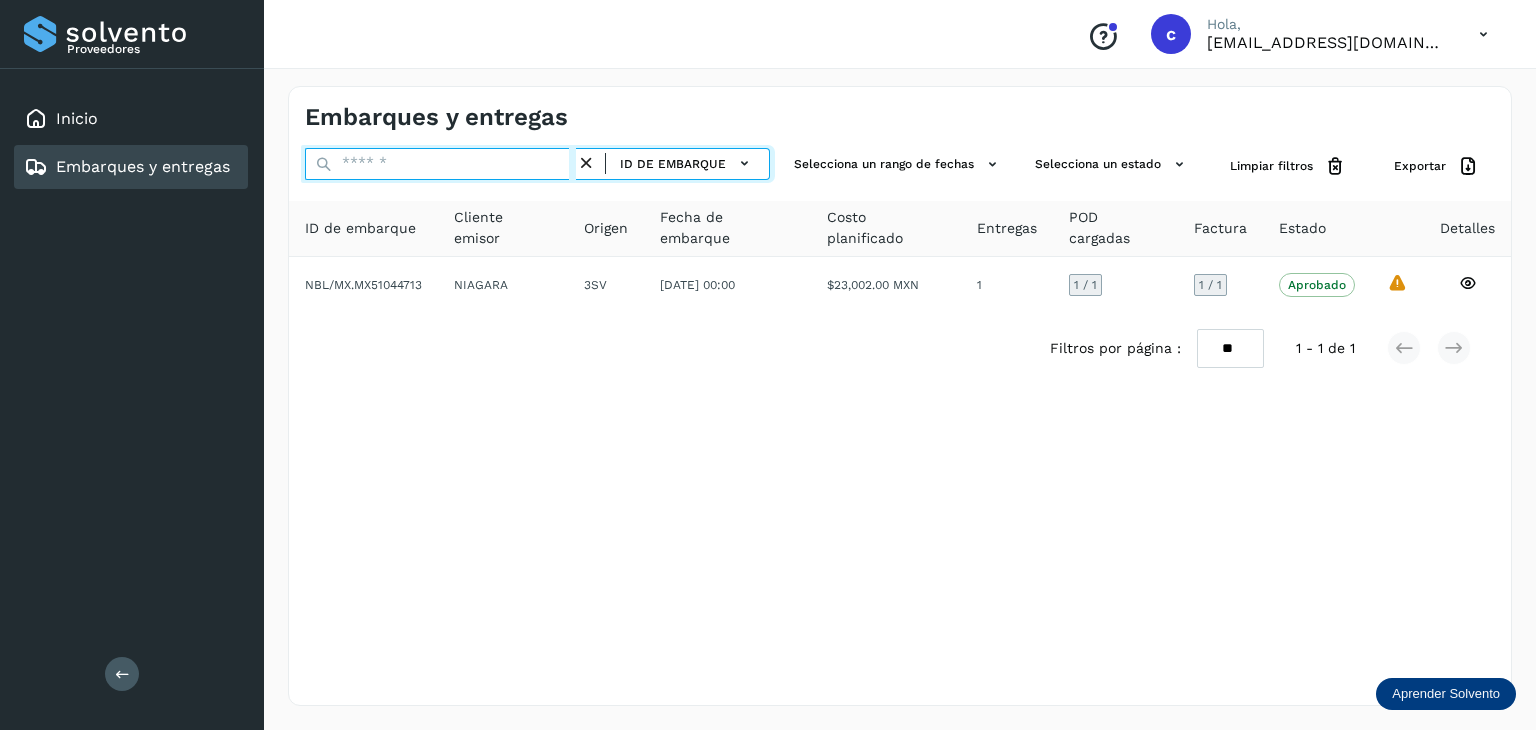 paste on "********" 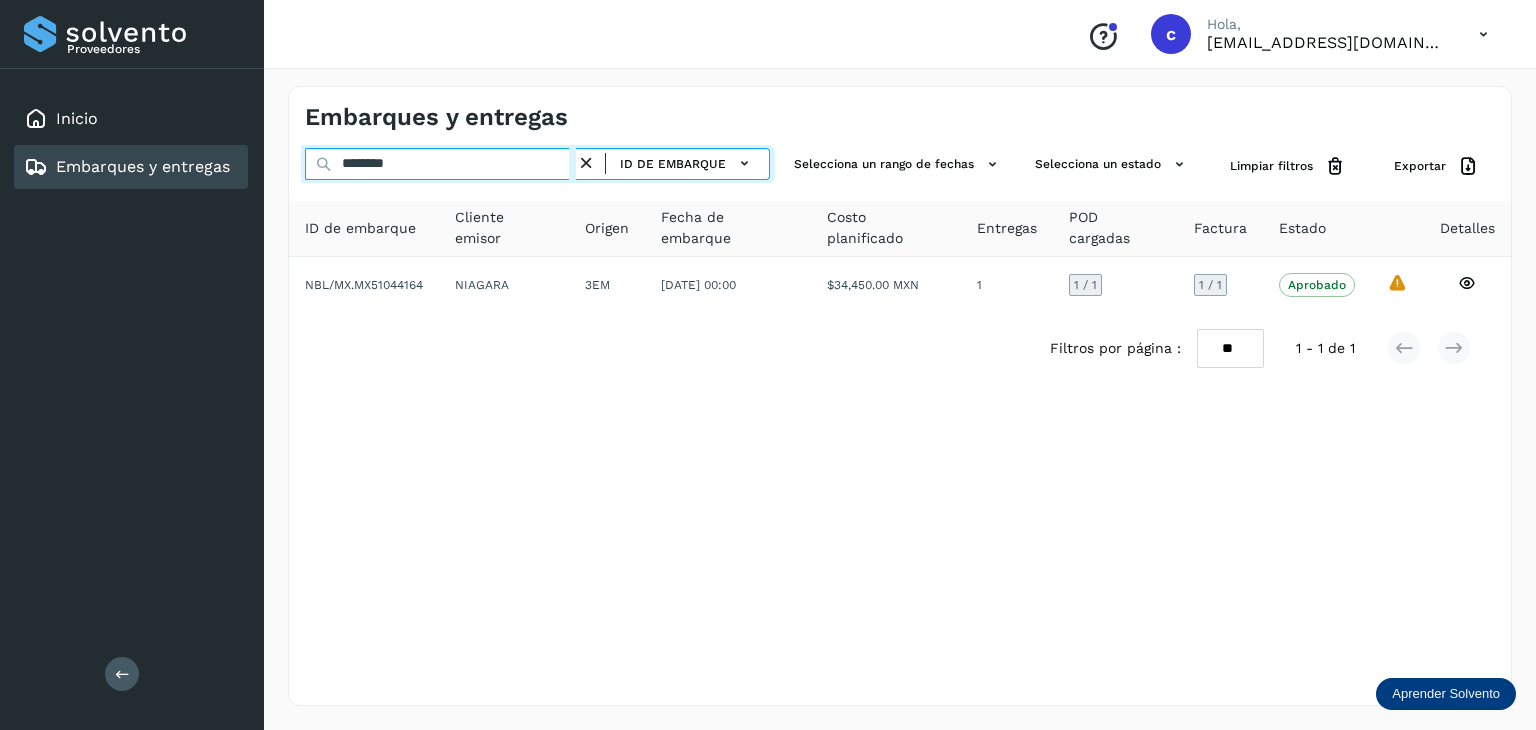 drag, startPoint x: 387, startPoint y: 161, endPoint x: 335, endPoint y: 175, distance: 53.851646 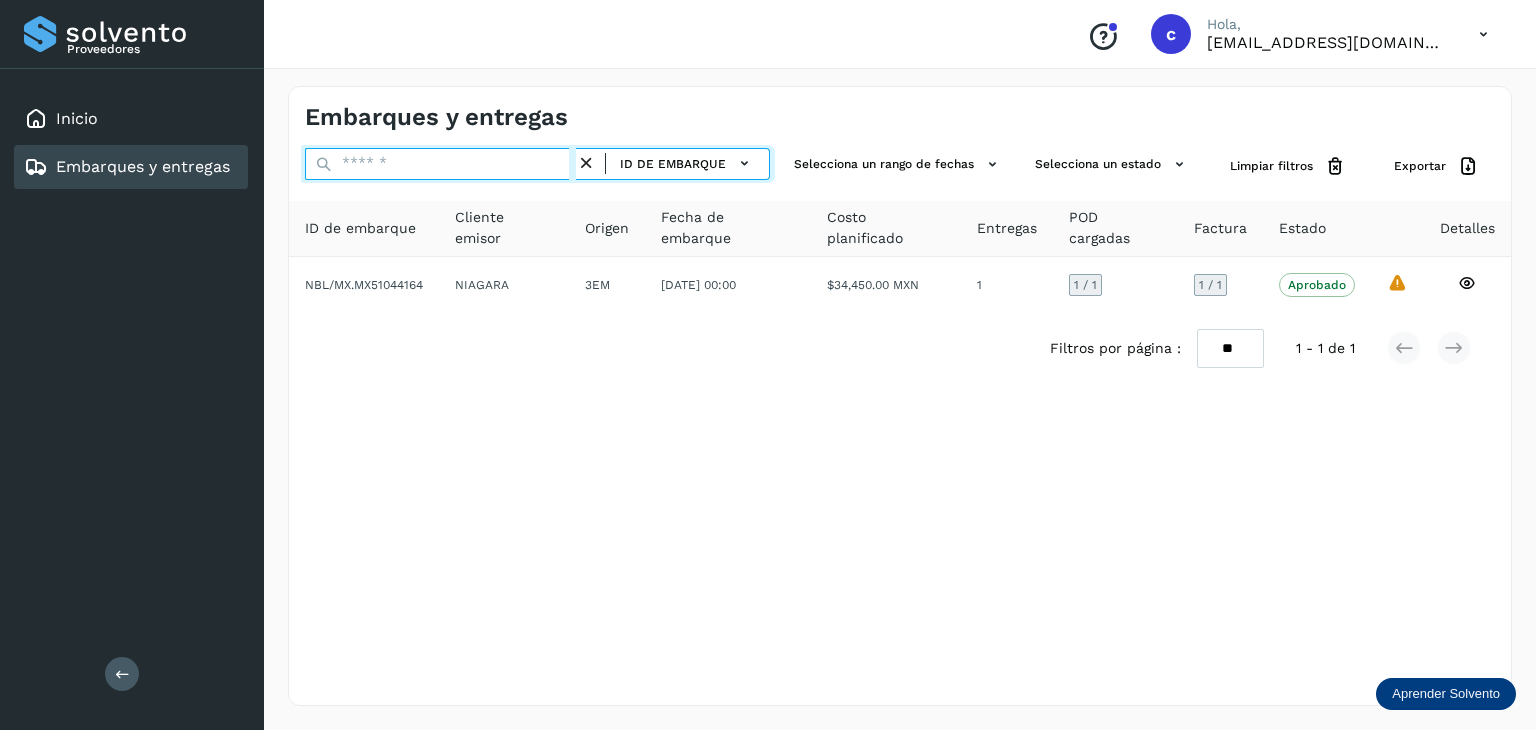 paste on "********" 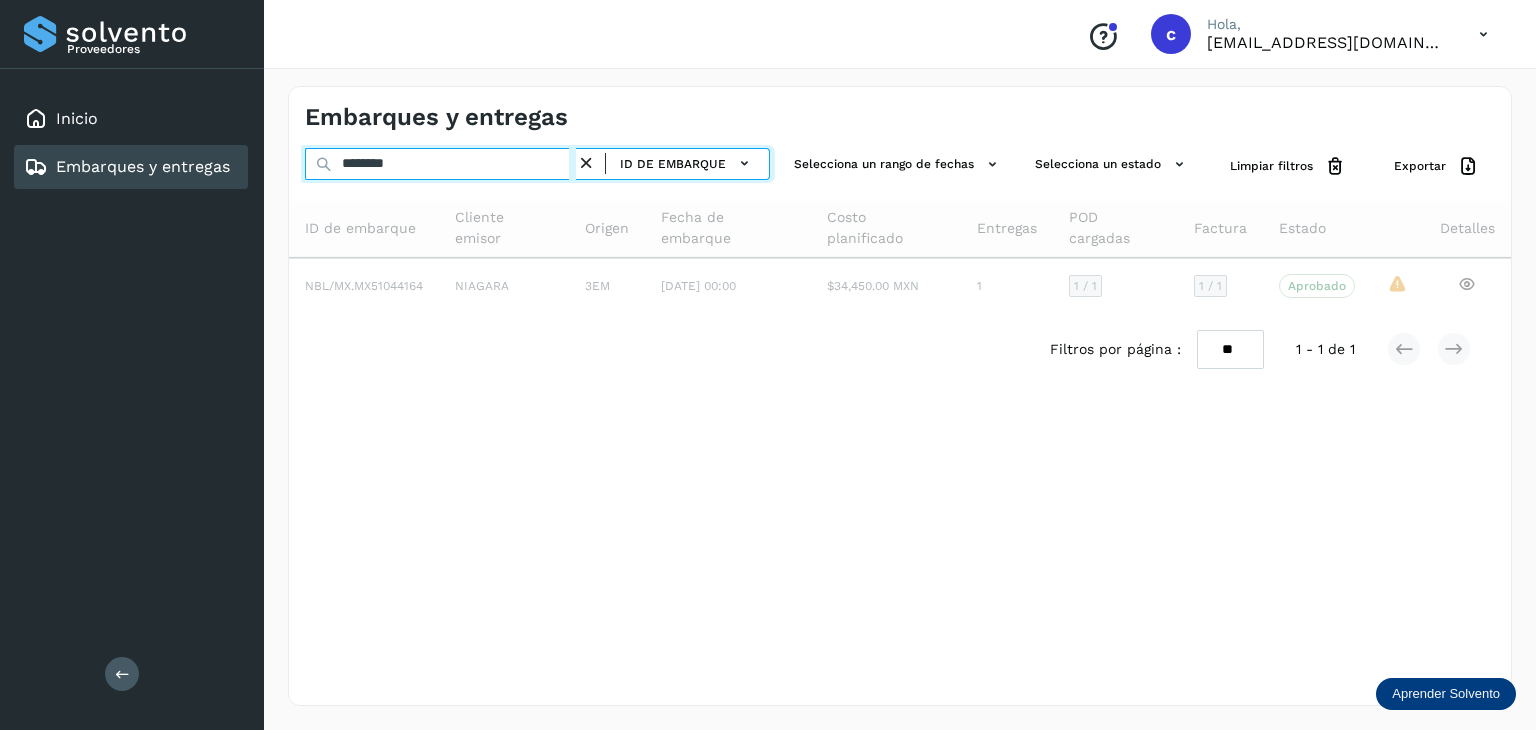 type on "********" 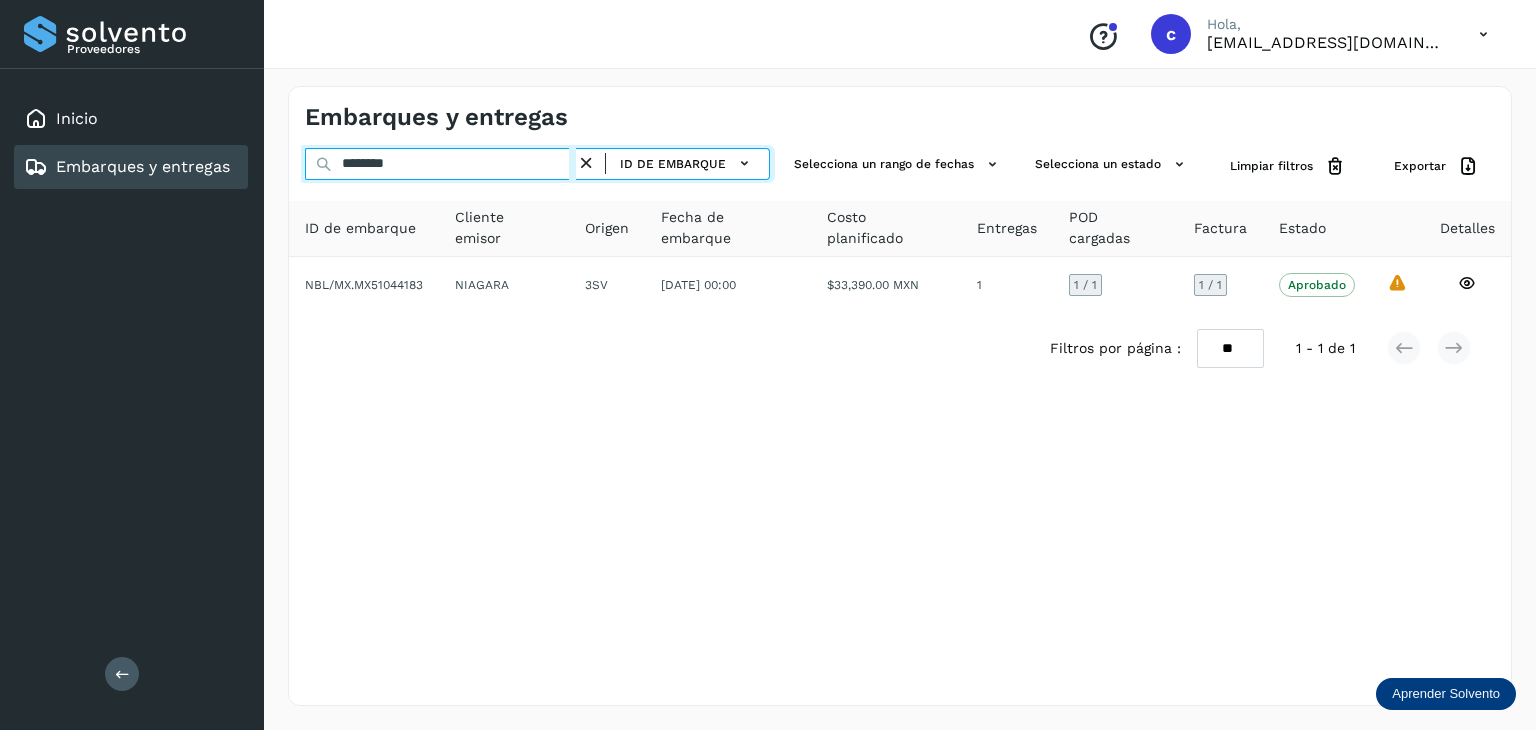 drag, startPoint x: 378, startPoint y: 159, endPoint x: 312, endPoint y: 145, distance: 67.46851 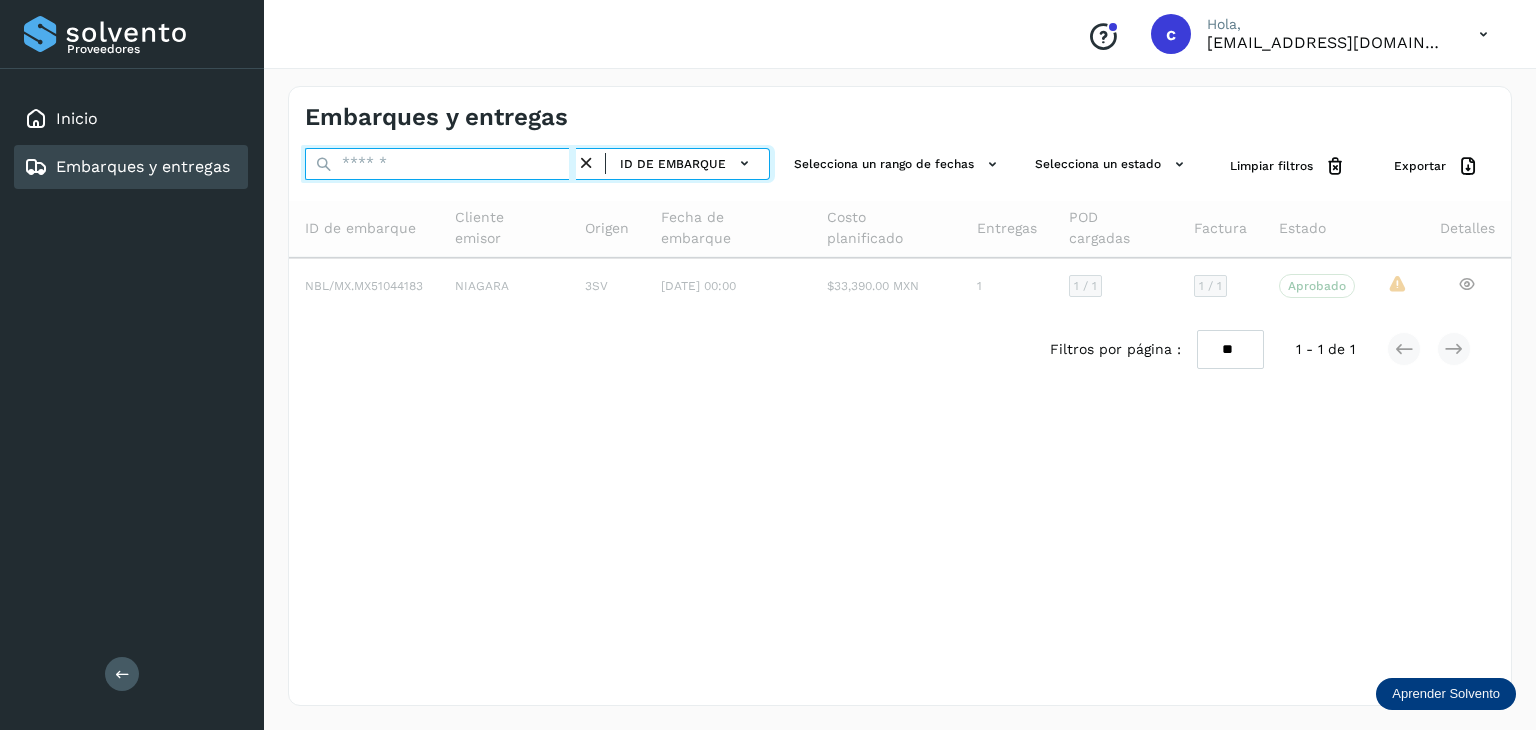 paste on "********" 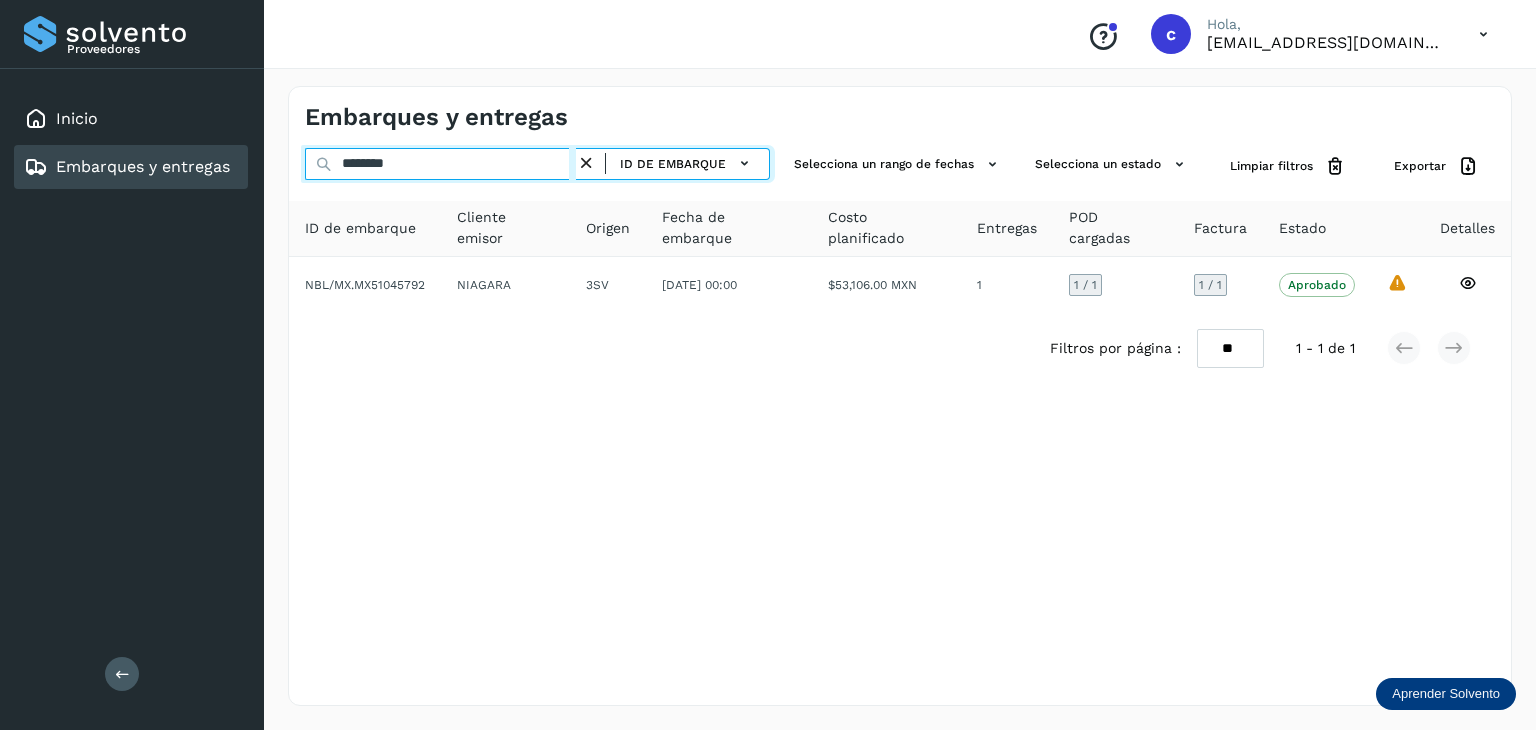 type on "********" 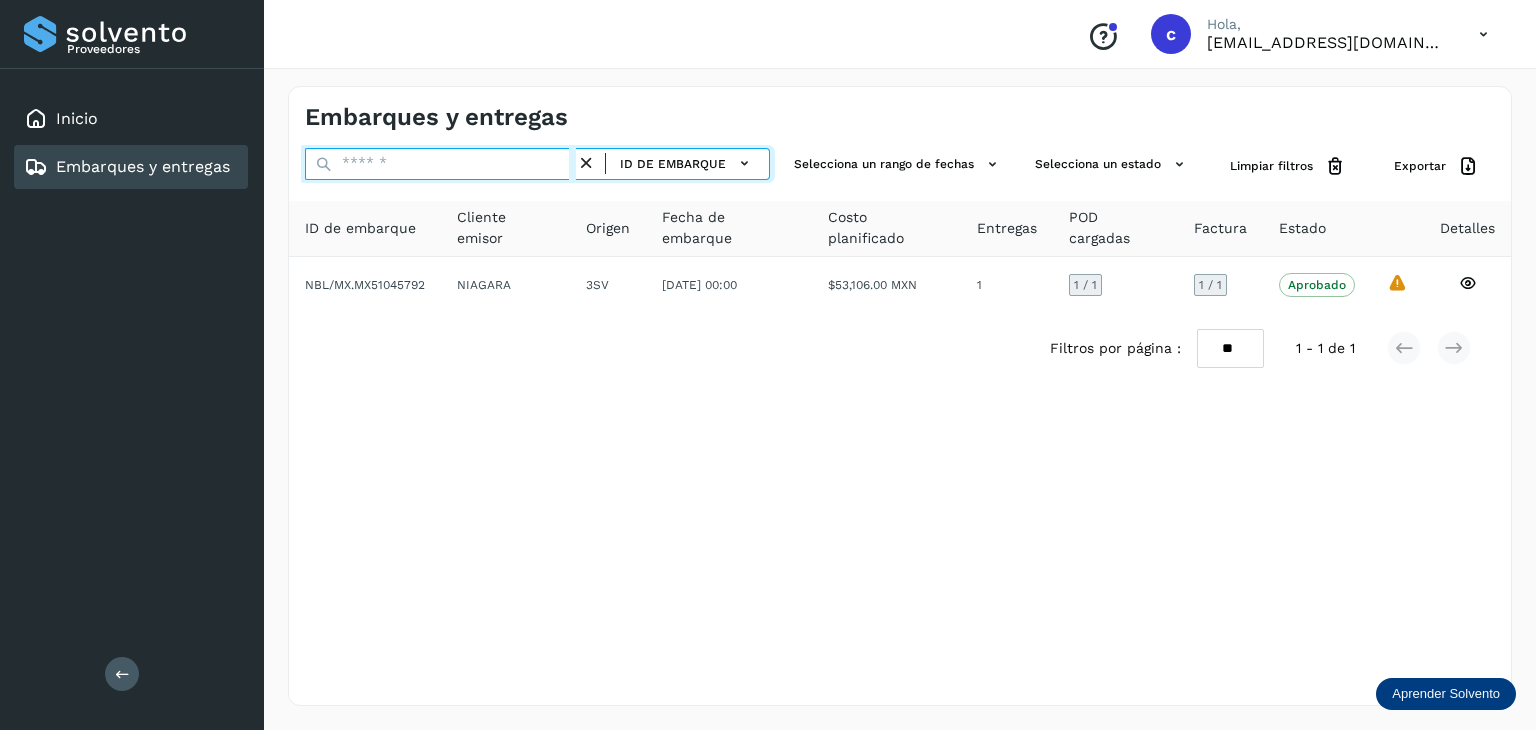 paste on "********" 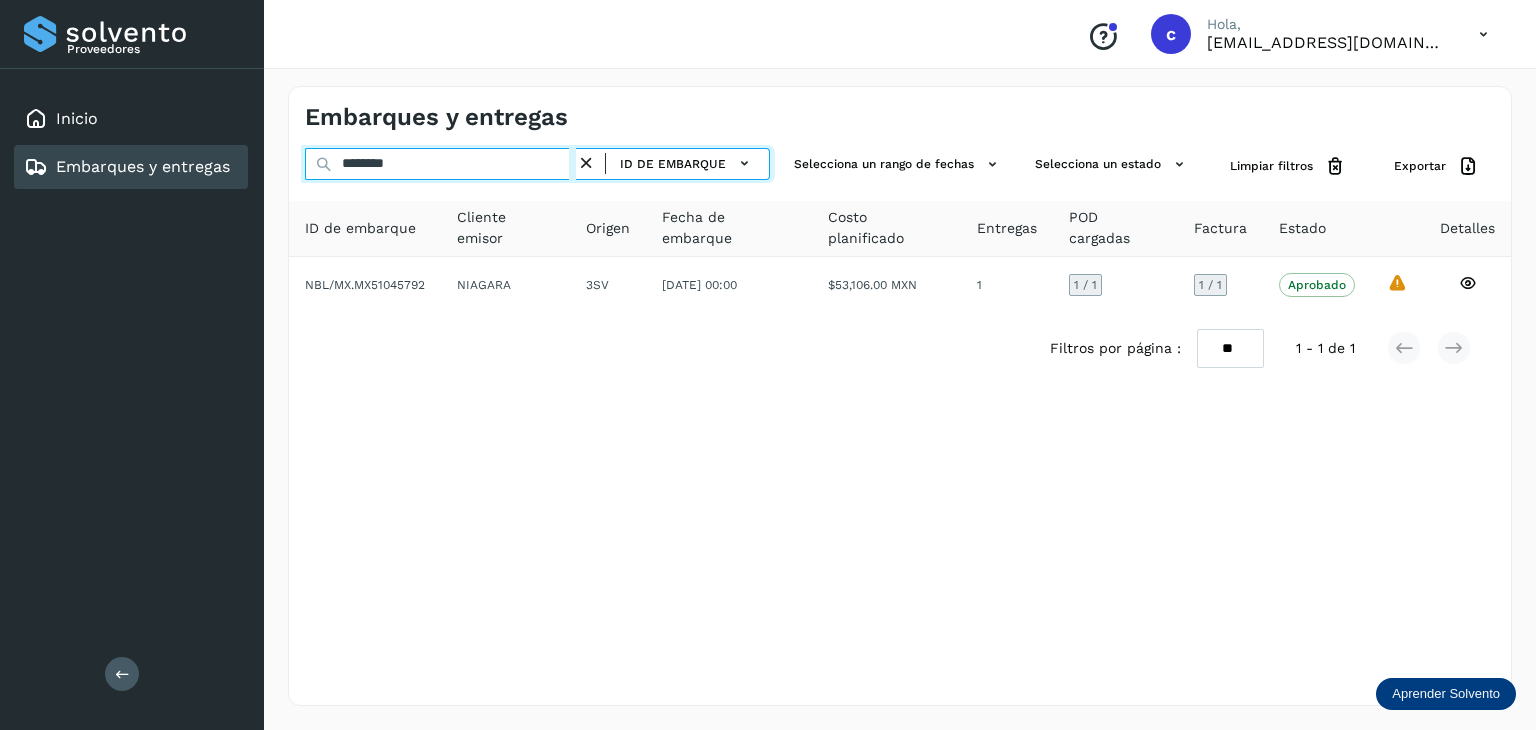 type on "********" 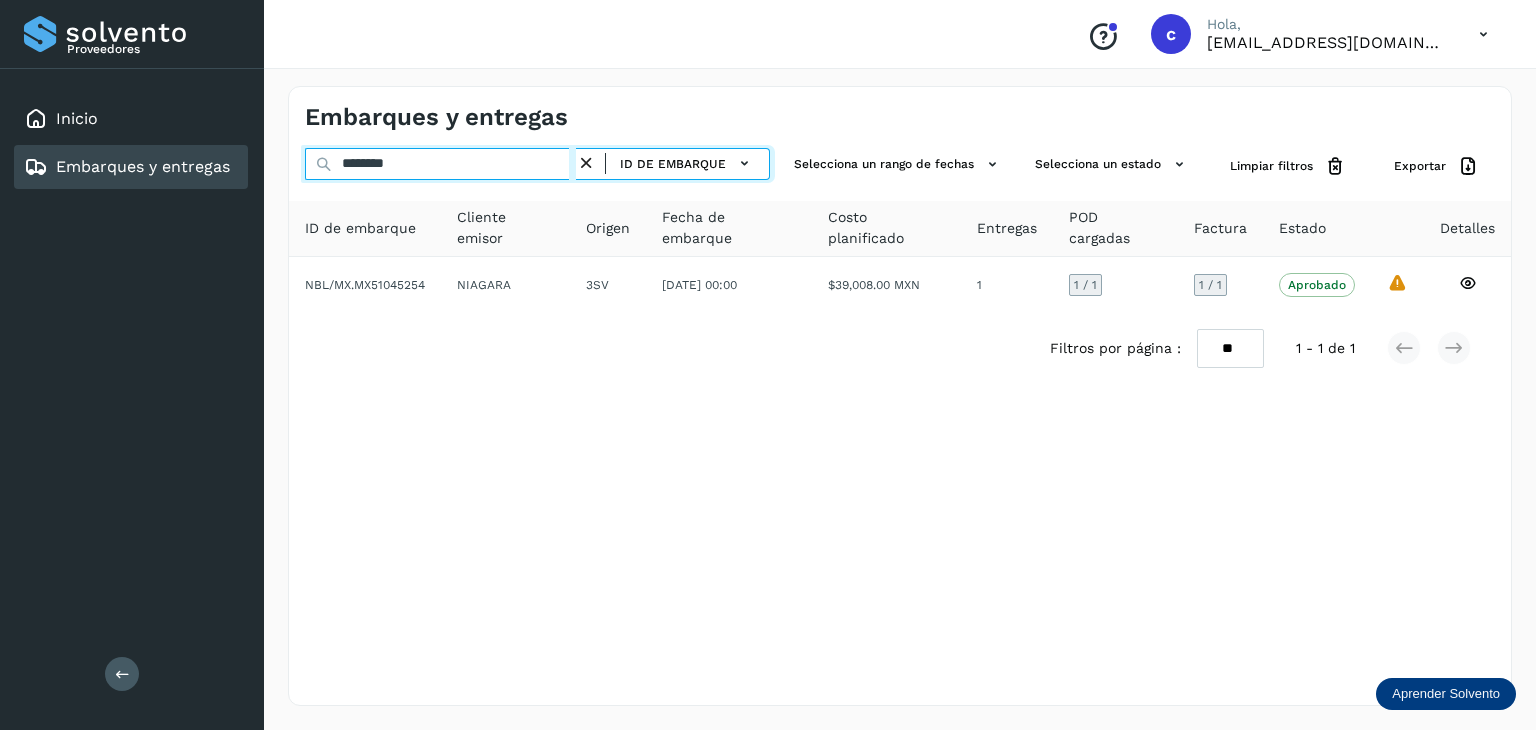 drag, startPoint x: 331, startPoint y: 169, endPoint x: 225, endPoint y: 149, distance: 107.87029 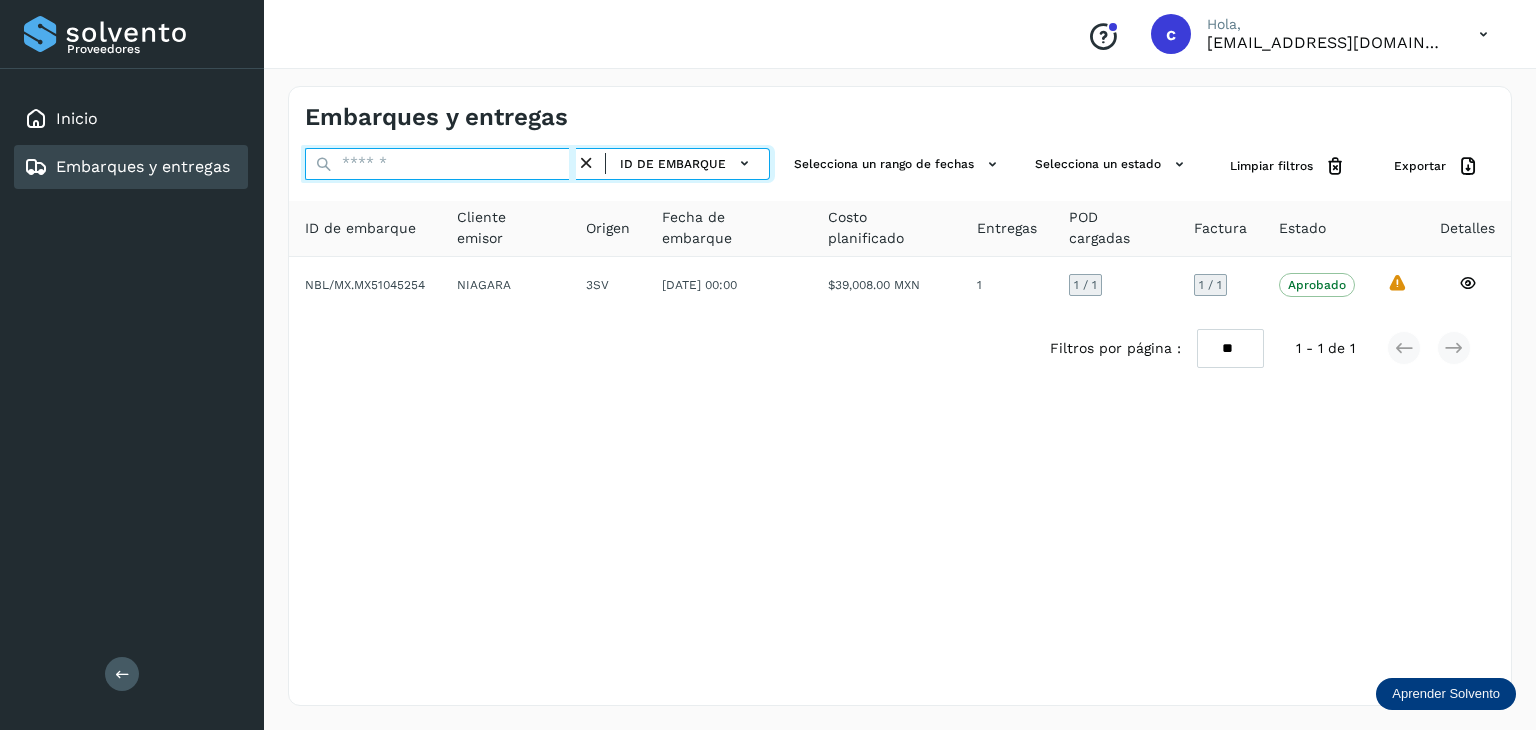 paste on "********" 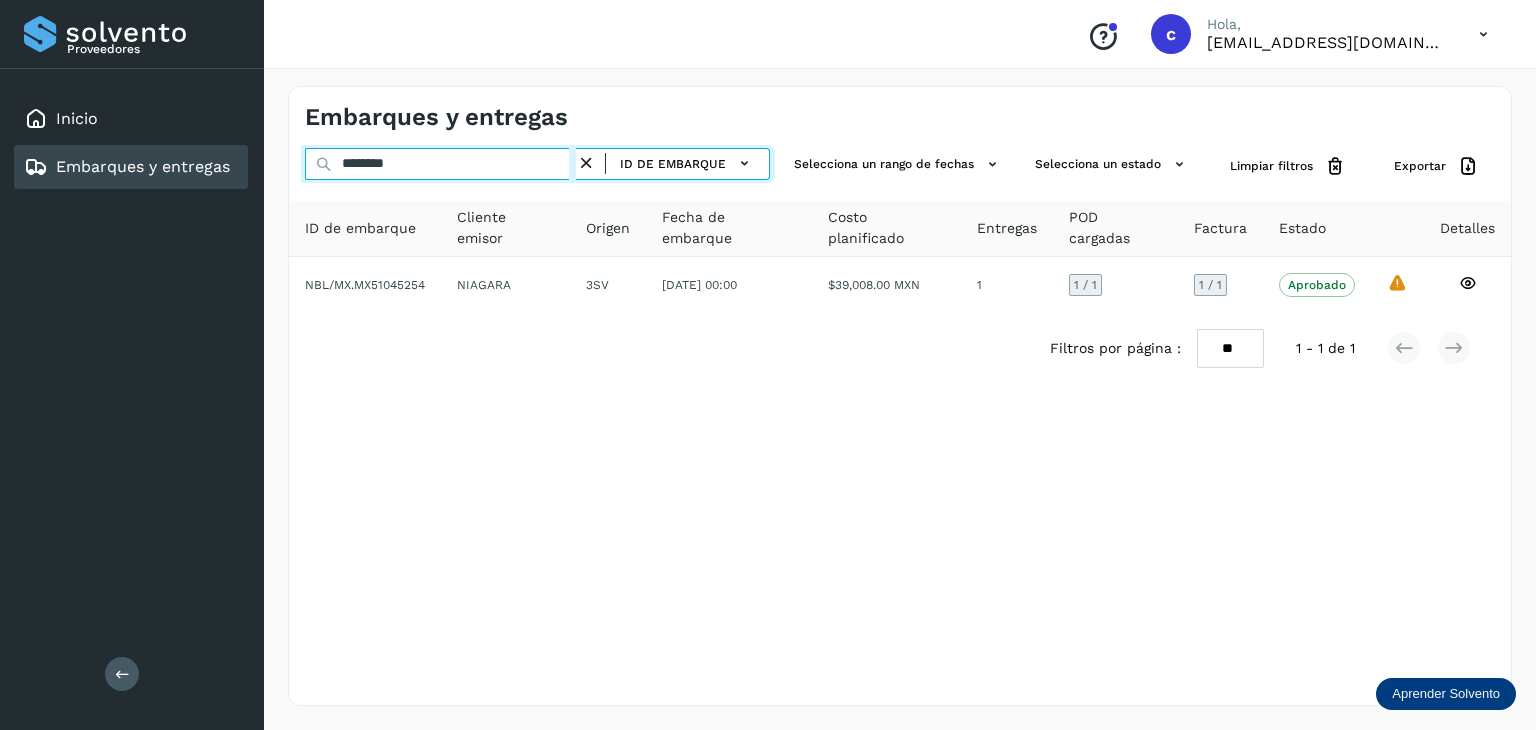 type on "********" 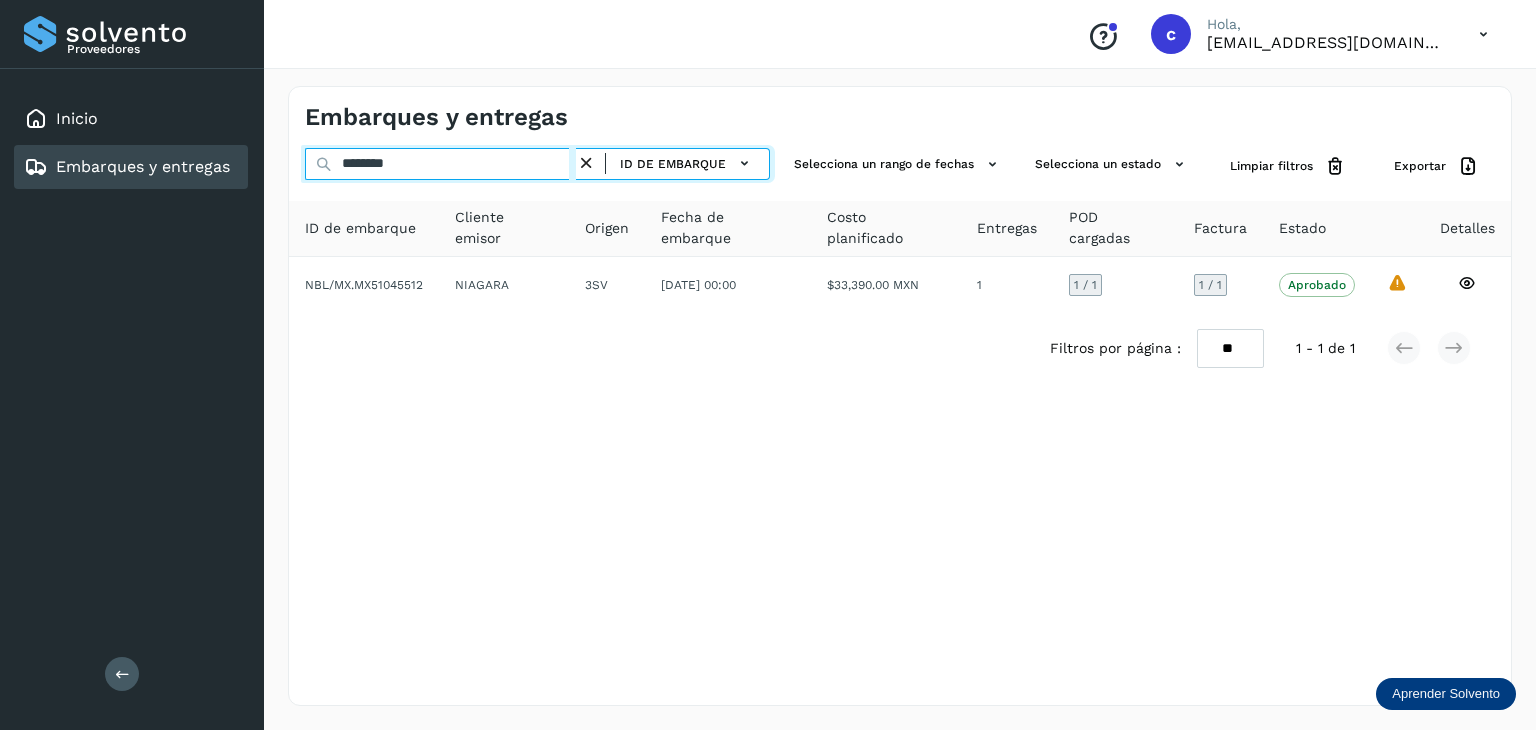 drag, startPoint x: 421, startPoint y: 166, endPoint x: 274, endPoint y: 155, distance: 147.411 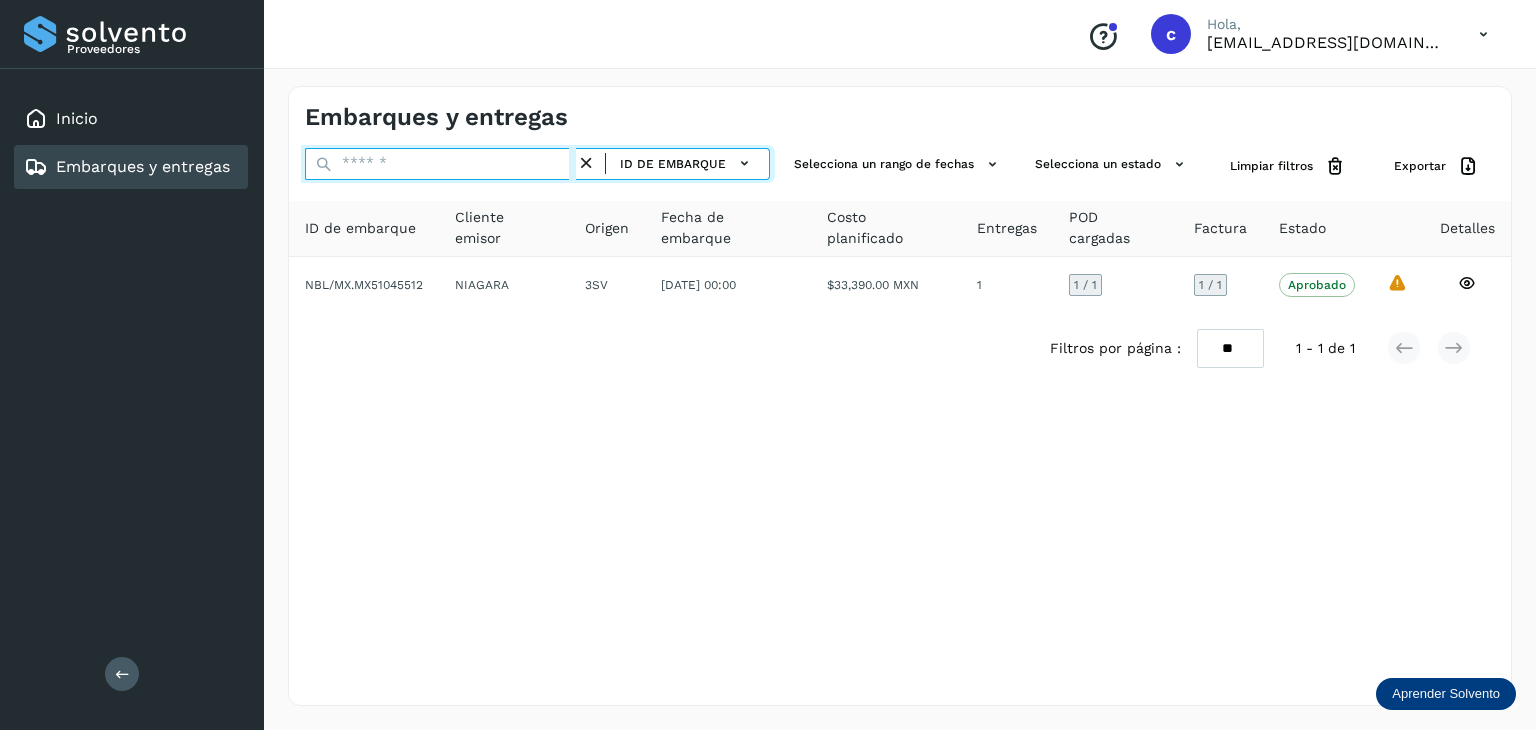 paste on "********" 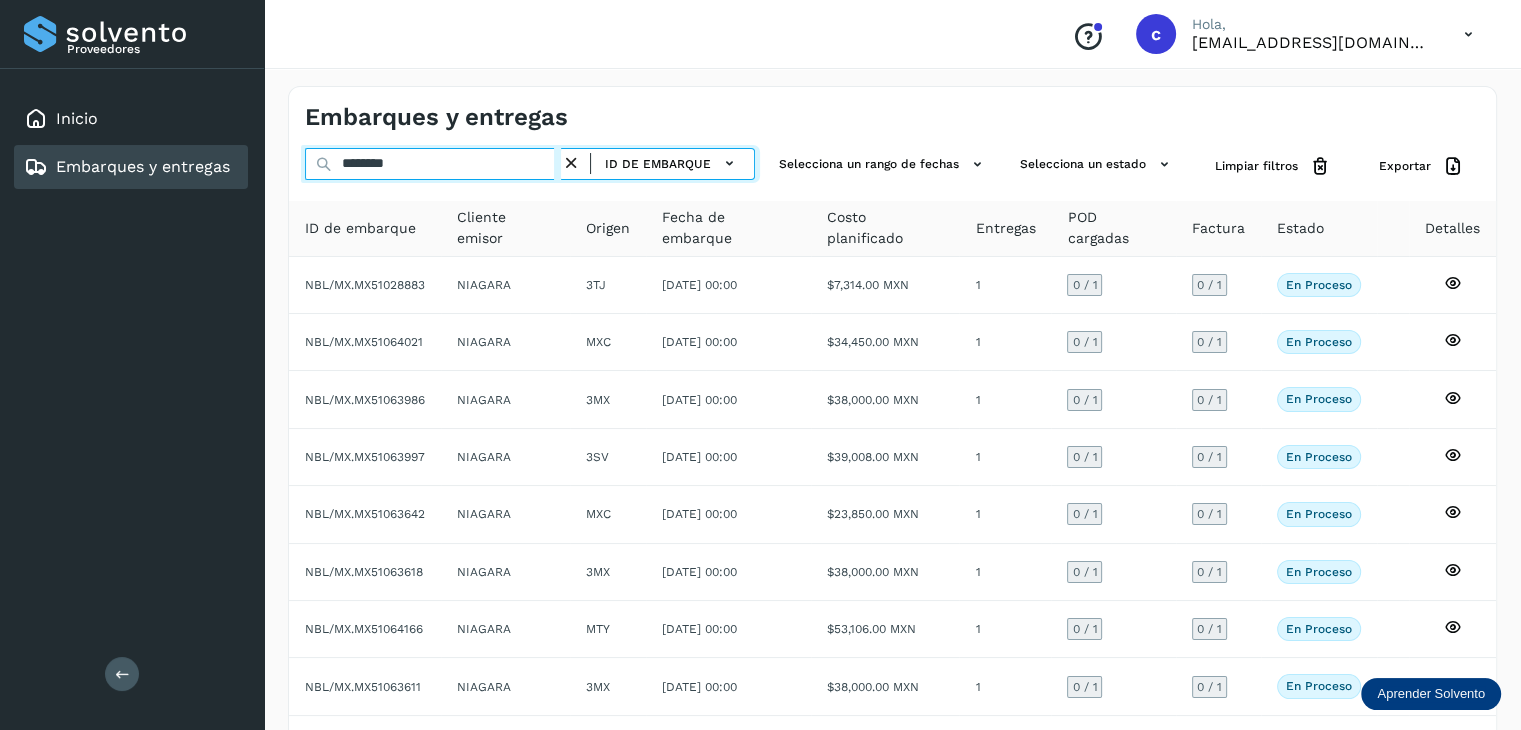type on "********" 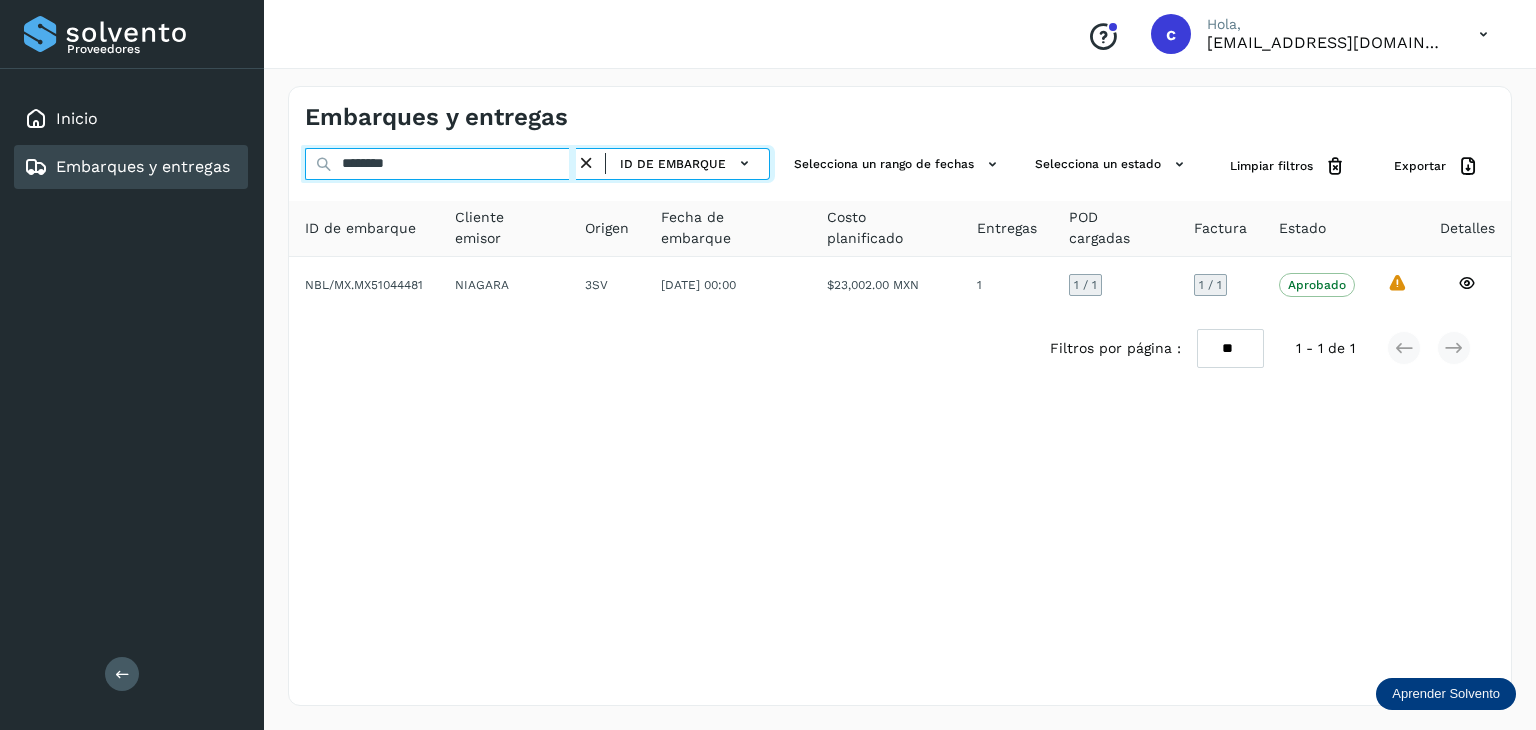 drag, startPoint x: 357, startPoint y: 159, endPoint x: 333, endPoint y: 151, distance: 25.298222 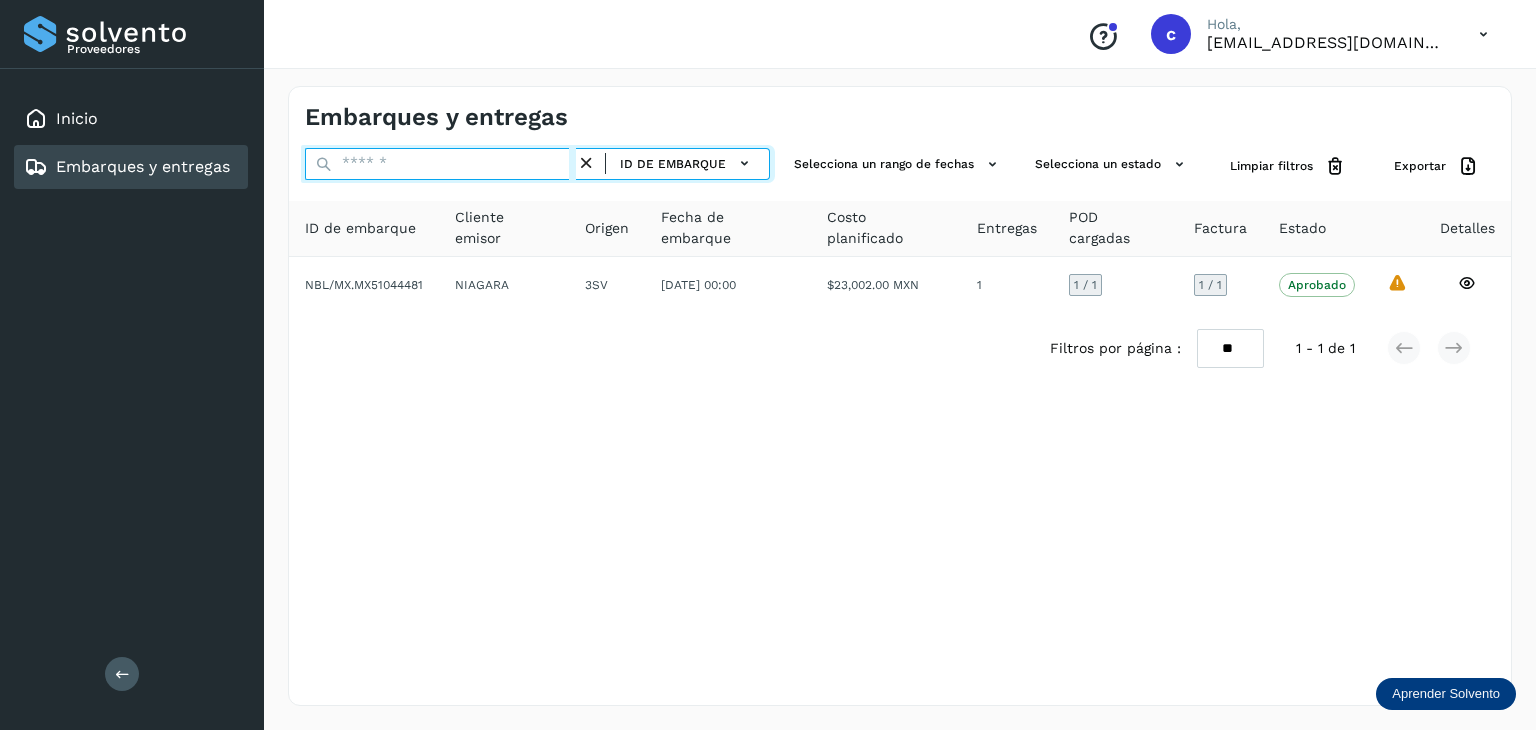 paste on "********" 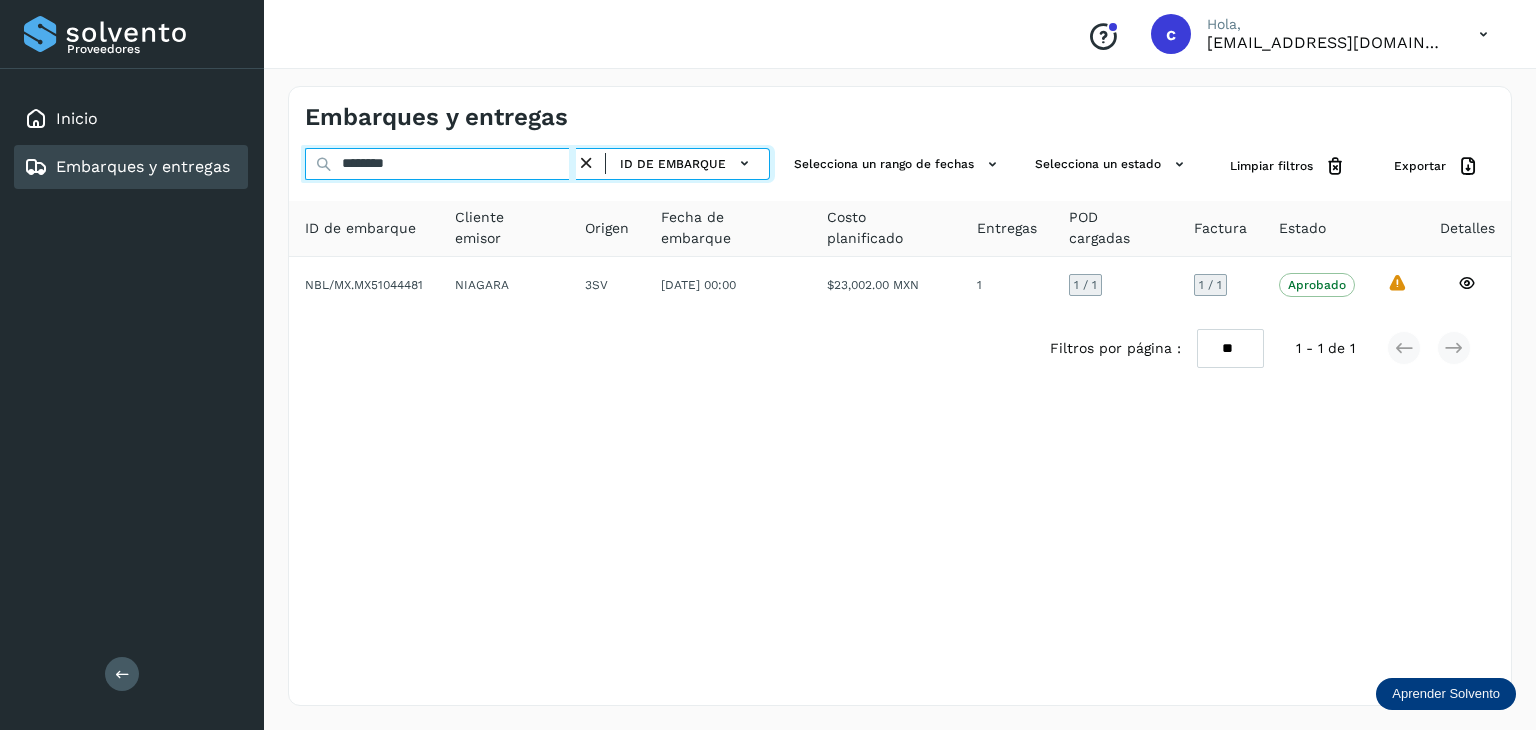 type on "********" 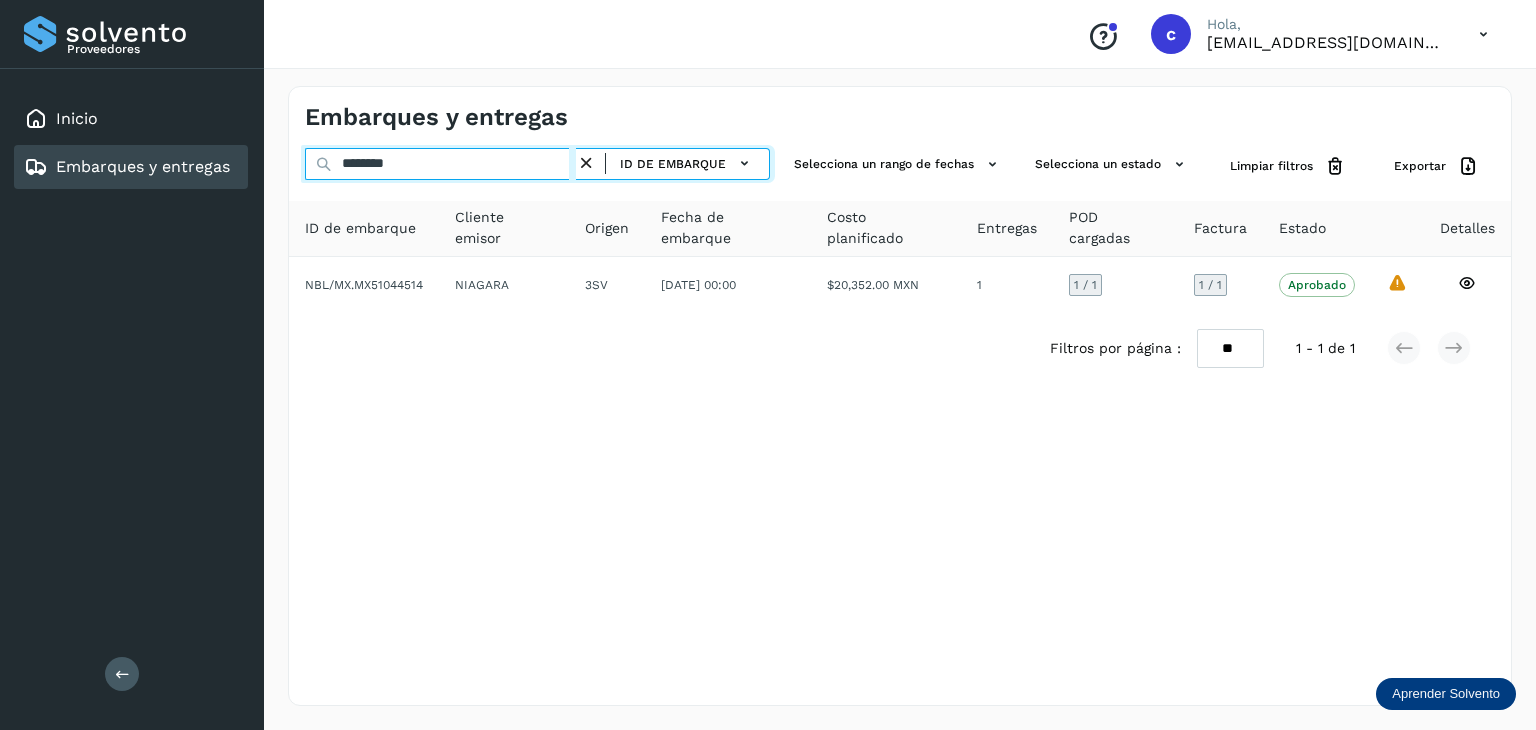 click on "******** ID de embarque Selecciona un rango de fechas  Selecciona un estado Limpiar filtros Exportar" at bounding box center (900, 166) 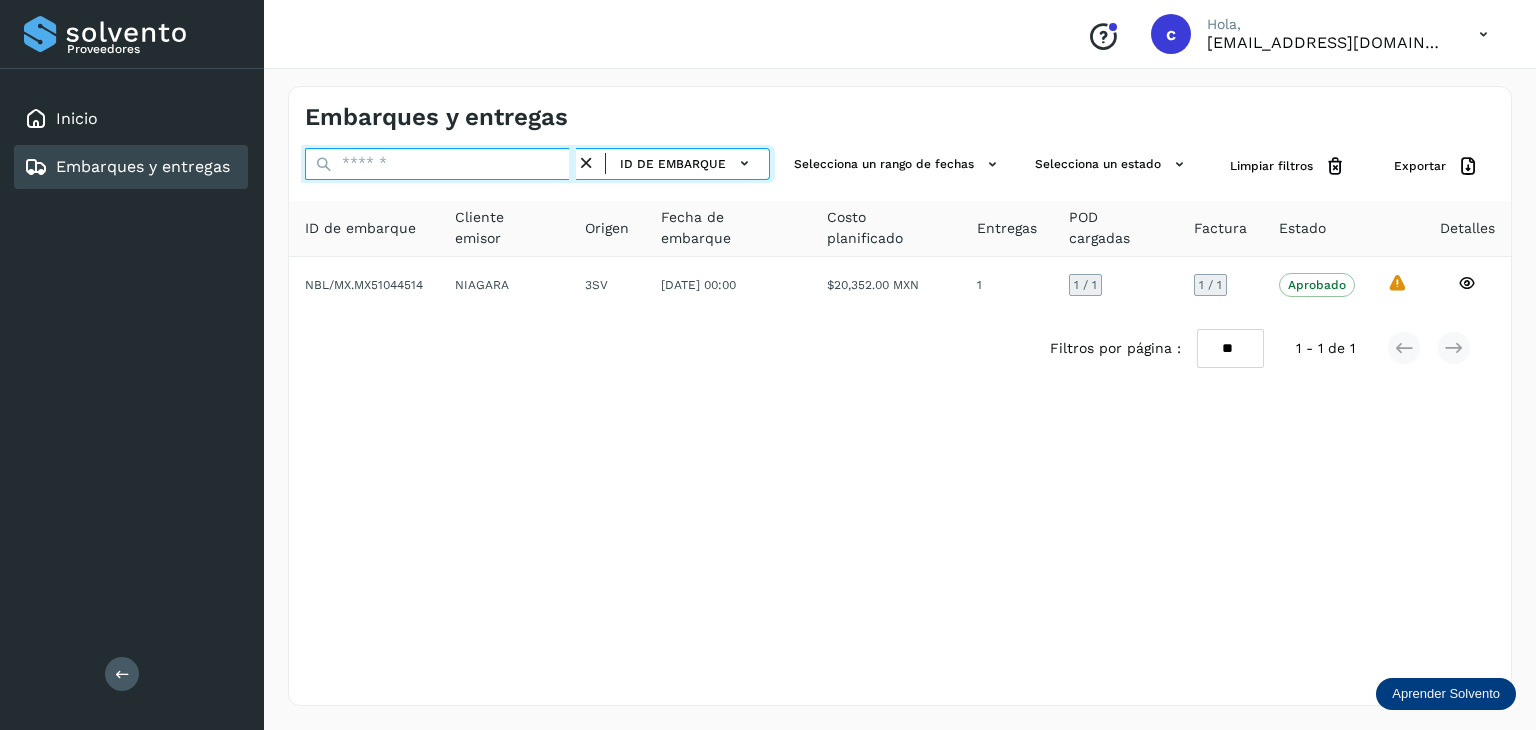 paste on "********" 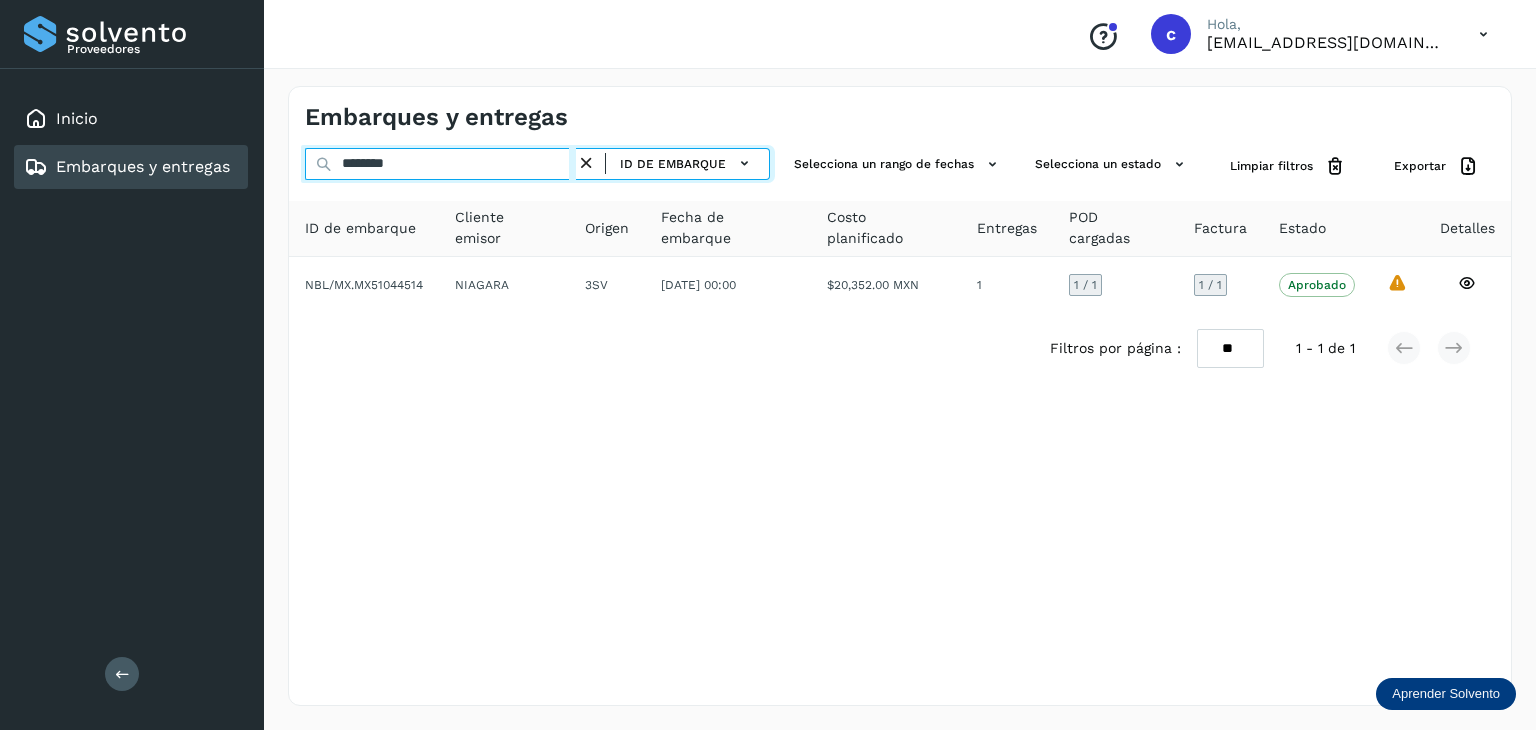 type on "********" 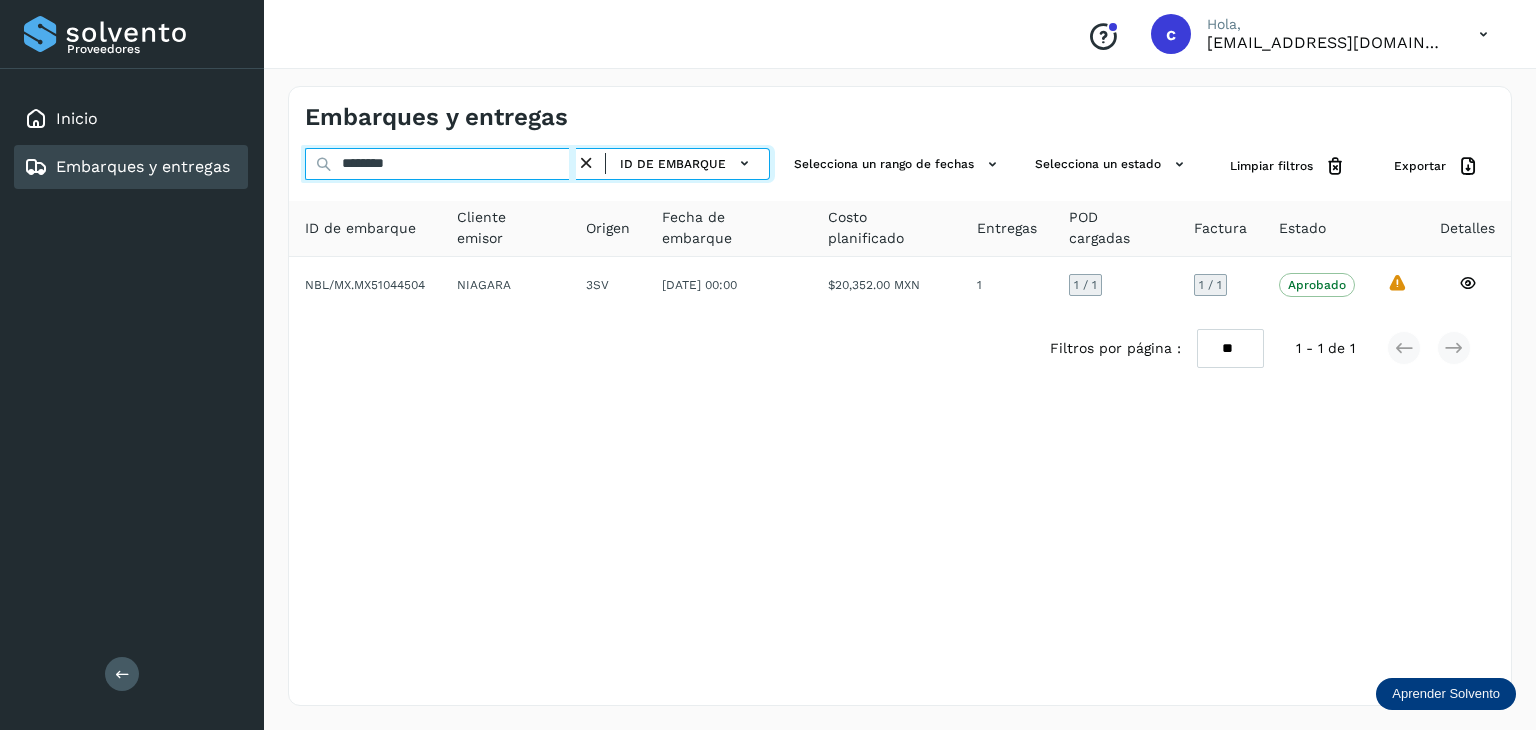 drag, startPoint x: 404, startPoint y: 161, endPoint x: 216, endPoint y: 157, distance: 188.04254 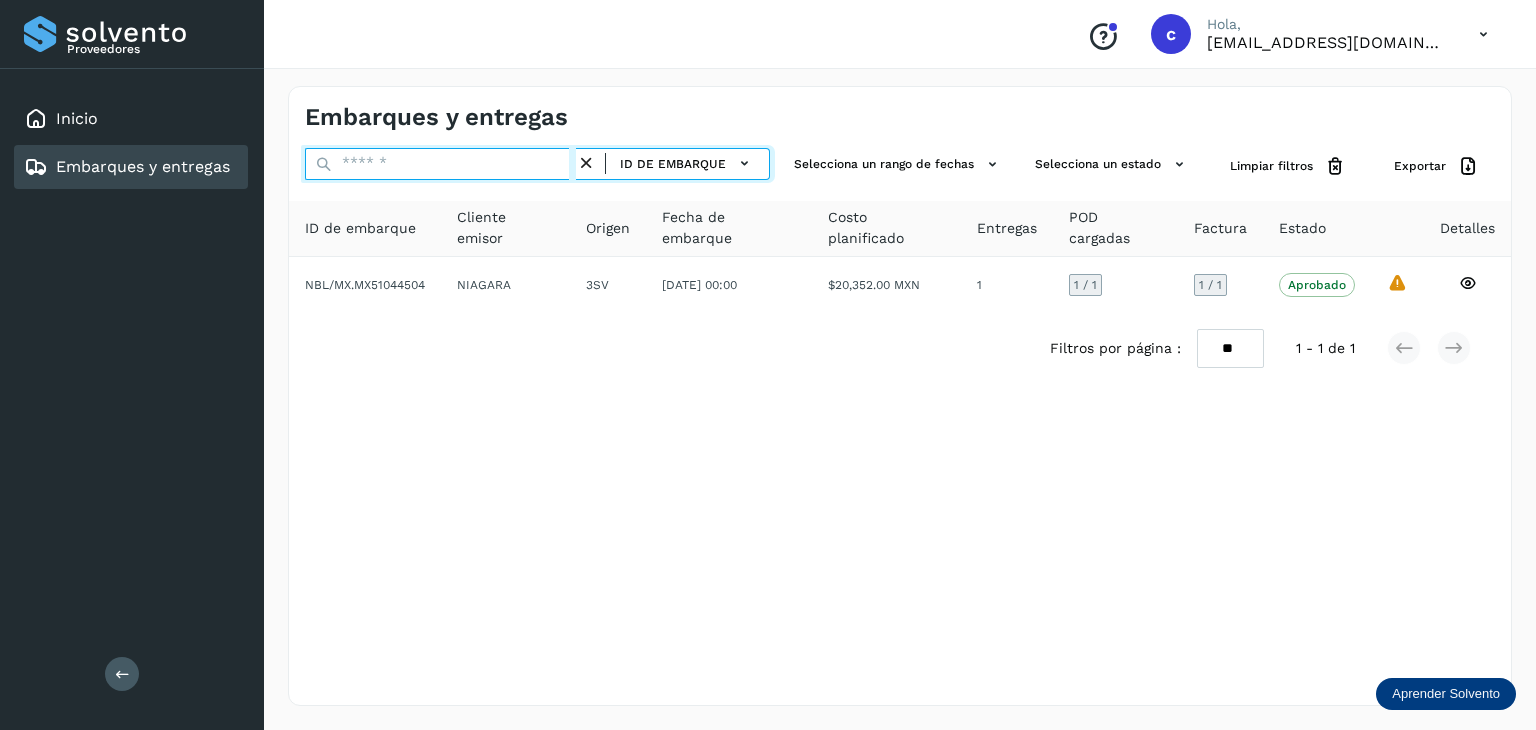paste on "********" 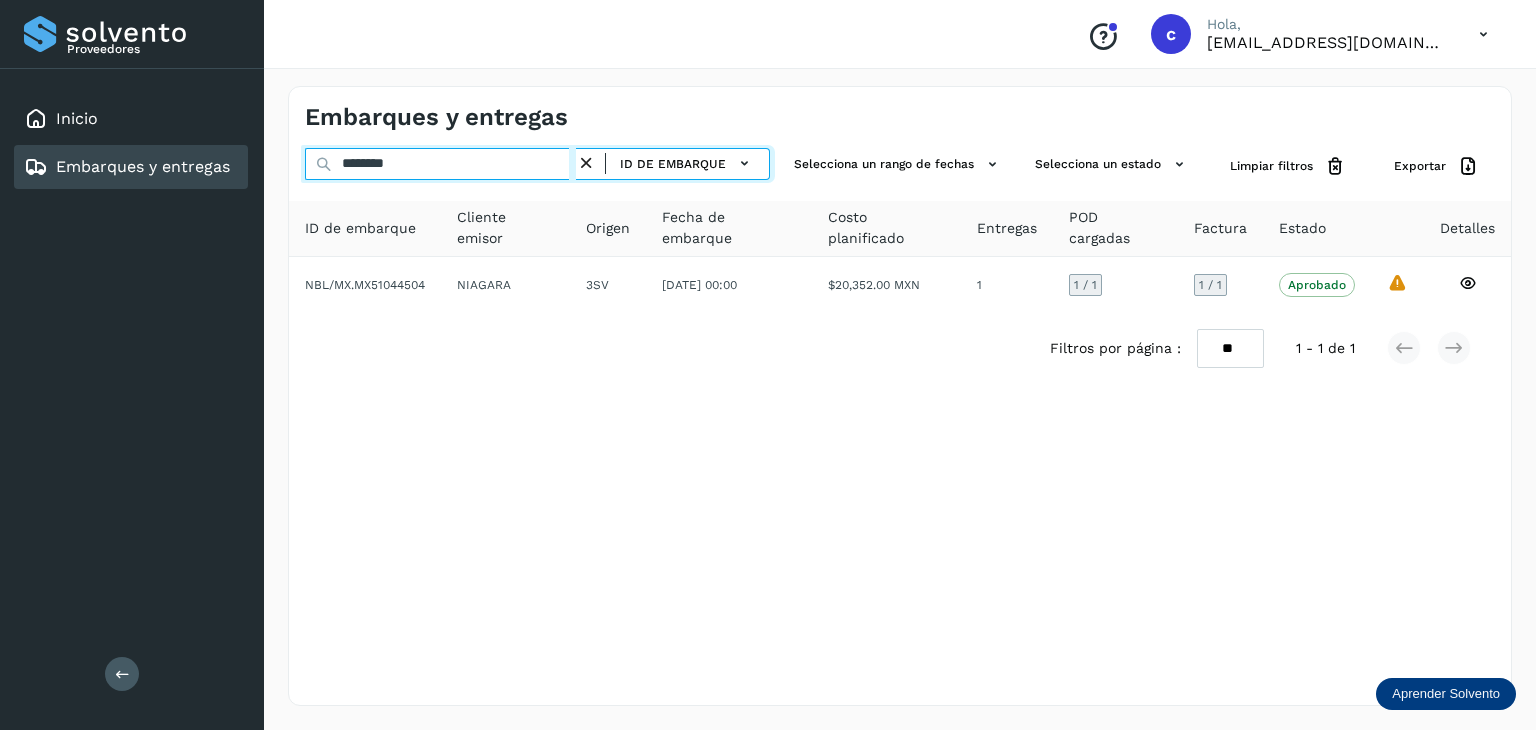 type on "********" 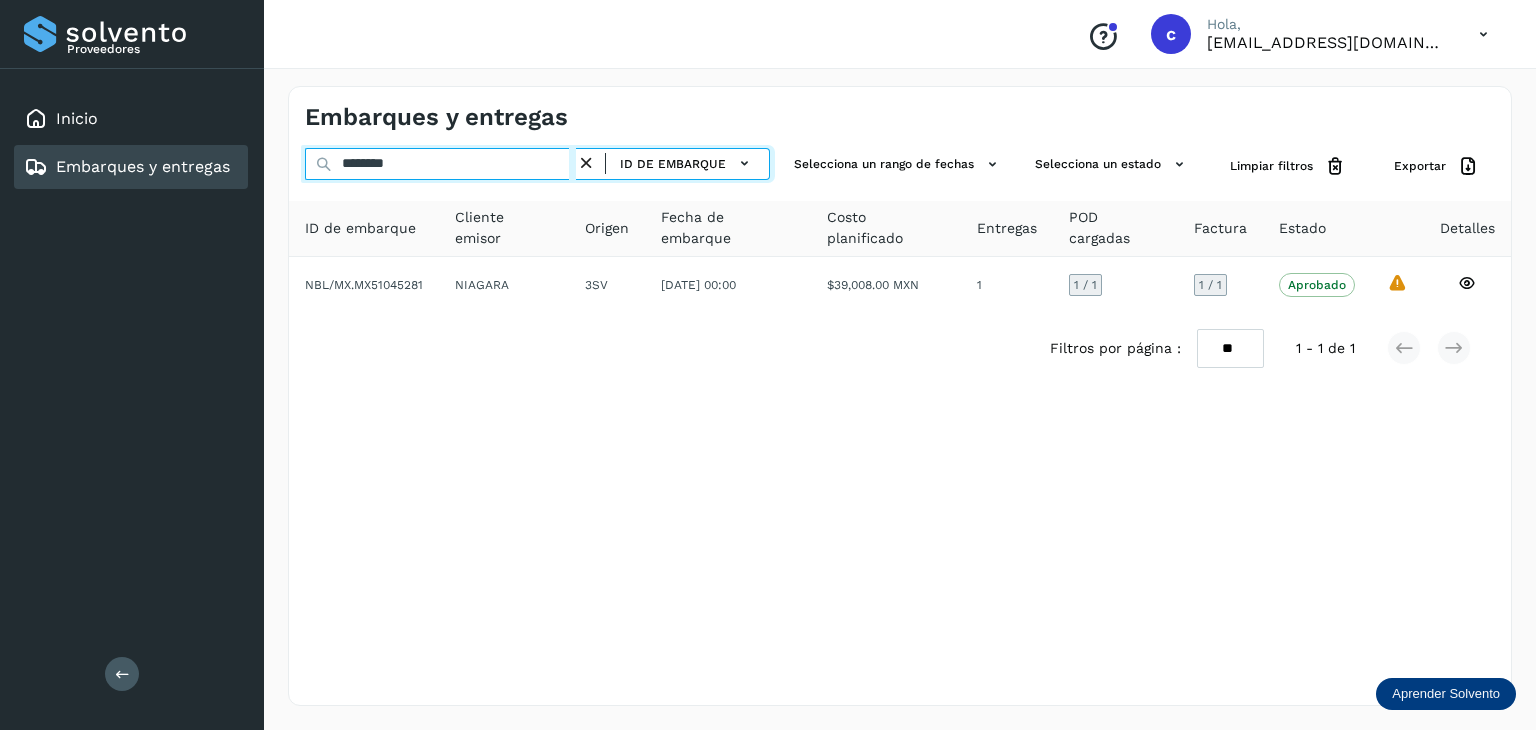 drag, startPoint x: 411, startPoint y: 161, endPoint x: 294, endPoint y: 170, distance: 117.34564 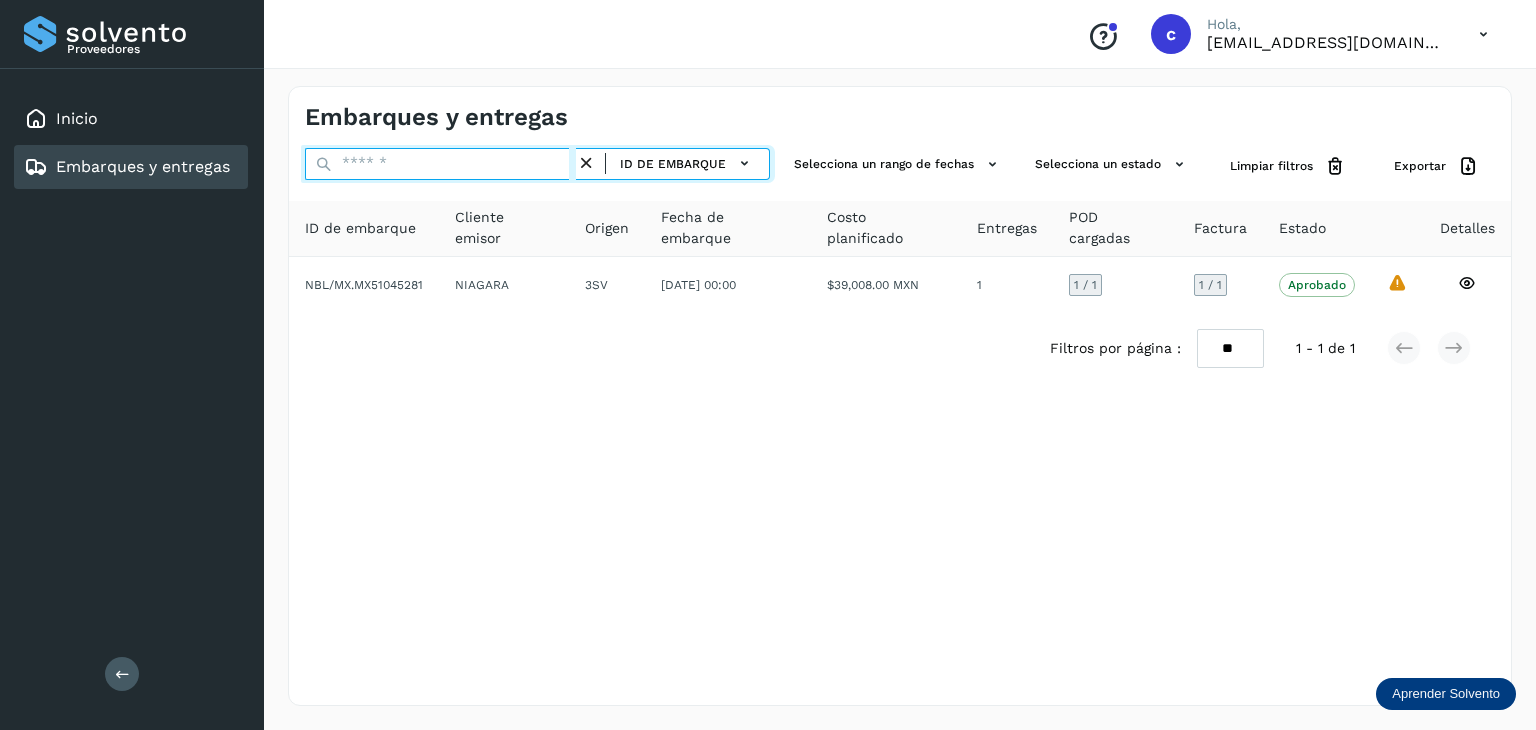 paste on "********" 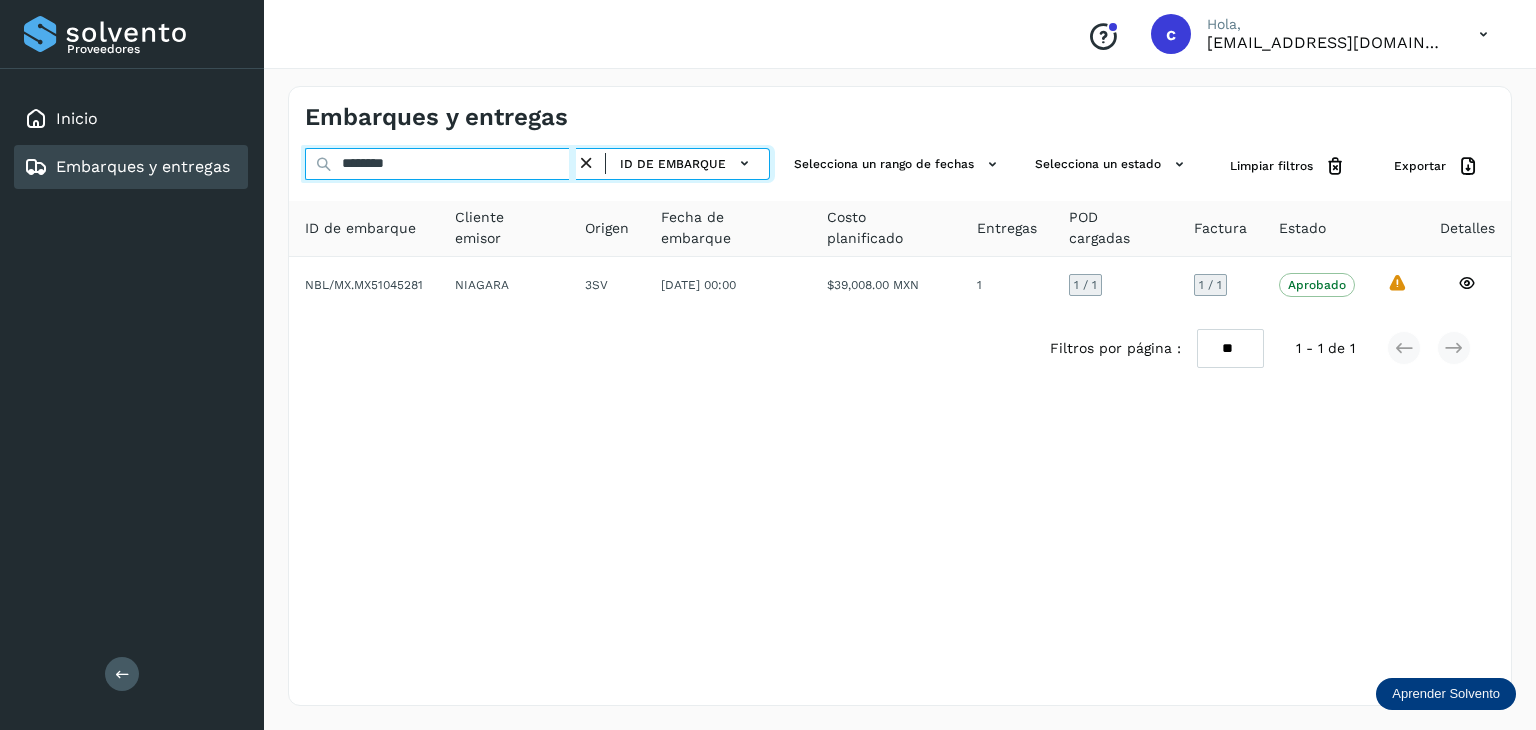 type on "********" 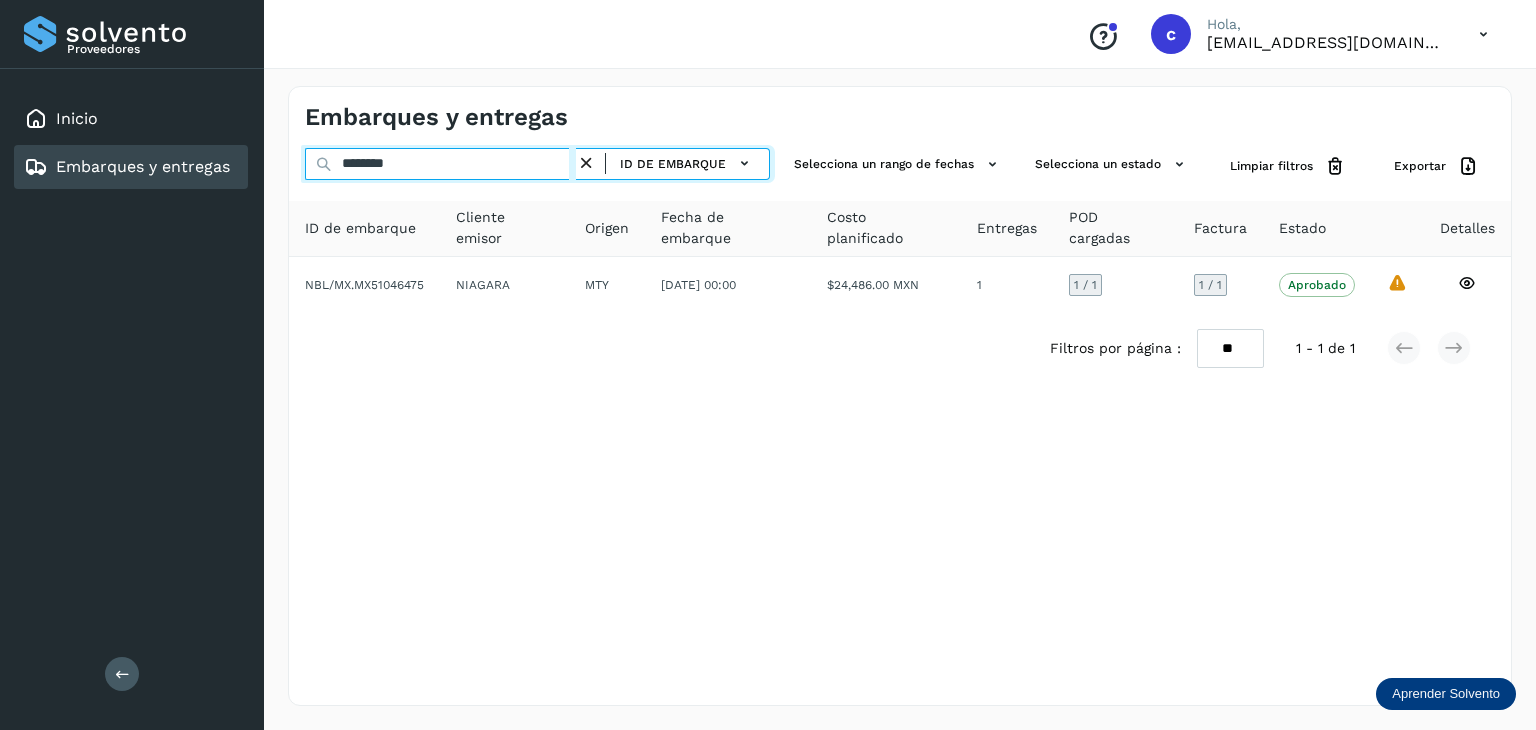 drag, startPoint x: 424, startPoint y: 166, endPoint x: 298, endPoint y: 166, distance: 126 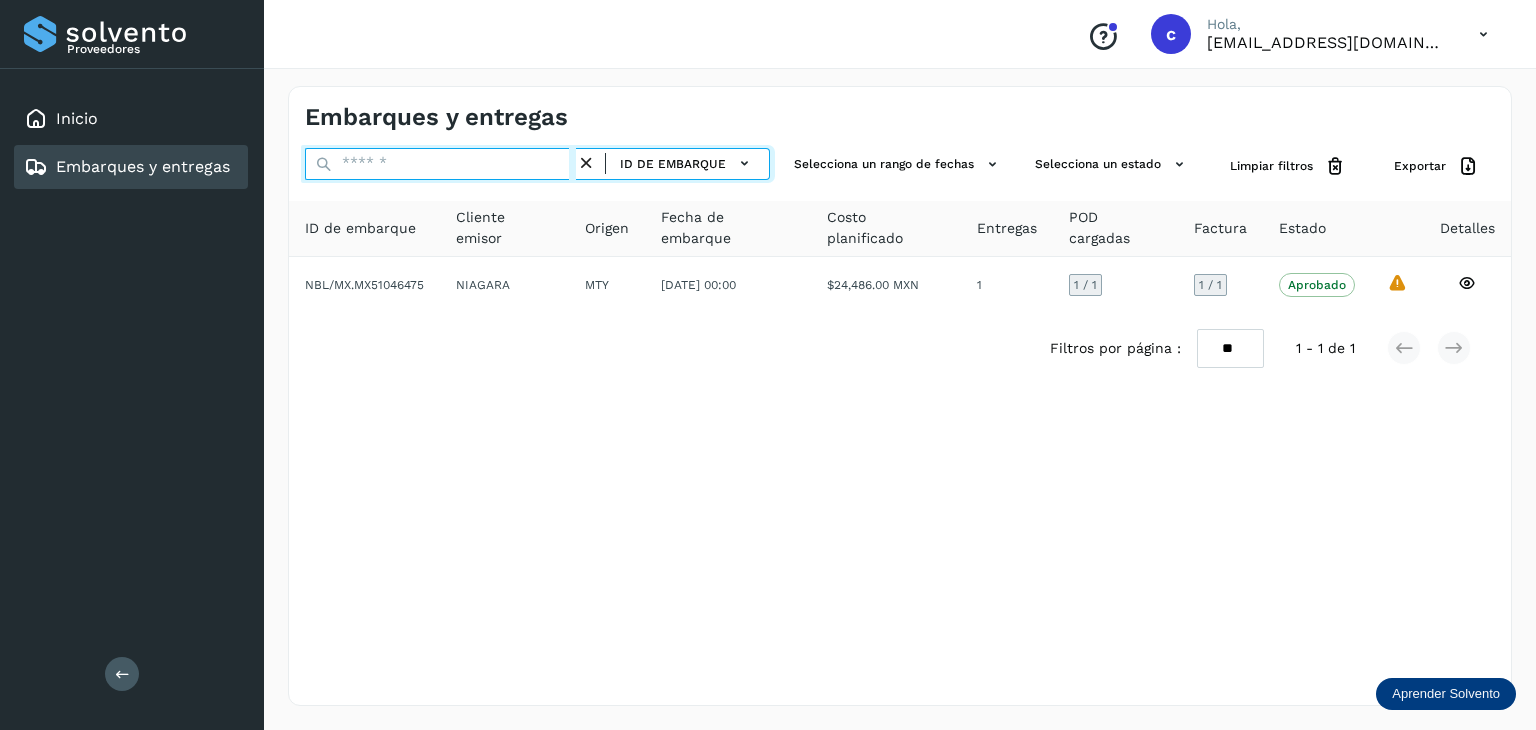paste on "********" 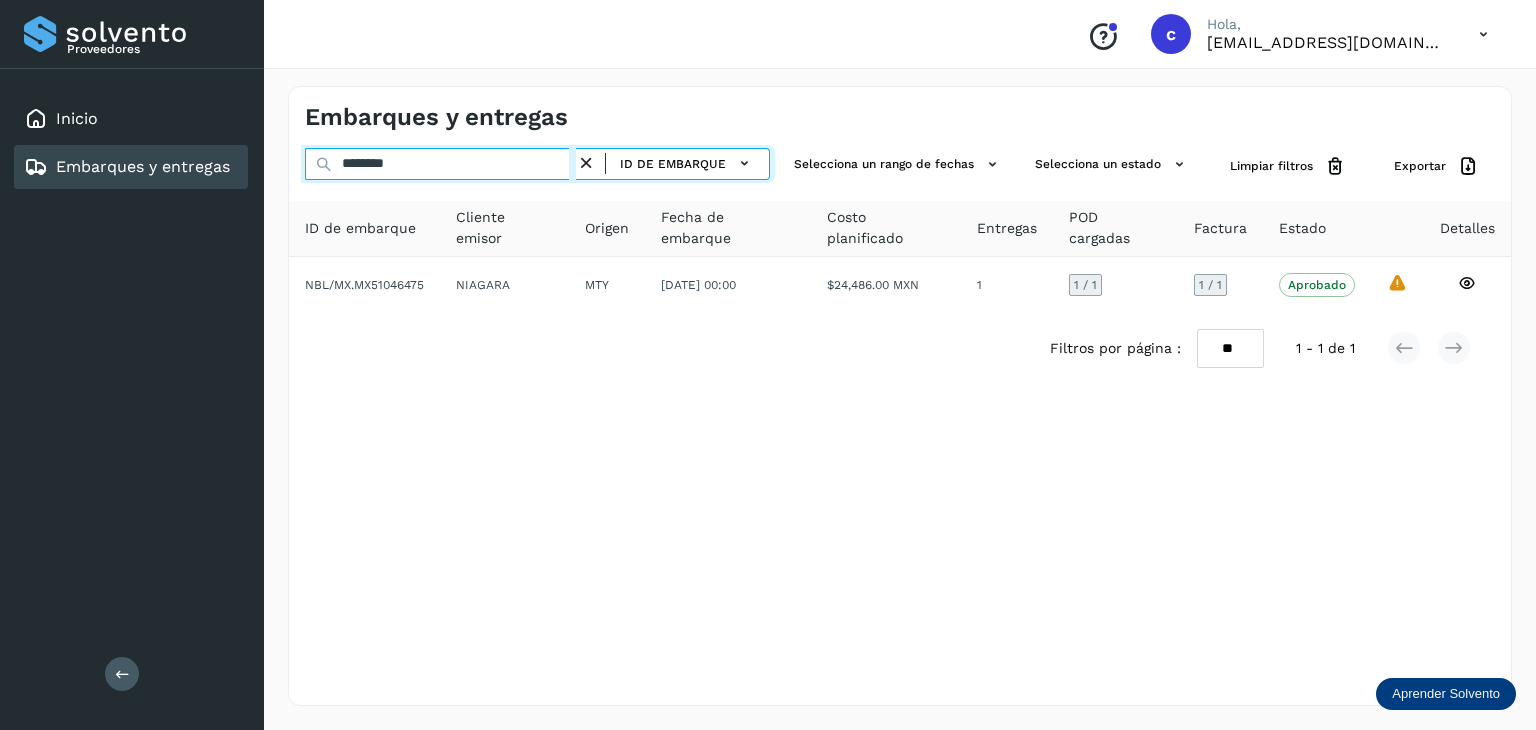 type on "********" 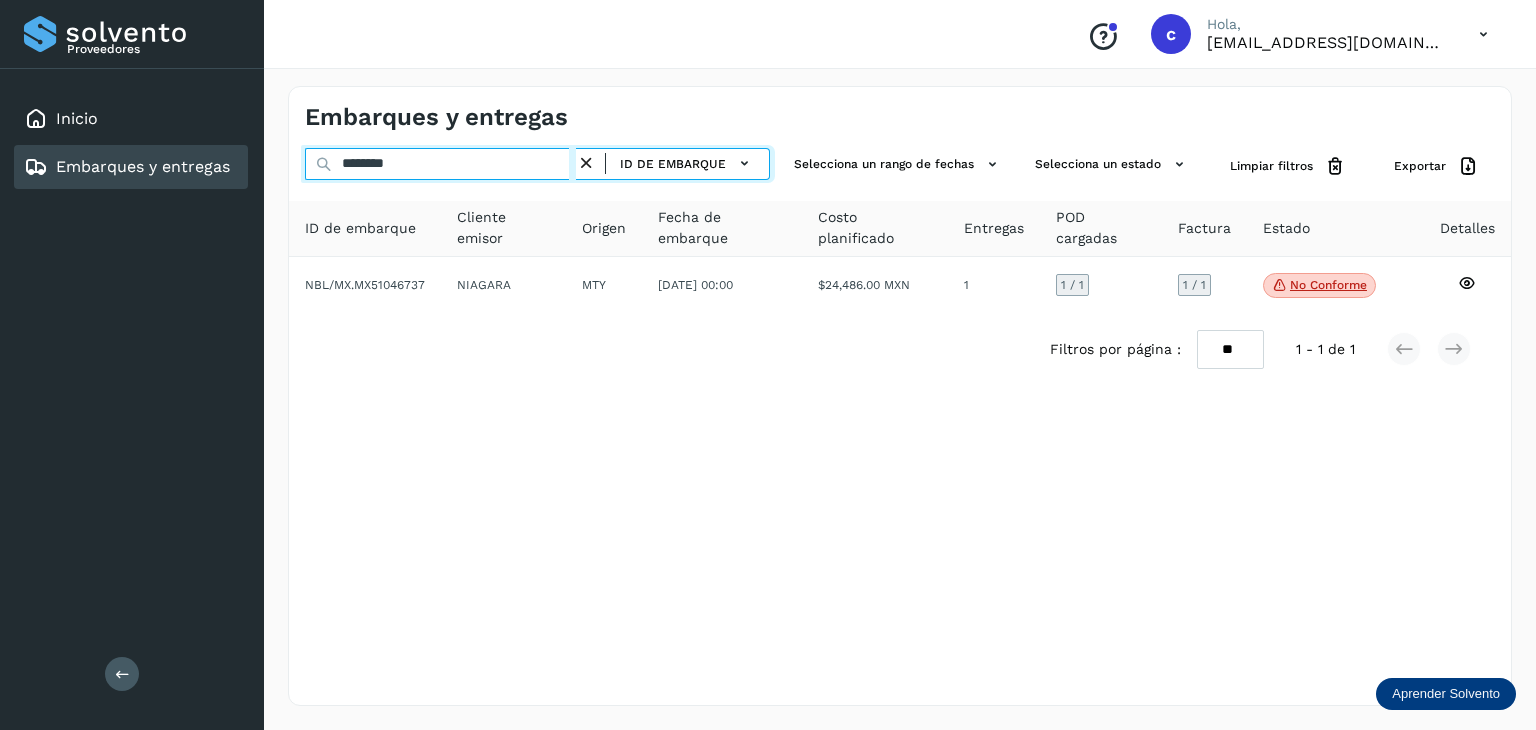 drag, startPoint x: 420, startPoint y: 164, endPoint x: 328, endPoint y: 157, distance: 92.26592 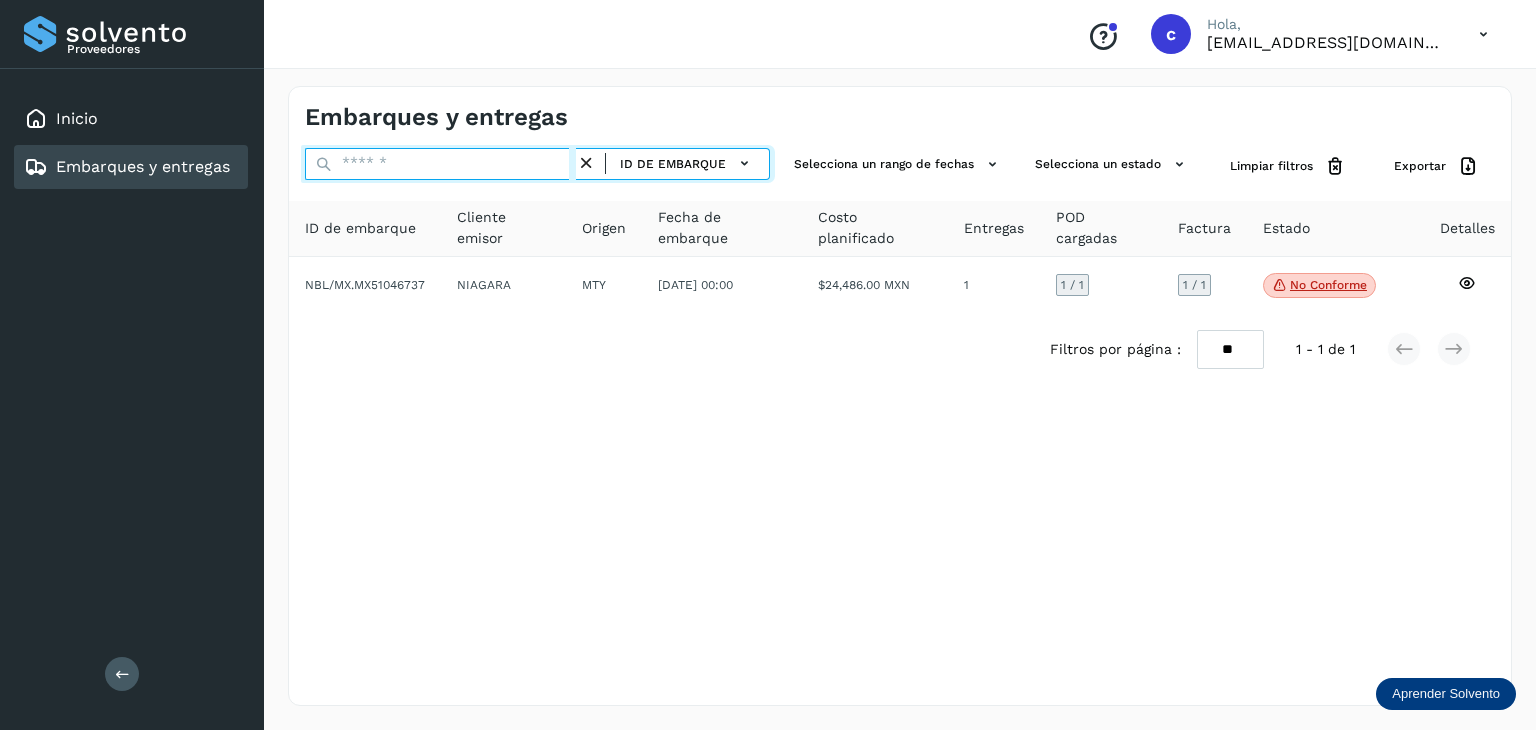 paste on "********" 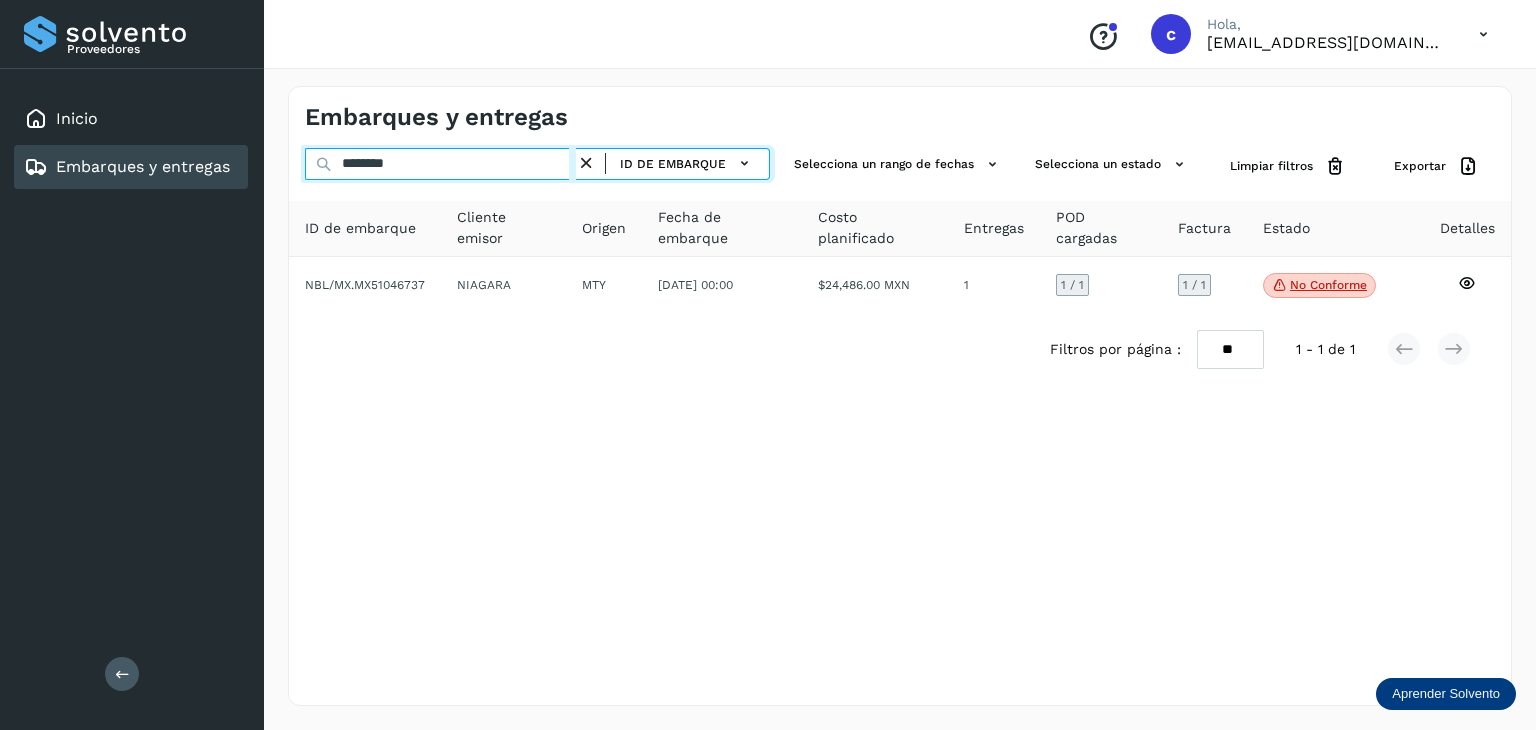 type on "********" 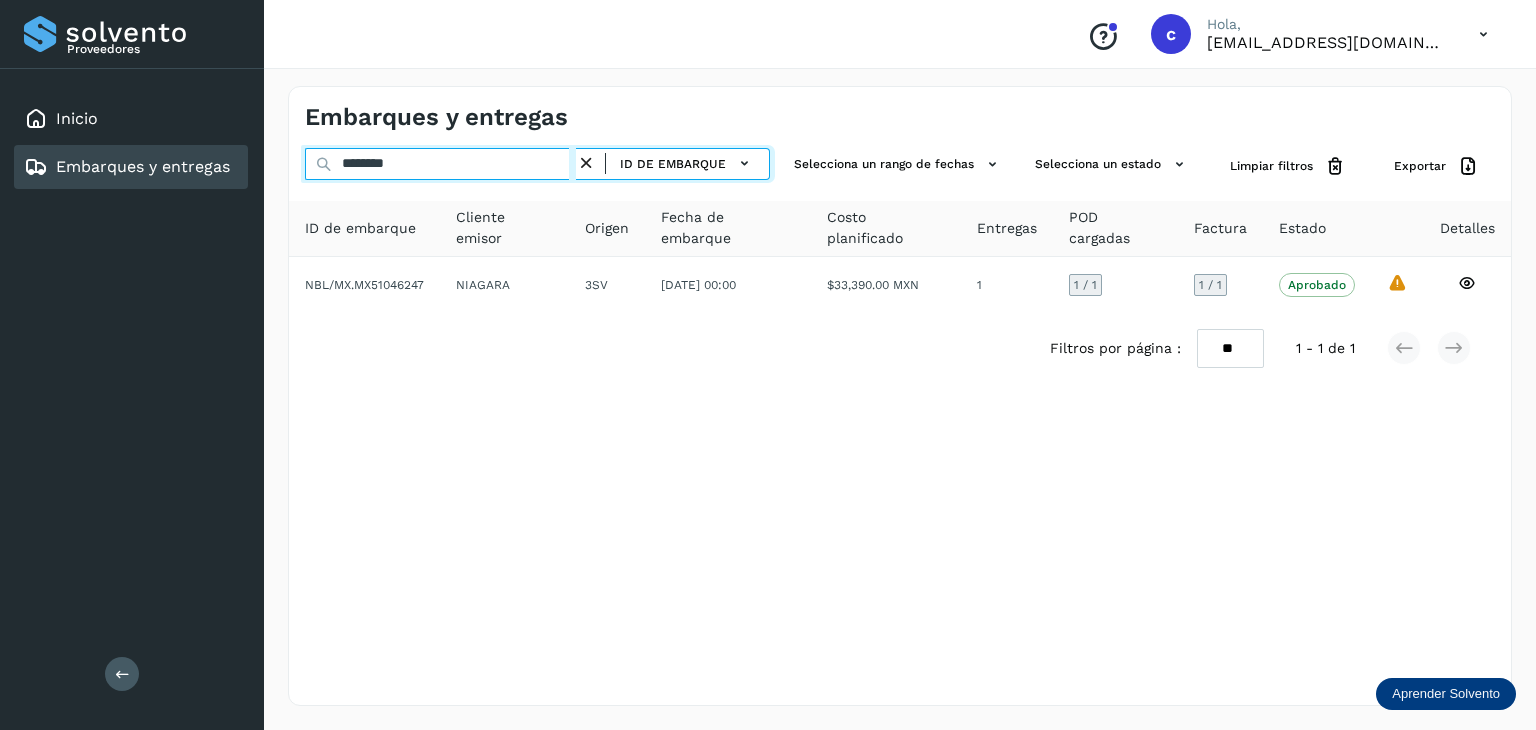 click on "******** ID de embarque" at bounding box center [537, 166] 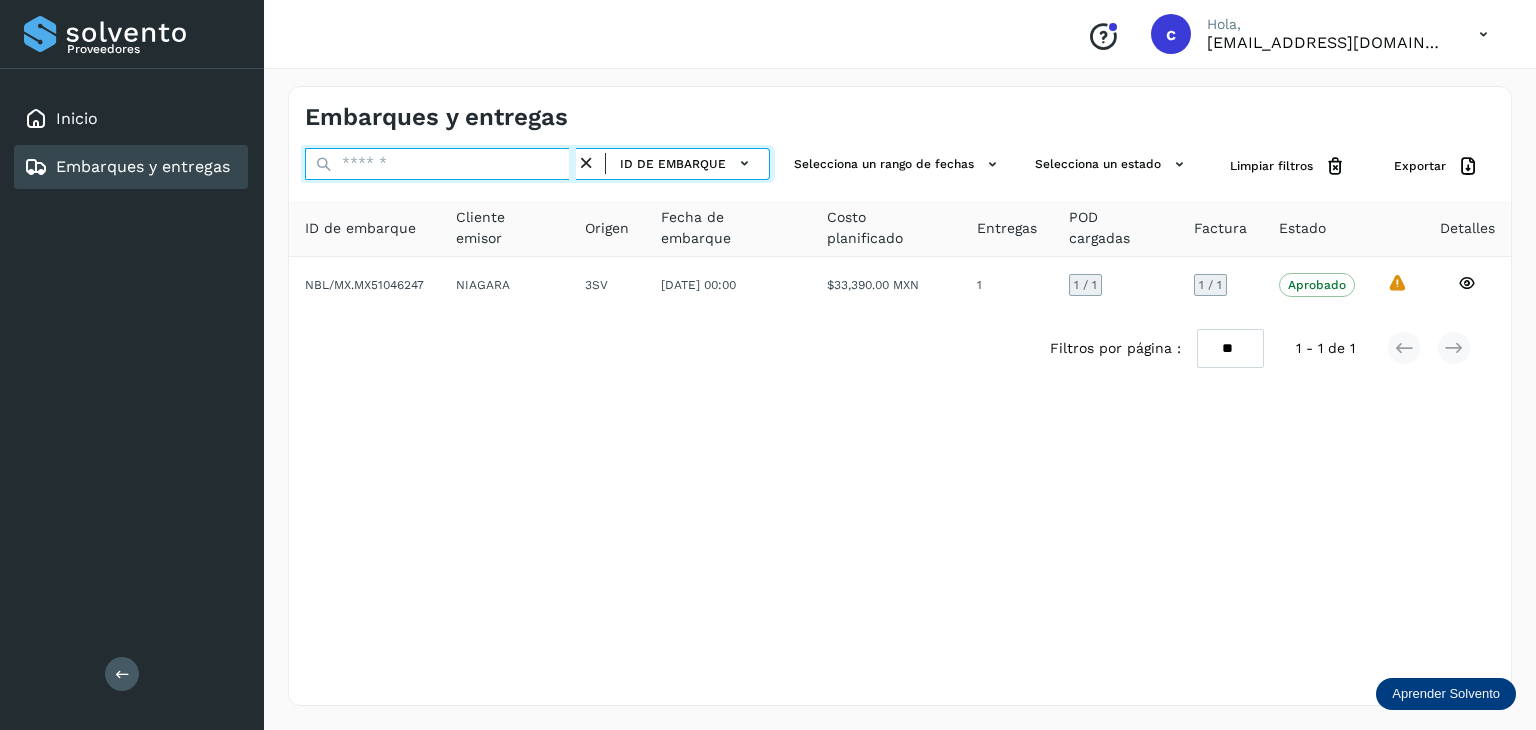 paste on "********" 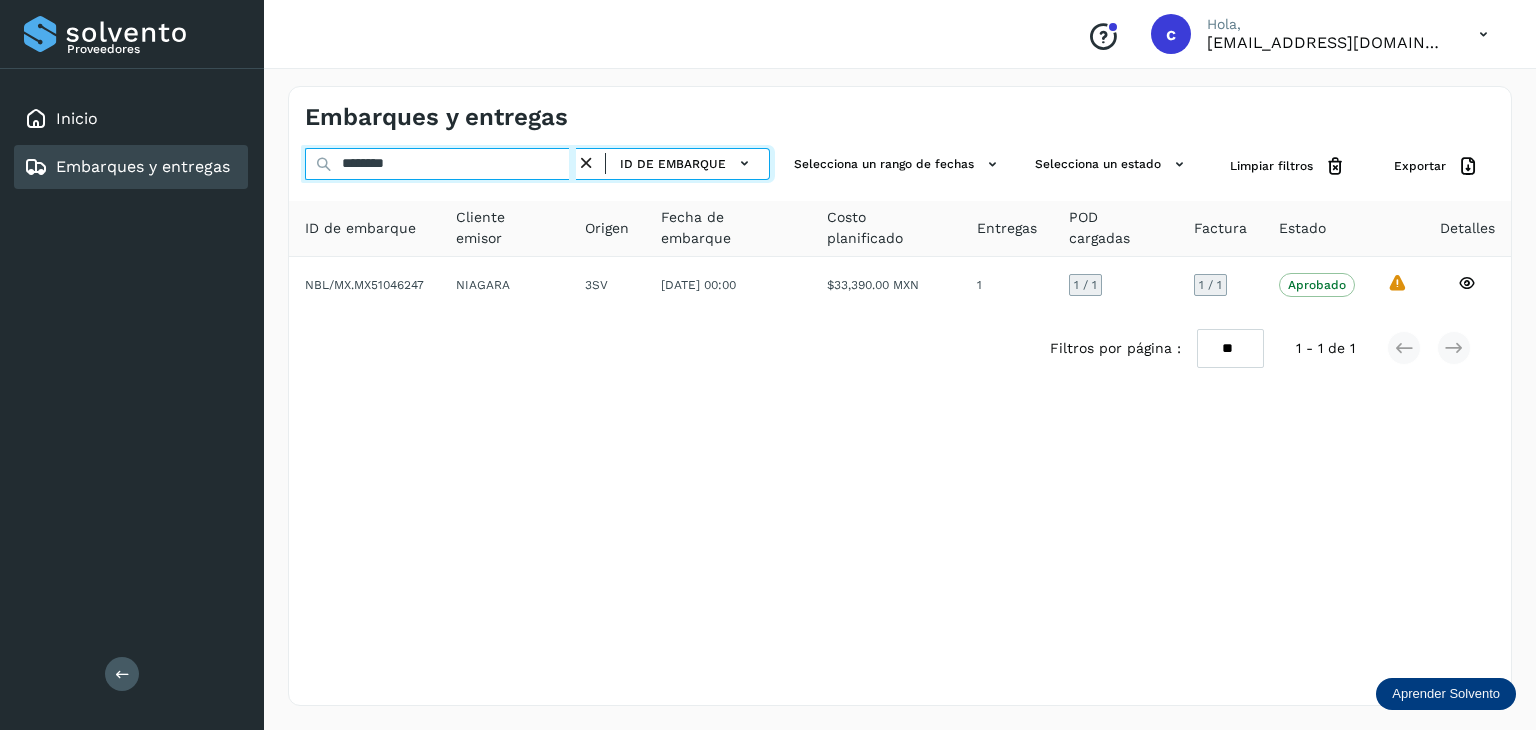 type on "********" 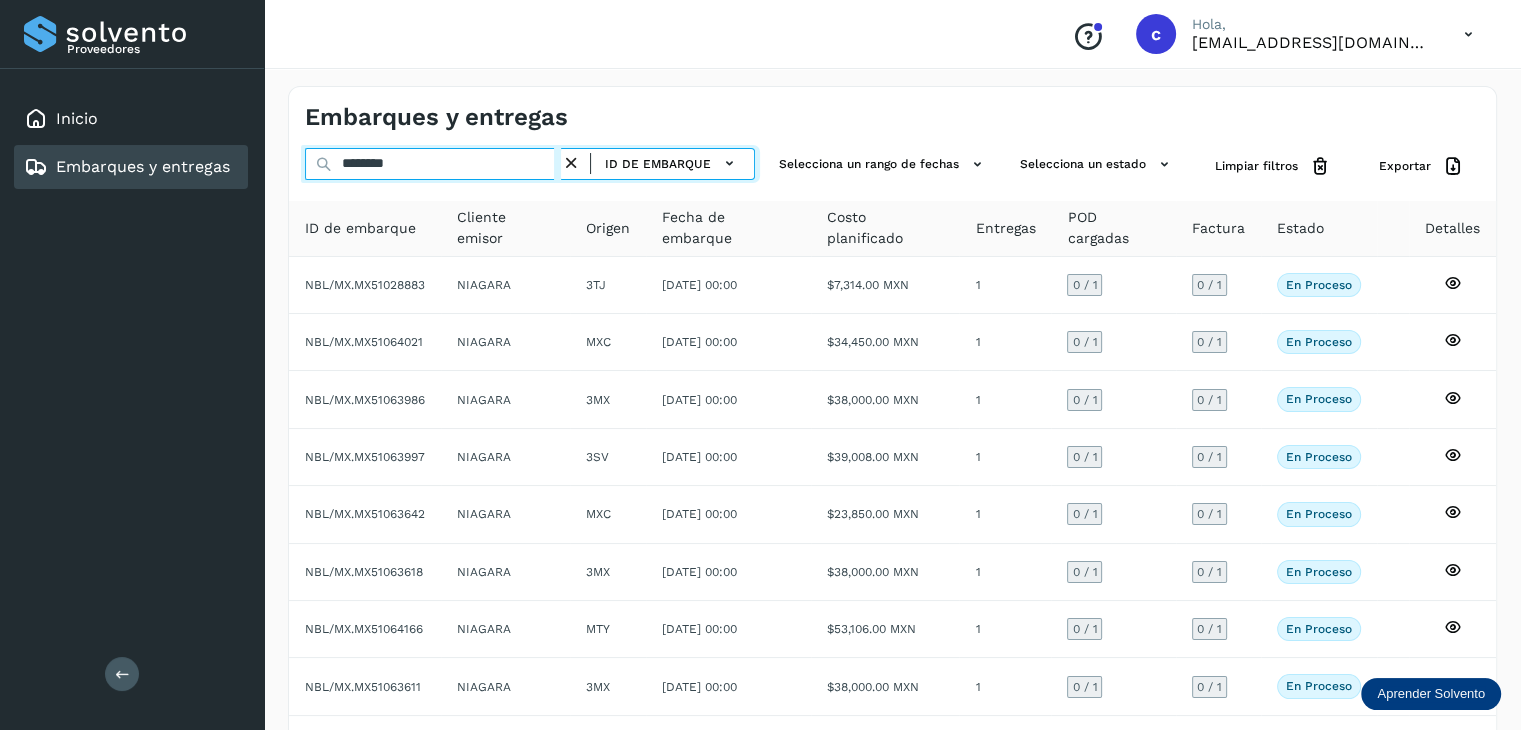 drag, startPoint x: 301, startPoint y: 165, endPoint x: 287, endPoint y: 163, distance: 14.142136 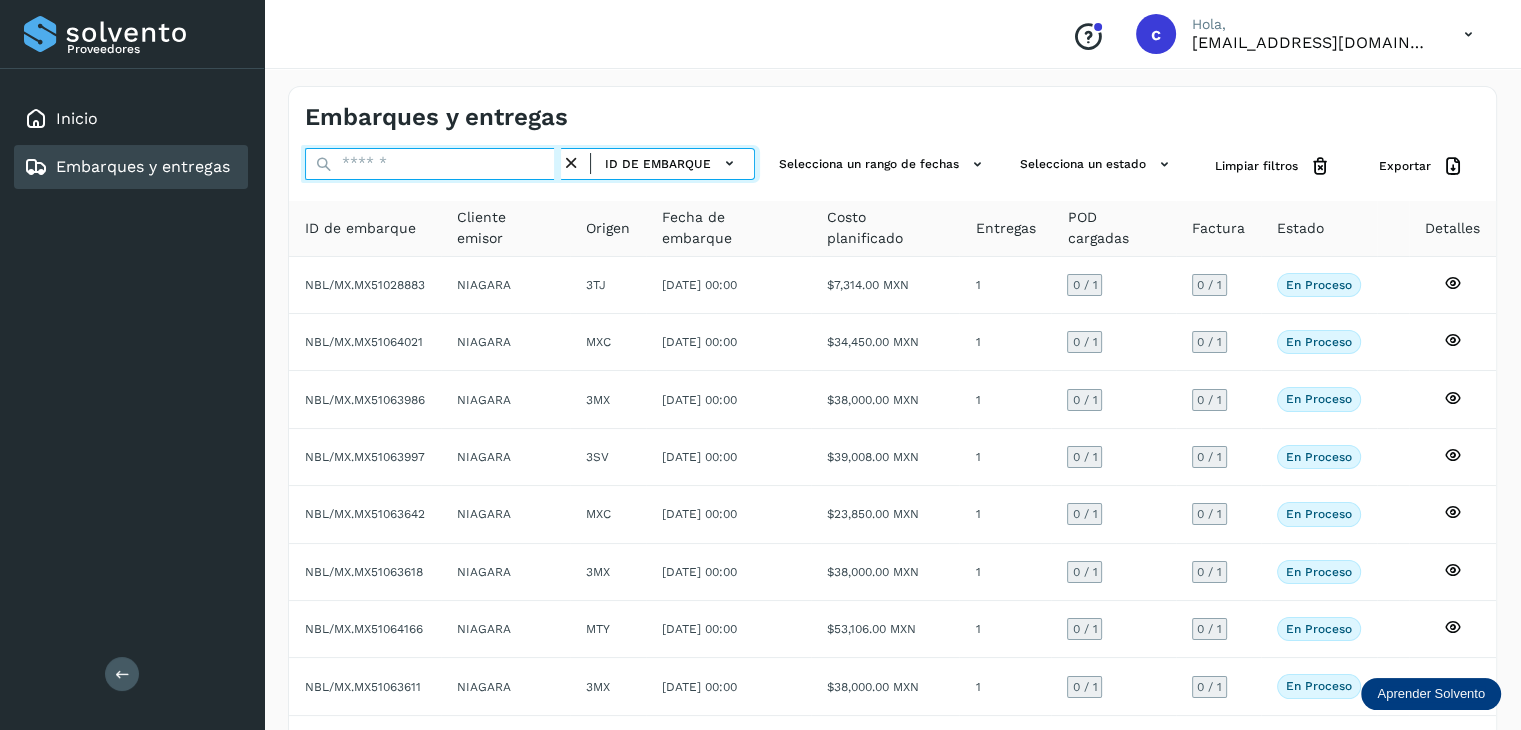 paste on "********" 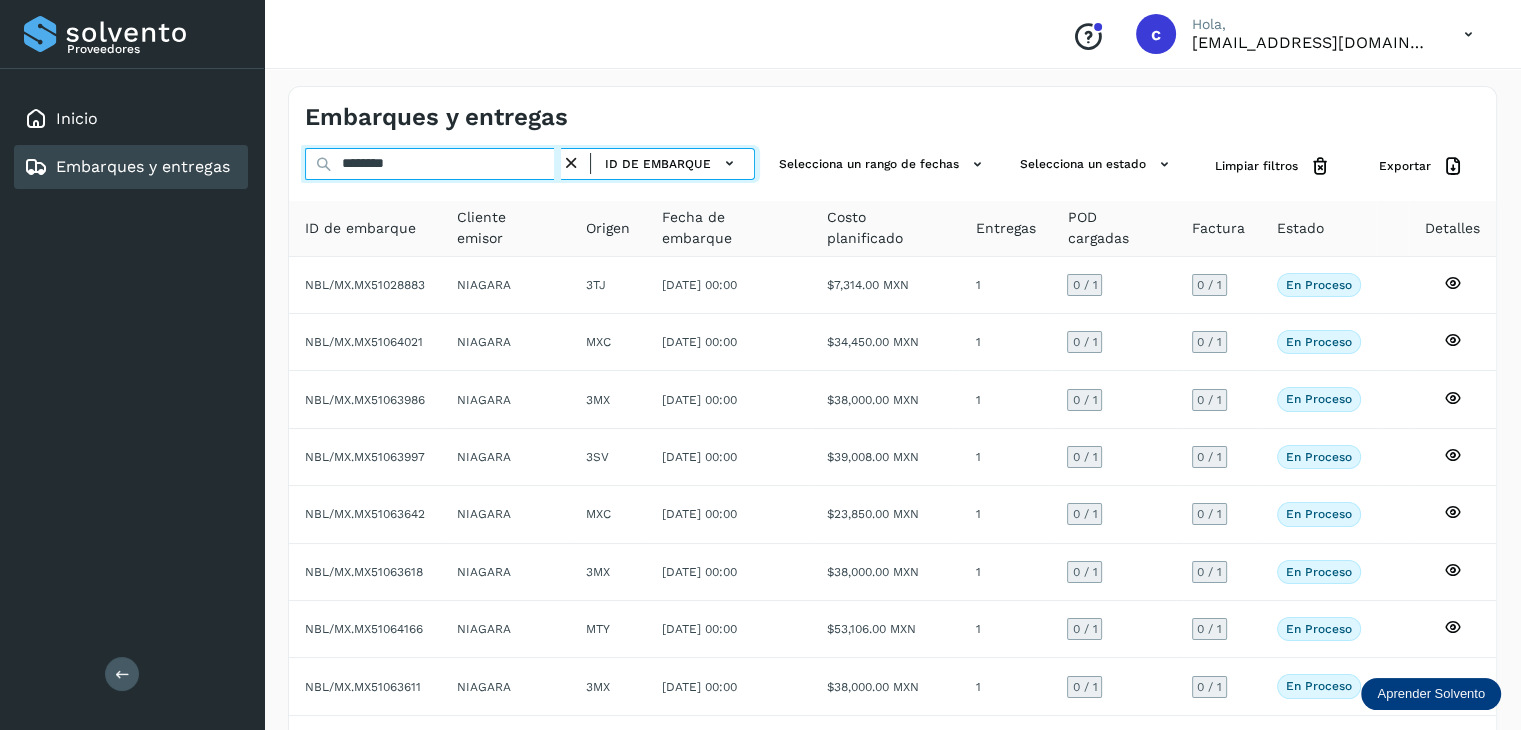 type on "********" 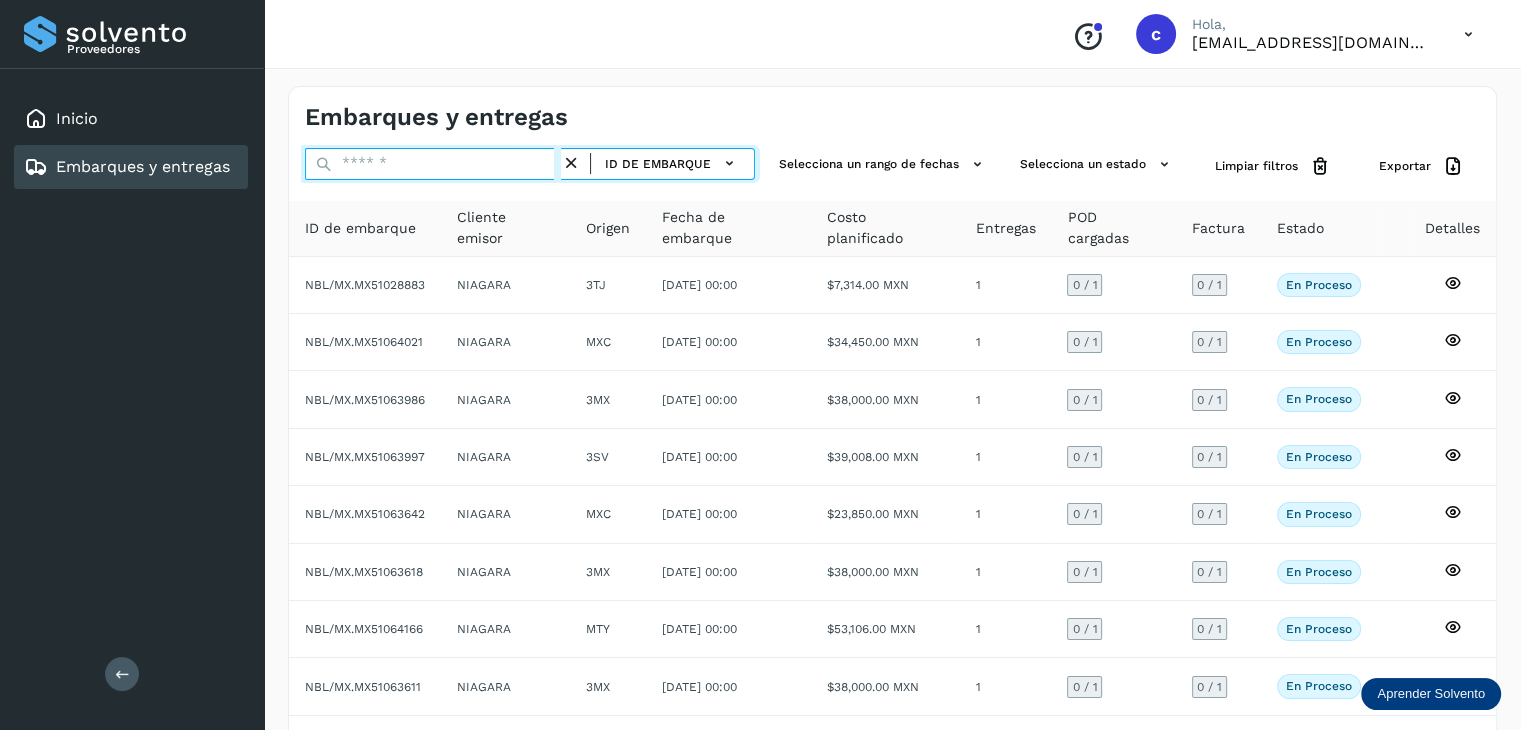 paste on "********" 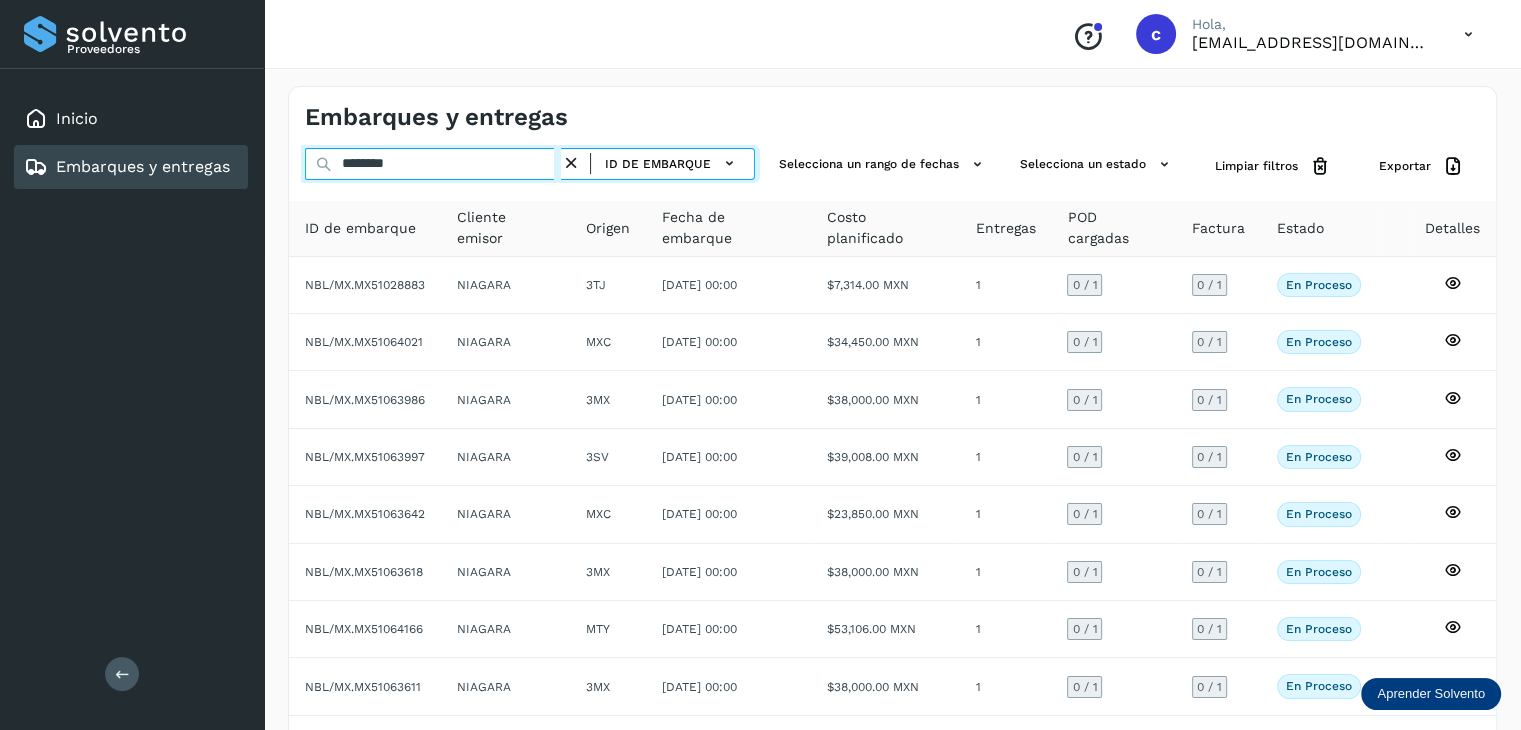 type on "********" 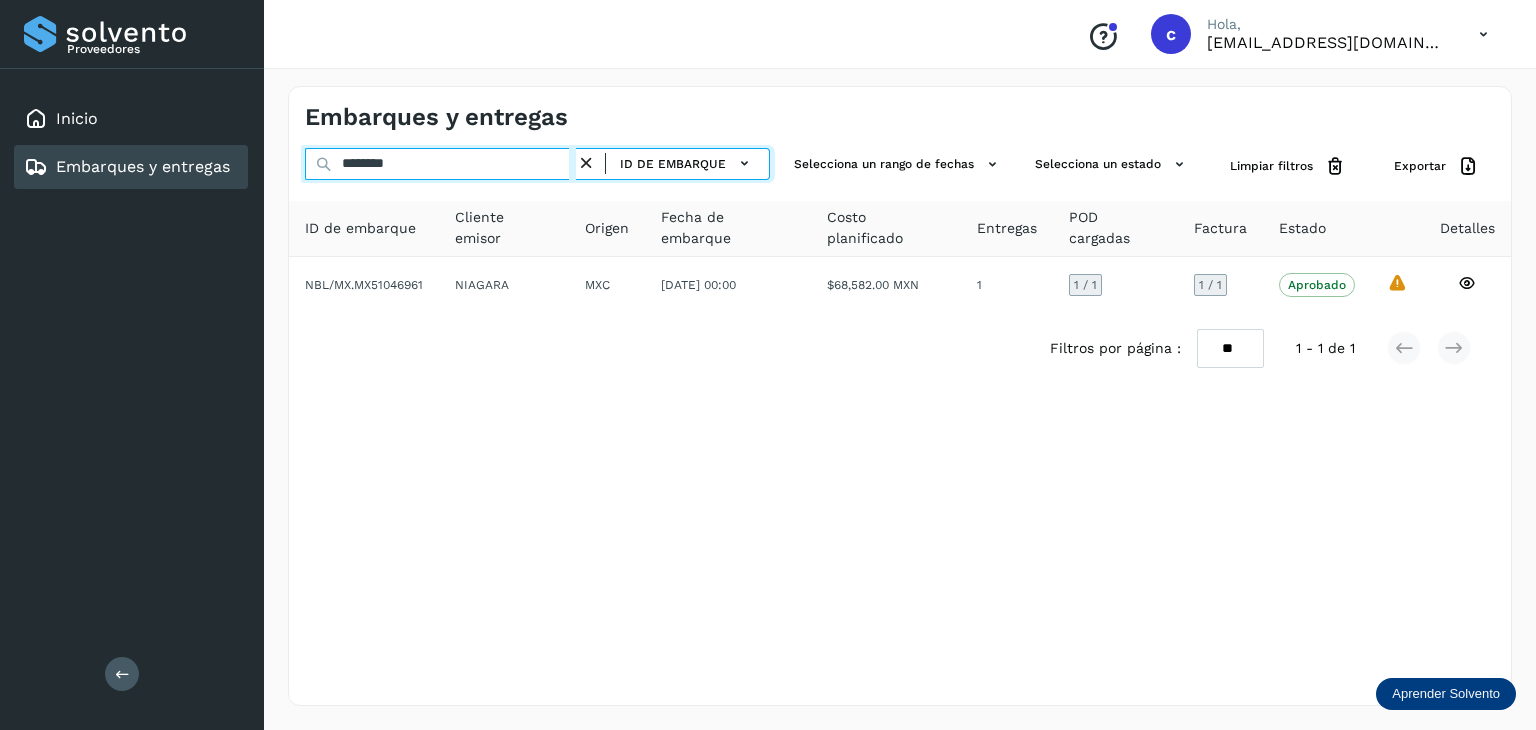 drag, startPoint x: 302, startPoint y: 171, endPoint x: 322, endPoint y: 184, distance: 23.853722 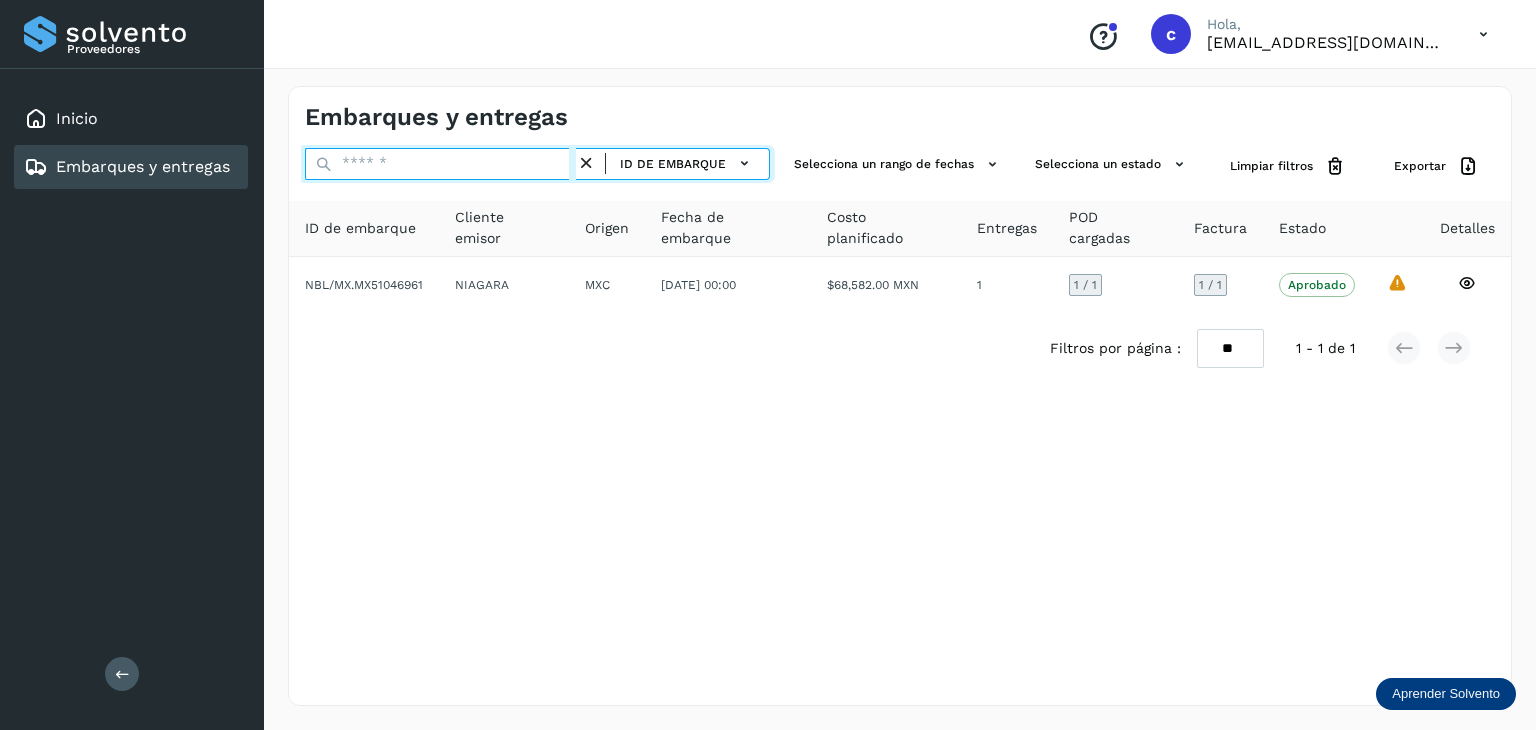 paste on "********" 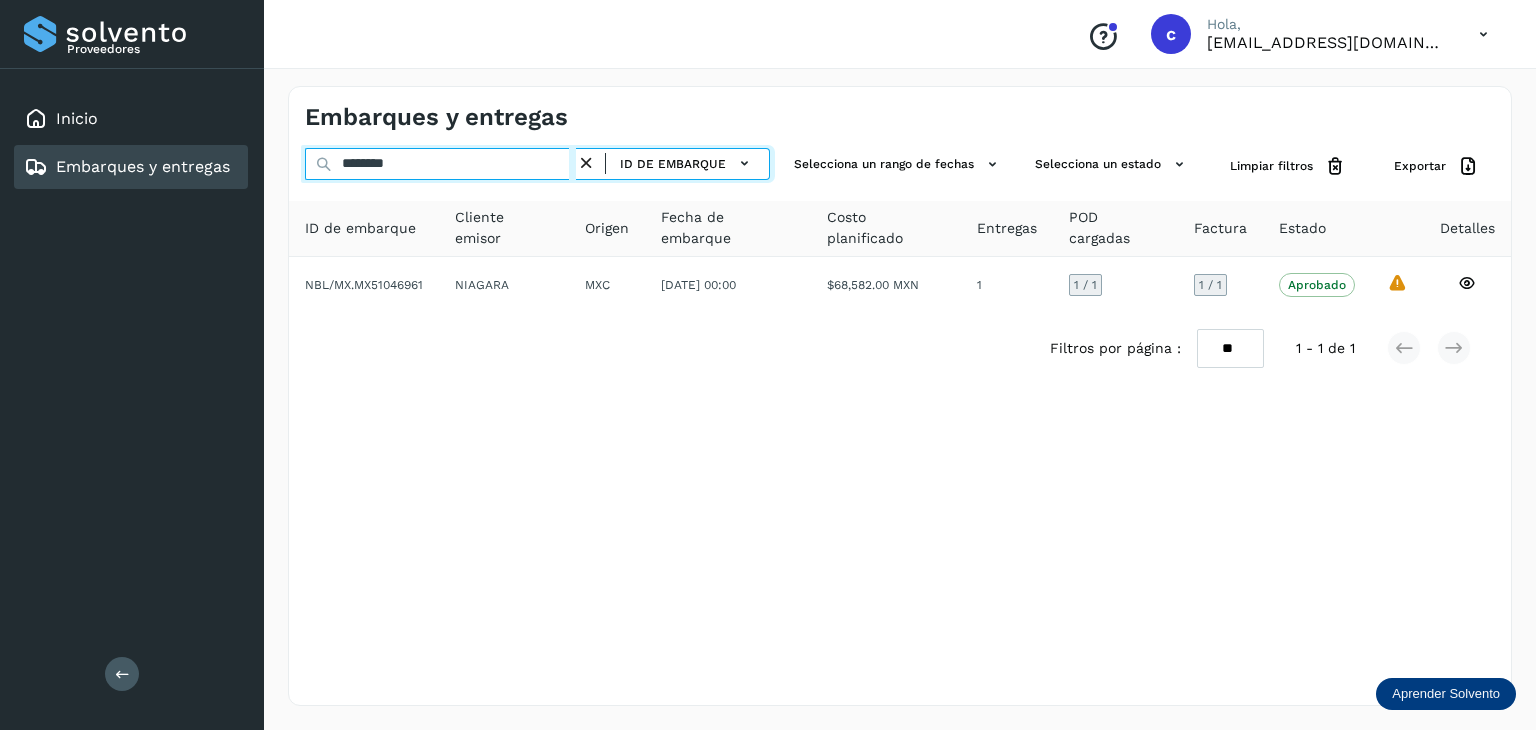 type on "********" 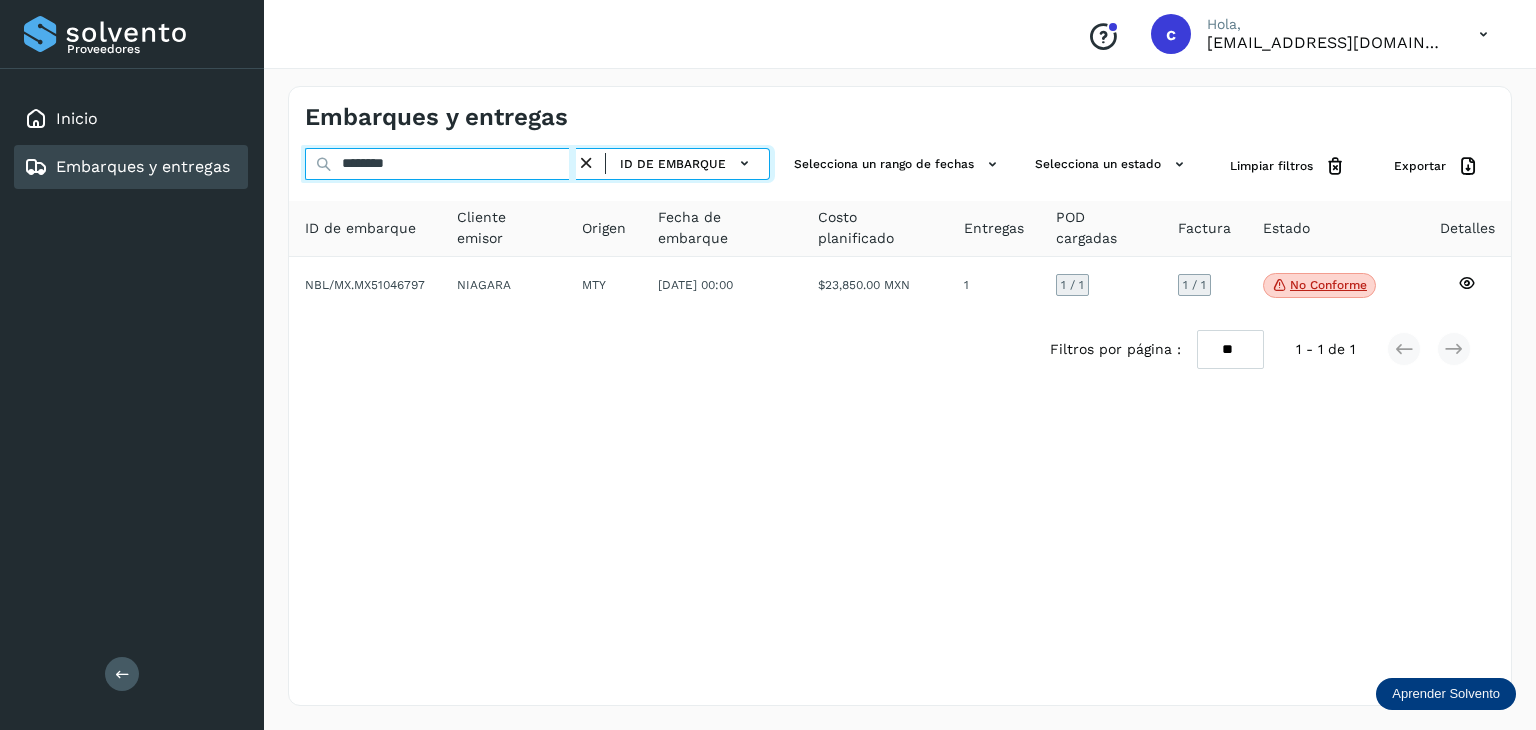 drag, startPoint x: 379, startPoint y: 161, endPoint x: 315, endPoint y: 183, distance: 67.6757 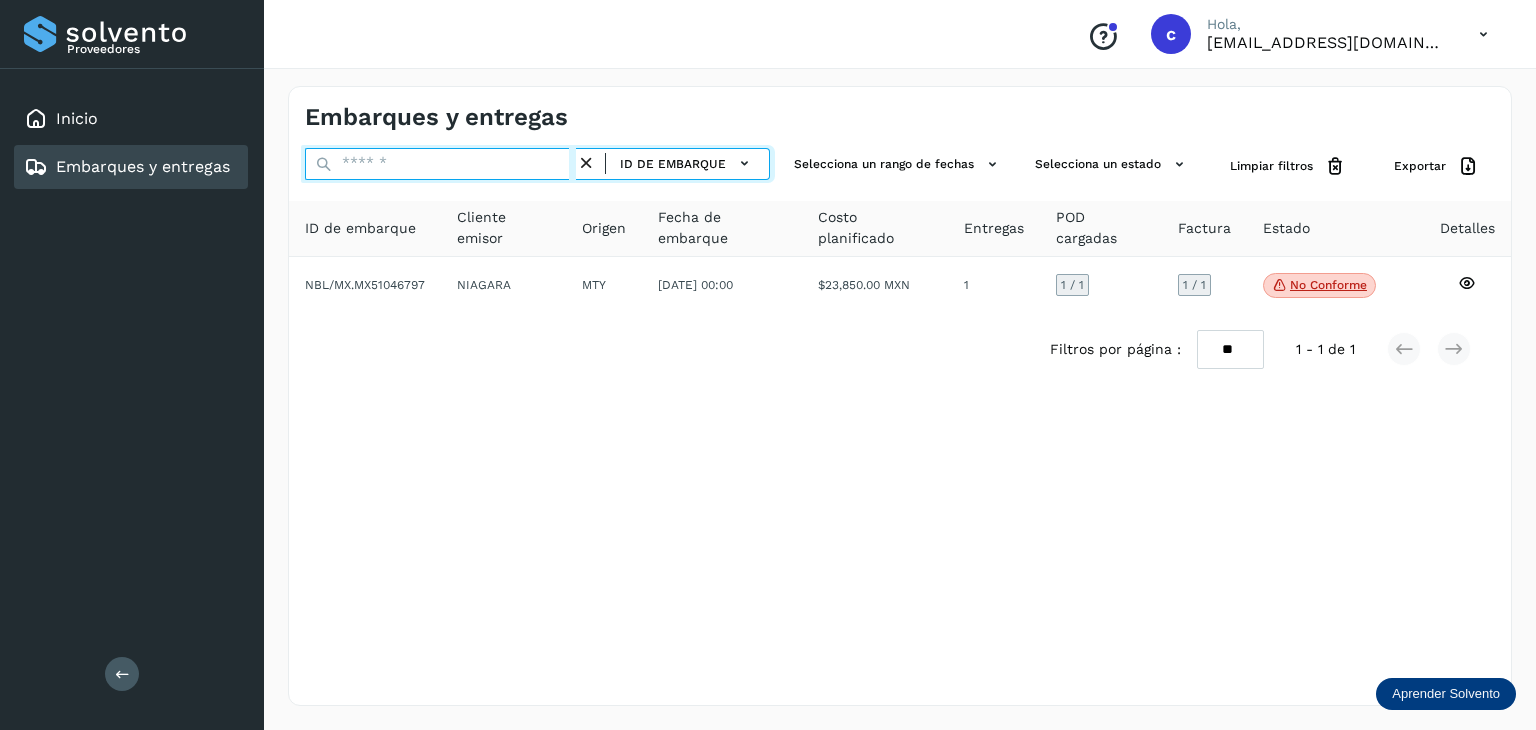 paste on "********" 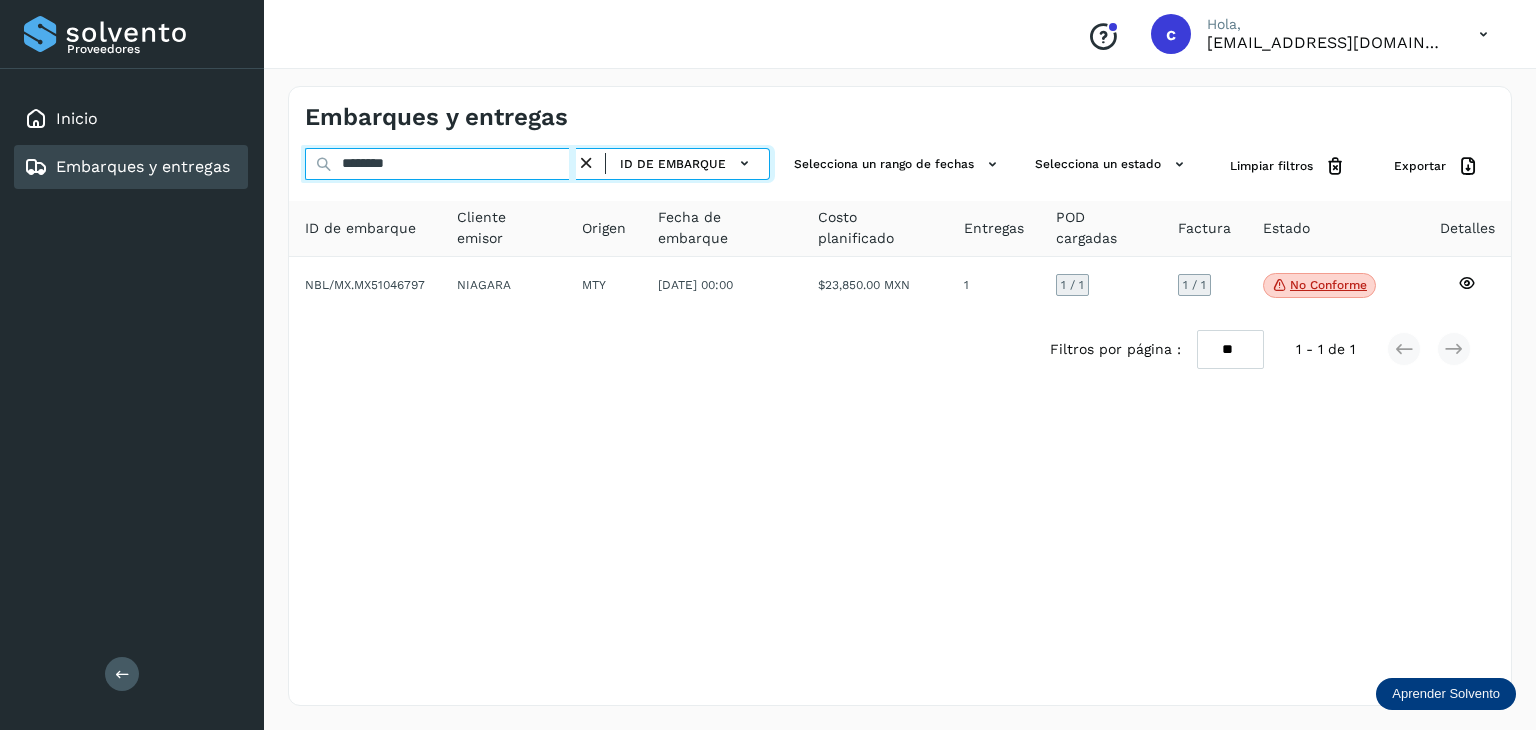 type on "********" 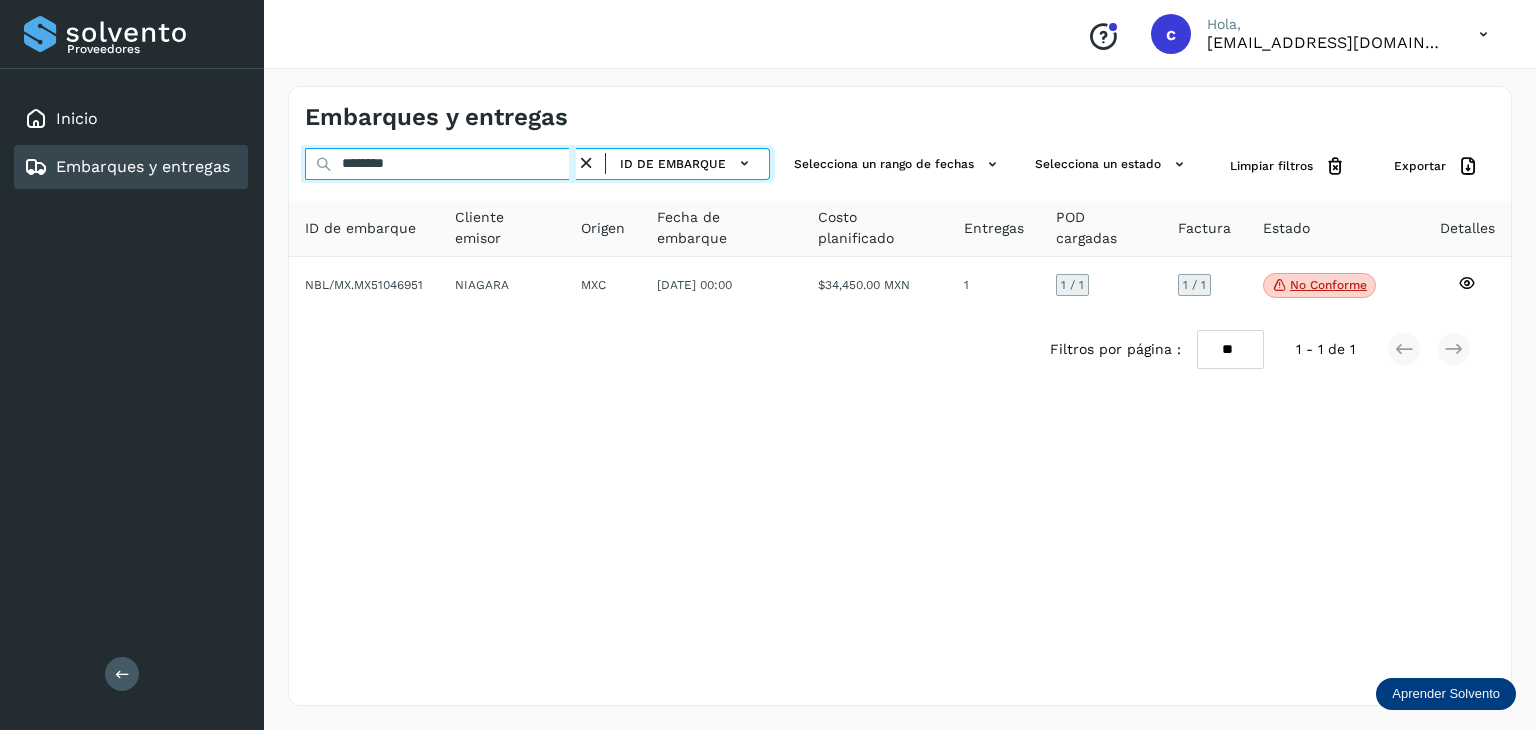 click on "Proveedores Inicio Embarques y entregas Salir
Conoce nuestros beneficios
c Hola, [EMAIL_ADDRESS][DOMAIN_NAME] Embarques y entregas ******** ID de embarque Selecciona un rango de fechas  Selecciona un estado Limpiar filtros Exportar ID de embarque Cliente emisor Origen Fecha de embarque Costo planificado Entregas POD cargadas Factura Estado Detalles NBL/MX.MX51046951 NIAGARA MXC [DATE] 00:00  $34,450.00 MXN  1 1  / 1 1 / 1 No conforme
Verifica el estado de la factura o entregas asociadas a este embarque
Filtros por página : ** ** ** 1 - 1 de 1" 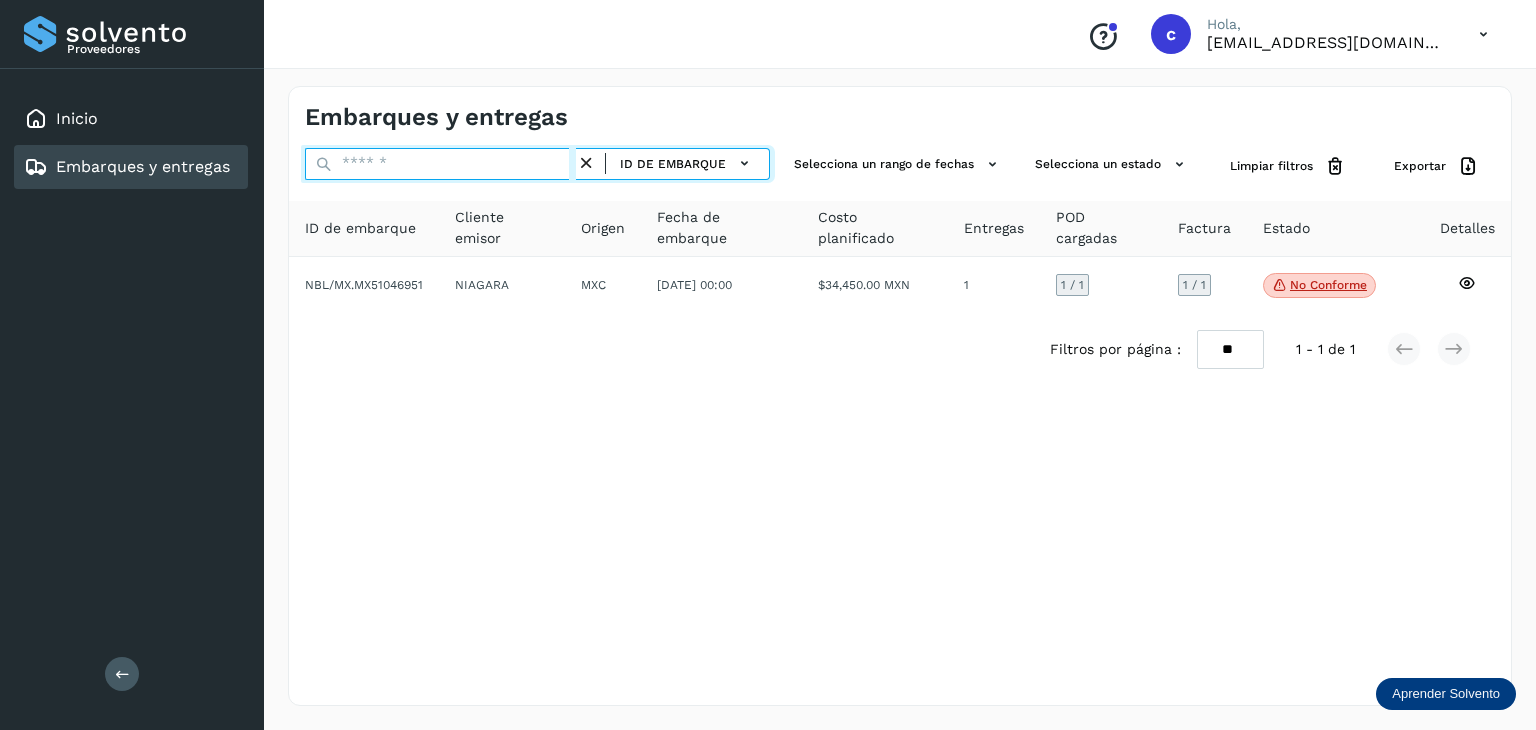 paste on "********" 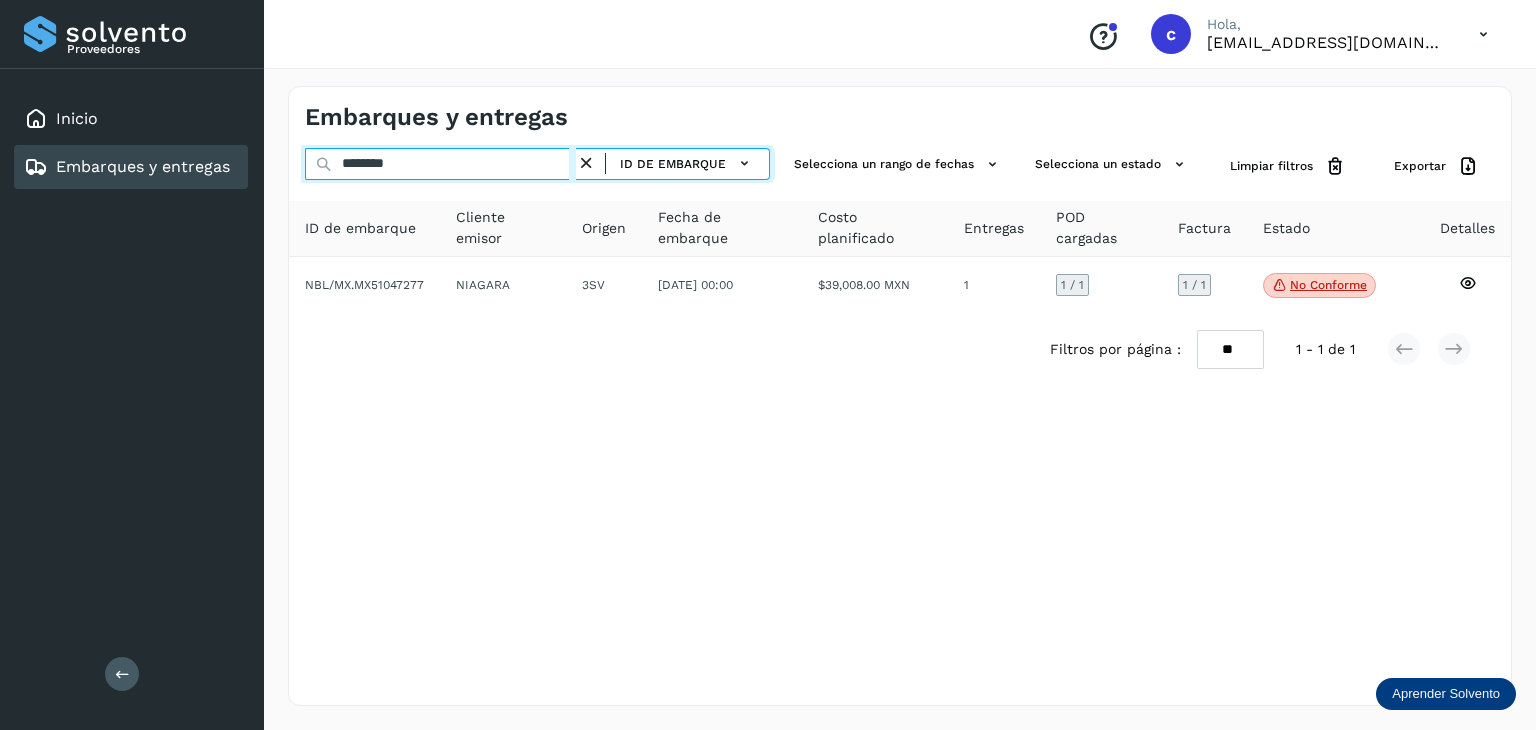 drag, startPoint x: 361, startPoint y: 157, endPoint x: 313, endPoint y: 158, distance: 48.010414 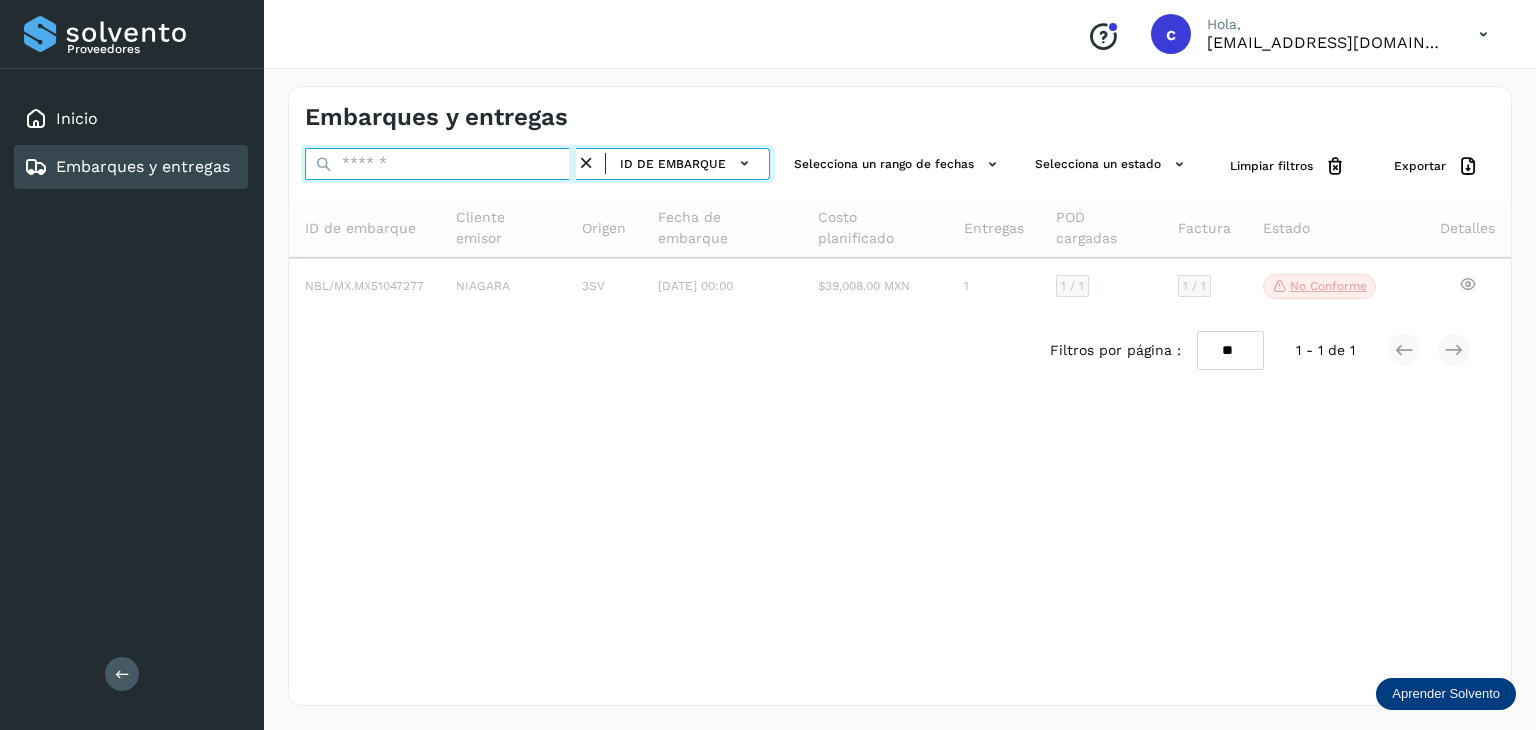 paste on "********" 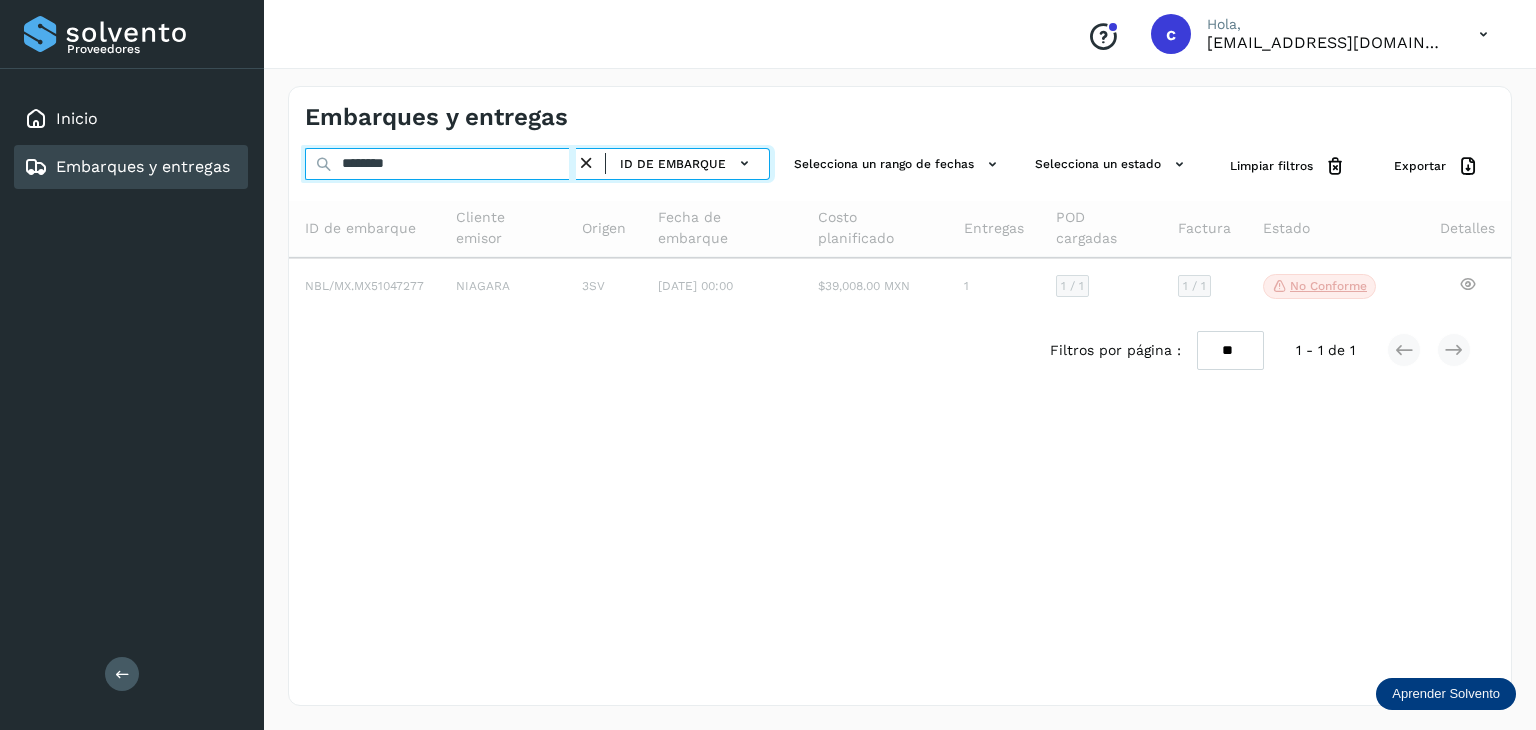 type on "********" 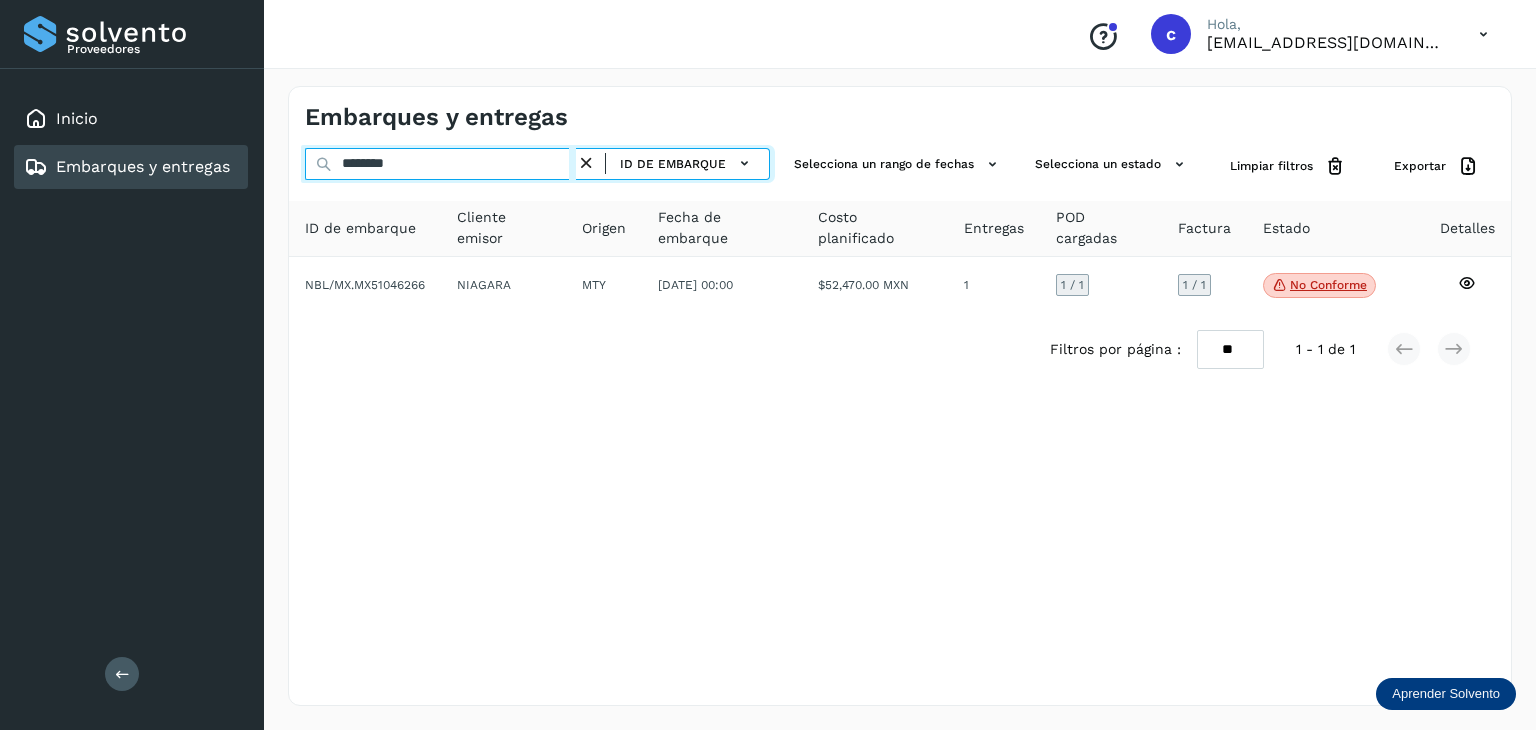 drag, startPoint x: 319, startPoint y: 154, endPoint x: 359, endPoint y: 186, distance: 51.224995 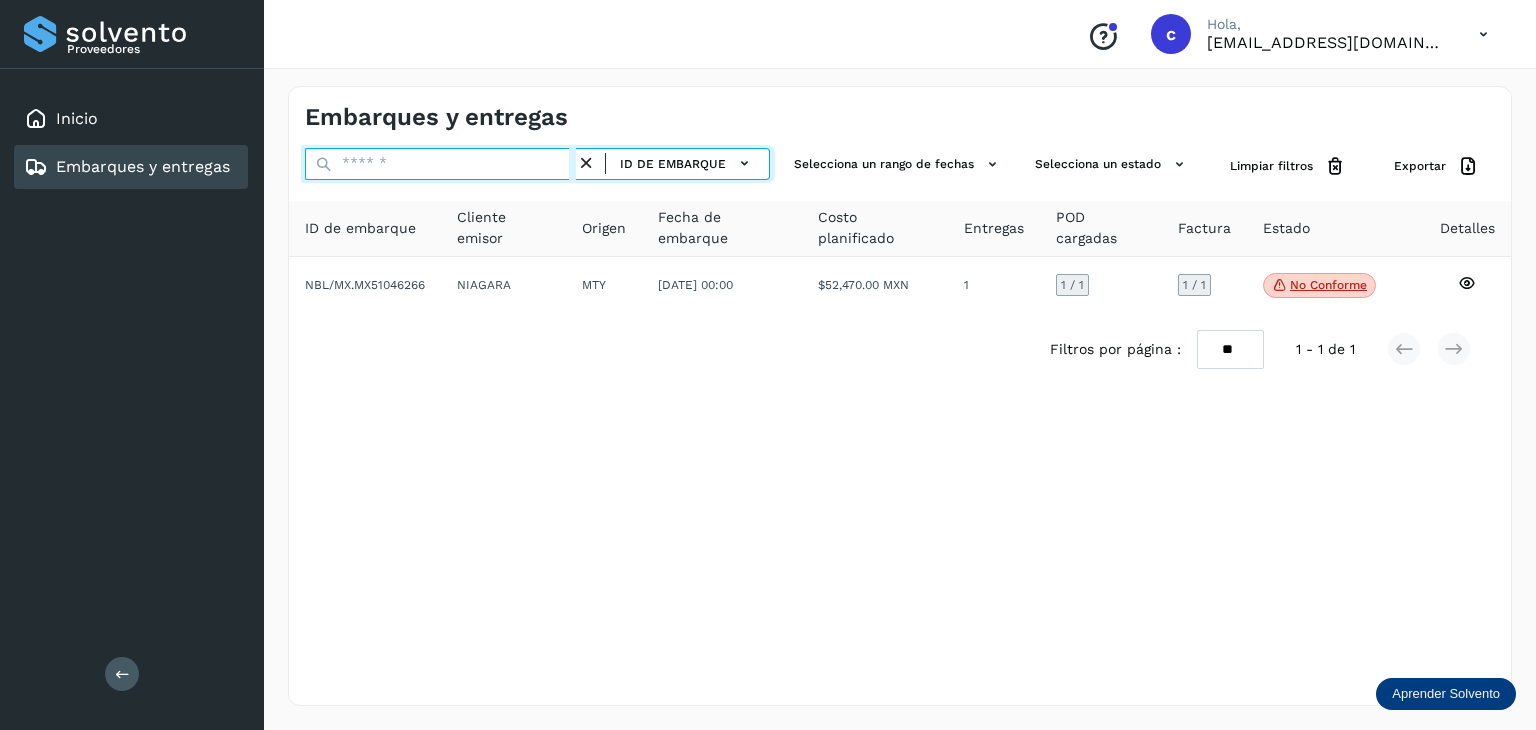 paste on "********" 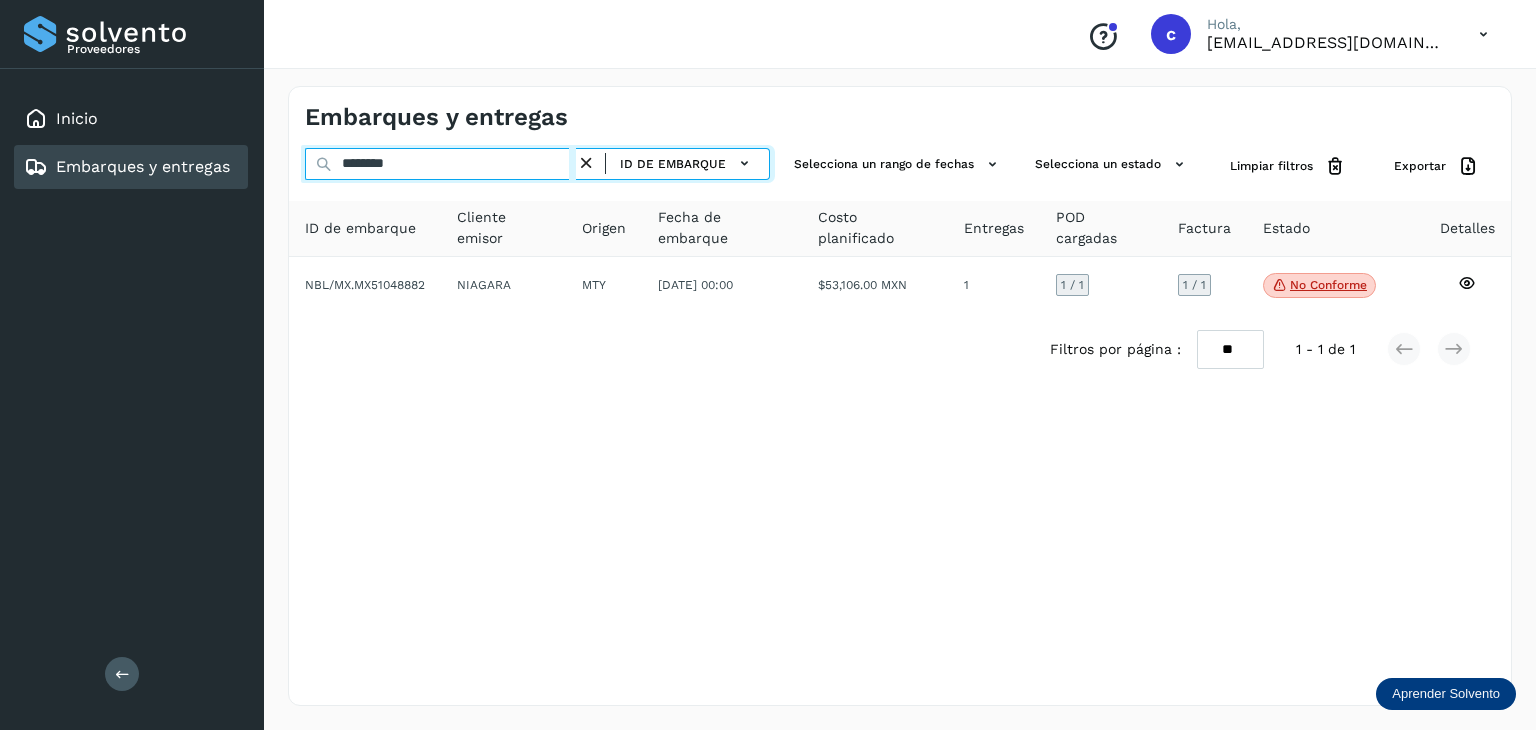 type on "********" 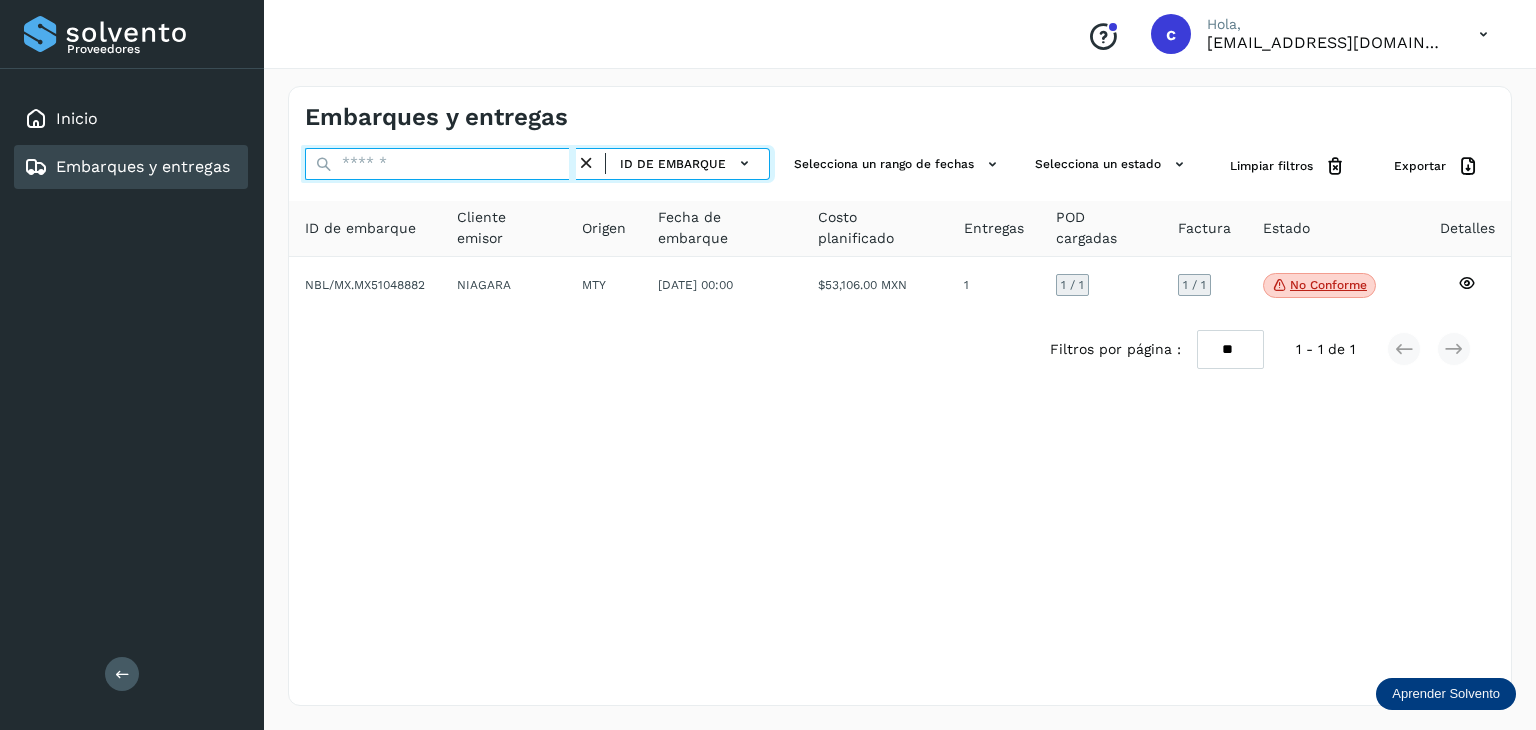 paste on "********" 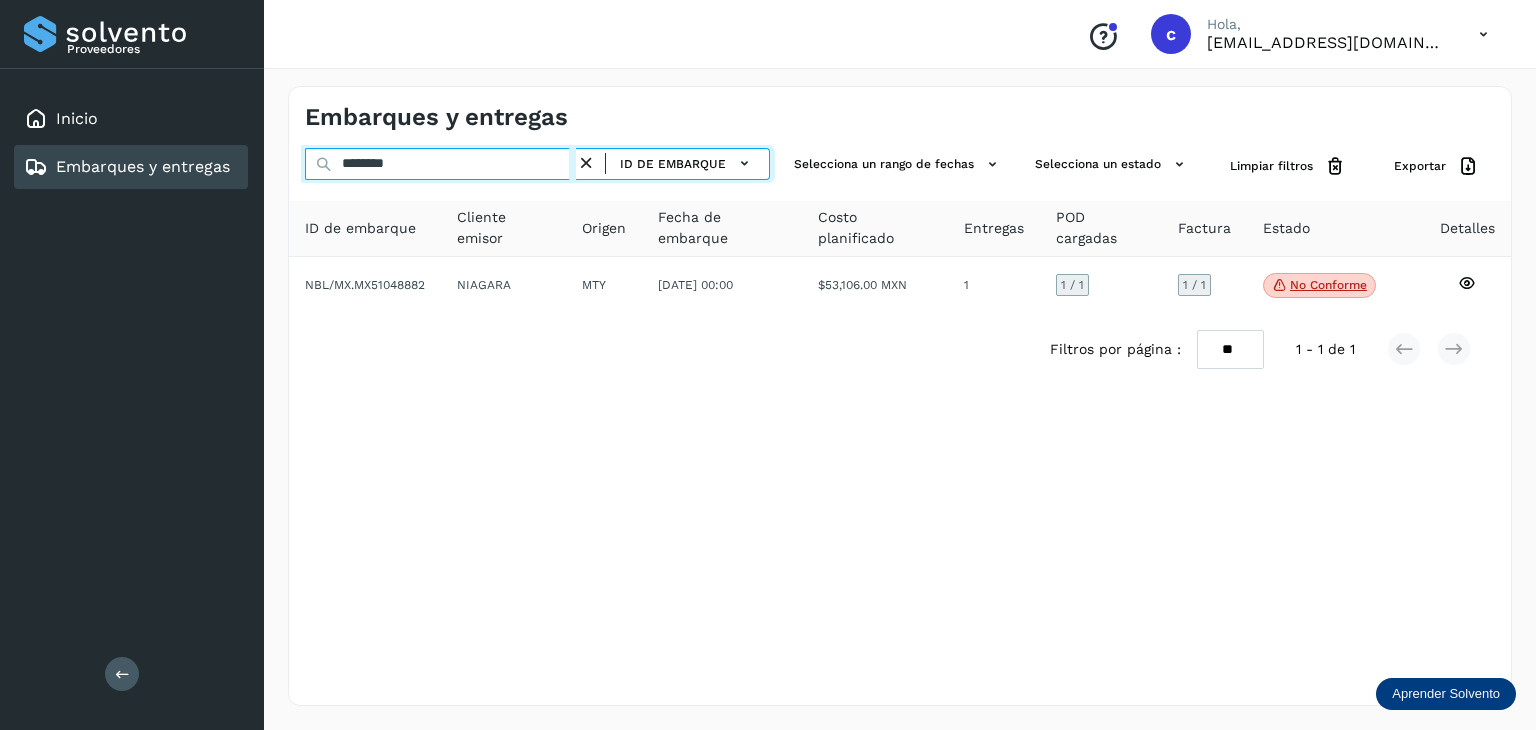 type on "********" 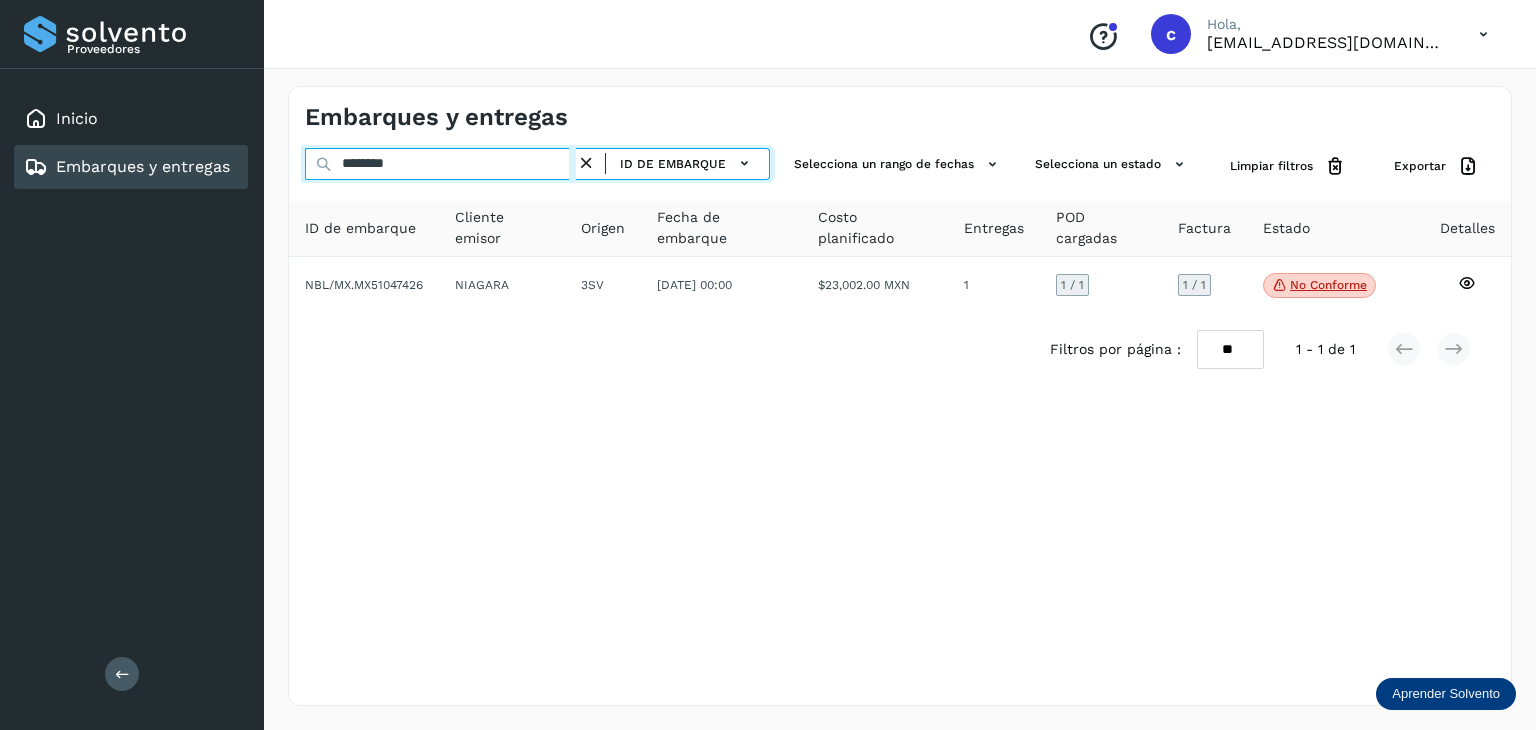 click on "Embarques y entregas ******** ID de embarque Selecciona un rango de fechas  Selecciona un estado Limpiar filtros Exportar ID de embarque Cliente emisor Origen Fecha de embarque Costo planificado Entregas POD cargadas Factura Estado Detalles NBL/MX.MX51047426 NIAGARA 3SV [DATE] 00:00  $23,002.00 MXN  1 1  / 1 1 / 1 No conforme
Verifica el estado de la factura o entregas asociadas a este embarque
Filtros por página : ** ** ** 1 - 1 de 1" at bounding box center [900, 396] 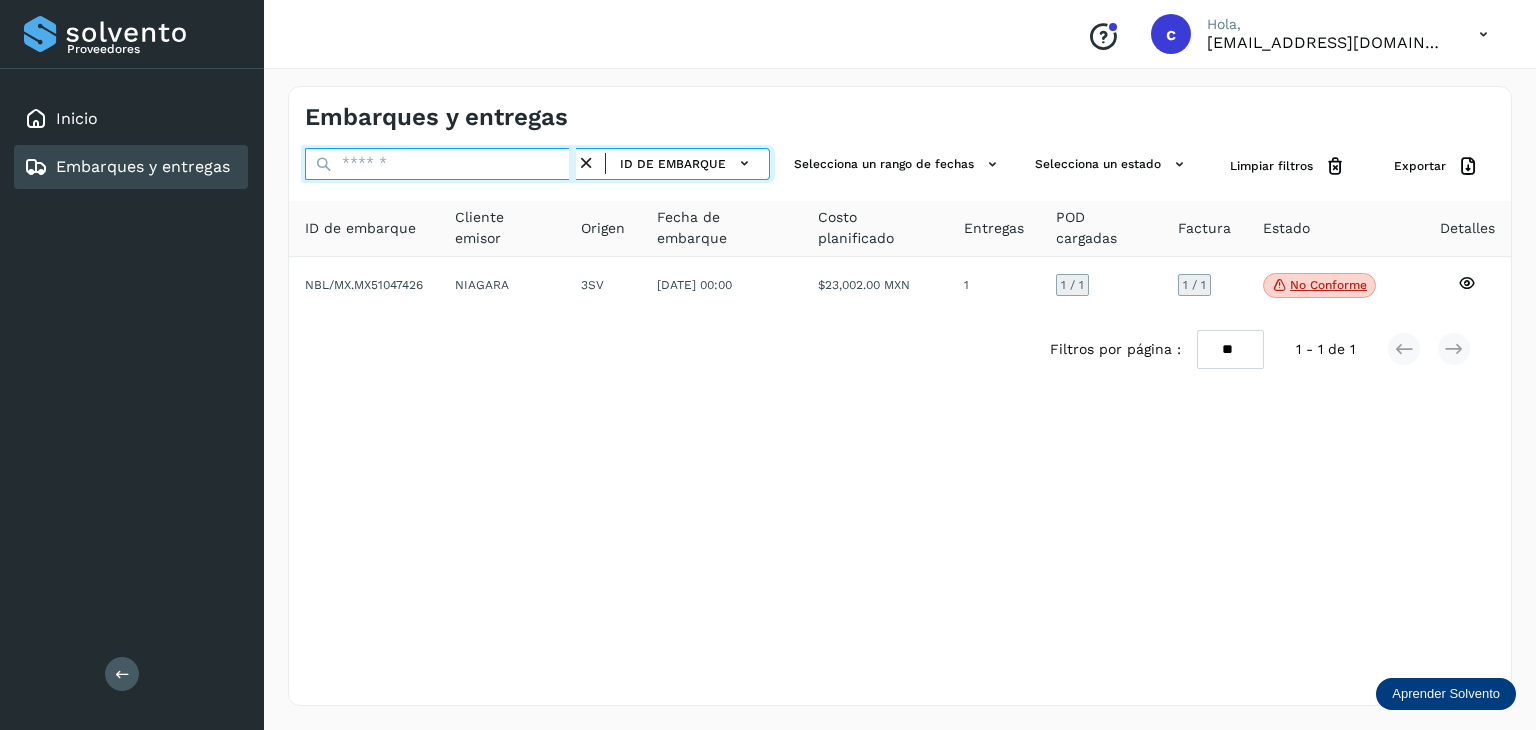 paste on "********" 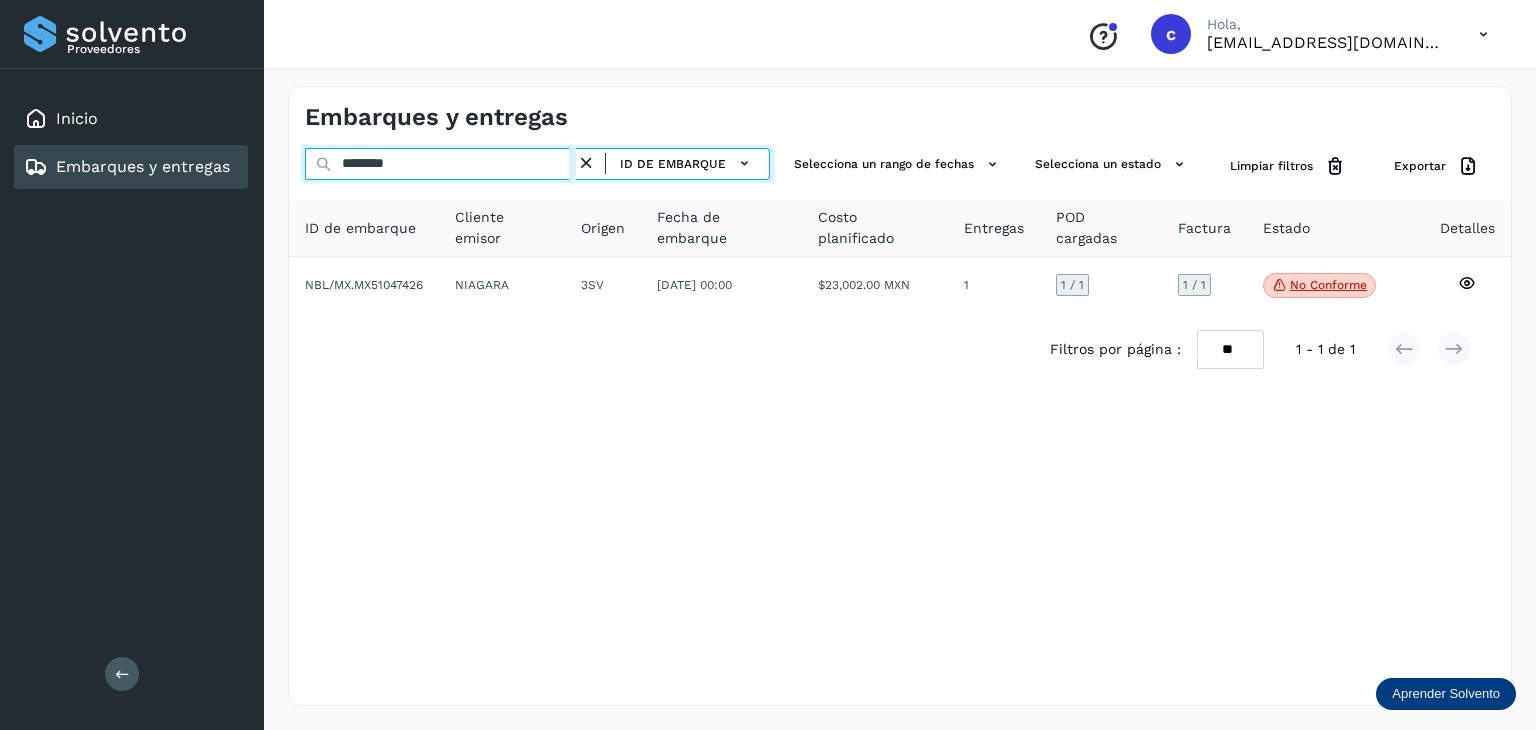 type on "********" 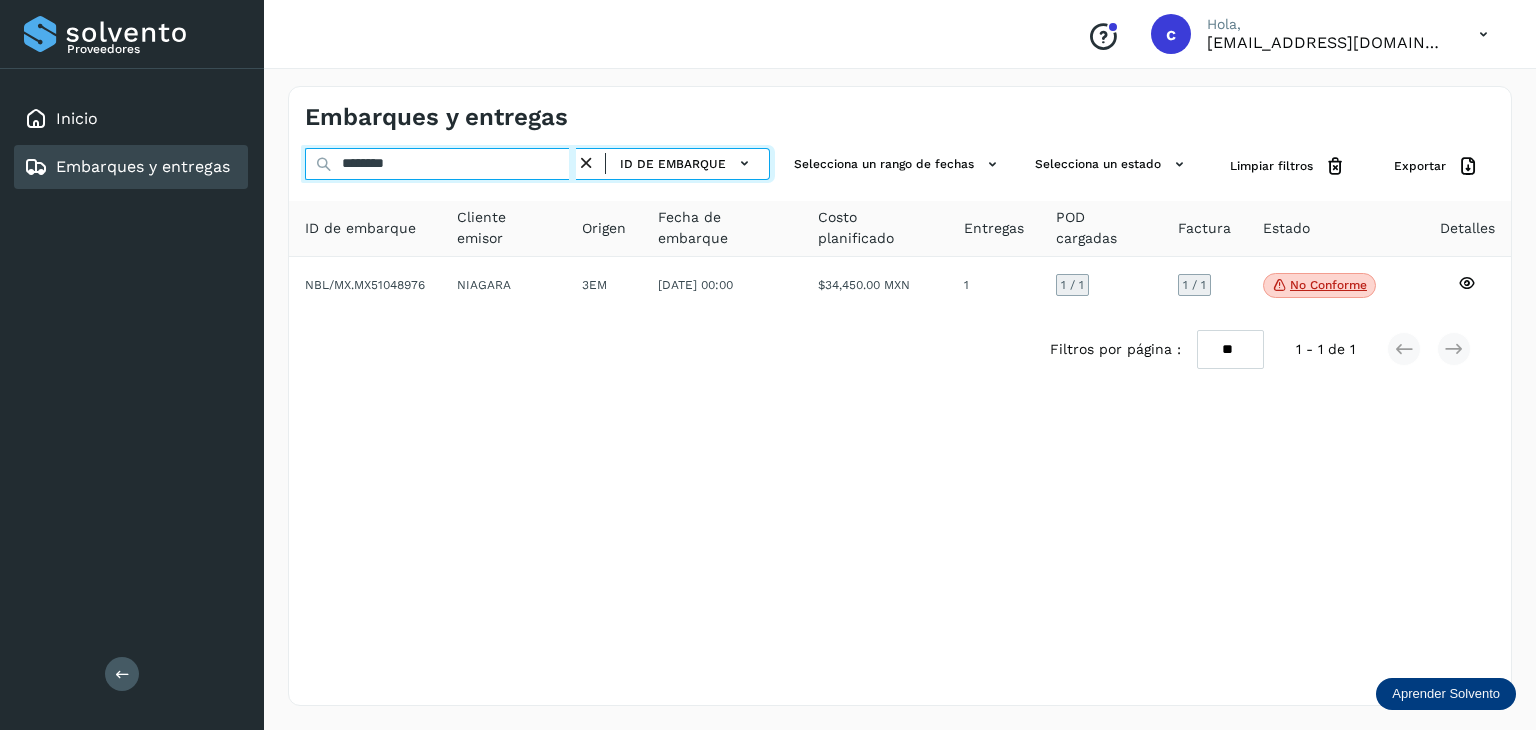 drag, startPoint x: 364, startPoint y: 159, endPoint x: 232, endPoint y: 156, distance: 132.03409 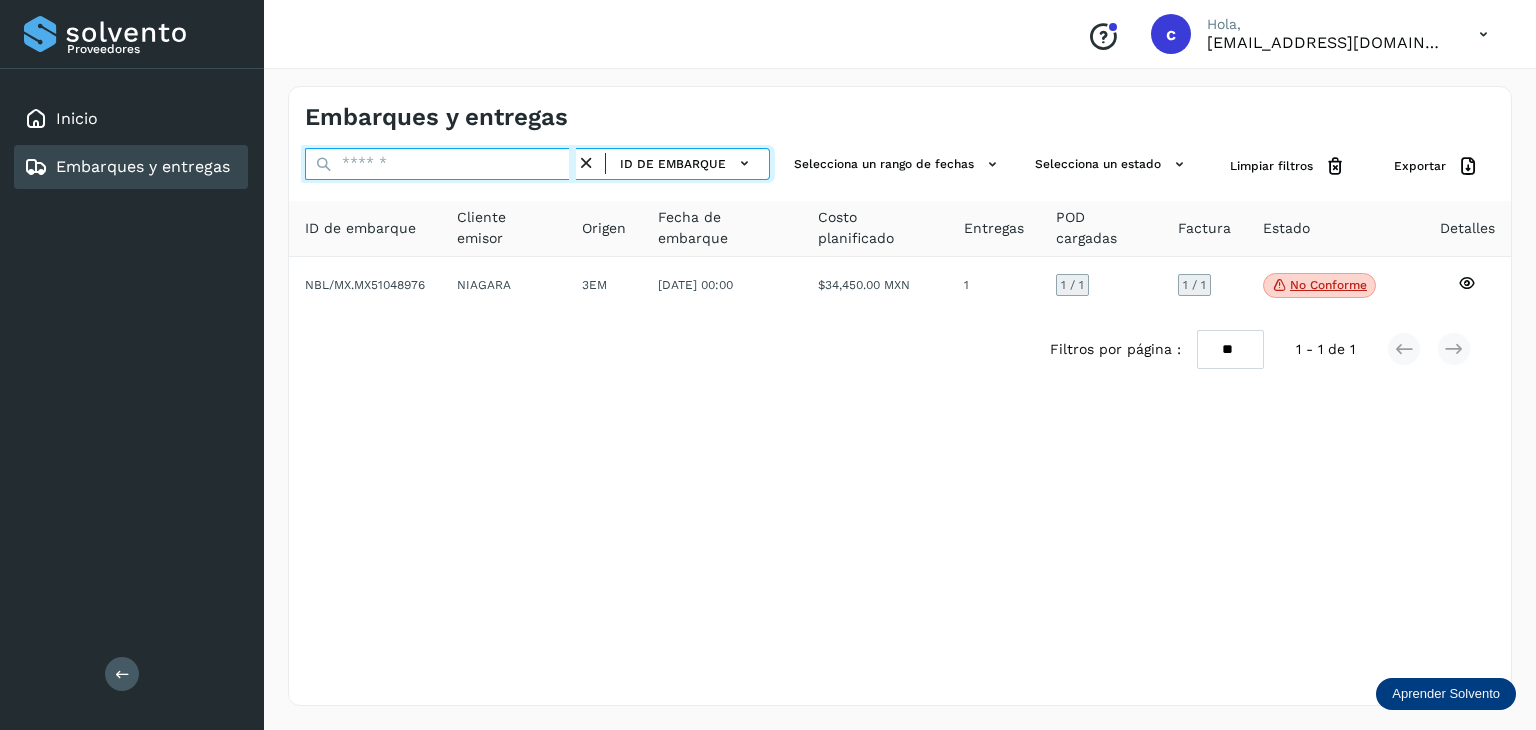 paste on "********" 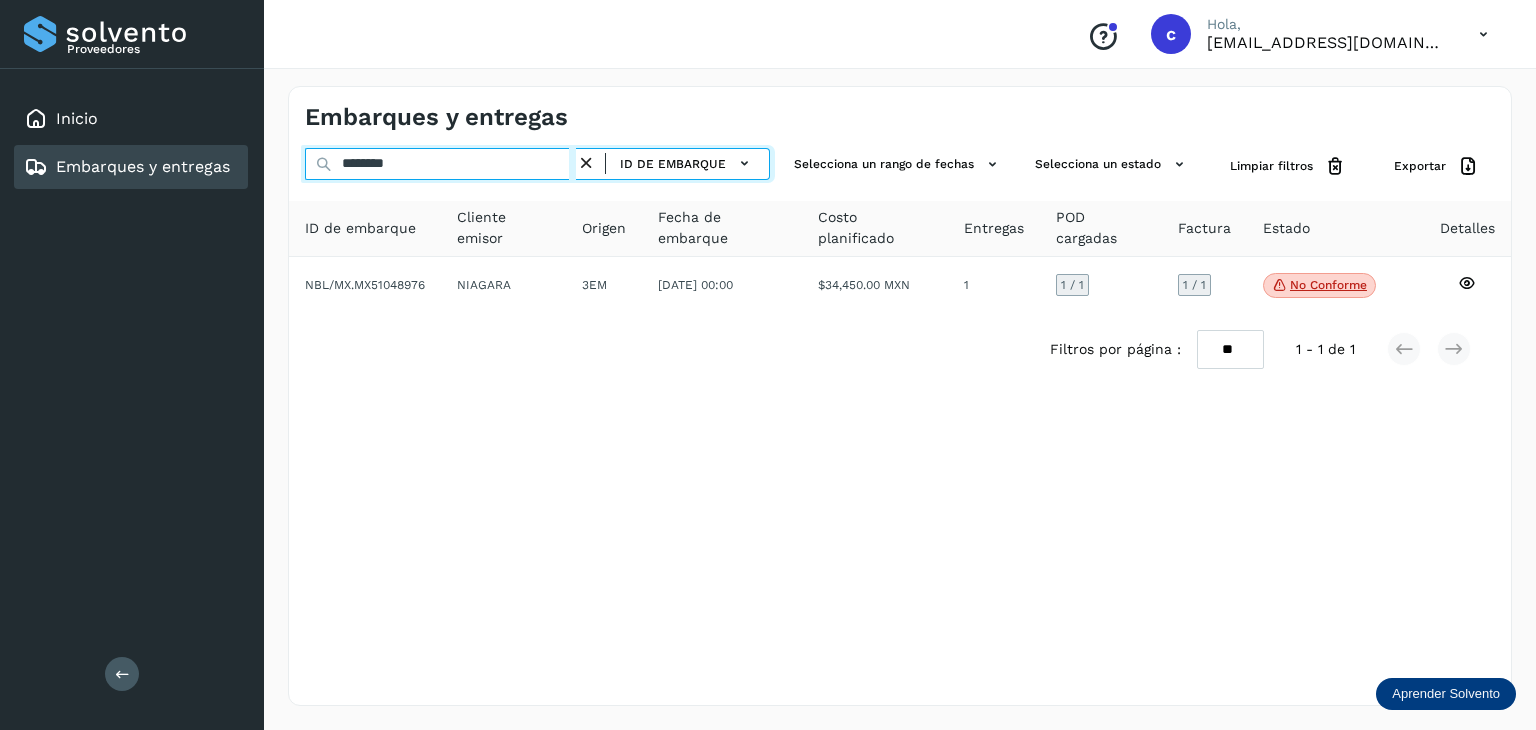 type on "********" 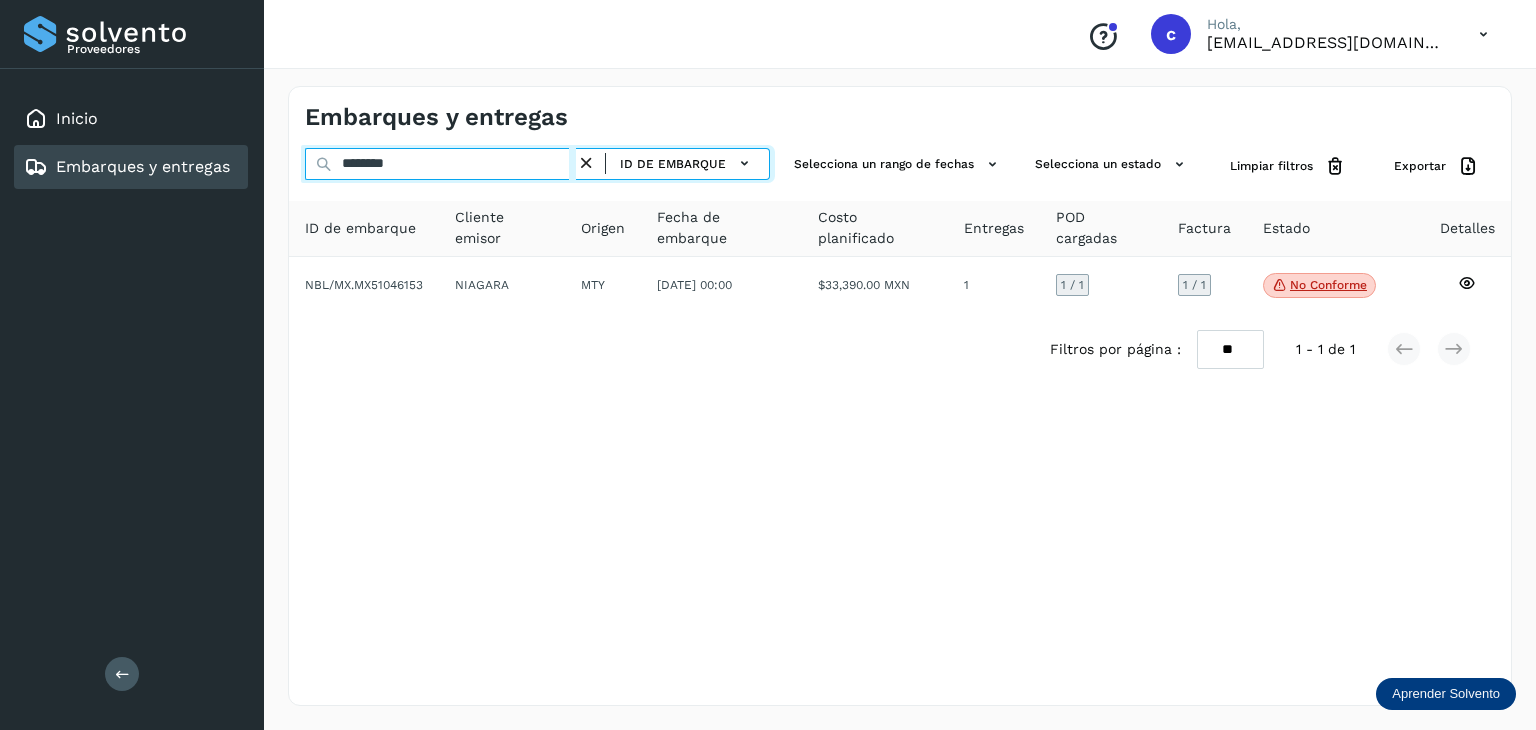 drag, startPoint x: 411, startPoint y: 161, endPoint x: 308, endPoint y: 152, distance: 103.392456 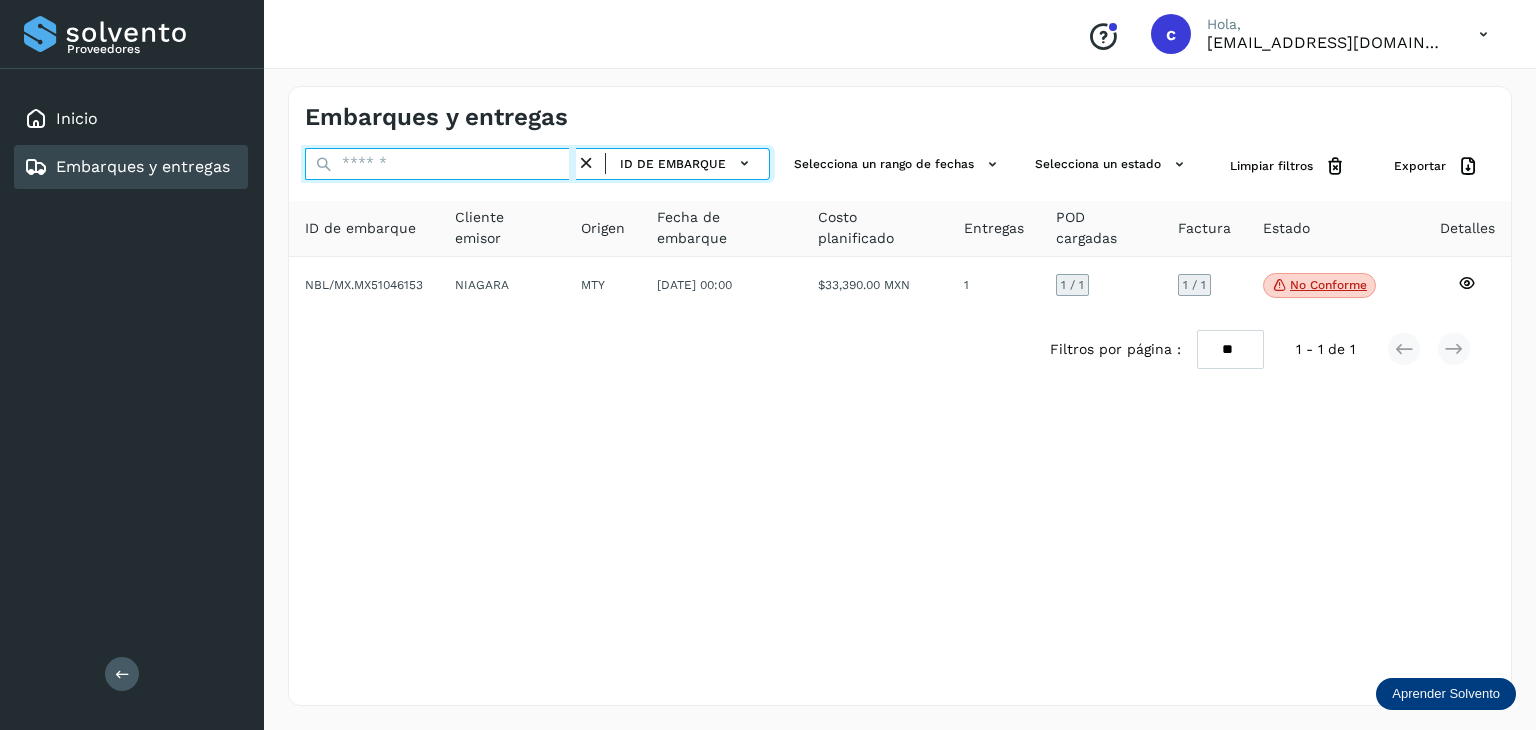 paste on "********" 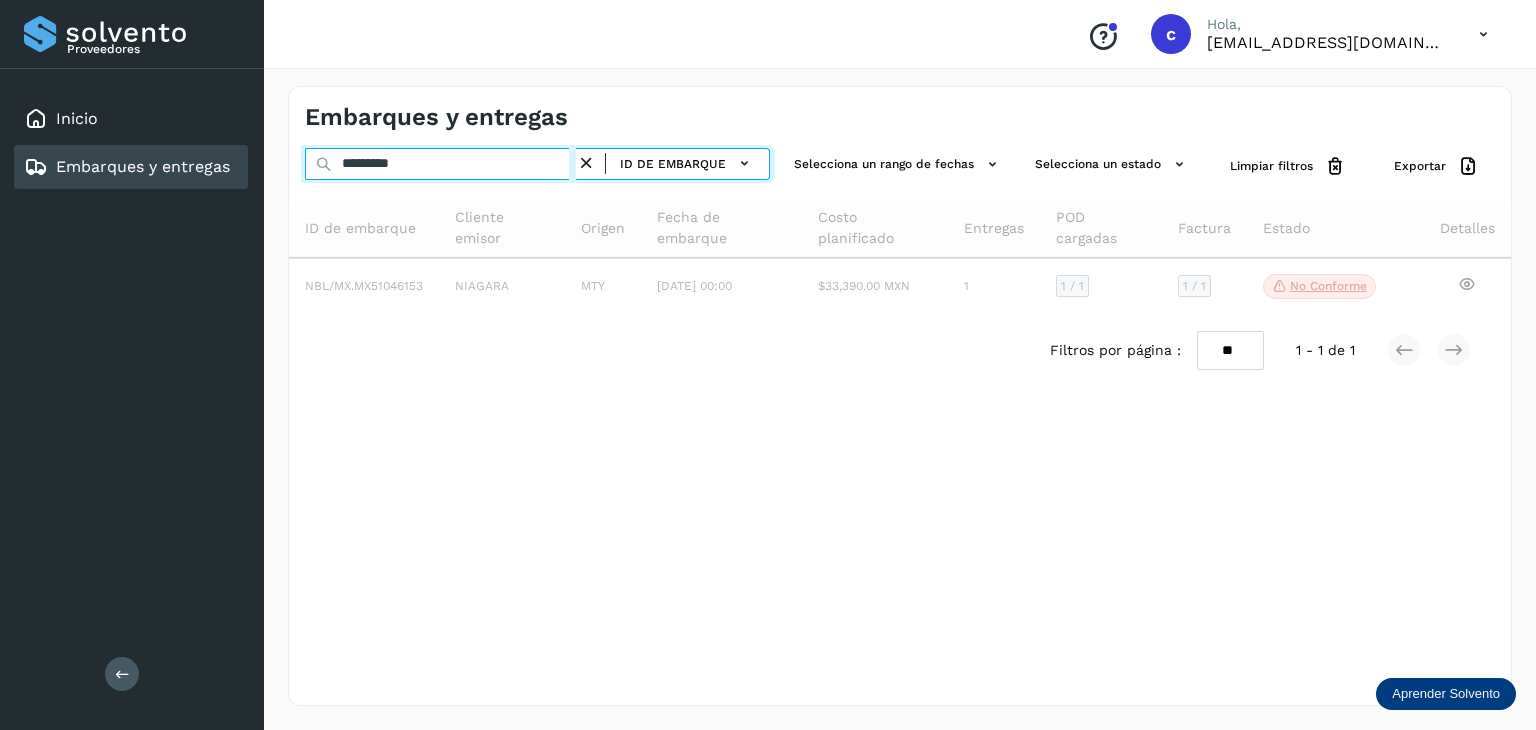 type on "********" 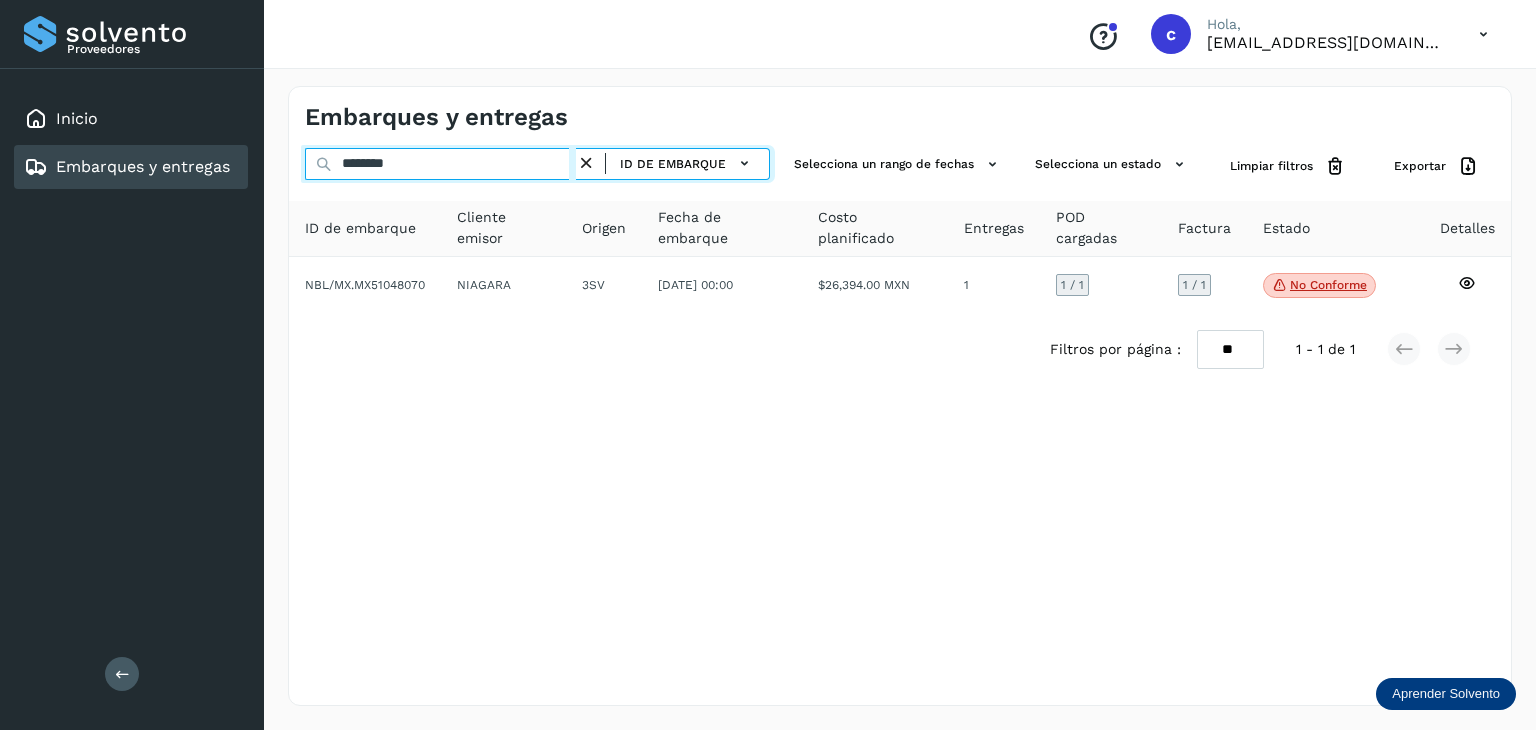 drag, startPoint x: 424, startPoint y: 158, endPoint x: 227, endPoint y: 169, distance: 197.30687 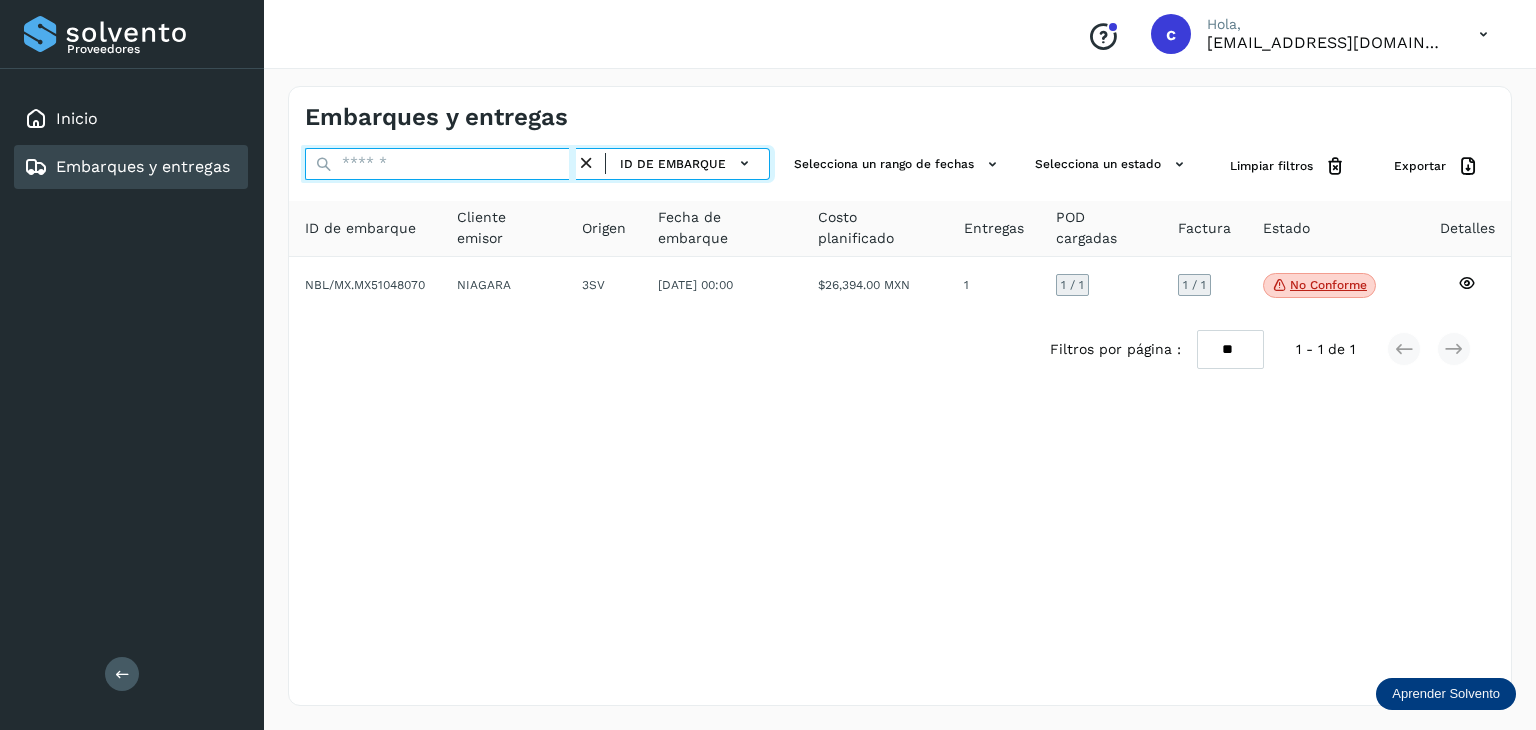 paste on "********" 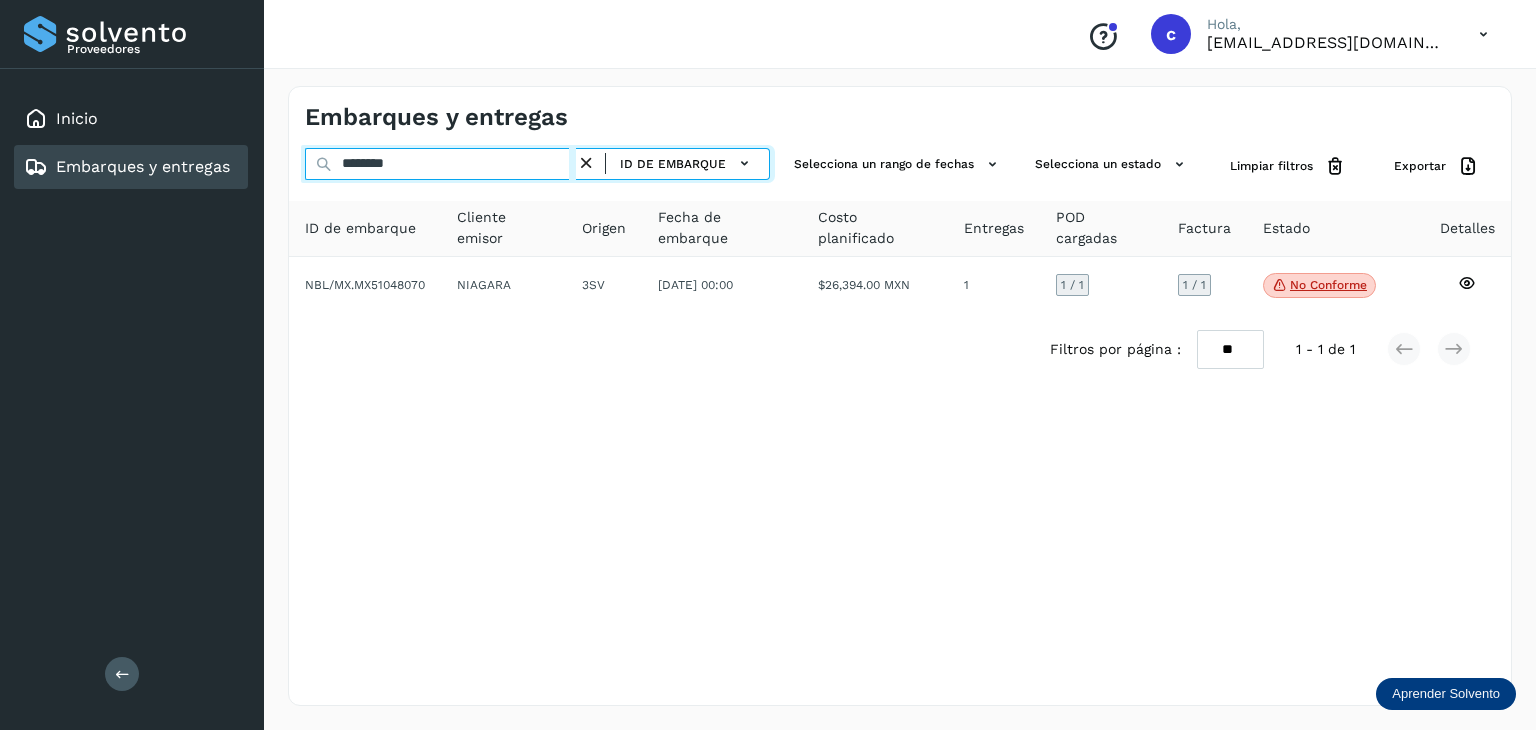 type on "********" 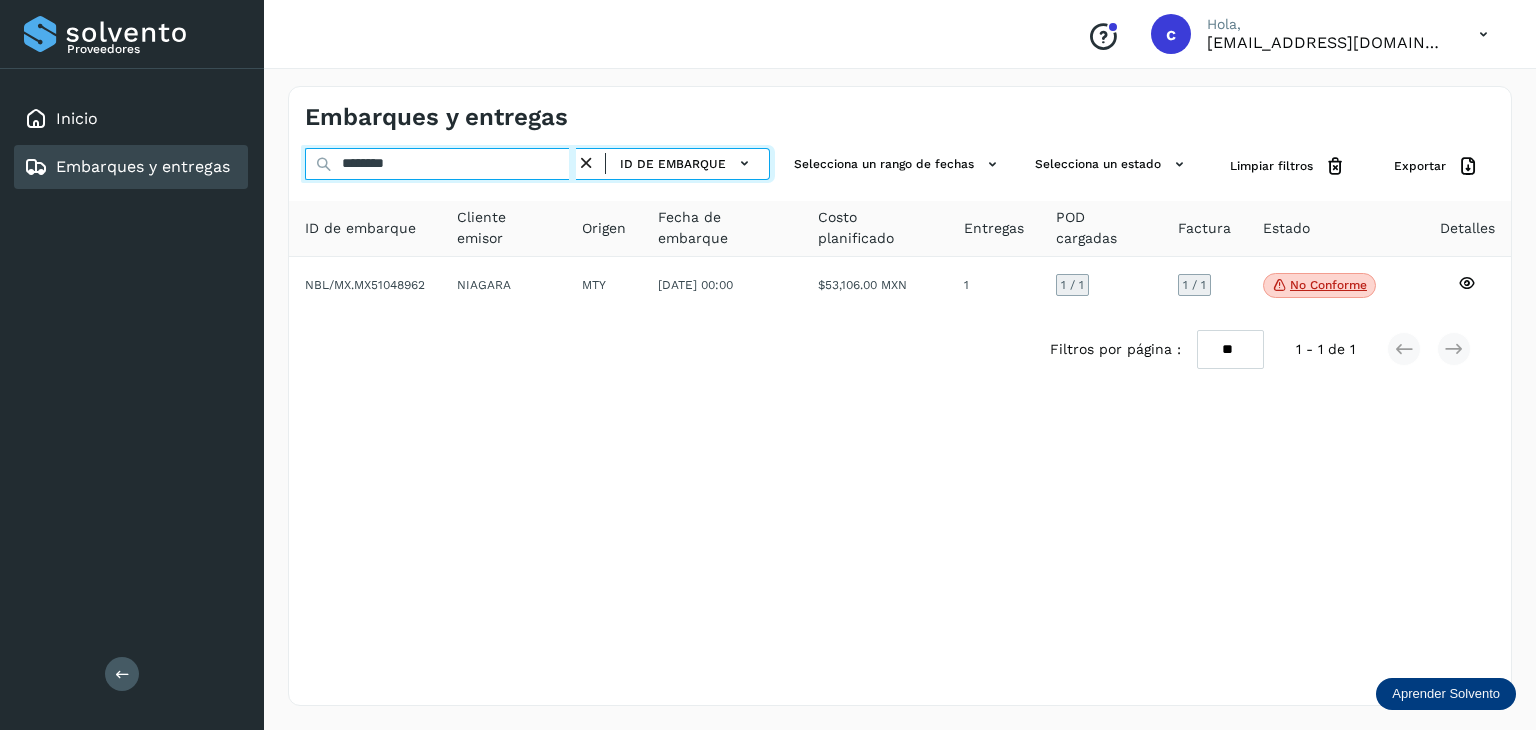 drag, startPoint x: 347, startPoint y: 160, endPoint x: 447, endPoint y: 241, distance: 128.68954 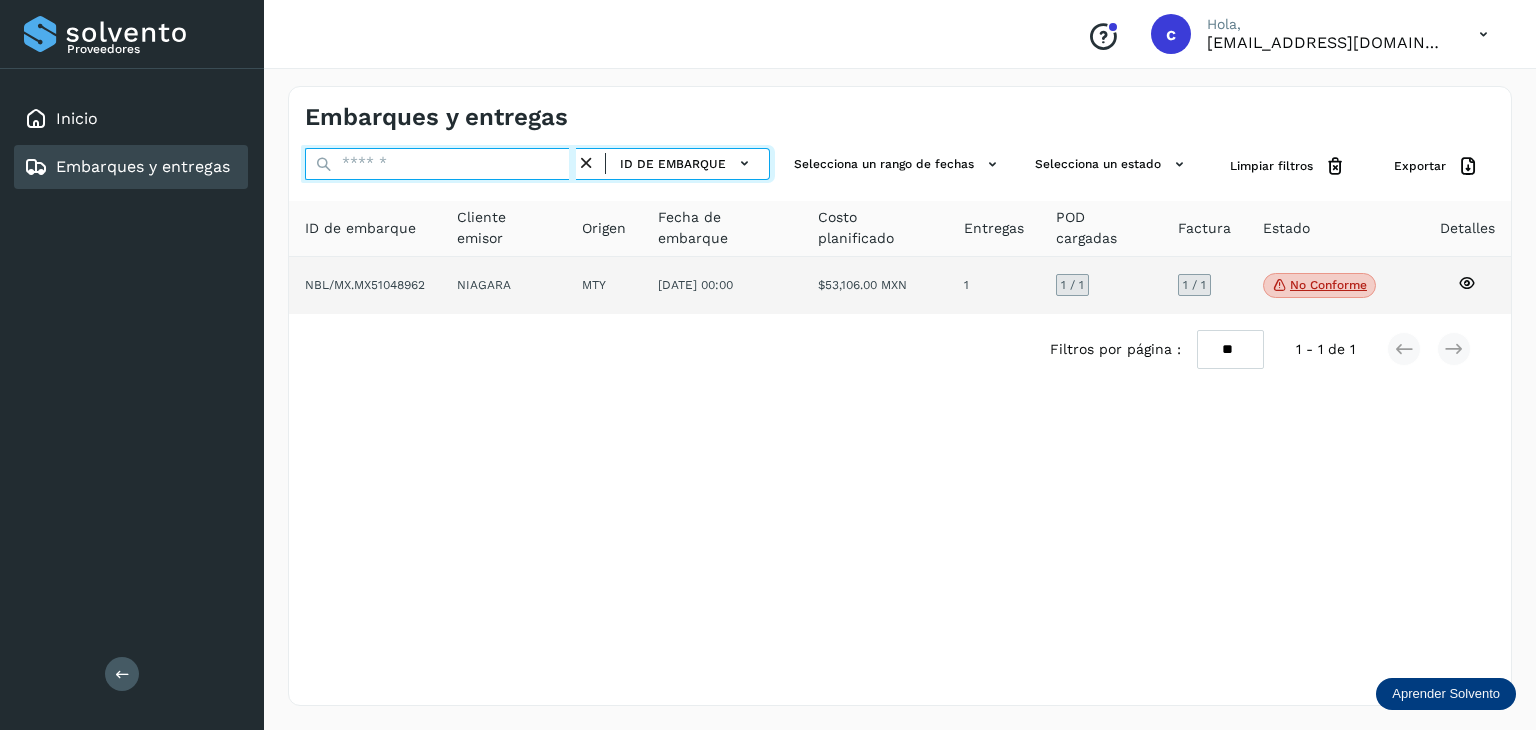 paste on "********" 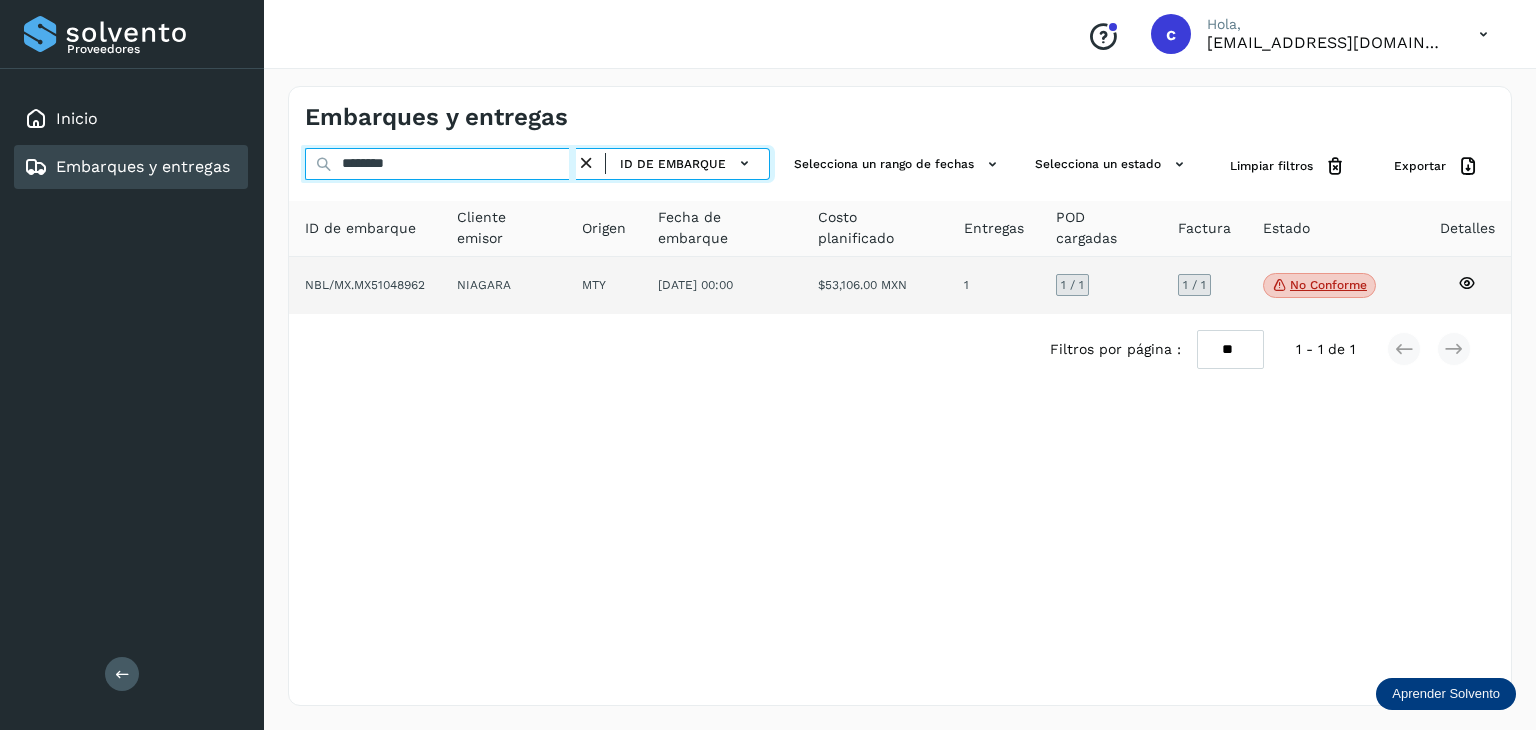 type on "********" 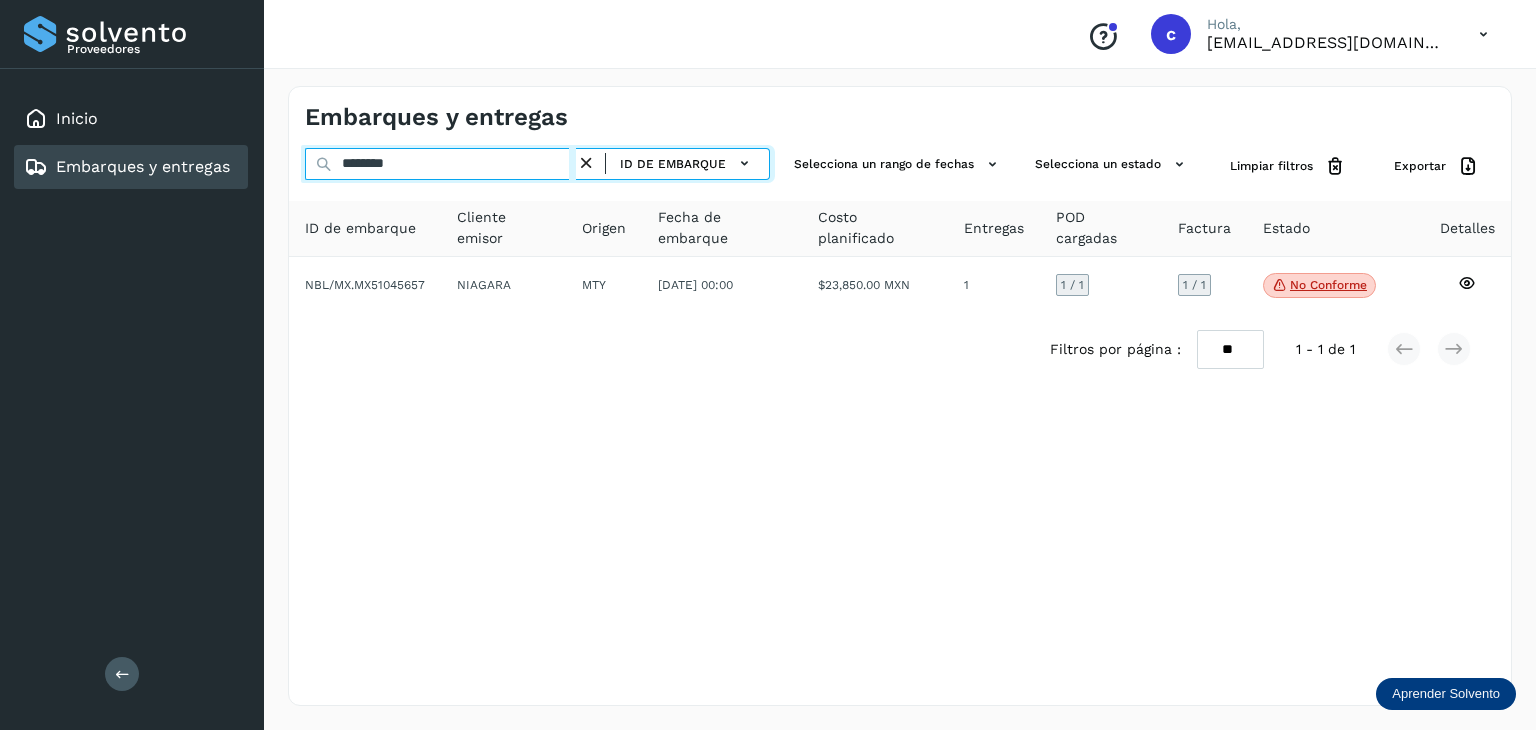 drag, startPoint x: 430, startPoint y: 161, endPoint x: 288, endPoint y: 192, distance: 145.34442 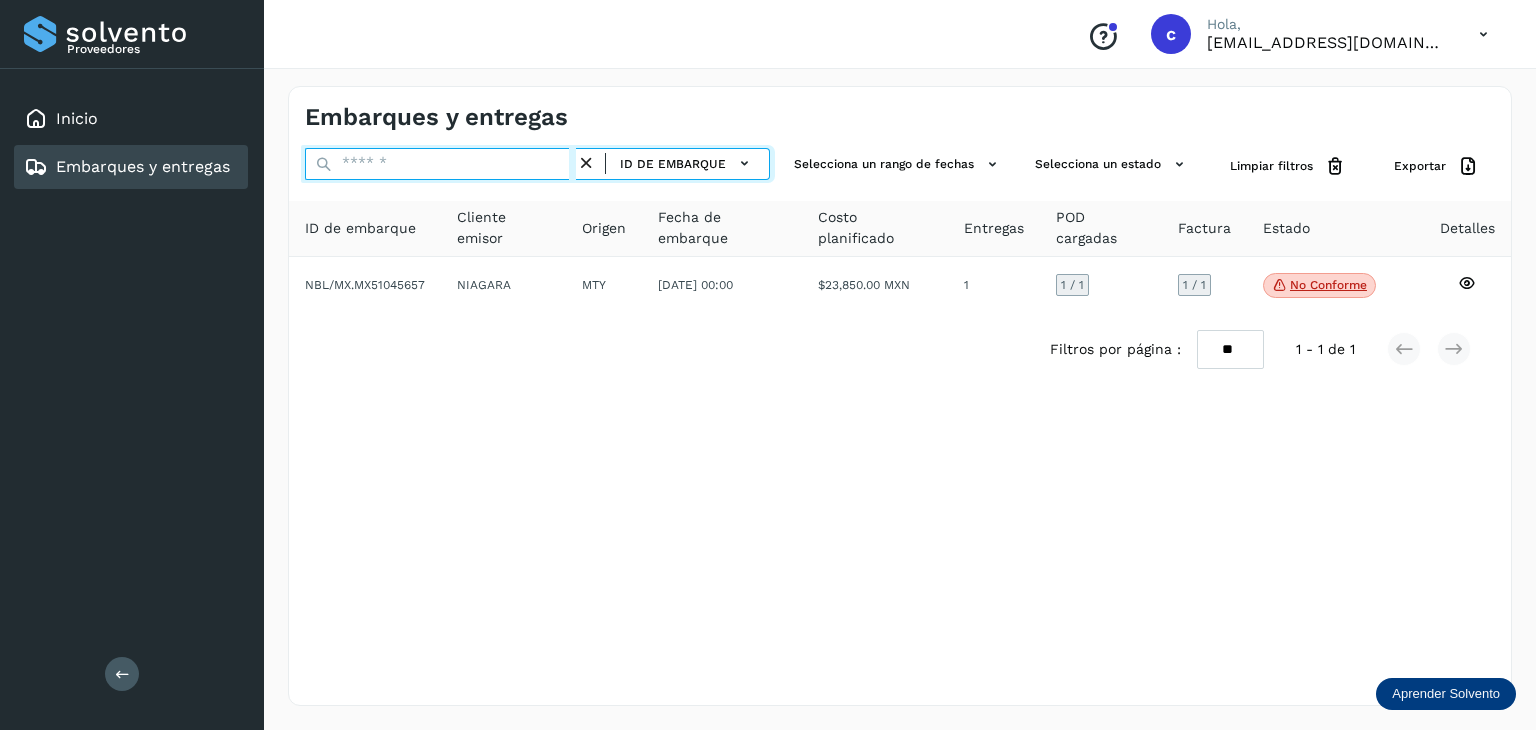 paste on "********" 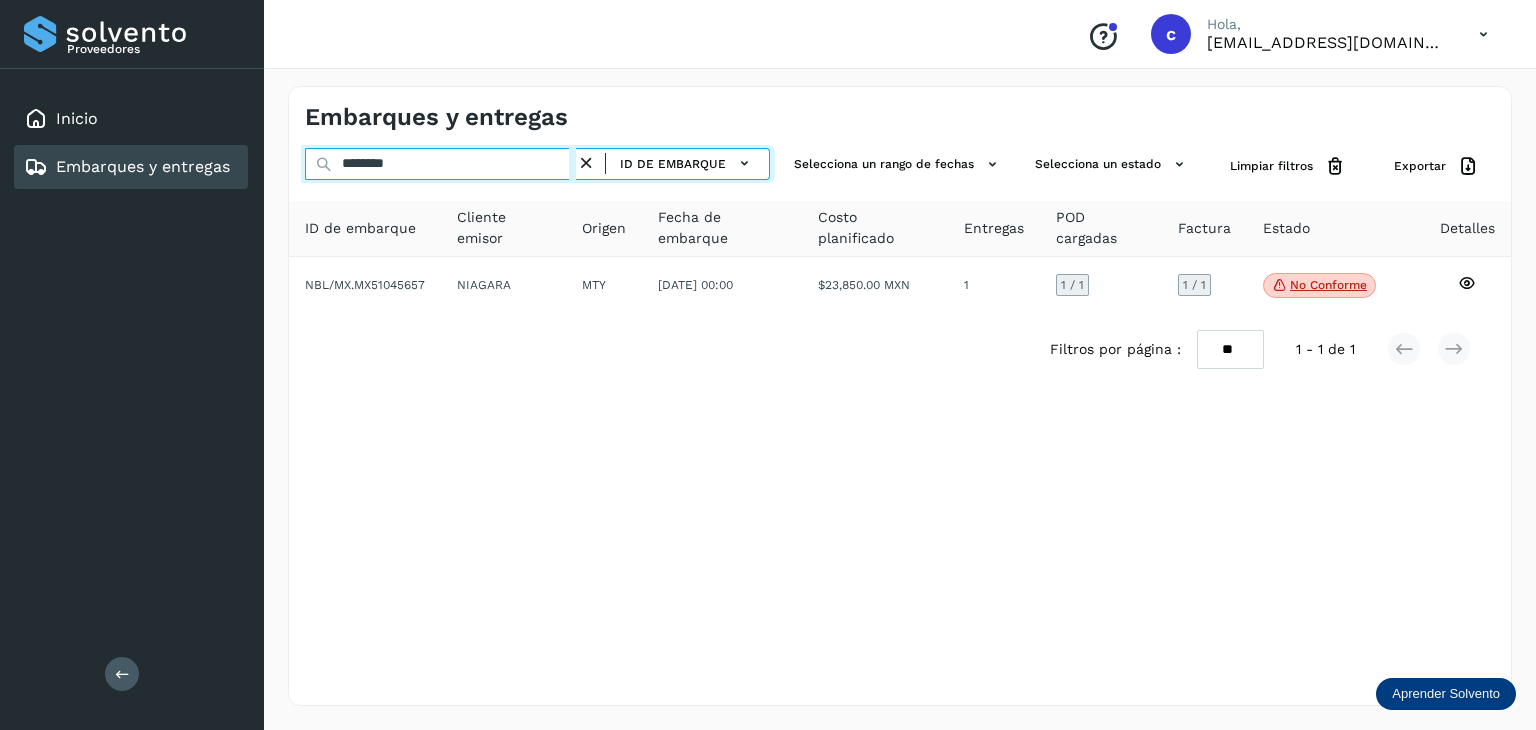 type on "********" 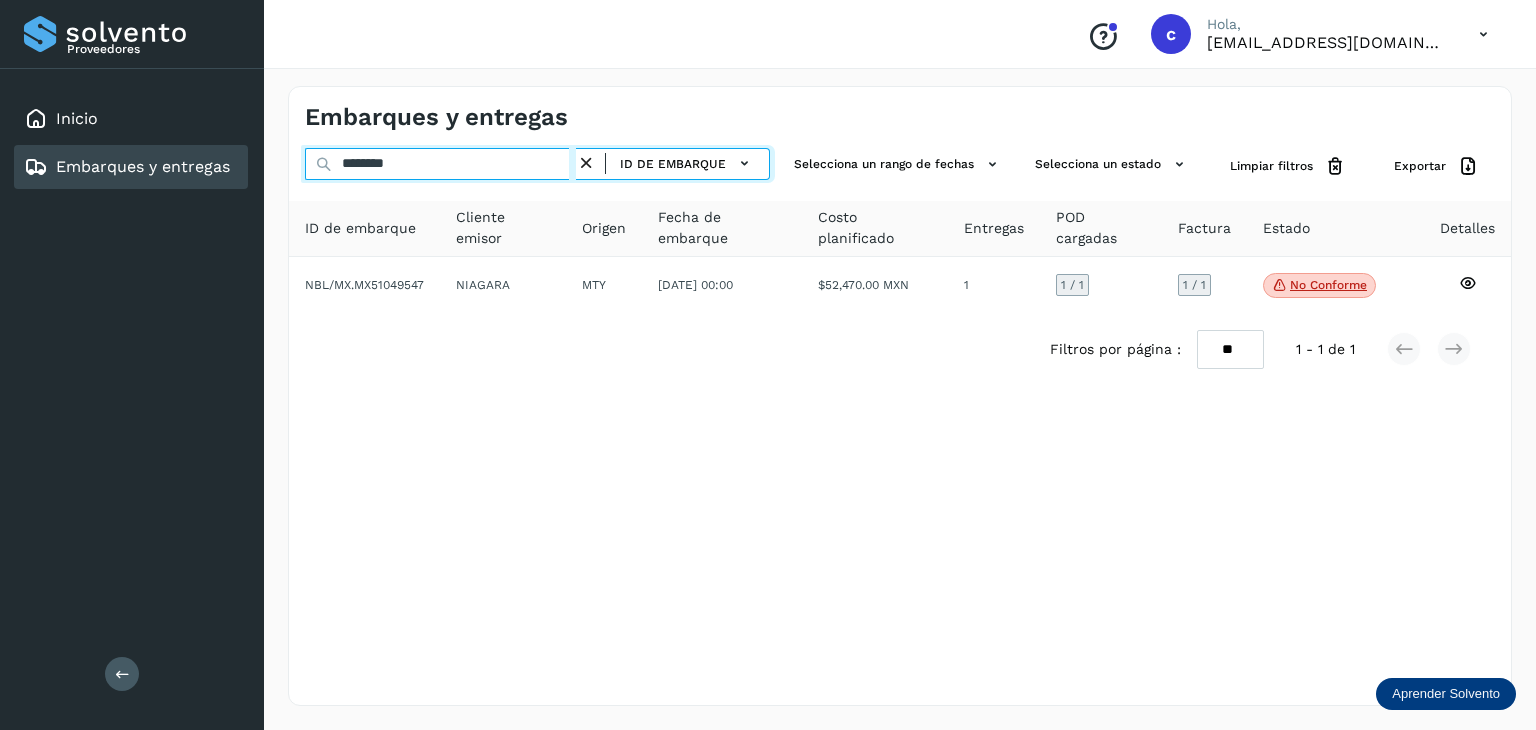drag, startPoint x: 416, startPoint y: 164, endPoint x: 292, endPoint y: 167, distance: 124.036285 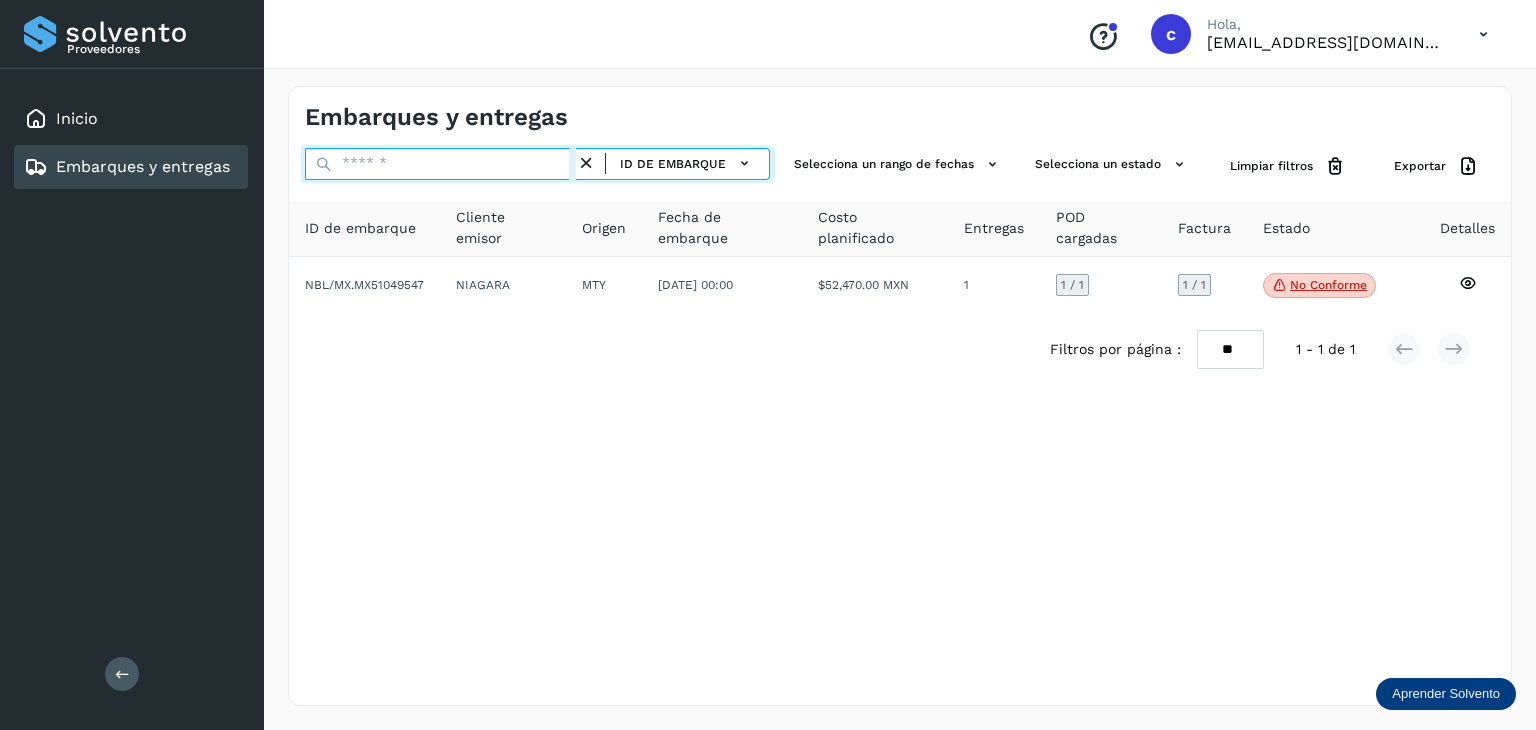 paste on "********" 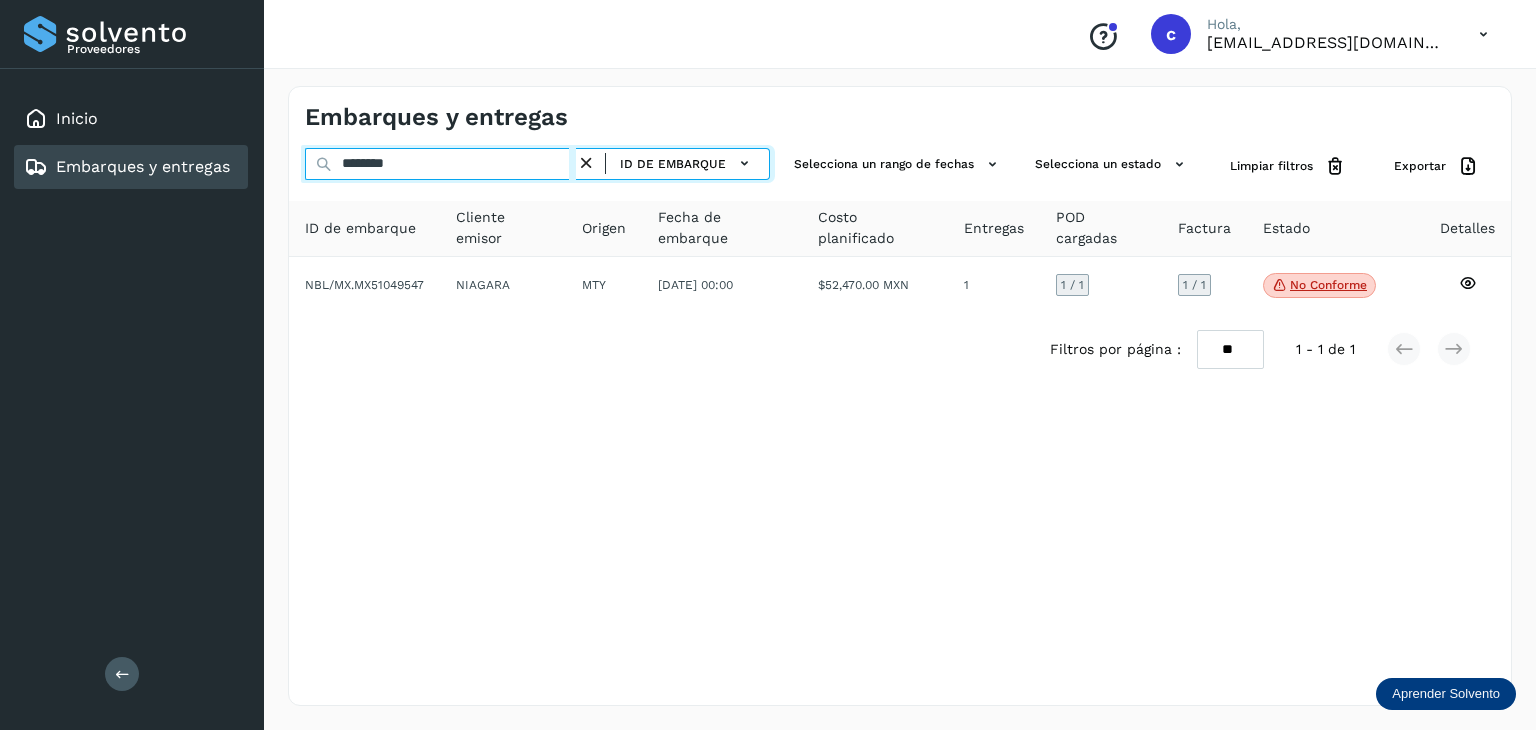 type on "********" 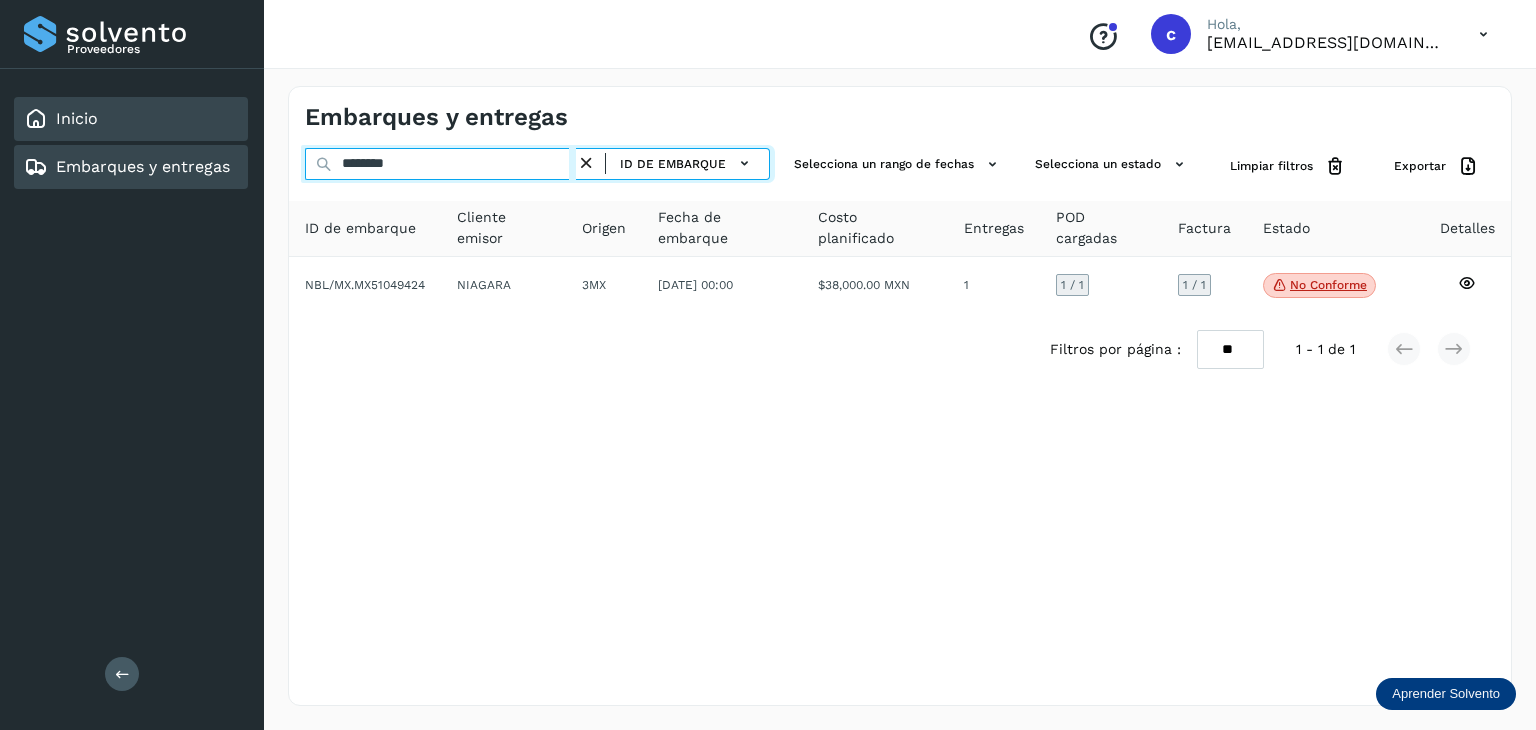 click on "Proveedores Inicio Embarques y entregas Salir
Conoce nuestros beneficios
c Hola, [EMAIL_ADDRESS][DOMAIN_NAME] Embarques y entregas ******** ID de embarque Selecciona un rango de fechas  Selecciona un estado Limpiar filtros Exportar ID de embarque Cliente emisor Origen Fecha de embarque Costo planificado Entregas POD cargadas Factura Estado Detalles NBL/MX.MX51049424 NIAGARA 3MX [DATE] 00:00  $38,000.00 MXN  1 1  / 1 1 / 1 No conforme
Verifica el estado de la factura o entregas asociadas a este embarque
Filtros por página : ** ** ** 1 - 1 de 1" 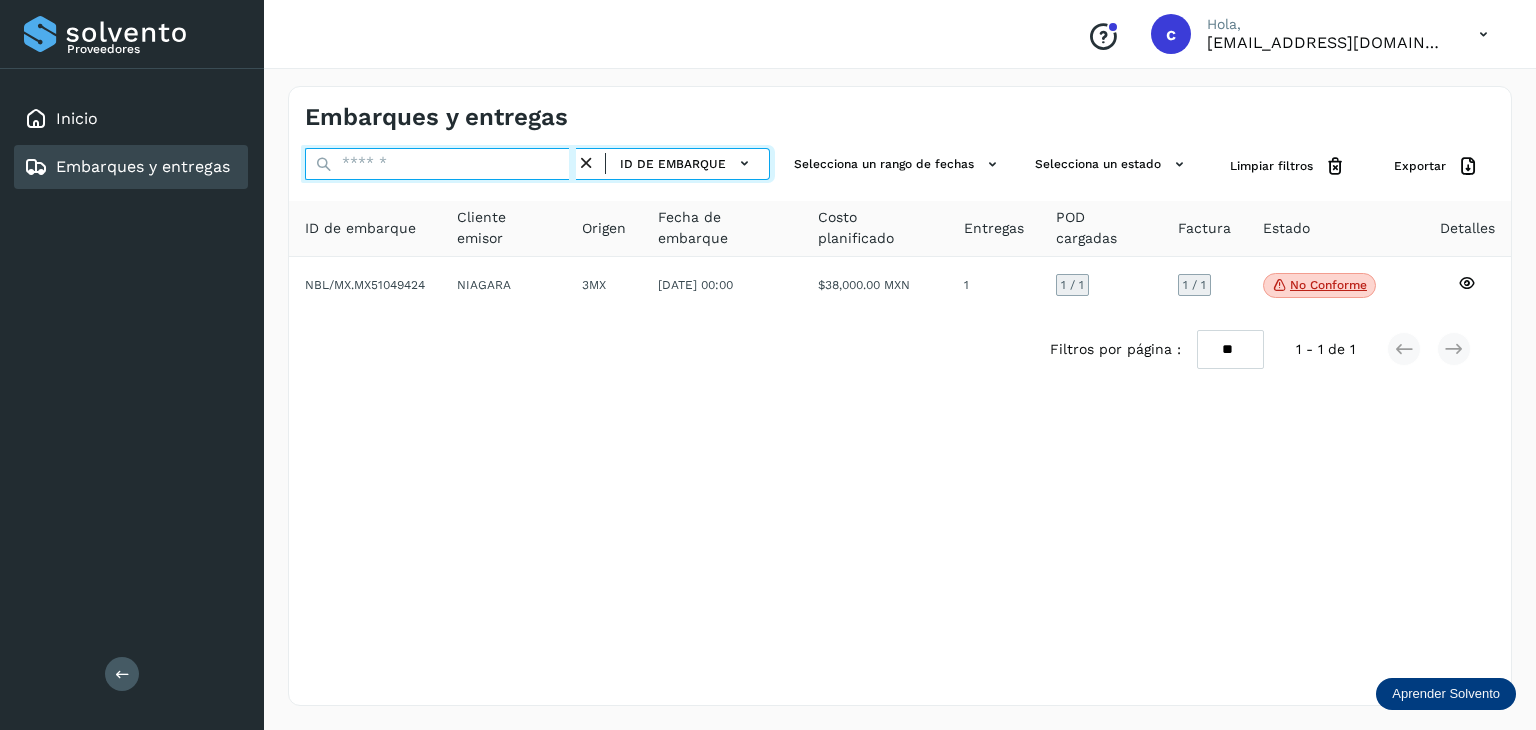 paste on "********" 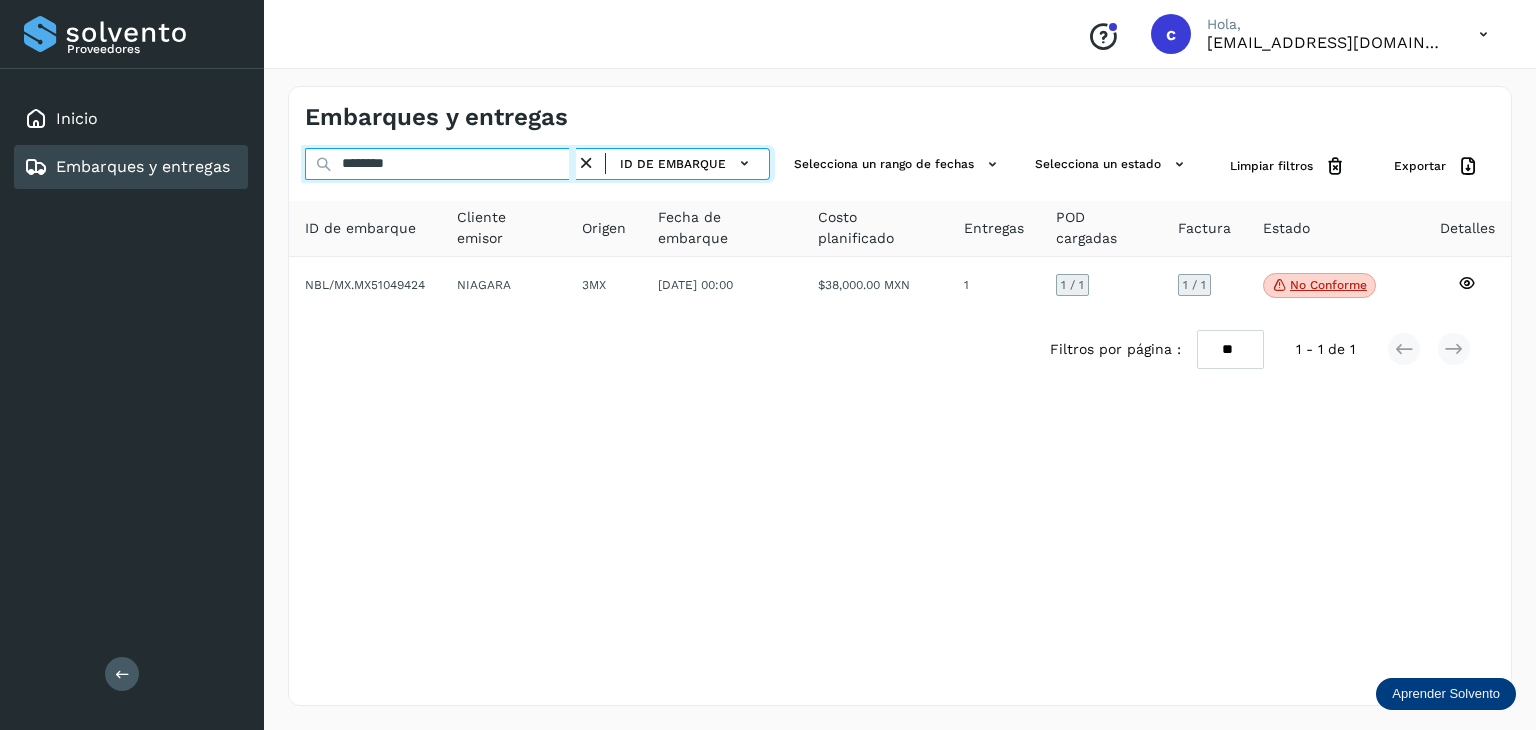 type on "********" 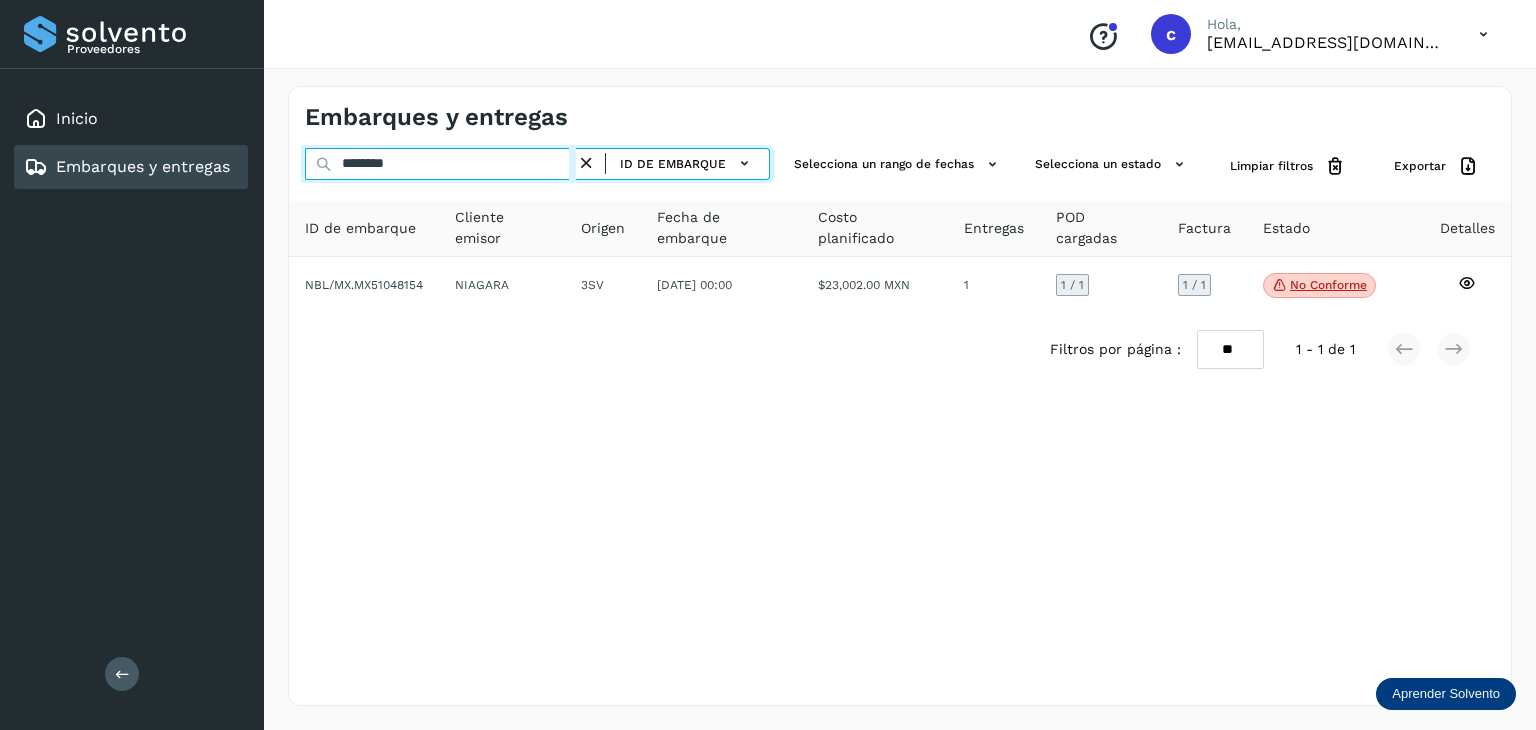 click on "Embarques y entregas ******** ID de embarque Selecciona un rango de fechas  Selecciona un estado Limpiar filtros Exportar ID de embarque Cliente emisor Origen Fecha de embarque Costo planificado Entregas POD cargadas Factura Estado Detalles NBL/MX.MX51048154 NIAGARA 3SV [DATE] 00:00  $23,002.00 MXN  1 1  / 1 1 / 1 No conforme
Verifica el estado de la factura o entregas asociadas a este embarque
Filtros por página : ** ** ** 1 - 1 de 1" at bounding box center [900, 396] 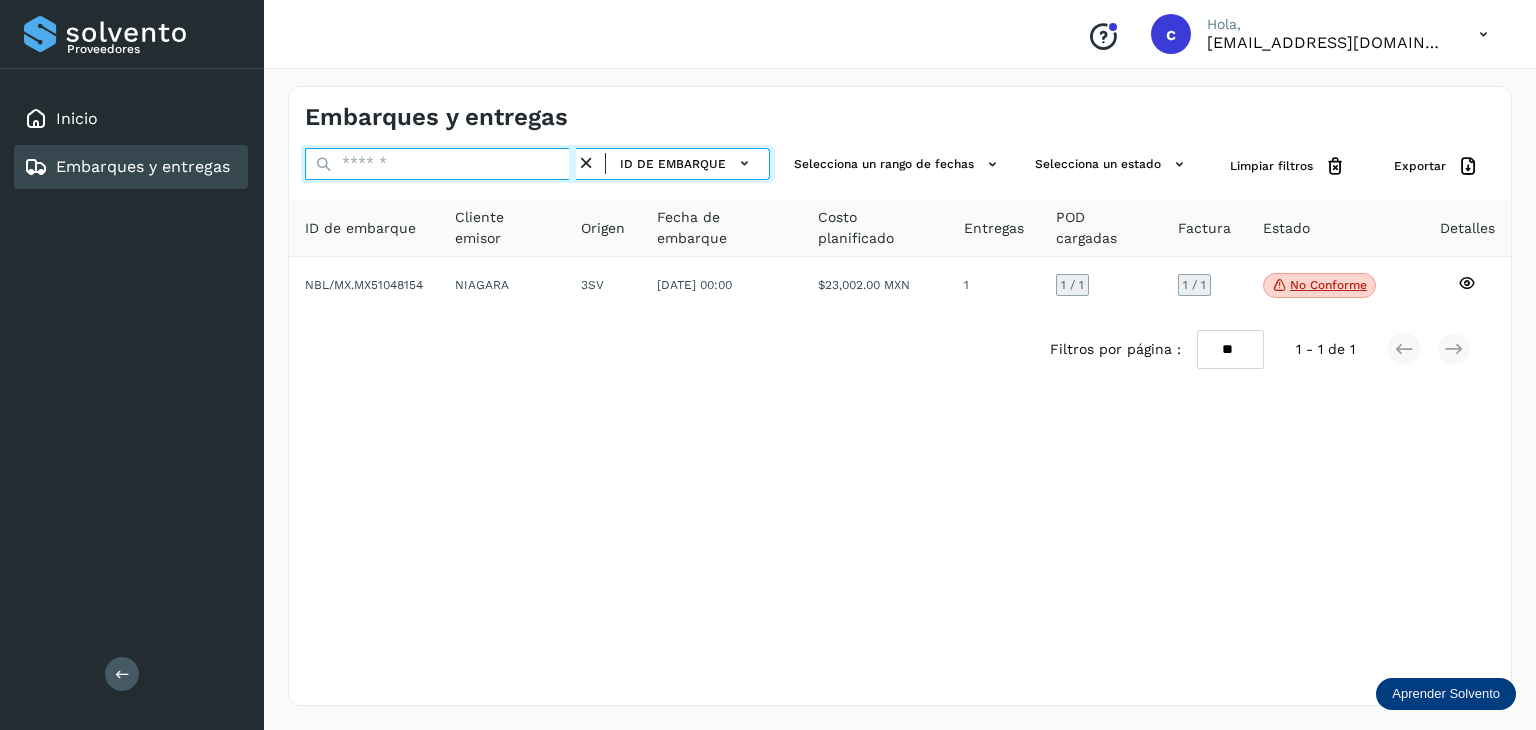 paste on "********" 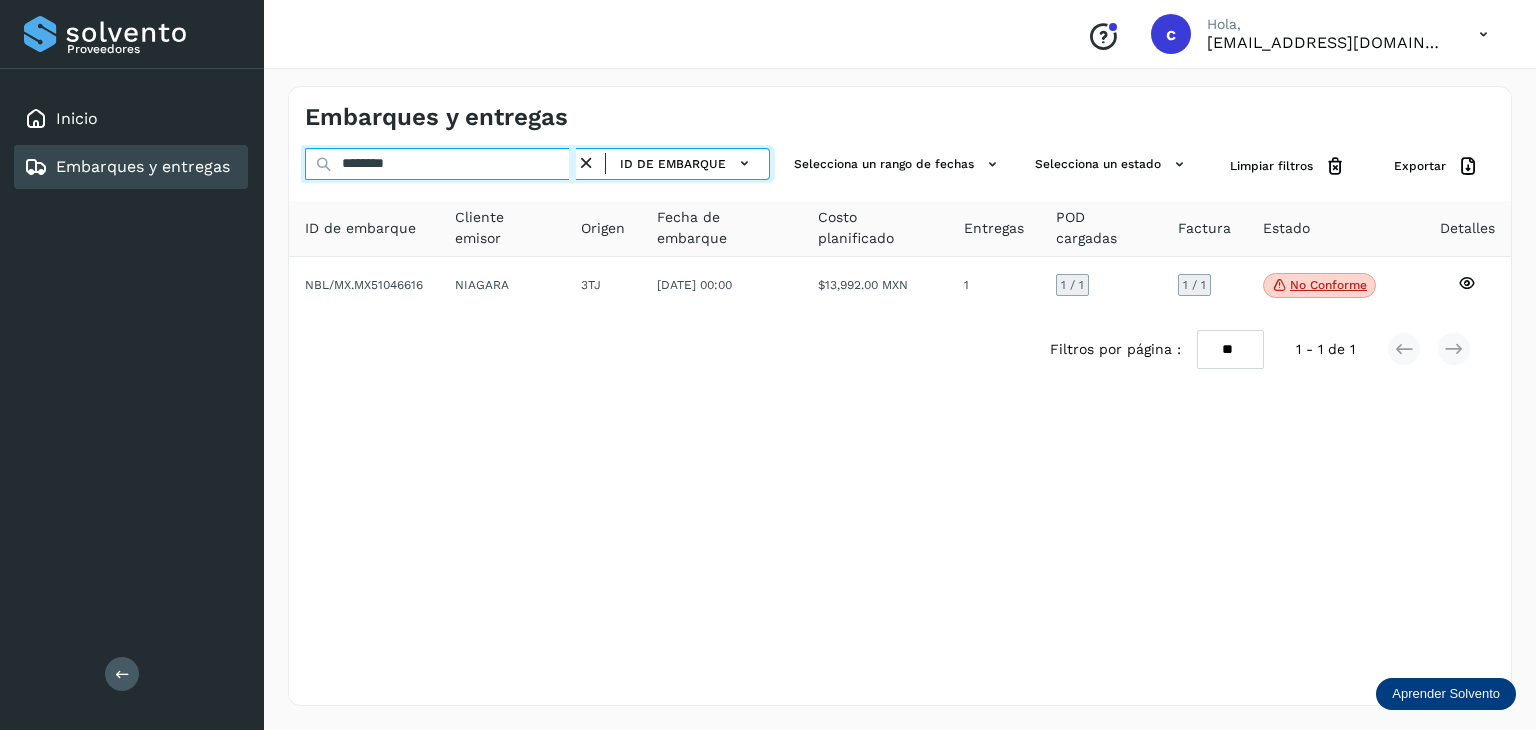 type on "********" 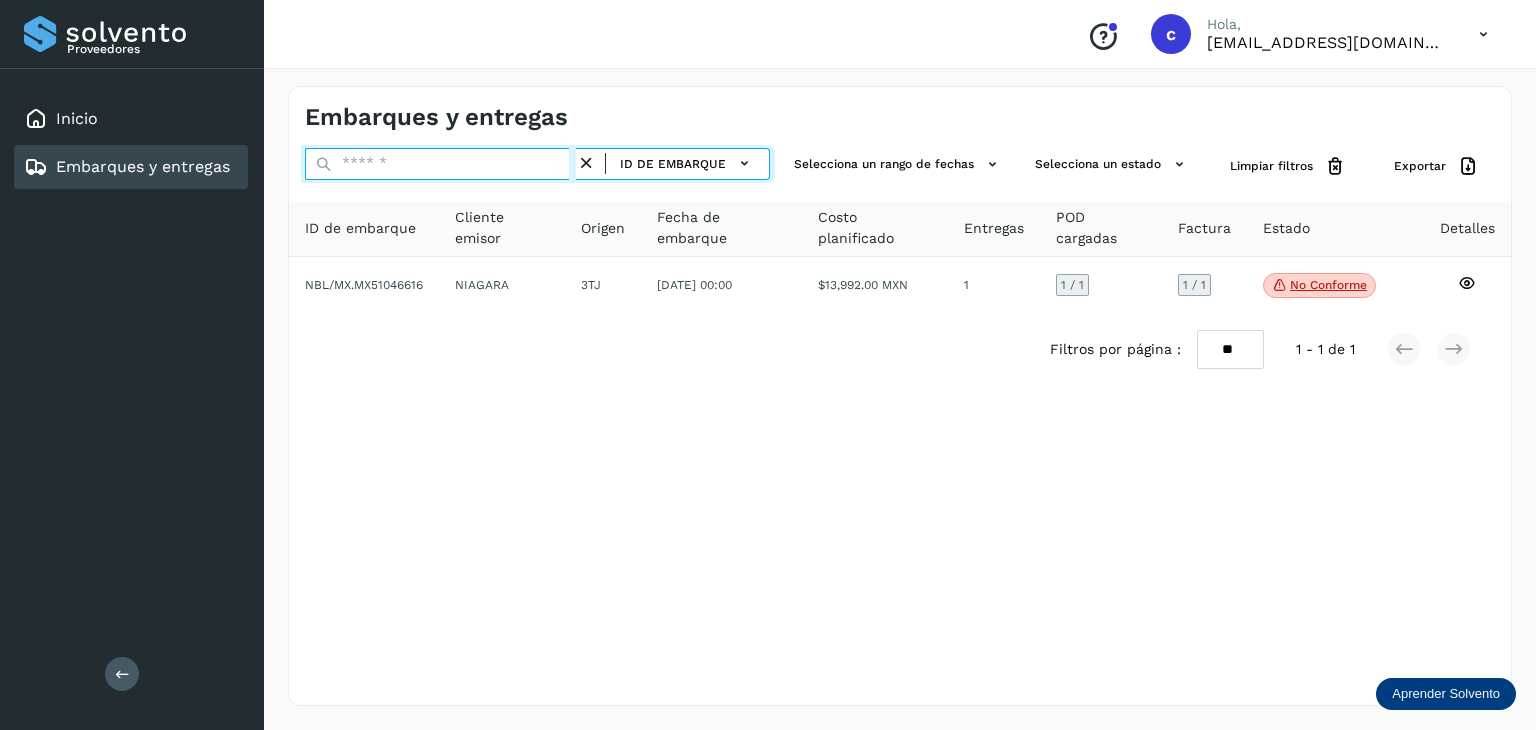 paste on "********" 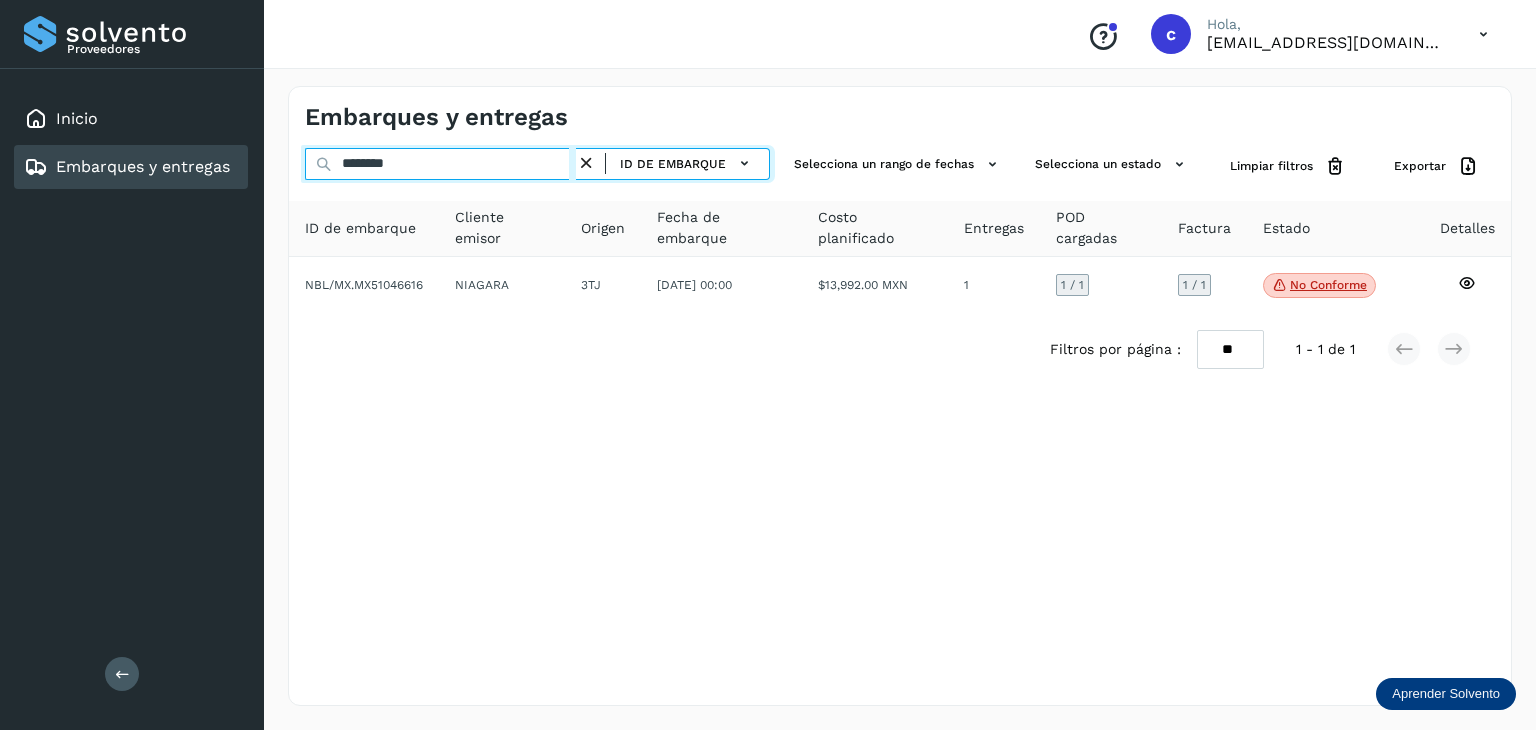 type on "********" 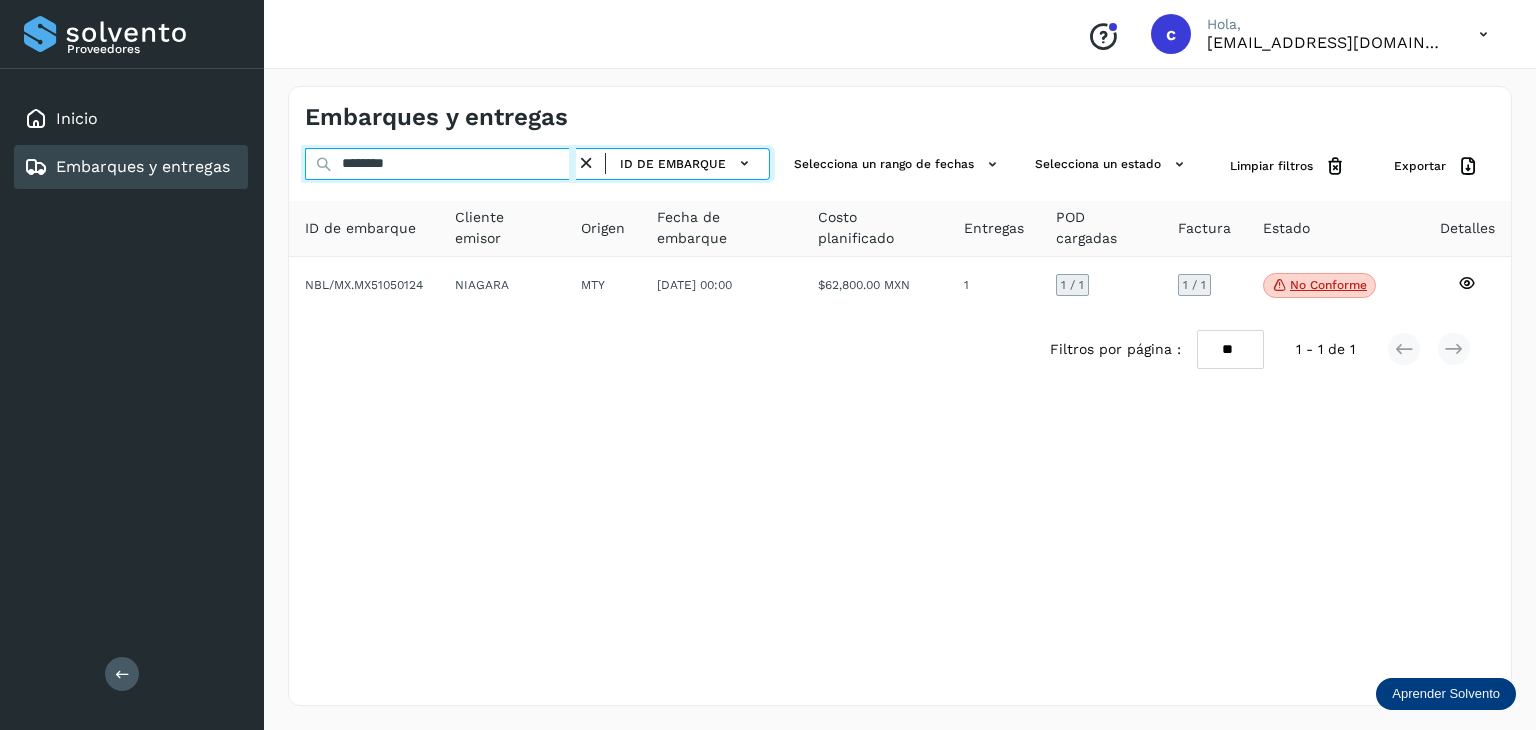 drag, startPoint x: 399, startPoint y: 161, endPoint x: 249, endPoint y: 169, distance: 150.21318 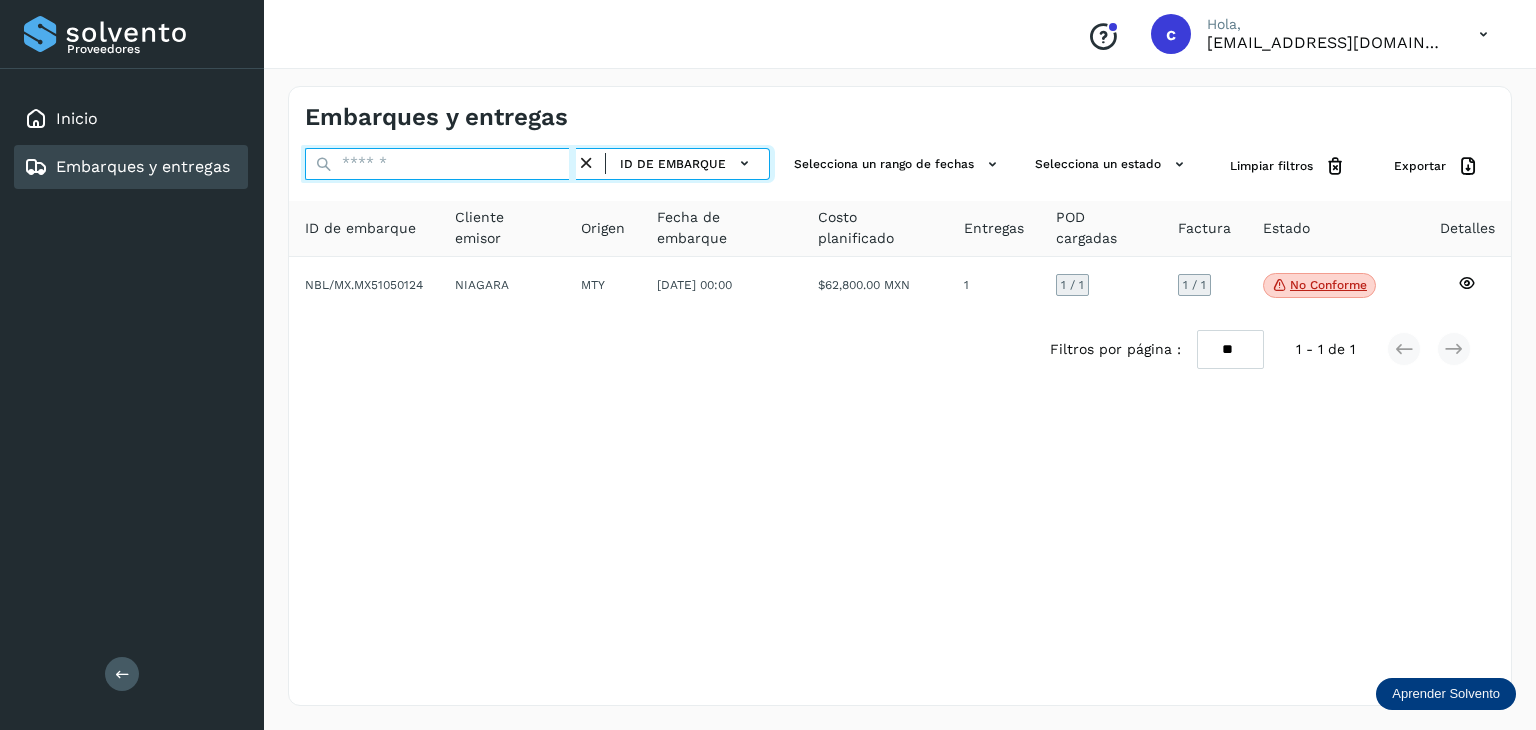 paste on "********" 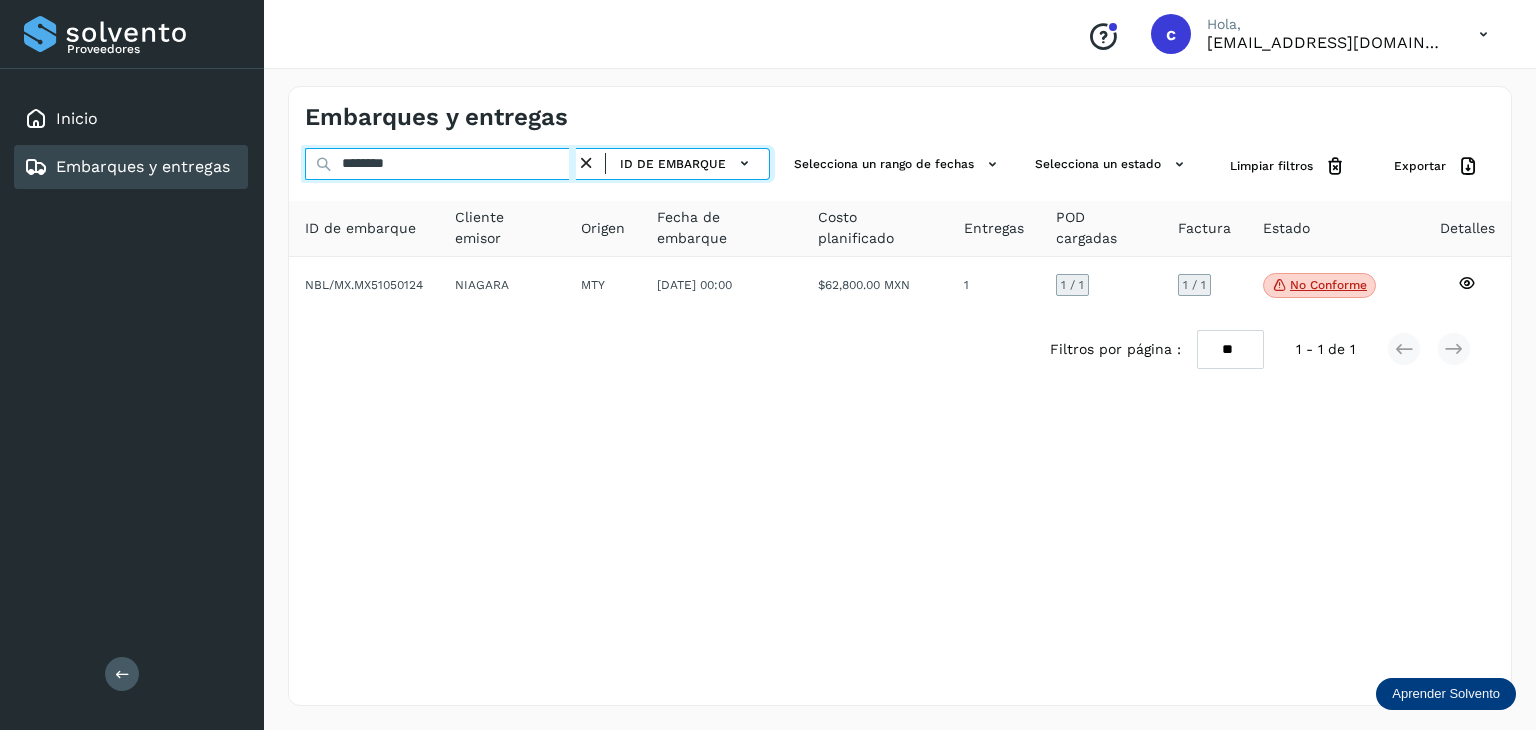 type on "********" 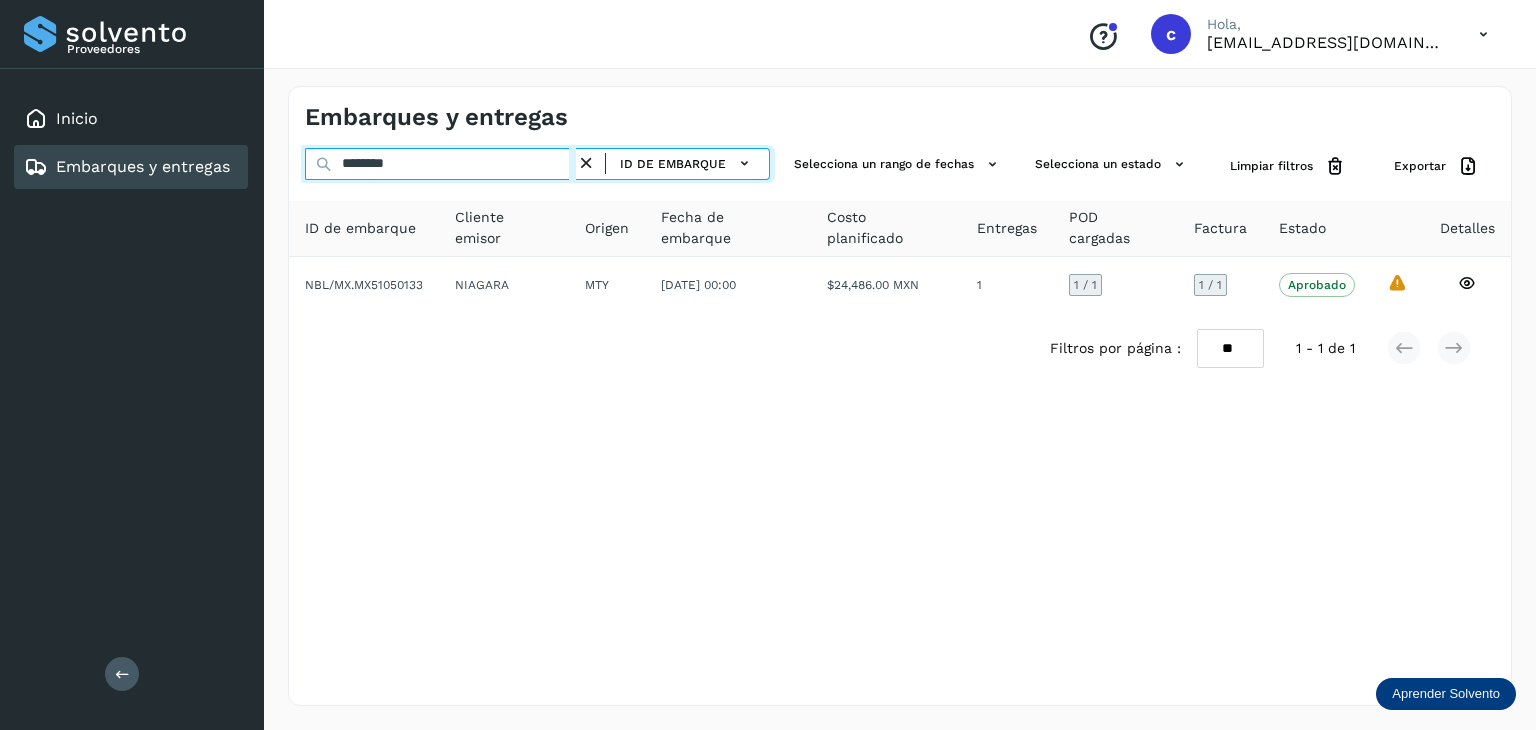 drag, startPoint x: 284, startPoint y: 166, endPoint x: 232, endPoint y: 167, distance: 52.009613 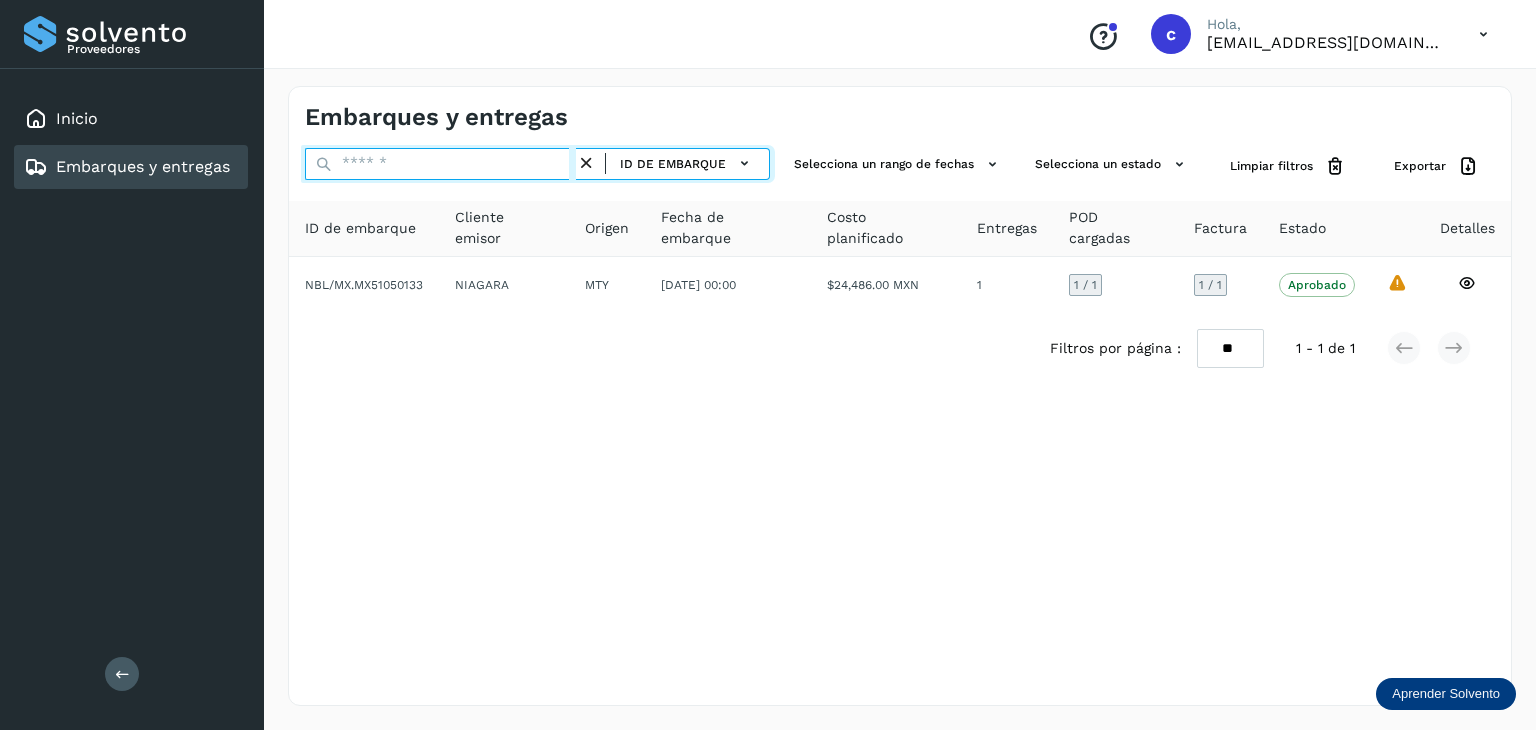 paste on "********" 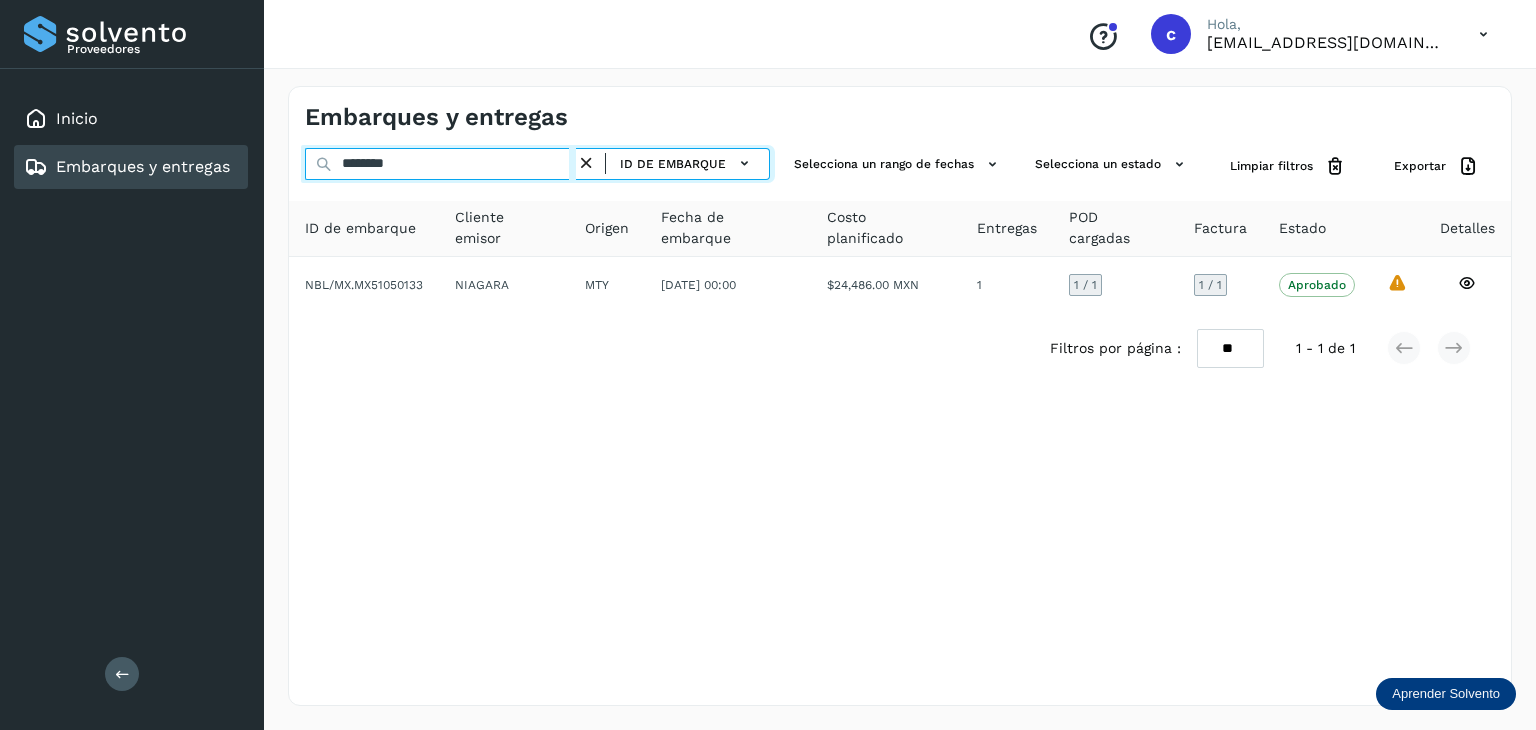 type on "********" 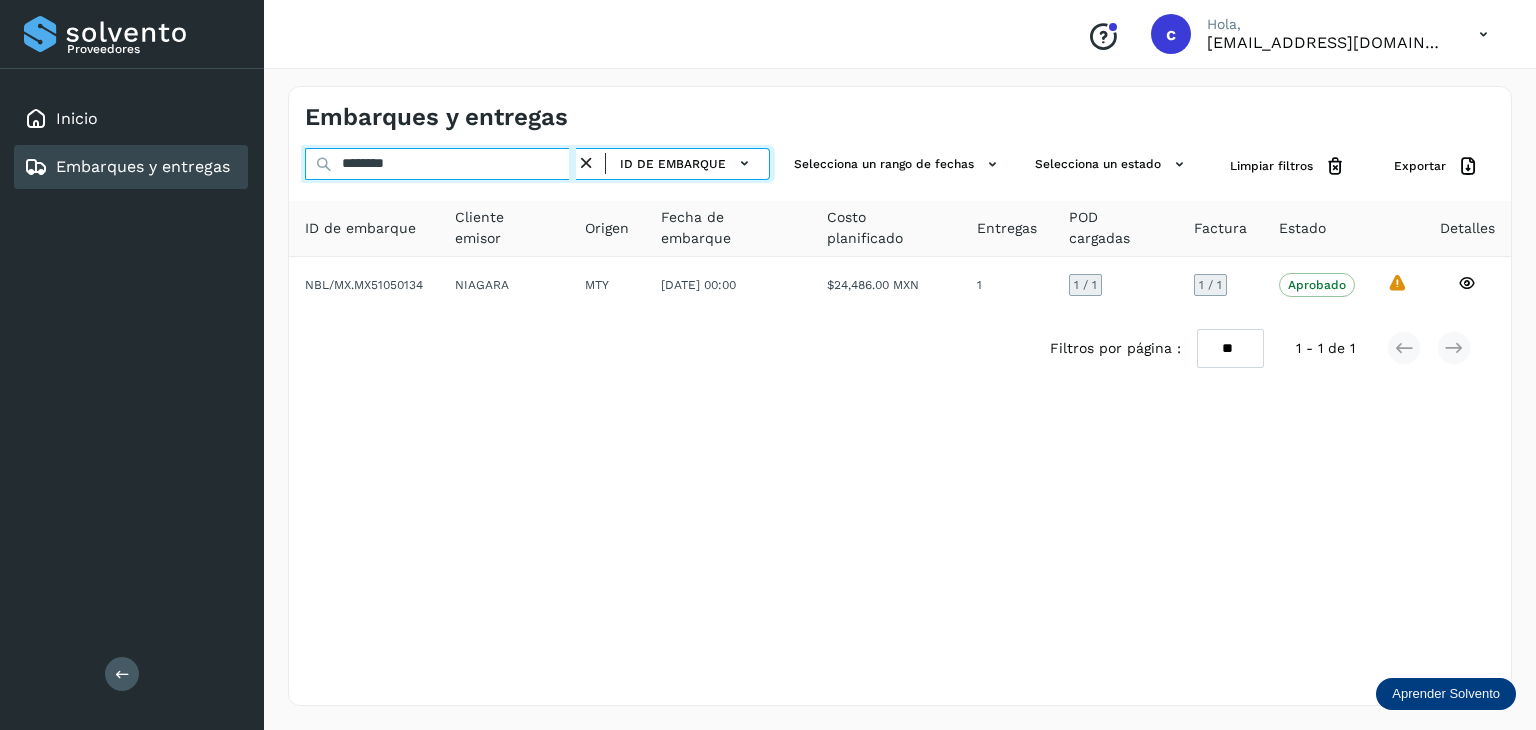 click on "Embarques y entregas ******** ID de embarque Selecciona un rango de fechas  Selecciona un estado Limpiar filtros Exportar ID de embarque Cliente emisor Origen Fecha de embarque Costo planificado Entregas POD cargadas Factura Estado Detalles NBL/MX.MX51050134 NIAGARA MTY [DATE] 00:00  $24,486.00 MXN  1 1  / 1 1 / 1 Aprobado
Verifica el estado de la factura o entregas asociadas a este embarque
La validación de [GEOGRAPHIC_DATA] para este embarque ha sido anulada debido al cambio de estado a “Aprobado con Excepción”
Filtros por página : ** ** ** 1 - 1 de 1" at bounding box center [900, 396] 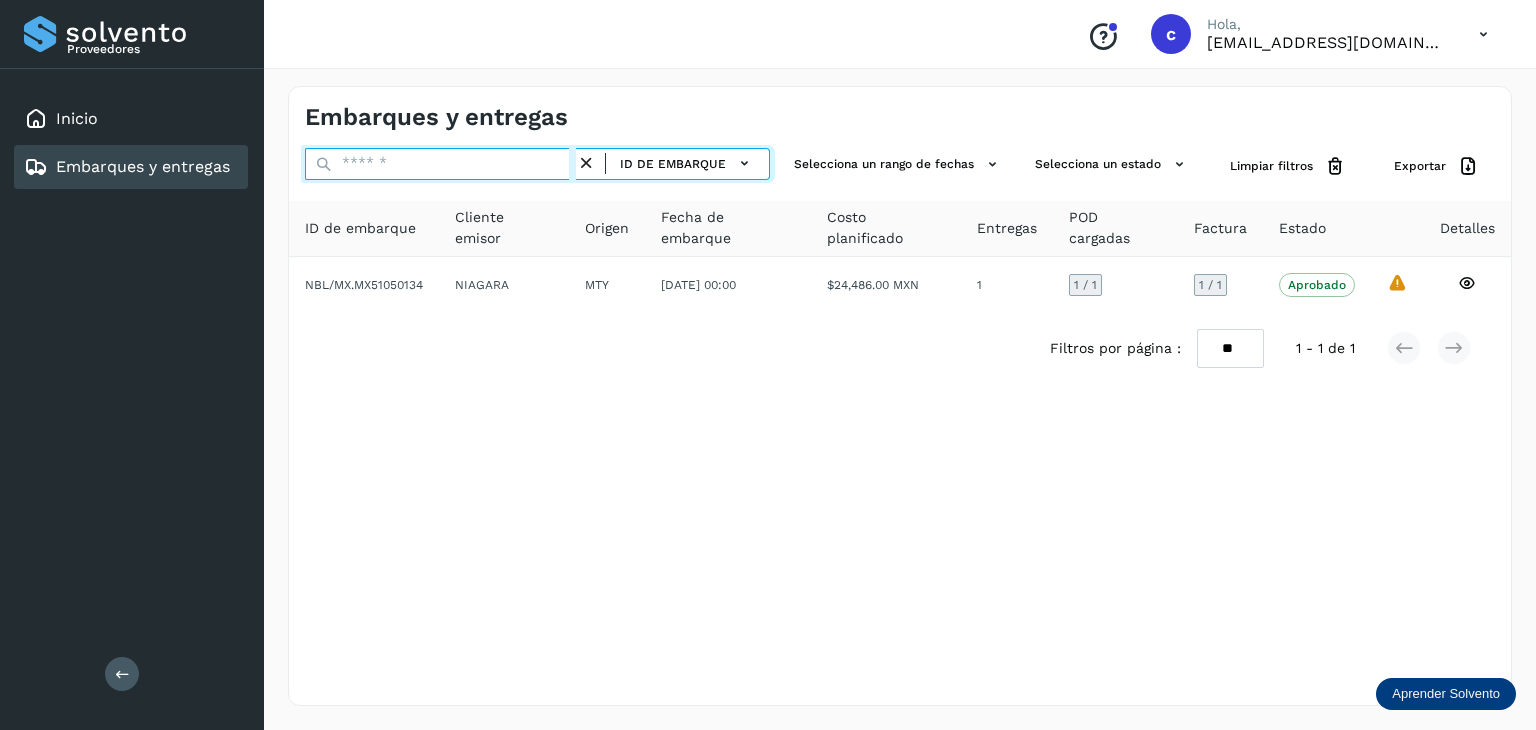 paste on "********" 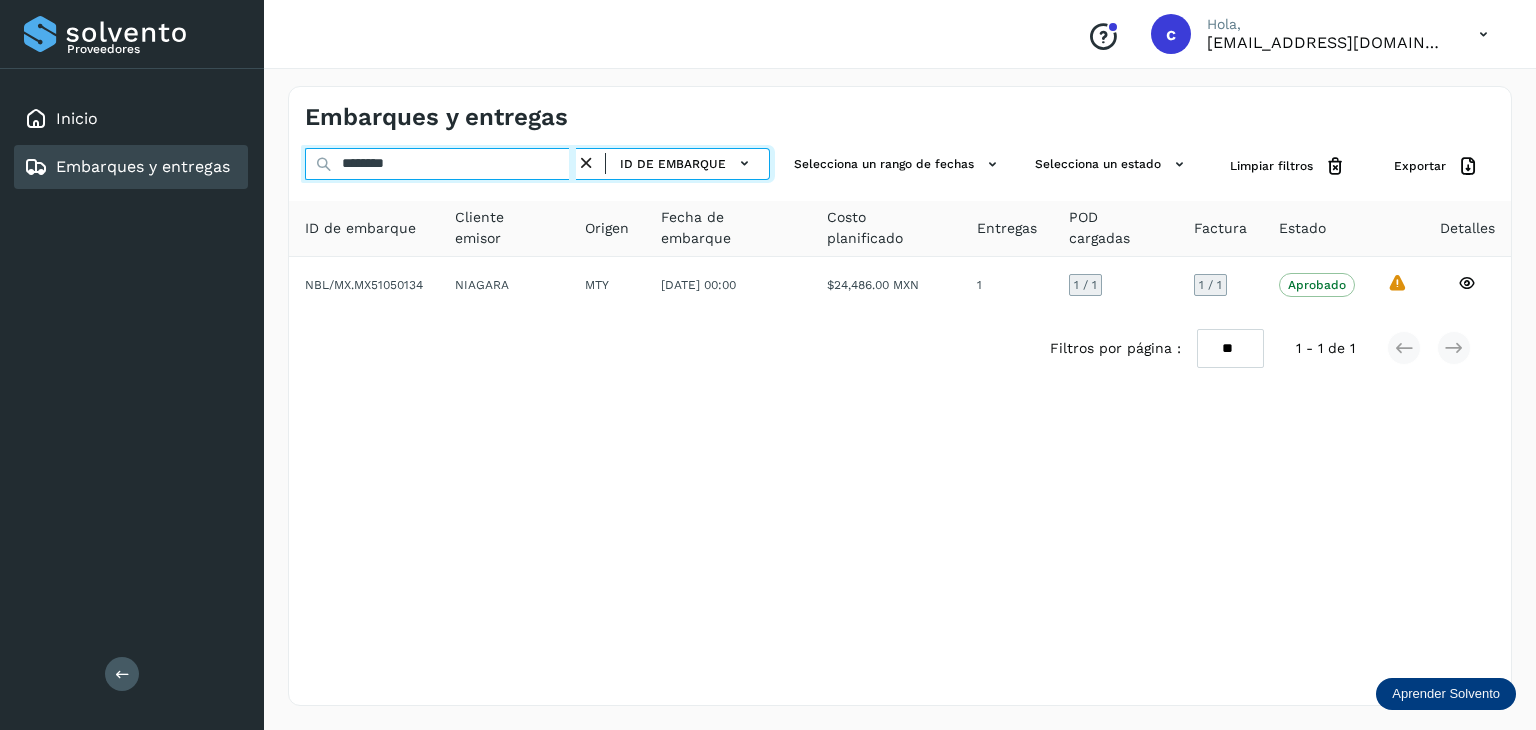type on "********" 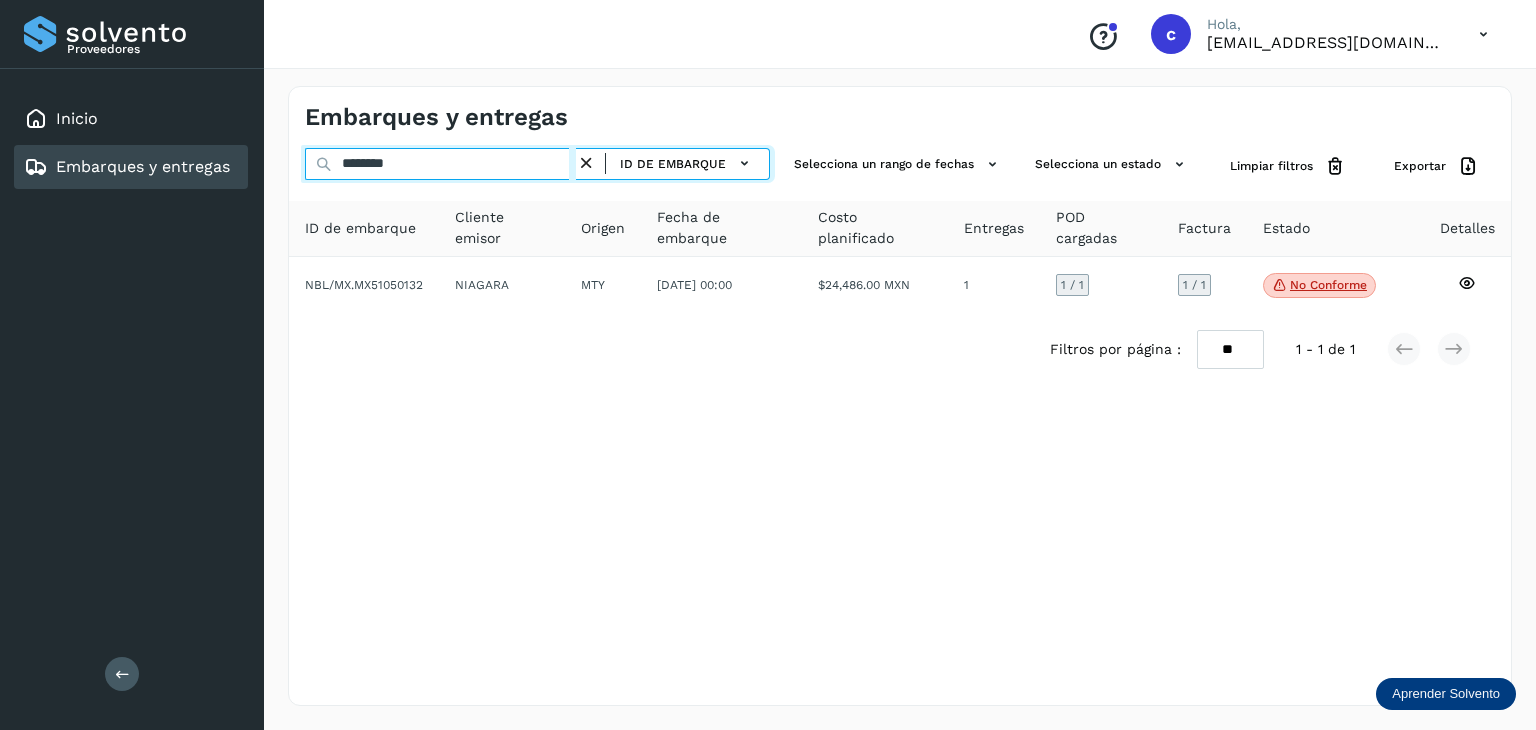drag, startPoint x: 420, startPoint y: 157, endPoint x: 220, endPoint y: 169, distance: 200.35968 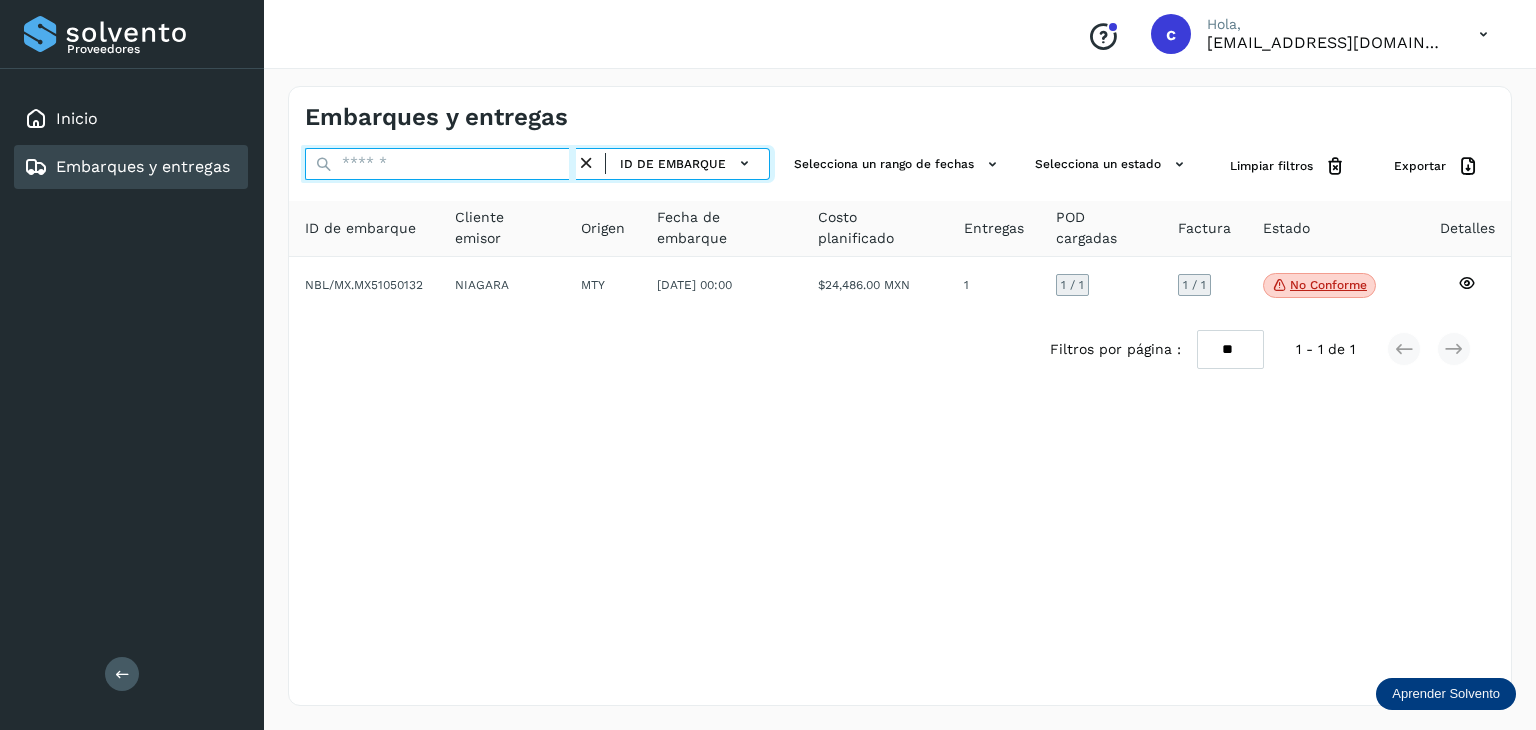 paste on "********" 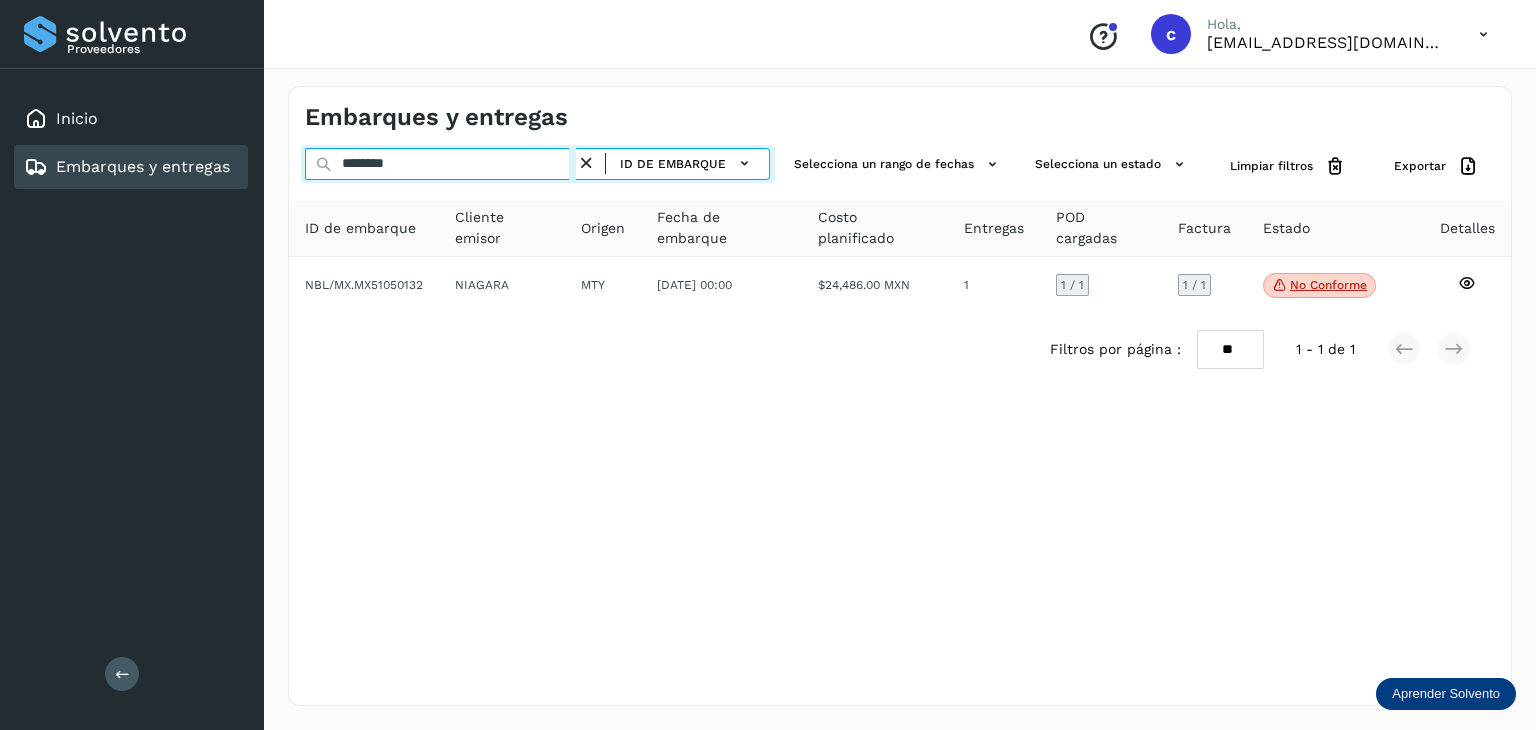 type on "********" 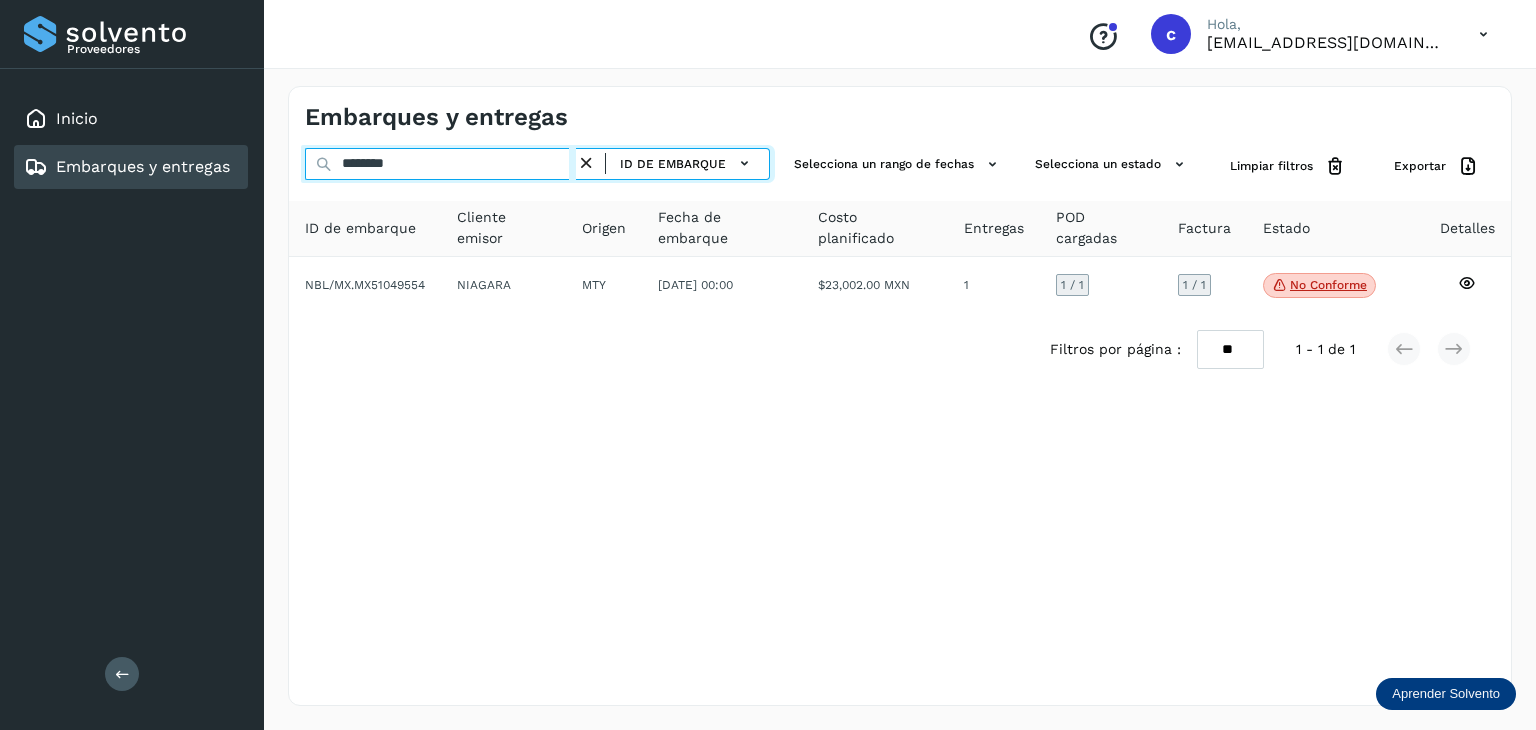 drag, startPoint x: 426, startPoint y: 157, endPoint x: 271, endPoint y: 157, distance: 155 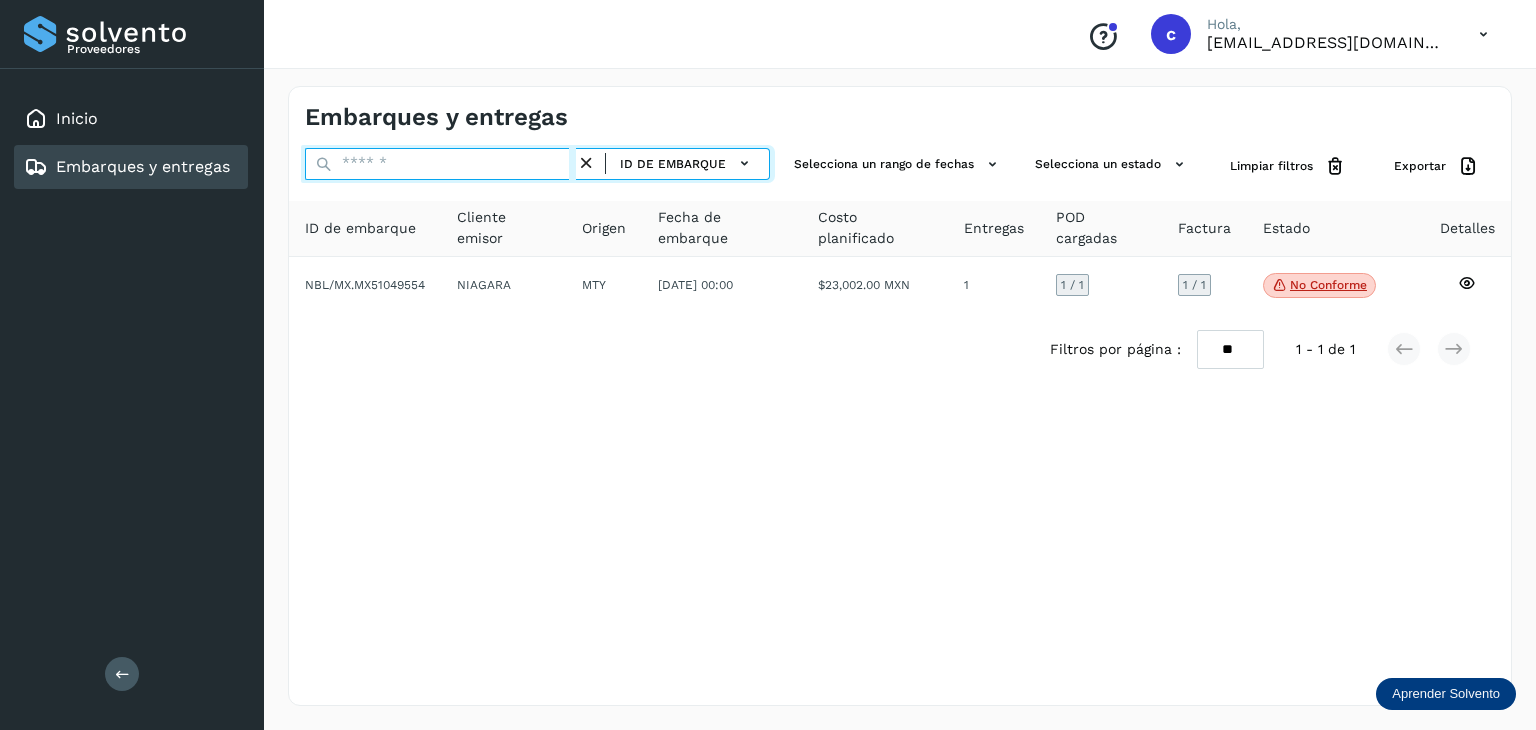 paste on "********" 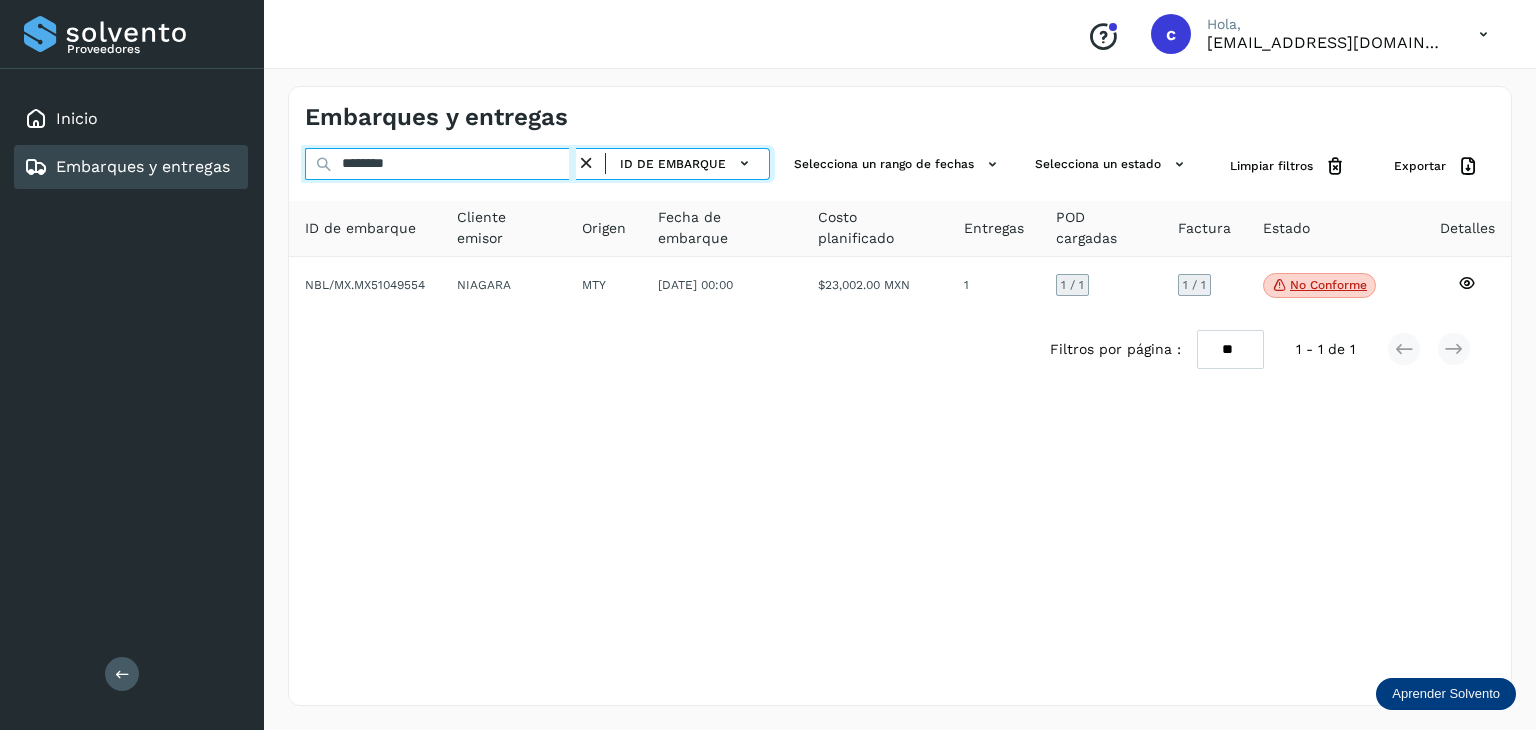 type on "********" 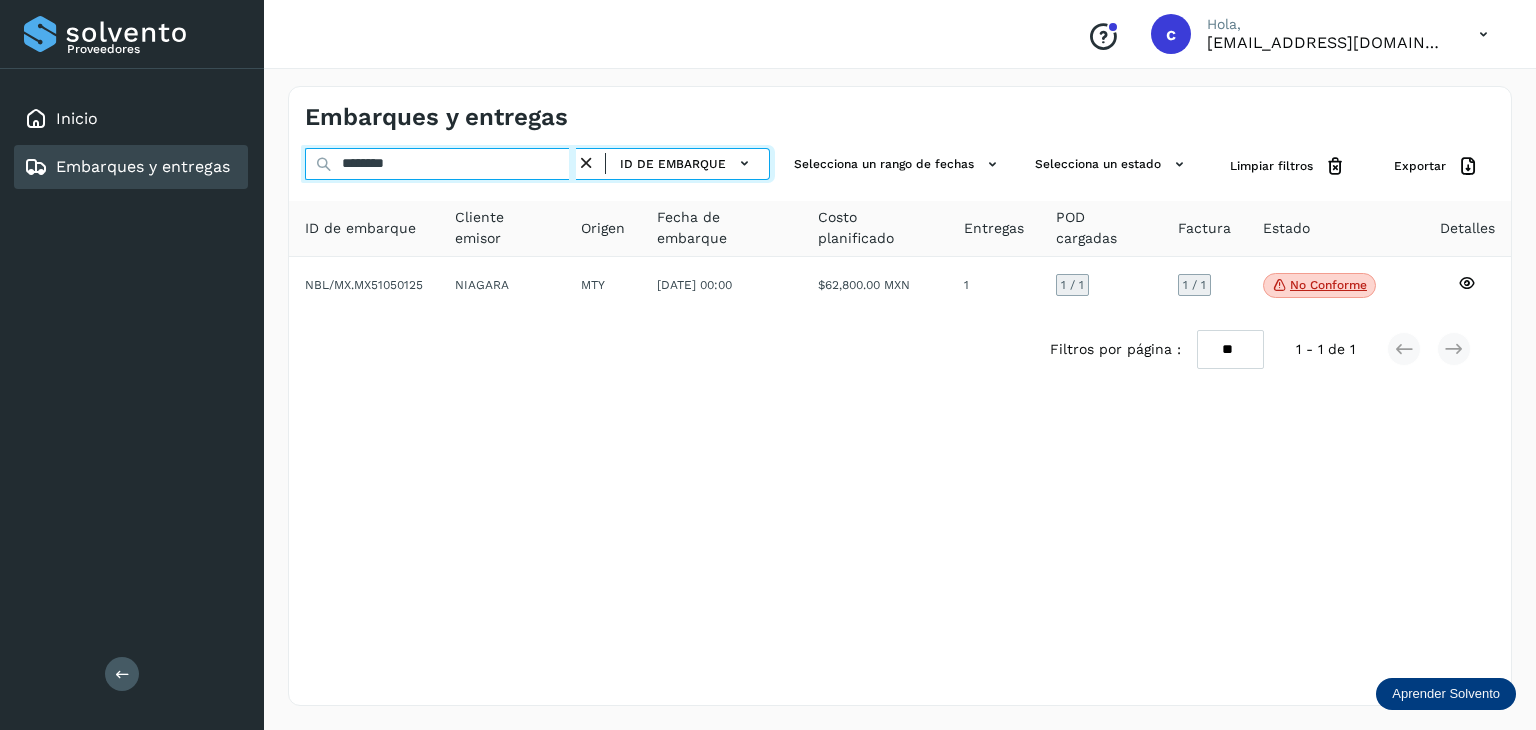drag, startPoint x: 428, startPoint y: 162, endPoint x: 208, endPoint y: 155, distance: 220.11133 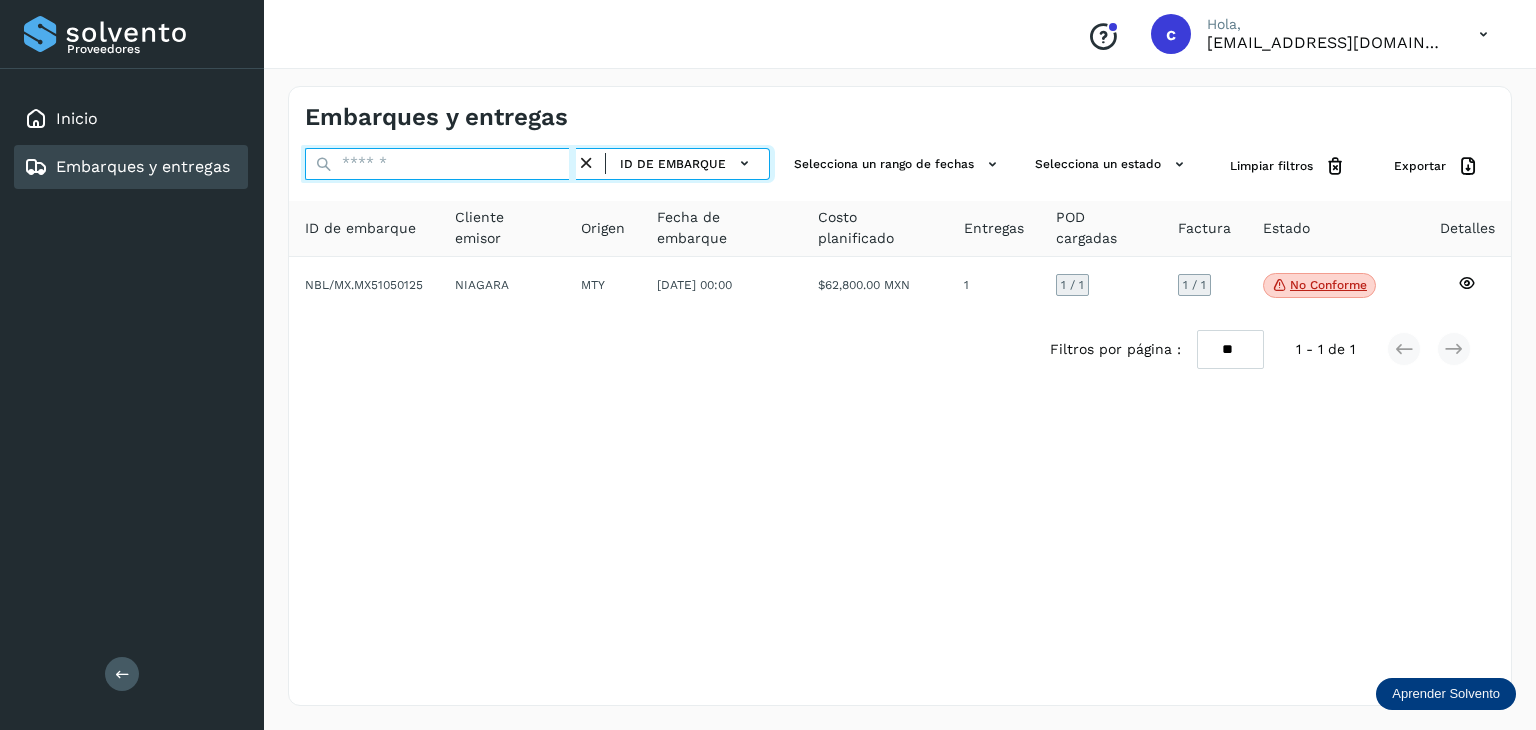 paste on "********" 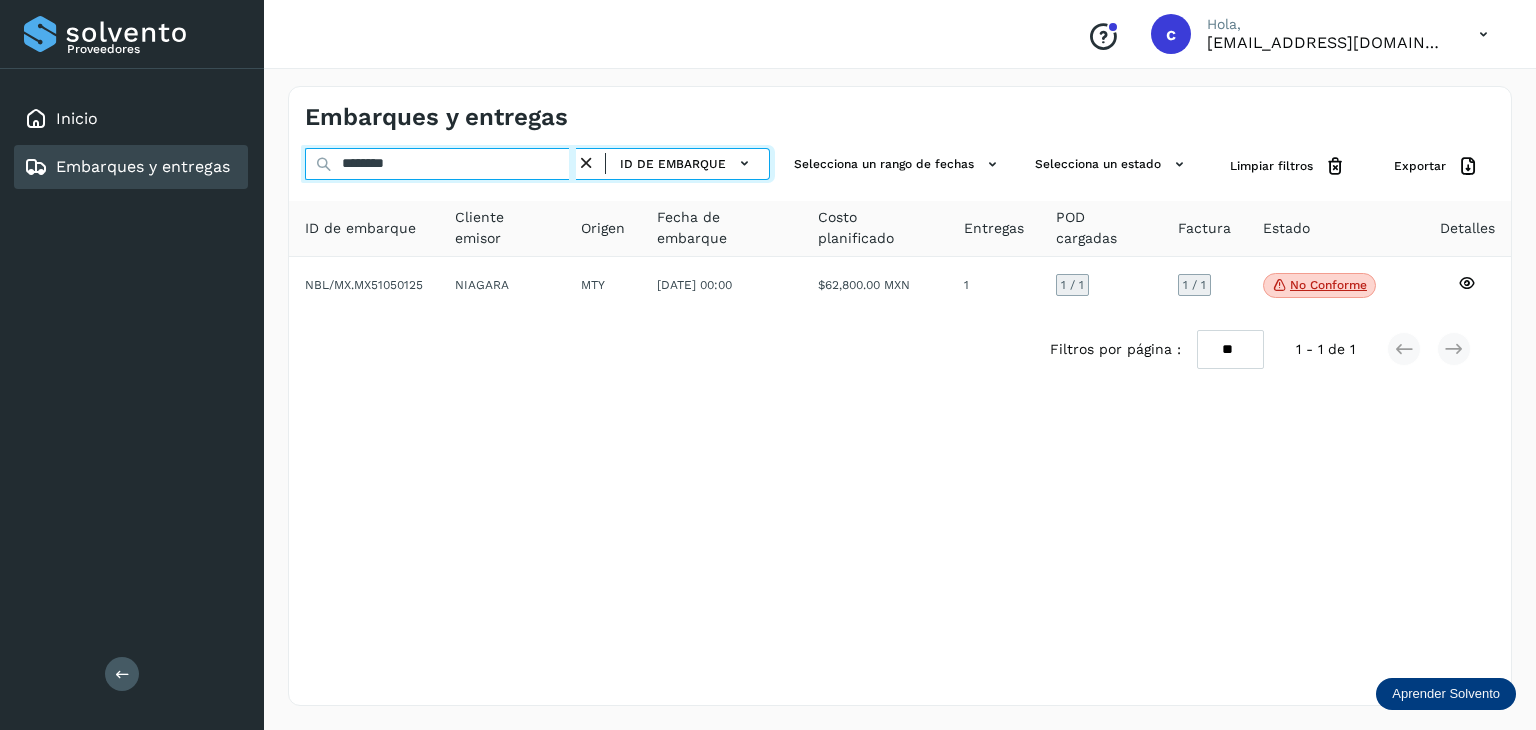 type on "********" 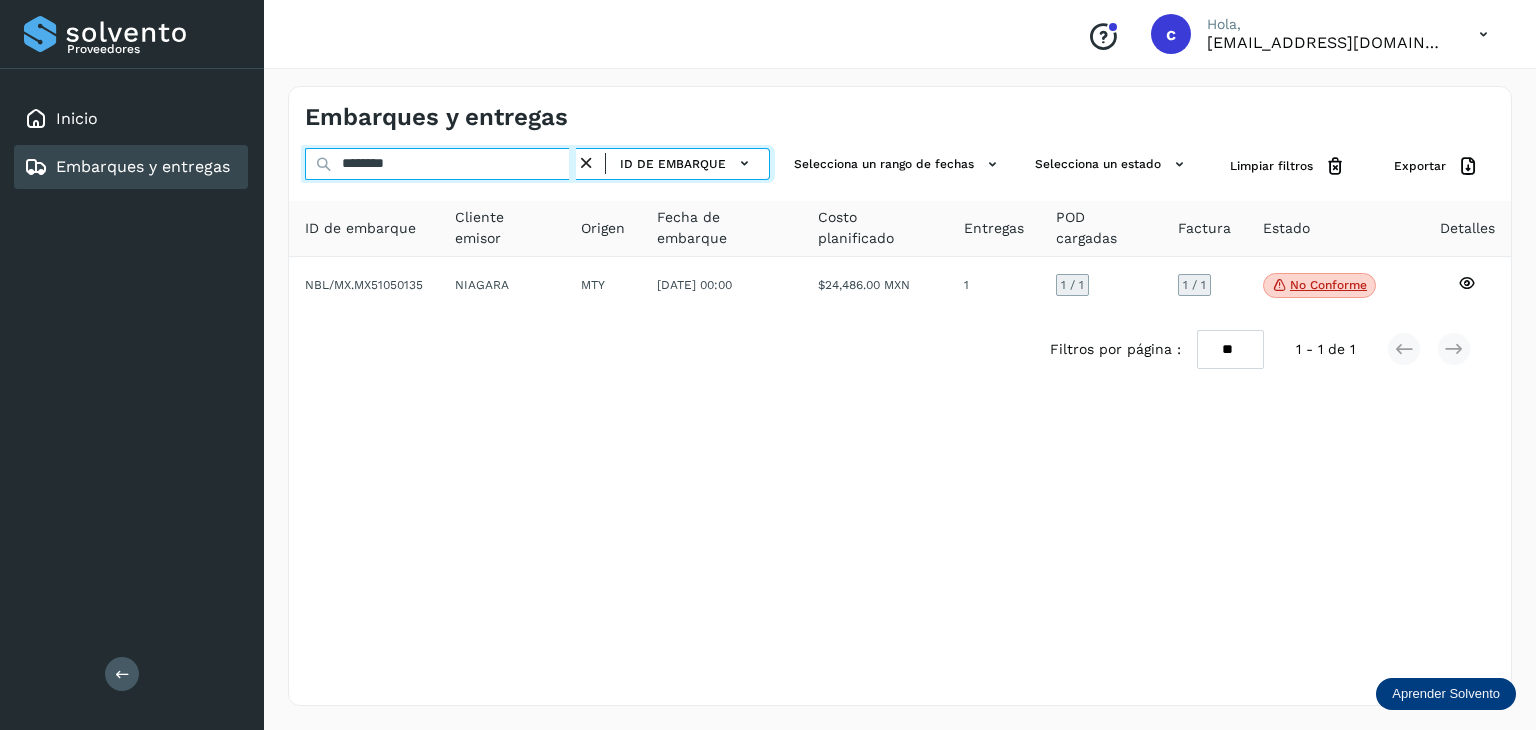 click on "******** ID de embarque Selecciona un rango de fechas  Selecciona un estado Limpiar filtros Exportar" at bounding box center [900, 166] 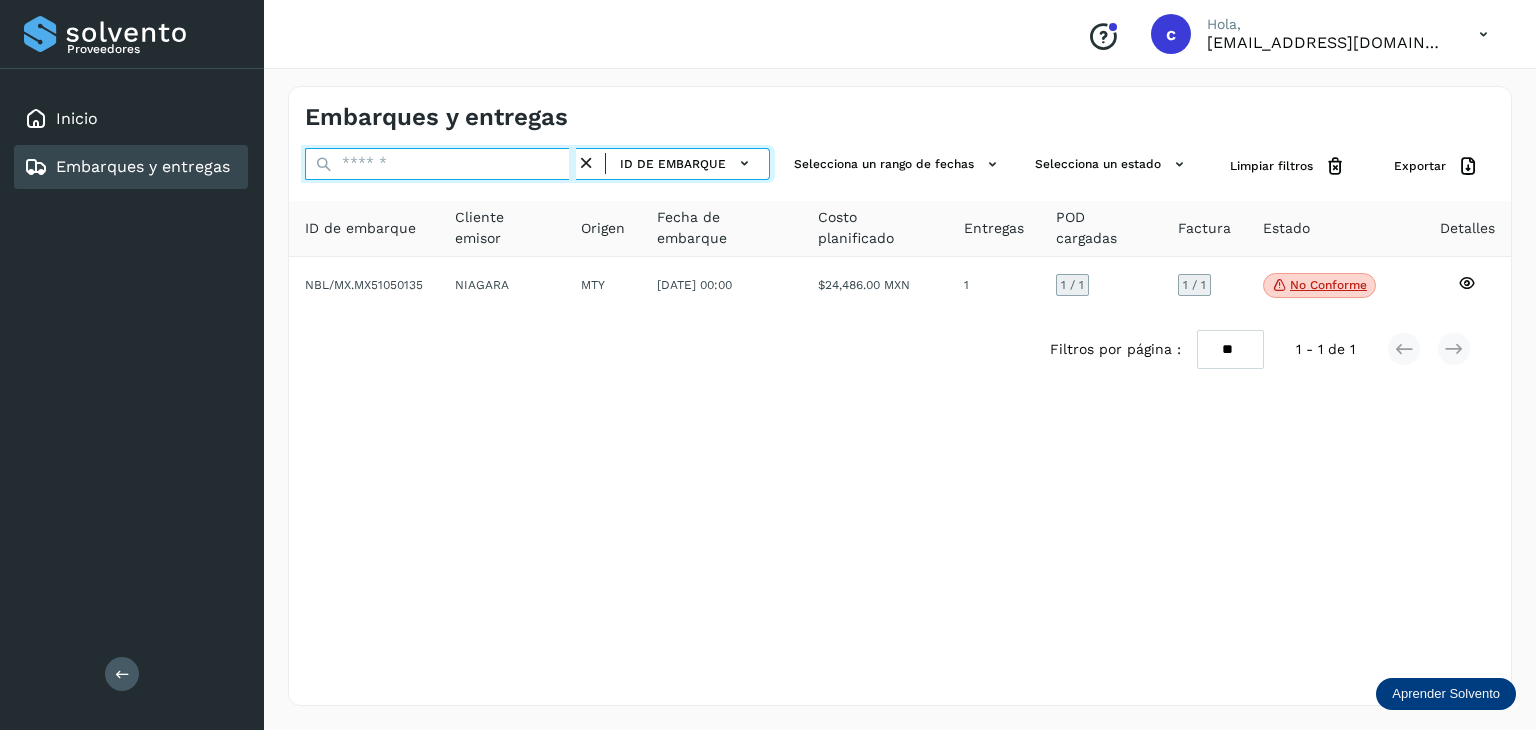 paste on "********" 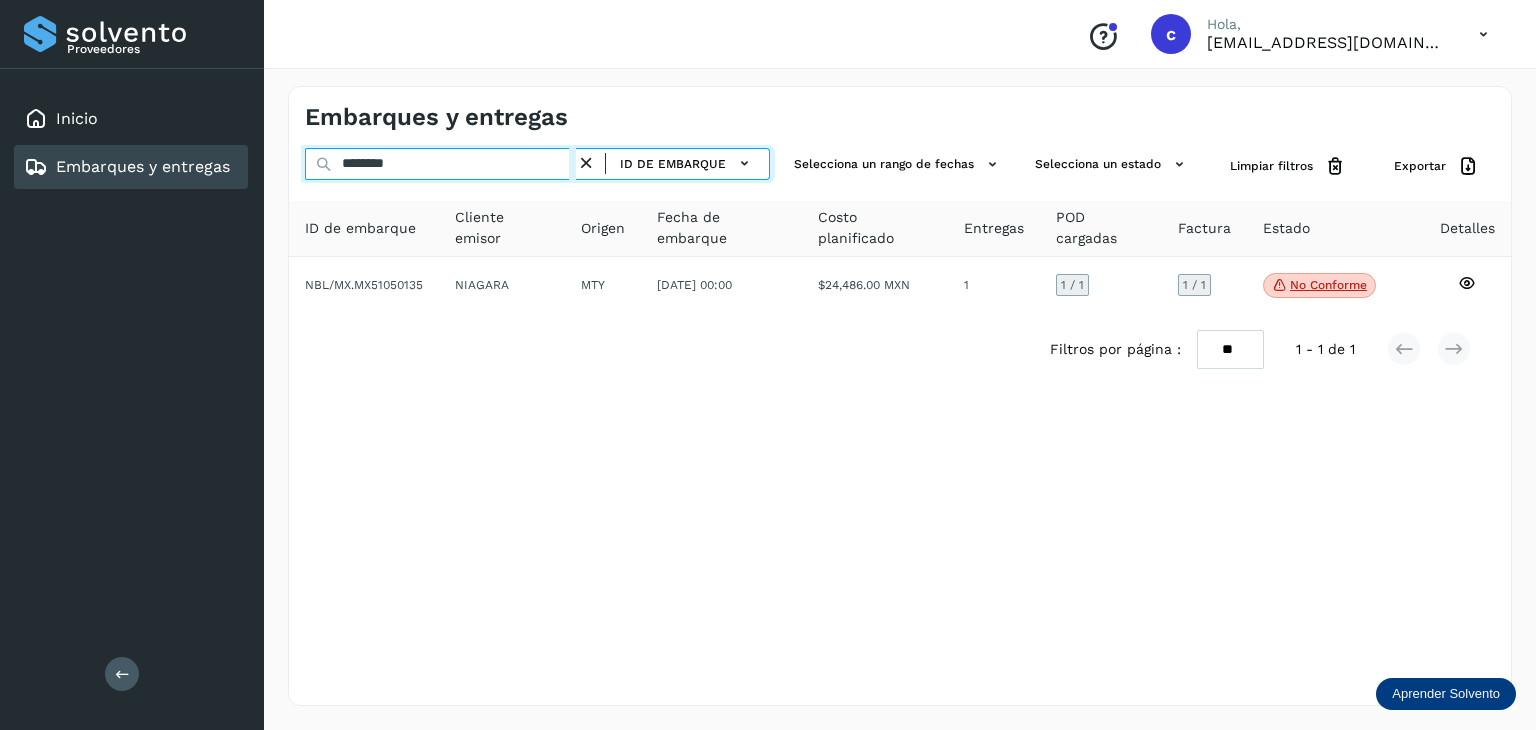 type on "********" 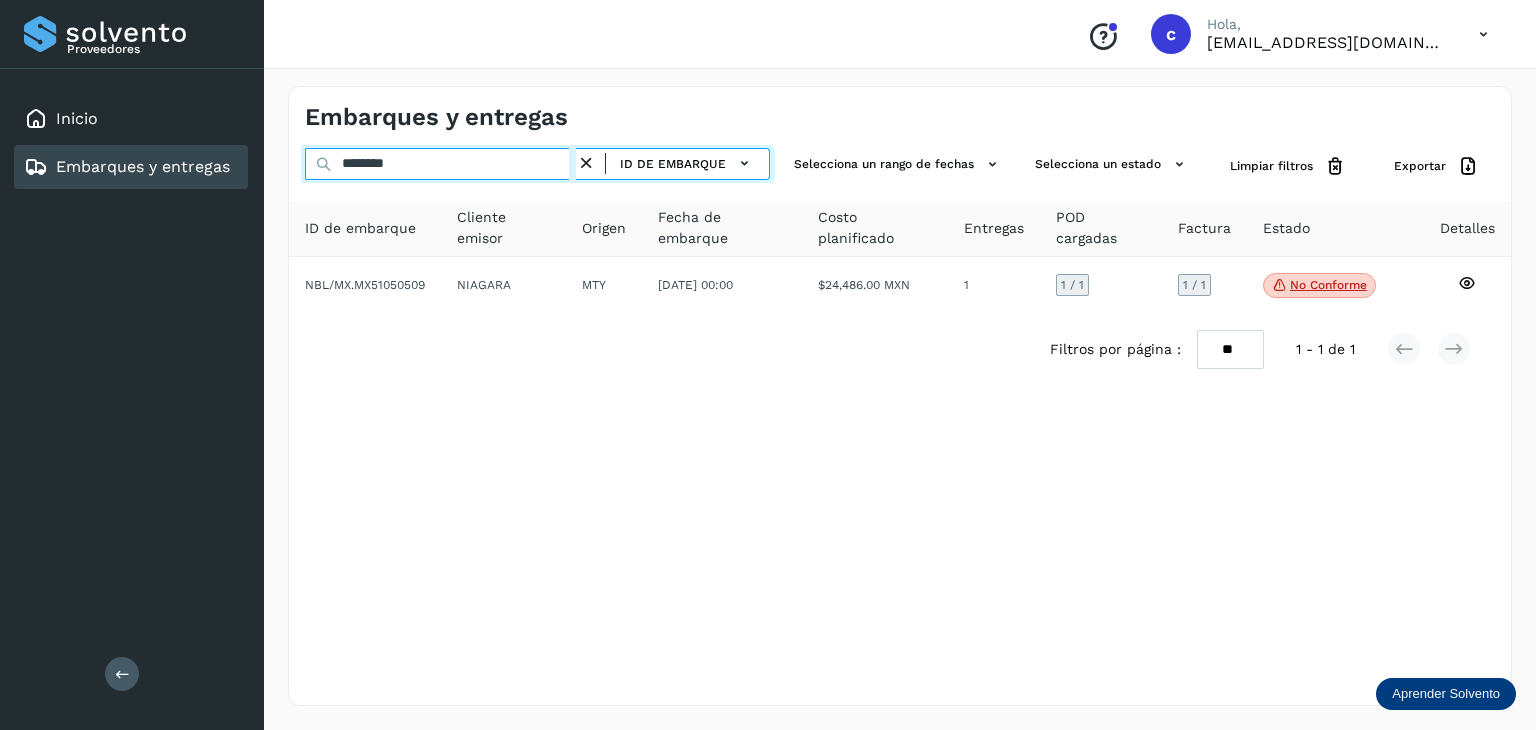 click on "********" at bounding box center [440, 164] 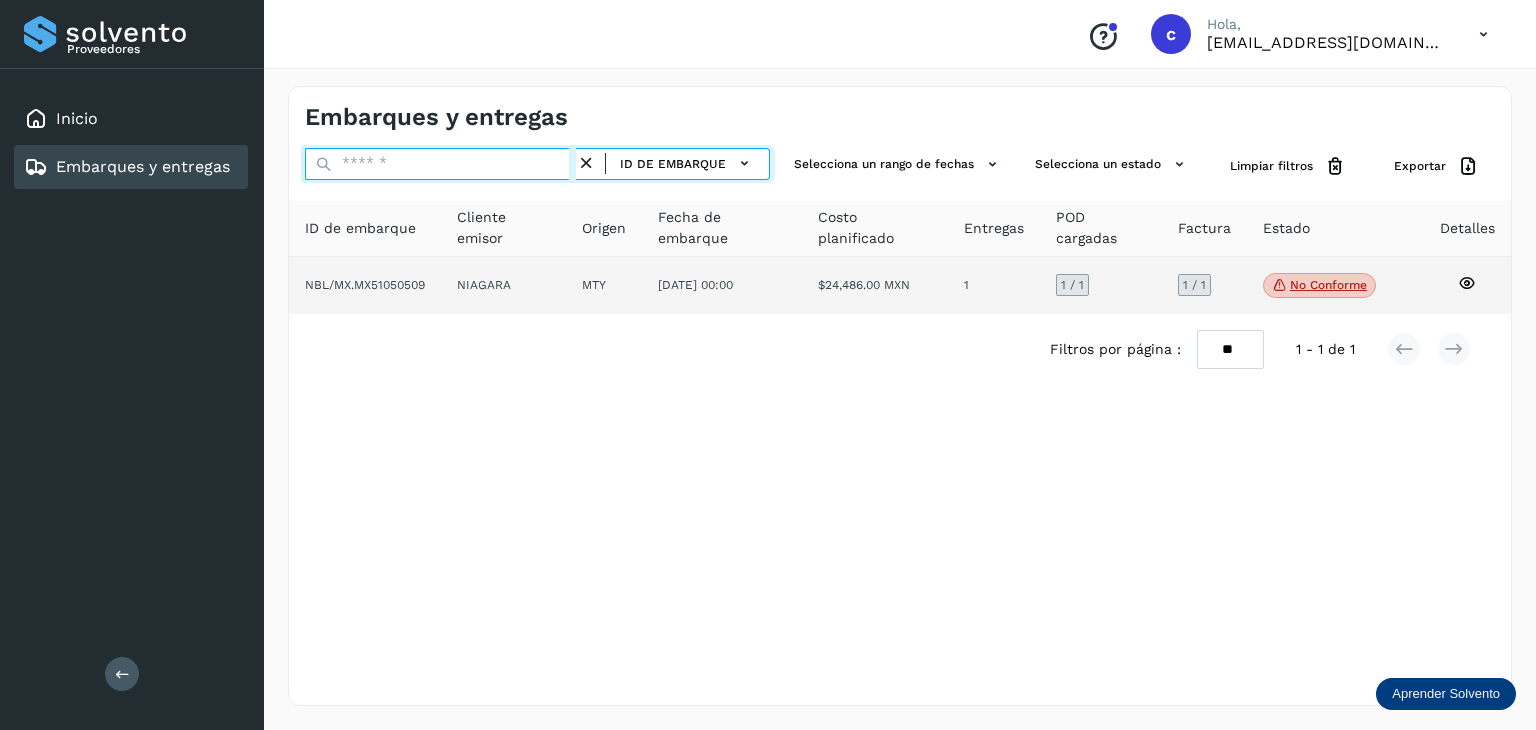 paste on "********" 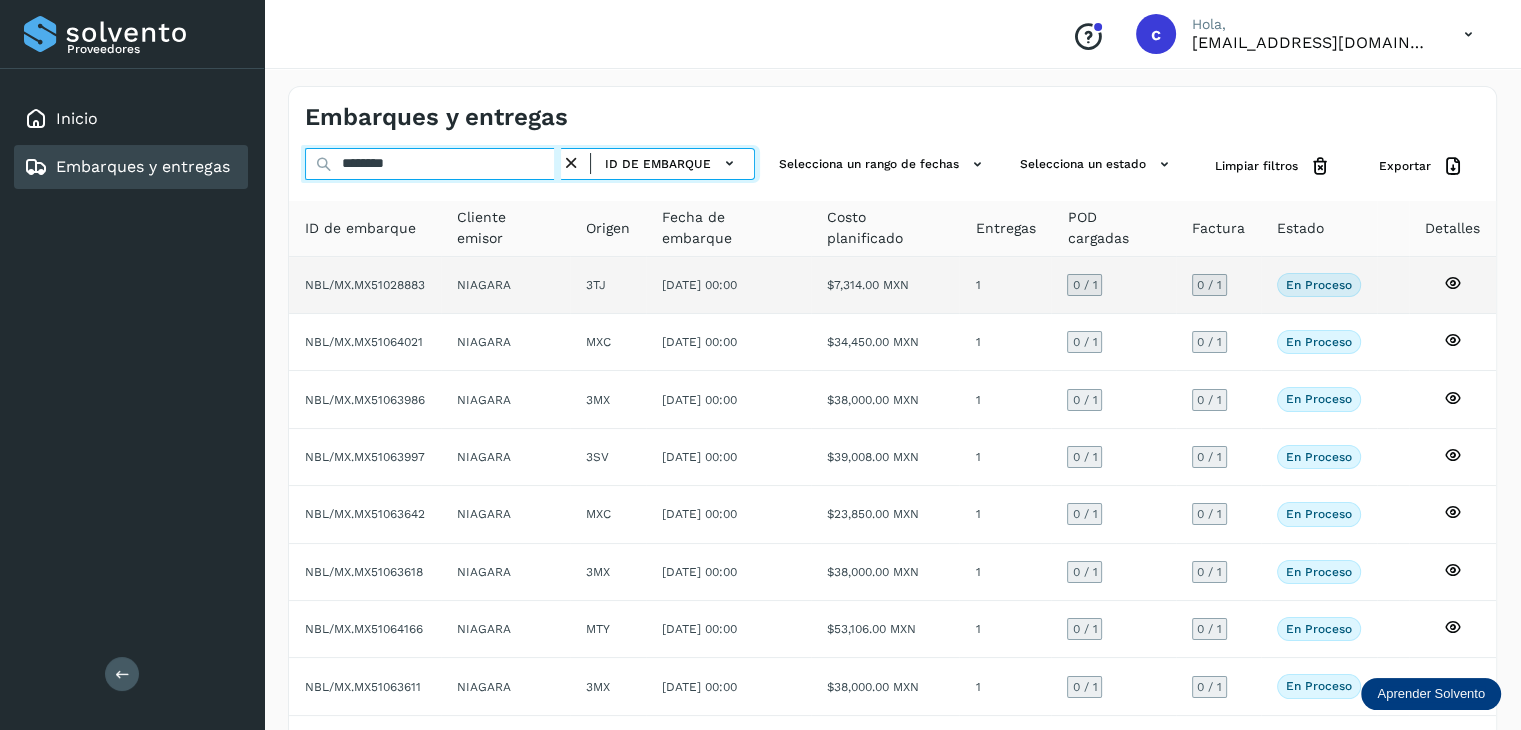 type on "********" 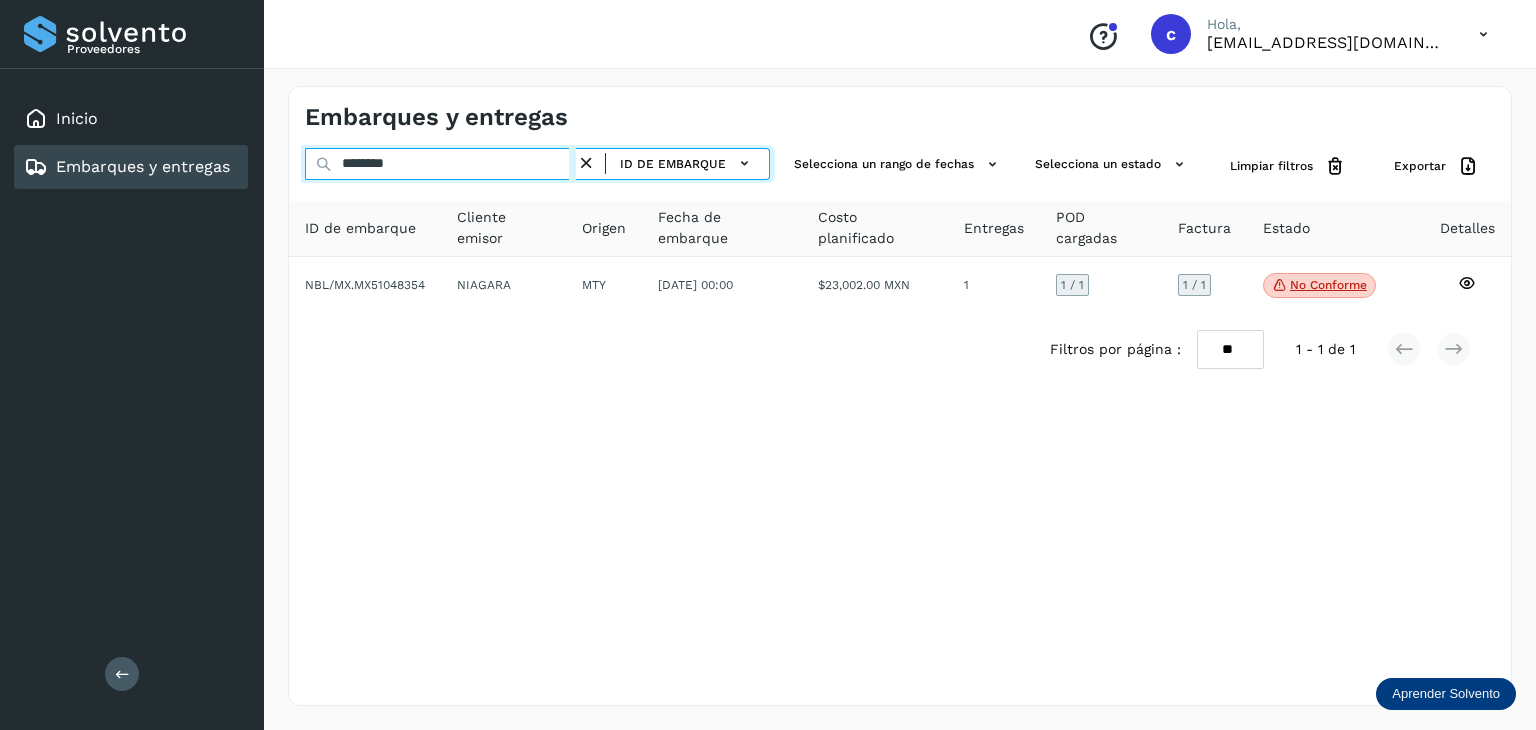 drag, startPoint x: 433, startPoint y: 166, endPoint x: 381, endPoint y: 201, distance: 62.681736 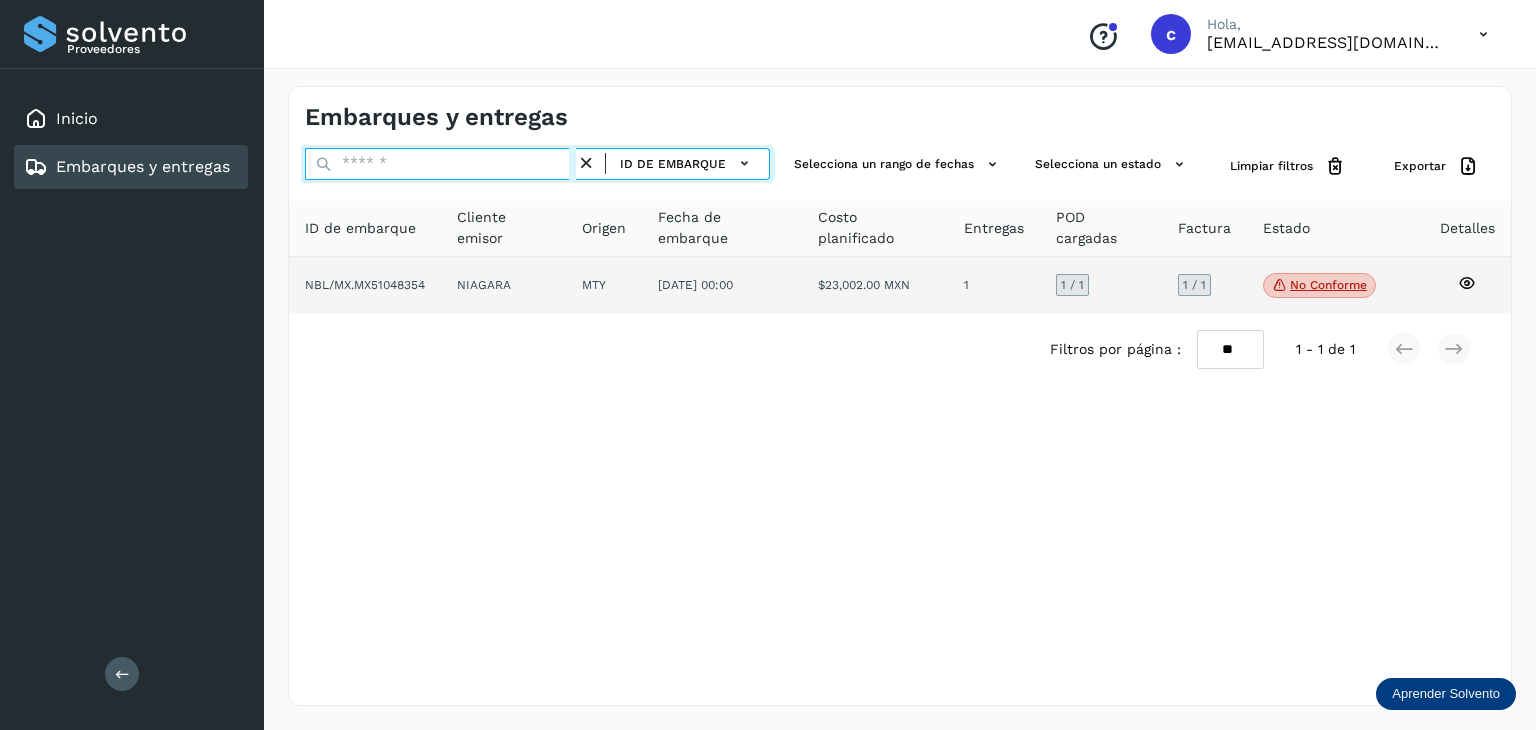 paste on "********" 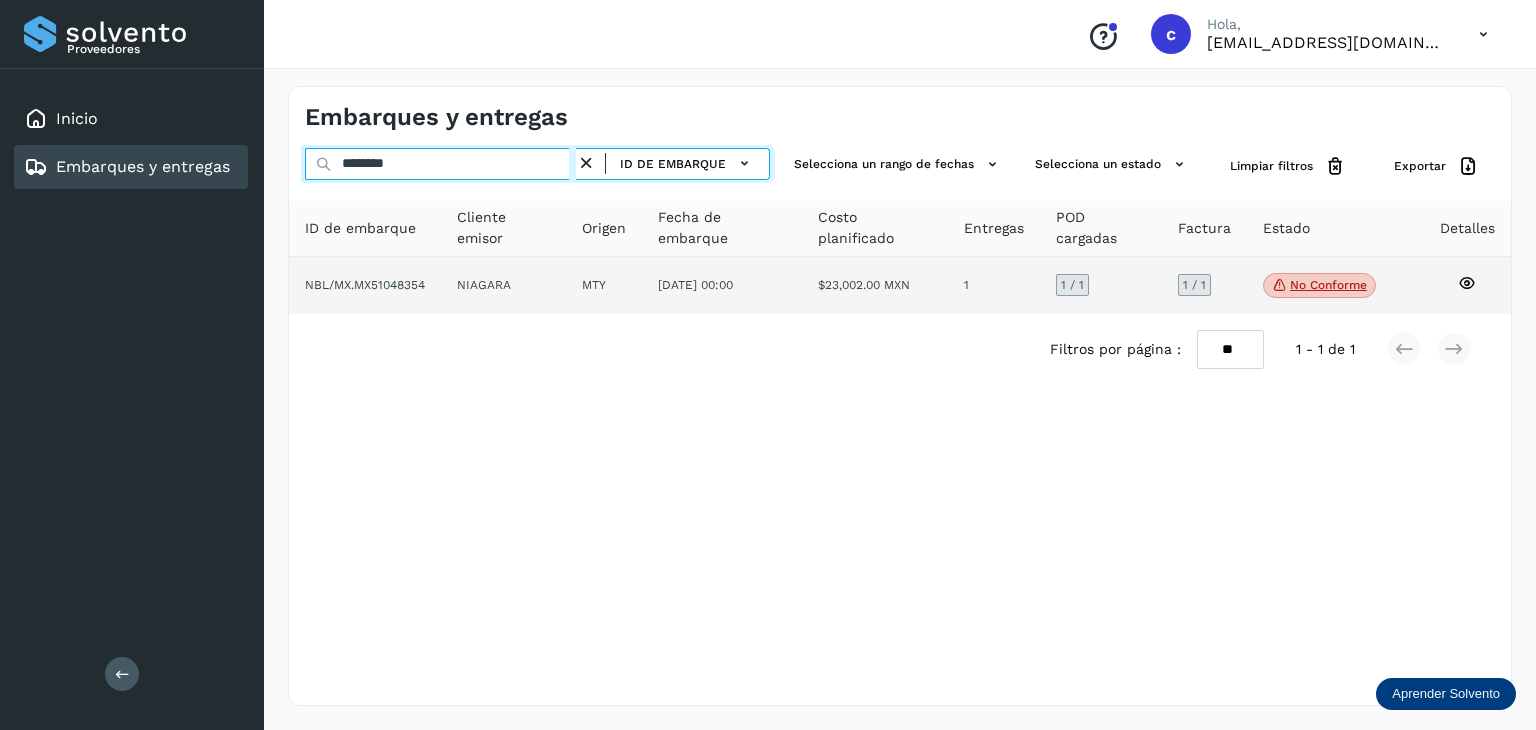 type on "********" 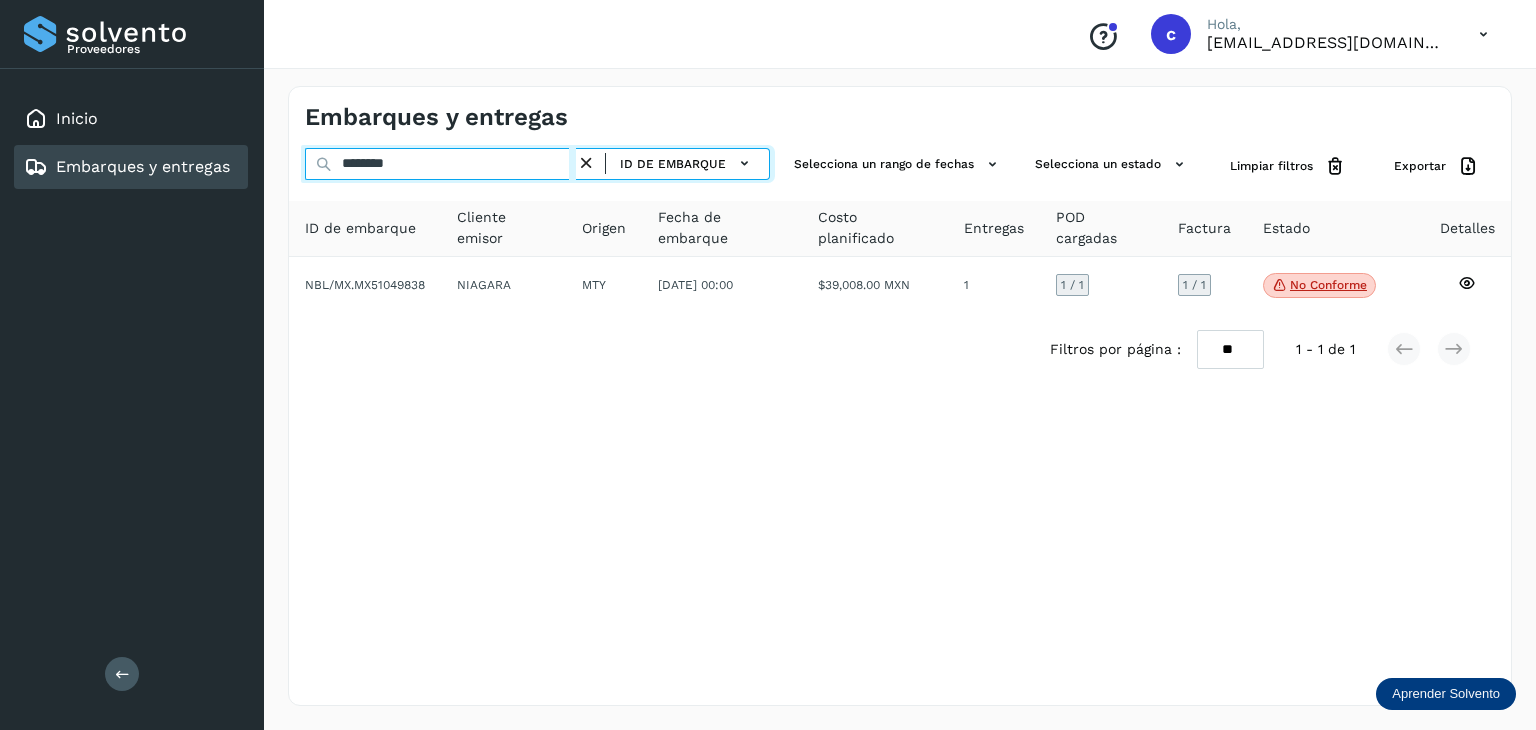drag, startPoint x: 445, startPoint y: 164, endPoint x: 115, endPoint y: 163, distance: 330.00153 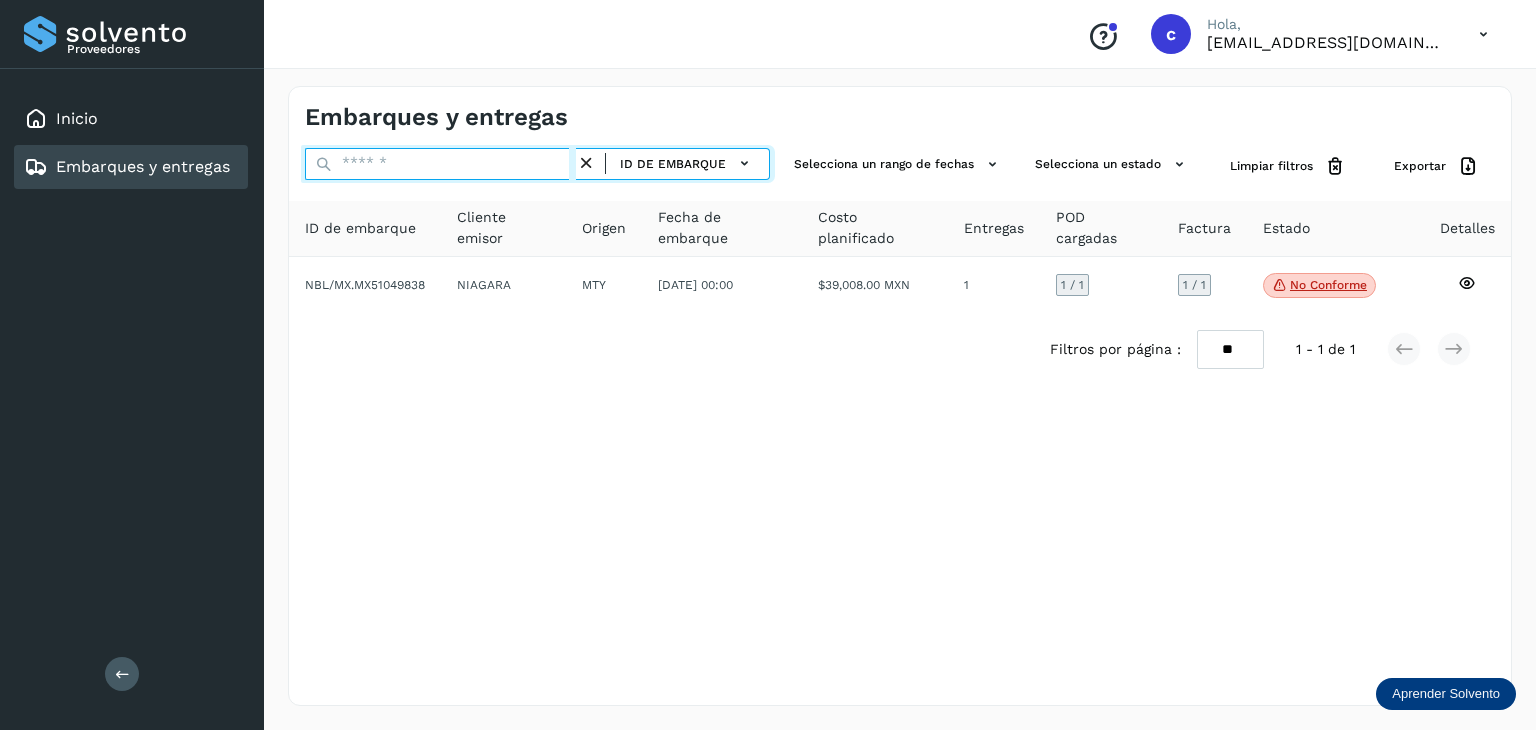 paste on "********" 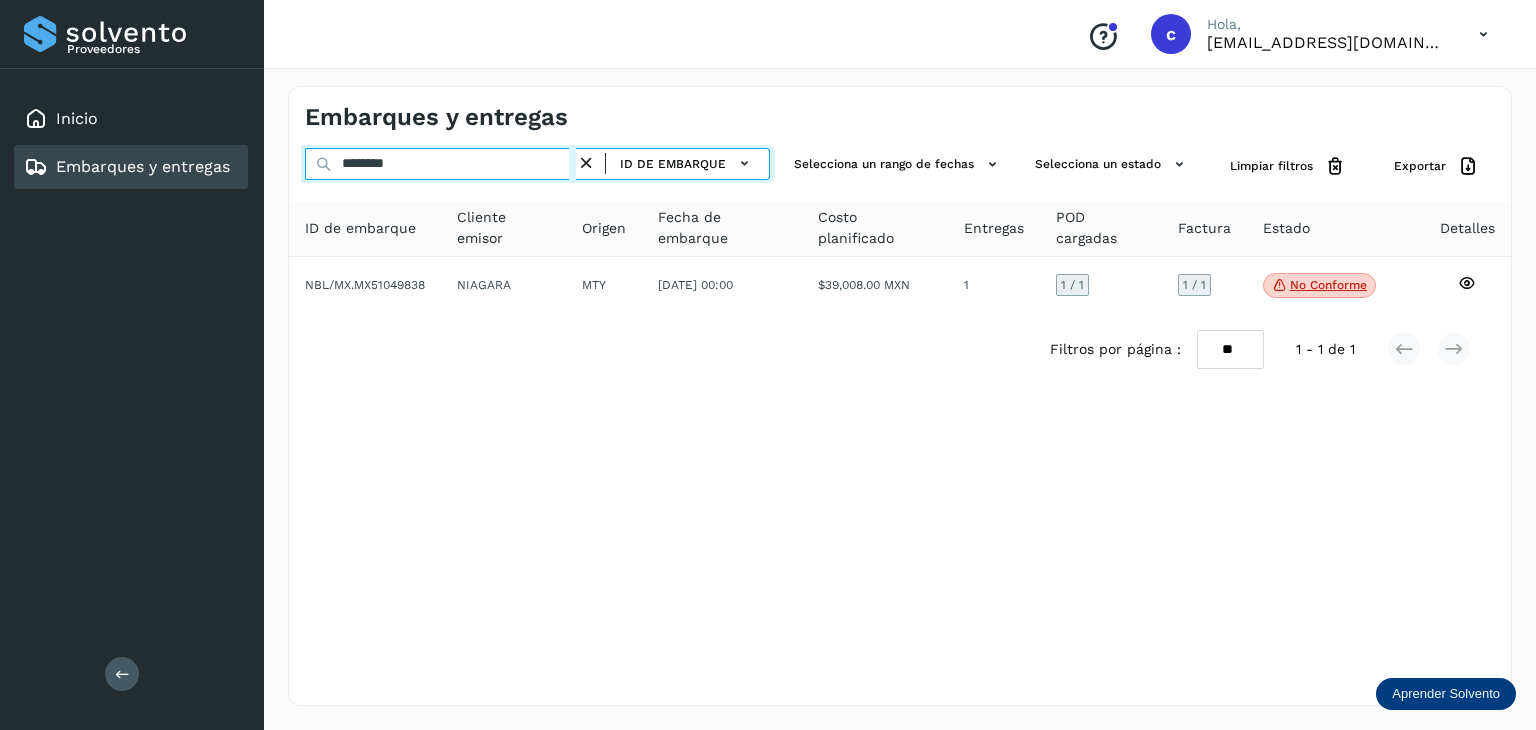 type on "********" 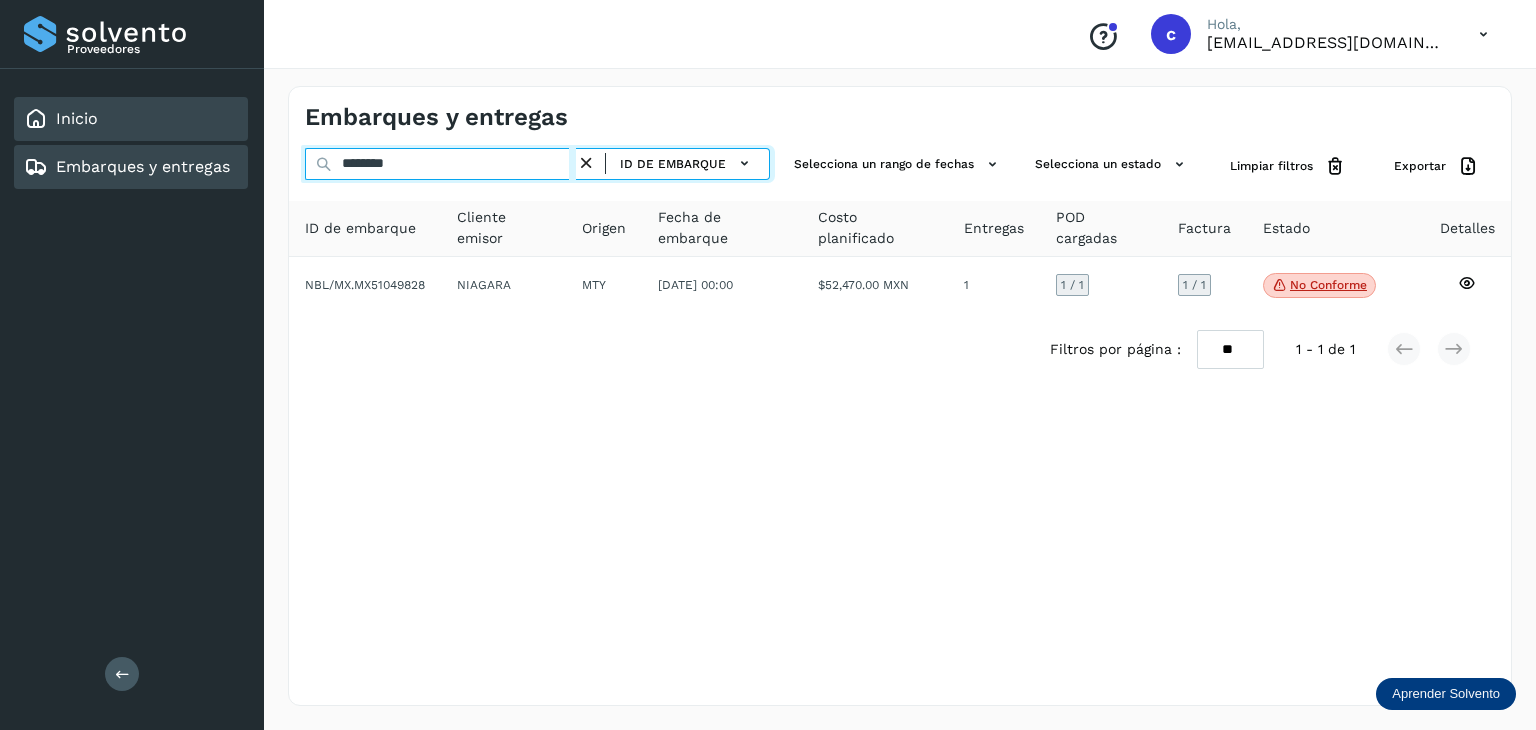 click on "Proveedores Inicio Embarques y entregas Salir
Conoce nuestros beneficios
c Hola, [EMAIL_ADDRESS][DOMAIN_NAME] Embarques y entregas ******** ID de embarque Selecciona un rango de fechas  Selecciona un estado Limpiar filtros Exportar ID de embarque Cliente emisor Origen Fecha de embarque Costo planificado Entregas POD cargadas Factura Estado Detalles NBL/MX.MX51049828 NIAGARA MTY [DATE] 00:00  $52,470.00 MXN  1 1  / 1 1 / 1 No conforme
Verifica el estado de la factura o entregas asociadas a este embarque
Filtros por página : ** ** ** 1 - 1 de 1" 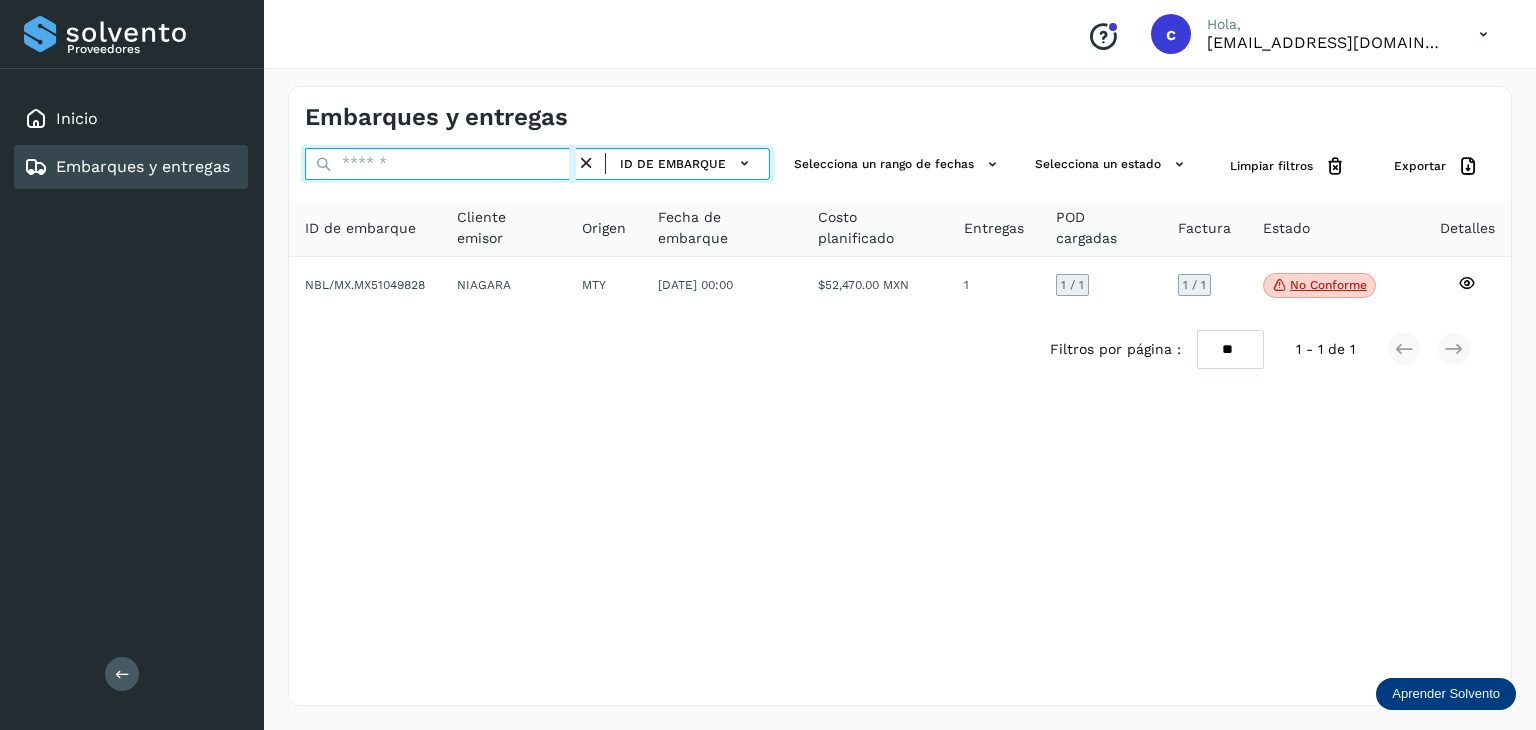 paste on "********" 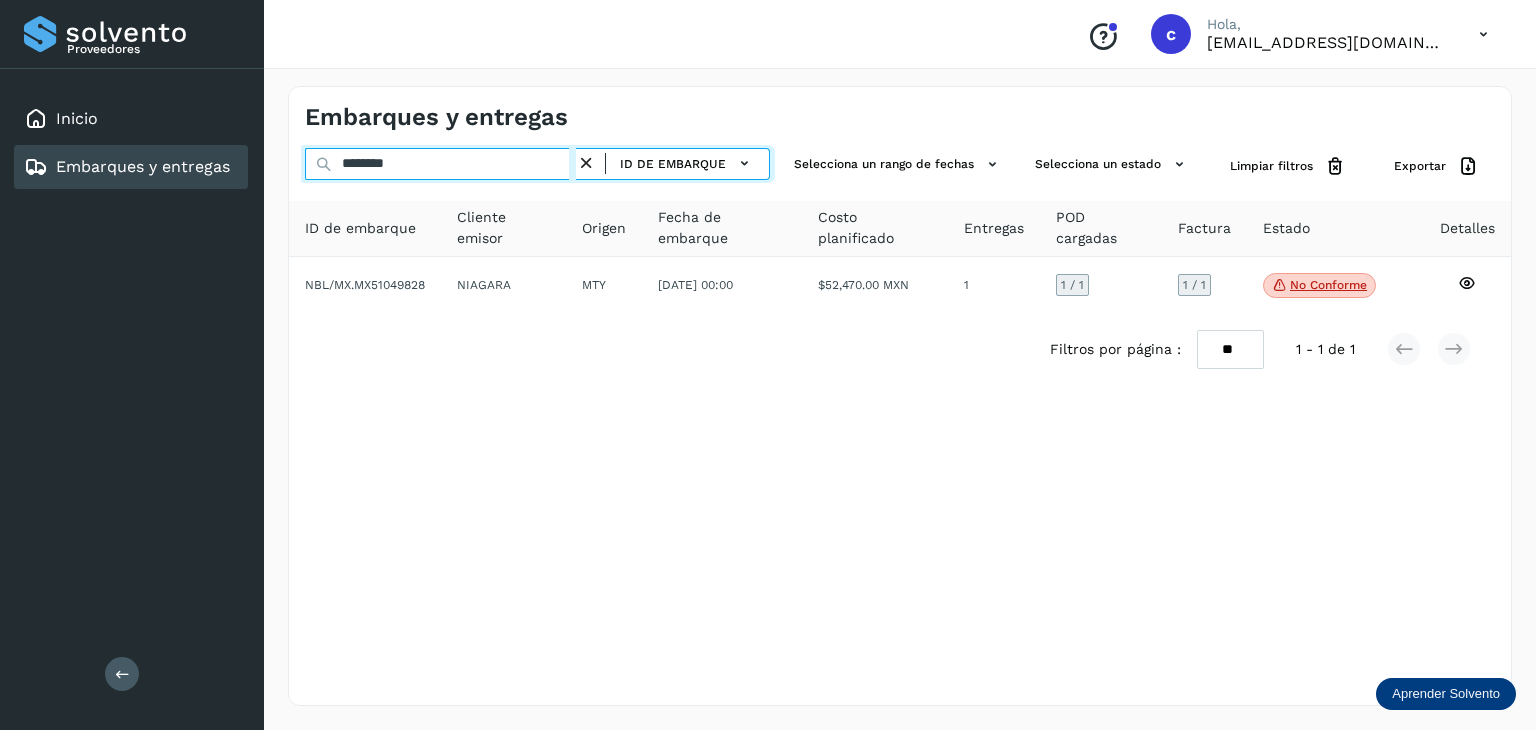 type on "********" 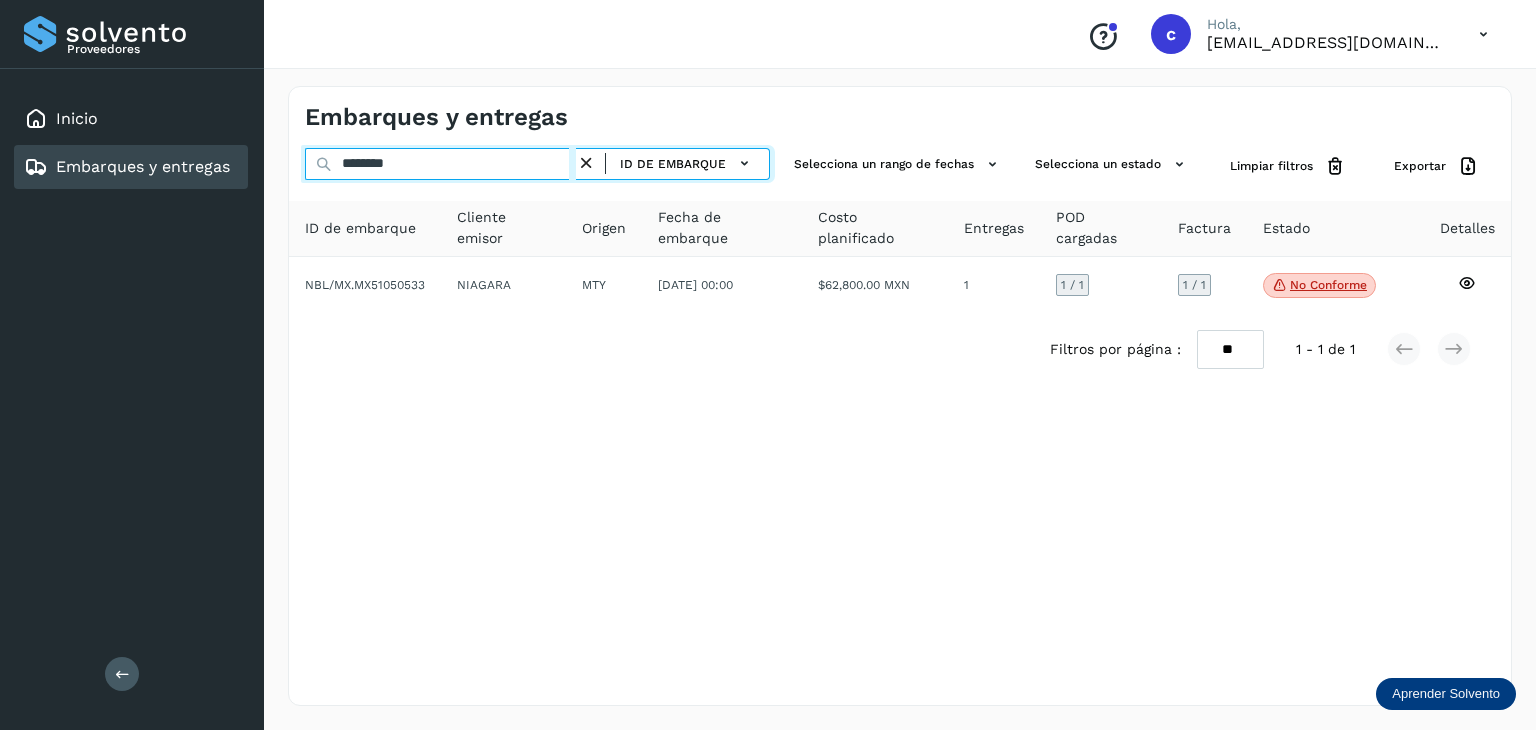 drag, startPoint x: 416, startPoint y: 156, endPoint x: 241, endPoint y: 180, distance: 176.63805 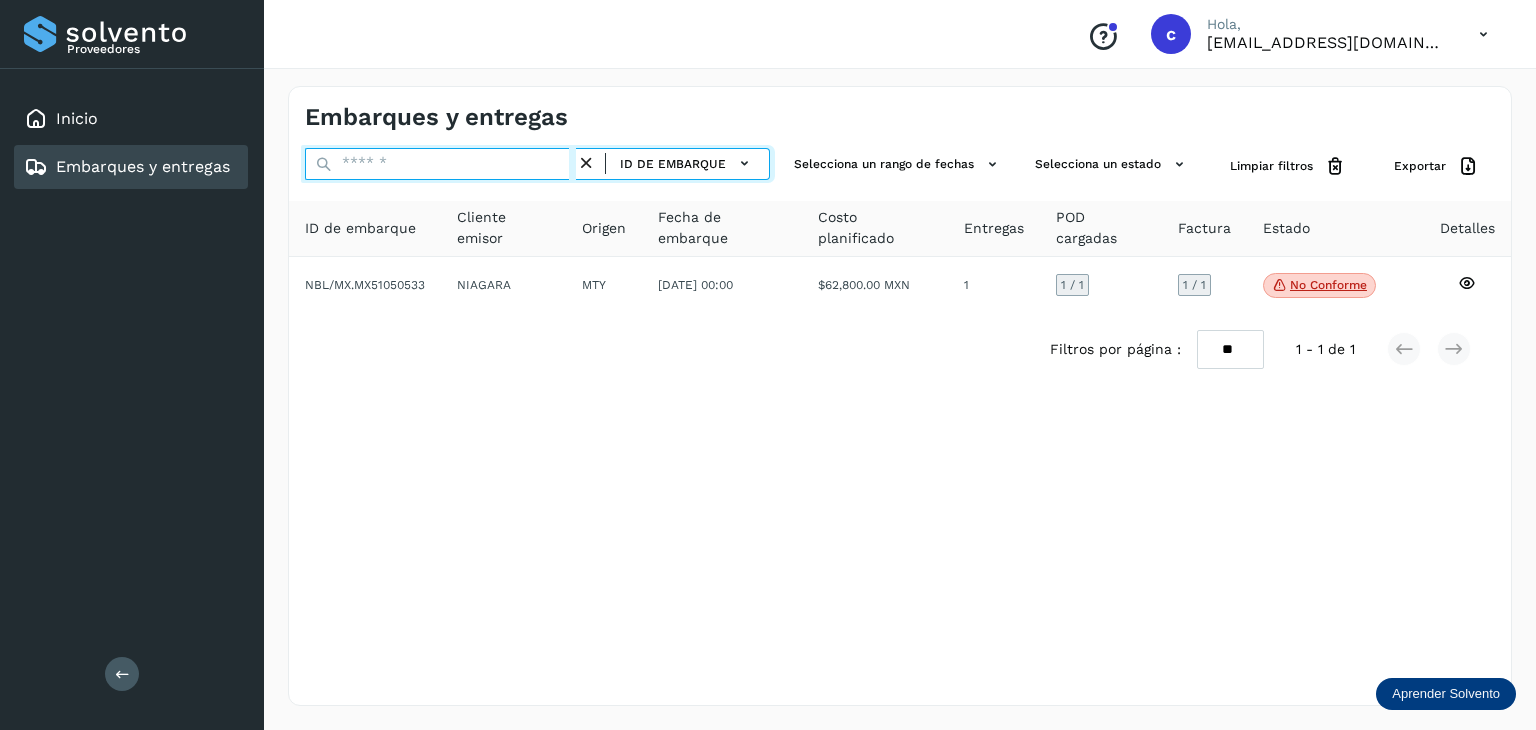 paste on "********" 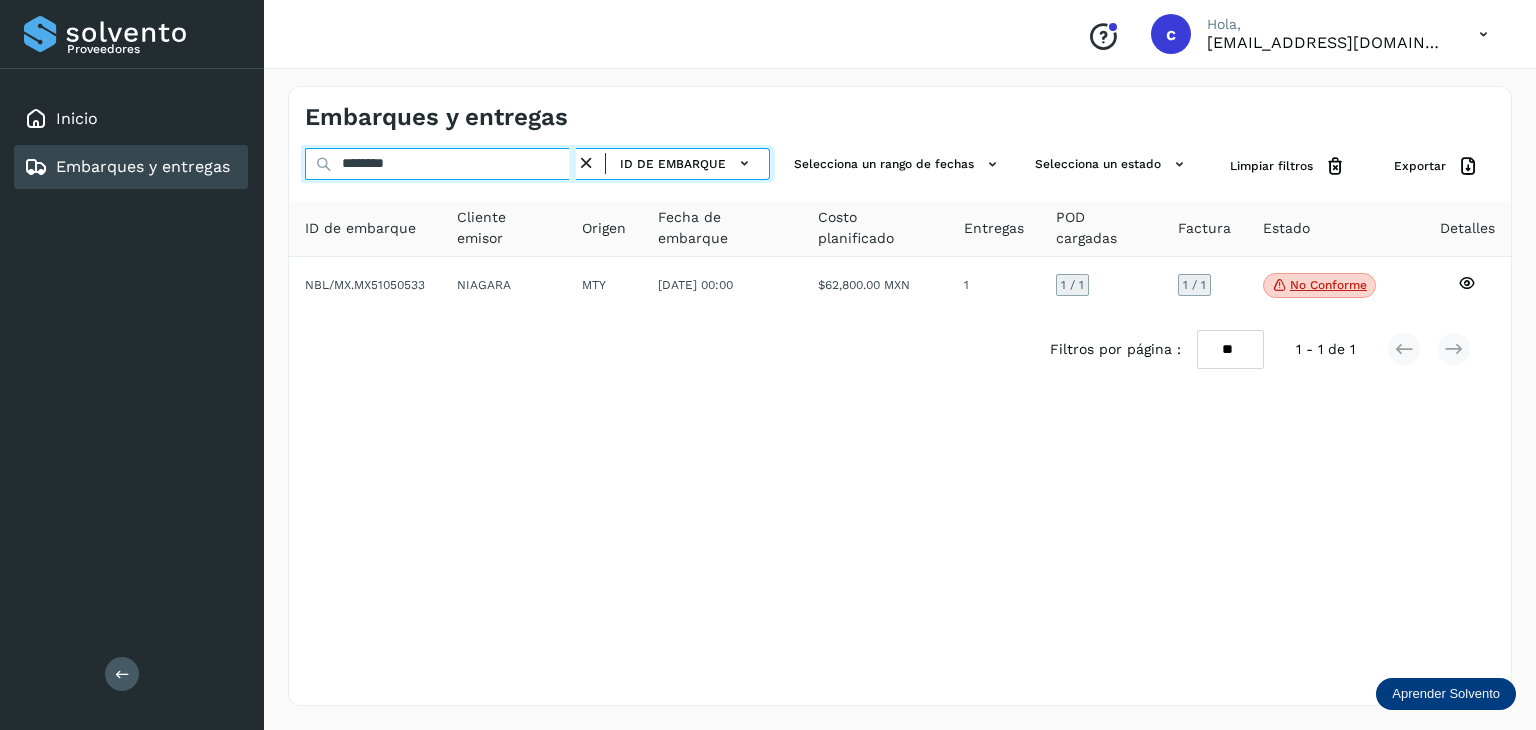 type on "********" 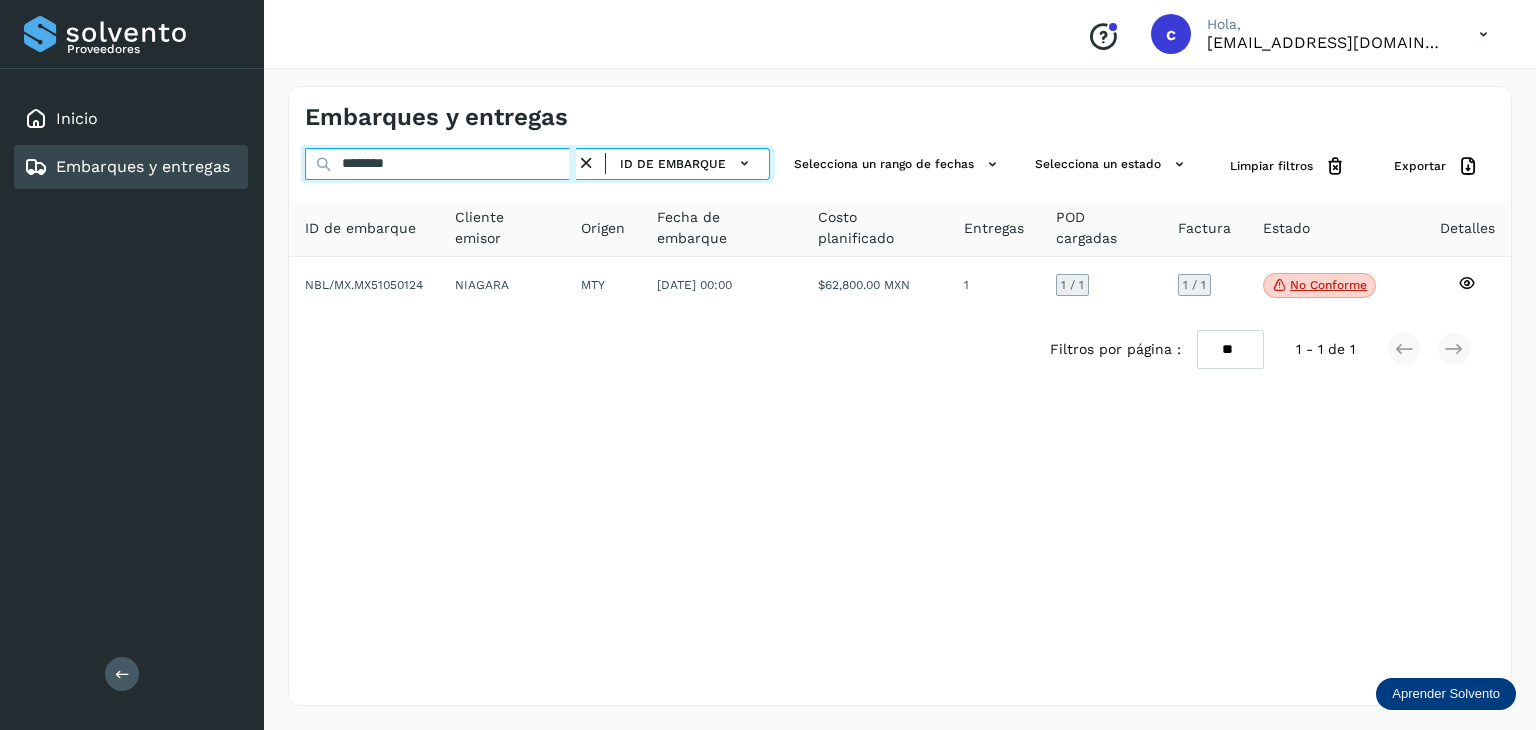 drag, startPoint x: 420, startPoint y: 161, endPoint x: 216, endPoint y: 168, distance: 204.12006 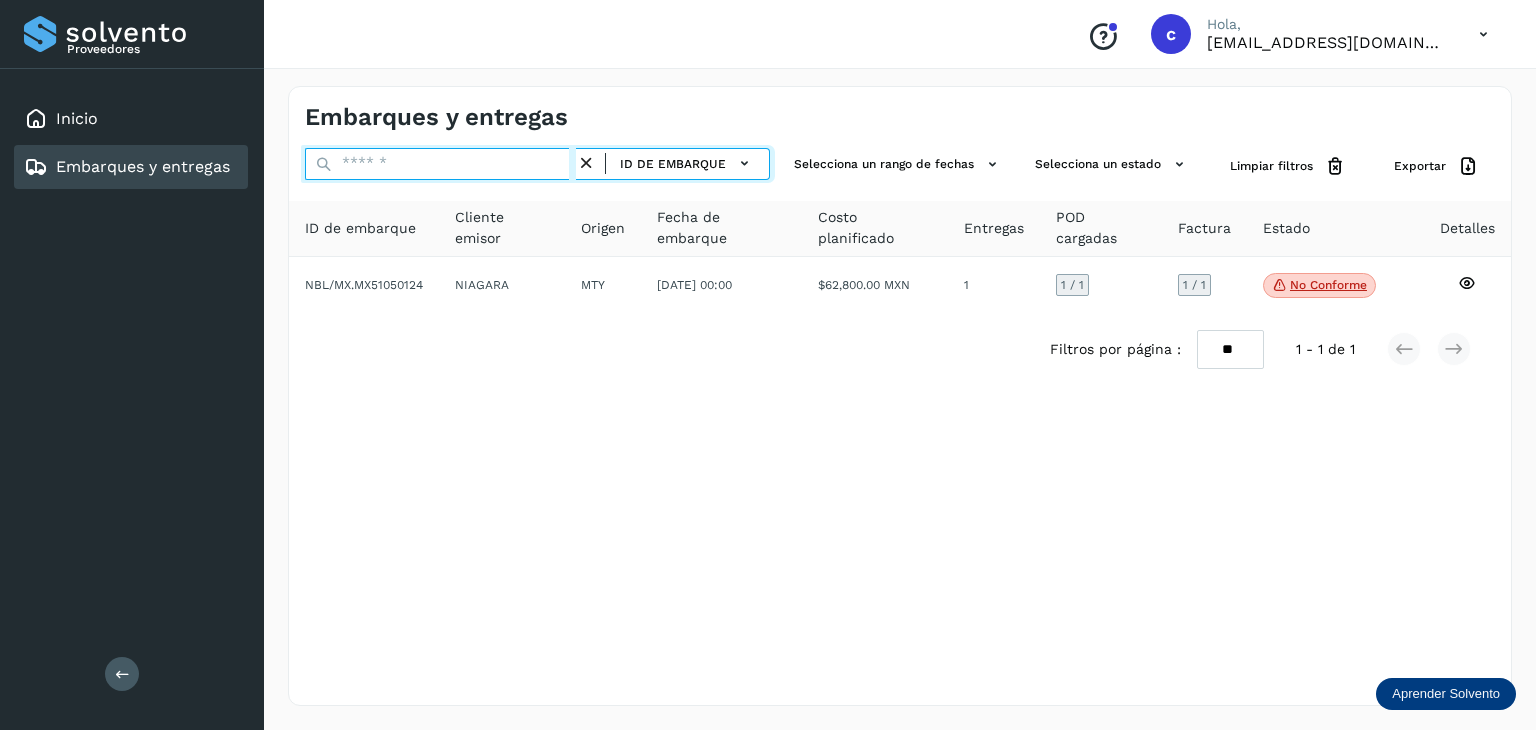 paste on "********" 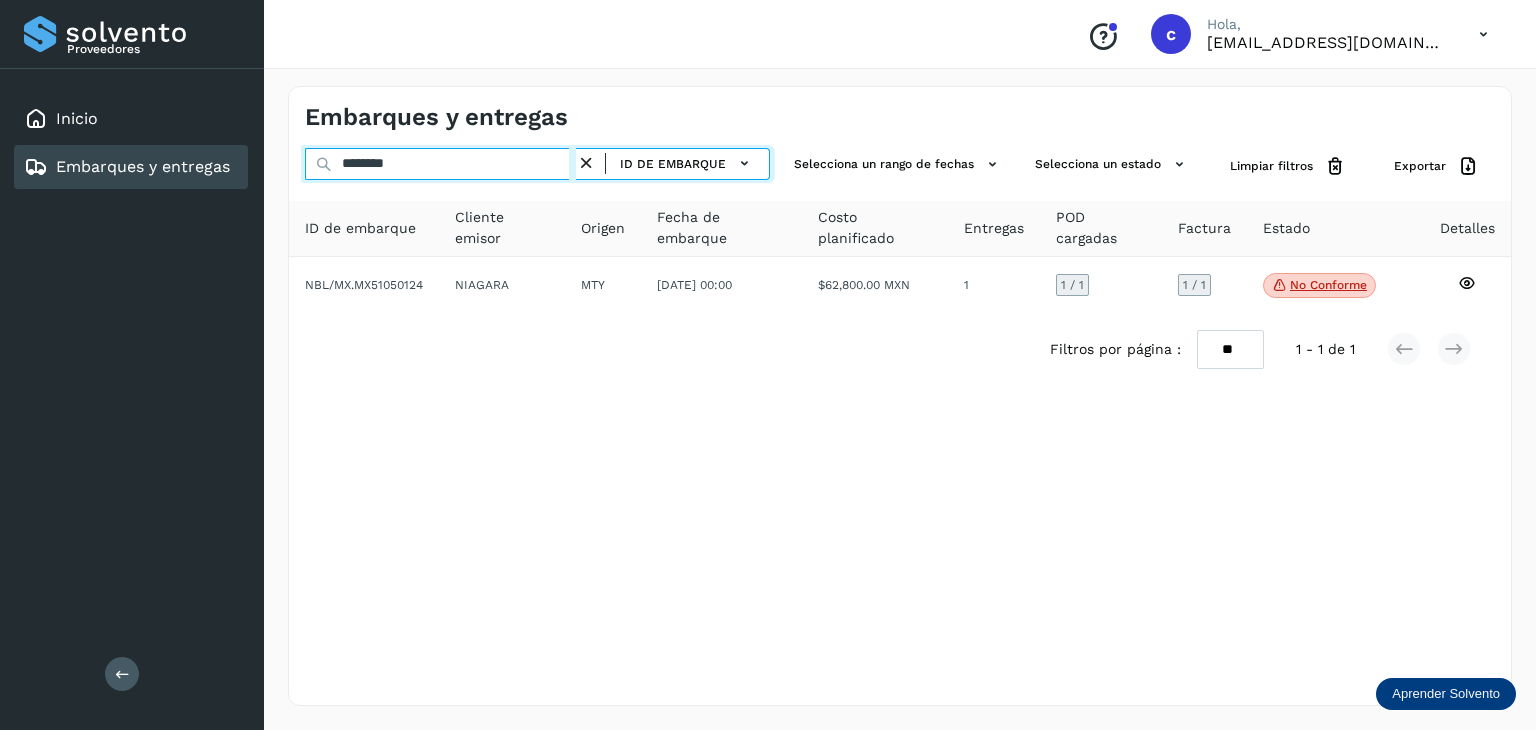 type on "********" 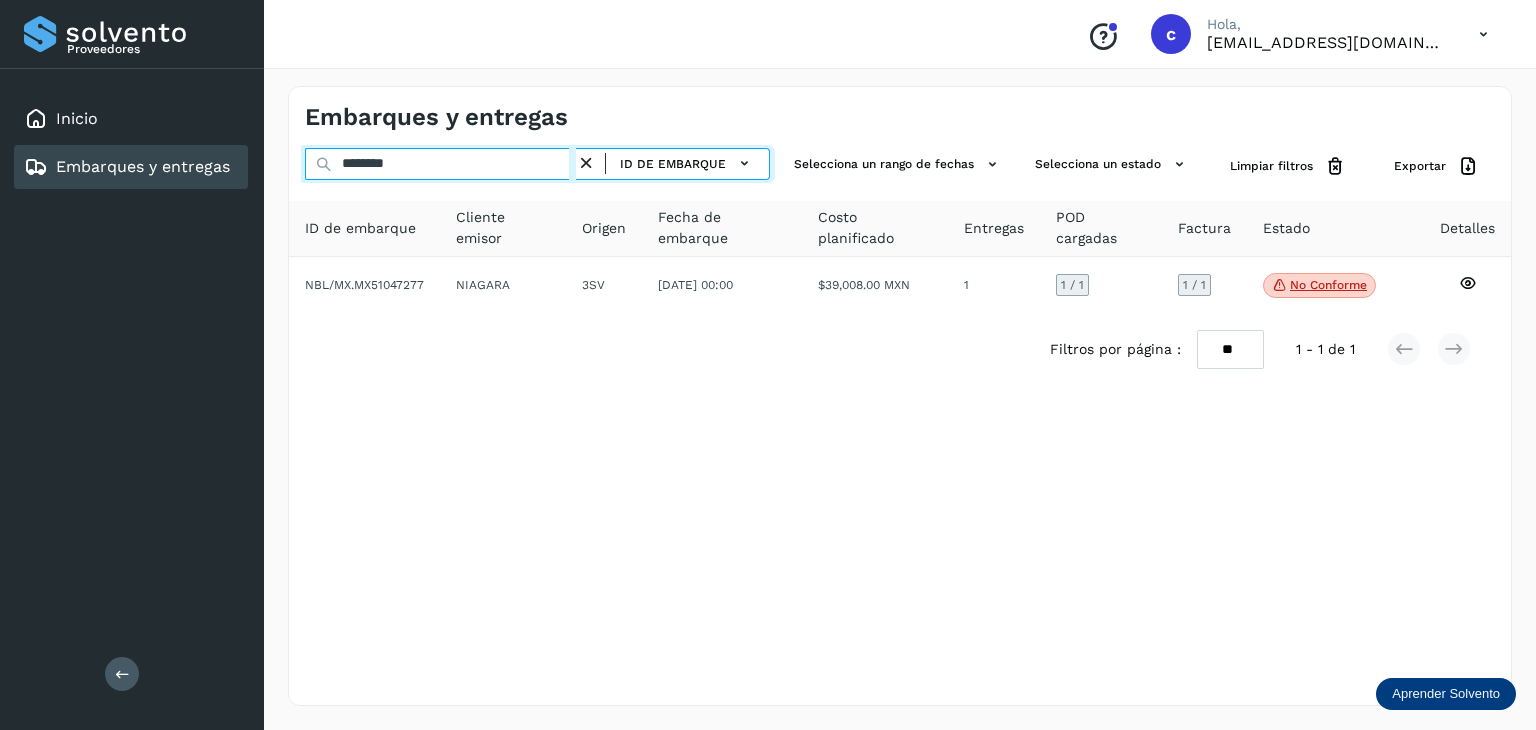 drag, startPoint x: 416, startPoint y: 158, endPoint x: 150, endPoint y: 157, distance: 266.0019 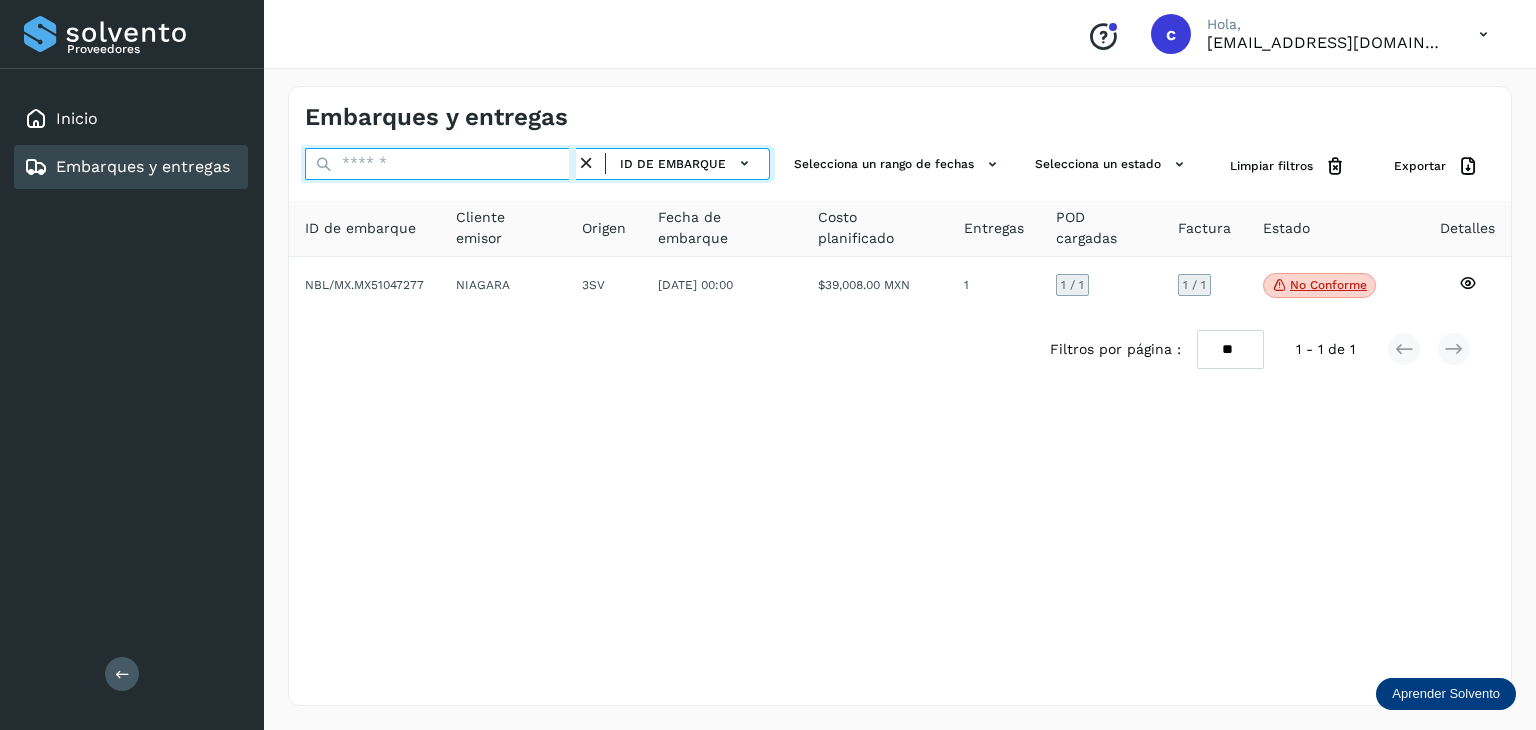 paste on "********" 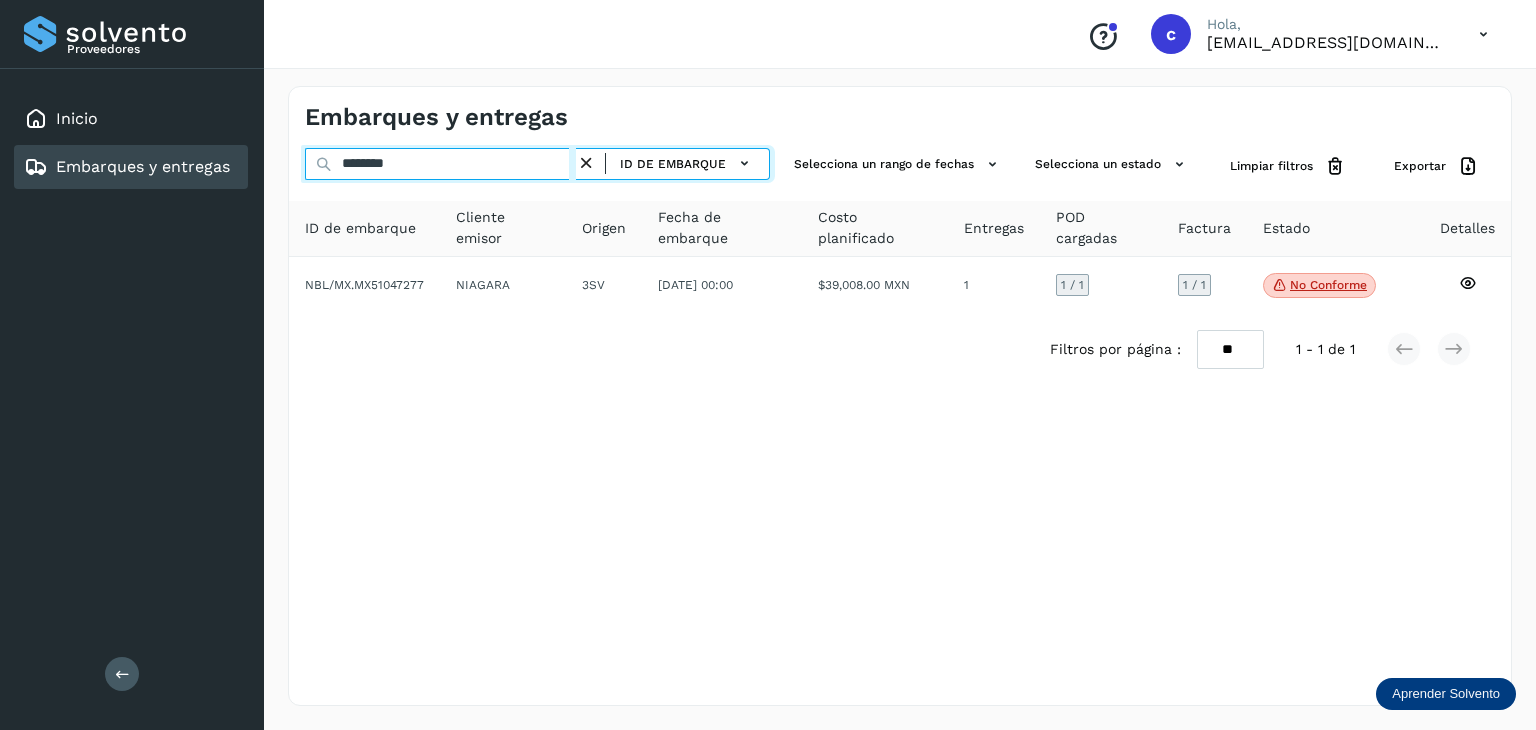 drag, startPoint x: 424, startPoint y: 161, endPoint x: 154, endPoint y: 159, distance: 270.00742 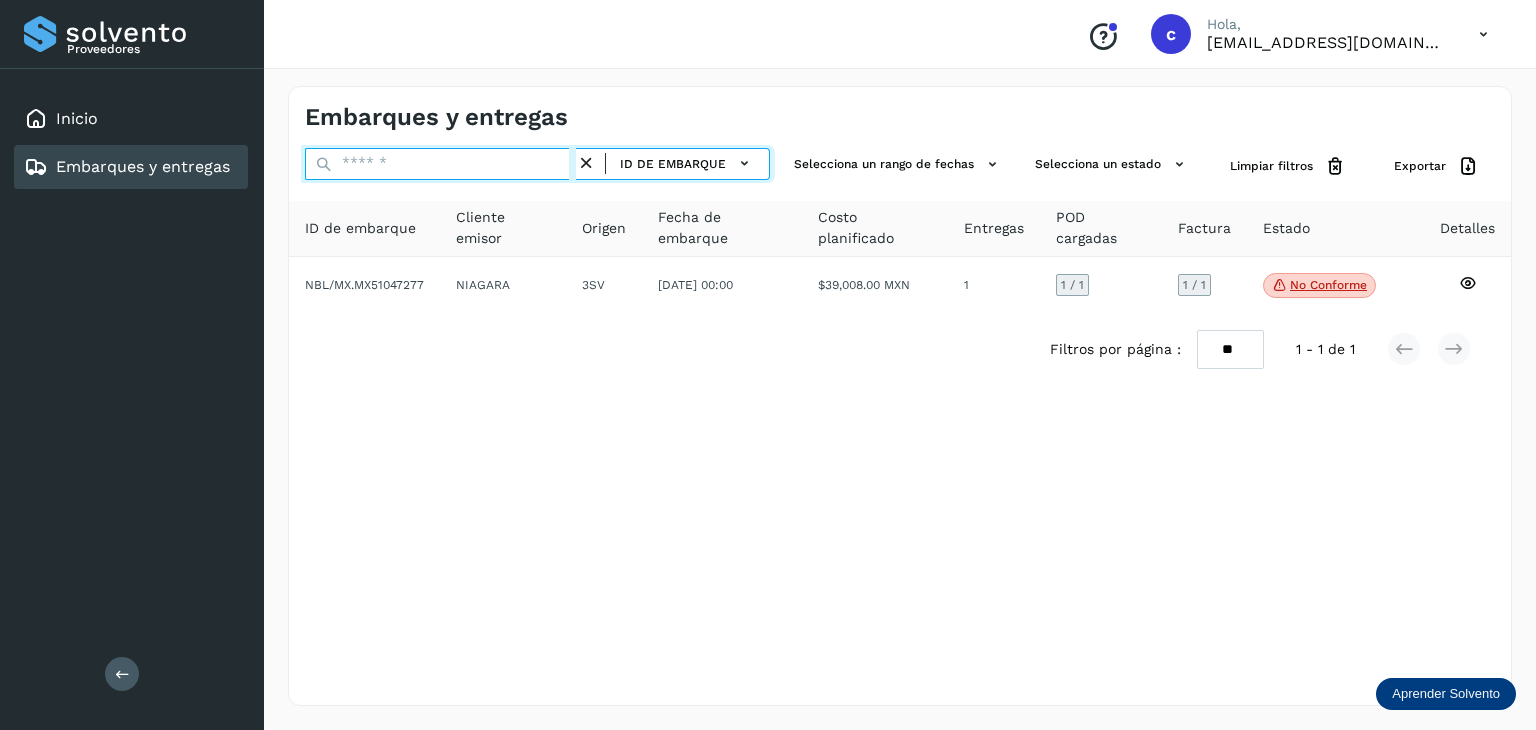 paste on "********" 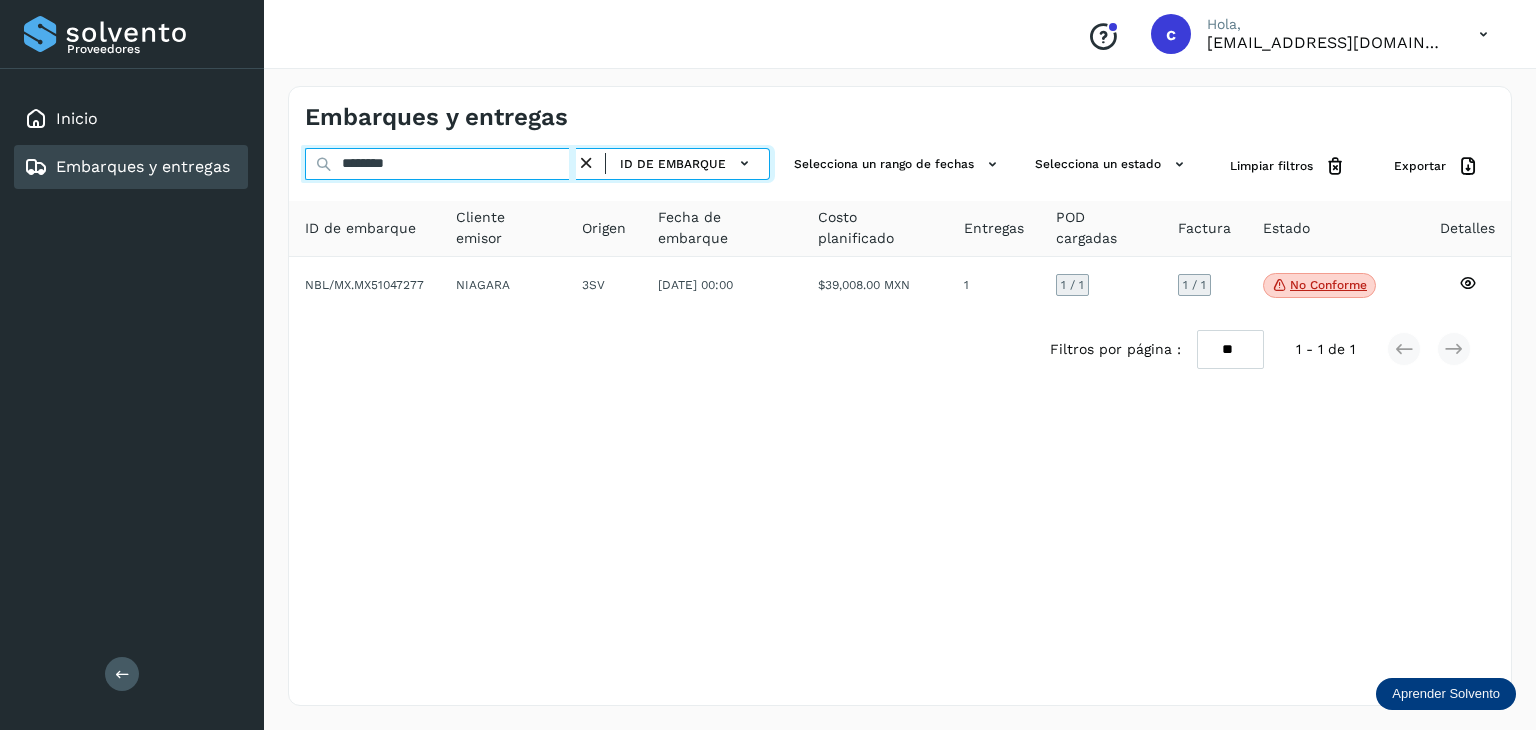 type on "********" 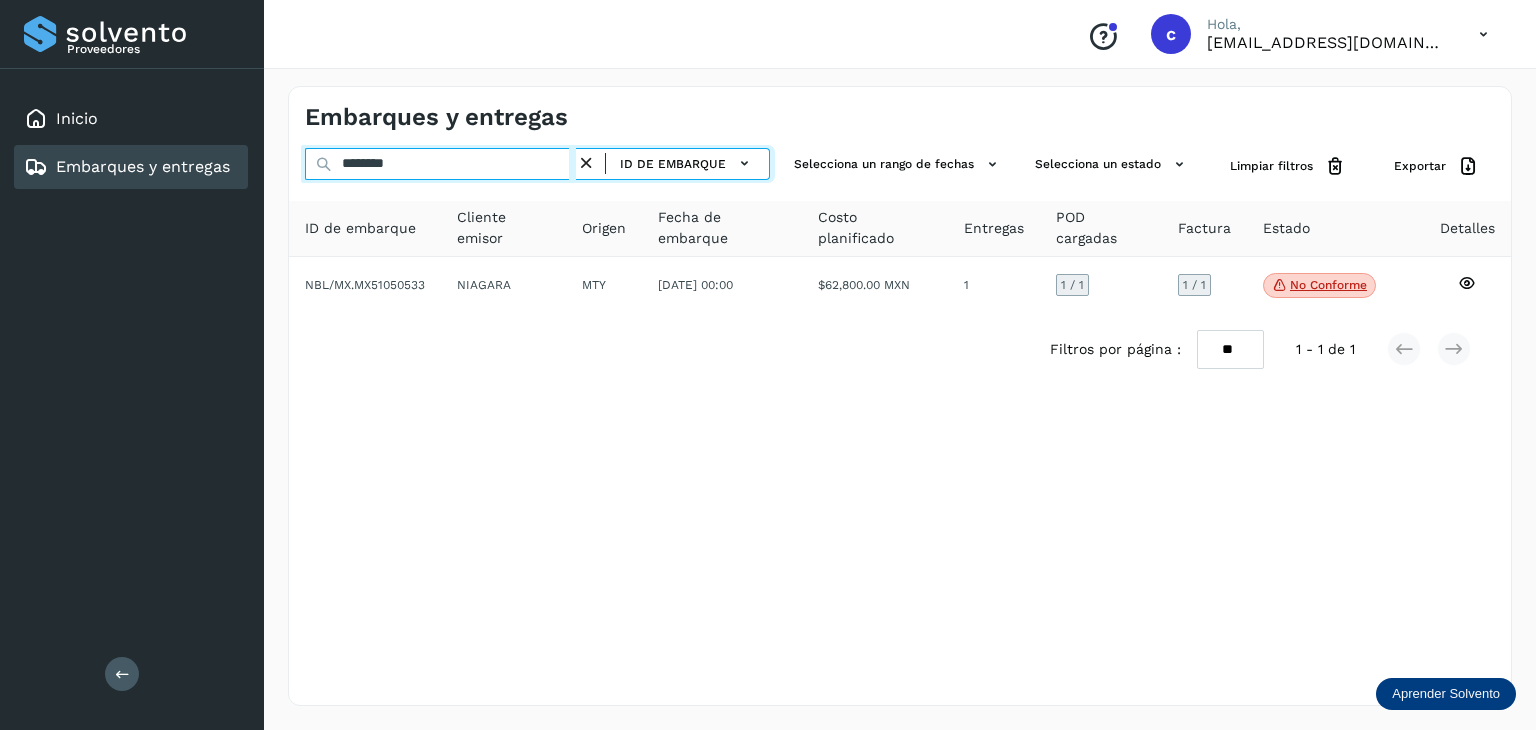 drag, startPoint x: 233, startPoint y: 155, endPoint x: 211, endPoint y: 151, distance: 22.36068 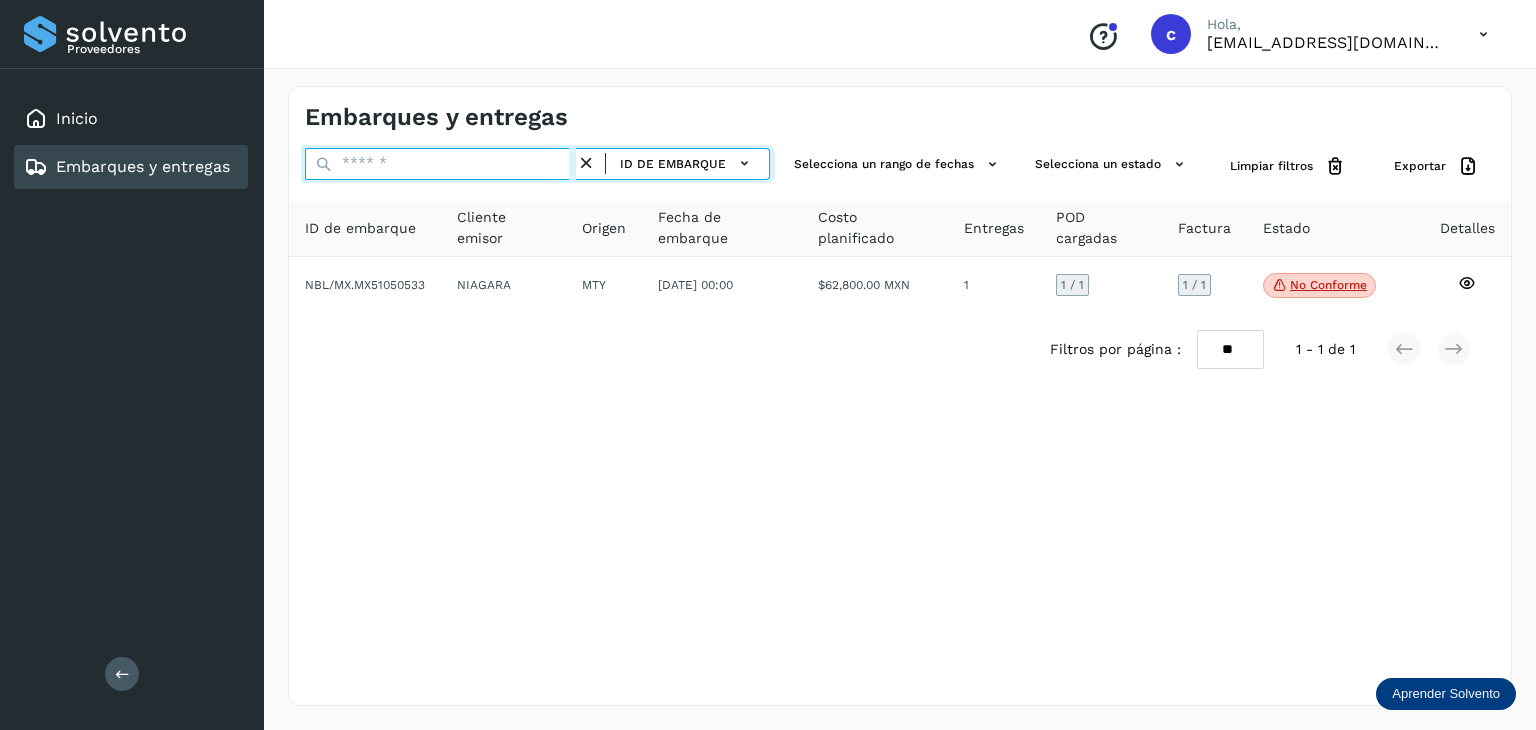paste on "********" 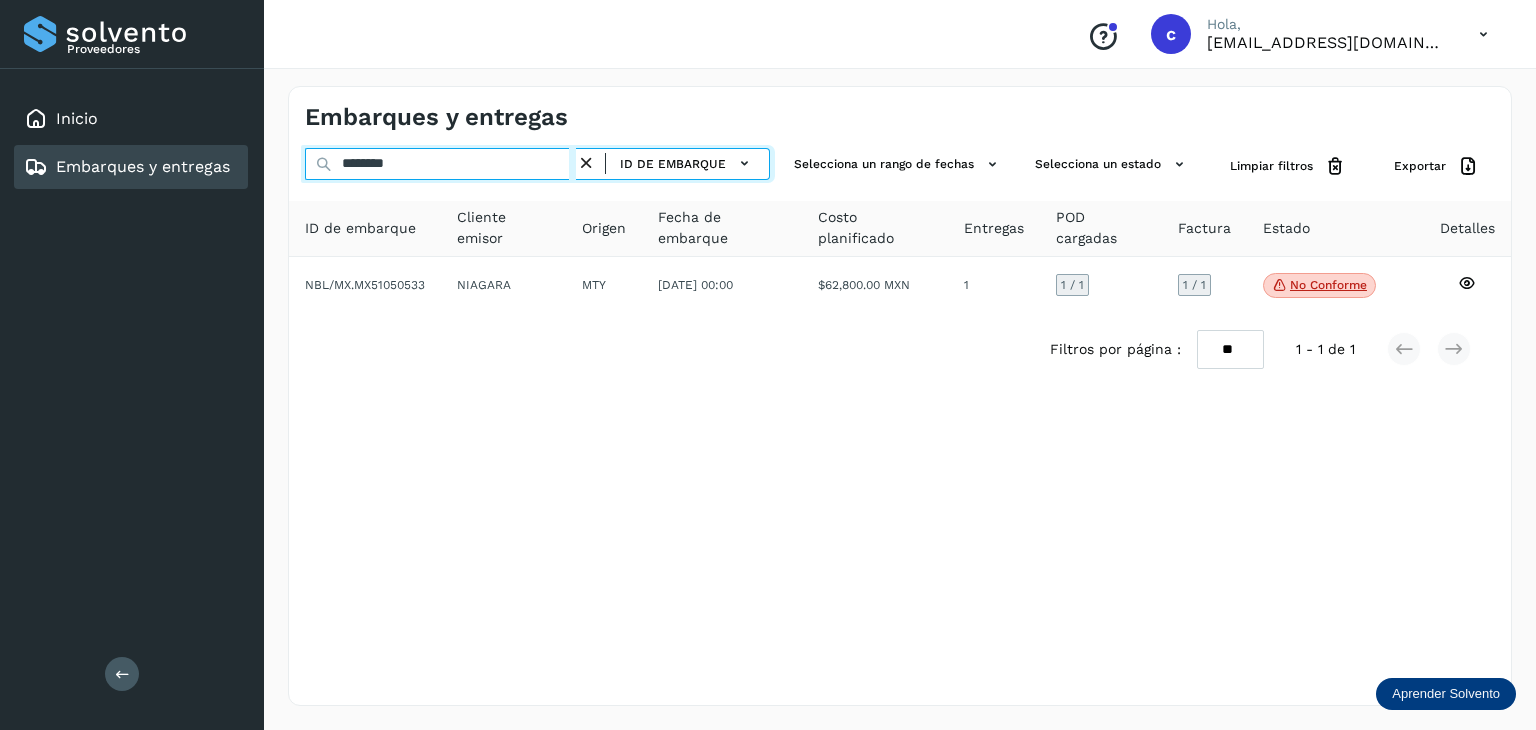 type on "********" 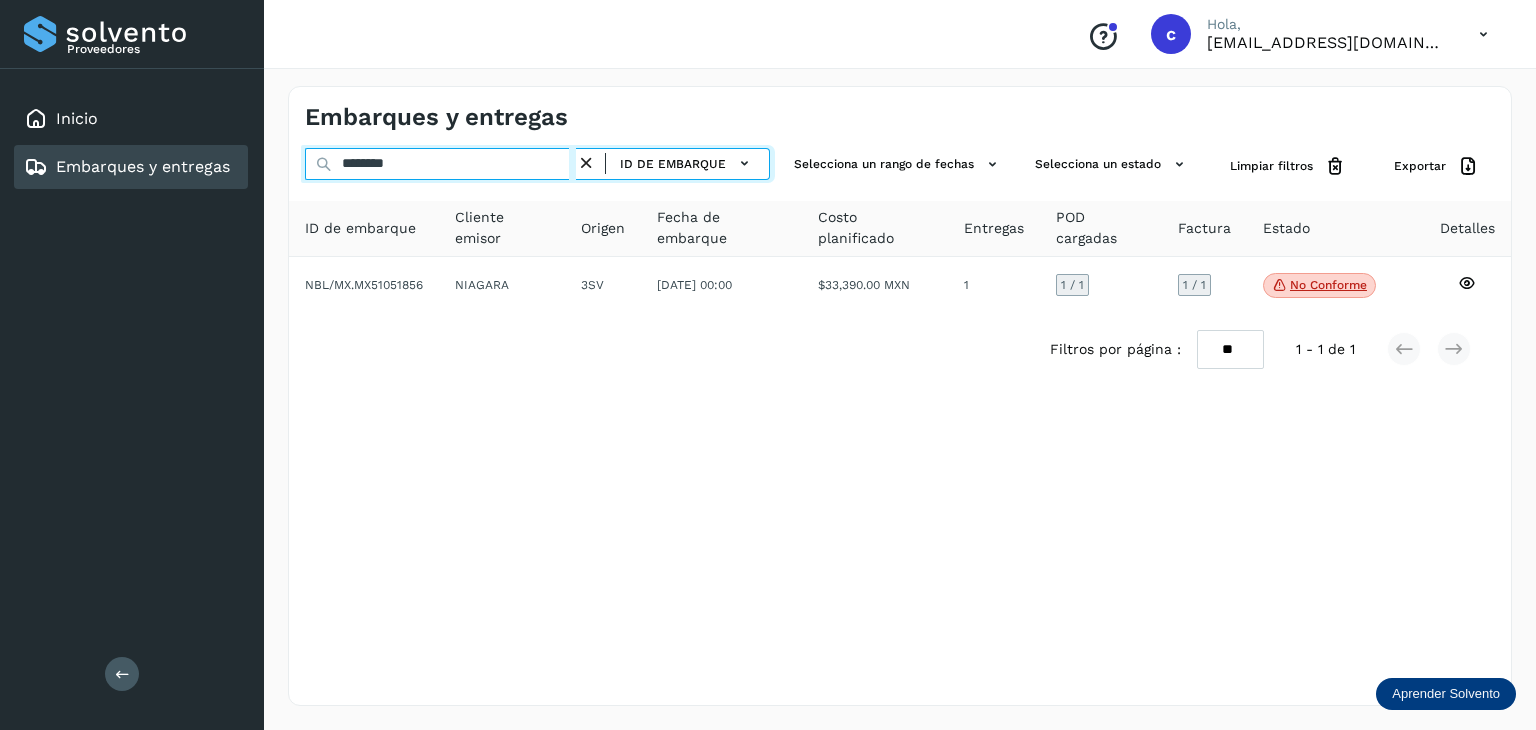 drag, startPoint x: 431, startPoint y: 169, endPoint x: 268, endPoint y: 163, distance: 163.1104 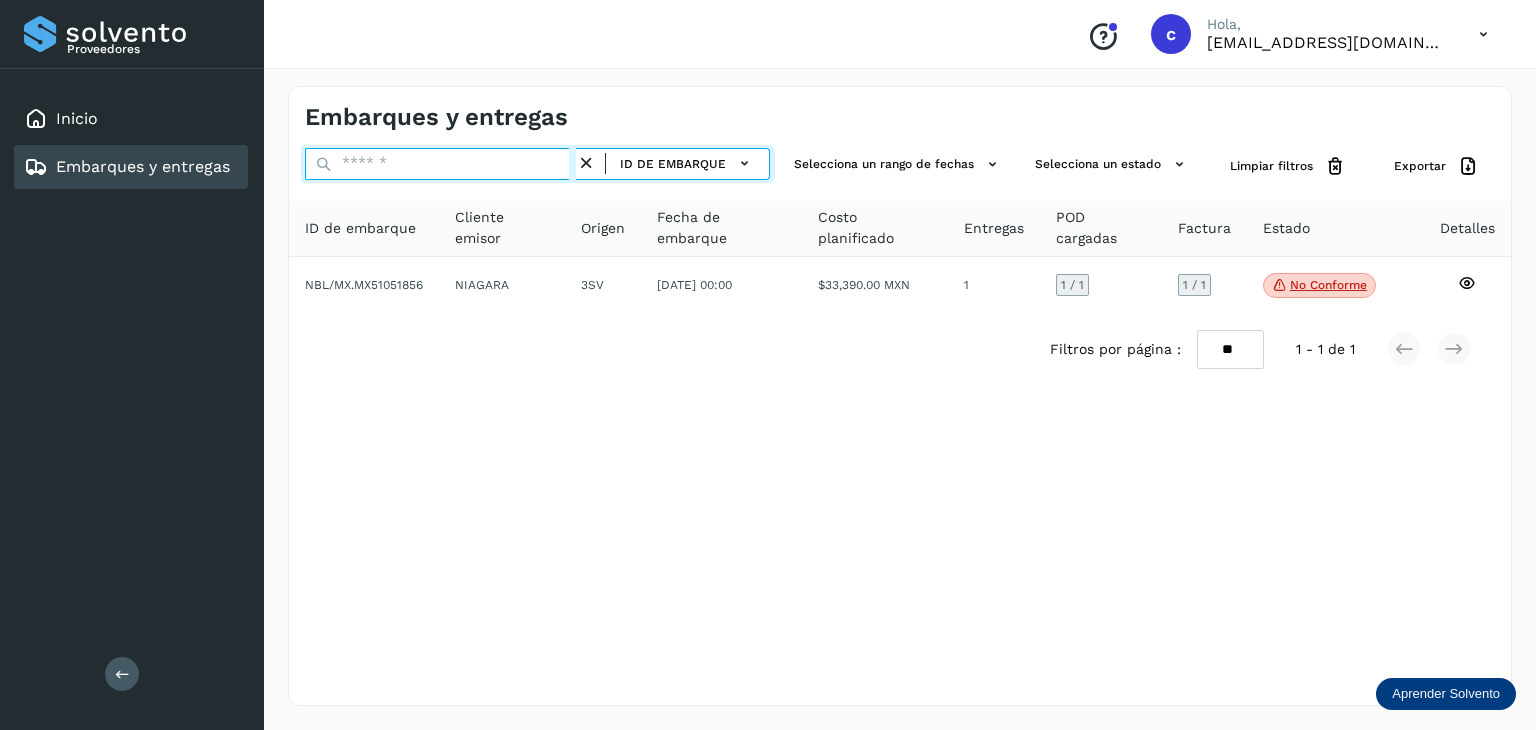 paste on "********" 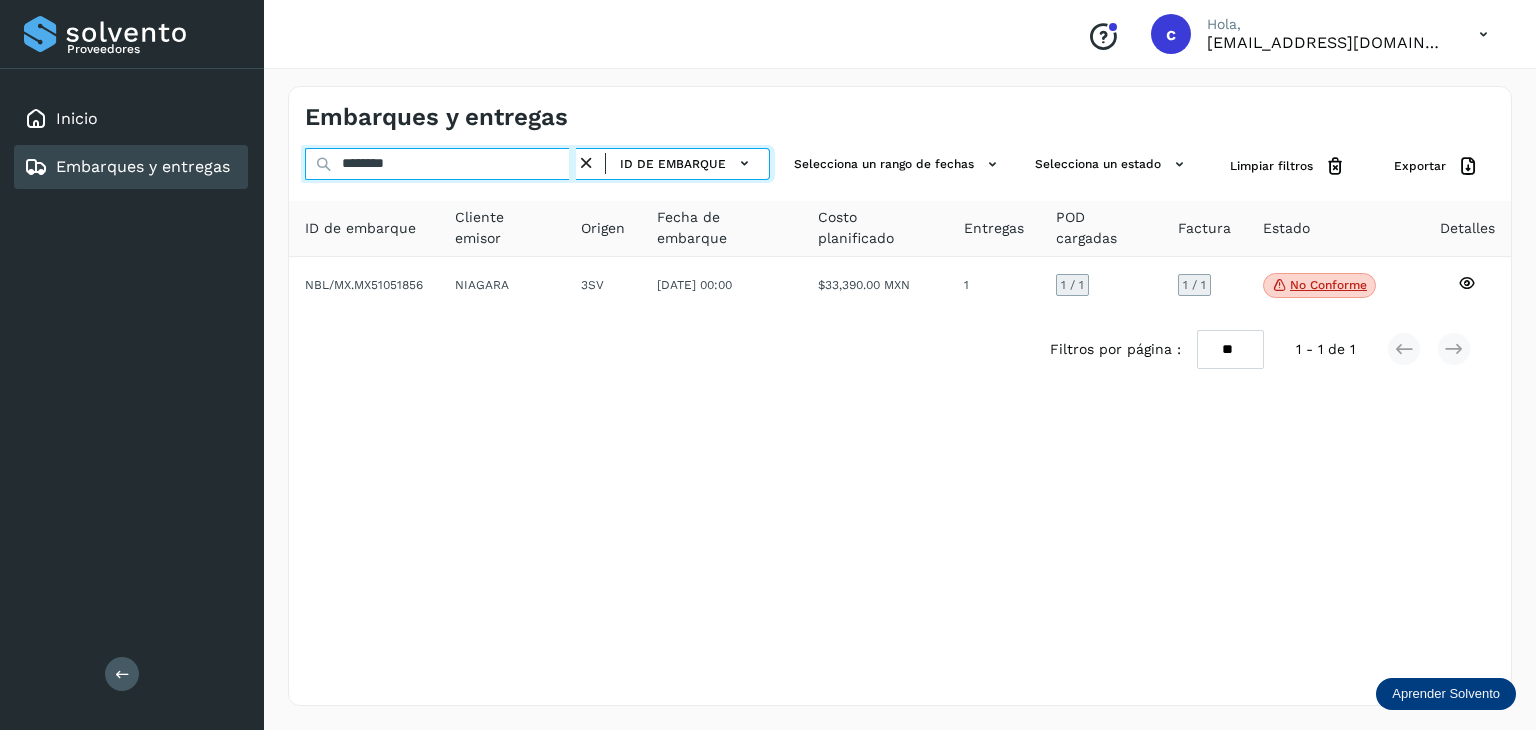 type on "********" 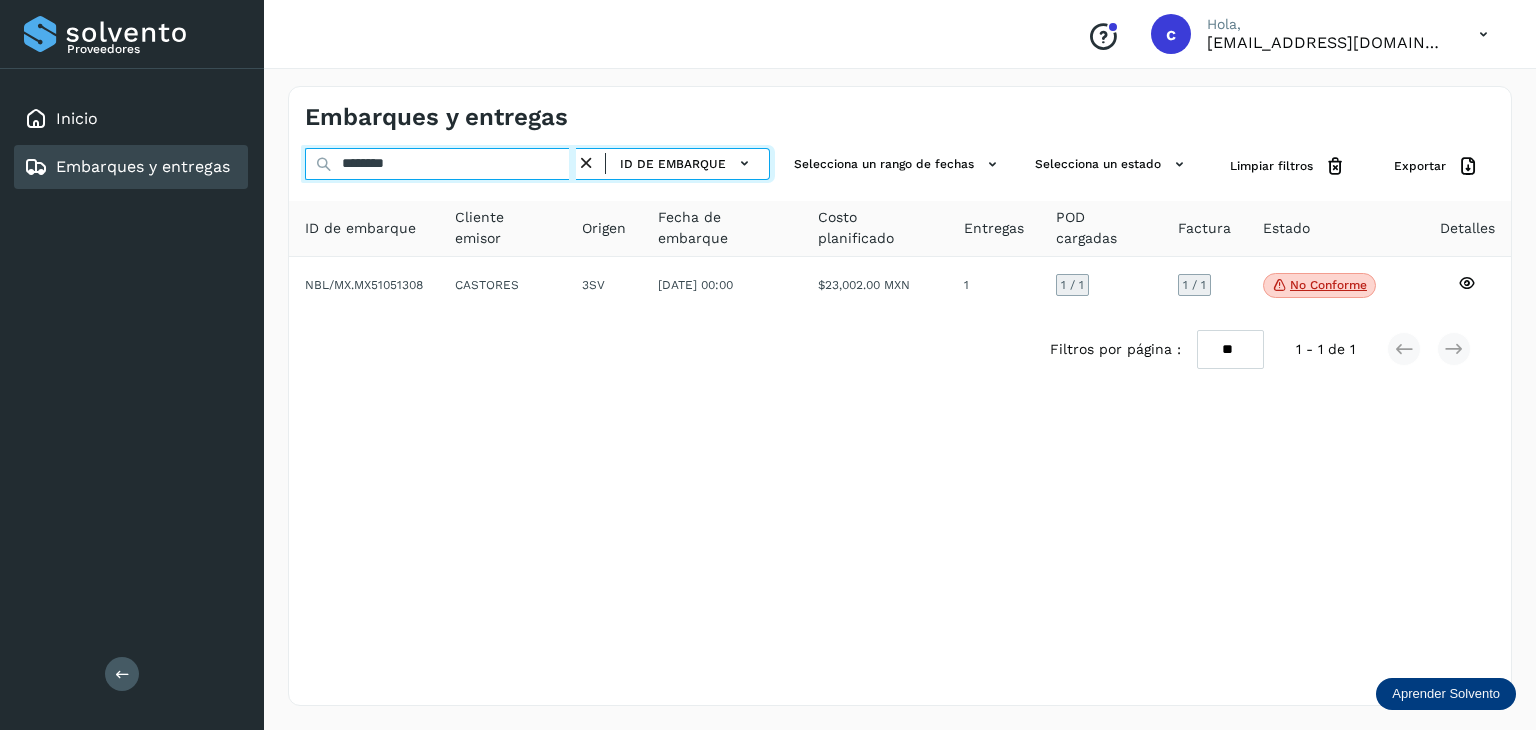 click on "Proveedores Inicio Embarques y entregas Salir
Conoce nuestros beneficios
c Hola, [EMAIL_ADDRESS][DOMAIN_NAME] Embarques y entregas ******** ID de embarque Selecciona un rango de fechas  Selecciona un estado Limpiar filtros Exportar ID de embarque Cliente emisor Origen Fecha de embarque Costo planificado Entregas POD cargadas Factura Estado Detalles NBL/MX.MX51051308 CASTORES 3SV [DATE] 00:00  $23,002.00 MXN  1 1  / 1 1 / 1 No conforme
Verifica el estado de la factura o entregas asociadas a este embarque
Filtros por página : ** ** ** 1 - 1 de 1" 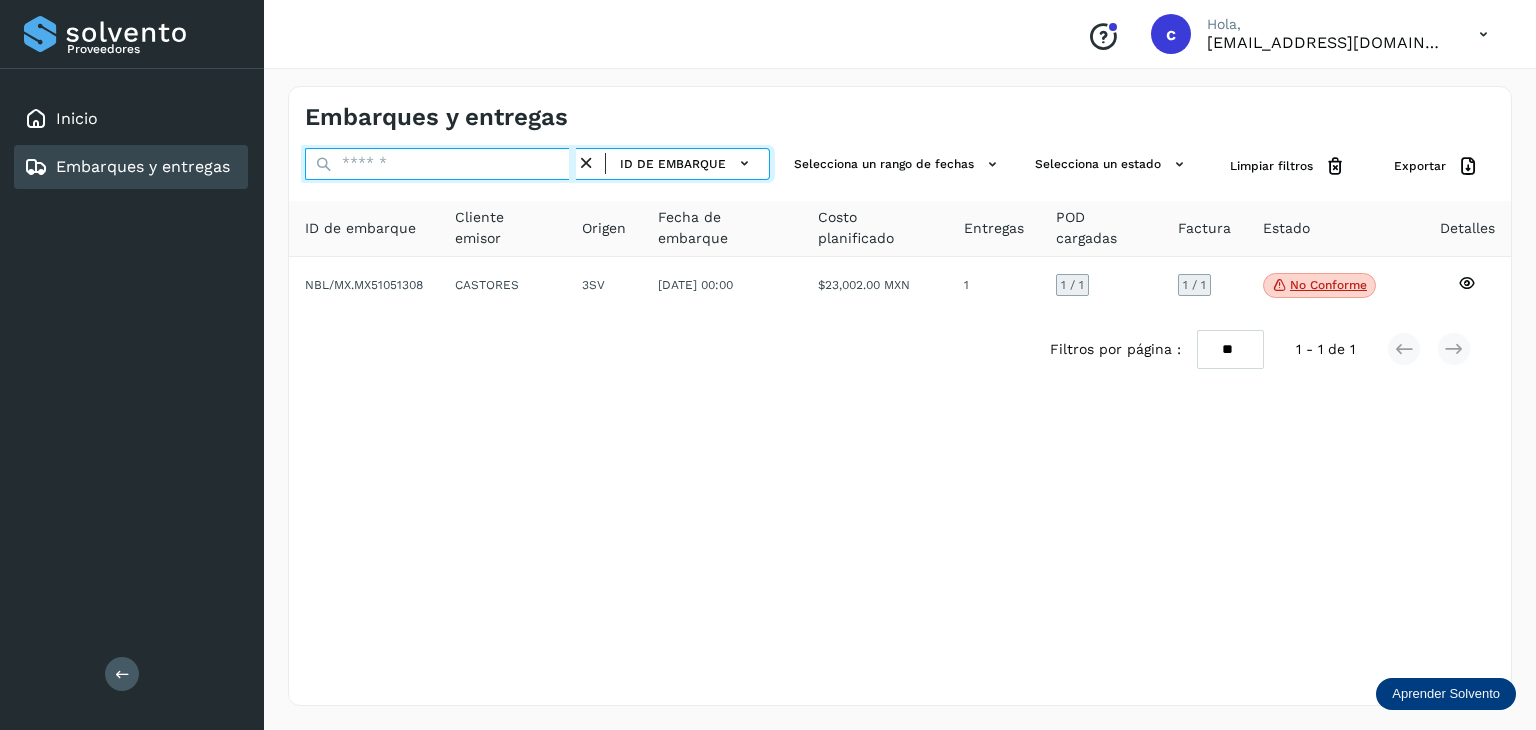paste on "********" 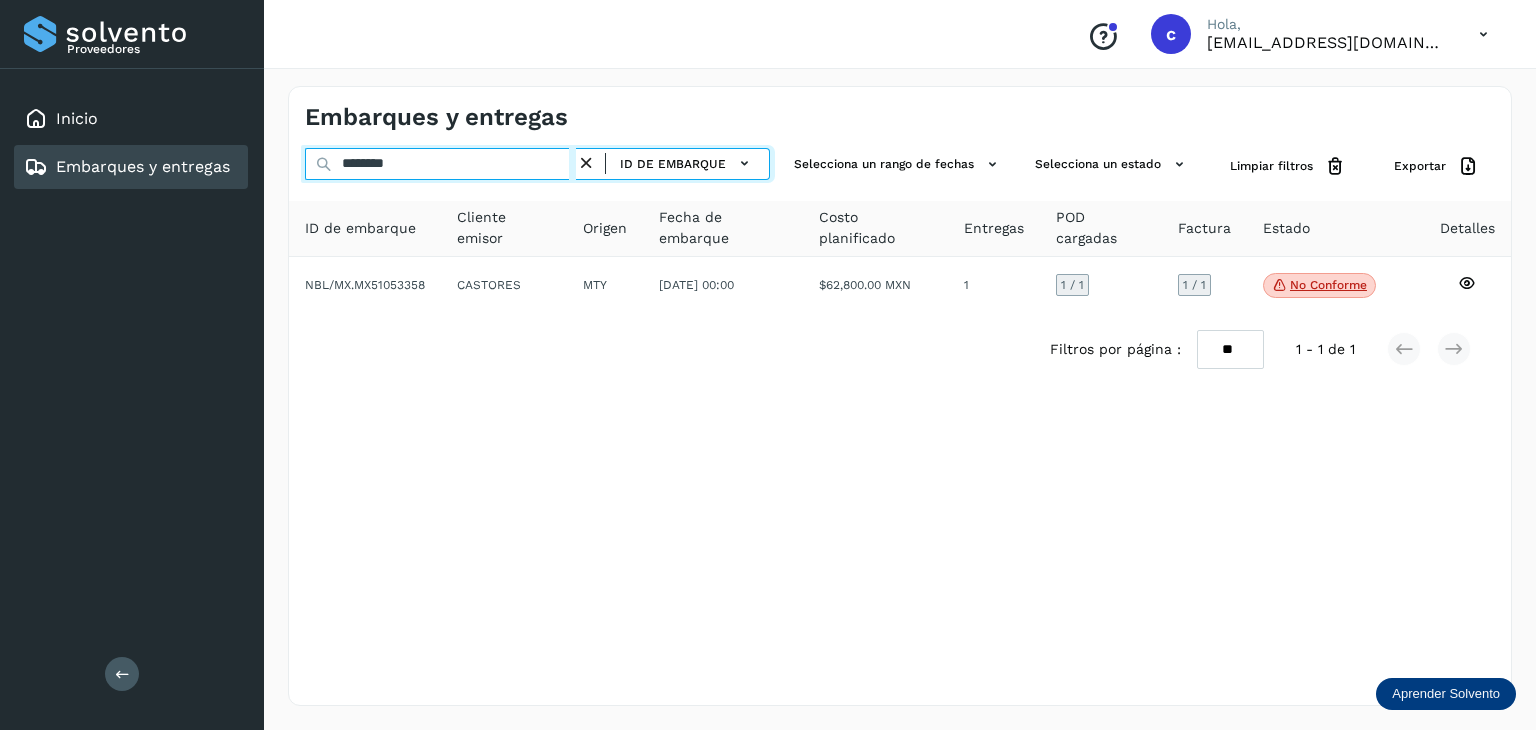 click on "********" at bounding box center (440, 164) 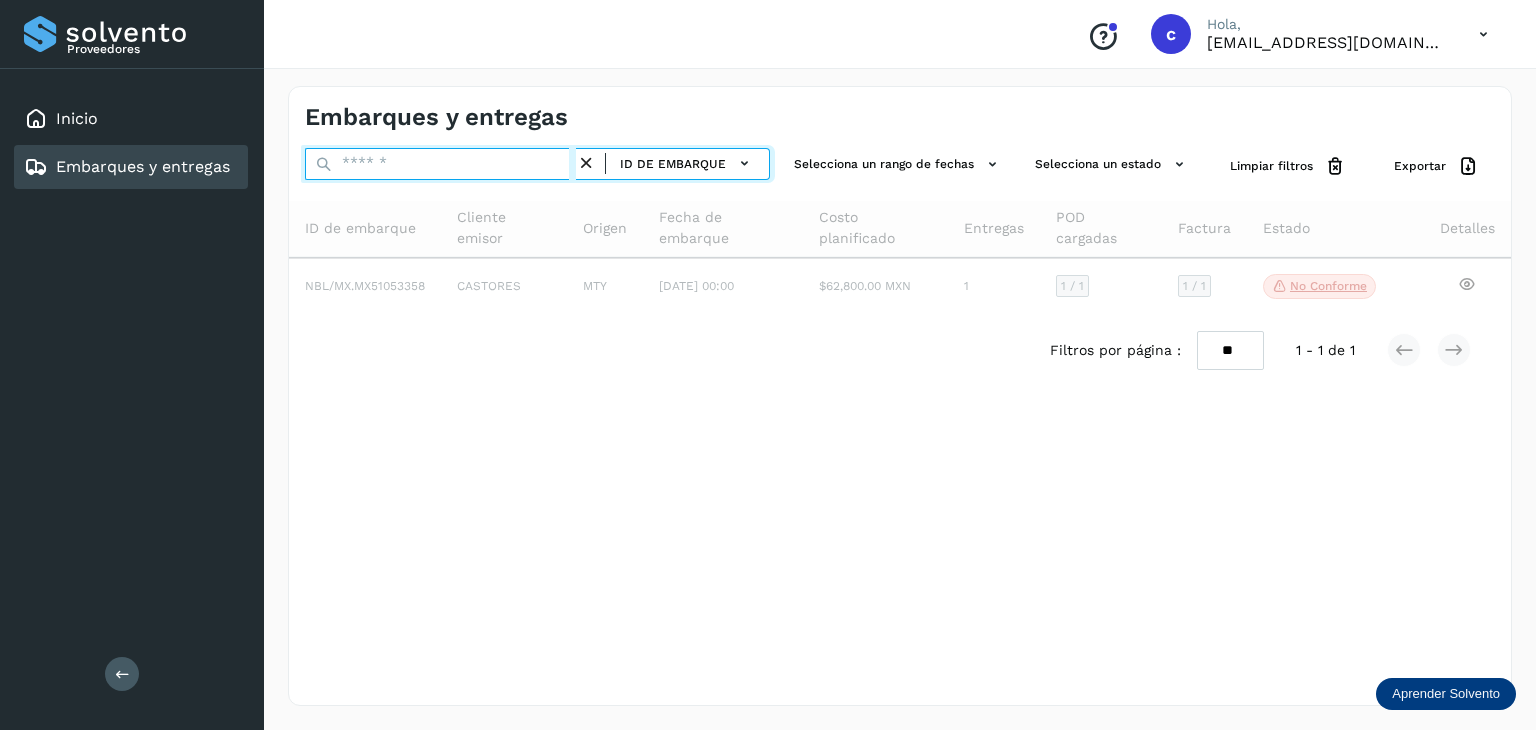 paste on "********" 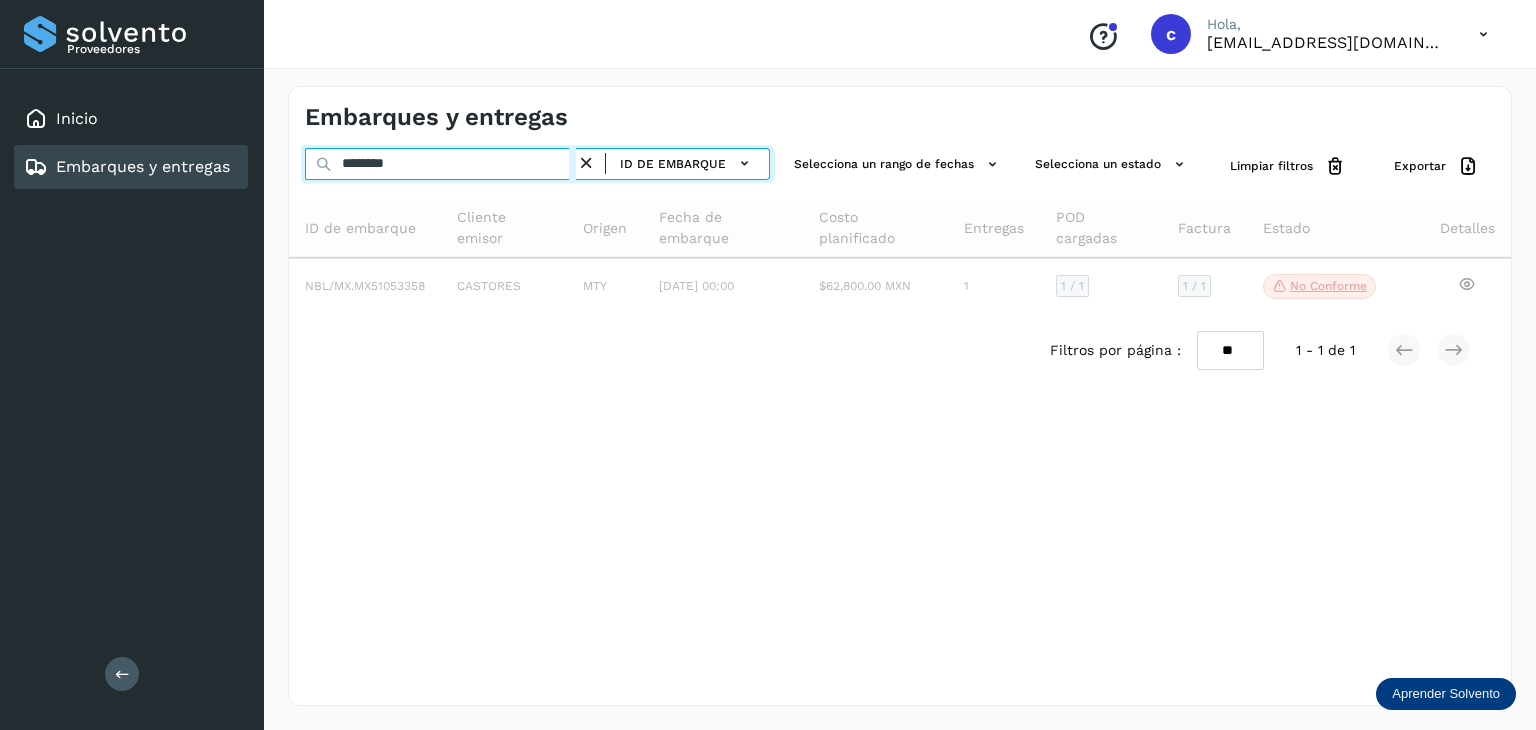 type on "********" 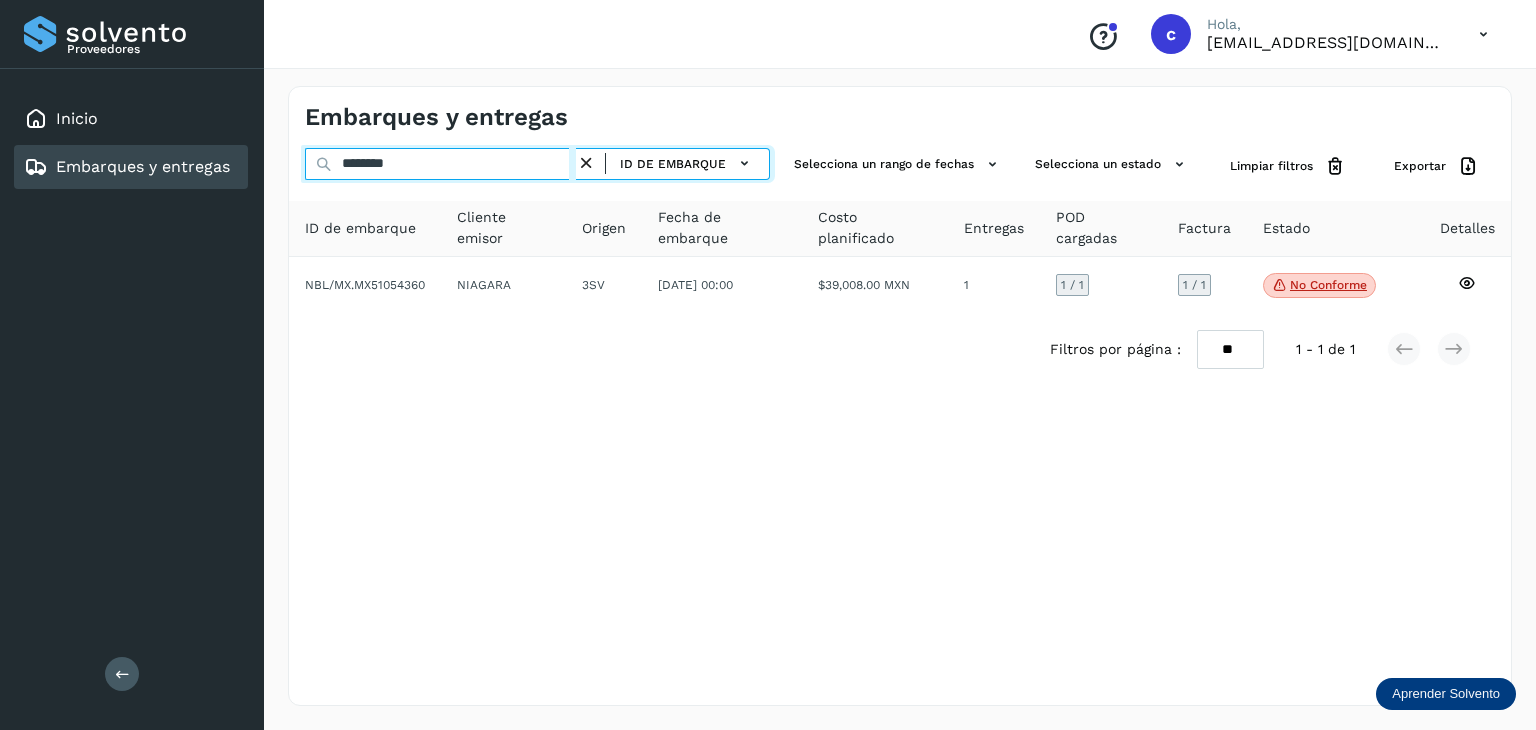 drag, startPoint x: 412, startPoint y: 162, endPoint x: 252, endPoint y: 160, distance: 160.0125 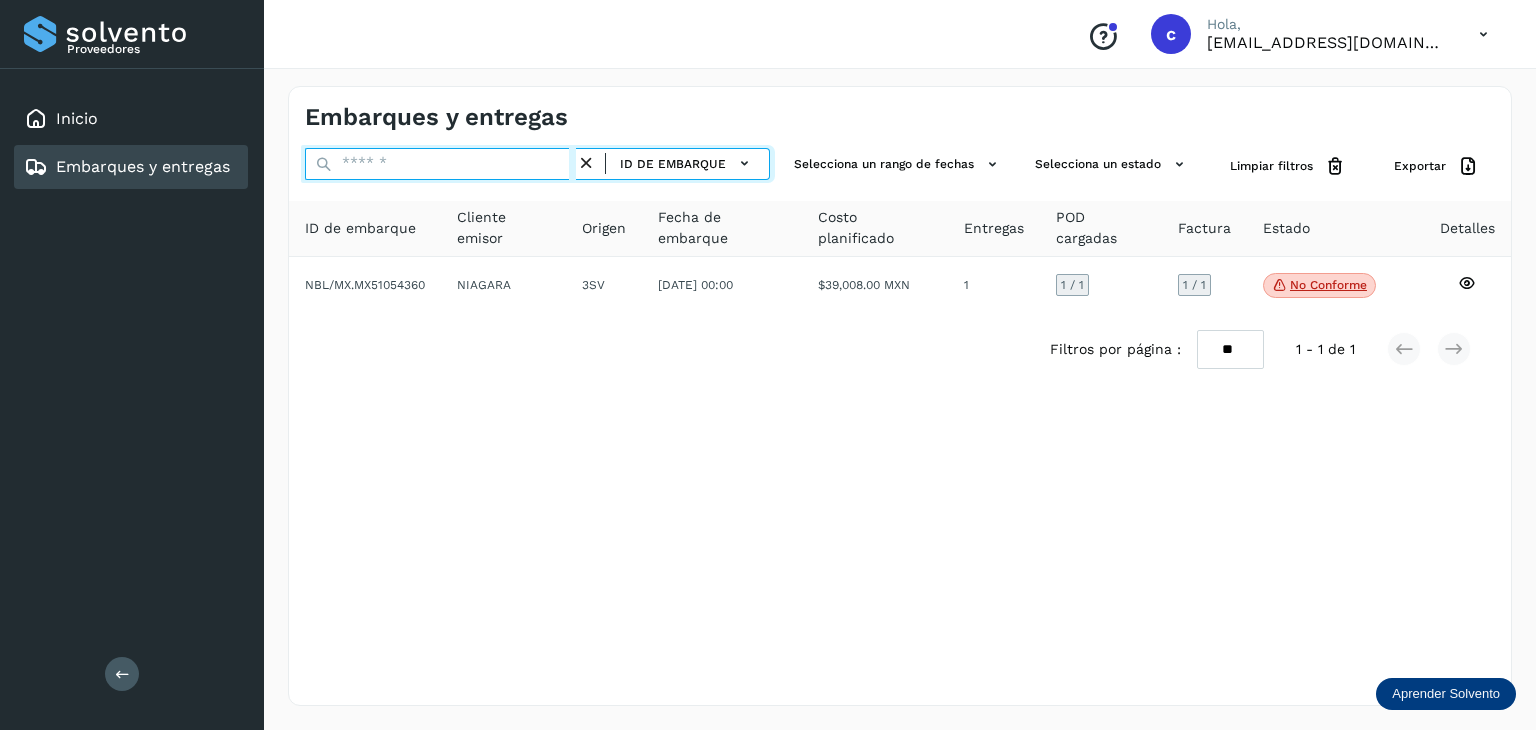 paste on "********" 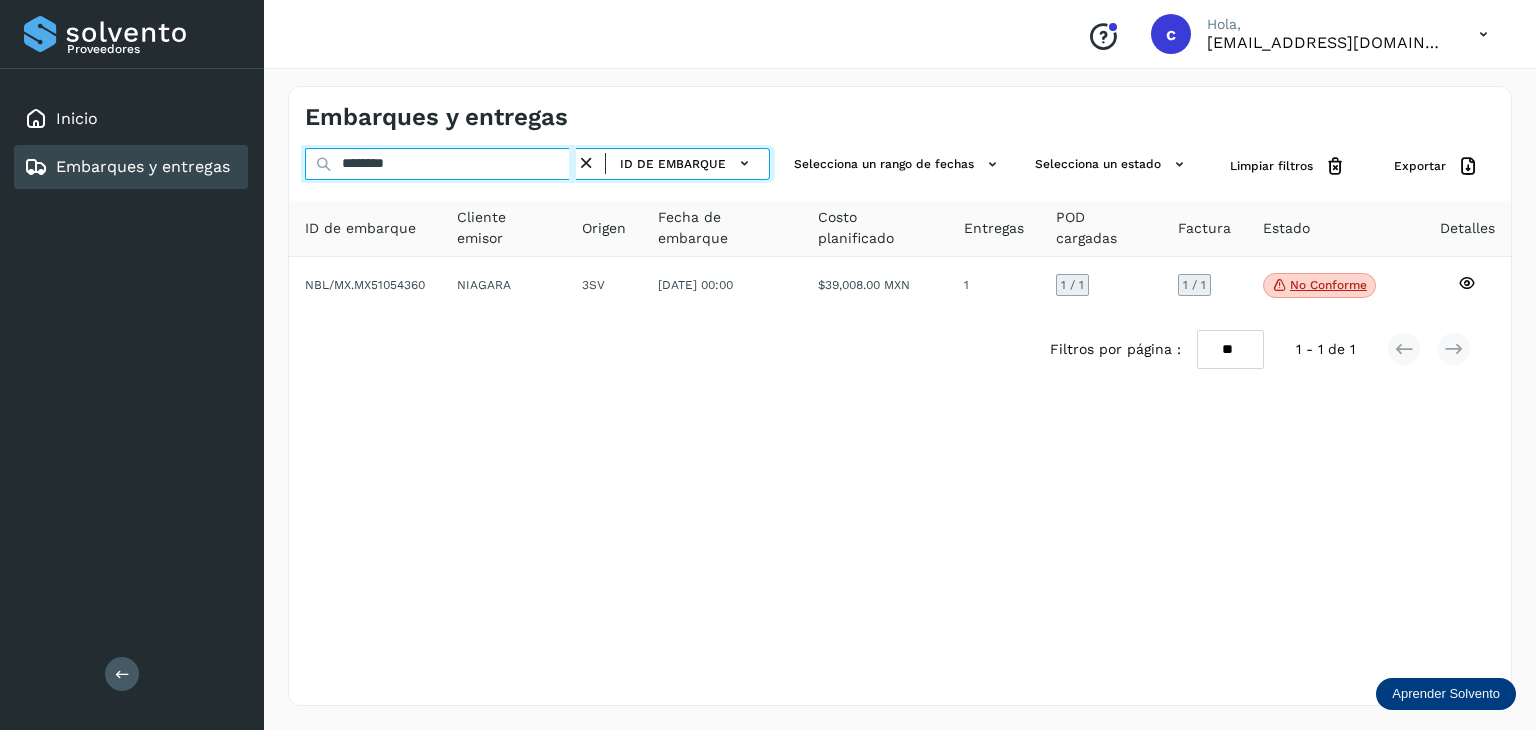 type on "********" 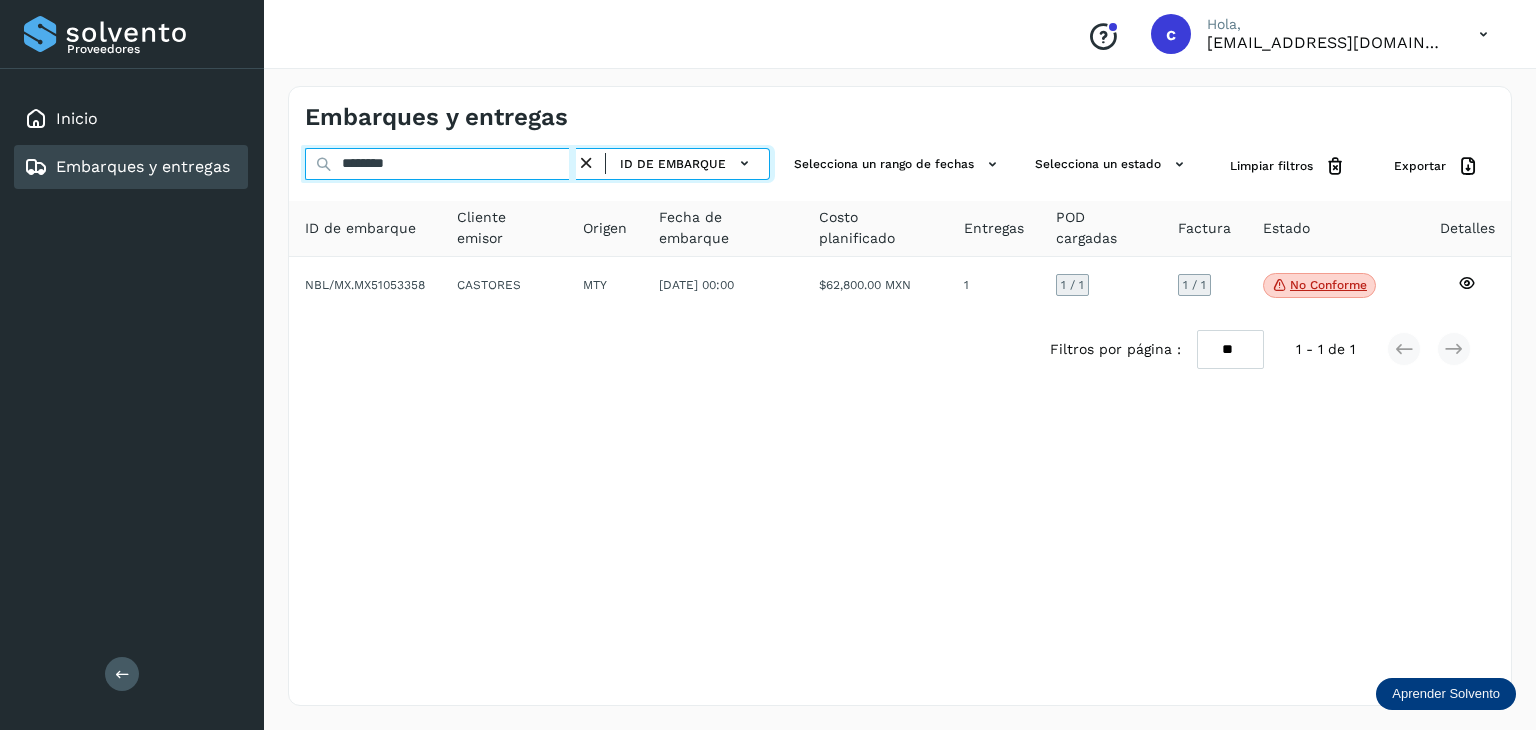 drag, startPoint x: 437, startPoint y: 160, endPoint x: 164, endPoint y: 178, distance: 273.59277 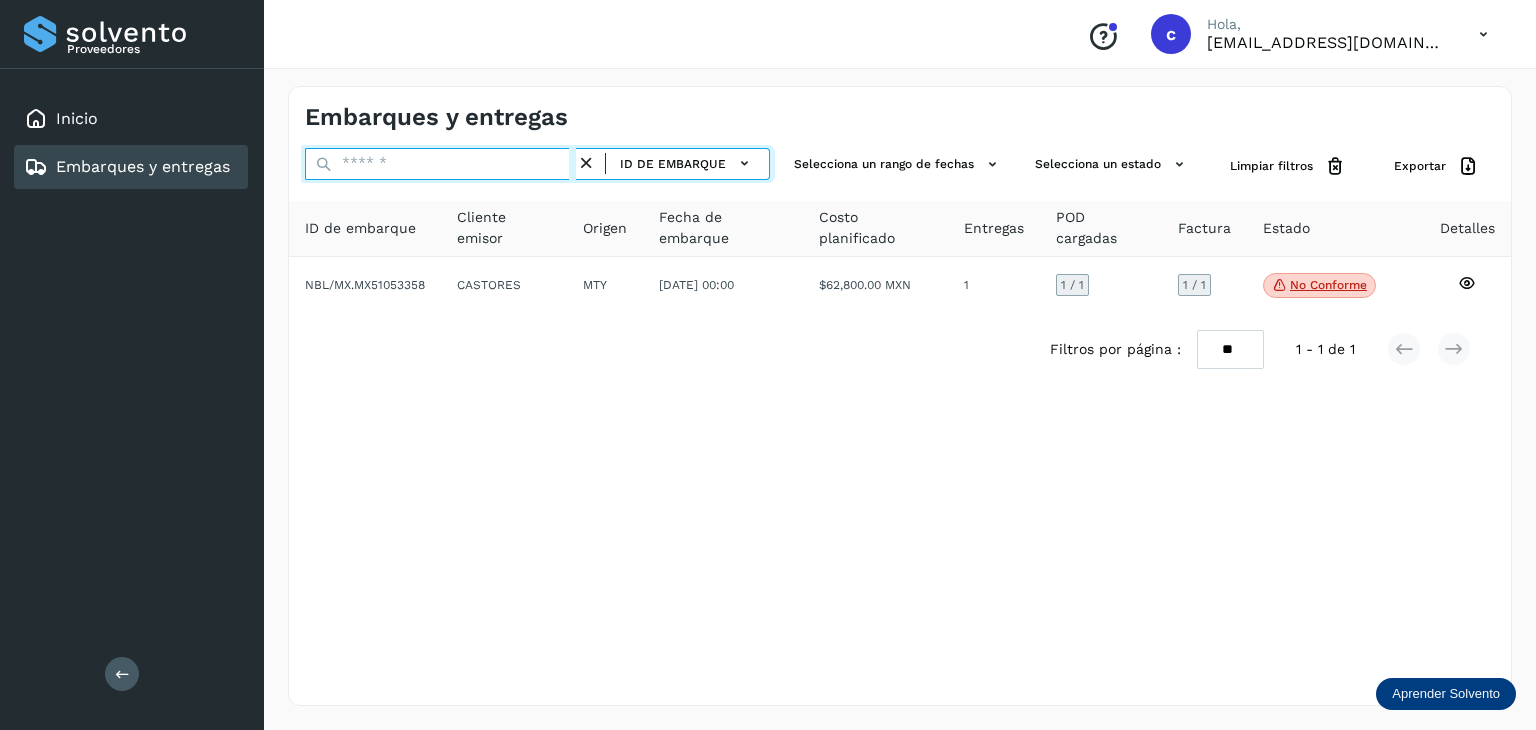 paste on "********" 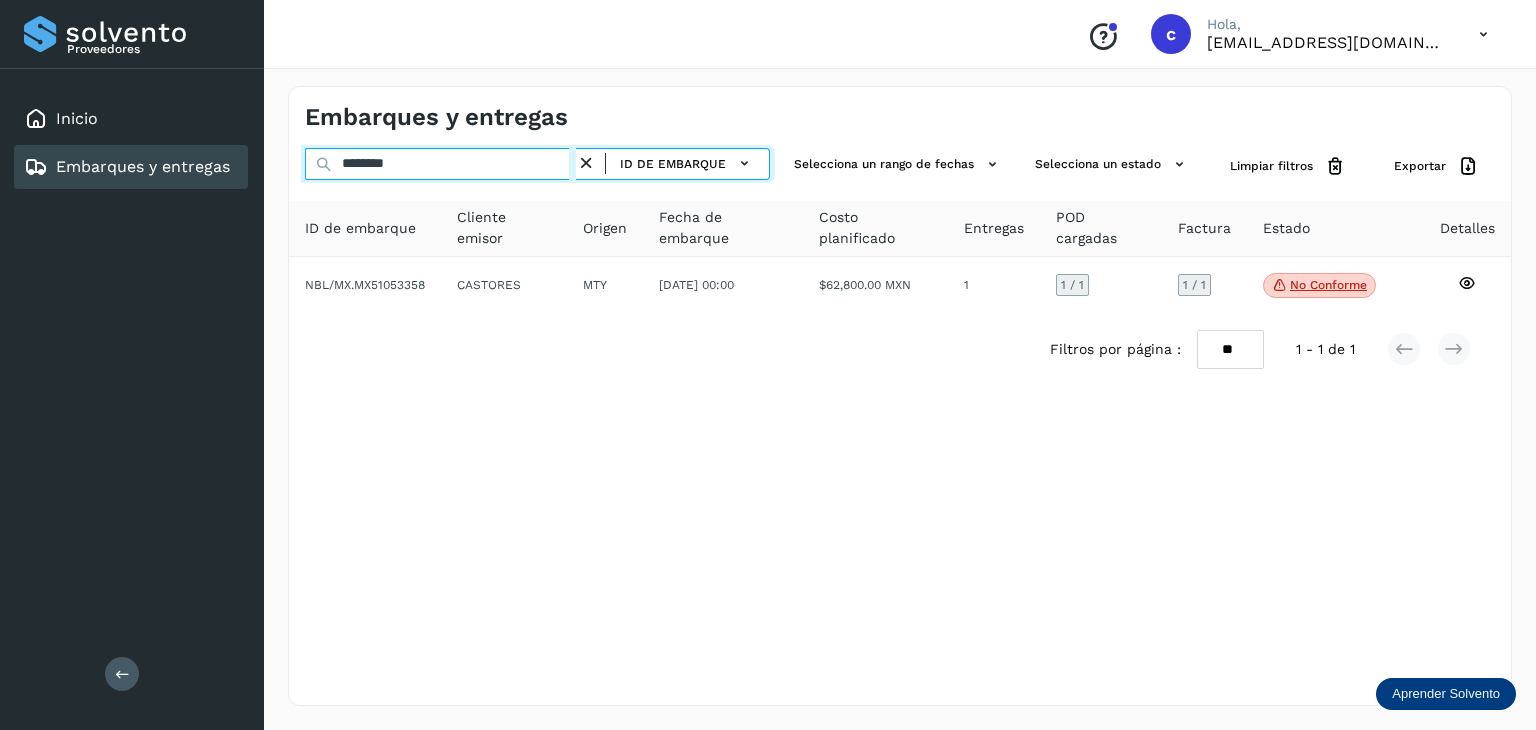 type on "********" 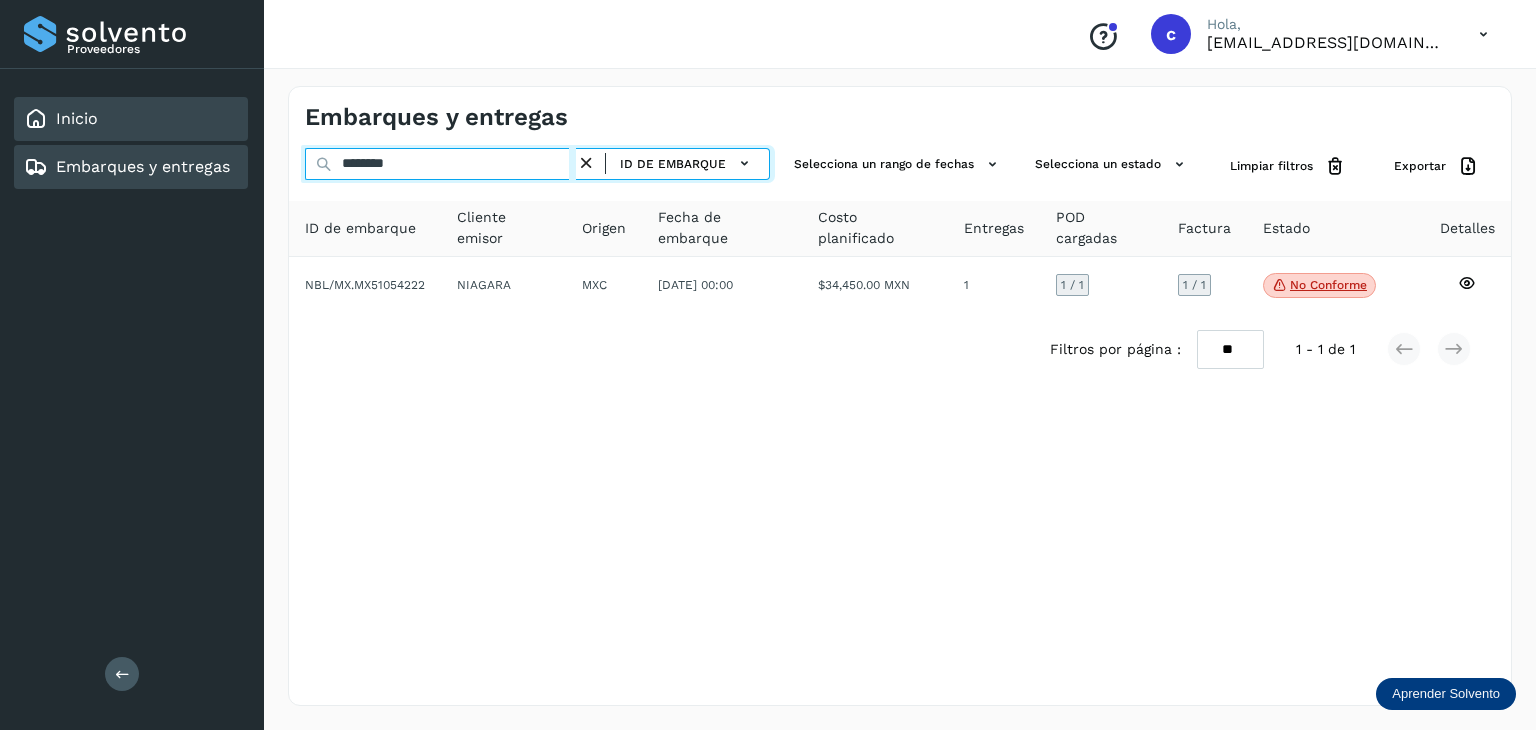 drag, startPoint x: 431, startPoint y: 161, endPoint x: 240, endPoint y: 113, distance: 196.93907 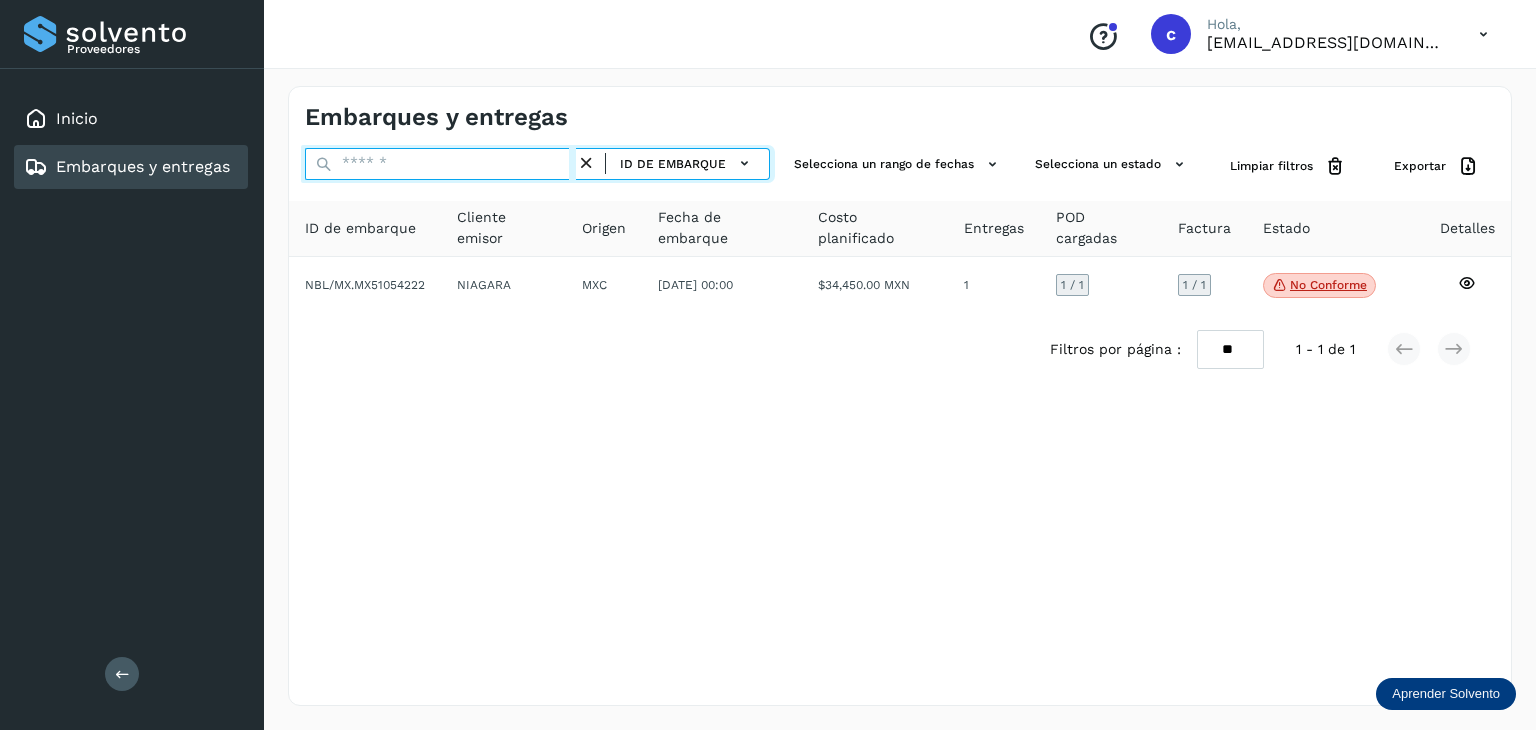 paste on "********" 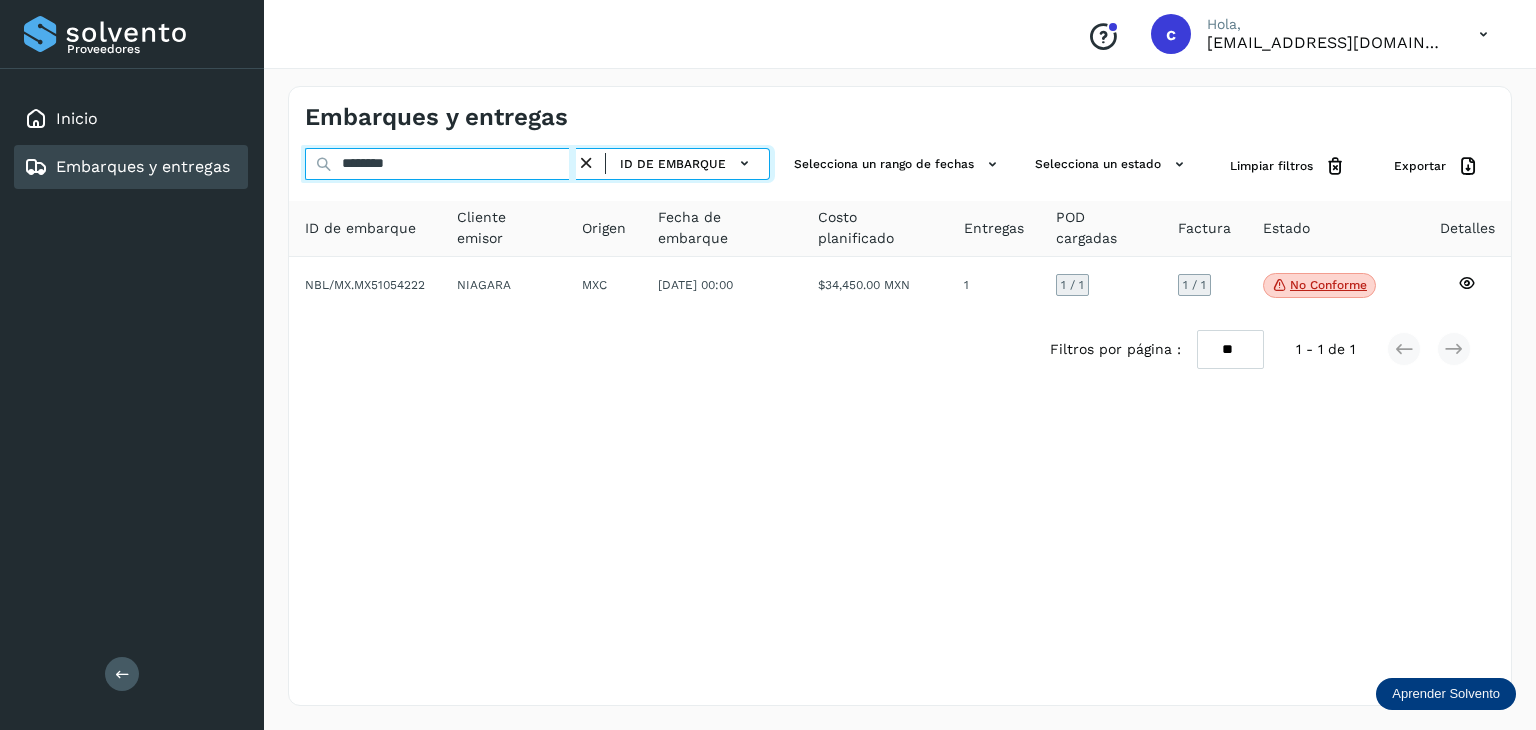 type on "********" 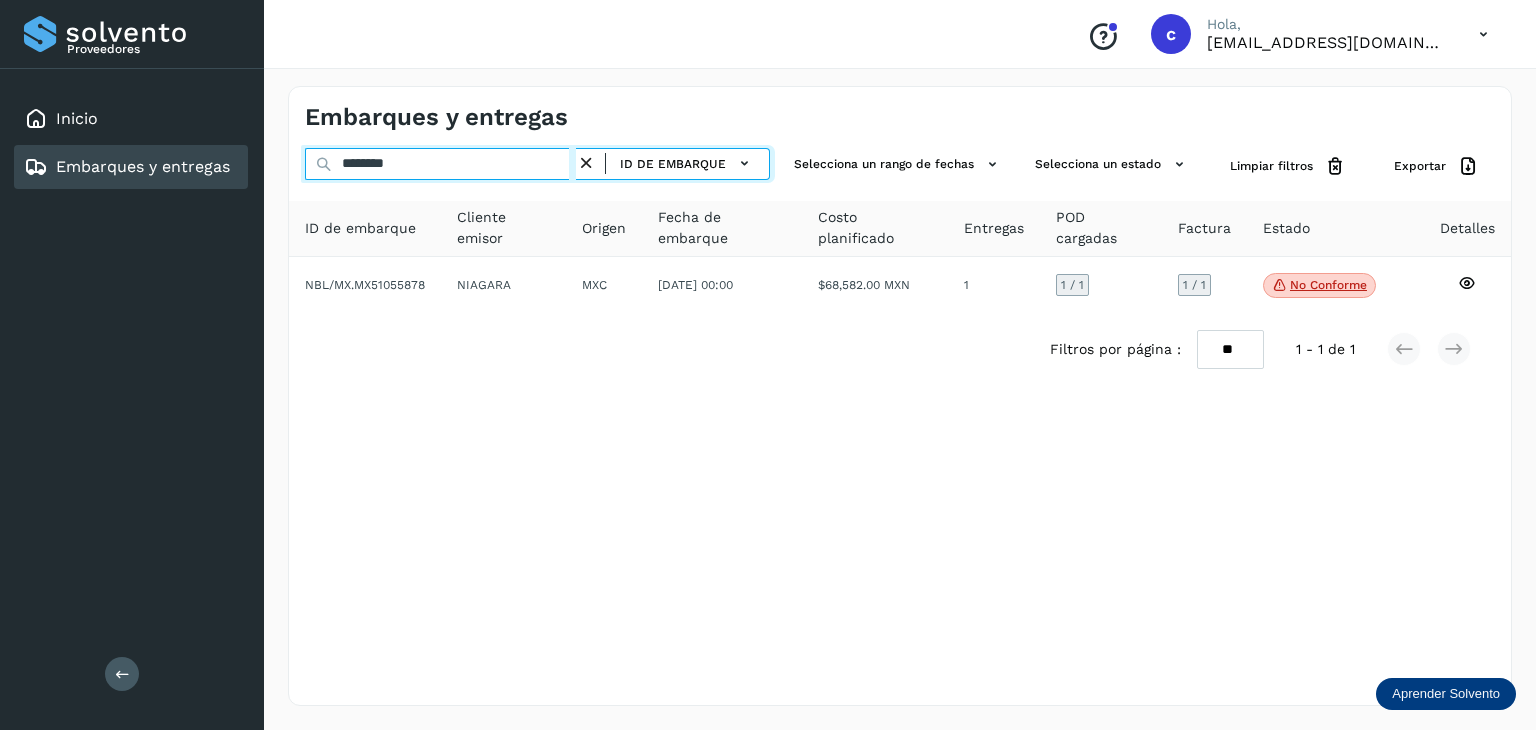 drag, startPoint x: 418, startPoint y: 161, endPoint x: 175, endPoint y: 163, distance: 243.00822 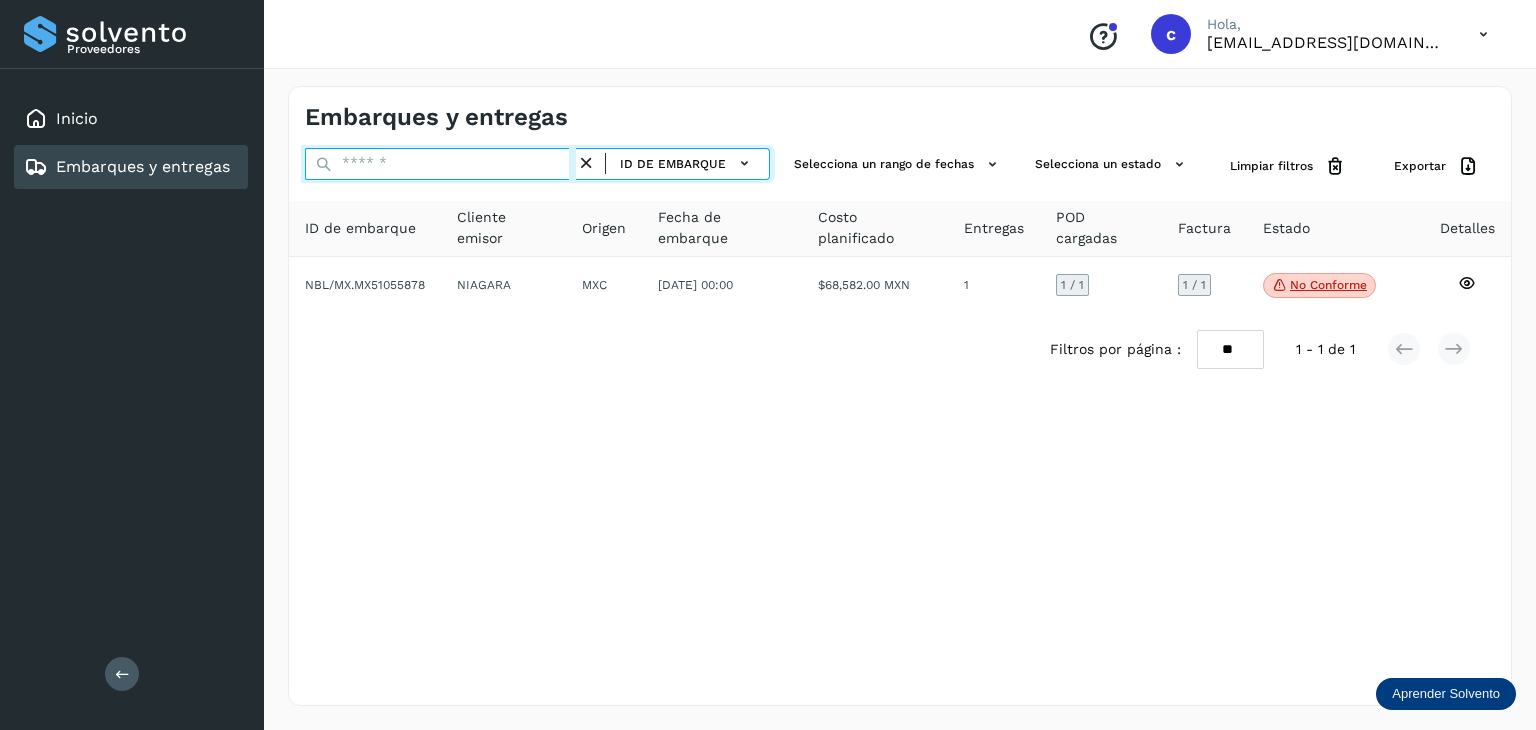 paste on "********" 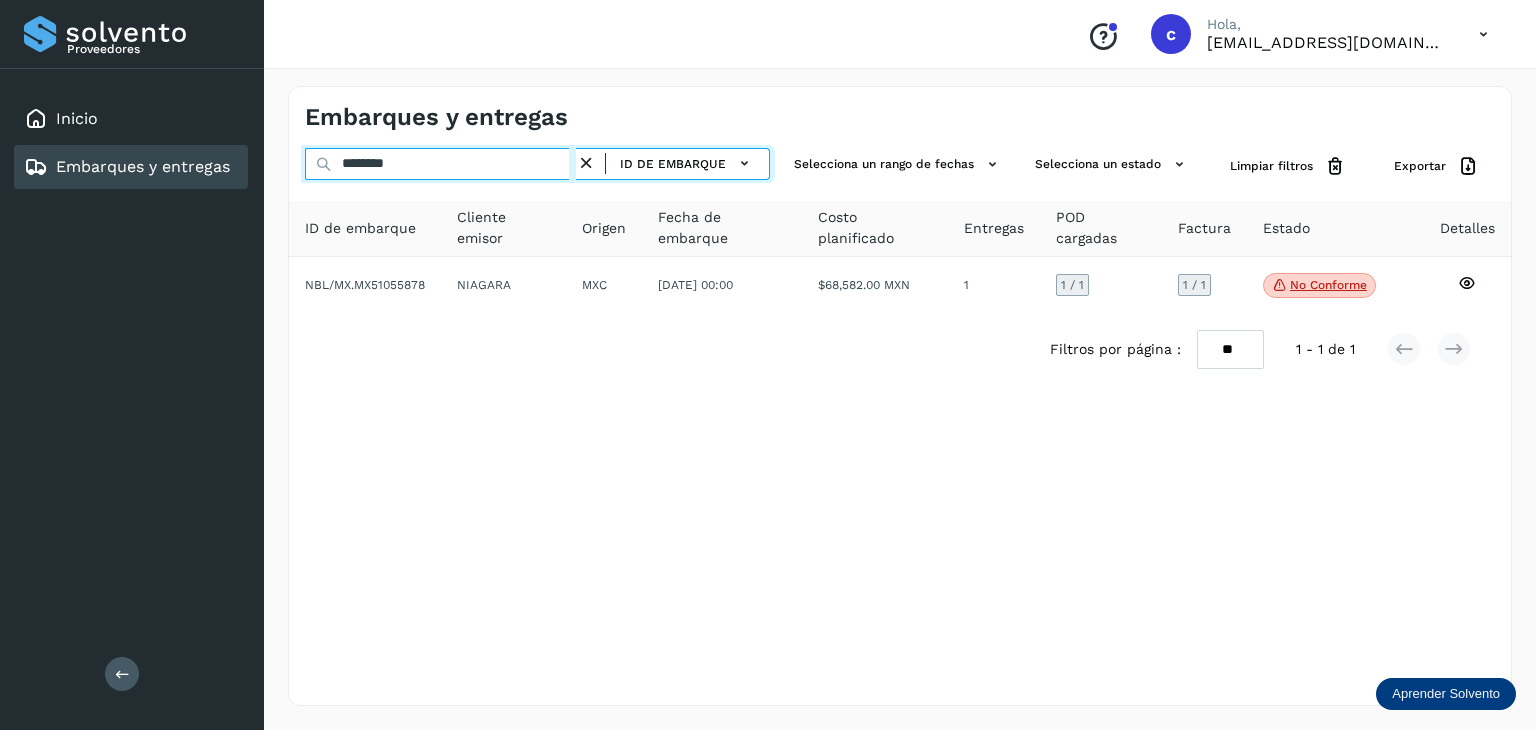 type on "********" 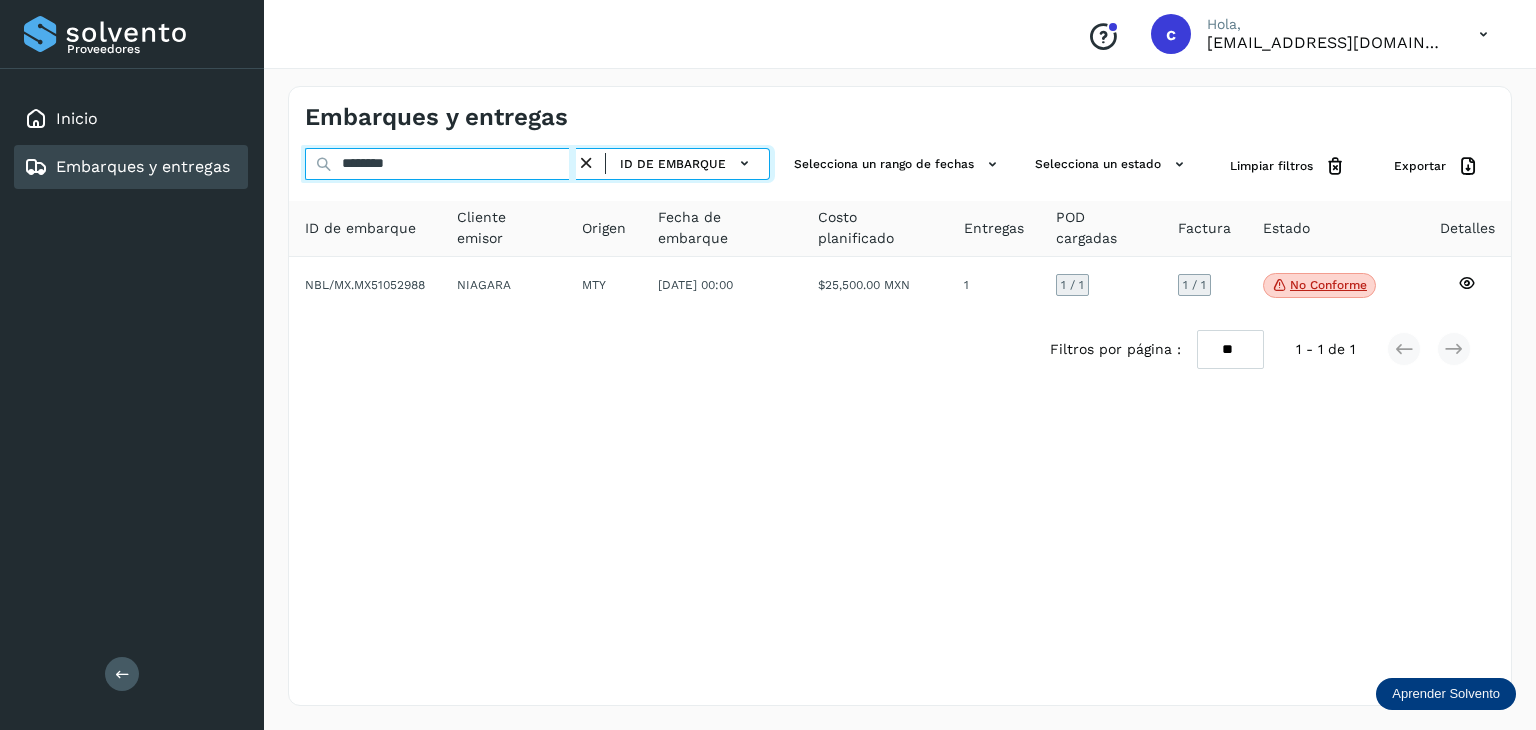 click on "Proveedores Inicio Embarques y entregas Salir
Conoce nuestros beneficios
c Hola, [EMAIL_ADDRESS][DOMAIN_NAME] Embarques y entregas ******** ID de embarque Selecciona un rango de fechas  Selecciona un estado Limpiar filtros Exportar ID de embarque Cliente emisor Origen Fecha de embarque Costo planificado Entregas POD cargadas Factura Estado Detalles NBL/MX.MX51052988 NIAGARA MTY [DATE] 00:00  $25,500.00 MXN  1 1  / 1 1 / 1 No conforme
Verifica el estado de la factura o entregas asociadas a este embarque
Filtros por página : ** ** ** 1 - 1 de 1" 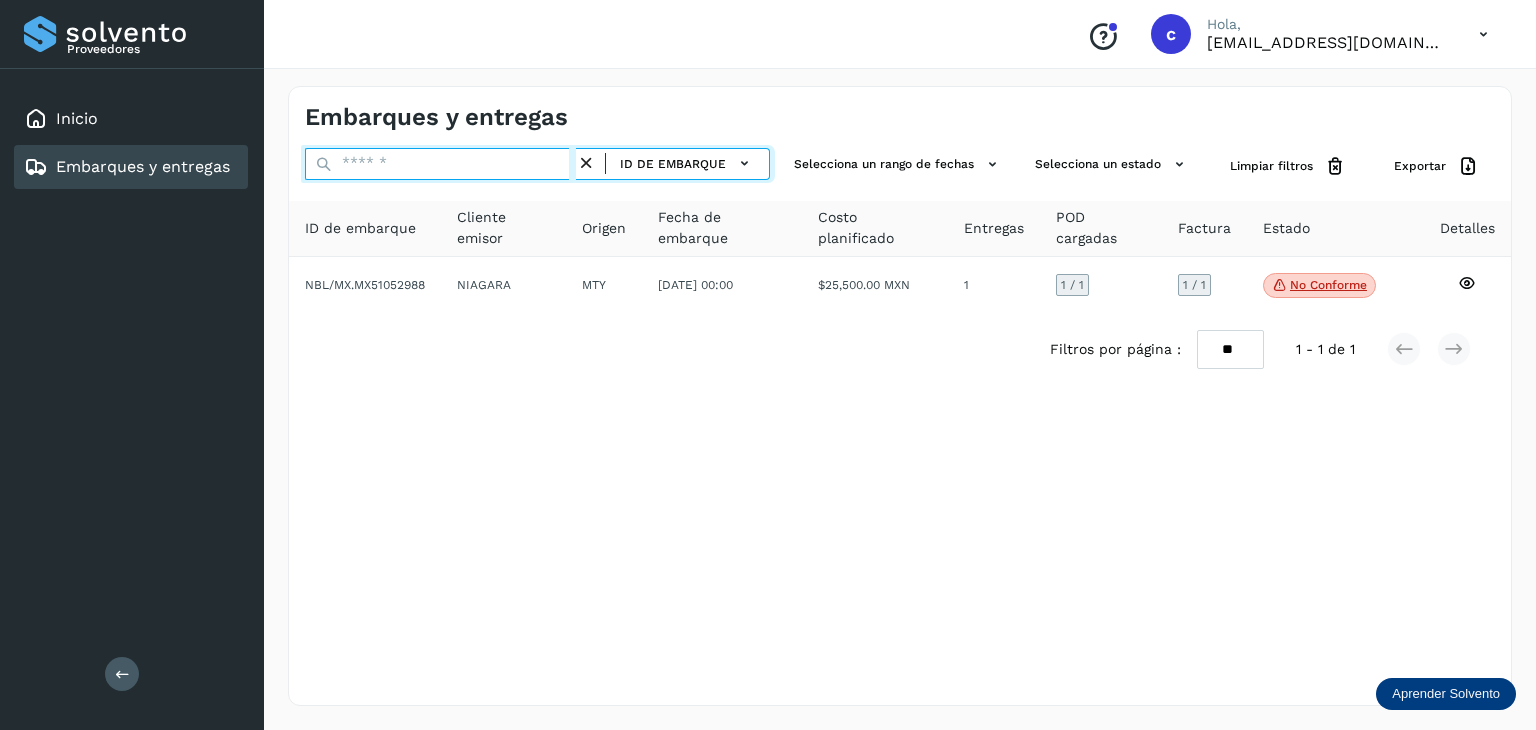 paste on "********" 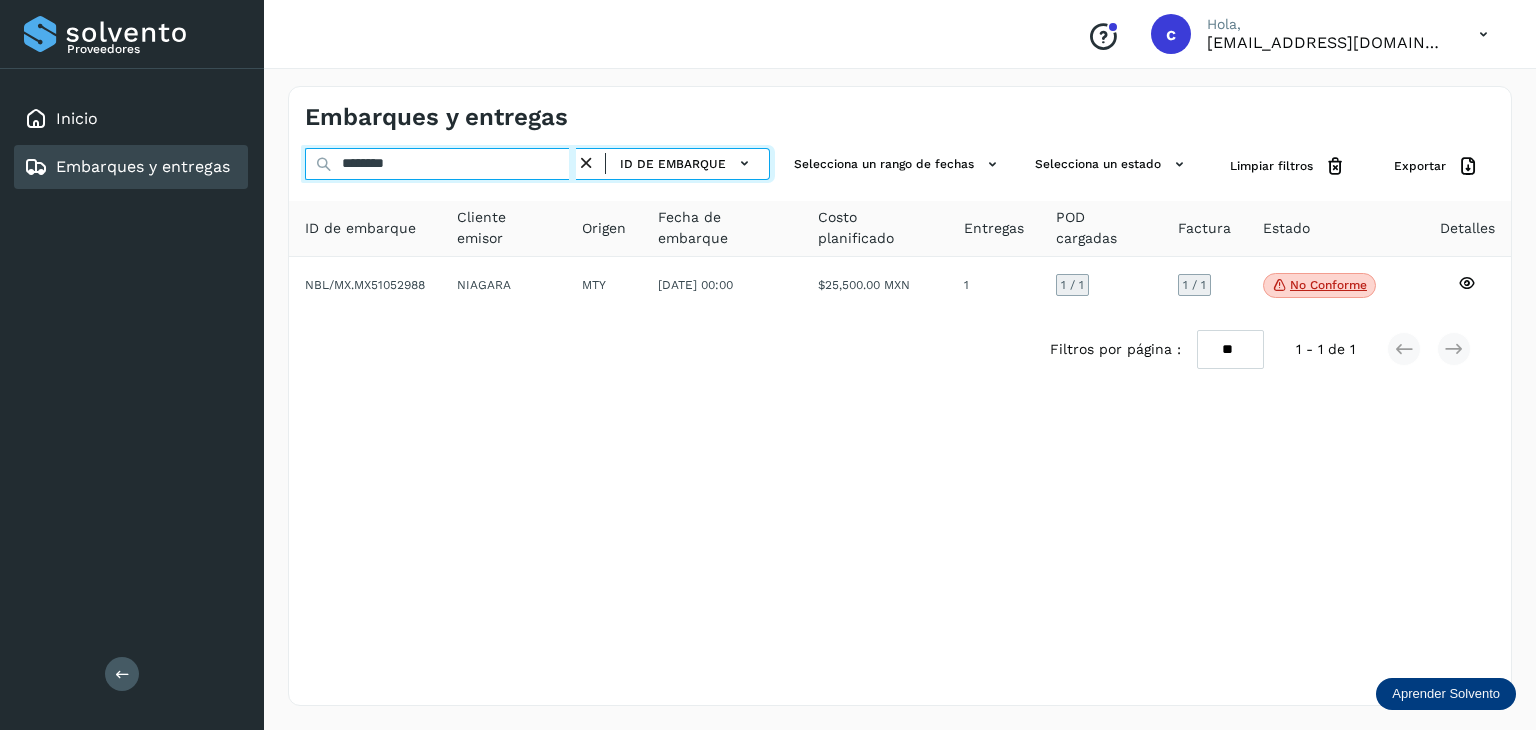 type on "********" 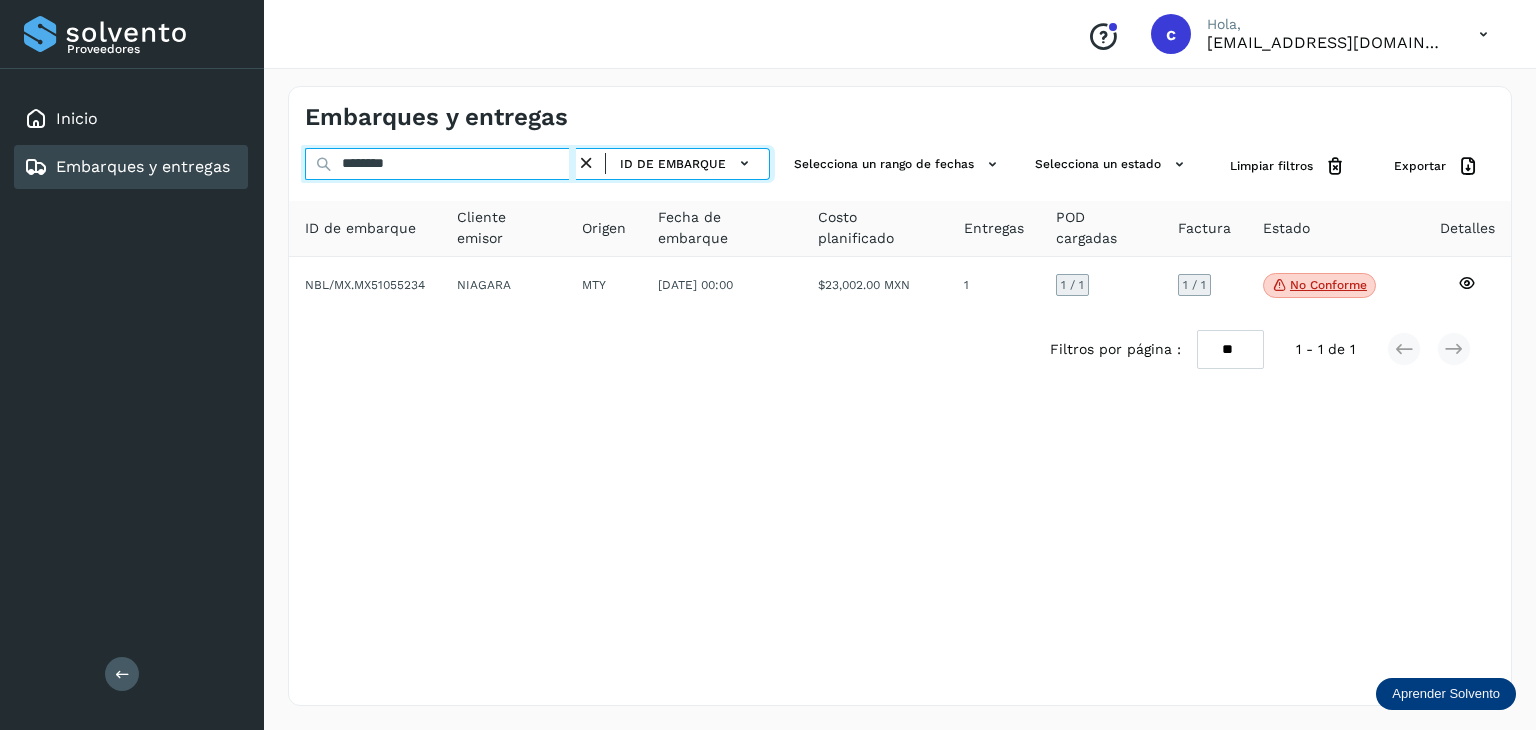 drag, startPoint x: 275, startPoint y: 142, endPoint x: 151, endPoint y: 154, distance: 124.57929 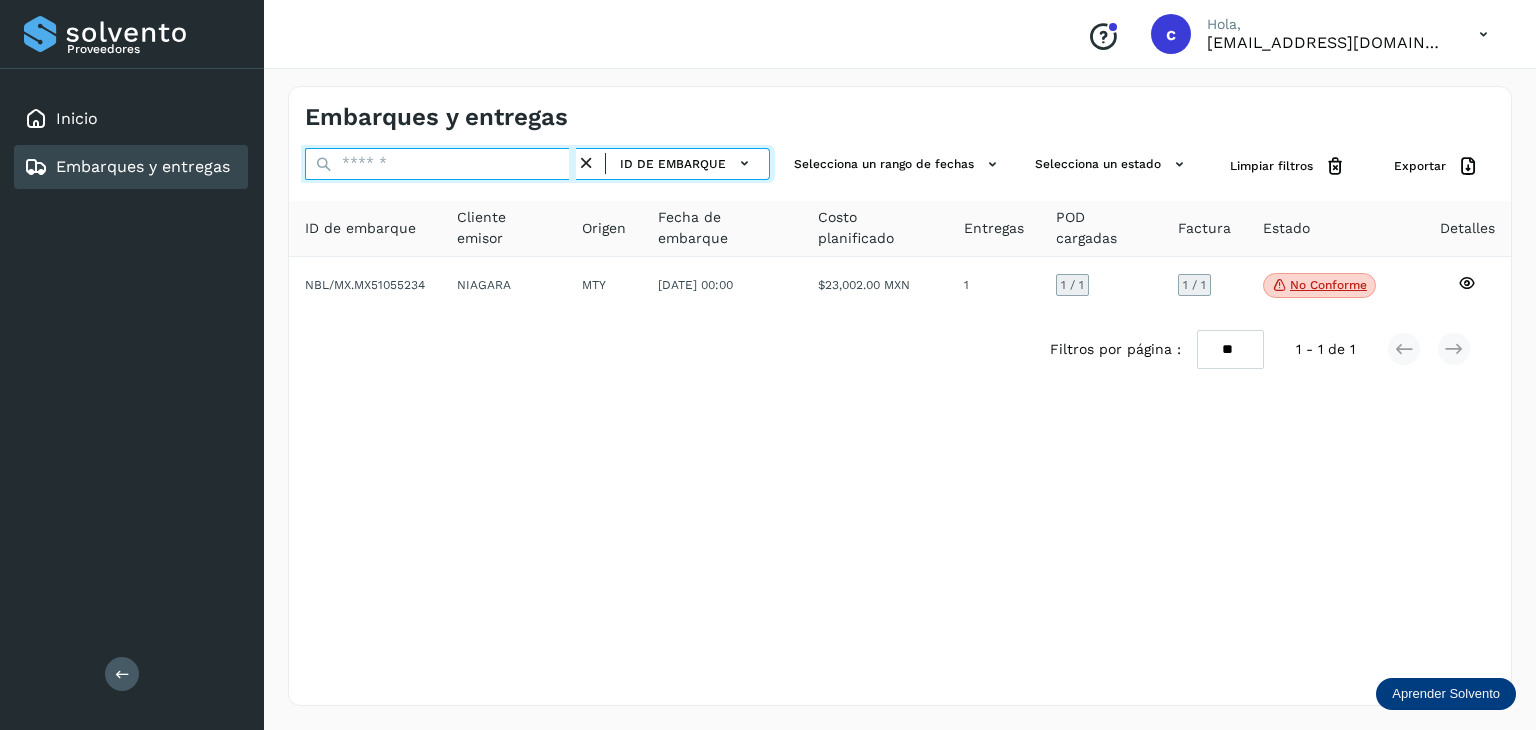 paste on "********" 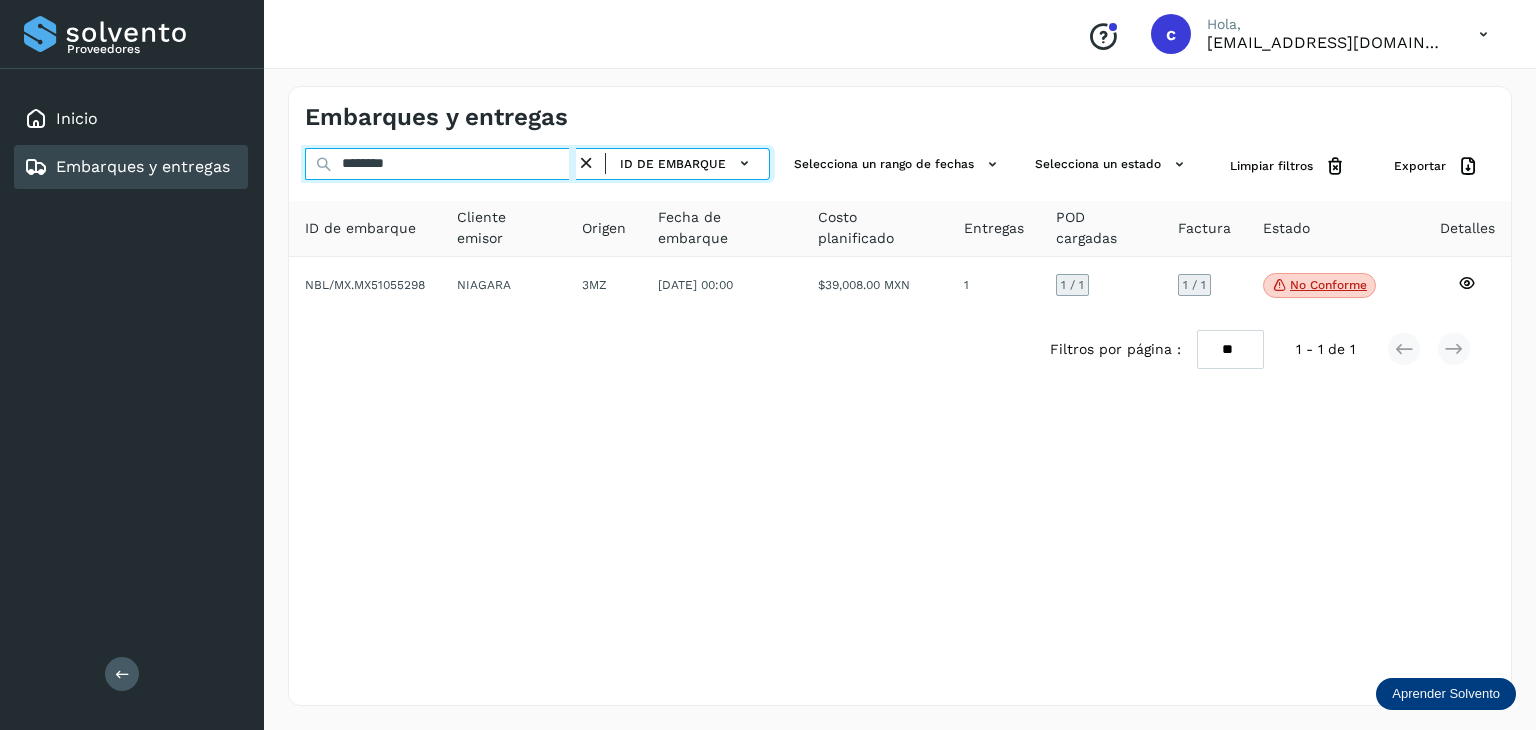 drag, startPoint x: 384, startPoint y: 157, endPoint x: 210, endPoint y: 161, distance: 174.04597 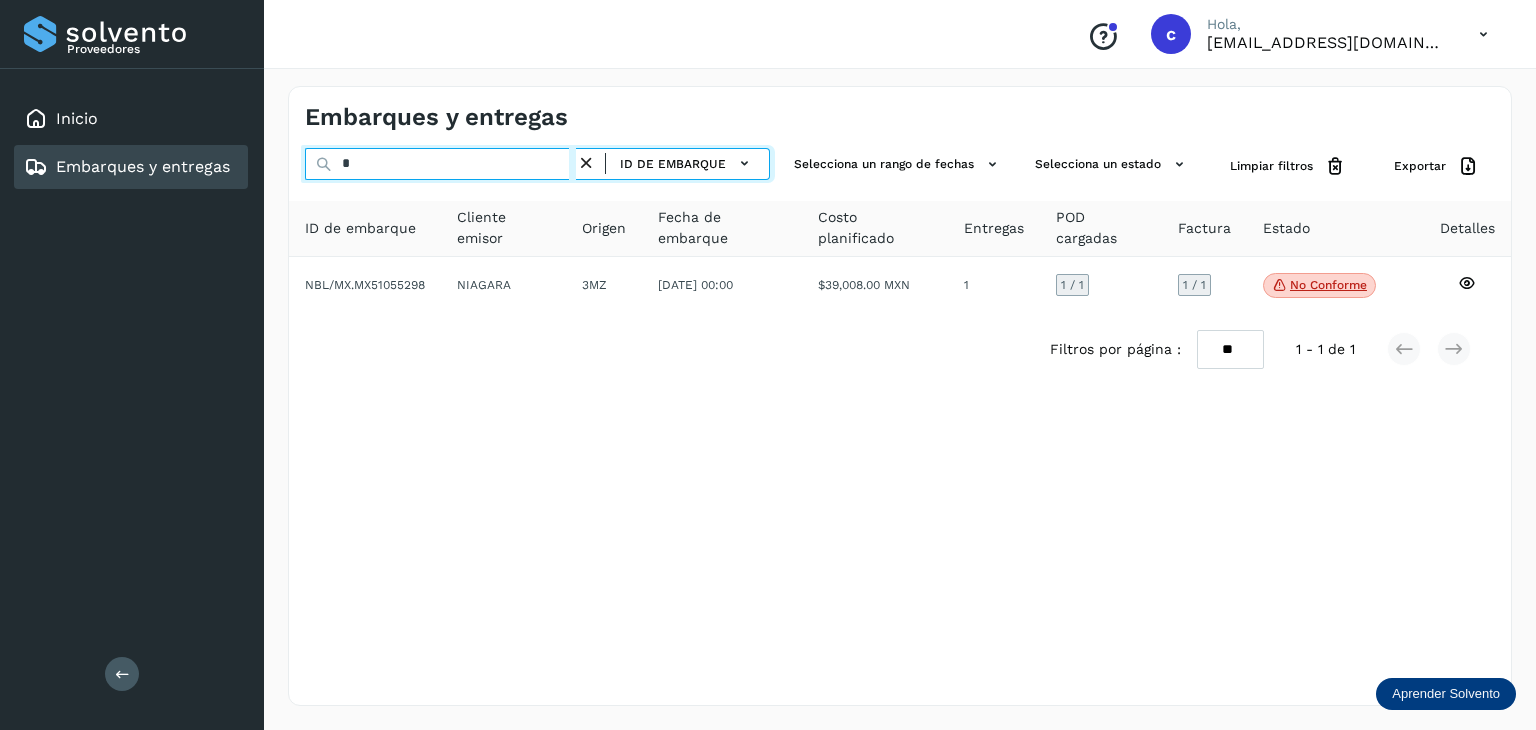 paste on "********" 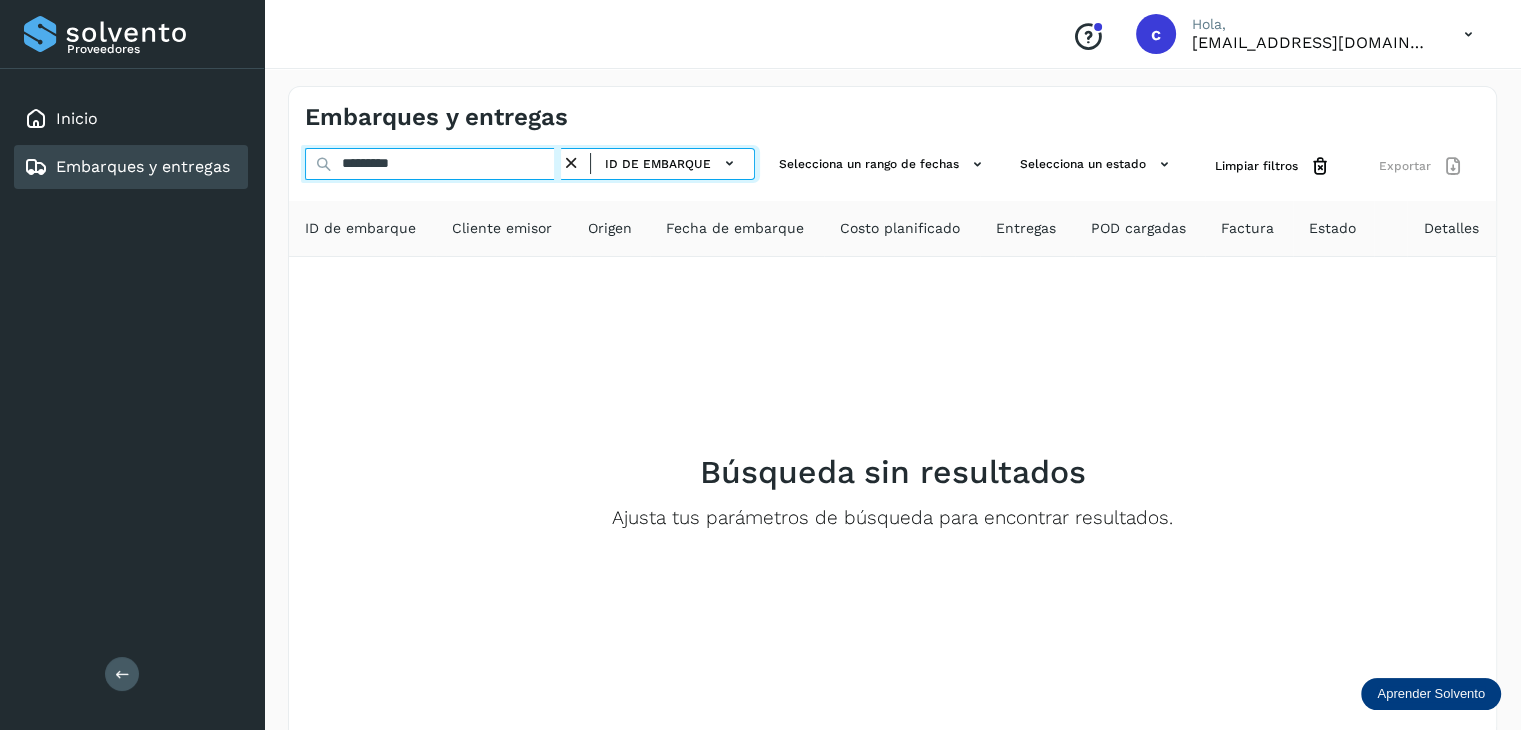 click on "*********" at bounding box center (433, 164) 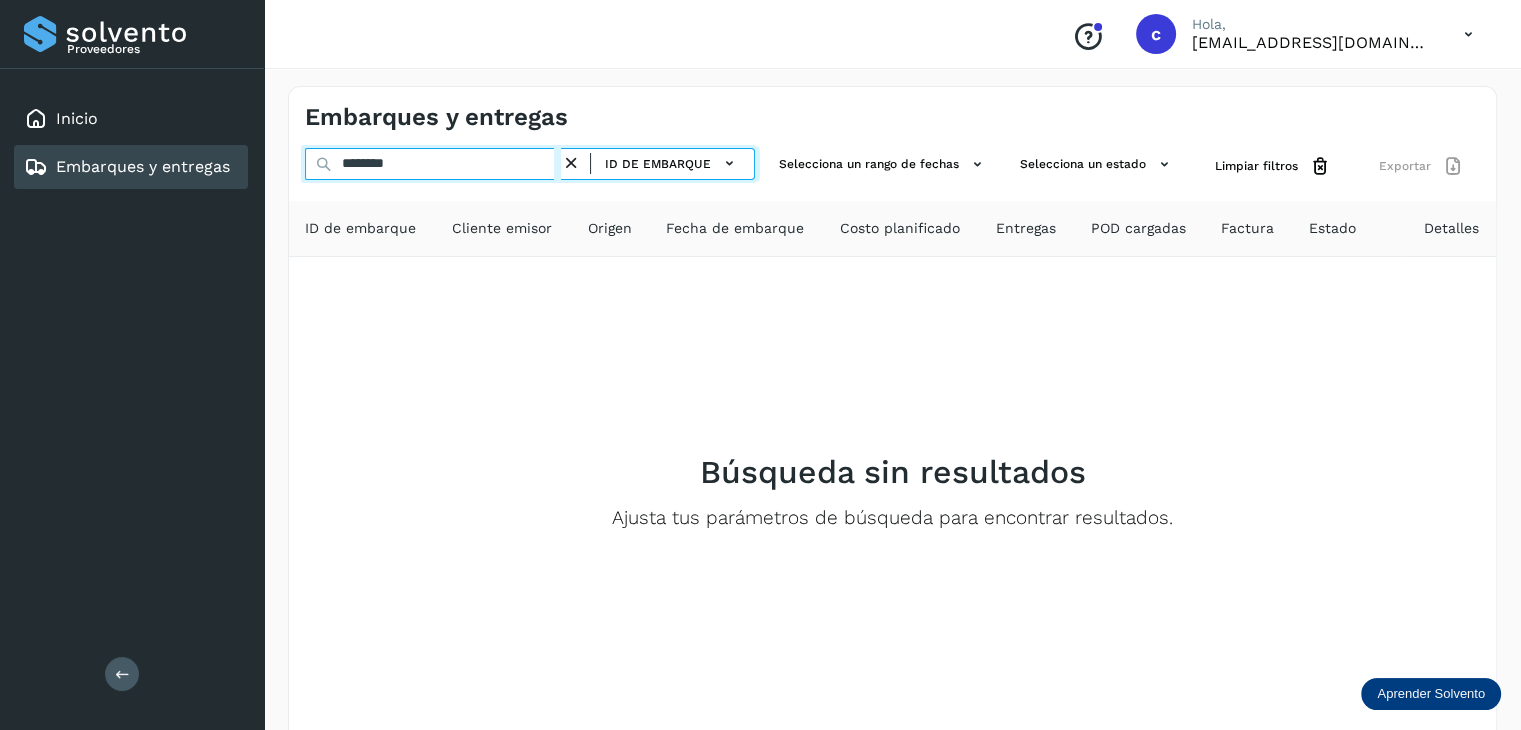 type on "********" 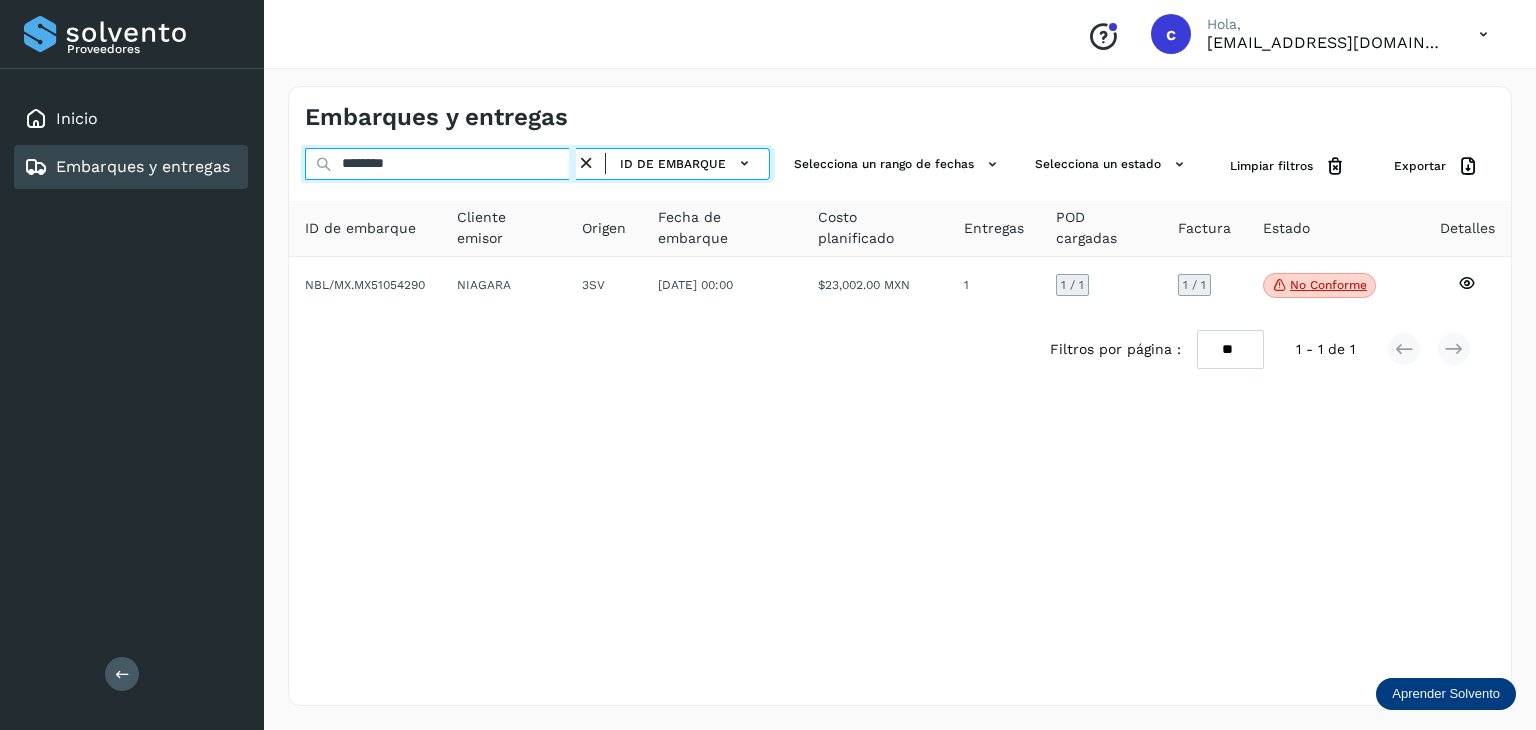 drag, startPoint x: 300, startPoint y: 142, endPoint x: 530, endPoint y: 315, distance: 287.8003 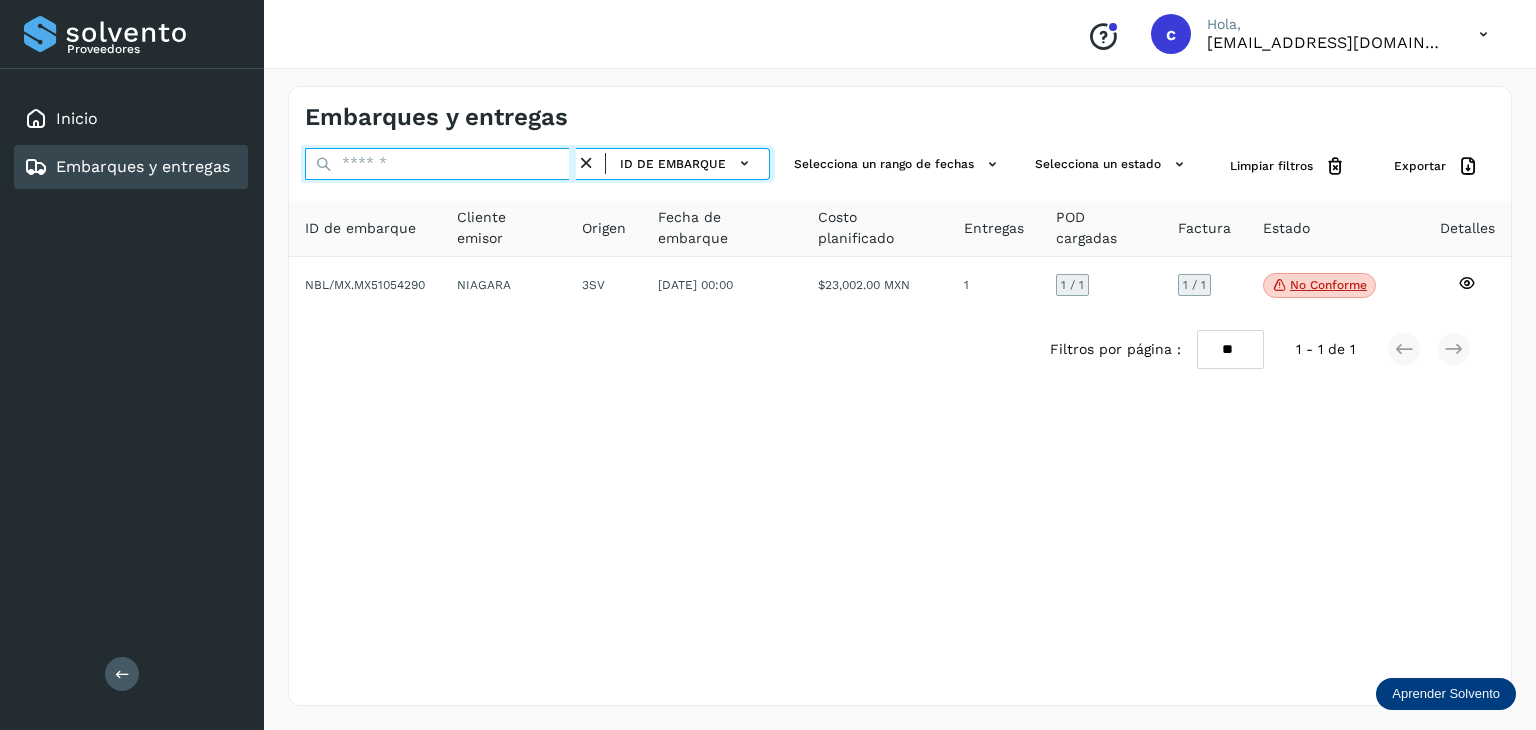 paste on "********" 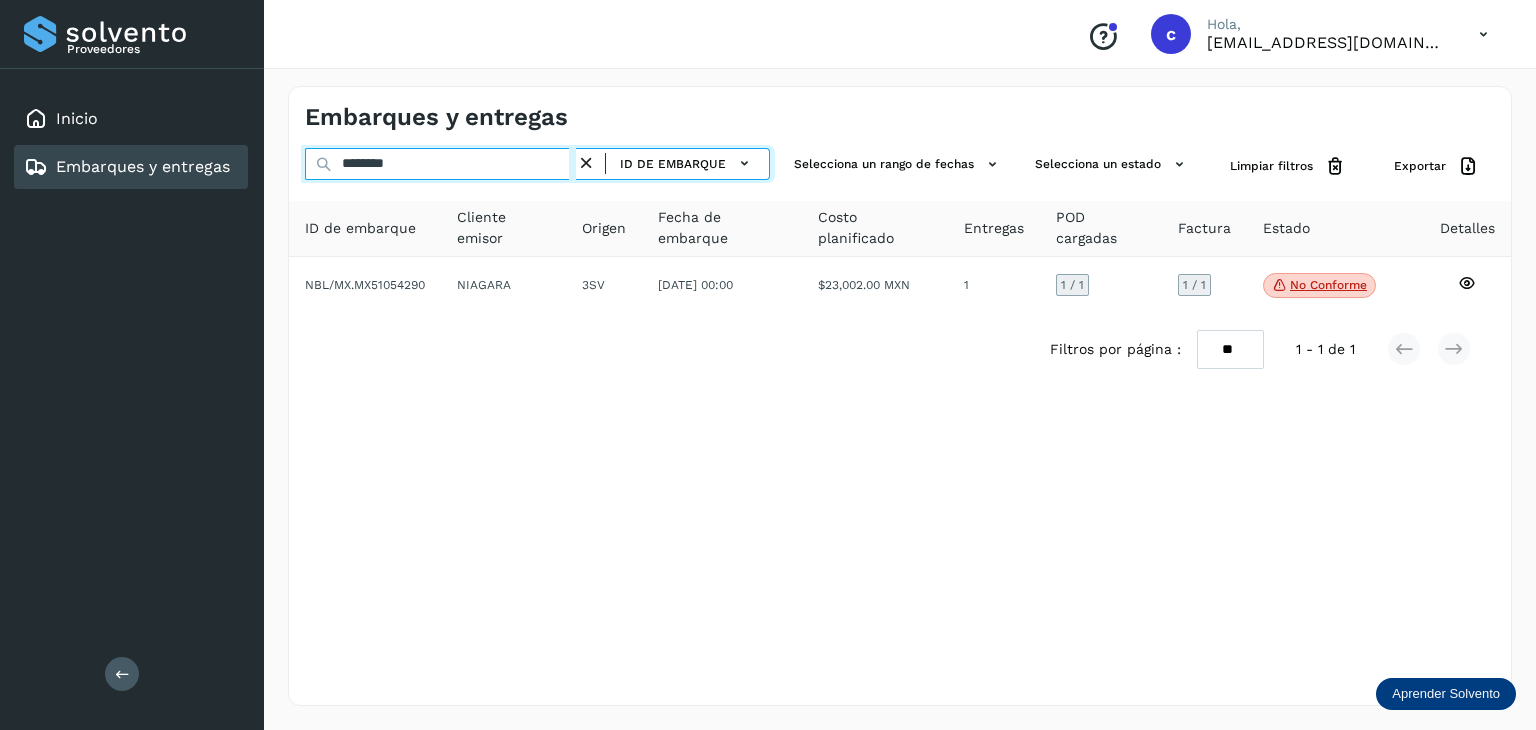 type on "********" 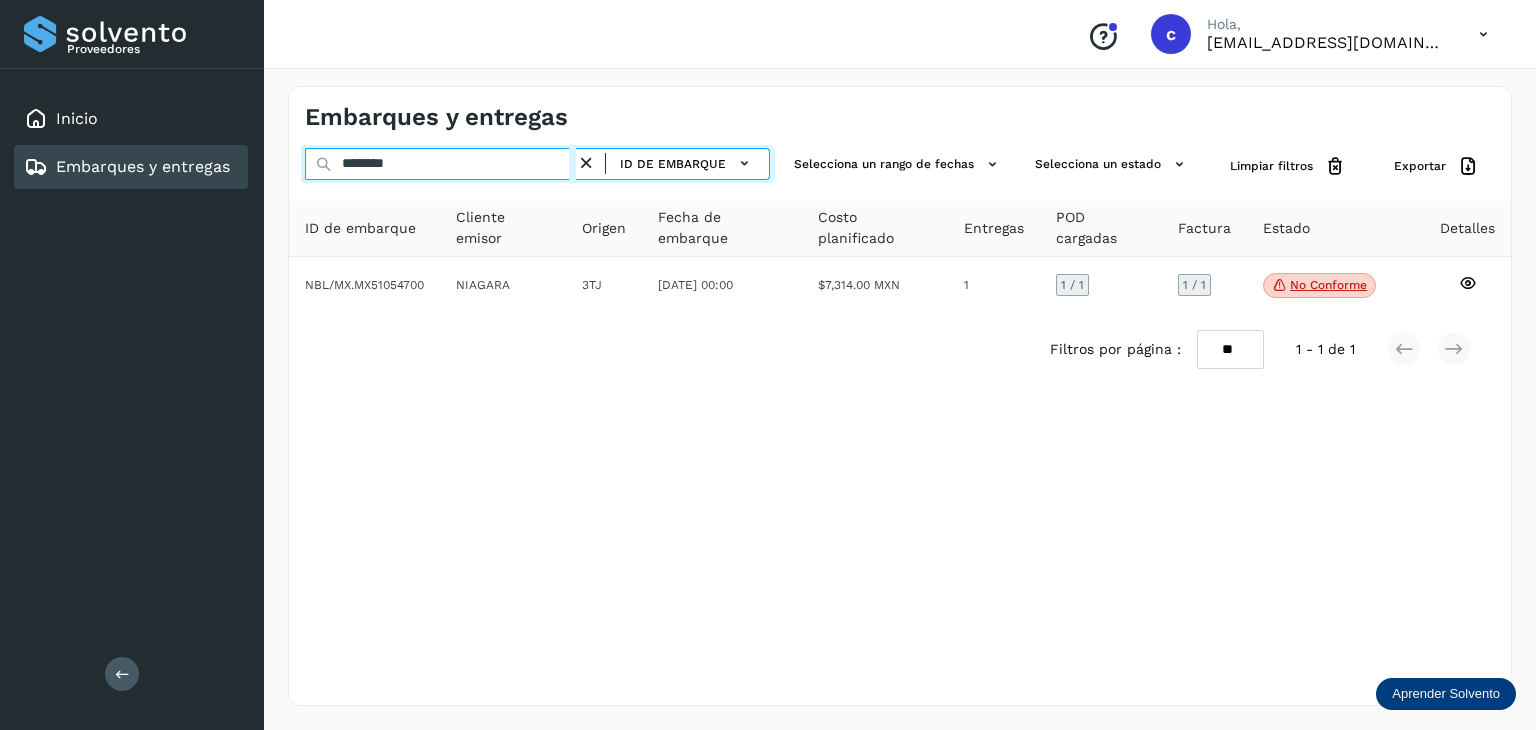 drag, startPoint x: 308, startPoint y: 162, endPoint x: 266, endPoint y: 198, distance: 55.31727 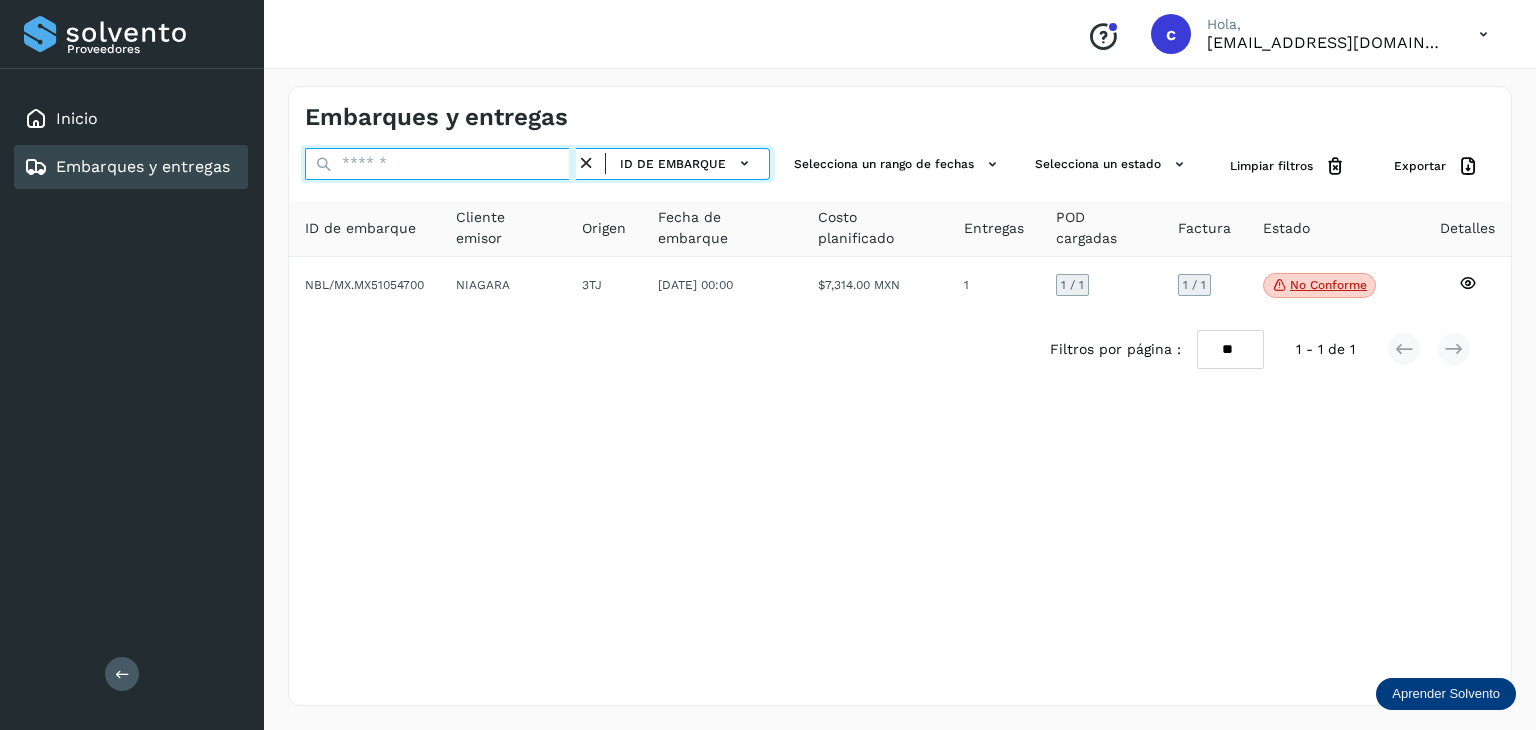 paste on "********" 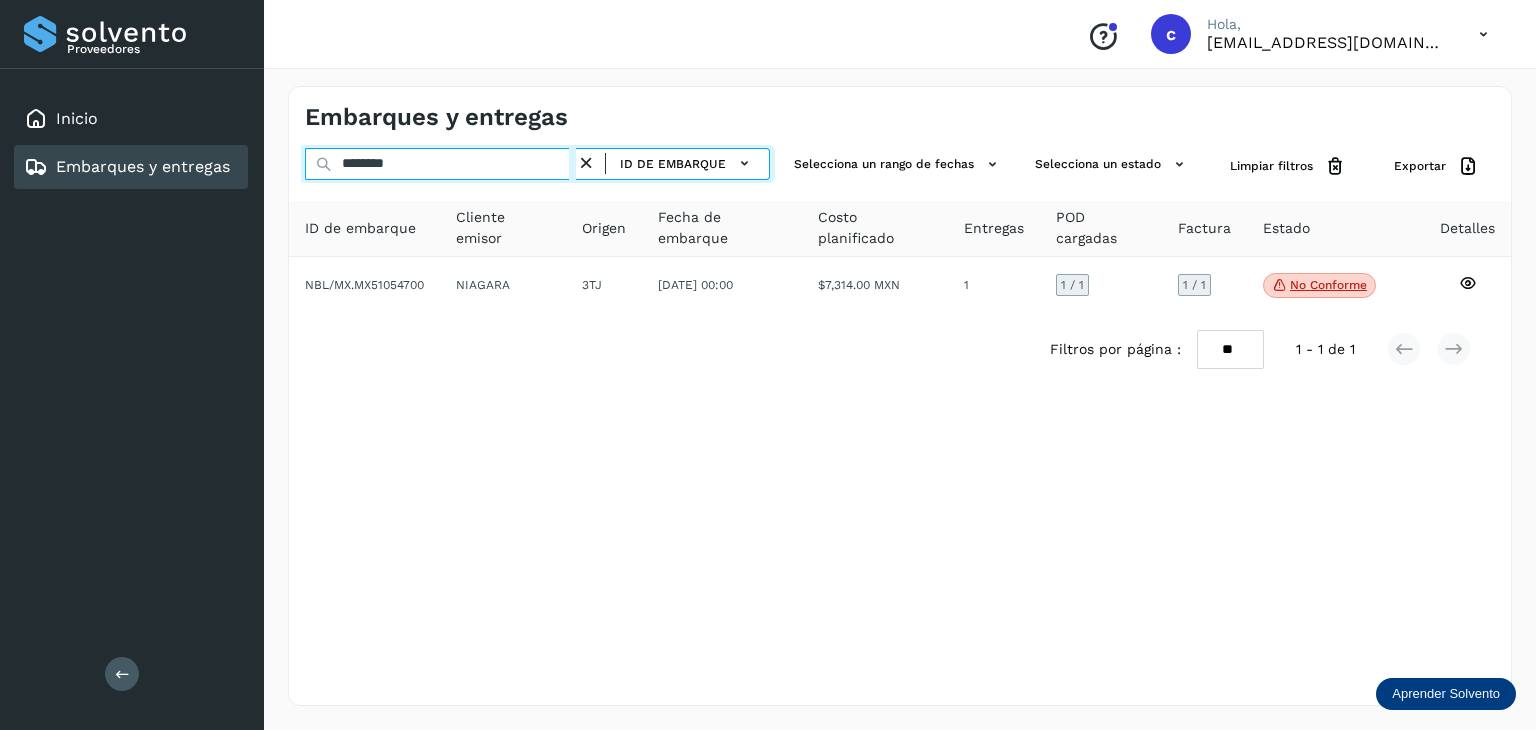 drag, startPoint x: 428, startPoint y: 164, endPoint x: 142, endPoint y: 159, distance: 286.0437 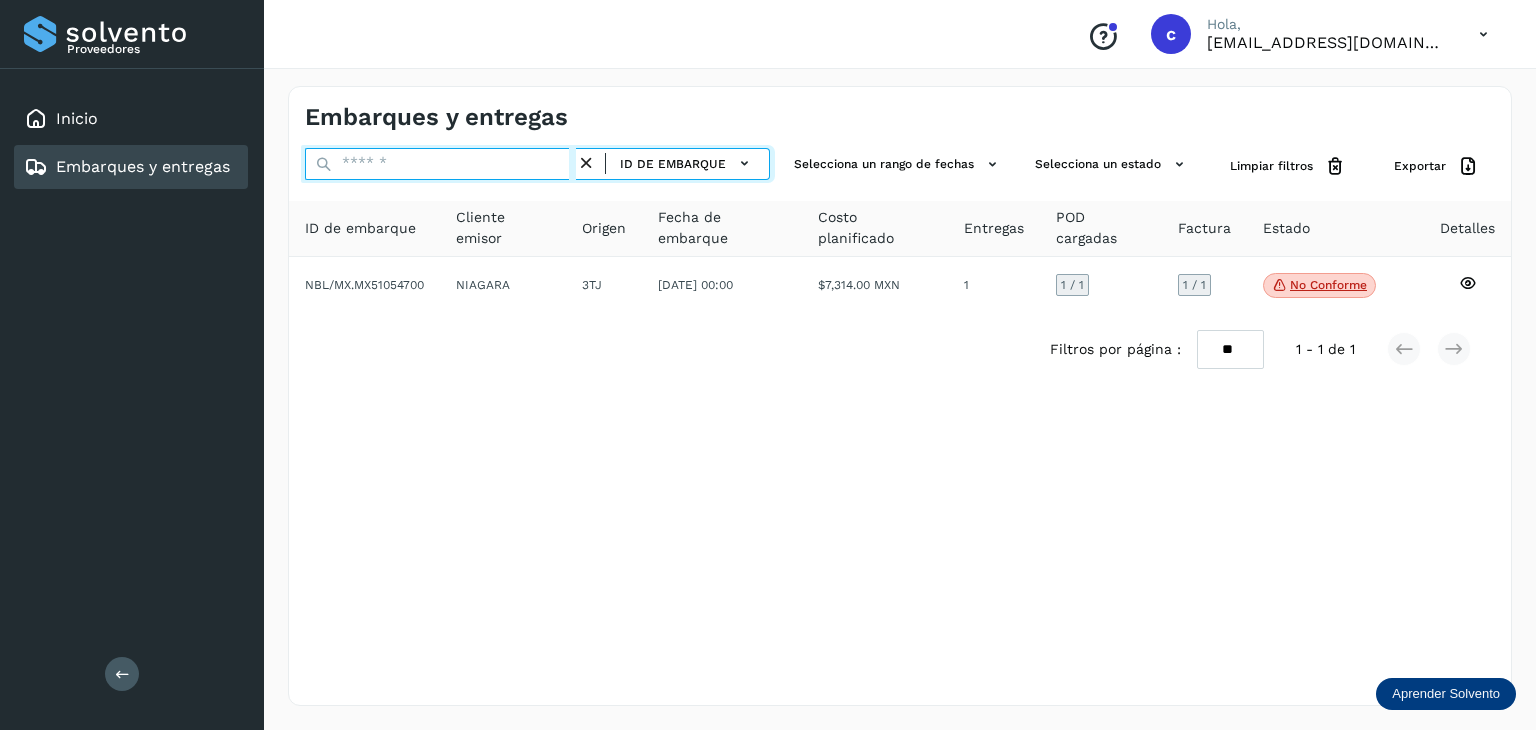 paste on "********" 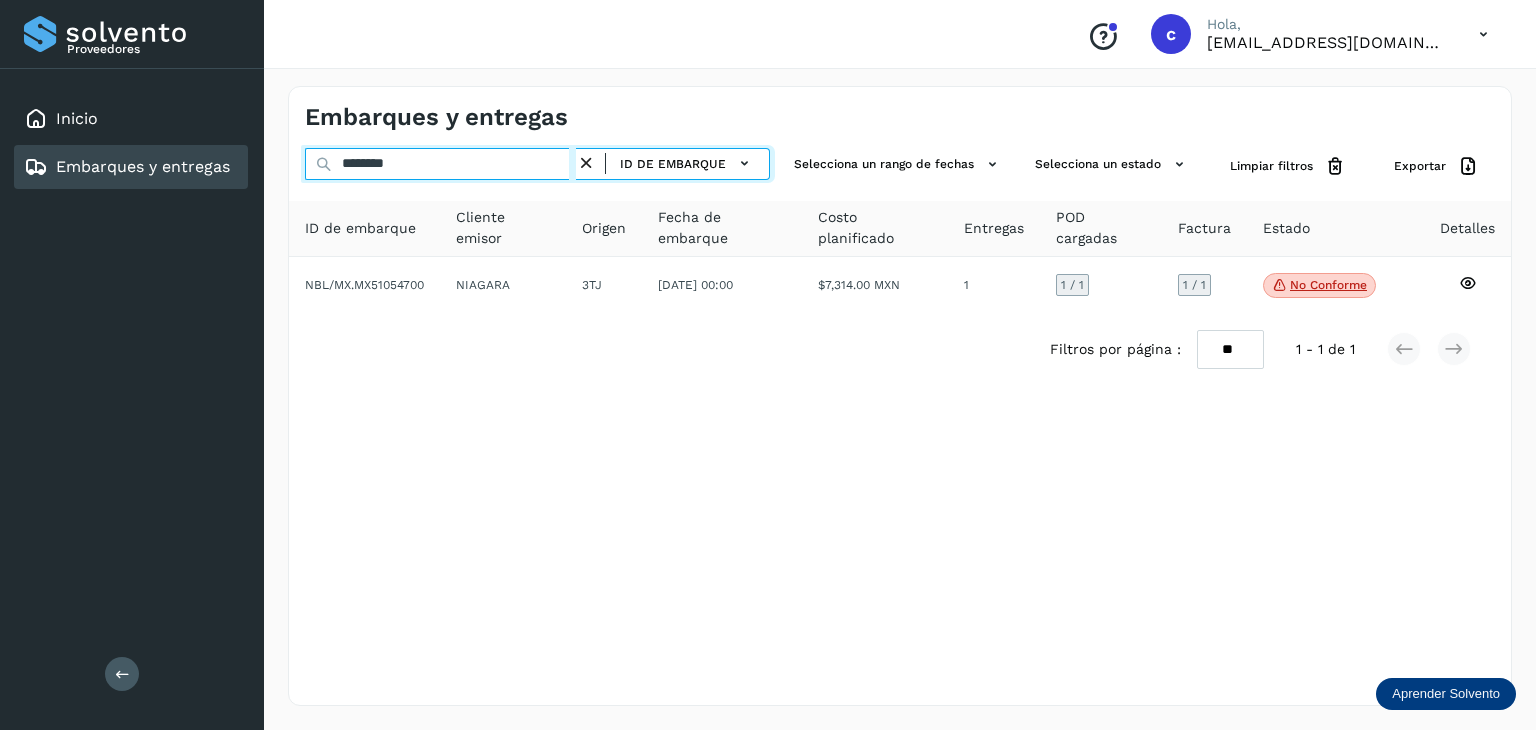 type on "********" 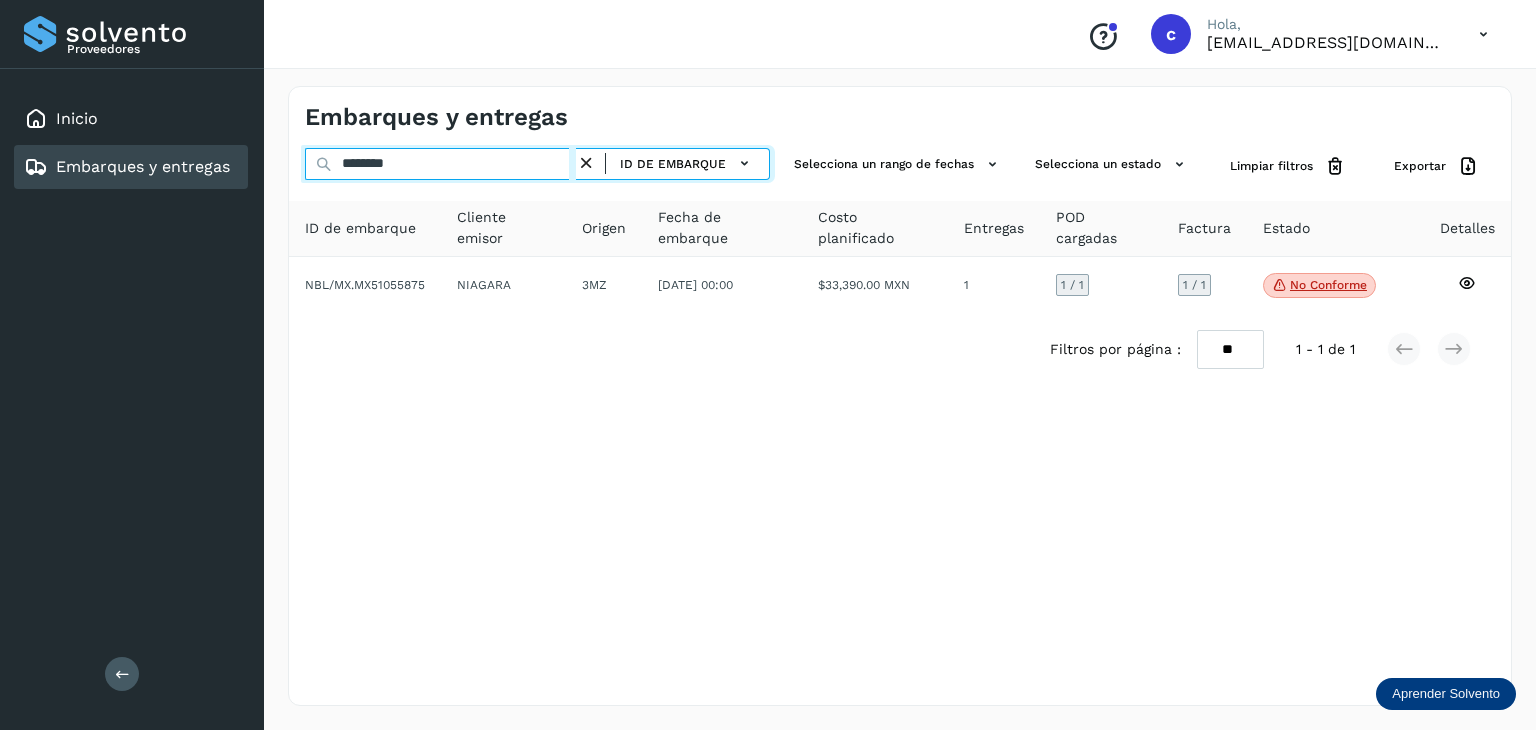 drag, startPoint x: 362, startPoint y: 154, endPoint x: 312, endPoint y: 180, distance: 56.35601 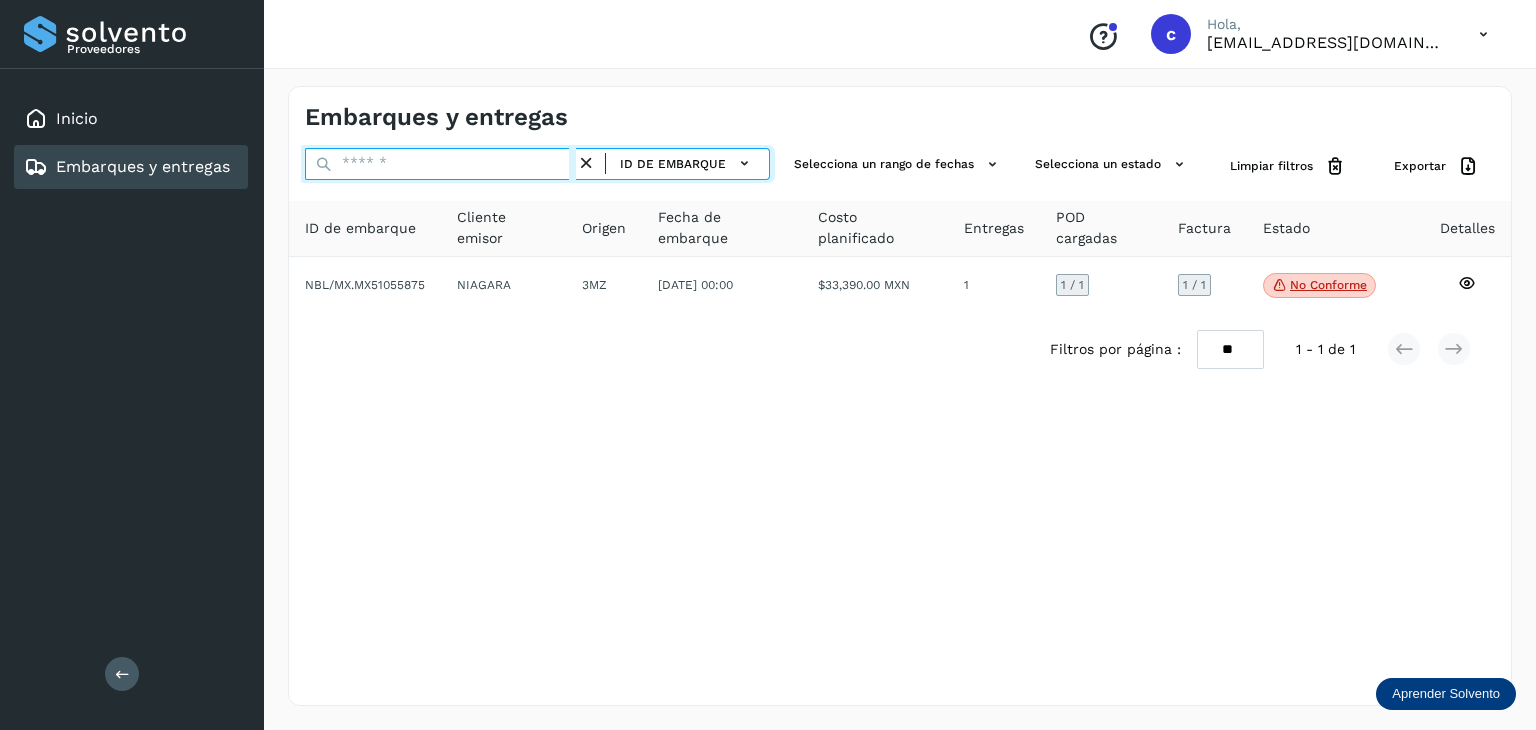 paste on "********" 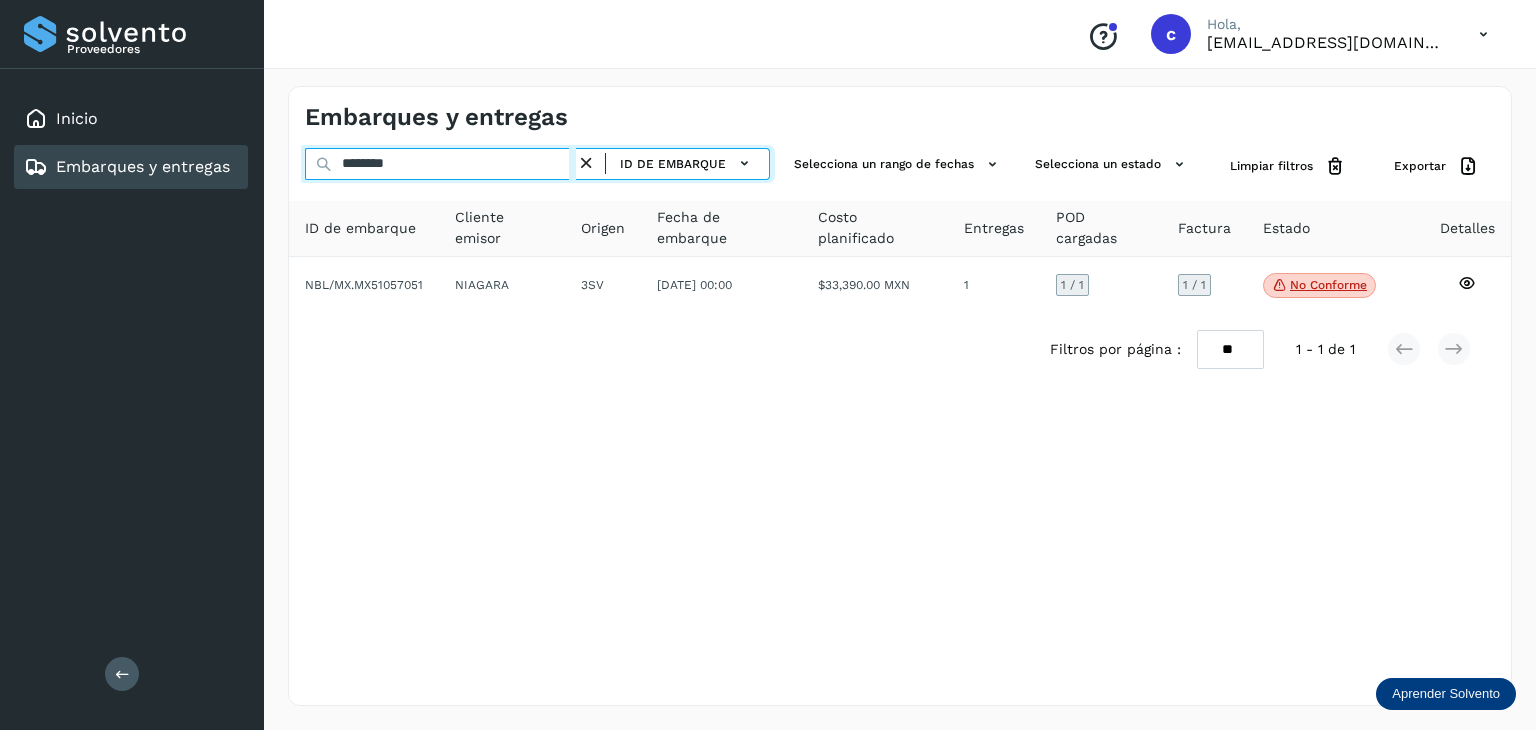 type on "********" 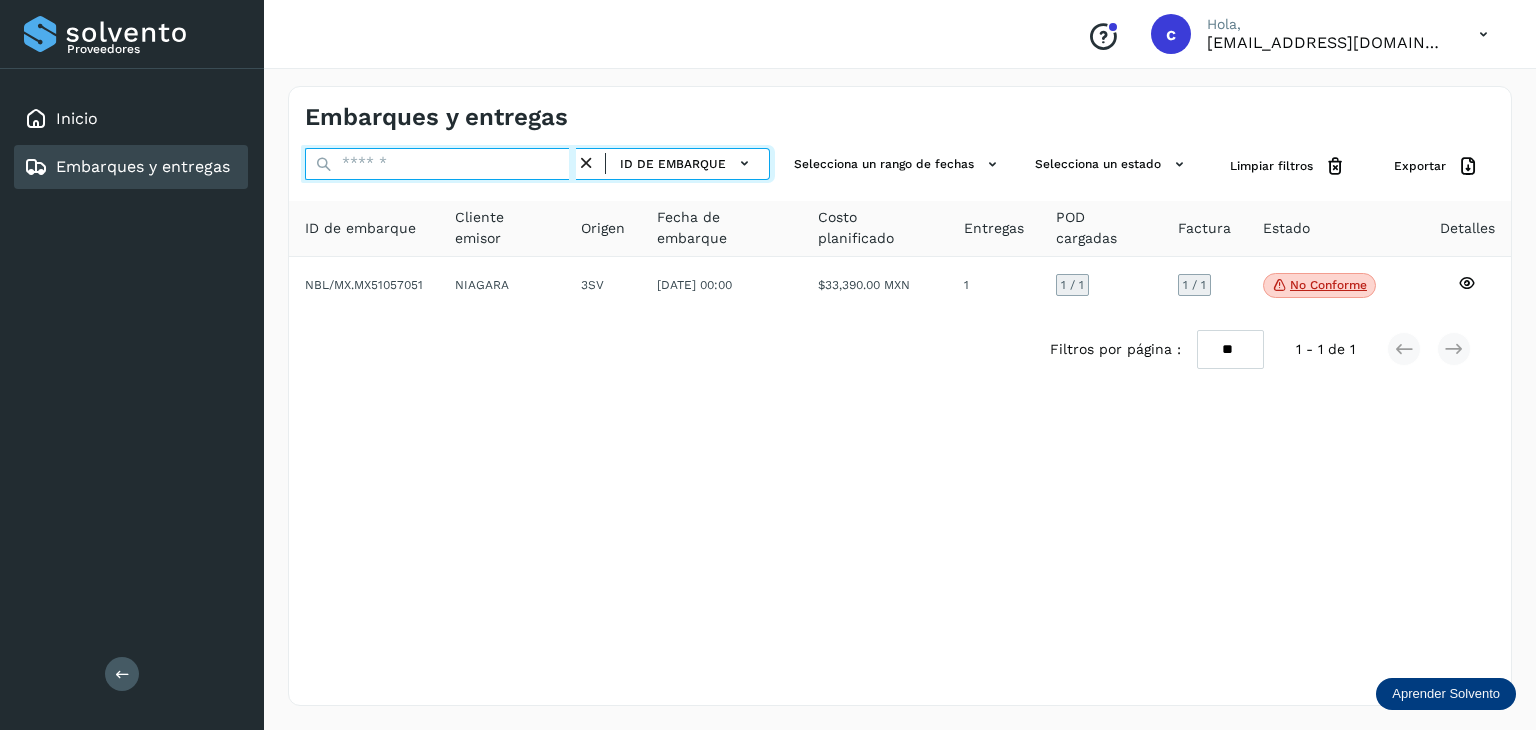 paste on "********" 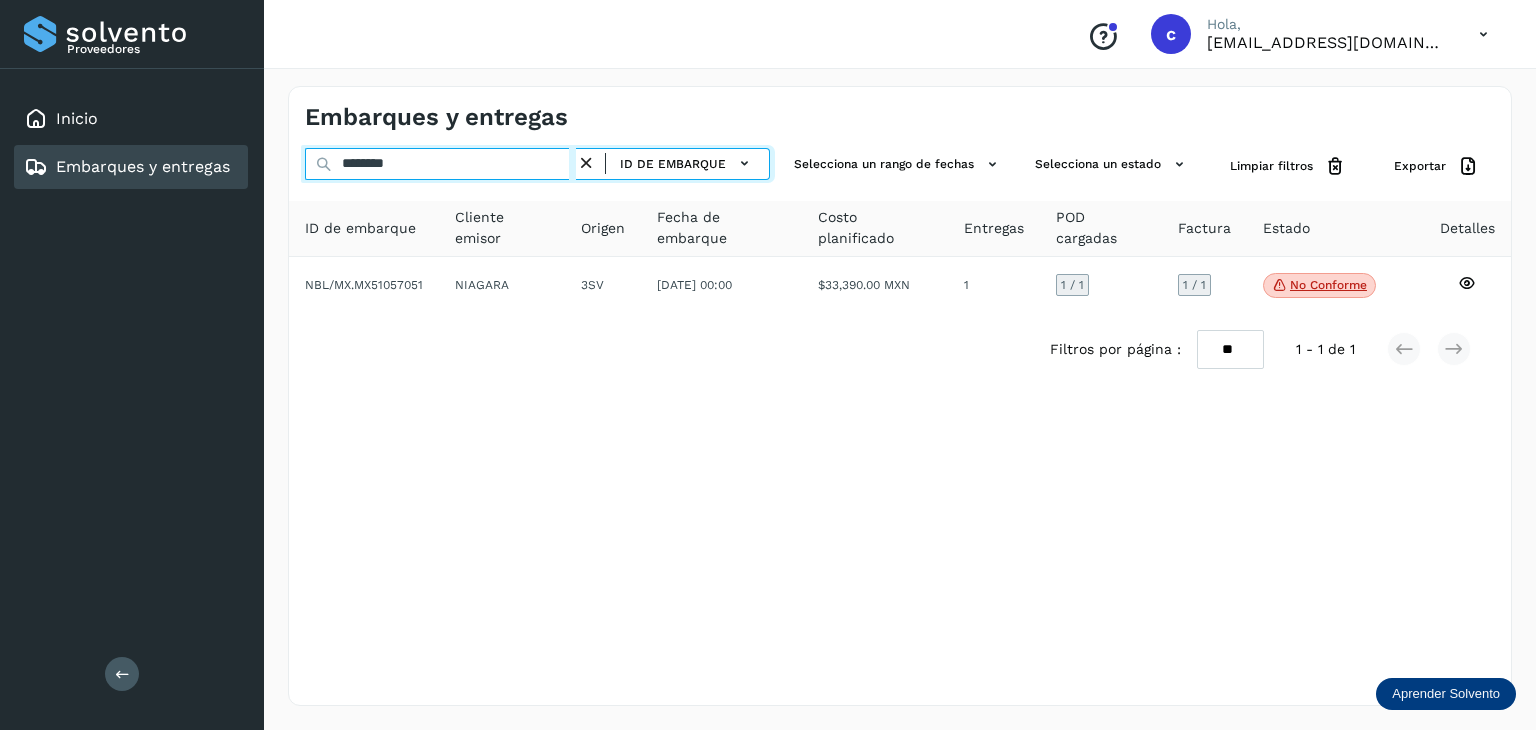 type on "********" 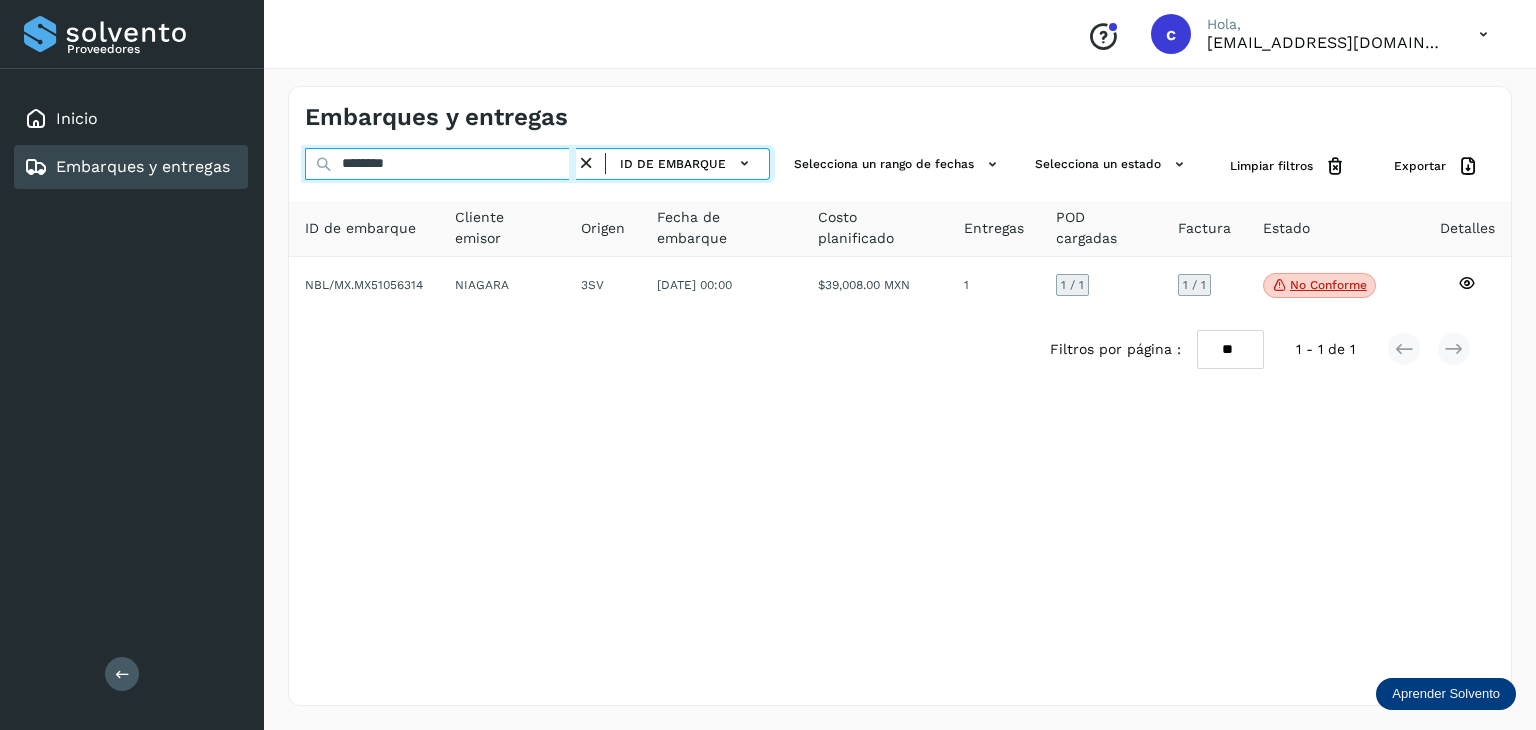 drag, startPoint x: 300, startPoint y: 165, endPoint x: 291, endPoint y: 183, distance: 20.12461 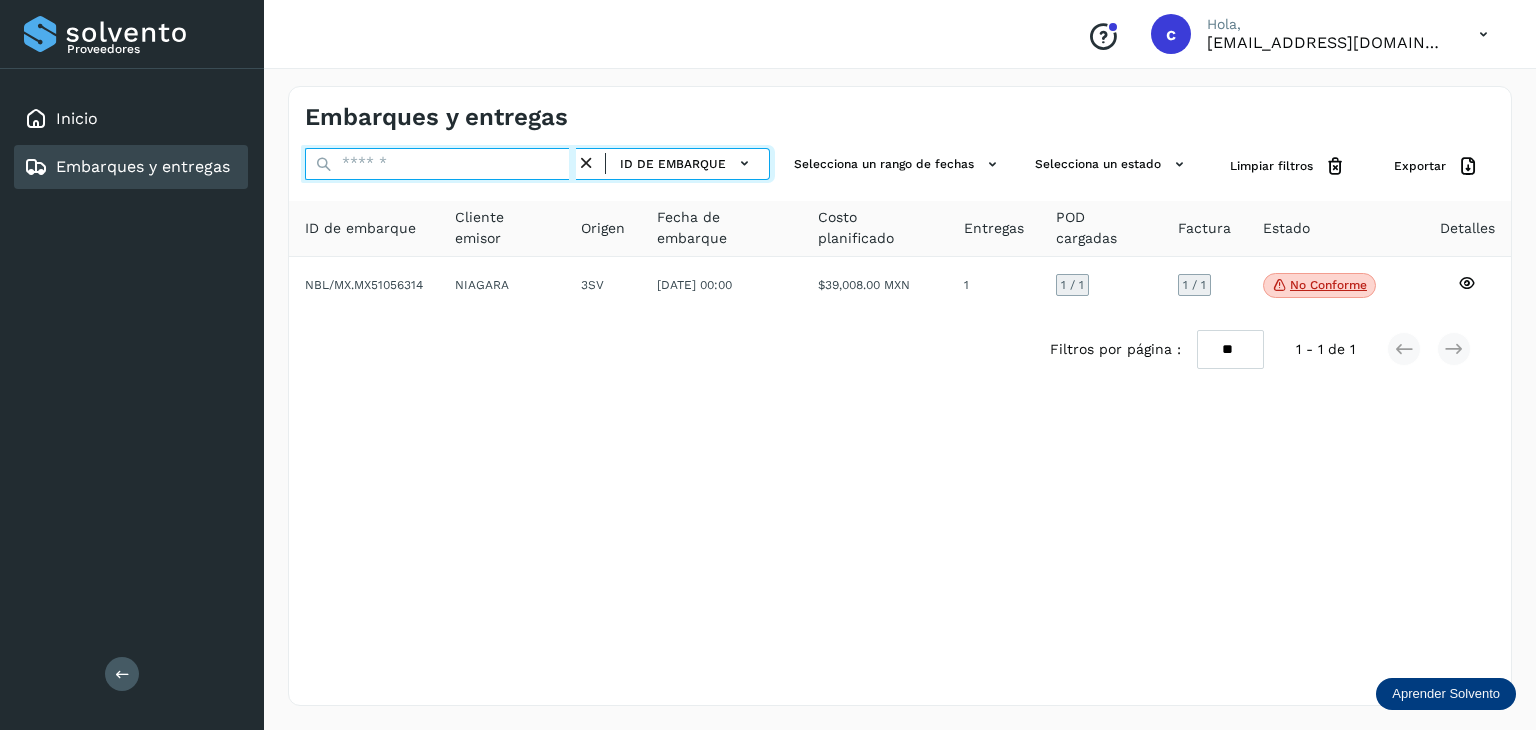 paste on "********" 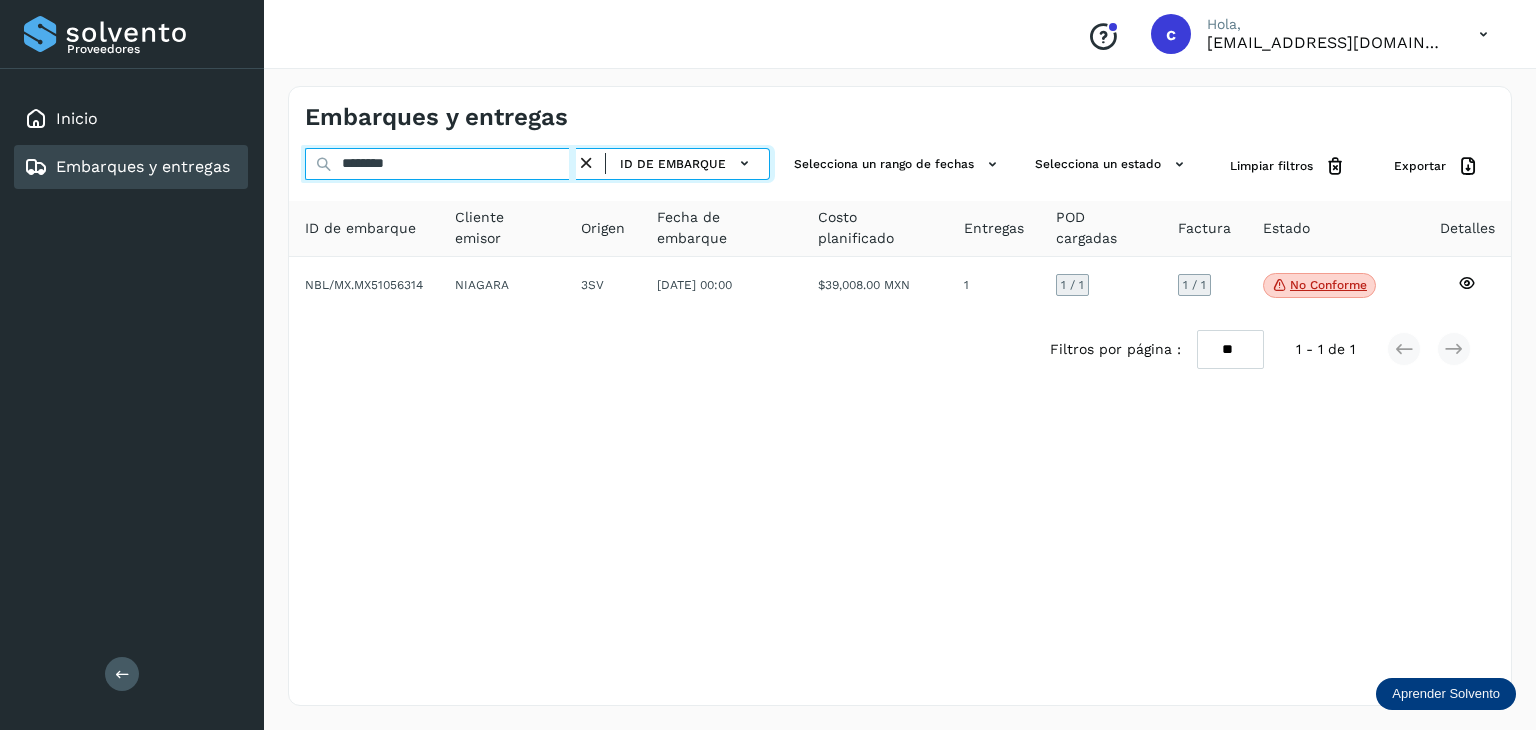 type on "********" 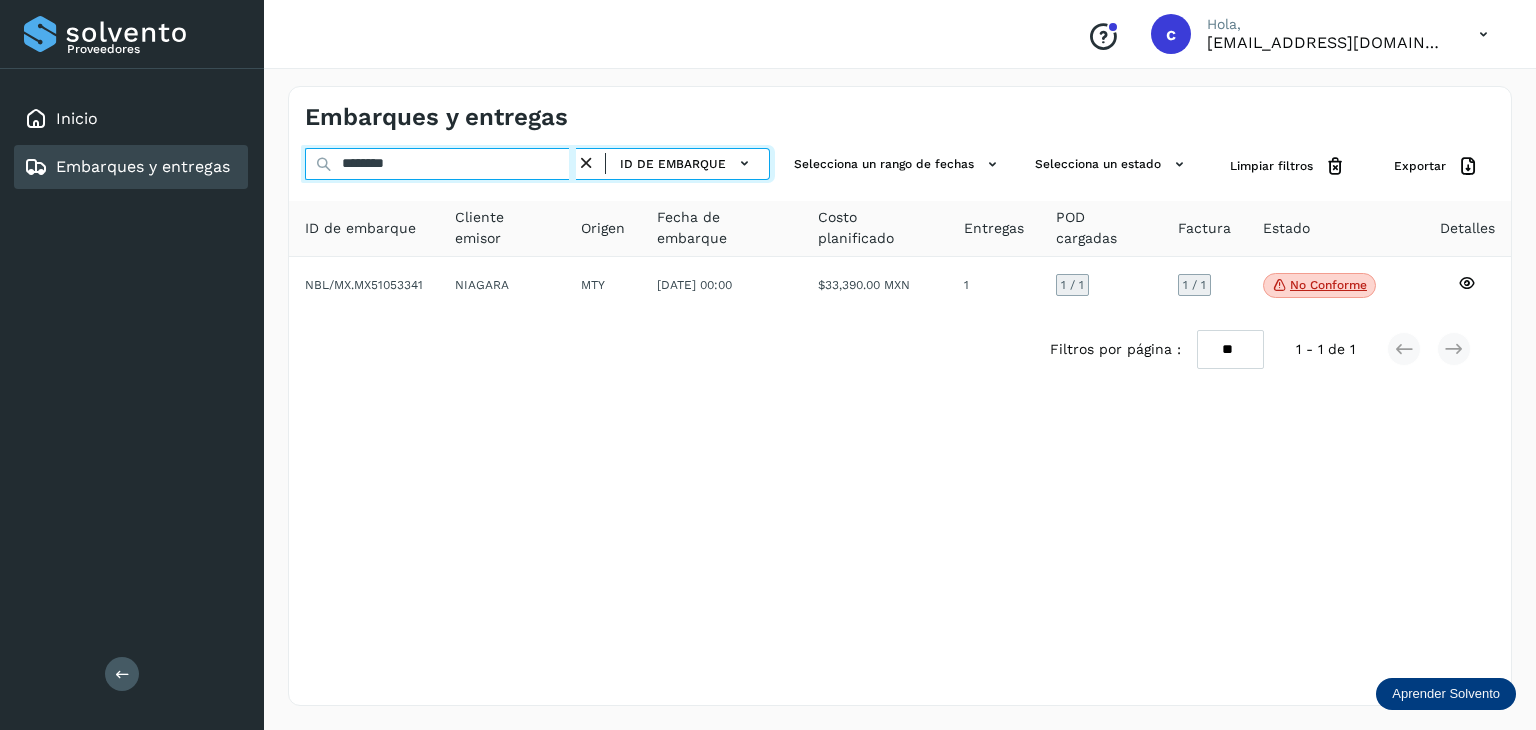 drag, startPoint x: 450, startPoint y: 165, endPoint x: 227, endPoint y: 153, distance: 223.32263 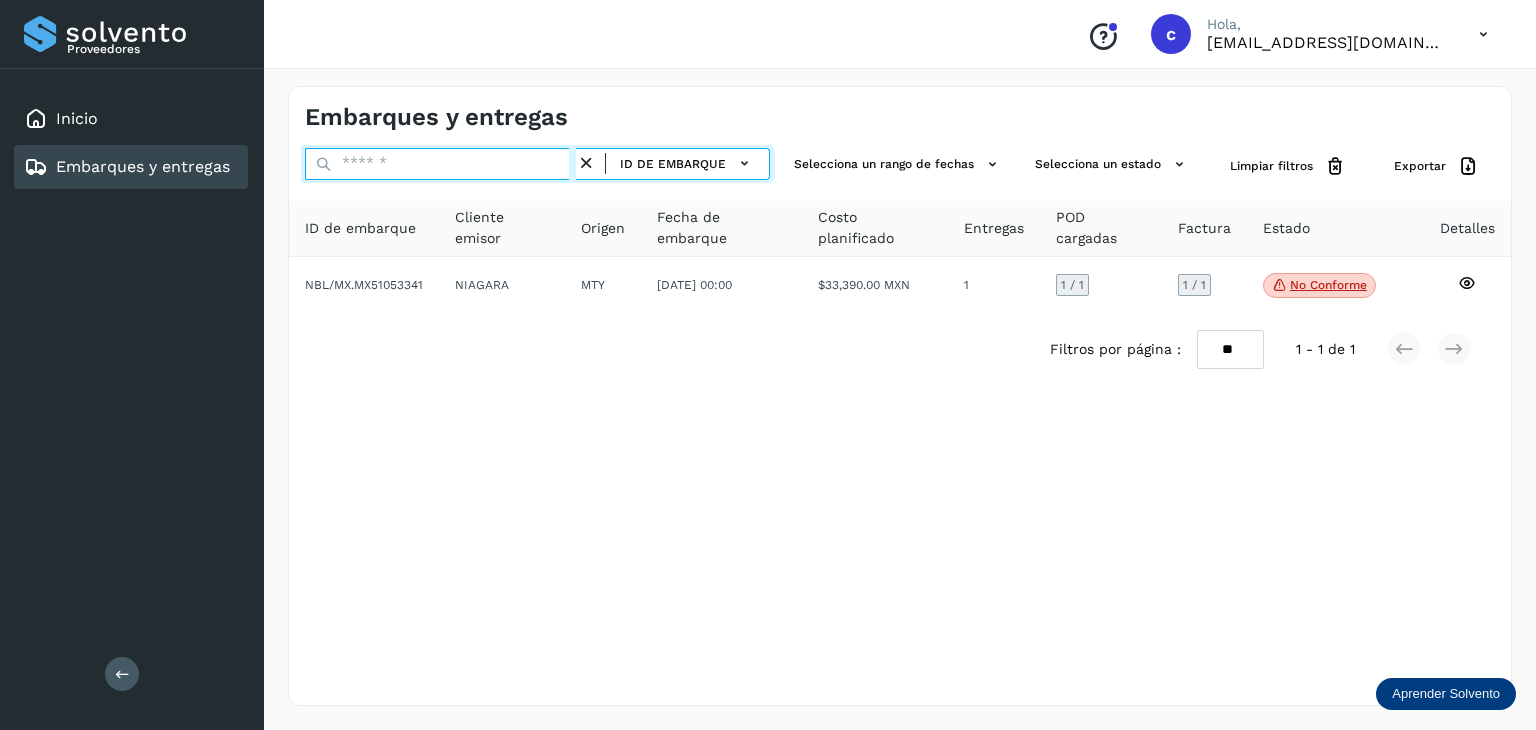 paste on "********" 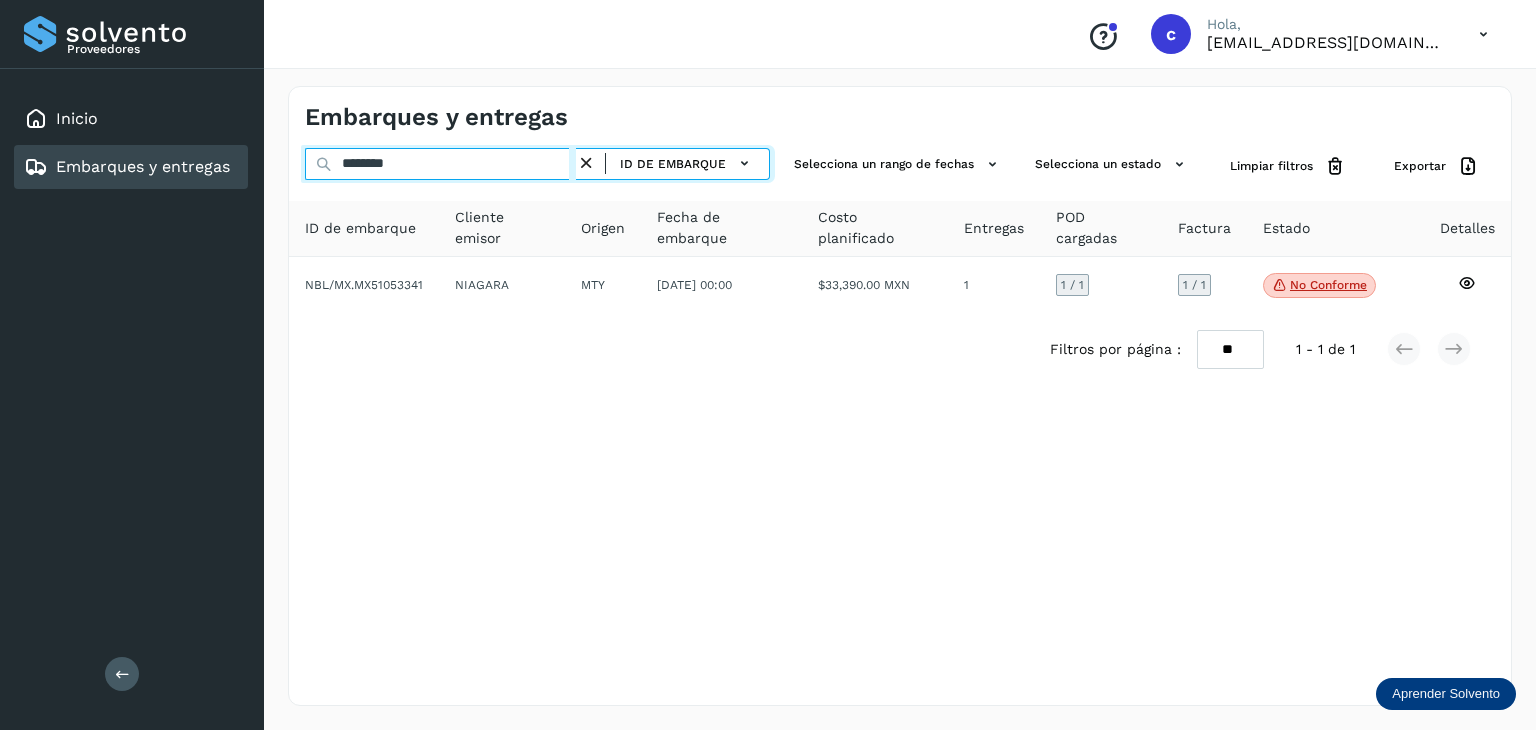 type on "********" 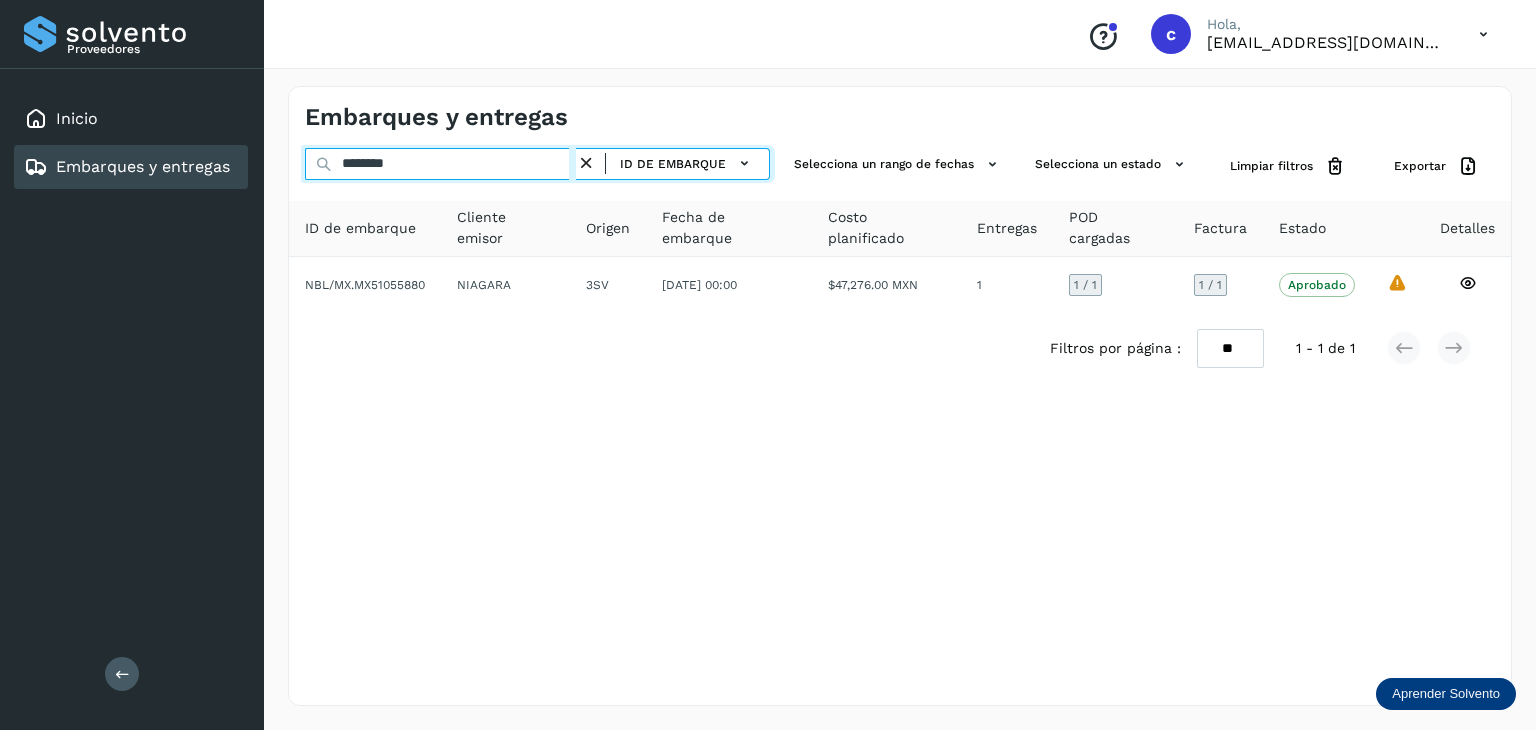 drag, startPoint x: 409, startPoint y: 155, endPoint x: 272, endPoint y: 137, distance: 138.17743 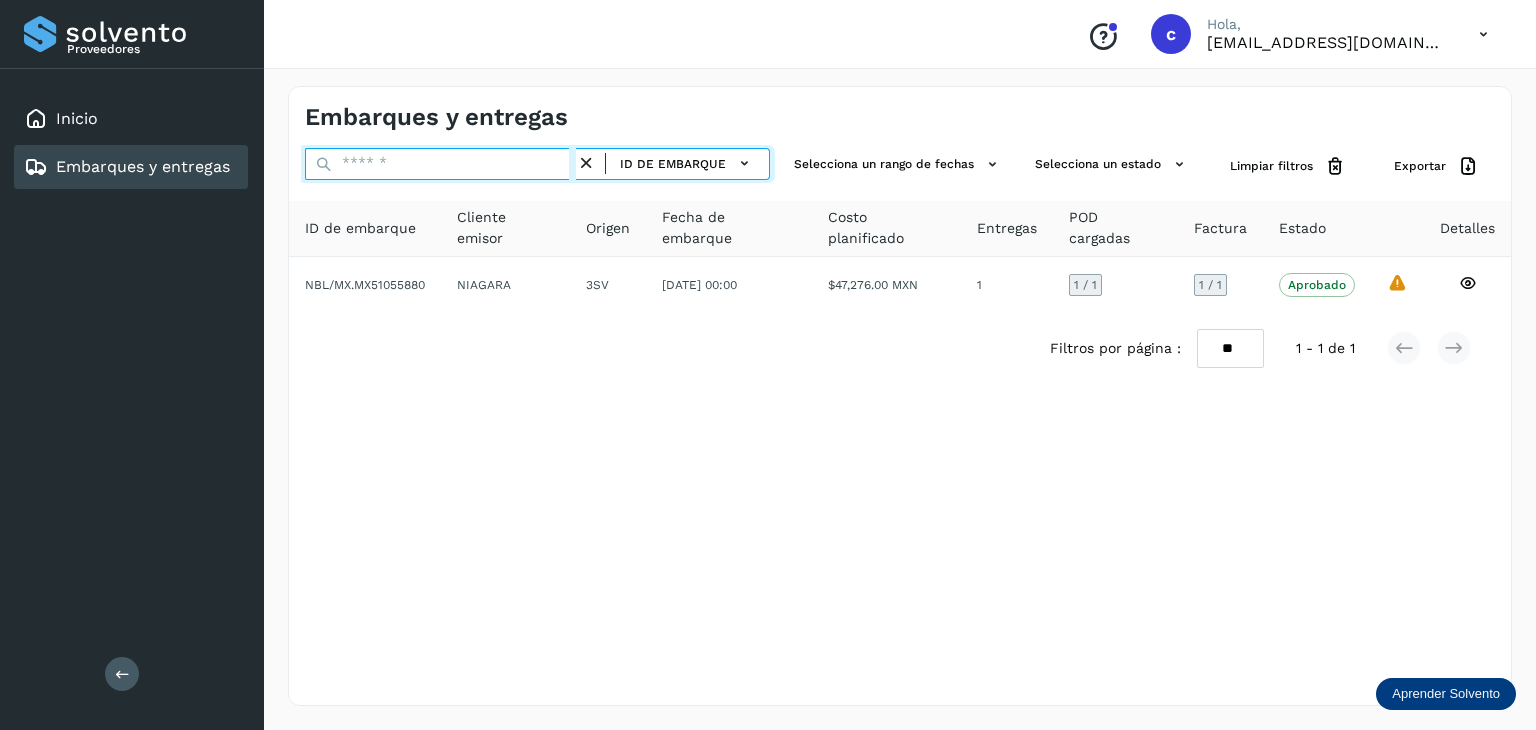 paste on "********" 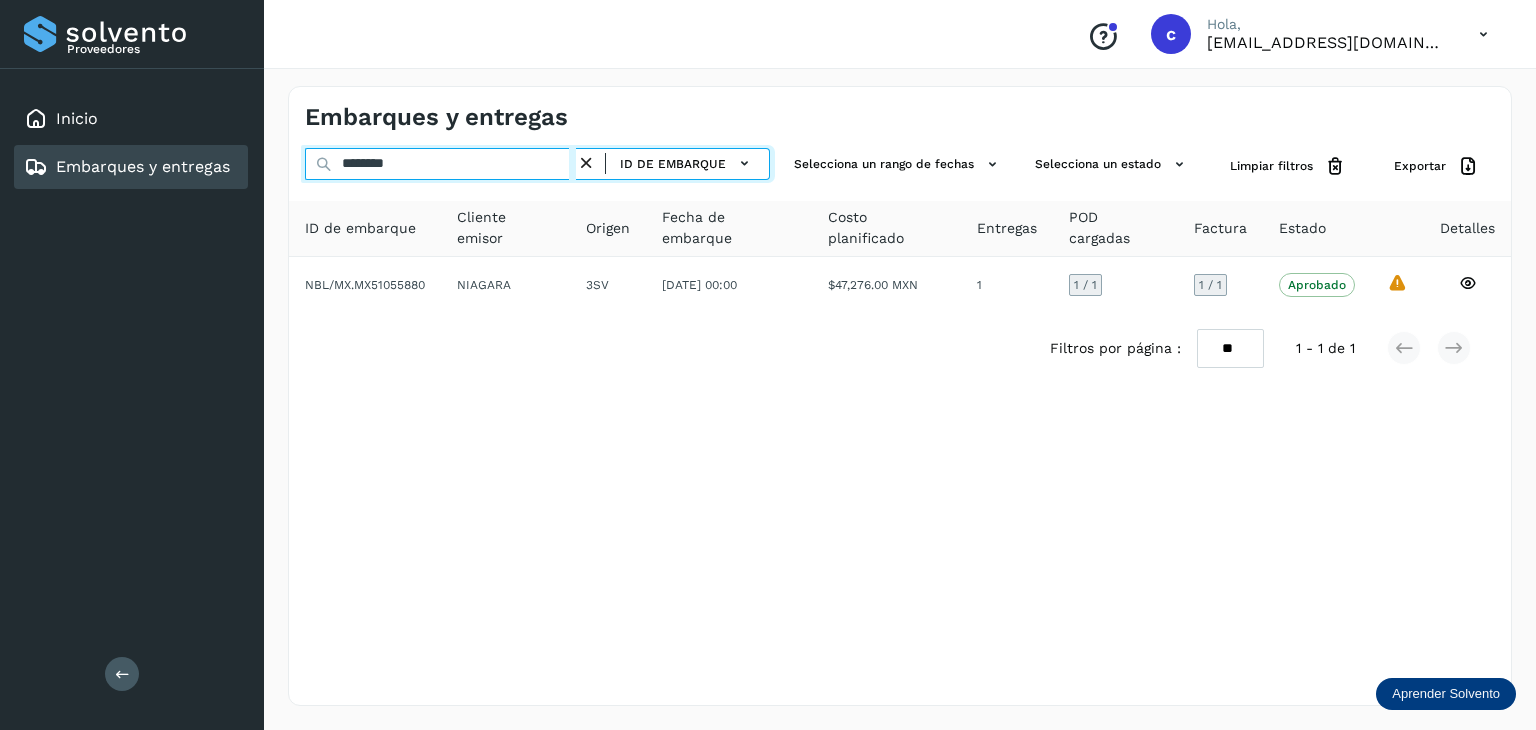 type on "********" 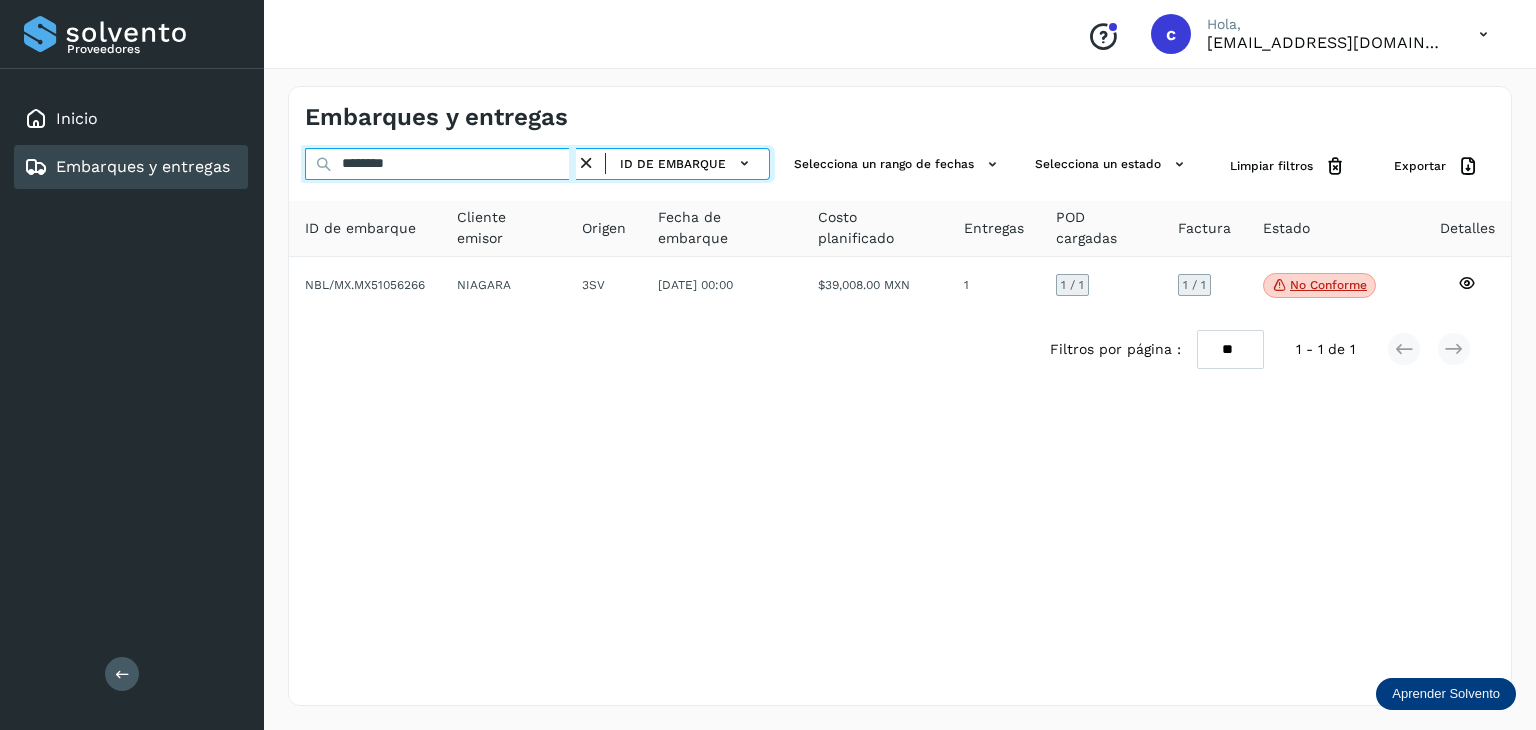 drag, startPoint x: 426, startPoint y: 158, endPoint x: 224, endPoint y: 157, distance: 202.00247 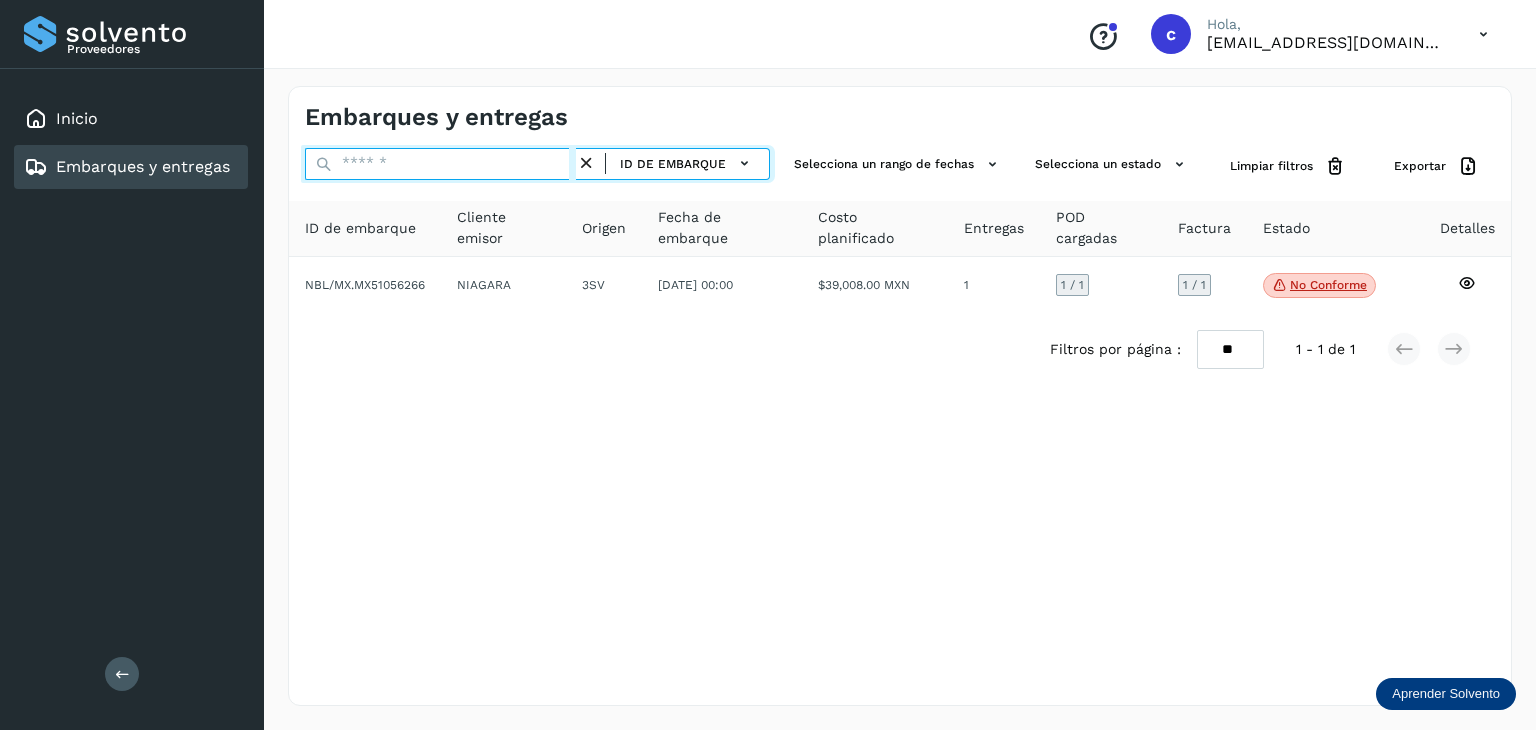 paste on "********" 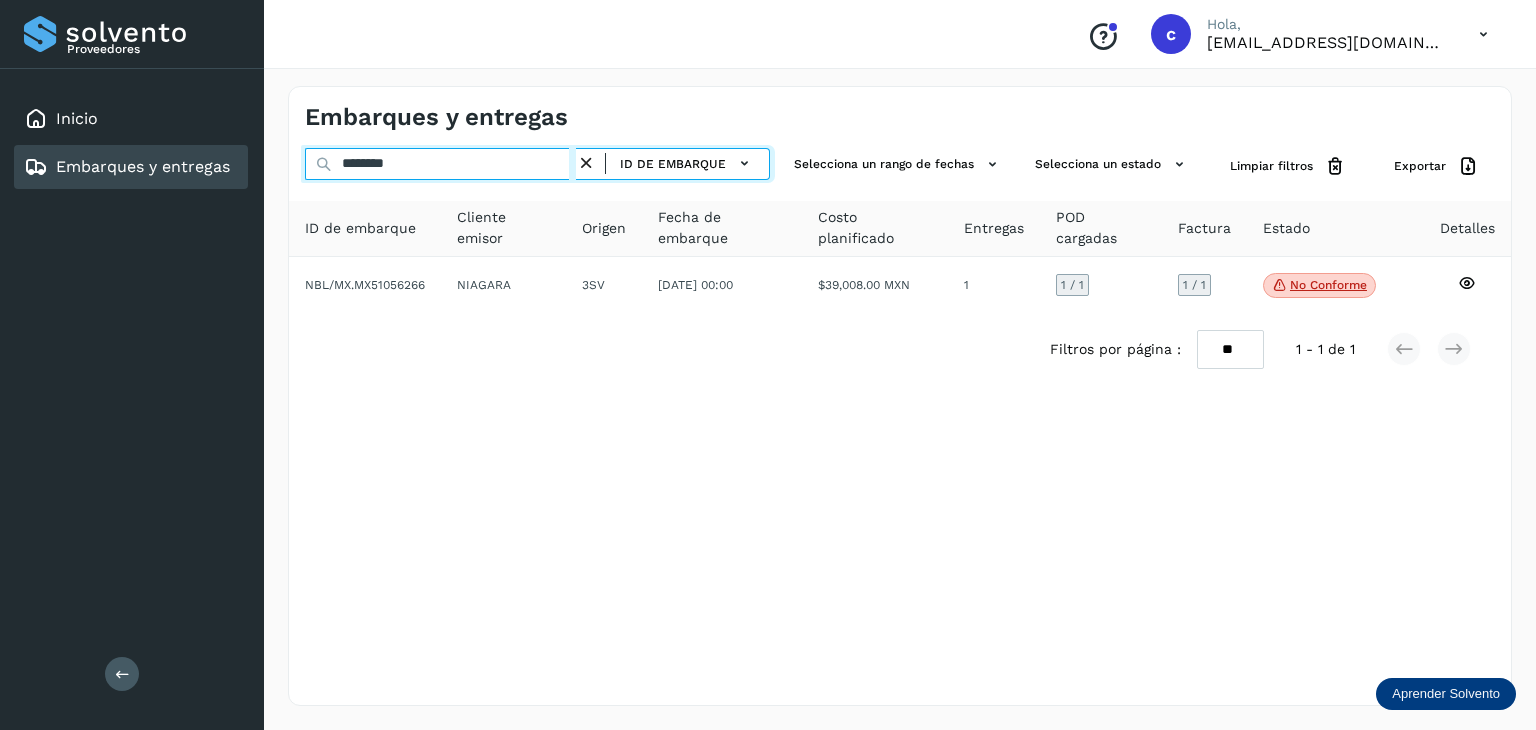 type on "********" 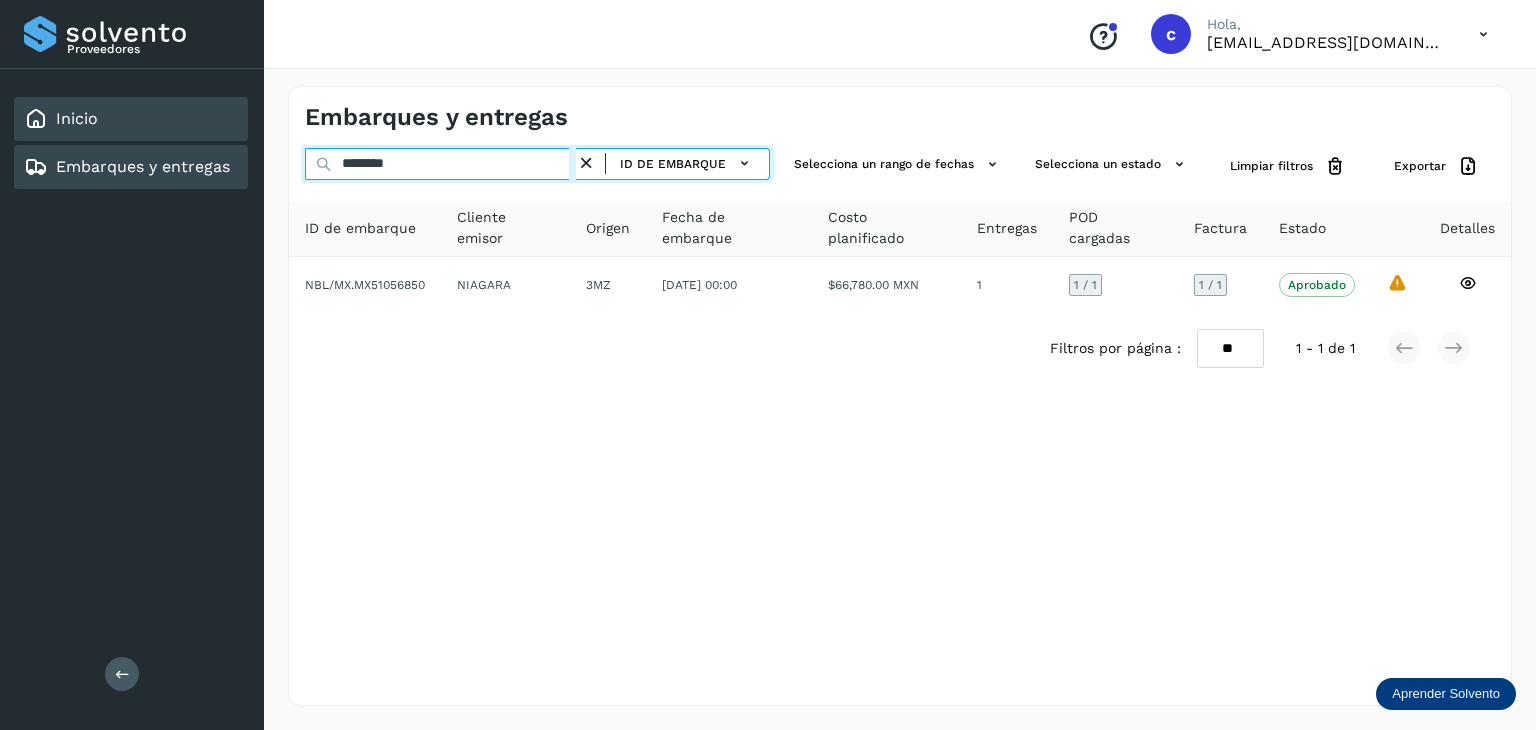 drag, startPoint x: 448, startPoint y: 164, endPoint x: 124, endPoint y: 133, distance: 325.47964 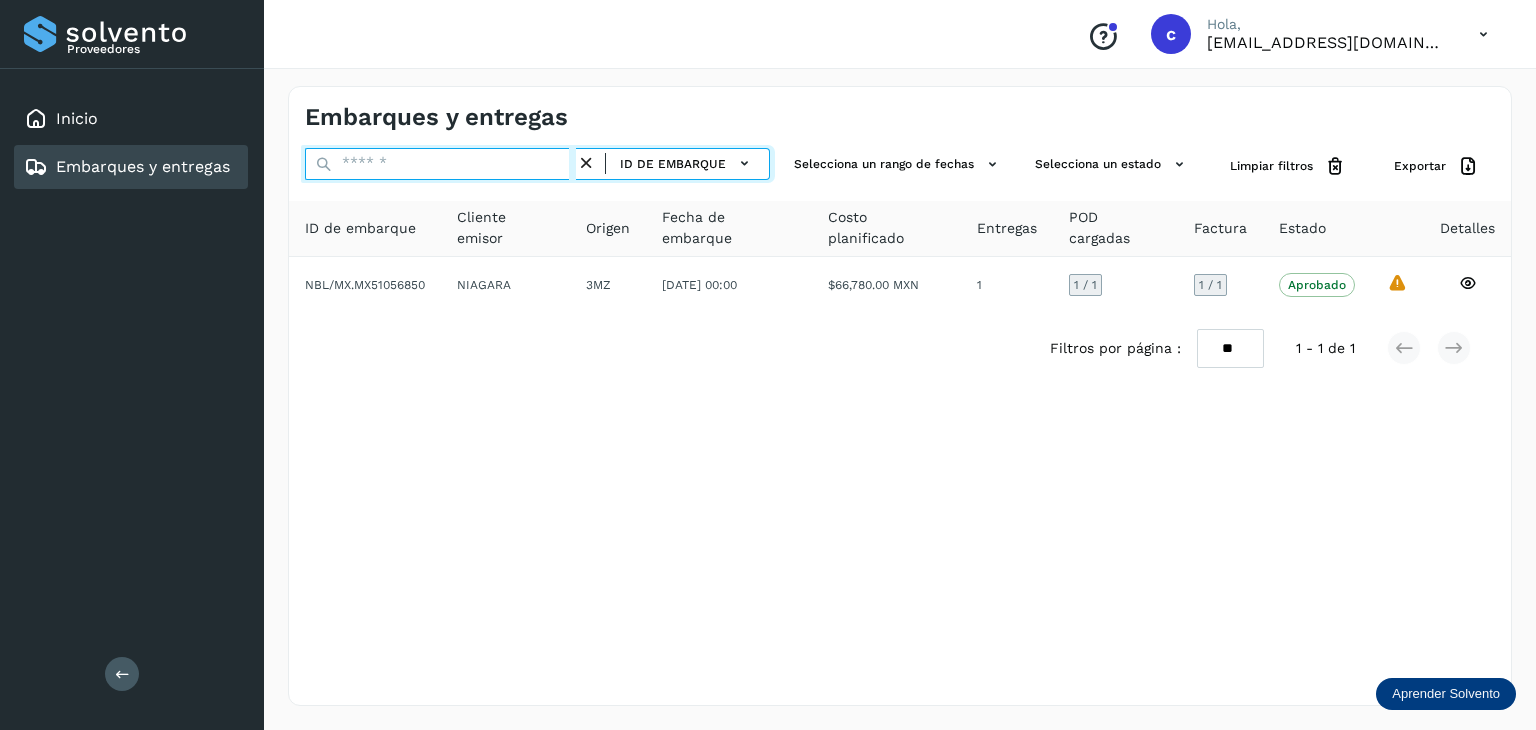 paste on "********" 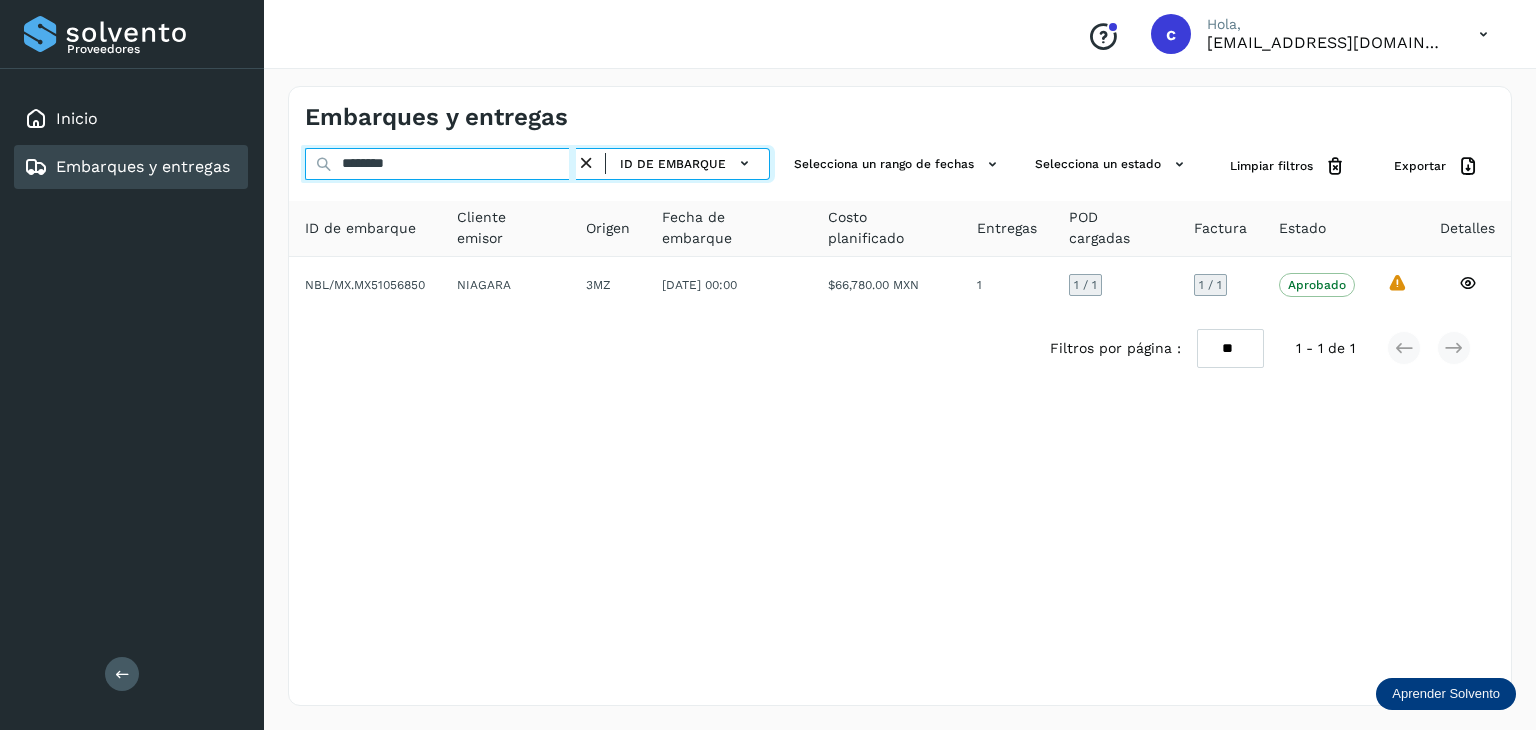 type on "********" 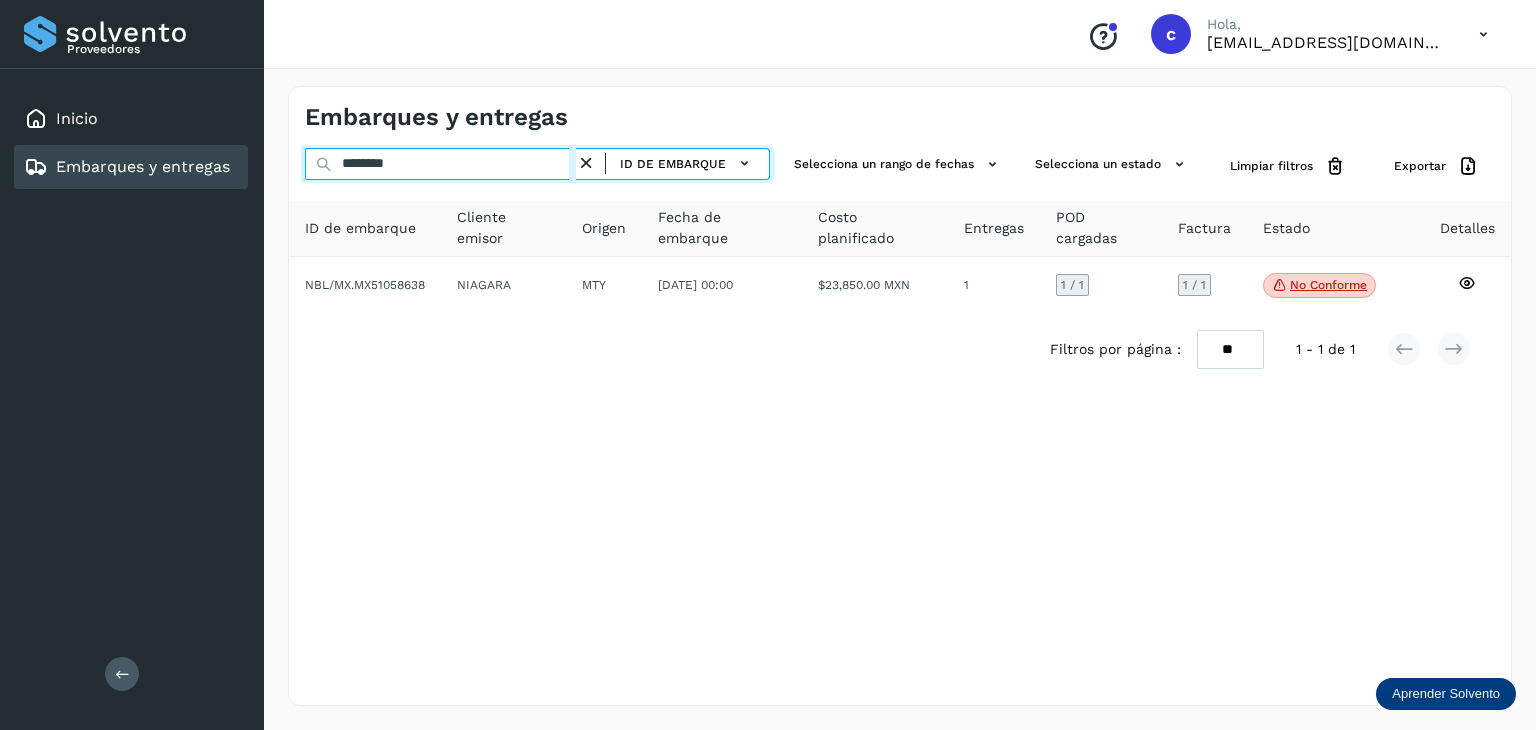 drag, startPoint x: 223, startPoint y: 147, endPoint x: 204, endPoint y: 189, distance: 46.09772 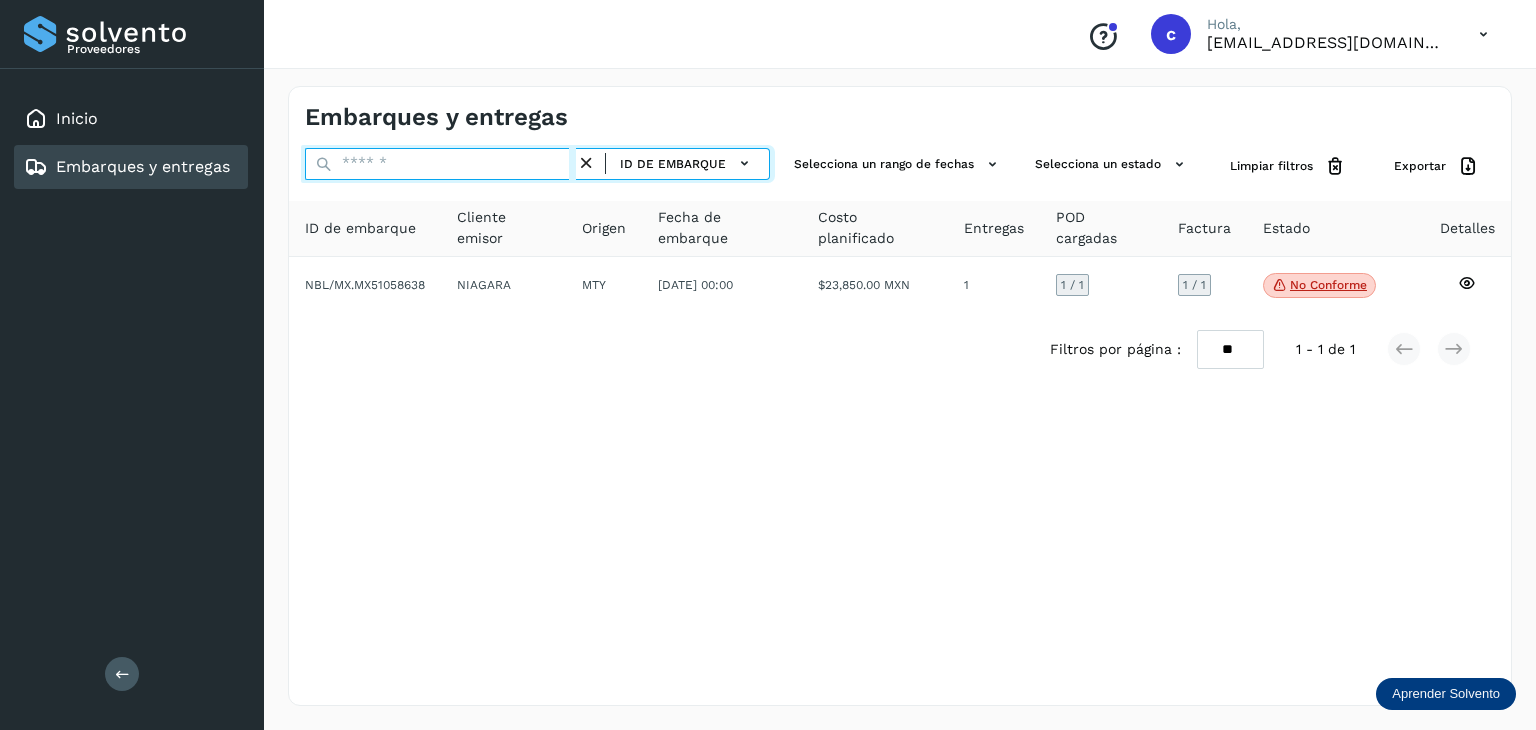 paste on "********" 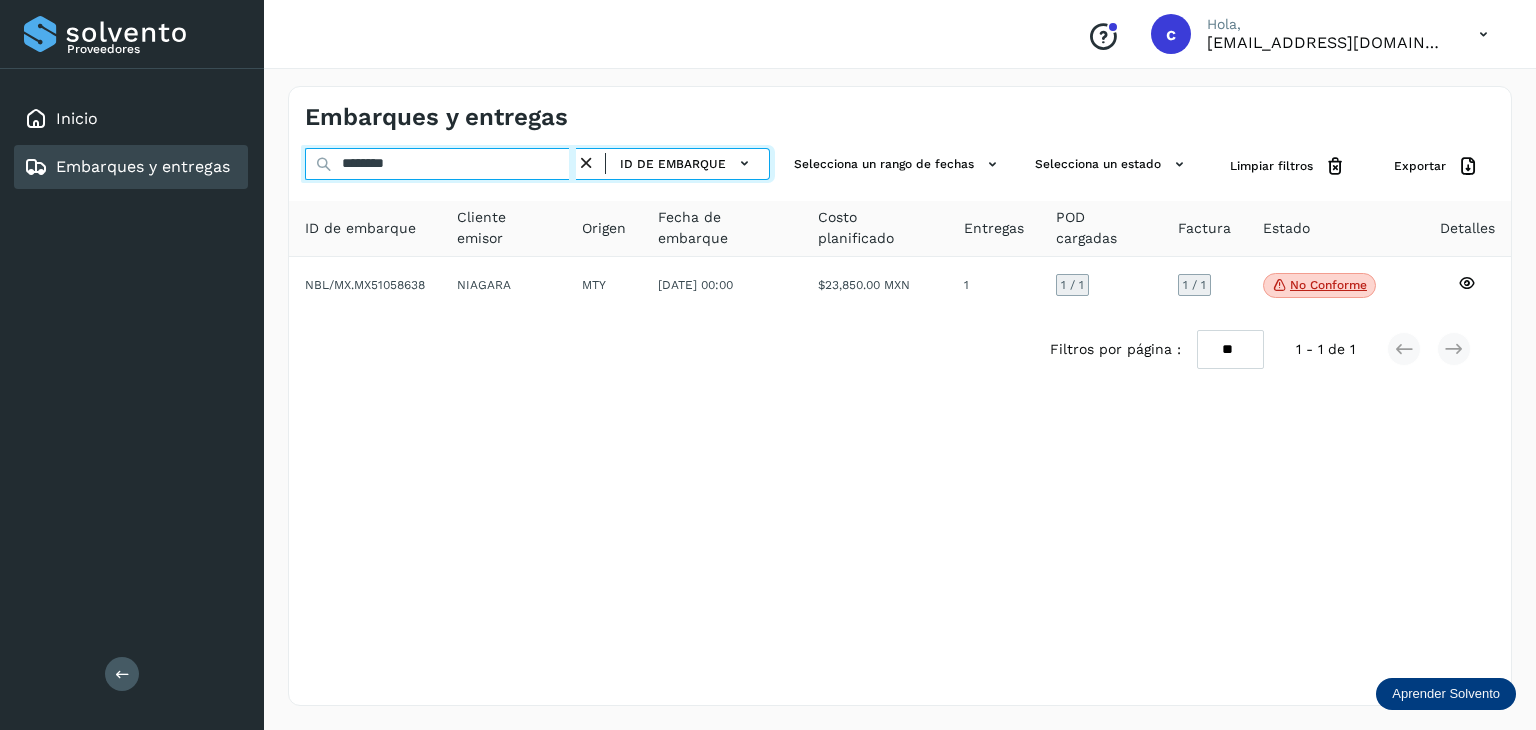 type on "********" 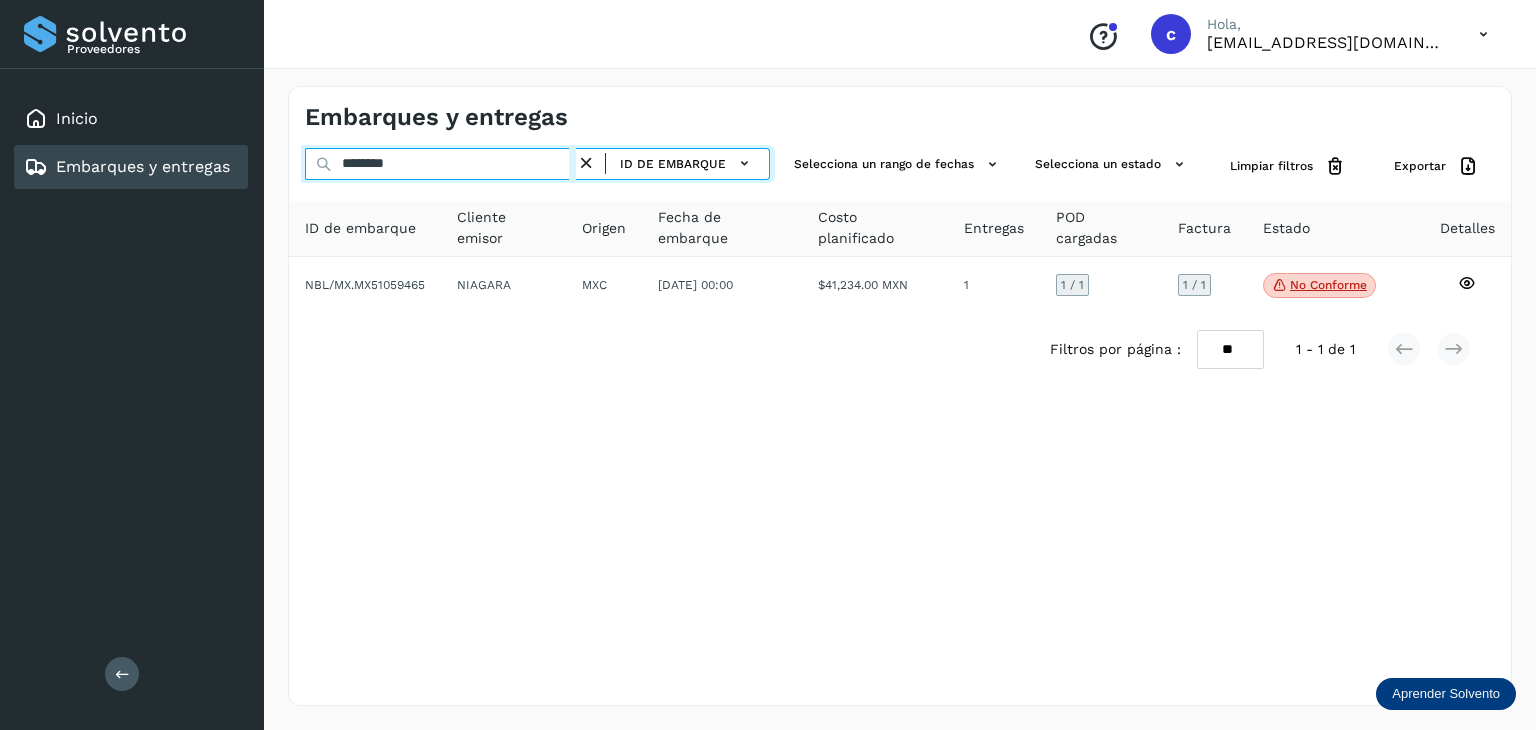click on "Proveedores Inicio Embarques y entregas Salir
Conoce nuestros beneficios
c Hola, [EMAIL_ADDRESS][DOMAIN_NAME] Embarques y entregas ******** ID de embarque Selecciona un rango de fechas  Selecciona un estado Limpiar filtros Exportar ID de embarque Cliente emisor Origen Fecha de embarque Costo planificado Entregas POD cargadas Factura Estado Detalles NBL/MX.MX51059465 NIAGARA MXC [DATE] 00:00  $41,234.00 MXN  1 1  / 1 1 / 1 No conforme
Verifica el estado de la factura o entregas asociadas a este embarque
Filtros por página : ** ** ** 1 - 1 de 1" 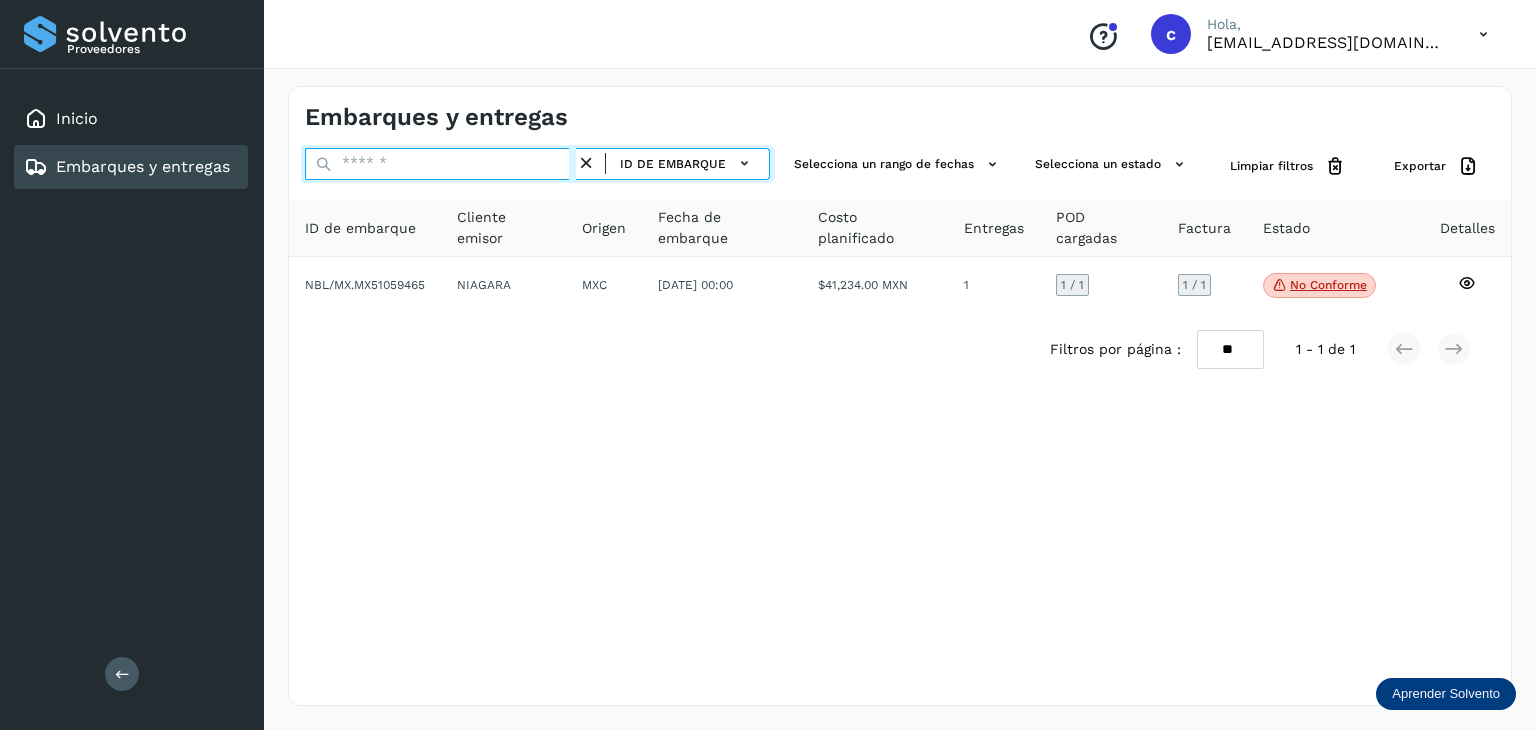 paste on "********" 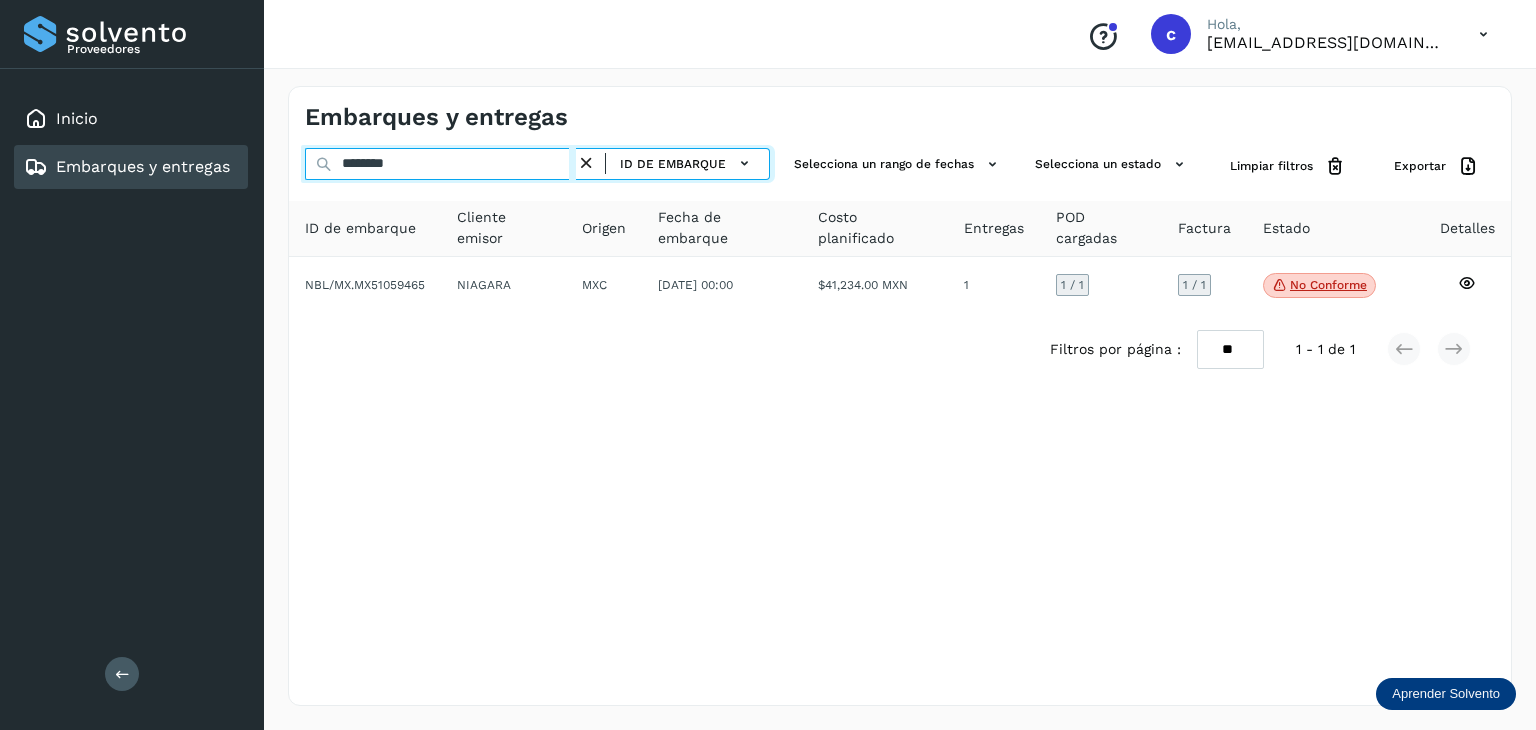type on "********" 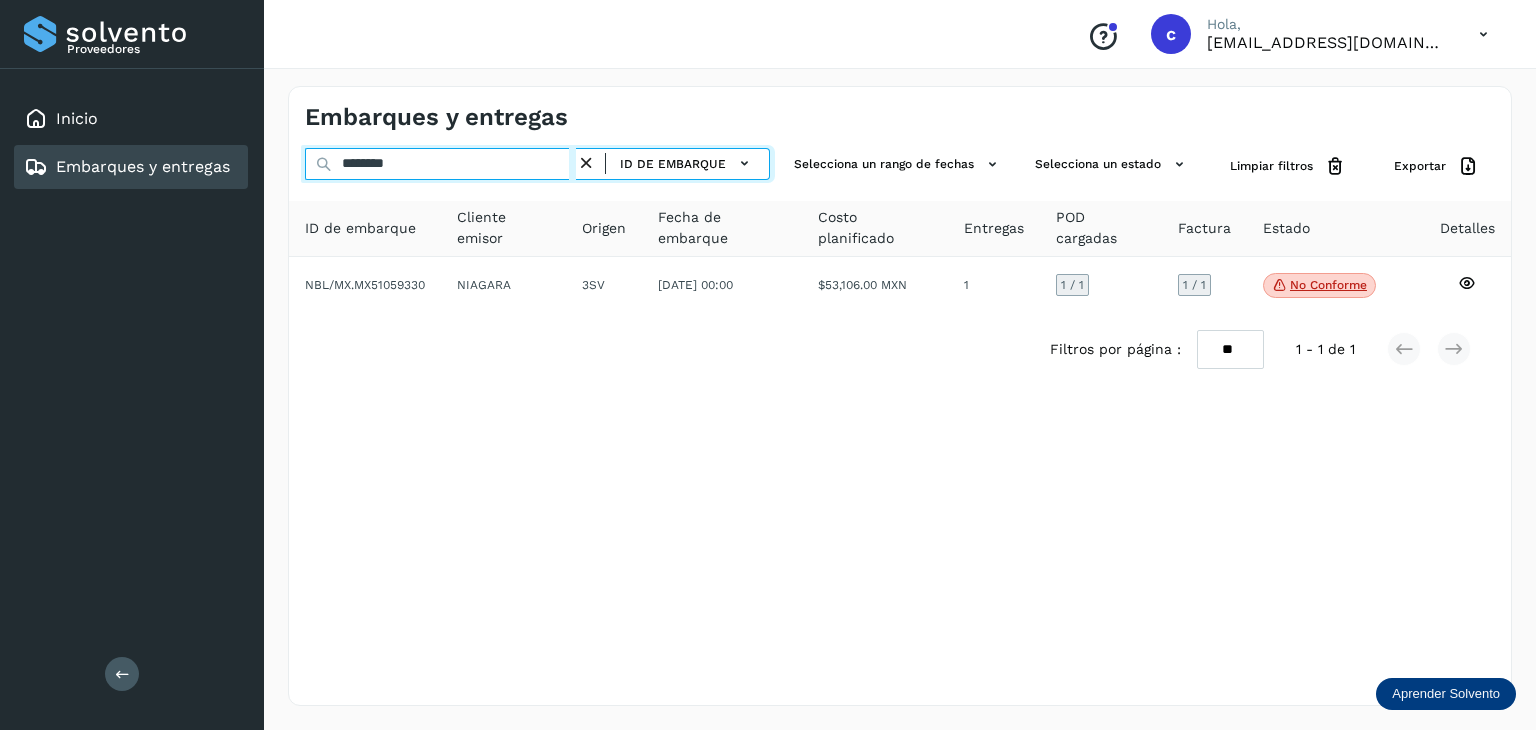 drag, startPoint x: 298, startPoint y: 175, endPoint x: 355, endPoint y: 213, distance: 68.50548 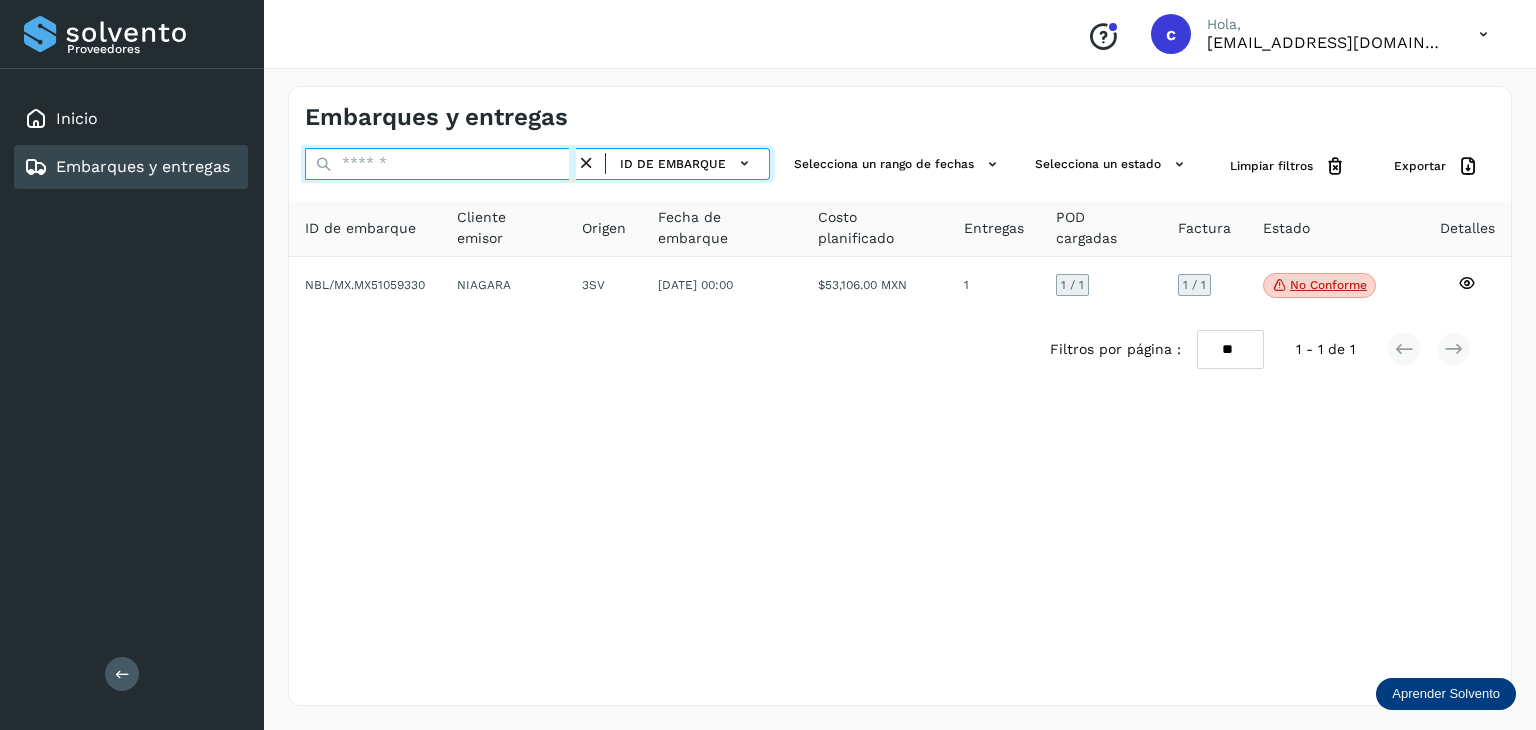 paste on "********" 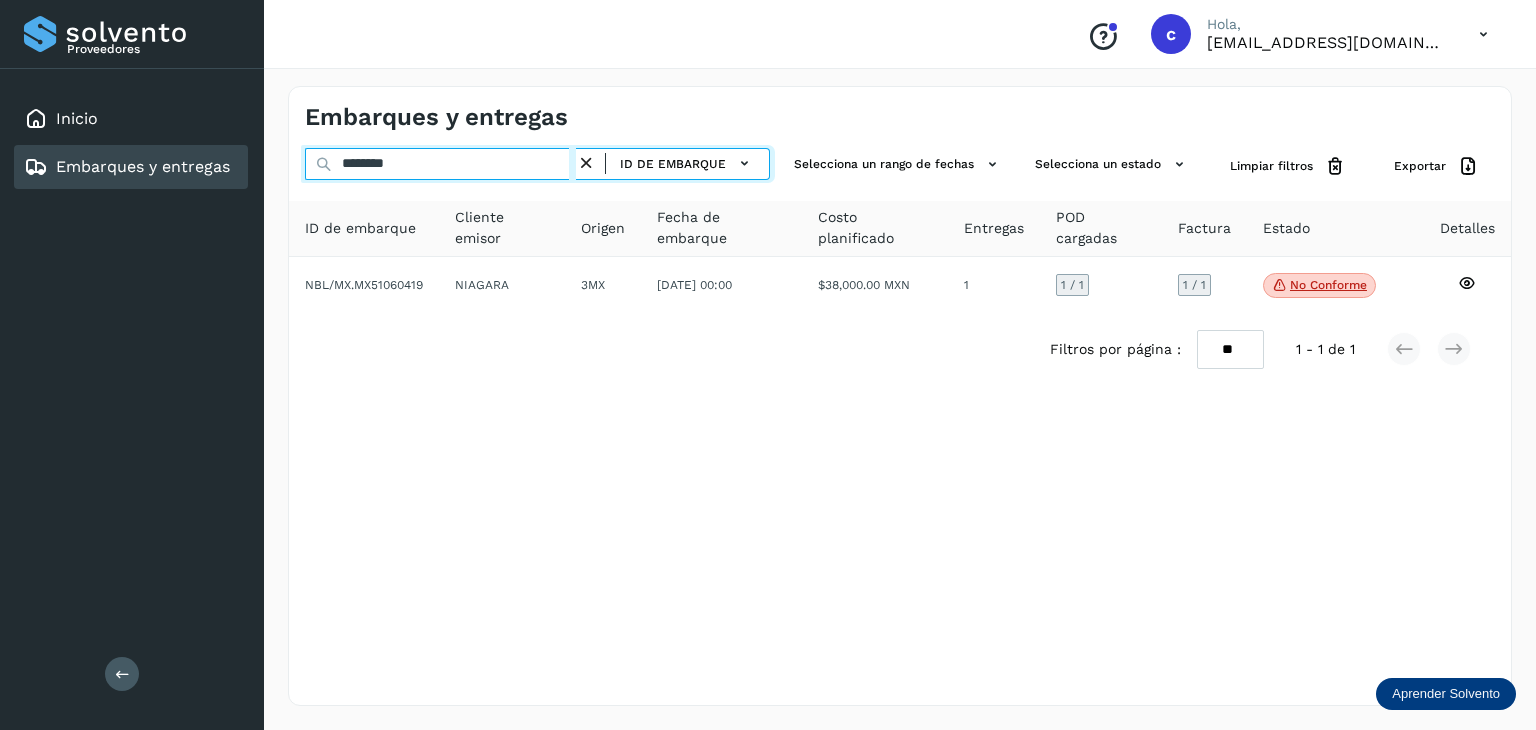 type on "********" 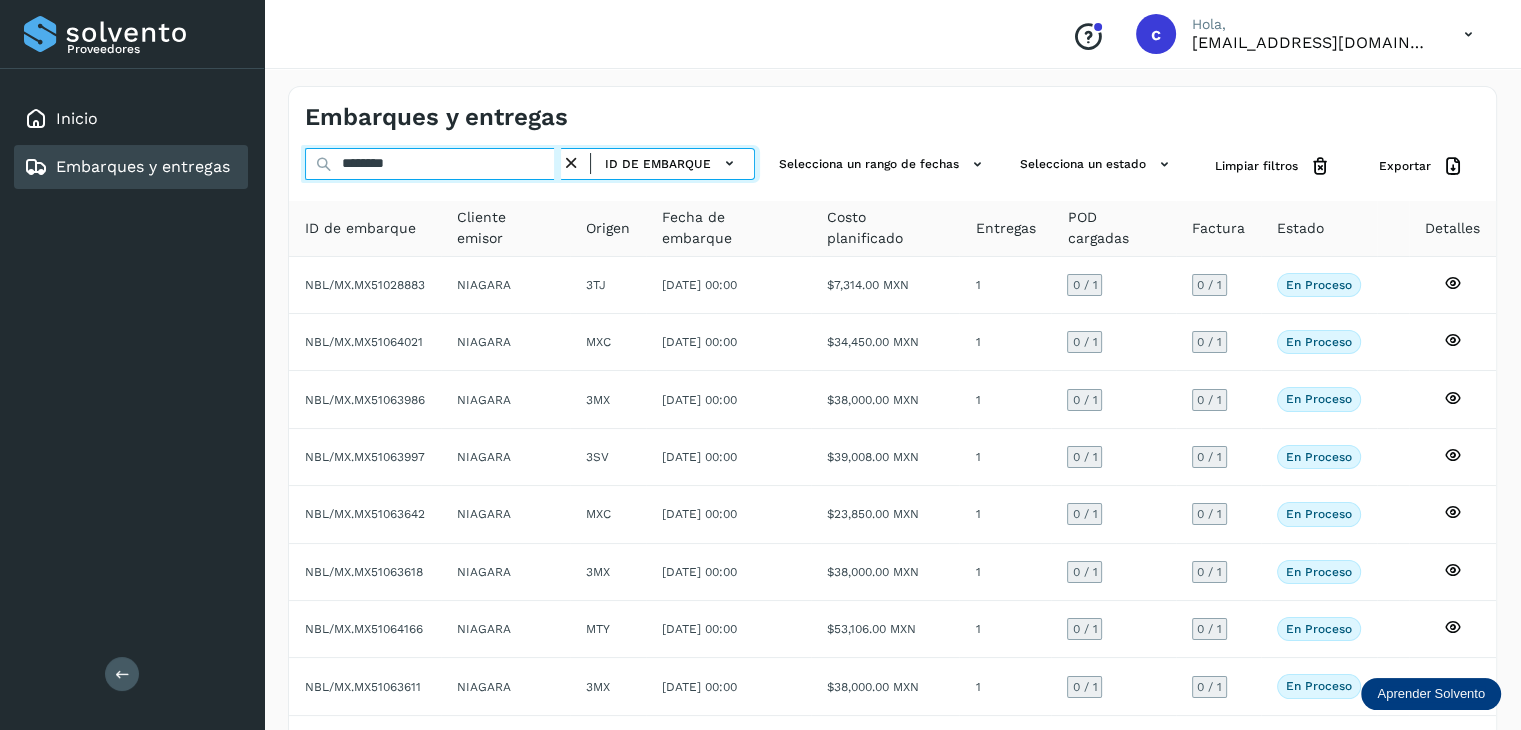 drag, startPoint x: 468, startPoint y: 161, endPoint x: 386, endPoint y: 227, distance: 105.26158 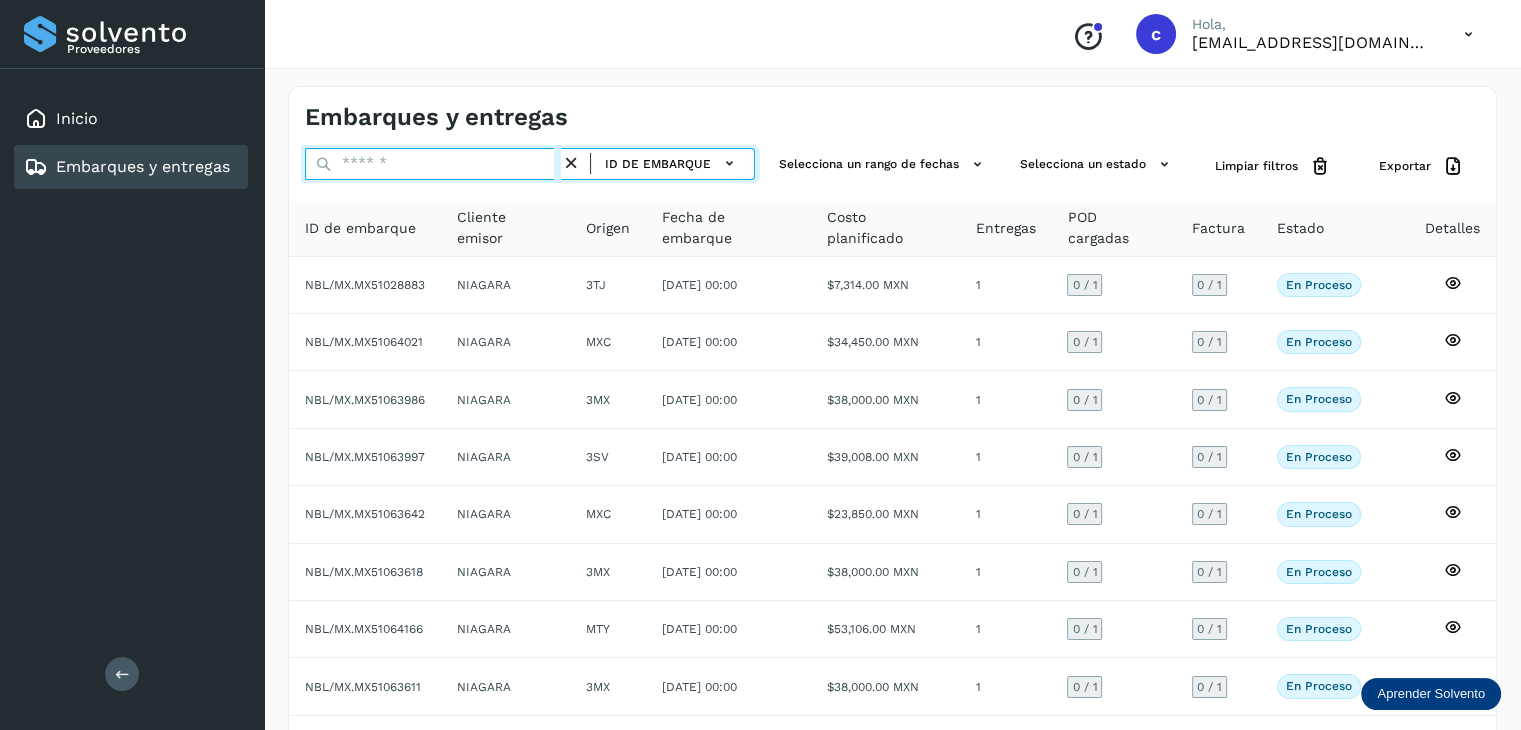 paste on "********" 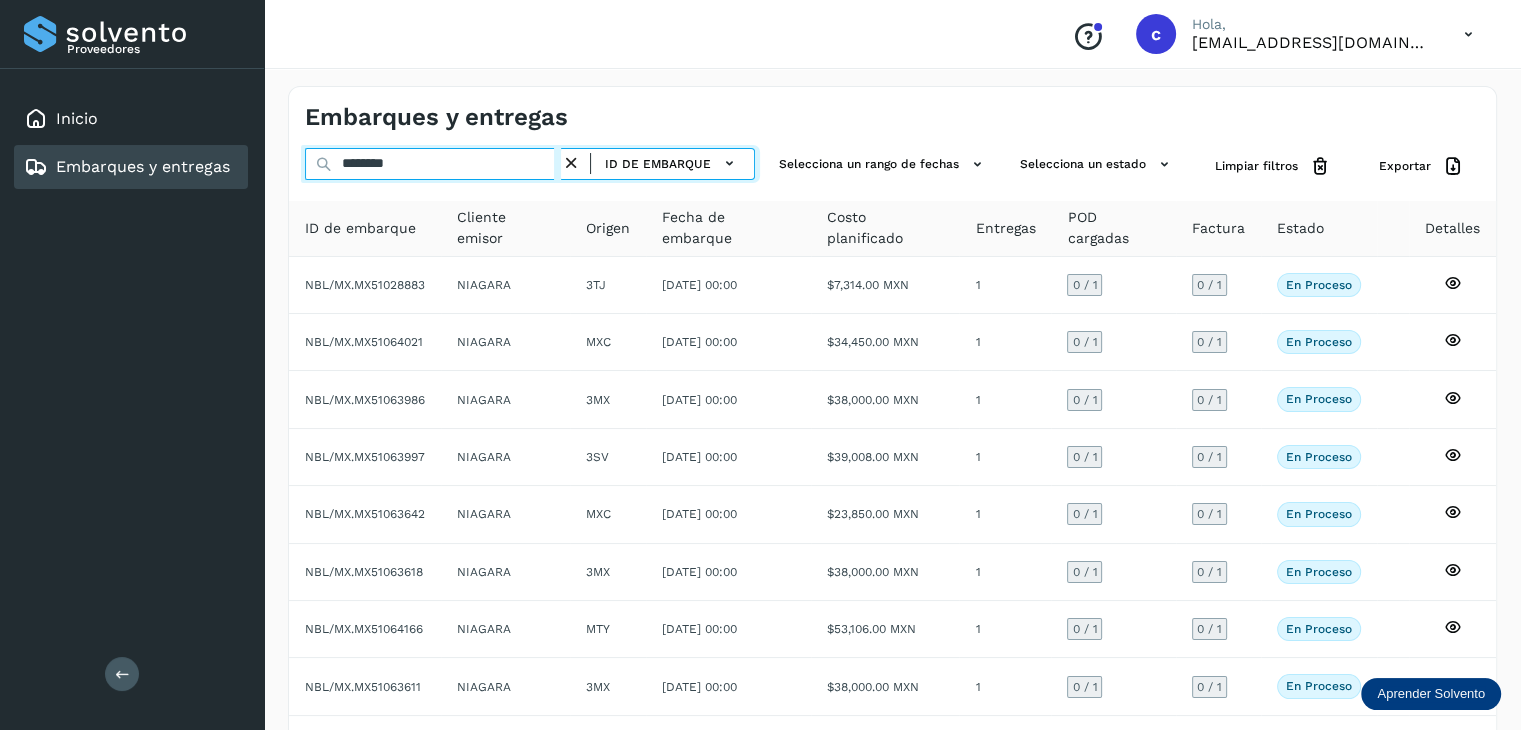 type on "********" 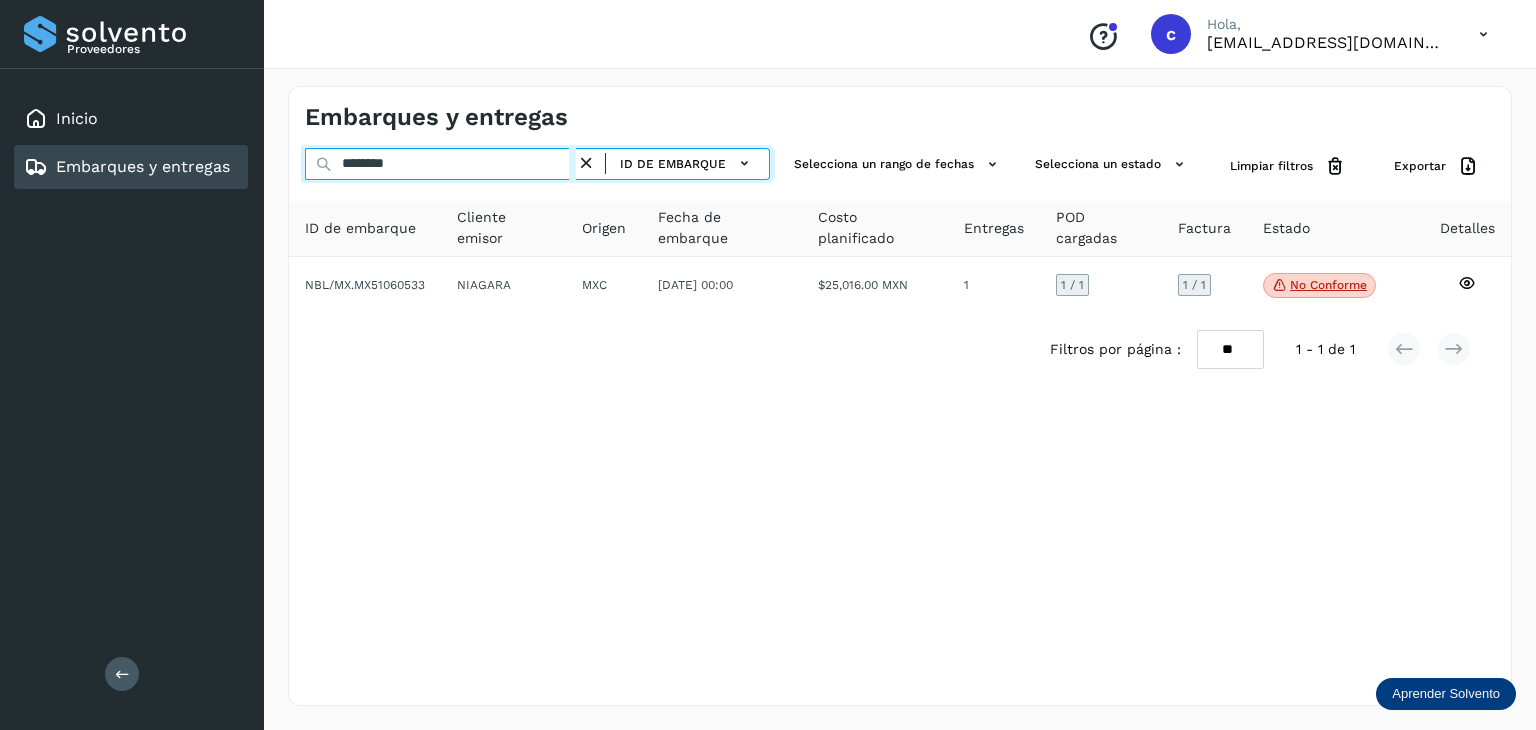 drag, startPoint x: 234, startPoint y: 180, endPoint x: 202, endPoint y: 189, distance: 33.24154 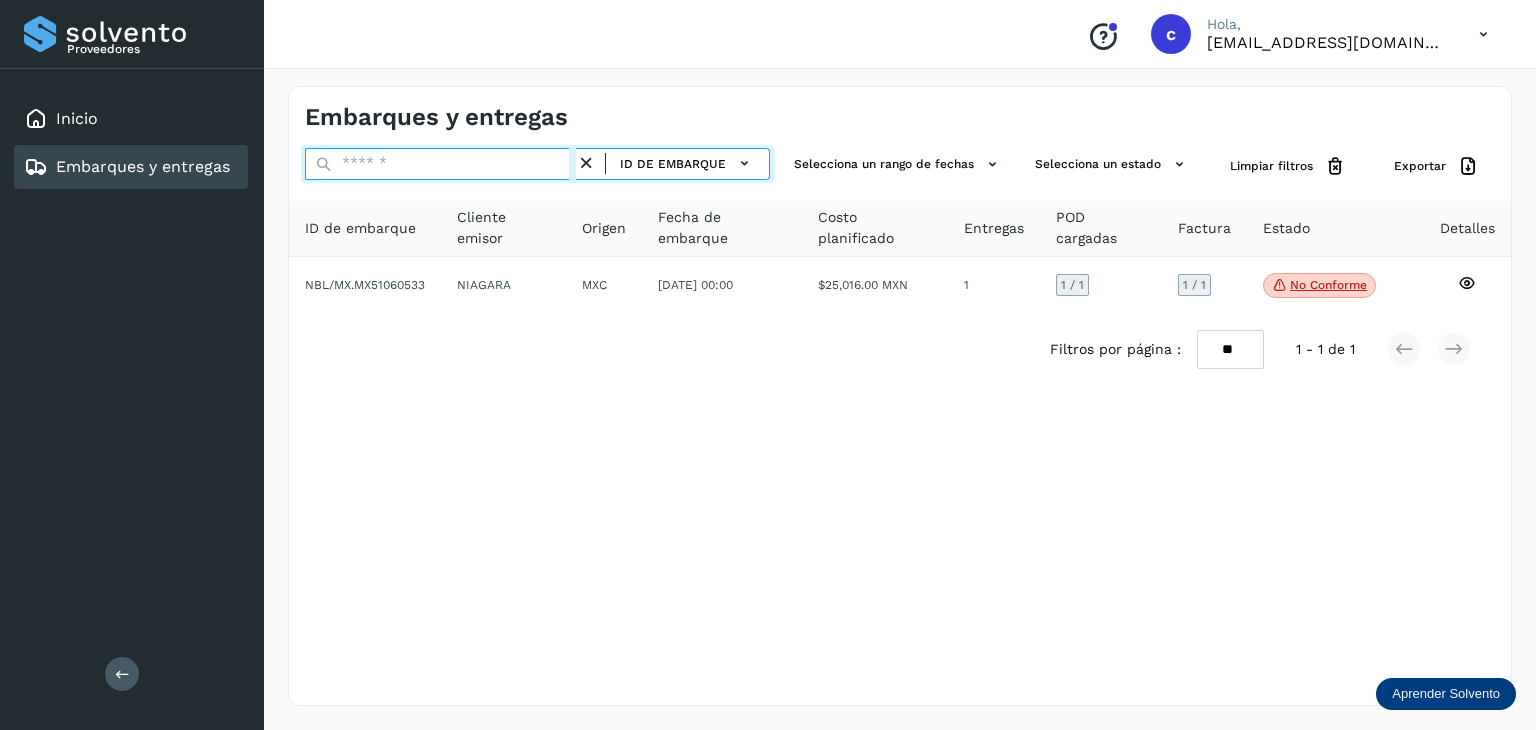 paste 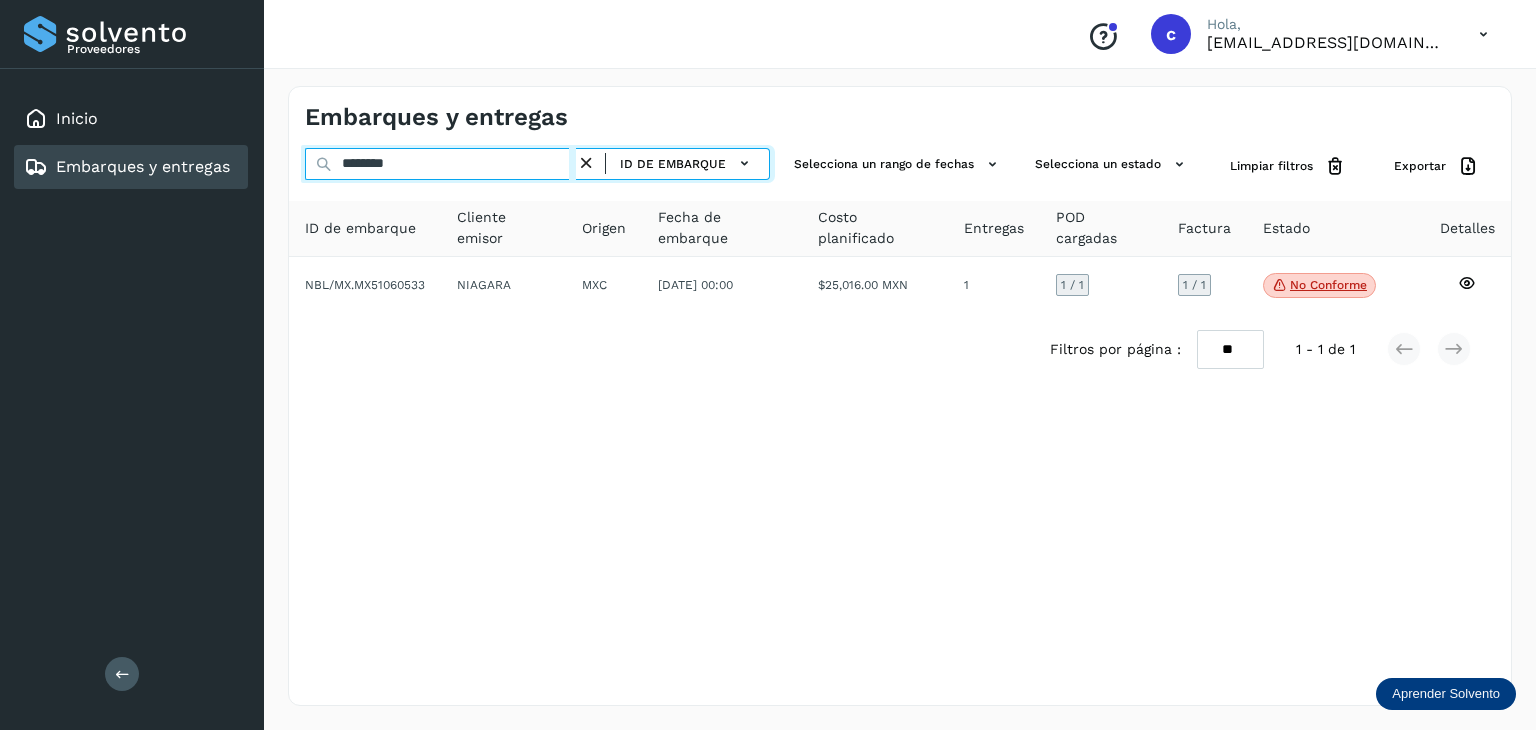 type on "********" 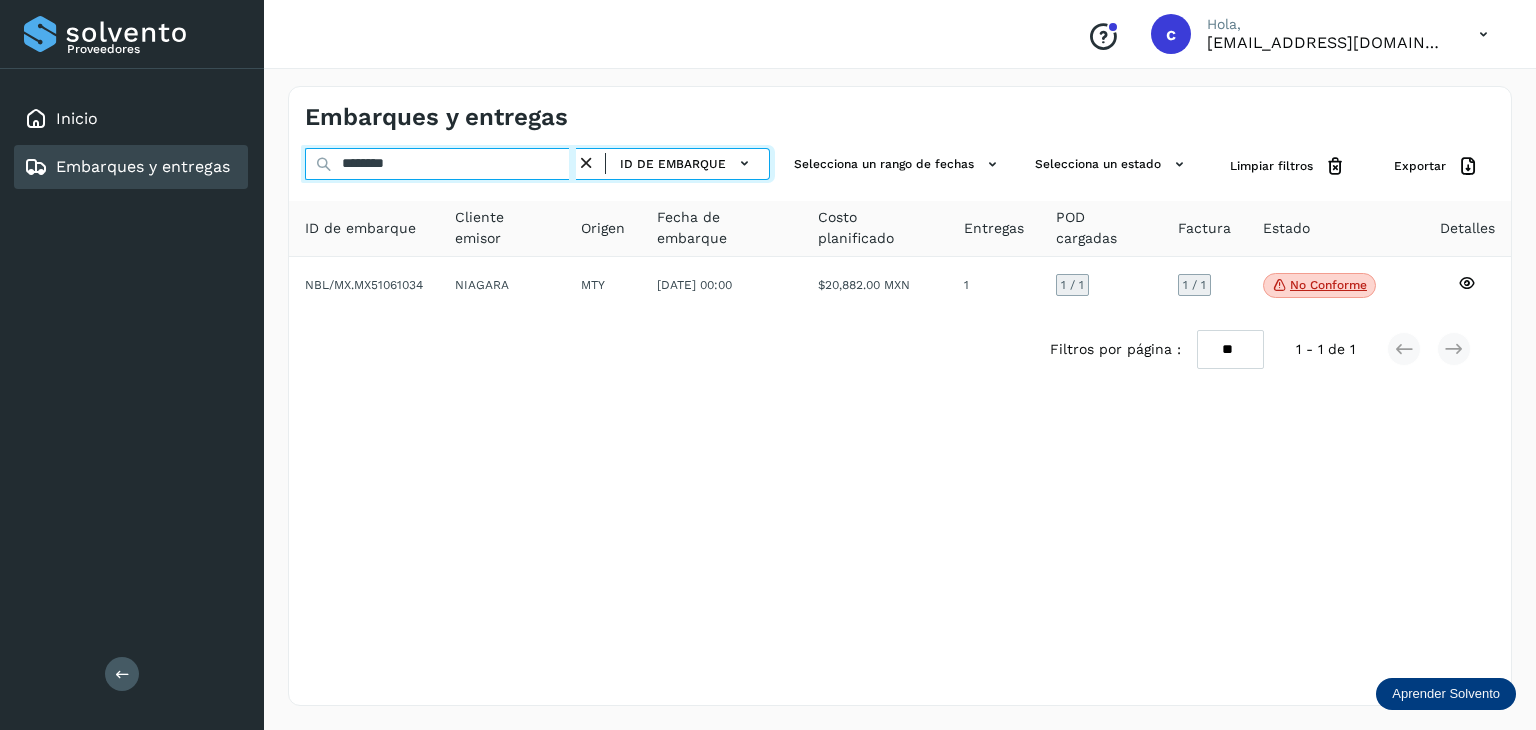 drag, startPoint x: 404, startPoint y: 163, endPoint x: 288, endPoint y: 170, distance: 116.21101 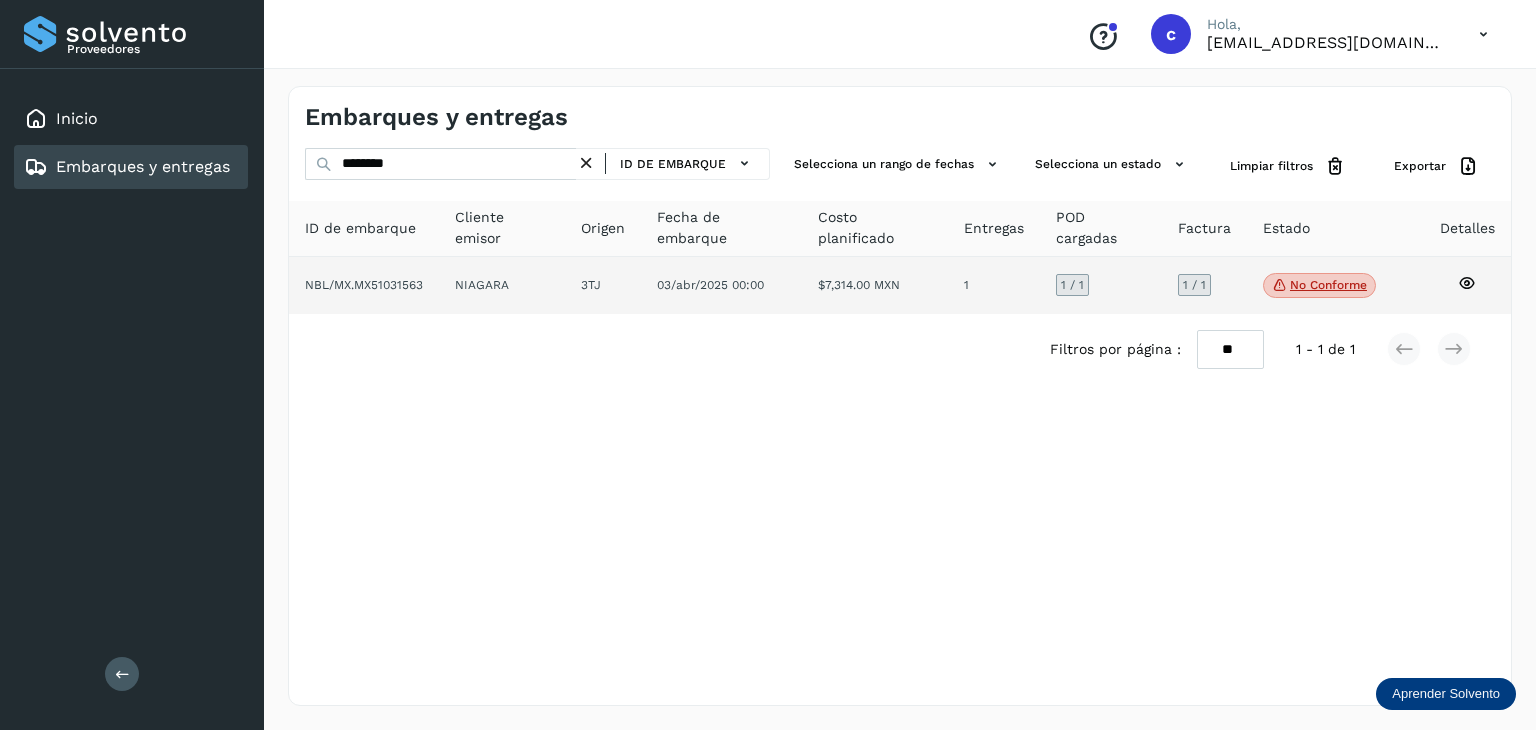 click 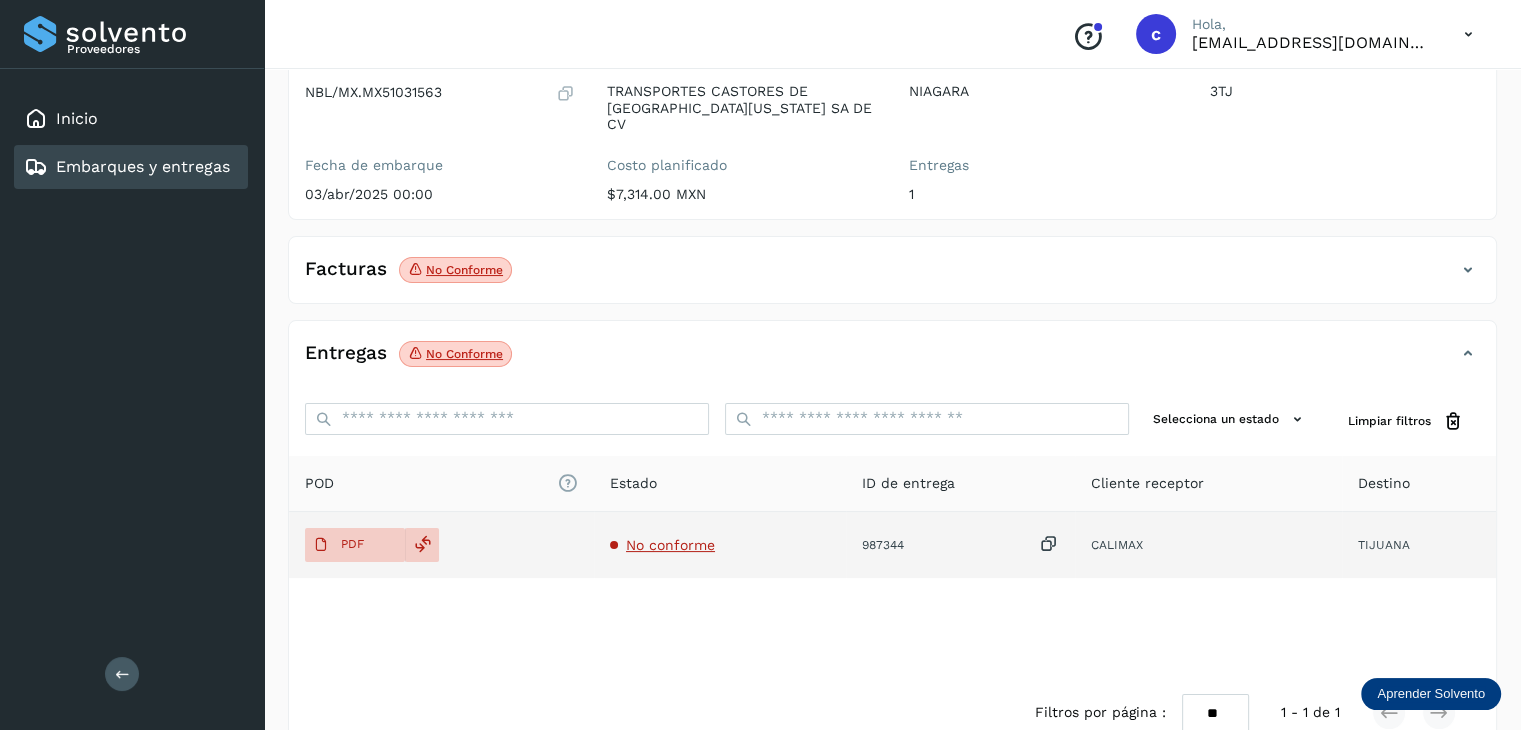 scroll, scrollTop: 229, scrollLeft: 0, axis: vertical 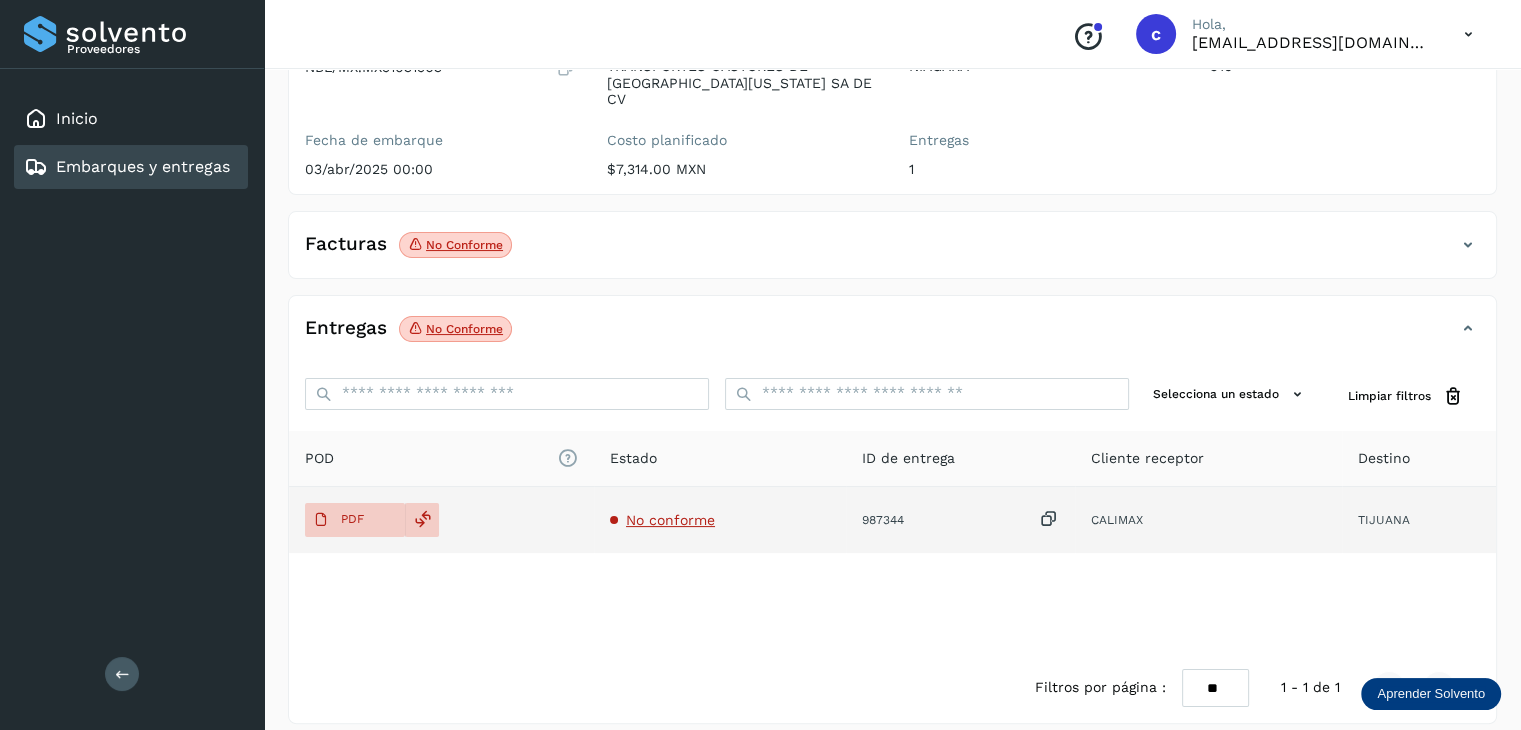click on "No conforme" at bounding box center [670, 520] 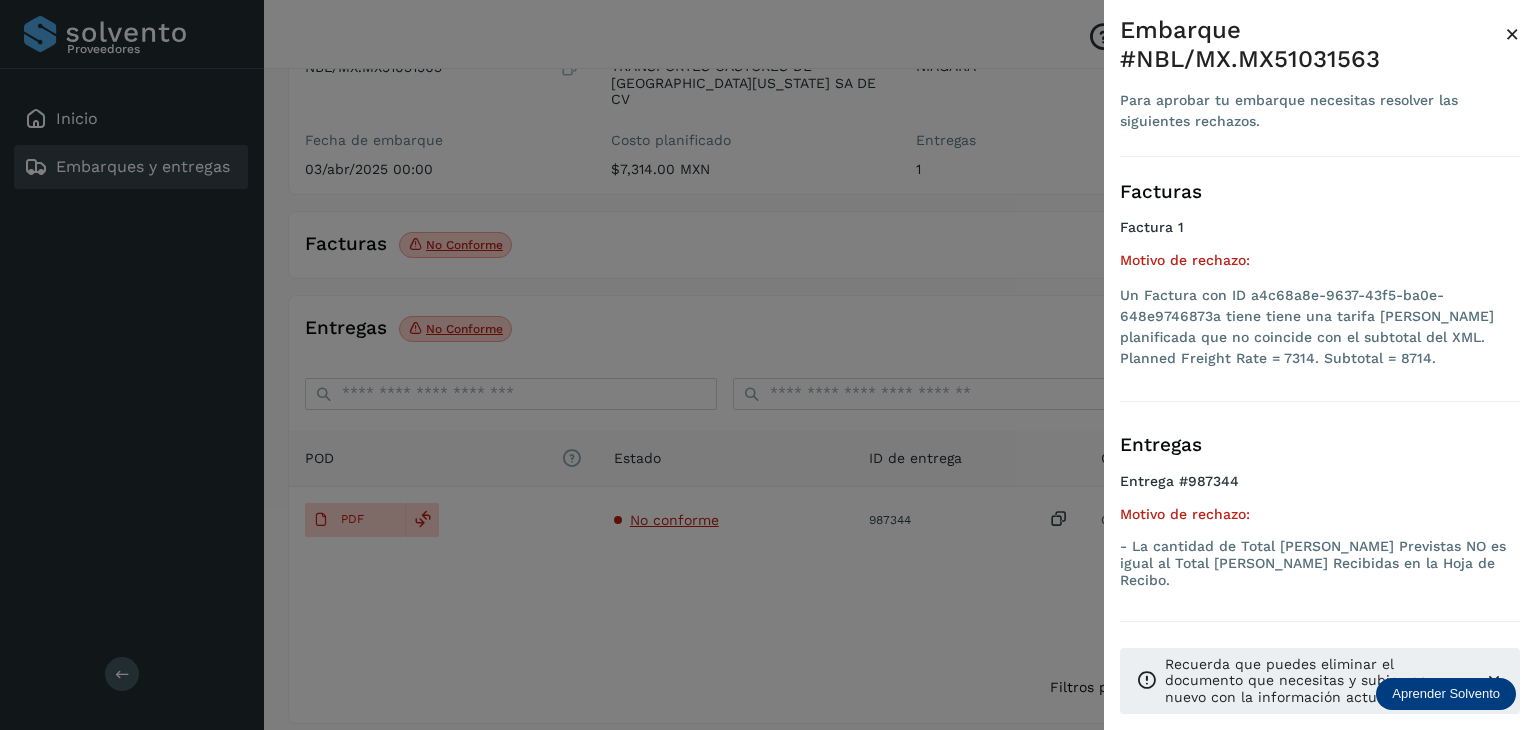 drag, startPoint x: 752, startPoint y: 573, endPoint x: 656, endPoint y: 559, distance: 97.015465 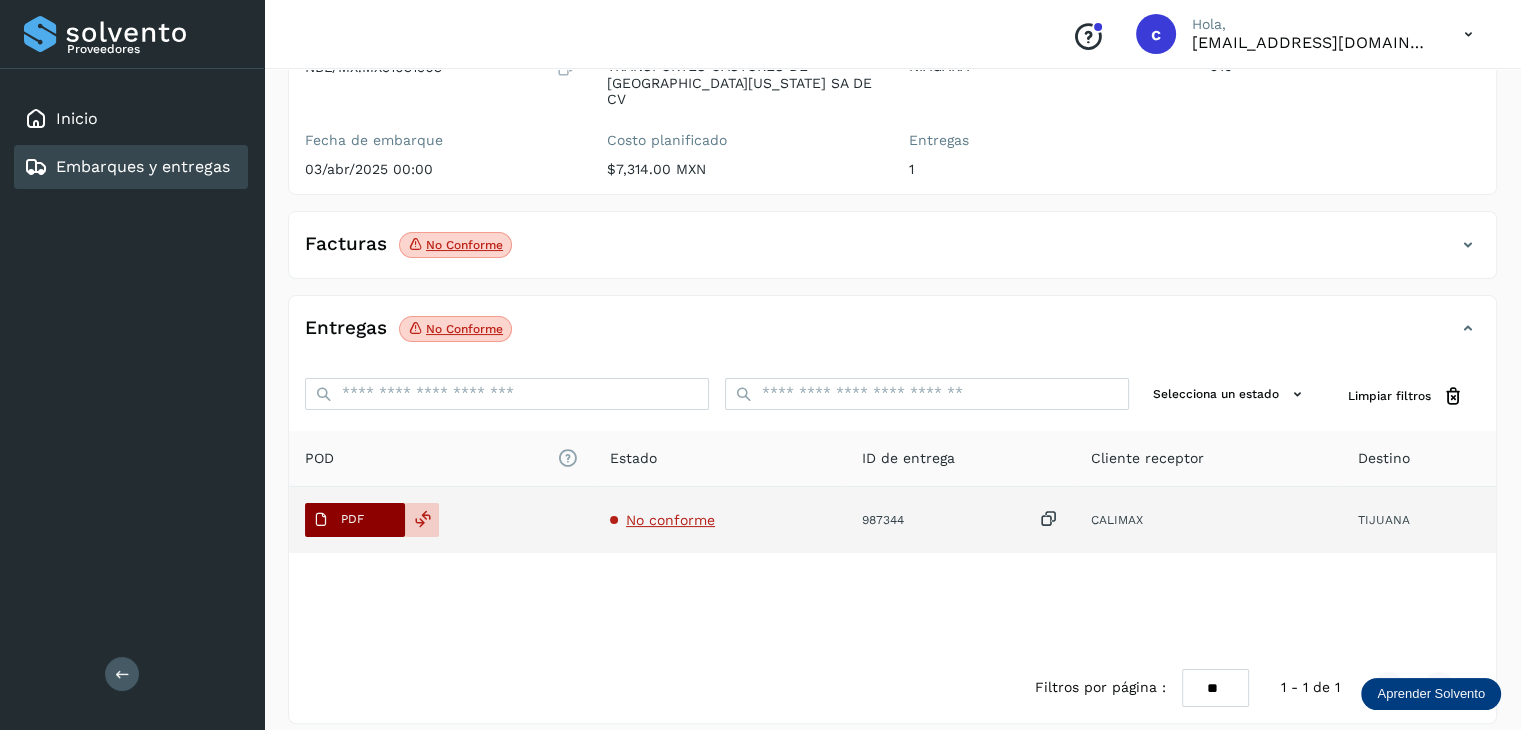 click on "PDF" at bounding box center (355, 520) 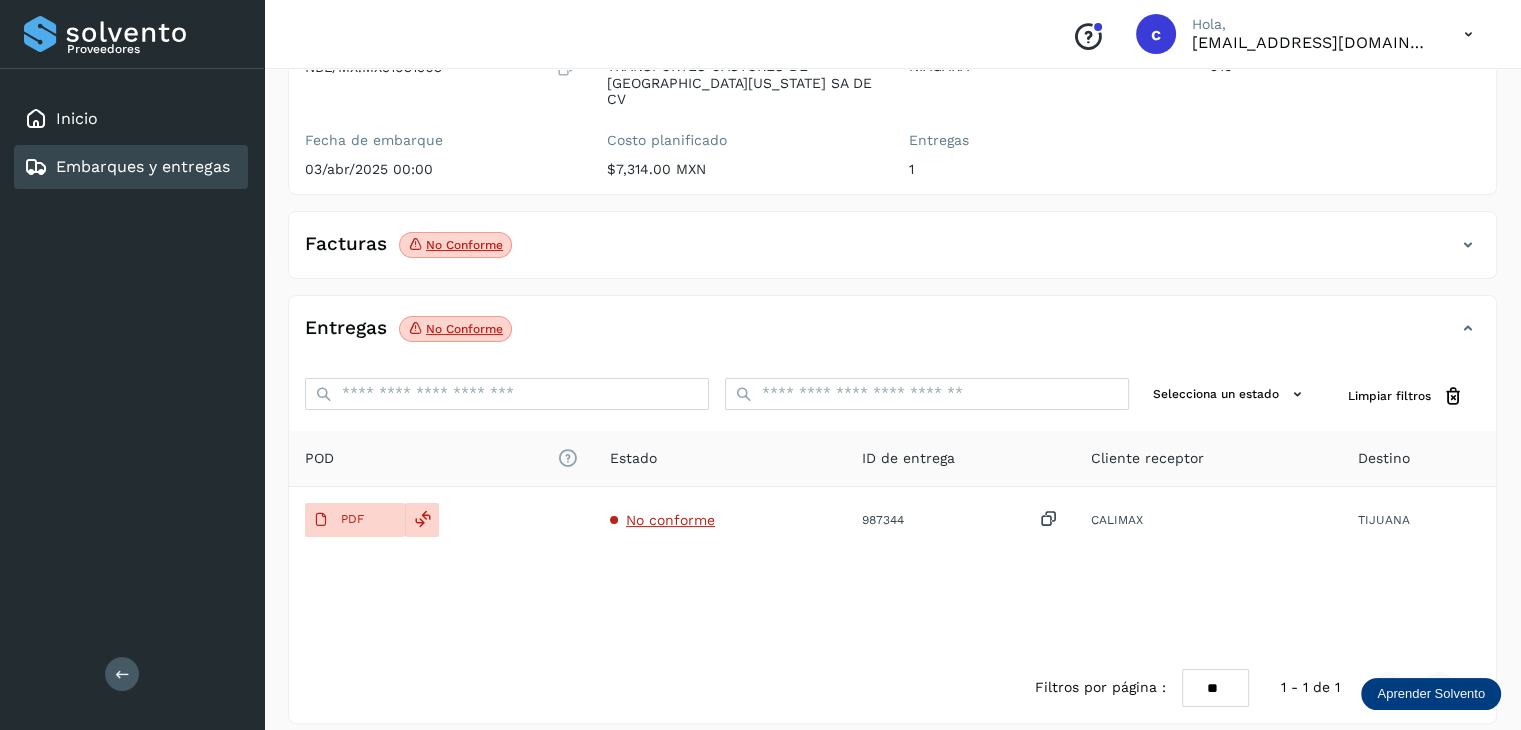 type 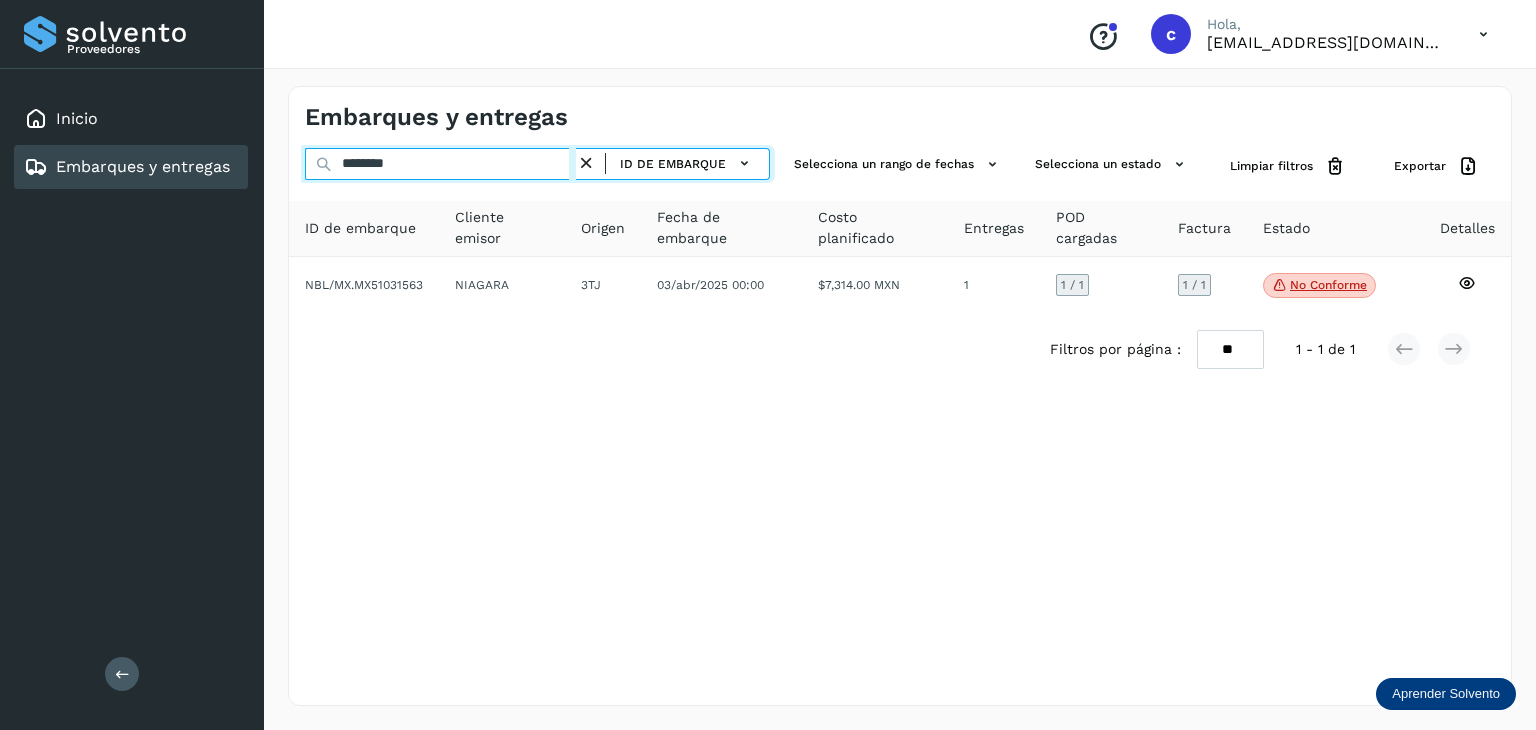drag, startPoint x: 358, startPoint y: 166, endPoint x: 234, endPoint y: 165, distance: 124.004036 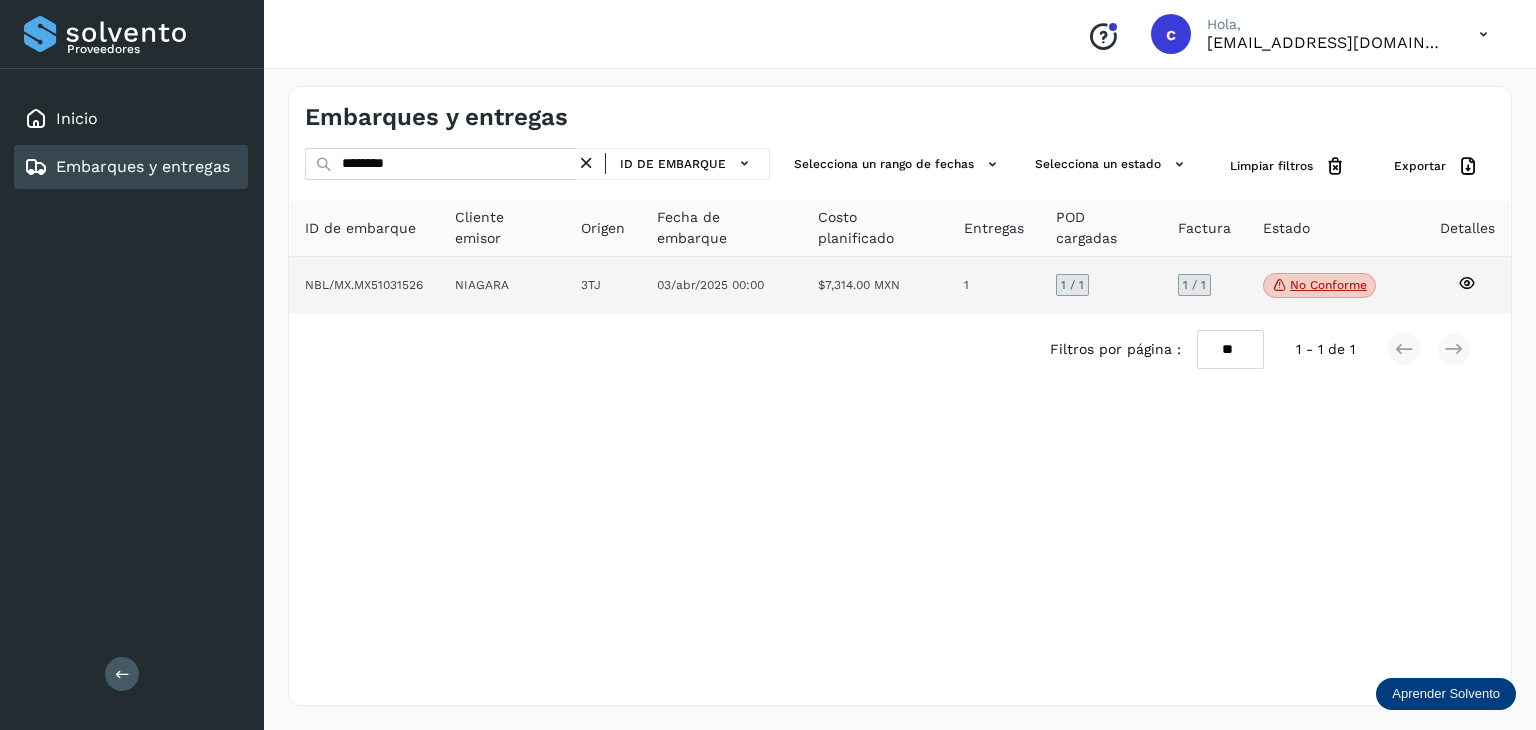 click 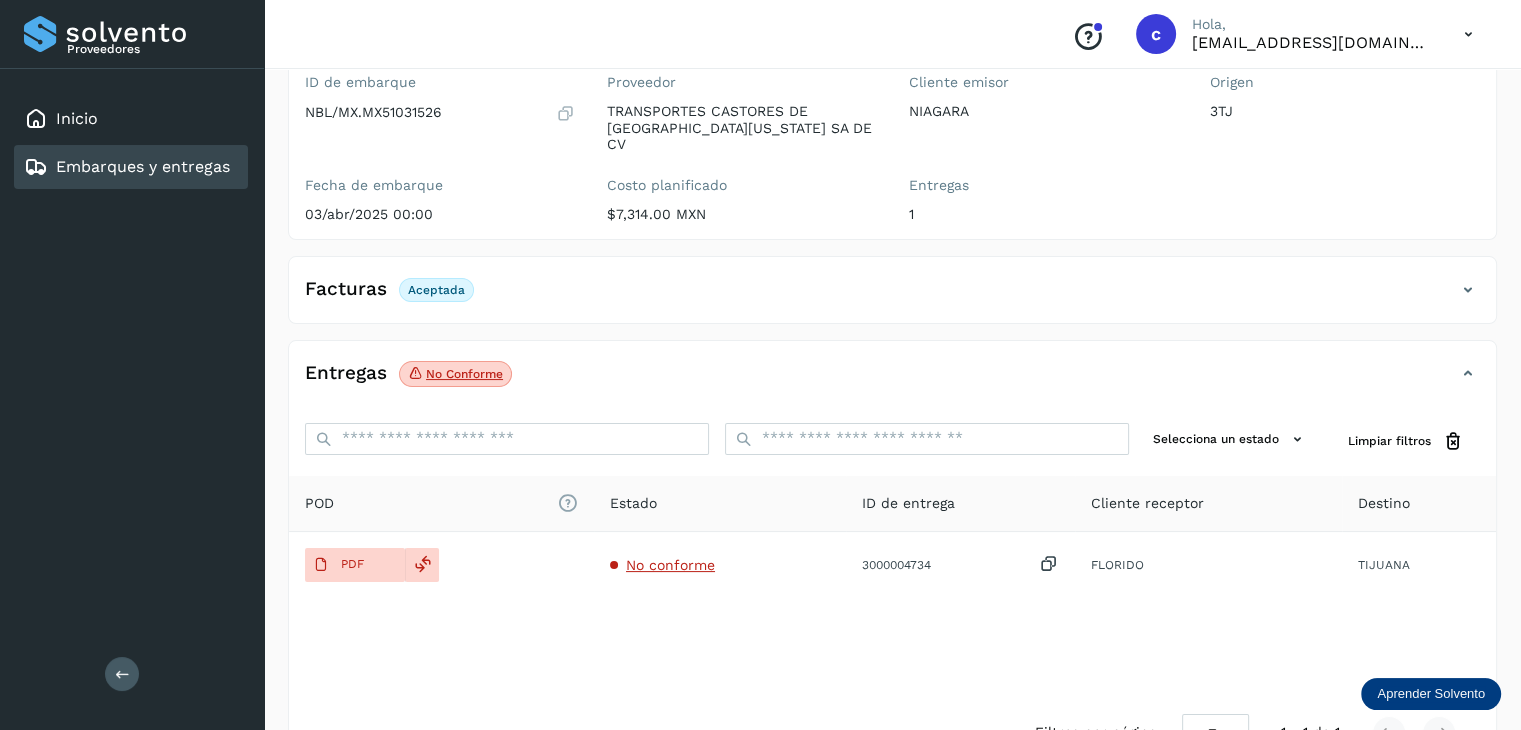 scroll, scrollTop: 229, scrollLeft: 0, axis: vertical 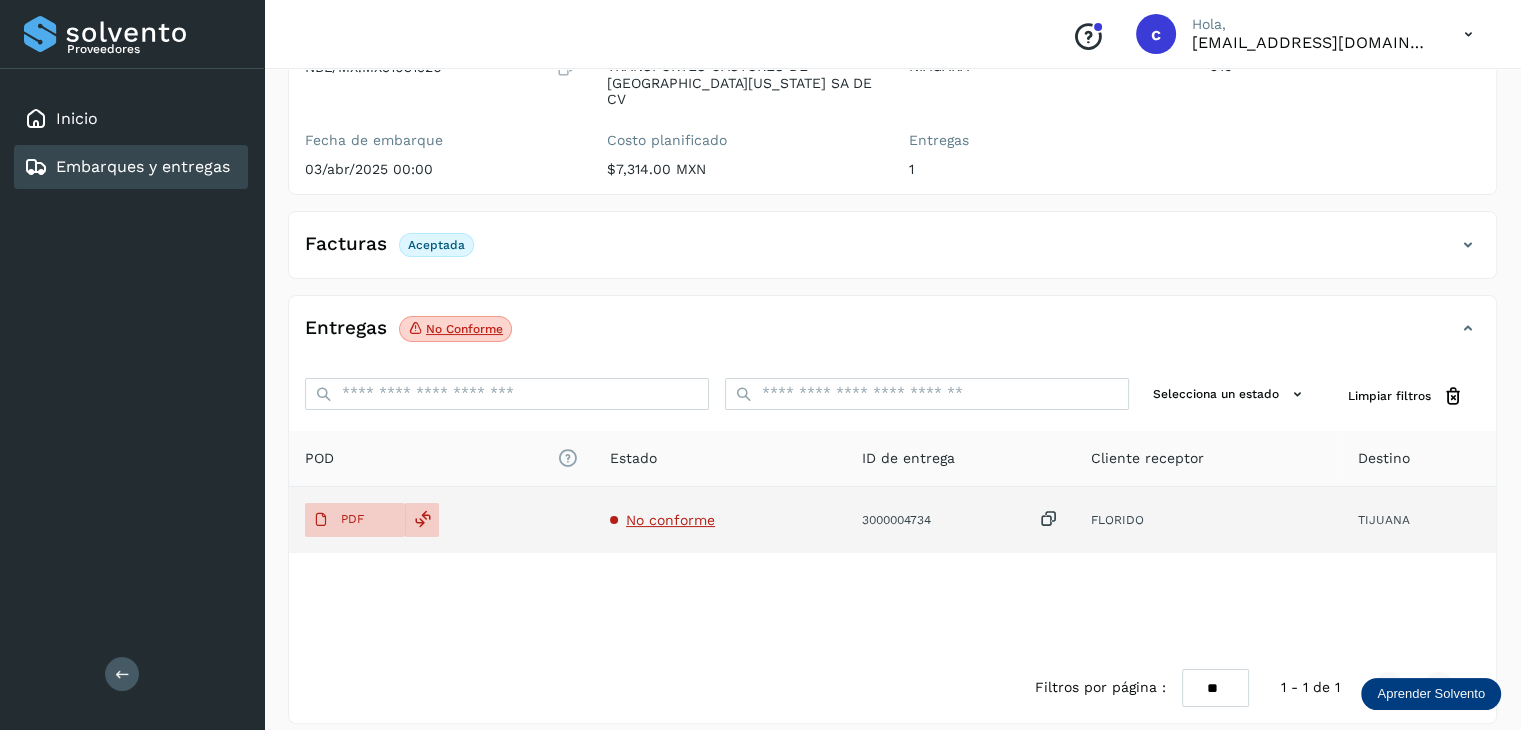 click on "No conforme" at bounding box center (670, 520) 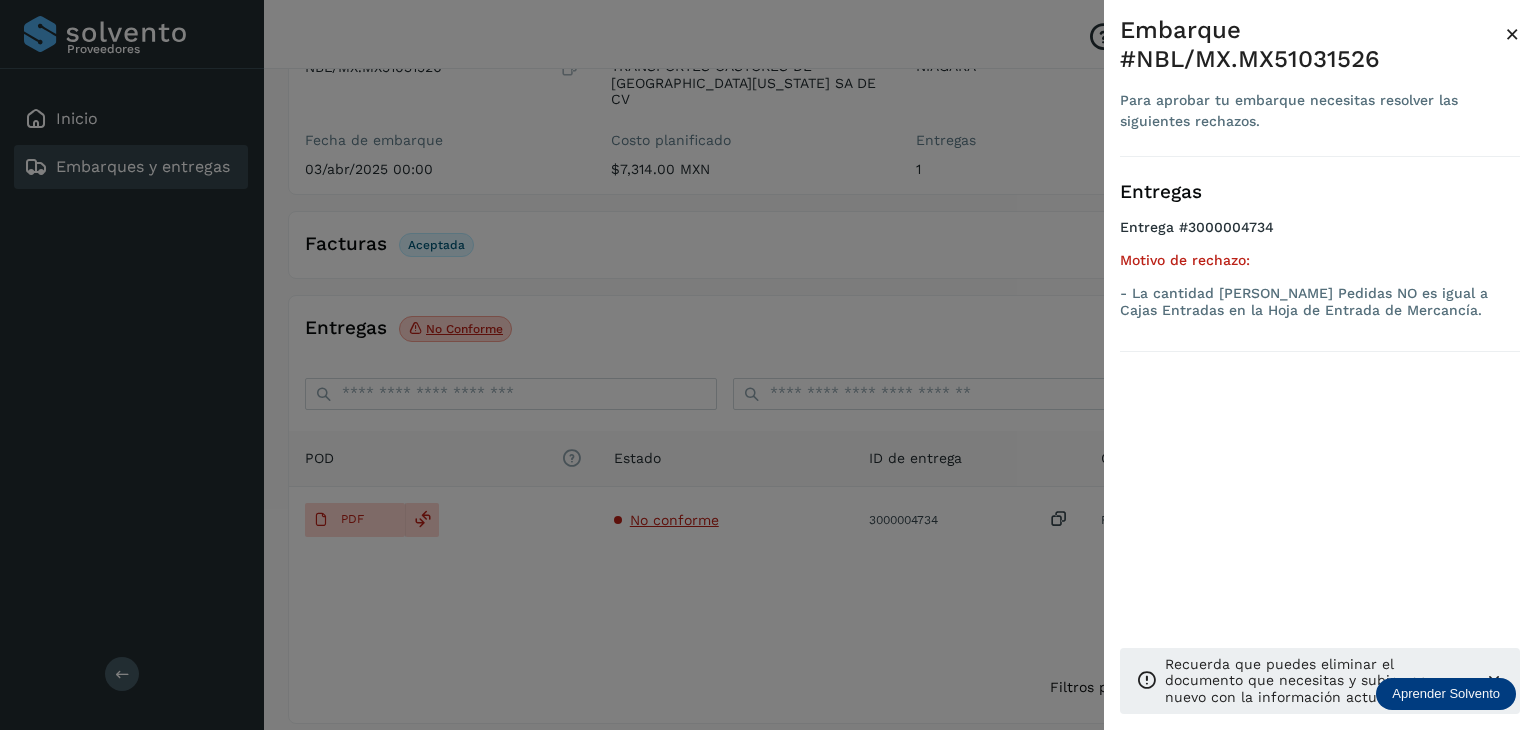 click at bounding box center [768, 365] 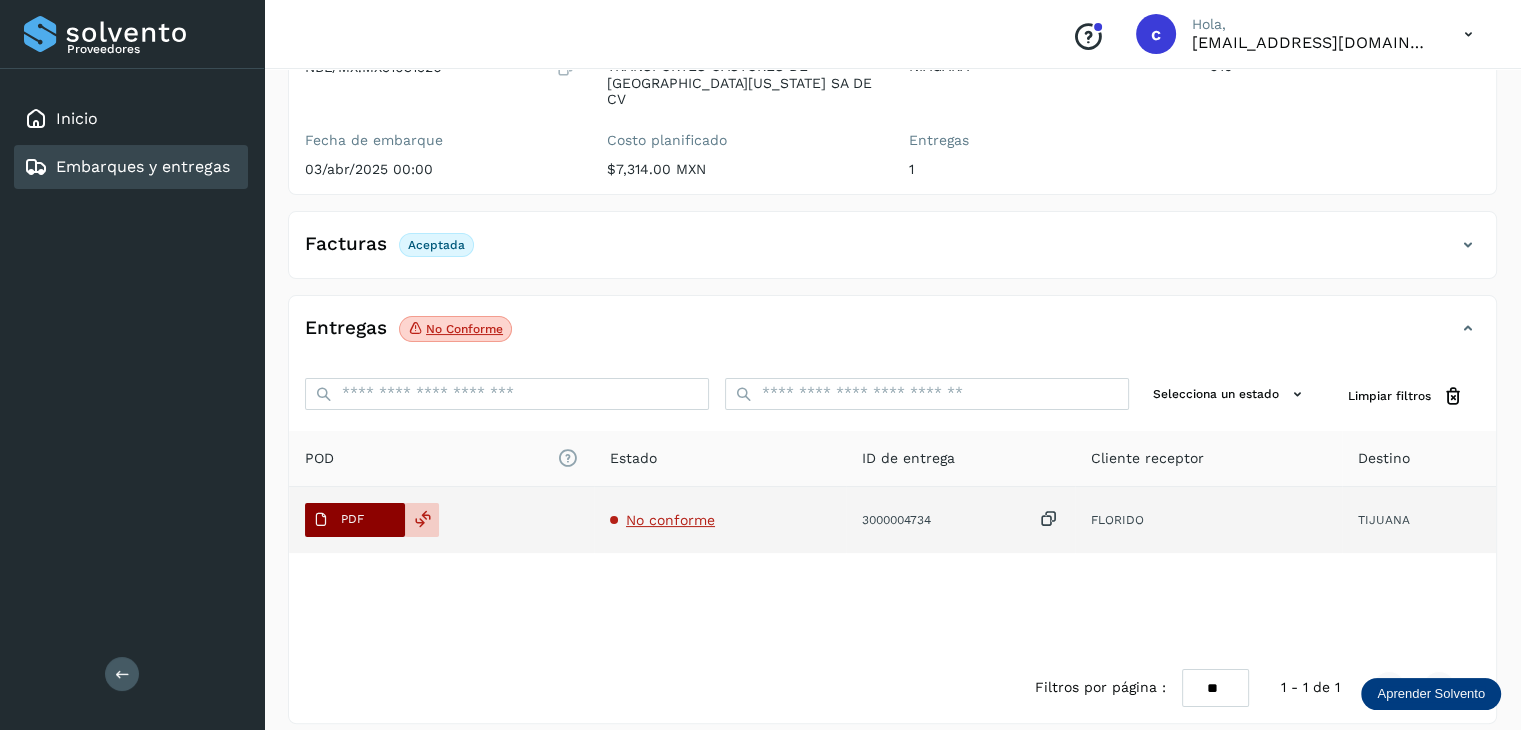 click on "PDF" at bounding box center (338, 520) 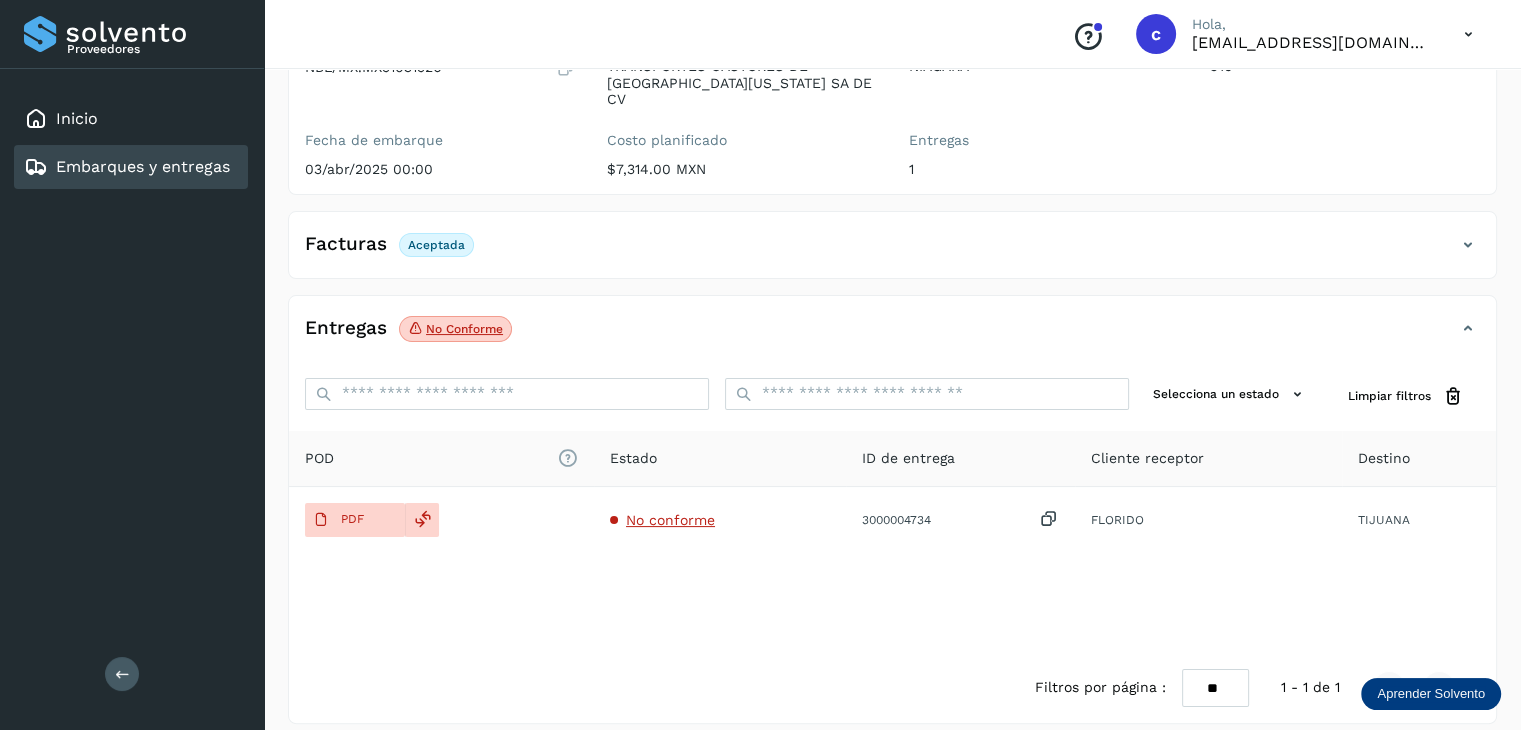 type 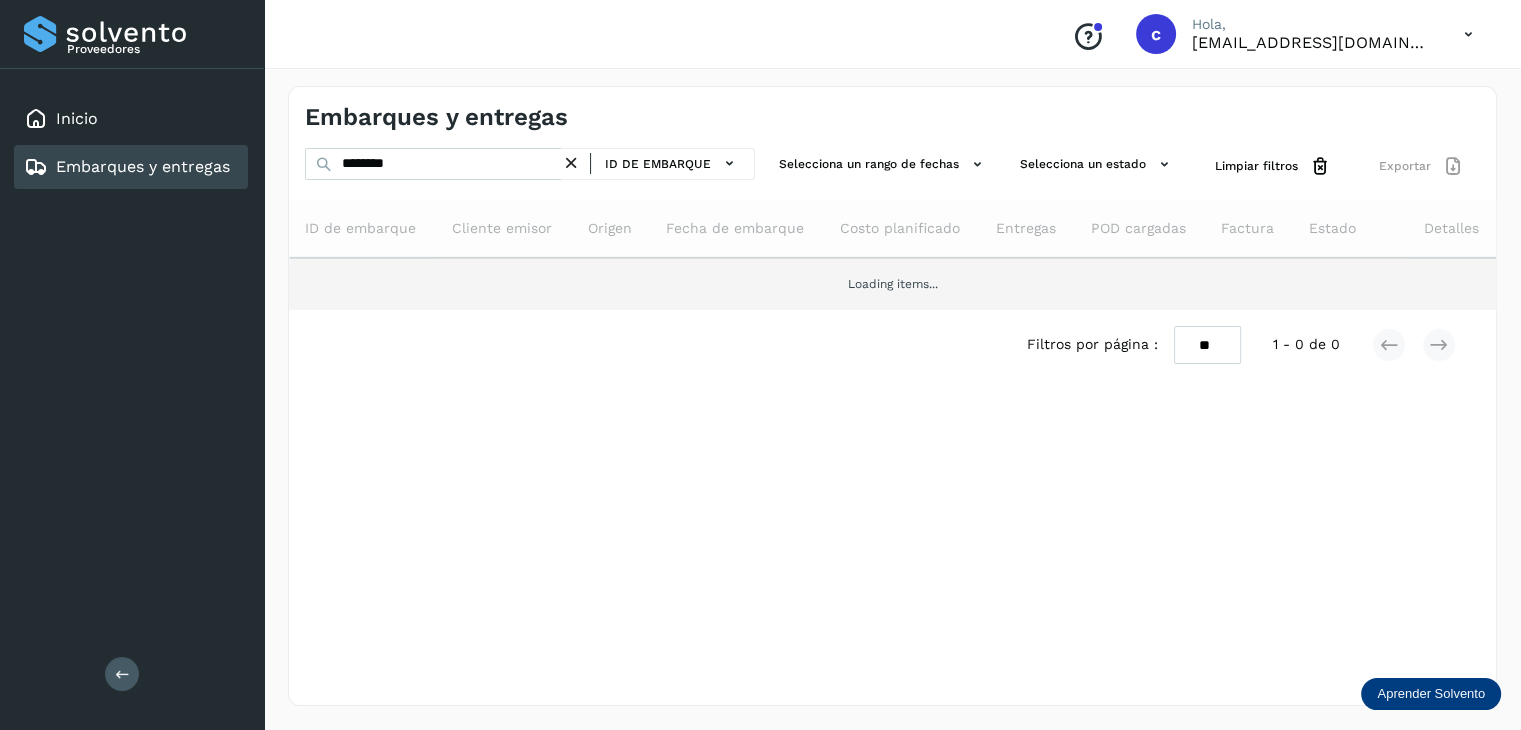 scroll, scrollTop: 0, scrollLeft: 0, axis: both 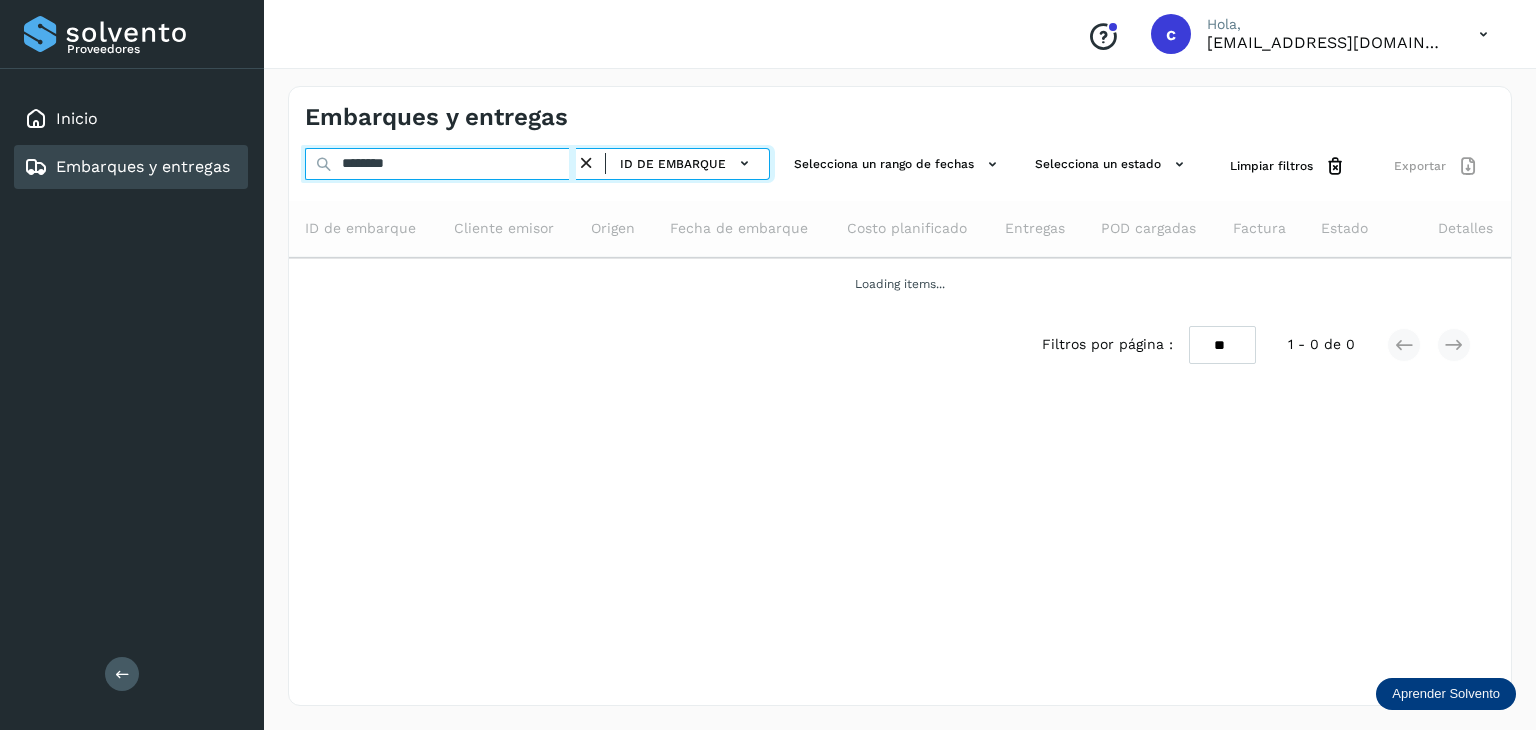 drag, startPoint x: 351, startPoint y: 181, endPoint x: 140, endPoint y: 149, distance: 213.41275 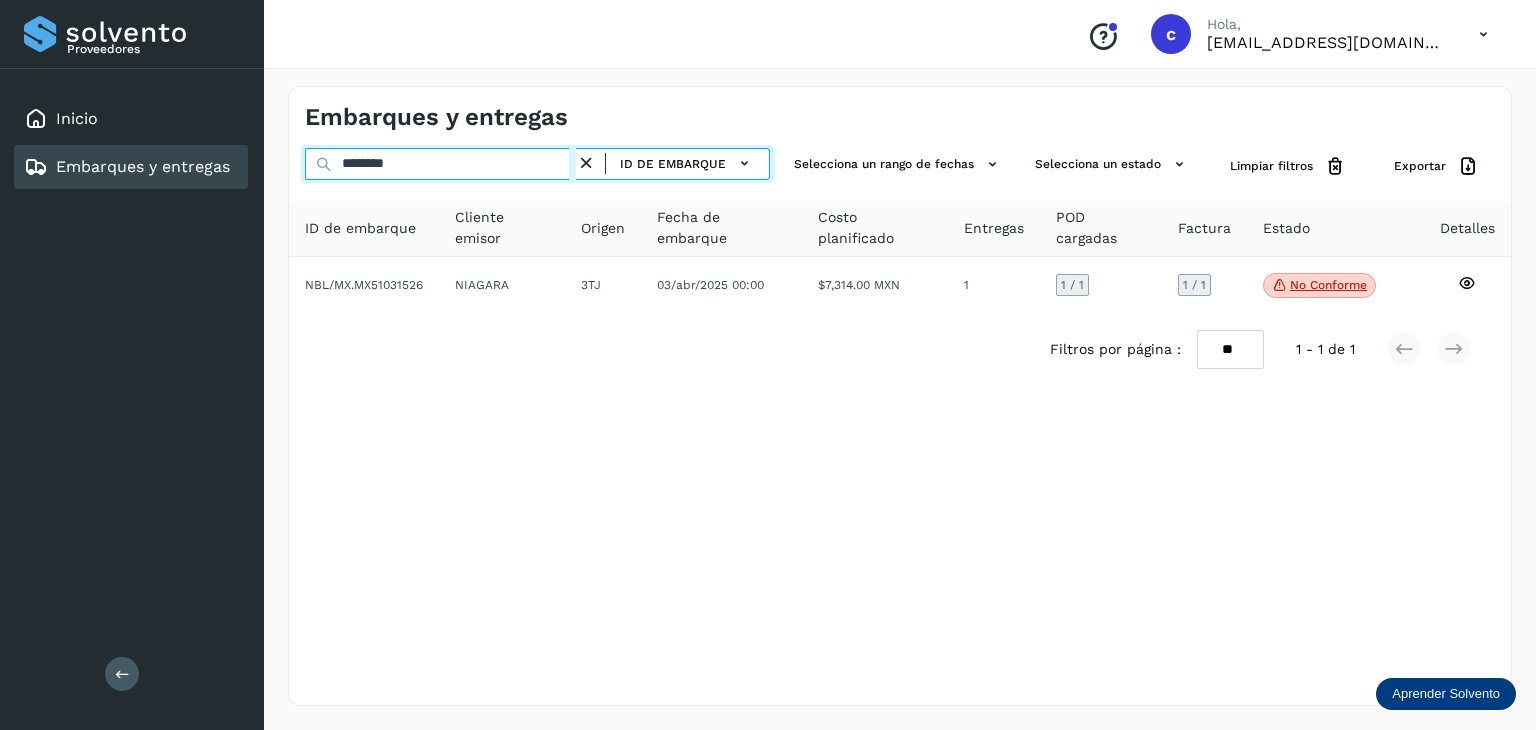 type on "********" 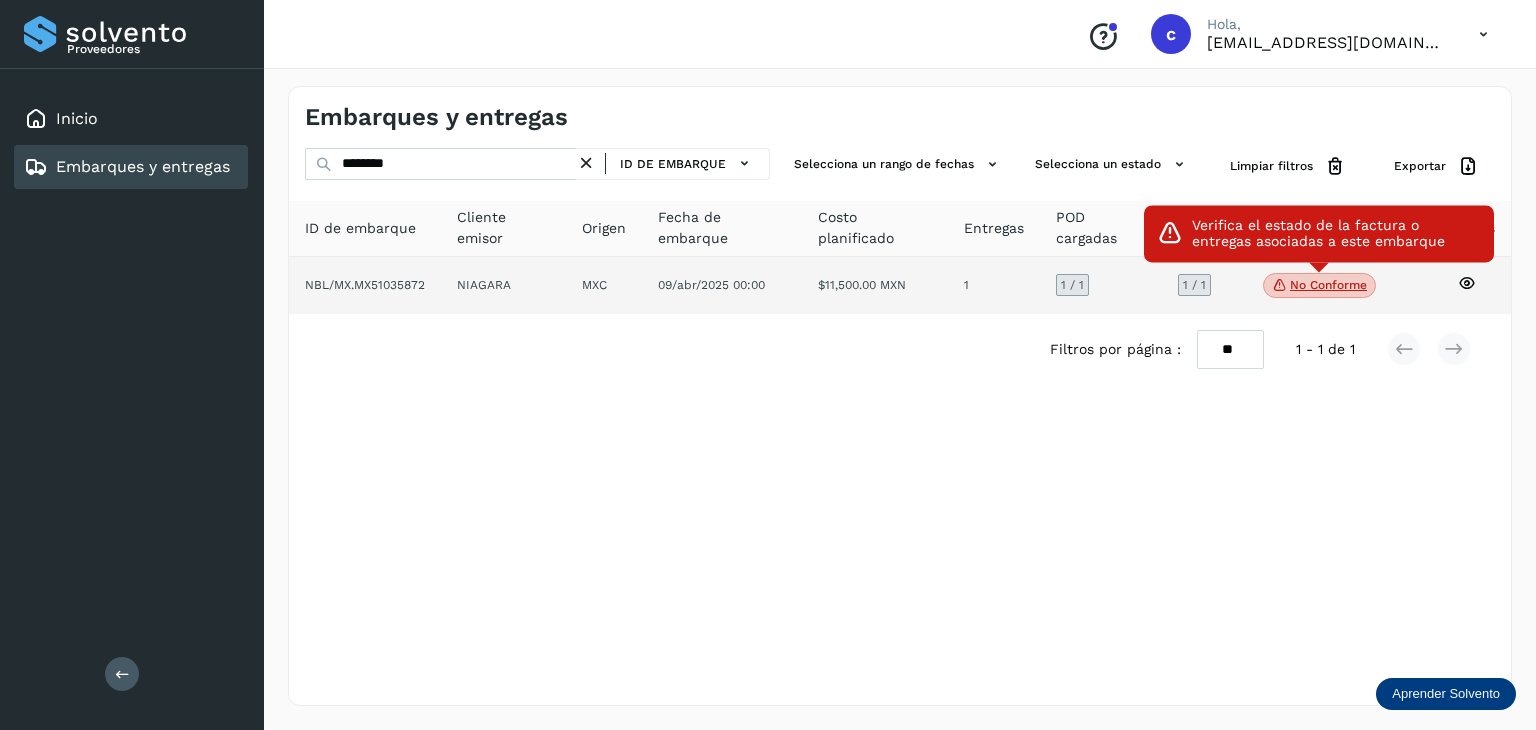 click on "No conforme" 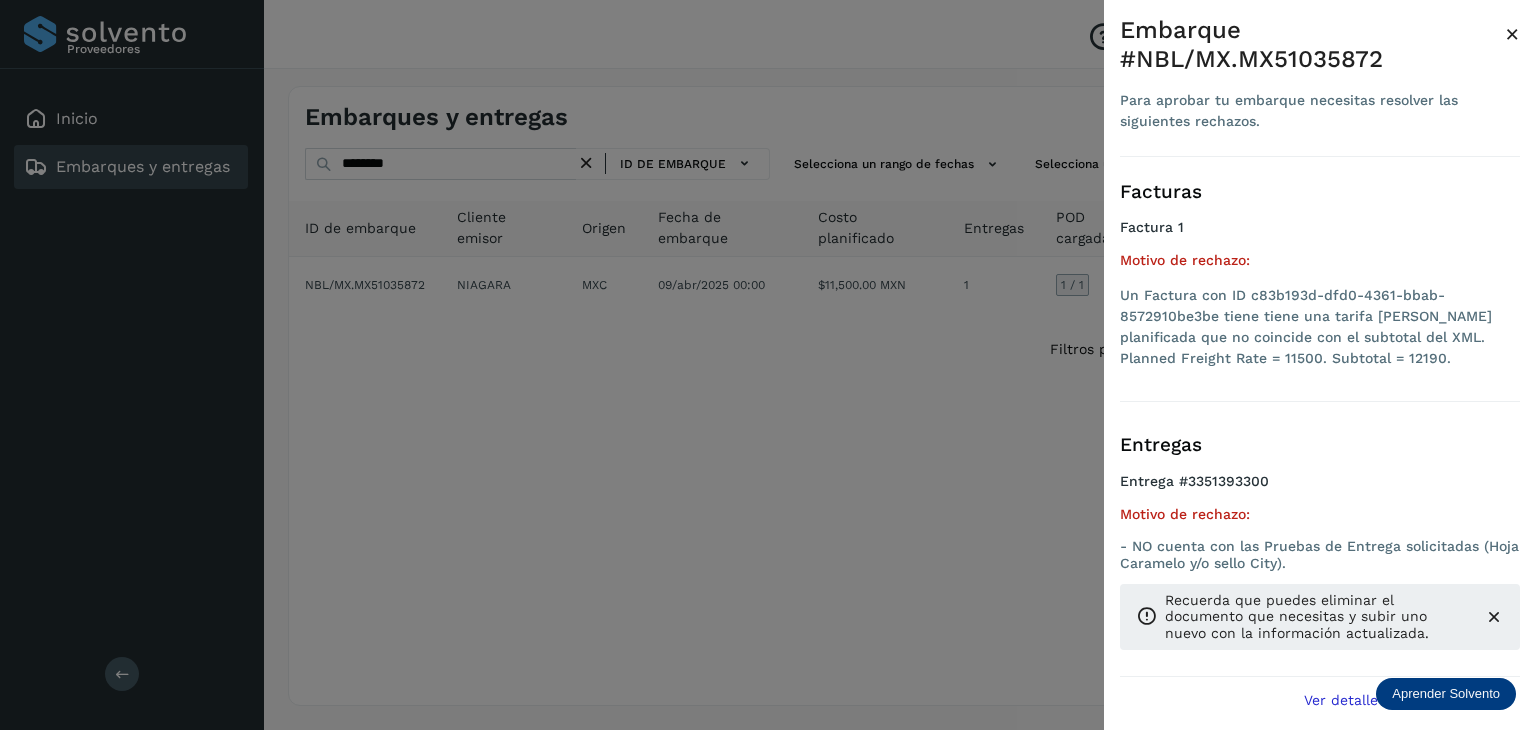 drag, startPoint x: 860, startPoint y: 377, endPoint x: 1305, endPoint y: 365, distance: 445.16177 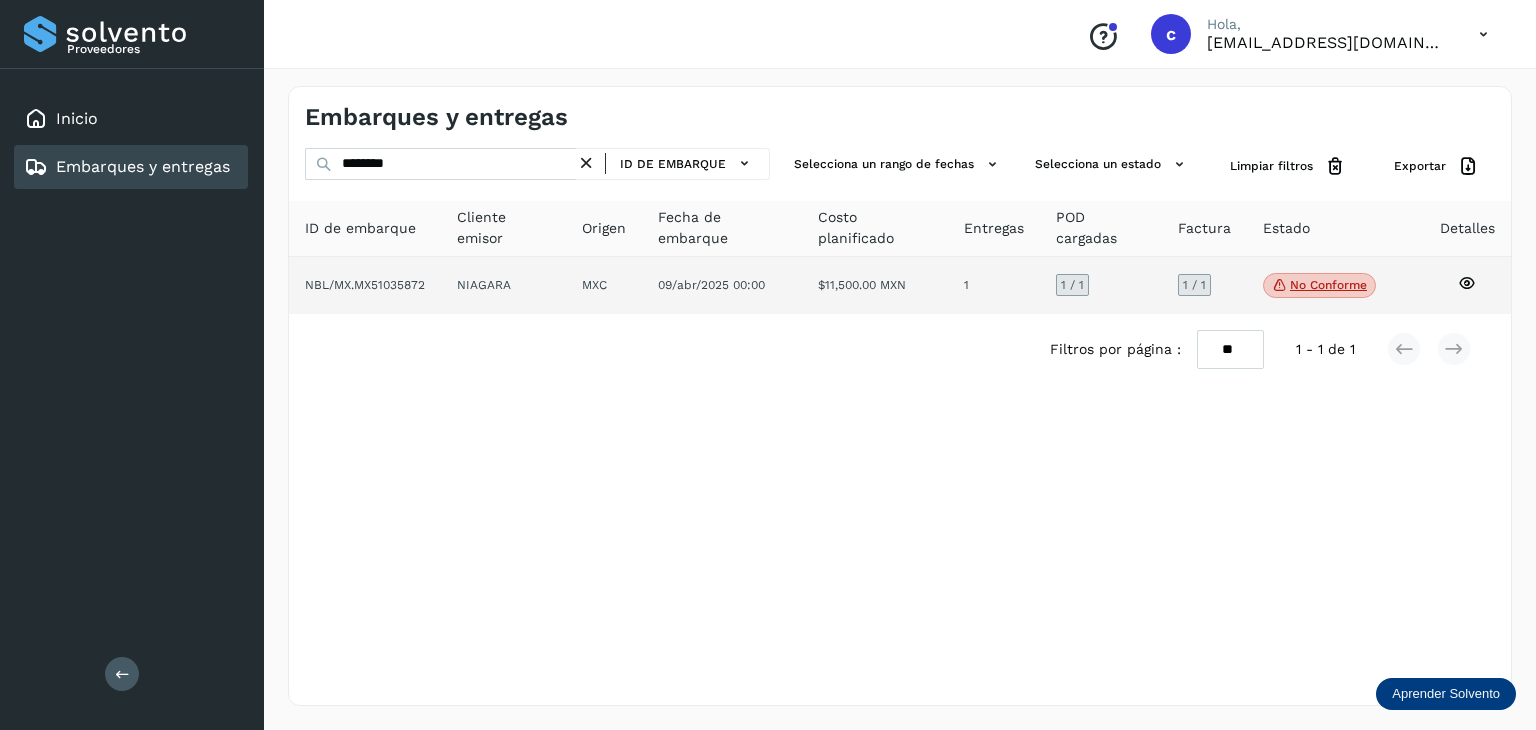 click 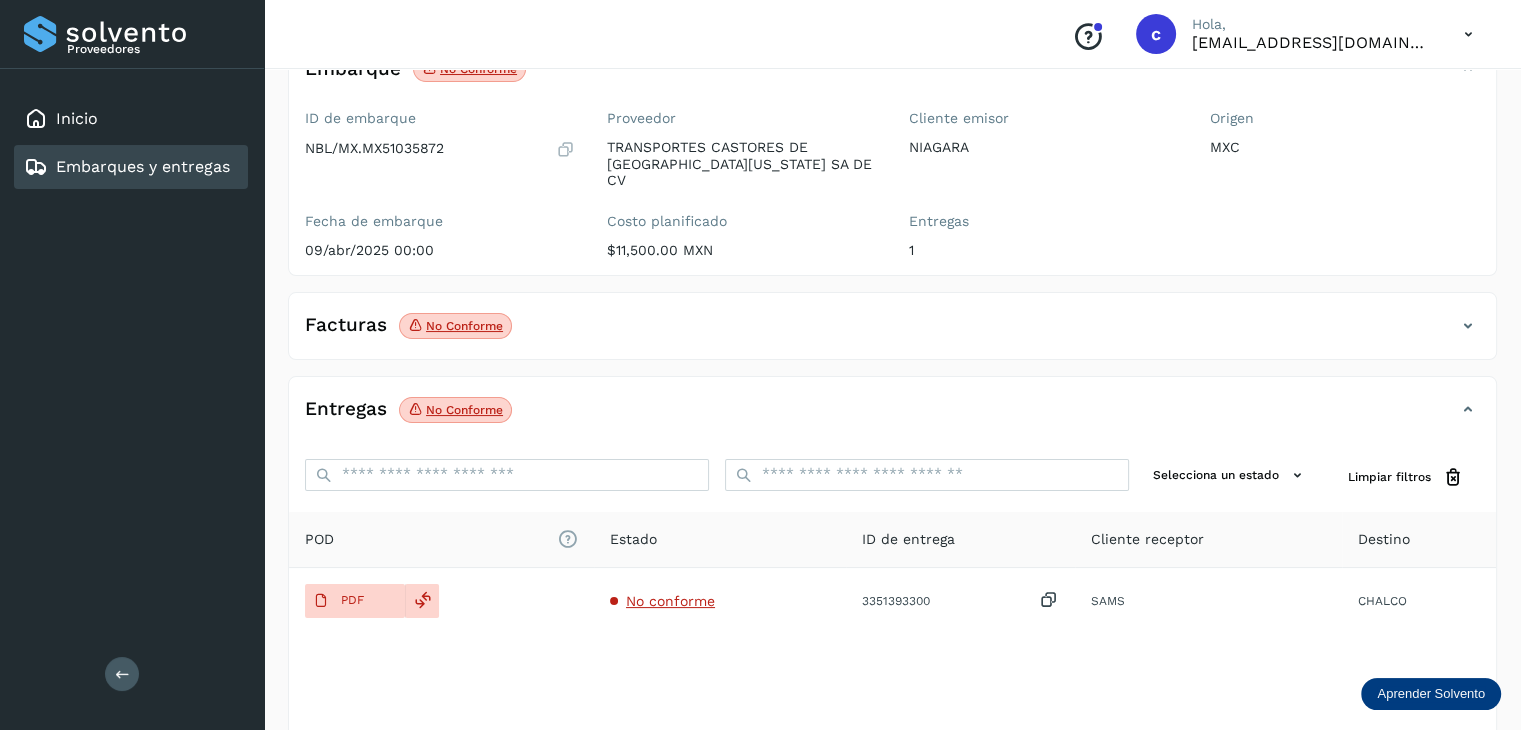 scroll, scrollTop: 200, scrollLeft: 0, axis: vertical 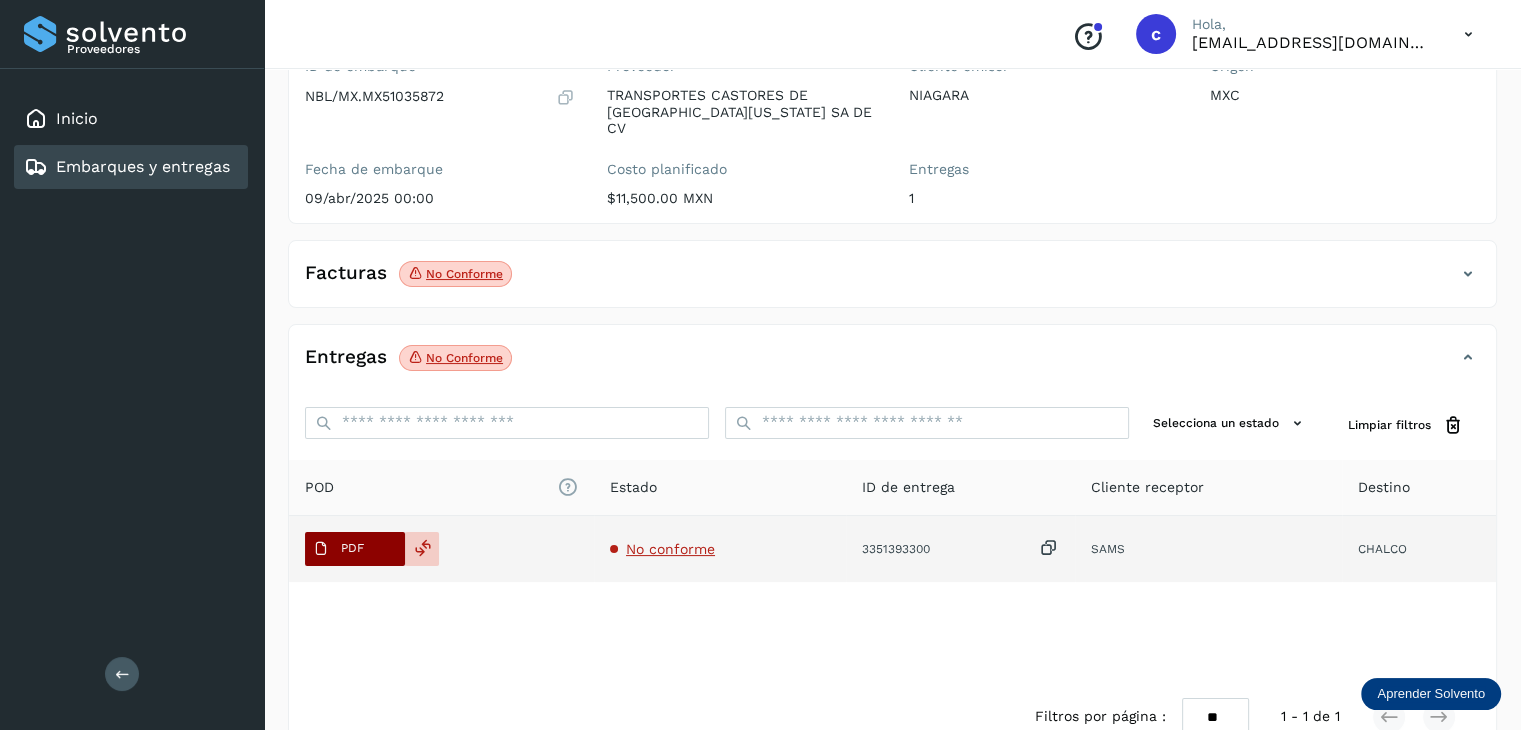 click on "PDF" at bounding box center [352, 548] 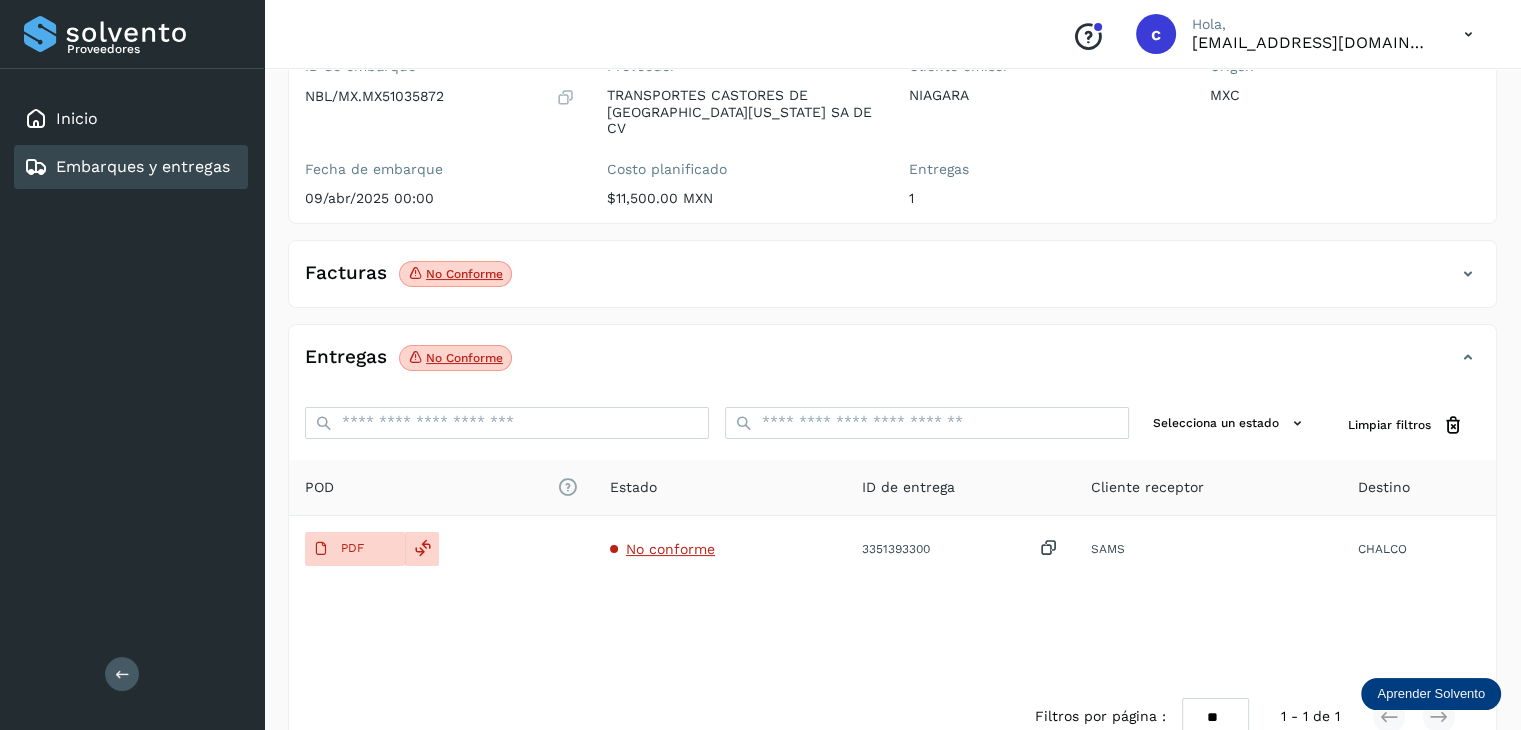 type 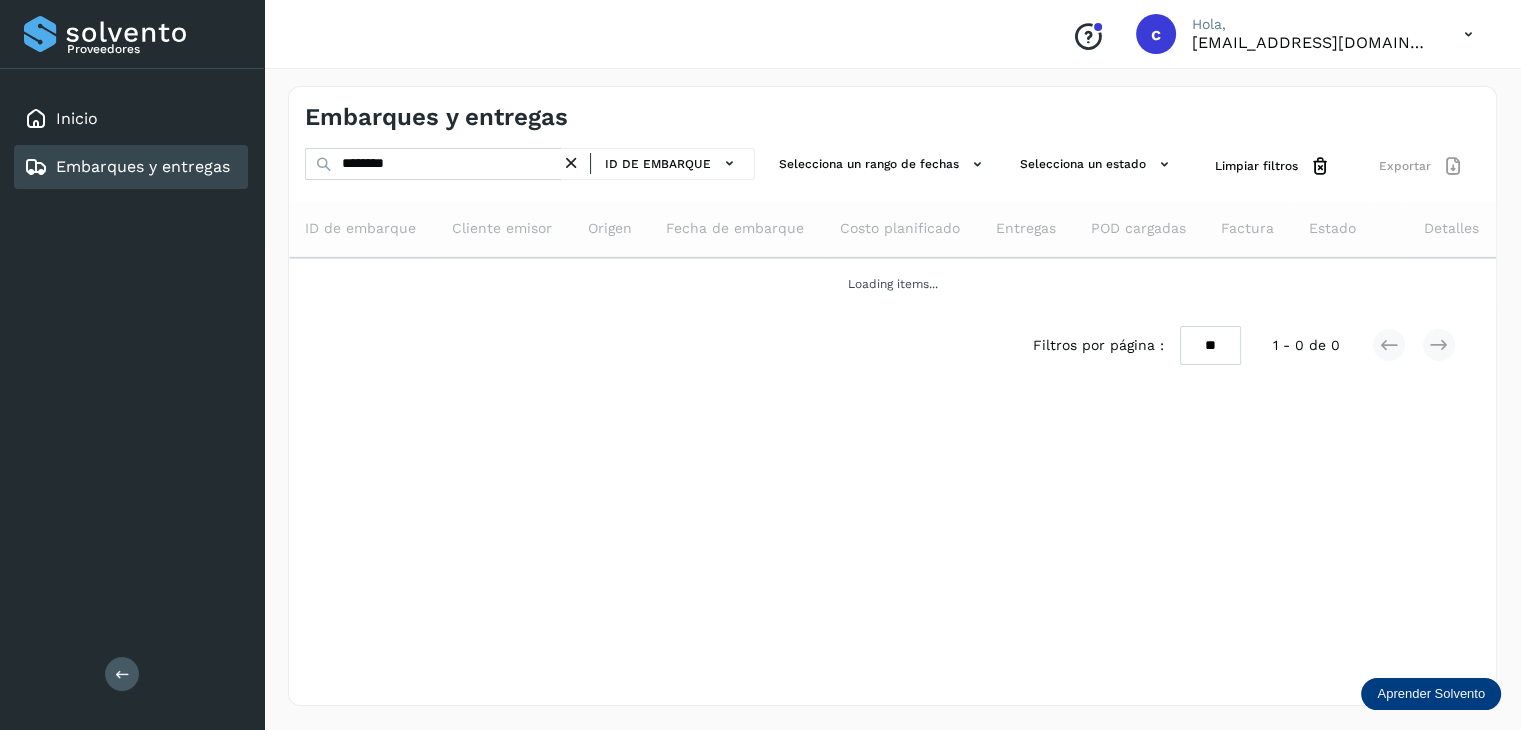 scroll, scrollTop: 0, scrollLeft: 0, axis: both 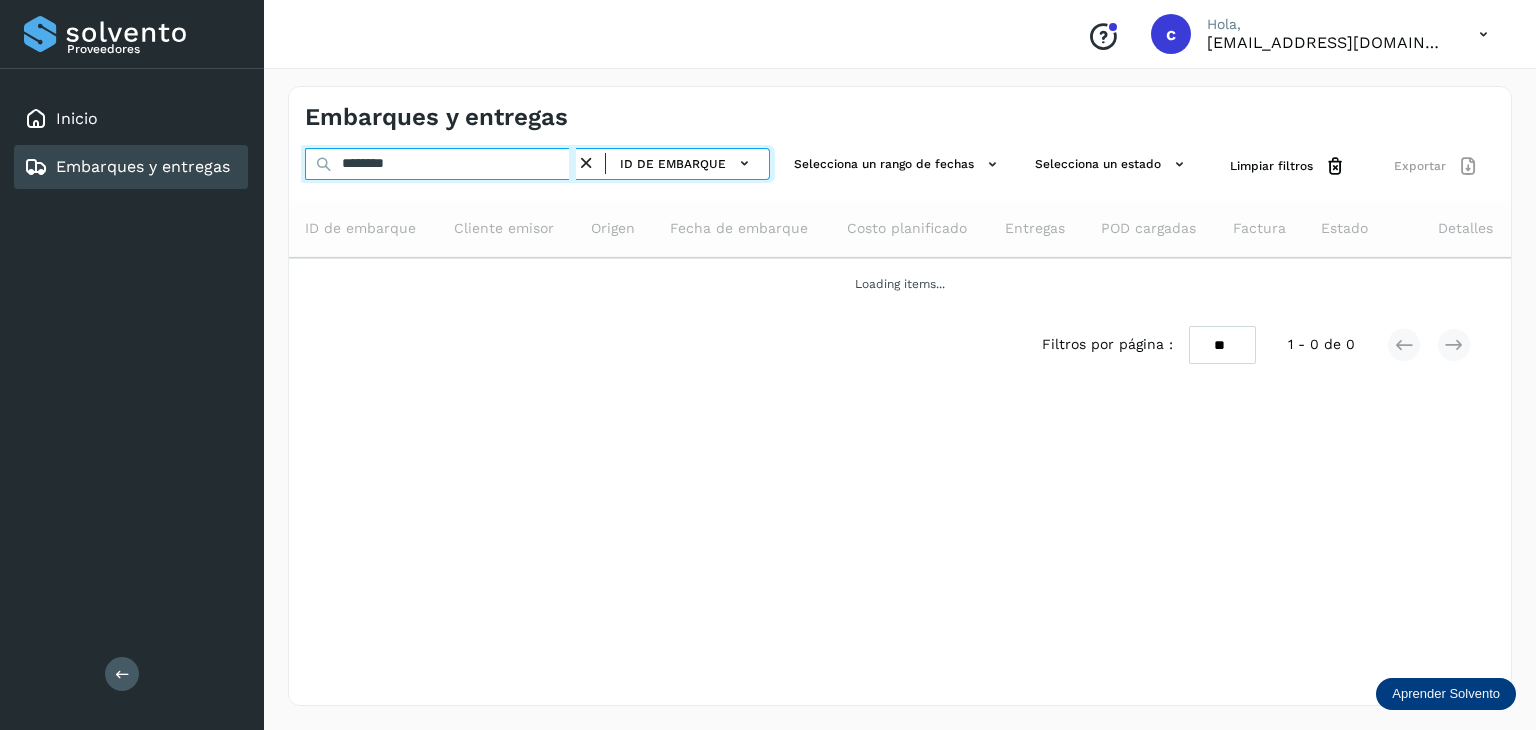 drag, startPoint x: 391, startPoint y: 165, endPoint x: 295, endPoint y: 183, distance: 97.67292 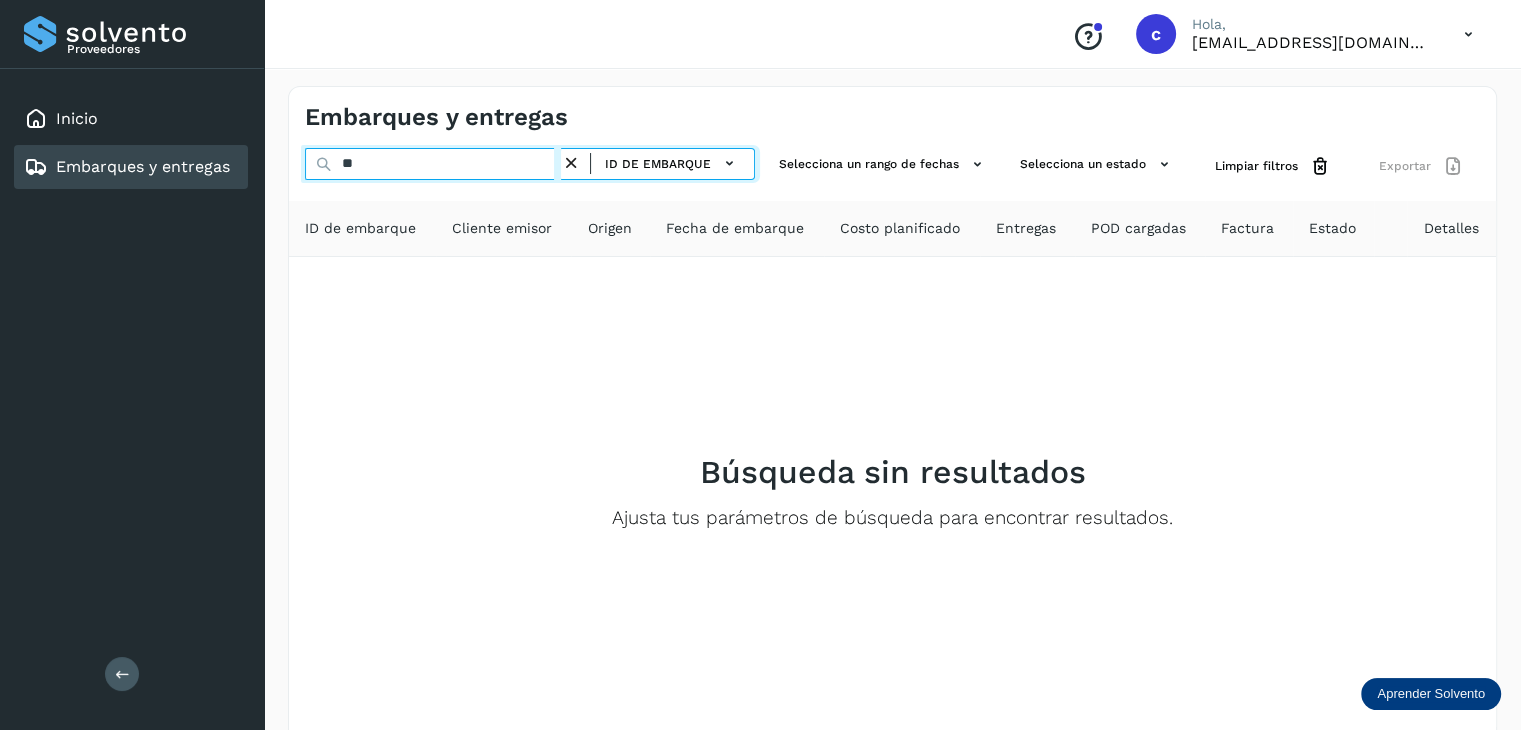 type on "*" 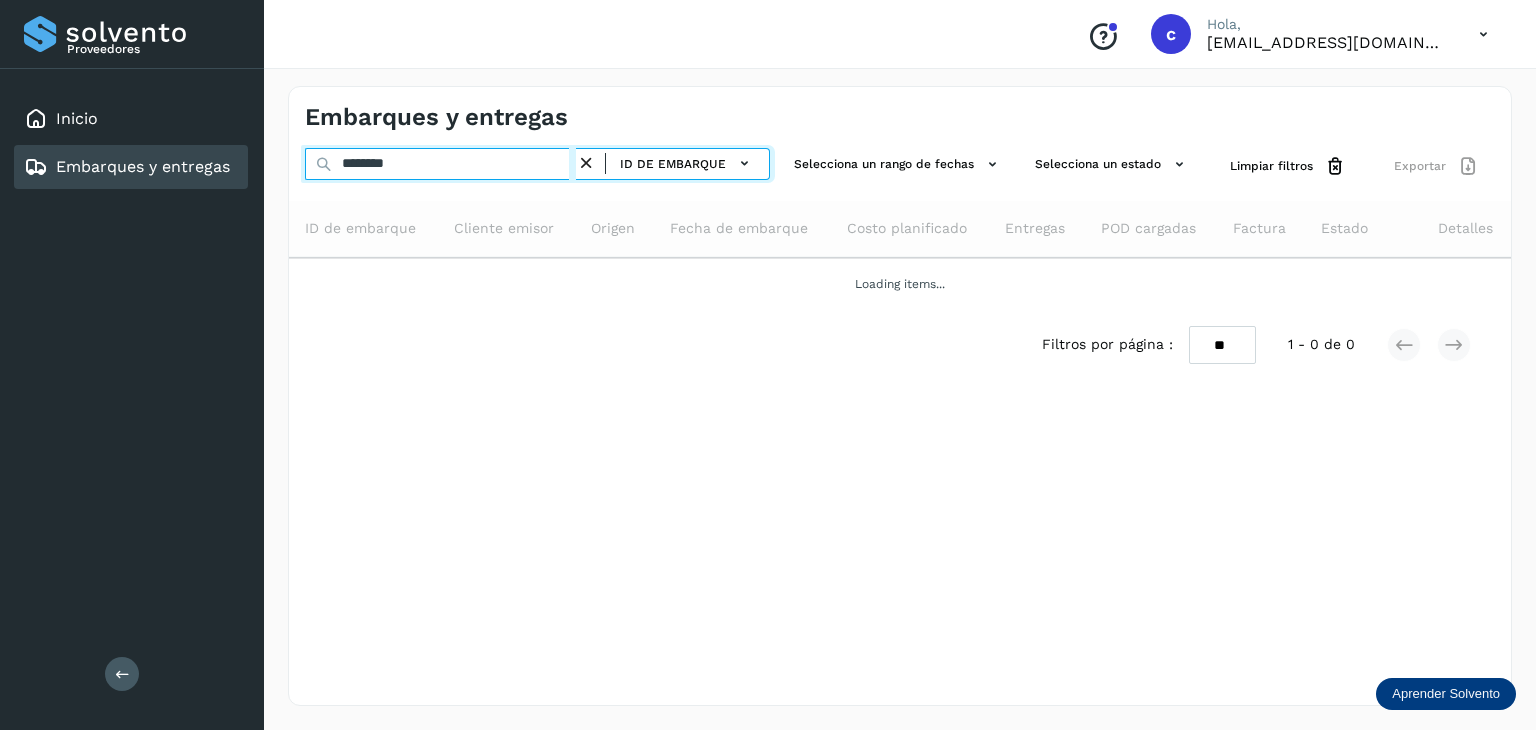 type on "********" 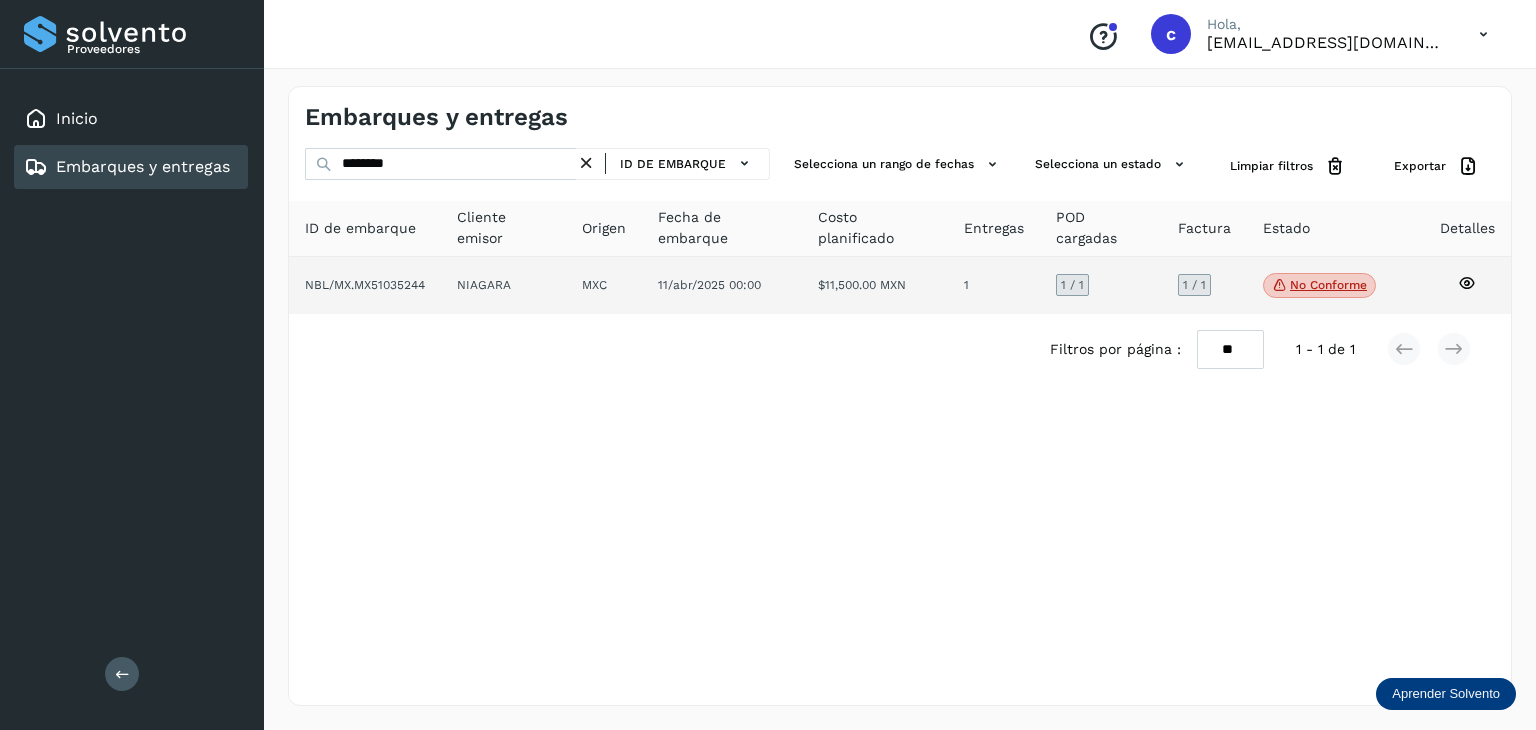 click 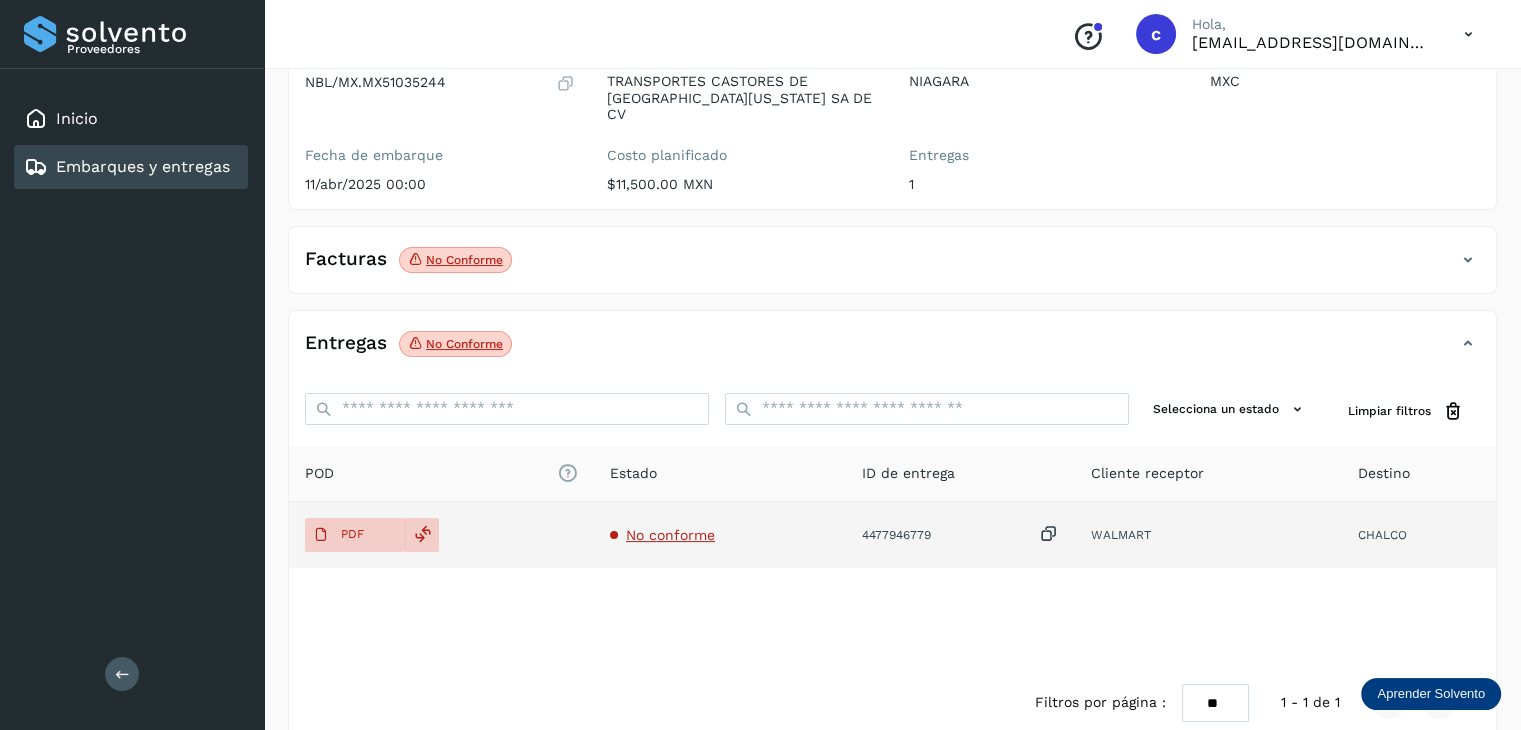scroll, scrollTop: 229, scrollLeft: 0, axis: vertical 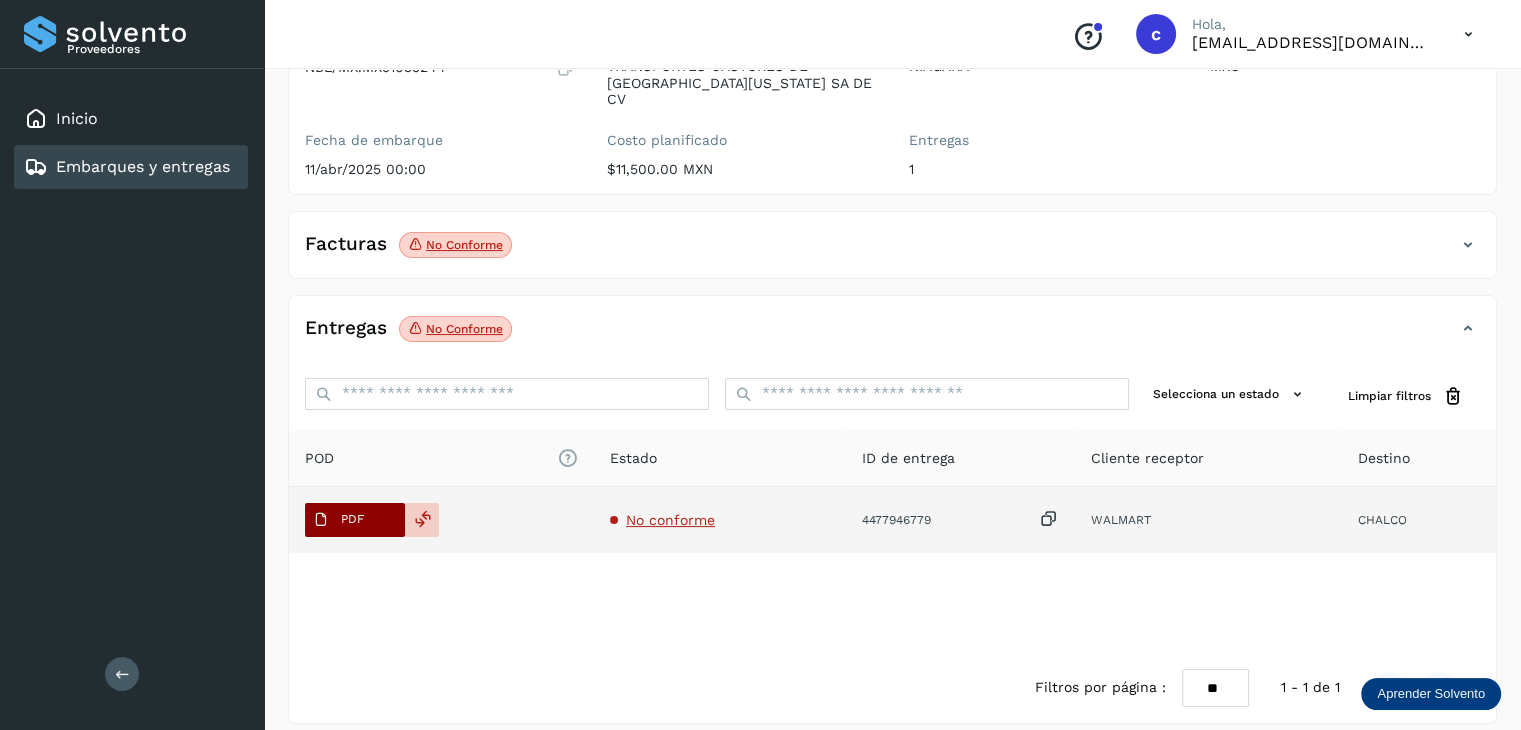 click on "PDF" at bounding box center (338, 520) 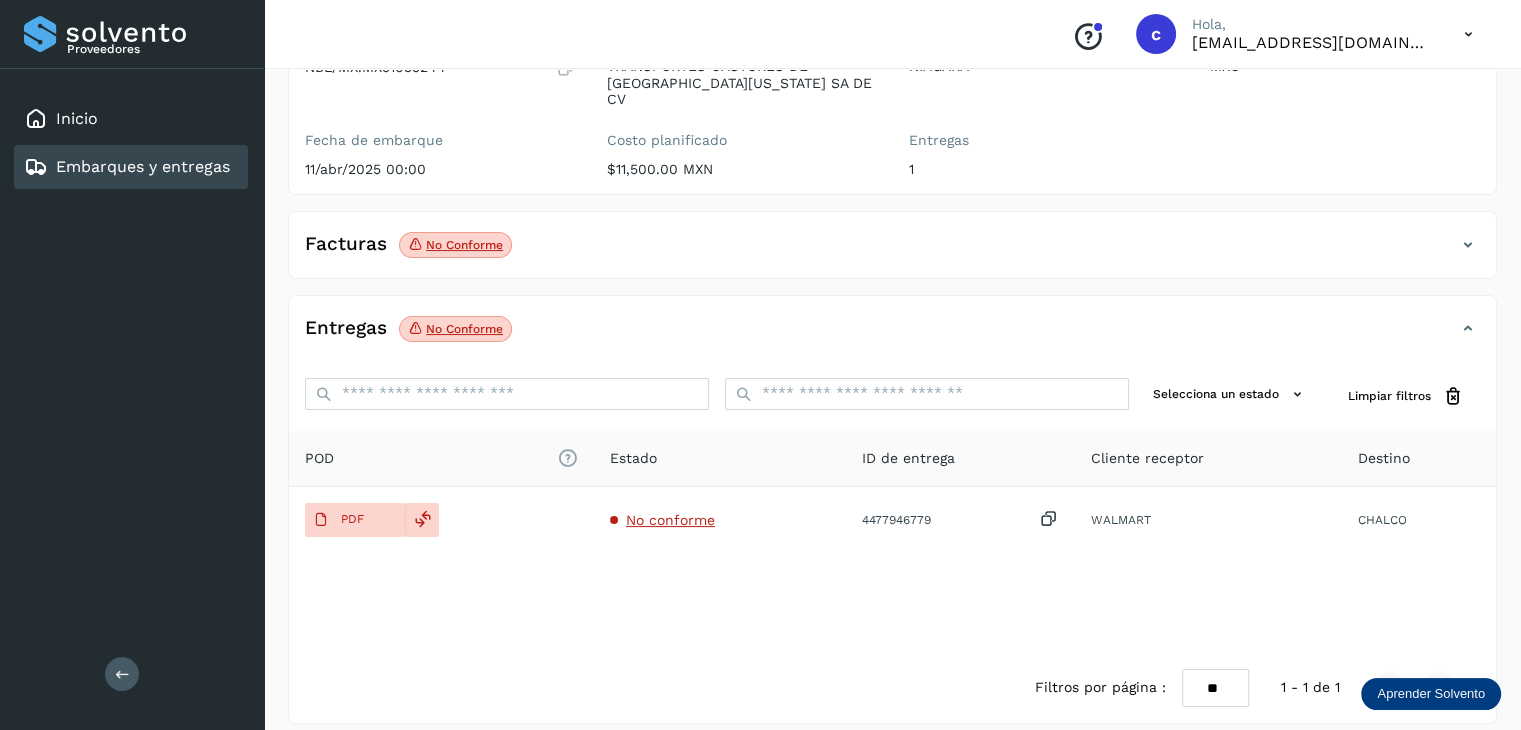 click on "Embarques y entregas" at bounding box center [143, 166] 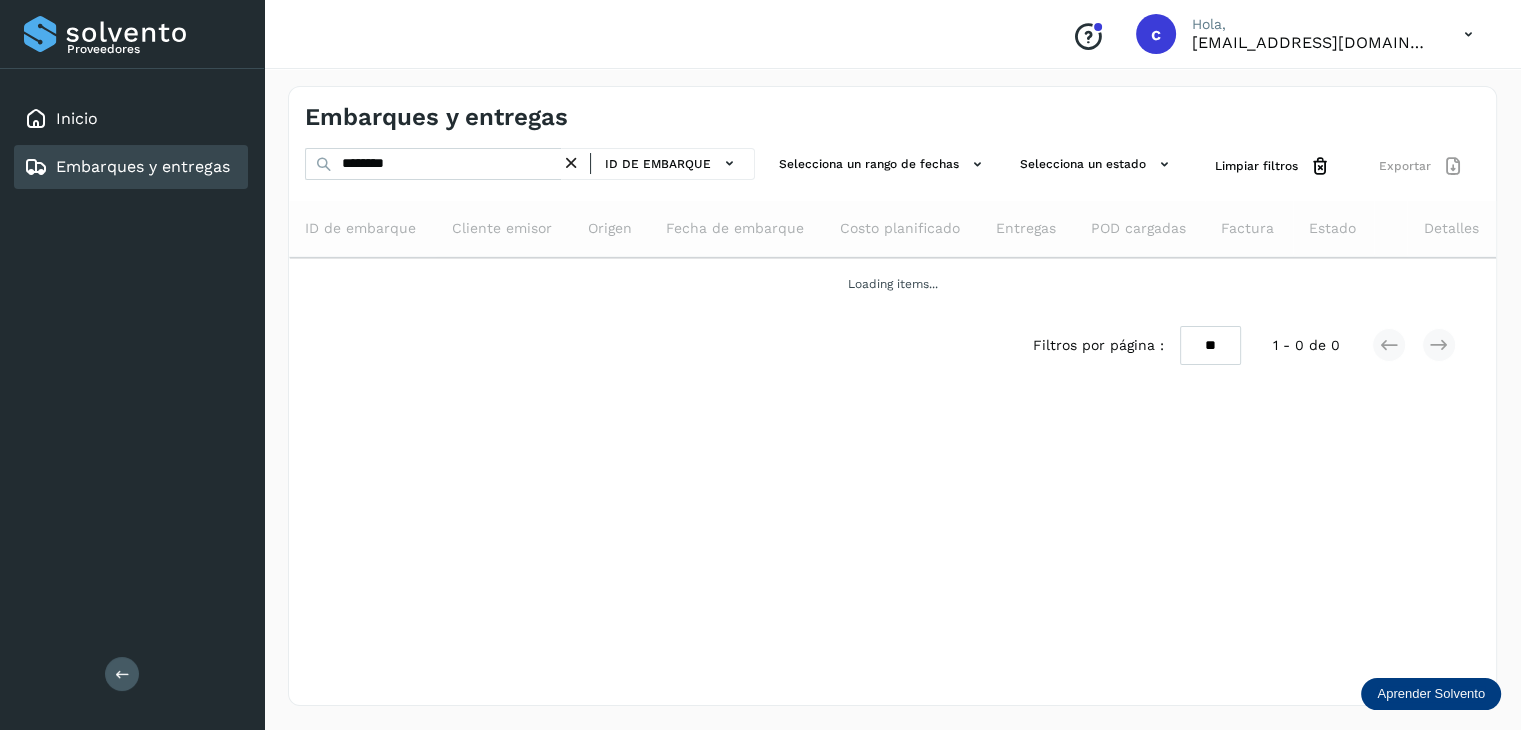 scroll, scrollTop: 0, scrollLeft: 0, axis: both 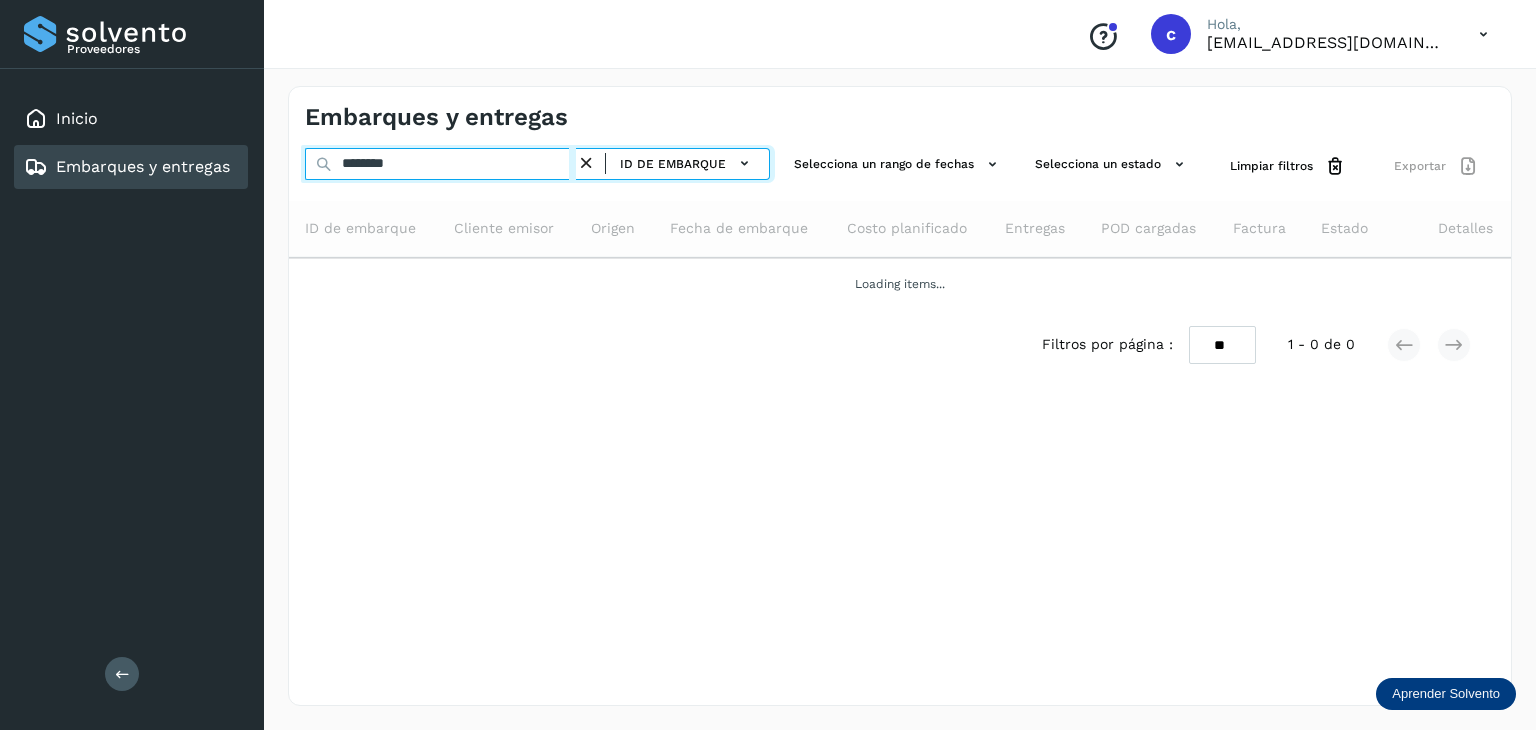 drag, startPoint x: 438, startPoint y: 162, endPoint x: 177, endPoint y: 141, distance: 261.84348 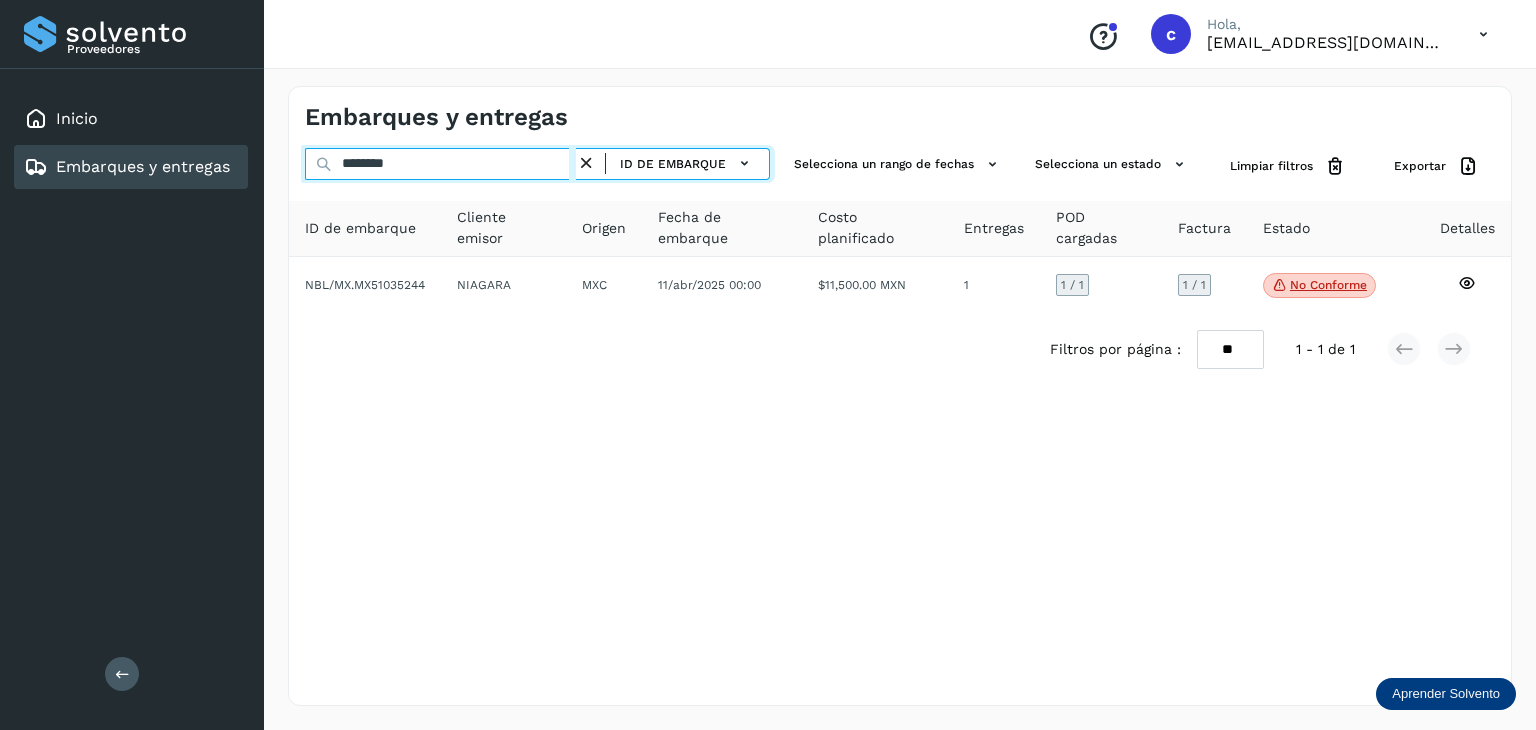 type on "********" 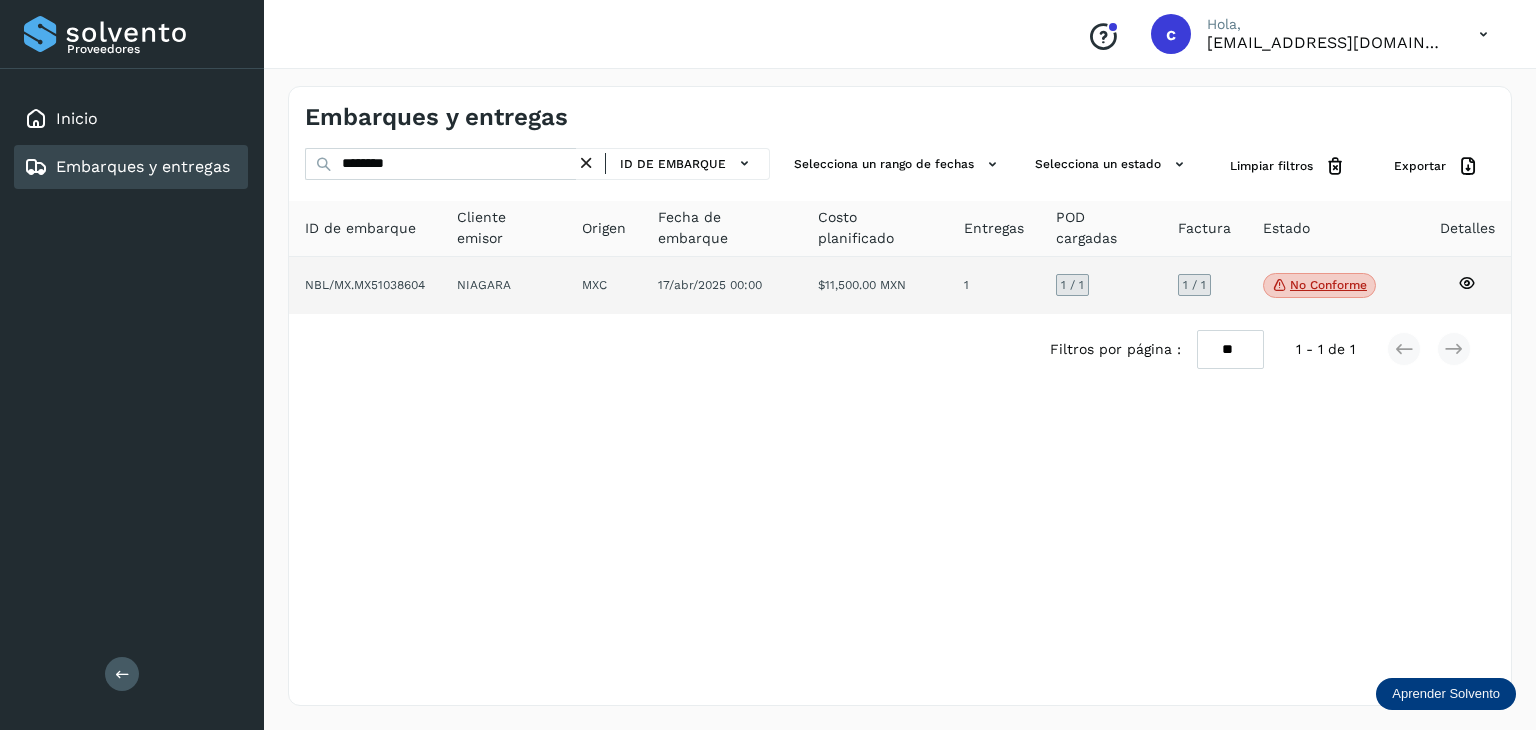 click 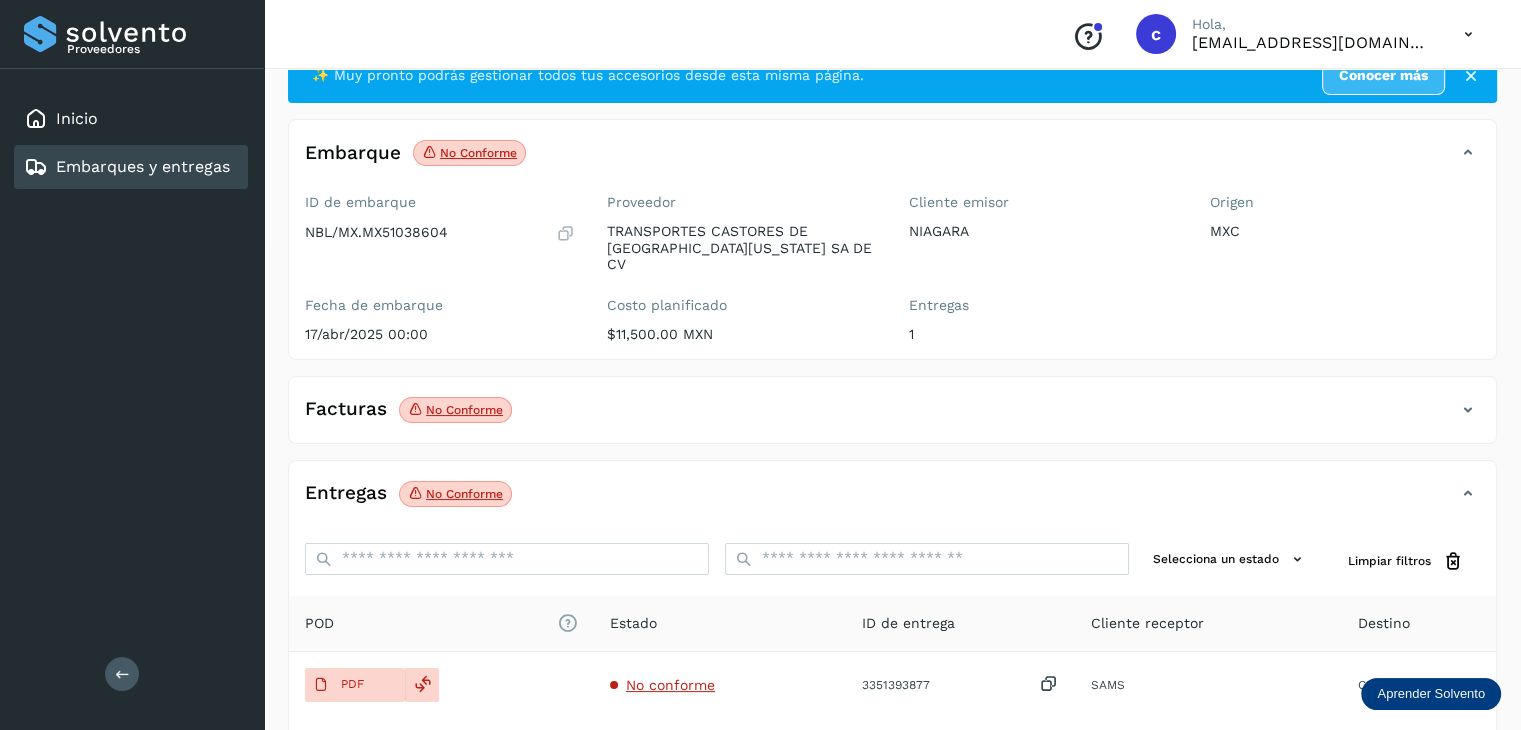 scroll, scrollTop: 200, scrollLeft: 0, axis: vertical 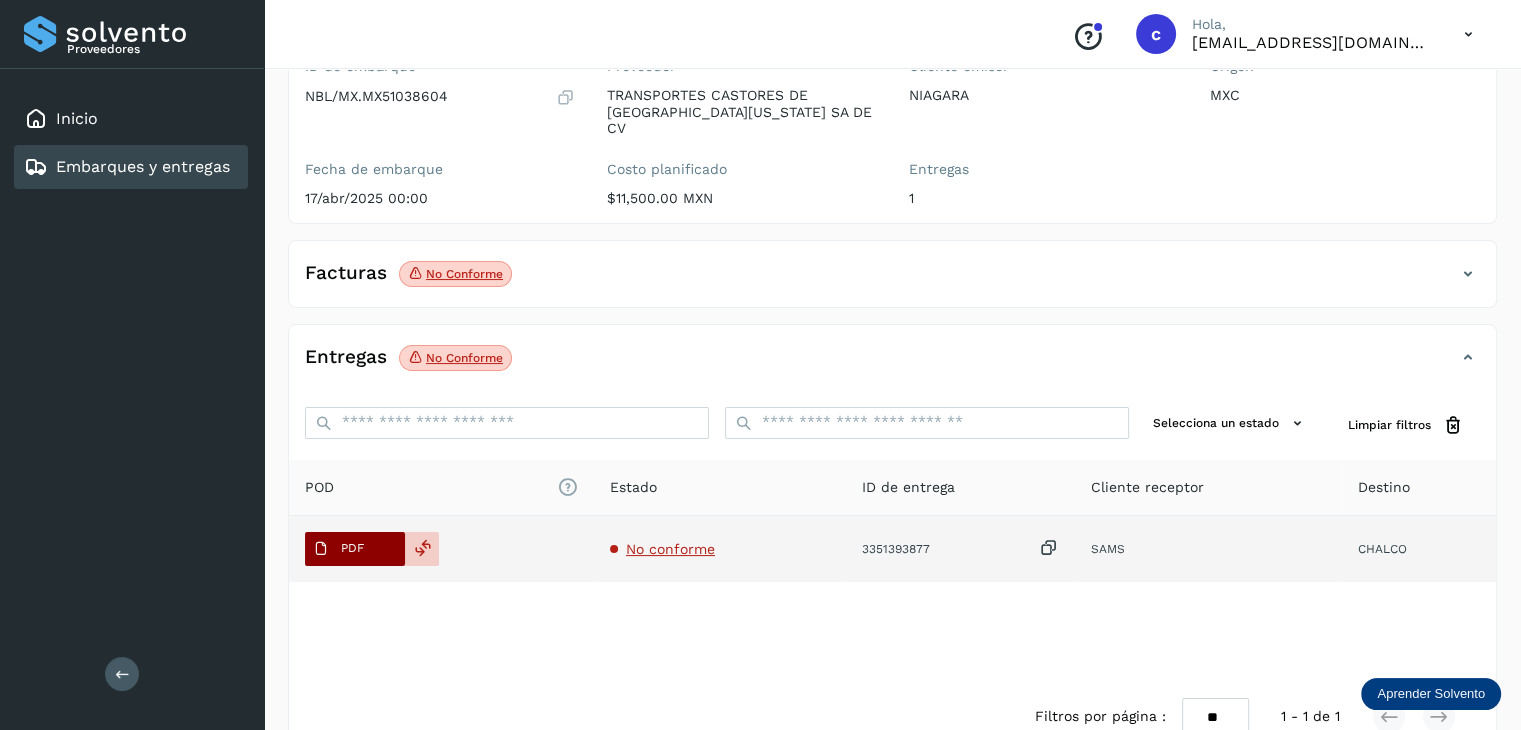 click on "PDF" at bounding box center (352, 548) 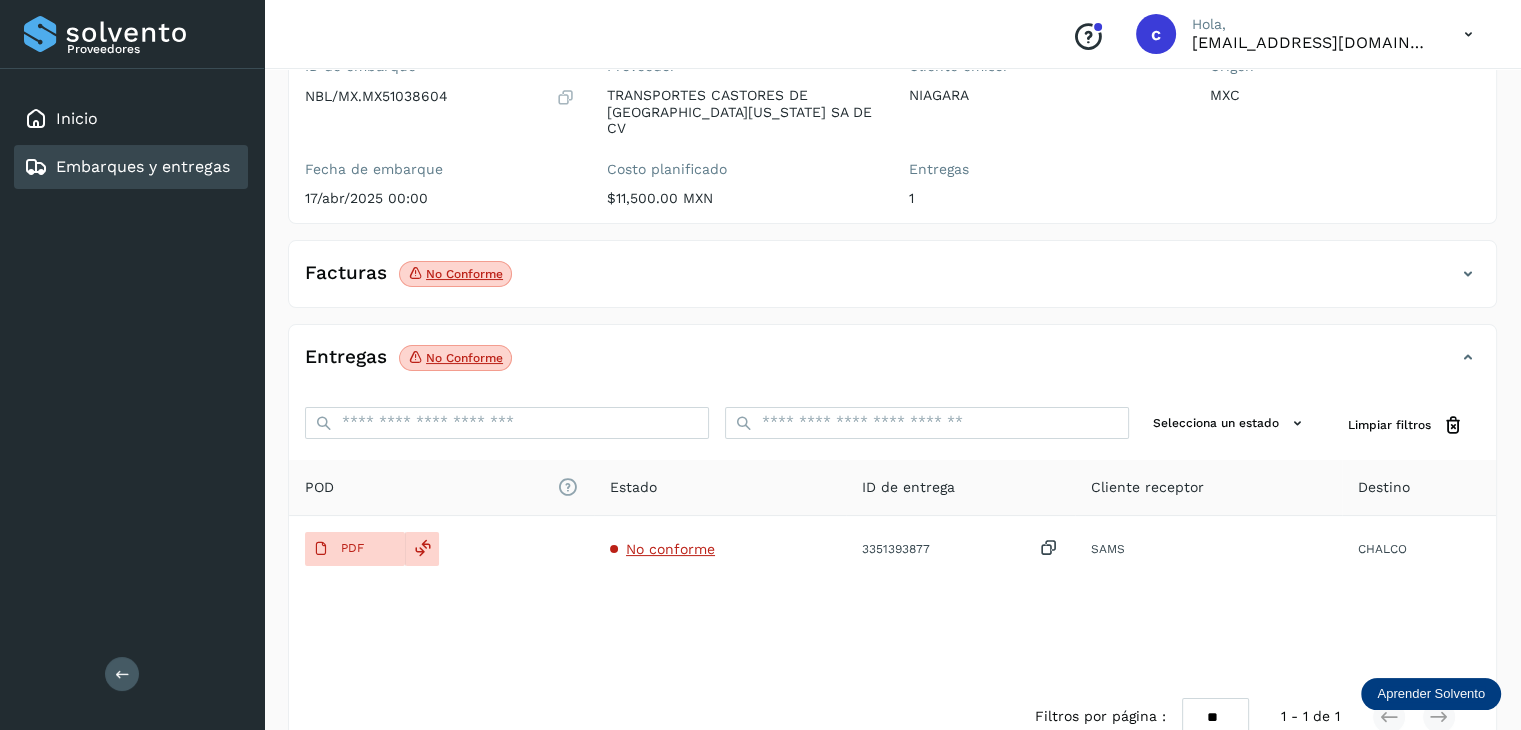 click on "Embarques y entregas" at bounding box center [143, 166] 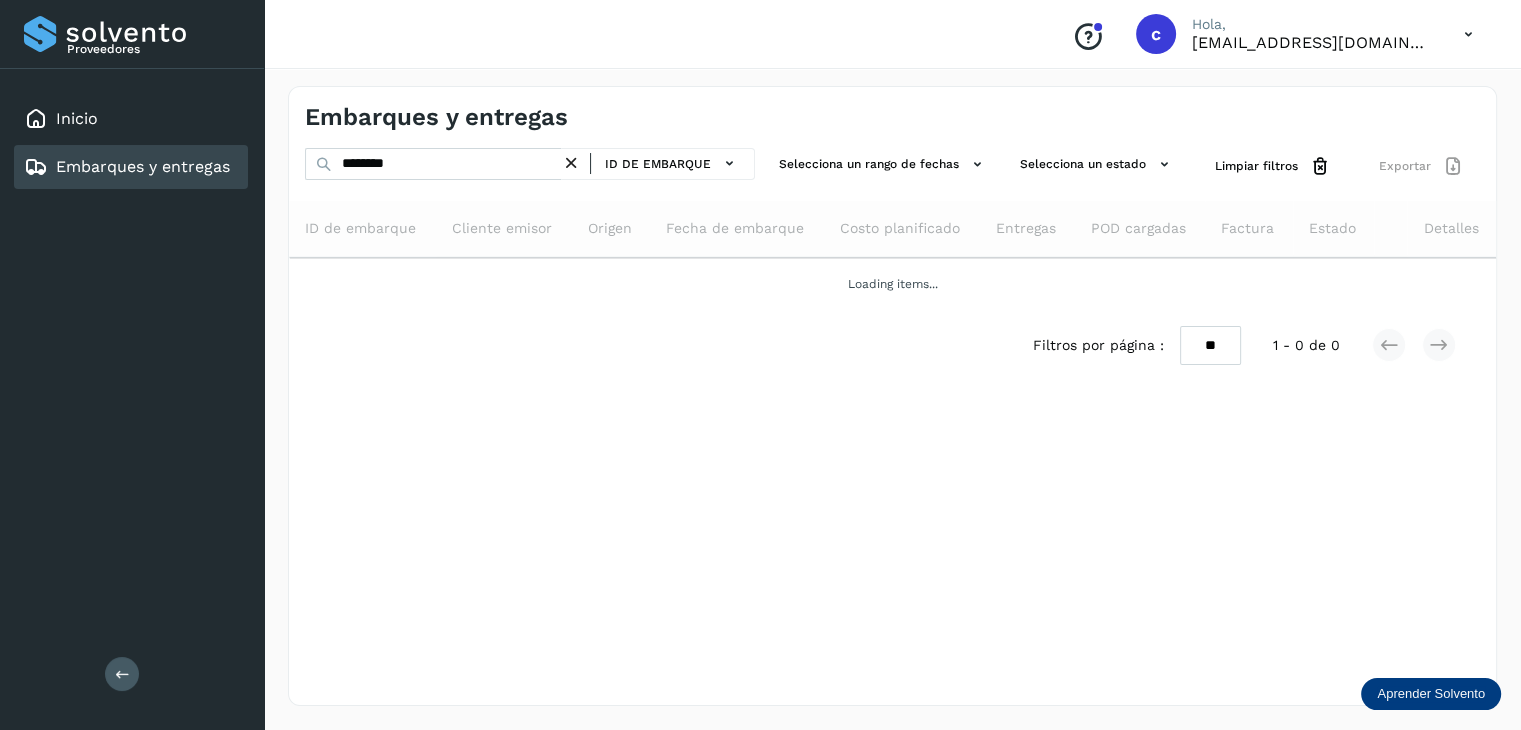 scroll, scrollTop: 0, scrollLeft: 0, axis: both 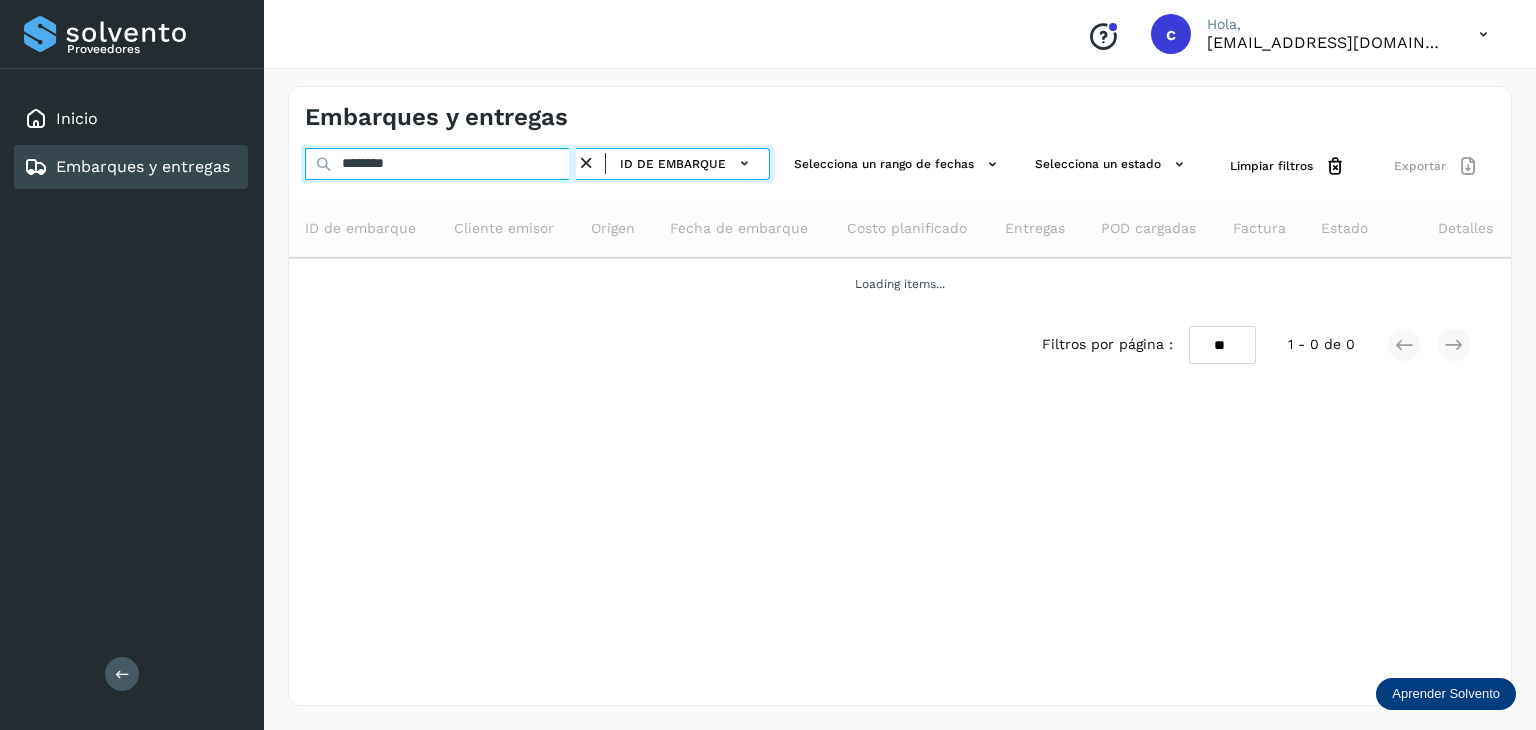 drag, startPoint x: 425, startPoint y: 163, endPoint x: 284, endPoint y: 157, distance: 141.12761 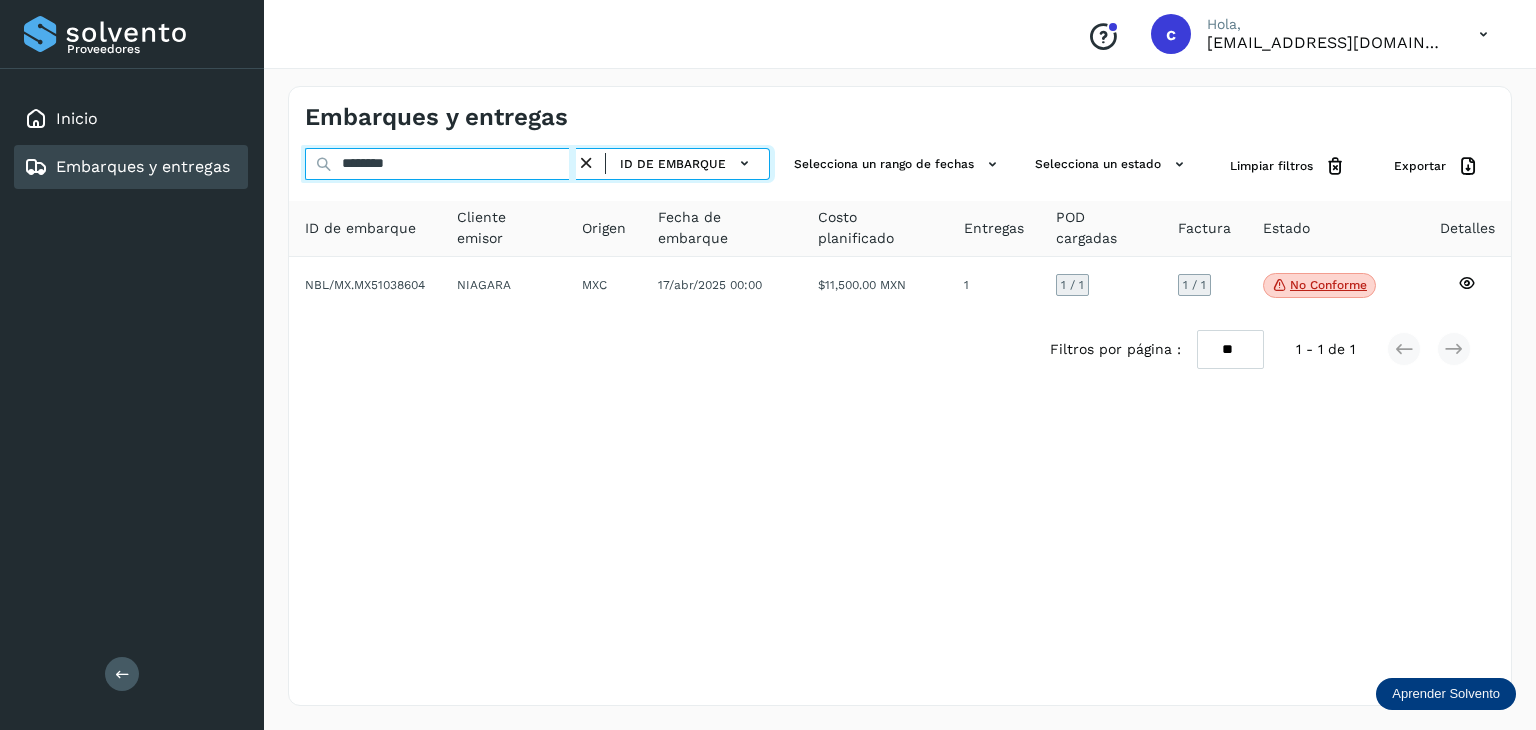 type on "********" 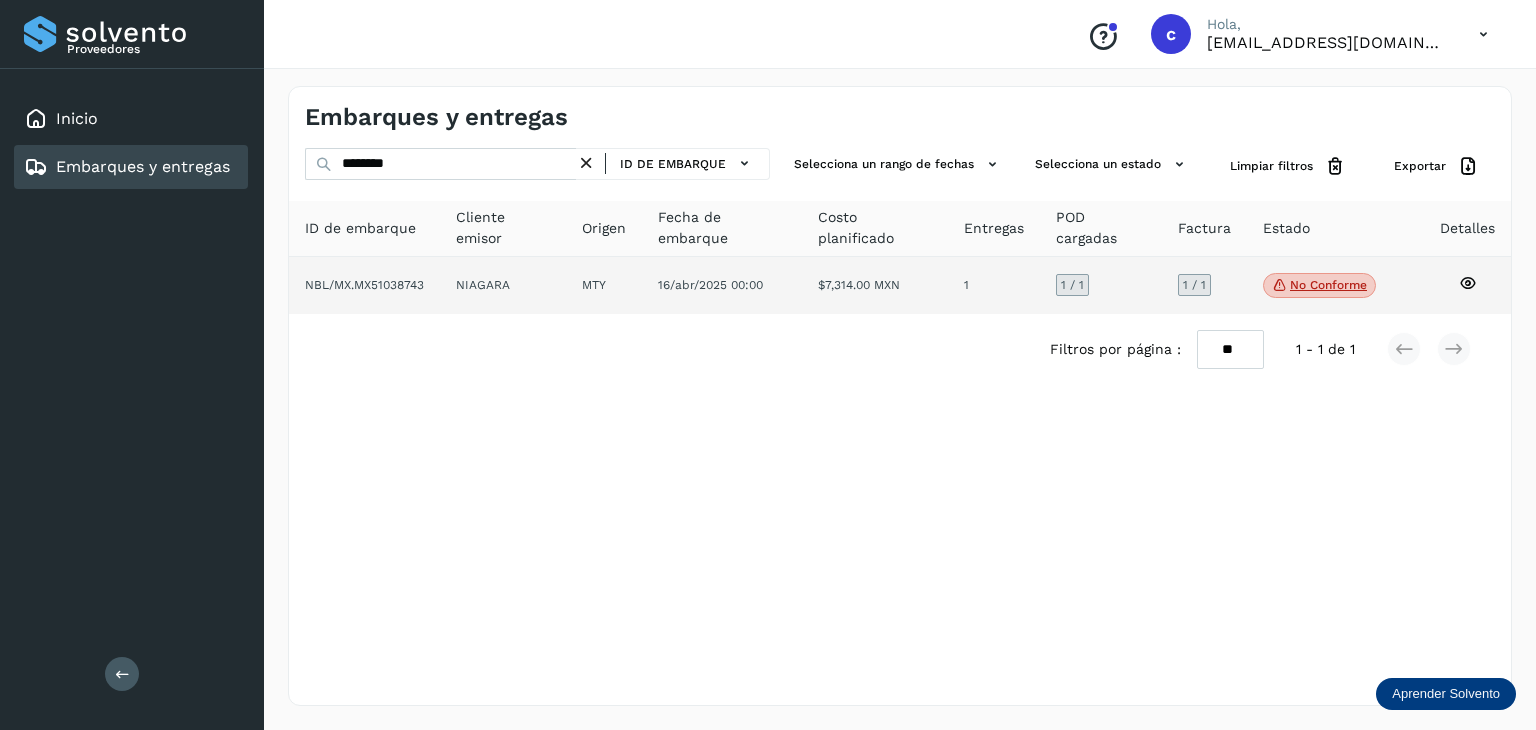 click 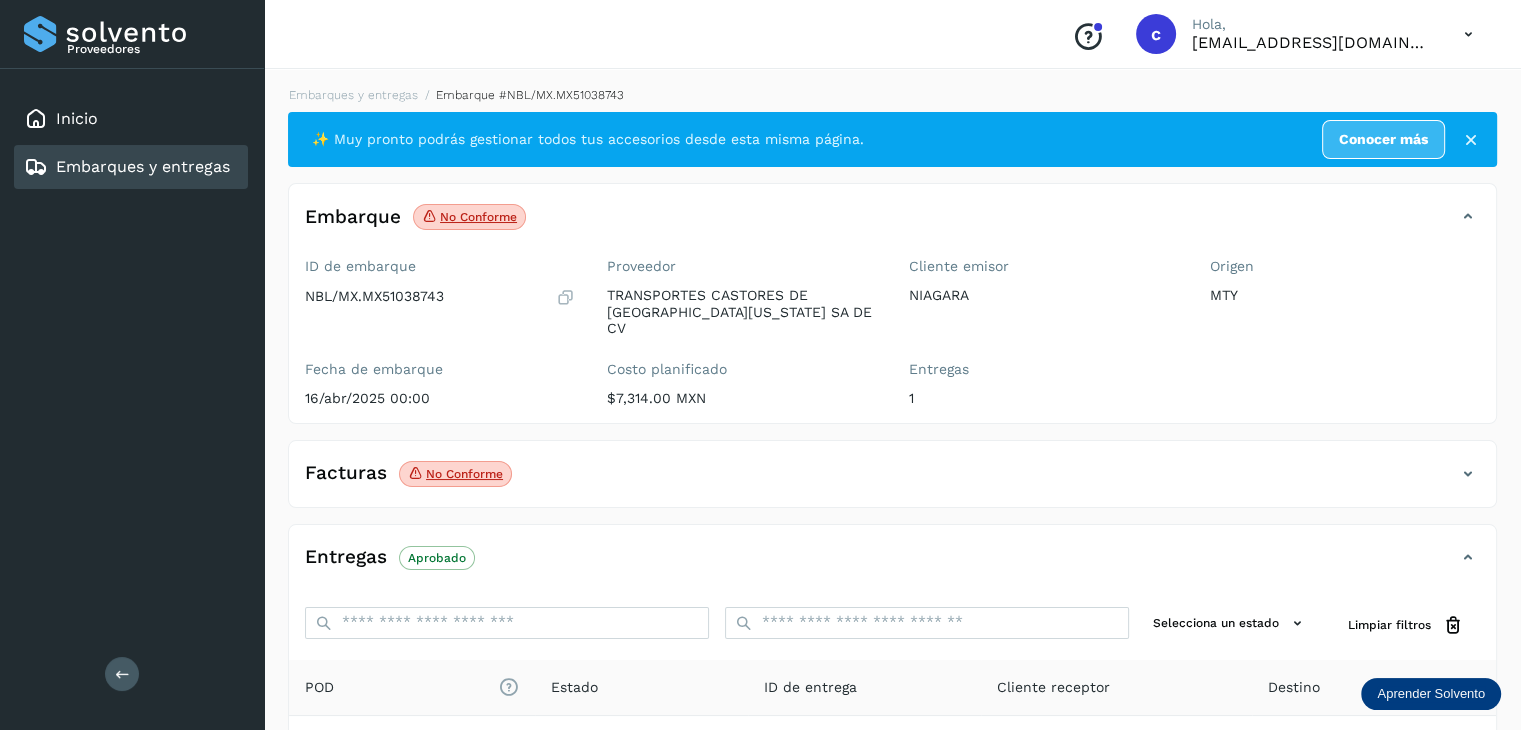scroll, scrollTop: 100, scrollLeft: 0, axis: vertical 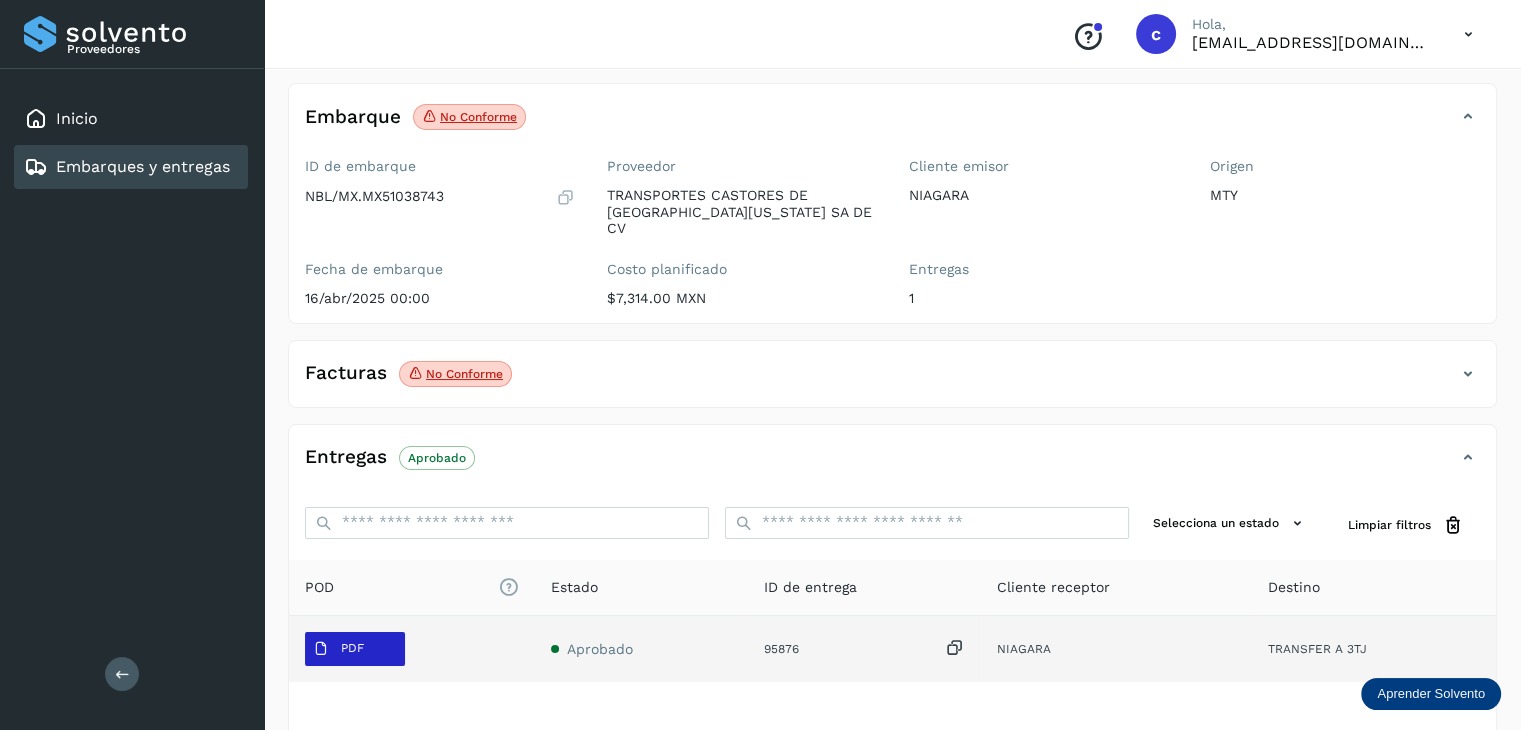 click on "PDF" at bounding box center (355, 649) 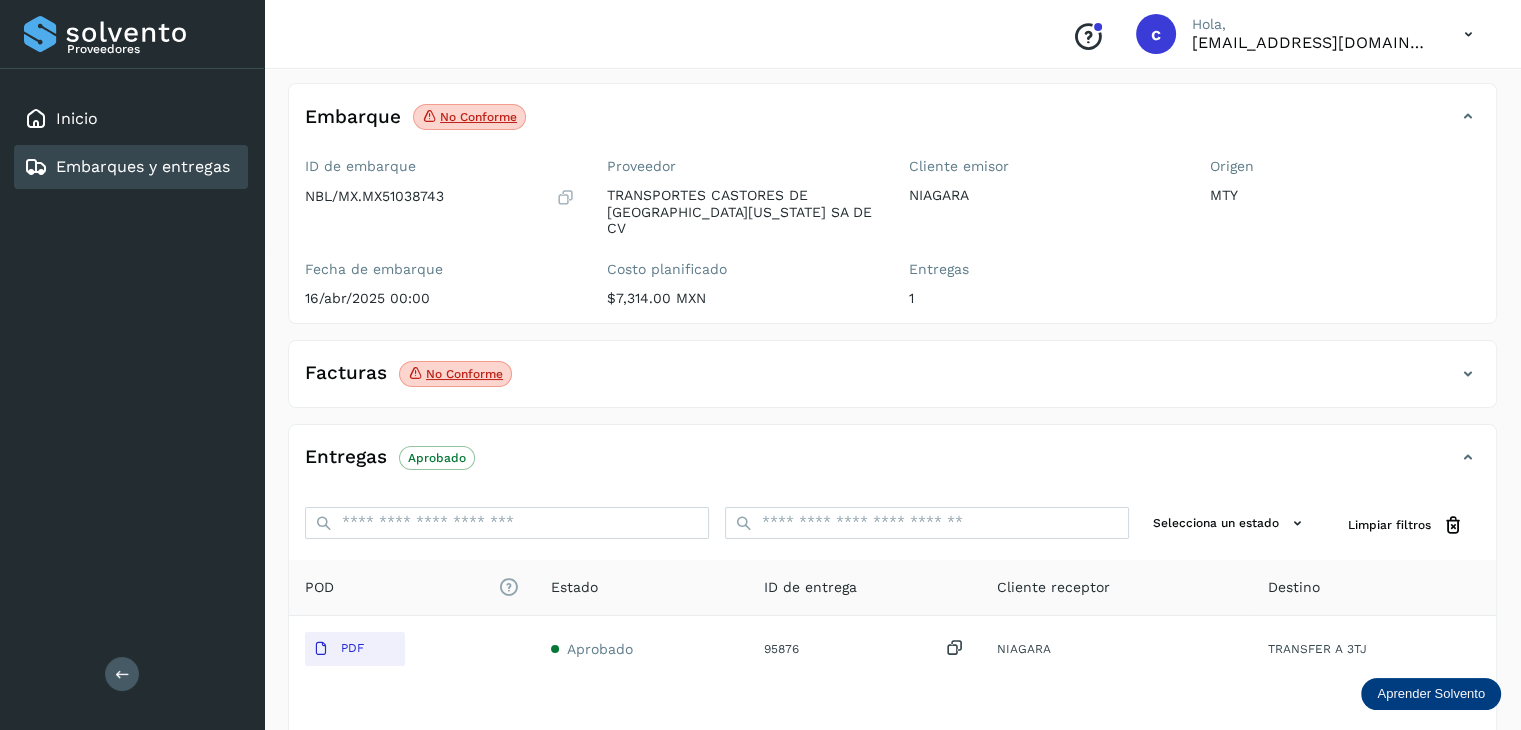 click on "Embarques y entregas" at bounding box center [143, 166] 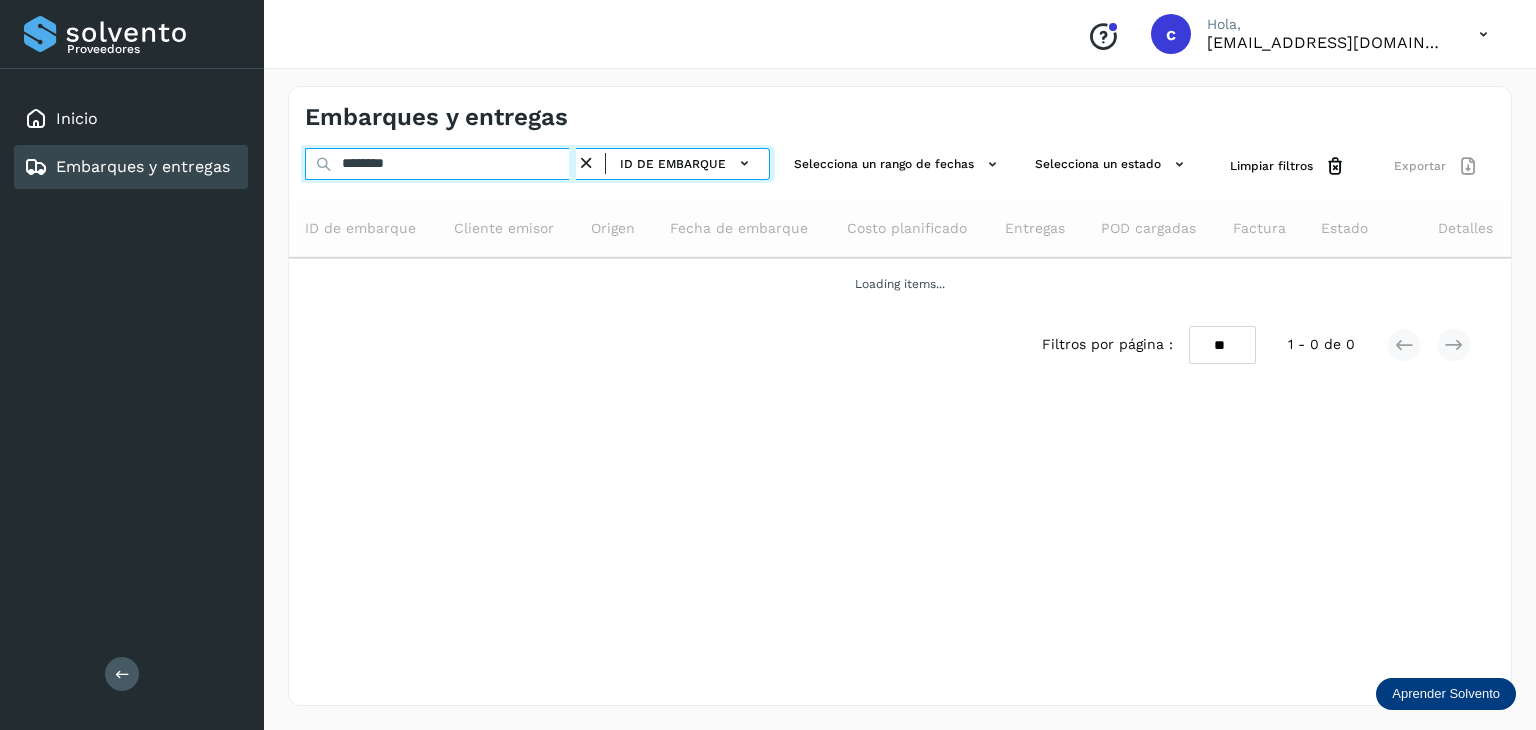 drag, startPoint x: 432, startPoint y: 166, endPoint x: 177, endPoint y: 149, distance: 255.56604 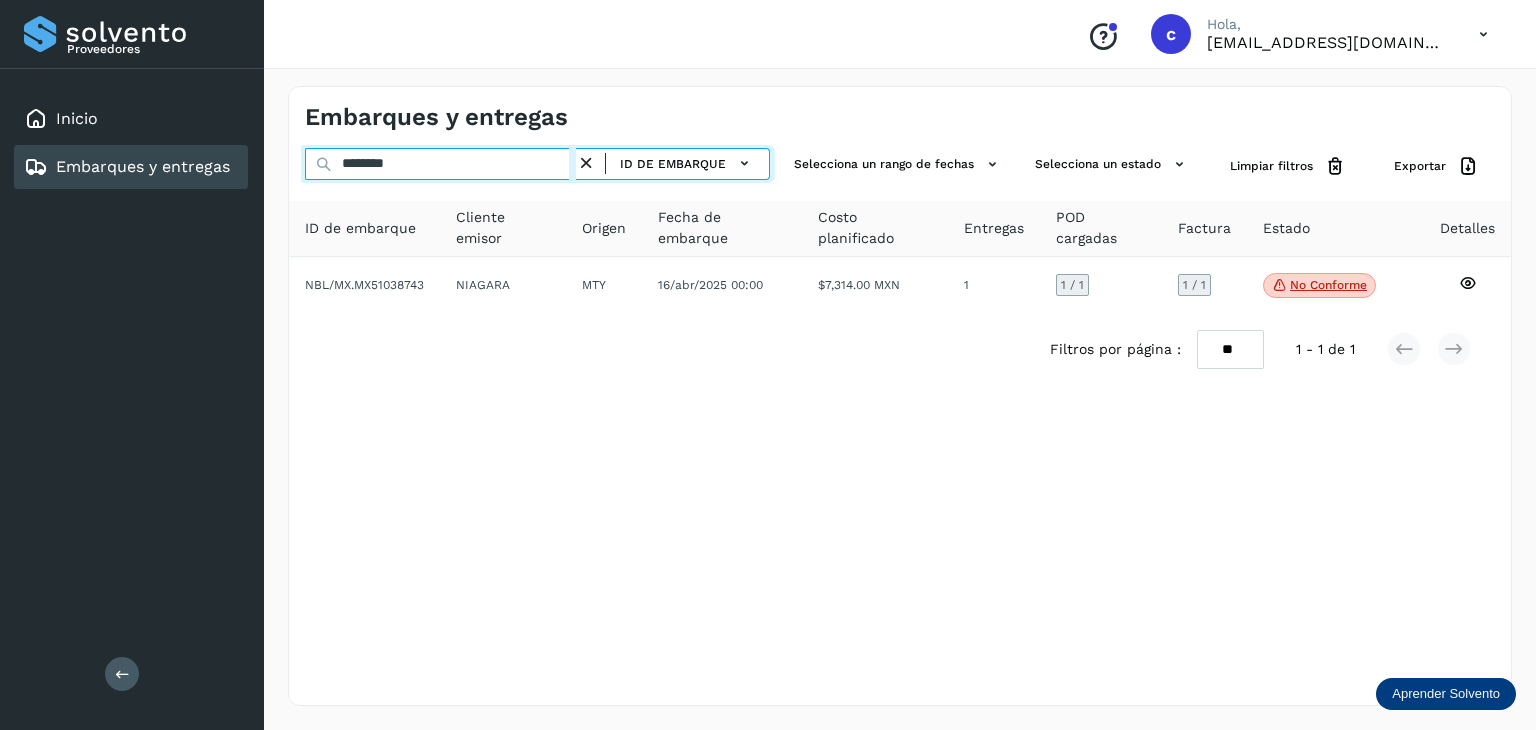 type on "********" 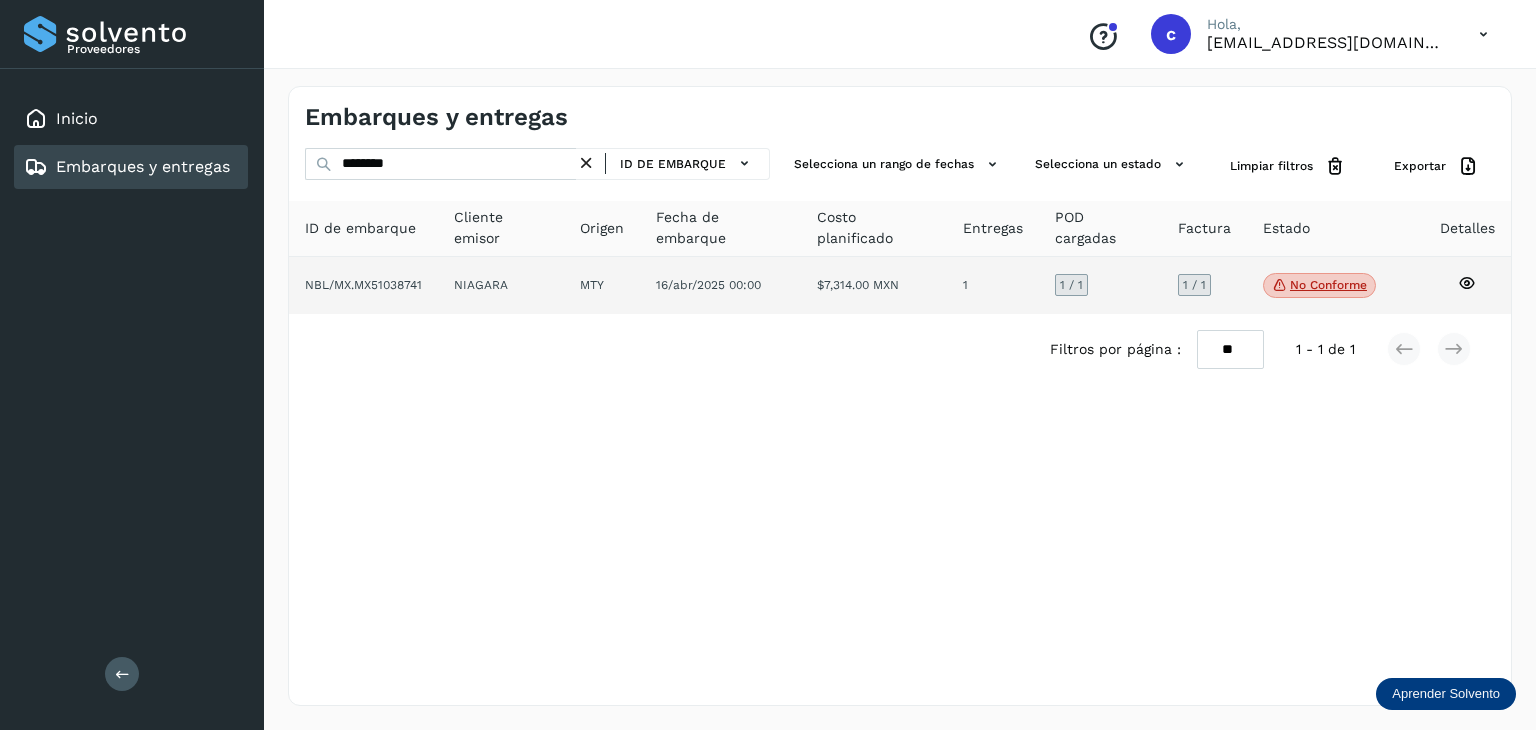 click 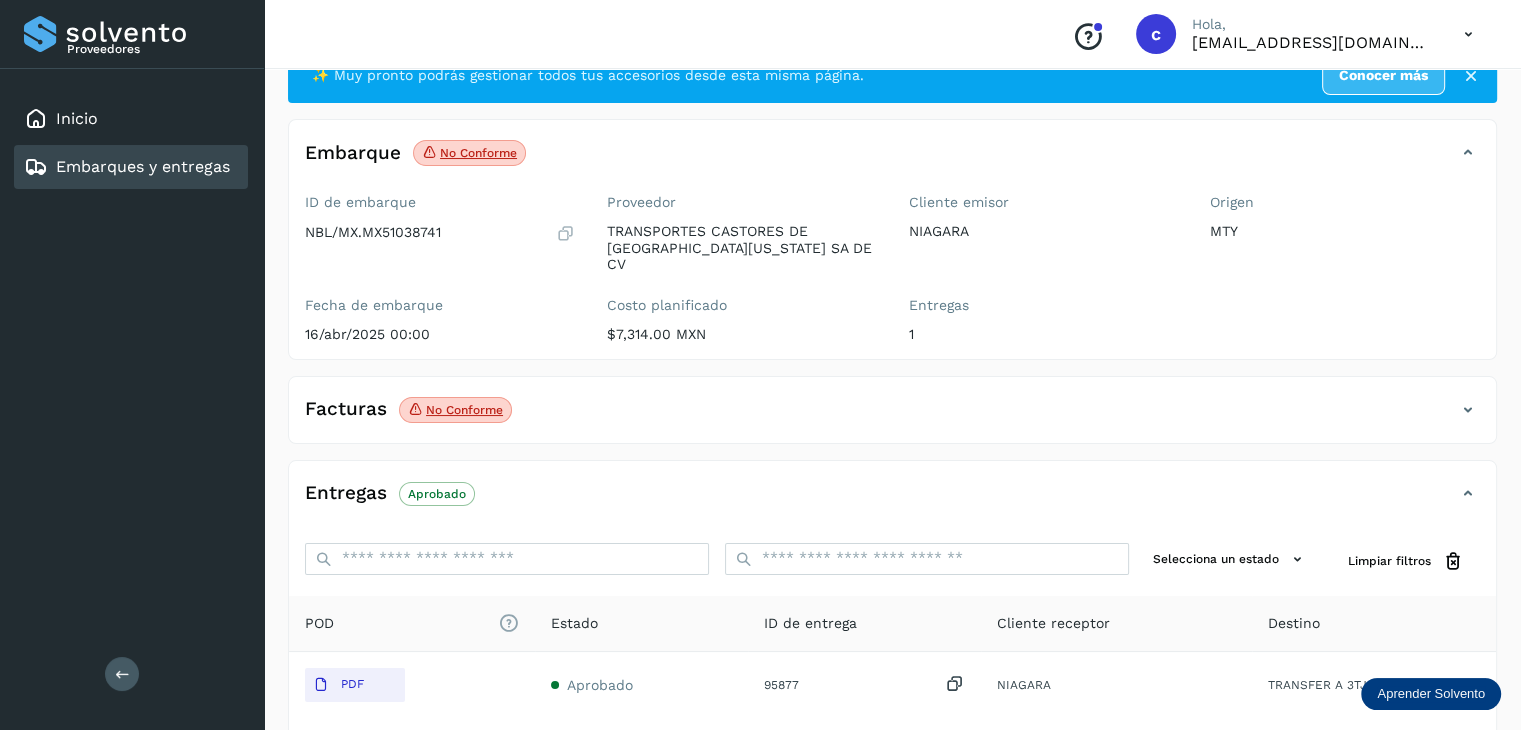 scroll, scrollTop: 100, scrollLeft: 0, axis: vertical 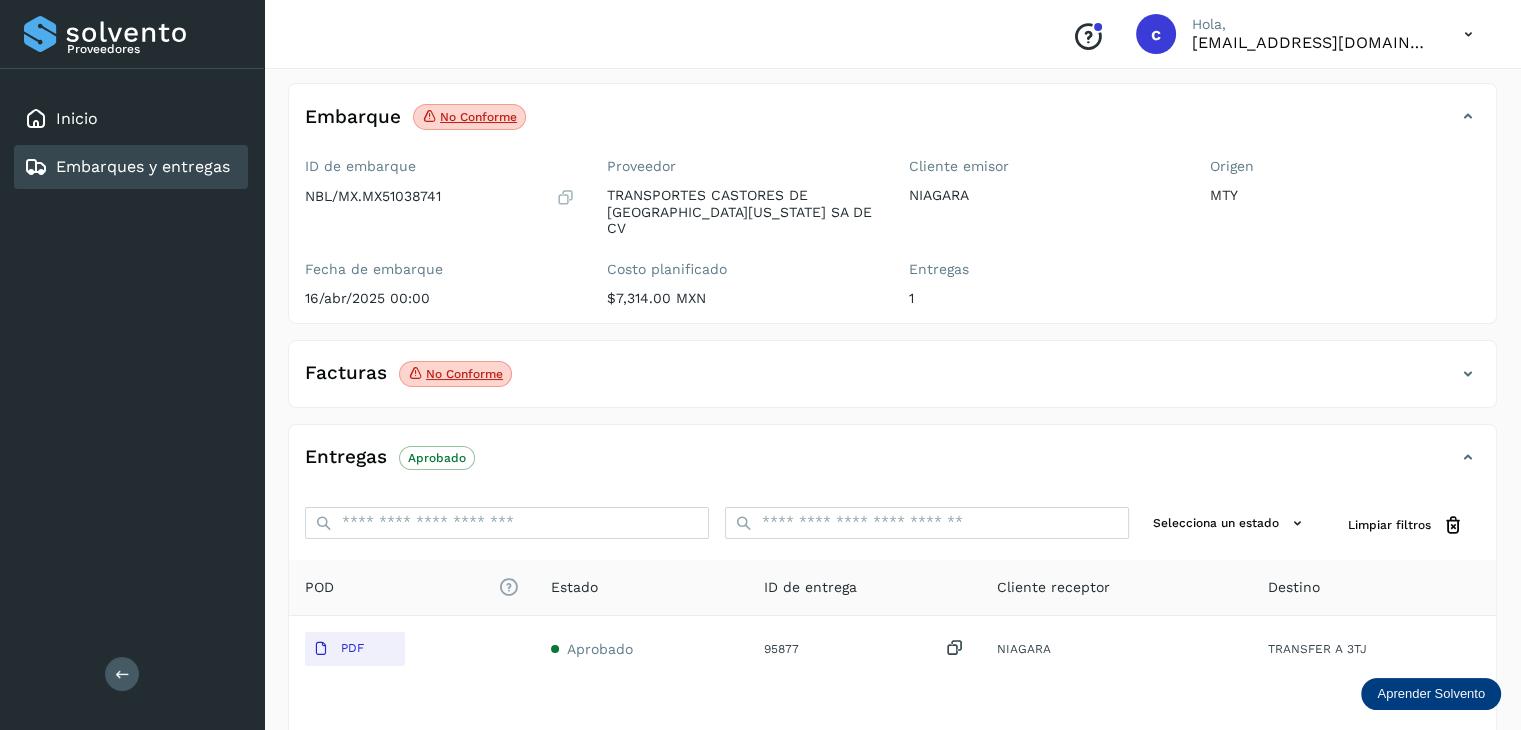 click on "Embarques y entregas" at bounding box center (143, 166) 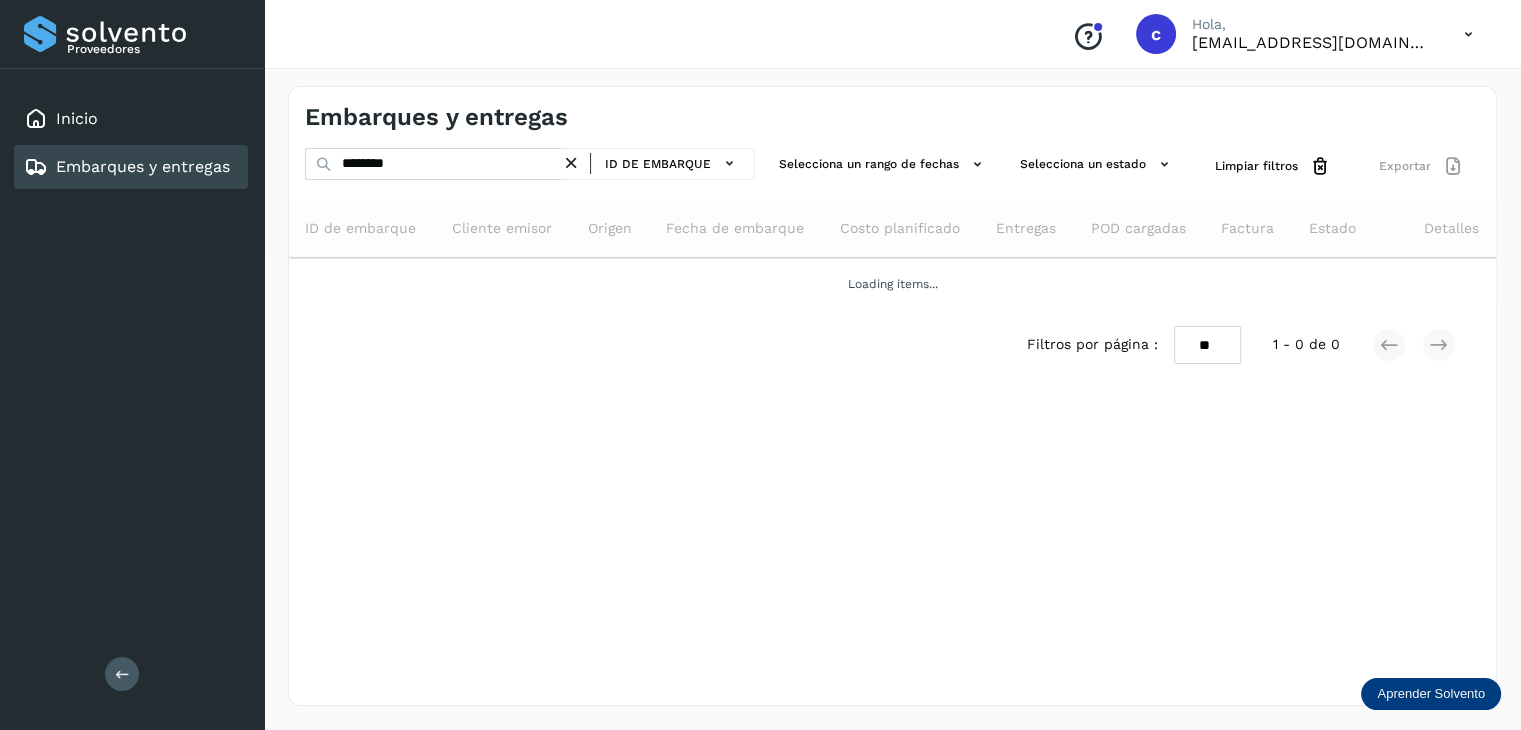 scroll, scrollTop: 0, scrollLeft: 0, axis: both 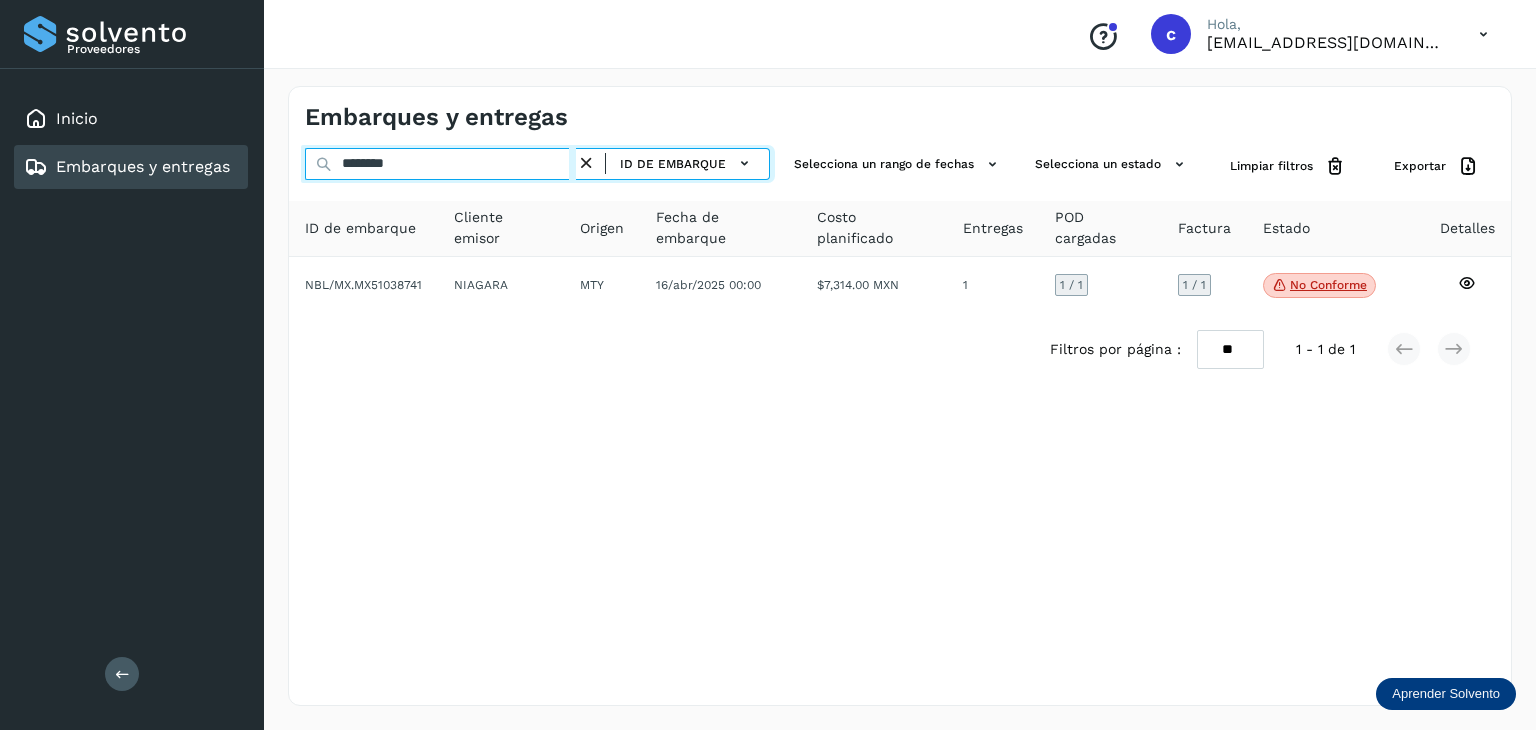 drag, startPoint x: 404, startPoint y: 158, endPoint x: 317, endPoint y: 182, distance: 90.24966 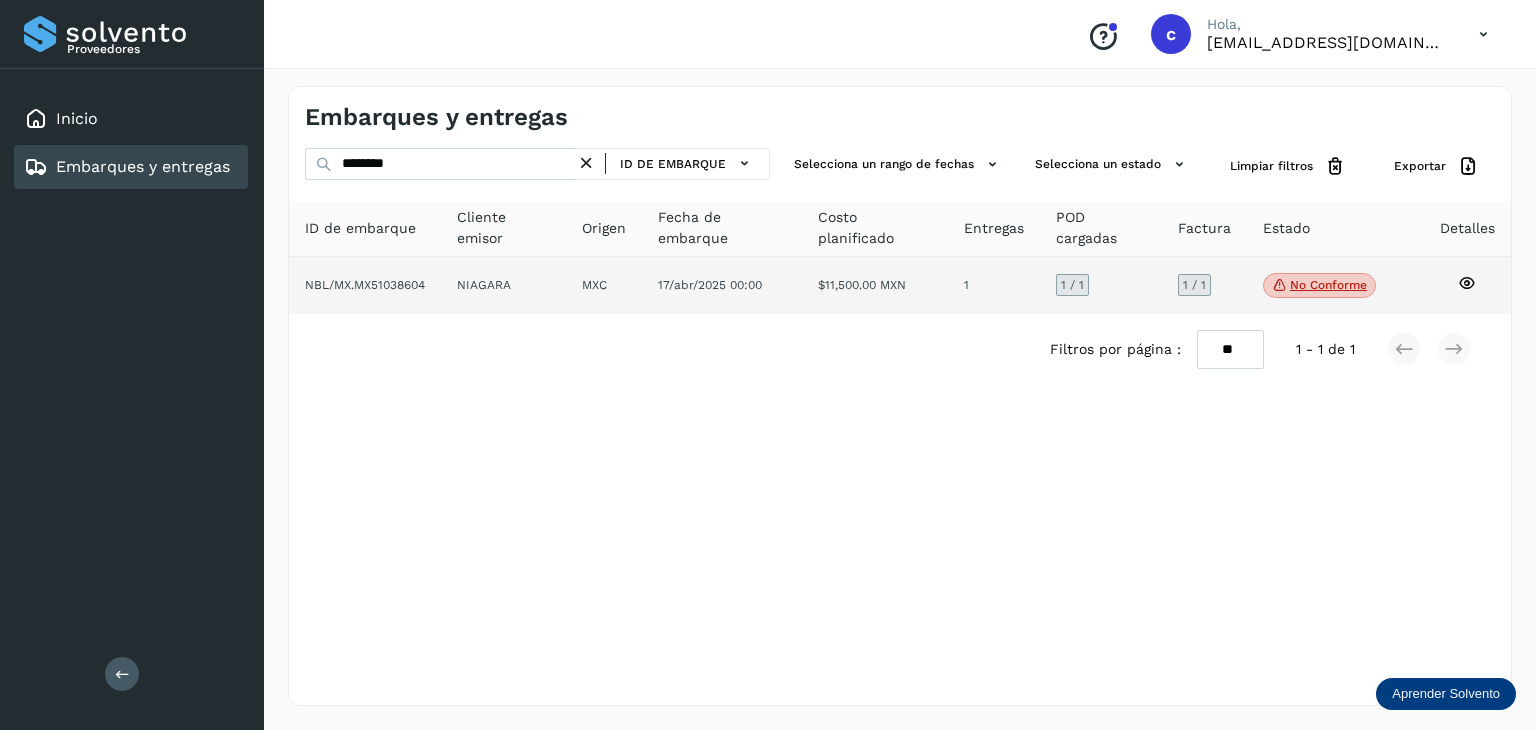 click 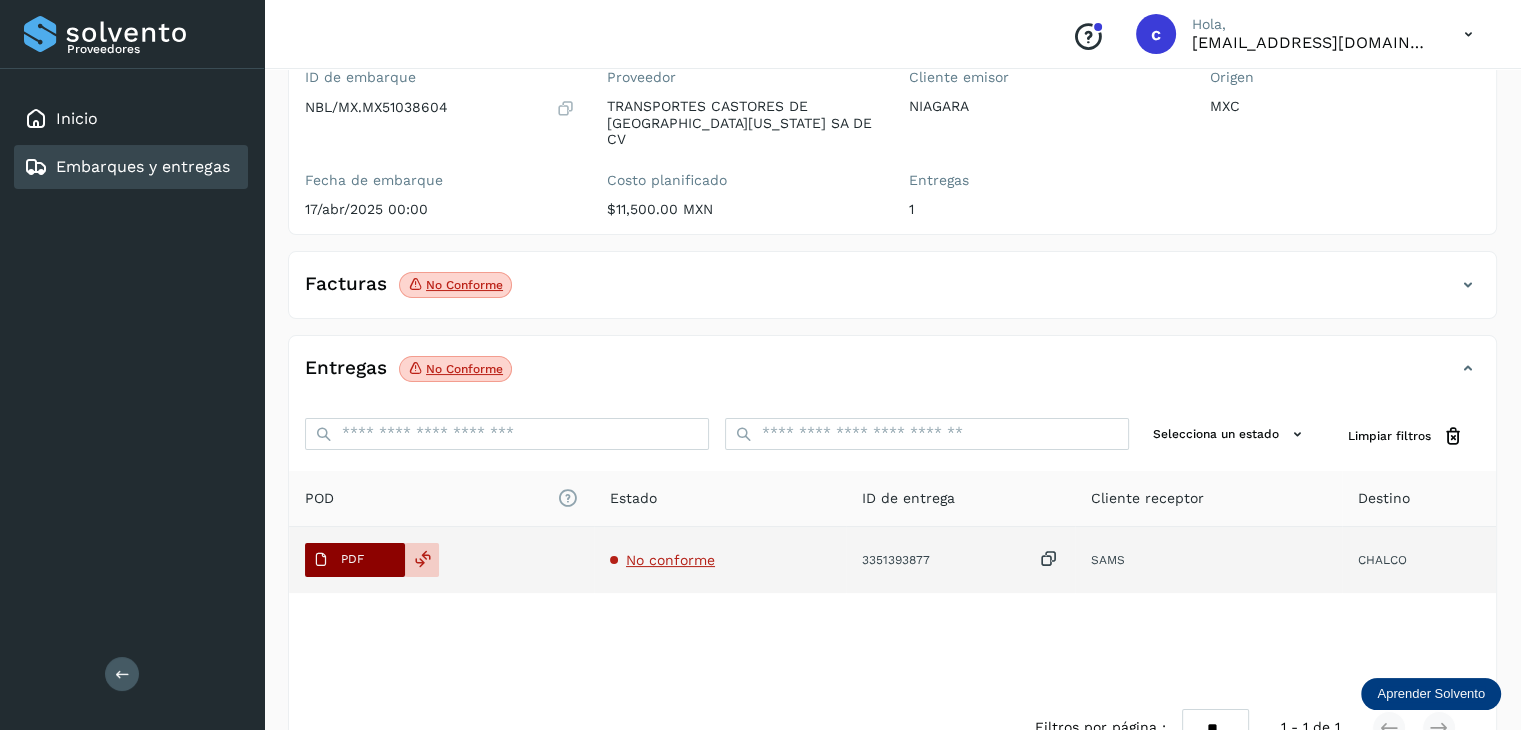 scroll, scrollTop: 200, scrollLeft: 0, axis: vertical 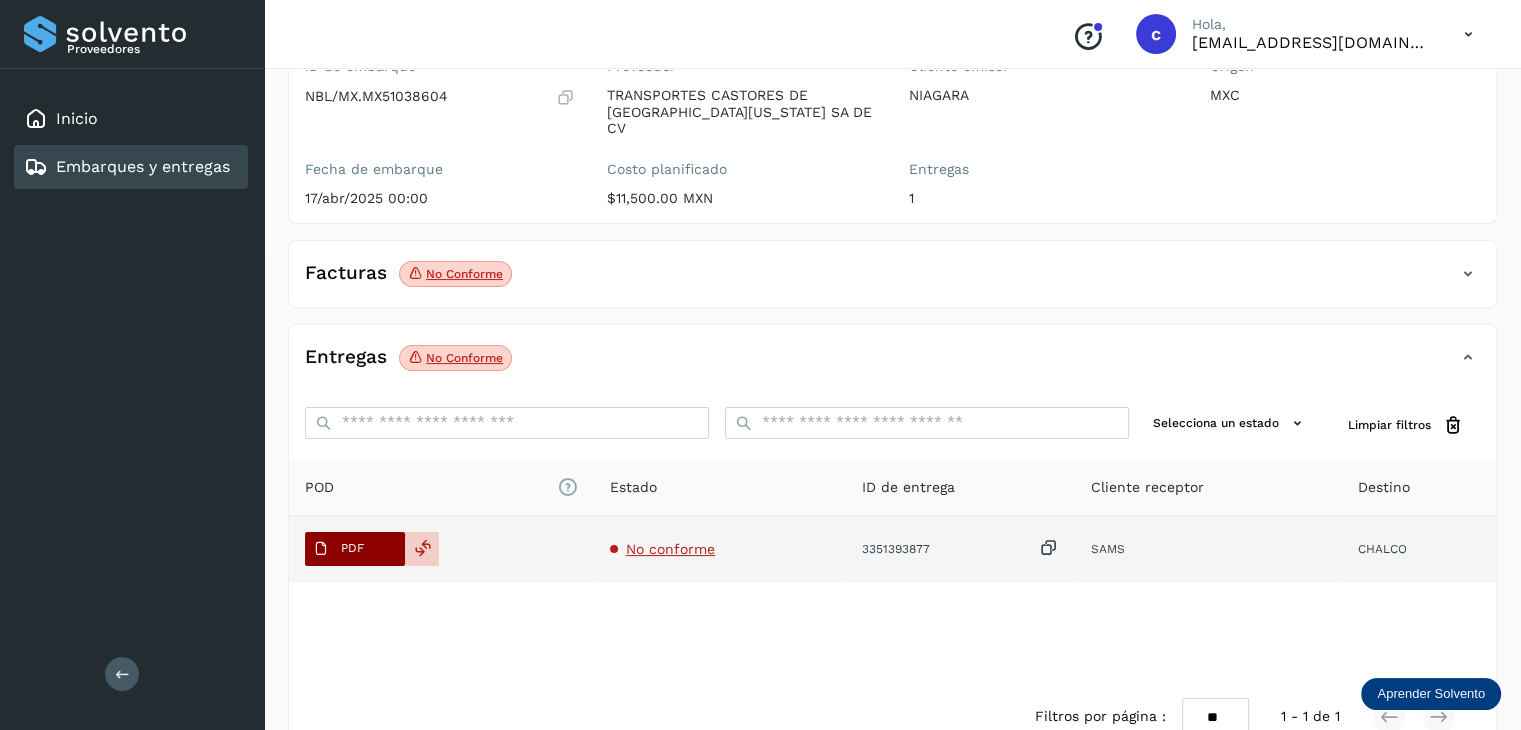 click on "PDF" at bounding box center [352, 548] 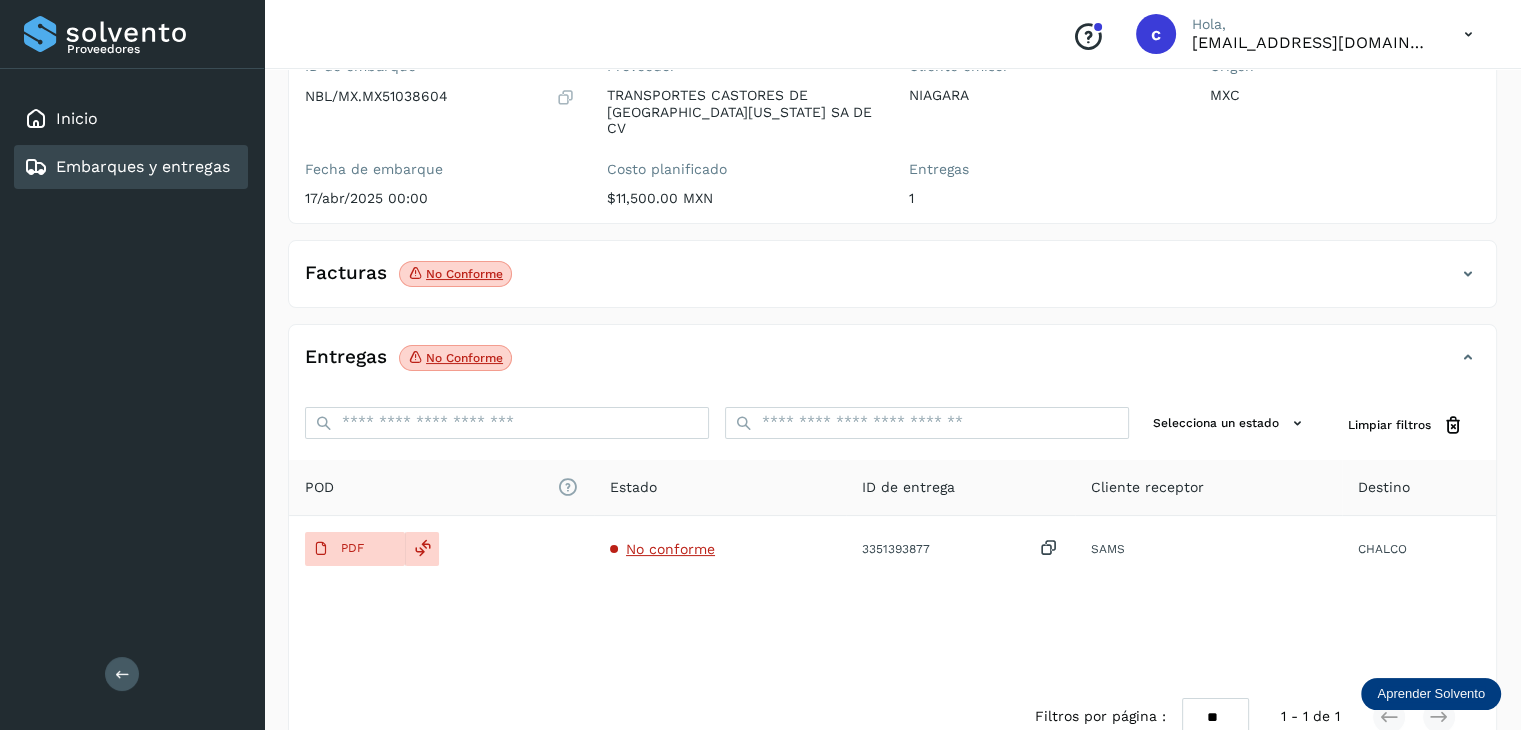 click on "Embarques y entregas" at bounding box center [143, 166] 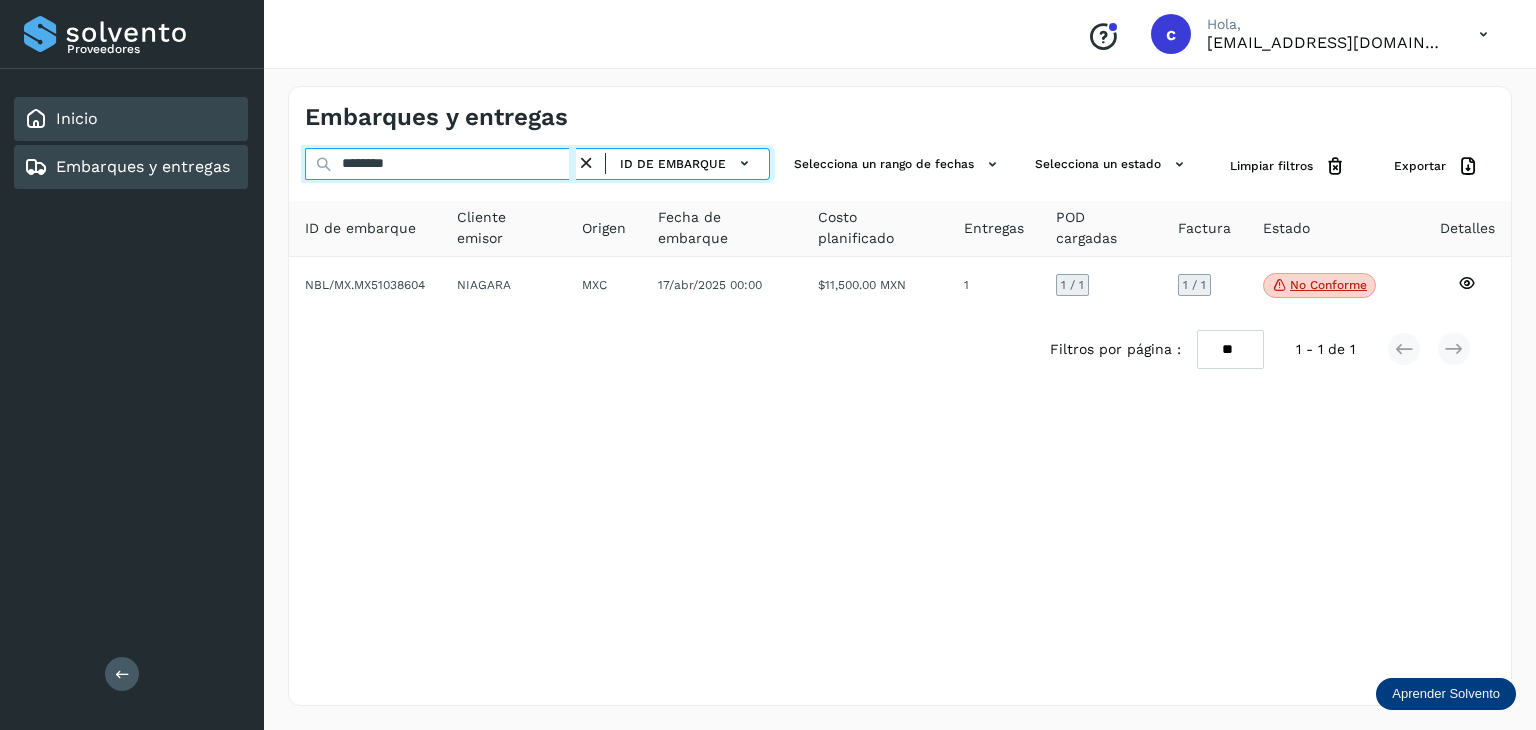 drag, startPoint x: 248, startPoint y: 149, endPoint x: 93, endPoint y: 130, distance: 156.16017 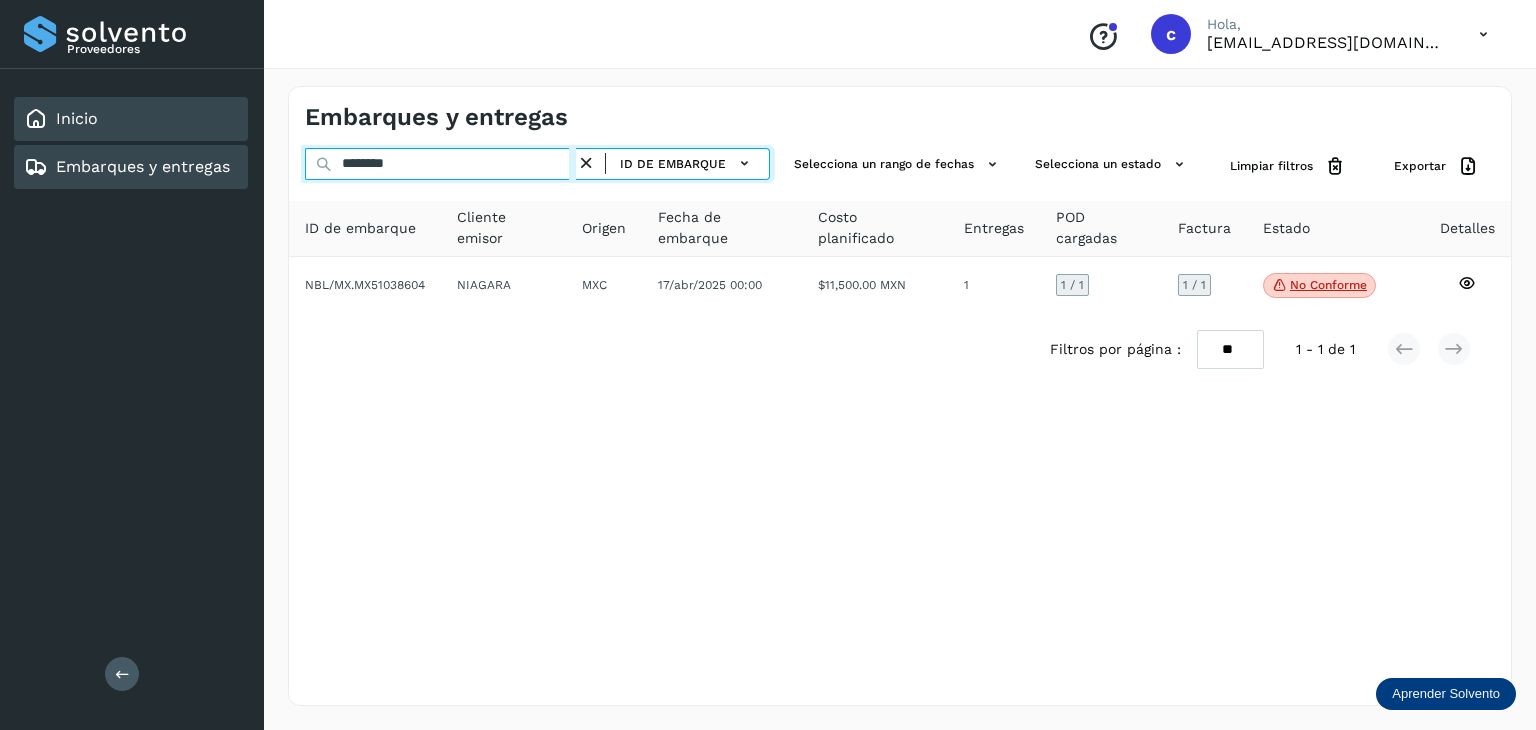 type on "********" 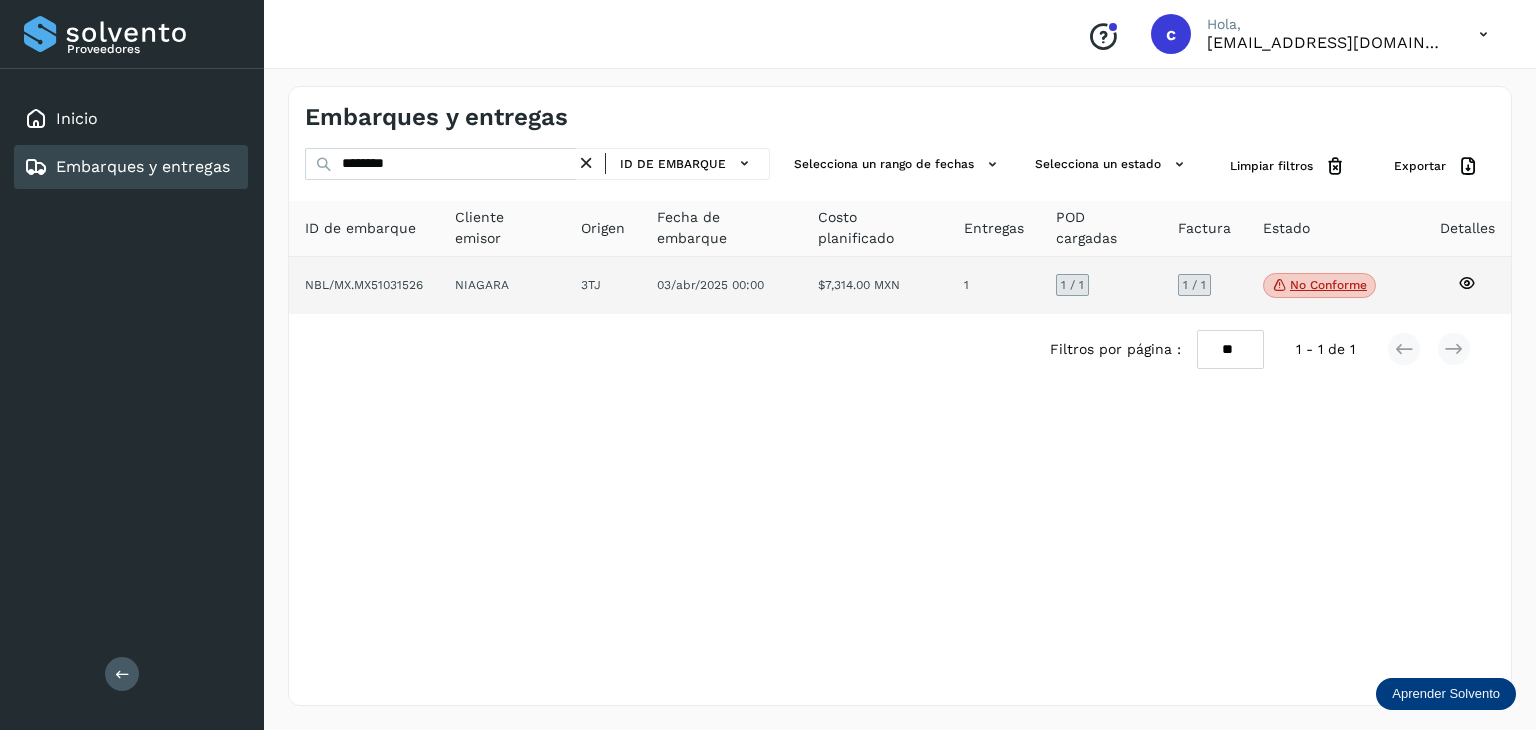 click 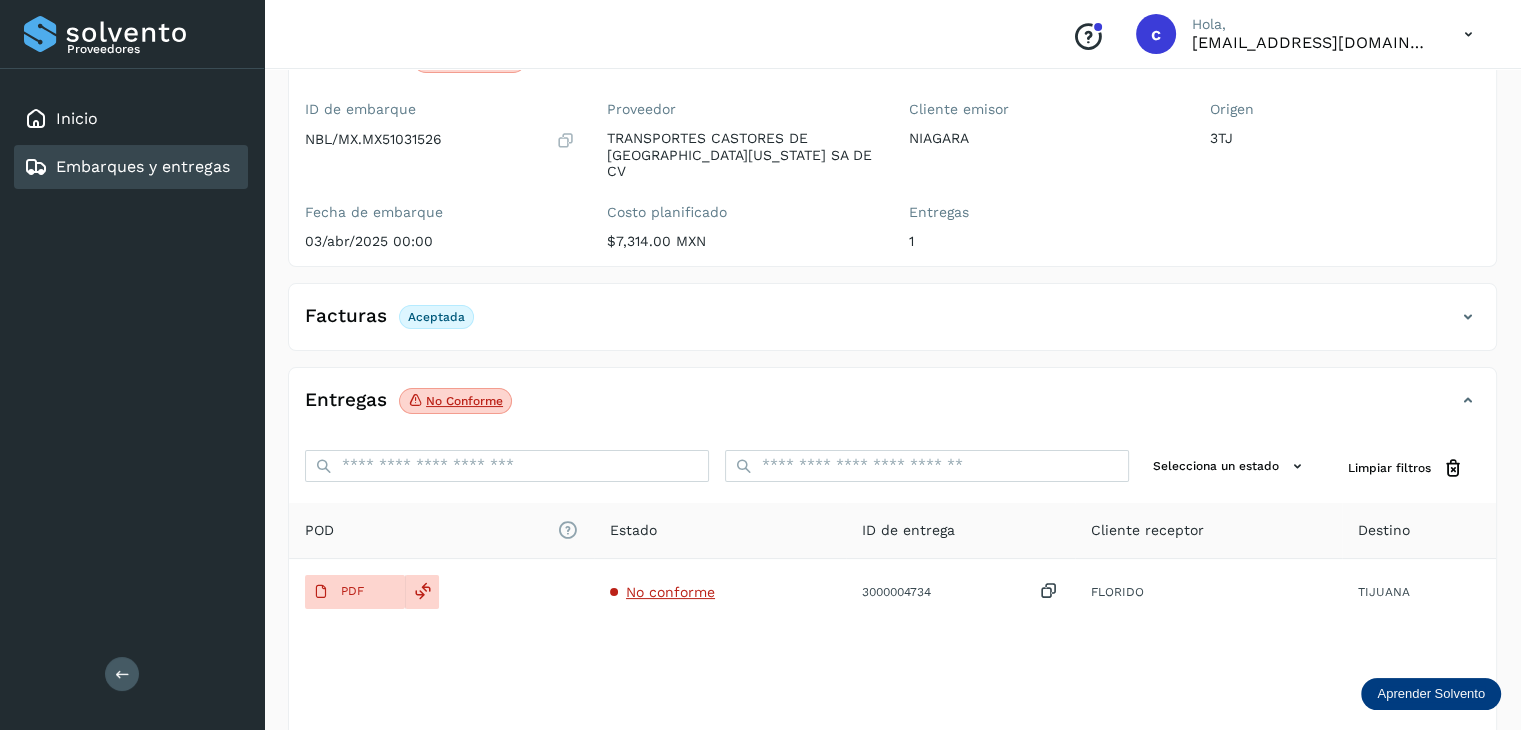 scroll, scrollTop: 200, scrollLeft: 0, axis: vertical 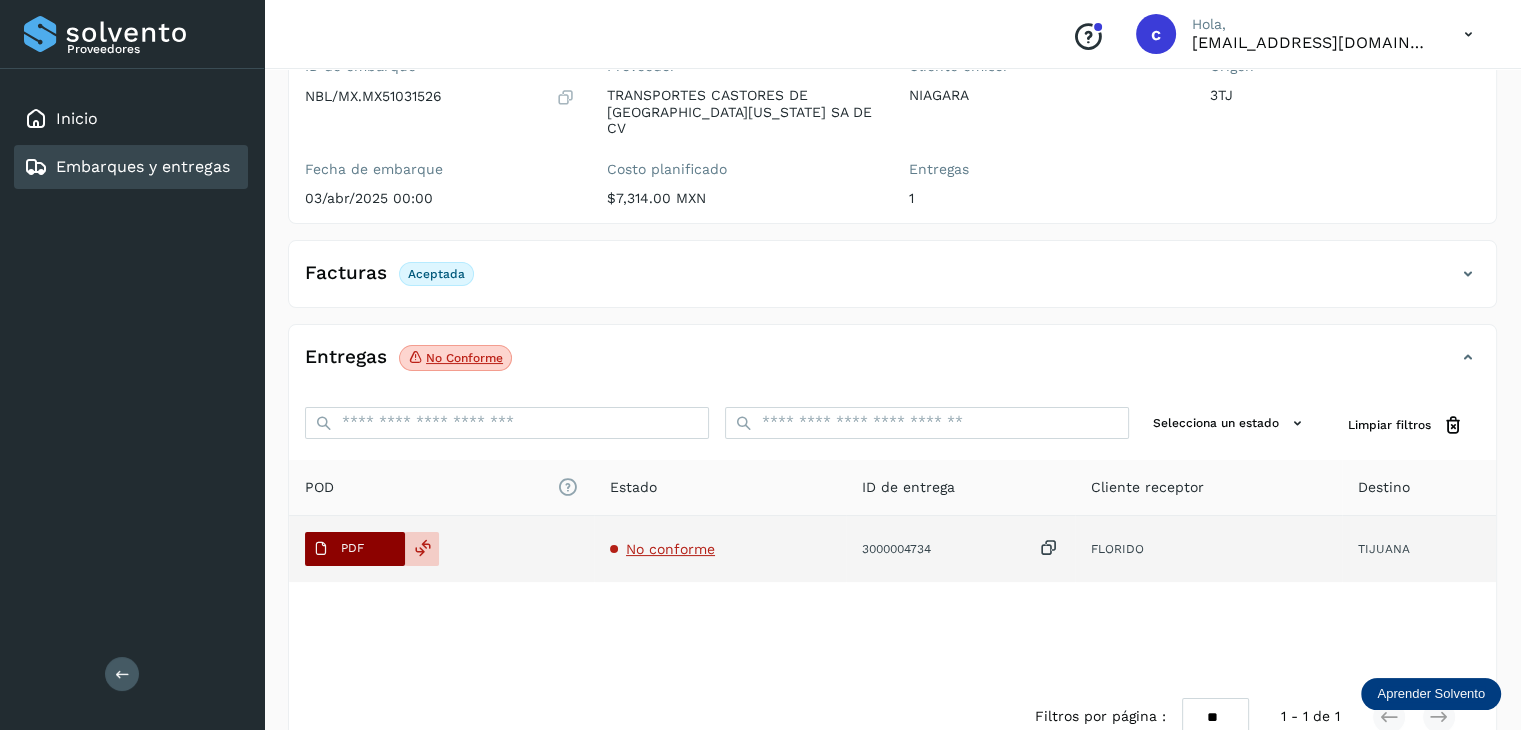 click on "PDF" at bounding box center (355, 549) 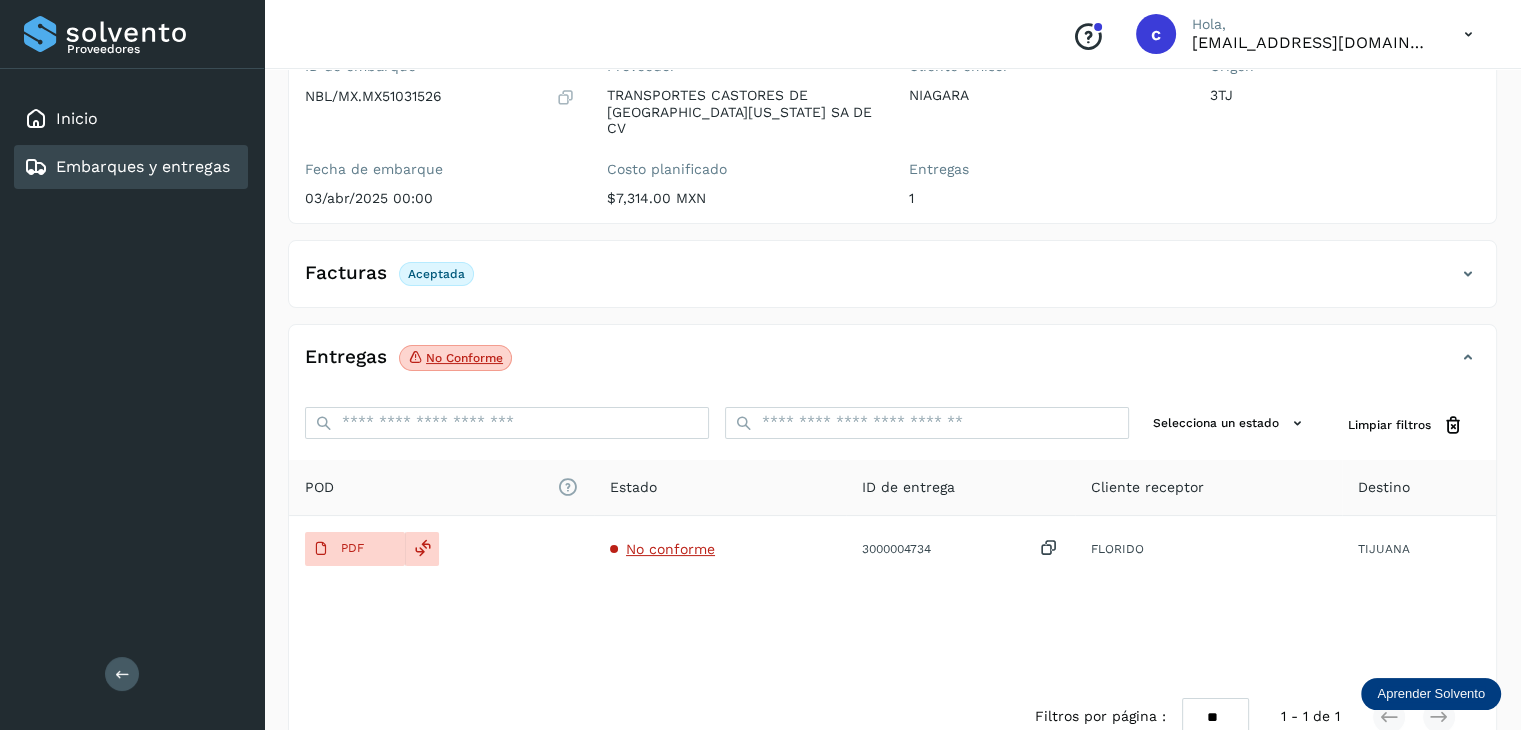 type 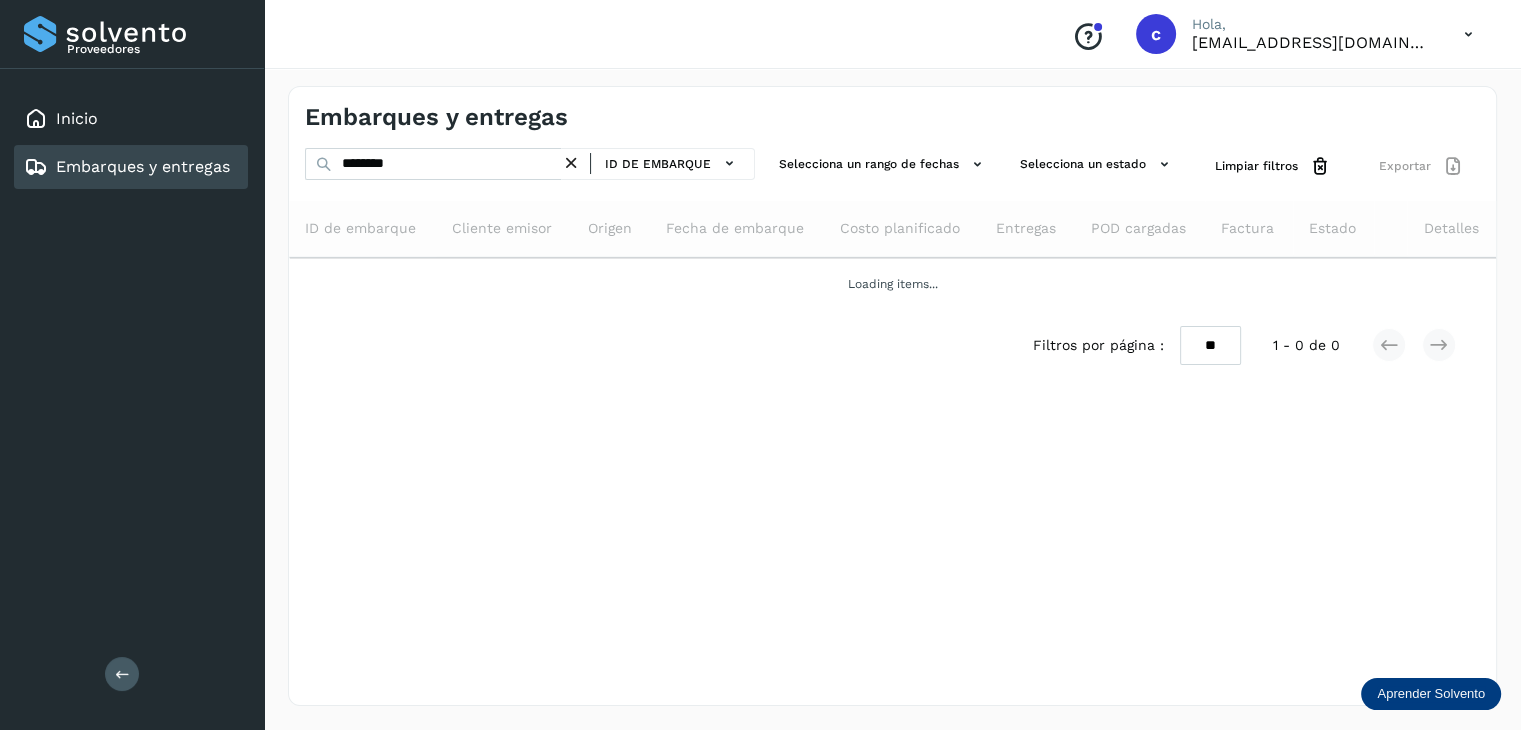 scroll, scrollTop: 0, scrollLeft: 0, axis: both 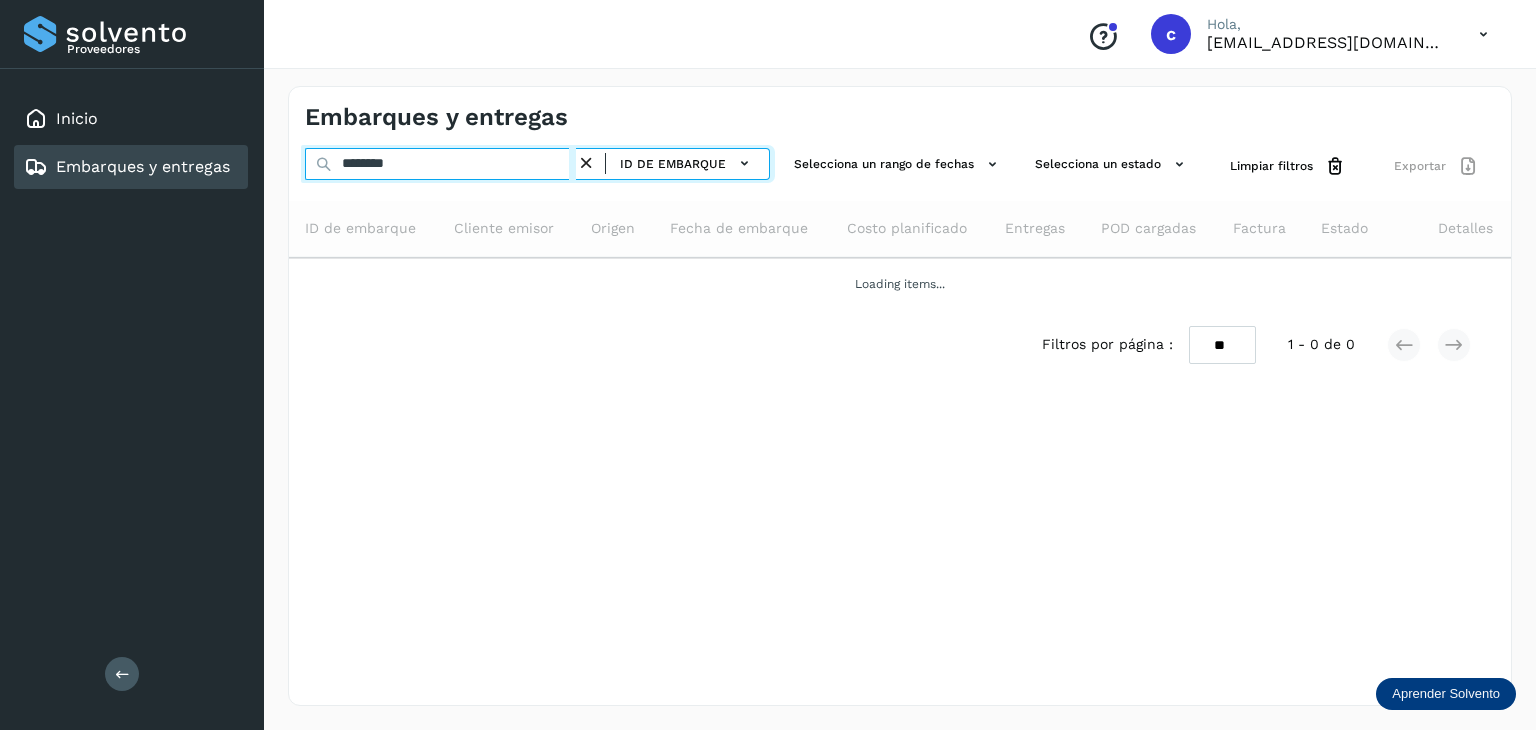 drag, startPoint x: 415, startPoint y: 165, endPoint x: 252, endPoint y: 161, distance: 163.04907 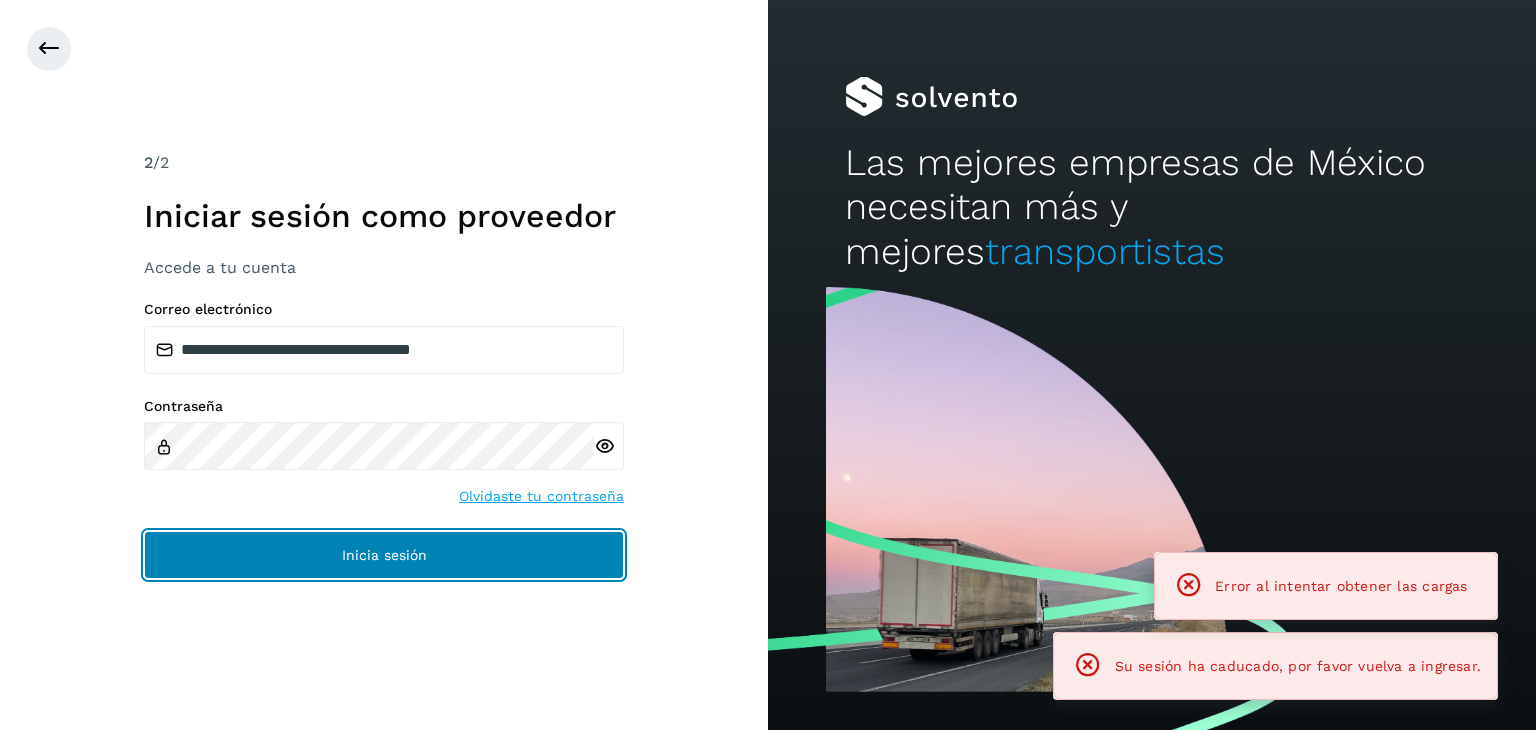 click on "Inicia sesión" at bounding box center (384, 555) 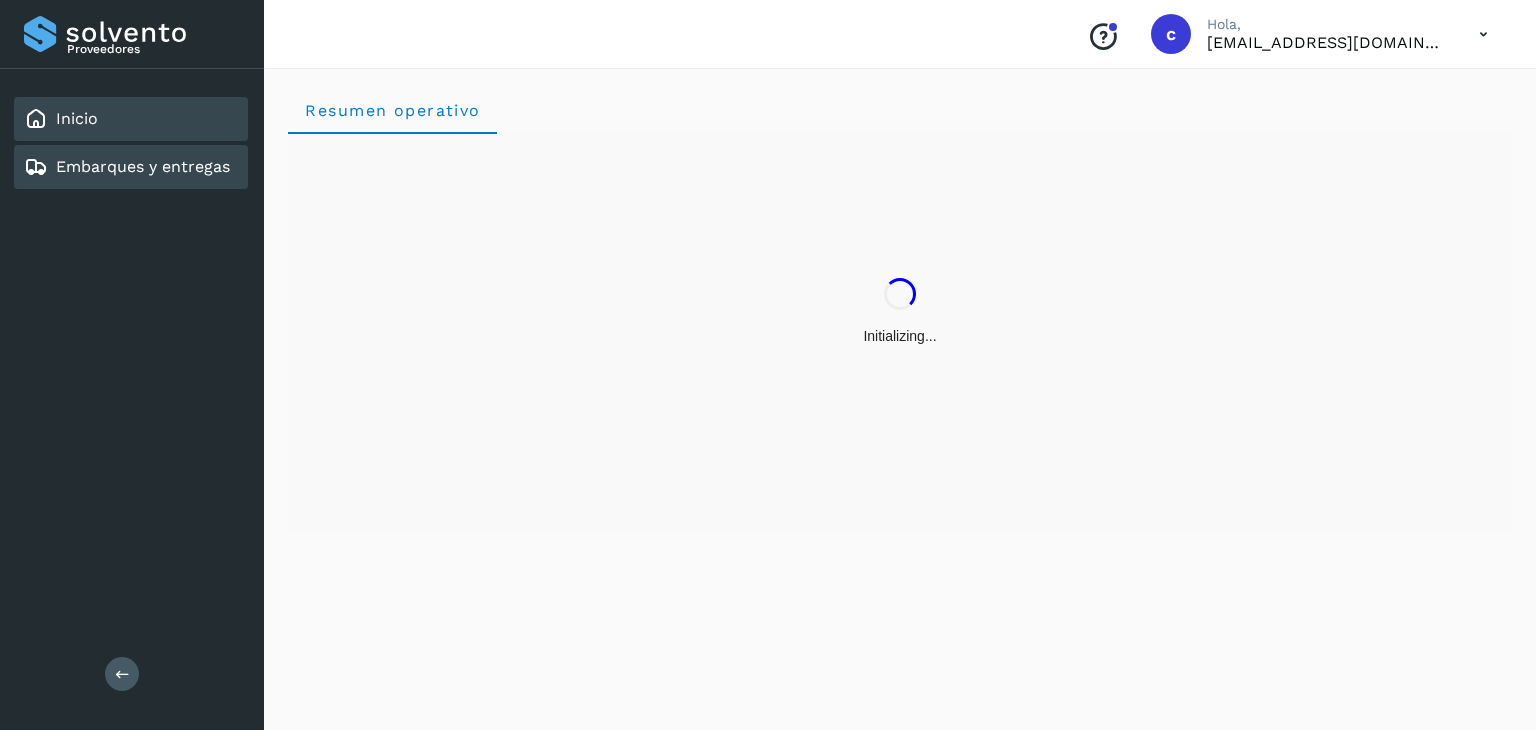 drag, startPoint x: 253, startPoint y: 168, endPoint x: 235, endPoint y: 165, distance: 18.248287 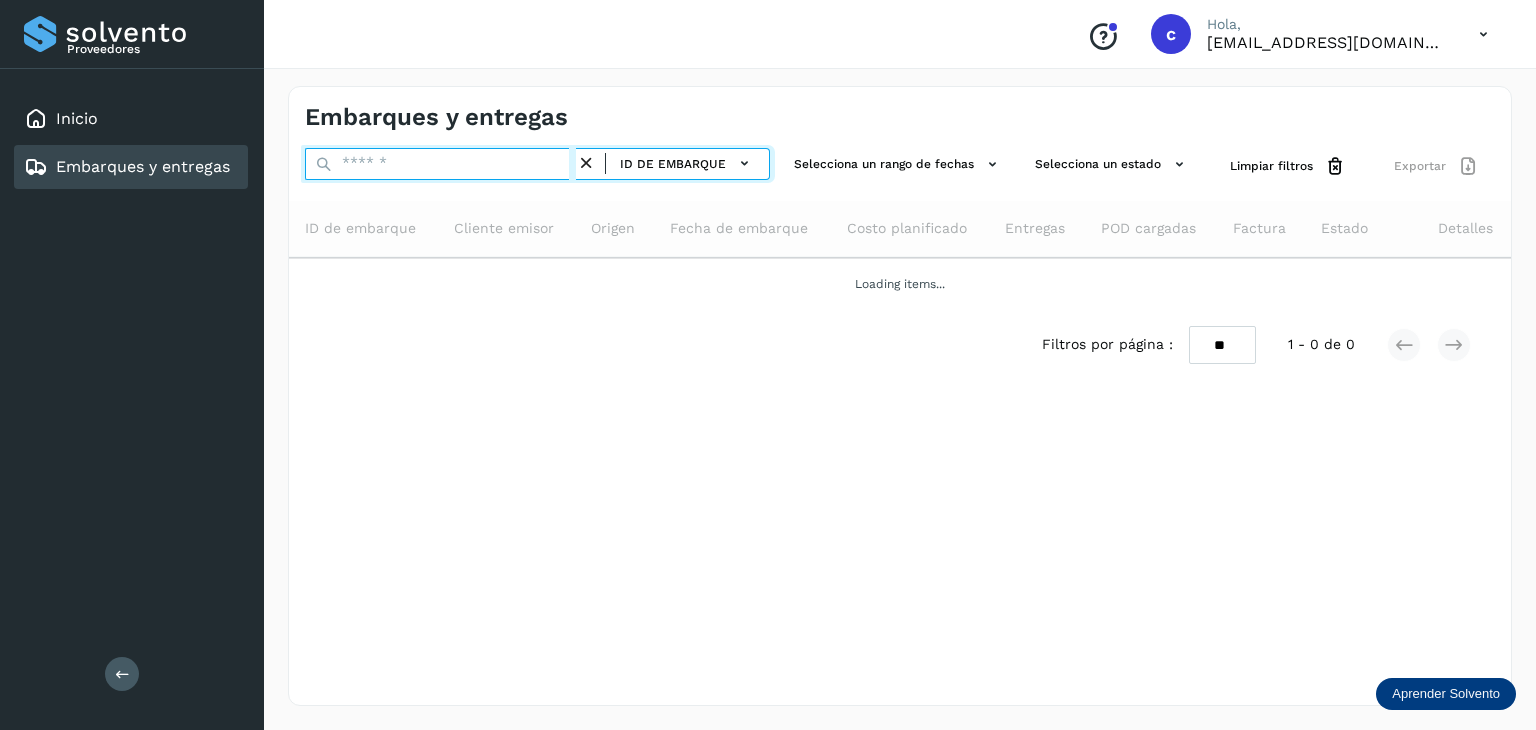 click at bounding box center [440, 164] 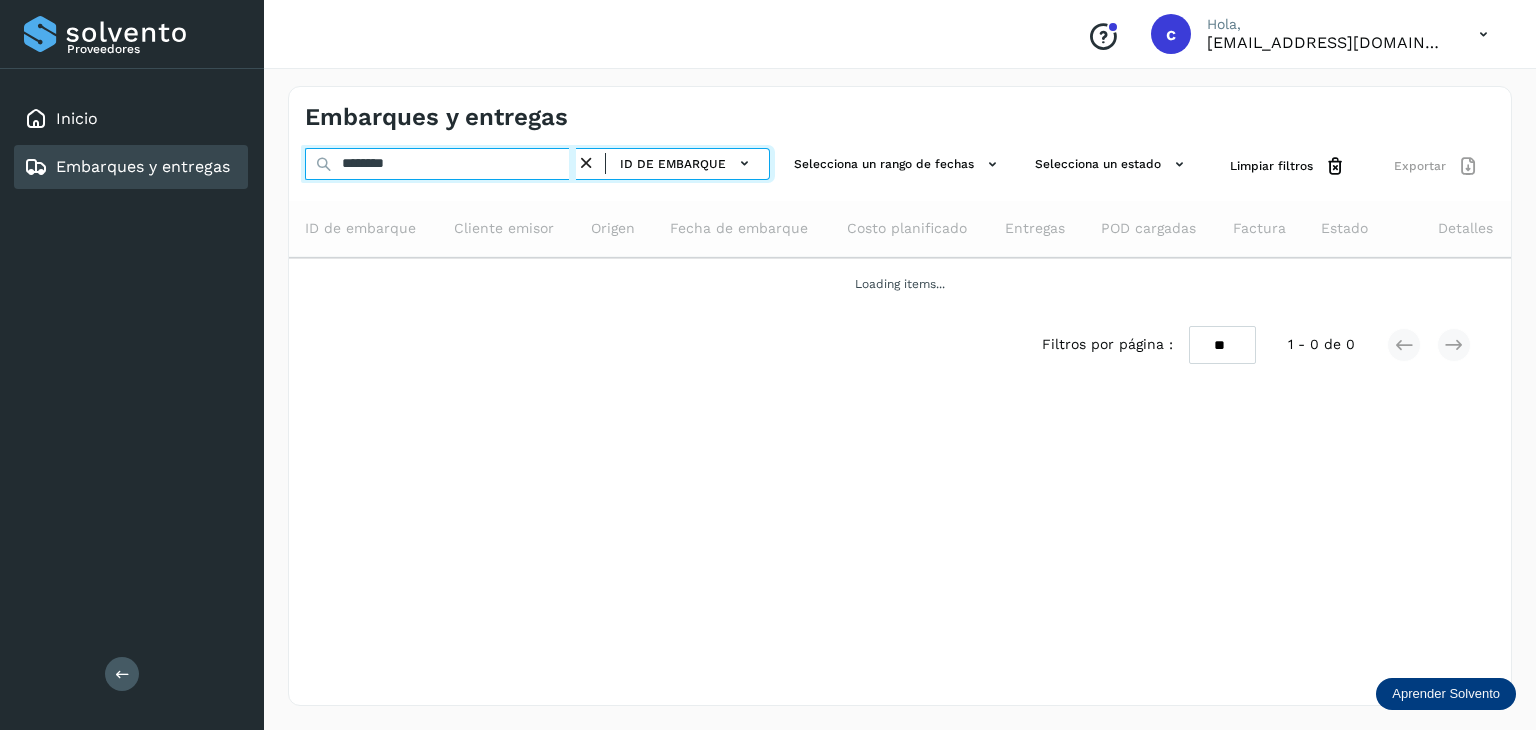 type on "********" 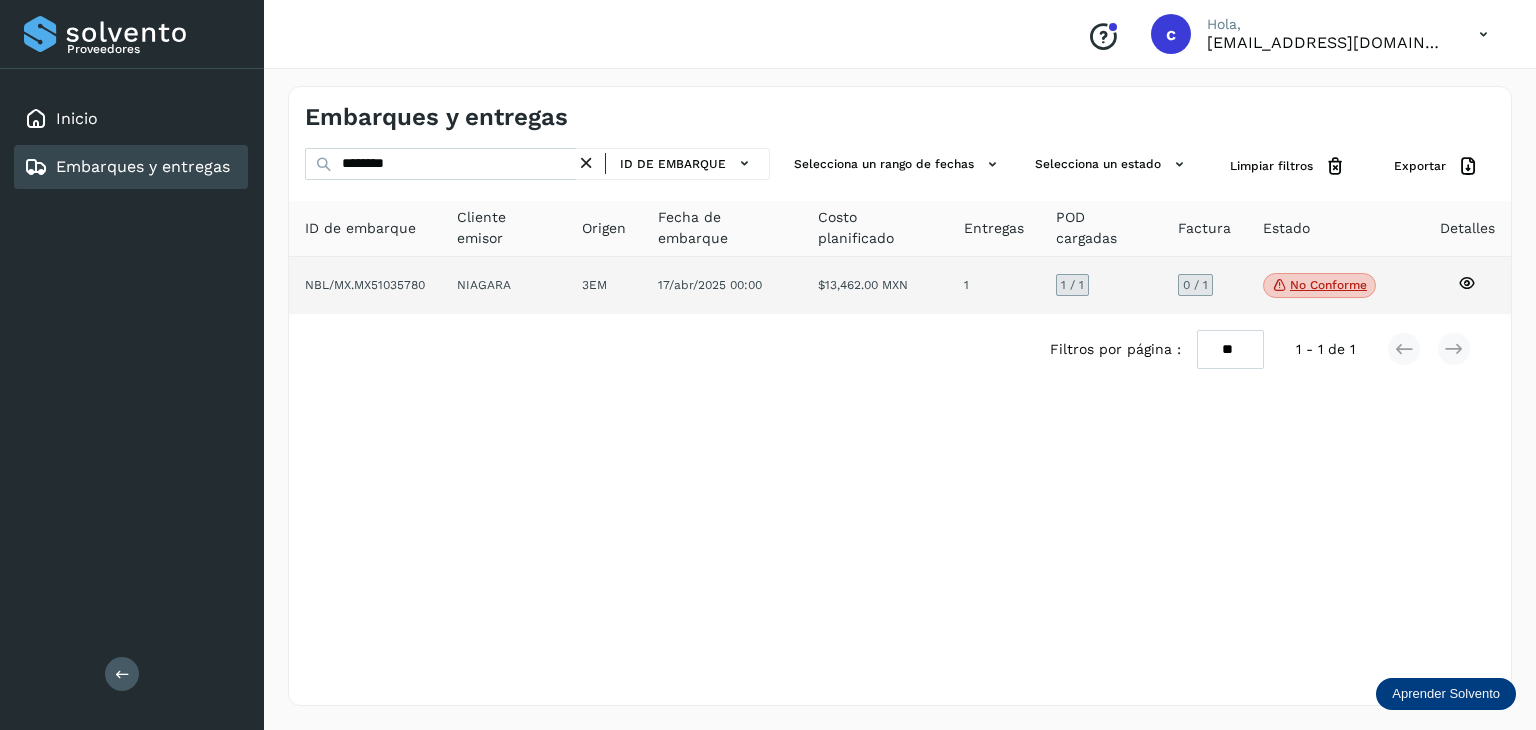 click 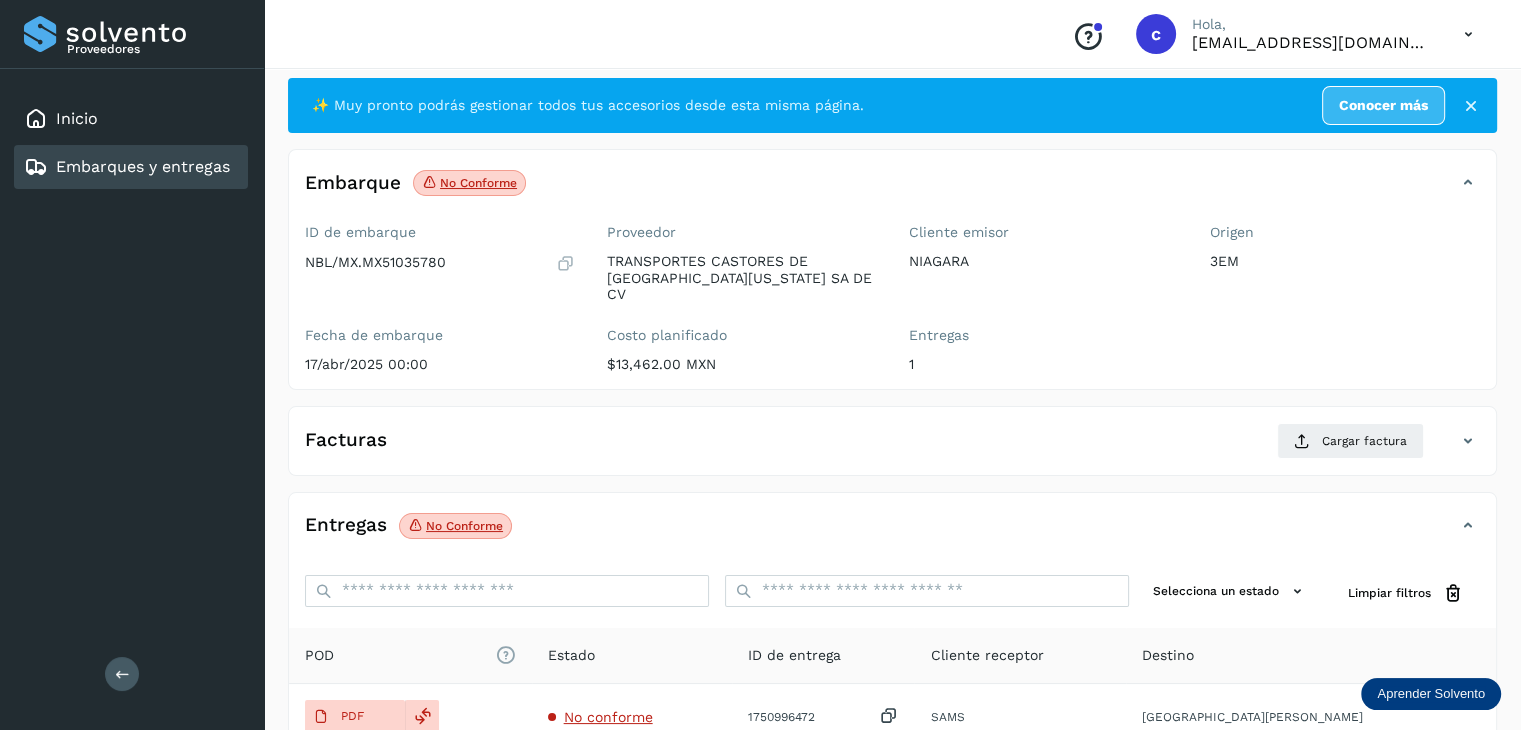 scroll, scrollTop: 0, scrollLeft: 0, axis: both 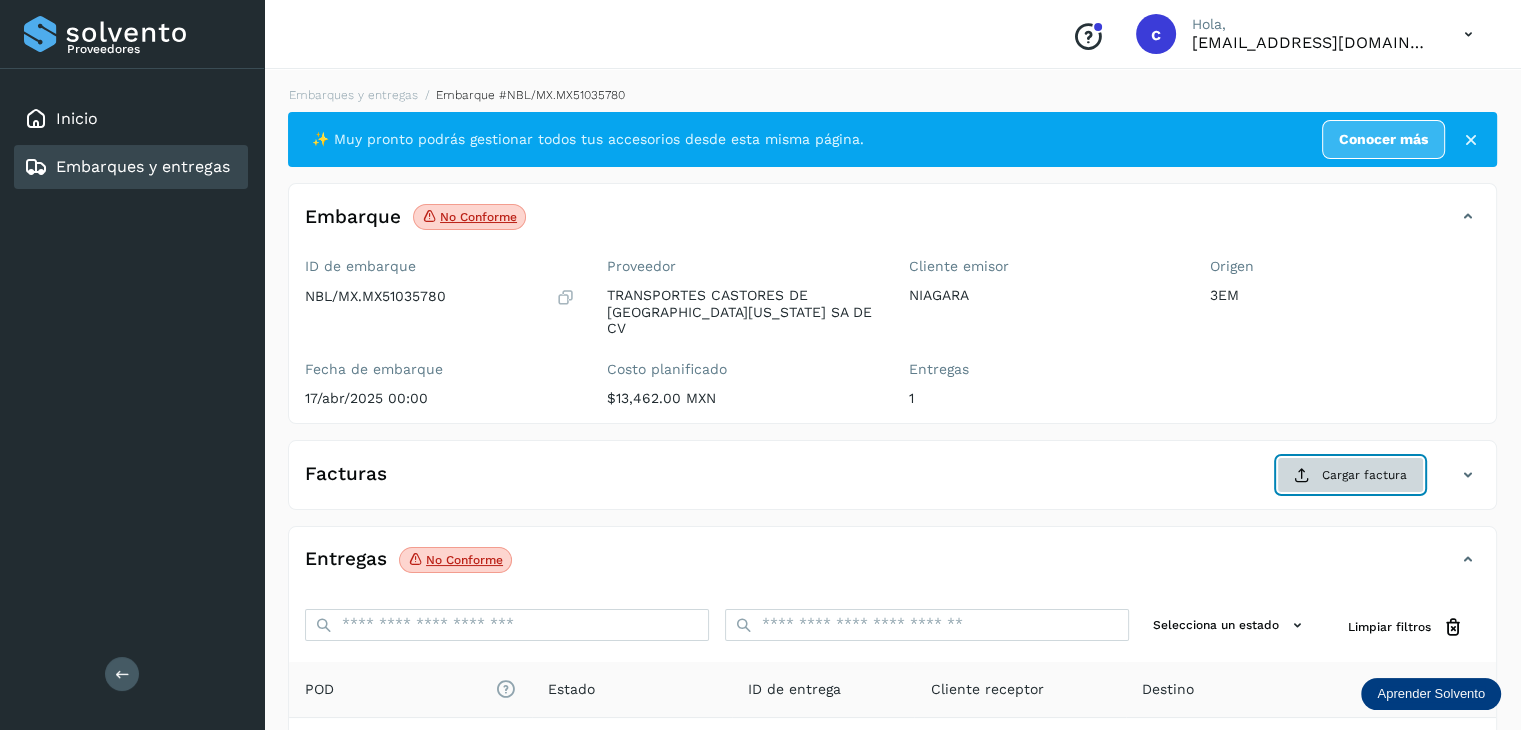 click on "Cargar factura" at bounding box center [1350, 475] 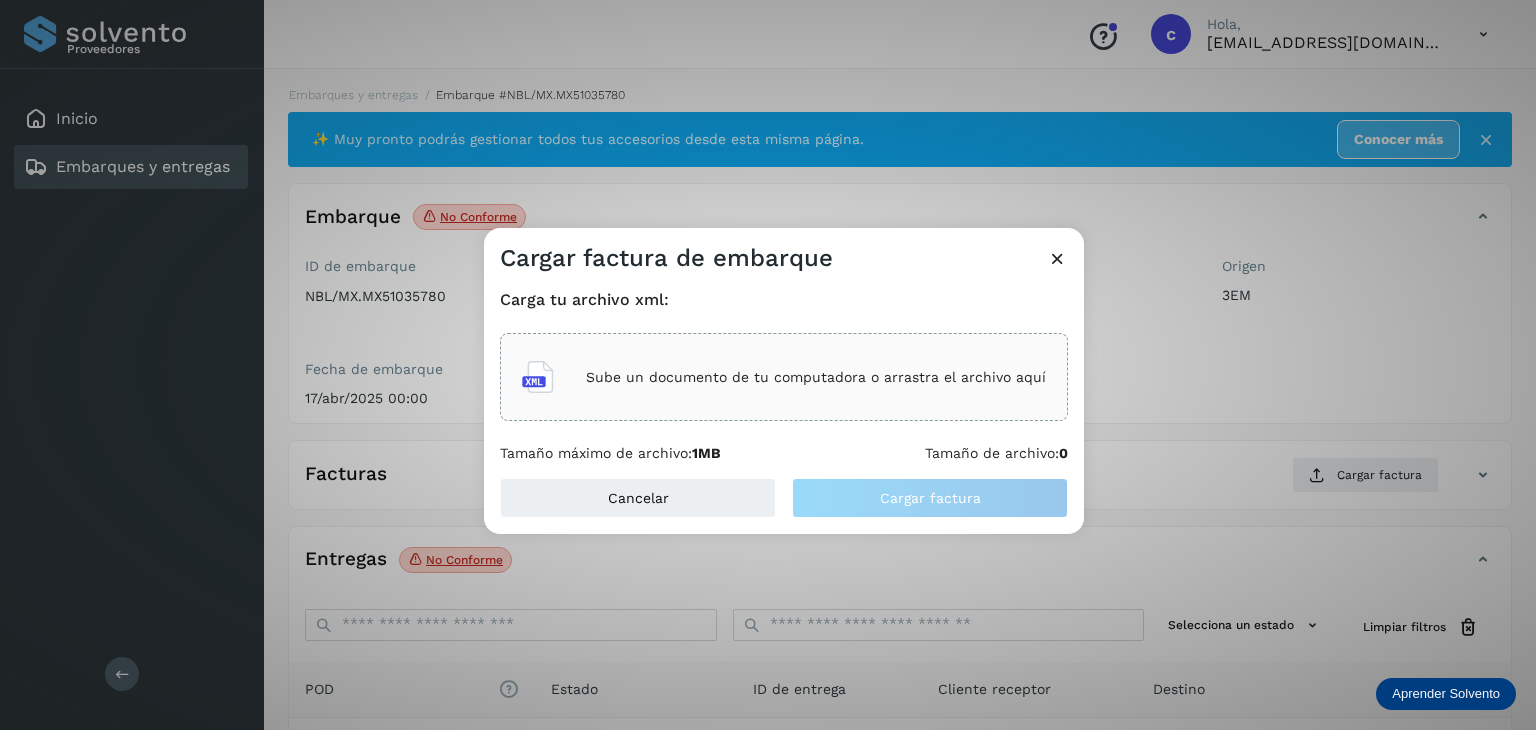 click on "Sube un documento de tu computadora o arrastra el archivo aquí" 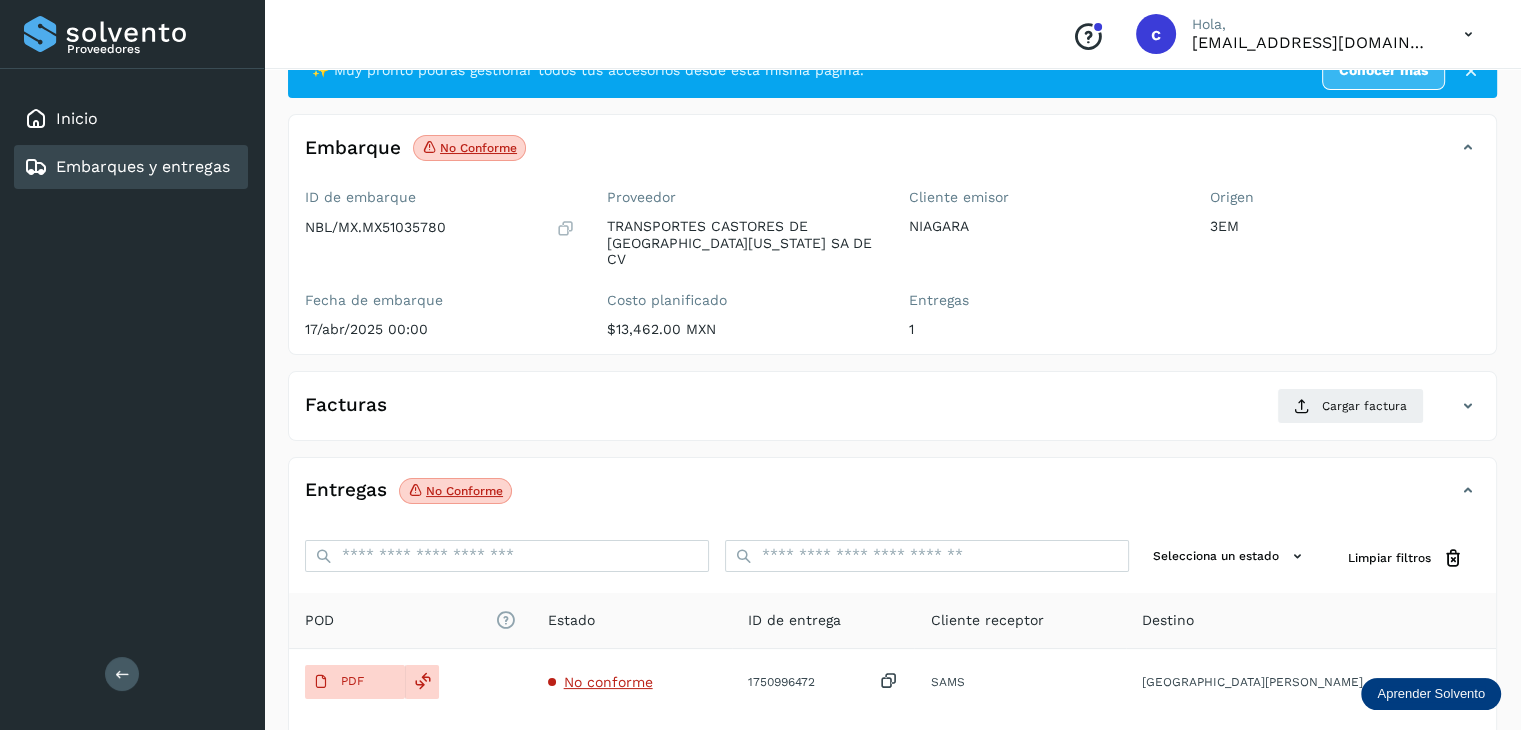 scroll, scrollTop: 200, scrollLeft: 0, axis: vertical 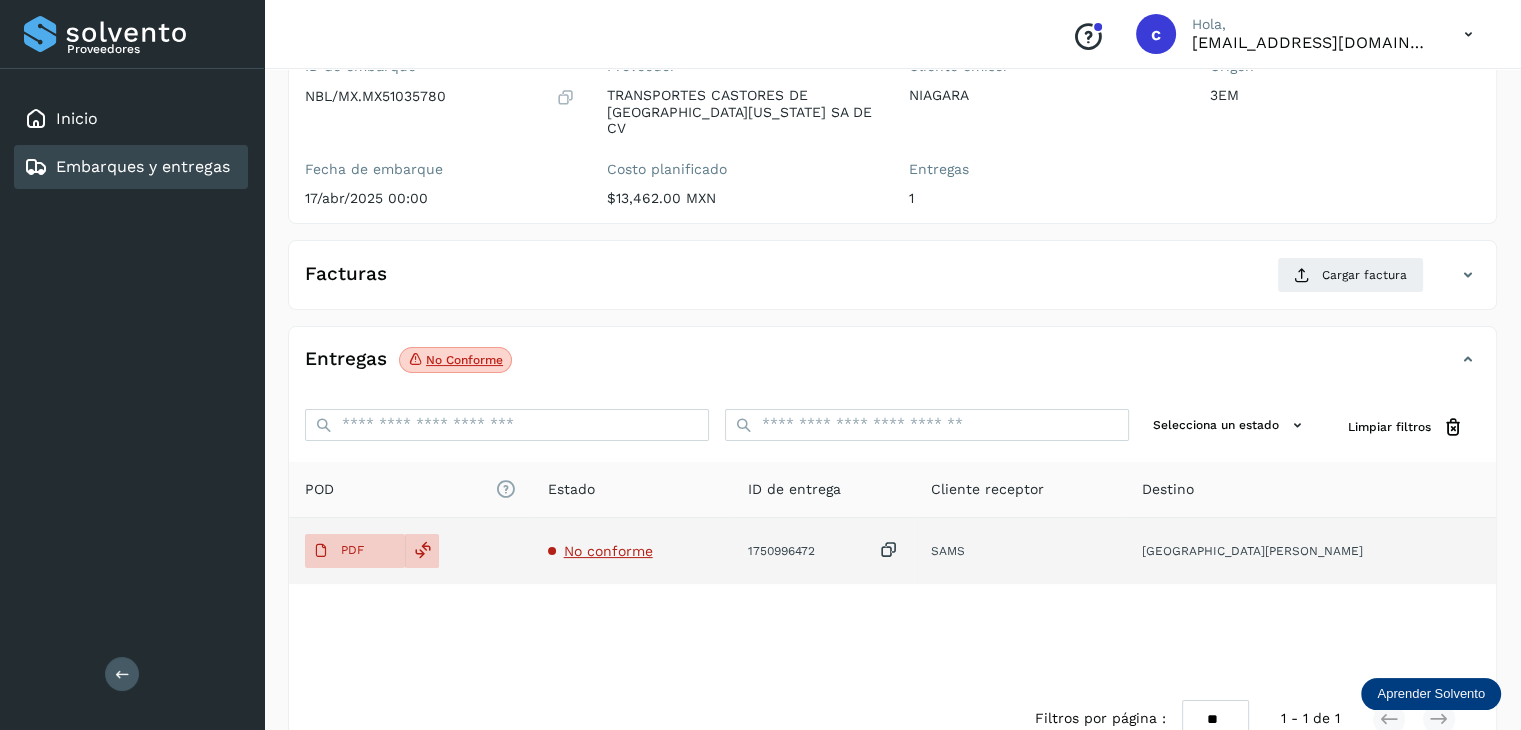click on "No conforme" 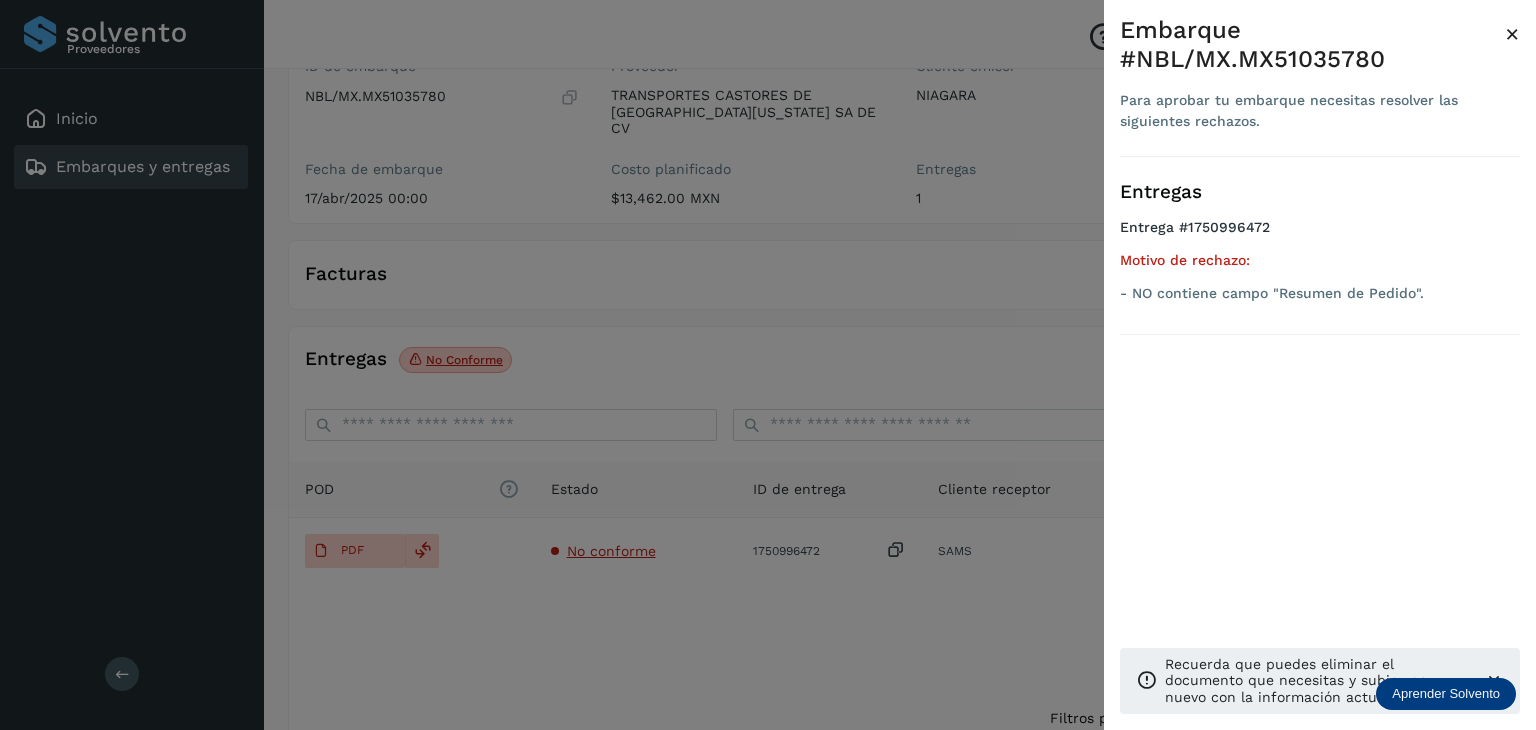 click at bounding box center (768, 365) 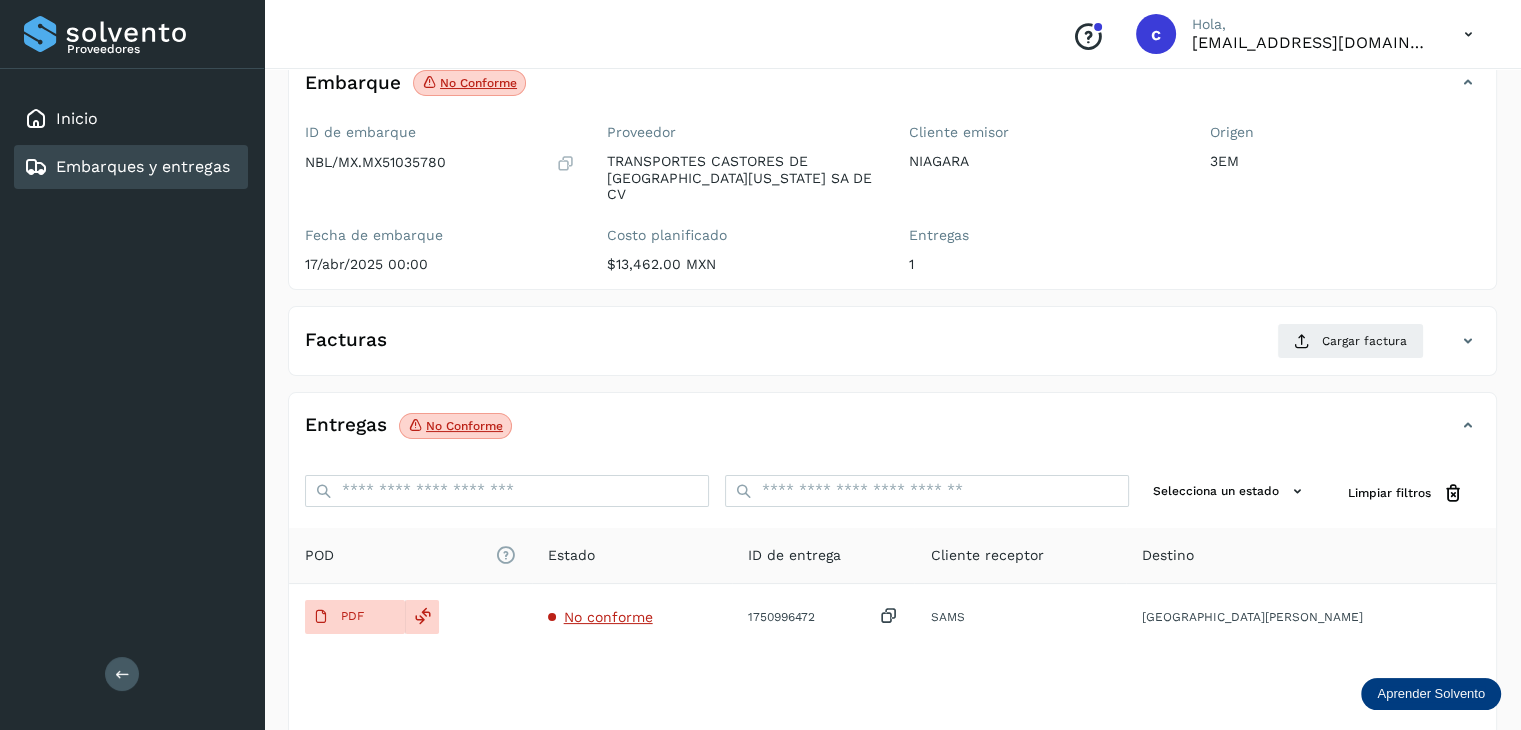 scroll, scrollTop: 100, scrollLeft: 0, axis: vertical 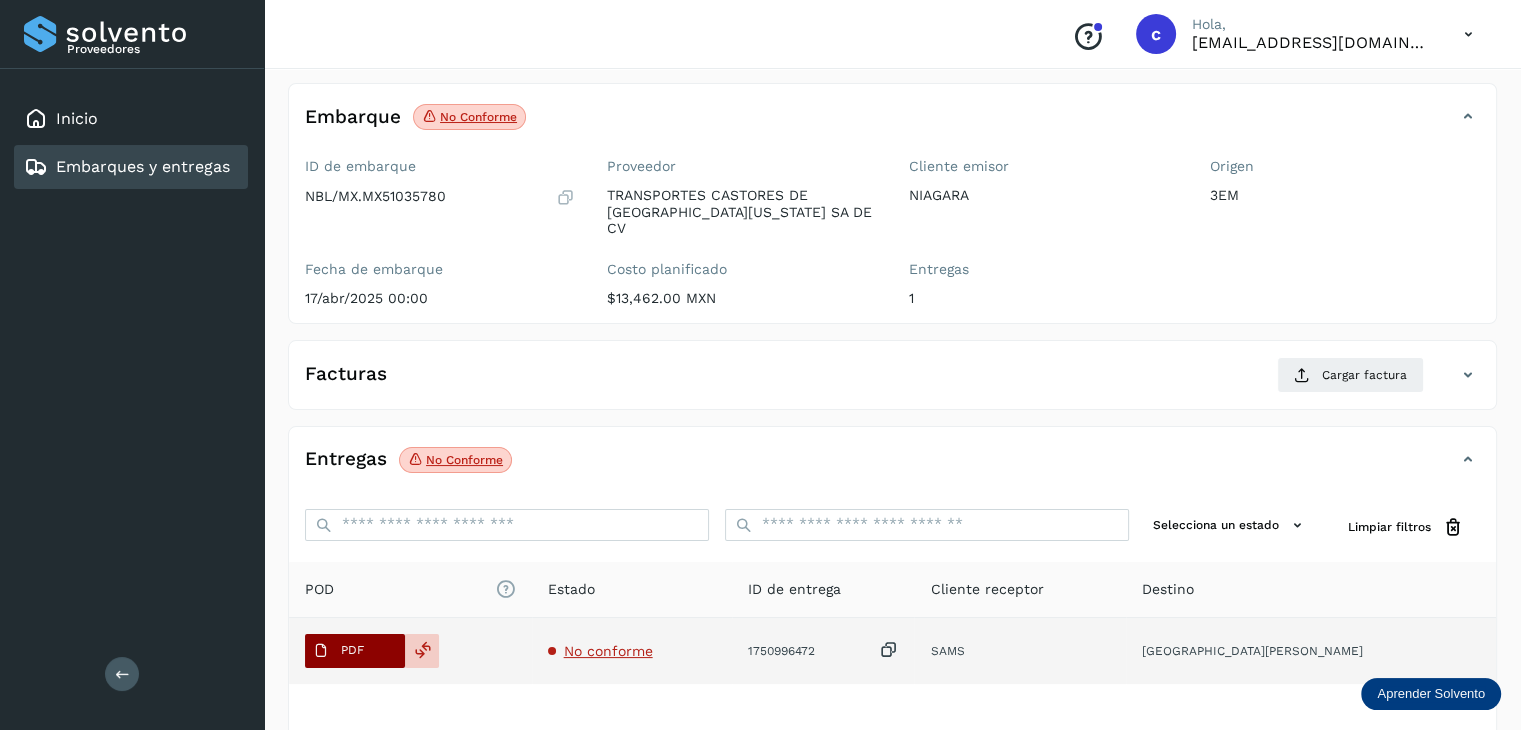 click on "PDF" at bounding box center (352, 650) 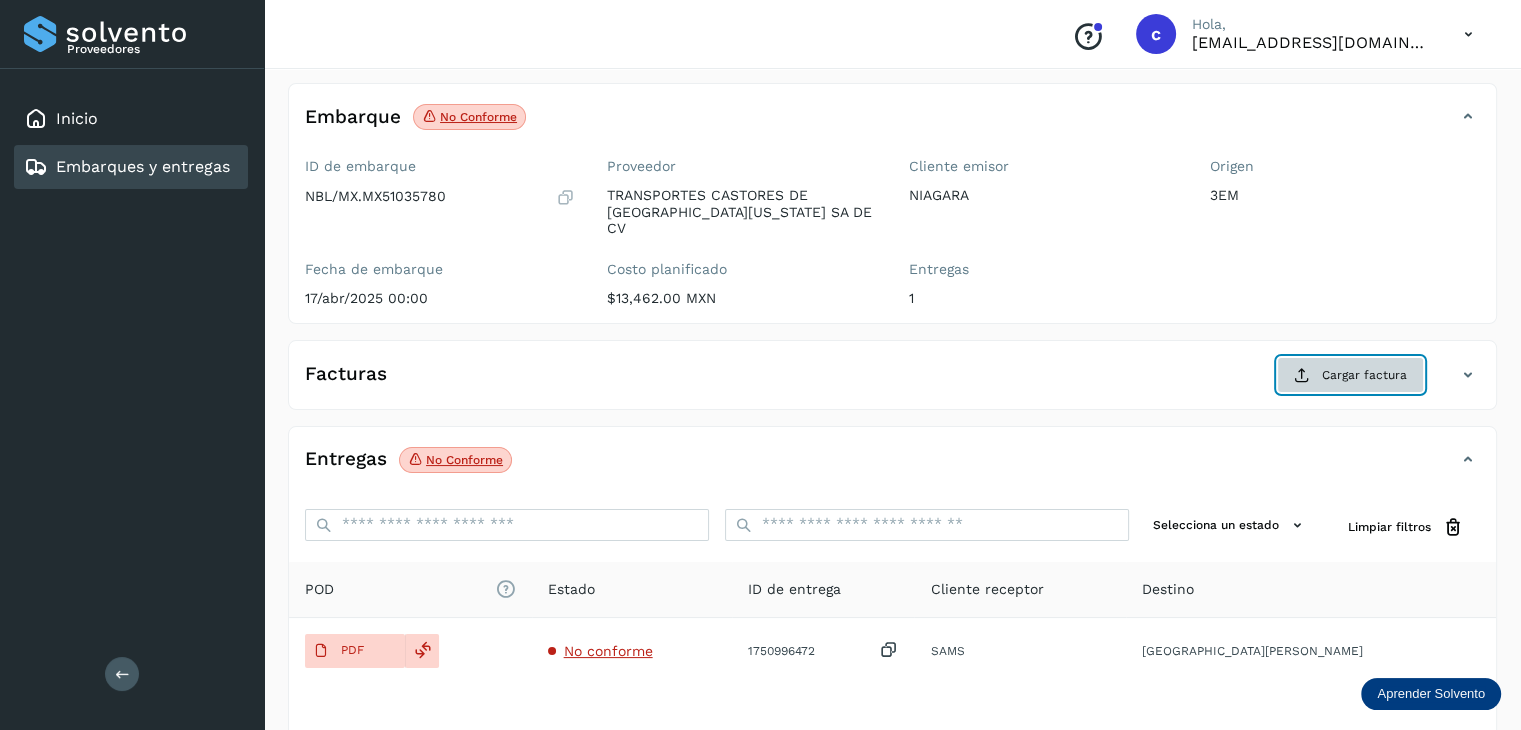 click on "Cargar factura" 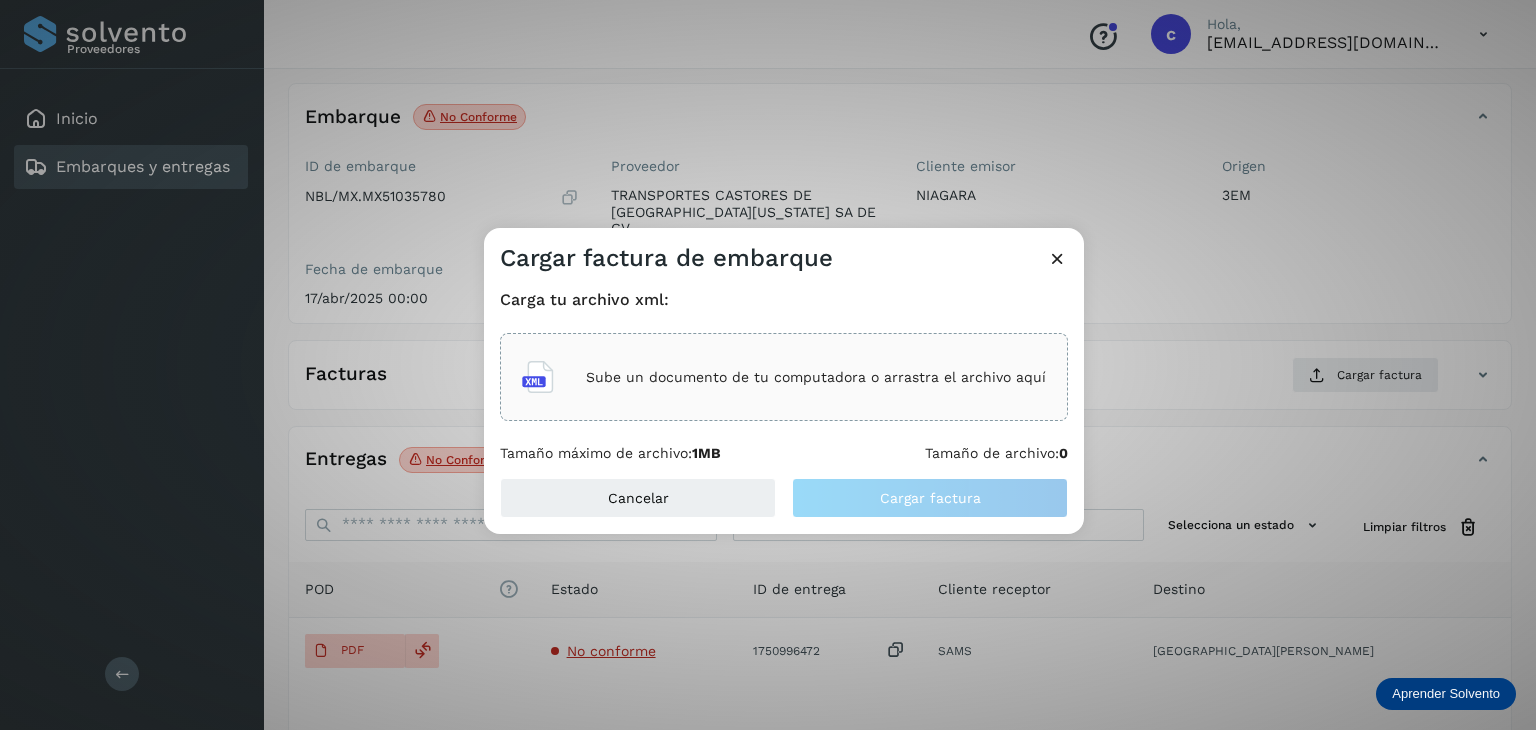click on "Sube un documento de tu computadora o arrastra el archivo aquí" at bounding box center (816, 377) 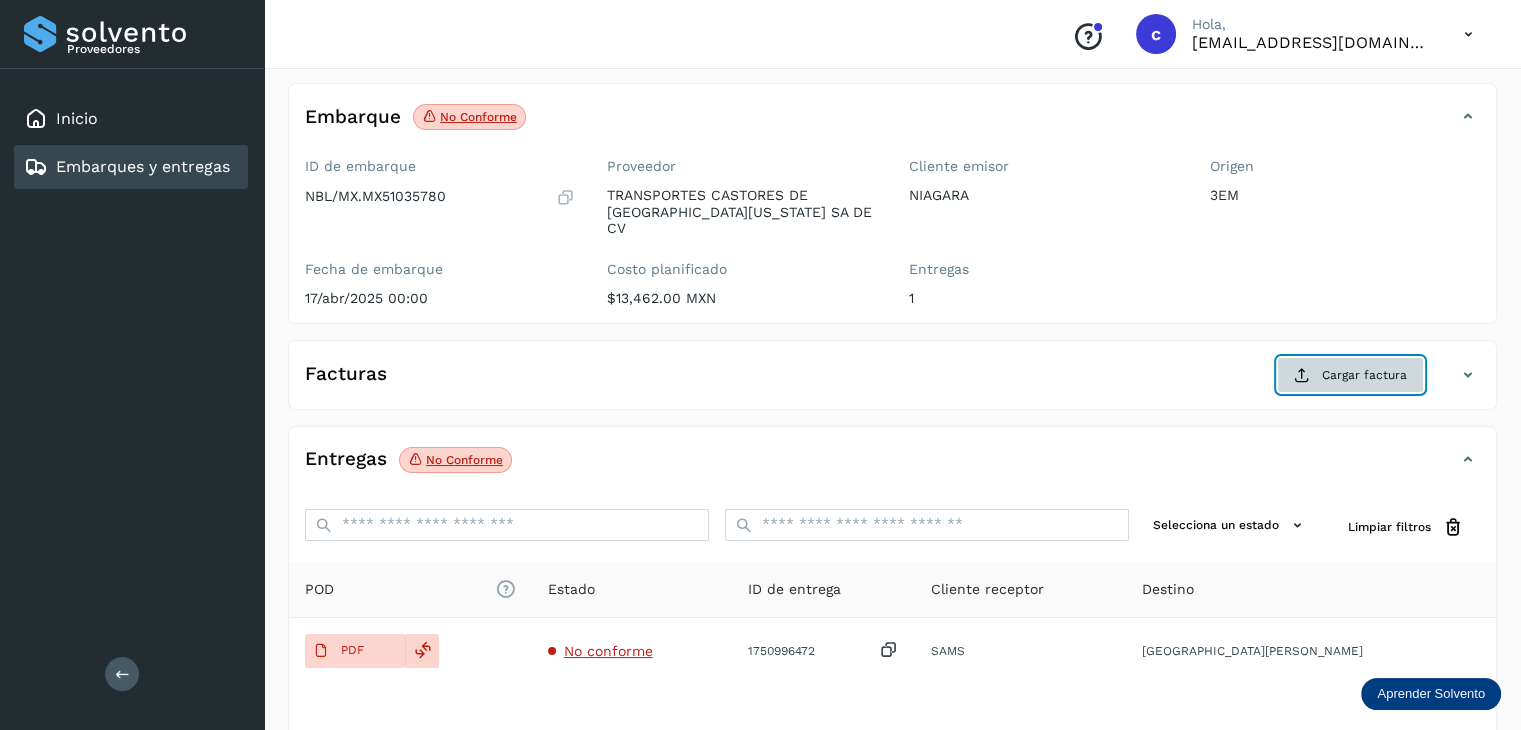 click on "Cargar factura" 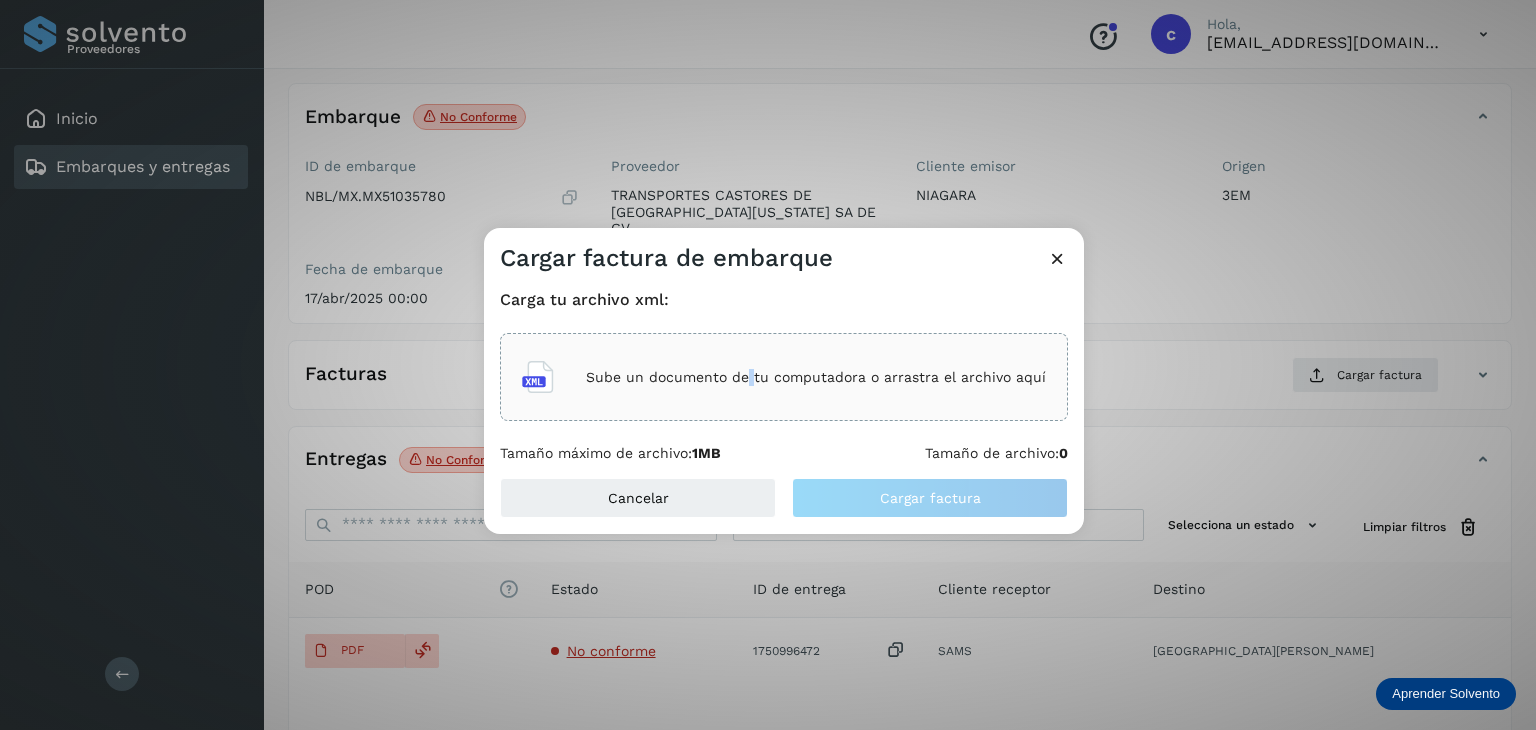 click on "Sube un documento de tu computadora o arrastra el archivo aquí" at bounding box center [816, 377] 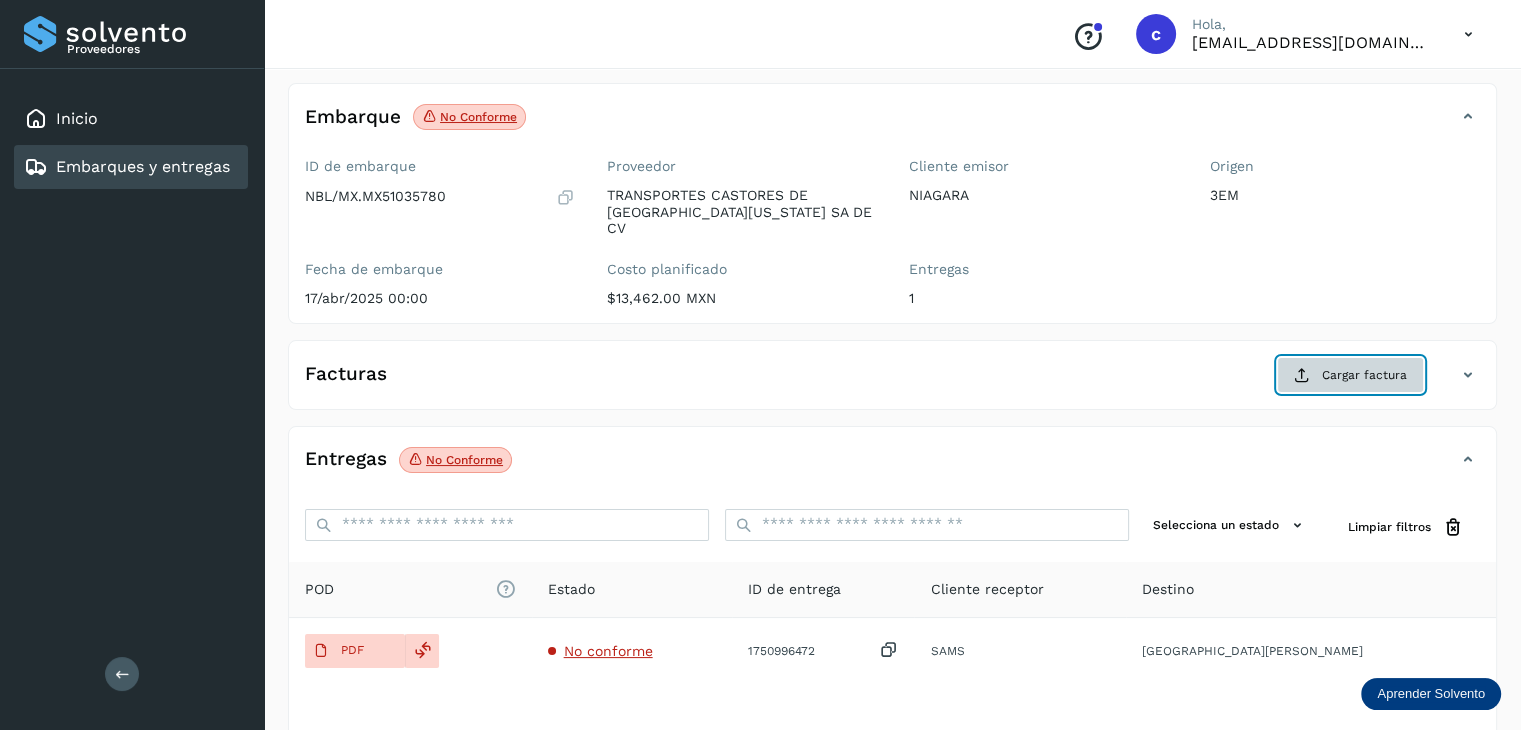 click on "Cargar factura" 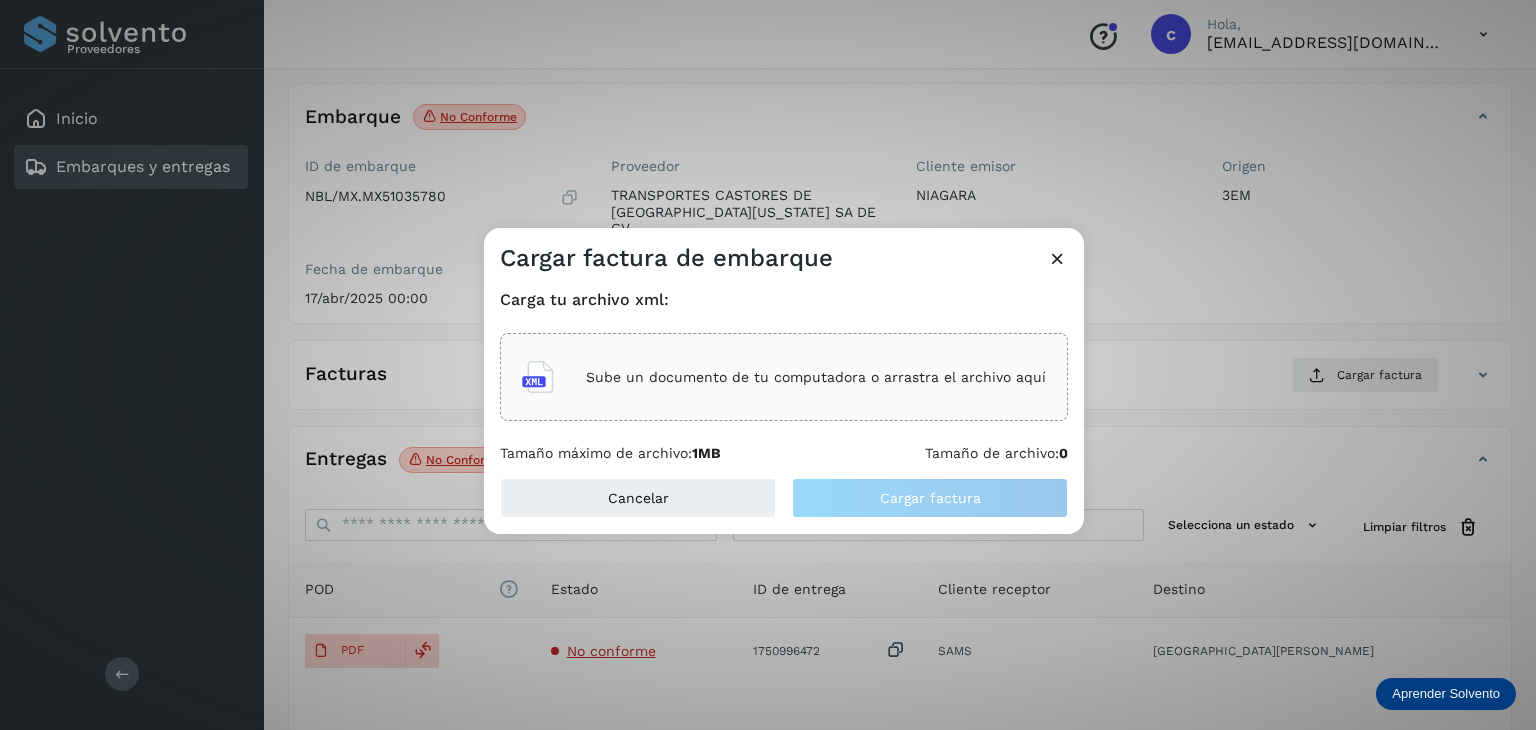 click on "Sube un documento de tu computadora o arrastra el archivo aquí" at bounding box center (816, 377) 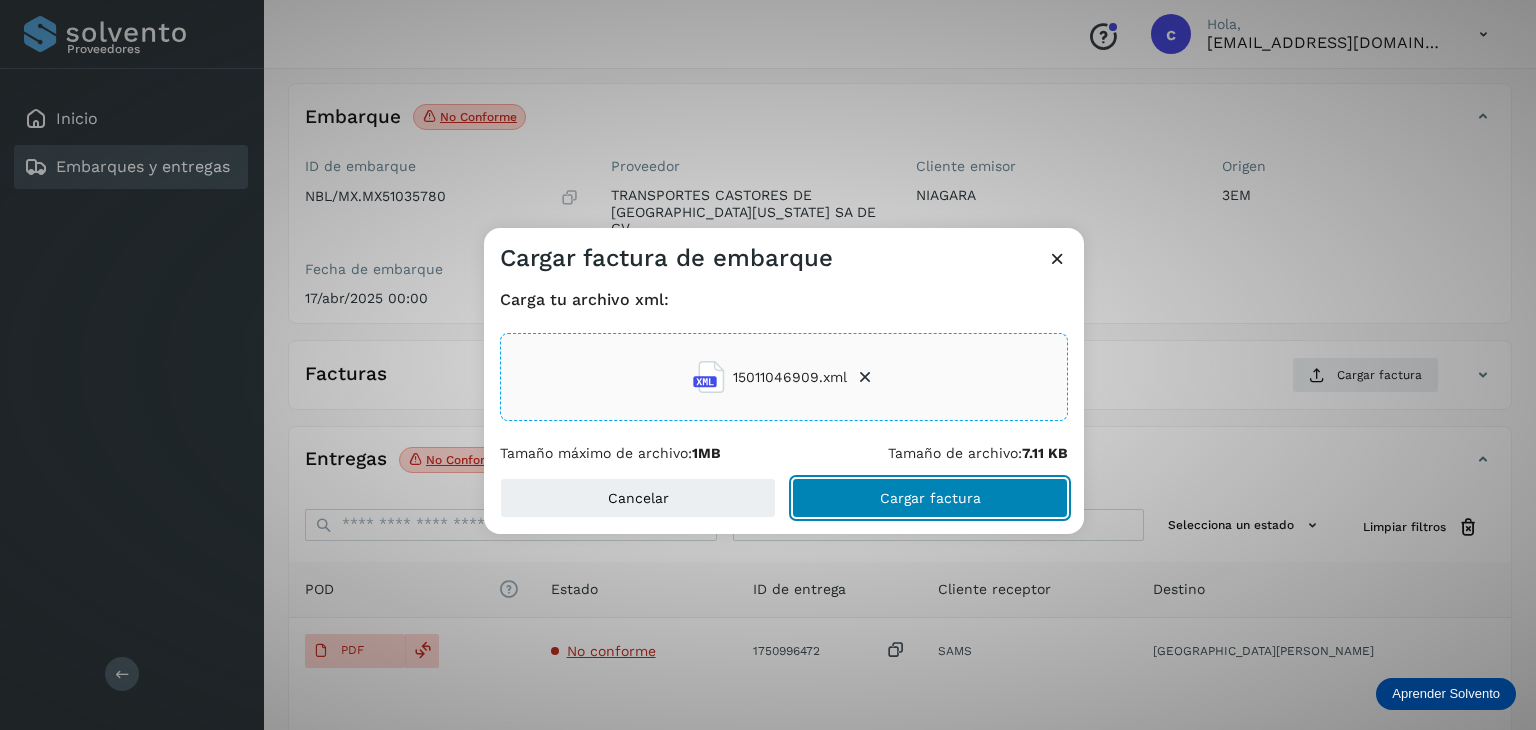 click on "Cargar factura" 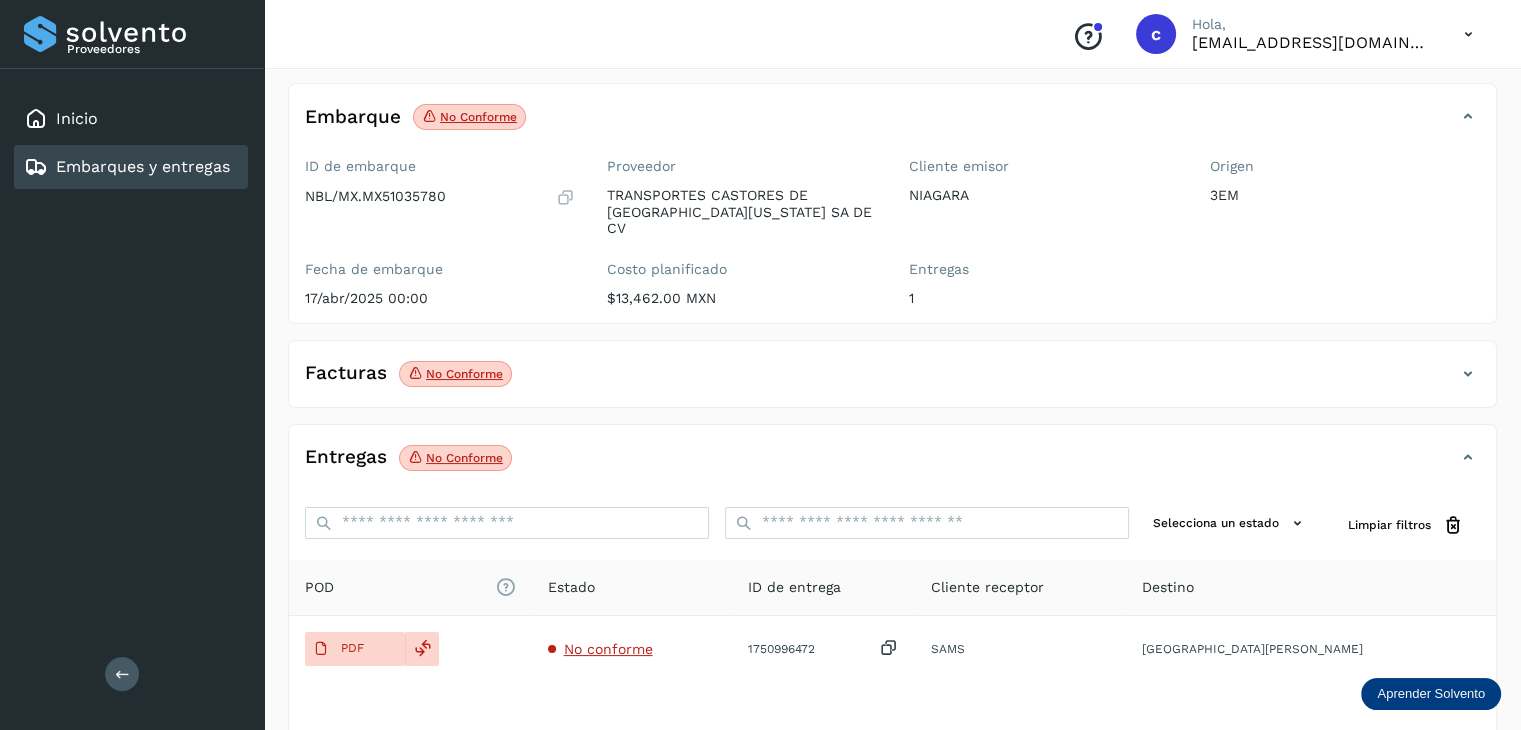 click on "No conforme" 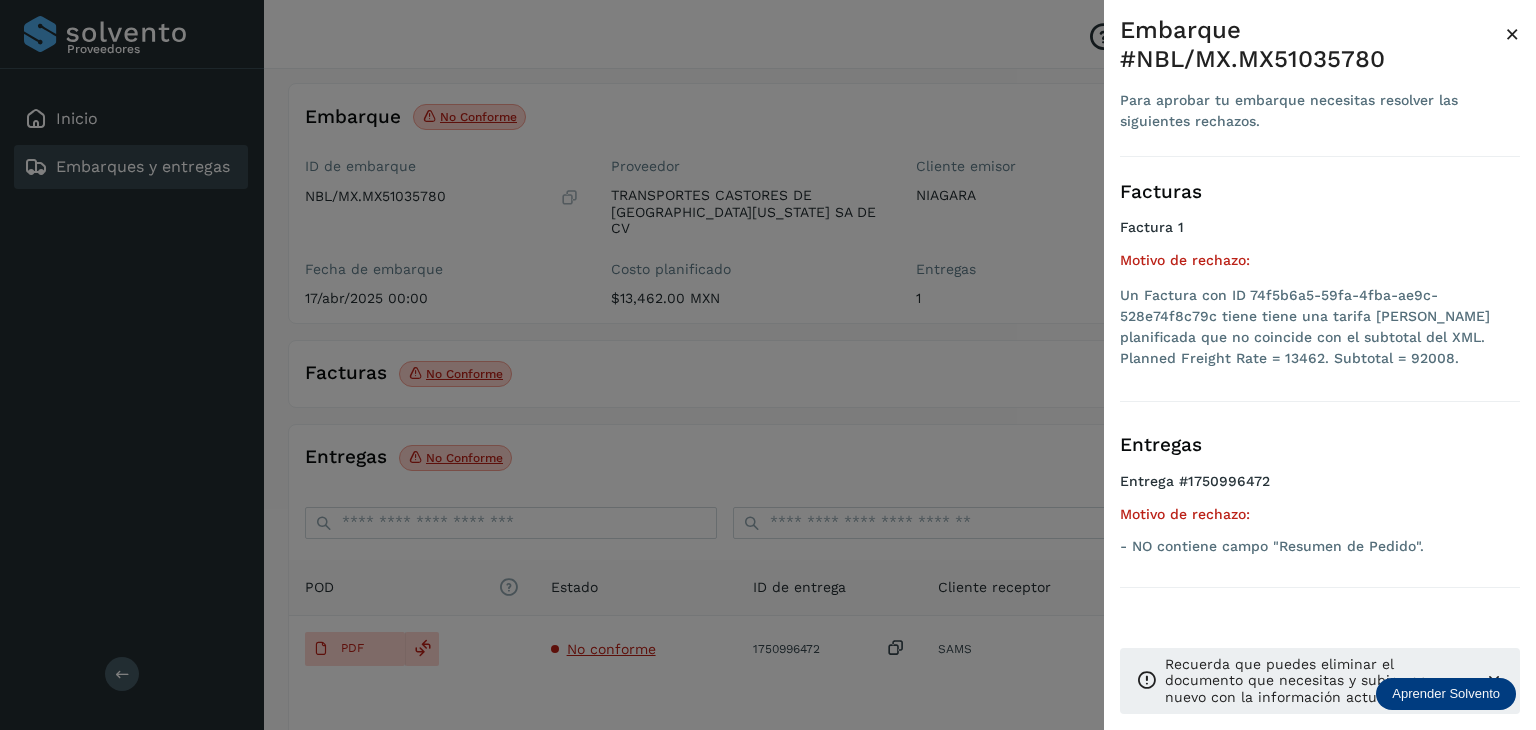 click at bounding box center (768, 365) 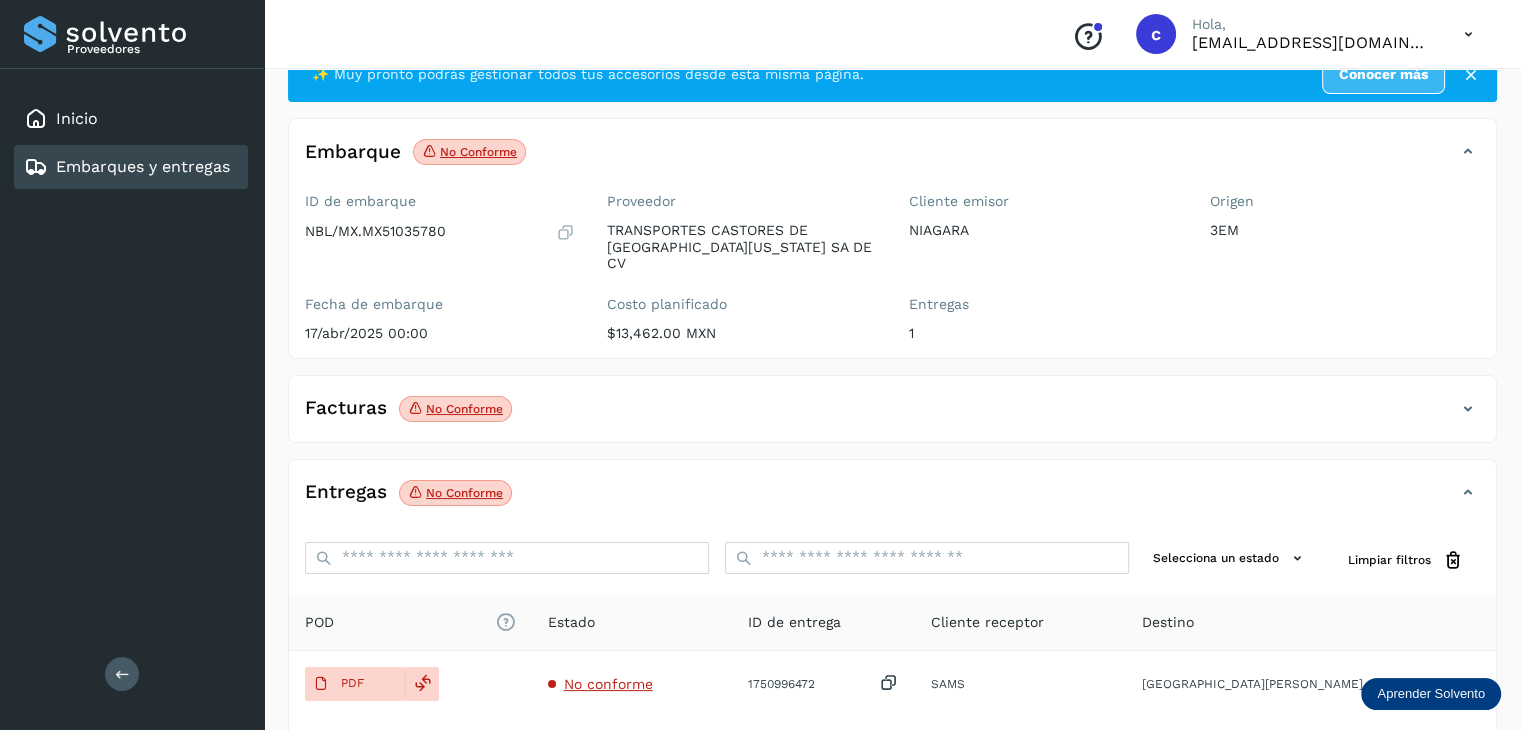 scroll, scrollTop: 100, scrollLeft: 0, axis: vertical 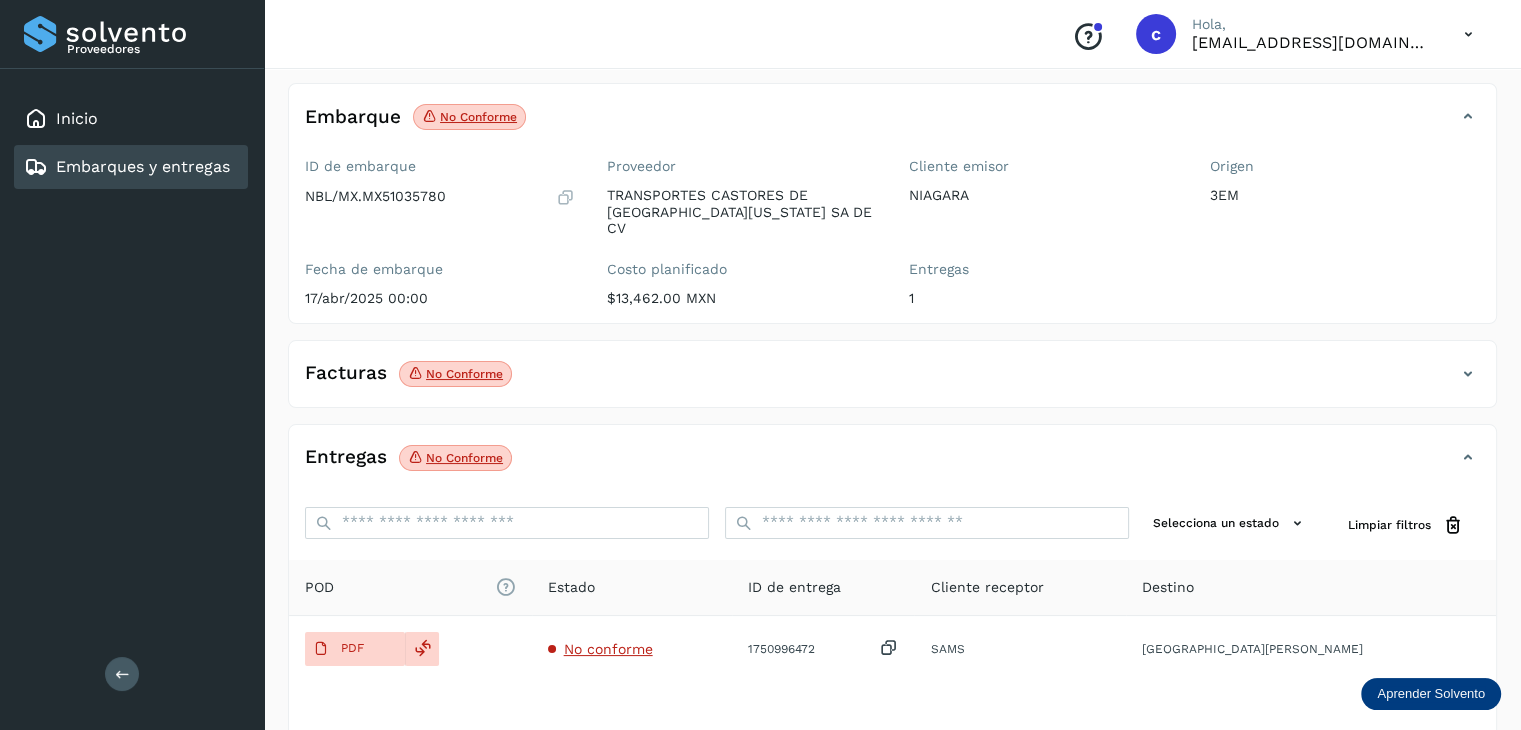 click on "Facturas No conforme" 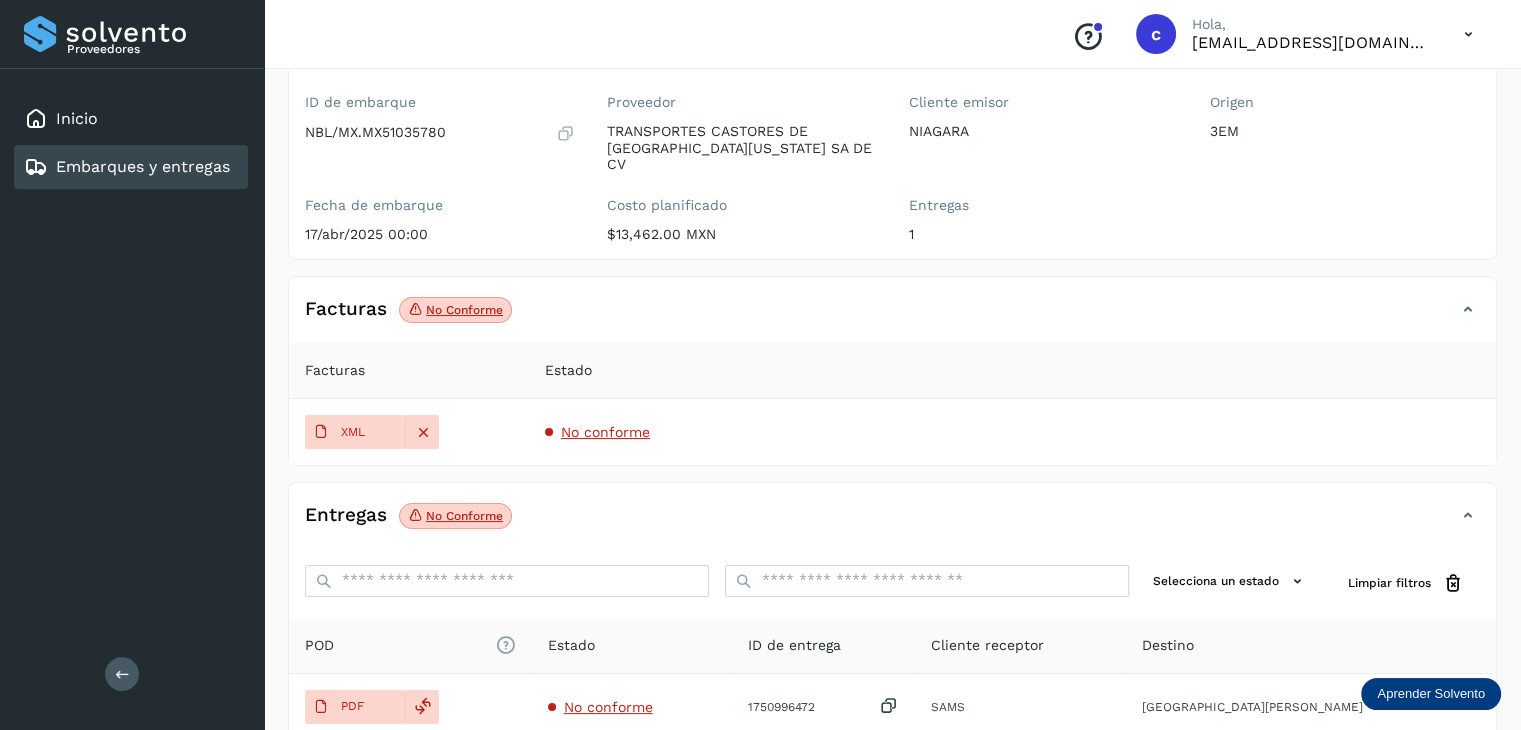 scroll, scrollTop: 200, scrollLeft: 0, axis: vertical 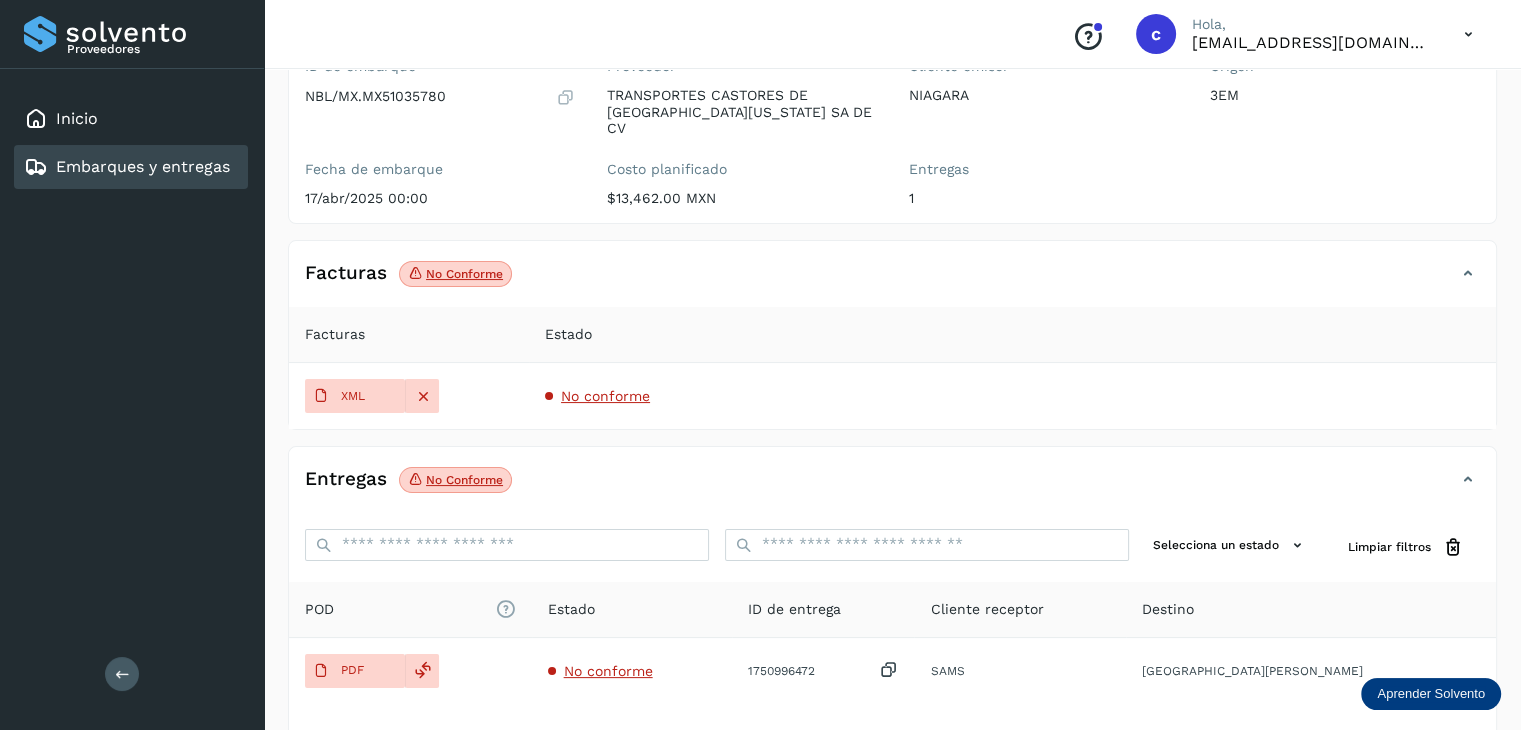 click on "Embarques y entregas" at bounding box center (143, 166) 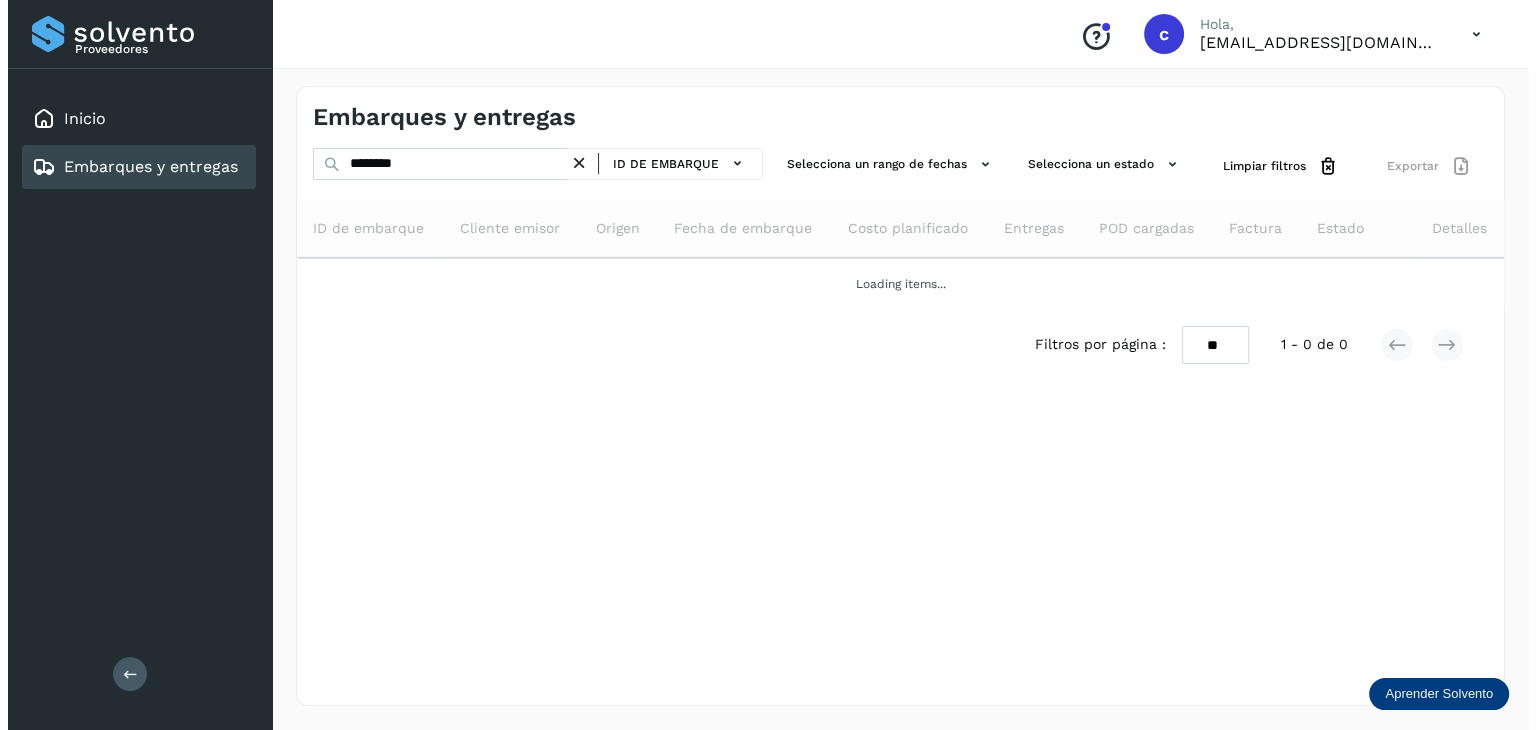scroll, scrollTop: 0, scrollLeft: 0, axis: both 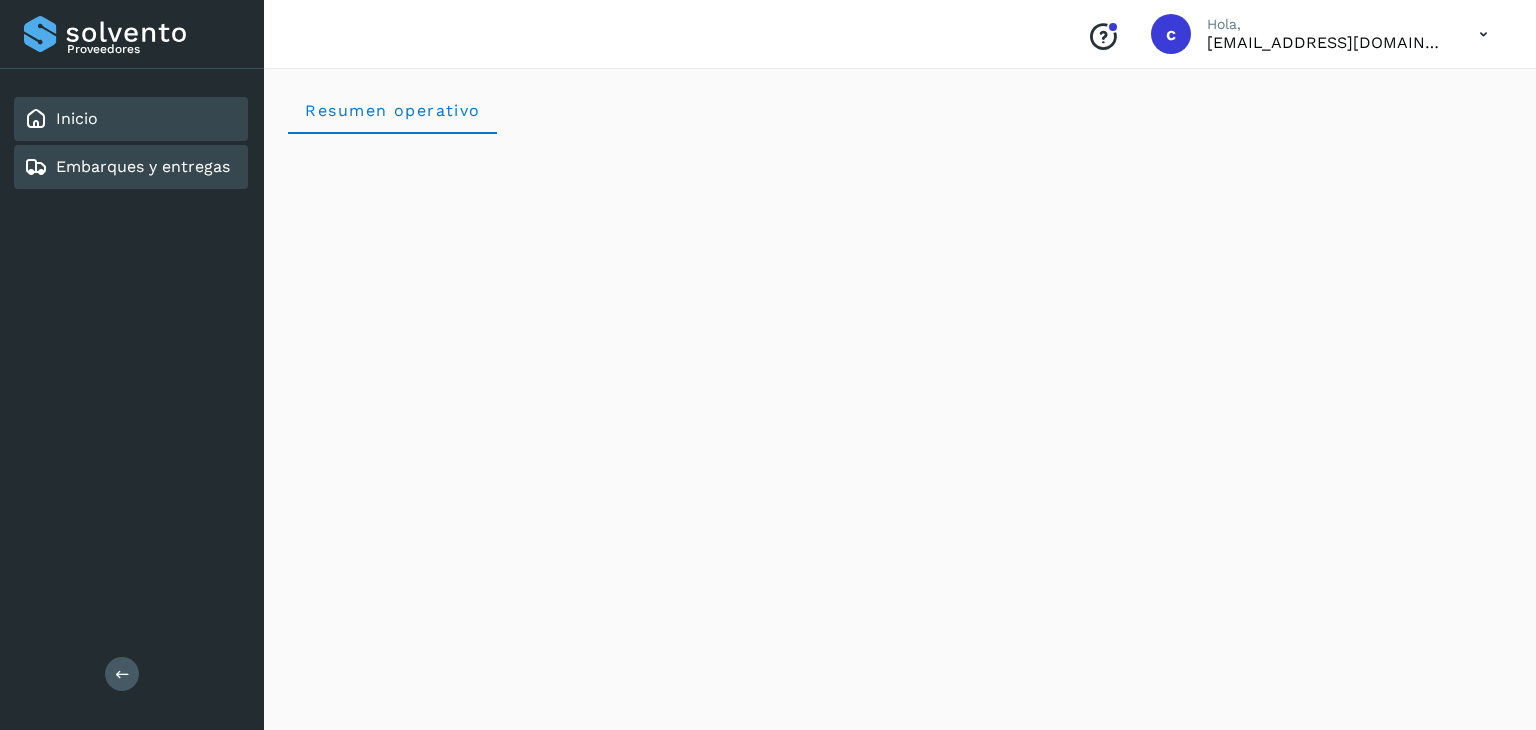 click on "Embarques y entregas" at bounding box center [143, 166] 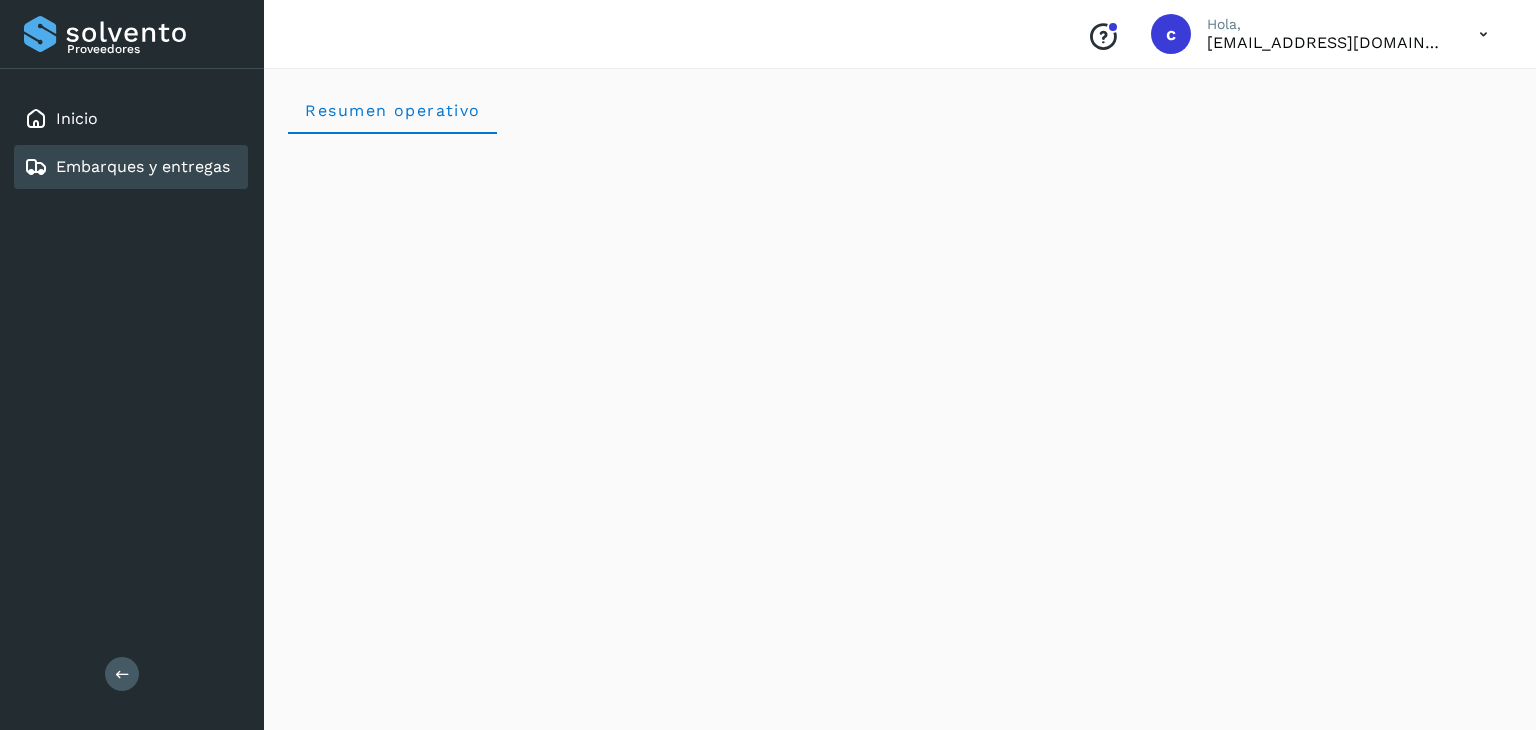 click on "Embarques y entregas" at bounding box center [143, 166] 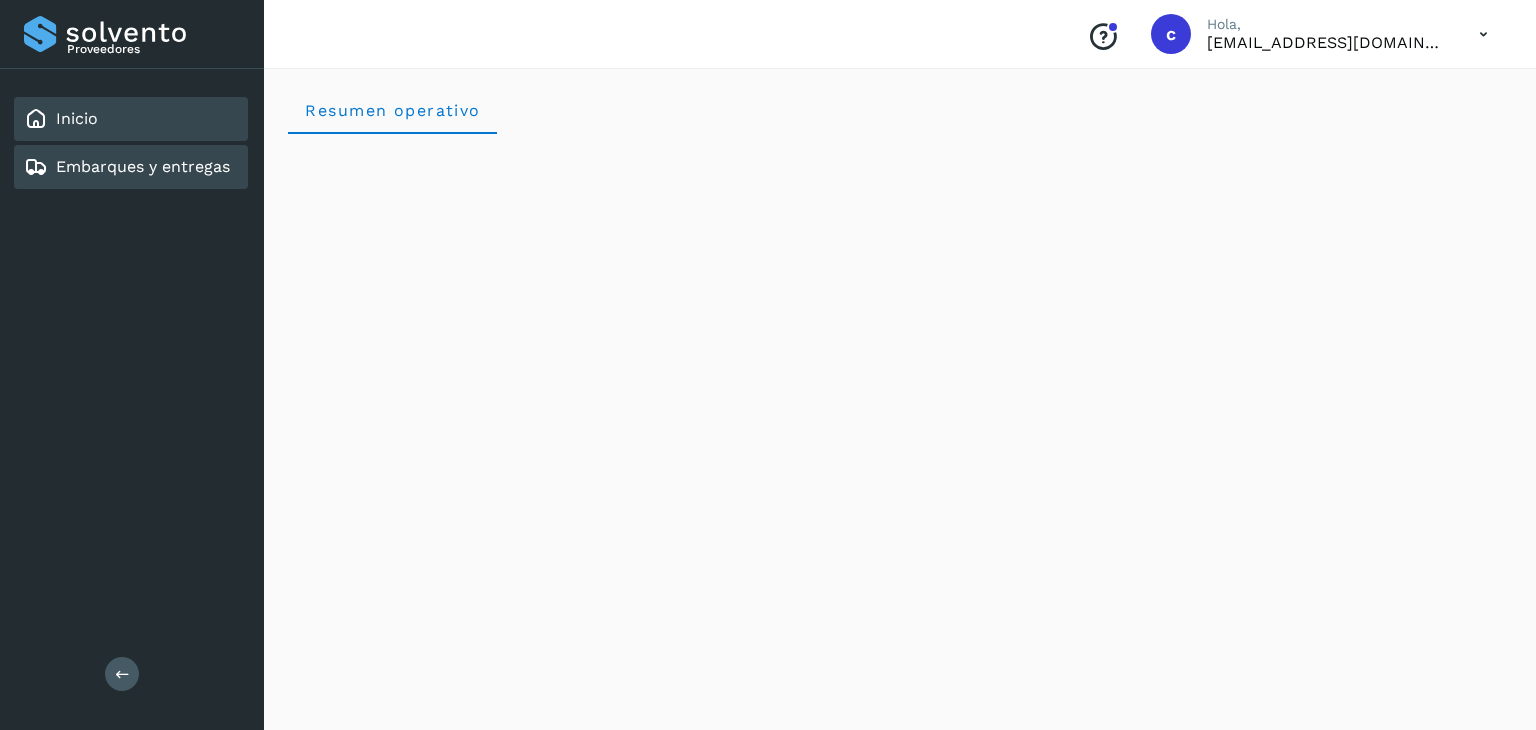 click on "Embarques y entregas" at bounding box center (143, 166) 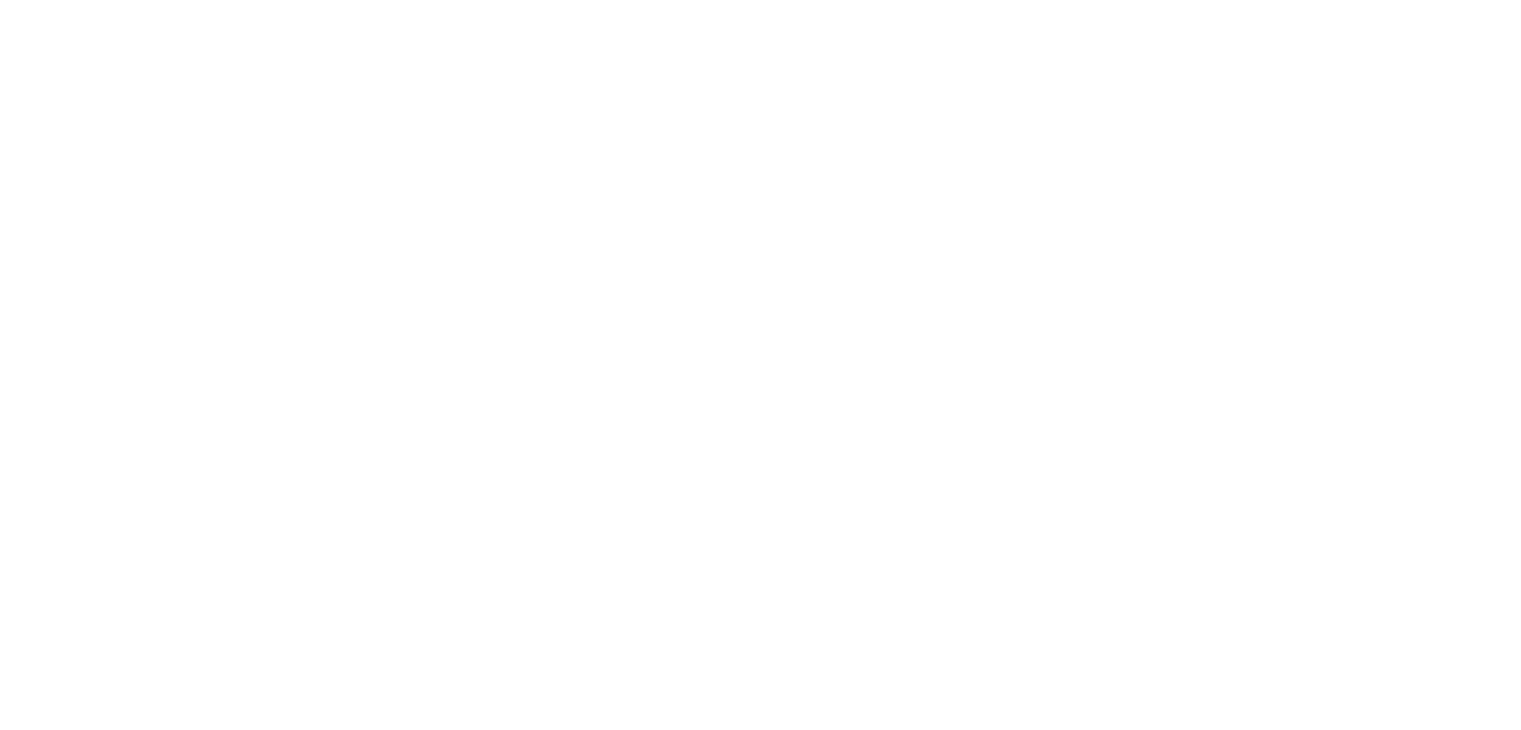 scroll, scrollTop: 0, scrollLeft: 0, axis: both 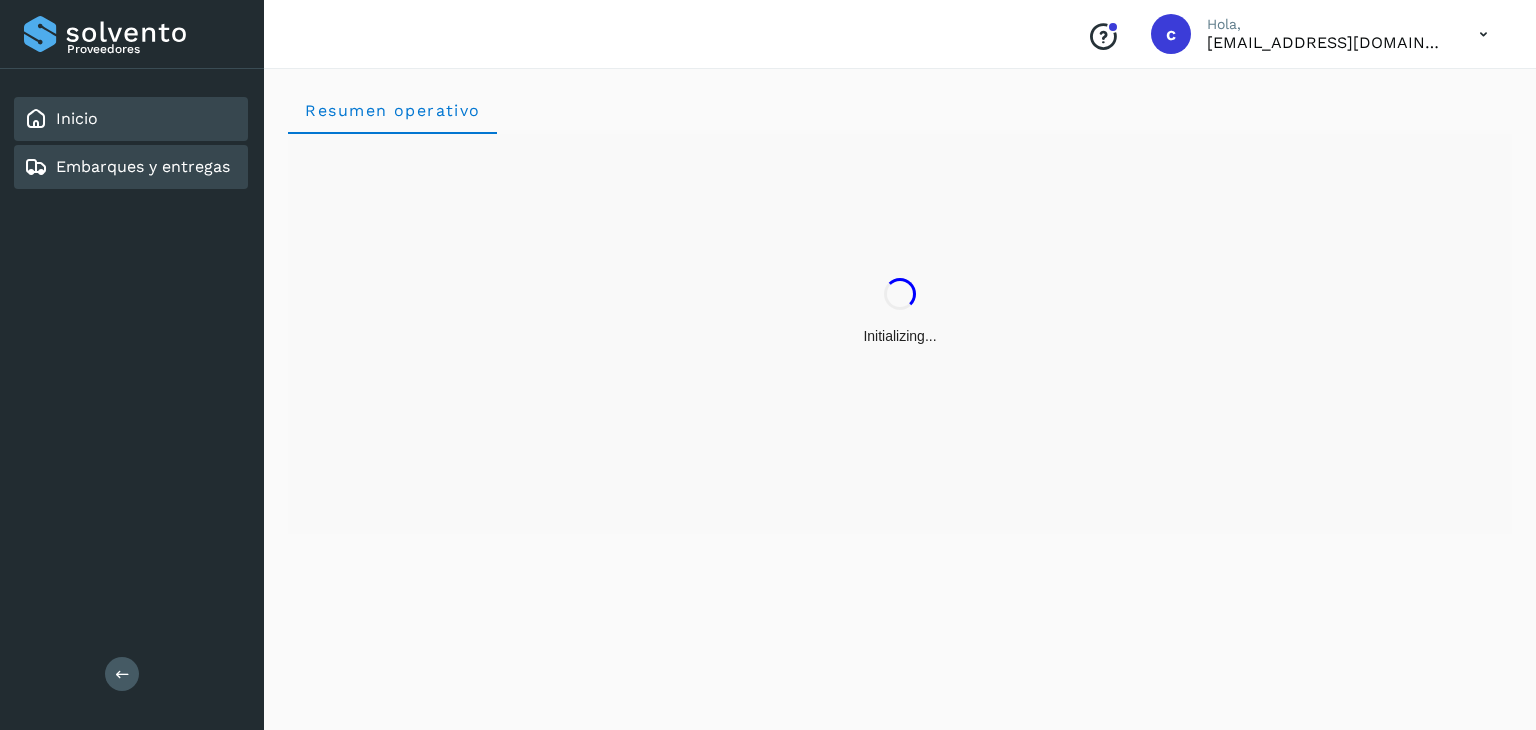 click on "Embarques y entregas" at bounding box center [143, 166] 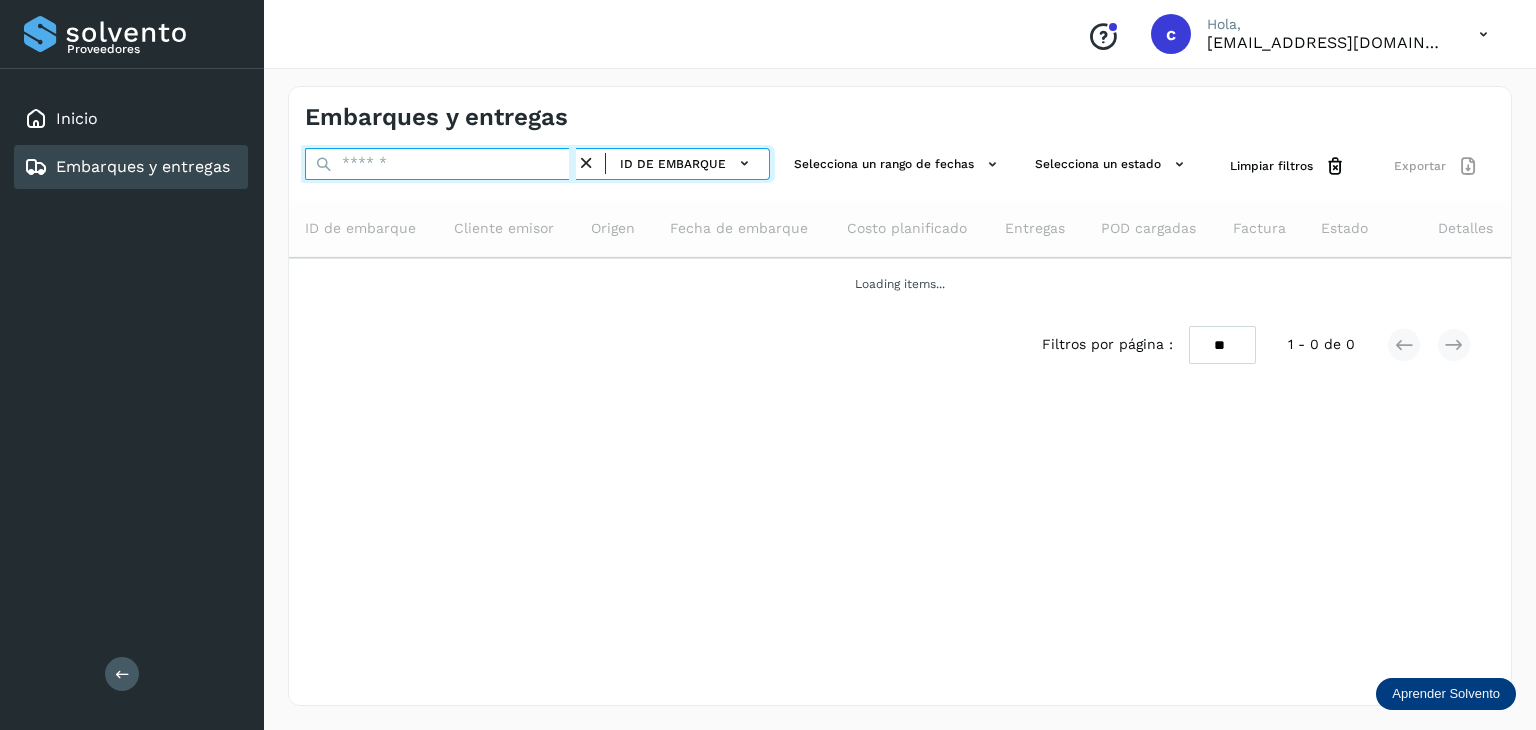 click at bounding box center (440, 164) 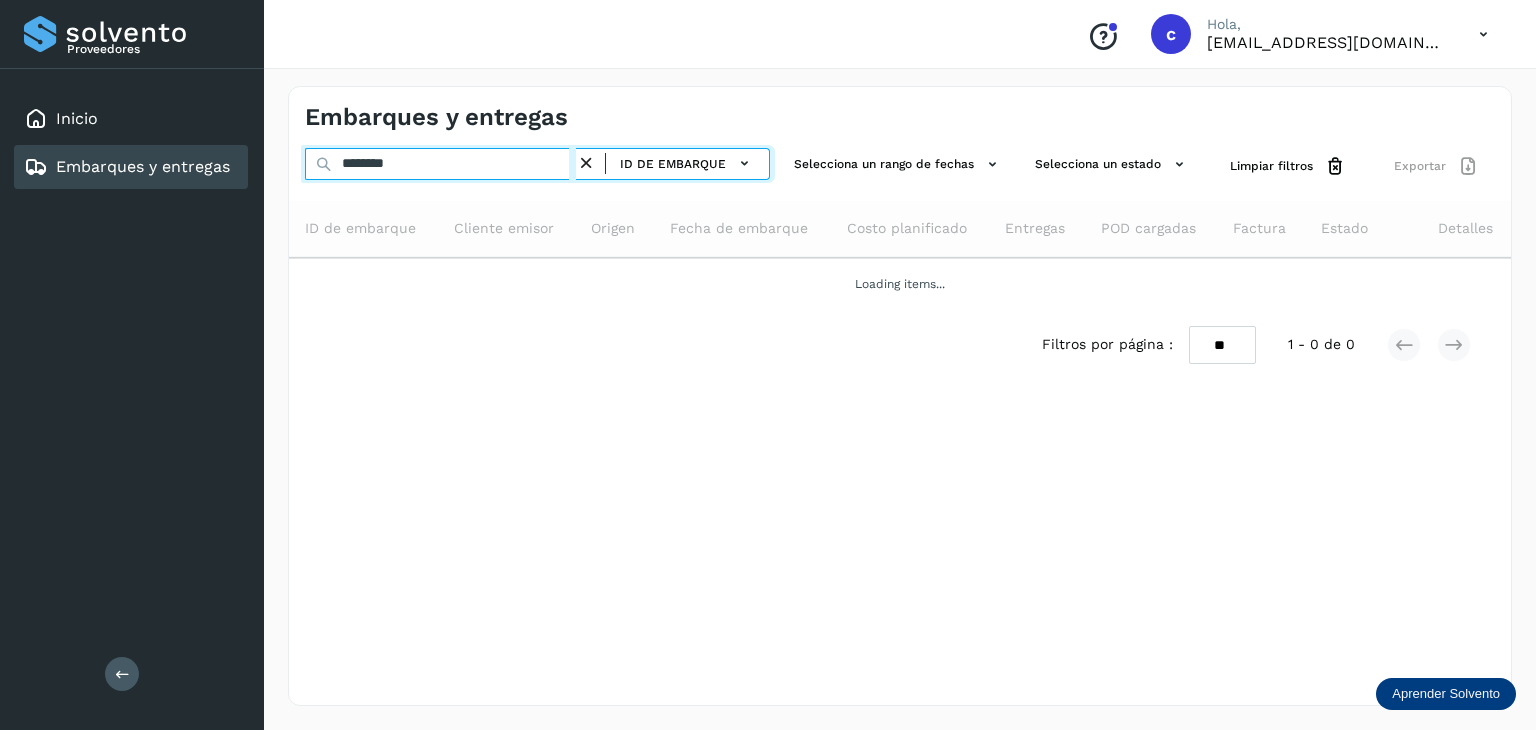 type on "********" 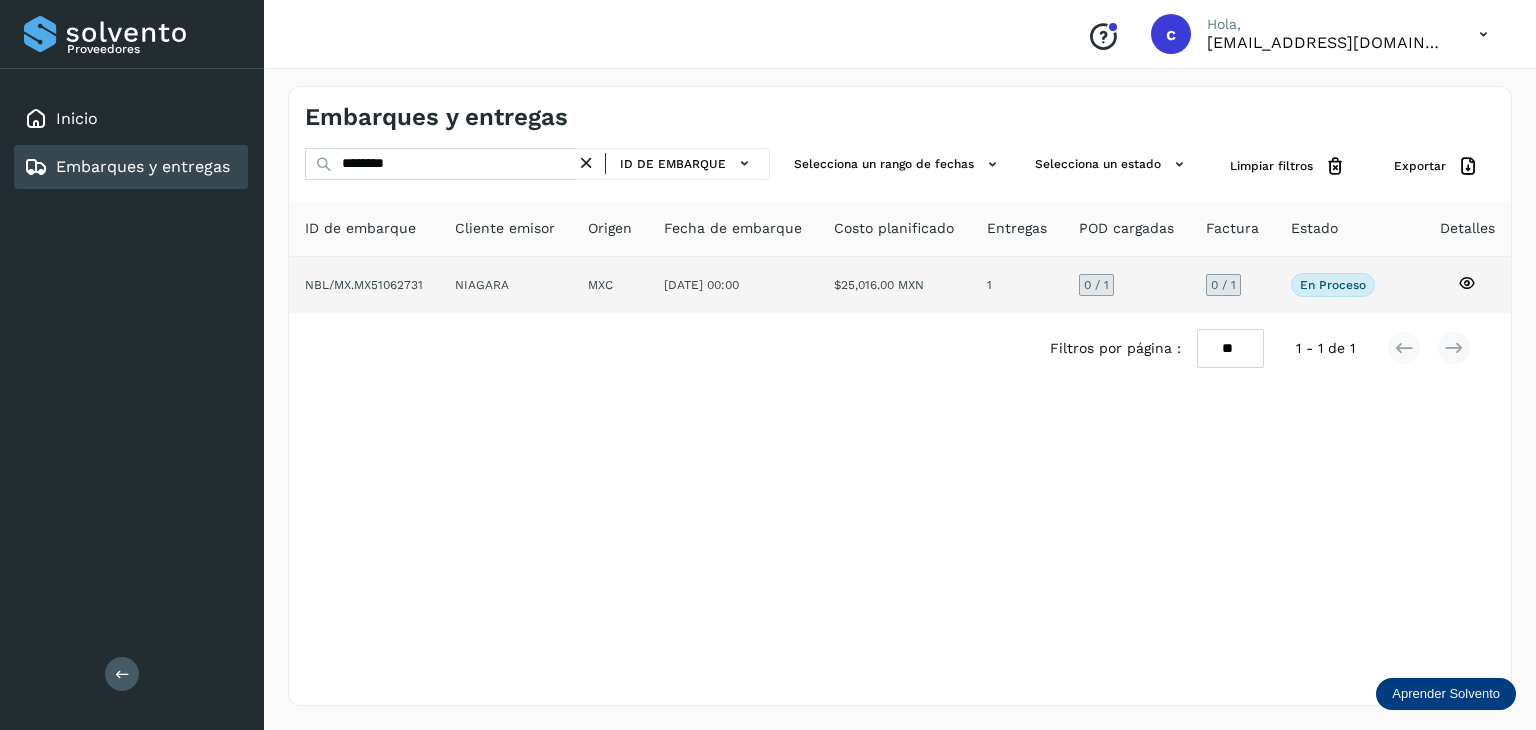 click 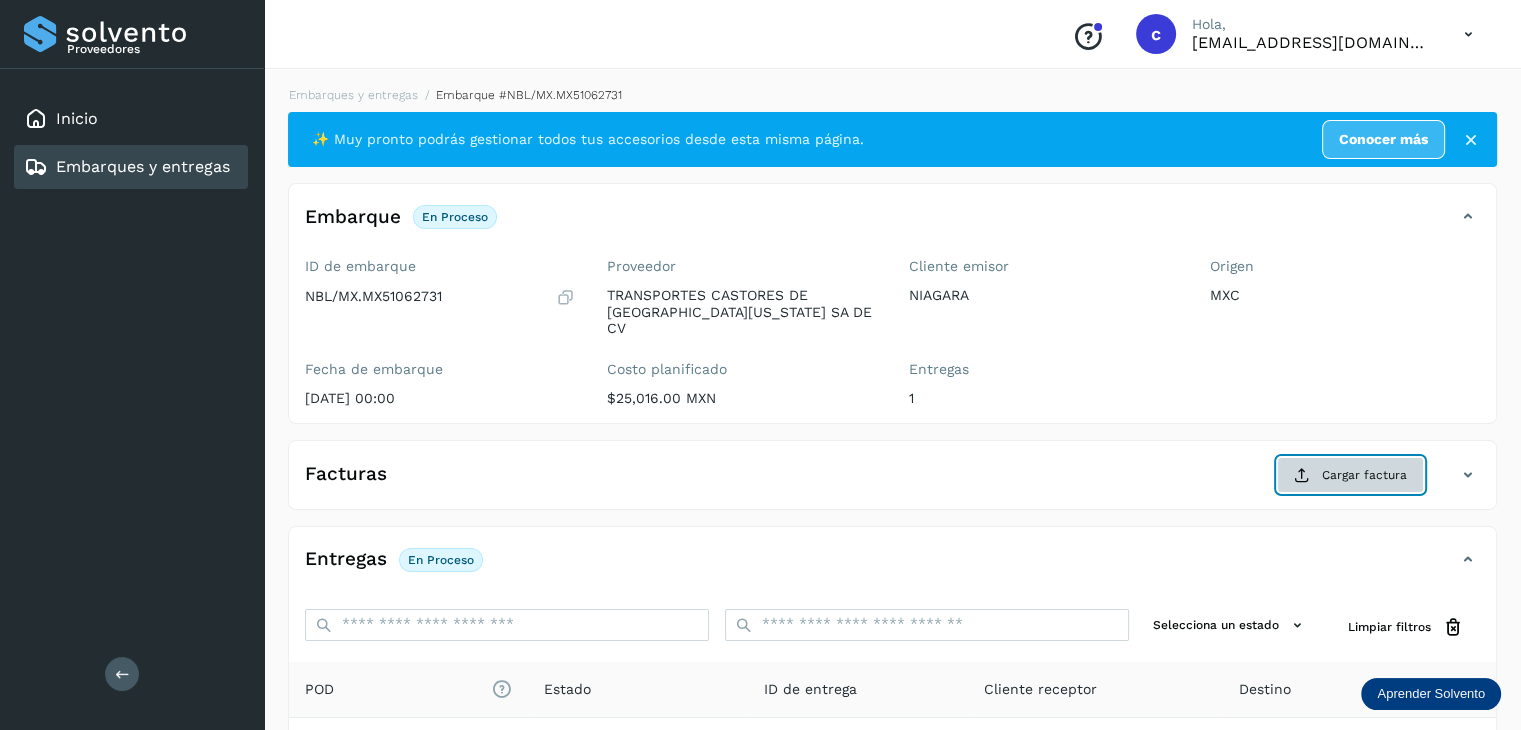 click on "Cargar factura" 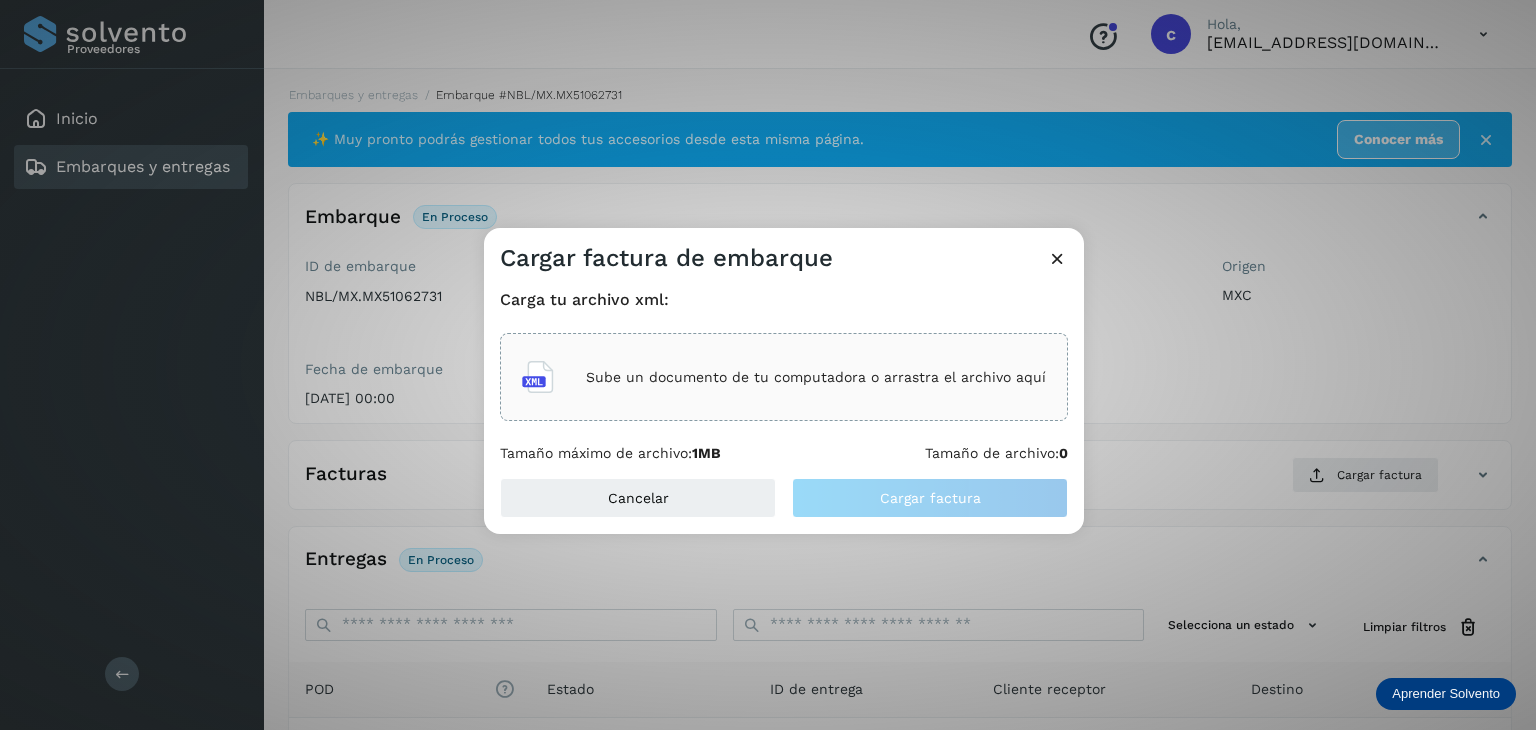 click on "Sube un documento de tu computadora o arrastra el archivo aquí" at bounding box center (816, 377) 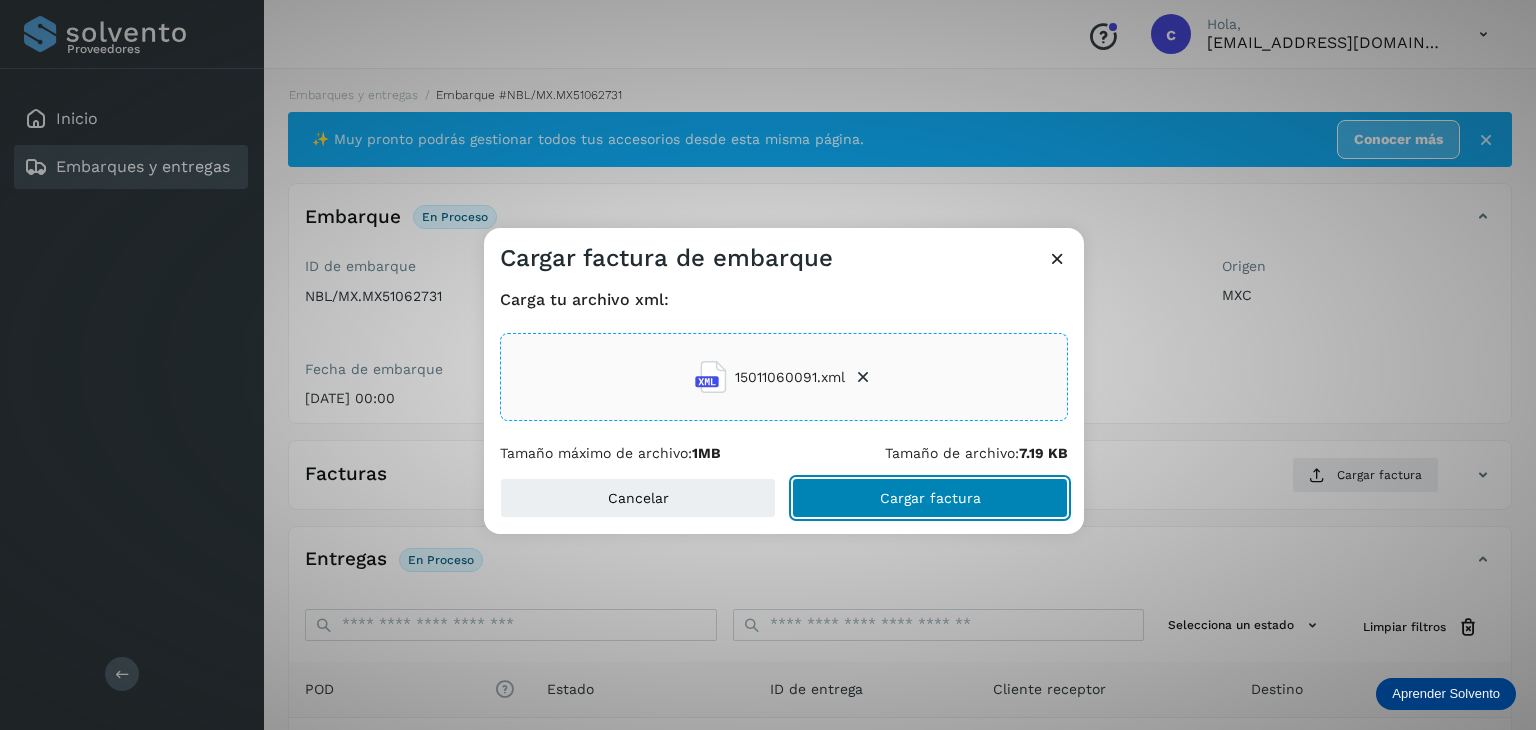 click on "Cargar factura" 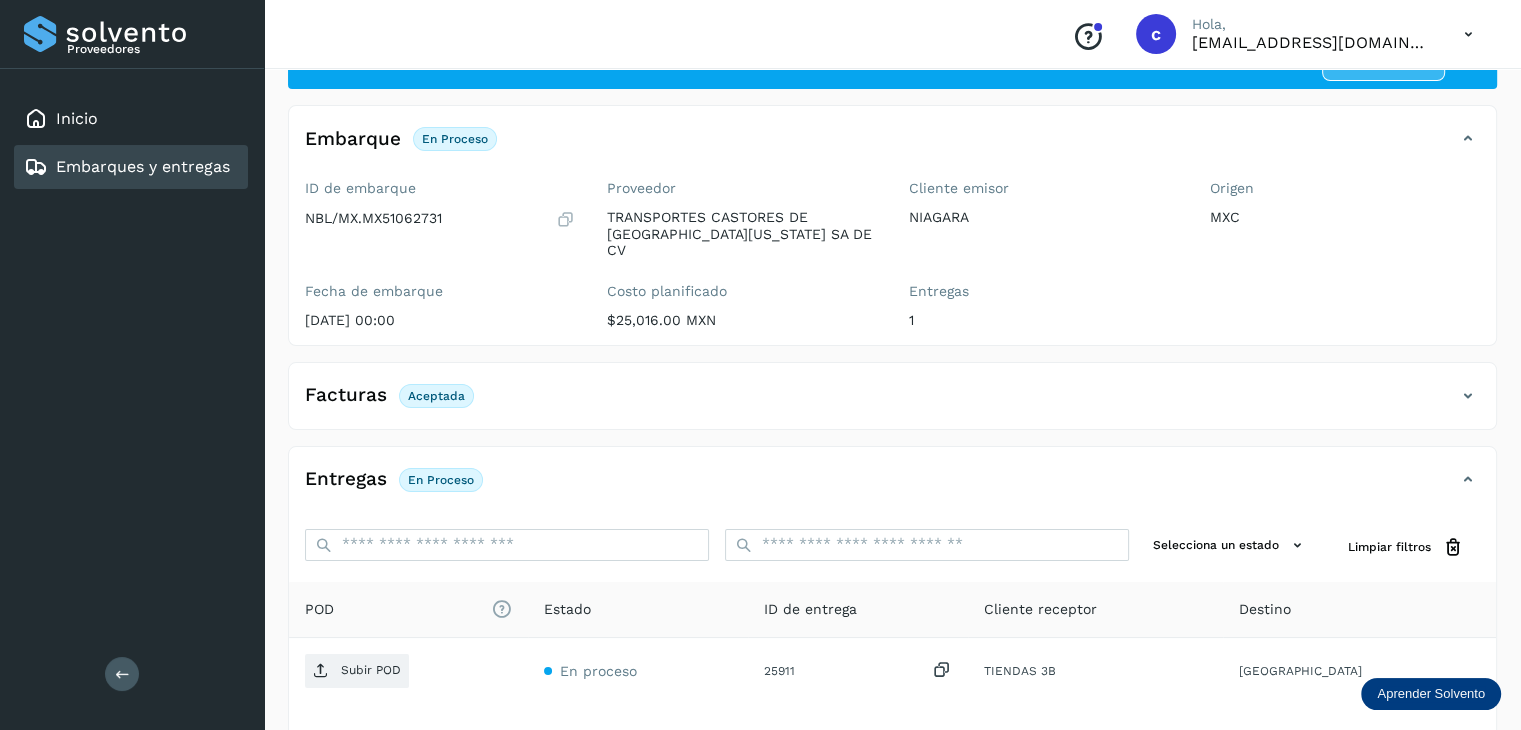 scroll, scrollTop: 100, scrollLeft: 0, axis: vertical 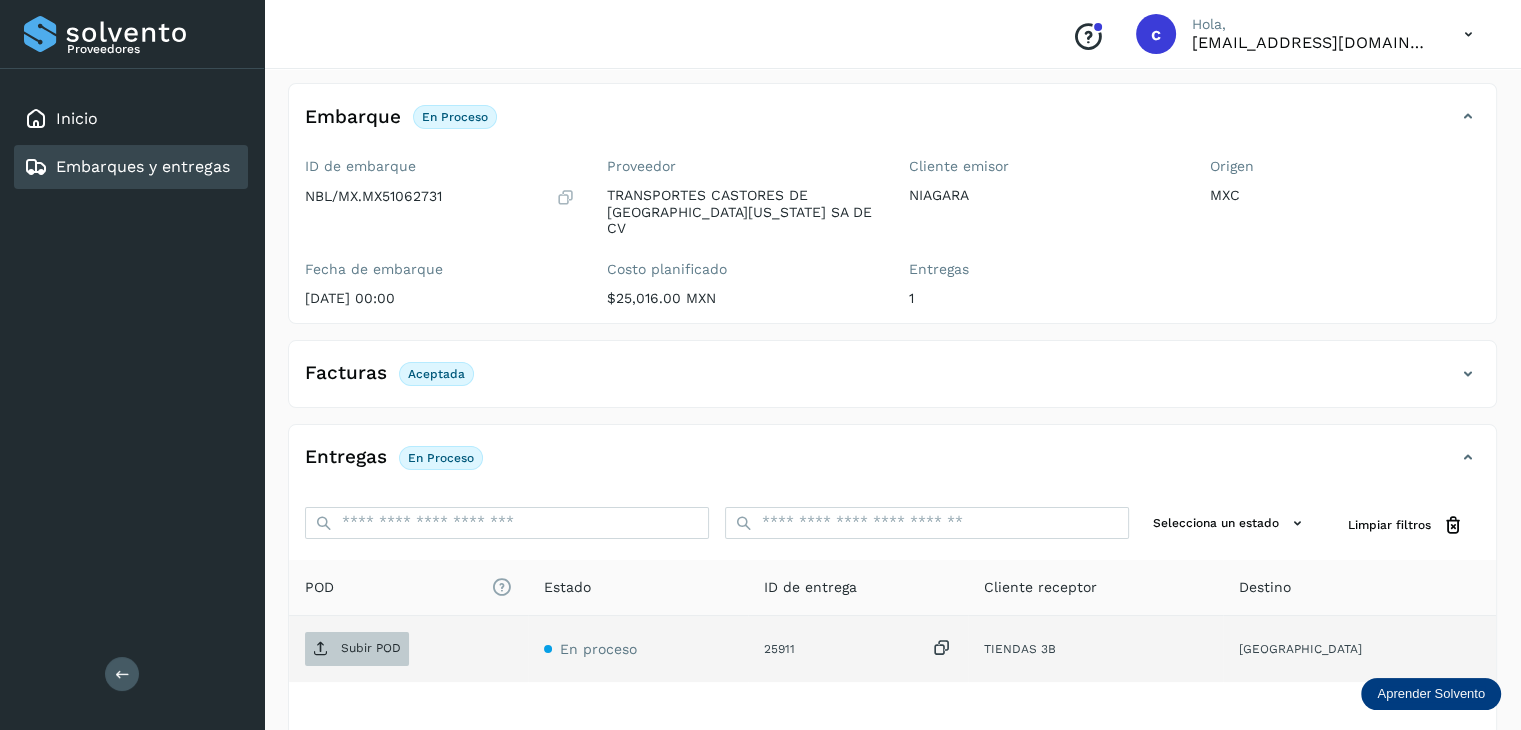 click on "Subir POD" at bounding box center [371, 648] 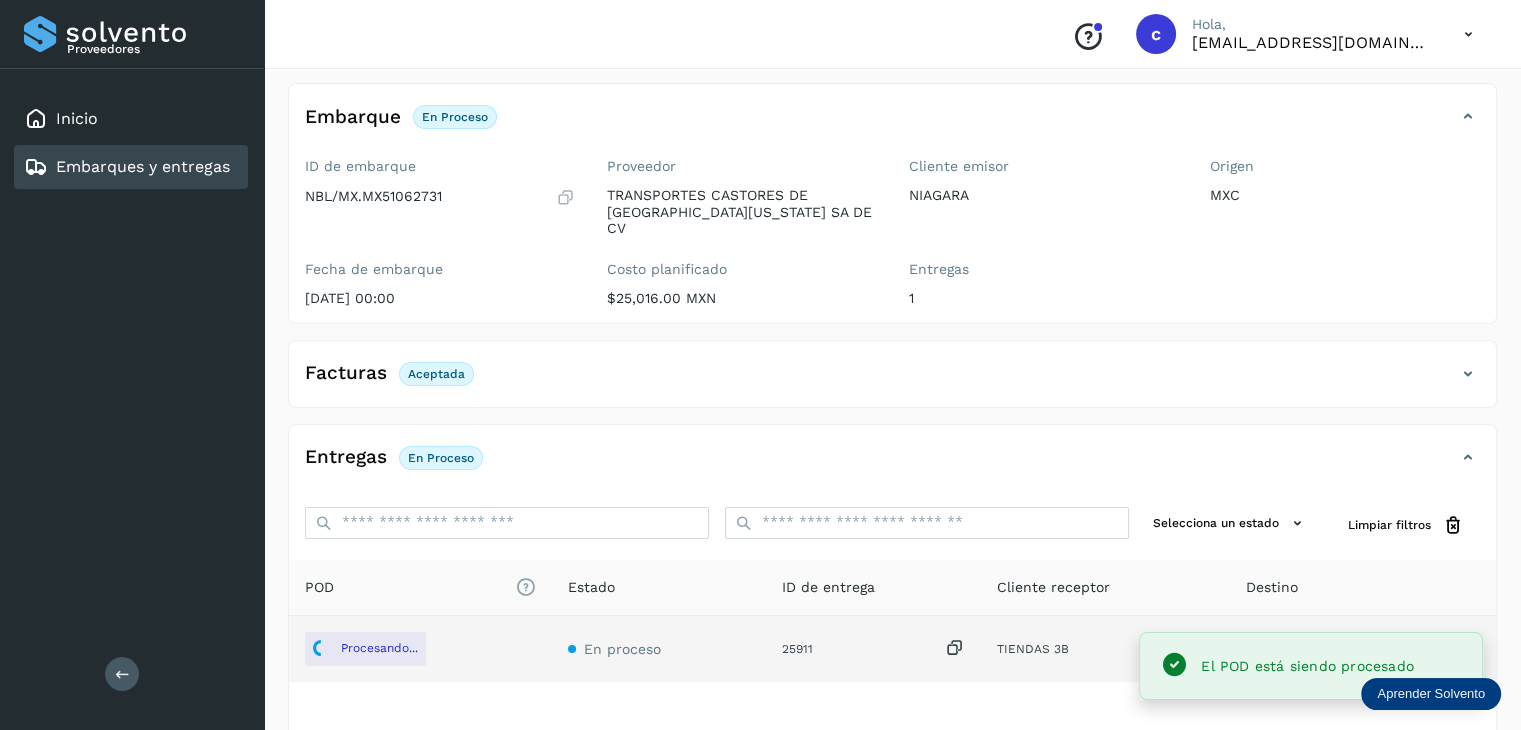 click on "Embarques y entregas" at bounding box center (143, 166) 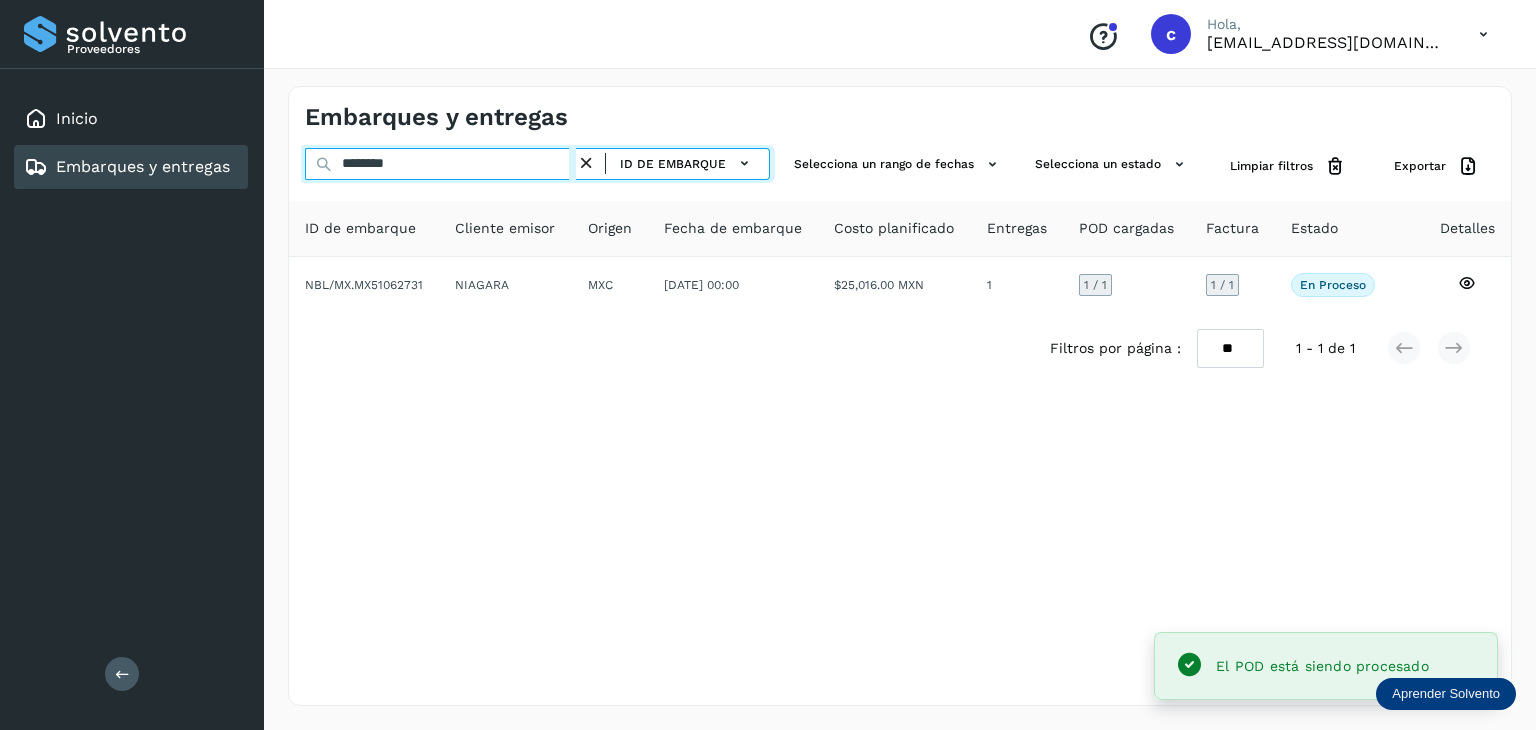 drag, startPoint x: 331, startPoint y: 171, endPoint x: 325, endPoint y: 192, distance: 21.84033 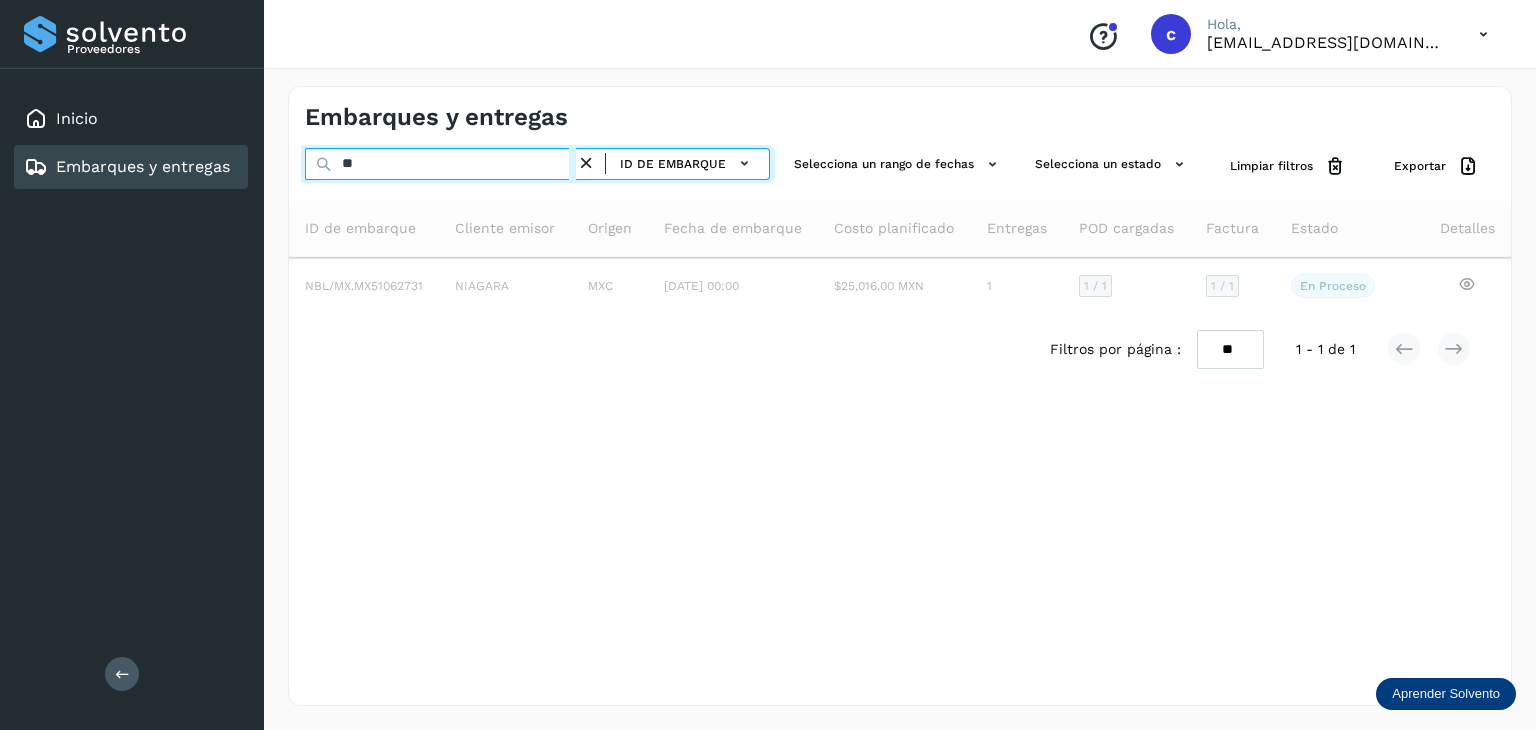 type on "*" 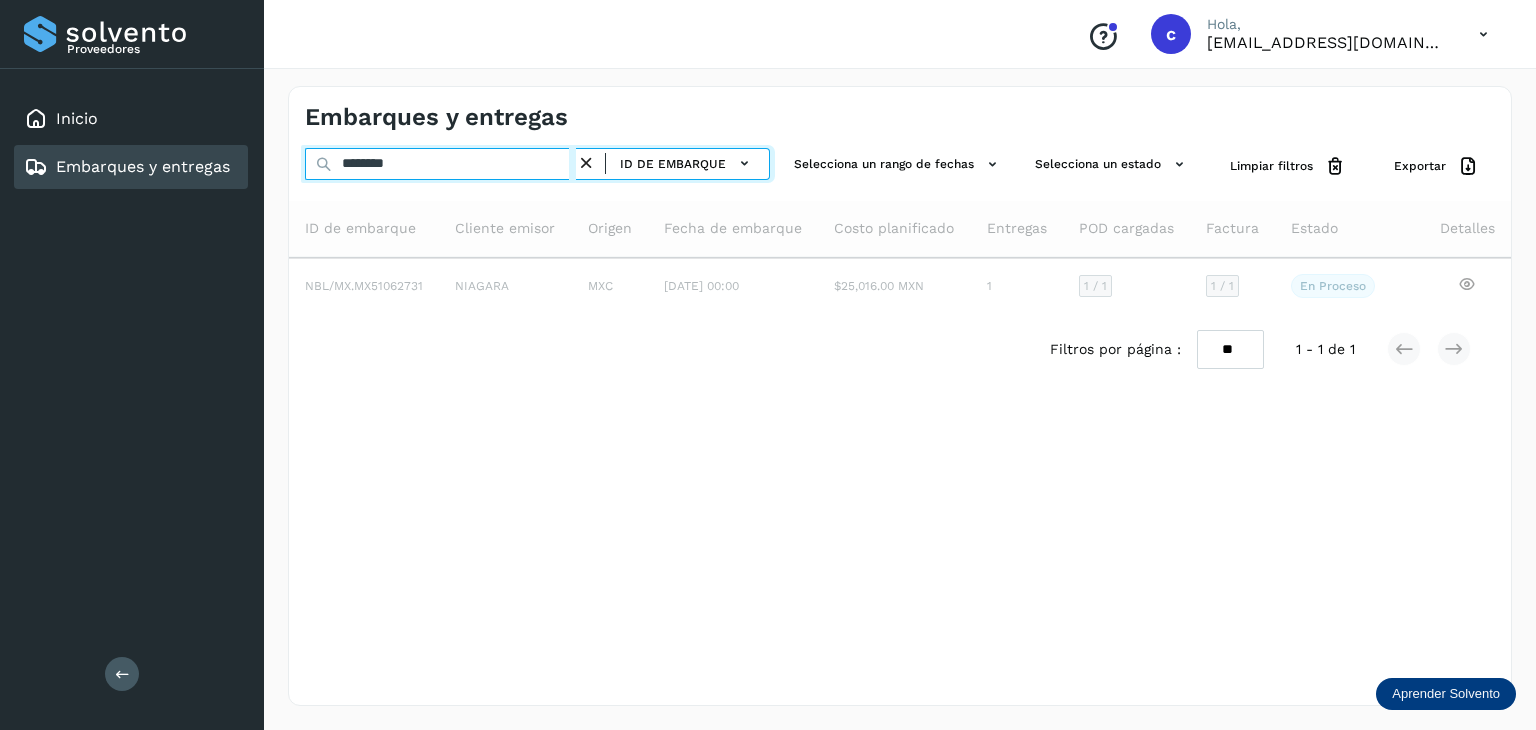 type on "********" 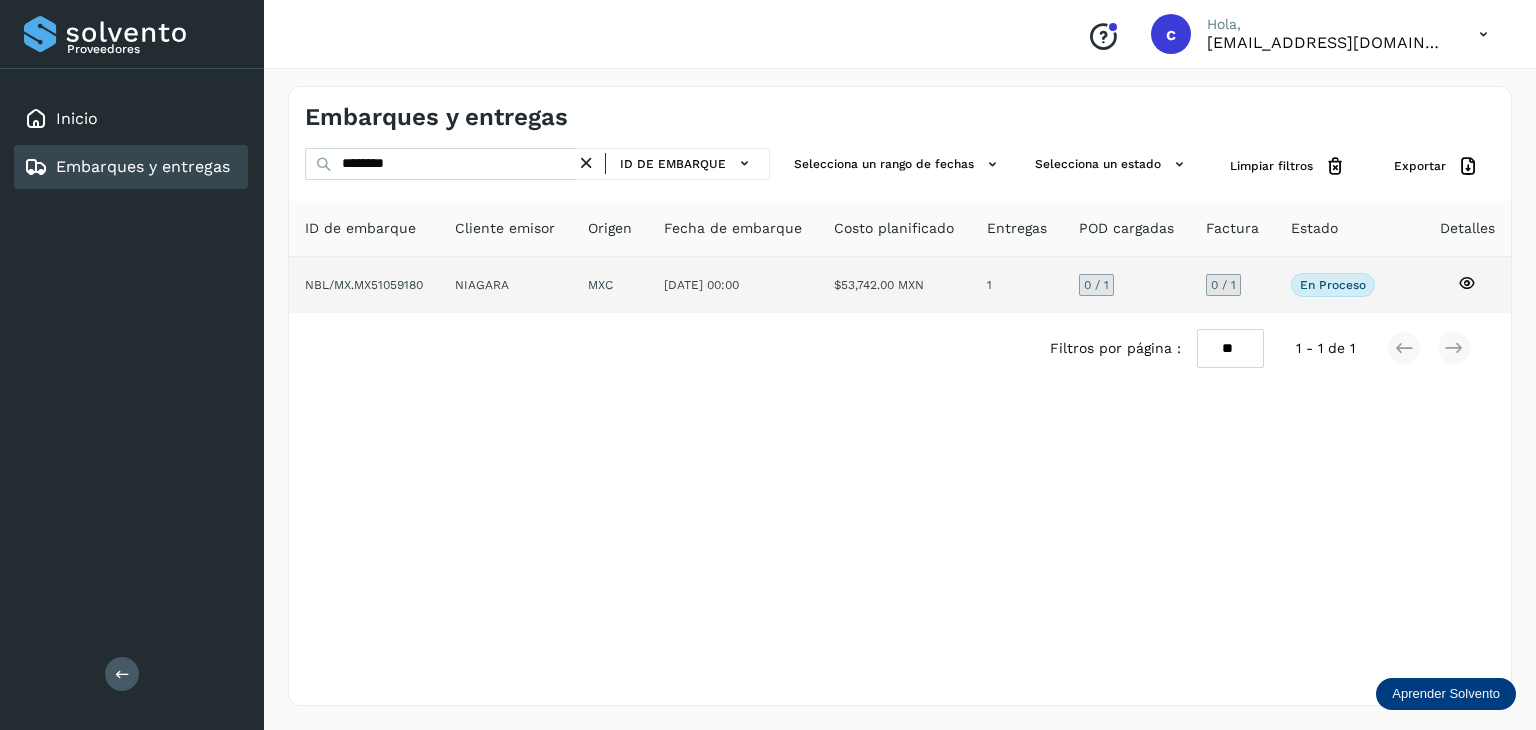 click 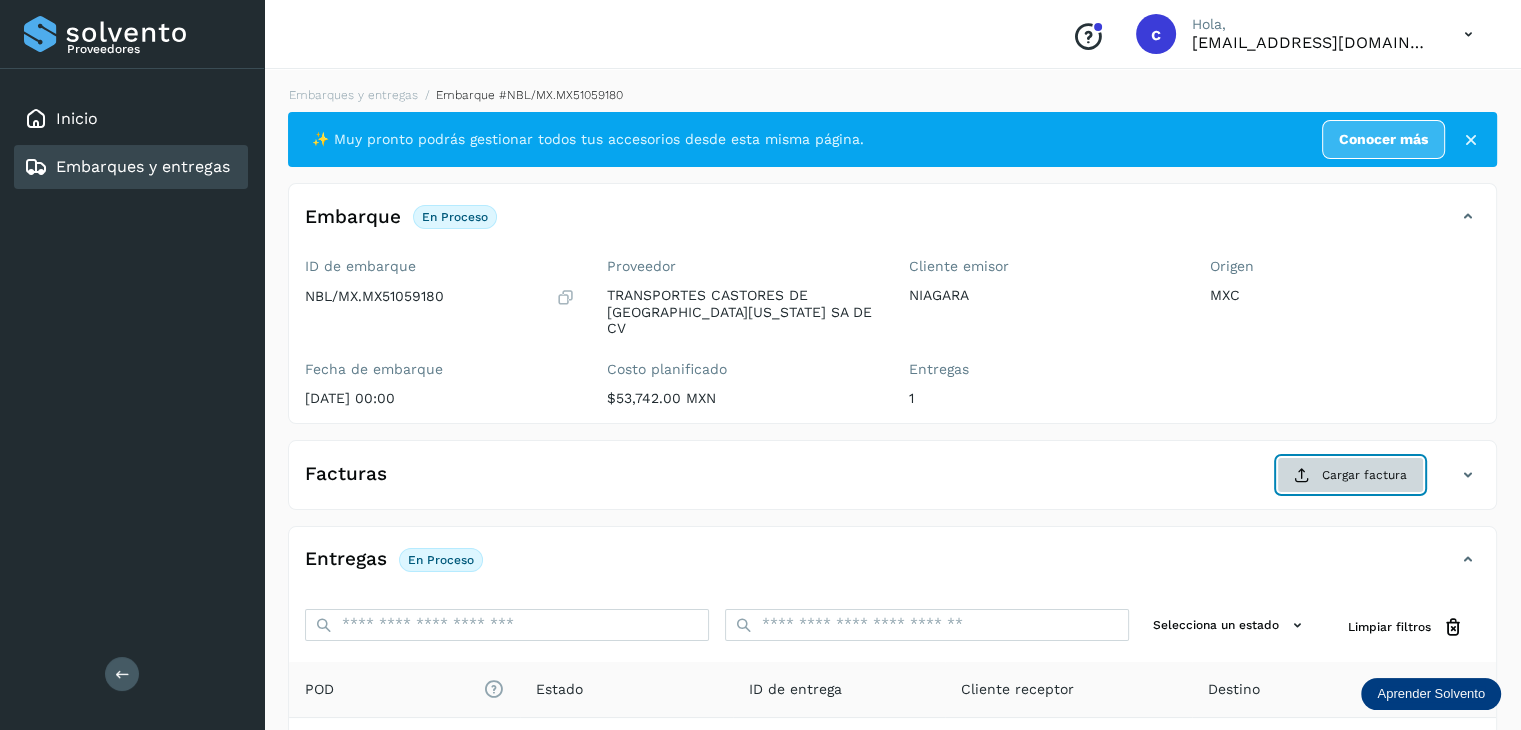 click on "Cargar factura" at bounding box center [1350, 475] 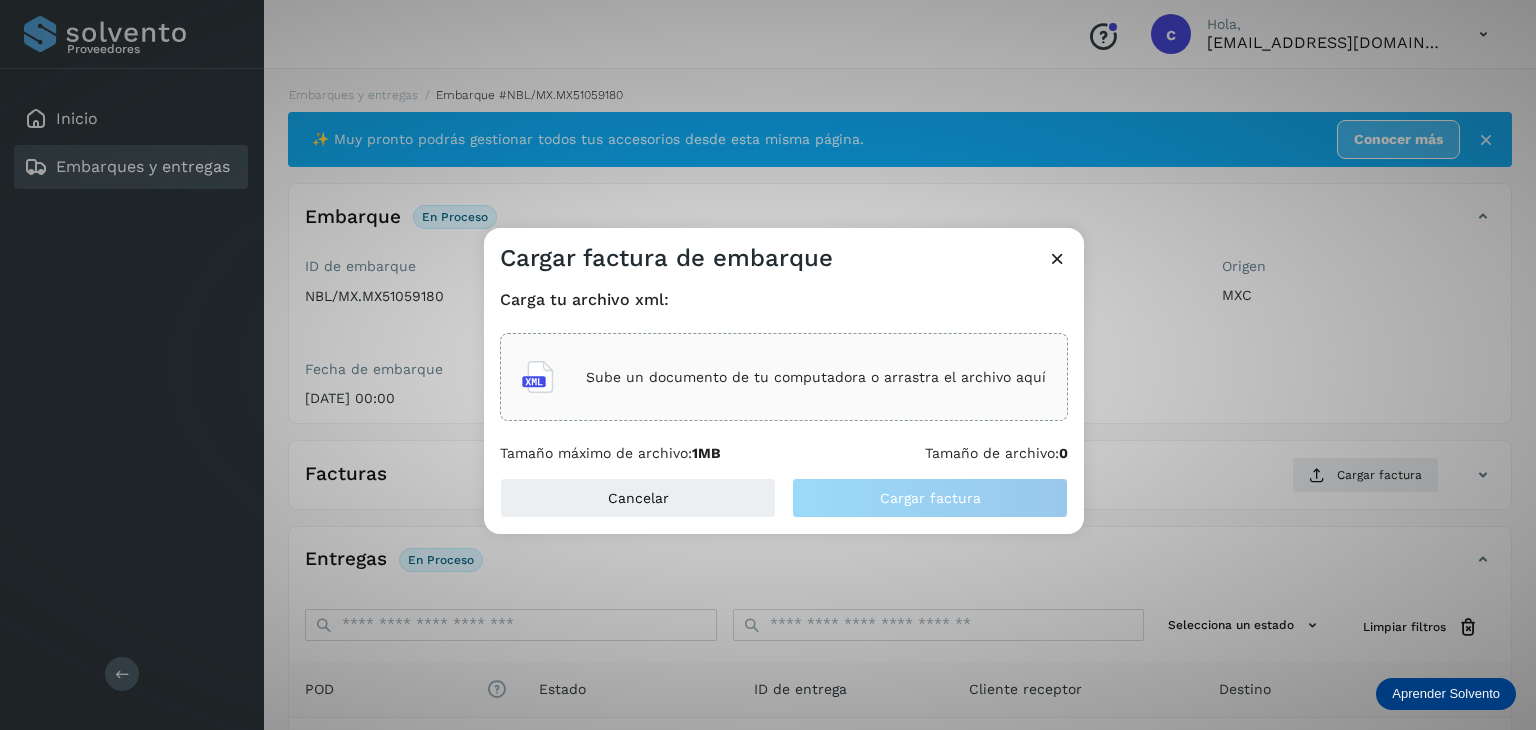 click on "Sube un documento de tu computadora o arrastra el archivo aquí" at bounding box center [816, 377] 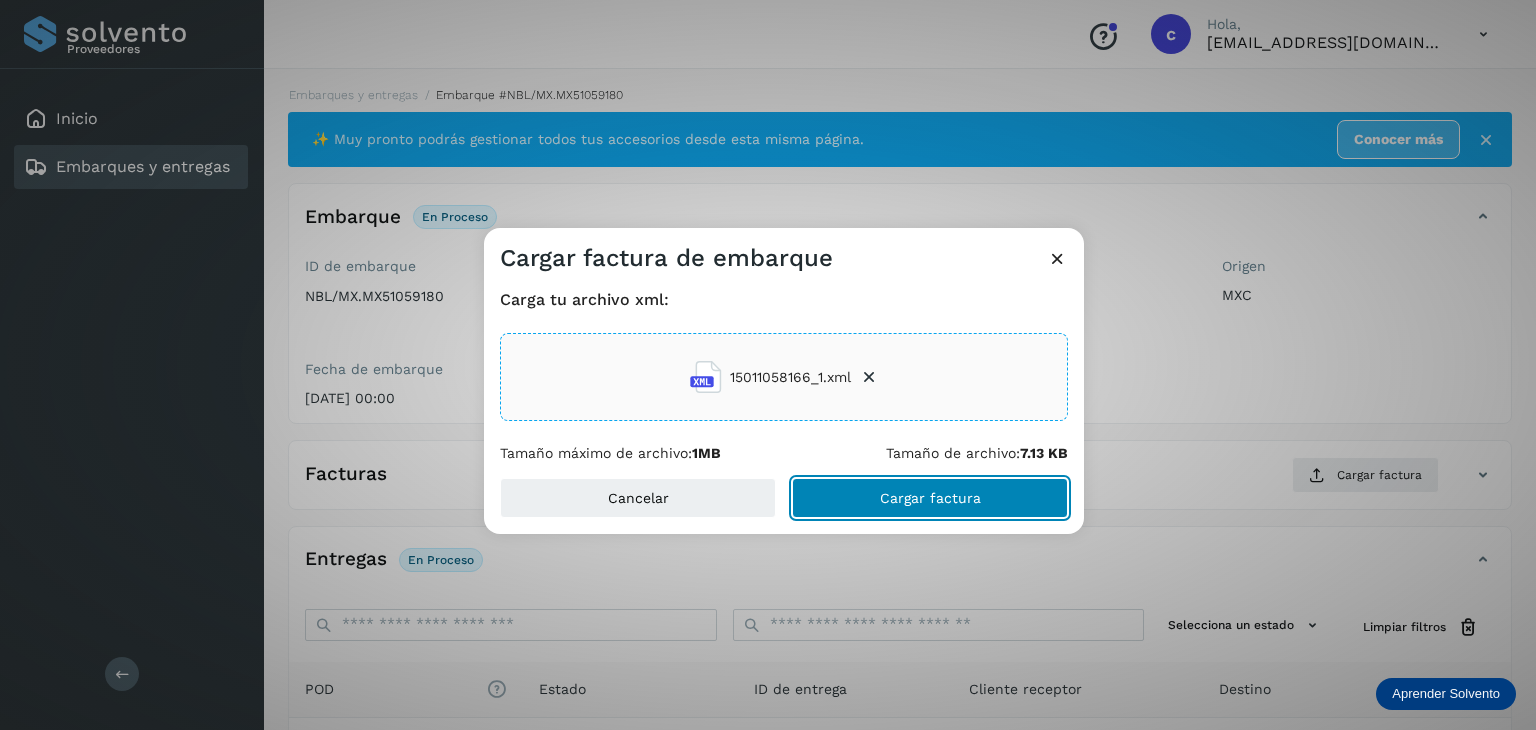 click on "Cargar factura" 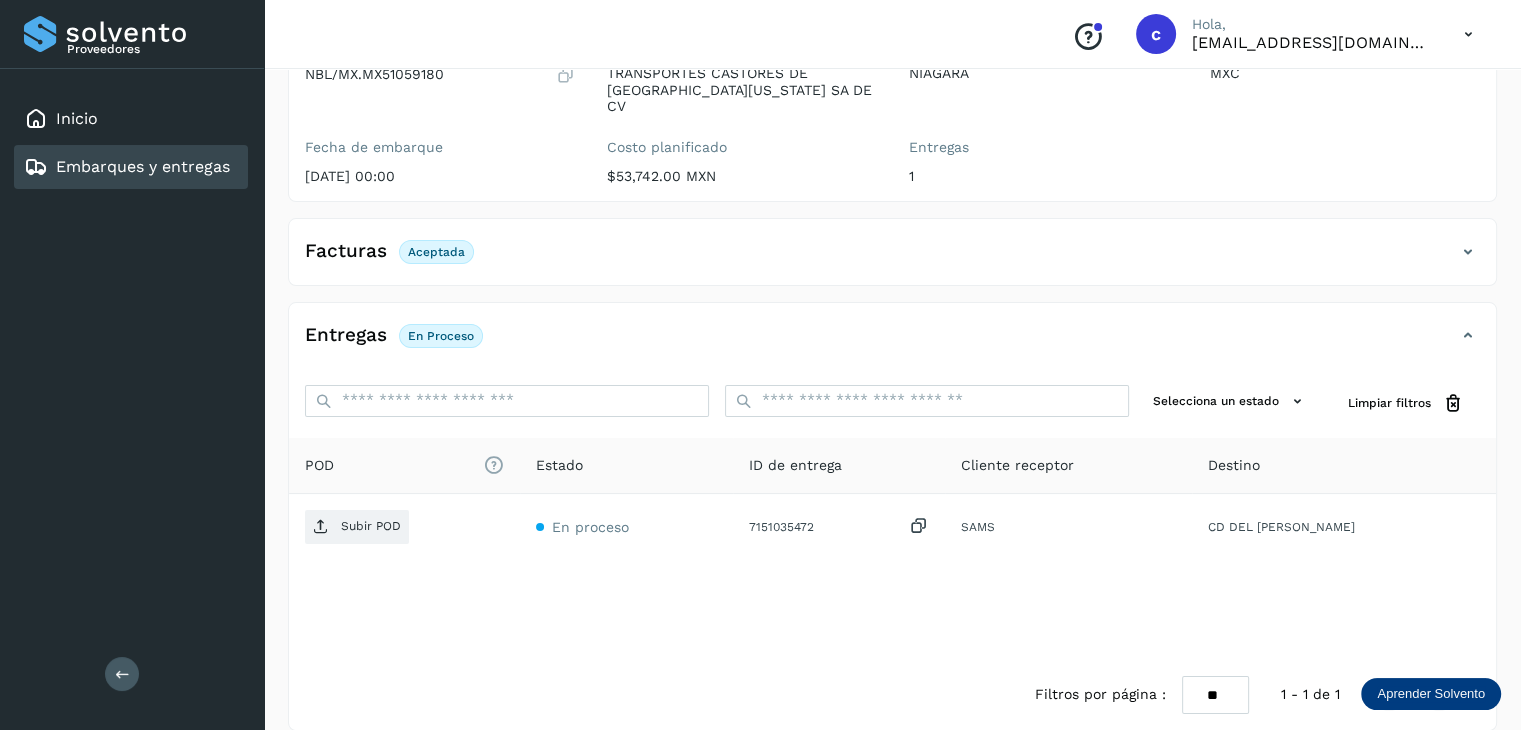 scroll, scrollTop: 229, scrollLeft: 0, axis: vertical 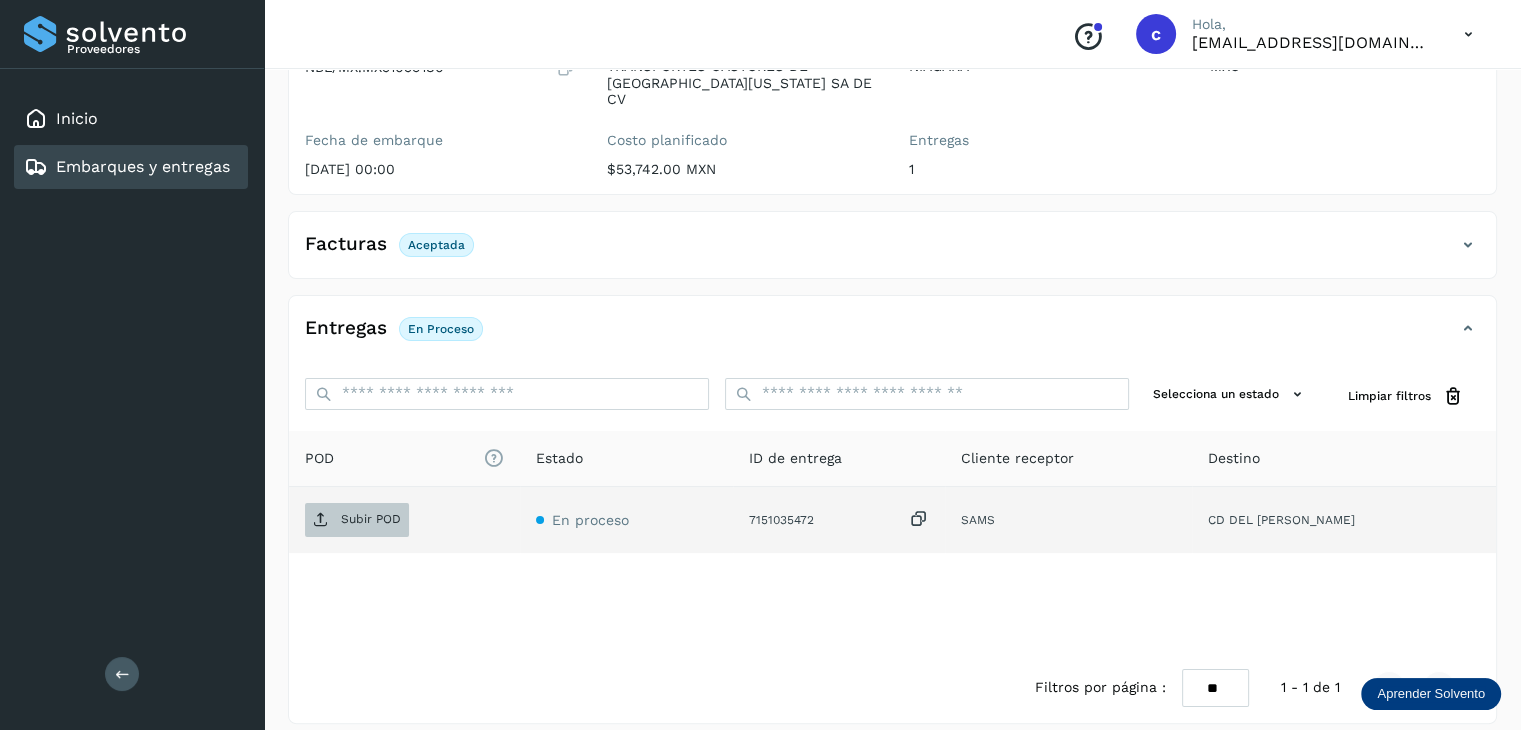 click on "Subir POD" at bounding box center (371, 519) 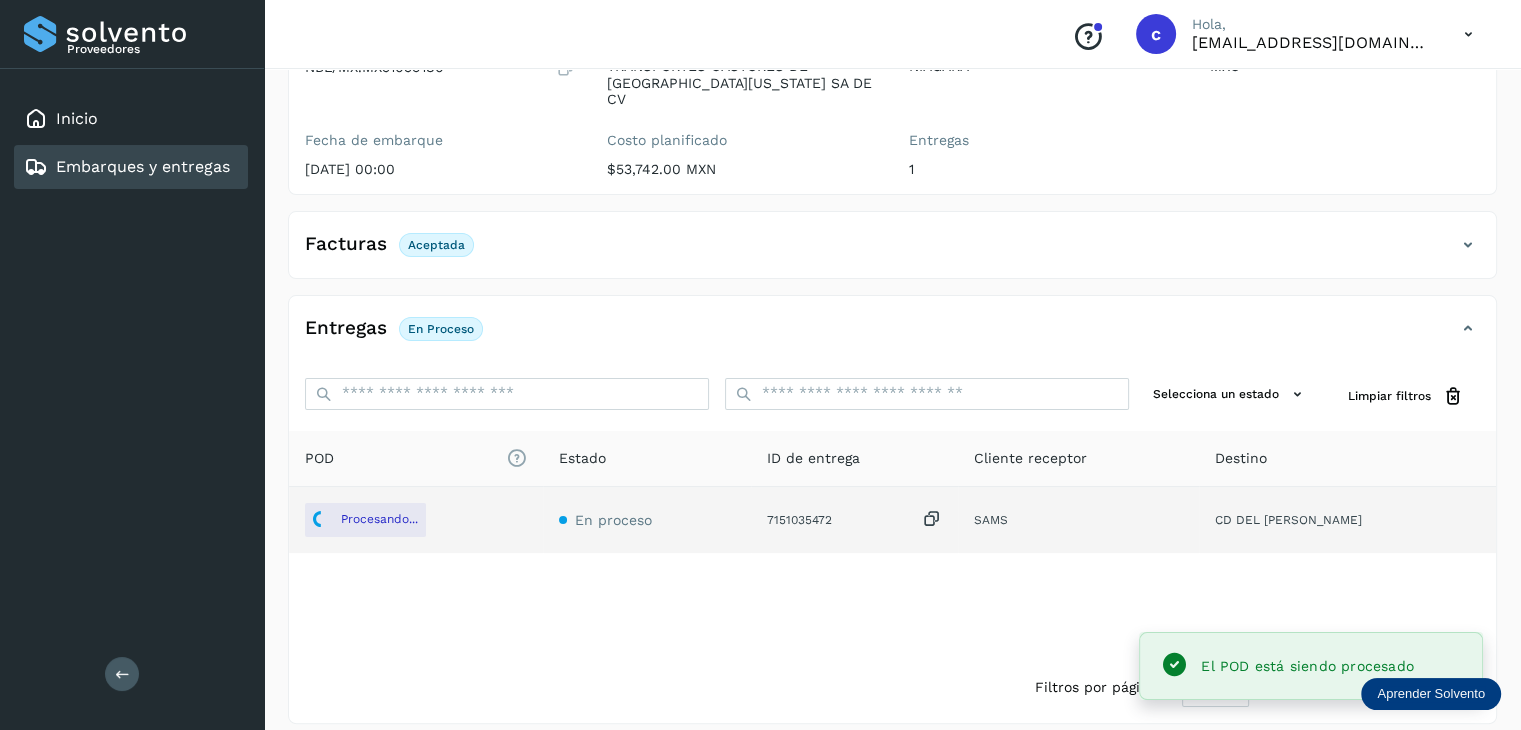 click on "Embarques y entregas" at bounding box center [143, 166] 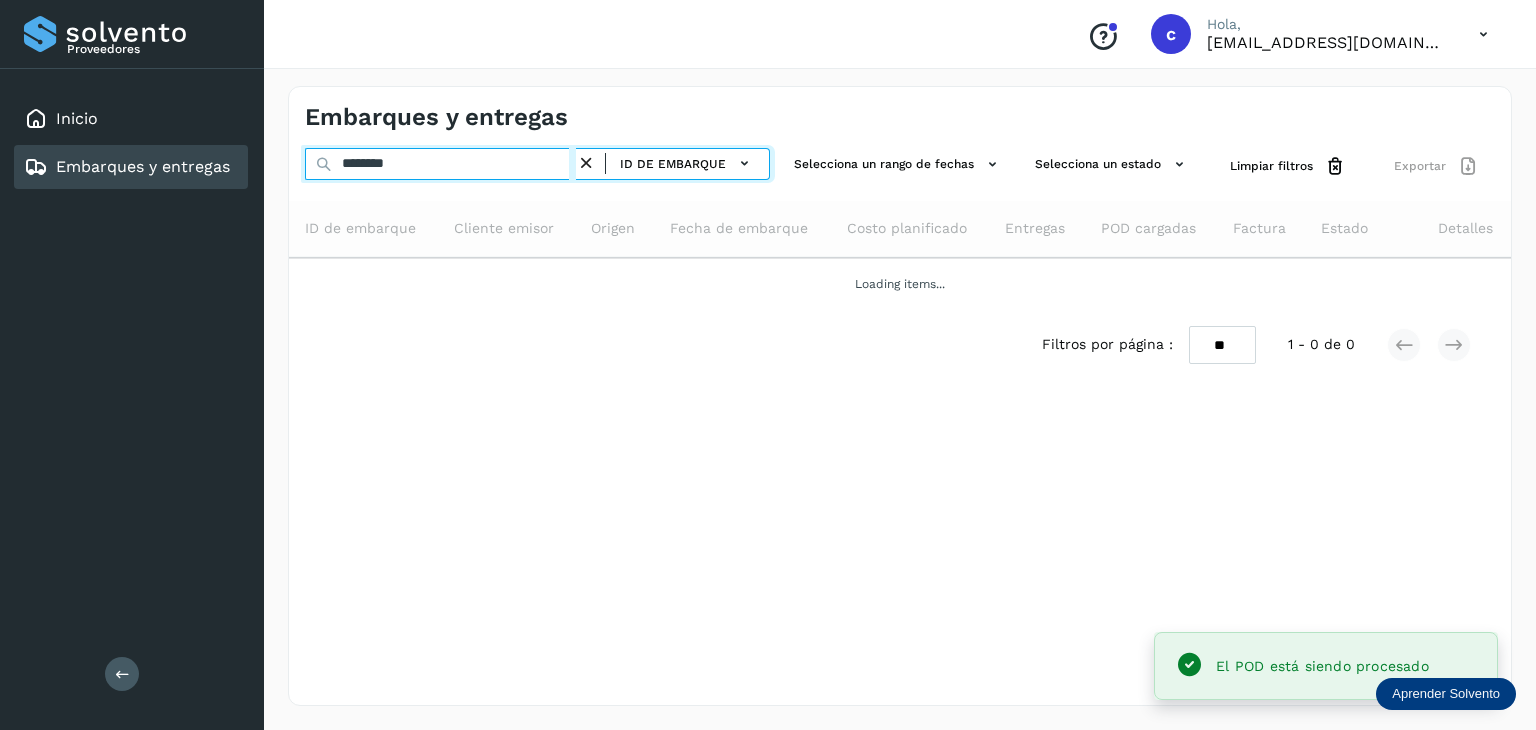 drag, startPoint x: 409, startPoint y: 171, endPoint x: 338, endPoint y: 167, distance: 71.11259 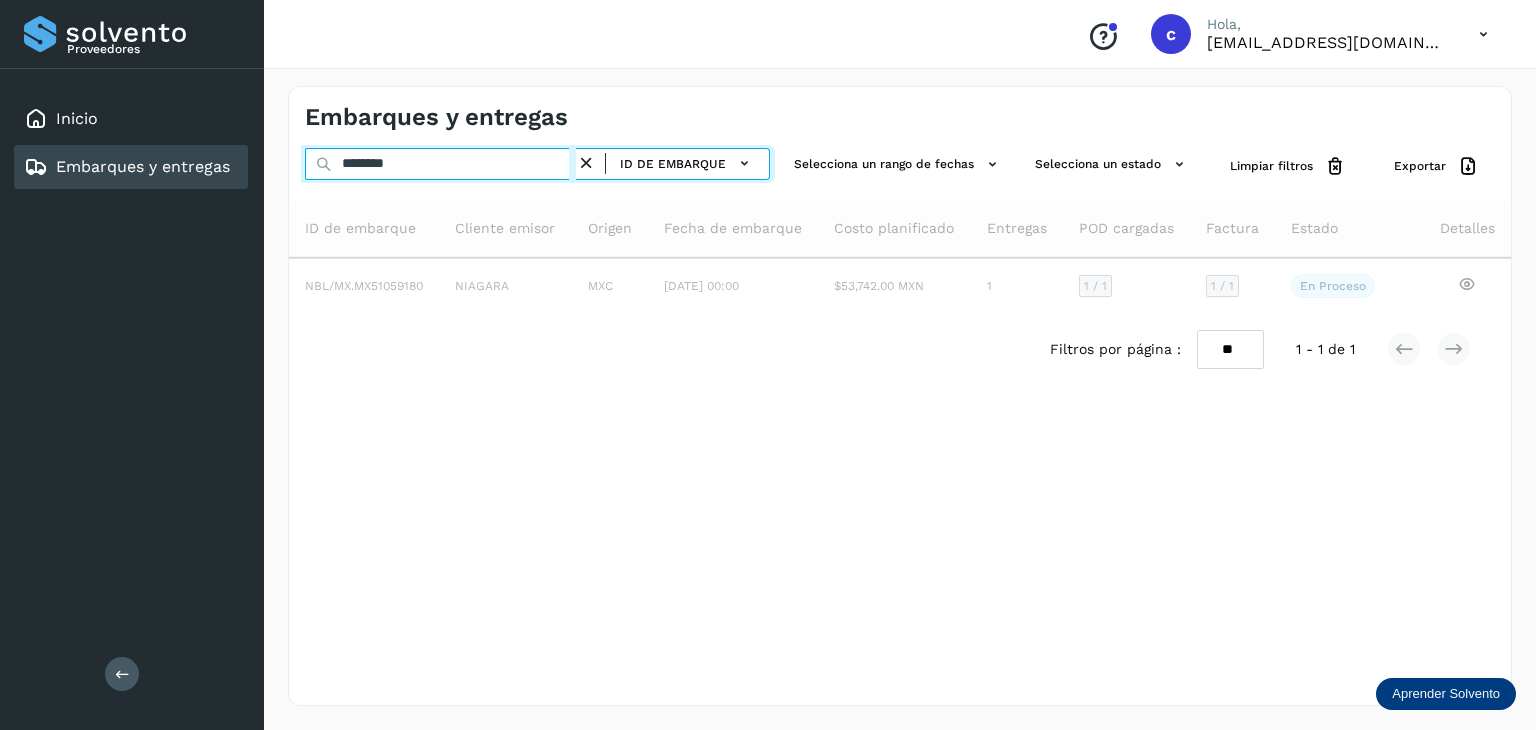 type on "********" 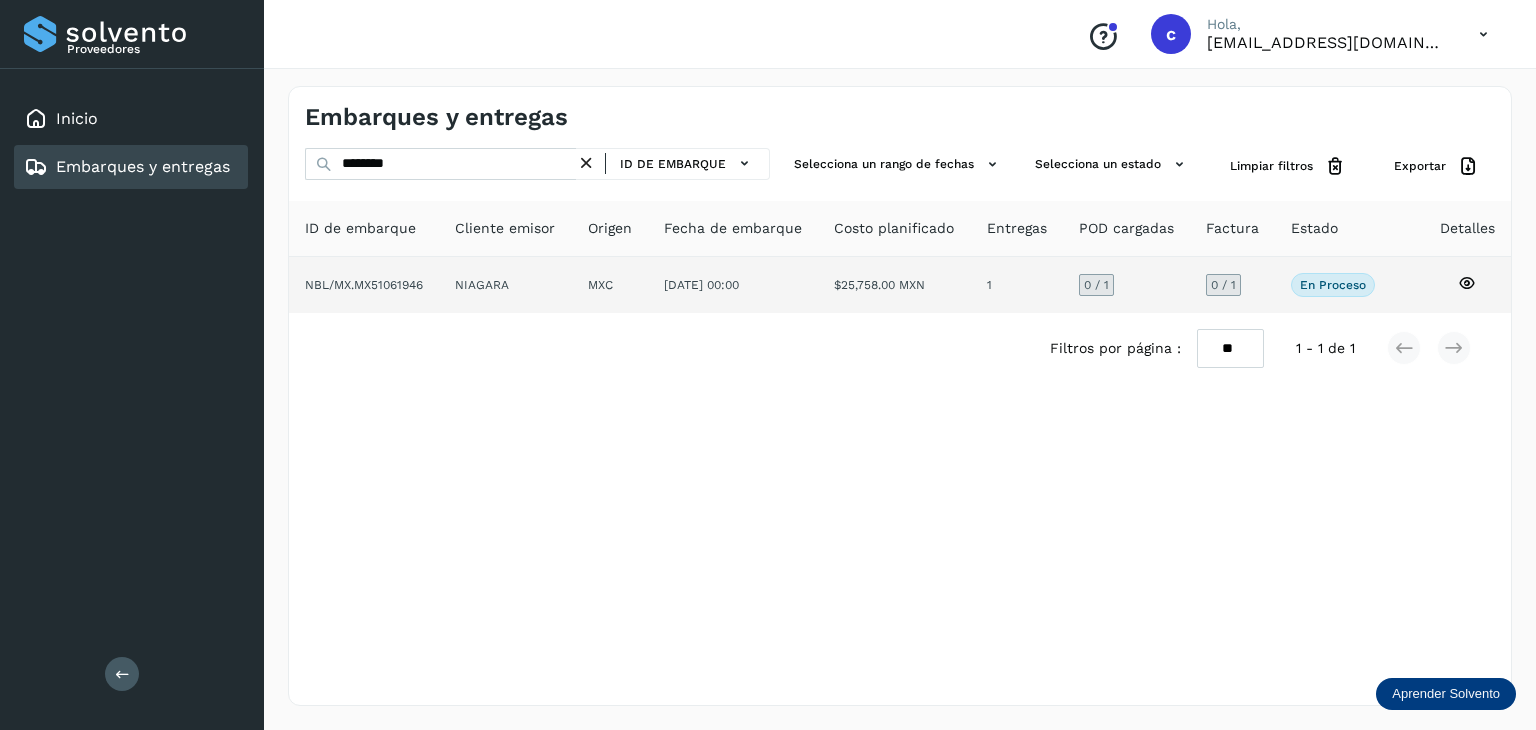 click 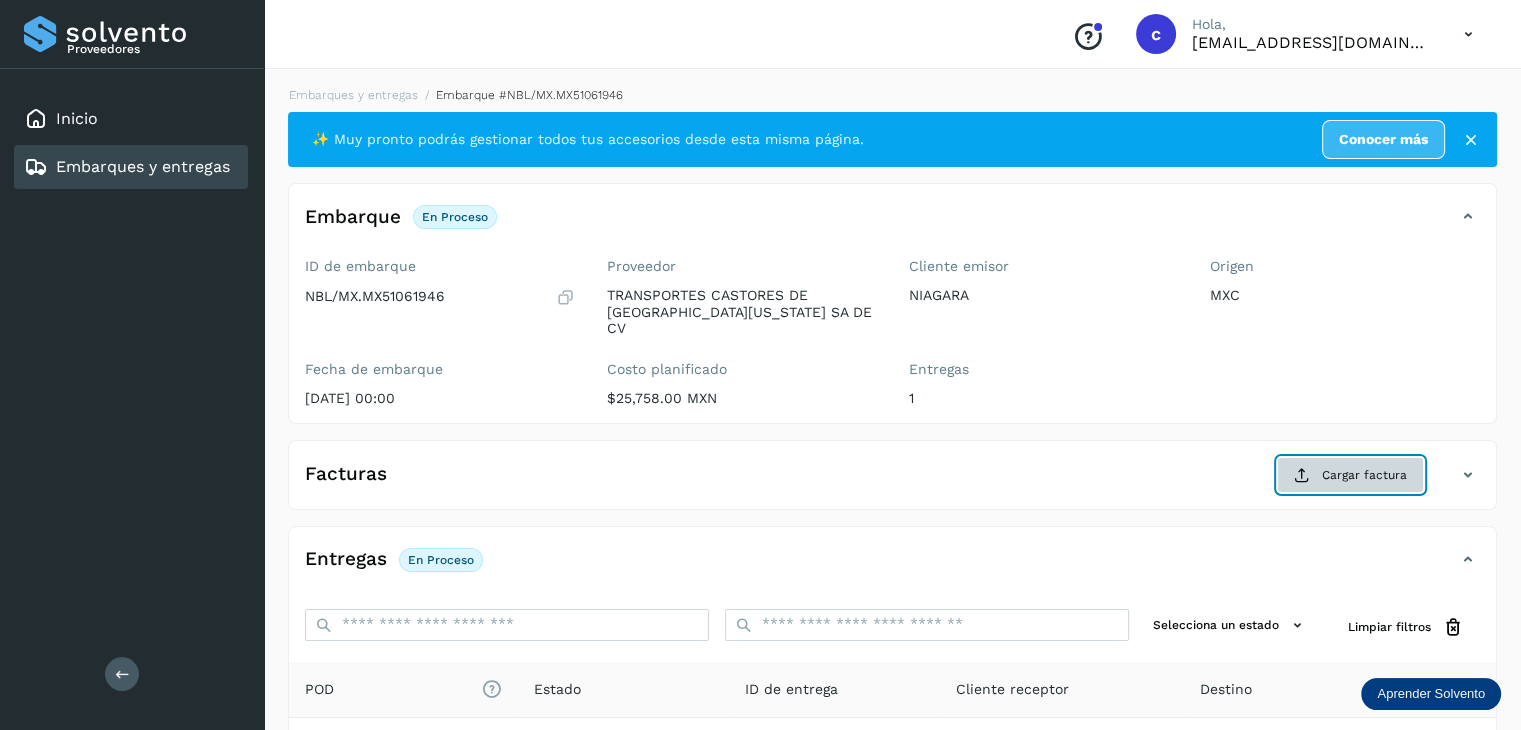 click on "Cargar factura" 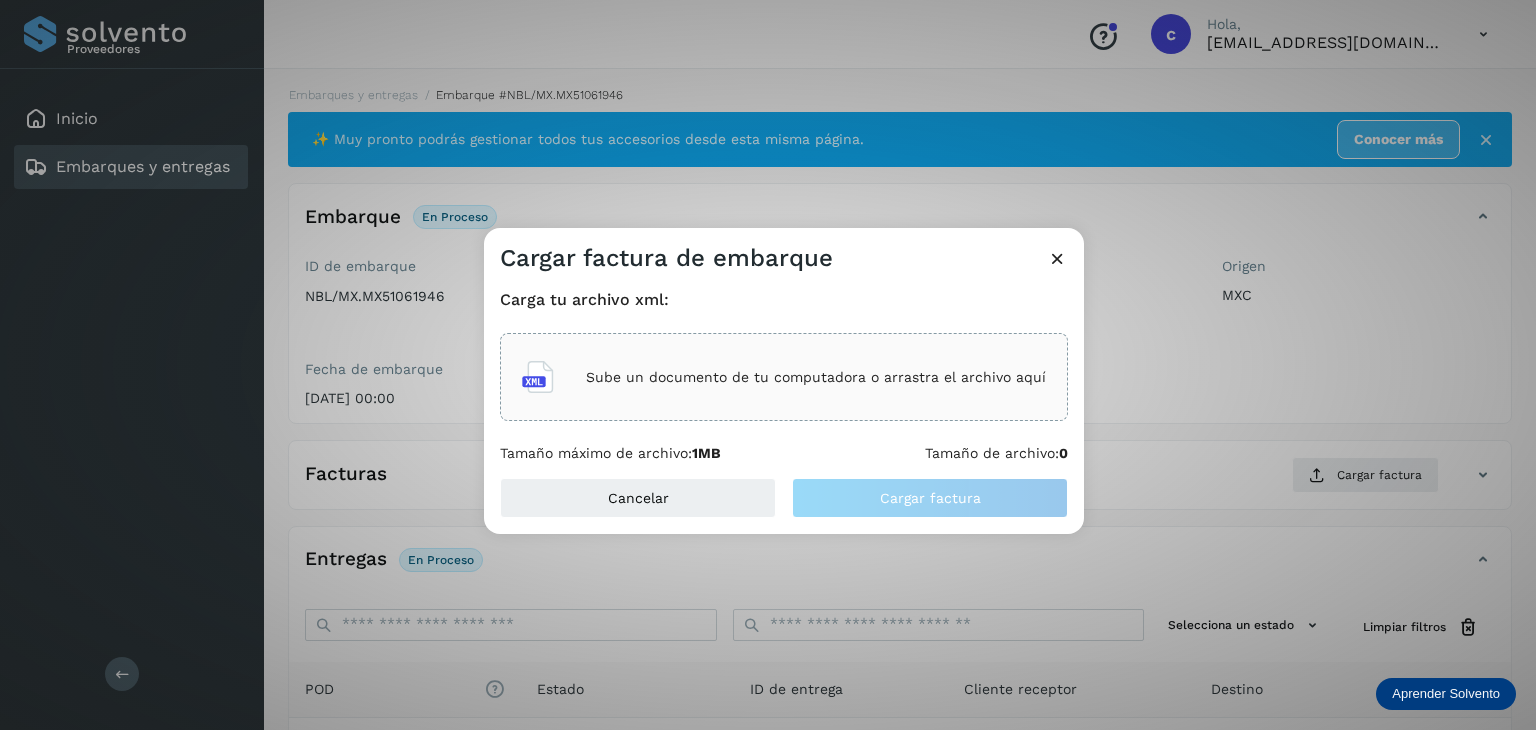 click on "Sube un documento de tu computadora o arrastra el archivo aquí" at bounding box center (816, 377) 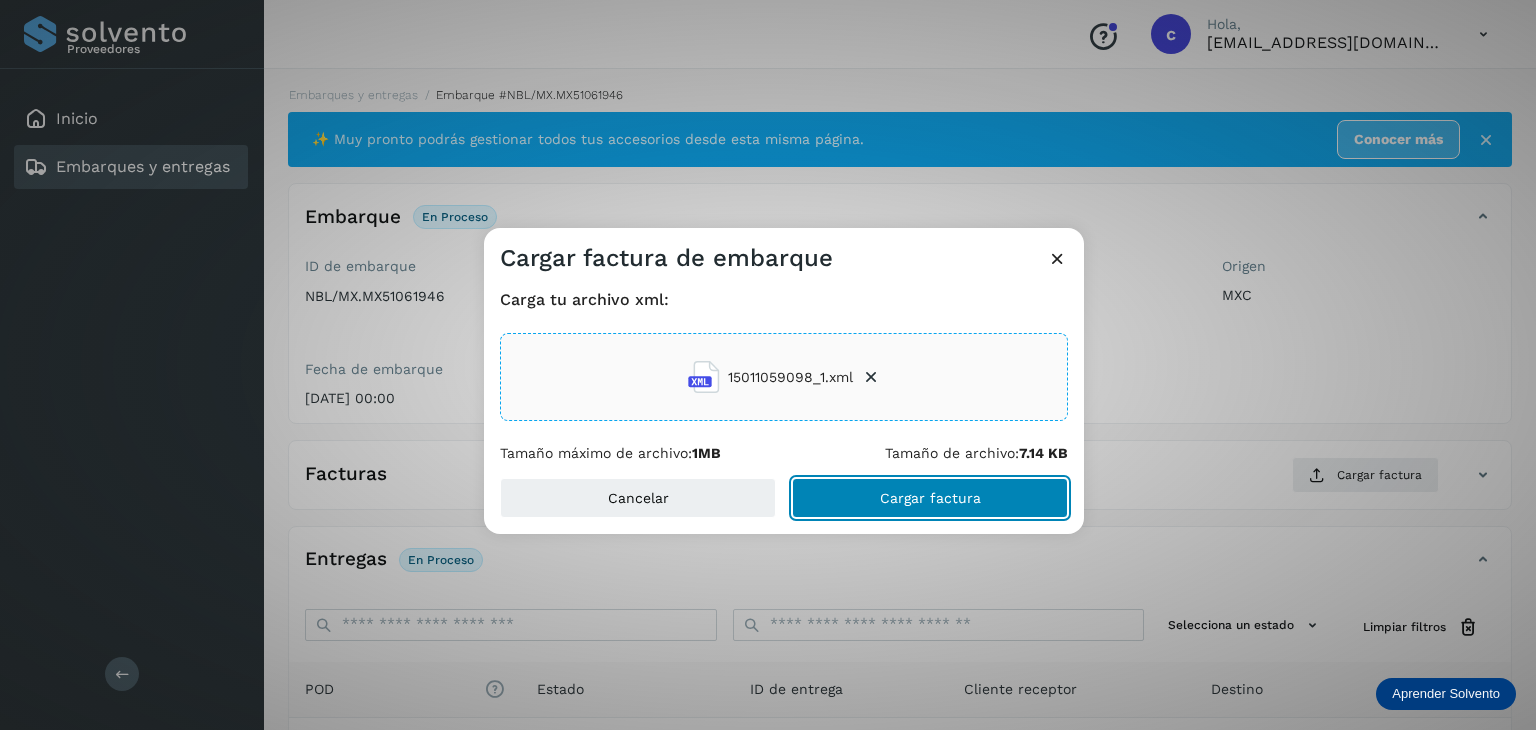 click on "Cargar factura" 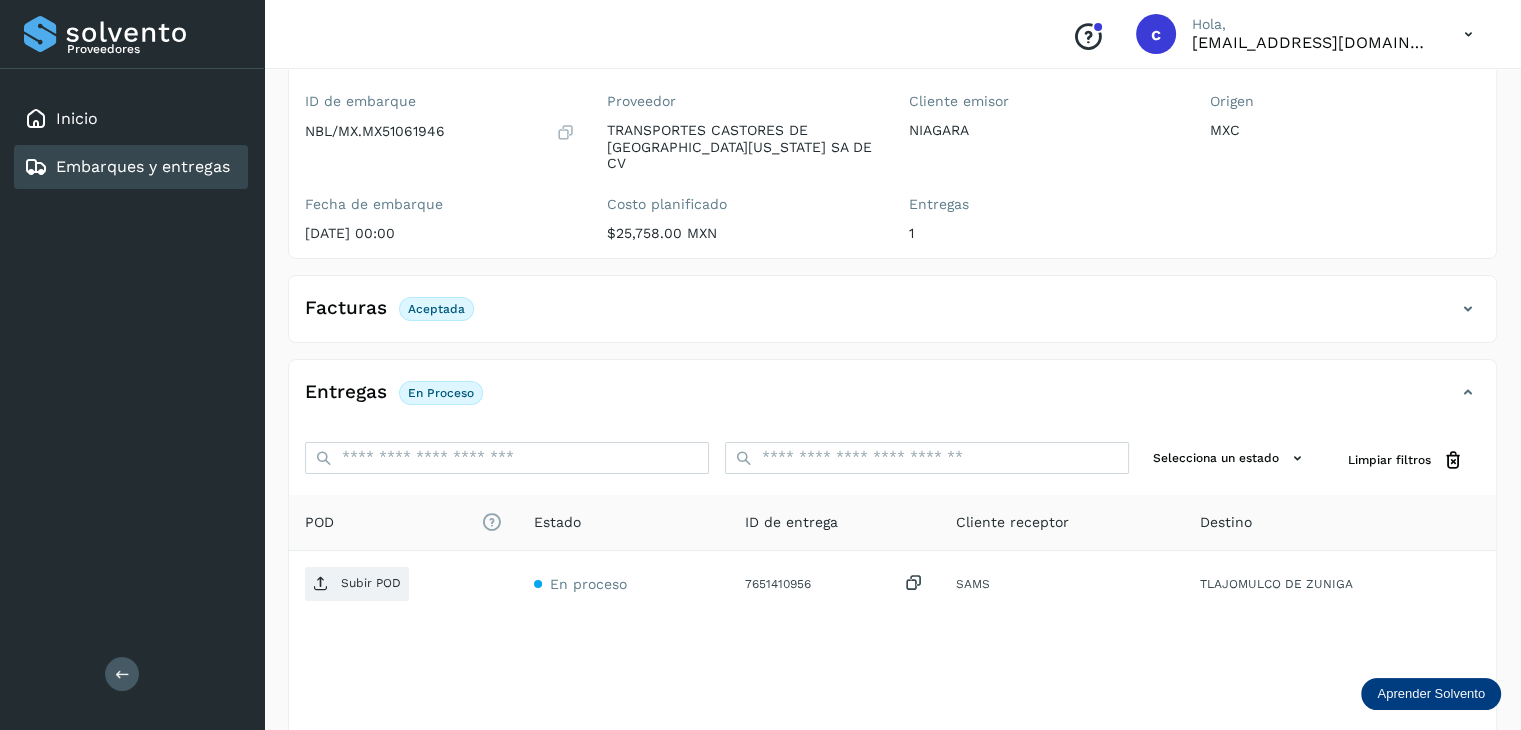 scroll, scrollTop: 200, scrollLeft: 0, axis: vertical 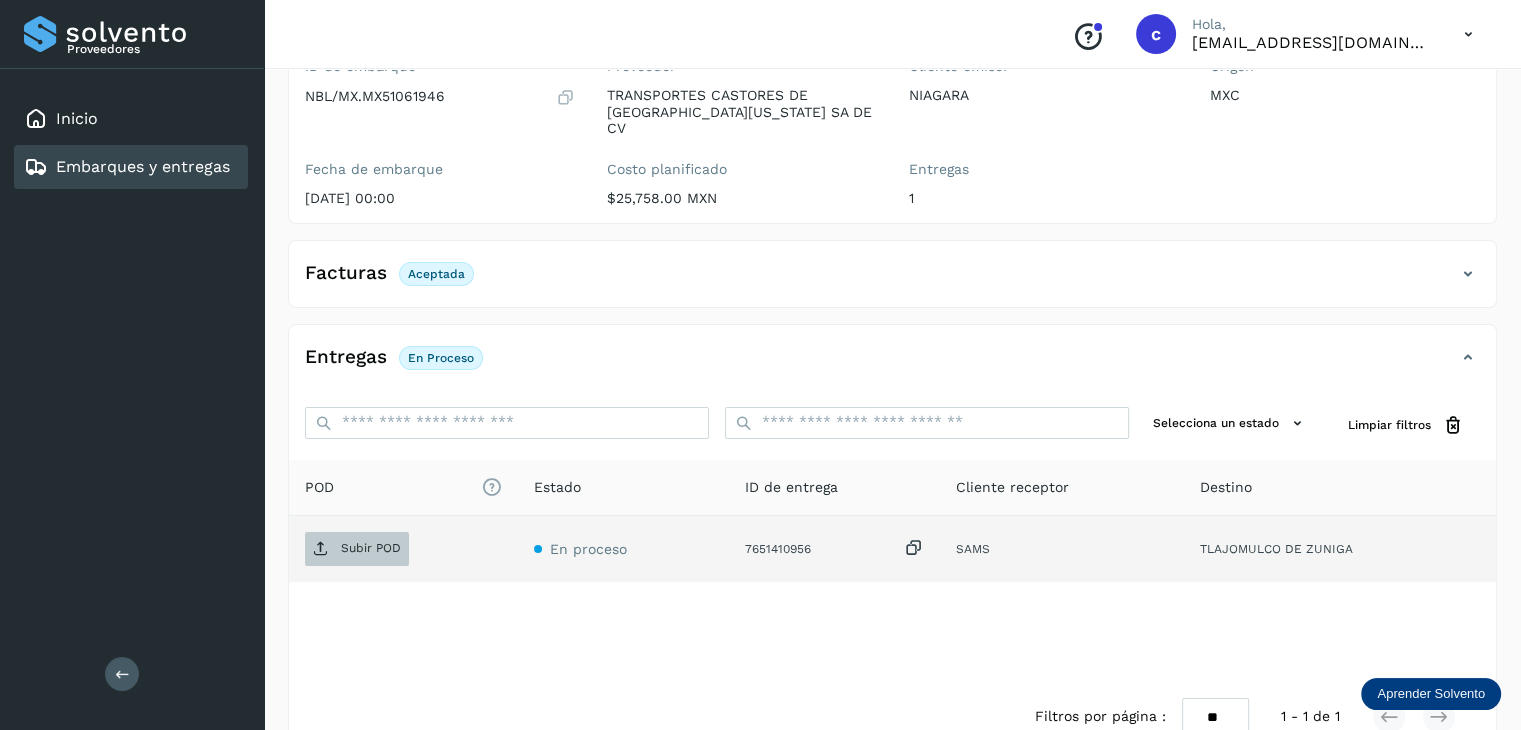 click on "Subir POD" at bounding box center [371, 548] 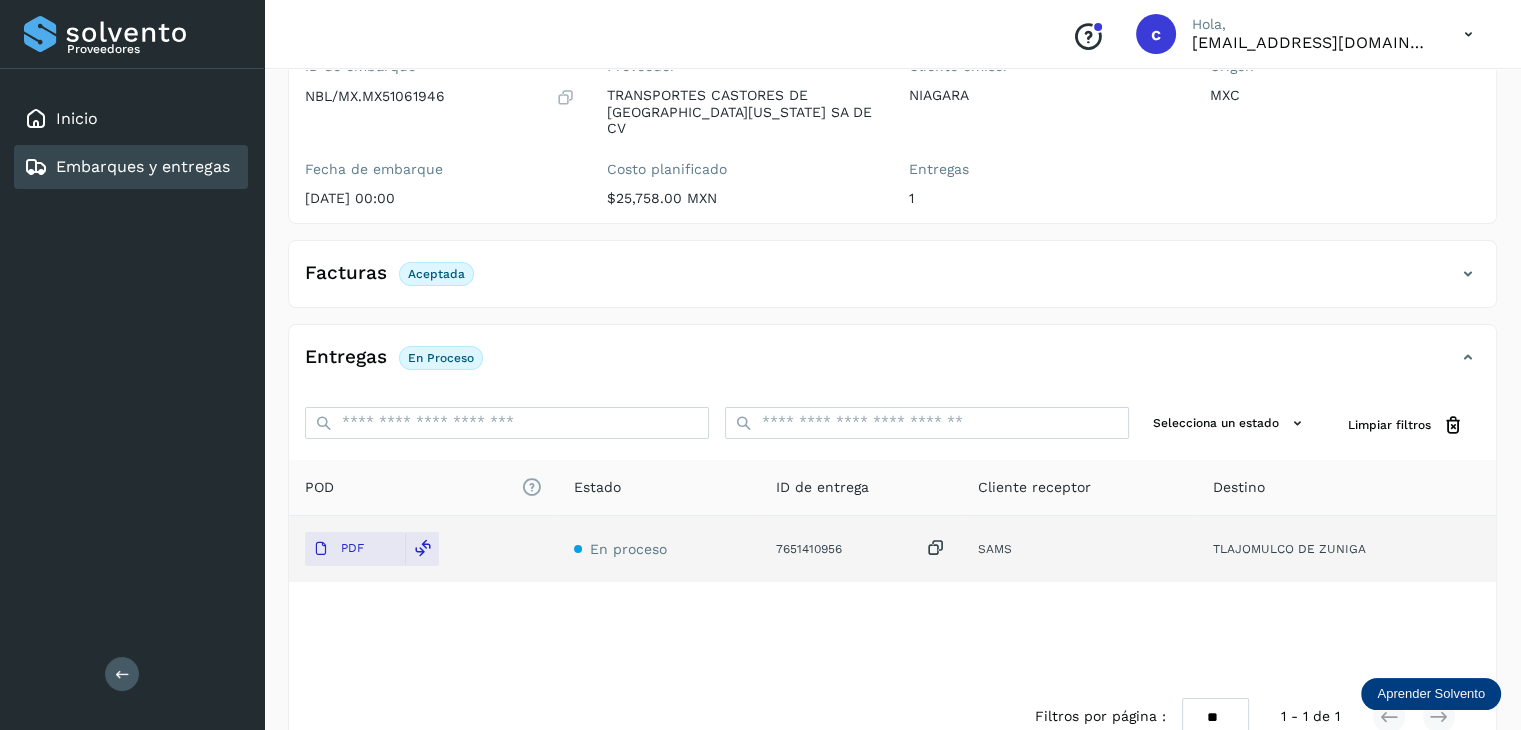 click on "Embarques y entregas" at bounding box center (143, 166) 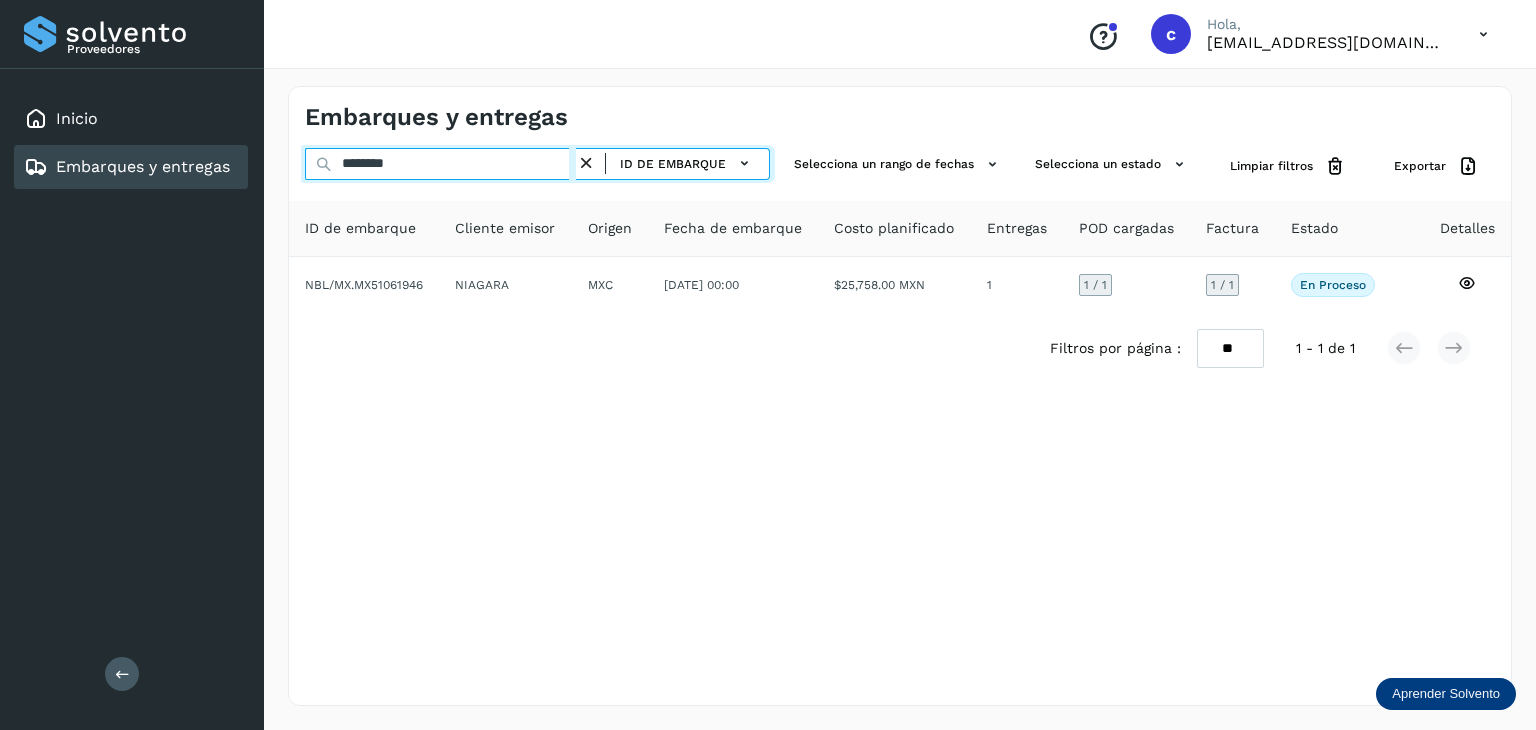 click on "******** ID de embarque" at bounding box center (537, 166) 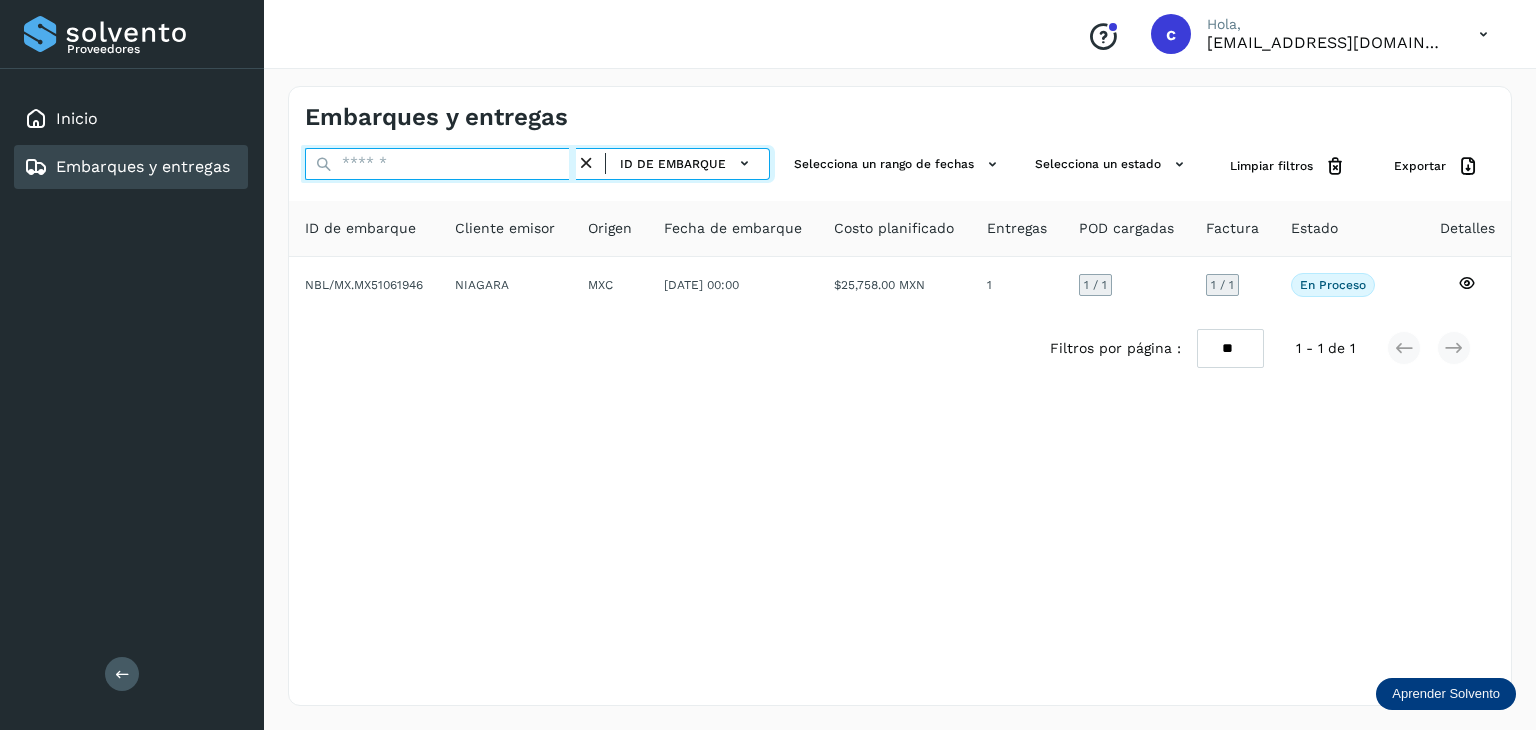 click at bounding box center [440, 164] 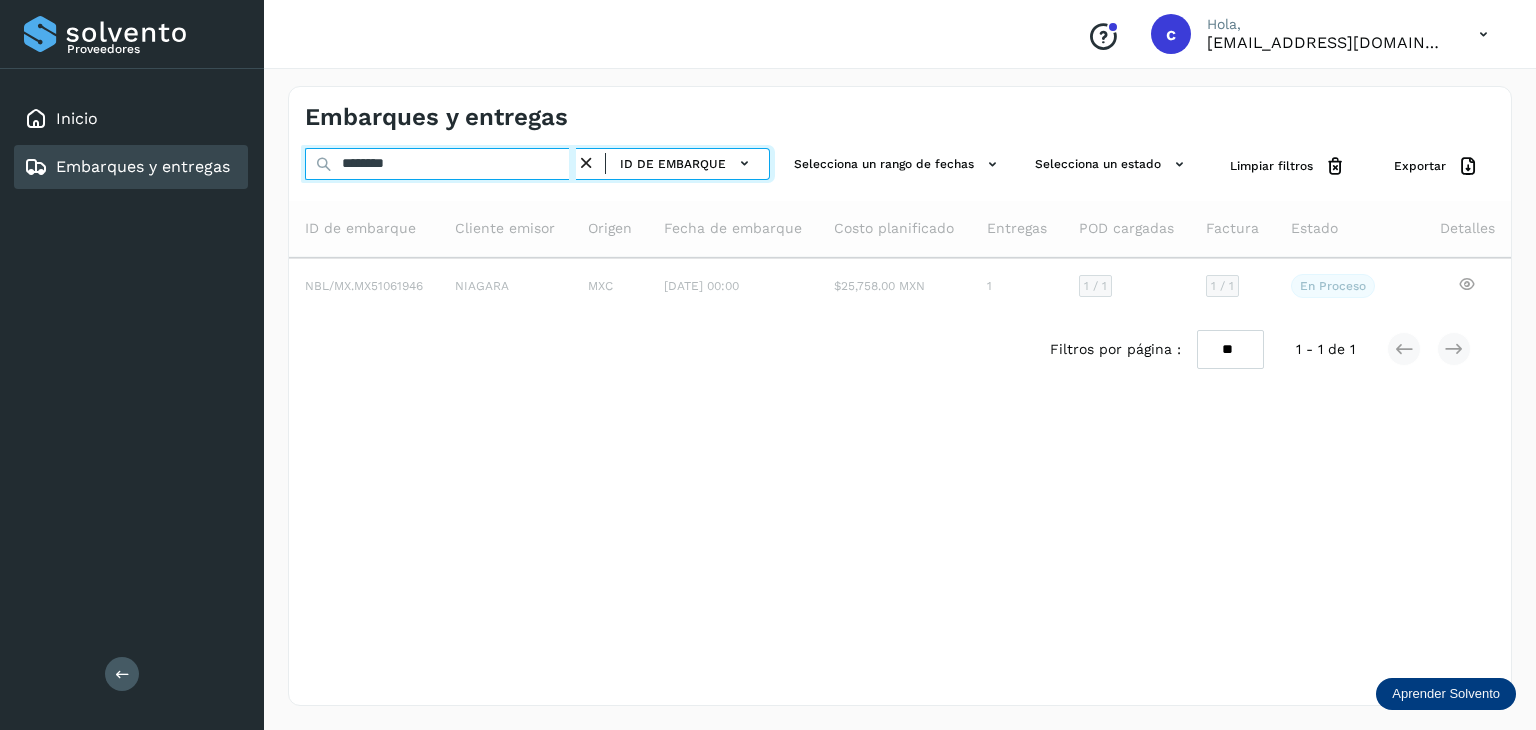 type on "********" 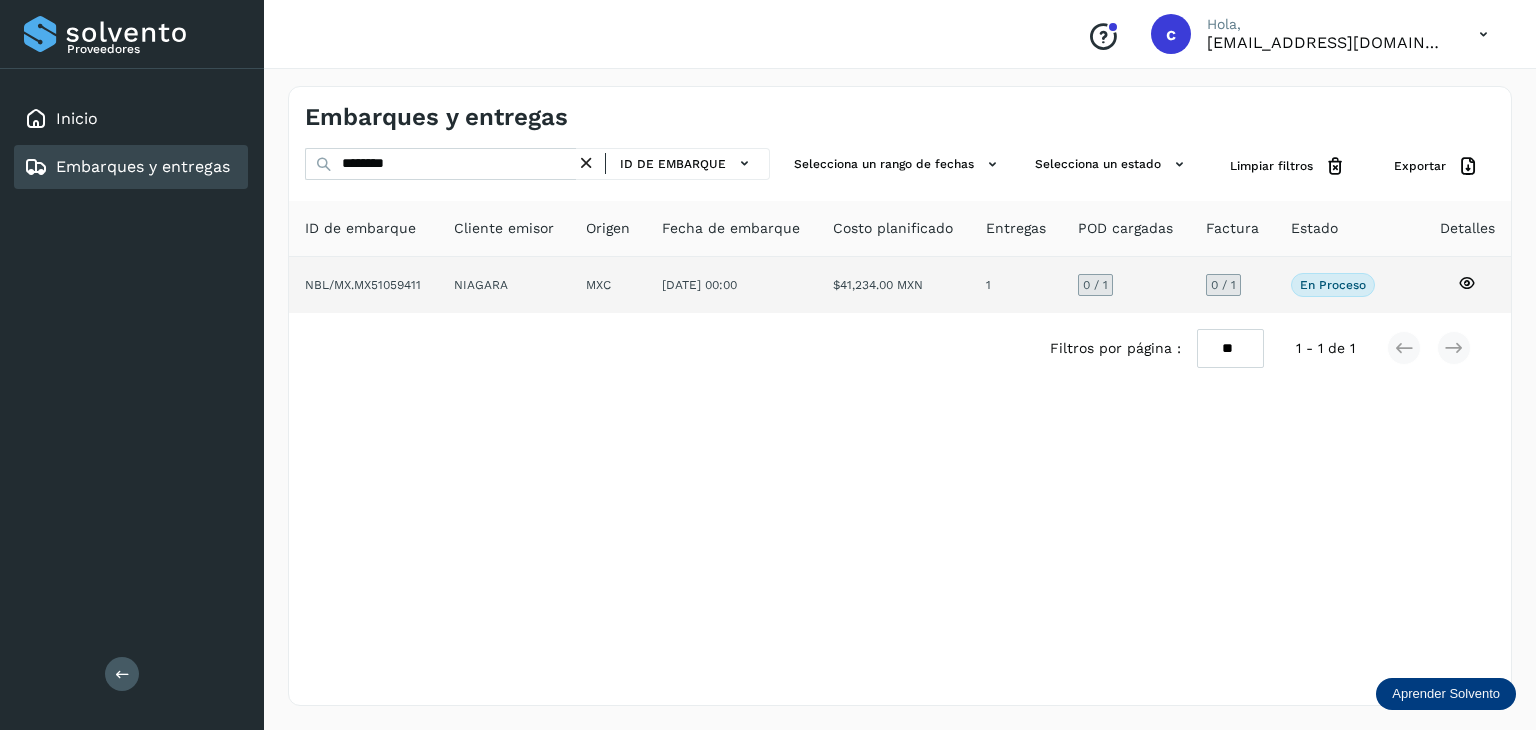 click 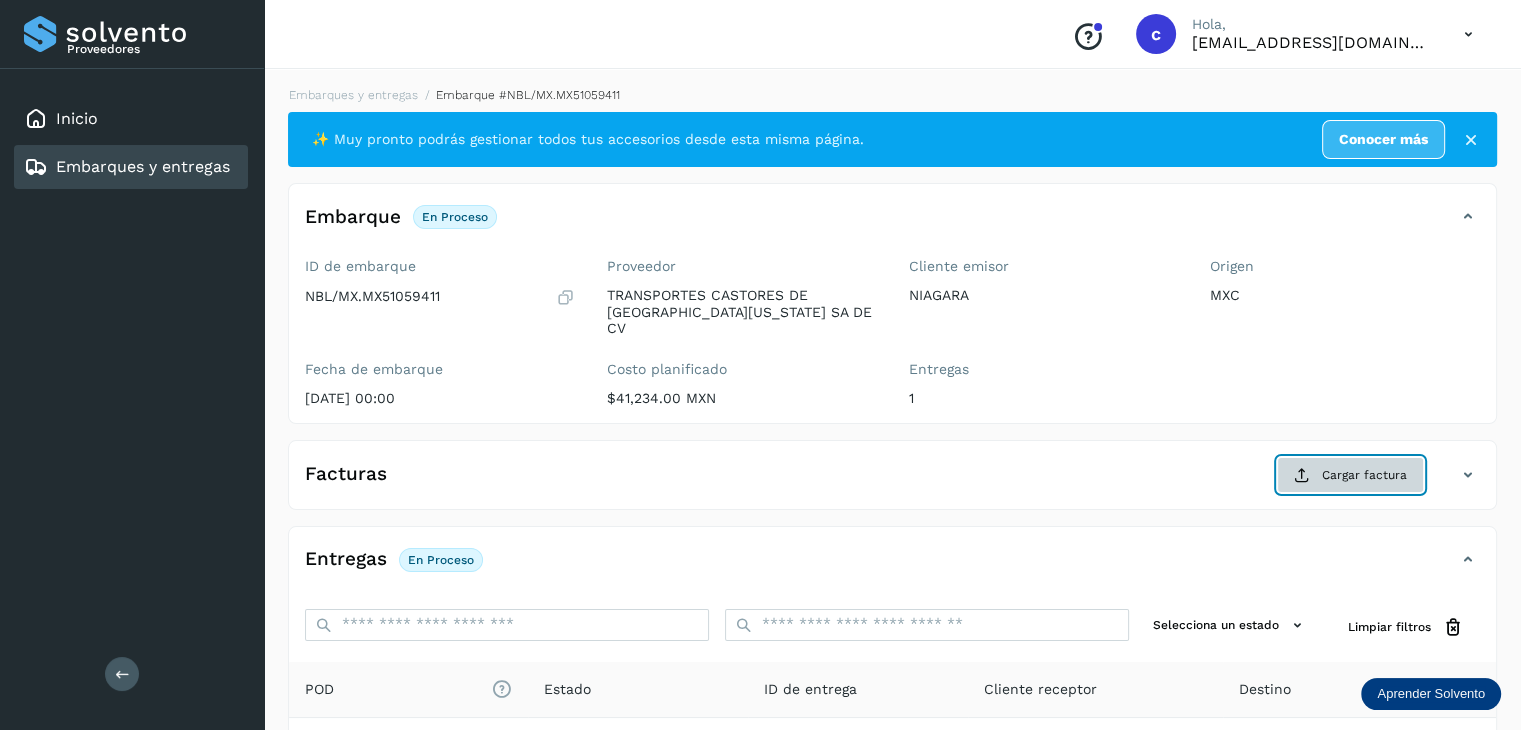click on "Cargar factura" 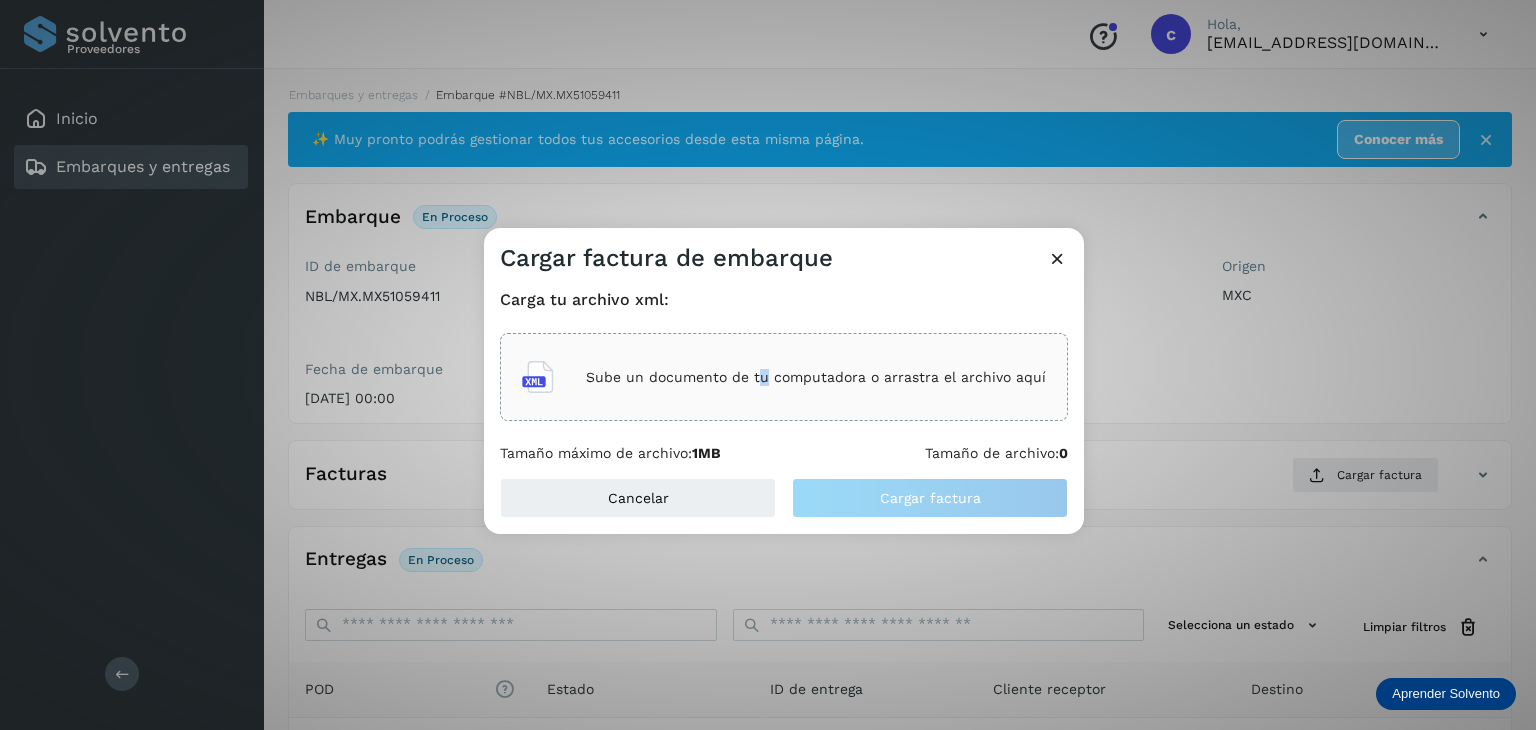 click on "Sube un documento de tu computadora o arrastra el archivo aquí" at bounding box center [816, 377] 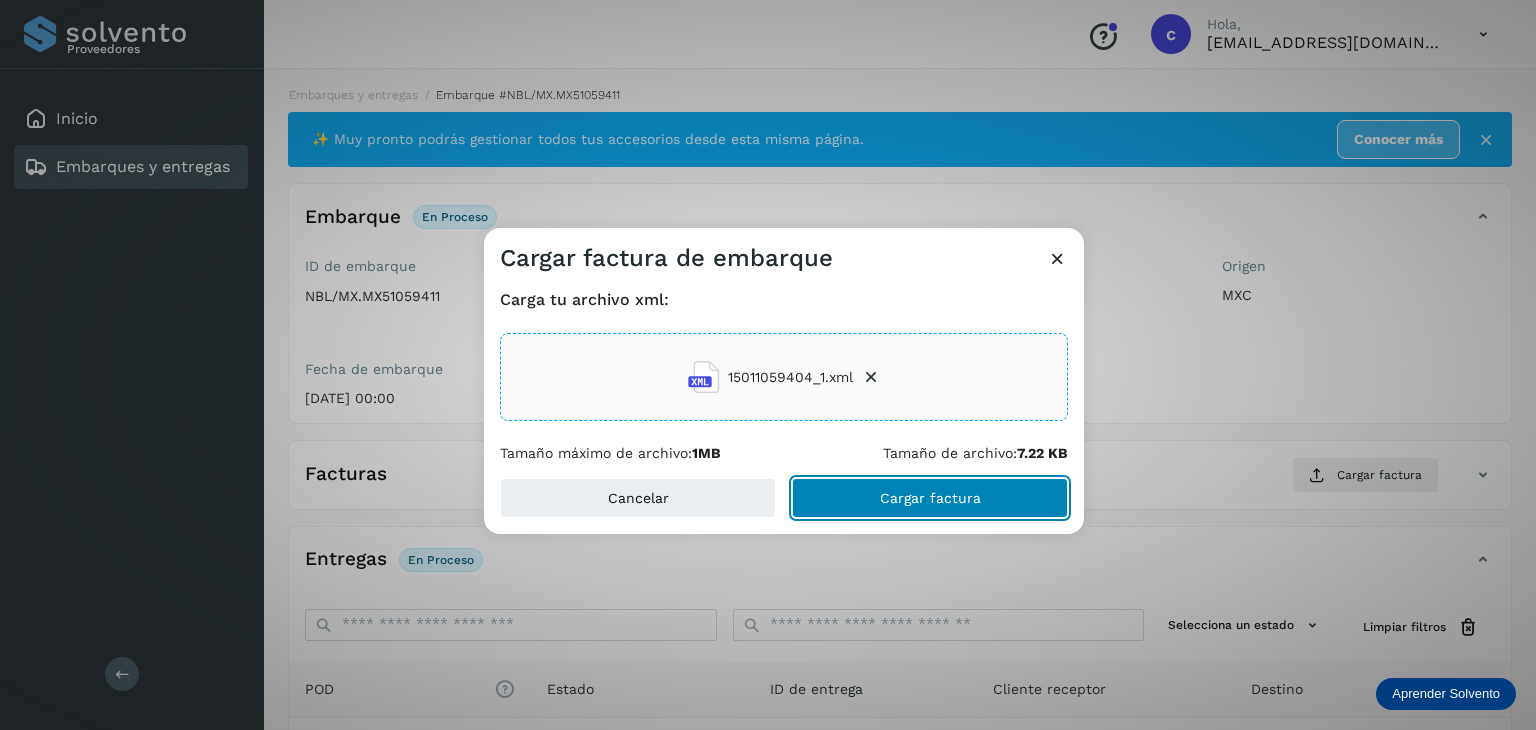 click on "Cargar factura" 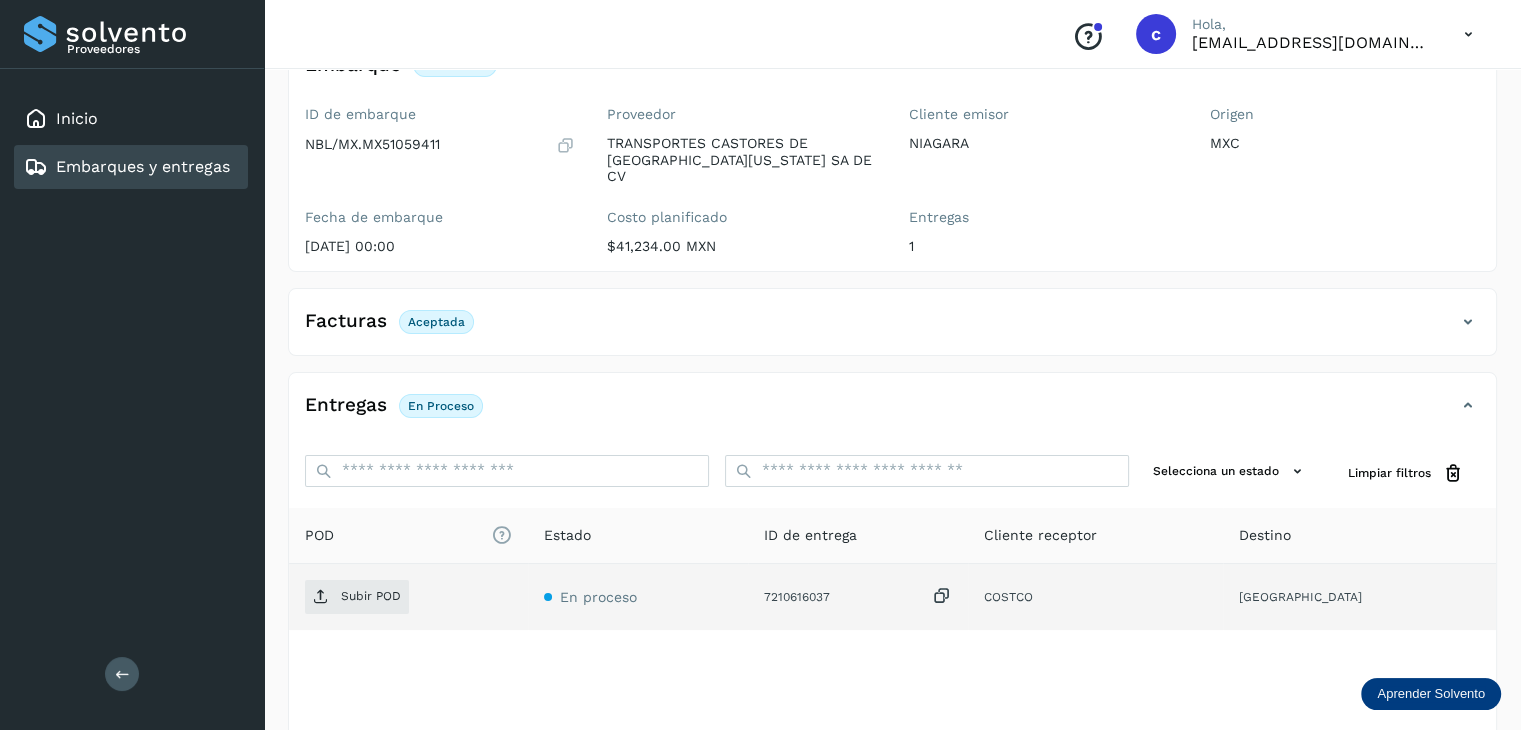 scroll, scrollTop: 200, scrollLeft: 0, axis: vertical 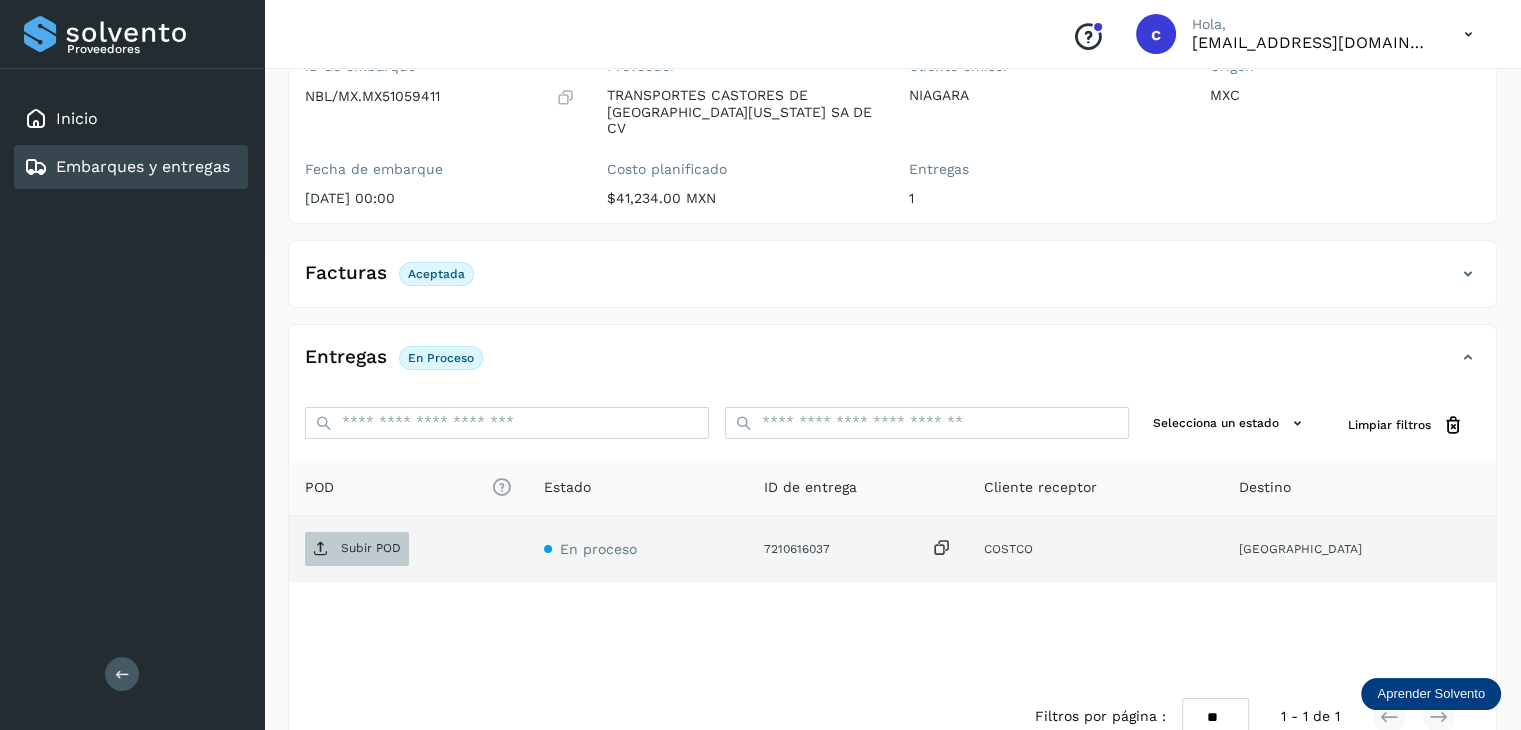 click on "Subir POD" at bounding box center (357, 549) 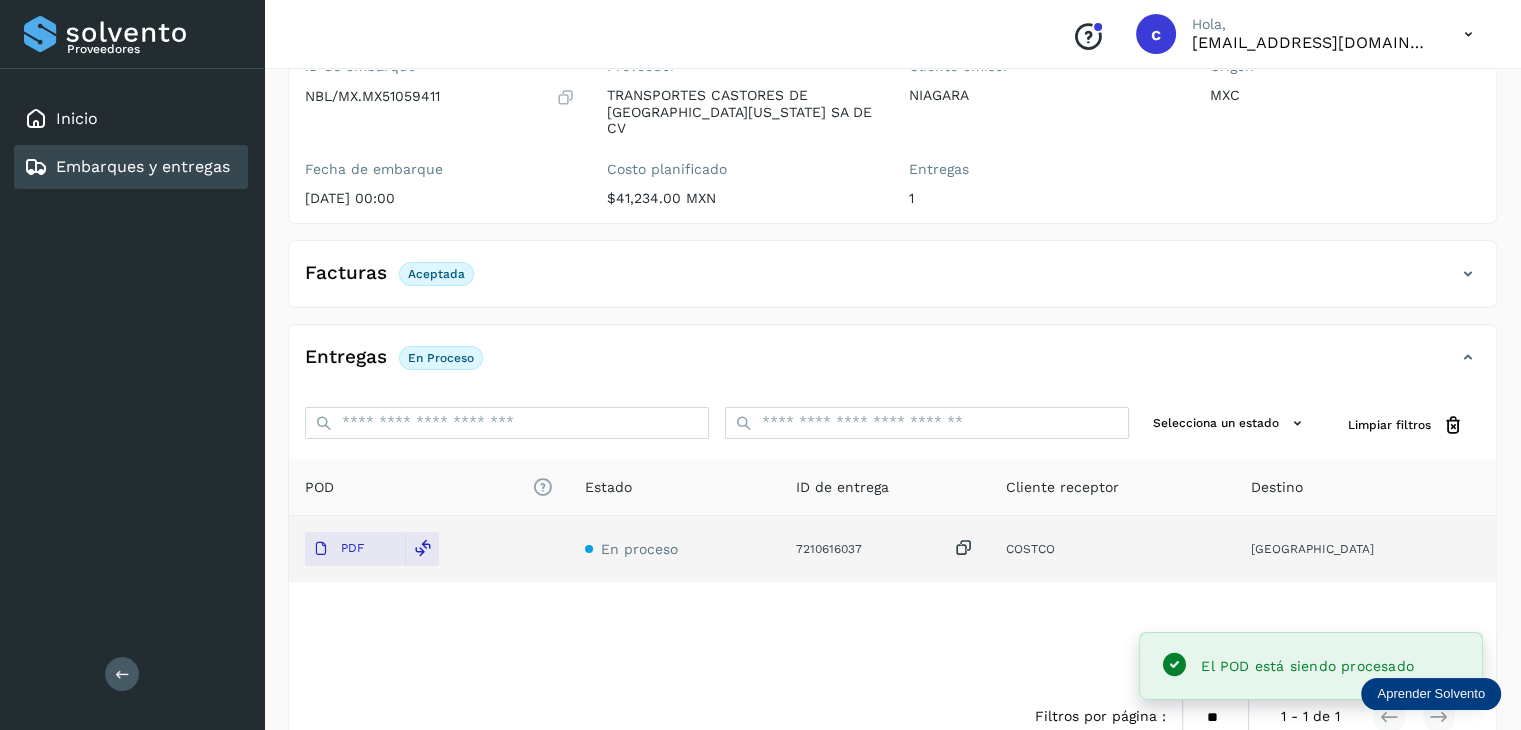 click on "Embarques y entregas" at bounding box center [127, 167] 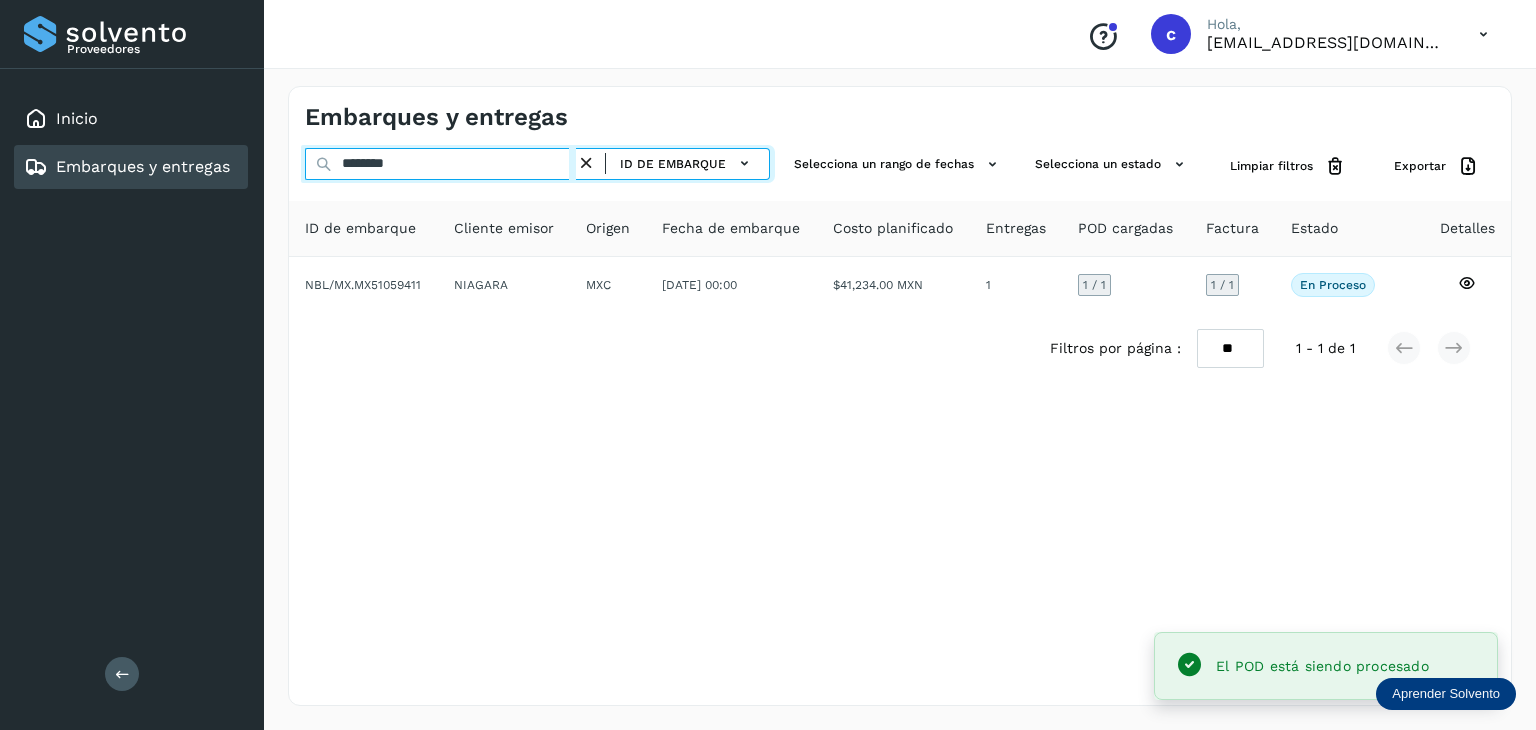 drag, startPoint x: 421, startPoint y: 158, endPoint x: 245, endPoint y: 171, distance: 176.47946 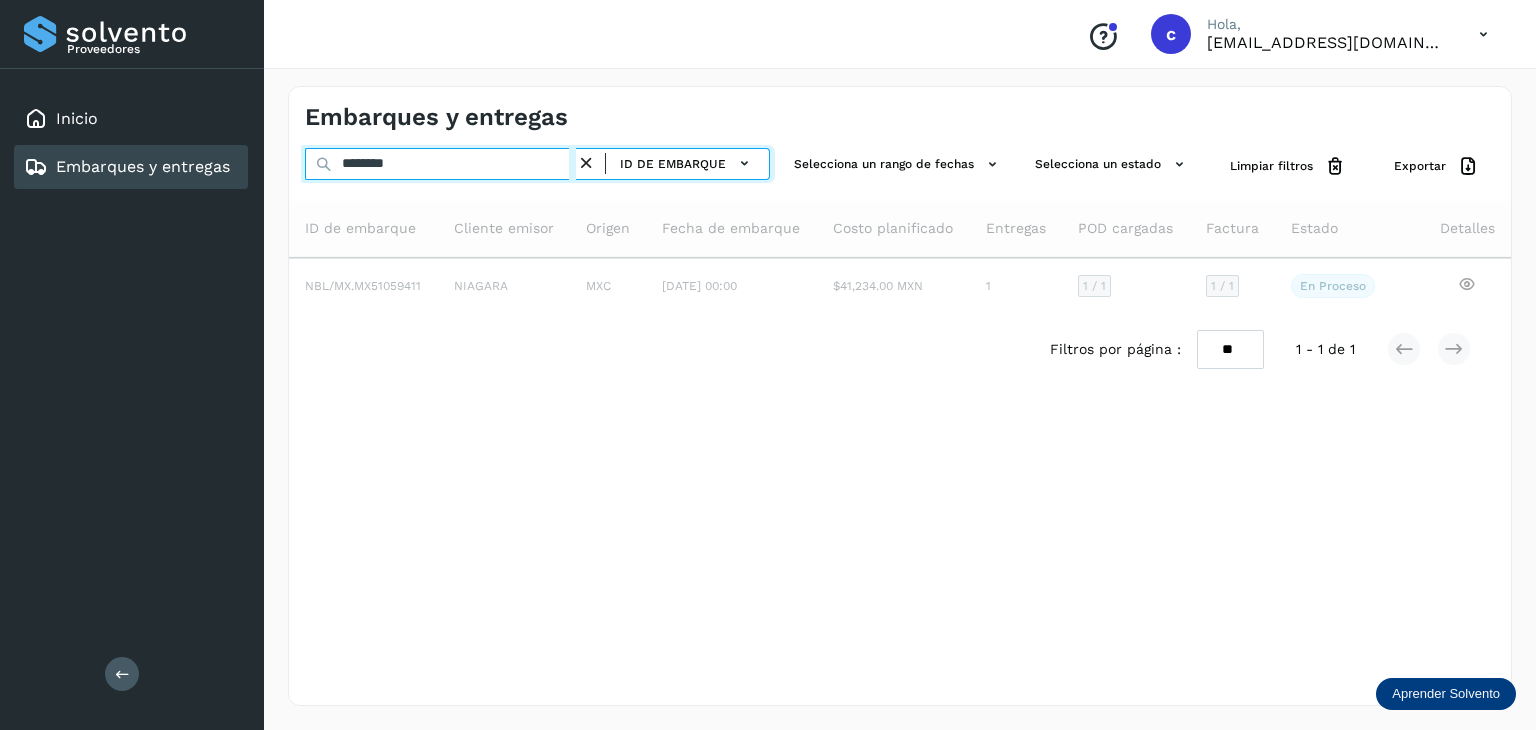 type on "********" 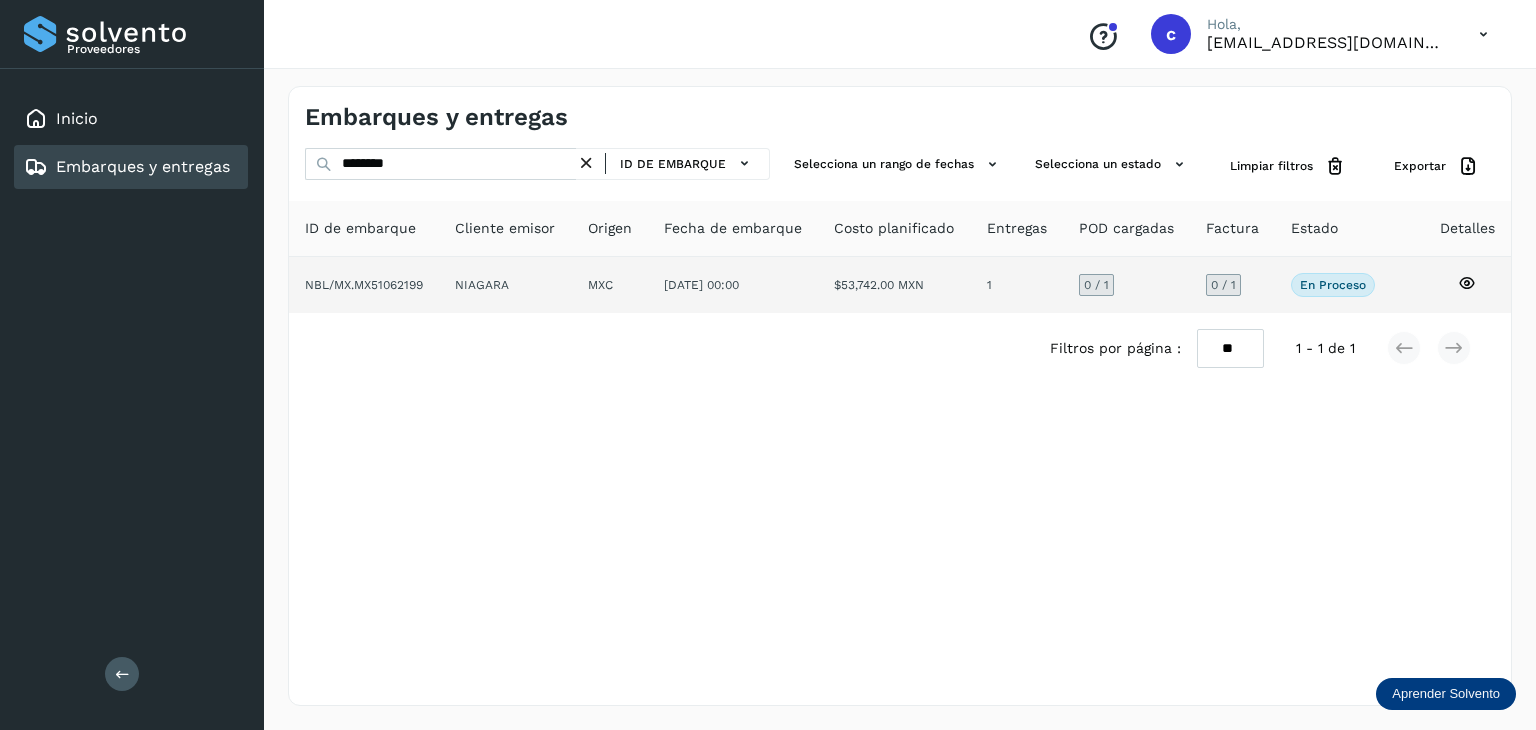 click 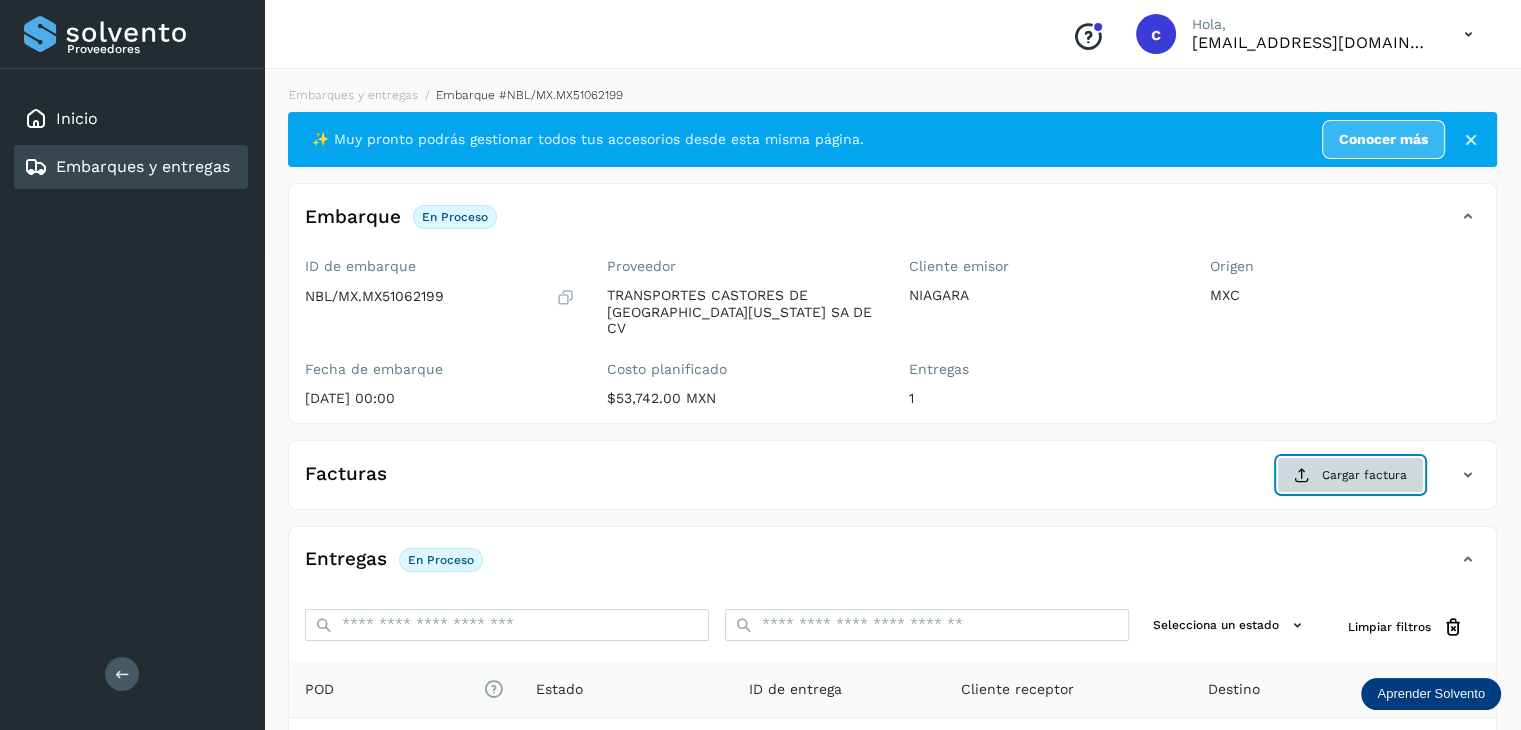 click on "Cargar factura" 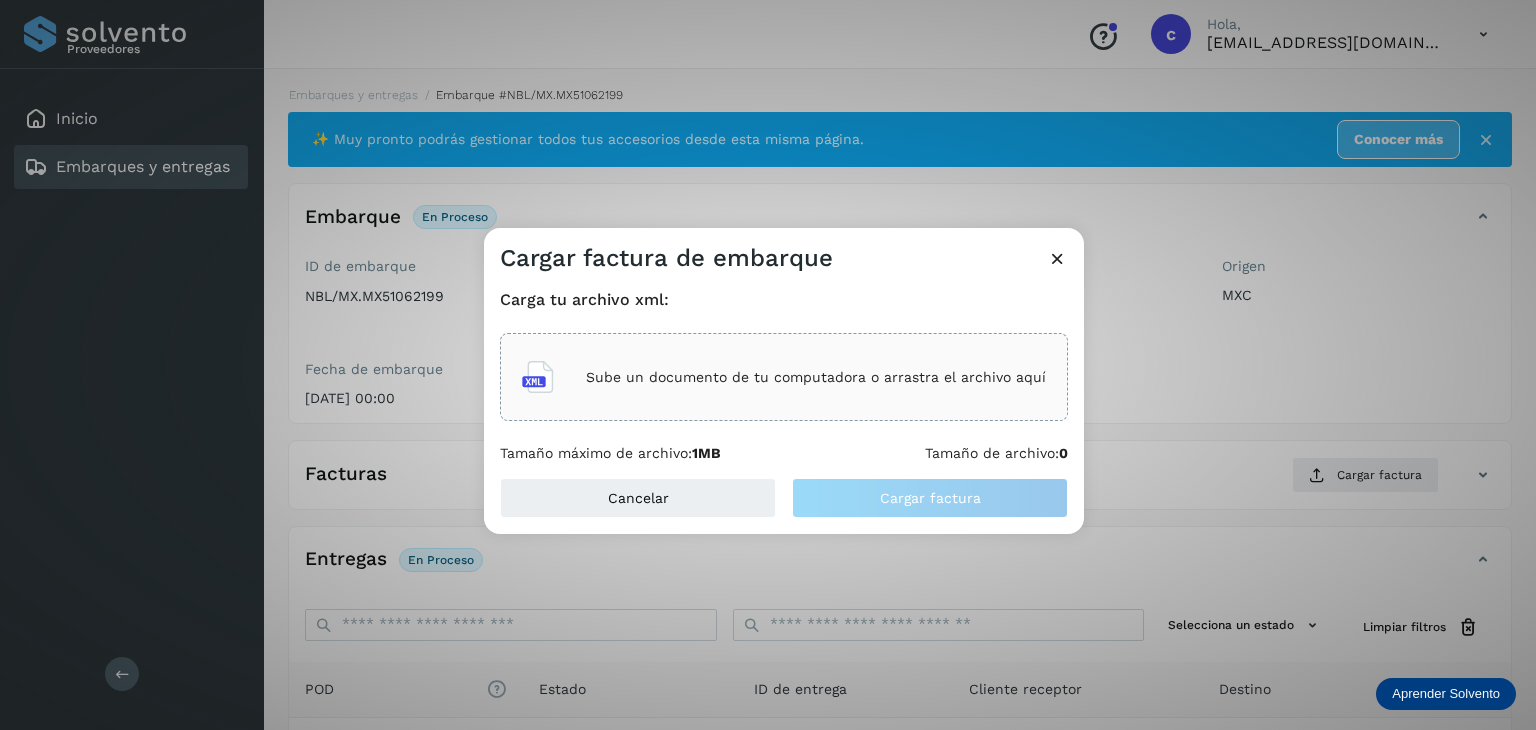 click on "Sube un documento de tu computadora o arrastra el archivo aquí" at bounding box center [816, 377] 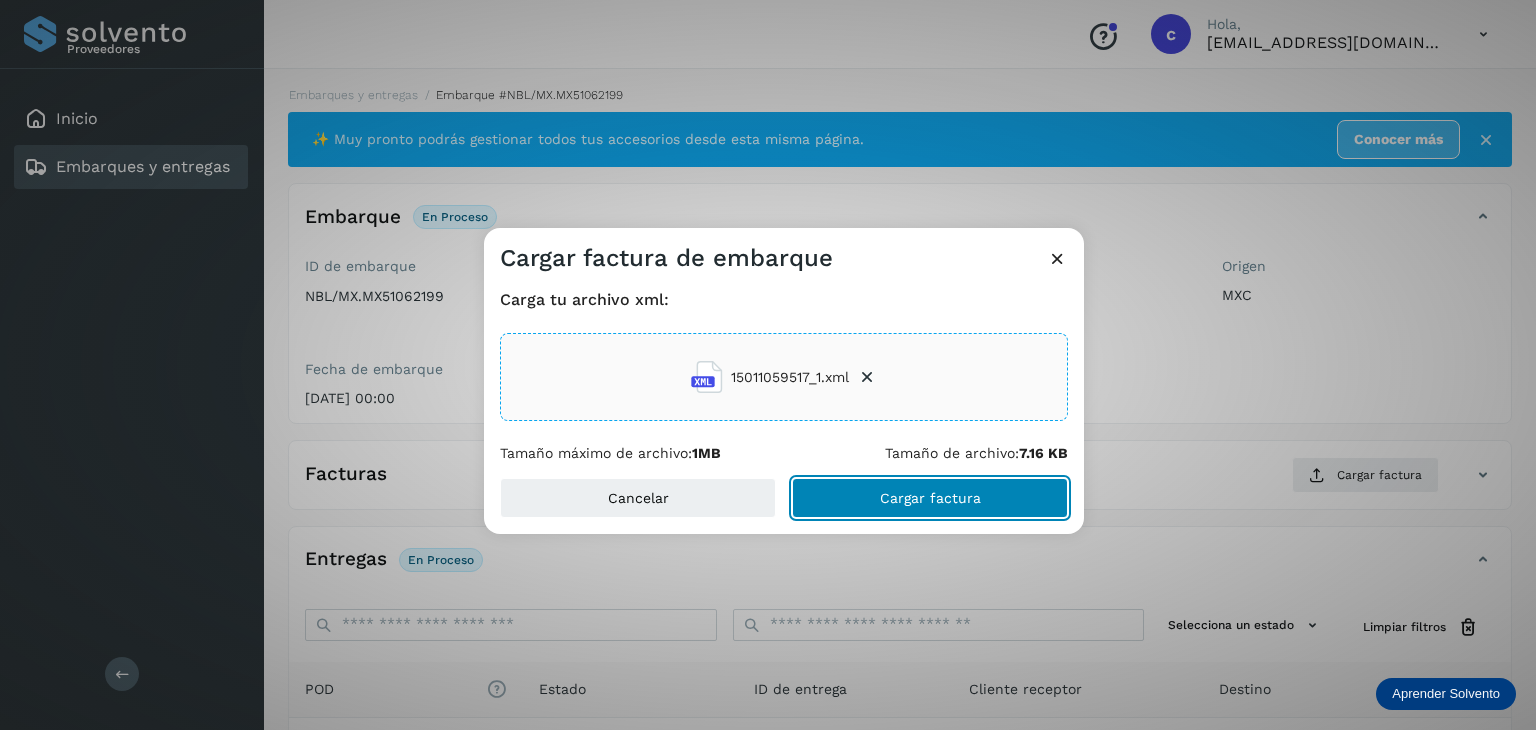click on "Cargar factura" 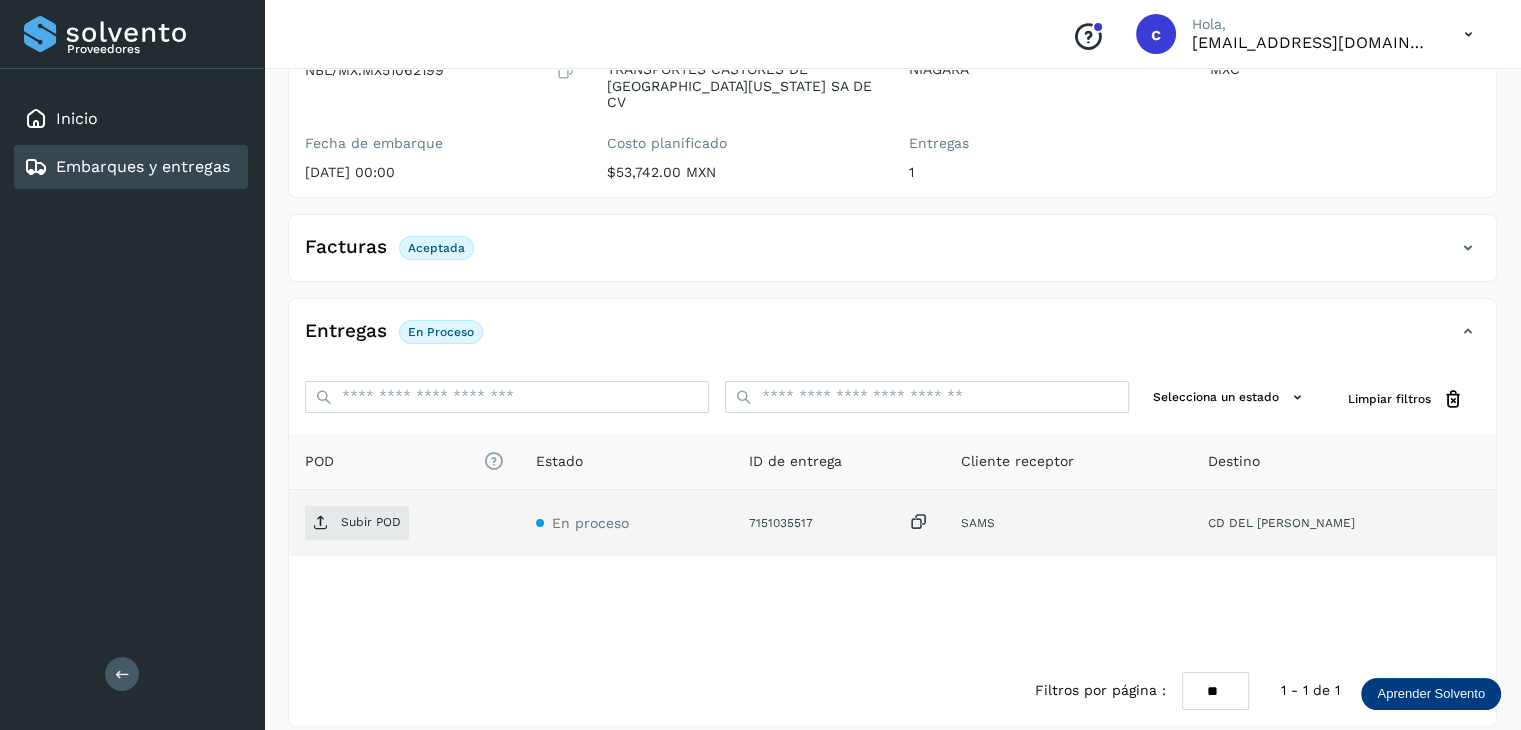 scroll, scrollTop: 229, scrollLeft: 0, axis: vertical 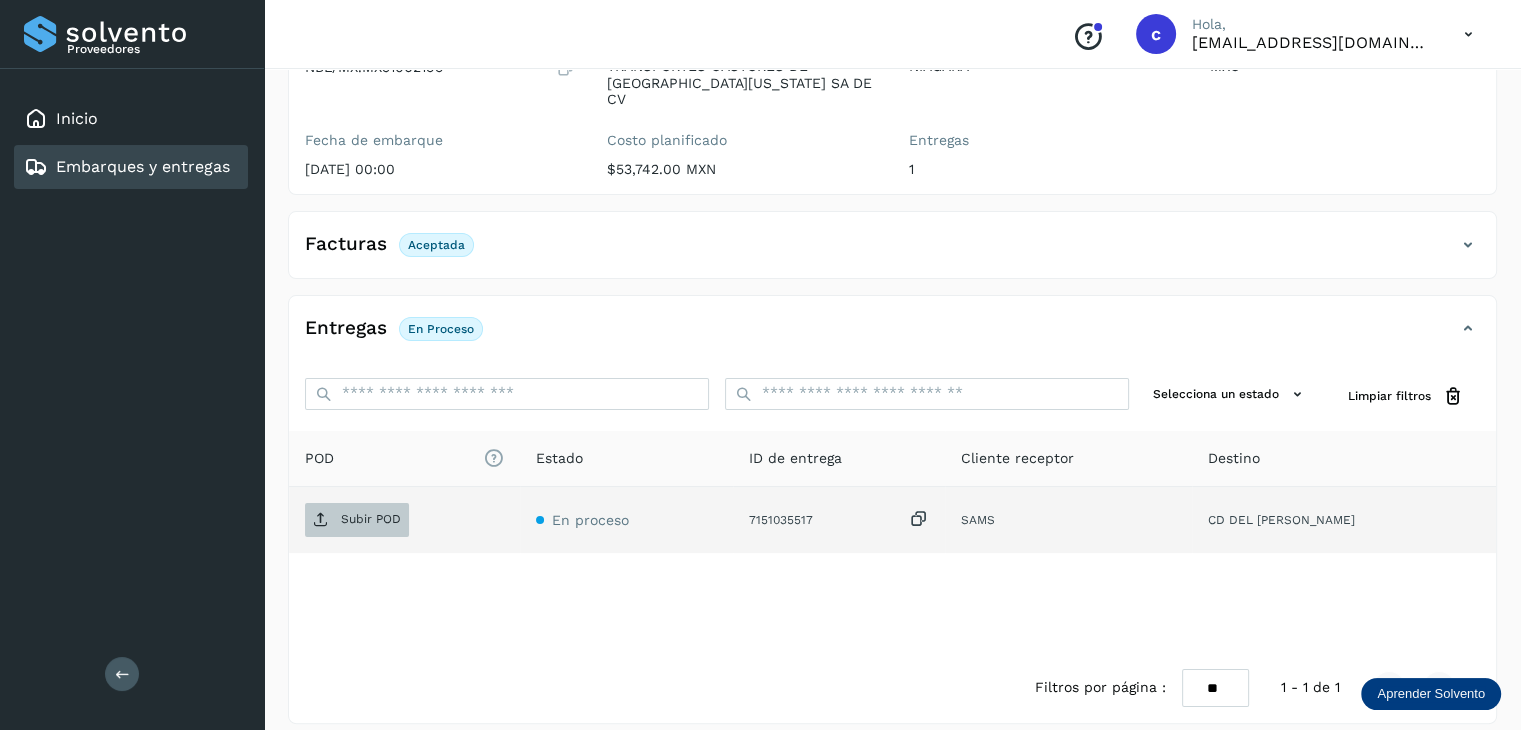 click on "Subir POD" at bounding box center [371, 519] 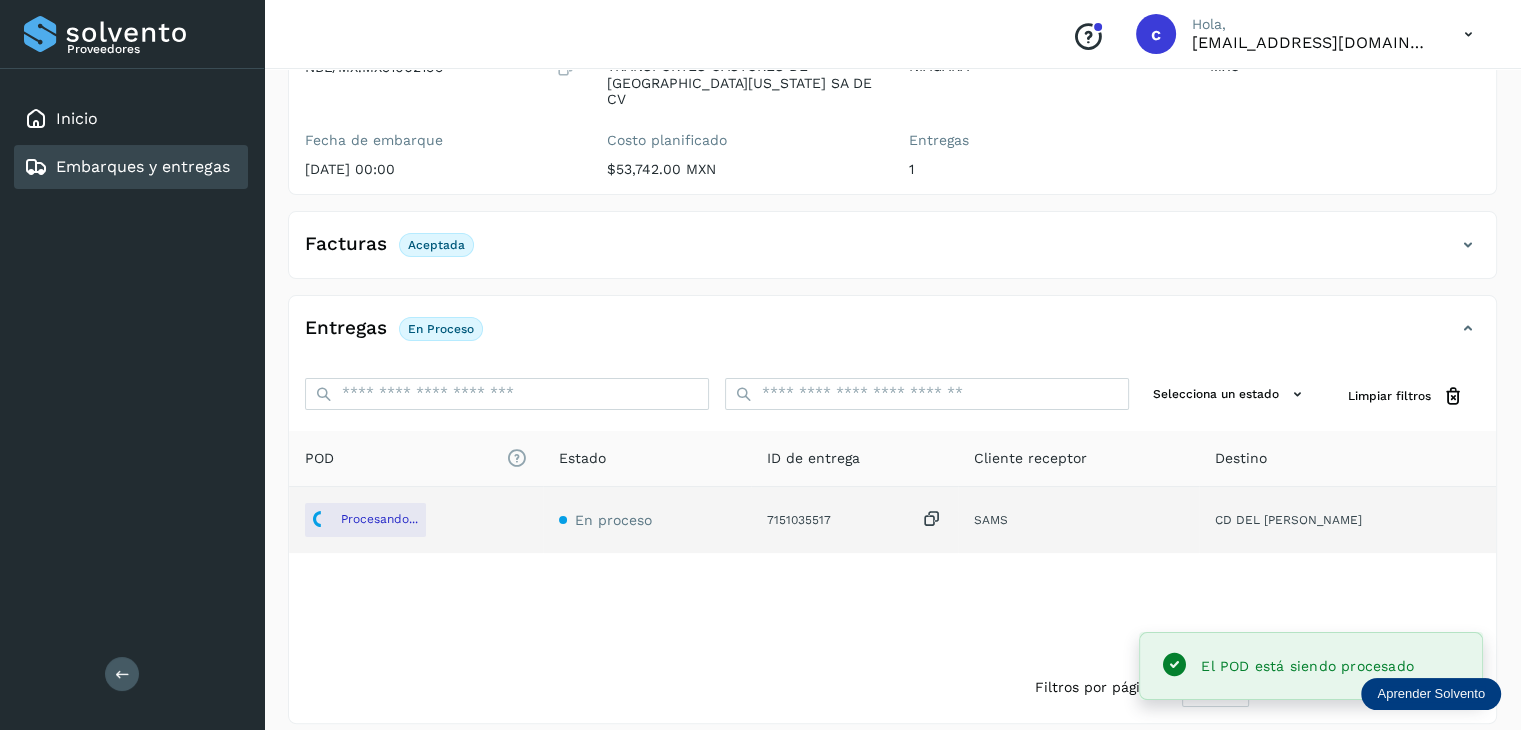 click on "Embarques y entregas" at bounding box center (143, 166) 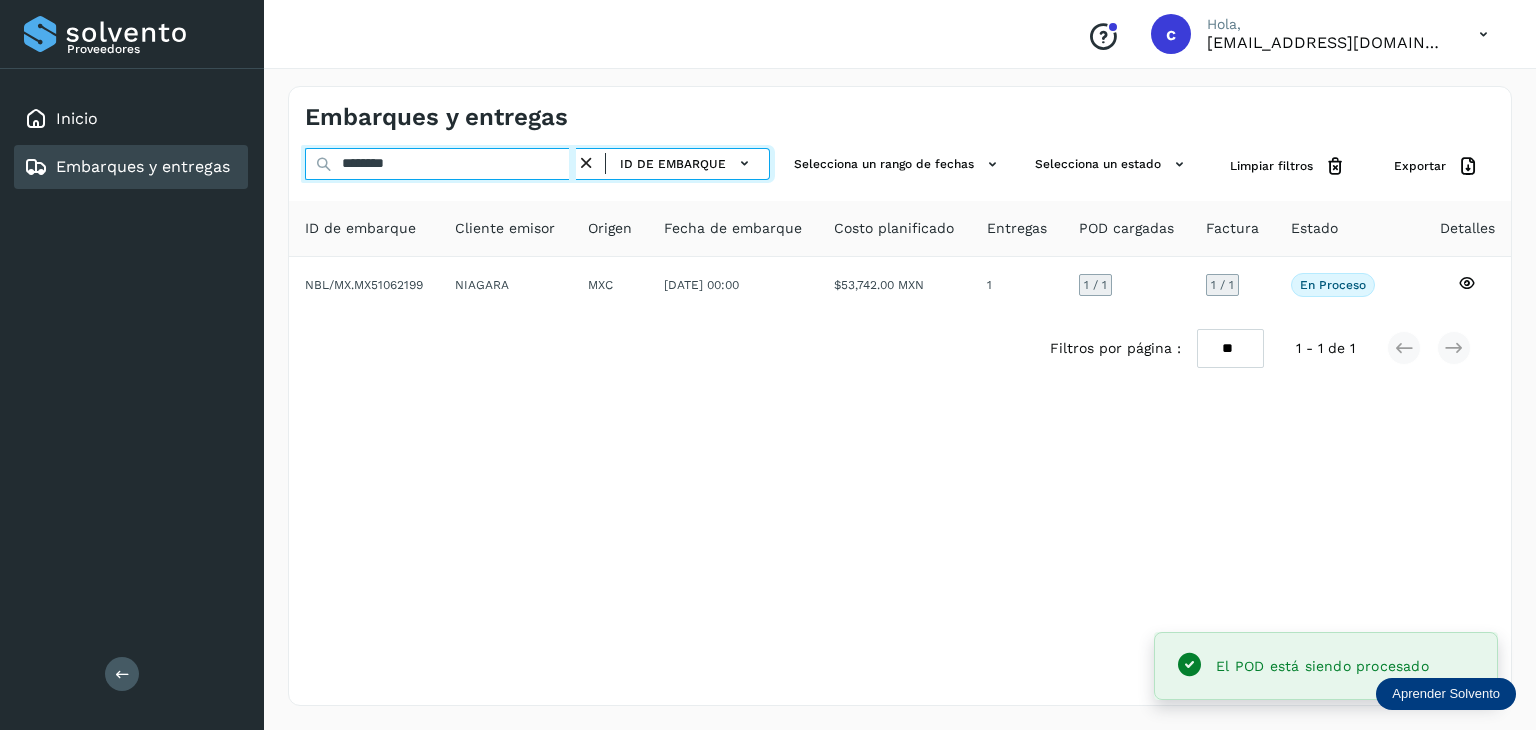 drag, startPoint x: 474, startPoint y: 164, endPoint x: 414, endPoint y: 172, distance: 60.530983 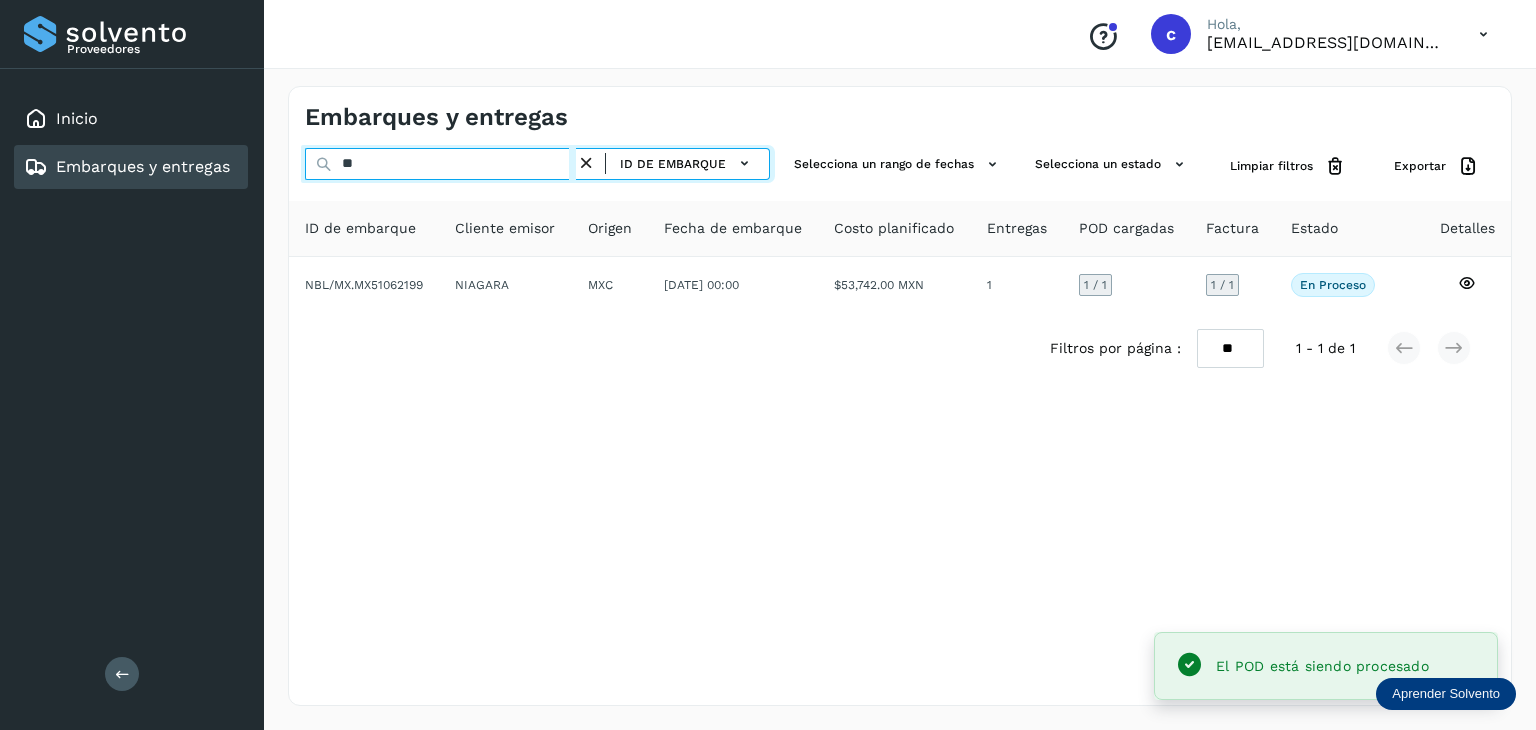 type on "*" 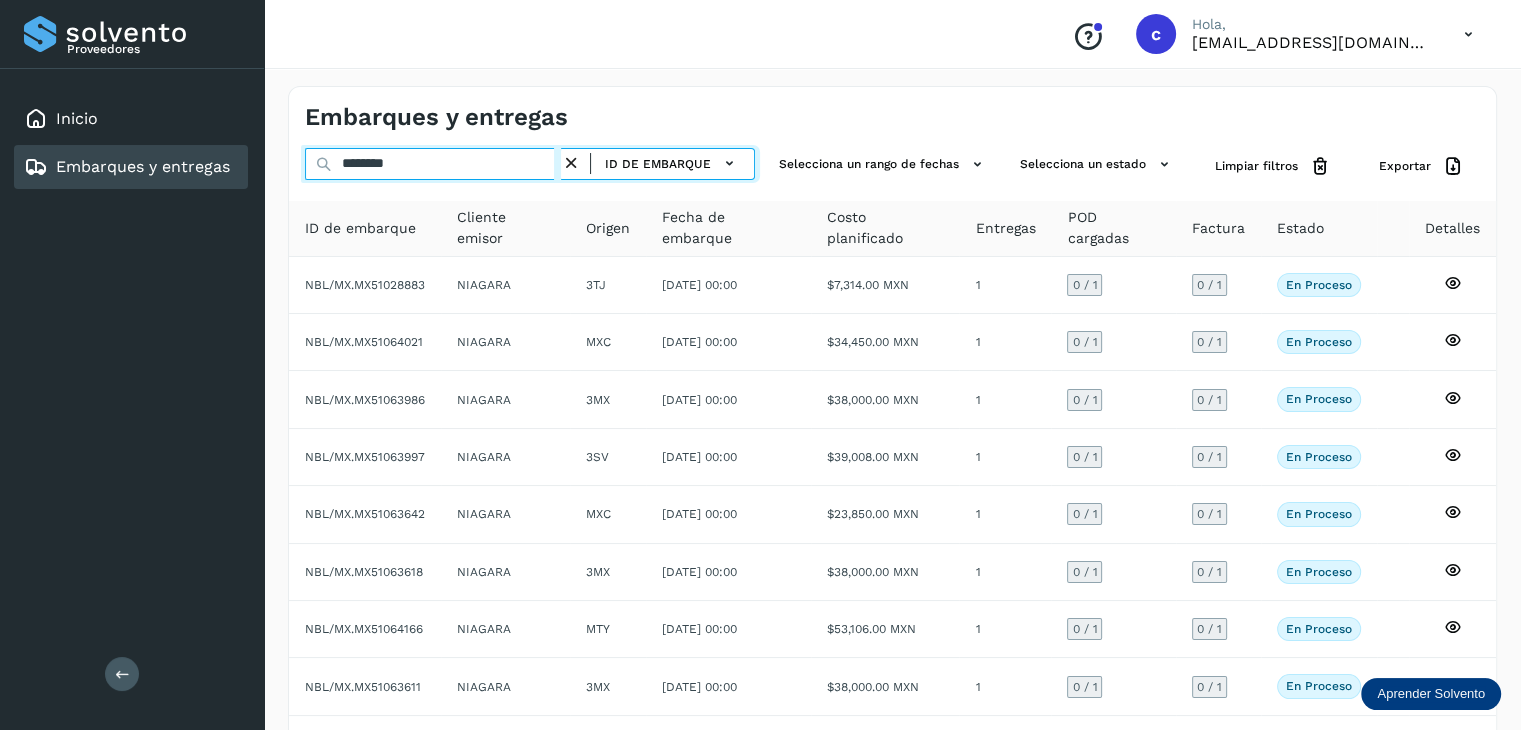 type on "********" 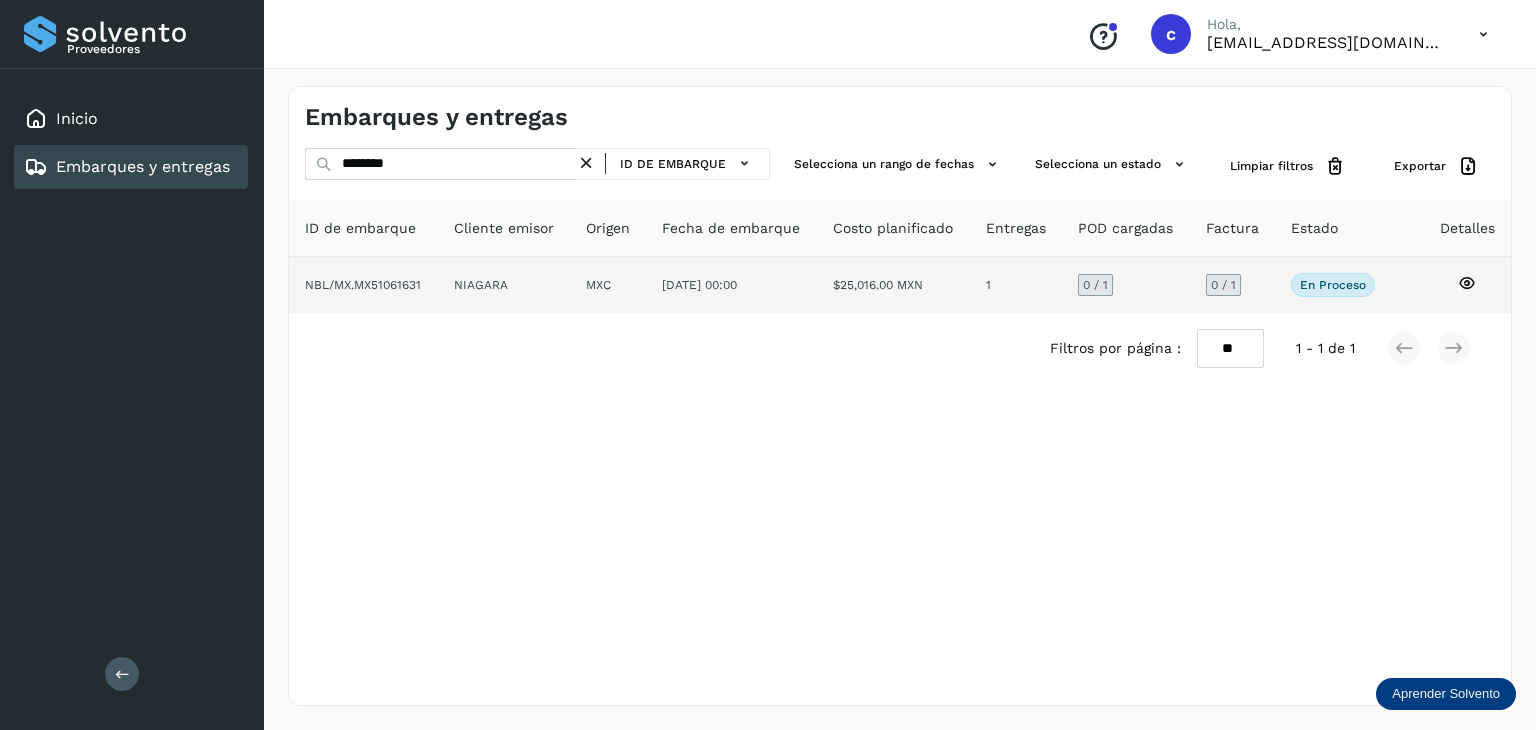 click 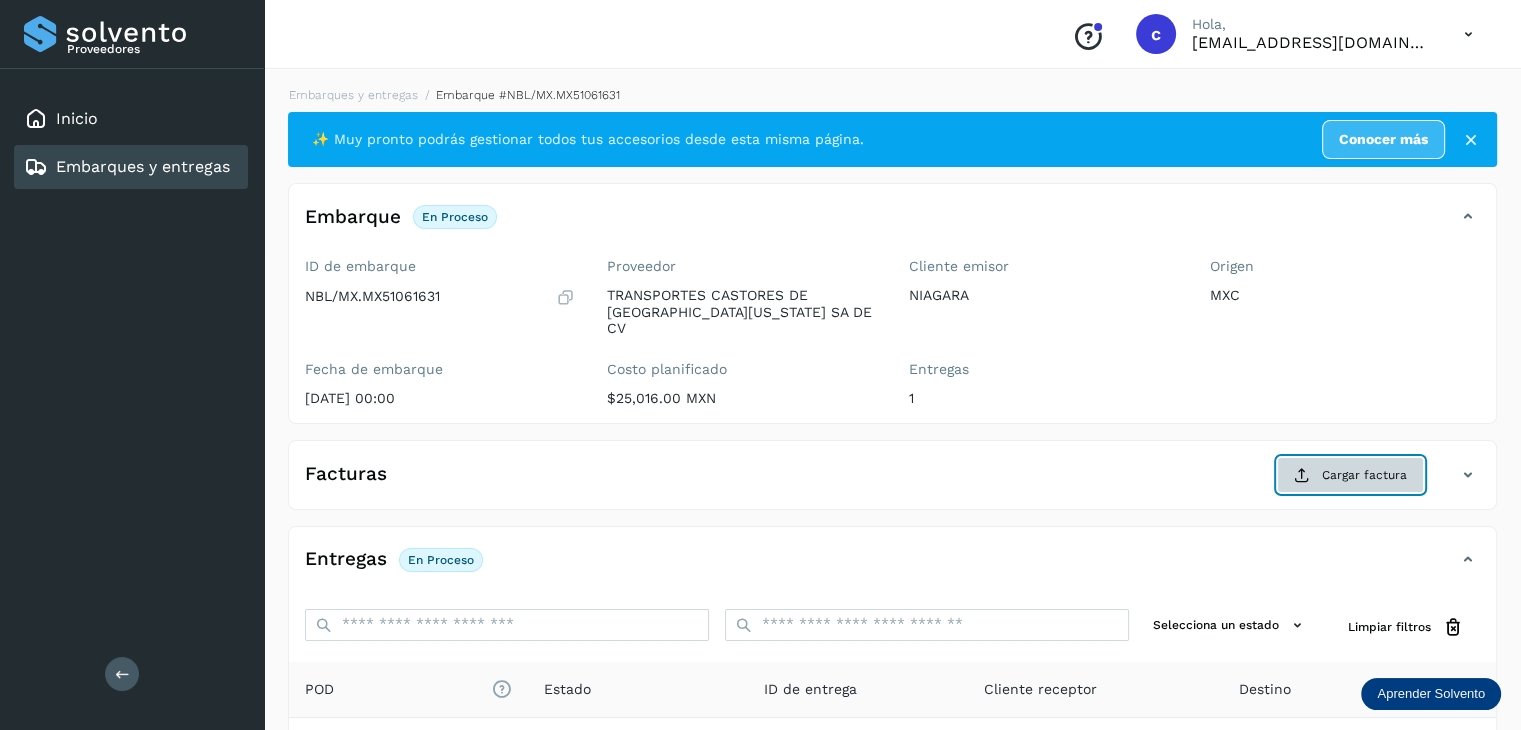 click on "Cargar factura" 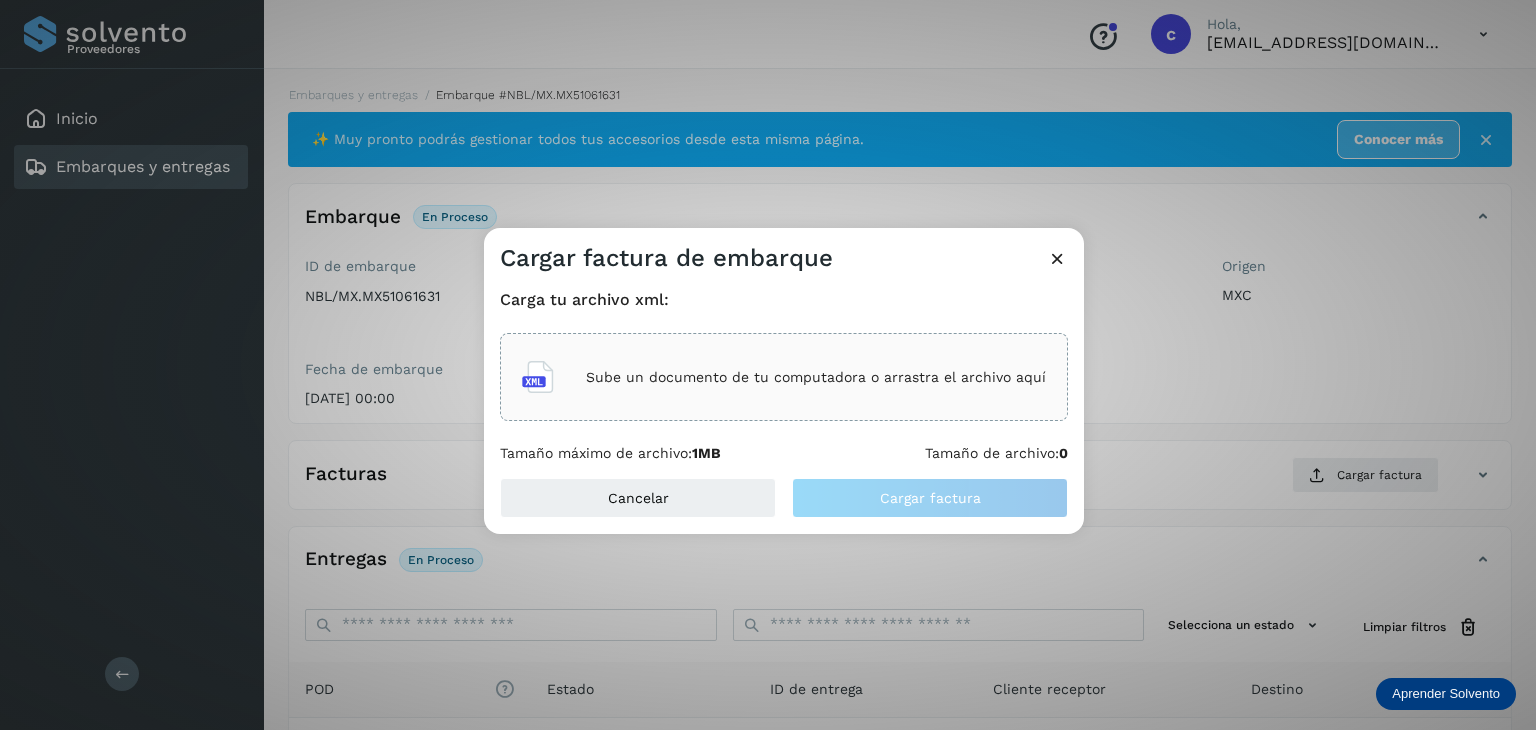 click on "Sube un documento de tu computadora o arrastra el archivo aquí" 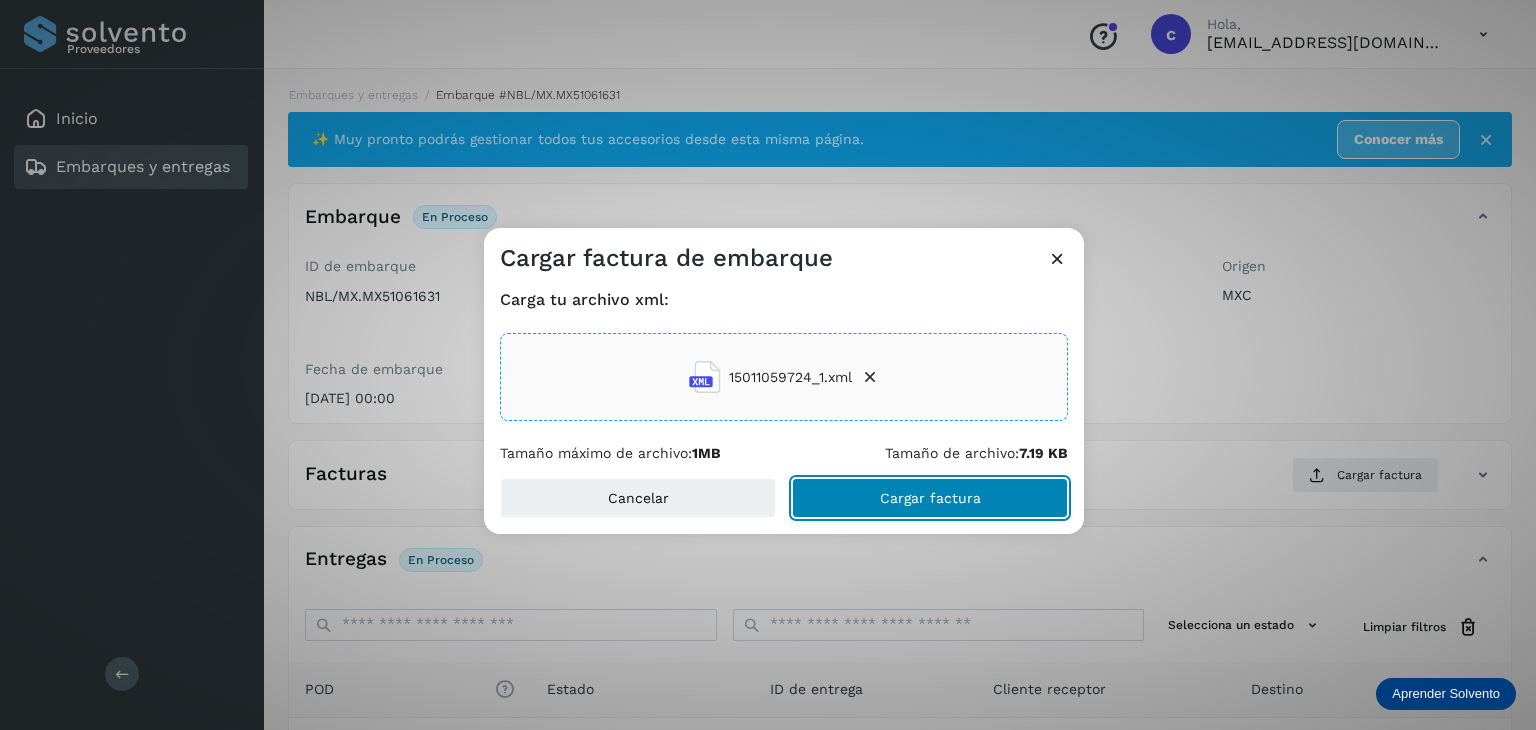 click on "Cargar factura" 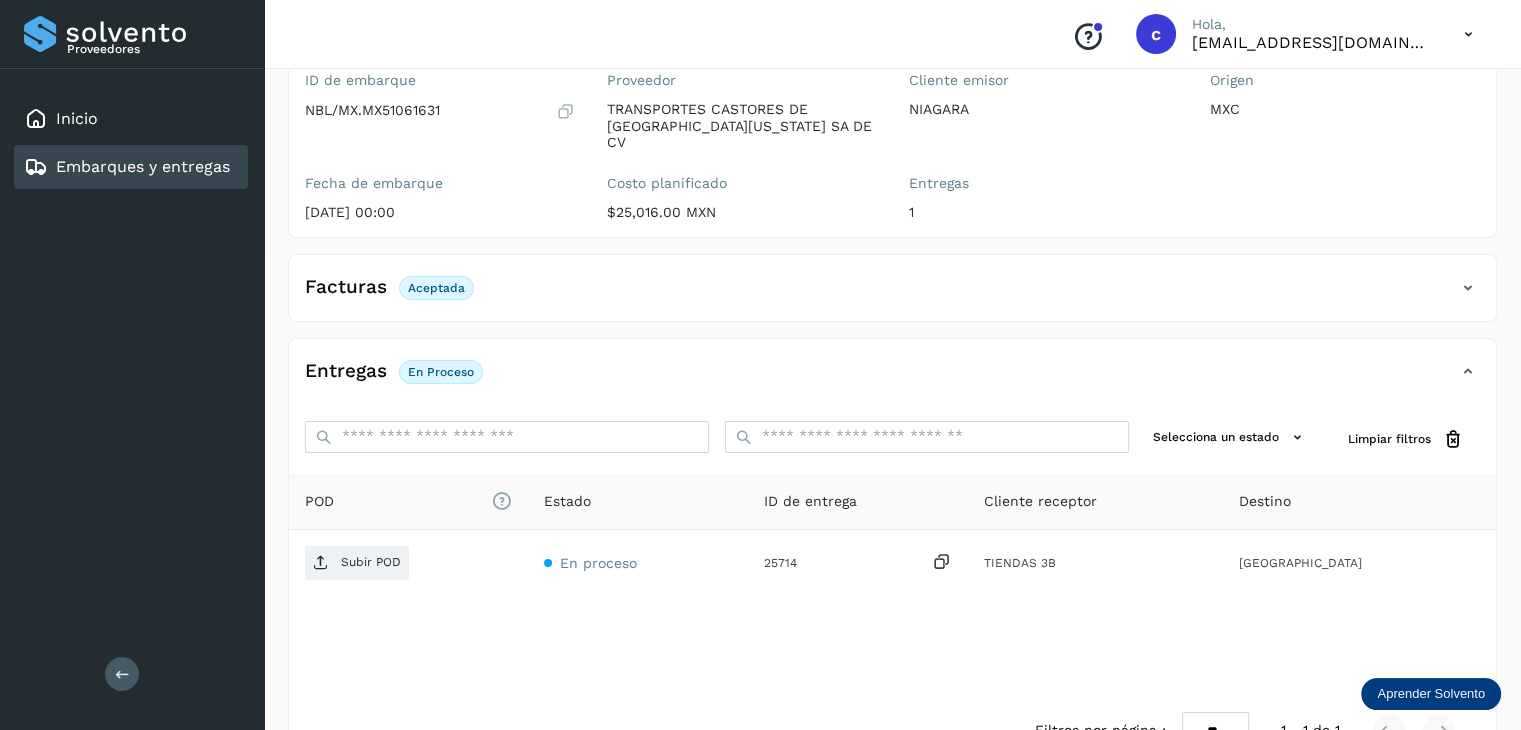 scroll, scrollTop: 229, scrollLeft: 0, axis: vertical 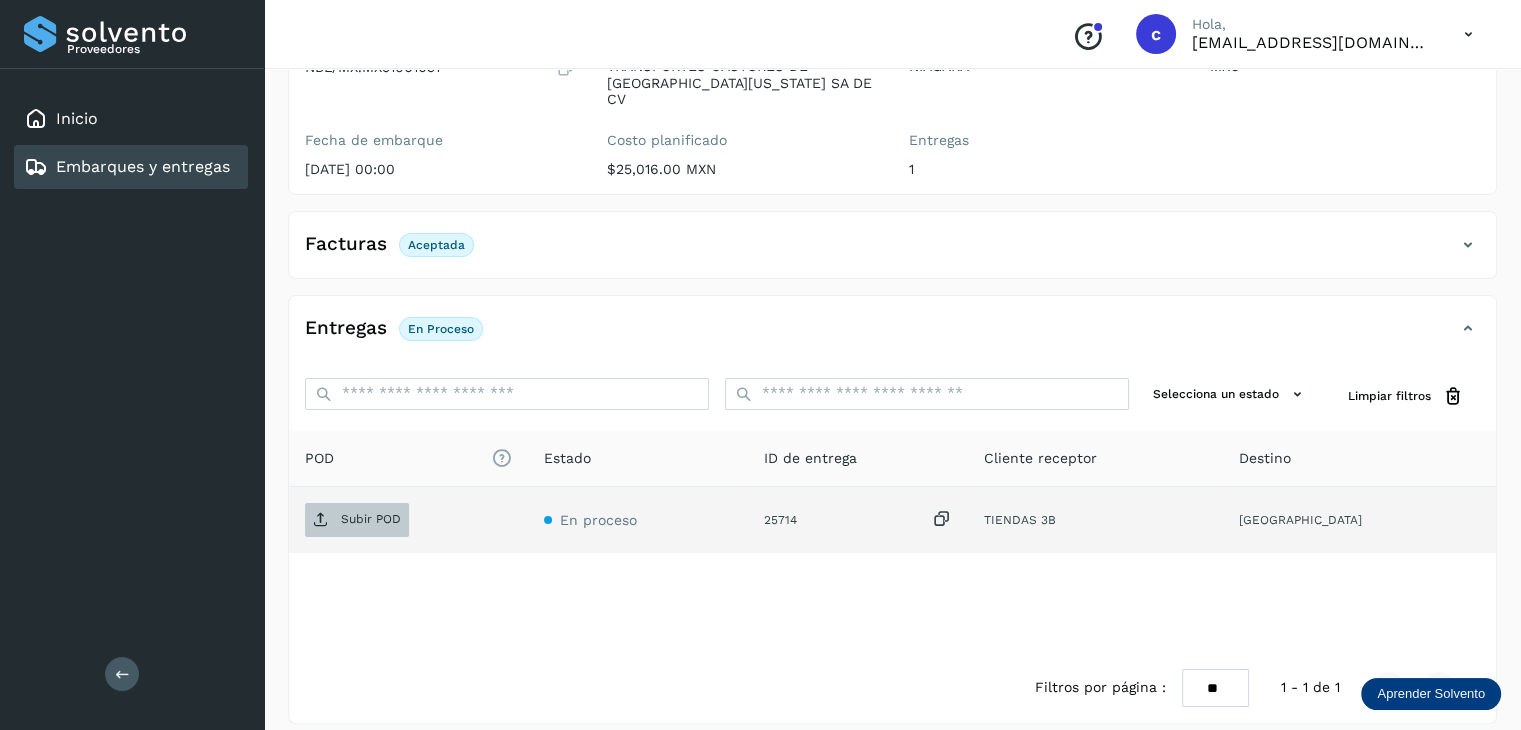 click on "Subir POD" at bounding box center [357, 520] 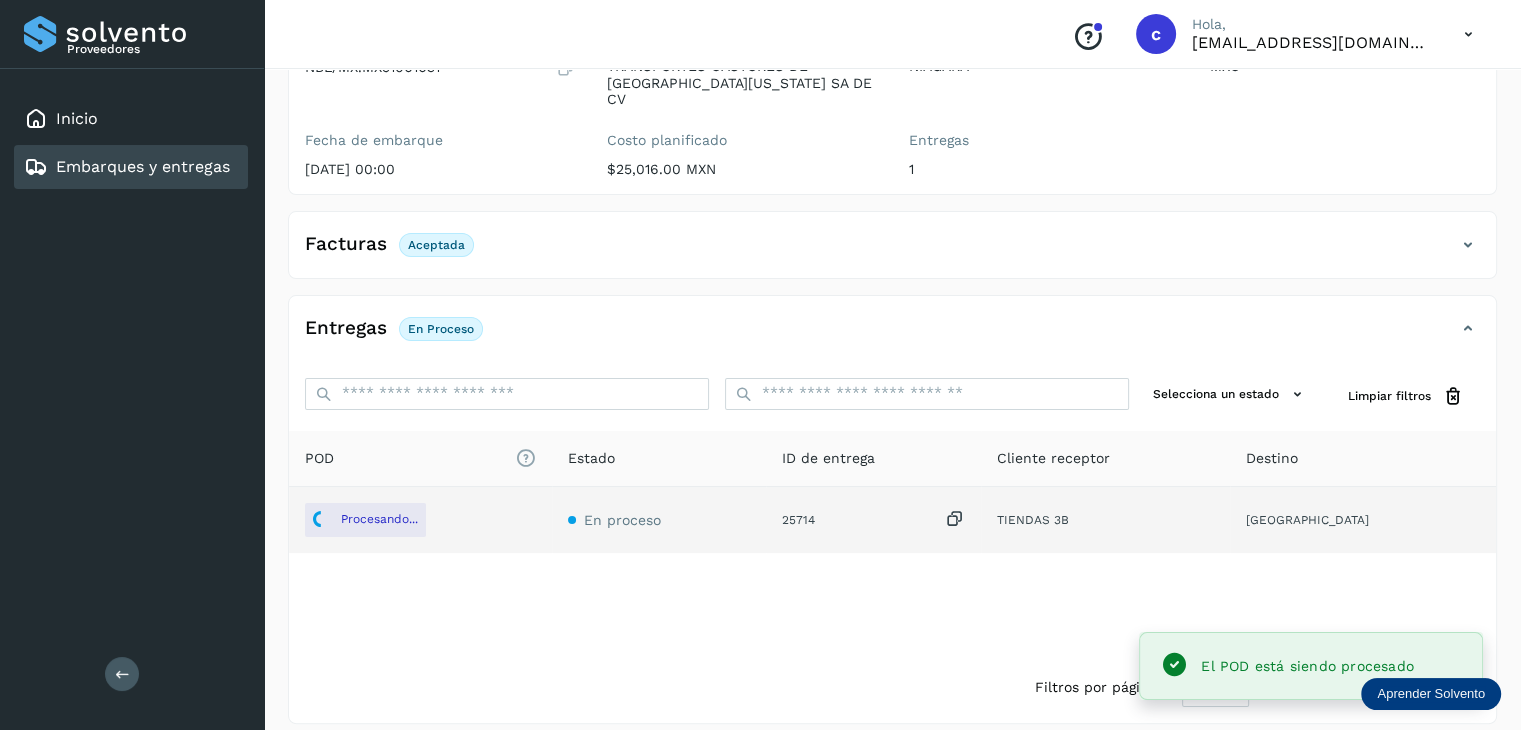 click on "Embarques y entregas" at bounding box center (143, 166) 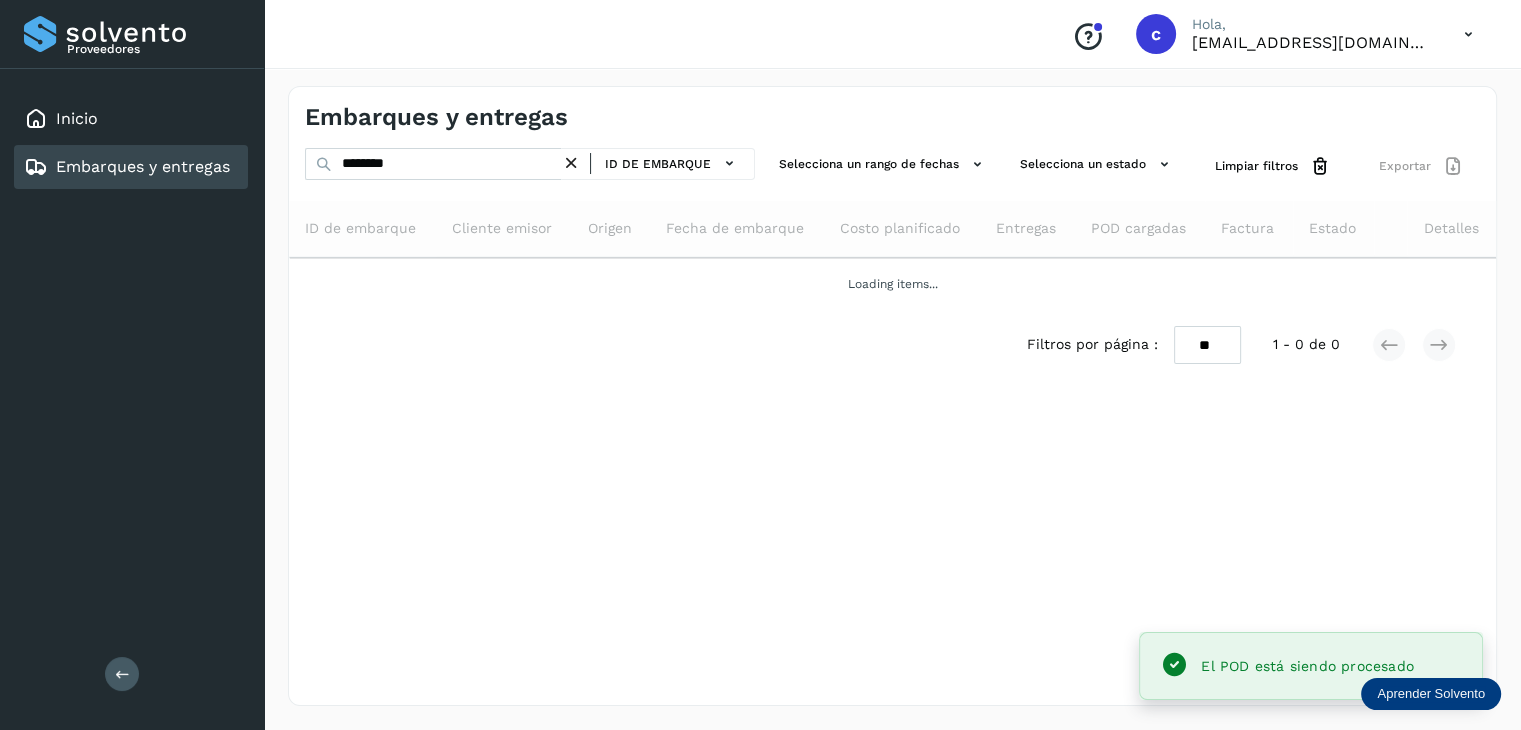 scroll, scrollTop: 0, scrollLeft: 0, axis: both 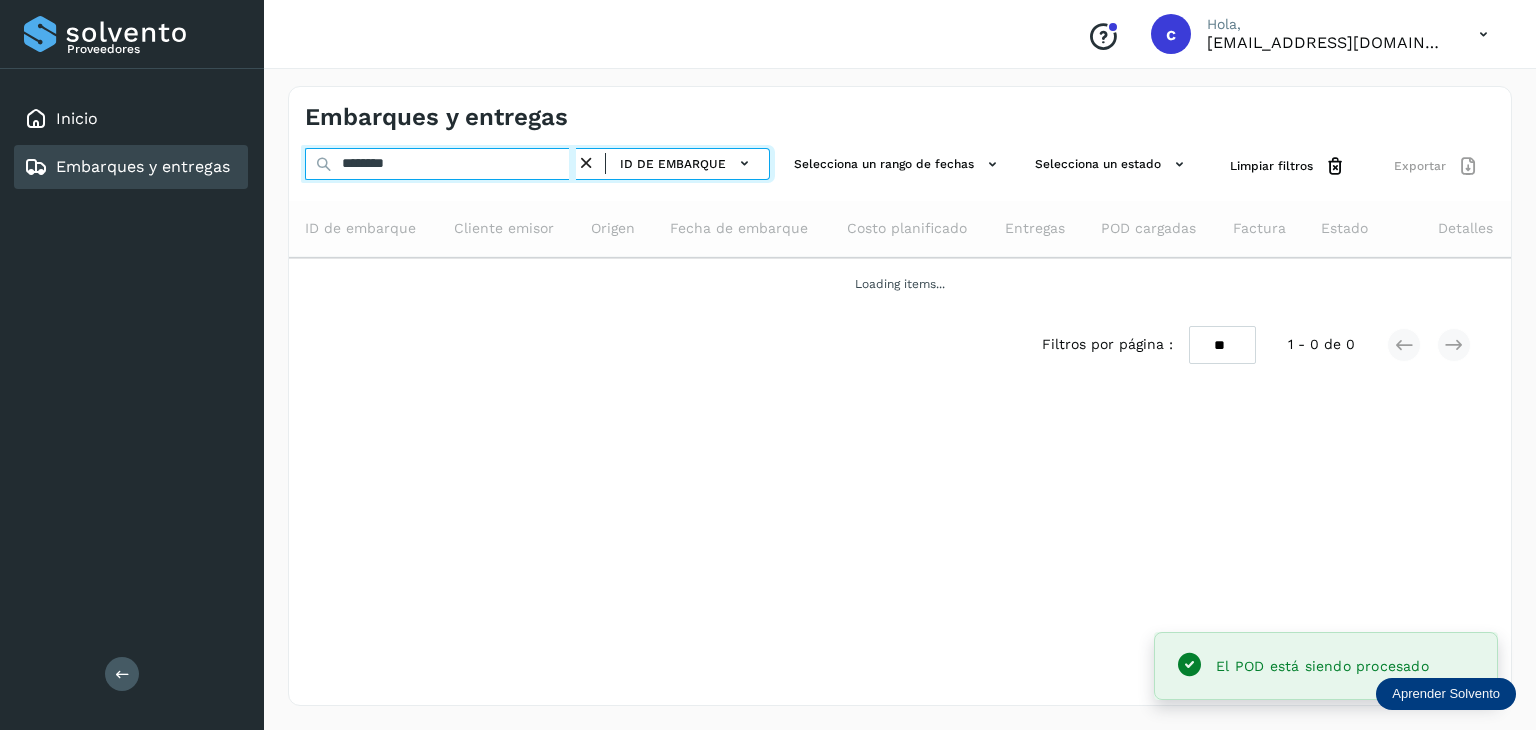 click on "********" at bounding box center (440, 164) 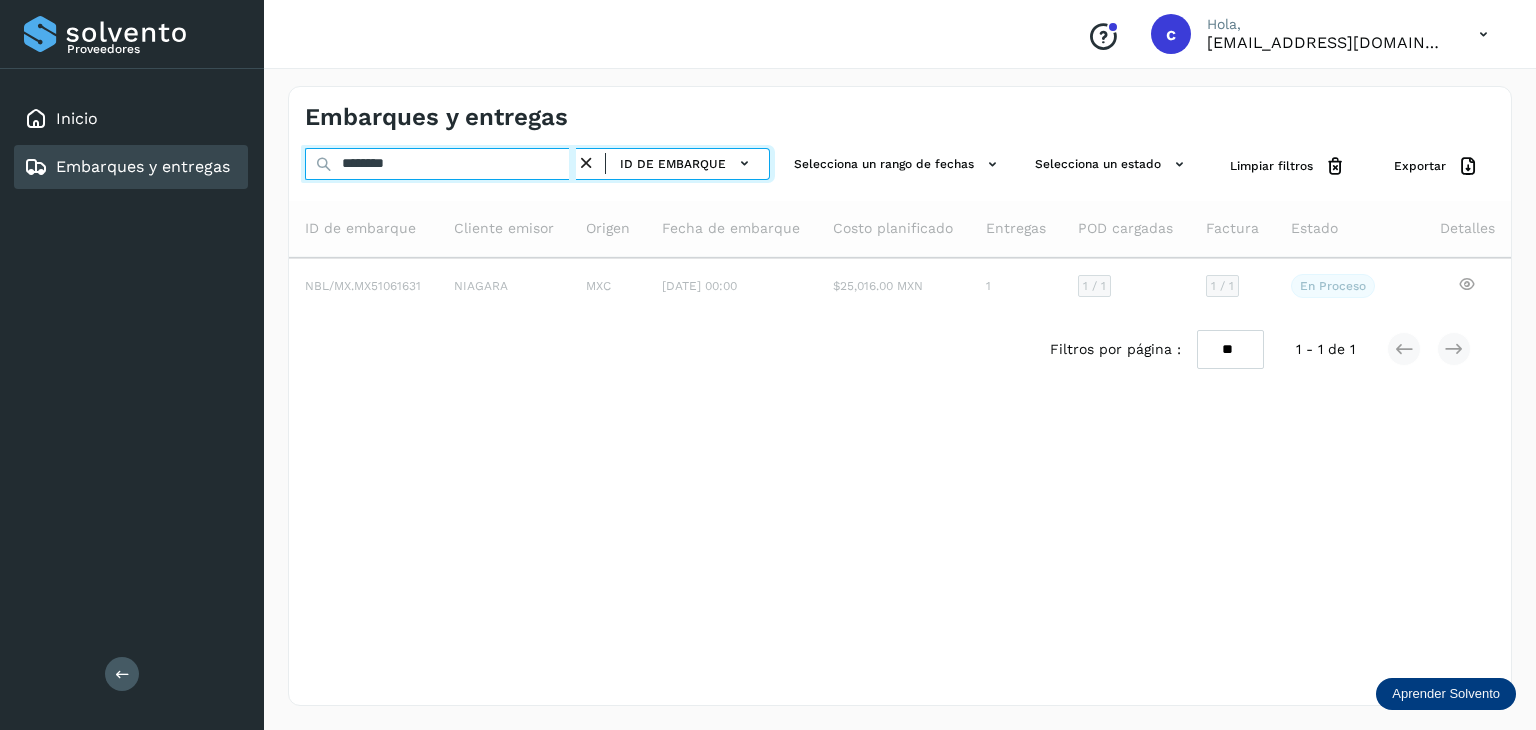 type on "********" 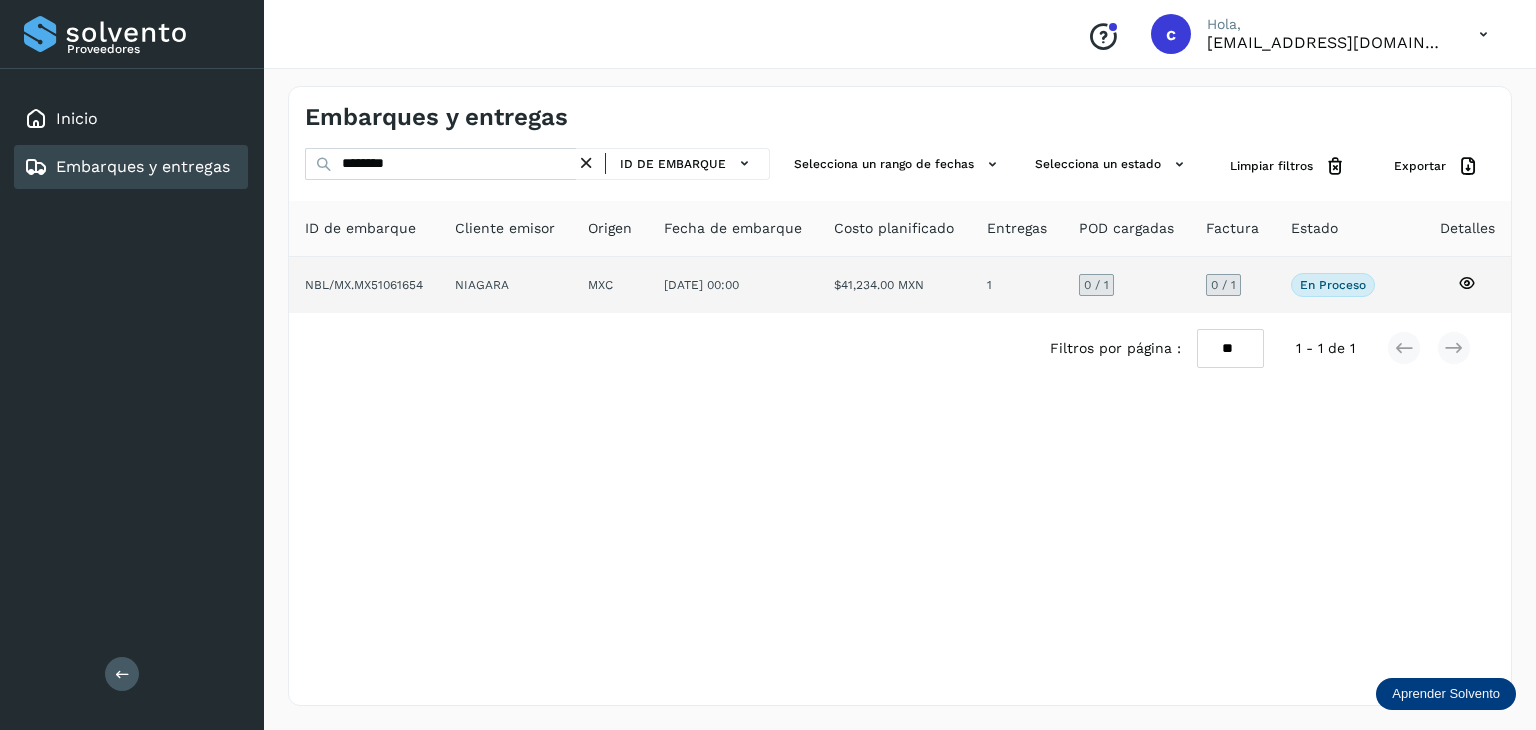 click 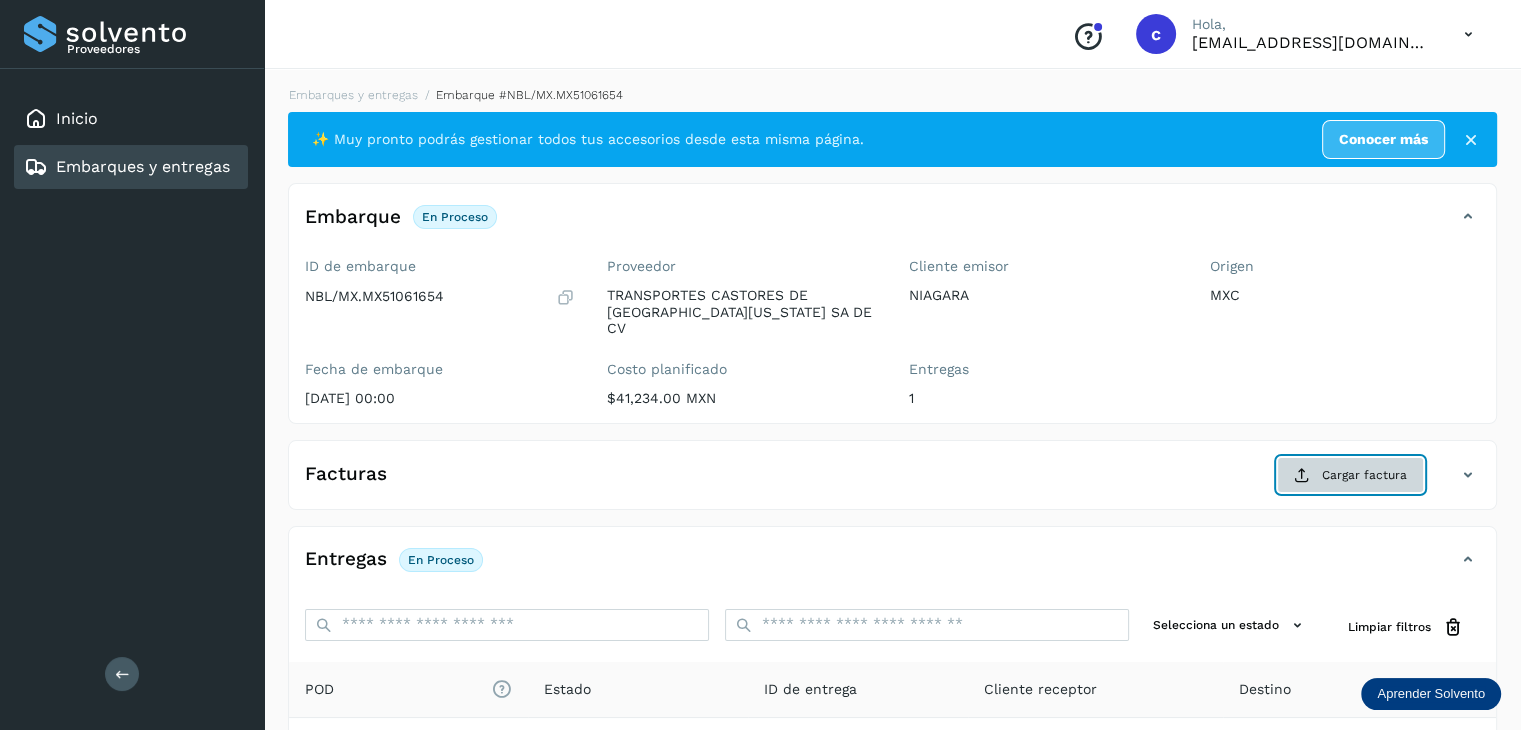click on "Cargar factura" 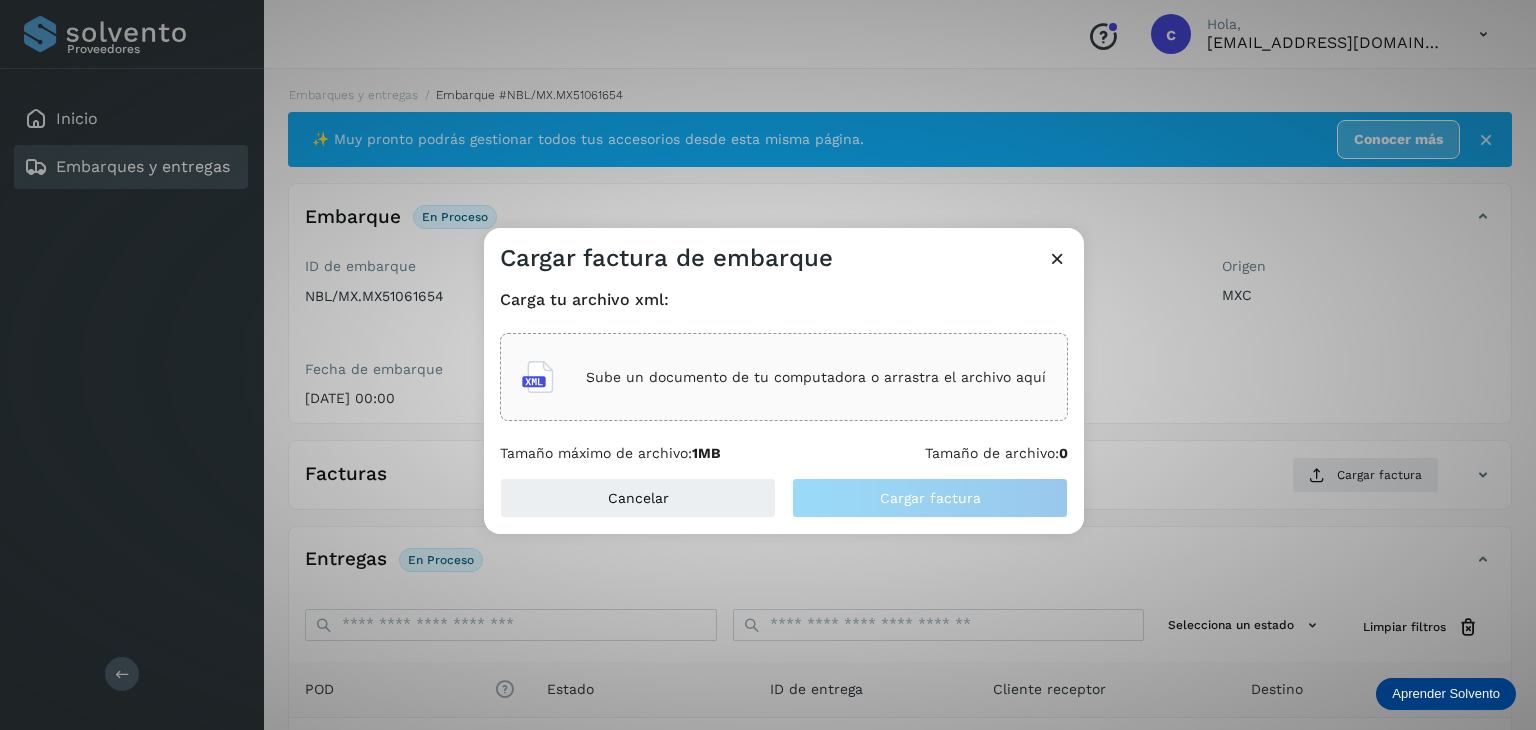 click on "Sube un documento de tu computadora o arrastra el archivo aquí" at bounding box center (816, 377) 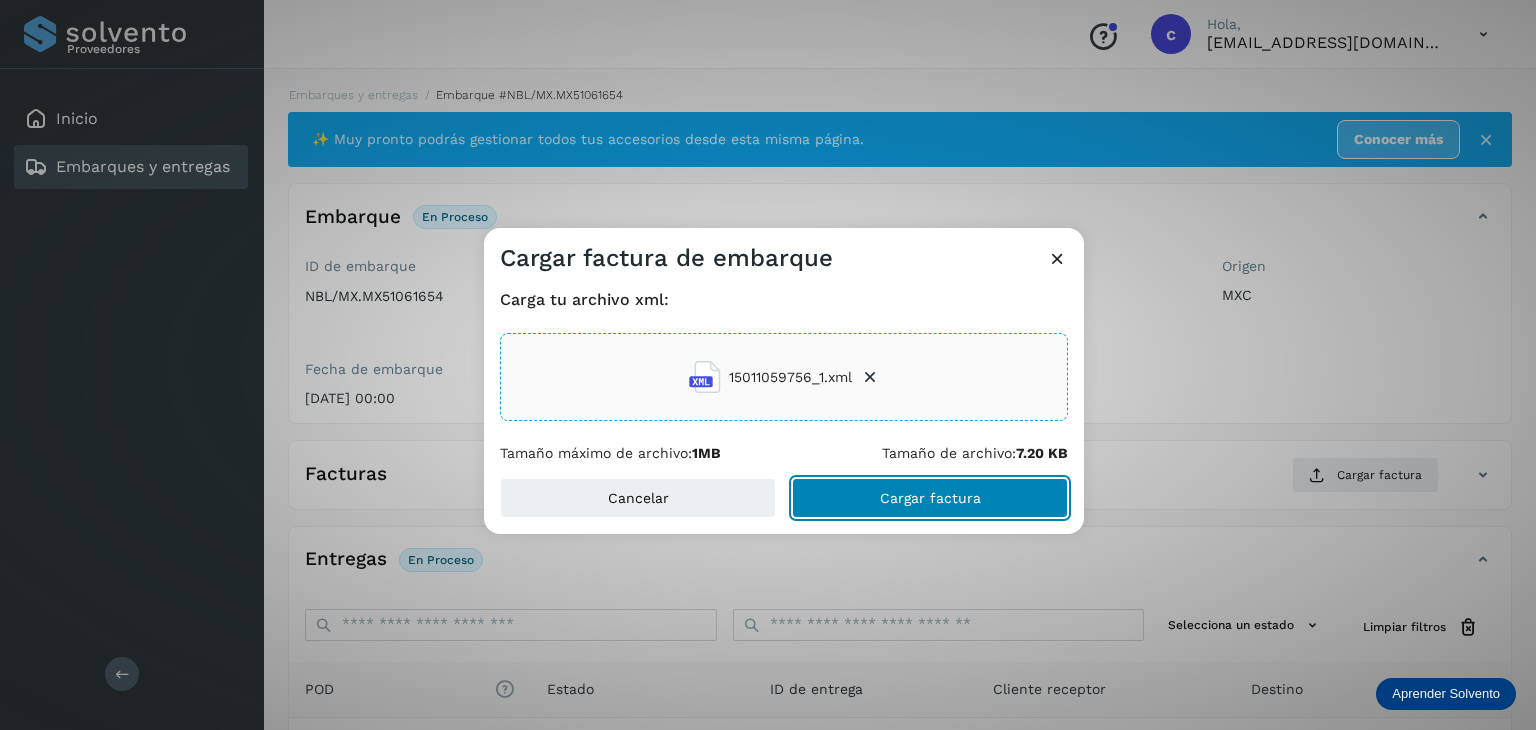 click on "Cargar factura" 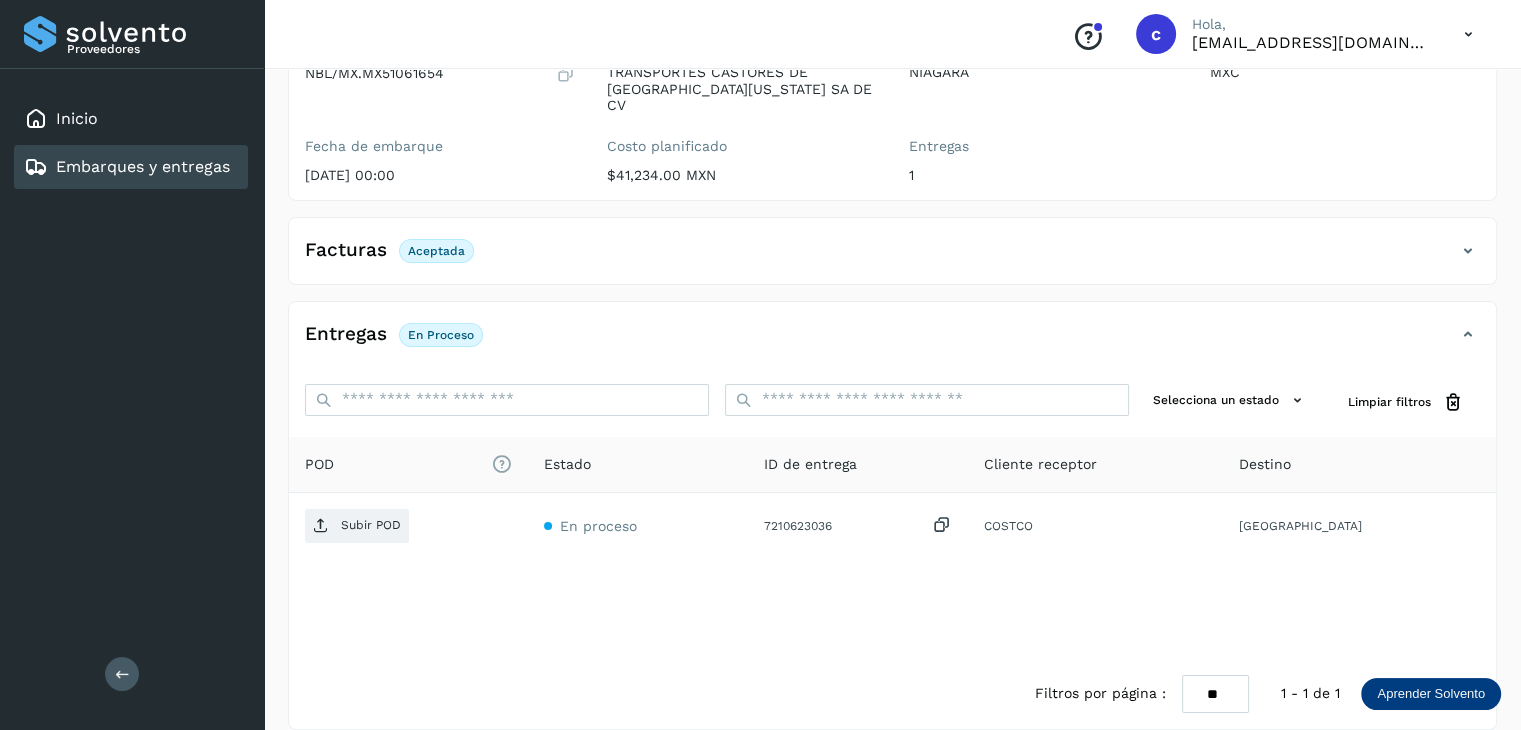 scroll, scrollTop: 229, scrollLeft: 0, axis: vertical 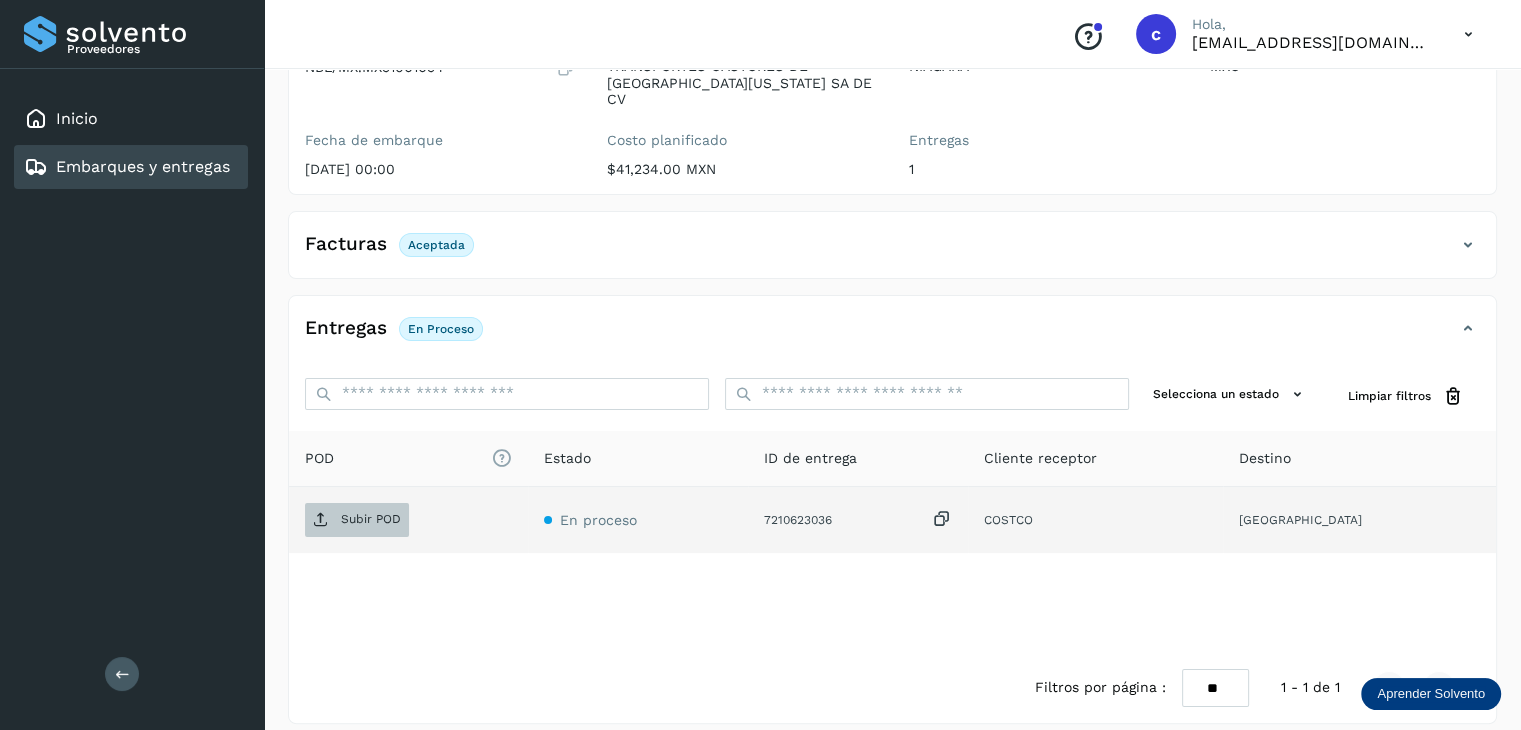click on "Subir POD" at bounding box center (371, 519) 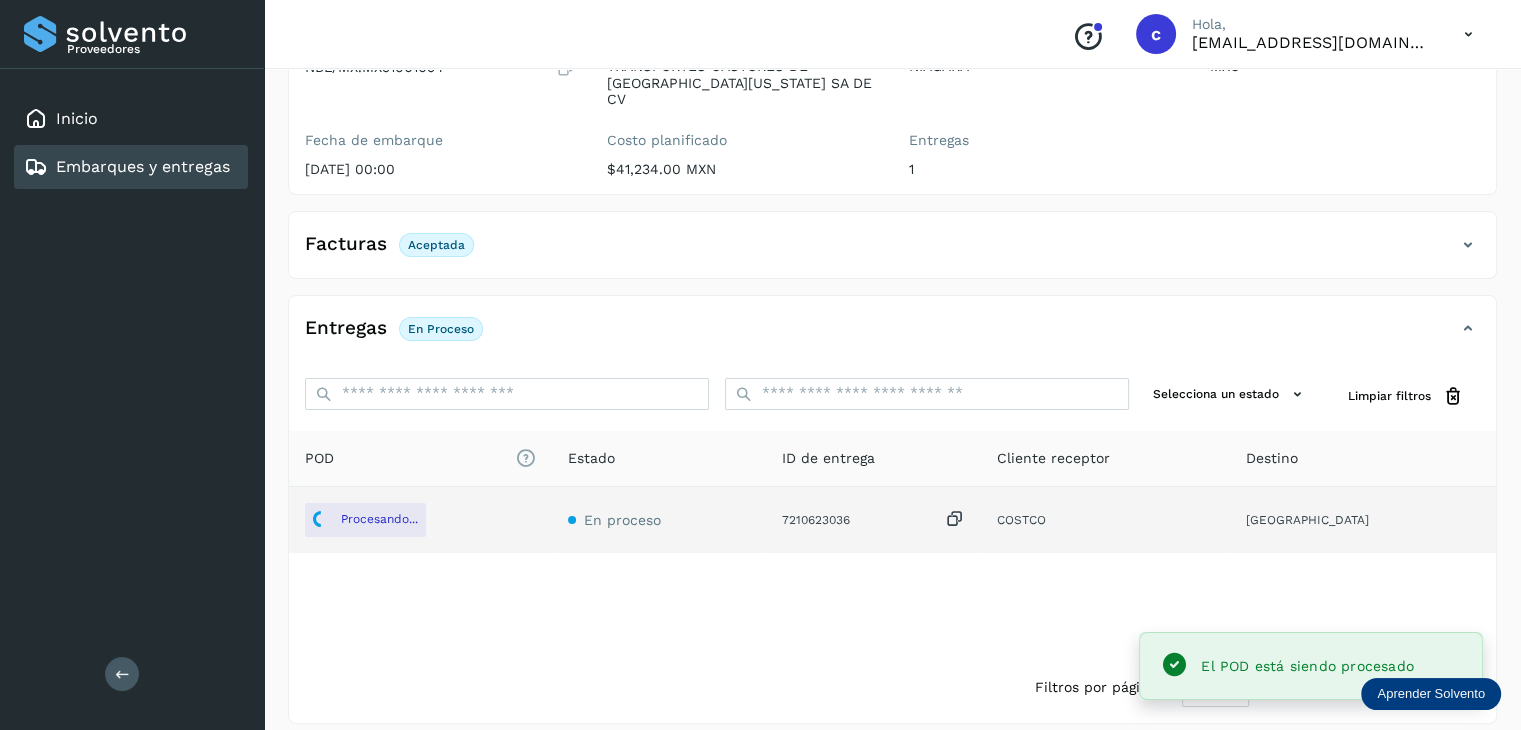 click on "Embarques y entregas" at bounding box center [143, 166] 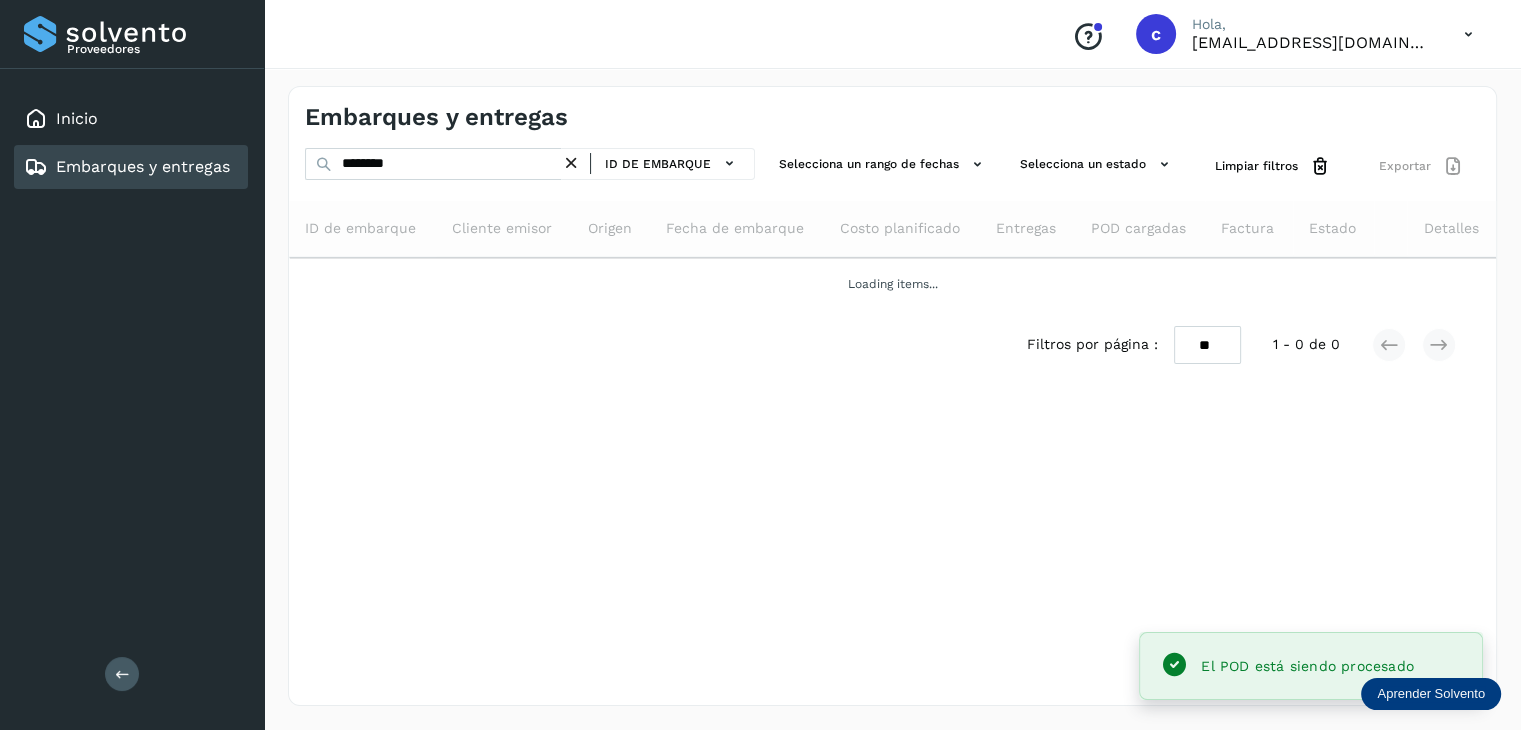 scroll, scrollTop: 0, scrollLeft: 0, axis: both 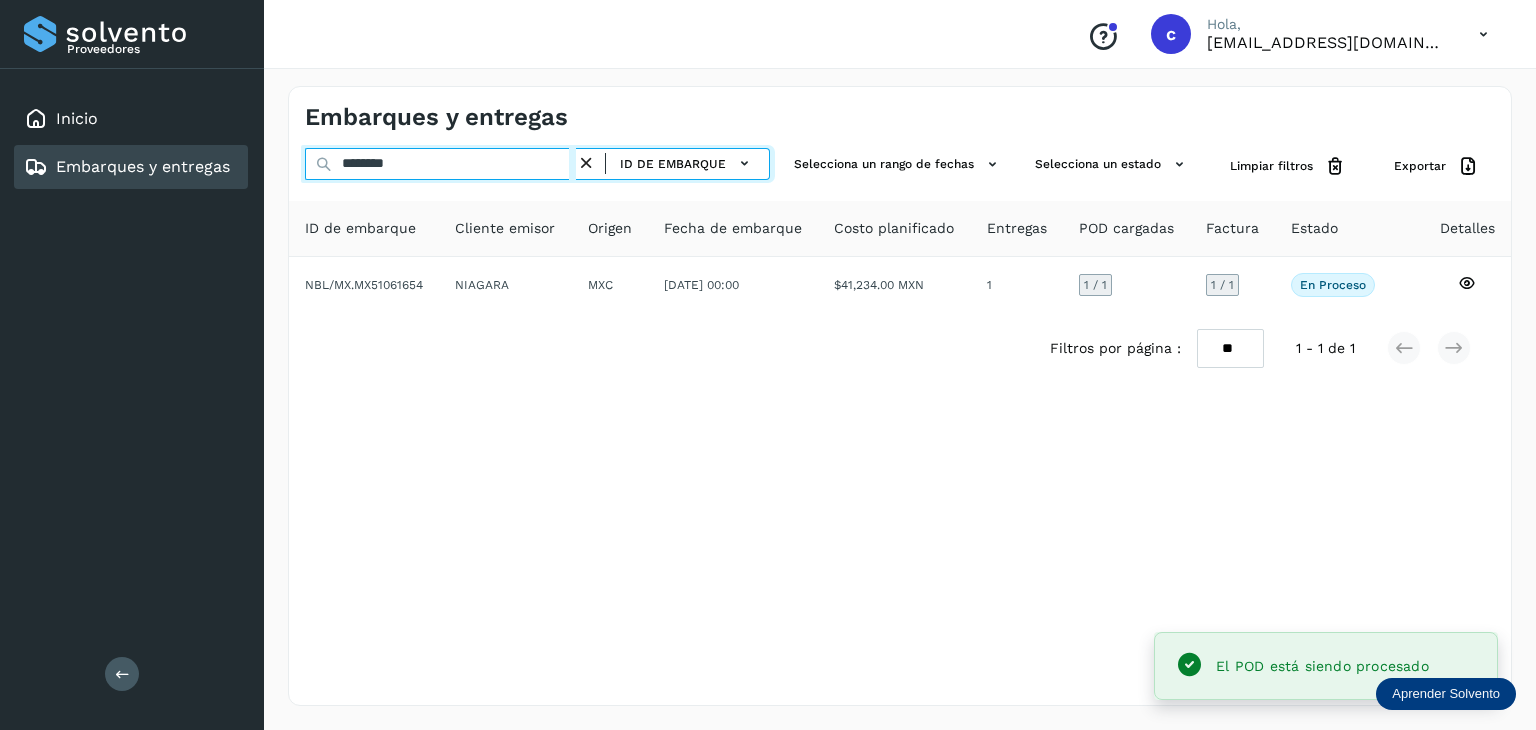 click on "********" at bounding box center [440, 164] 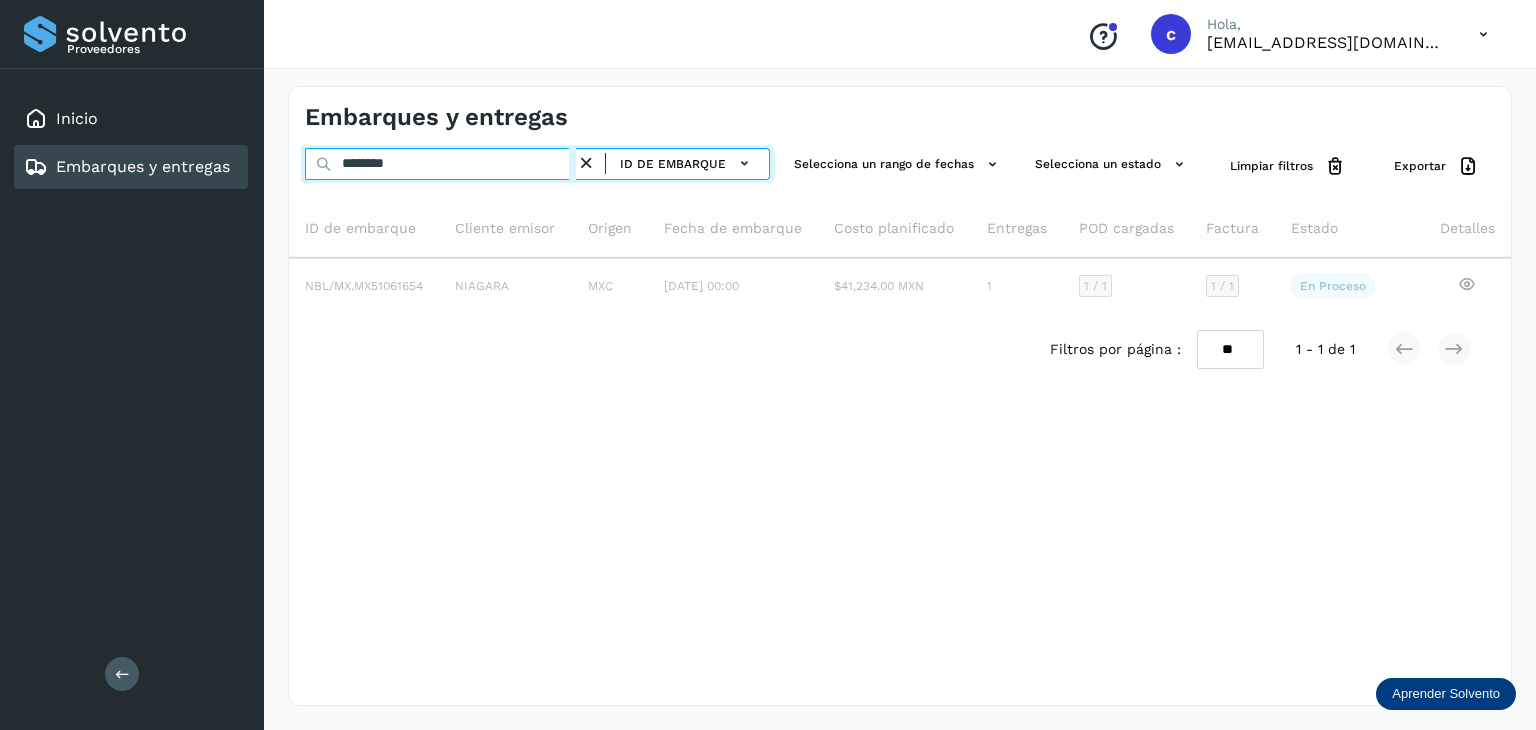 type on "********" 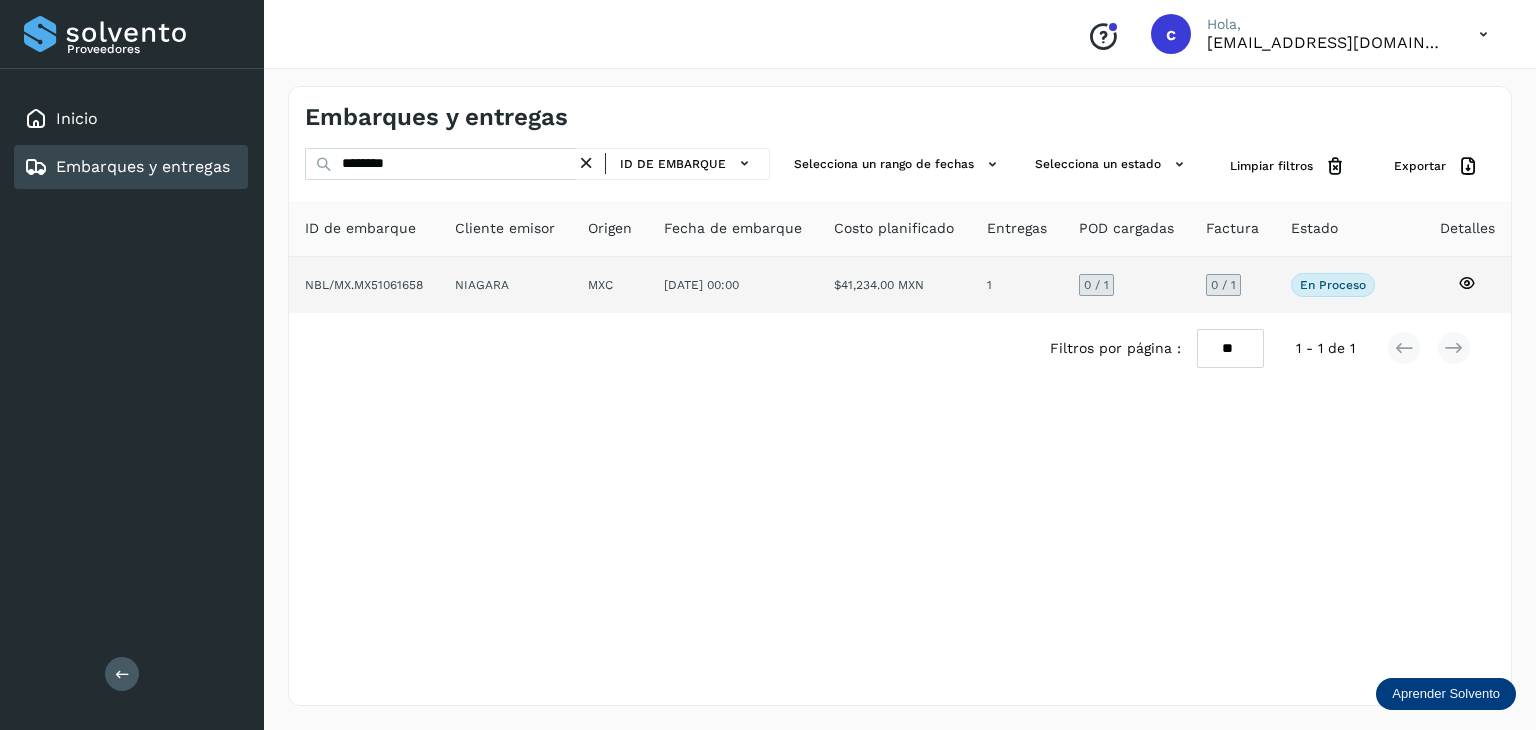 click 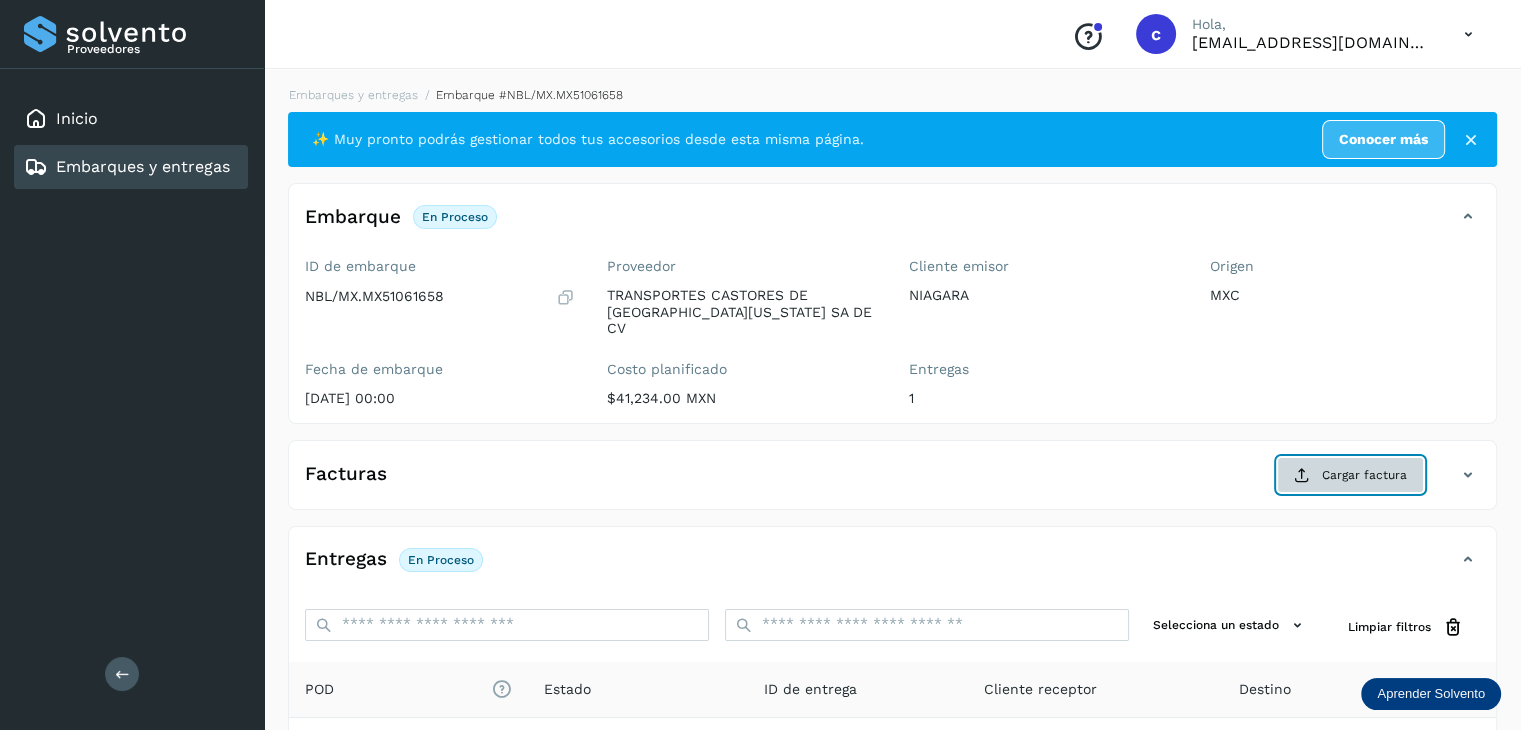 click on "Cargar factura" 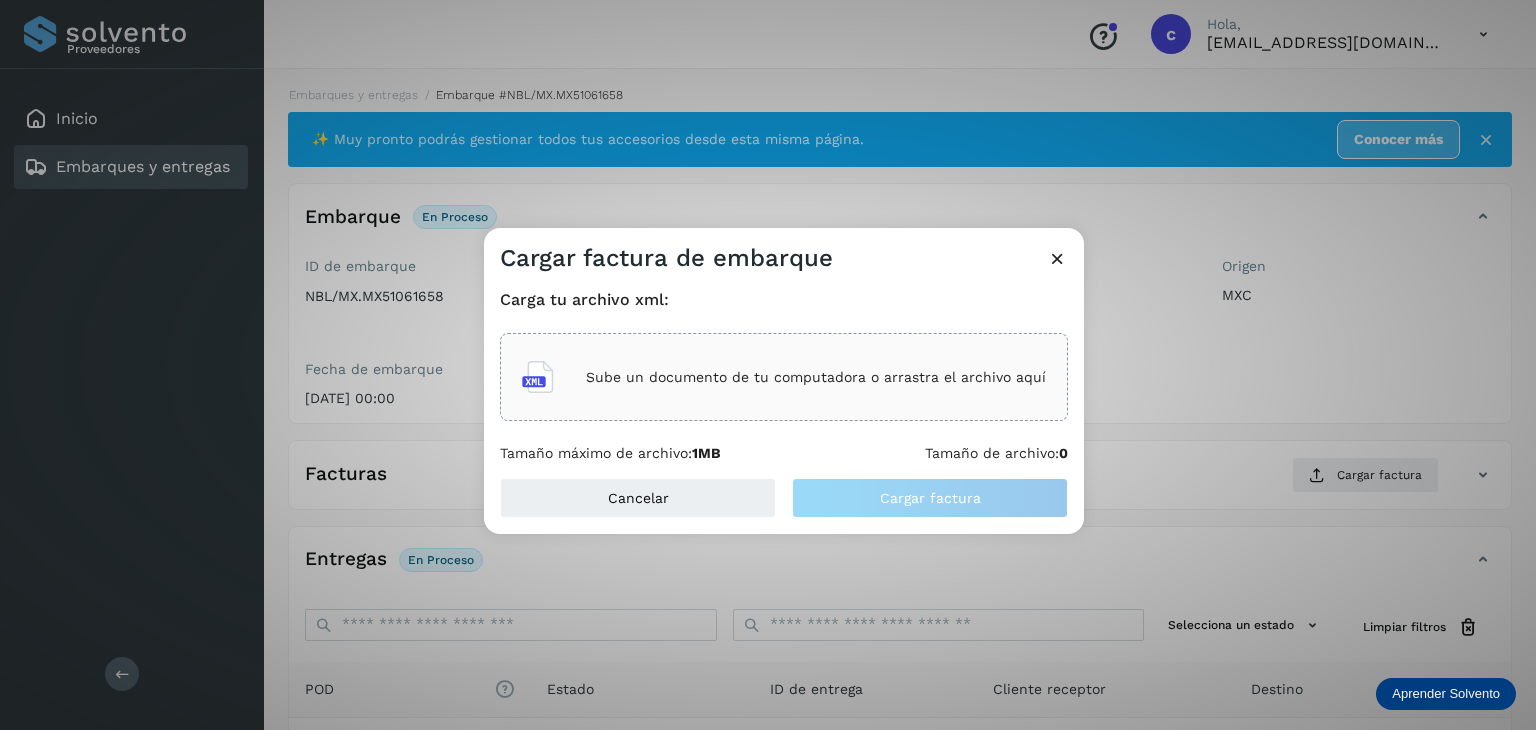 click on "Sube un documento de tu computadora o arrastra el archivo aquí" at bounding box center [816, 377] 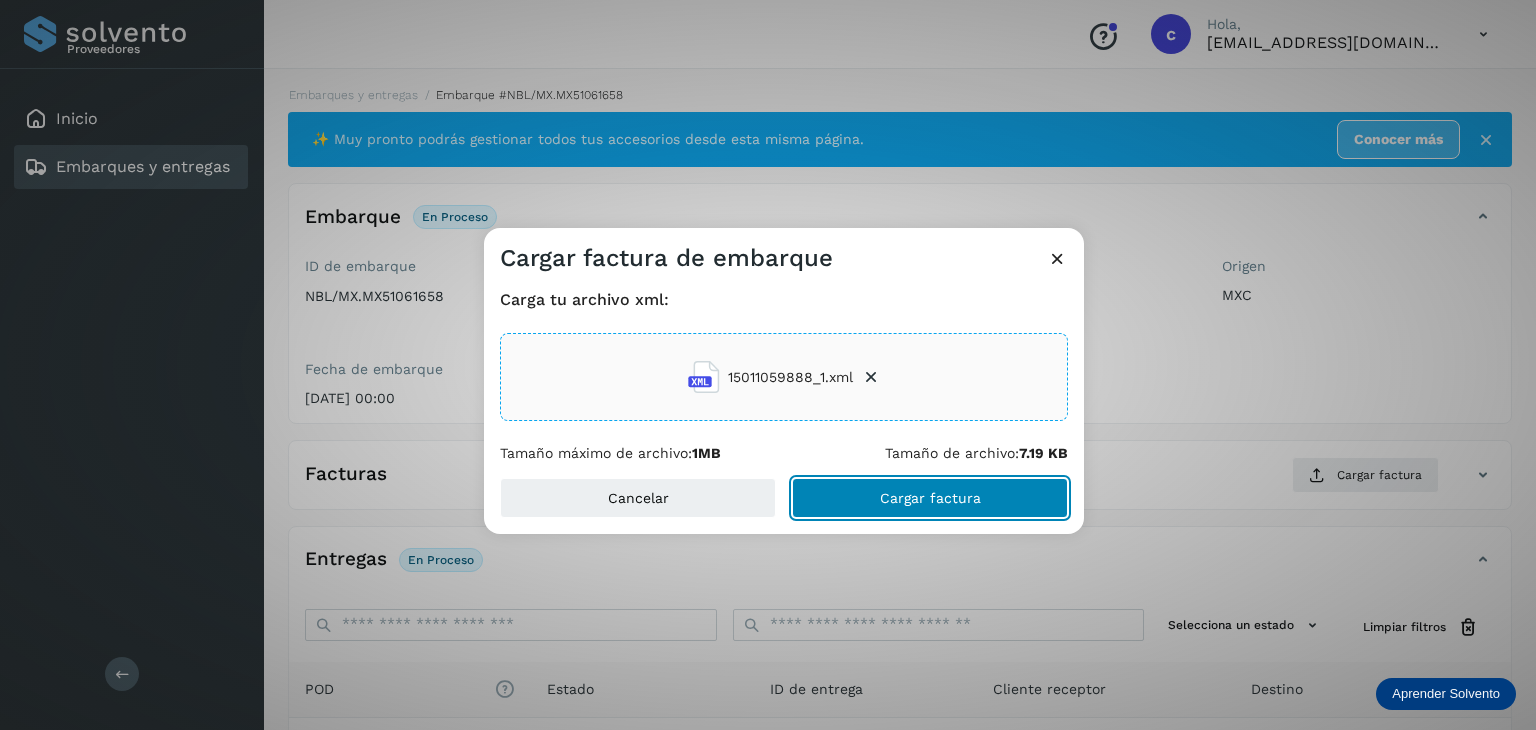 click on "Cargar factura" 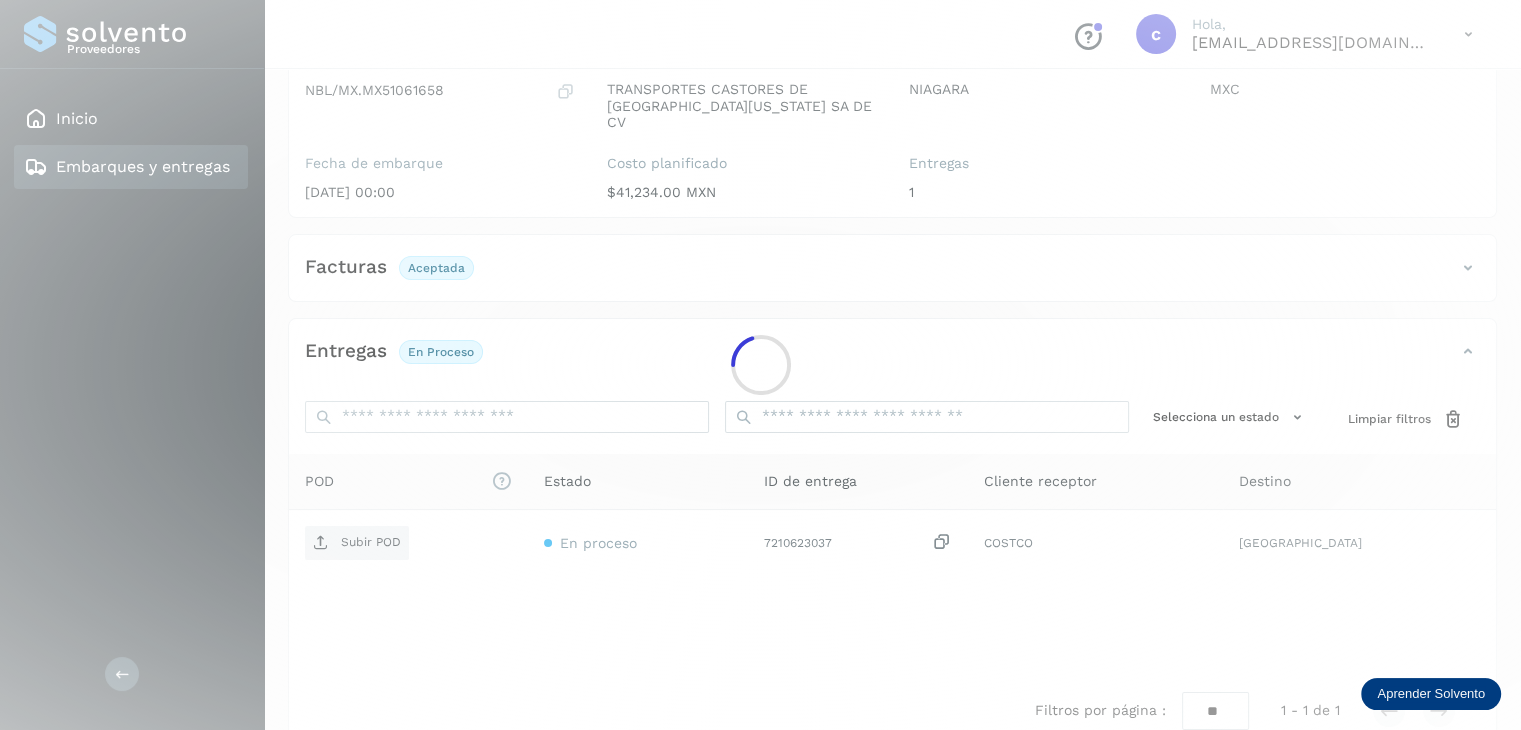 scroll, scrollTop: 229, scrollLeft: 0, axis: vertical 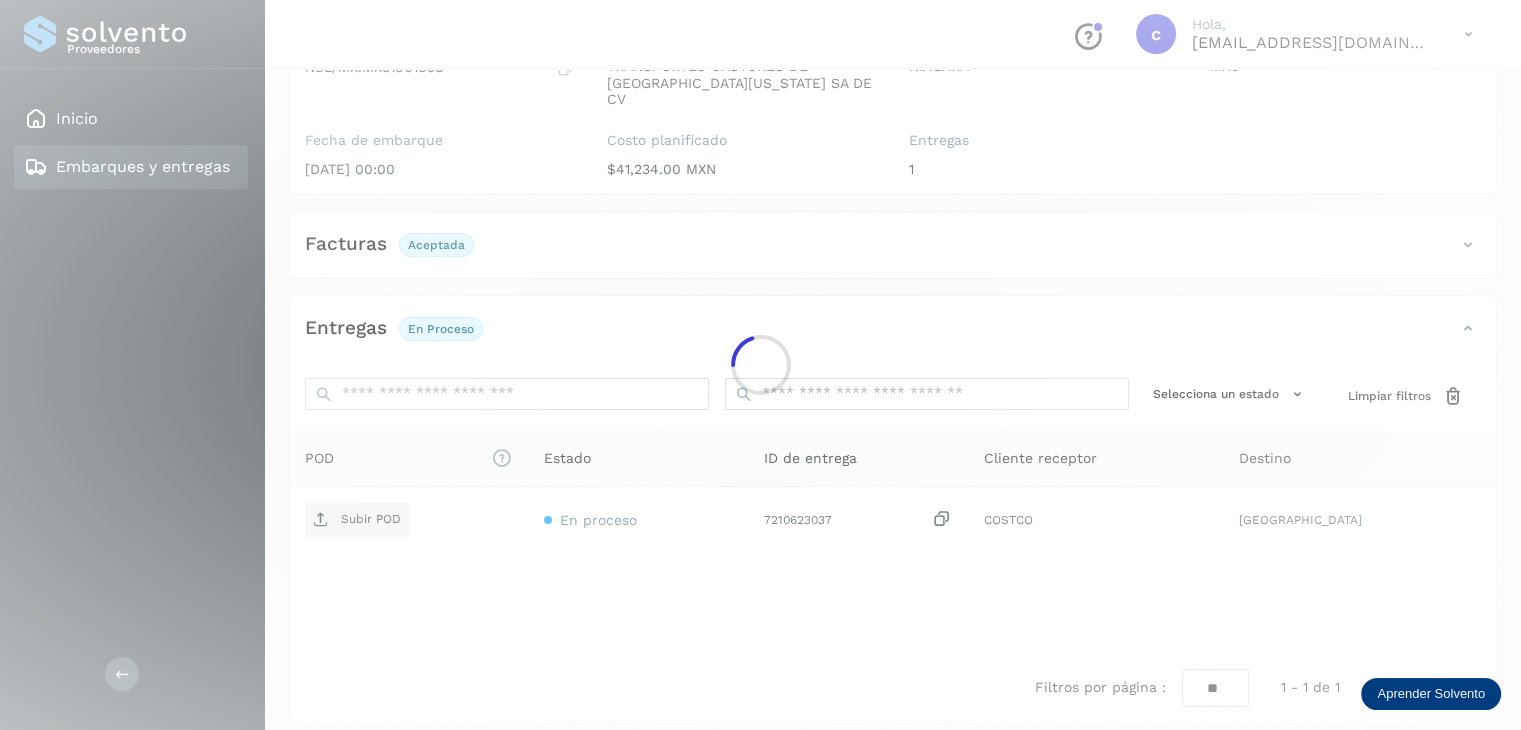 click 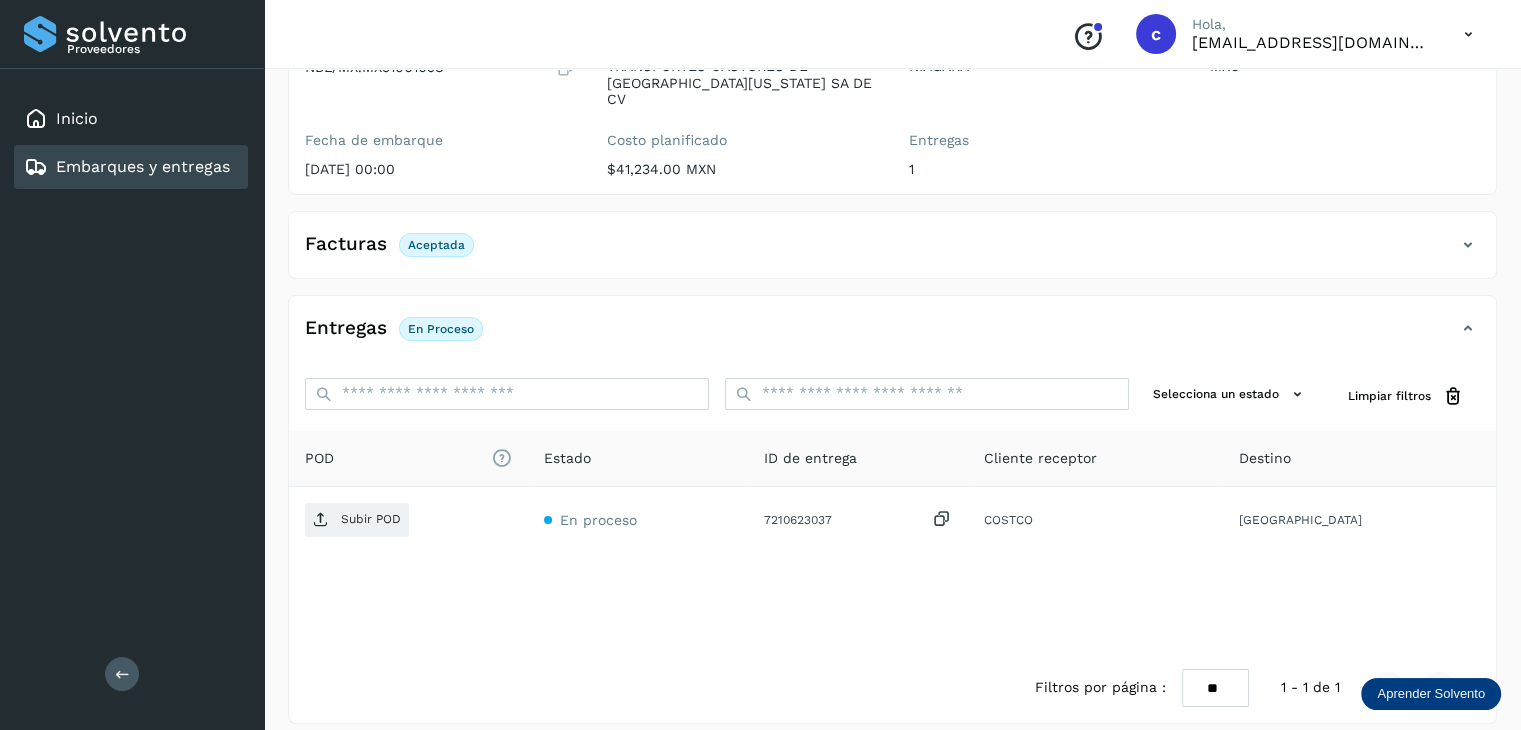 click on "Subir POD" at bounding box center [371, 519] 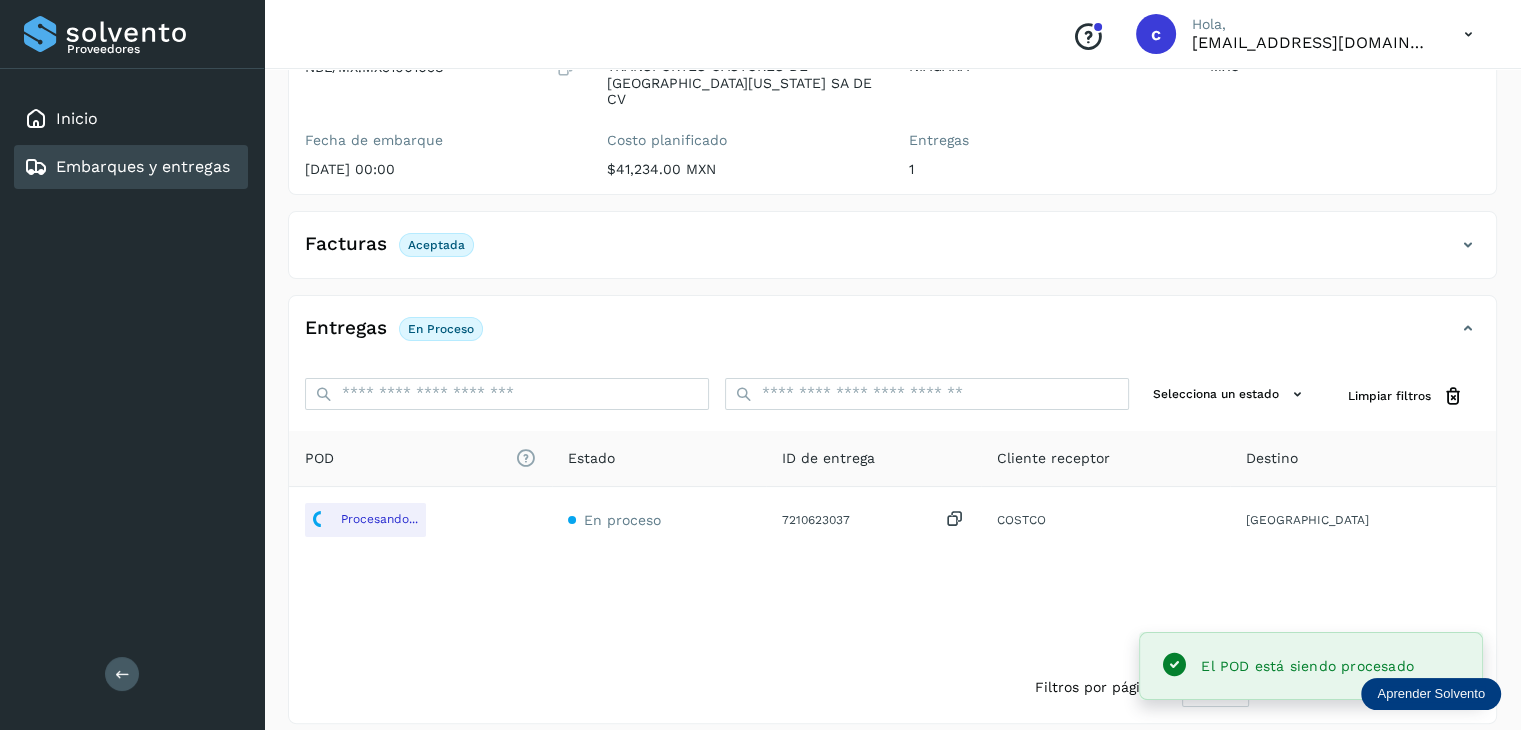 click on "Proveedores Inicio Embarques y entregas Salir
Conoce nuestros beneficios
c Hola, cuentasespeciales8_met@castores.com.mx Embarques y entregas Embarque #NBL/MX.MX51061658  ✨ Muy pronto podrás gestionar todos tus accesorios desde esta misma página. Conocer más Embarque En proceso
Verifica el estado de la factura o entregas asociadas a este embarque
ID de embarque NBL/MX.MX51061658 Fecha de embarque 02/jul/2025 00:00 Proveedor TRANSPORTES CASTORES DE BAJA CALIFORNIA SA DE CV Costo planificado  $41,234.00 MXN  Cliente emisor NIAGARA Entregas 1 Origen MXC Facturas Aceptada Facturas Estado XML Aceptada Entregas En proceso Selecciona un estado Limpiar filtros POD
El tamaño máximo de archivo es de 20 Mb.
Estado ID de entrega Cliente receptor Destino Procesando... En proceso 7210623037  COSTCO PUERTO VALLARTA COSTCO 7210623037 Procesando... En proceso ** **" 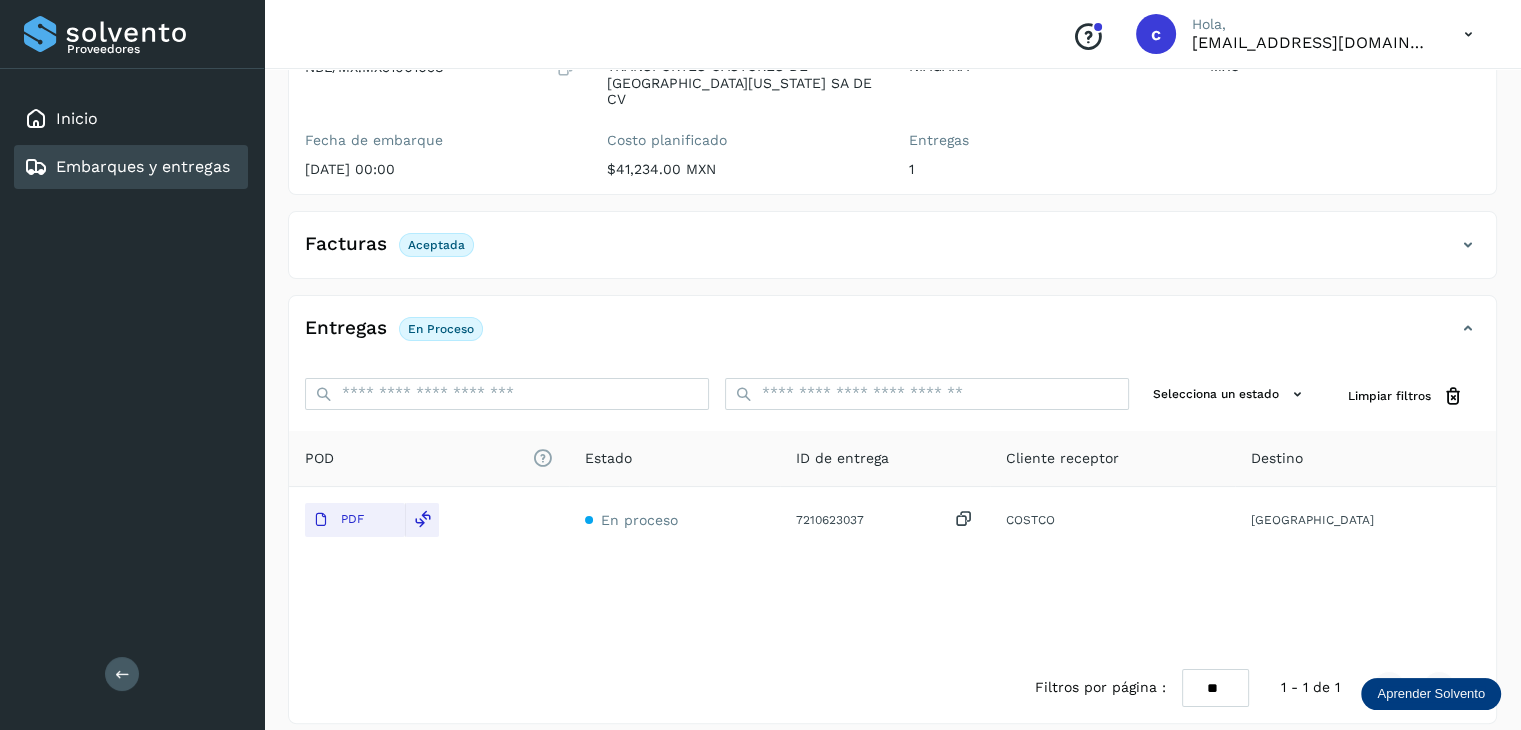 click on "Embarques y entregas" at bounding box center (143, 166) 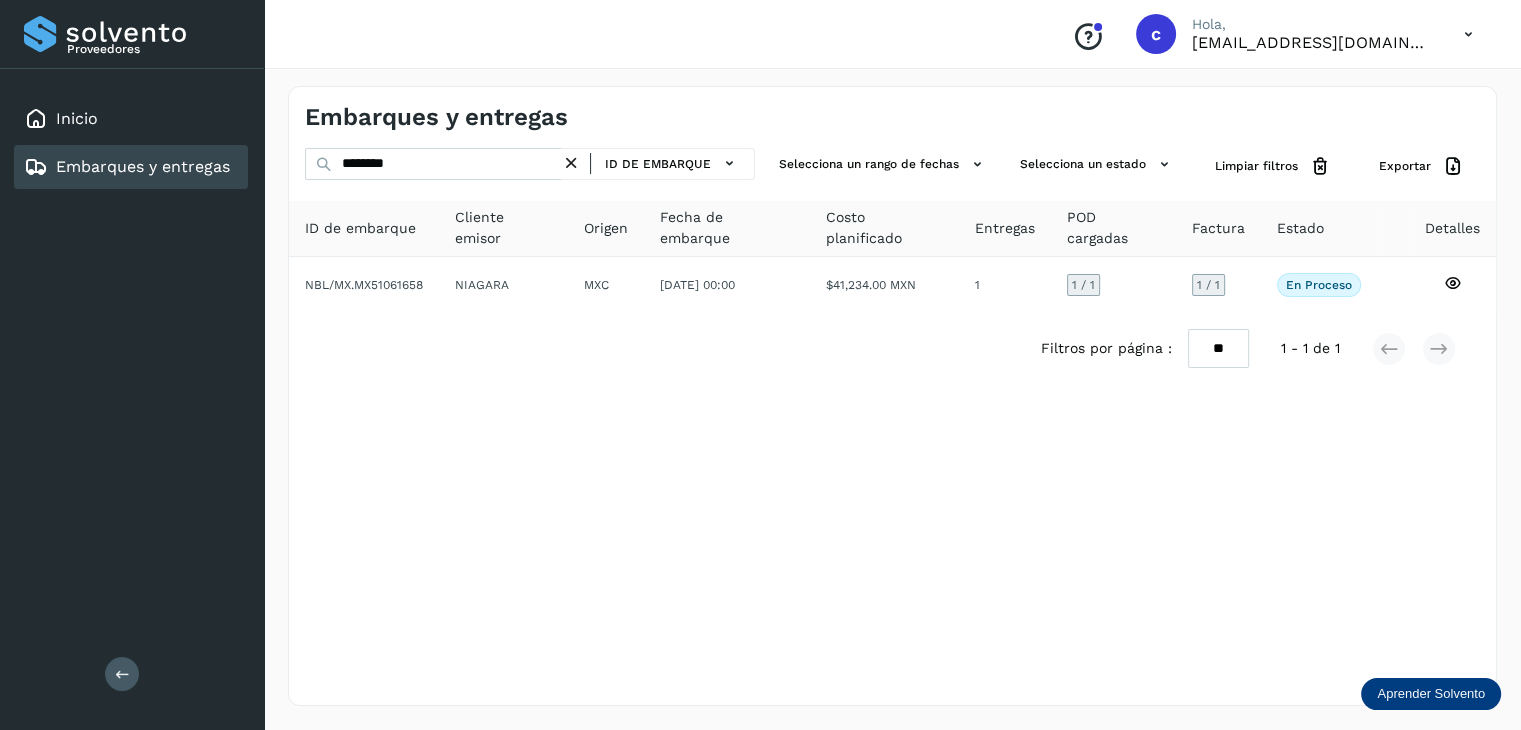 scroll, scrollTop: 0, scrollLeft: 0, axis: both 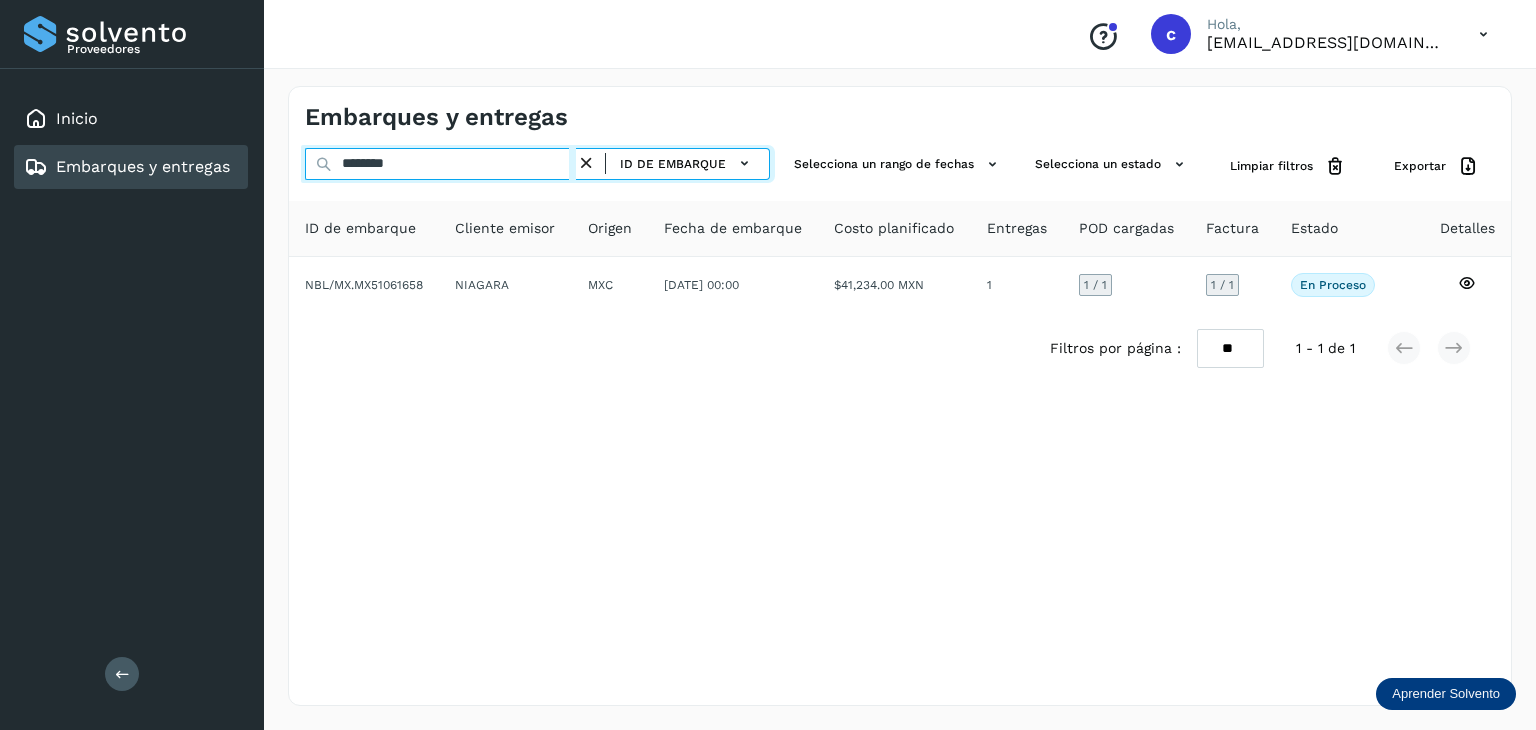drag, startPoint x: 414, startPoint y: 160, endPoint x: 263, endPoint y: 157, distance: 151.0298 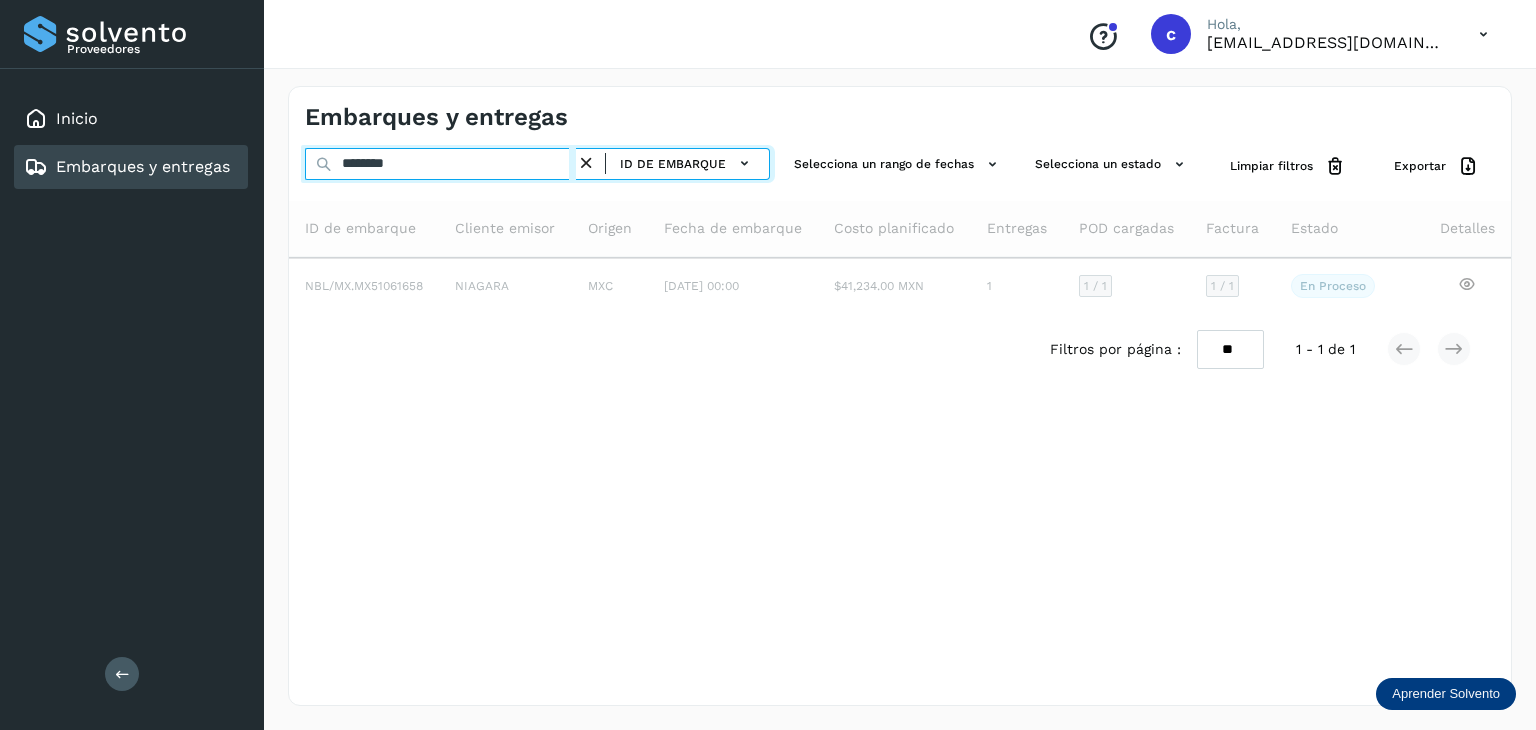 type on "********" 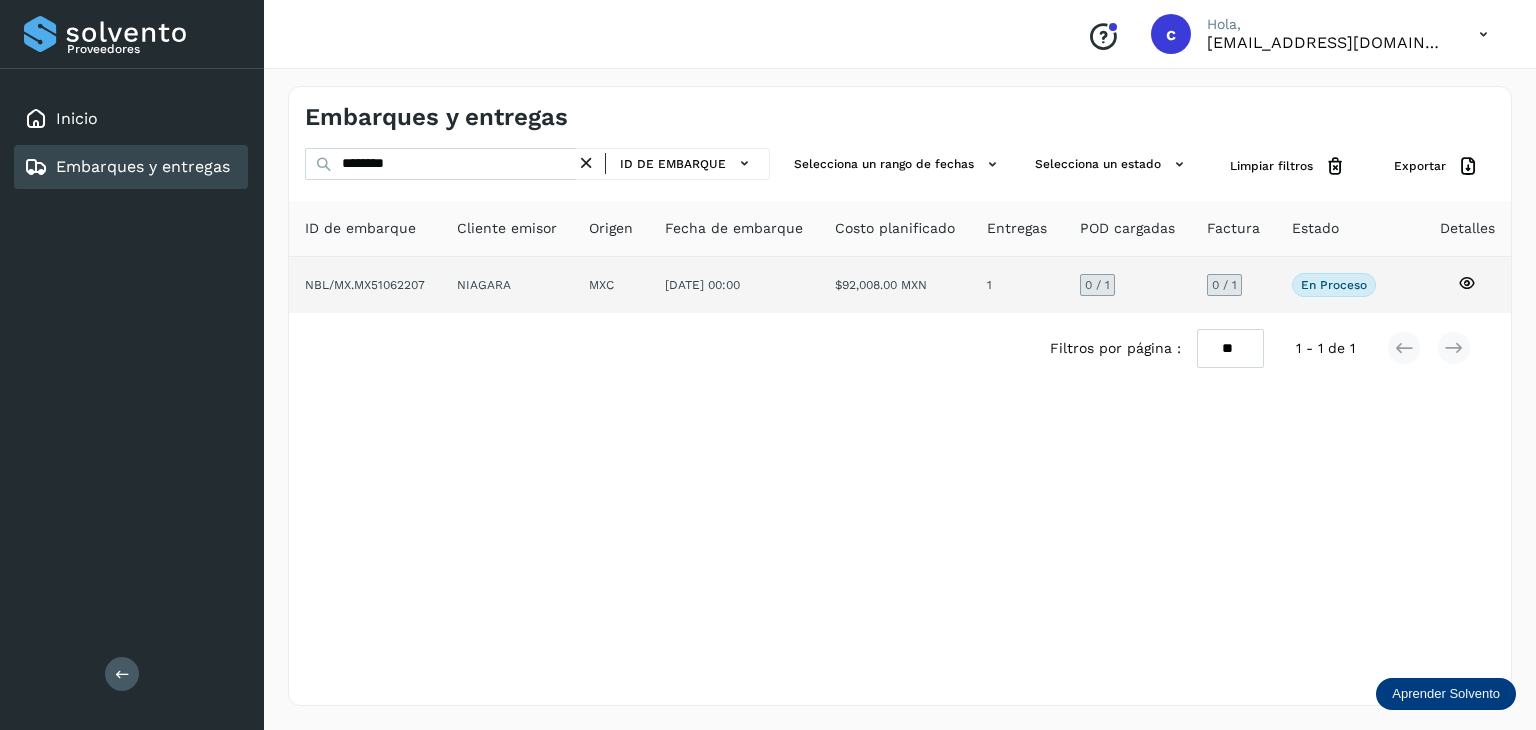 click 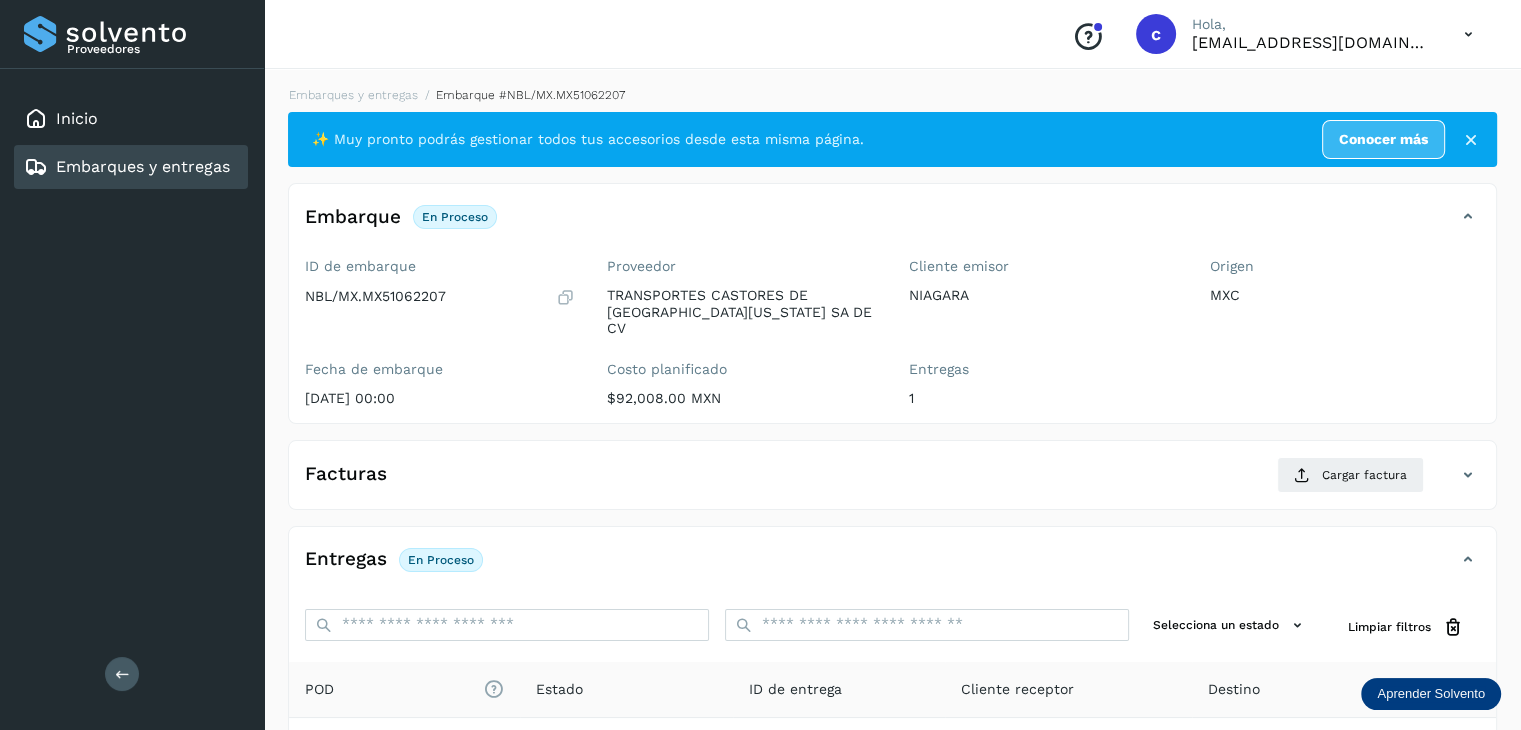 click on "Inicio Embarques y entregas" at bounding box center (132, 143) 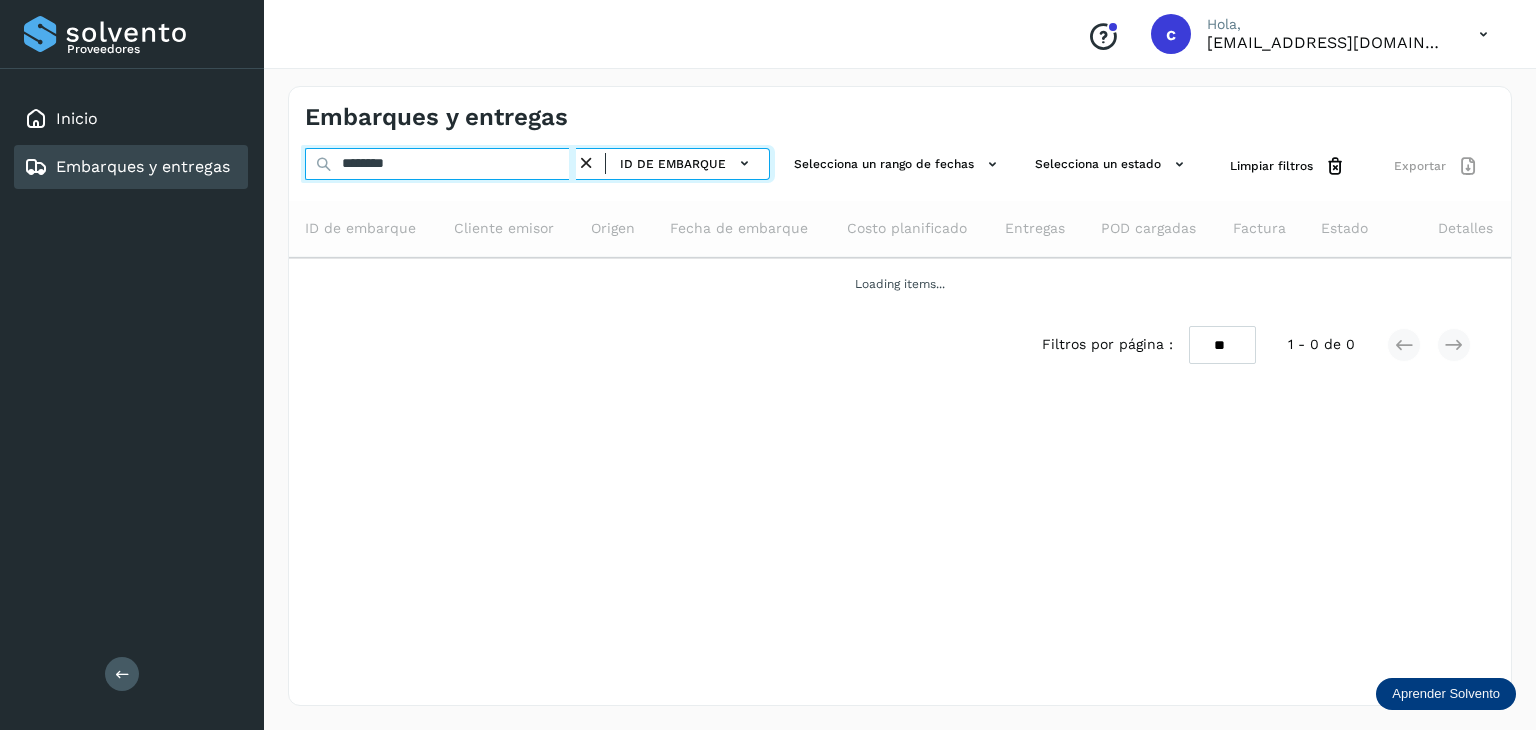 drag, startPoint x: 386, startPoint y: 160, endPoint x: 308, endPoint y: 177, distance: 79.83107 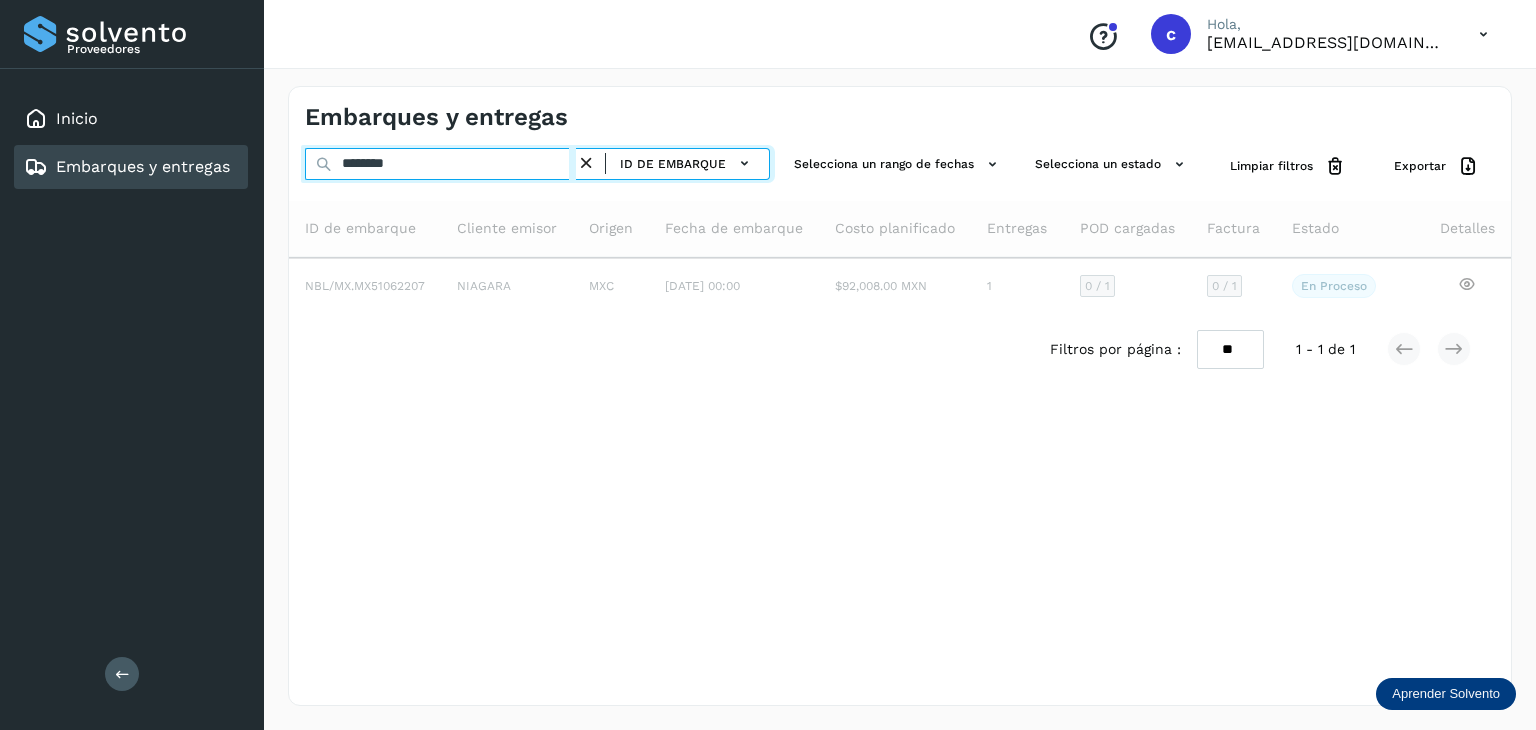 type on "********" 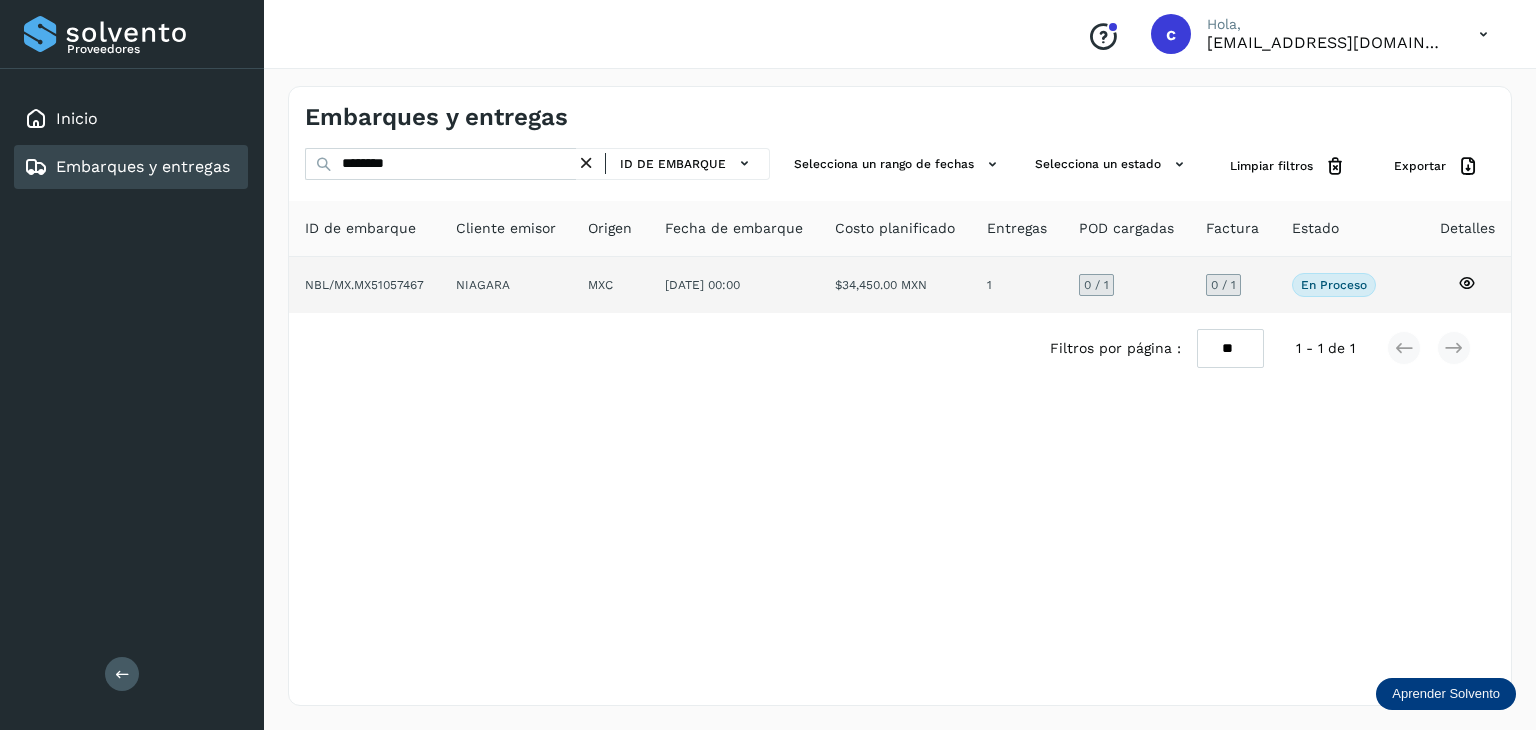 click 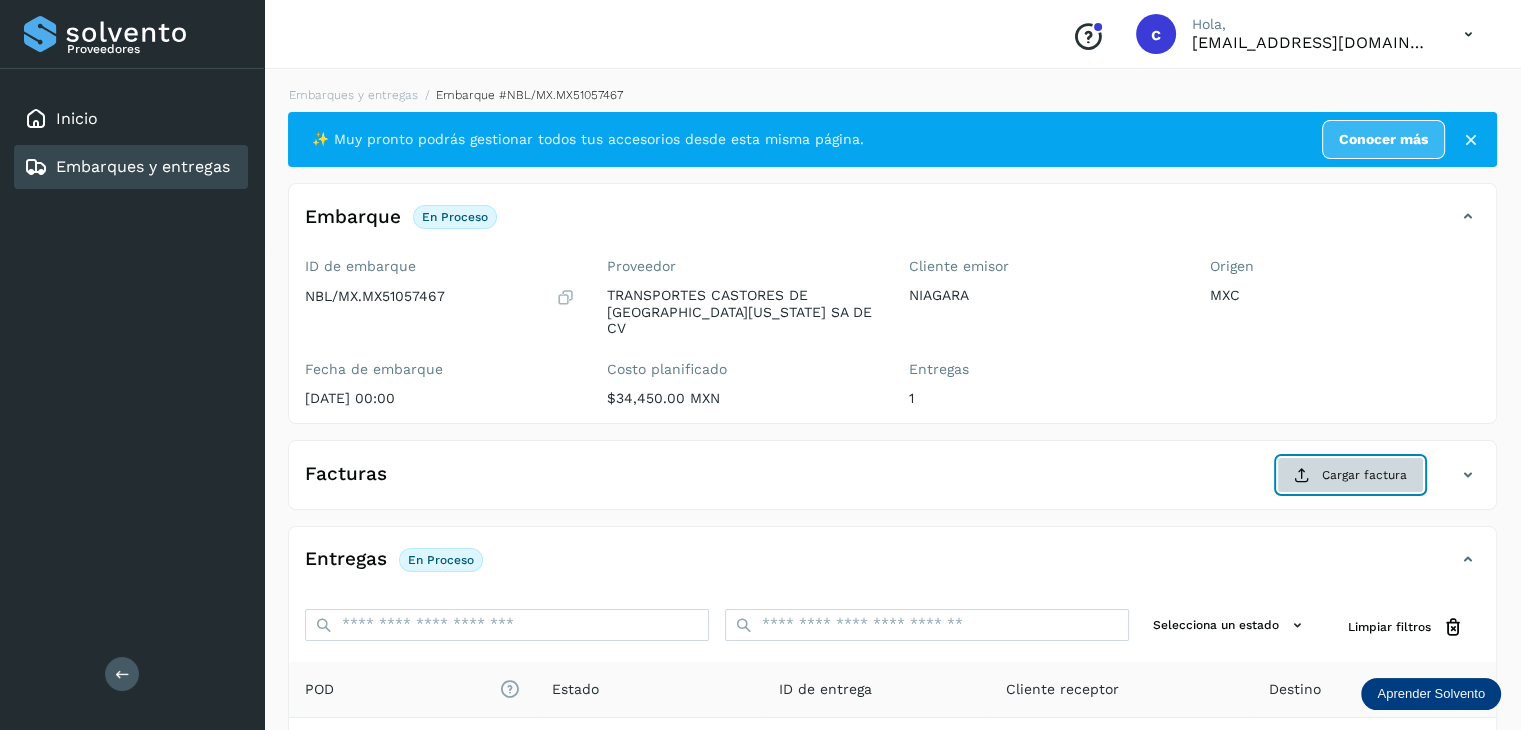 click on "Cargar factura" 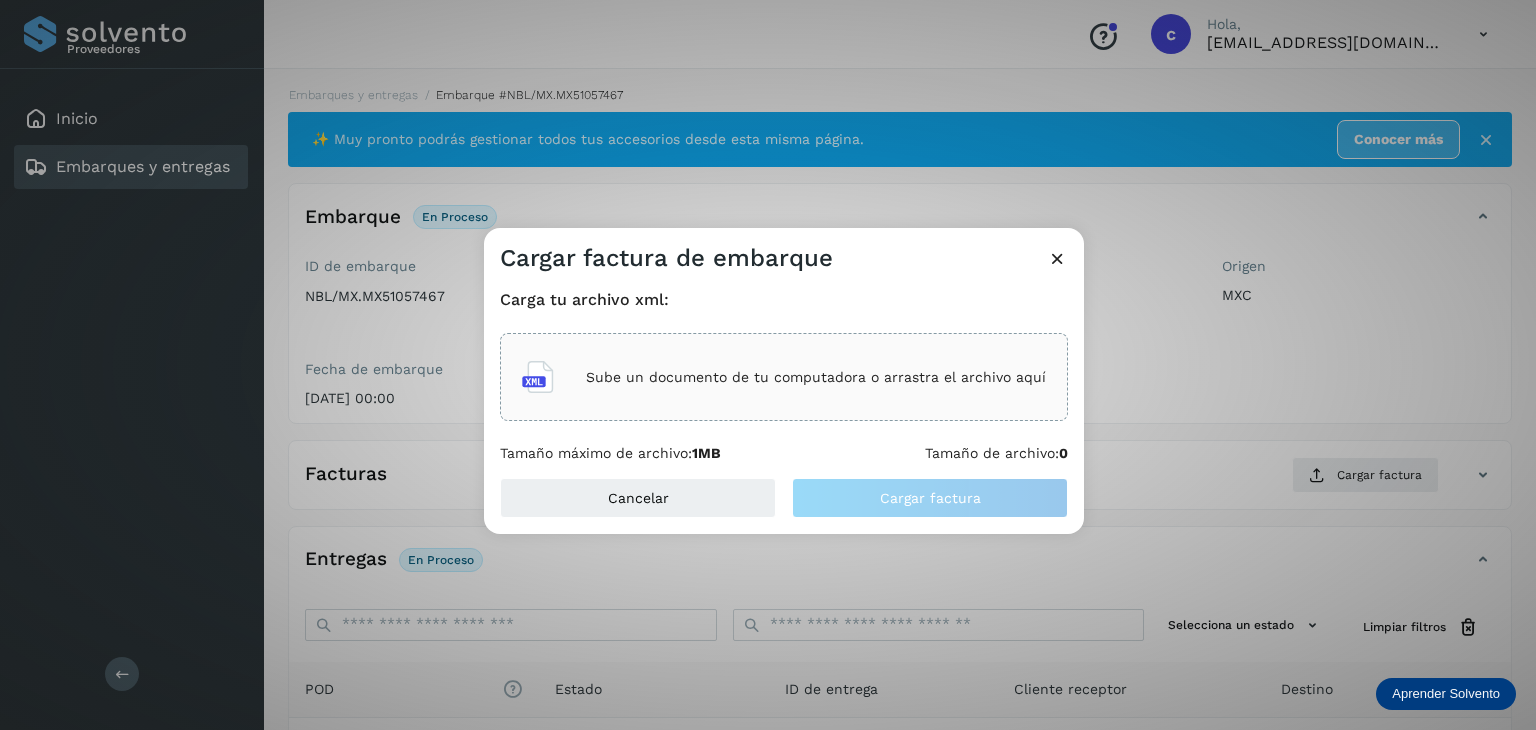 click on "Sube un documento de tu computadora o arrastra el archivo aquí" 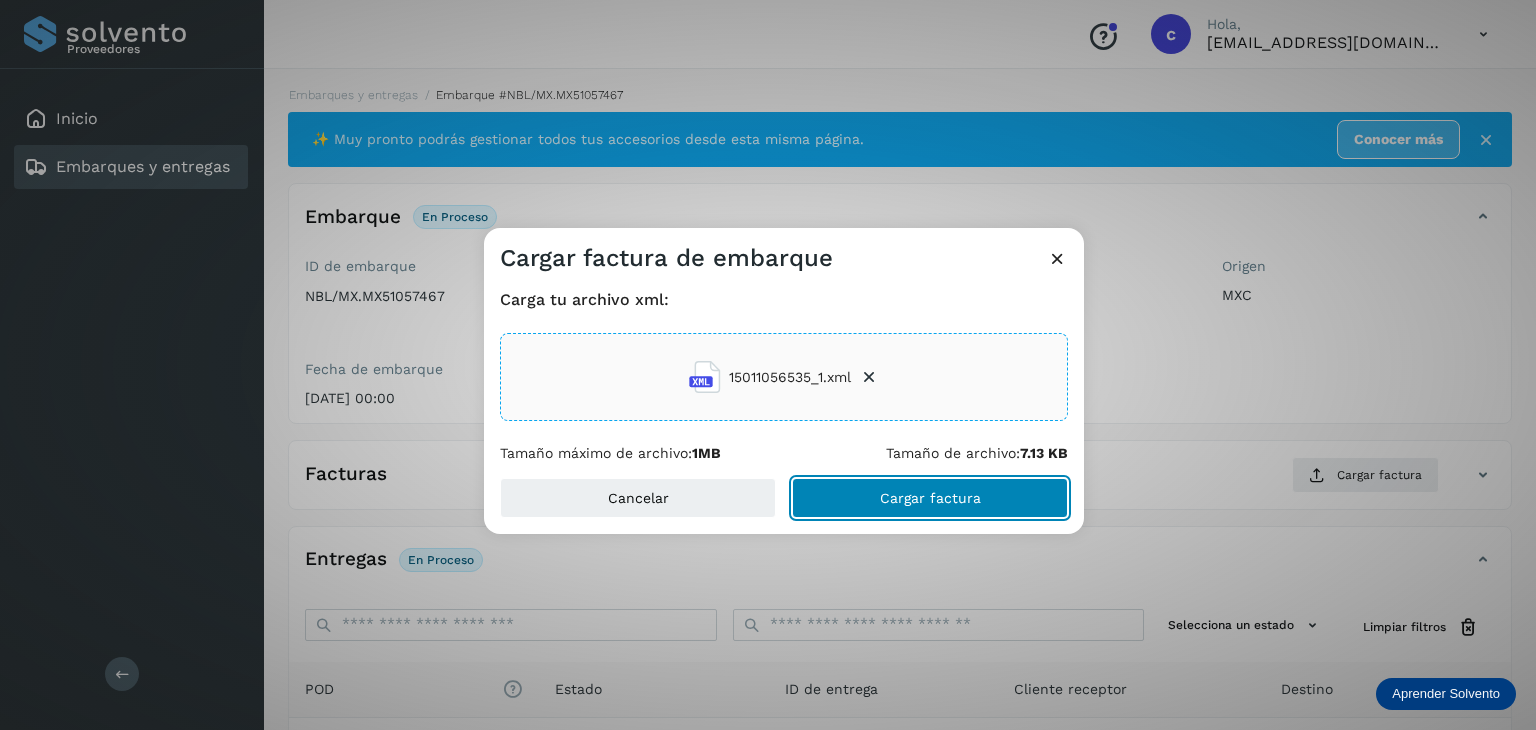 click on "Cargar factura" 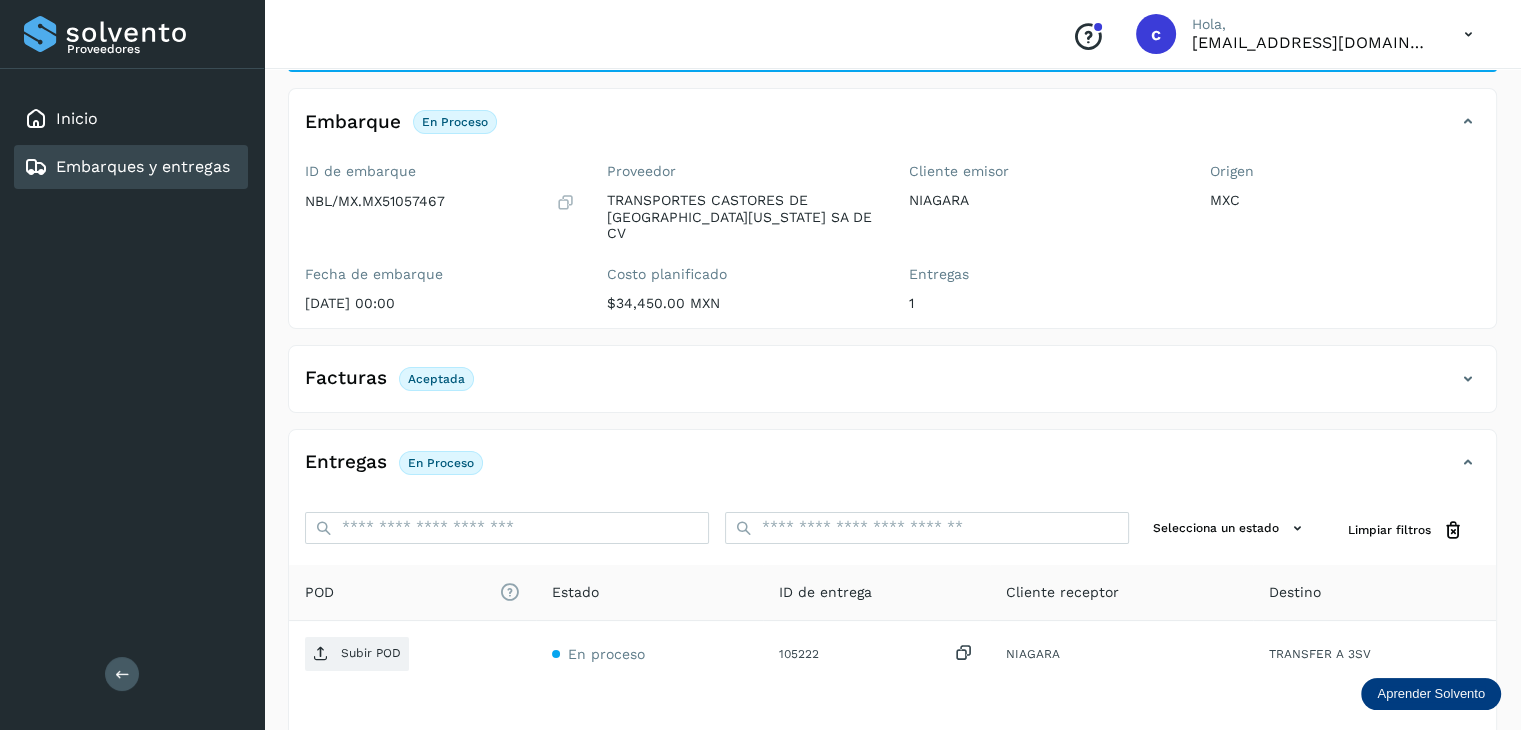 scroll, scrollTop: 200, scrollLeft: 0, axis: vertical 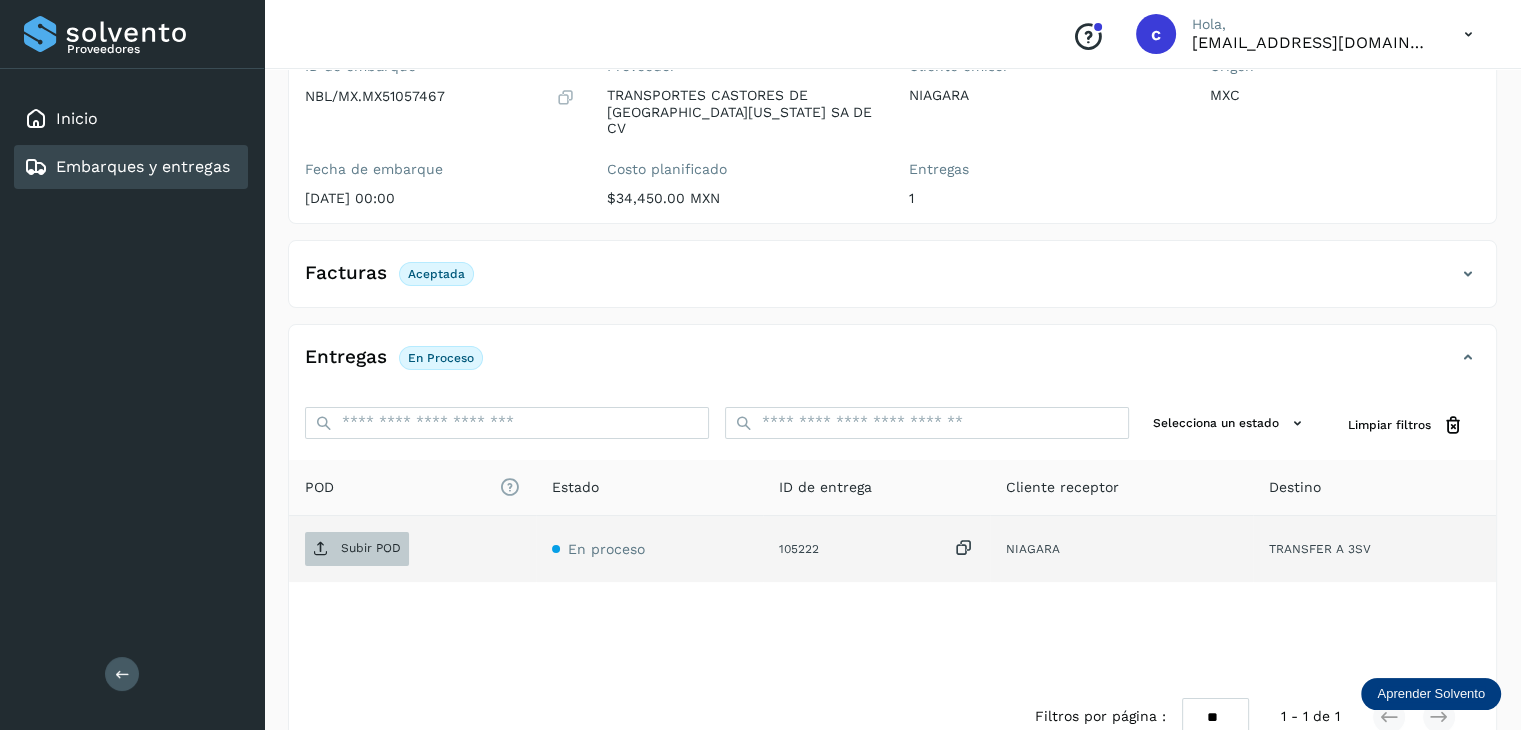 click on "Subir POD" at bounding box center [371, 548] 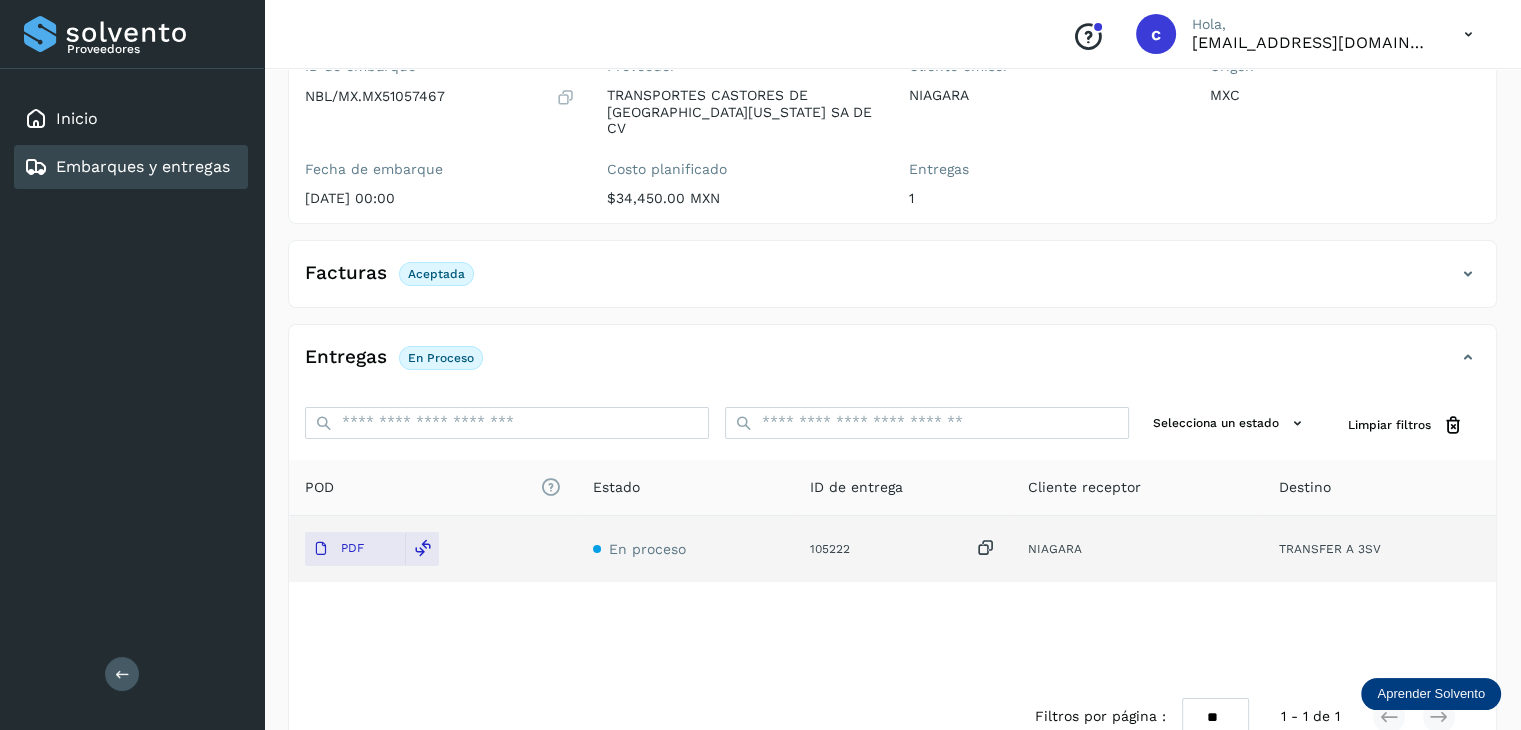 click on "Embarques y entregas" at bounding box center (143, 166) 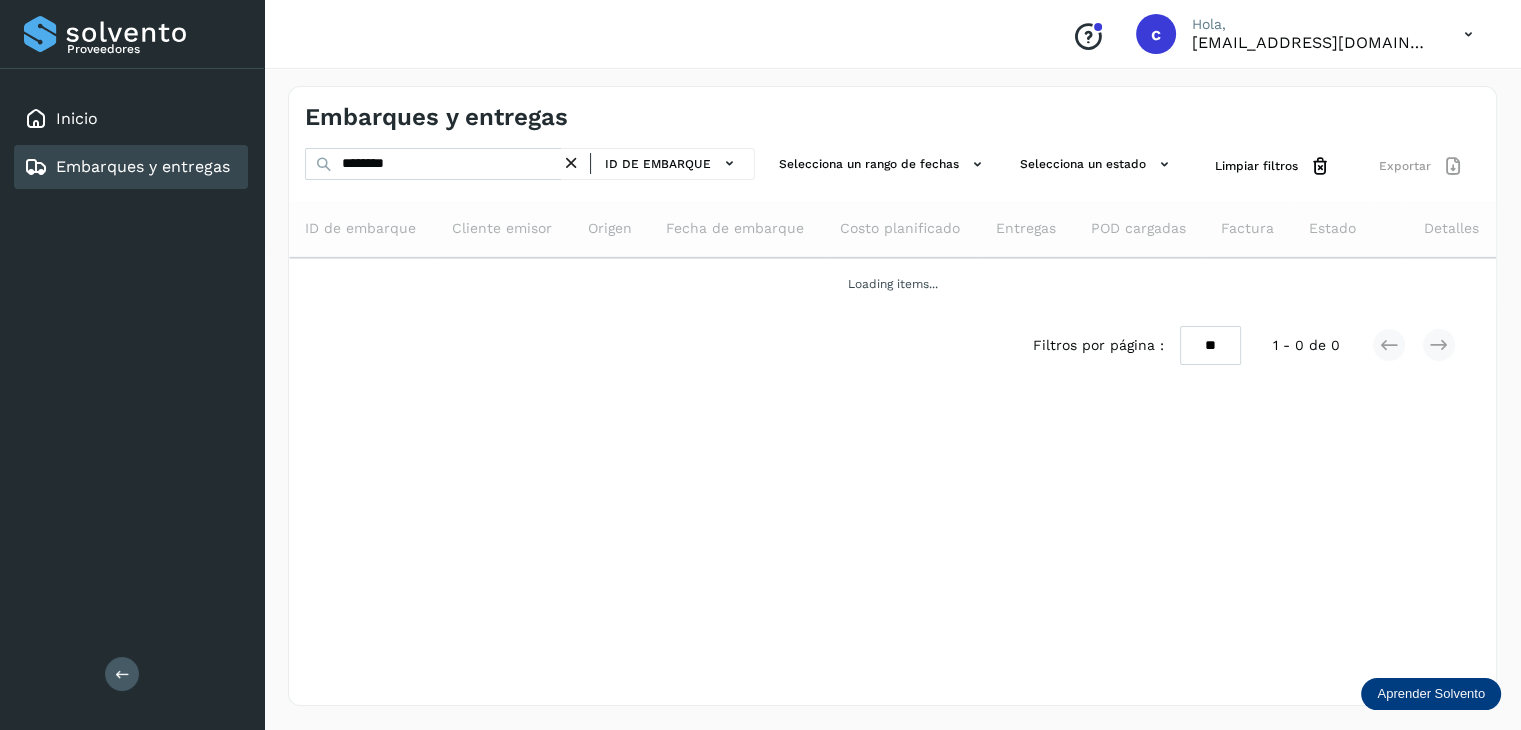 scroll, scrollTop: 0, scrollLeft: 0, axis: both 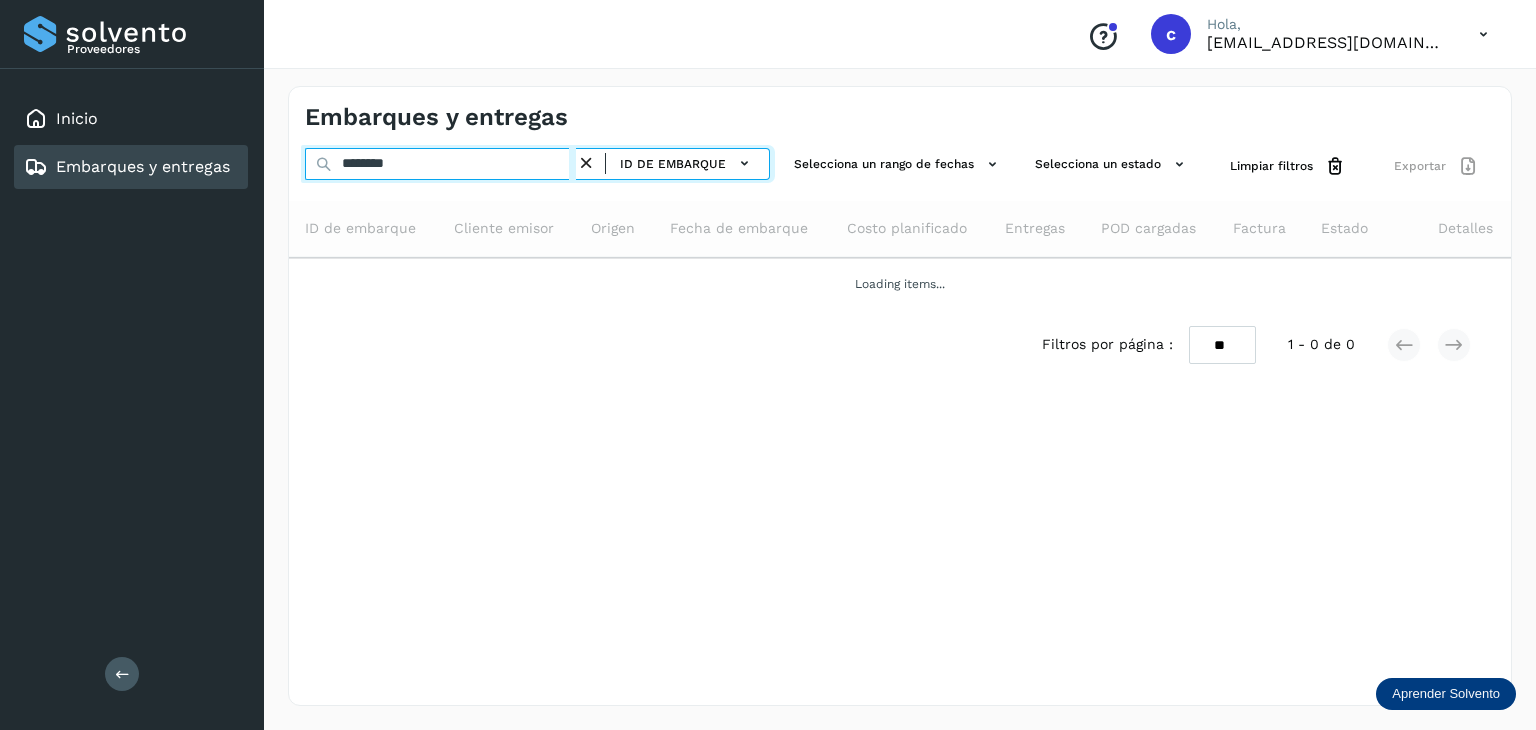 drag, startPoint x: 419, startPoint y: 161, endPoint x: 176, endPoint y: 161, distance: 243 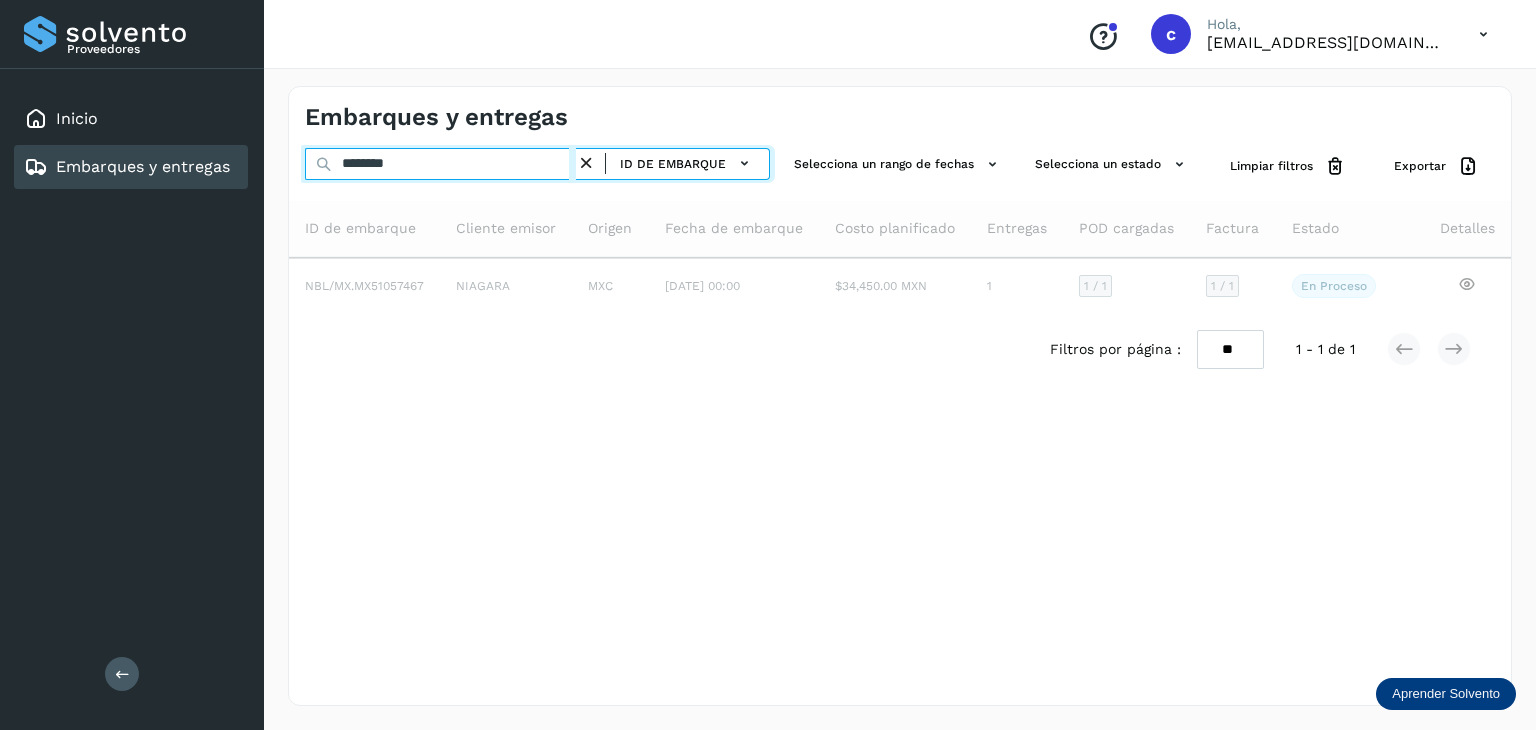 type on "********" 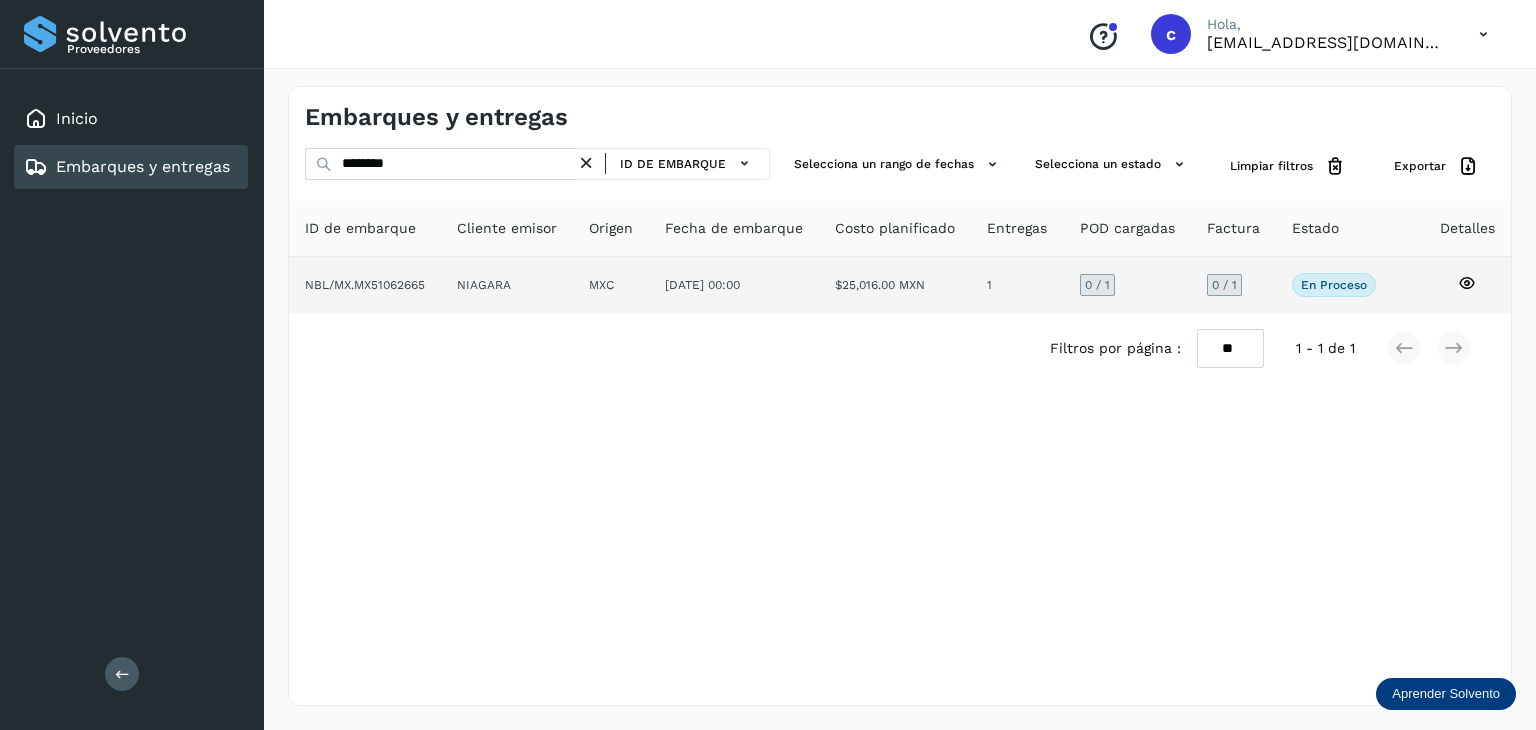 click 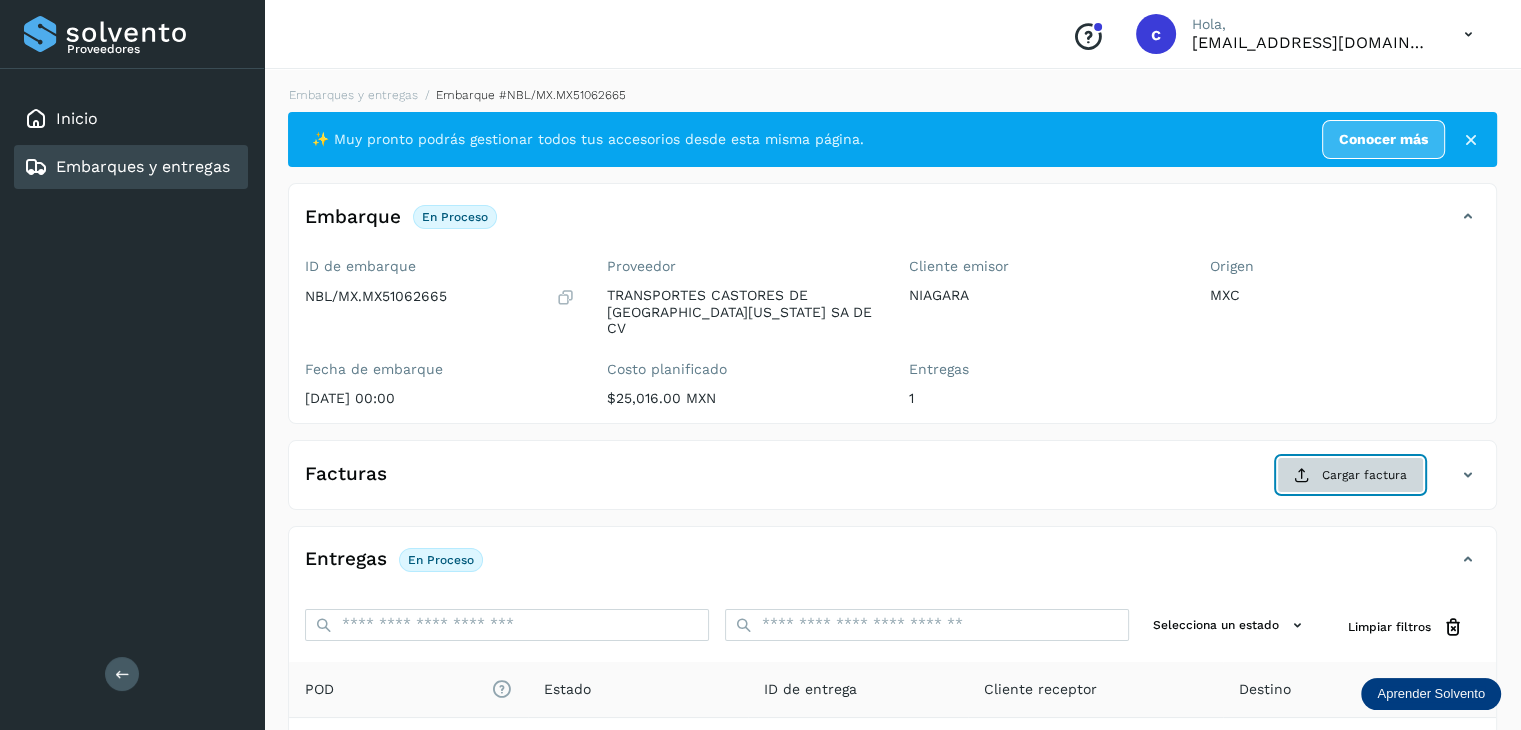 click on "Cargar factura" 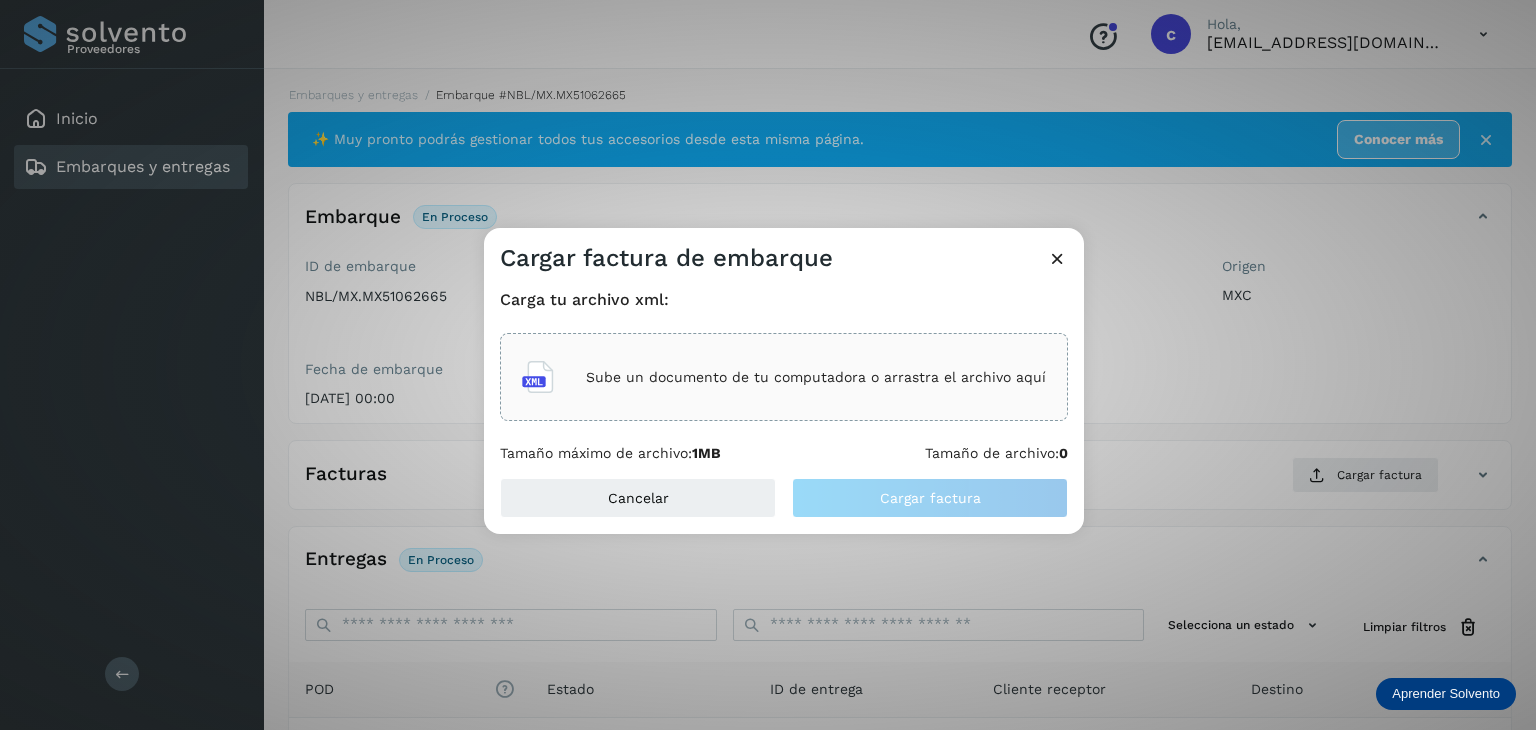 click at bounding box center [1057, 258] 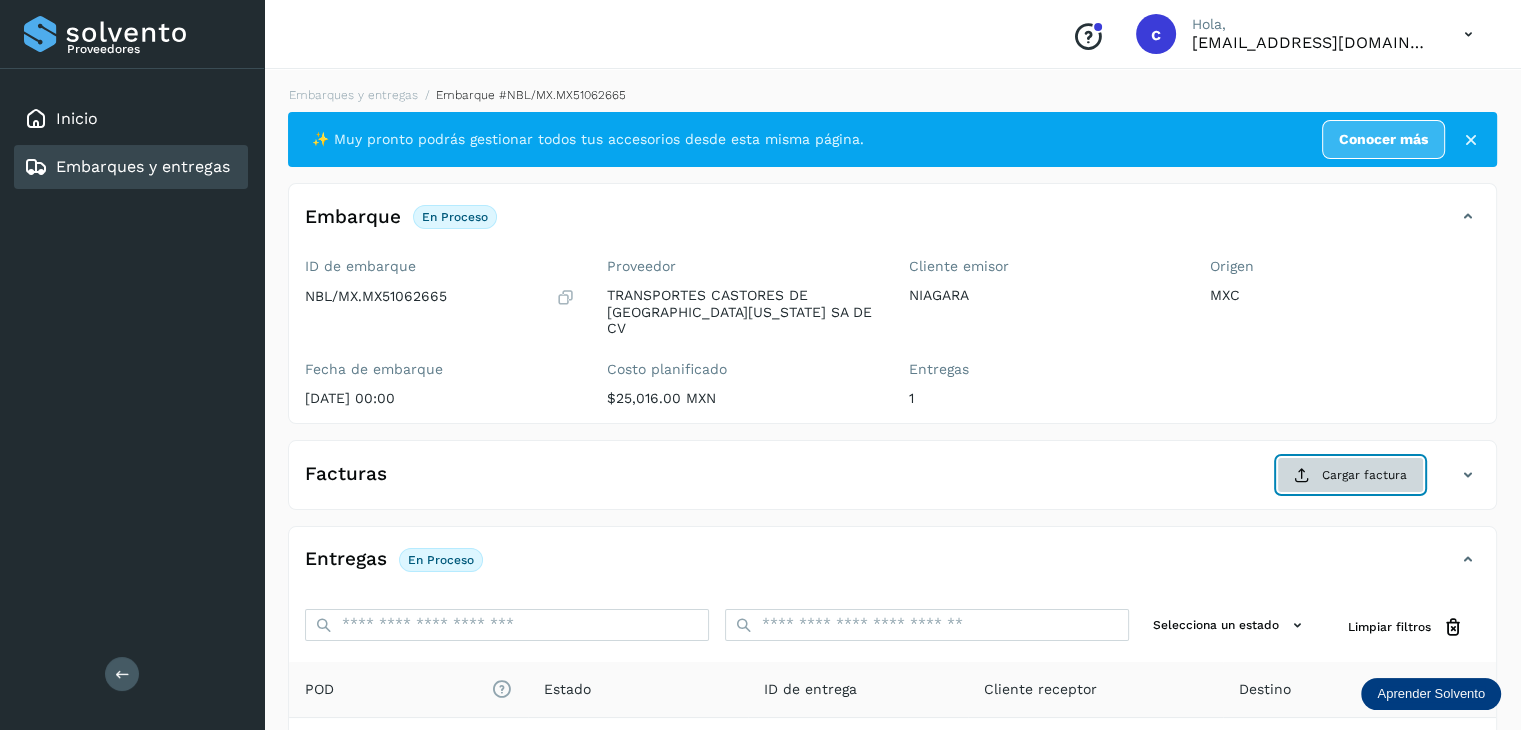 click on "Cargar factura" at bounding box center (1350, 475) 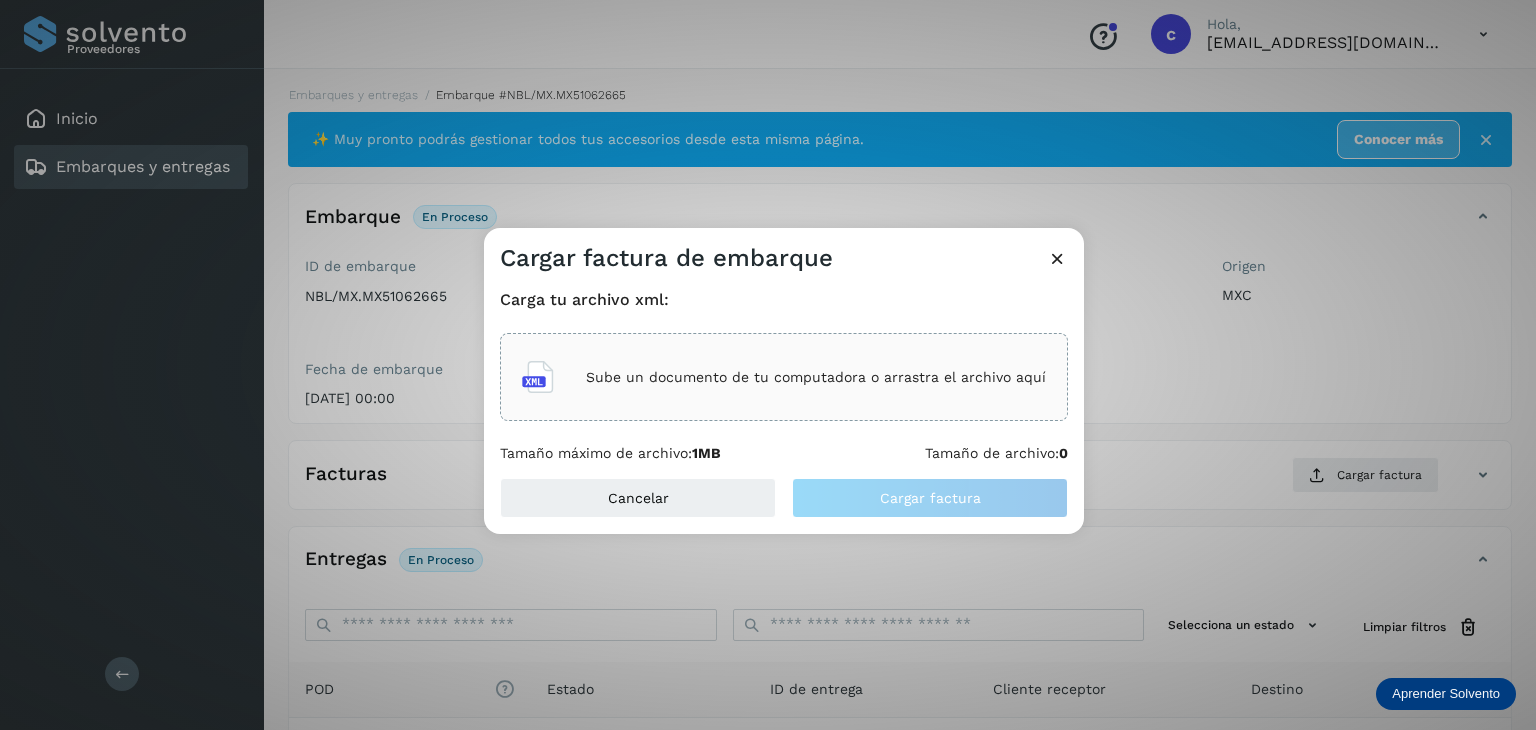 click on "Sube un documento de tu computadora o arrastra el archivo aquí" at bounding box center [816, 377] 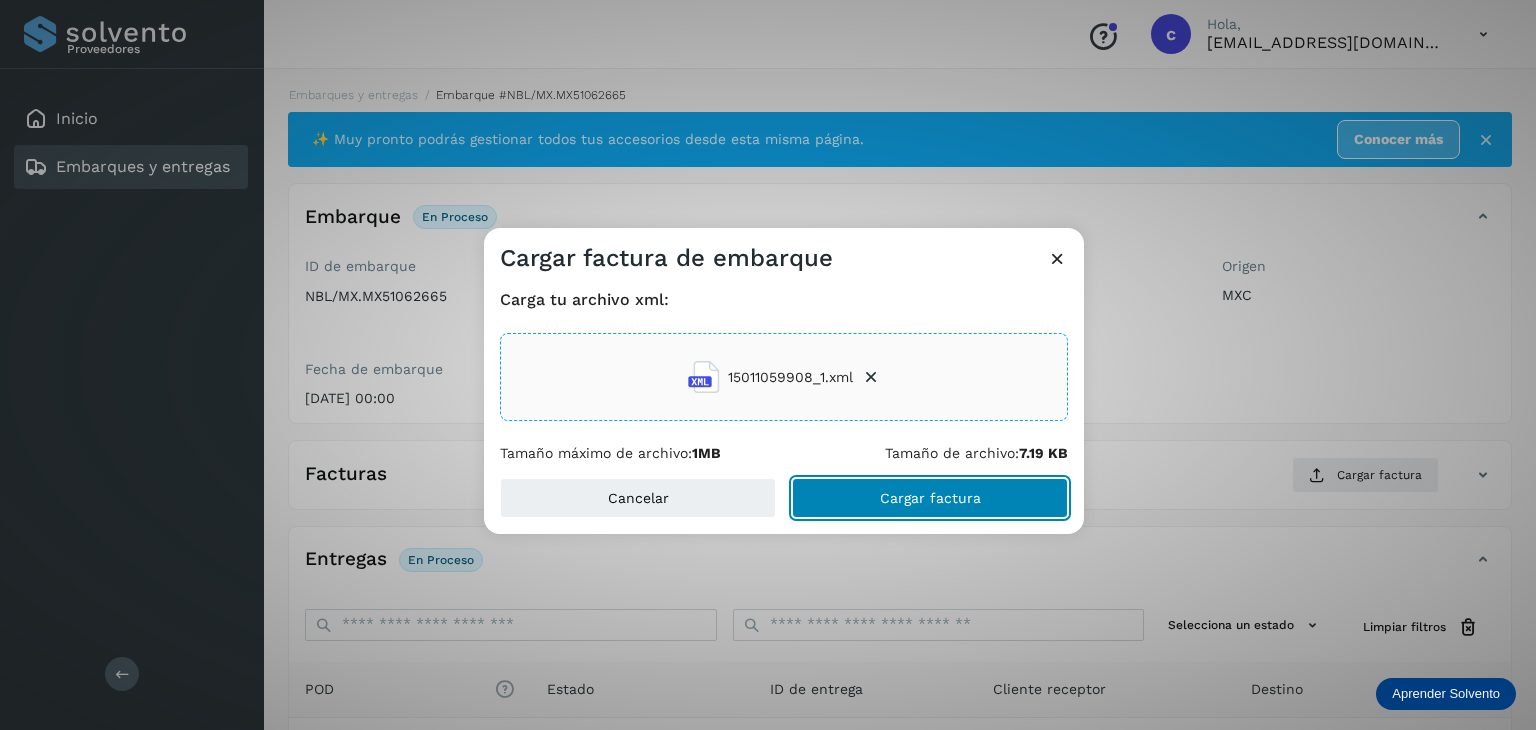 click on "Cargar factura" 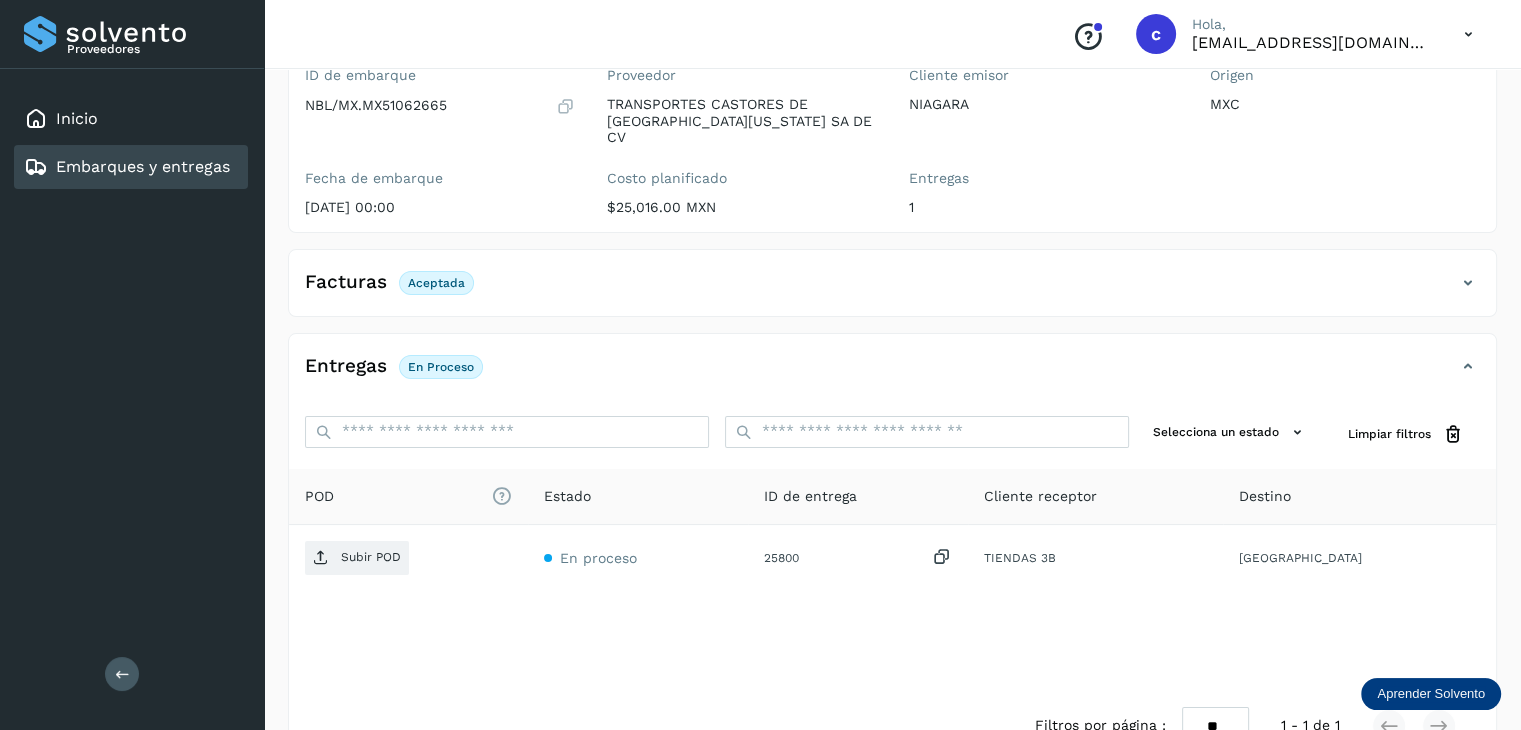 scroll, scrollTop: 200, scrollLeft: 0, axis: vertical 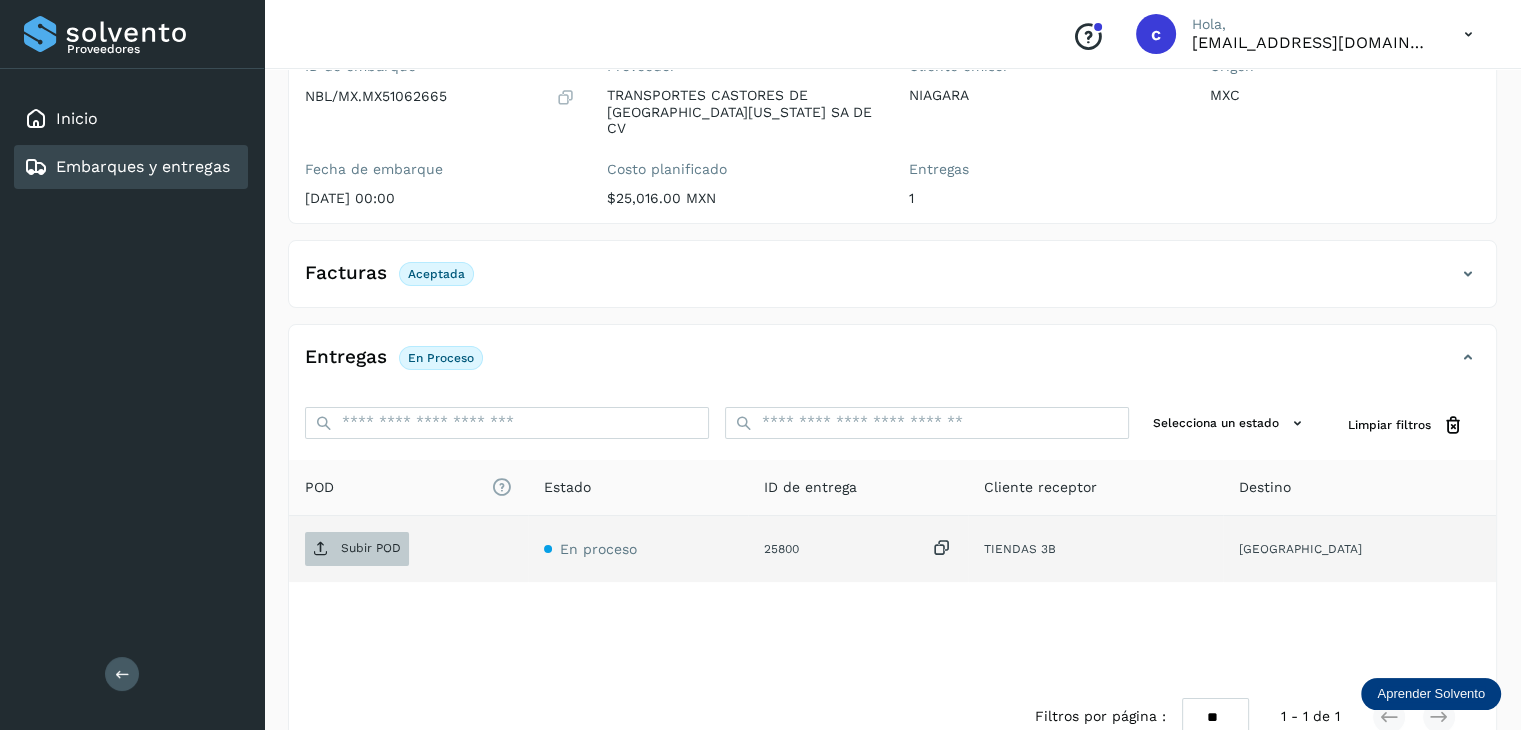 click on "Subir POD" at bounding box center (371, 548) 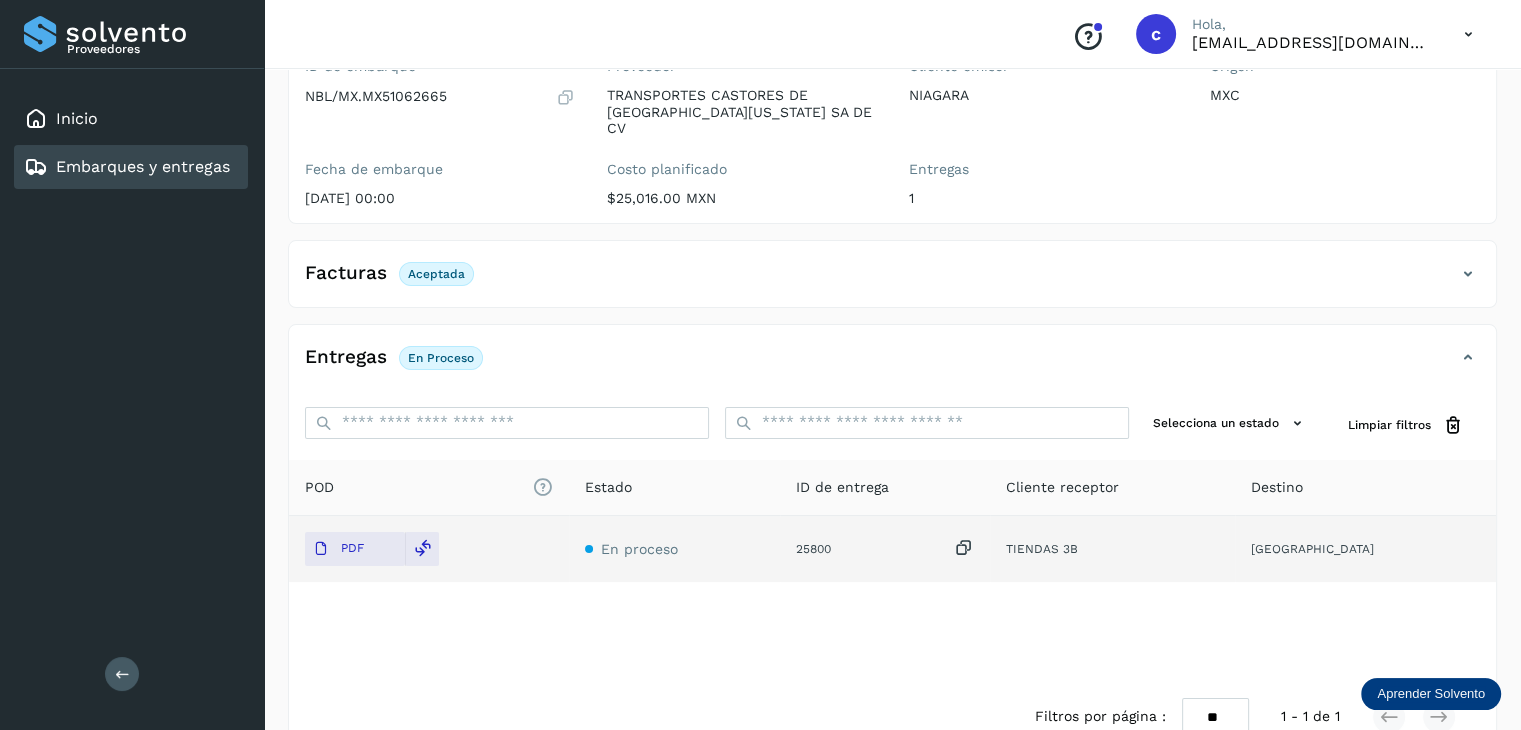 click on "Embarques y entregas" at bounding box center (143, 166) 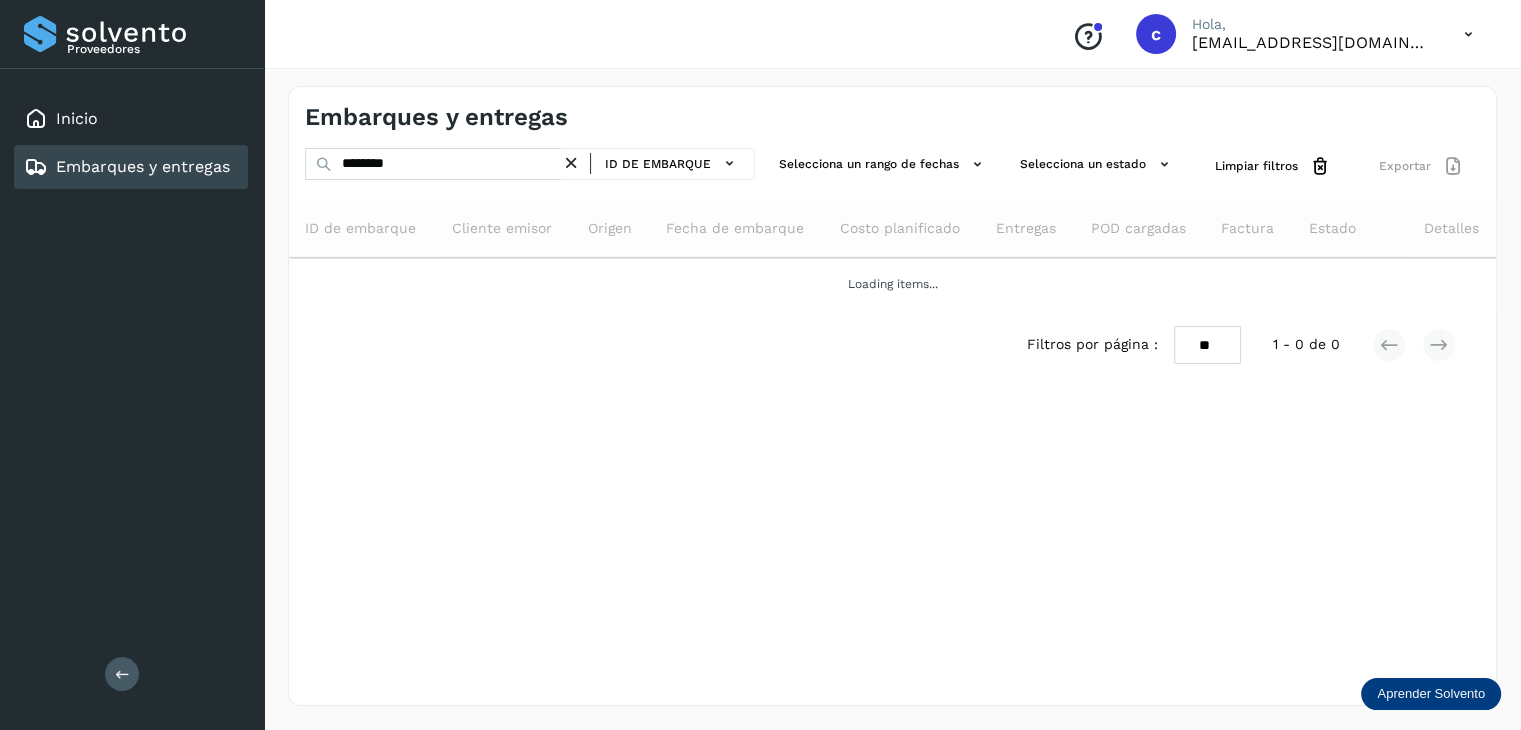 scroll, scrollTop: 0, scrollLeft: 0, axis: both 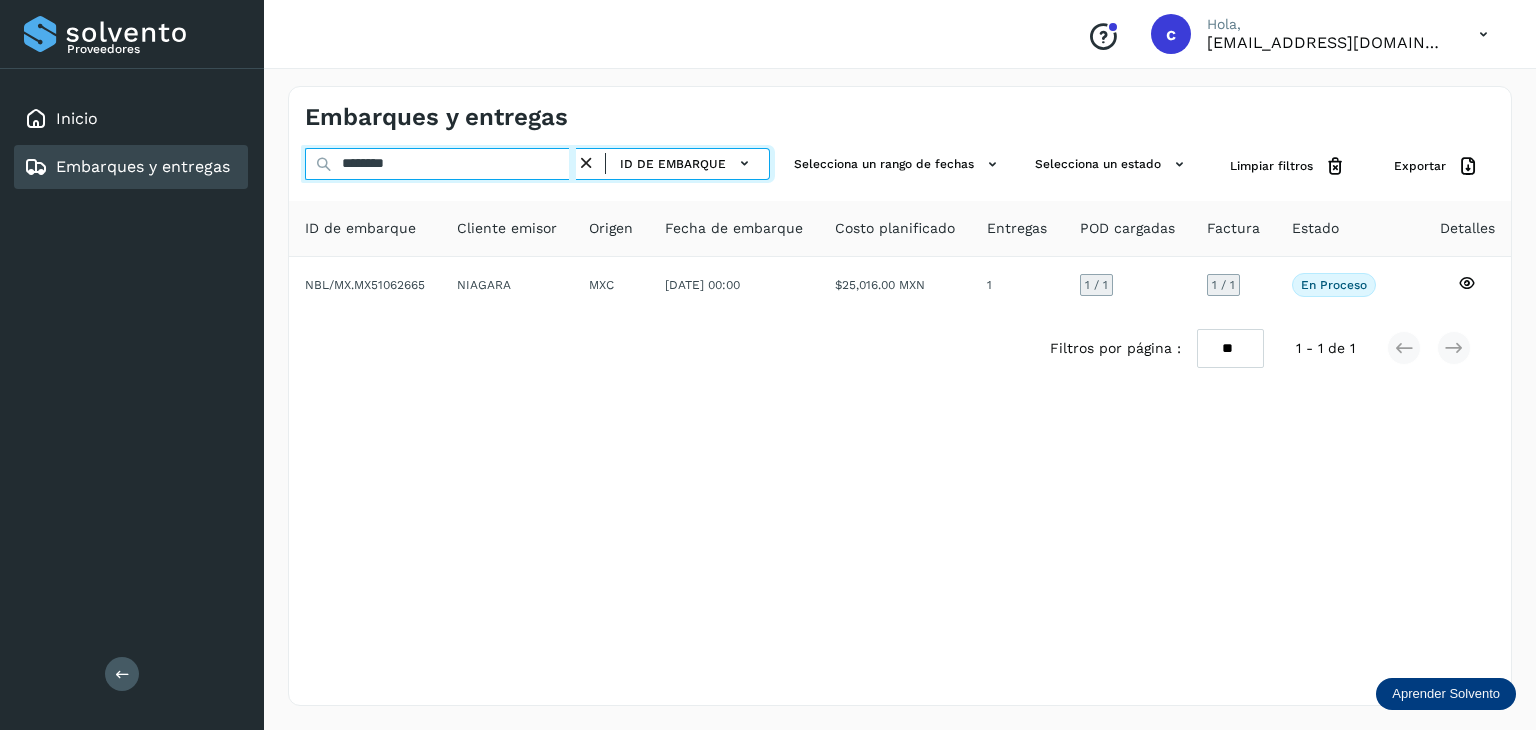 drag, startPoint x: 426, startPoint y: 161, endPoint x: 214, endPoint y: 173, distance: 212.33936 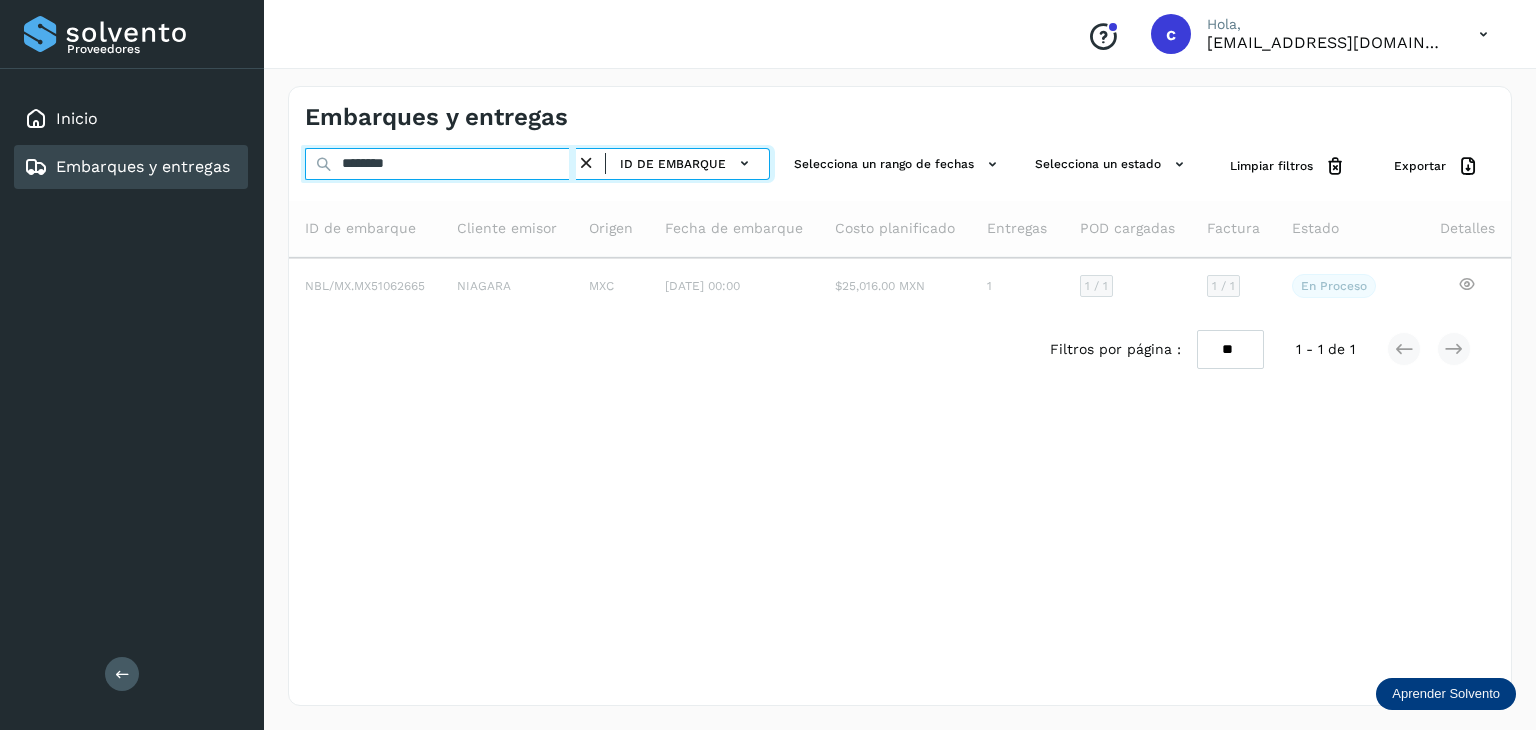 type on "********" 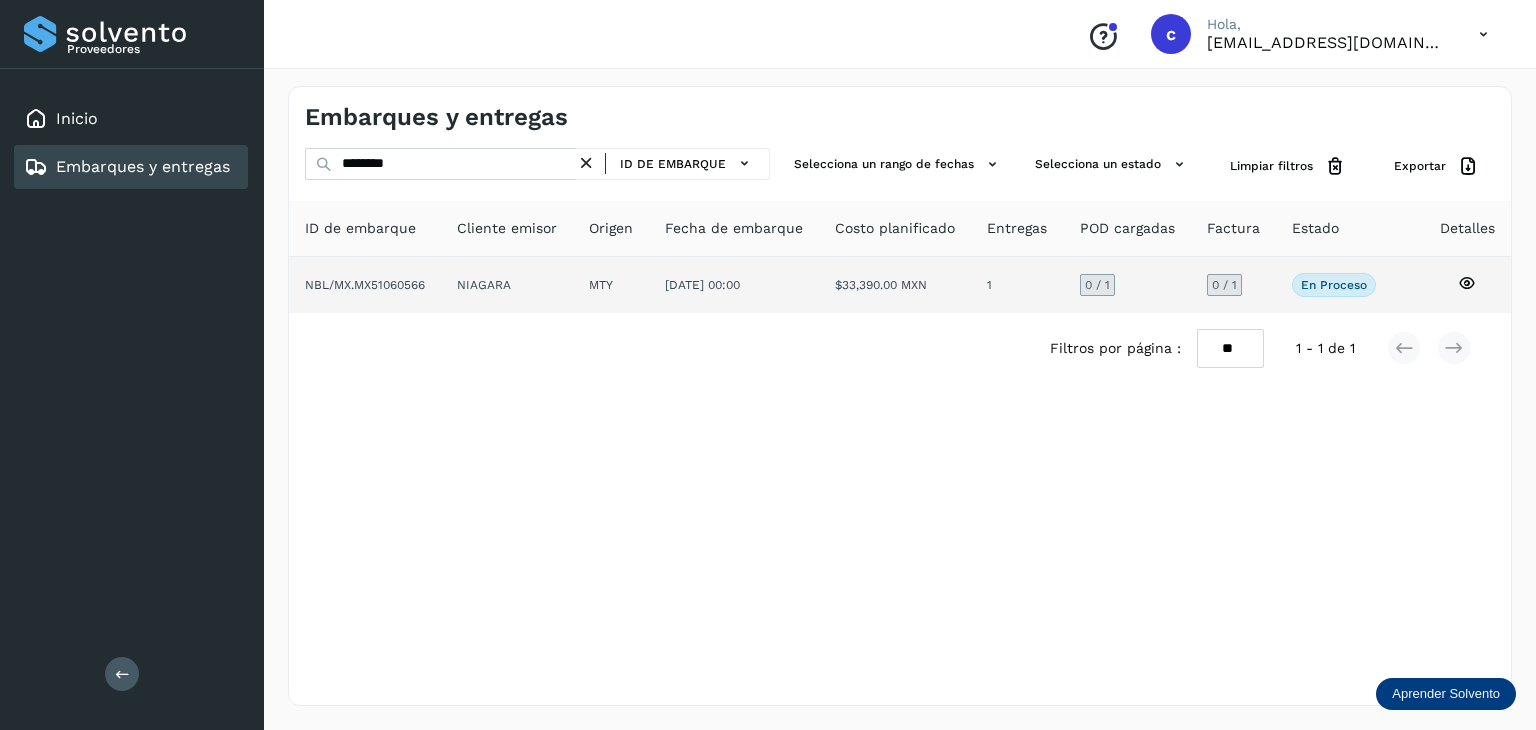 click 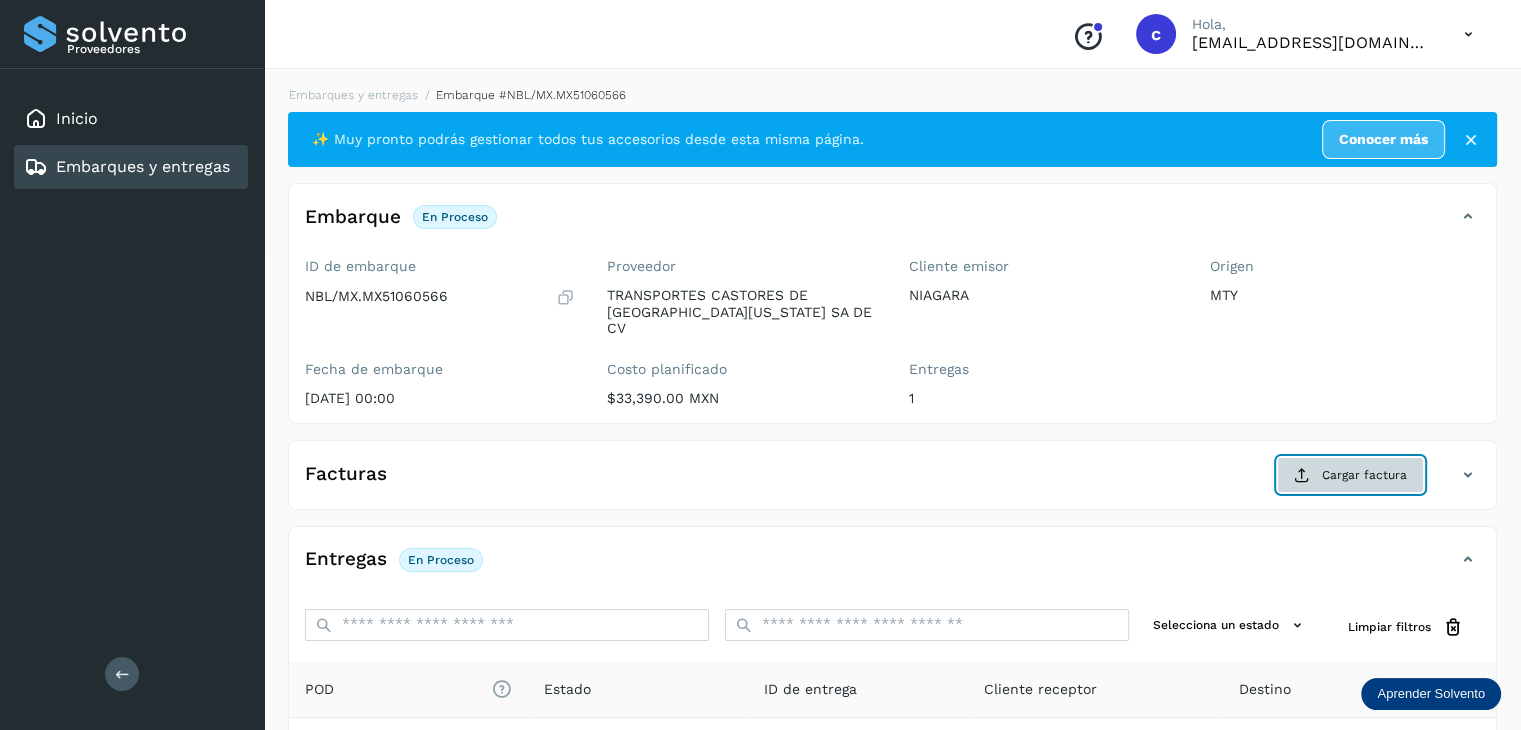 click on "Cargar factura" at bounding box center [1350, 475] 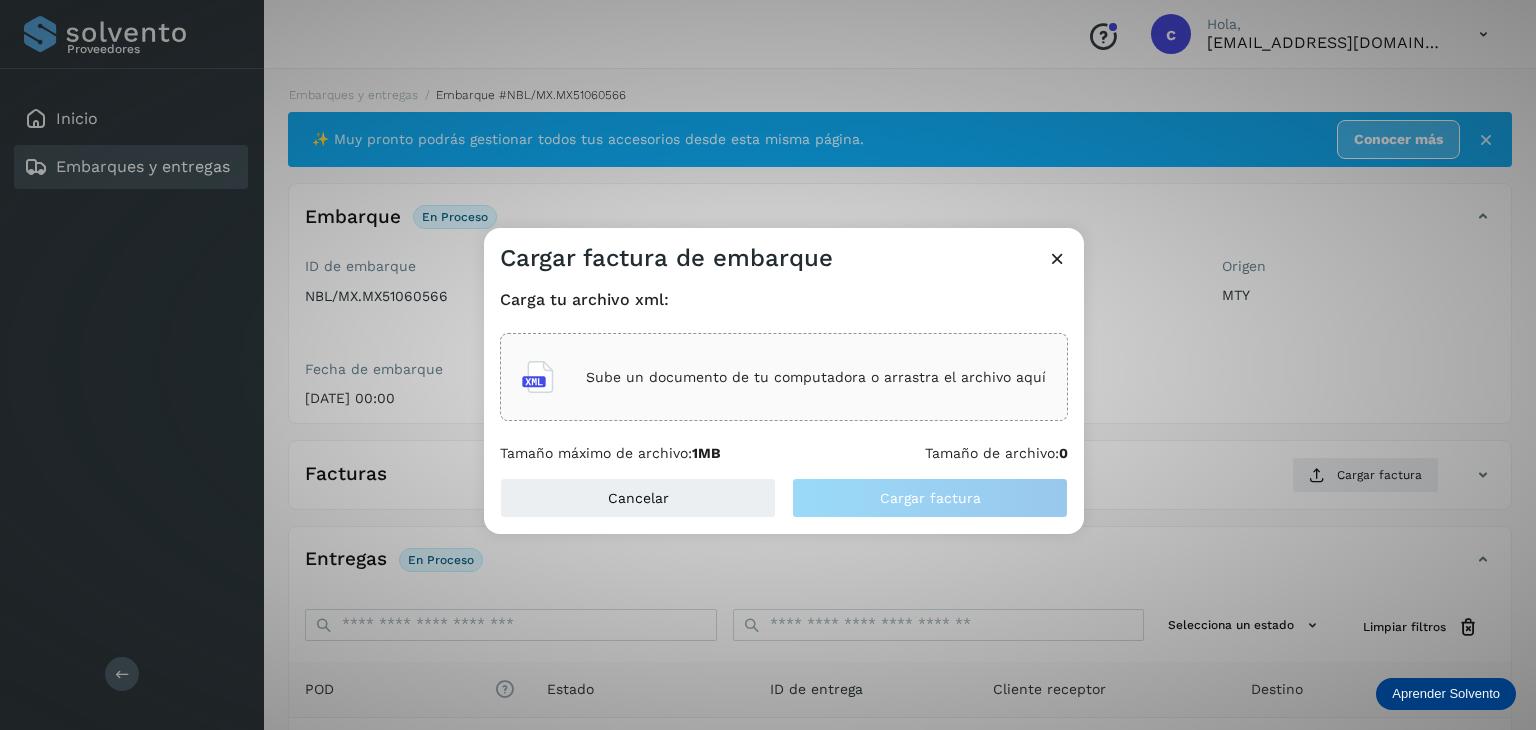 click on "Sube un documento de tu computadora o arrastra el archivo aquí" 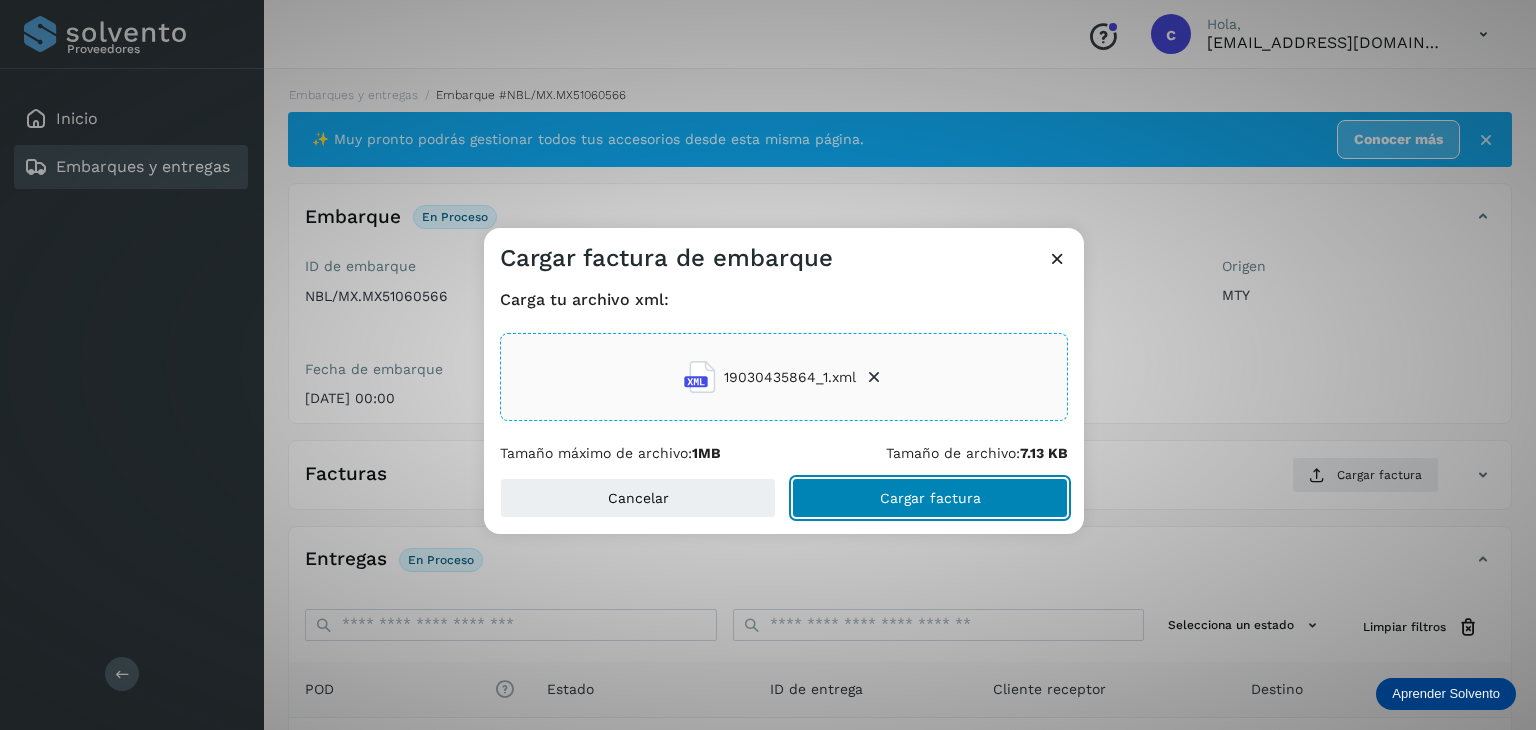 click on "Cargar factura" 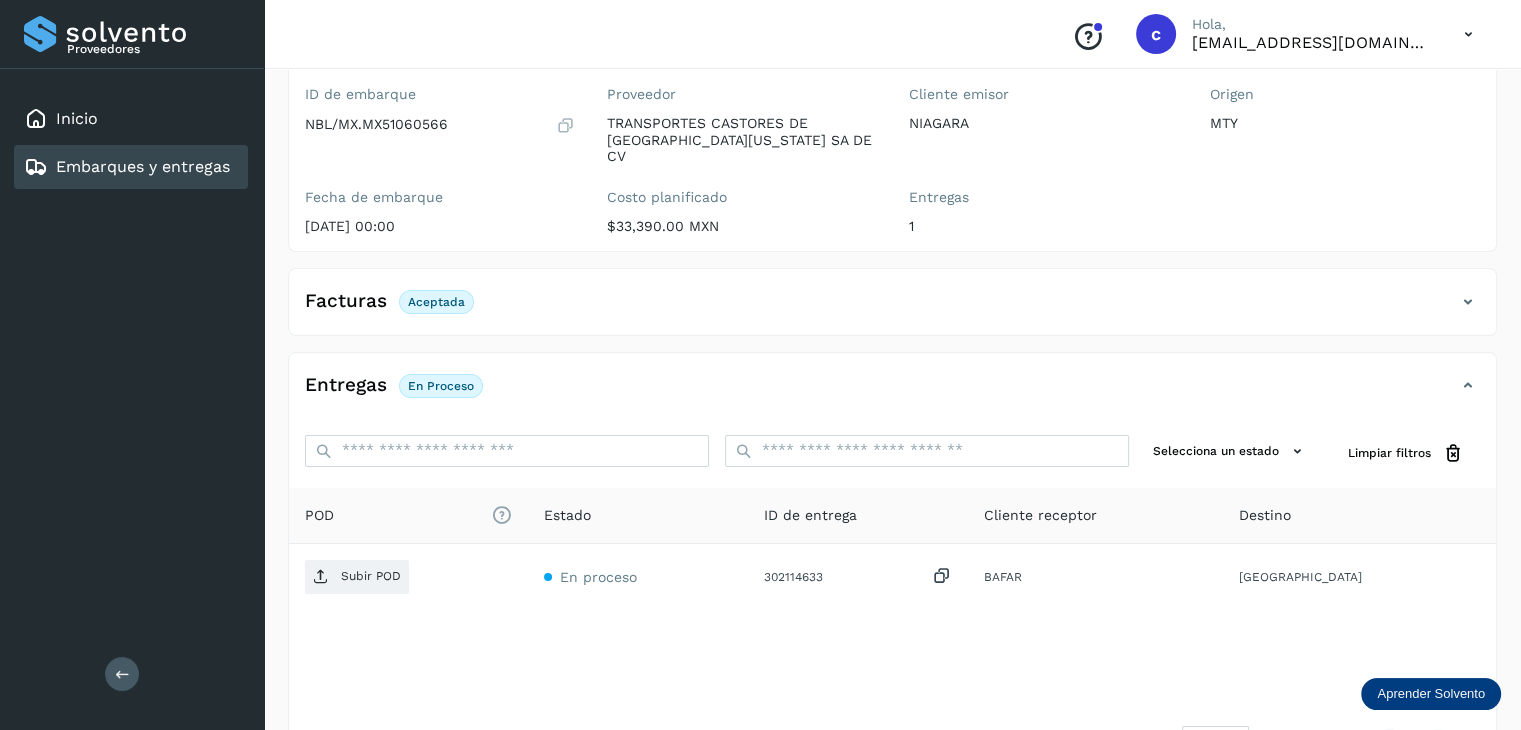 scroll, scrollTop: 200, scrollLeft: 0, axis: vertical 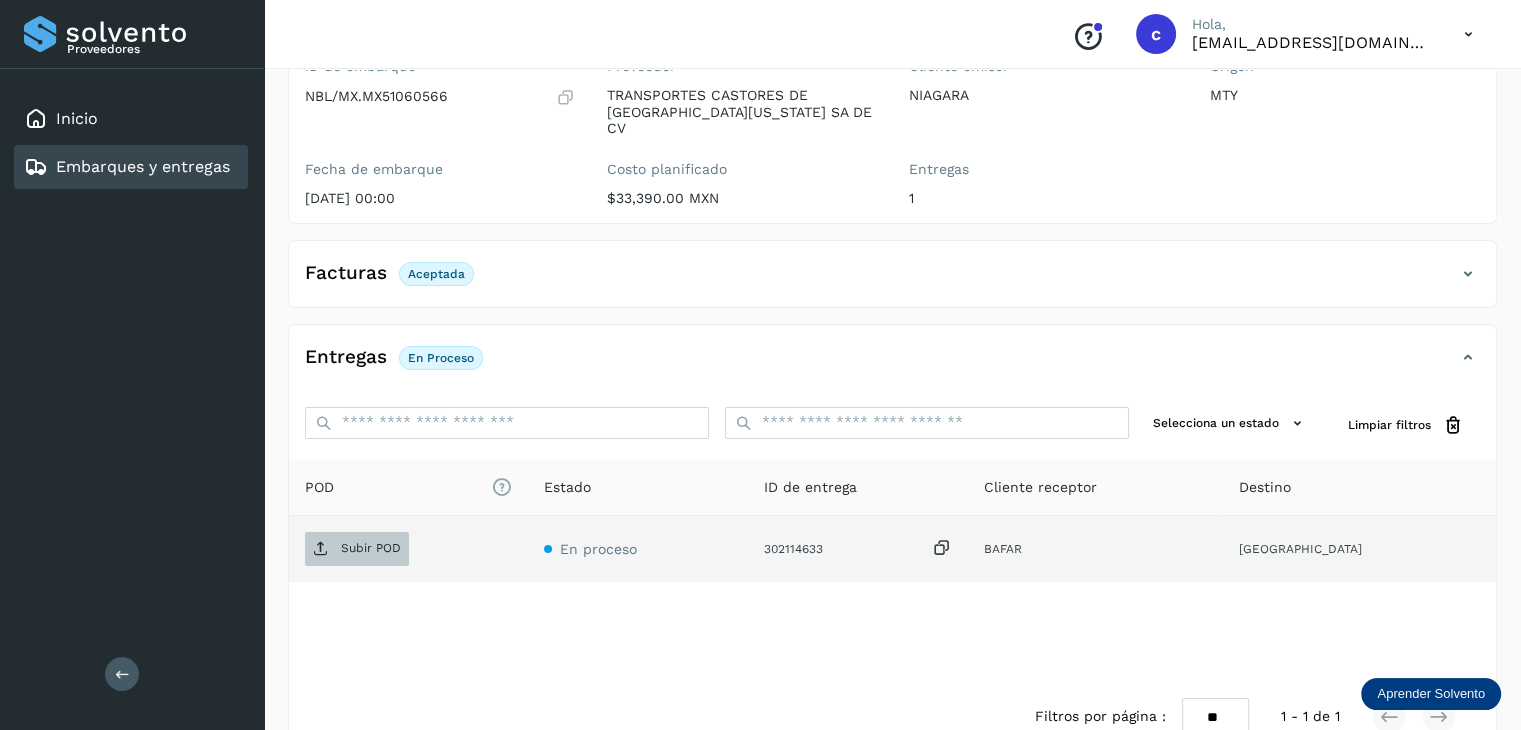click on "Subir POD" at bounding box center [357, 549] 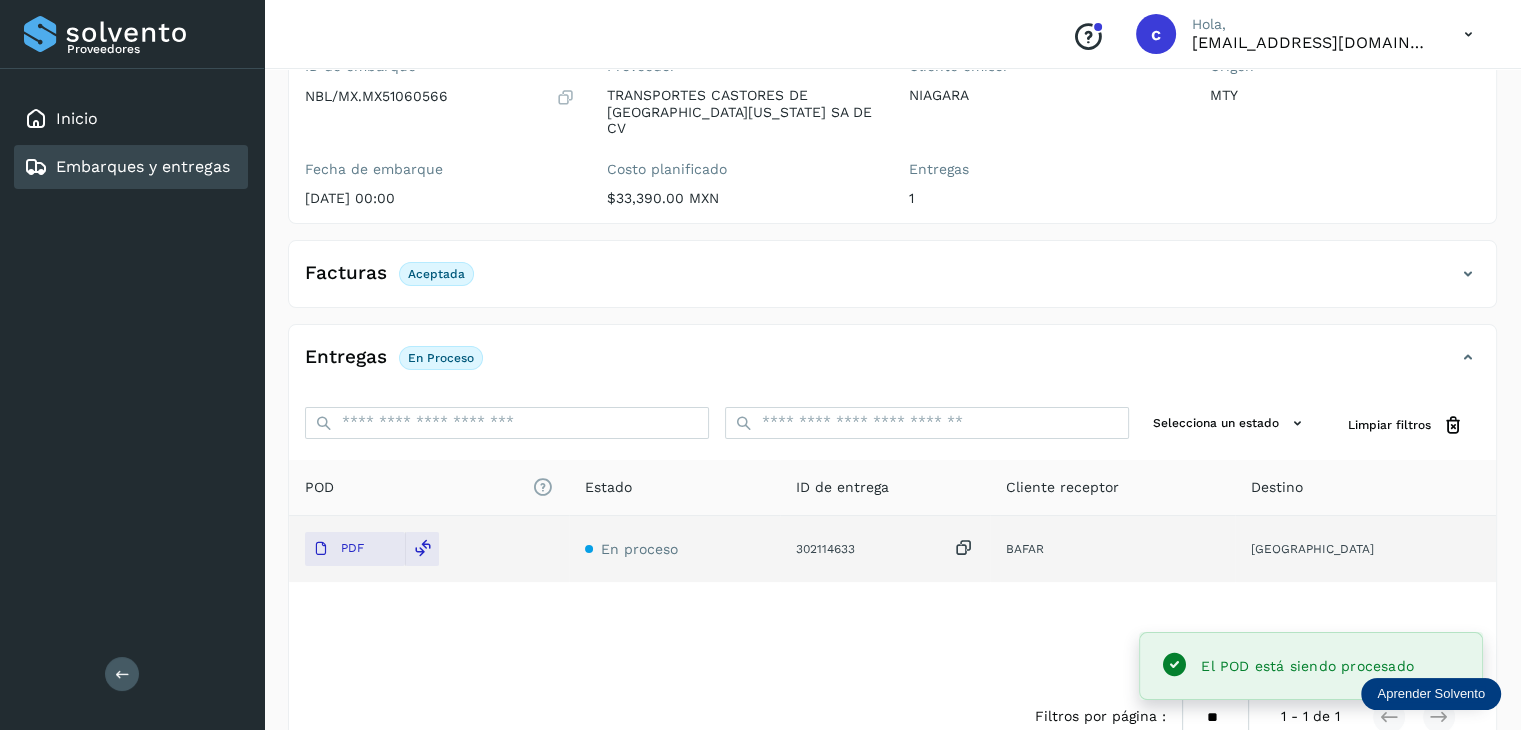 click on "Embarques y entregas" at bounding box center (143, 166) 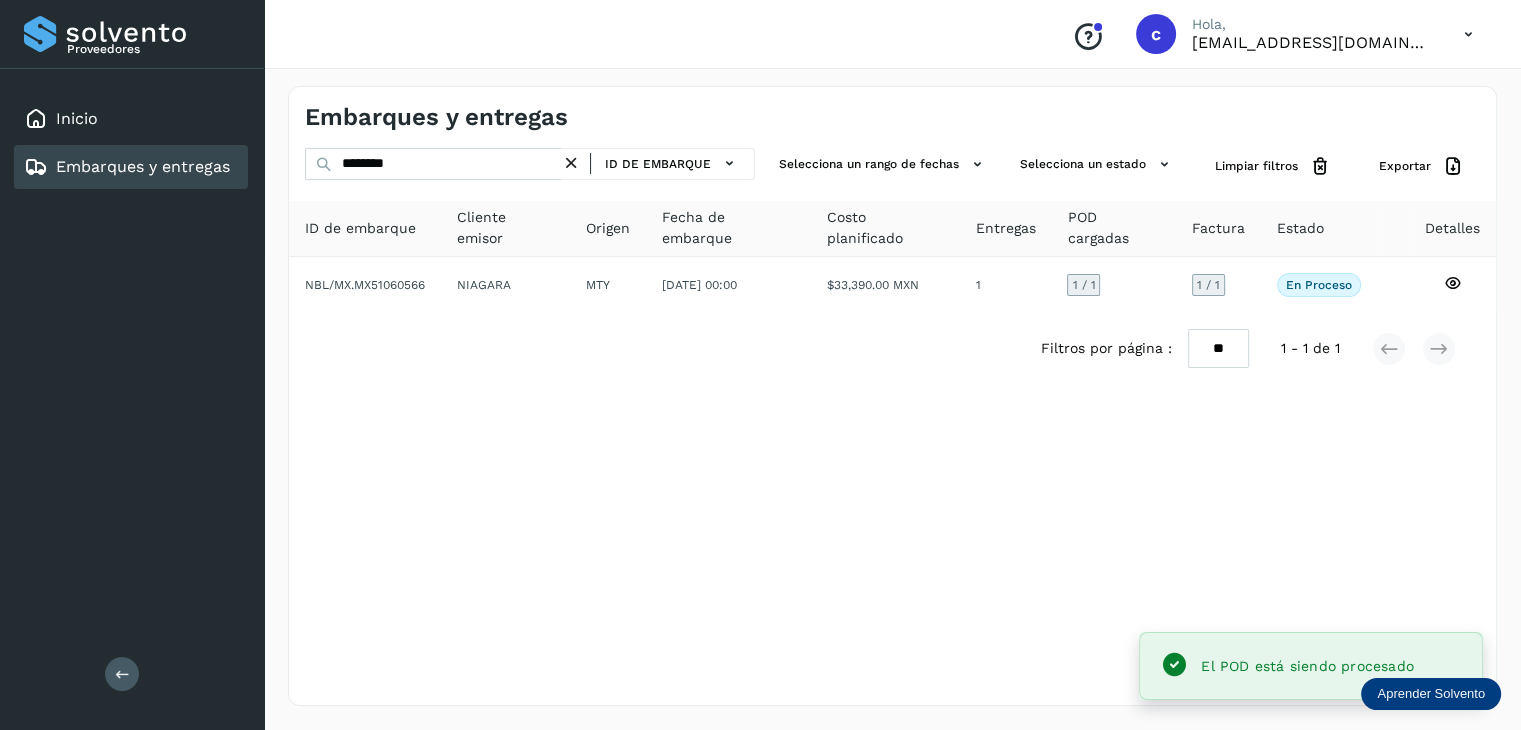 scroll, scrollTop: 0, scrollLeft: 0, axis: both 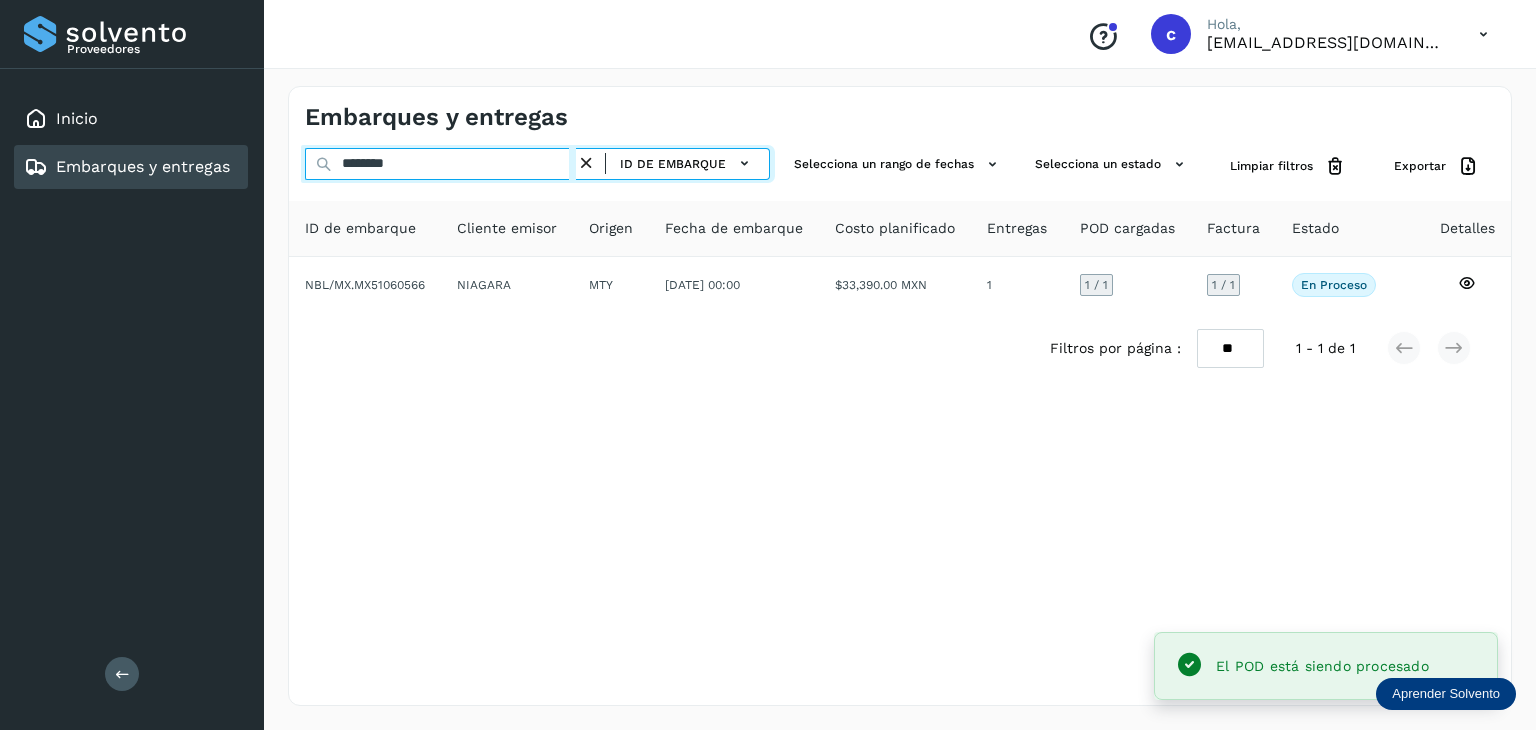 drag, startPoint x: 429, startPoint y: 169, endPoint x: 358, endPoint y: 192, distance: 74.63243 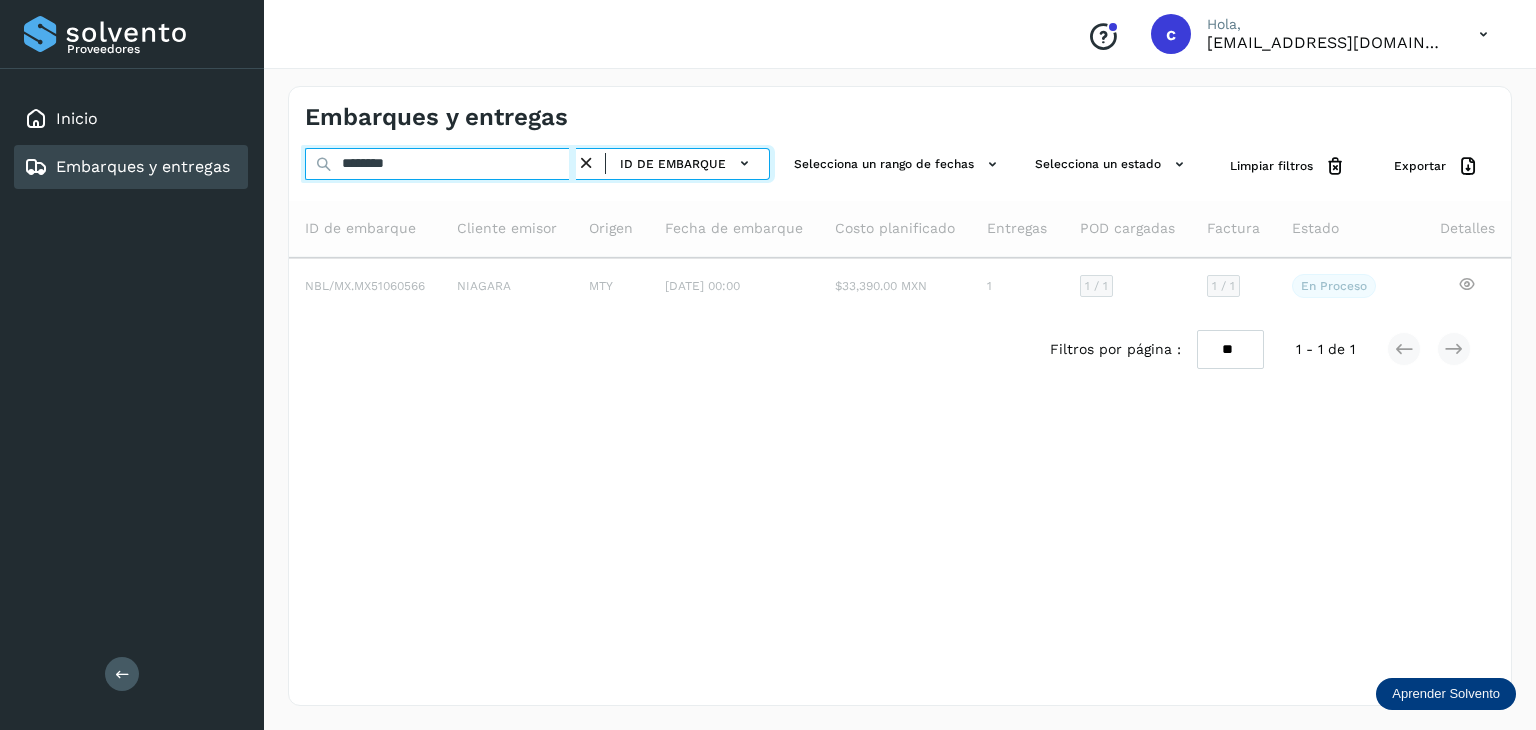 type on "********" 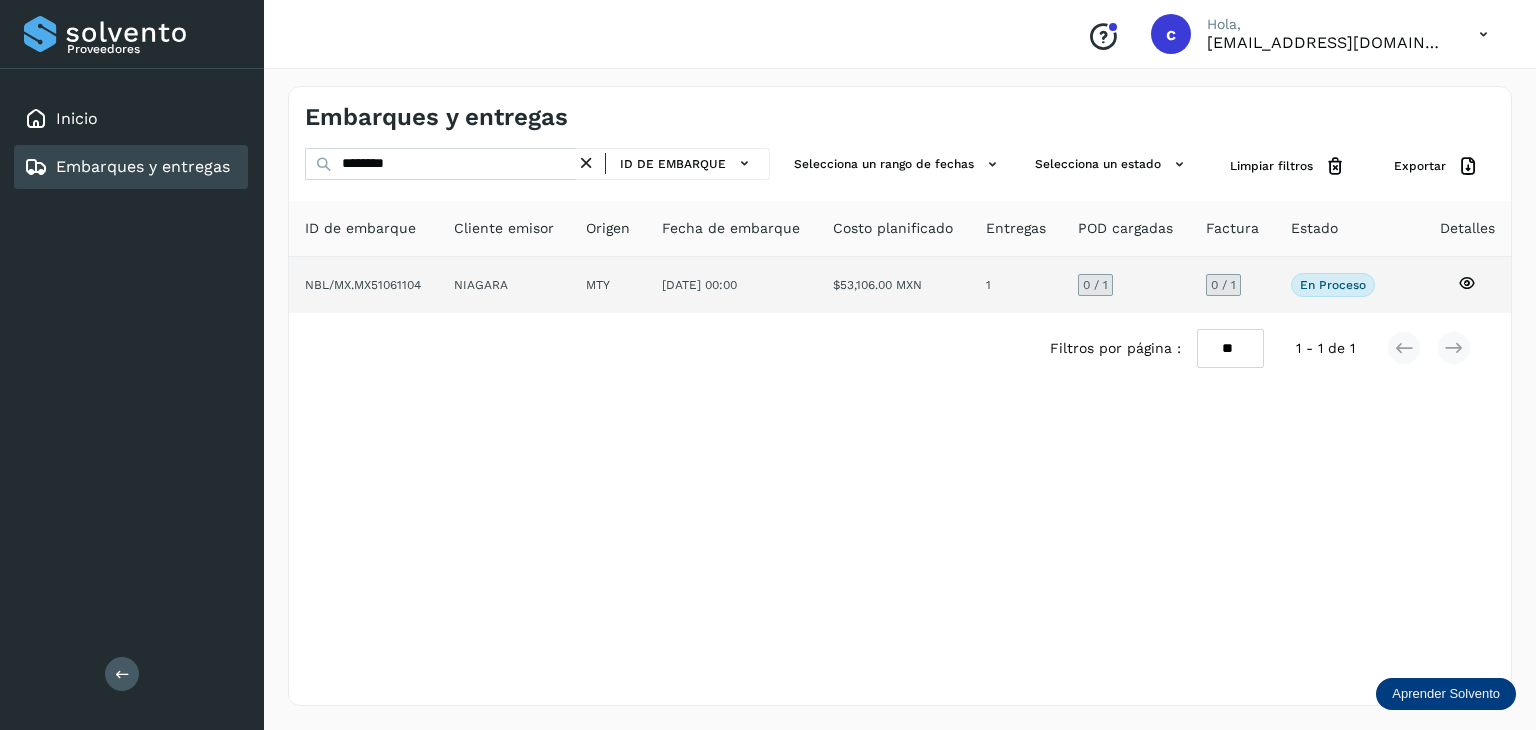 click 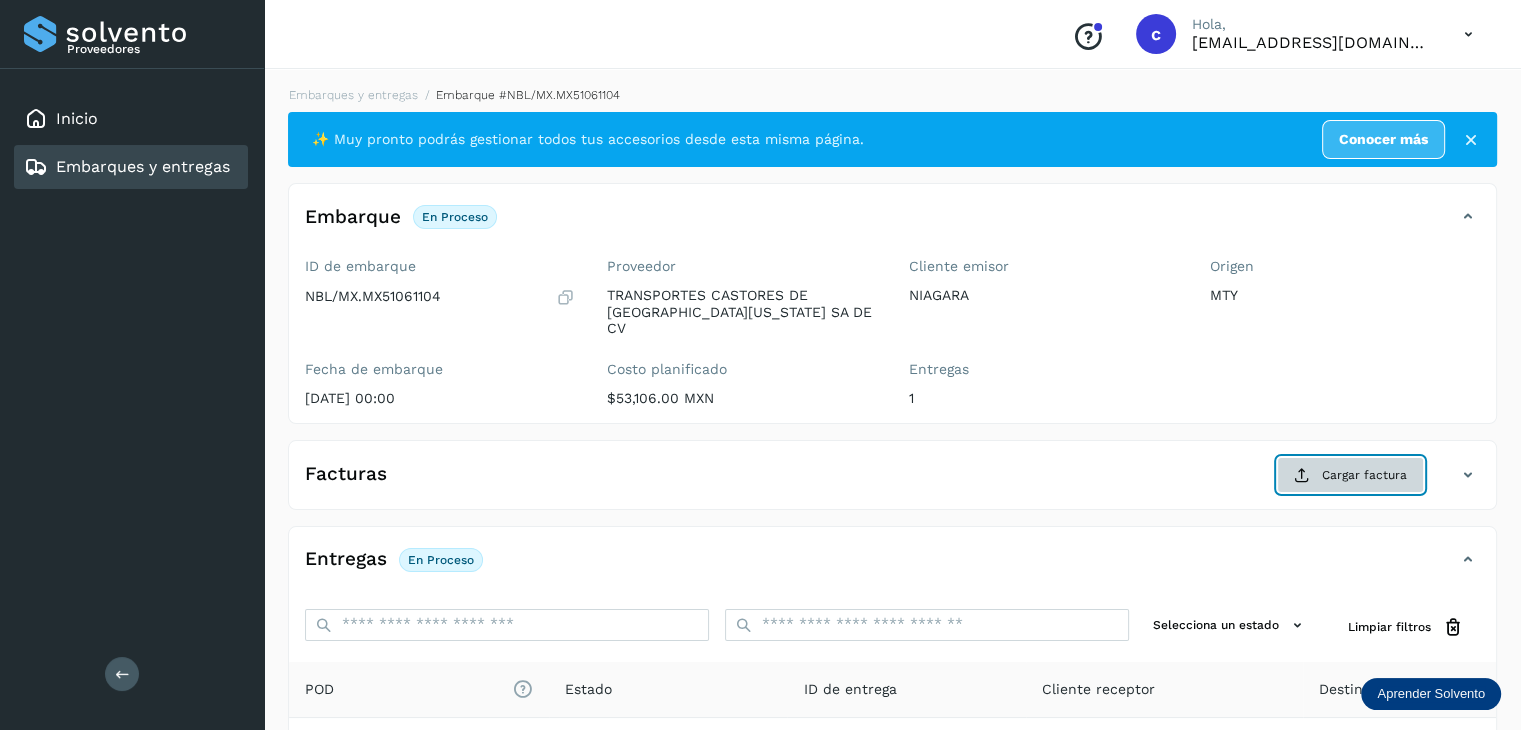 click on "Cargar factura" 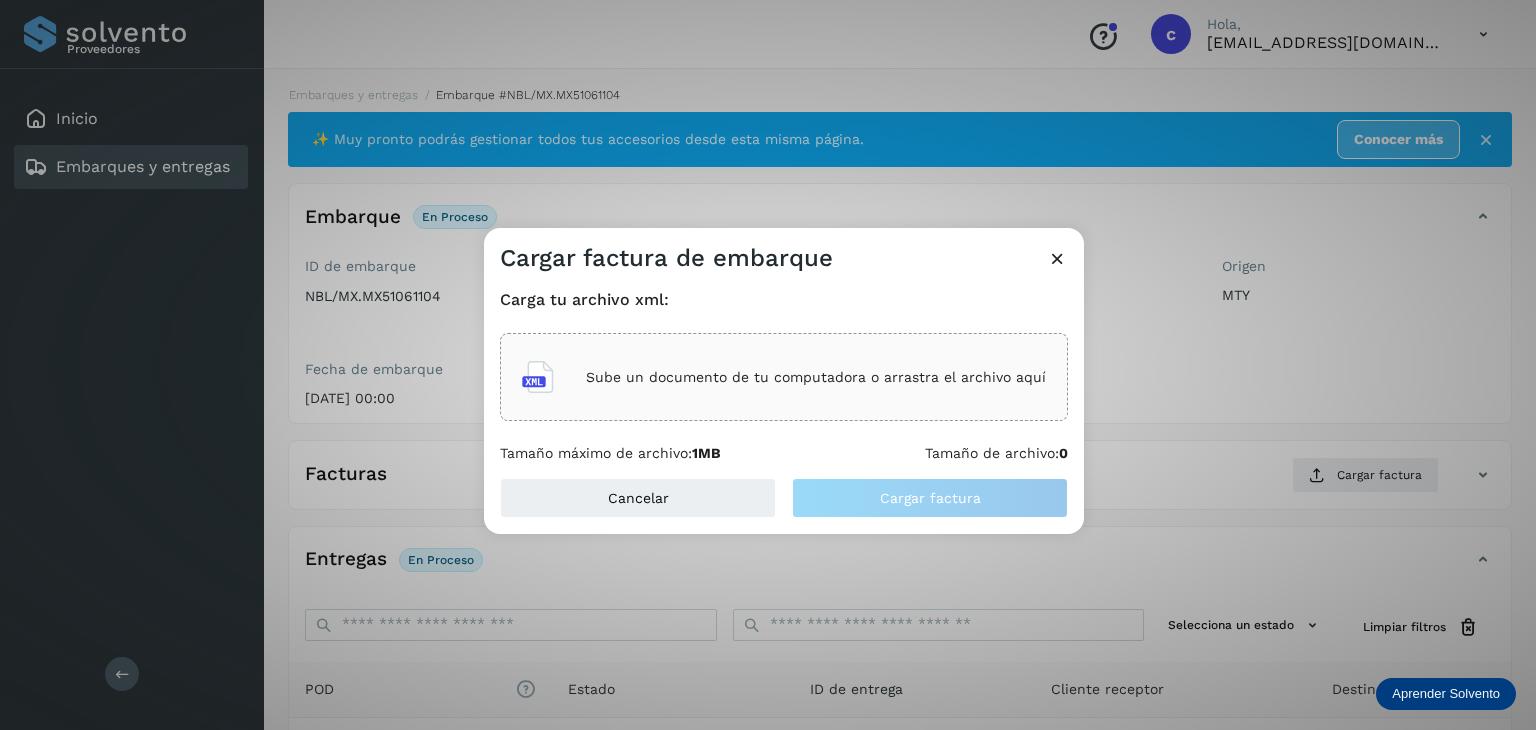 click on "Sube un documento de tu computadora o arrastra el archivo aquí" 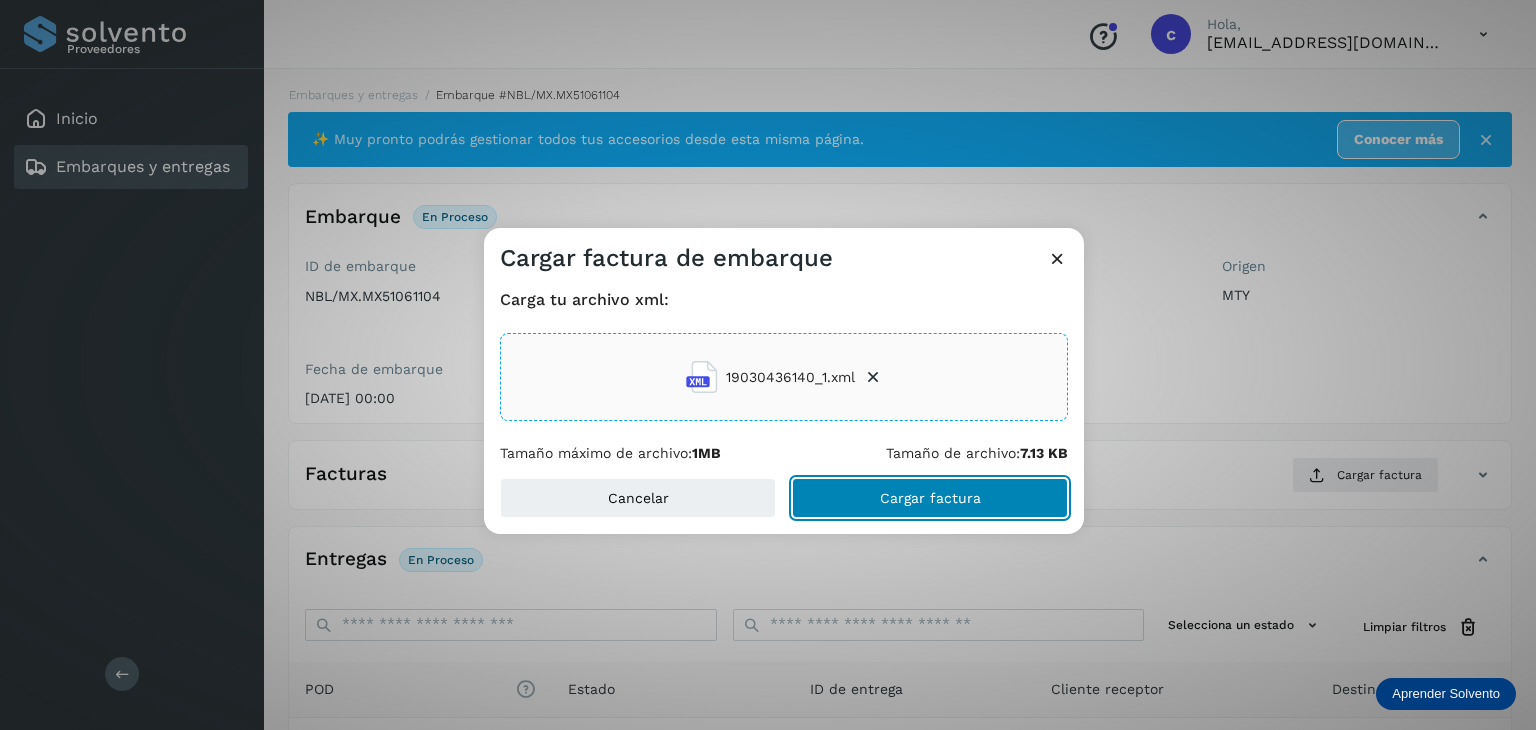 click on "Cargar factura" 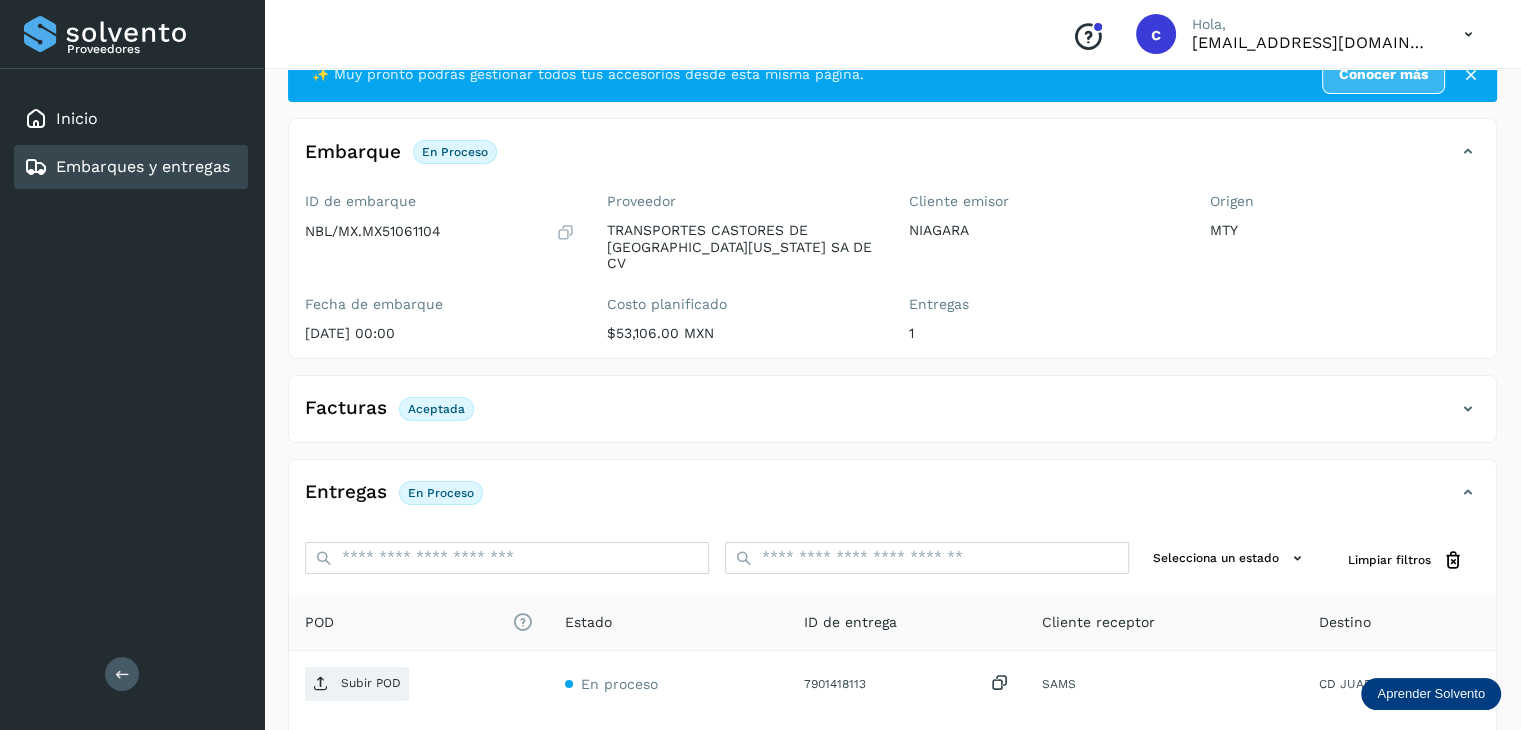 scroll, scrollTop: 100, scrollLeft: 0, axis: vertical 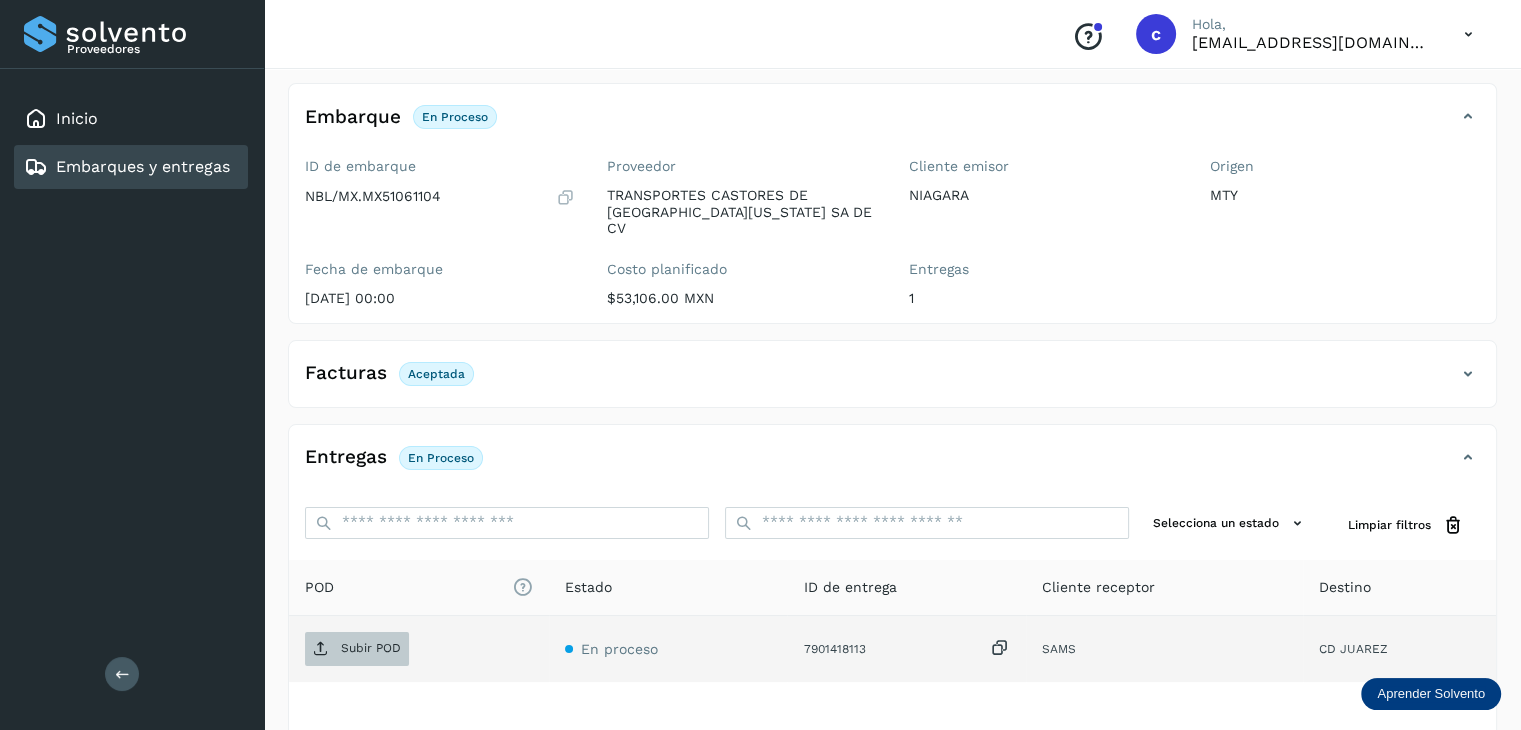 click on "Subir POD" at bounding box center [357, 649] 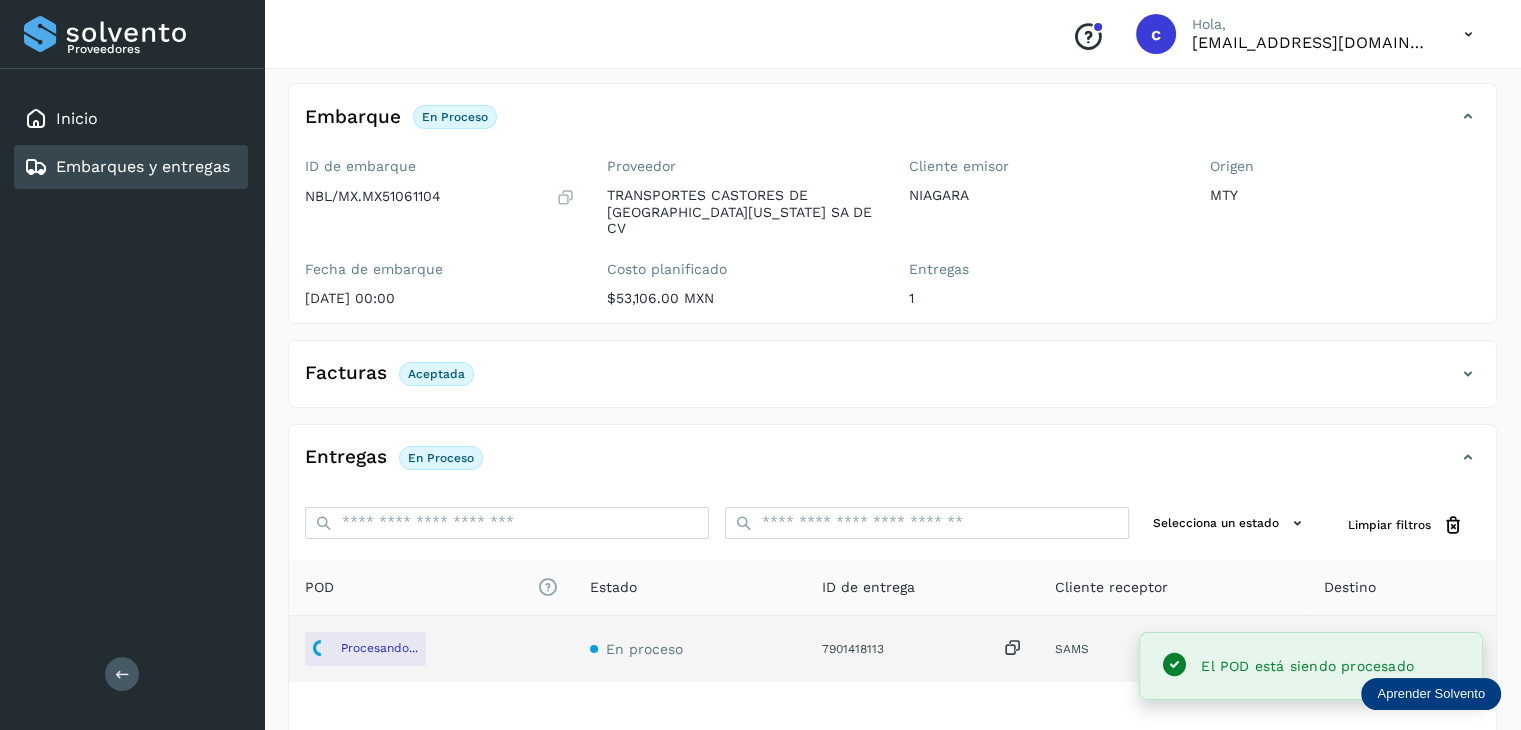 click on "Embarques y entregas" at bounding box center [143, 166] 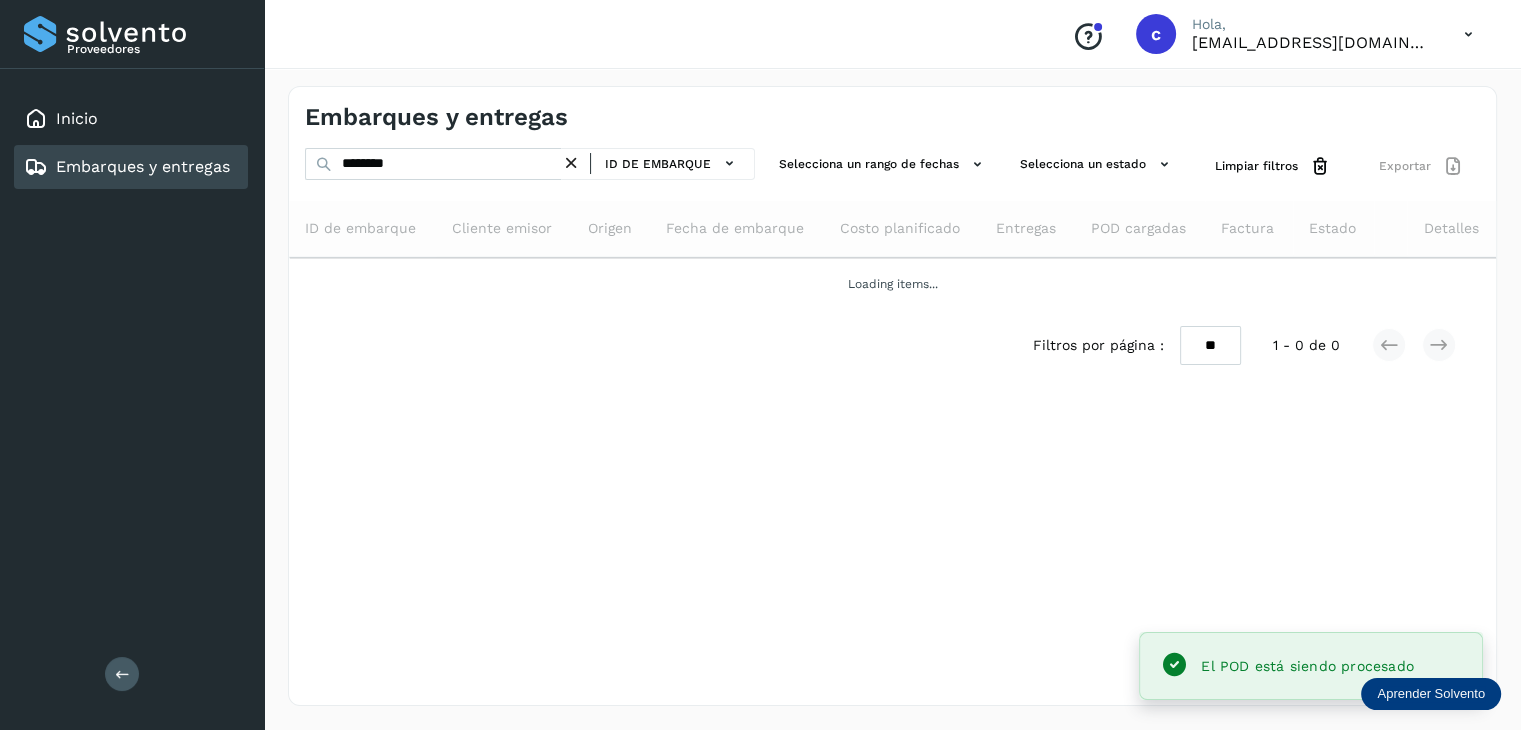 scroll, scrollTop: 0, scrollLeft: 0, axis: both 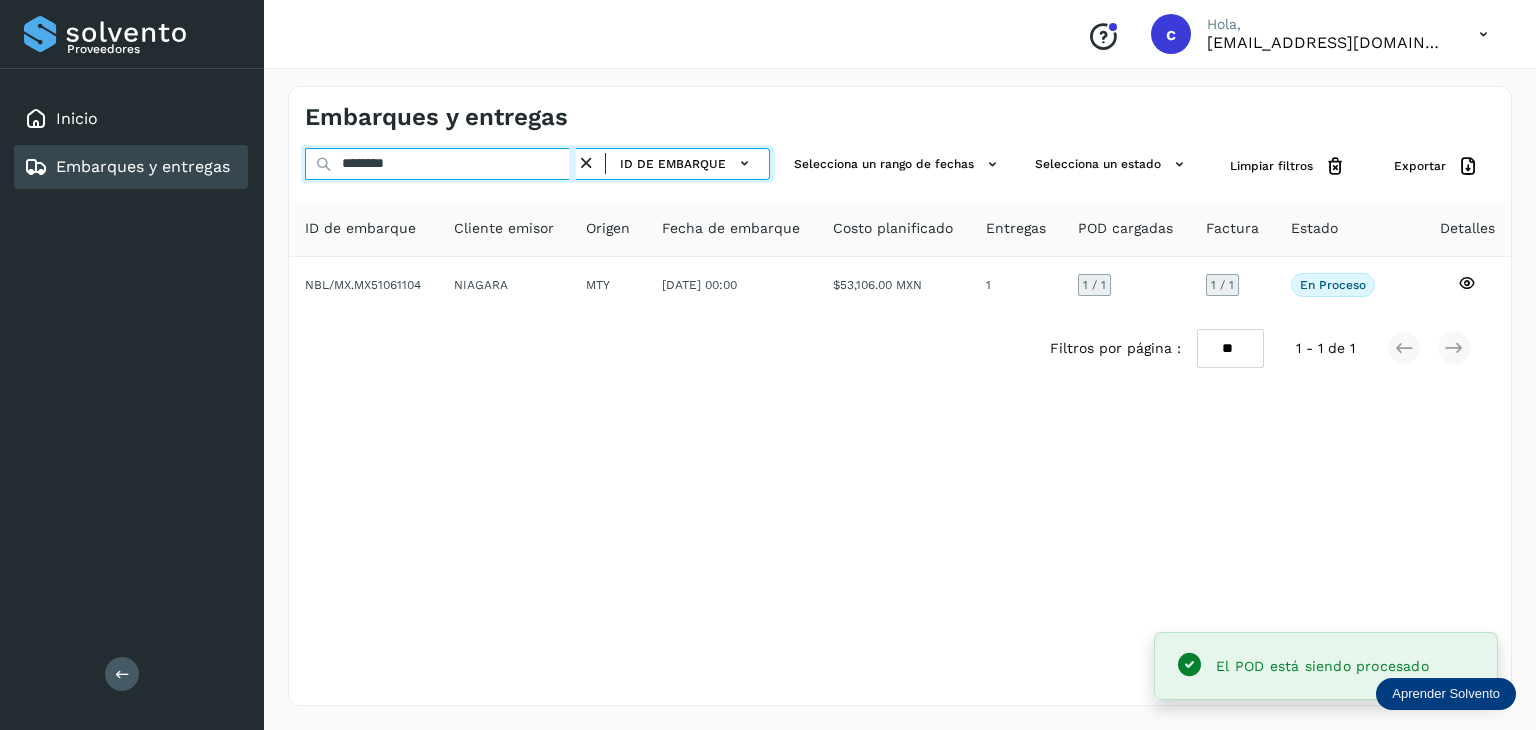 click on "Embarques y entregas ******** ID de embarque Selecciona un rango de fechas  Selecciona un estado Limpiar filtros Exportar ID de embarque Cliente emisor Origen Fecha de embarque Costo planificado Entregas POD cargadas Factura Estado Detalles NBL/MX.MX51061104 NIAGARA MTY 27/jun/2025 00:00  $53,106.00 MXN  1 1  / 1 1 / 1 En proceso
Verifica el estado de la factura o entregas asociadas a este embarque
Filtros por página : ** ** ** 1 - 1 de 1" at bounding box center (900, 396) 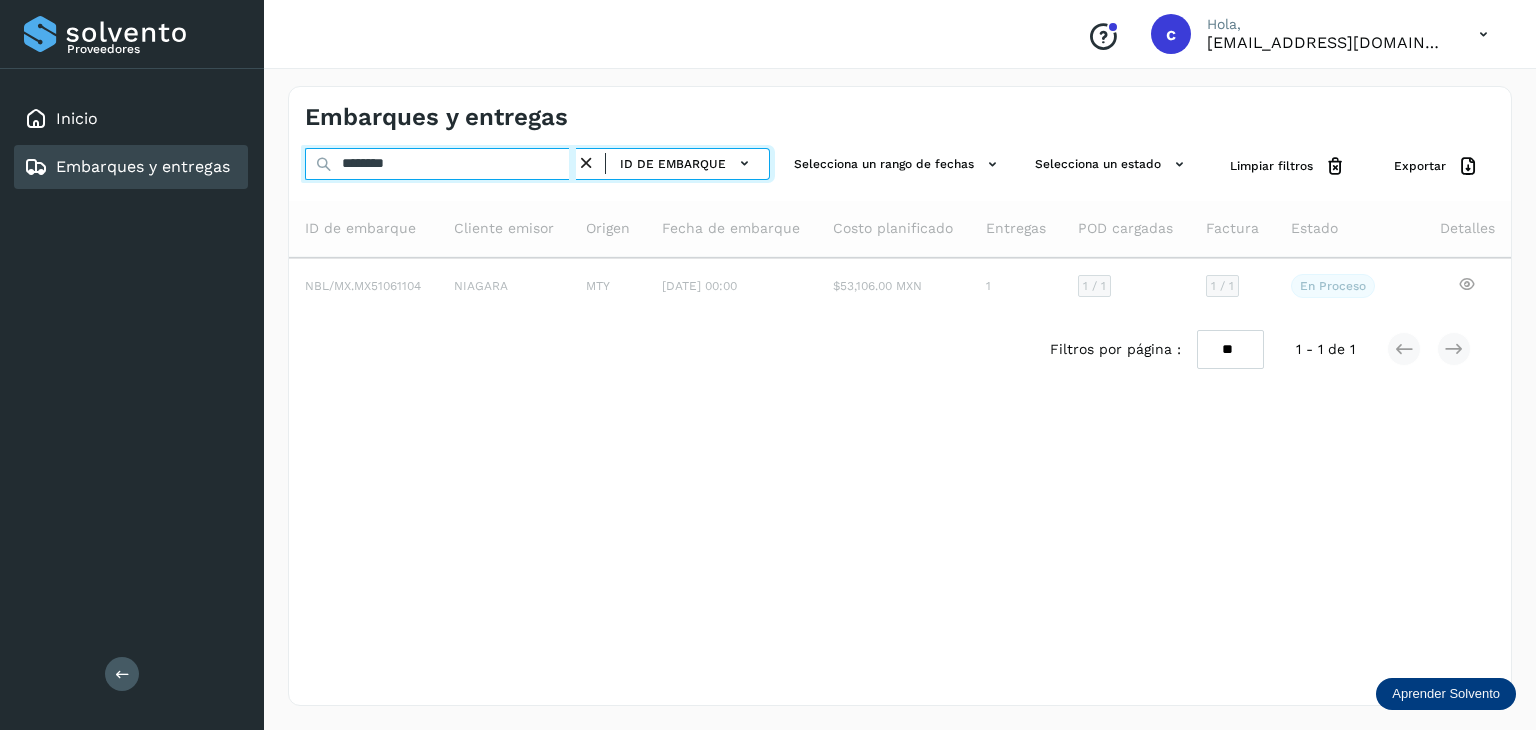 type on "********" 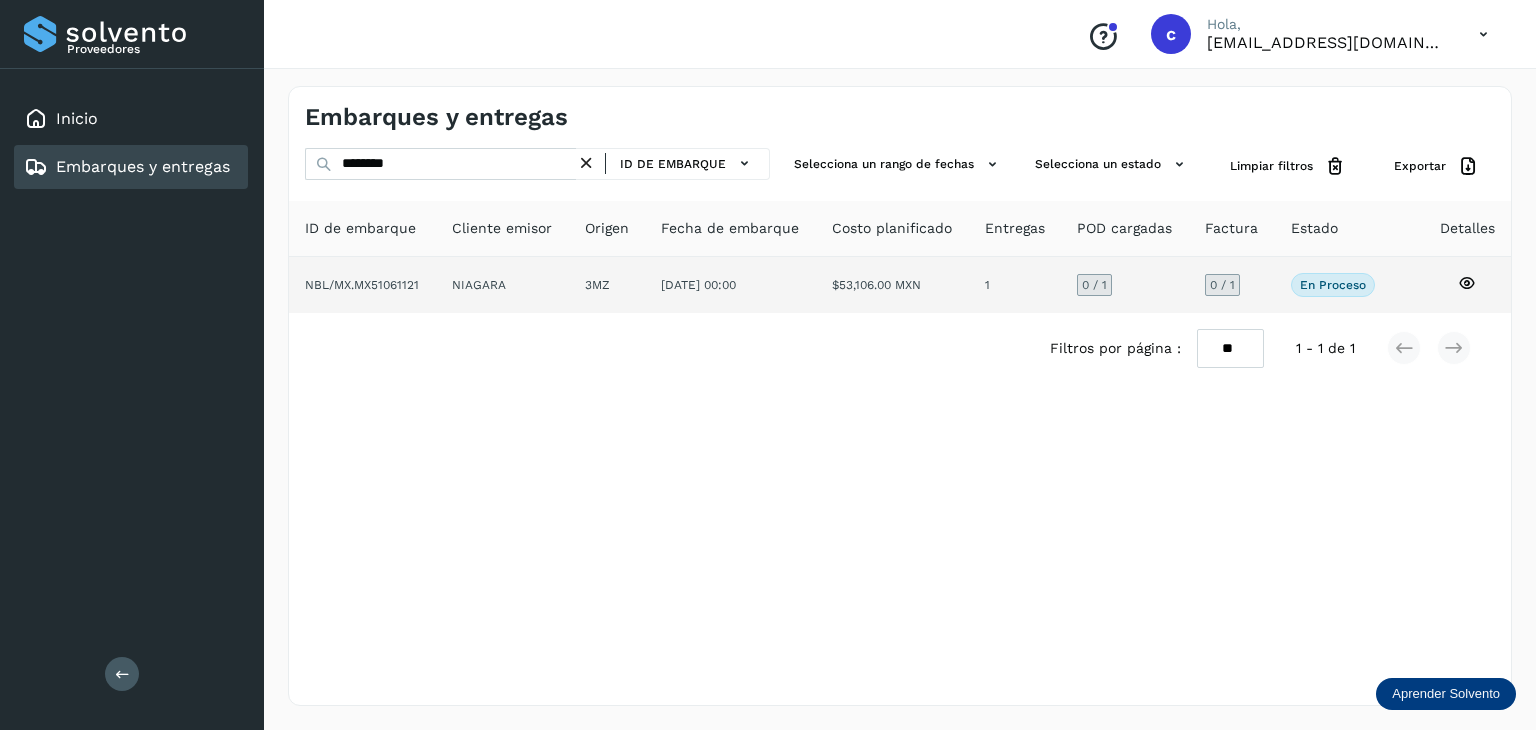 click 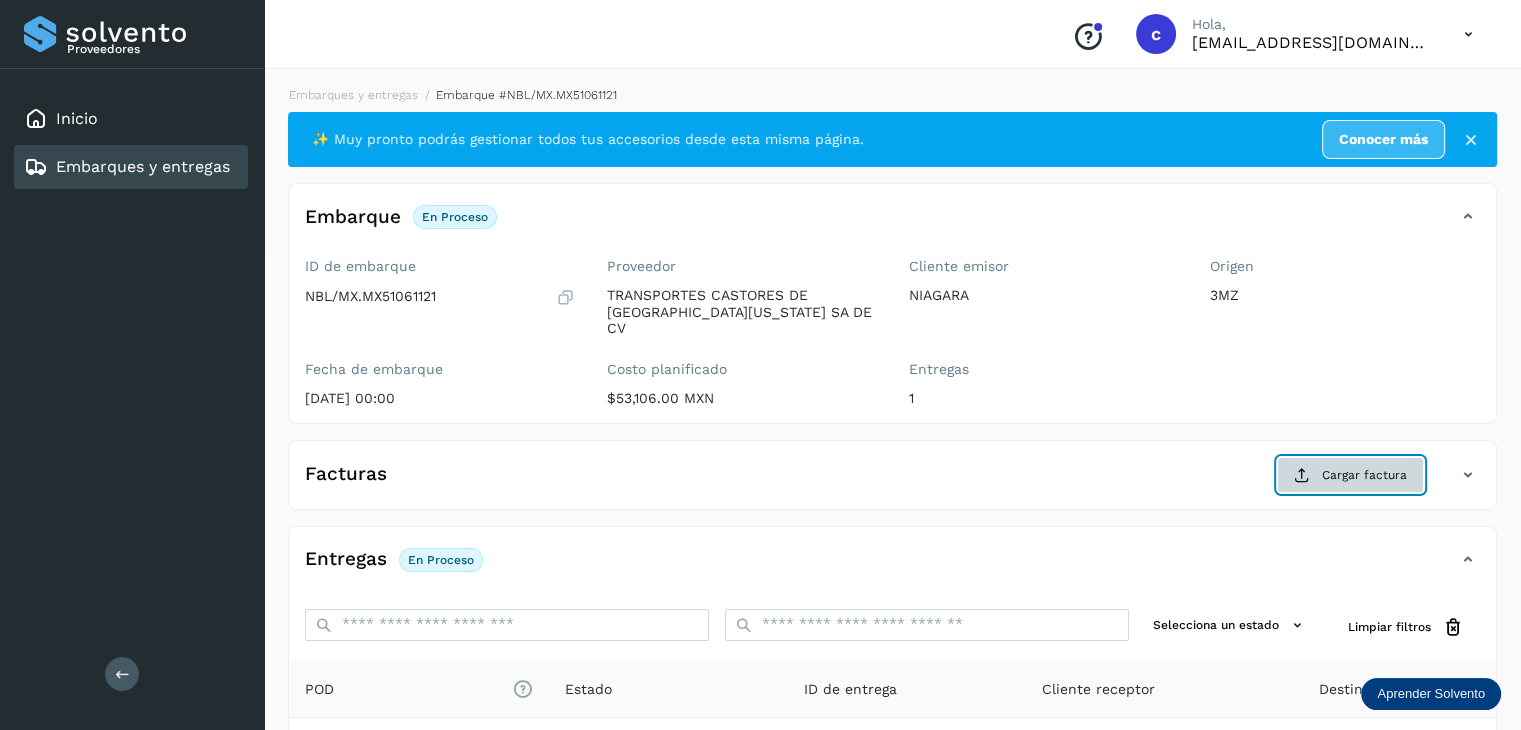 click on "Cargar factura" 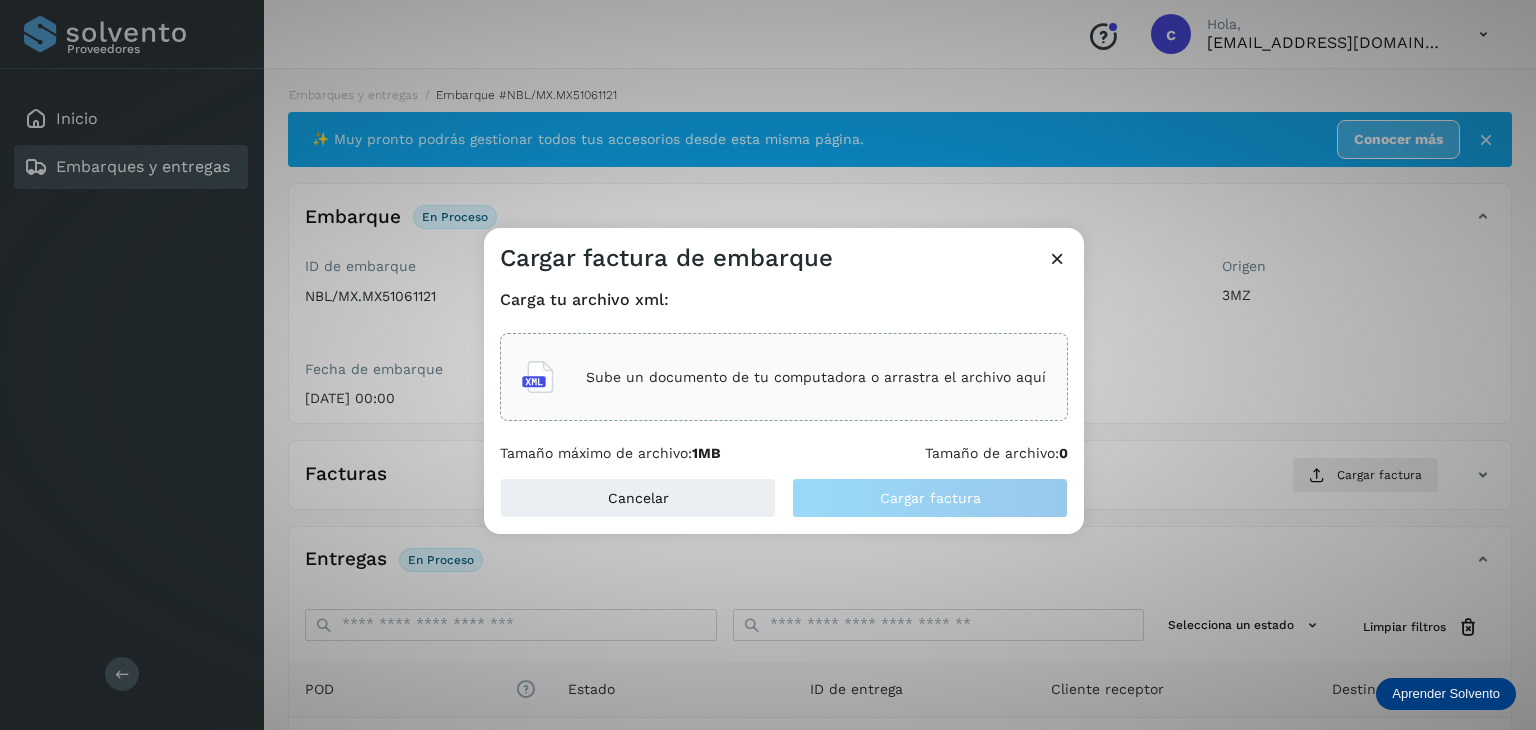 click on "Sube un documento de tu computadora o arrastra el archivo aquí" 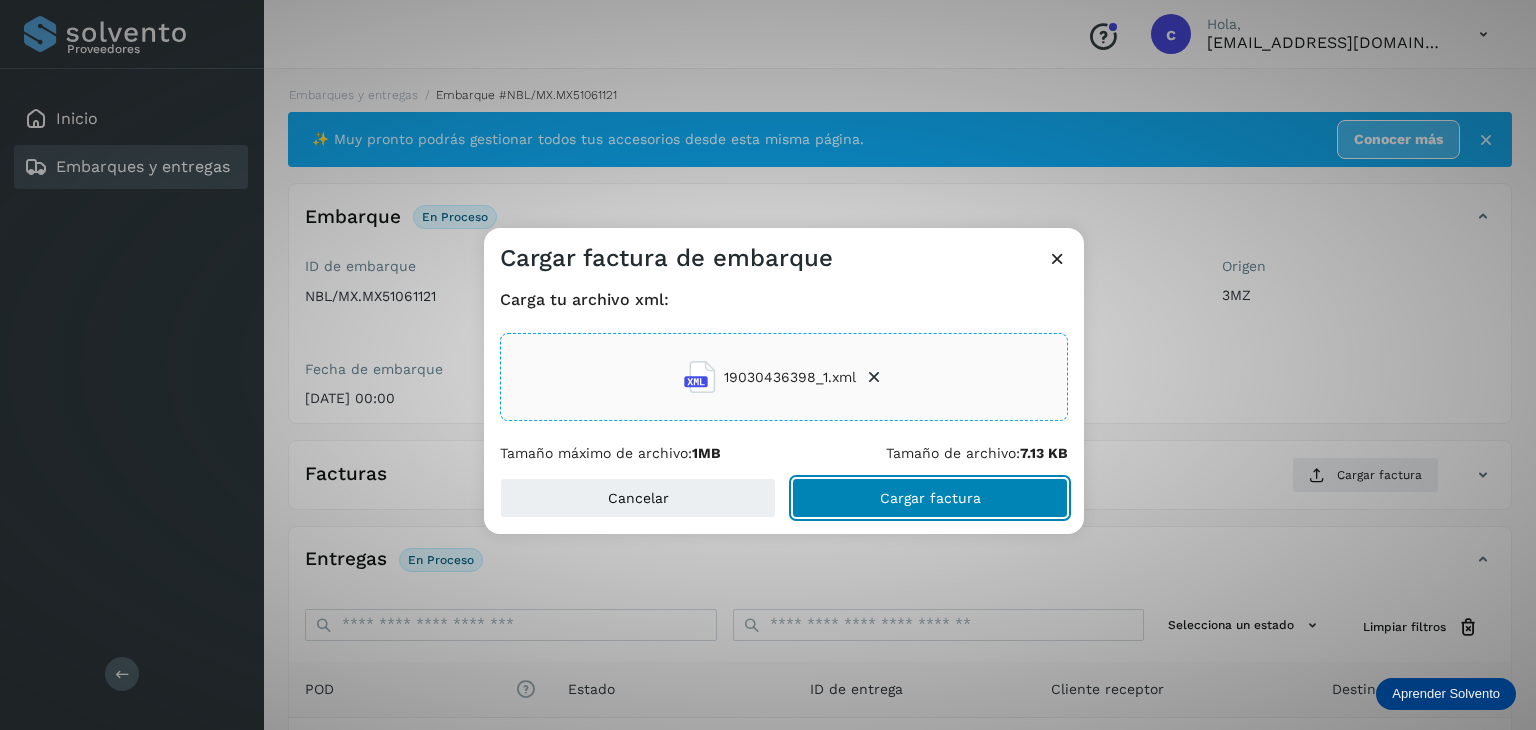click on "Cargar factura" 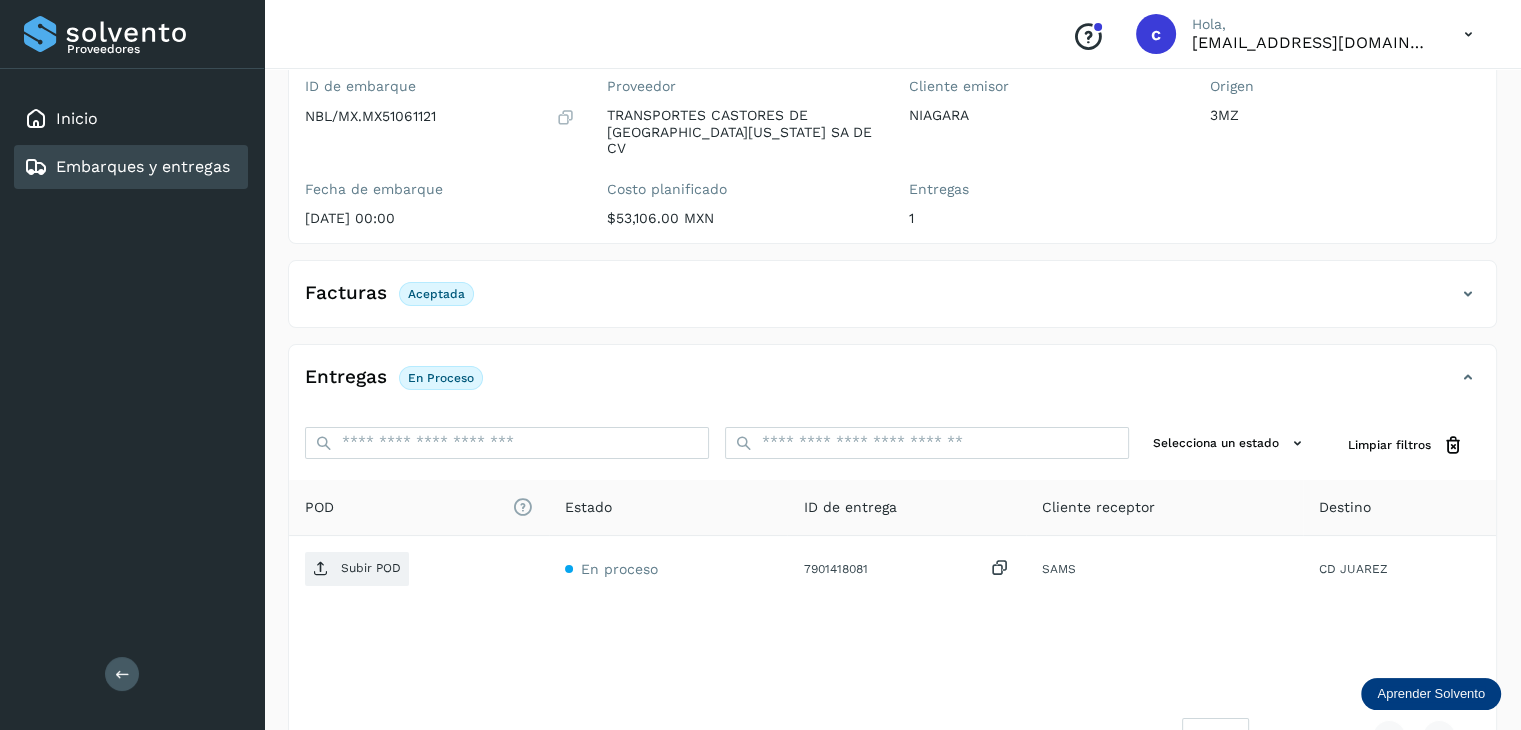 scroll, scrollTop: 200, scrollLeft: 0, axis: vertical 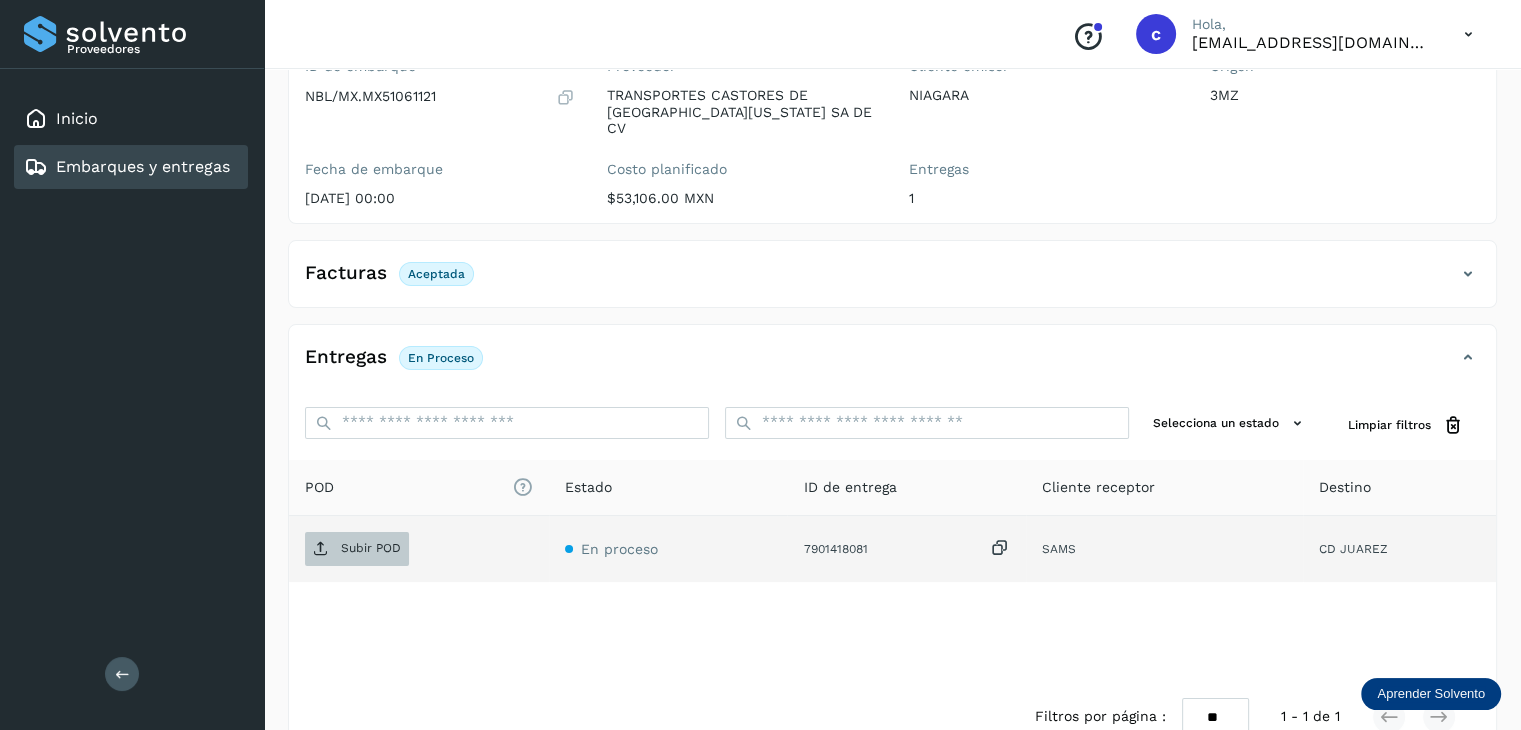 click on "Subir POD" at bounding box center (371, 548) 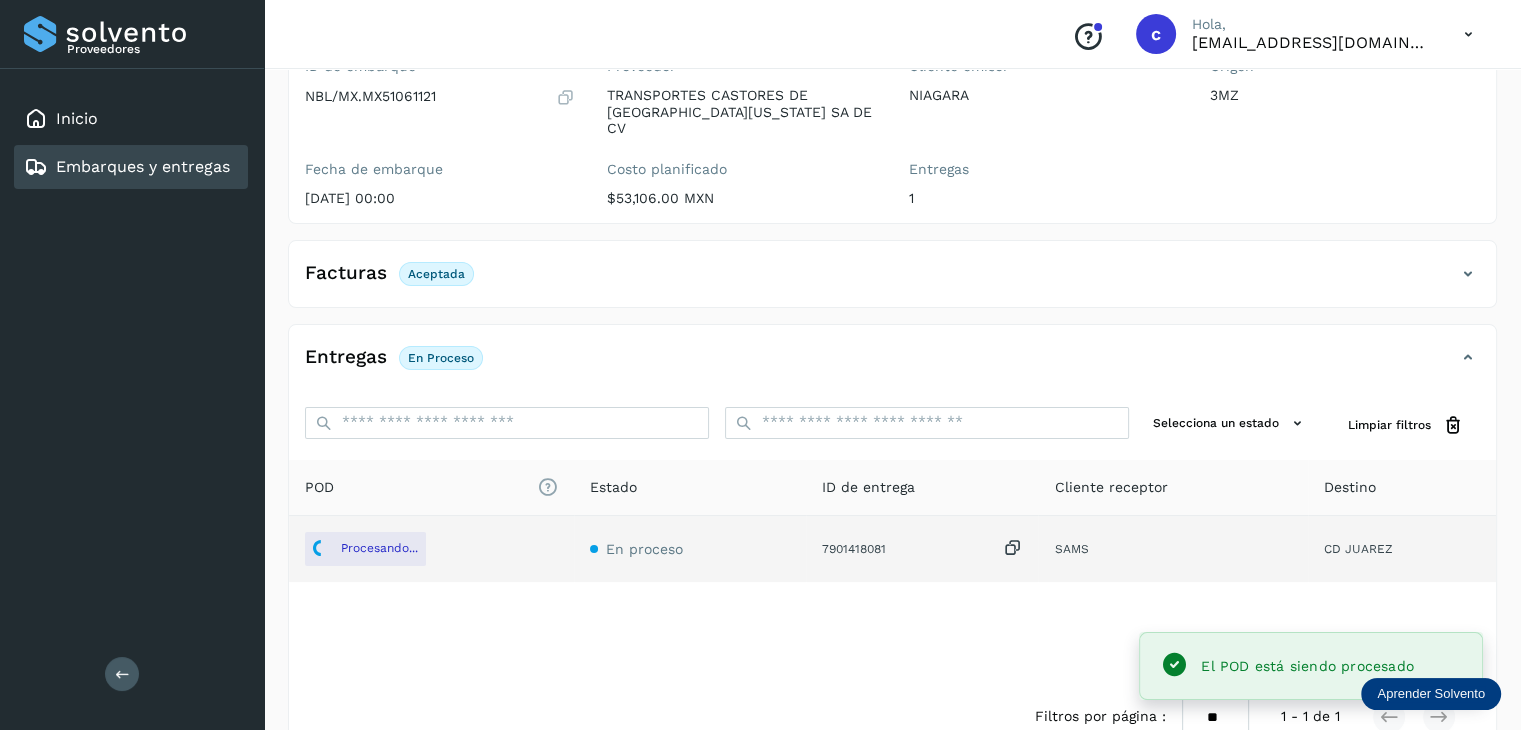 click on "Embarques y entregas" at bounding box center [143, 166] 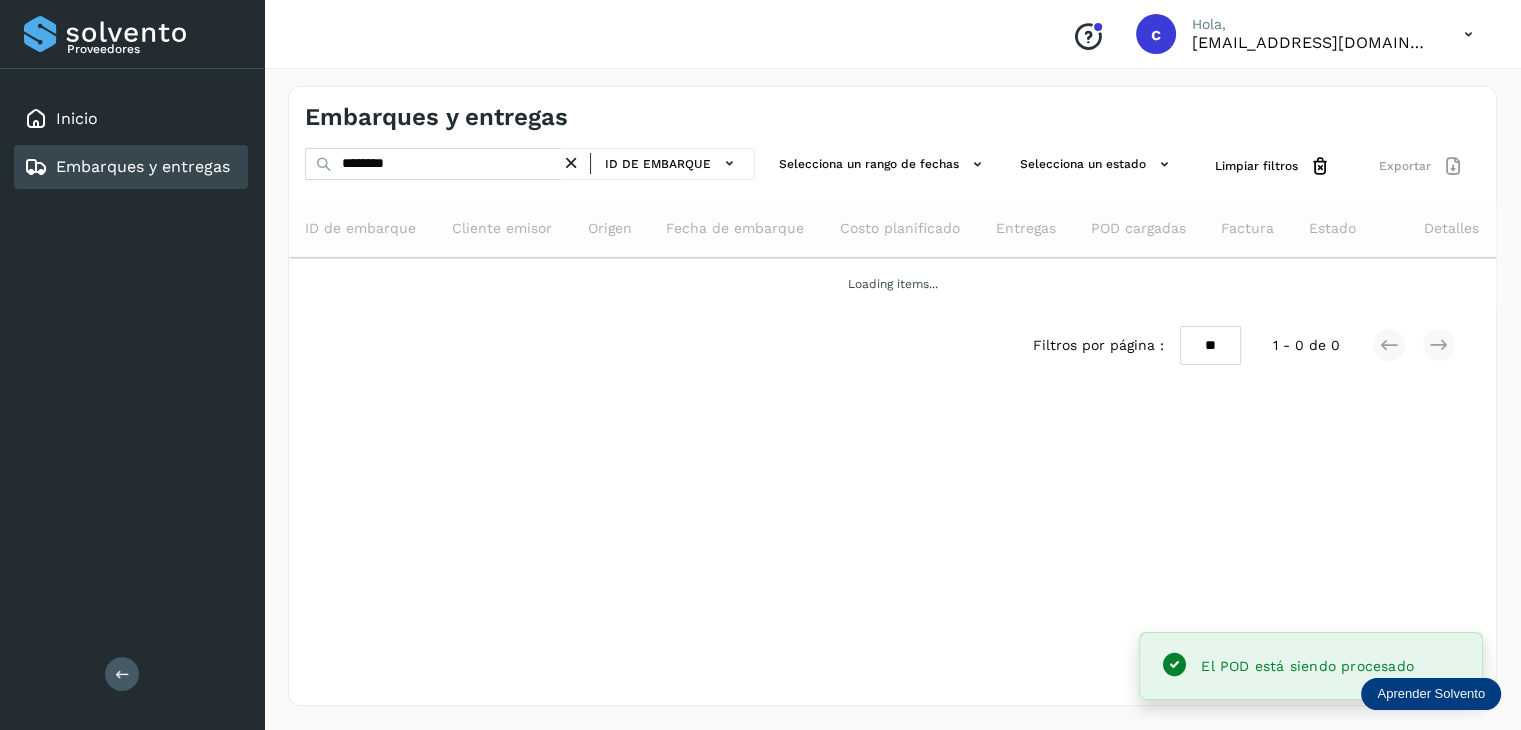 scroll, scrollTop: 0, scrollLeft: 0, axis: both 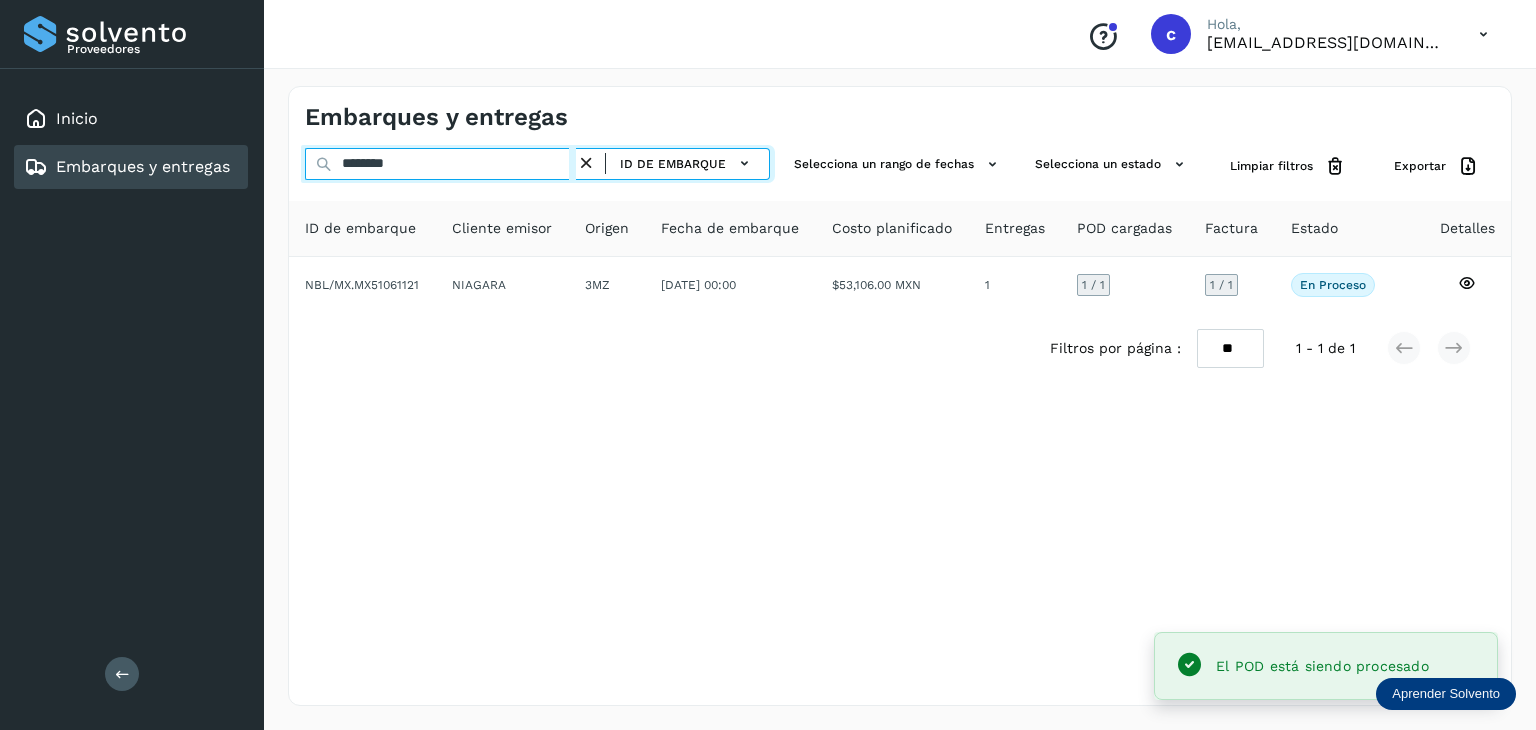 drag, startPoint x: 386, startPoint y: 166, endPoint x: 323, endPoint y: 176, distance: 63.788715 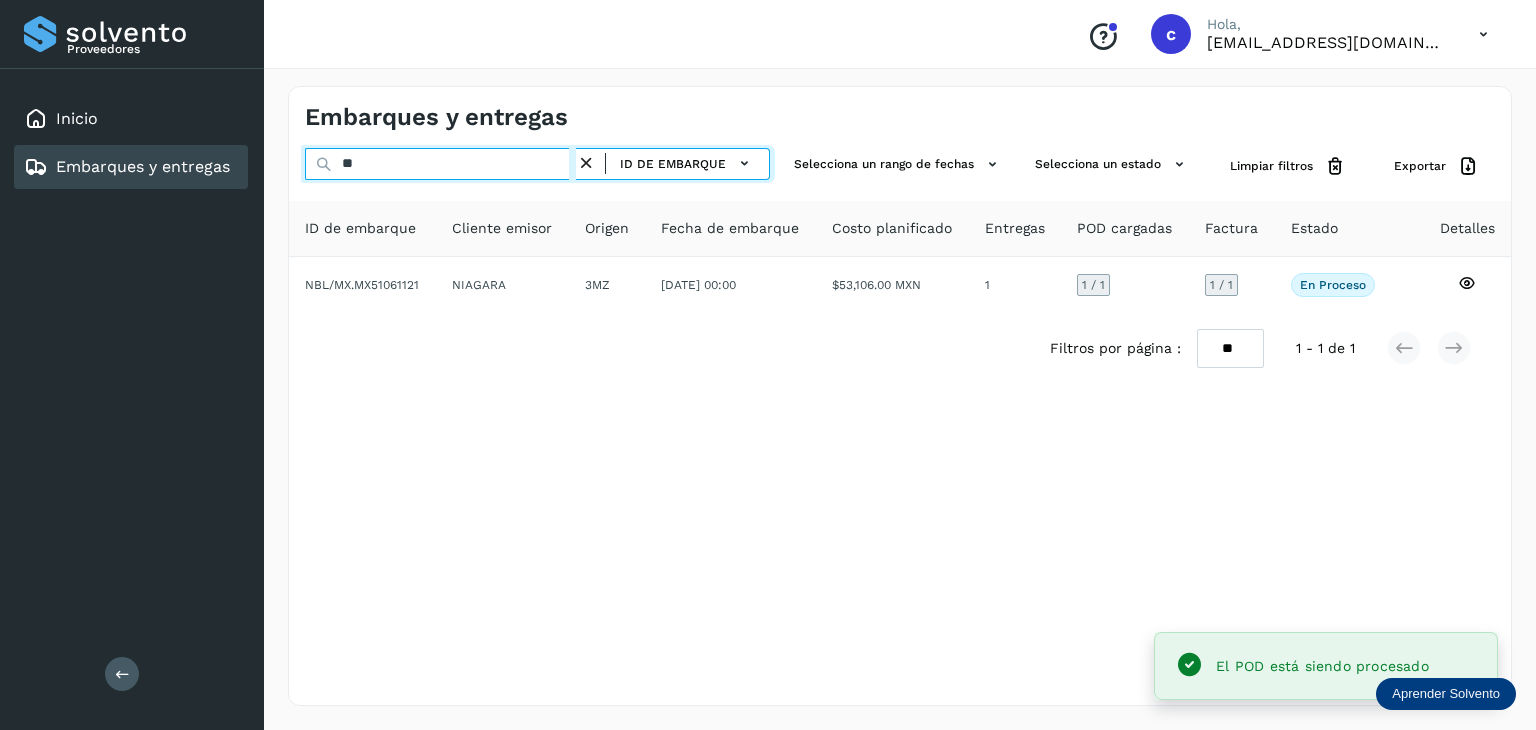 type on "*" 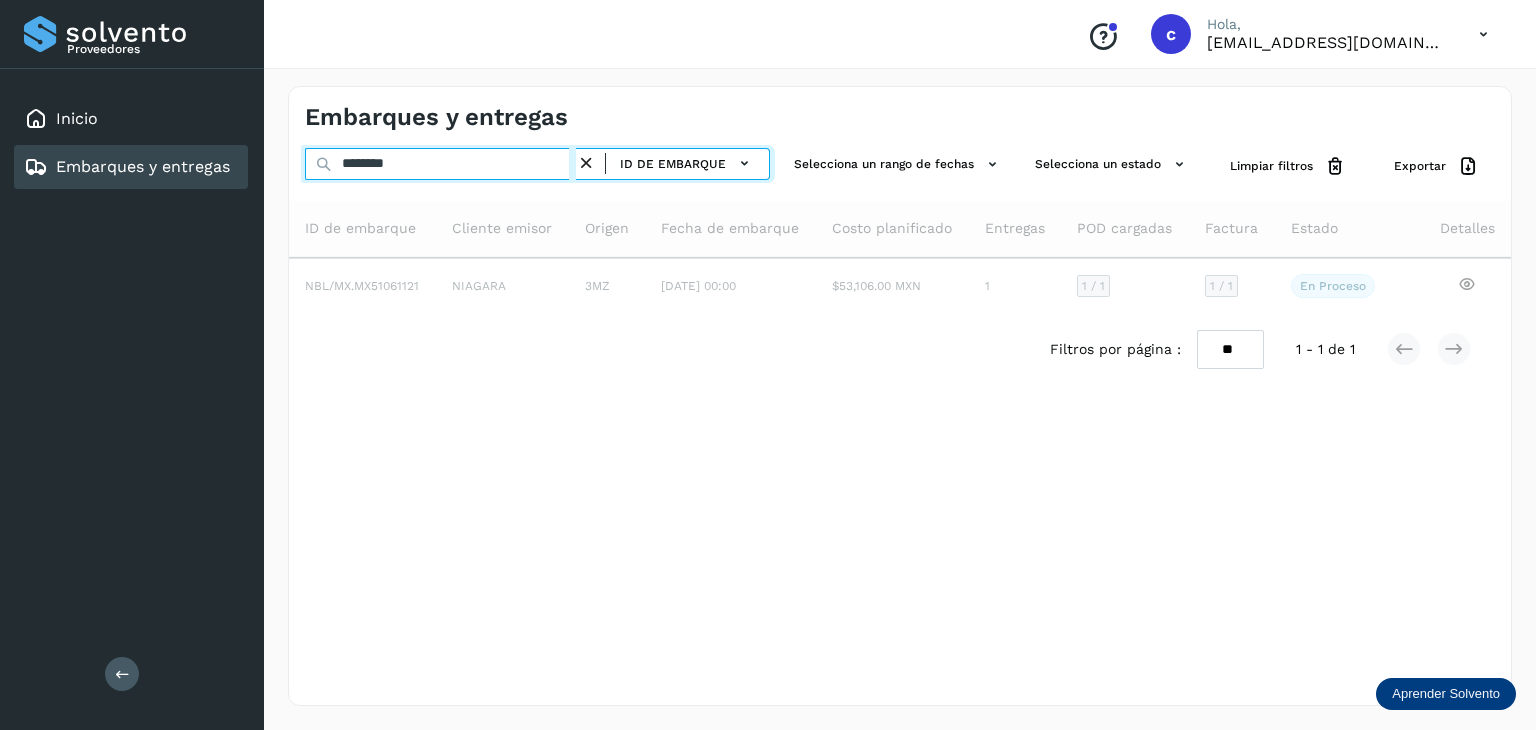 type on "********" 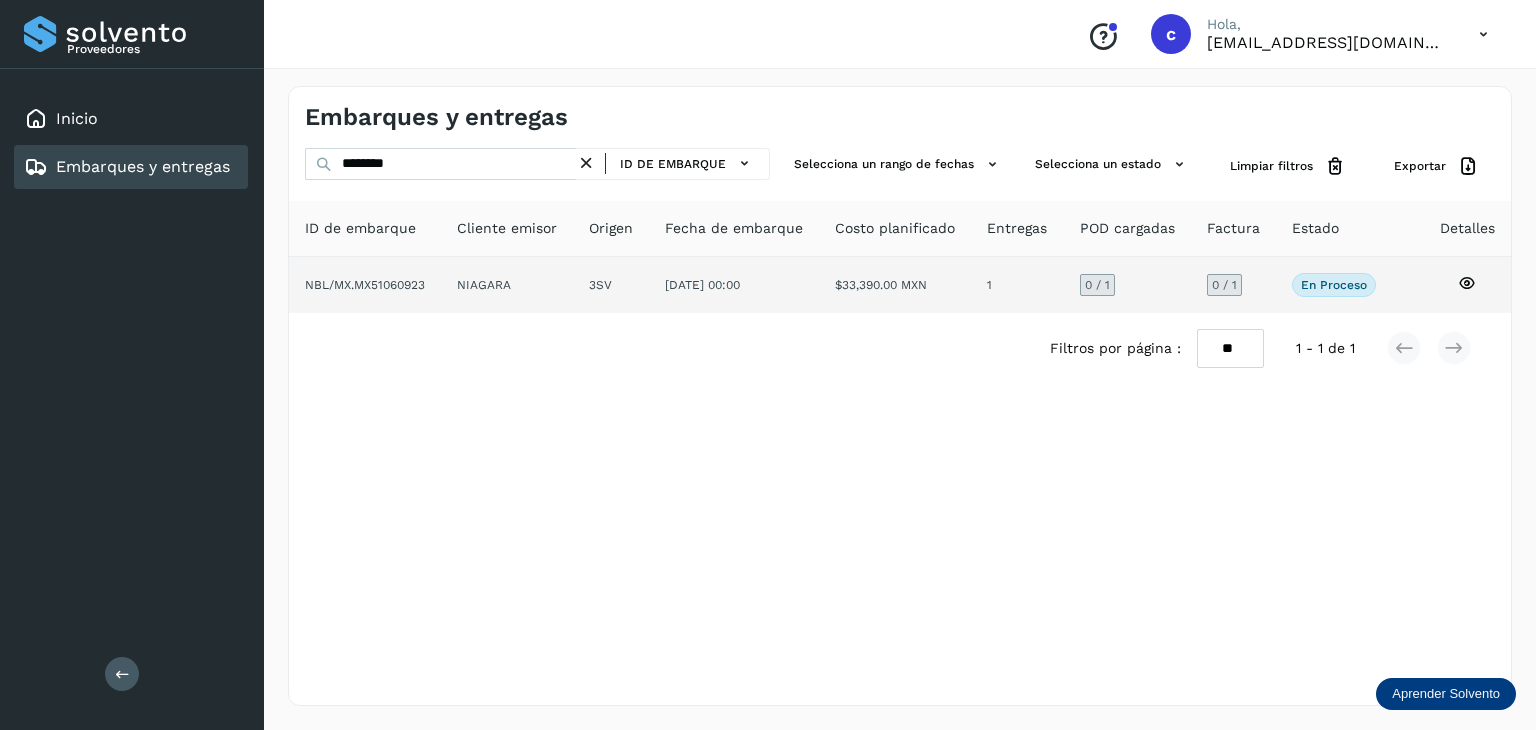 click 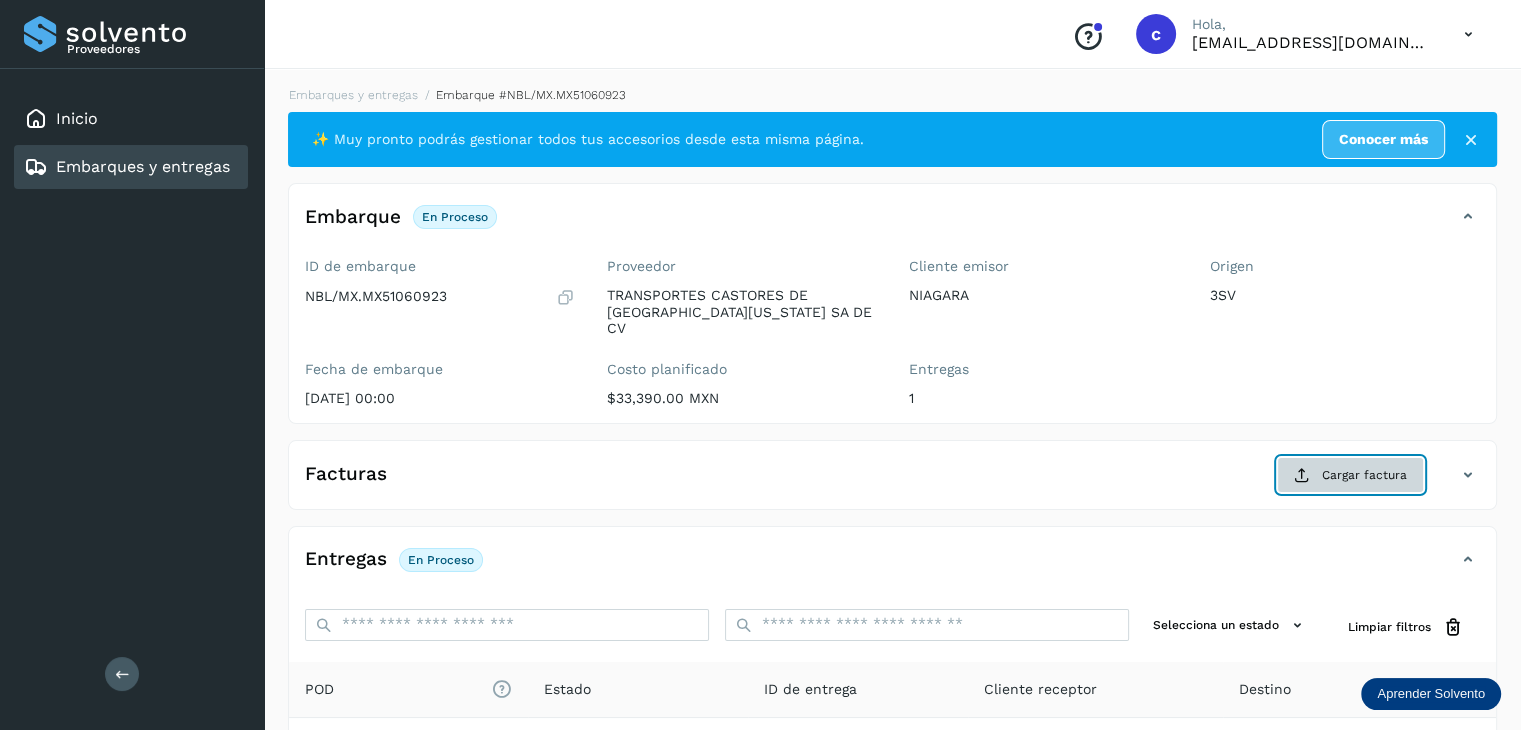 click on "Cargar factura" 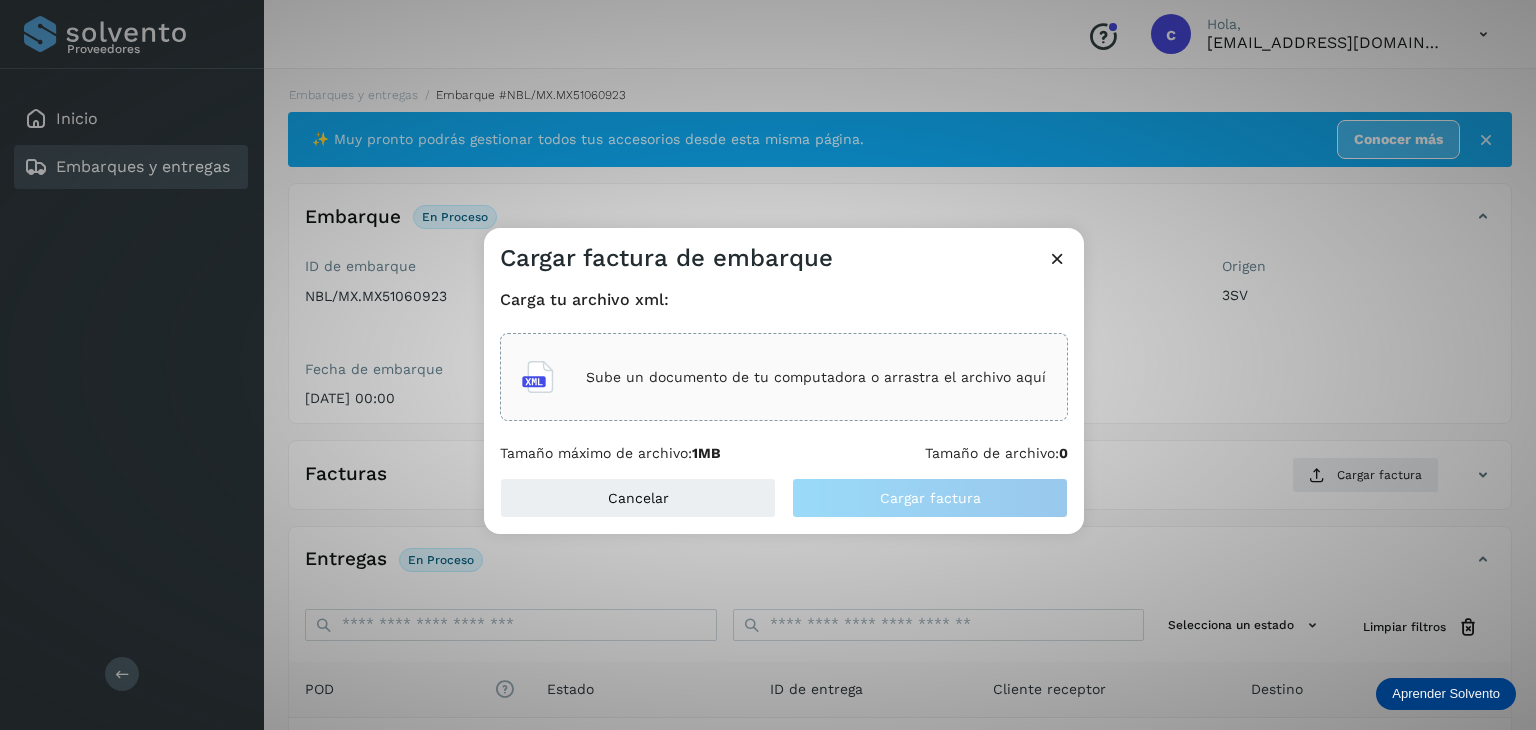 click on "Sube un documento de tu computadora o arrastra el archivo aquí" at bounding box center (816, 377) 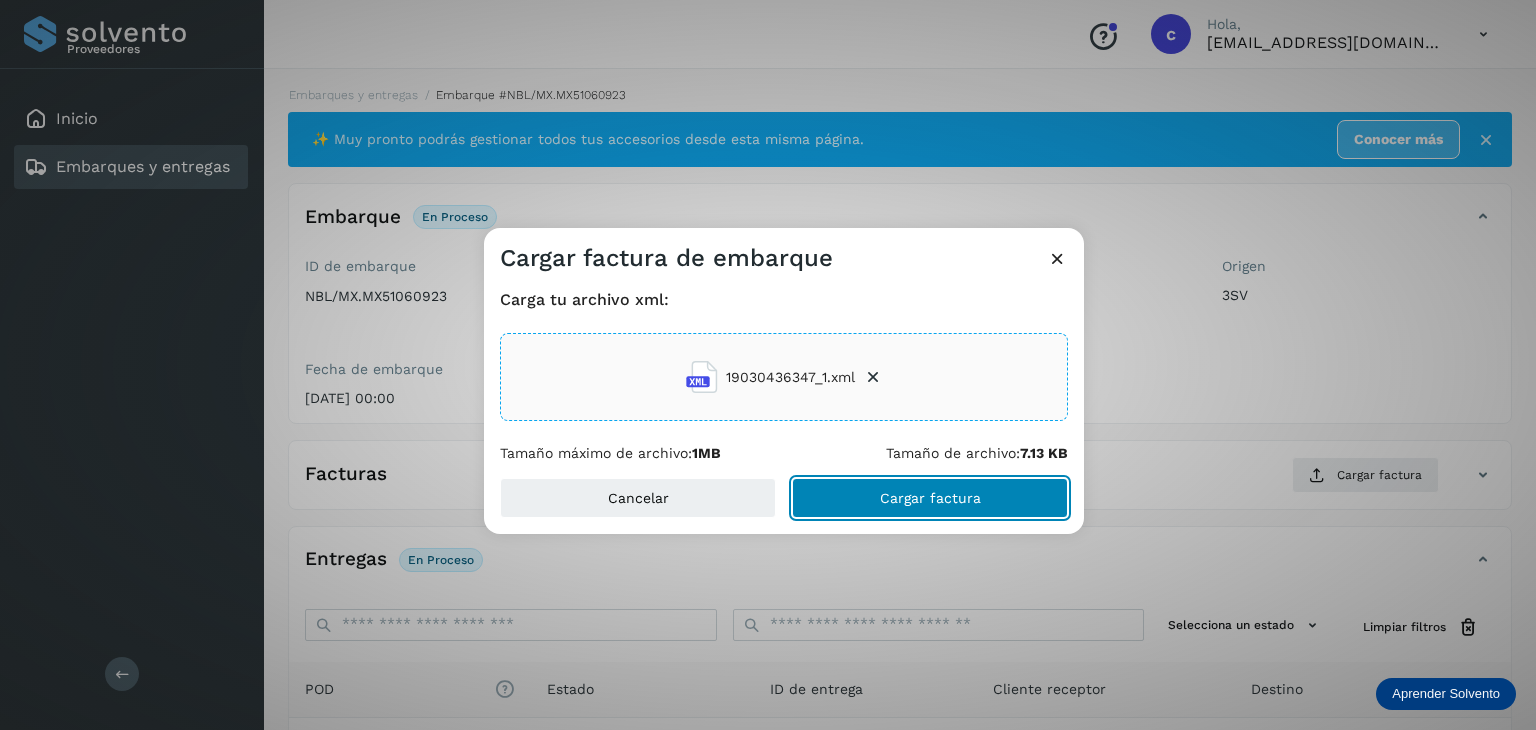 click on "Cargar factura" 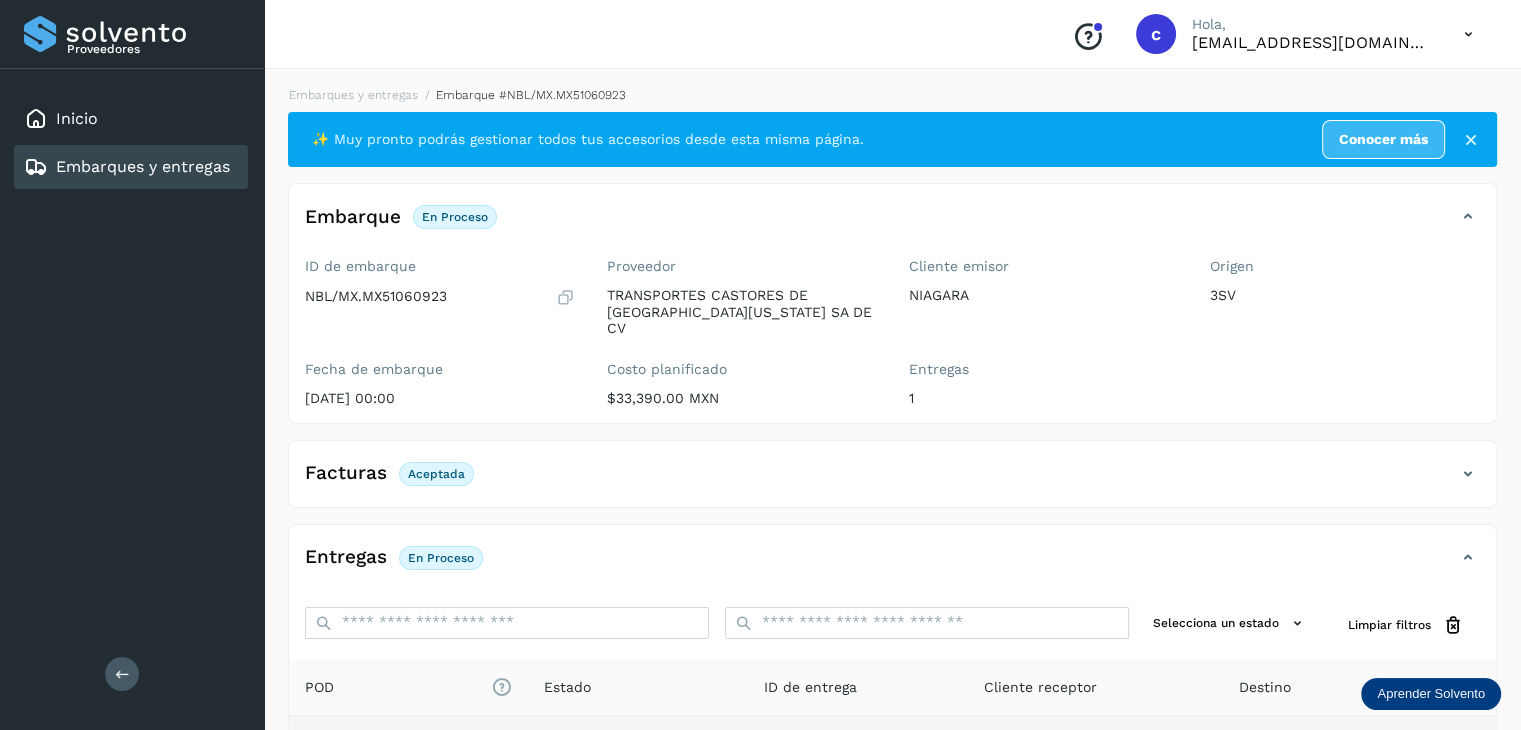 scroll, scrollTop: 200, scrollLeft: 0, axis: vertical 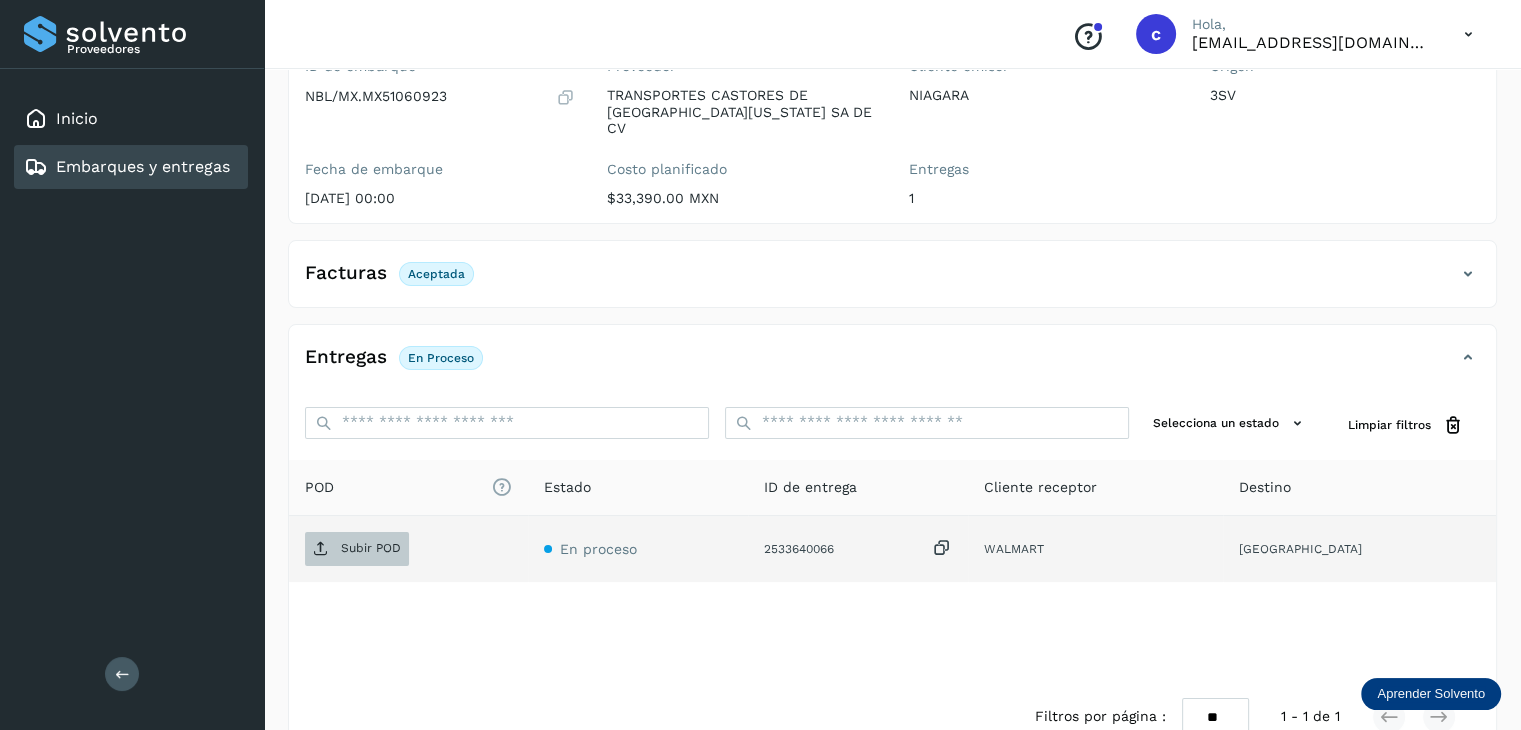 click on "Subir POD" at bounding box center (357, 549) 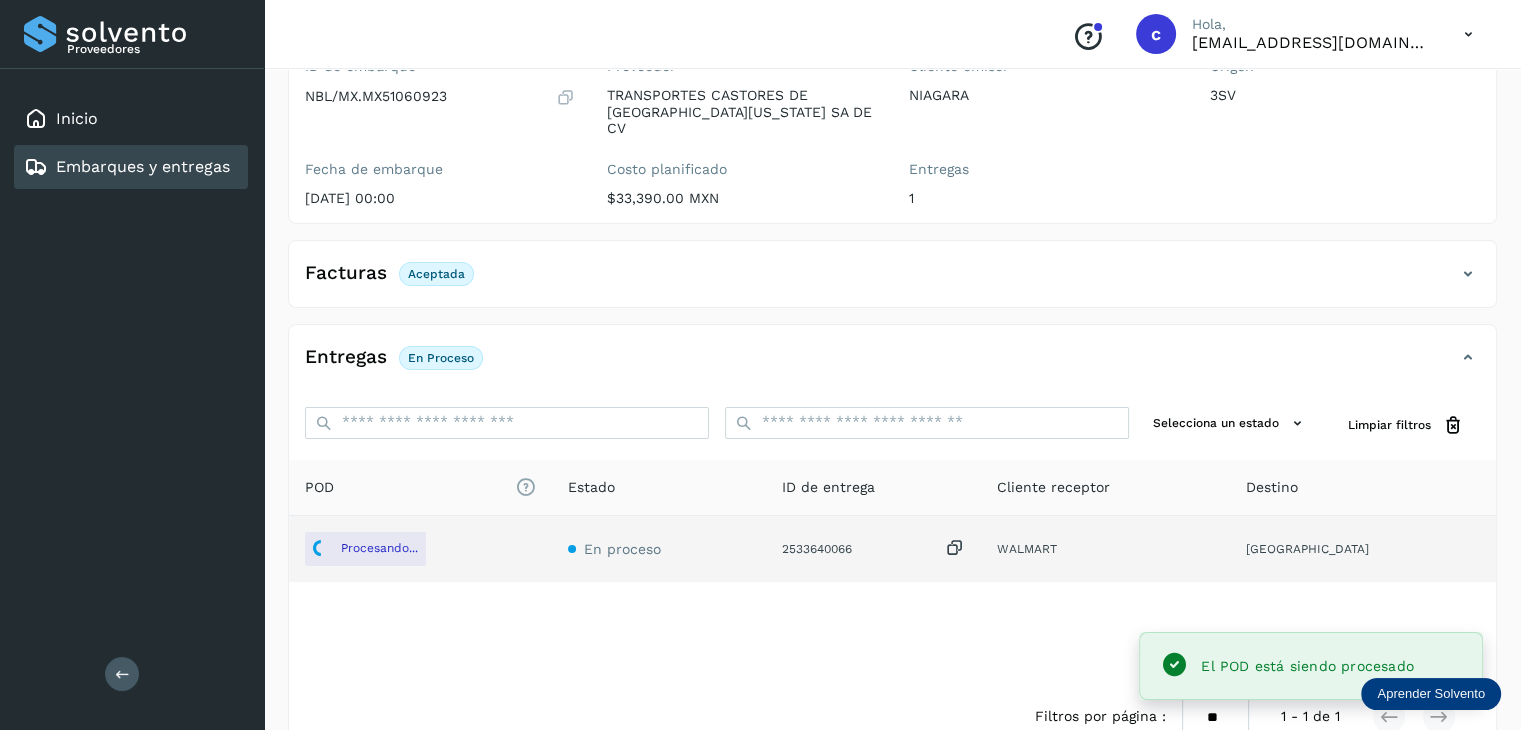 drag, startPoint x: 177, startPoint y: 170, endPoint x: 188, endPoint y: 177, distance: 13.038404 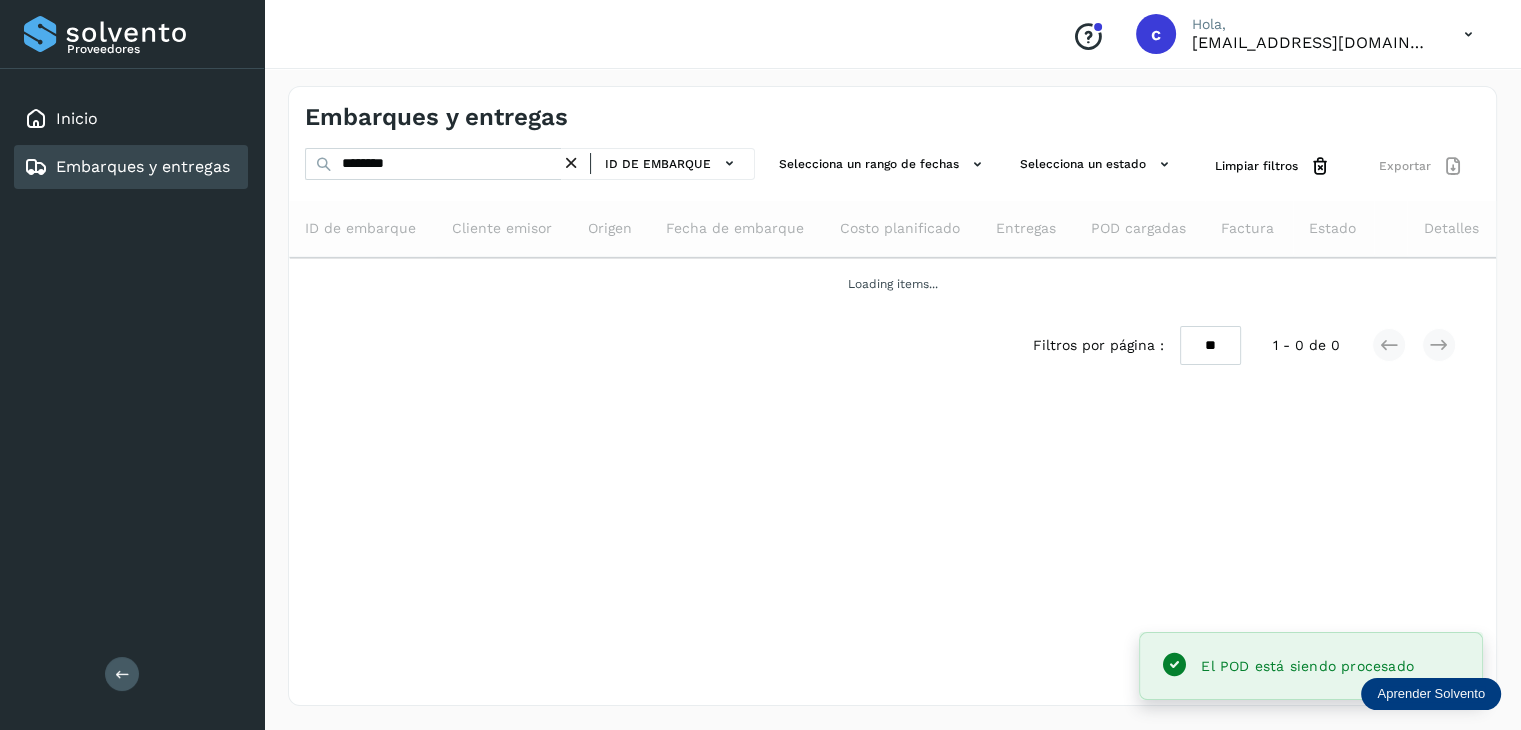scroll, scrollTop: 0, scrollLeft: 0, axis: both 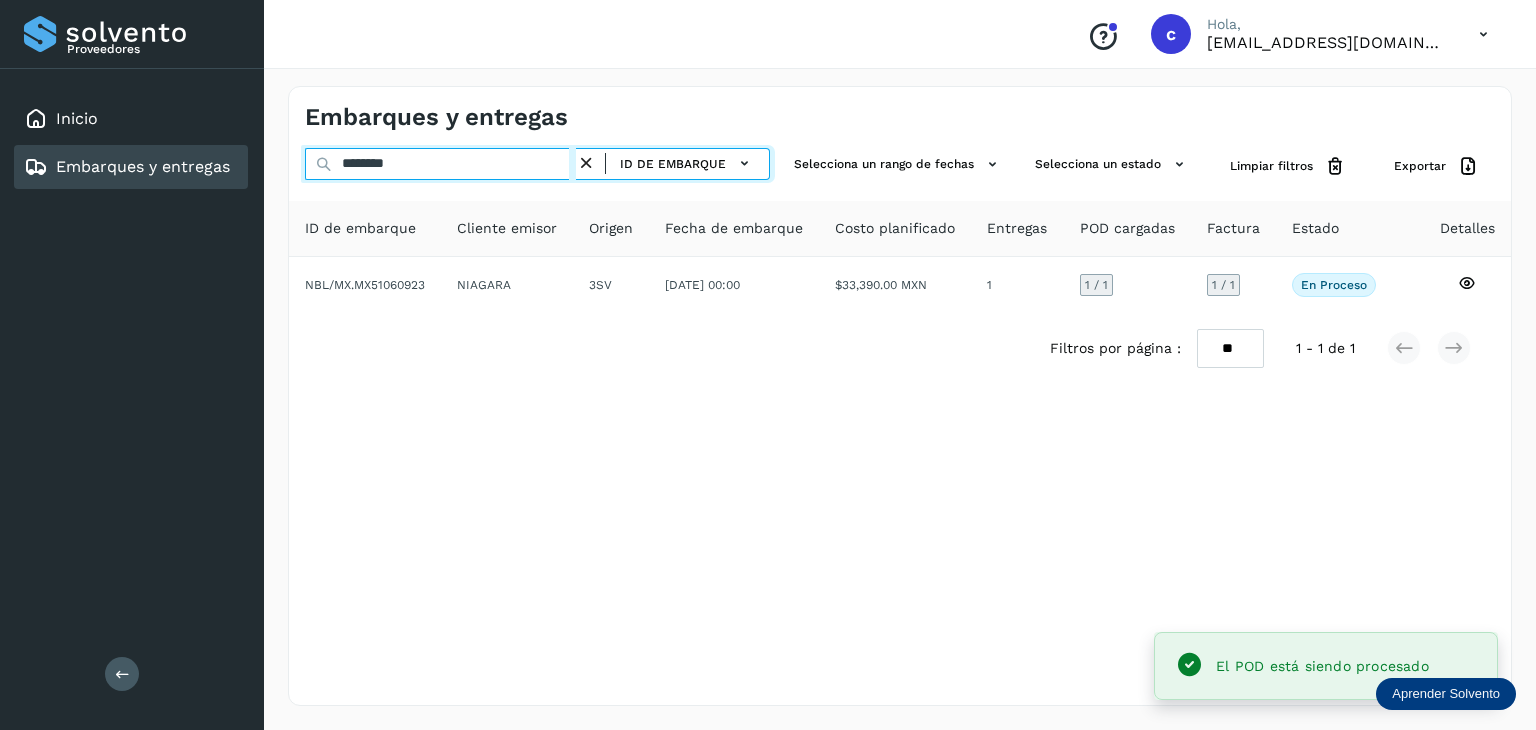 drag, startPoint x: 310, startPoint y: 167, endPoint x: 297, endPoint y: 173, distance: 14.3178215 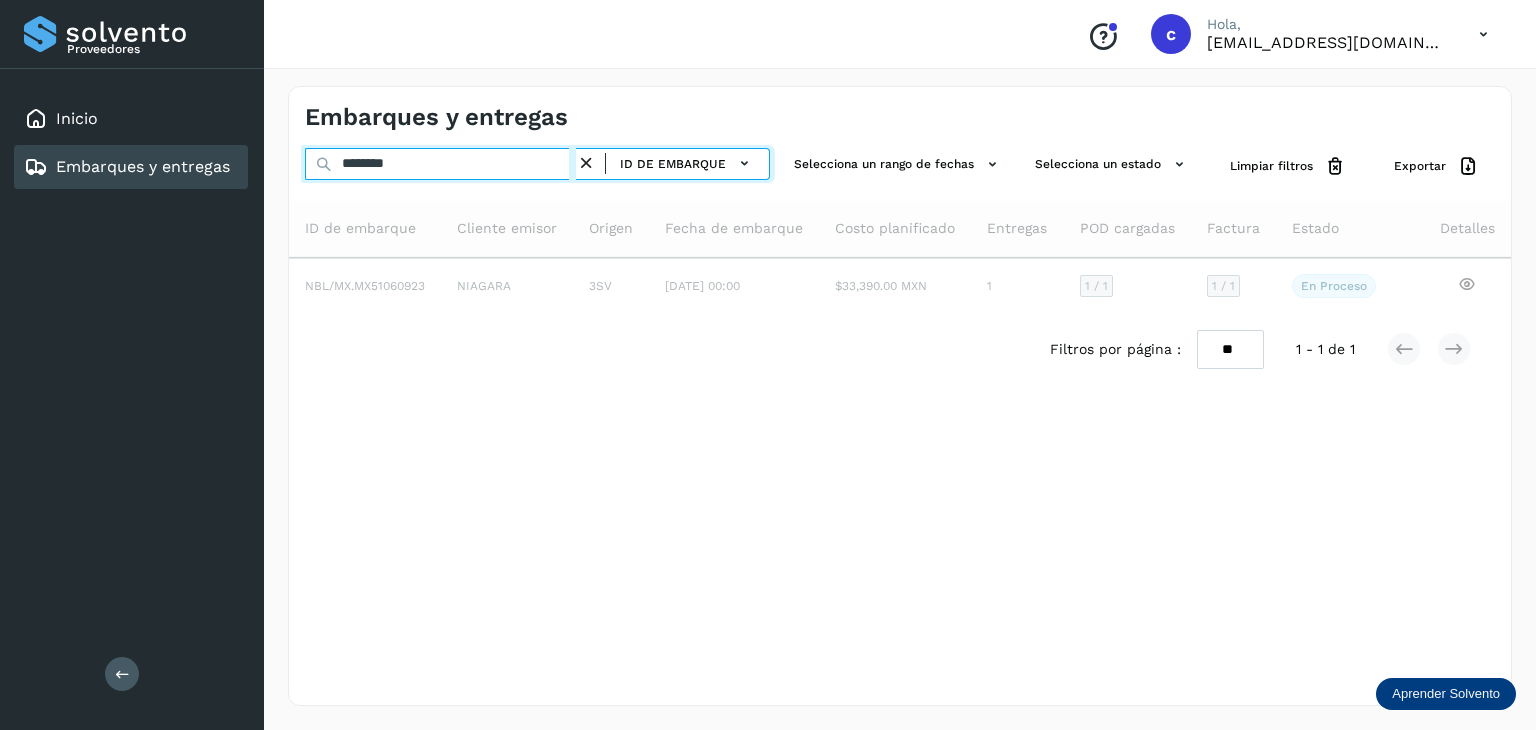 type on "********" 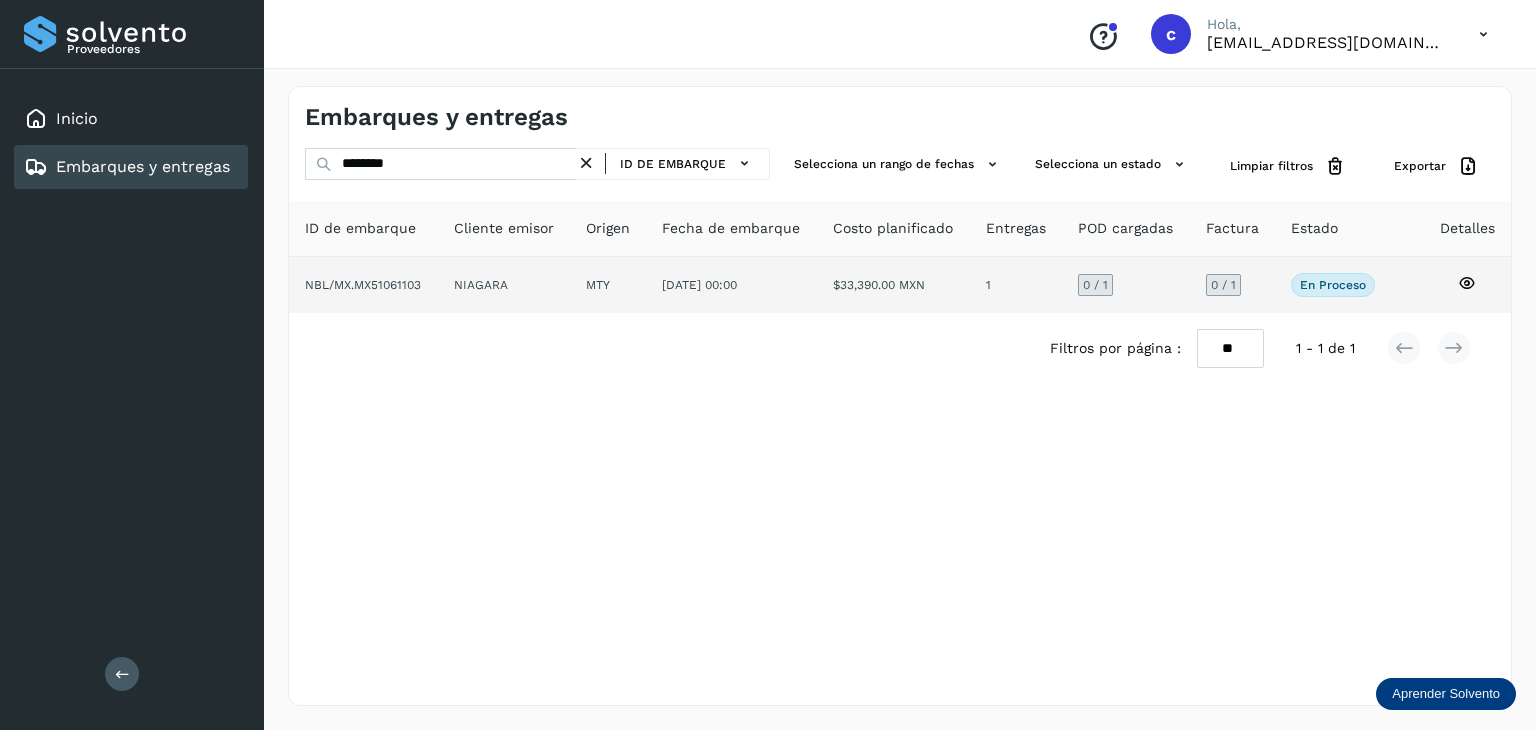 click 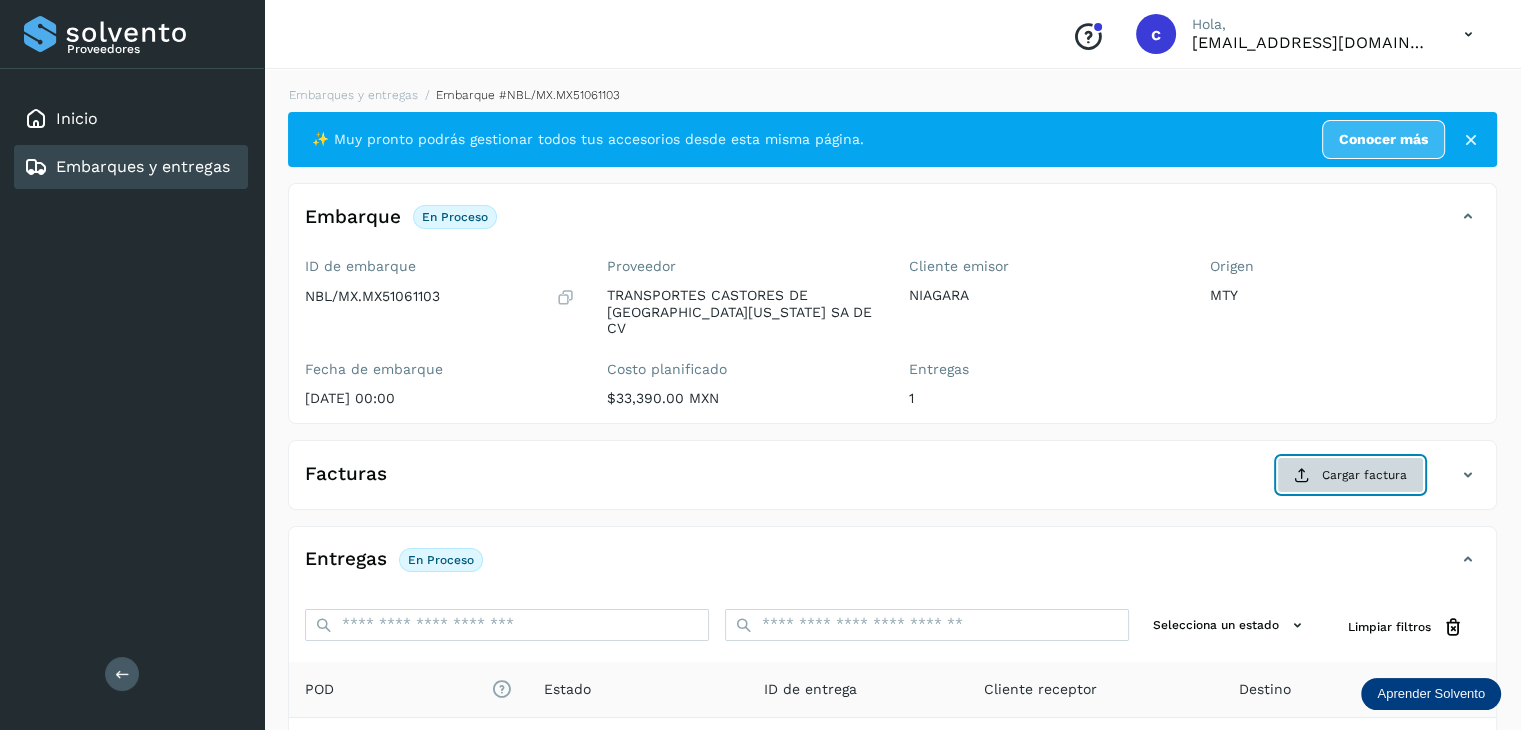 click on "Cargar factura" 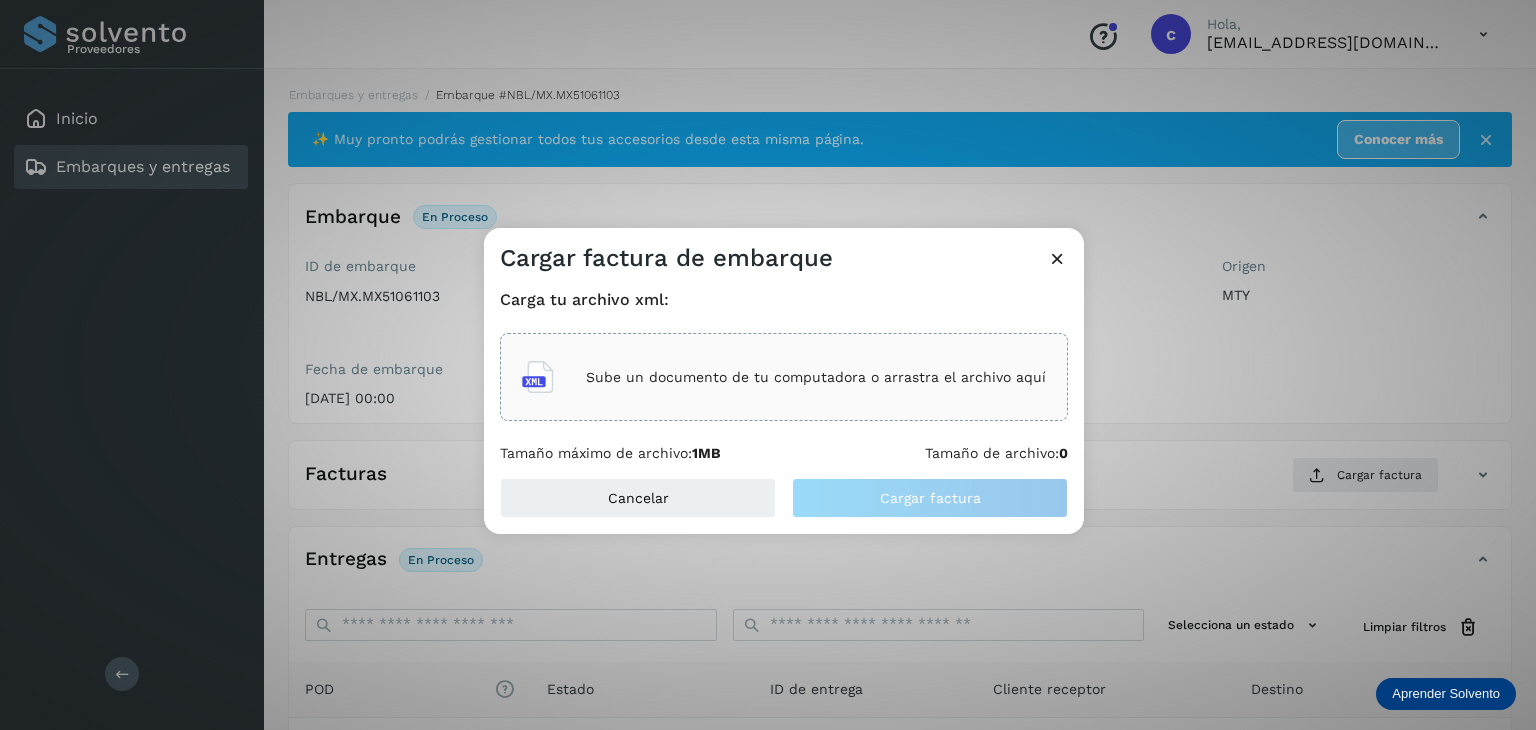 click on "Sube un documento de tu computadora o arrastra el archivo aquí" at bounding box center (816, 377) 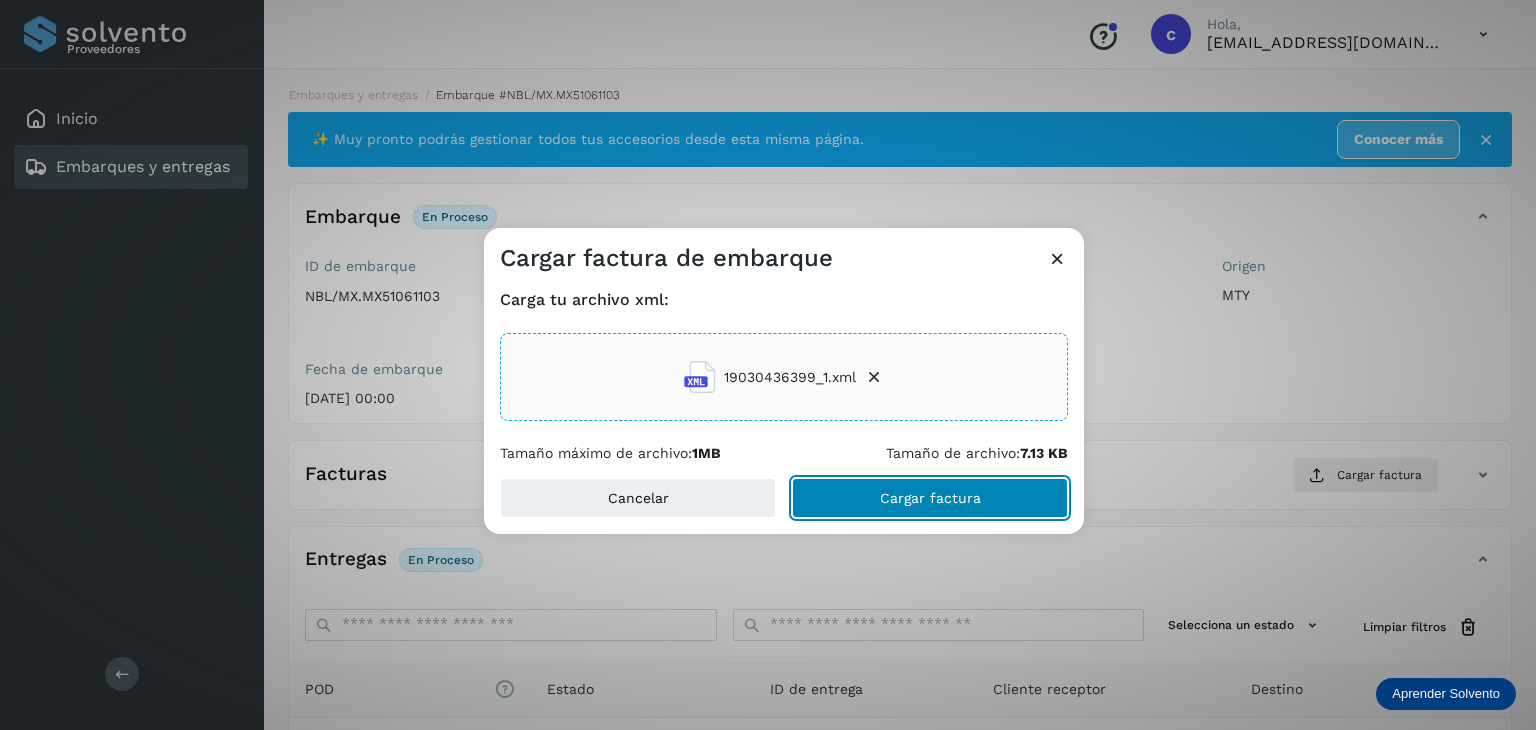 click on "Cargar factura" 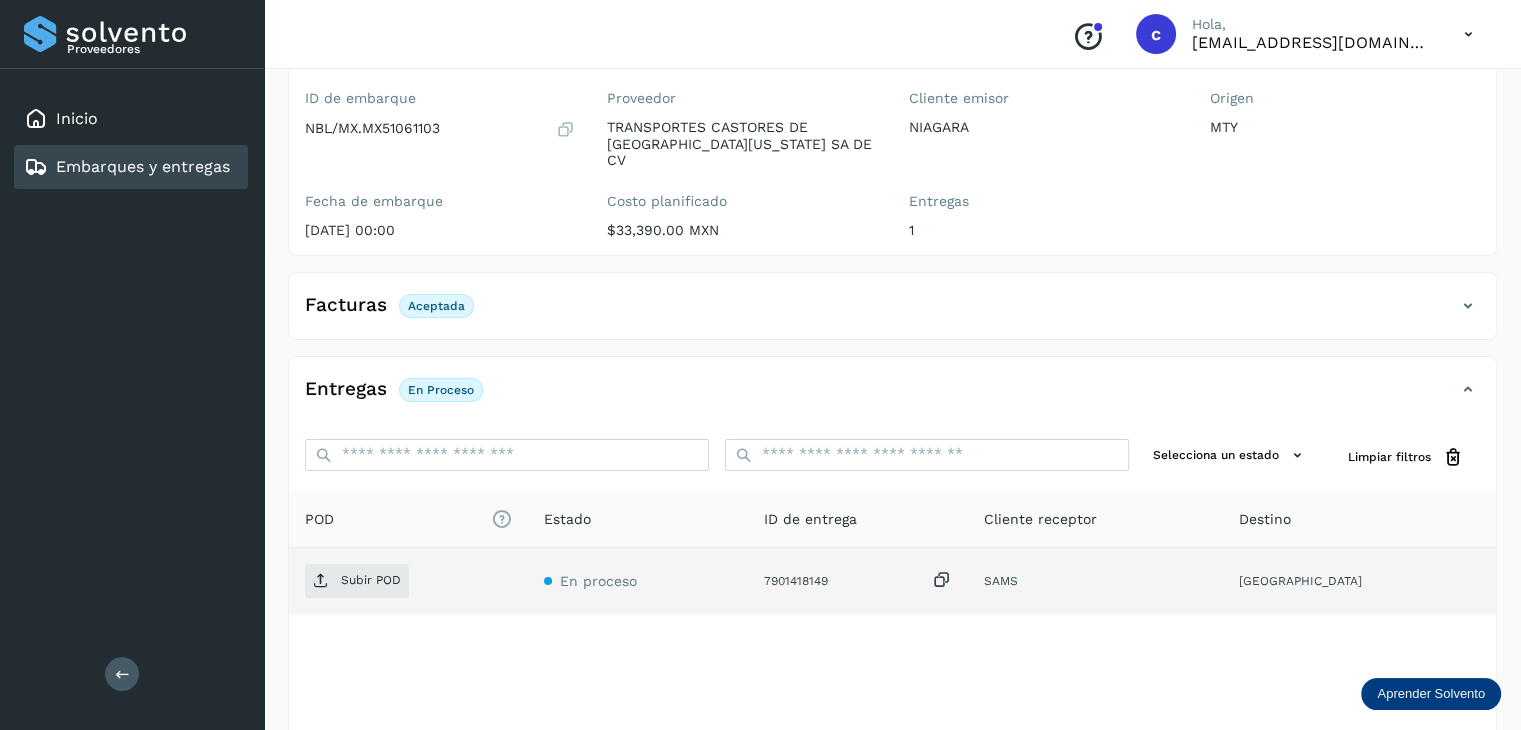 scroll, scrollTop: 200, scrollLeft: 0, axis: vertical 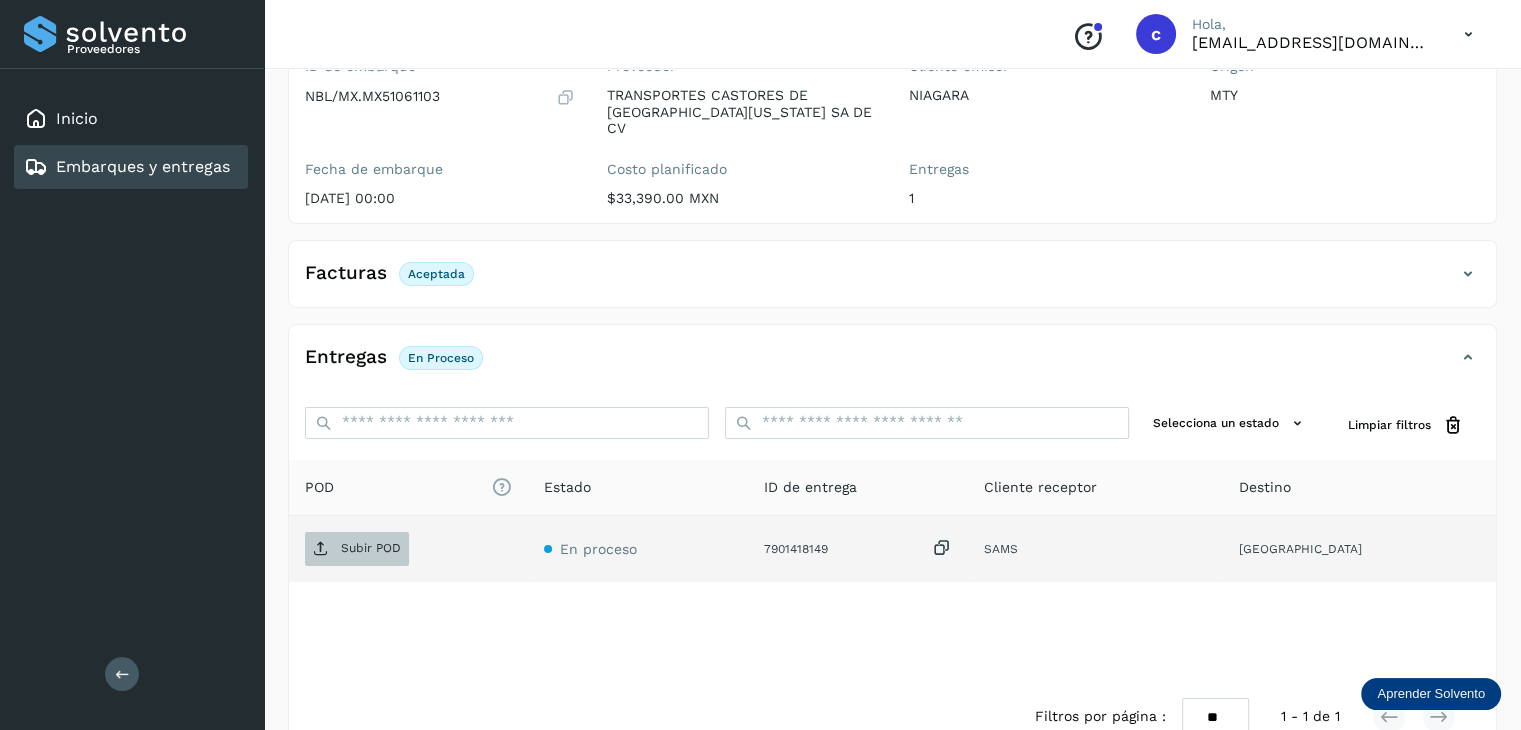click on "Subir POD" at bounding box center [357, 549] 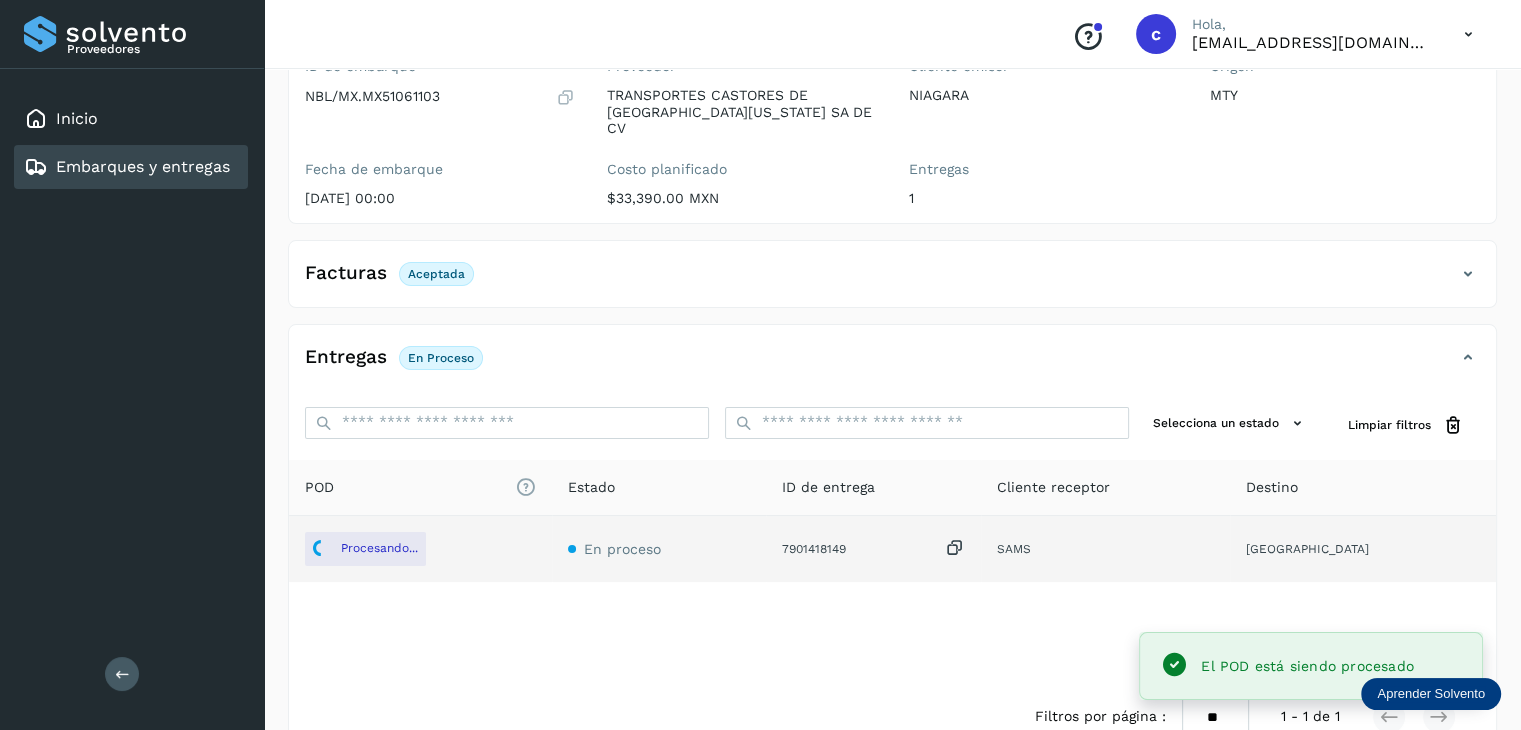 click on "Embarques y entregas" at bounding box center [143, 166] 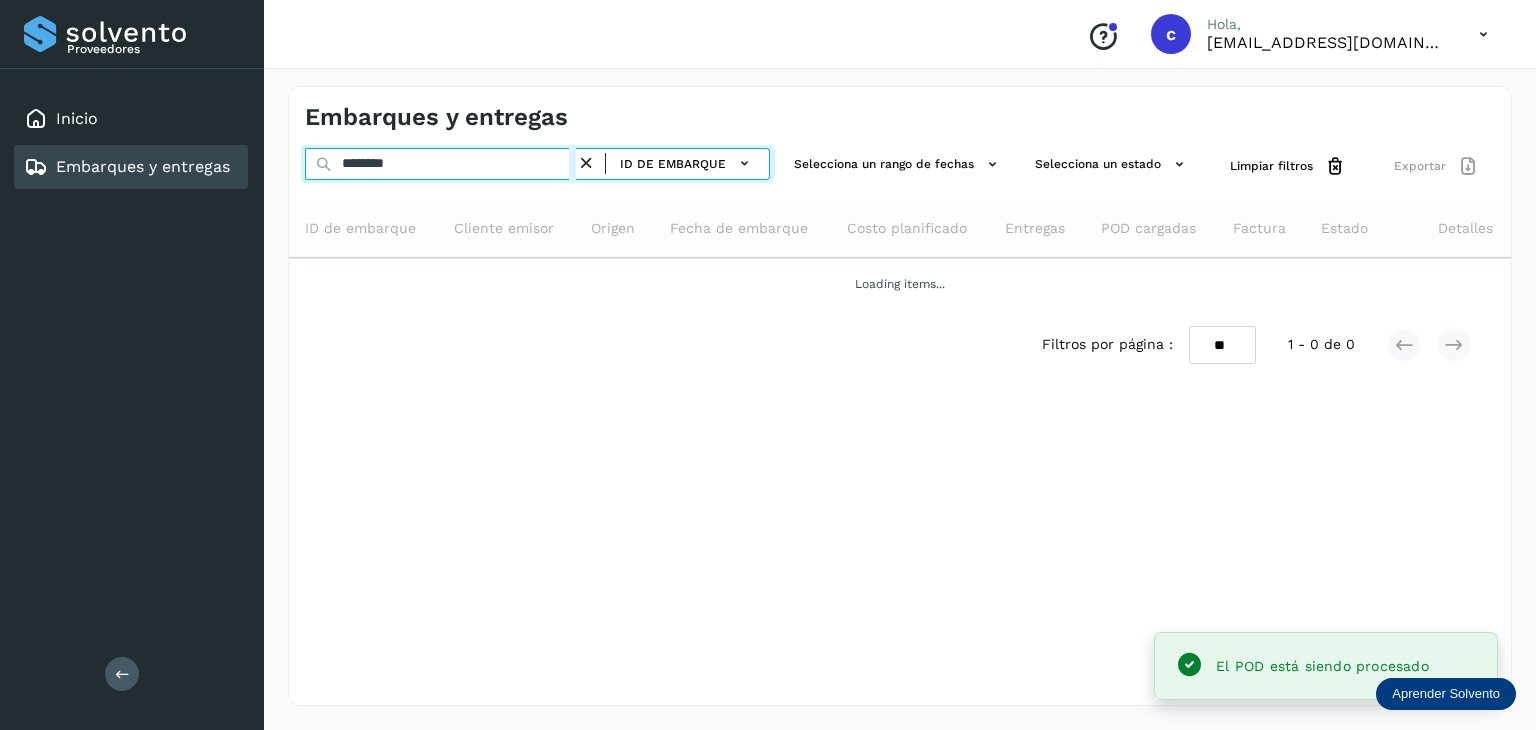 drag, startPoint x: 412, startPoint y: 170, endPoint x: 263, endPoint y: 161, distance: 149.27156 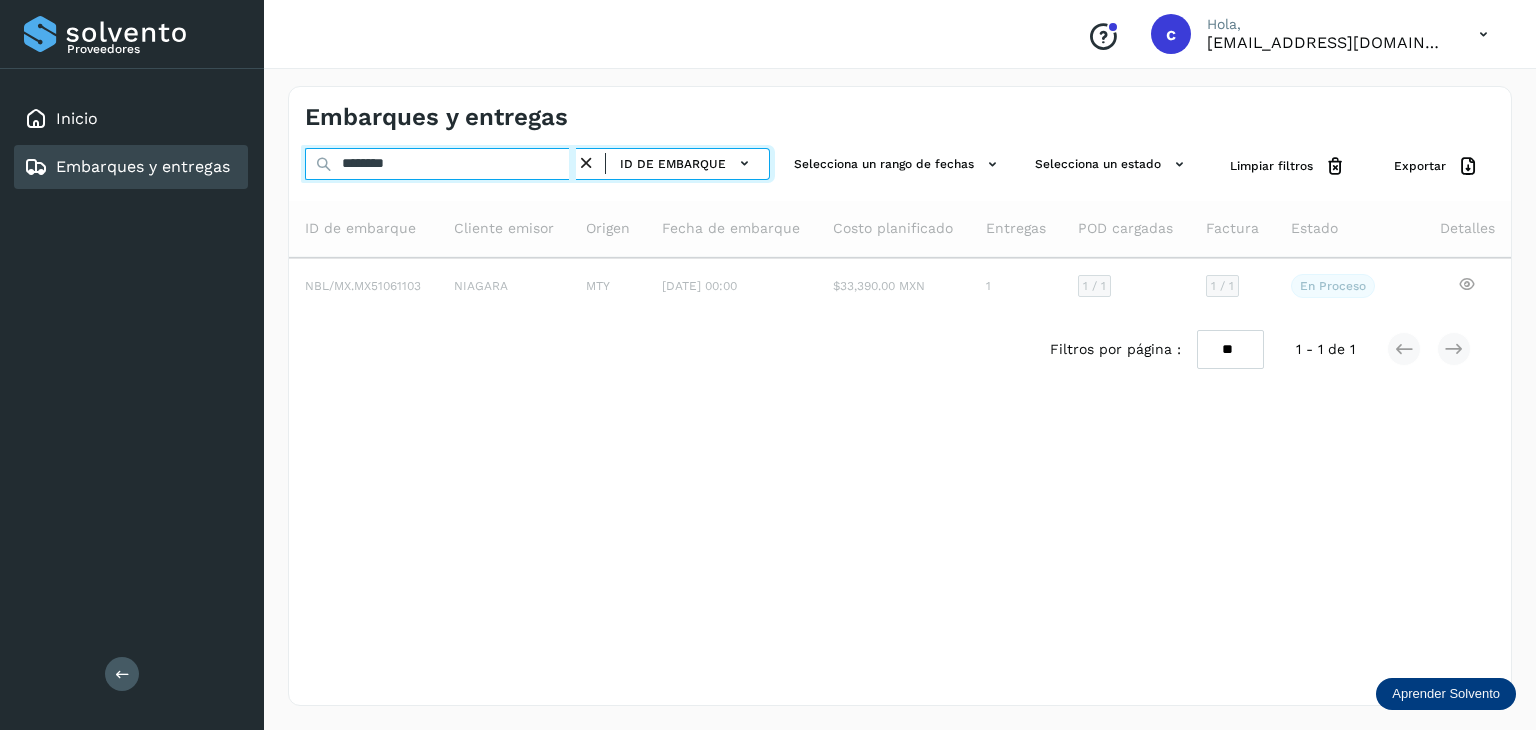 type on "********" 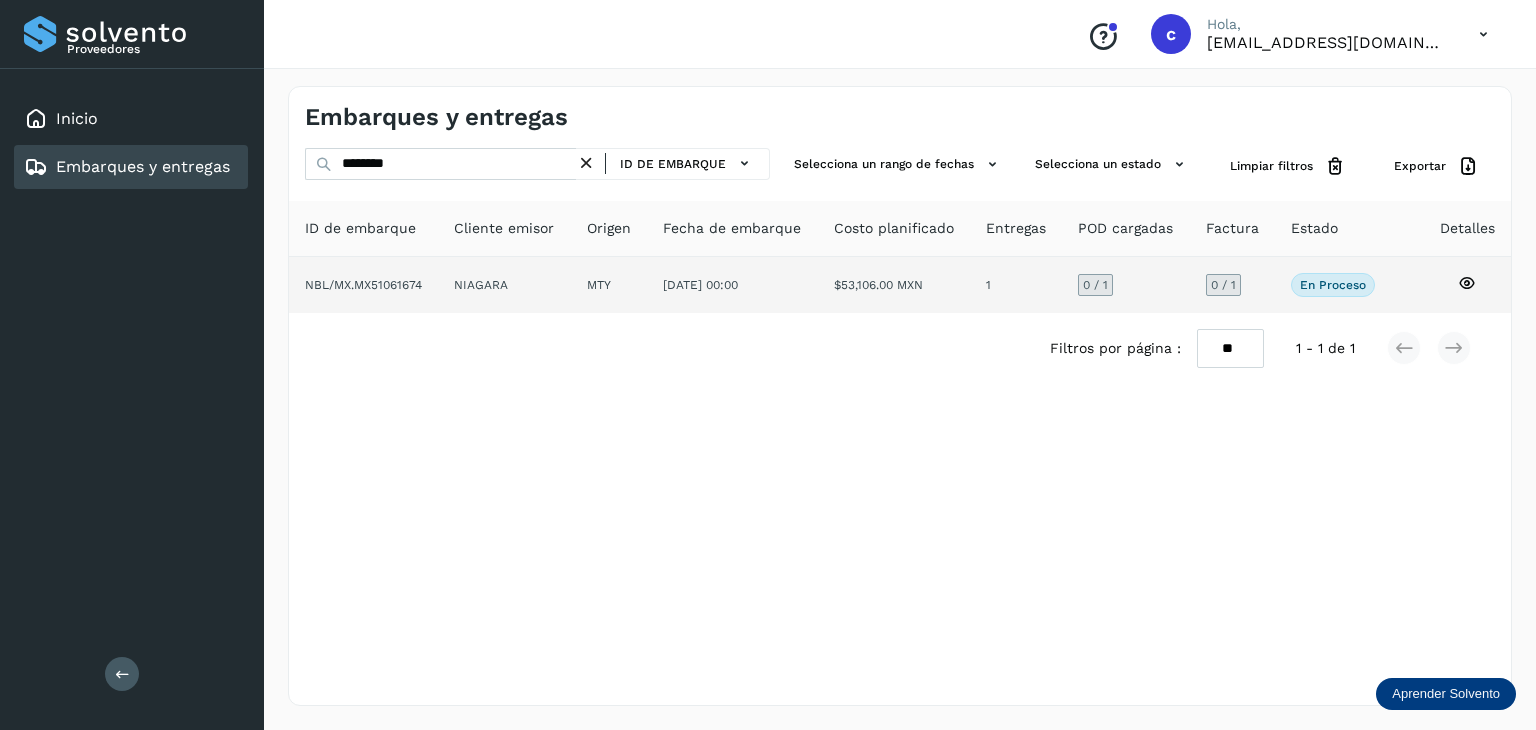 click 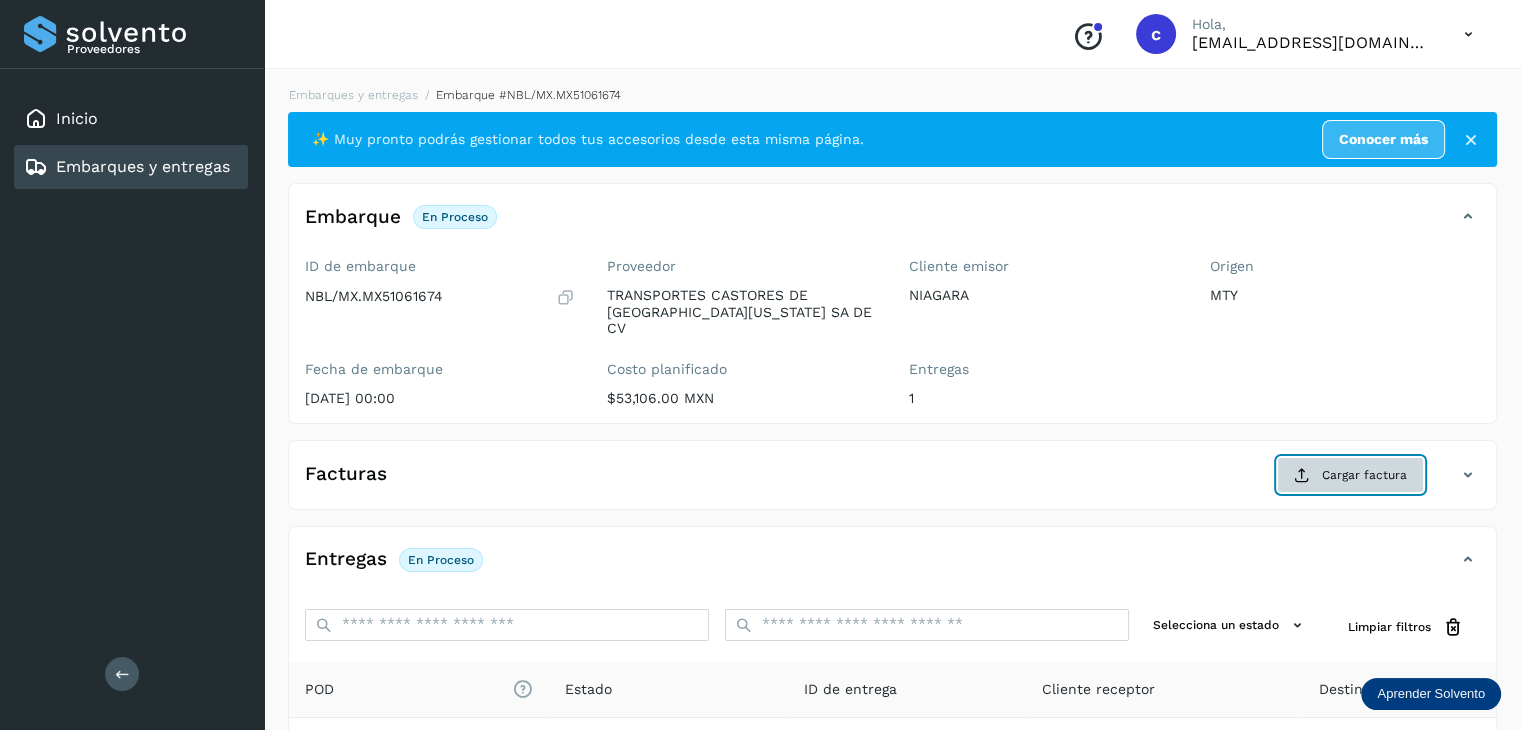 click on "Cargar factura" 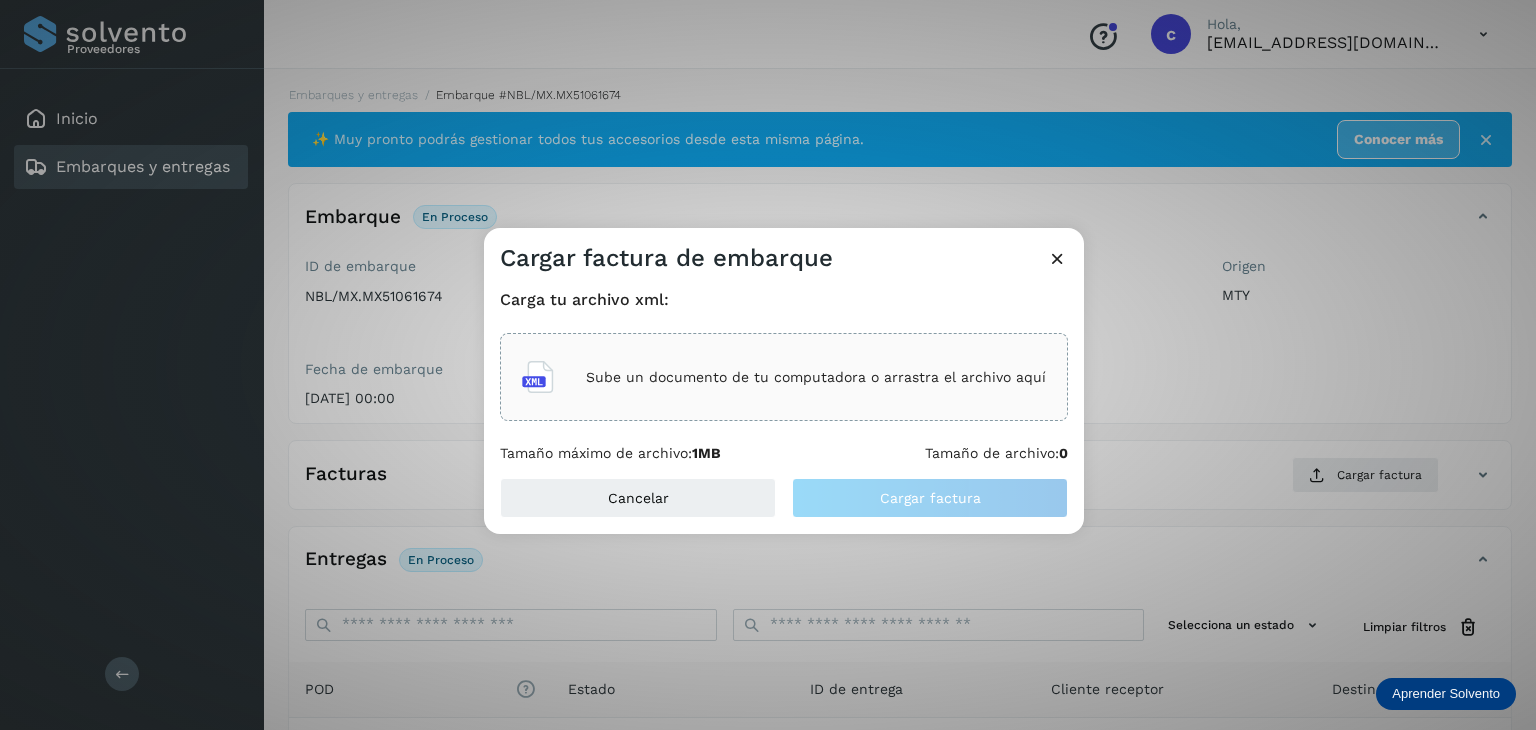 click on "Sube un documento de tu computadora o arrastra el archivo aquí" at bounding box center (816, 377) 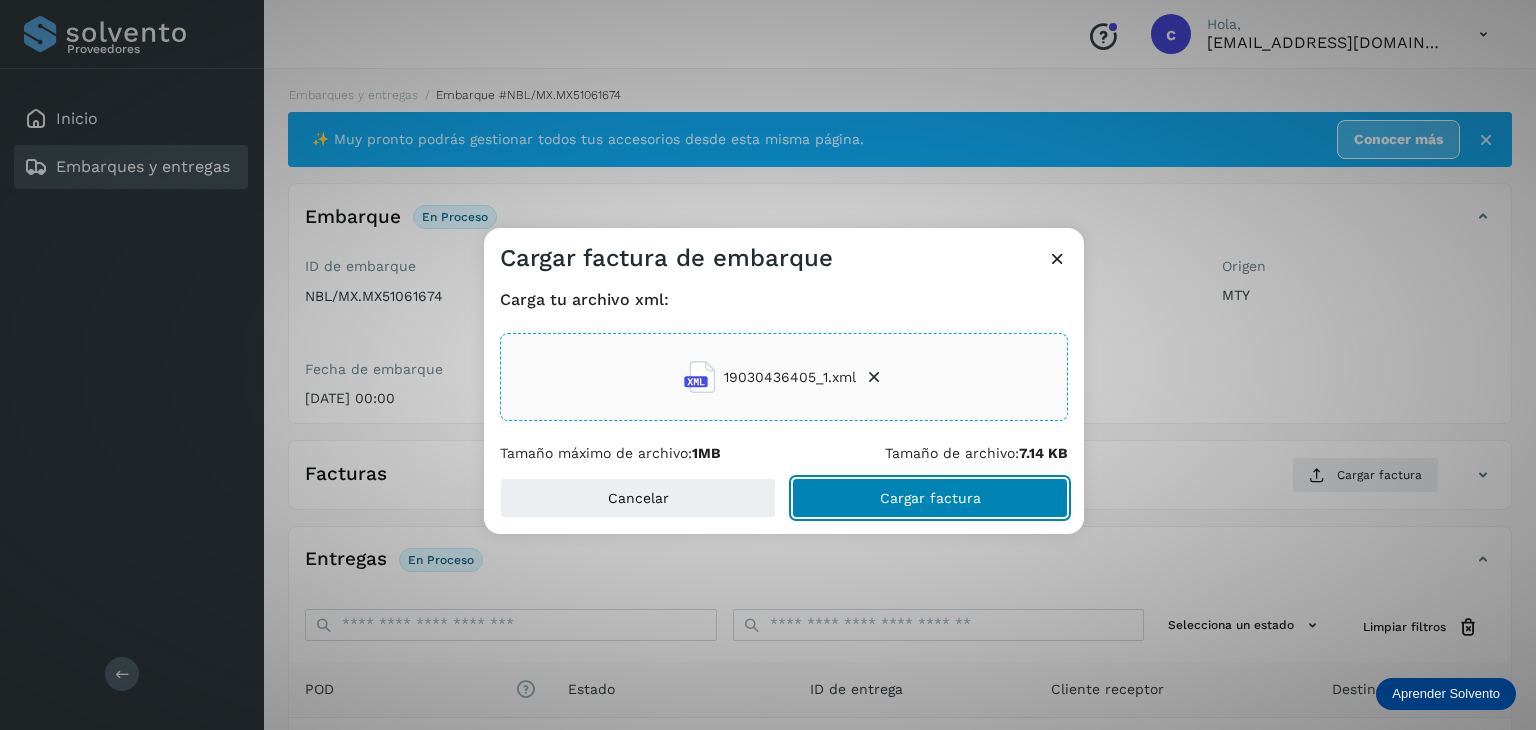 click on "Cargar factura" 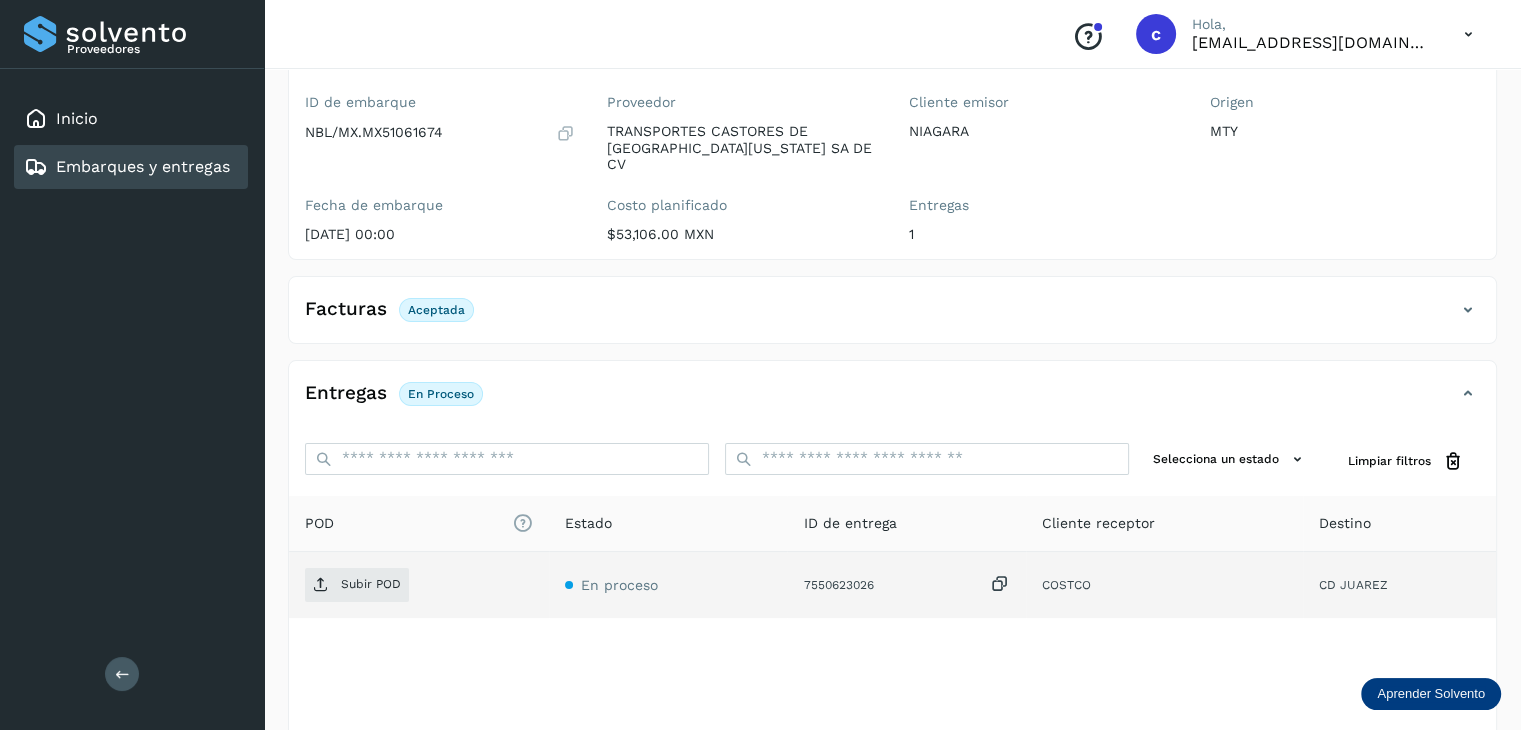 scroll, scrollTop: 200, scrollLeft: 0, axis: vertical 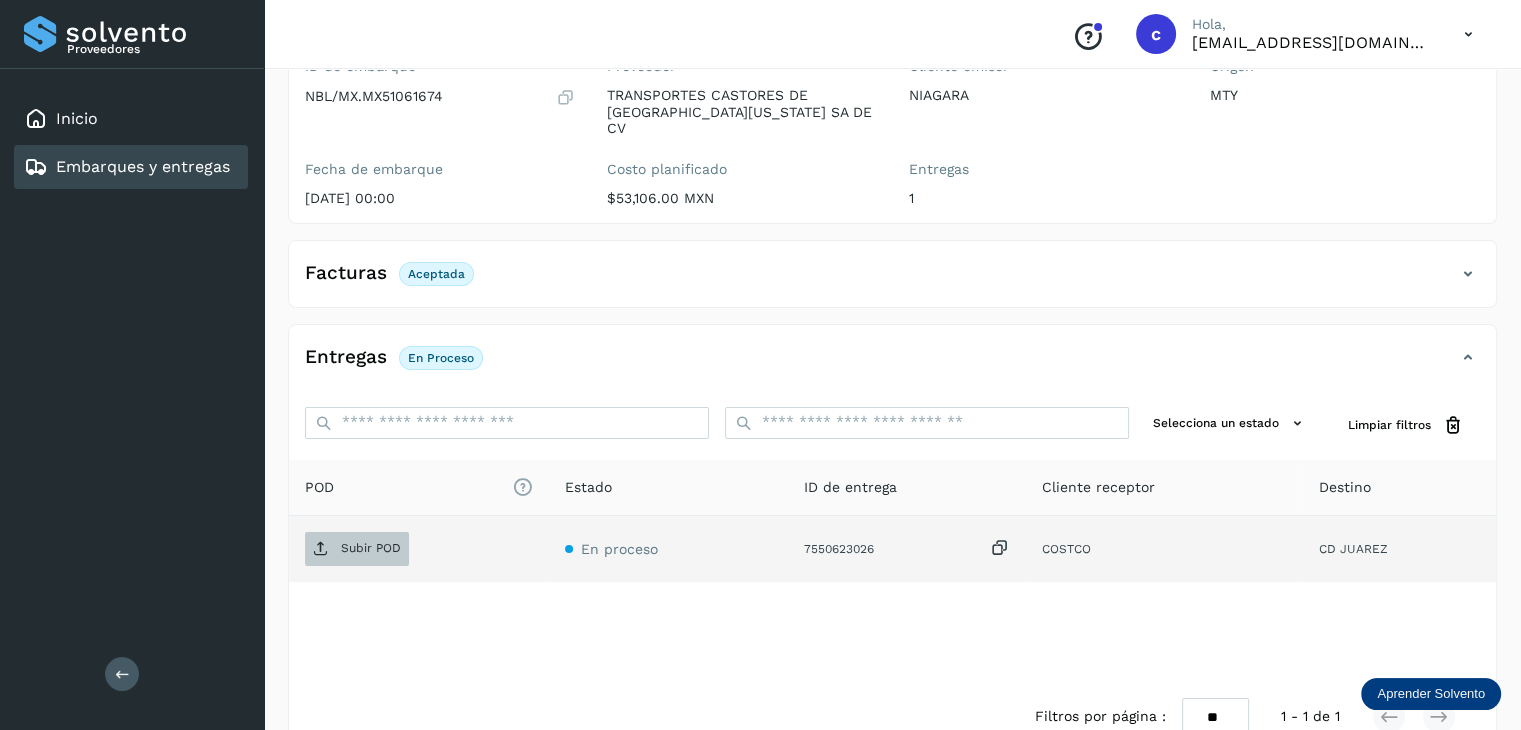 click on "Subir POD" at bounding box center [371, 548] 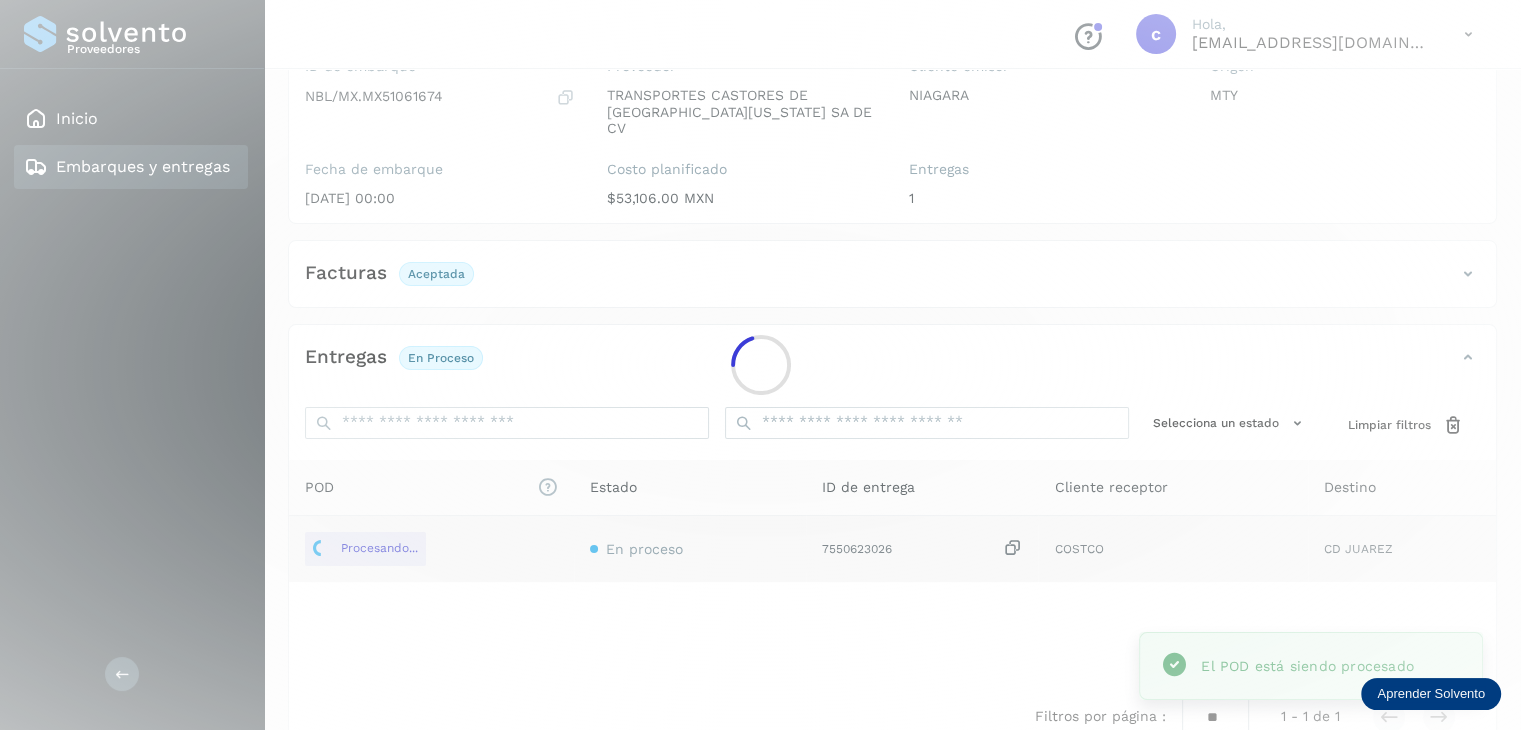 drag, startPoint x: 136, startPoint y: 154, endPoint x: 153, endPoint y: 177, distance: 28.600698 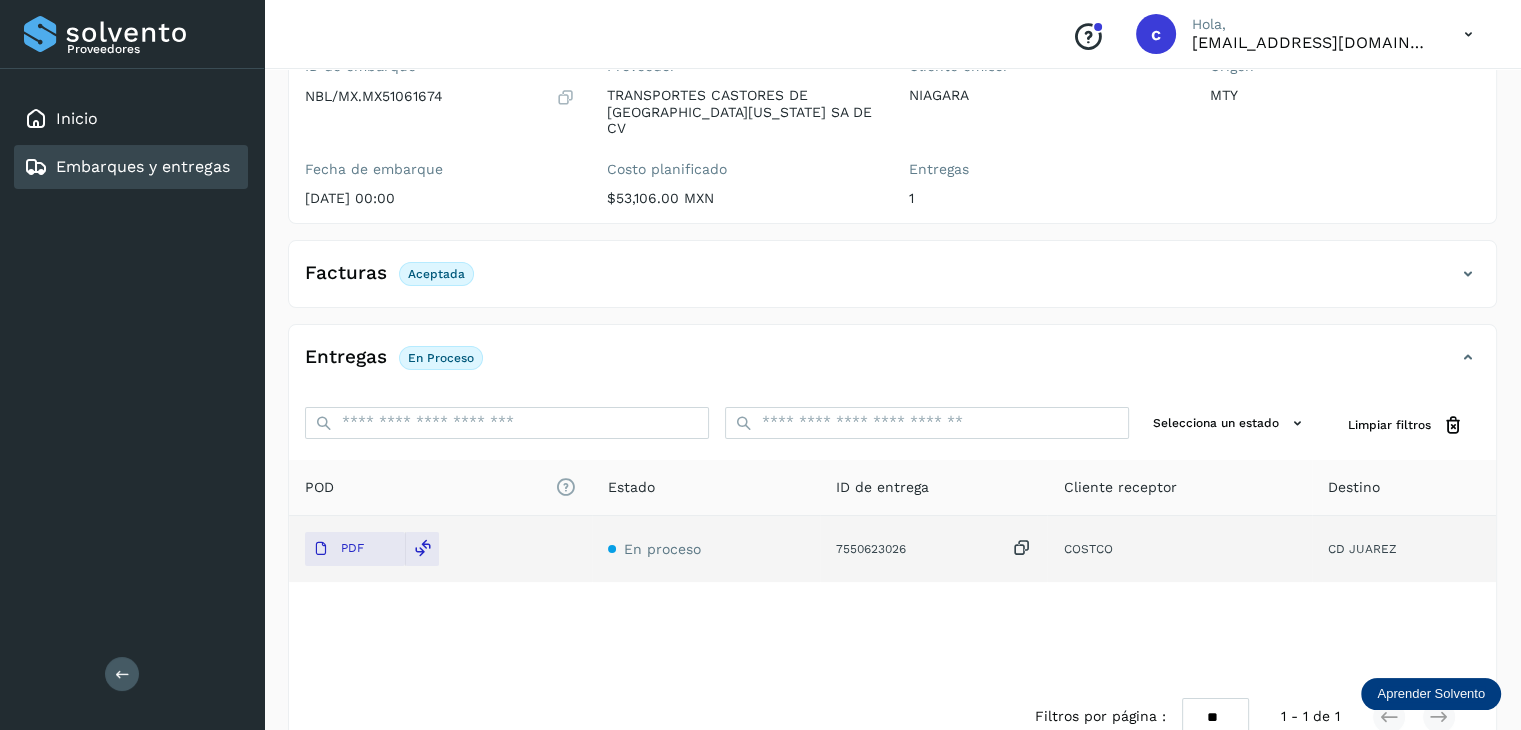 click on "Embarques y entregas" at bounding box center (143, 166) 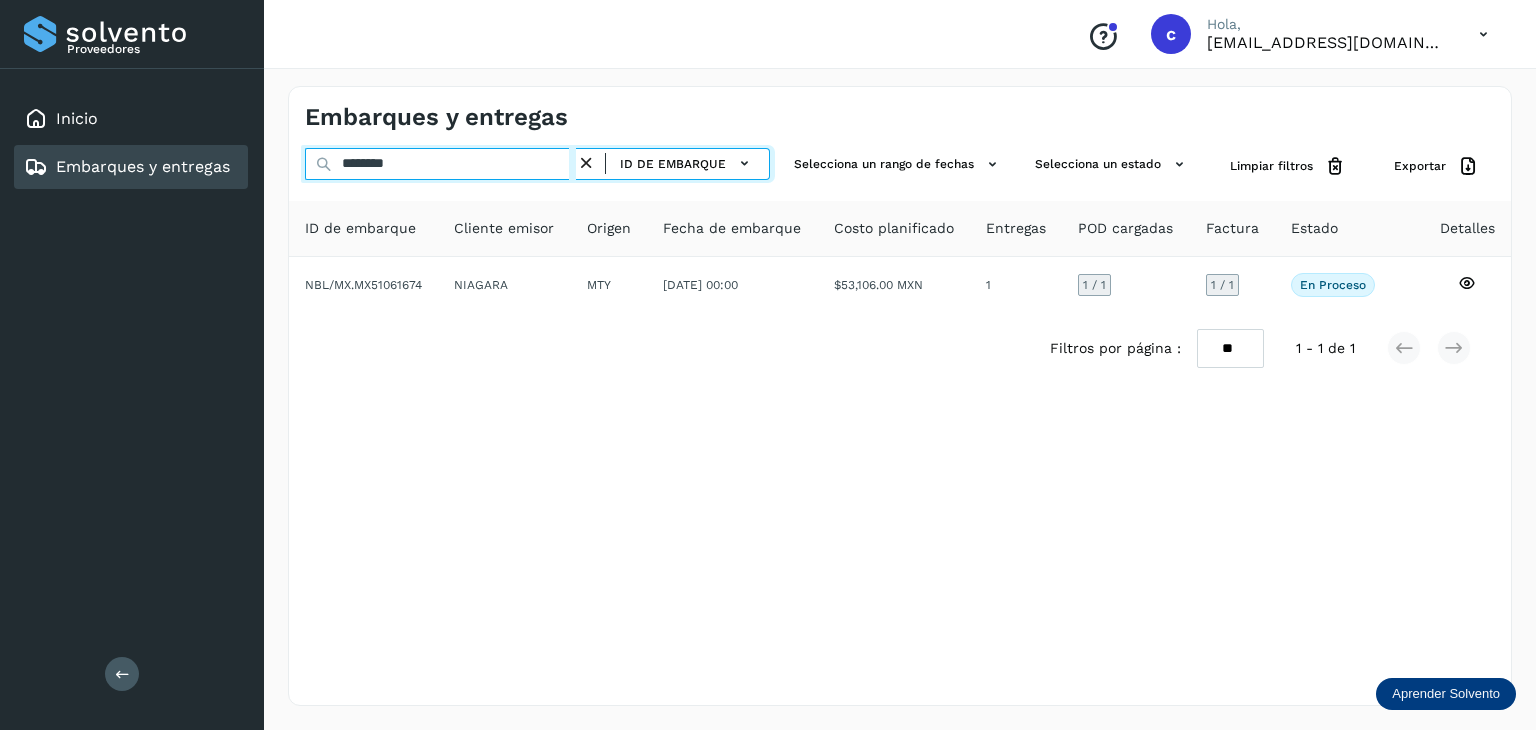 drag, startPoint x: 410, startPoint y: 172, endPoint x: 332, endPoint y: 169, distance: 78.05767 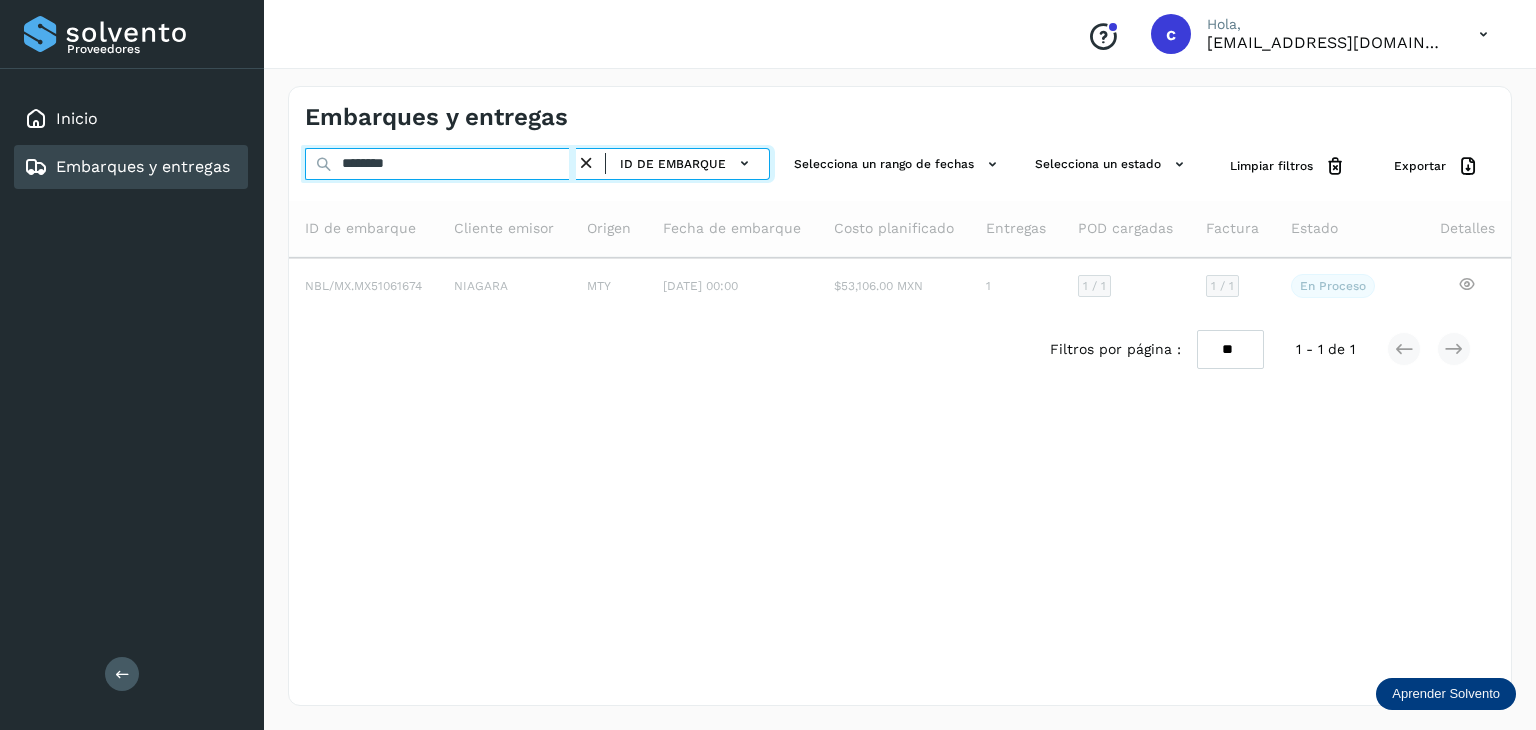 type on "********" 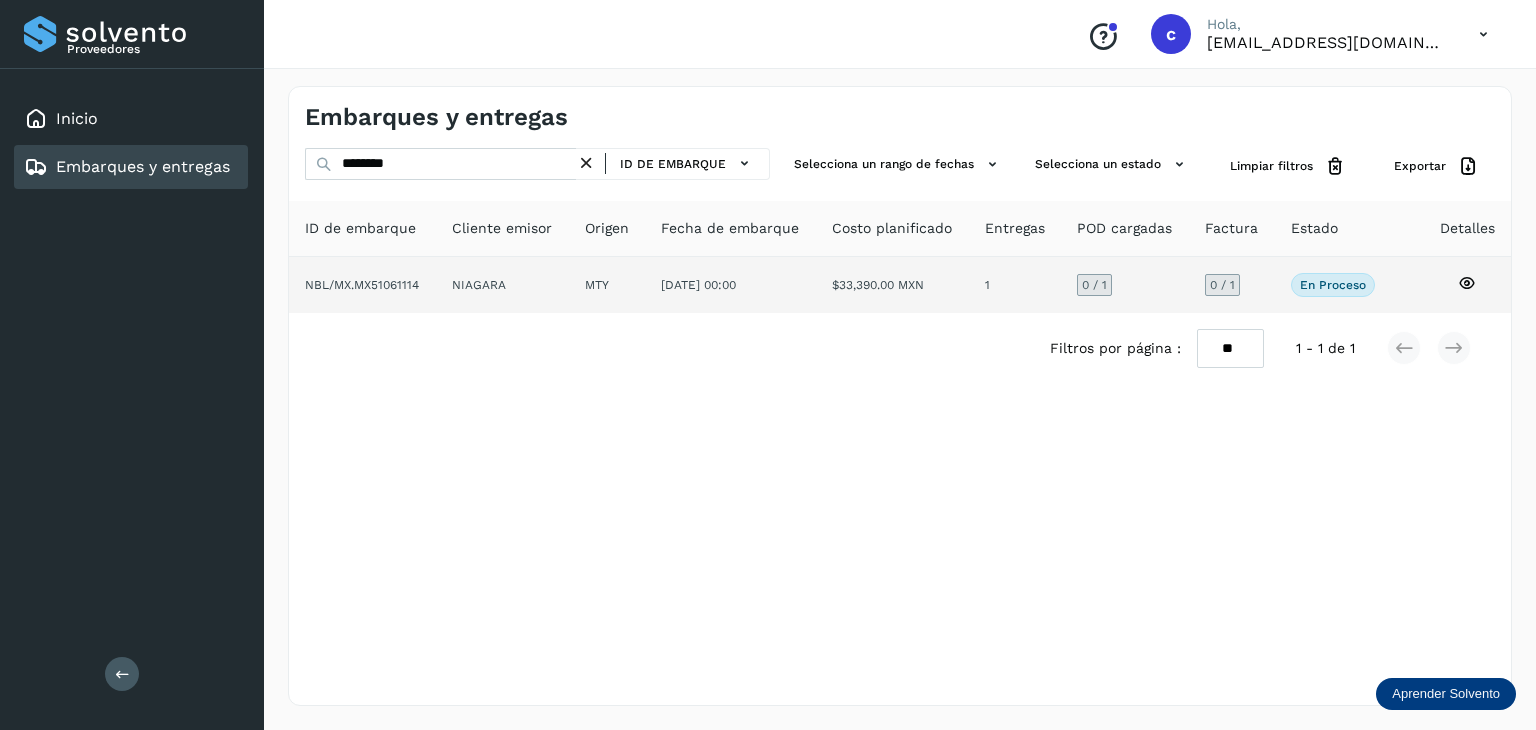 click 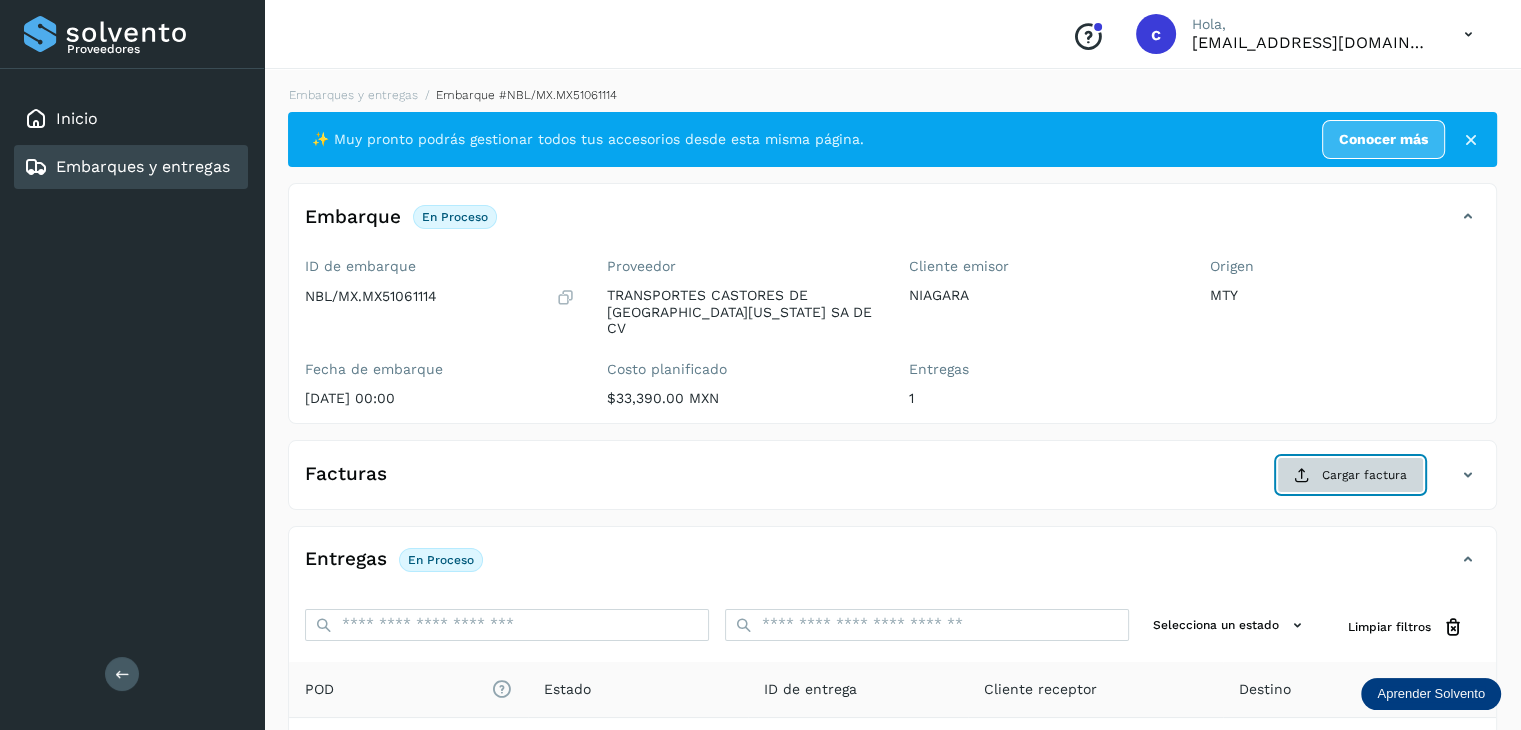 click on "Cargar factura" 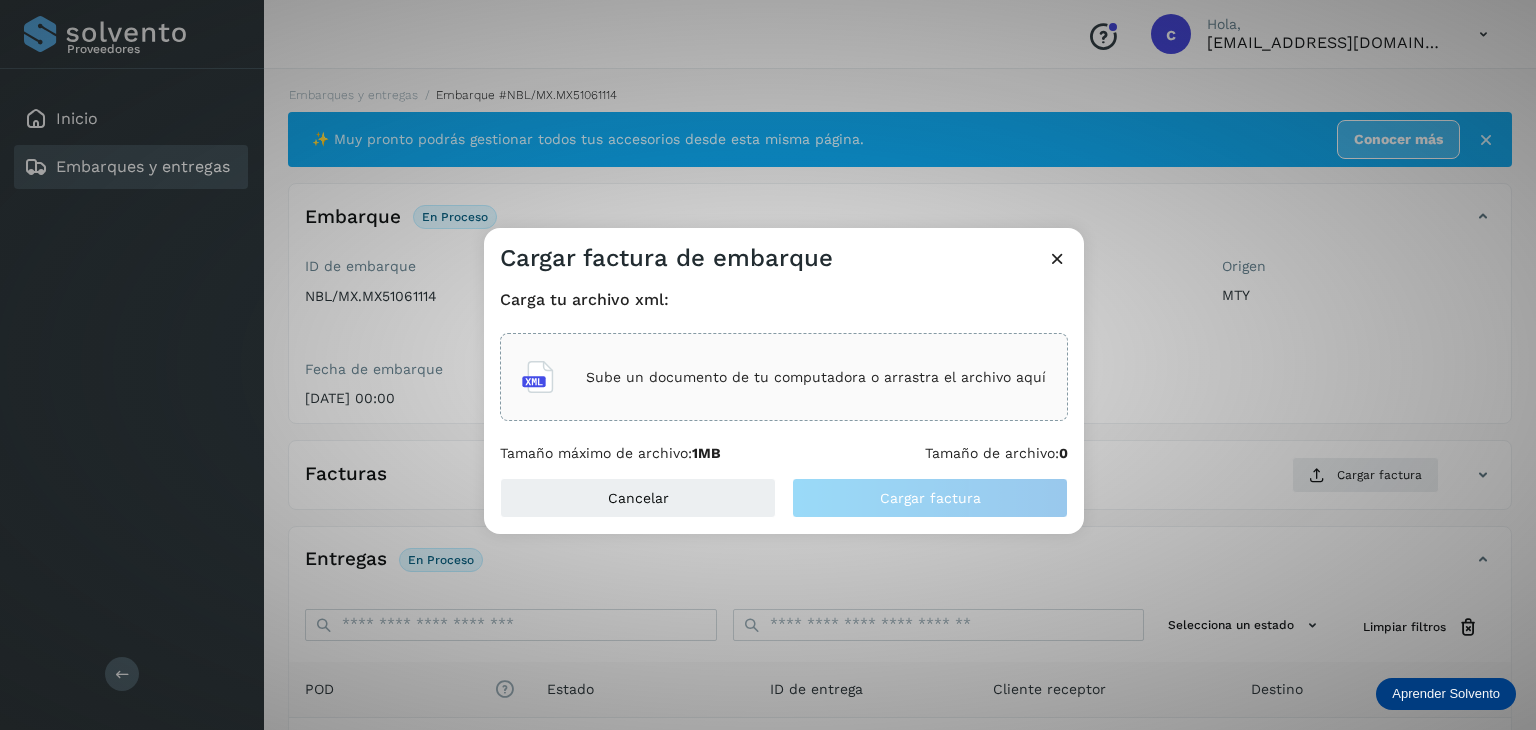 click on "Sube un documento de tu computadora o arrastra el archivo aquí" at bounding box center [816, 377] 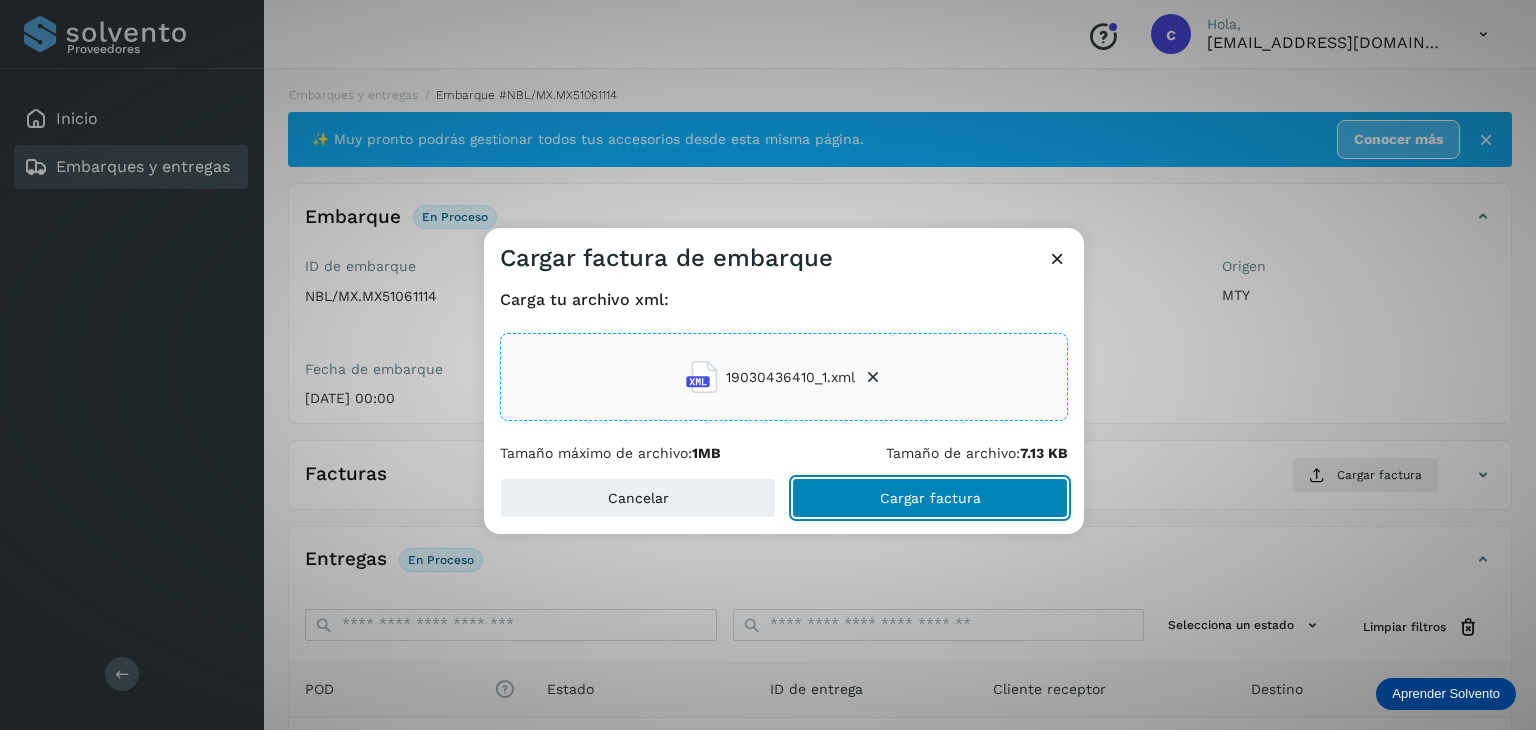 click on "Cargar factura" 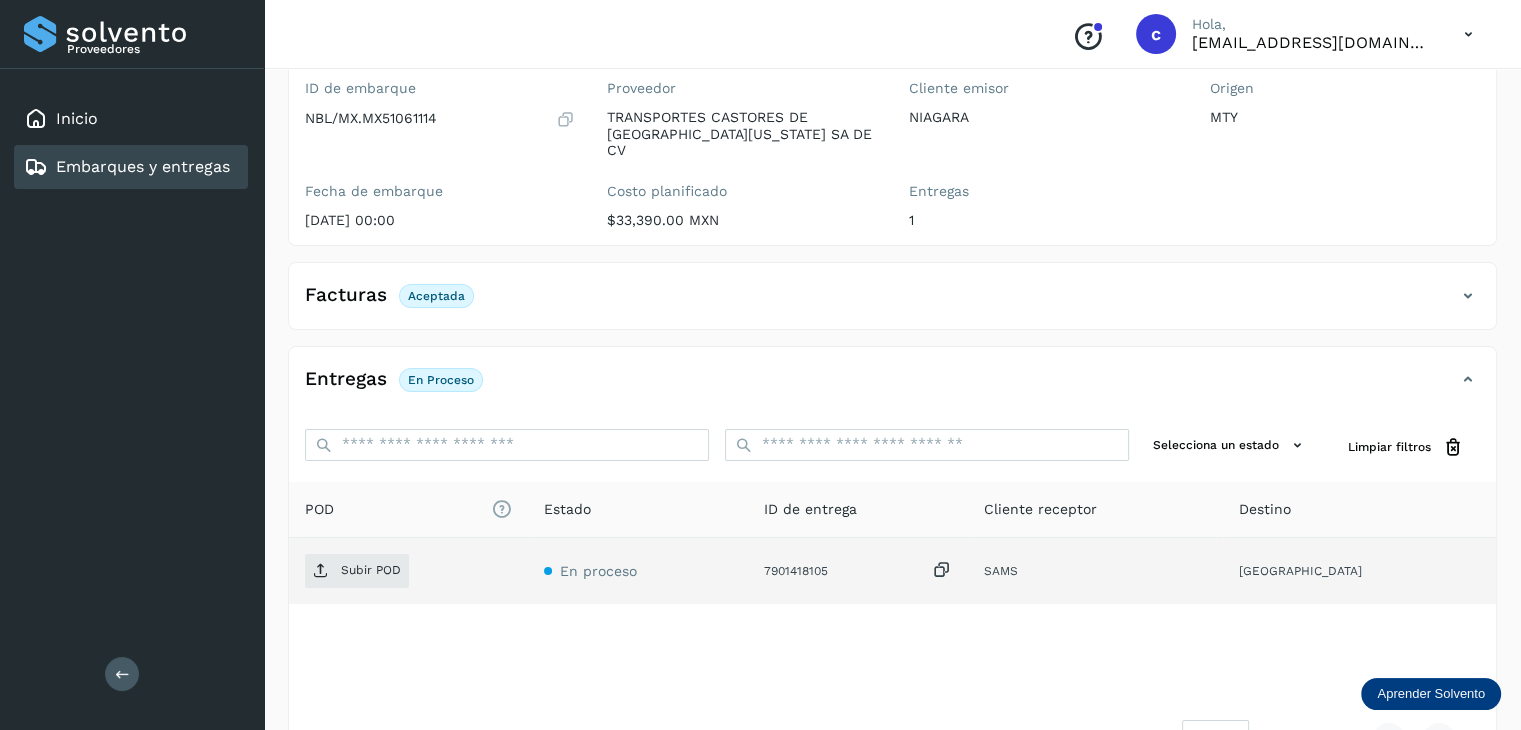 scroll, scrollTop: 200, scrollLeft: 0, axis: vertical 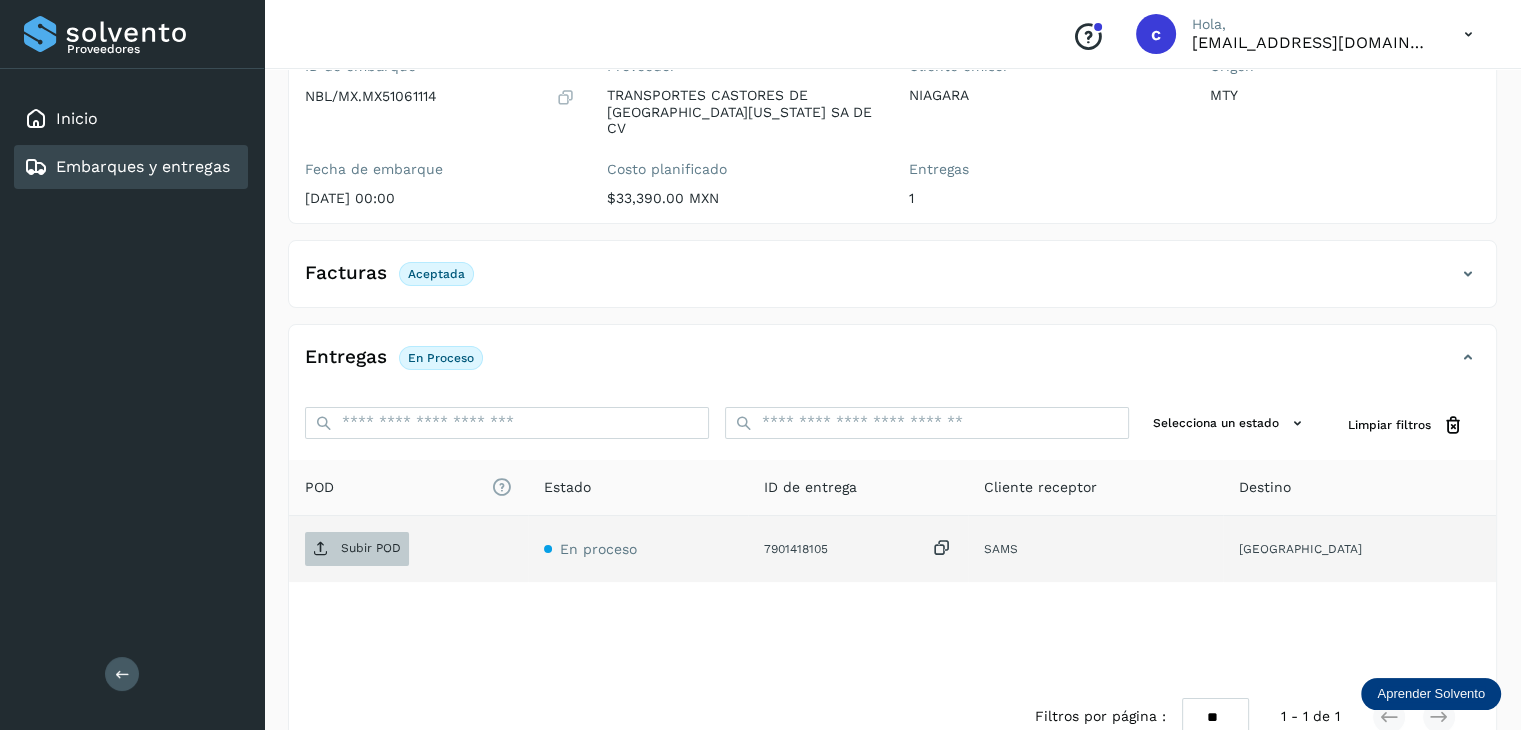 click on "Subir POD" at bounding box center [371, 548] 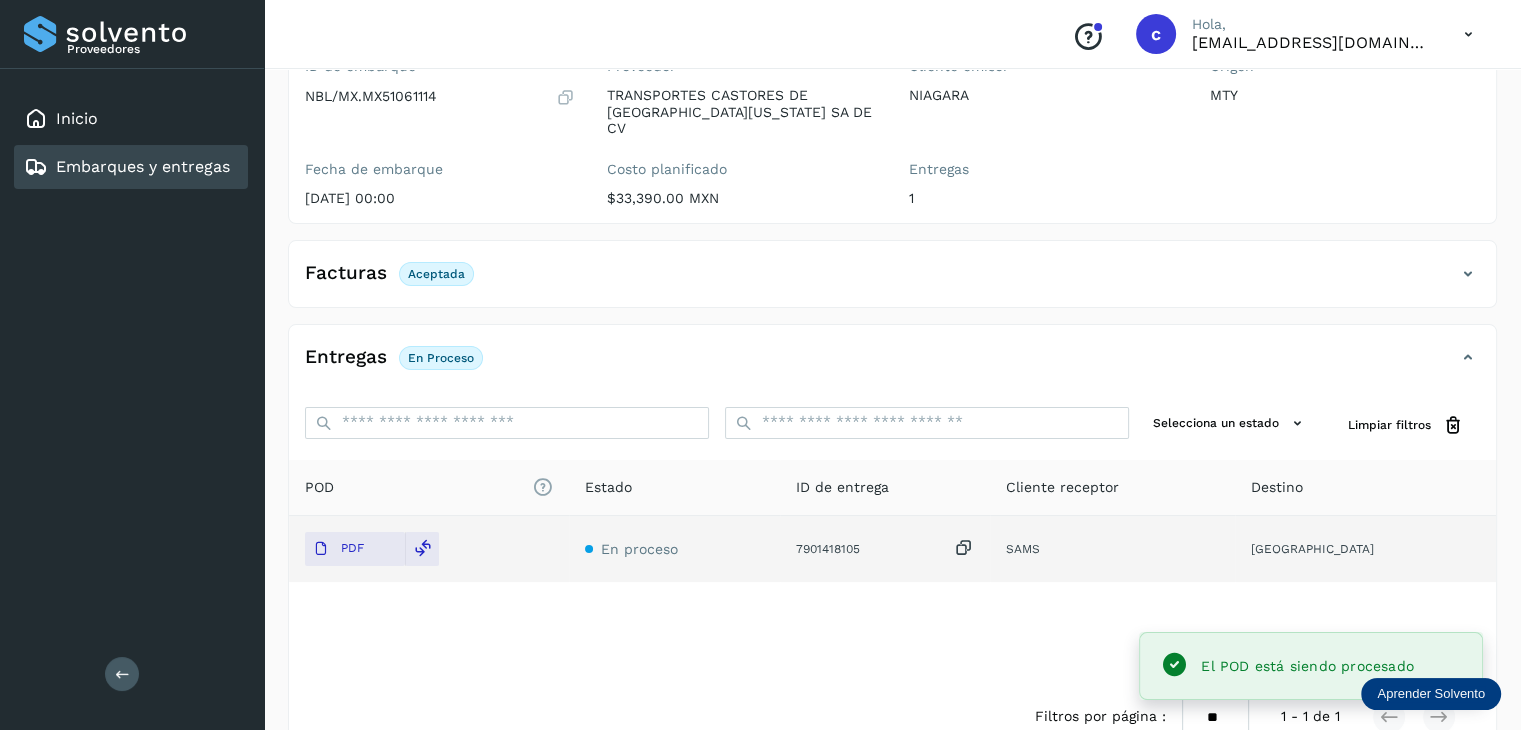 click on "Embarques y entregas" at bounding box center (143, 166) 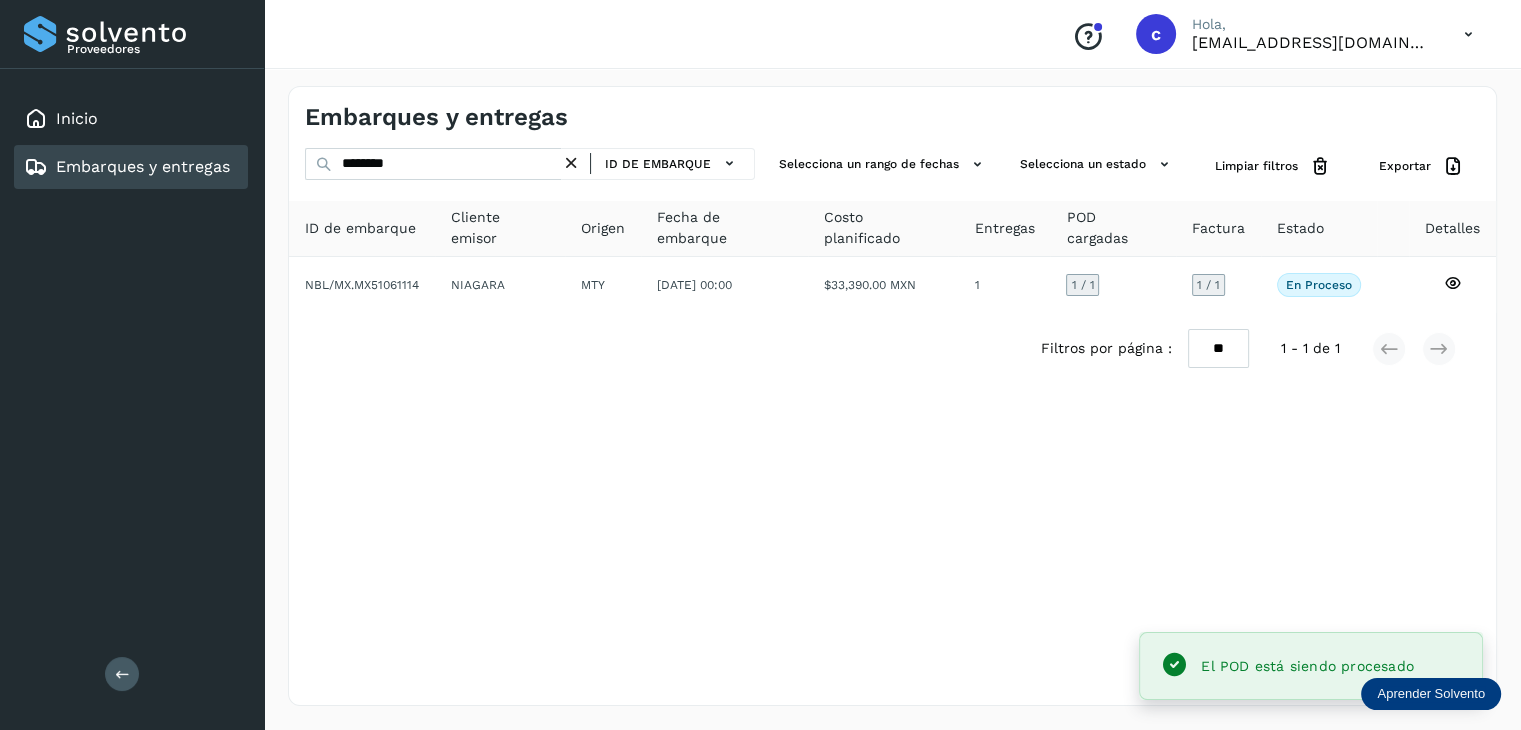 scroll, scrollTop: 0, scrollLeft: 0, axis: both 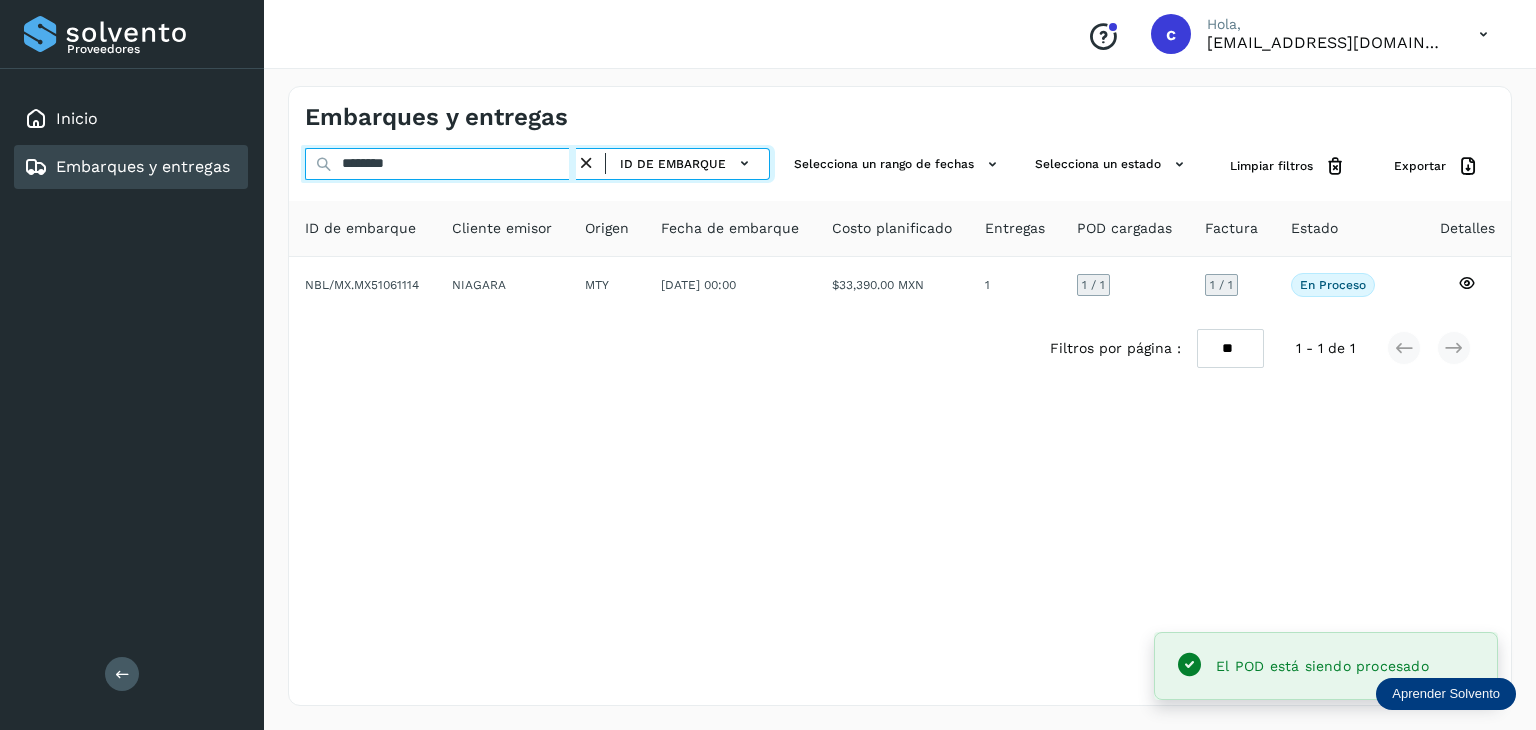 drag, startPoint x: 384, startPoint y: 165, endPoint x: 306, endPoint y: 173, distance: 78.40918 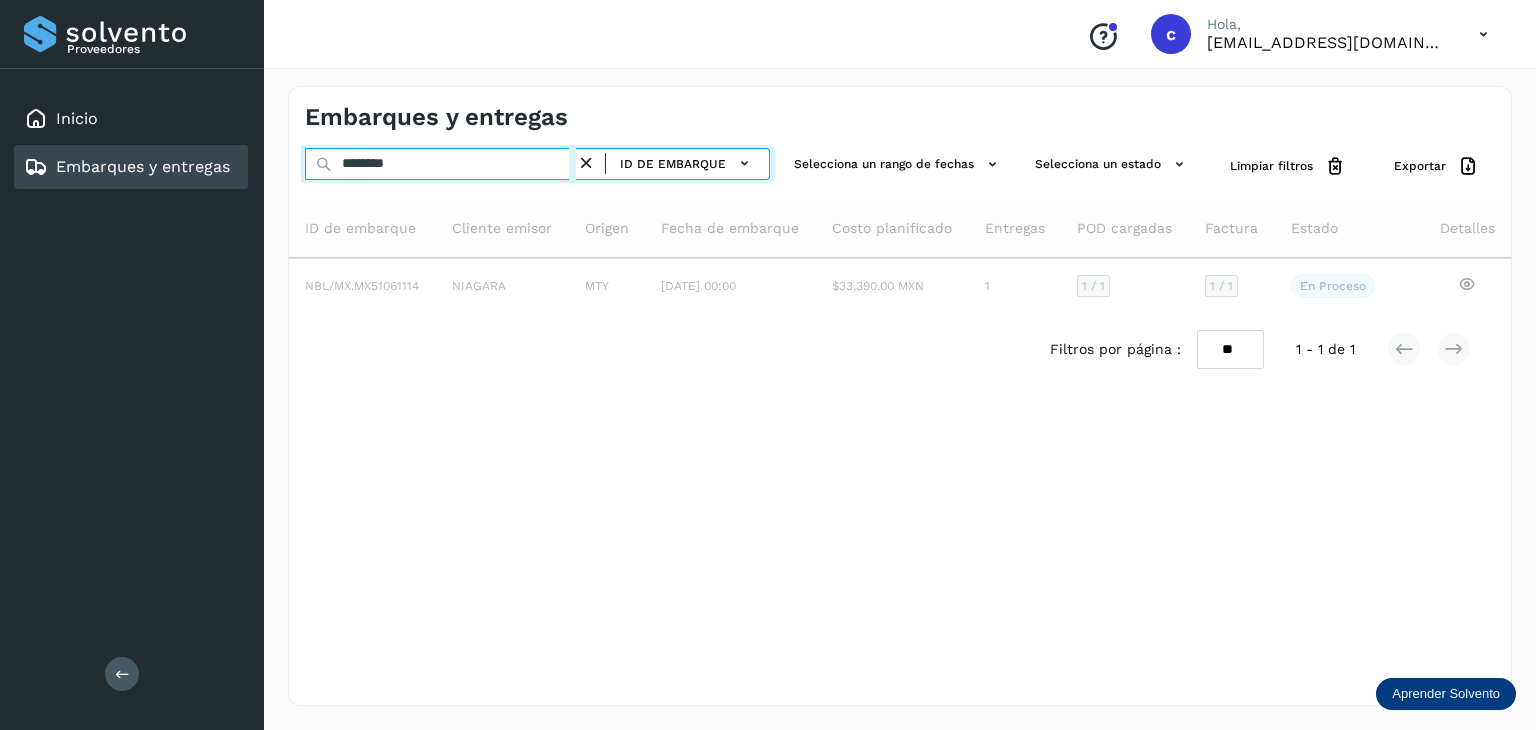 type on "********" 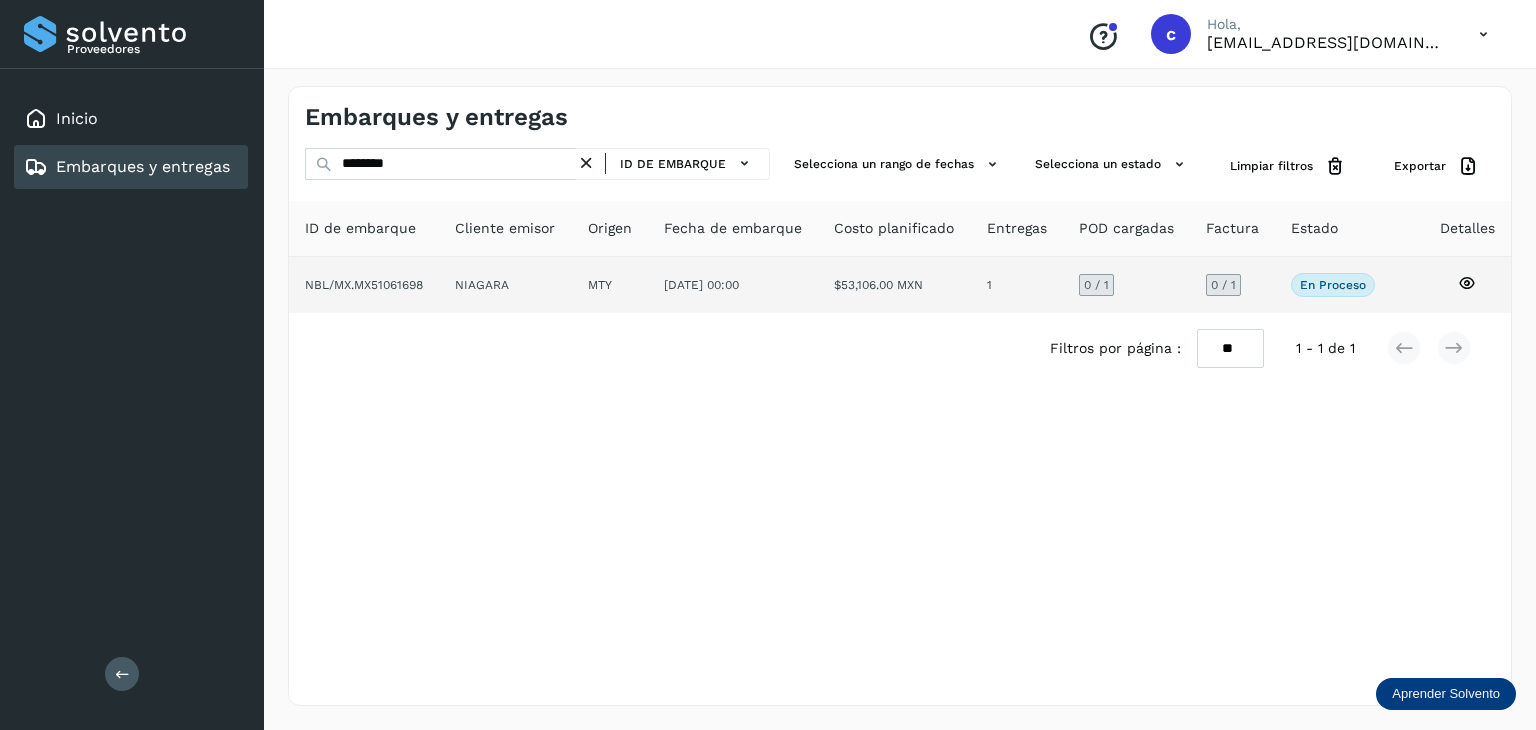 click 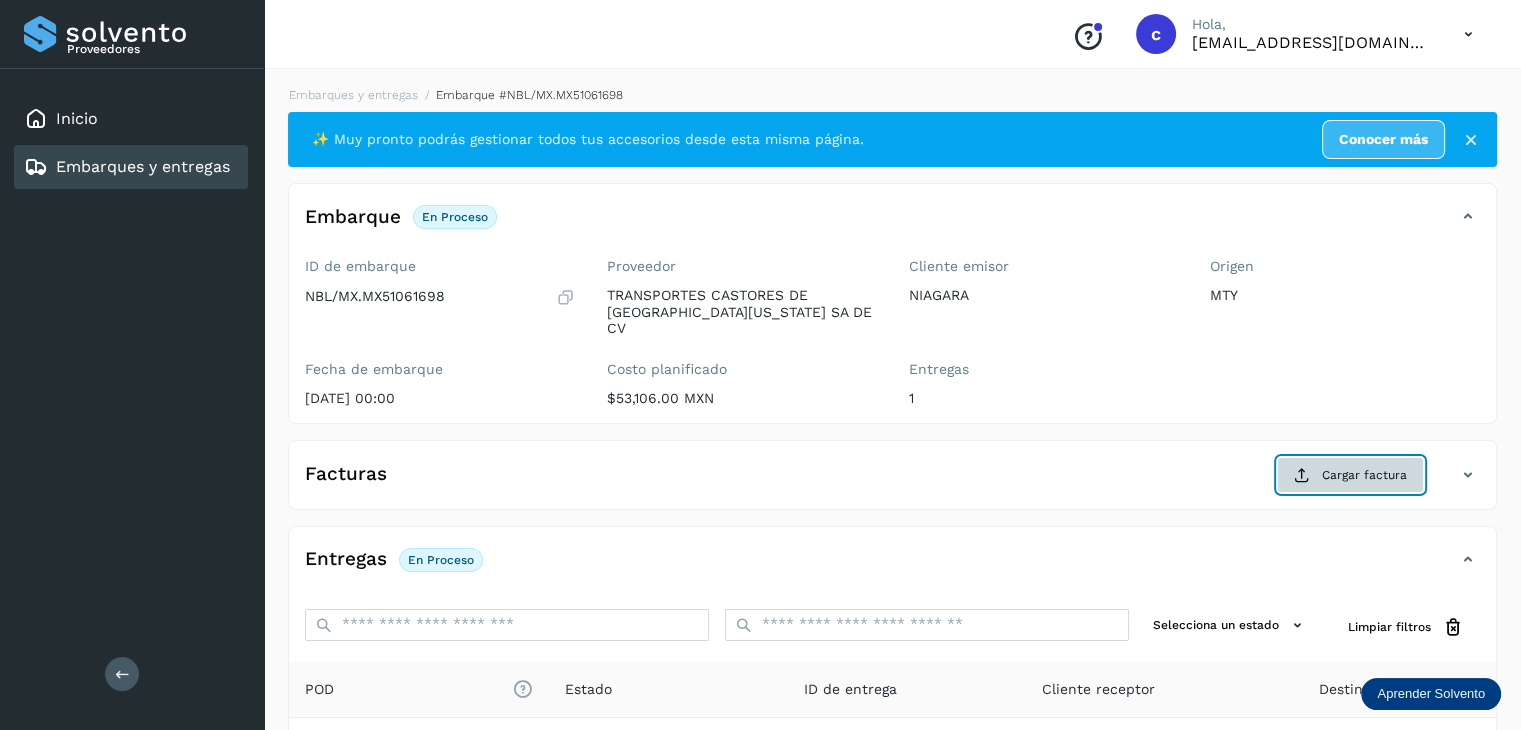 click on "Cargar factura" 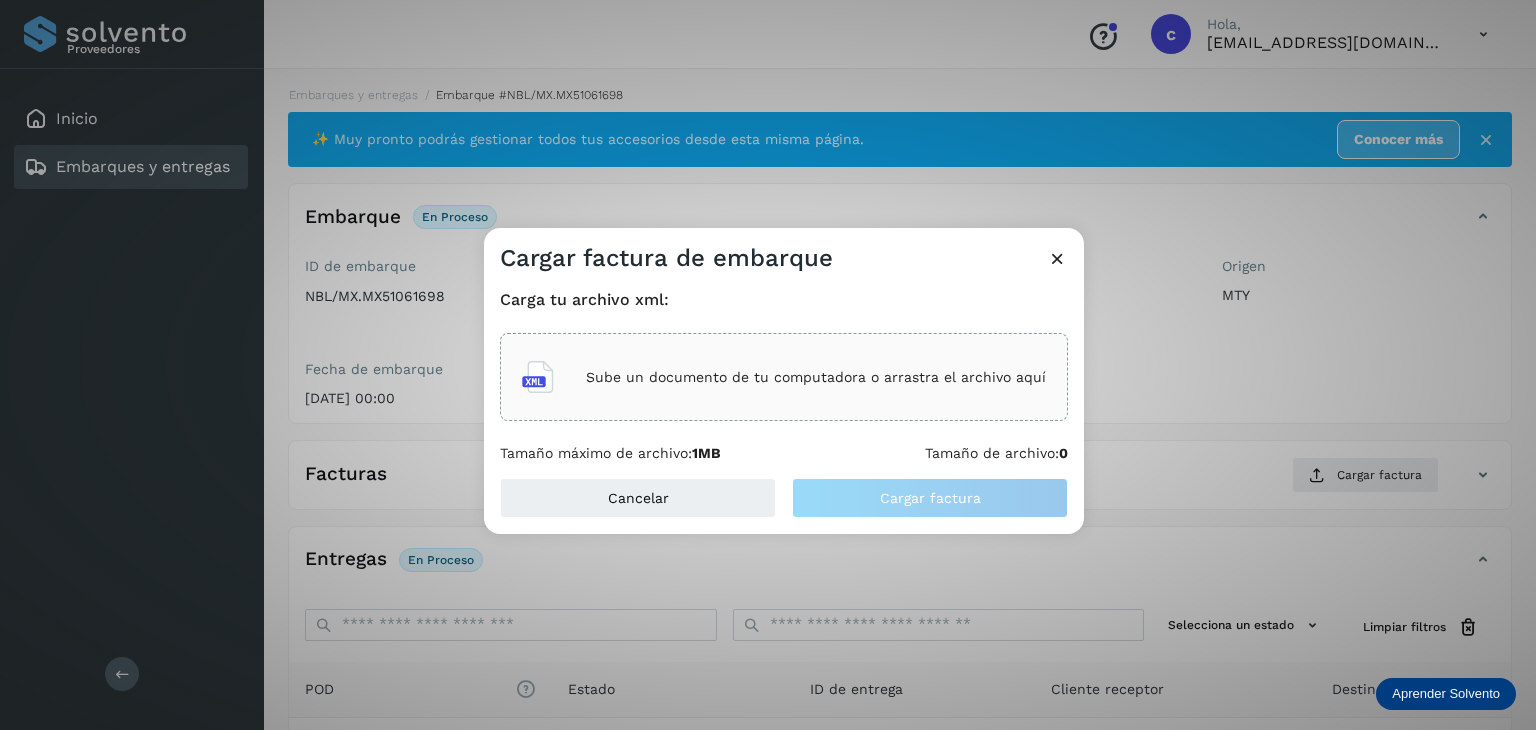 click on "Sube un documento de tu computadora o arrastra el archivo aquí" at bounding box center [816, 377] 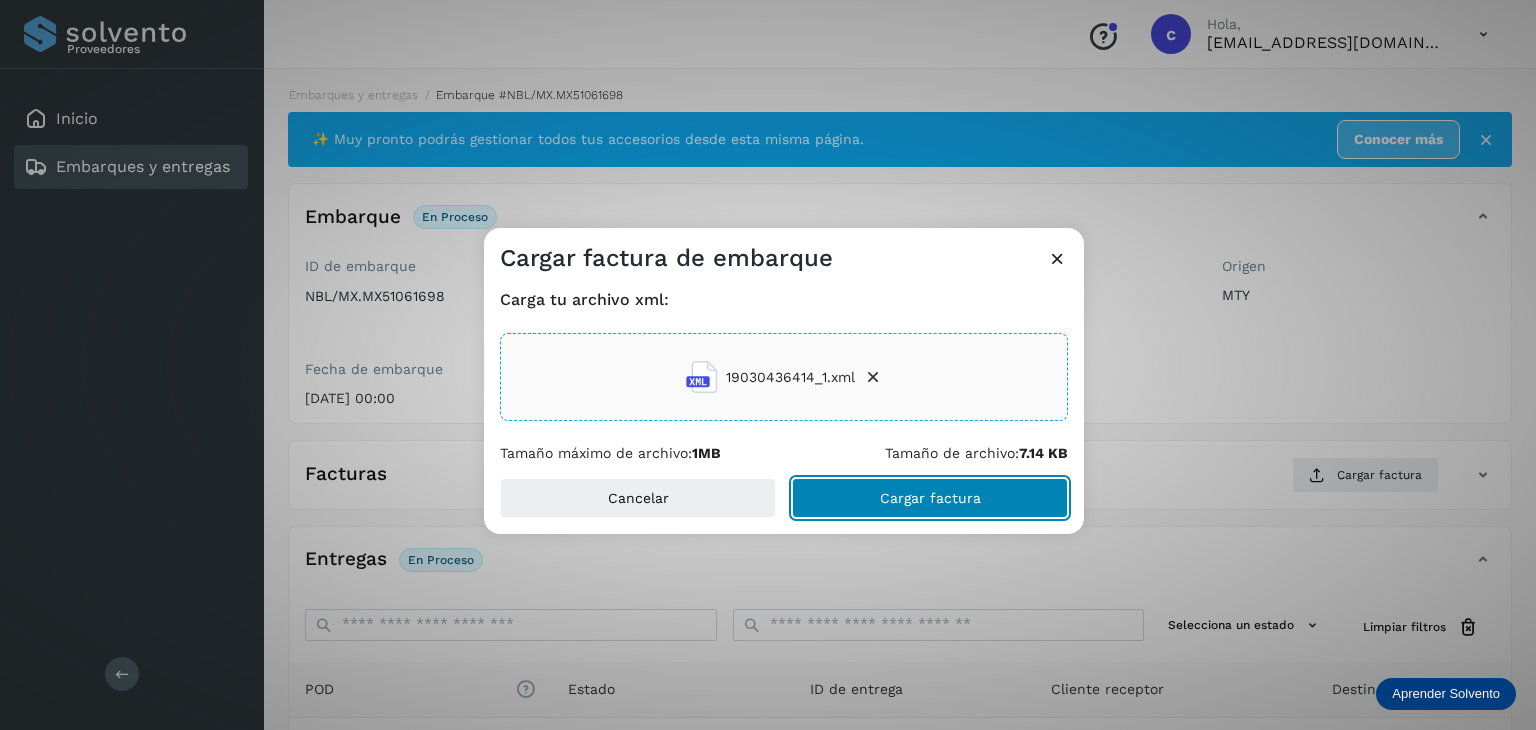 click on "Cargar factura" 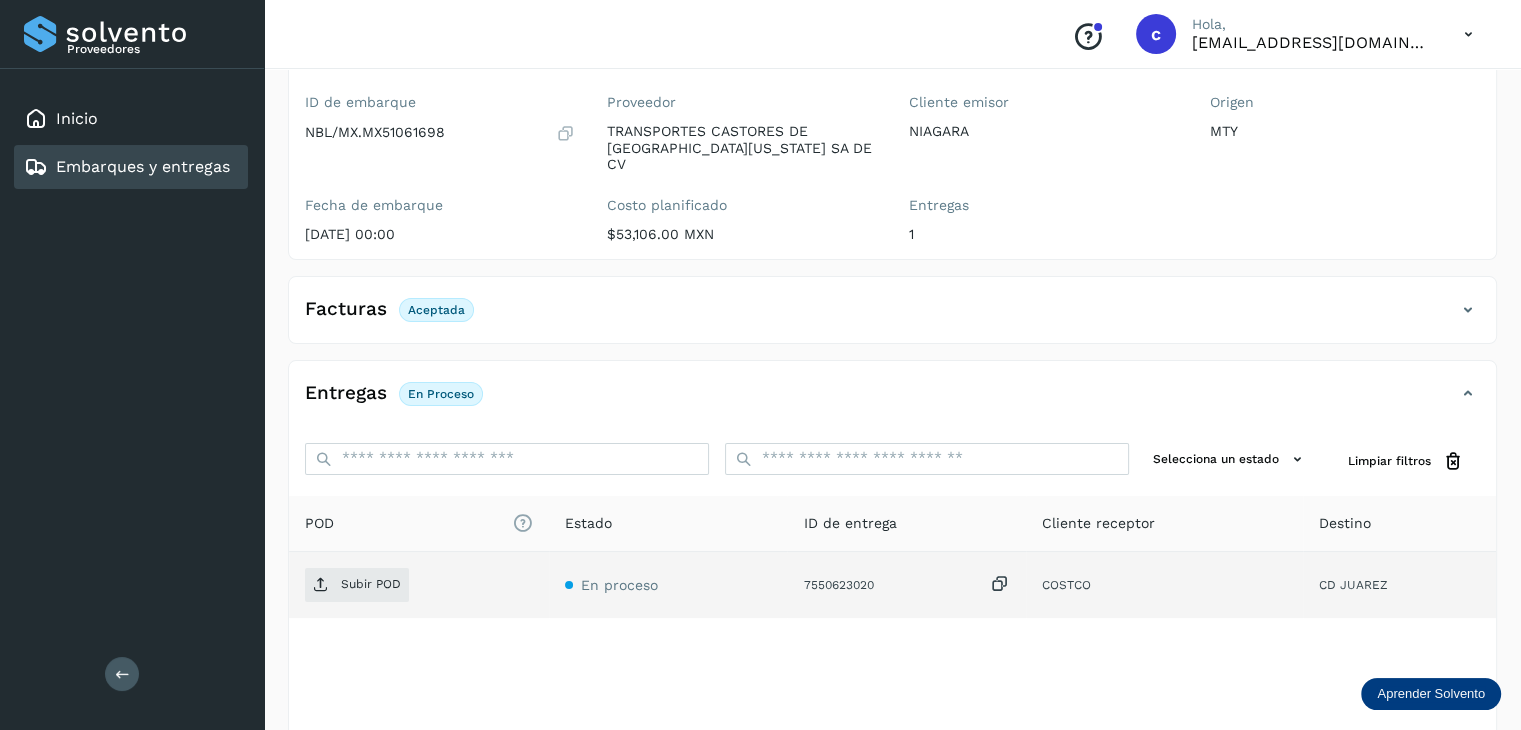 scroll, scrollTop: 200, scrollLeft: 0, axis: vertical 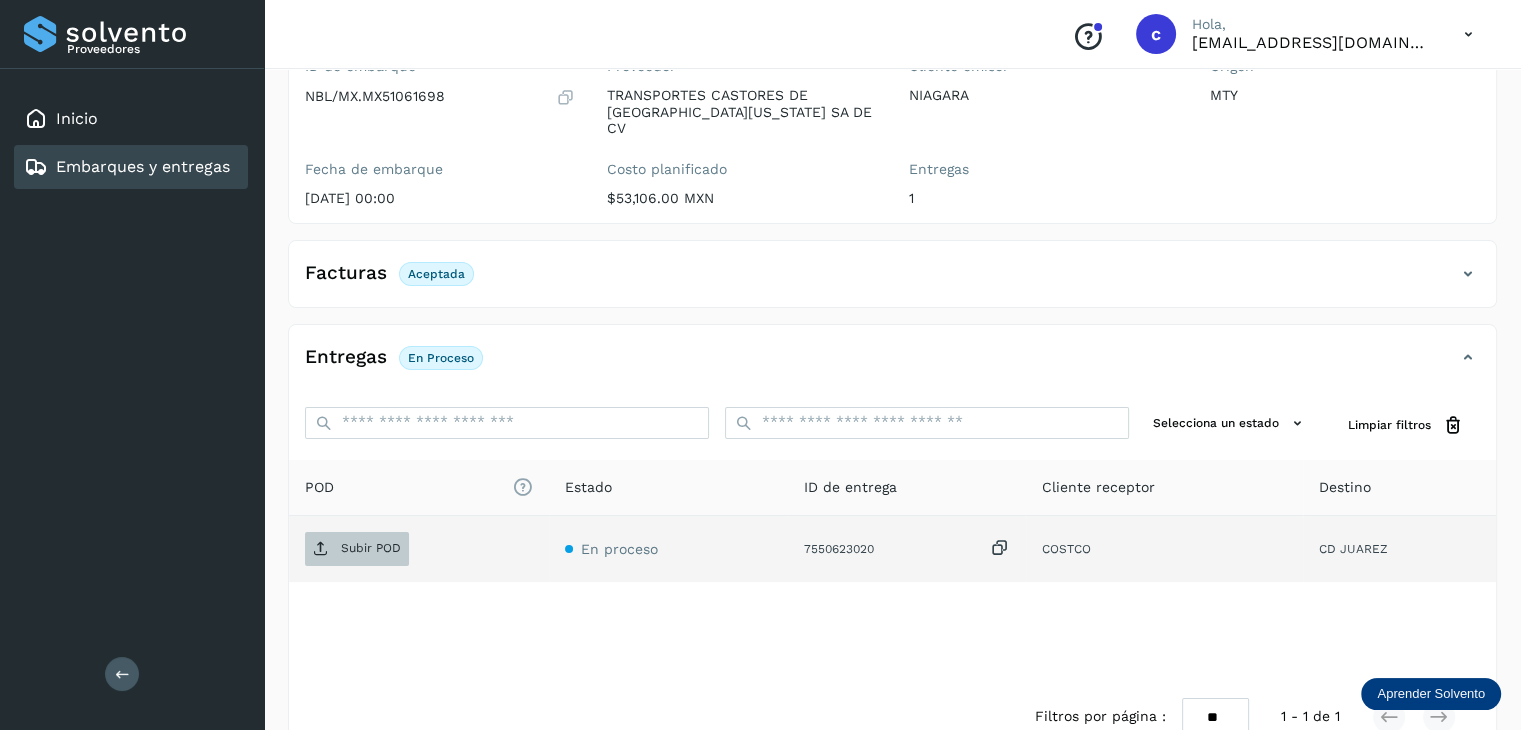 click on "Subir POD" at bounding box center (371, 548) 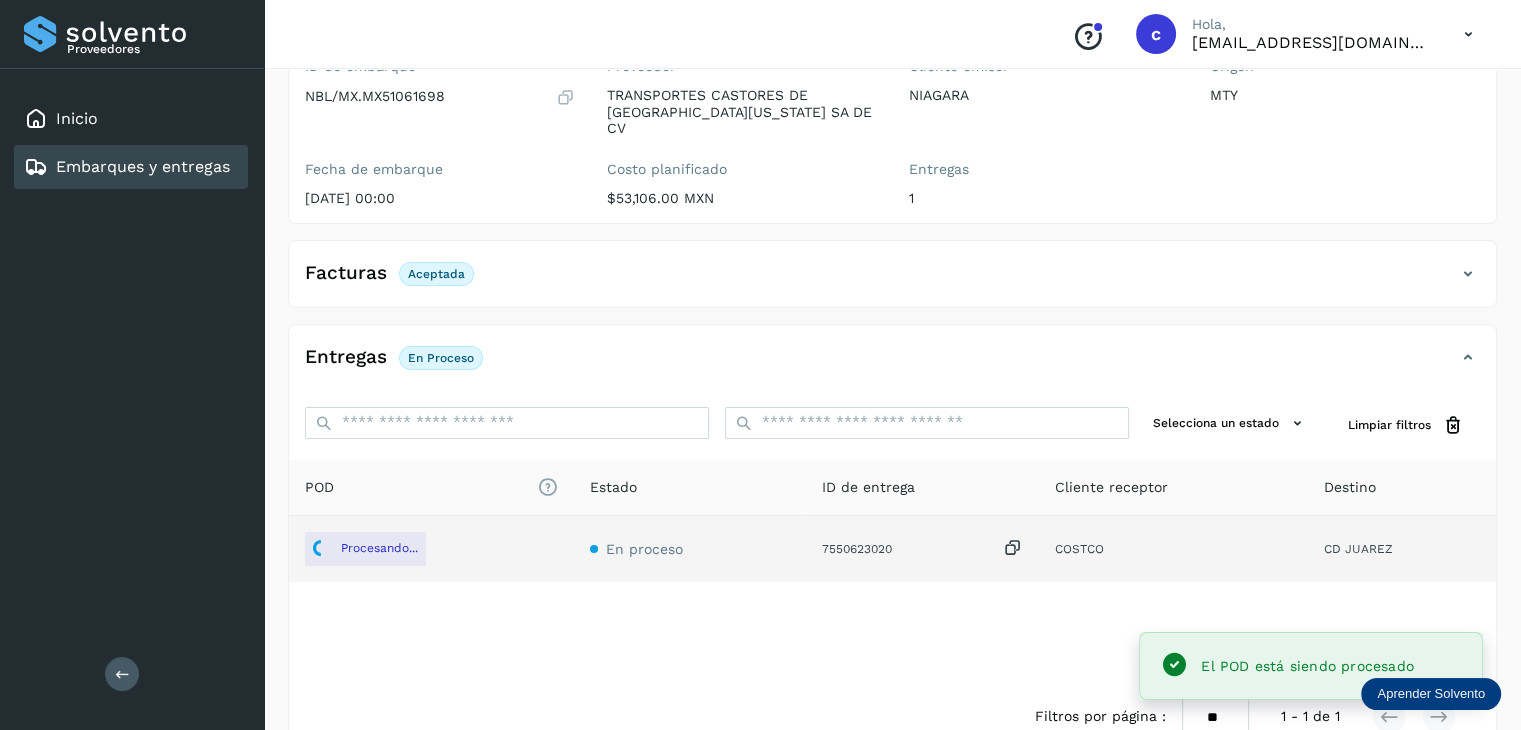 click on "Proveedores Inicio Embarques y entregas Salir
Conoce nuestros beneficios
c Hola, cuentasespeciales8_met@castores.com.mx Embarques y entregas Embarque #NBL/MX.MX51061698  ✨ Muy pronto podrás gestionar todos tus accesorios desde esta misma página. Conocer más Embarque En proceso
Verifica el estado de la factura o entregas asociadas a este embarque
ID de embarque NBL/MX.MX51061698 Fecha de embarque 30/jun/2025 00:00 Proveedor TRANSPORTES CASTORES DE BAJA CALIFORNIA SA DE CV Costo planificado  $53,106.00 MXN  Cliente emisor NIAGARA Entregas 1 Origen MTY Facturas Aceptada Facturas Estado XML Aceptada Entregas En proceso Selecciona un estado Limpiar filtros POD
El tamaño máximo de archivo es de 20 Mb.
Estado ID de entrega Cliente receptor Destino Procesando... En proceso 7550623020  COSTCO CD JUAREZ COSTCO 7550623020 Procesando... Destino: CD JUAREZ **" 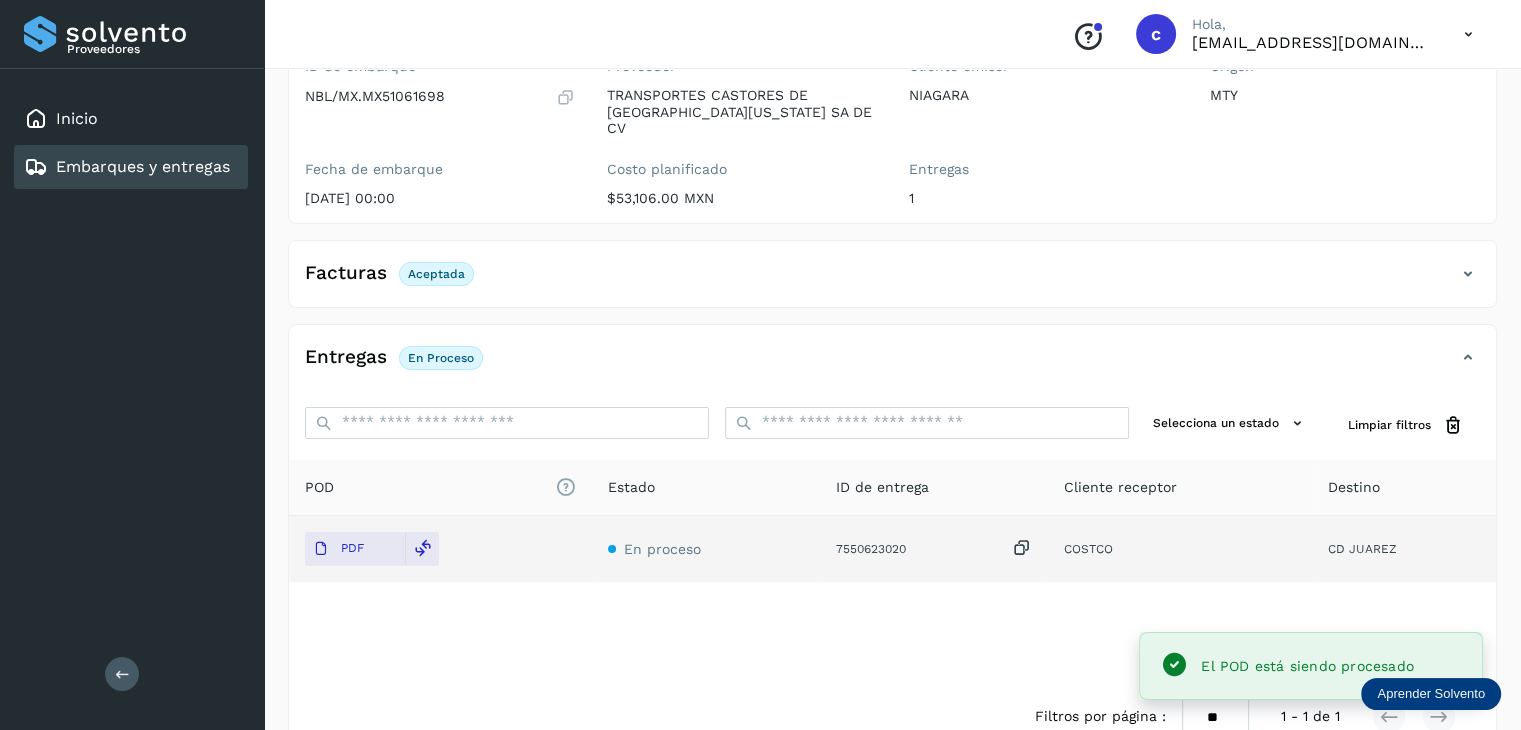 click on "Embarques y entregas" at bounding box center [143, 166] 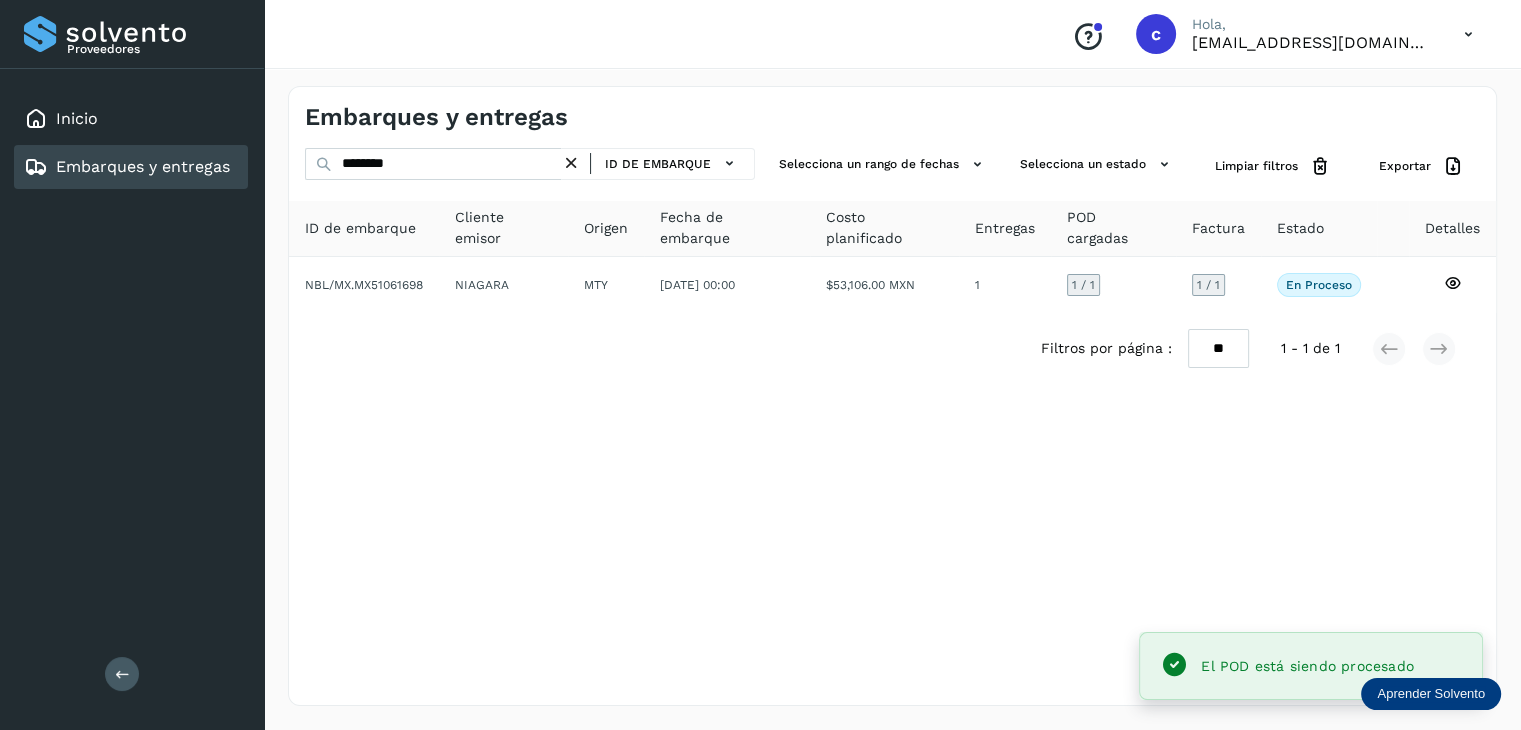 scroll, scrollTop: 0, scrollLeft: 0, axis: both 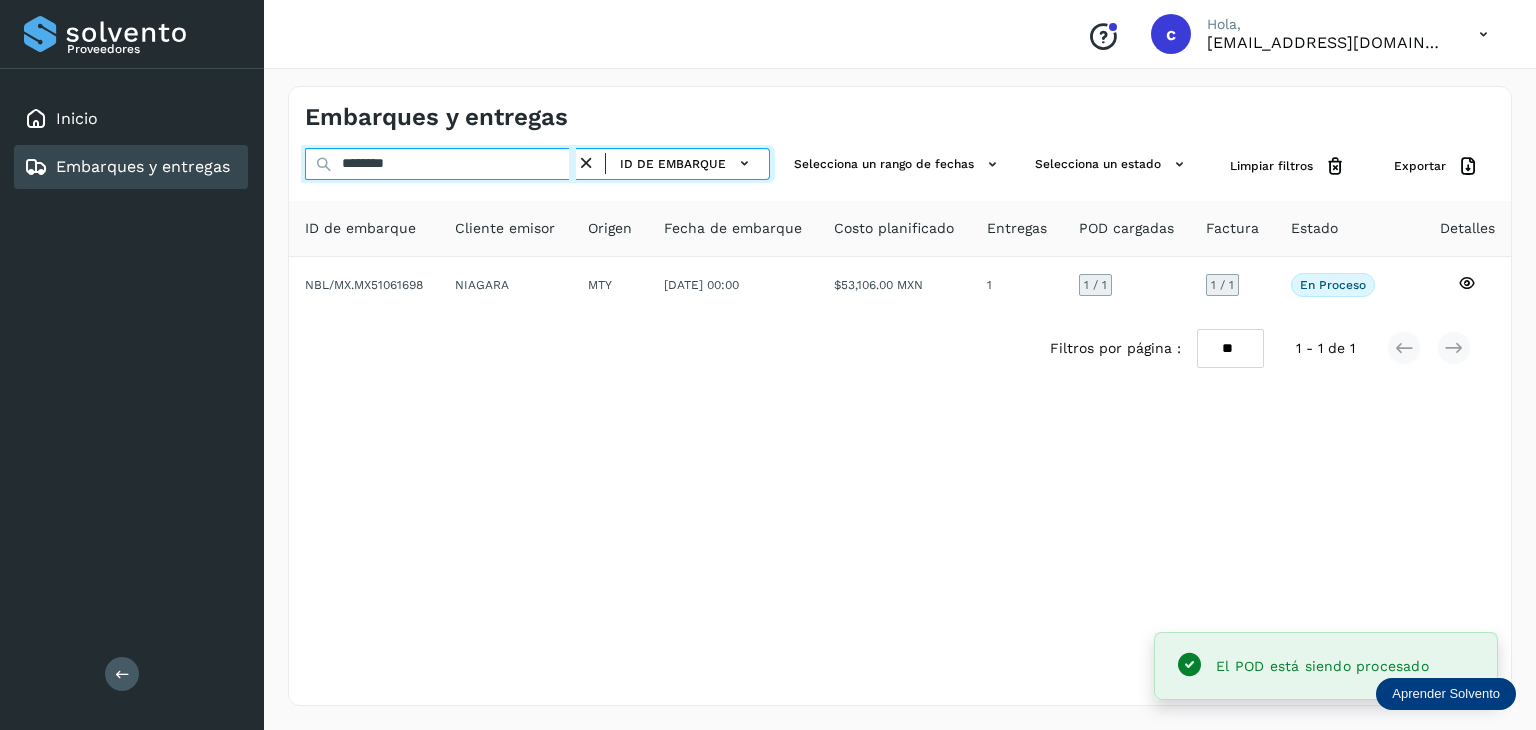 drag, startPoint x: 421, startPoint y: 162, endPoint x: 310, endPoint y: 176, distance: 111.8794 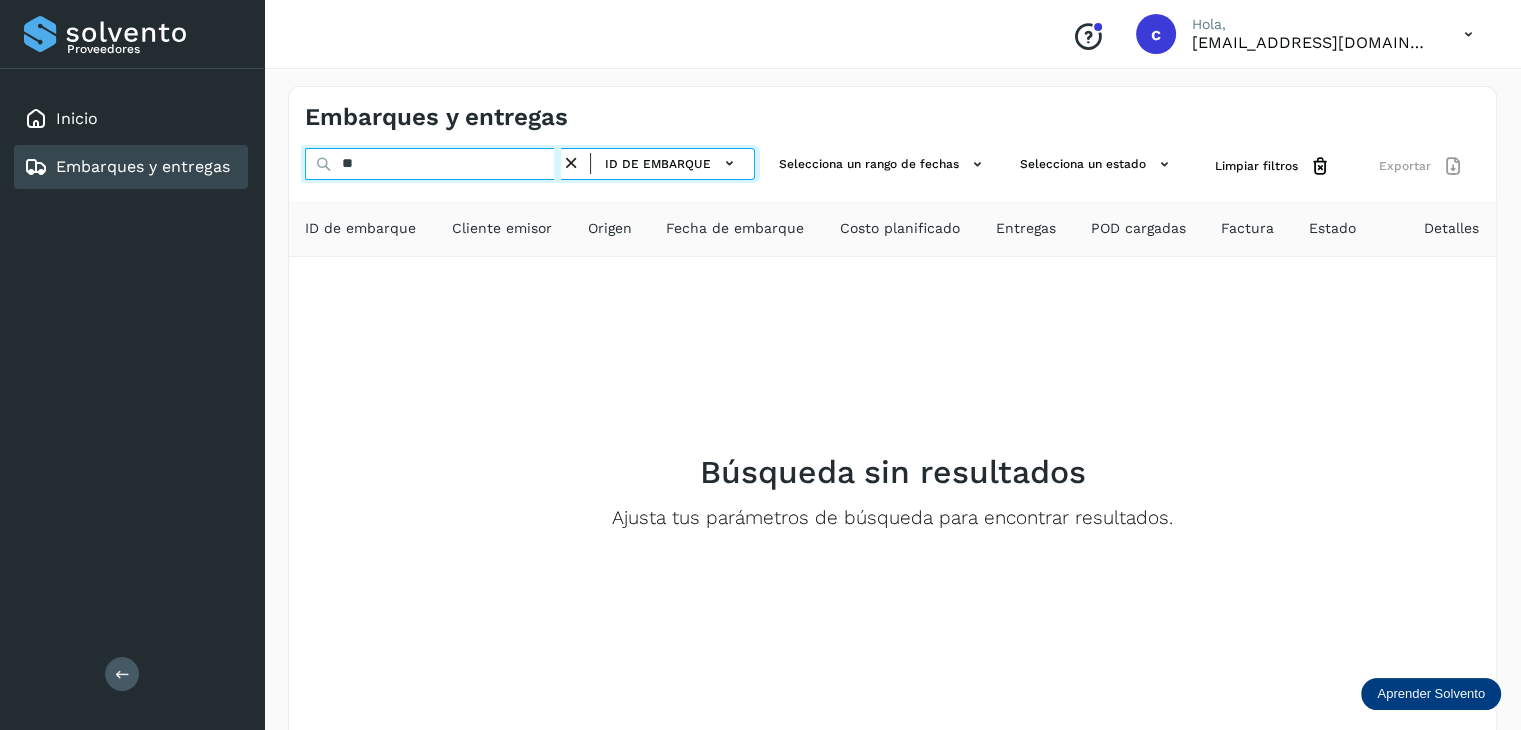 type on "*" 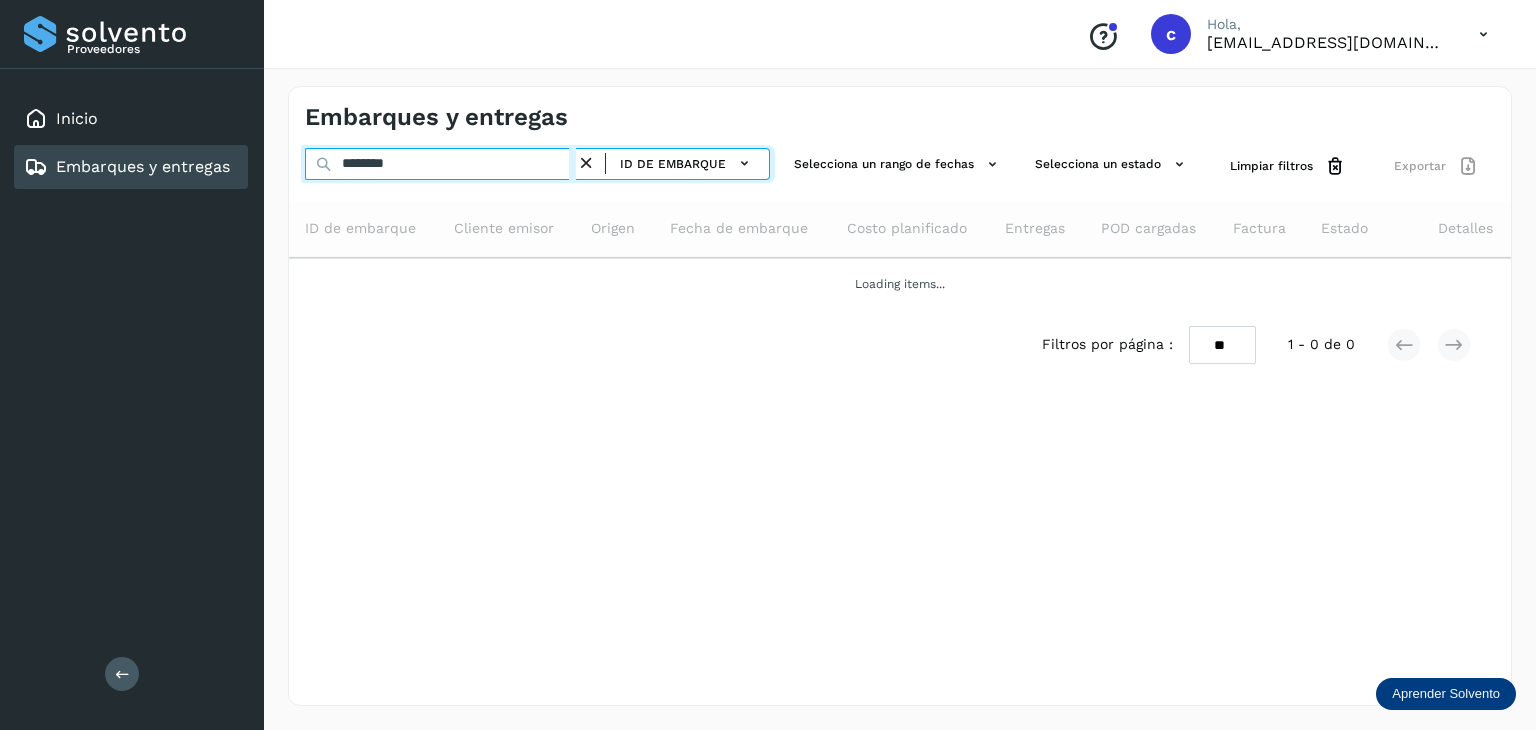 type on "********" 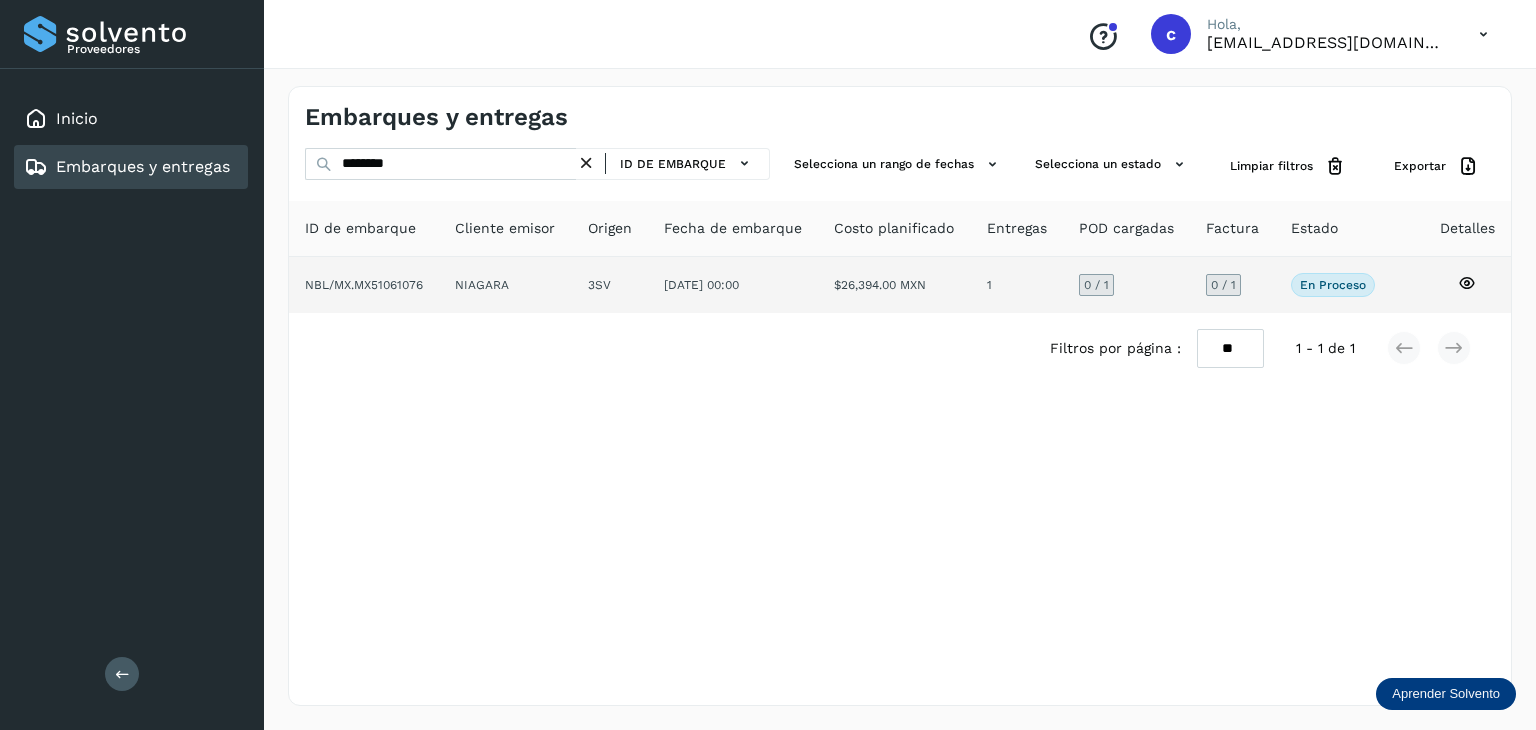 click 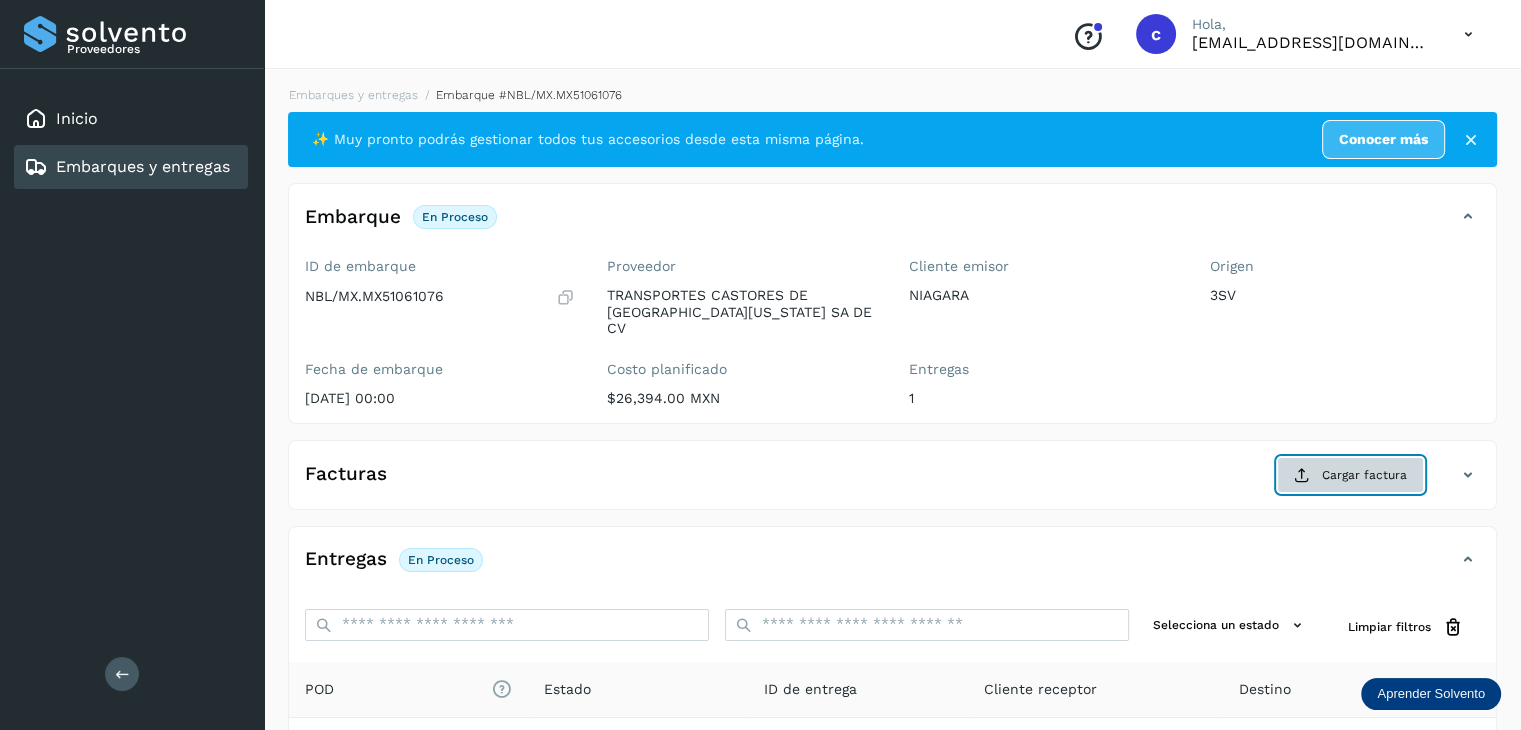 click on "Cargar factura" 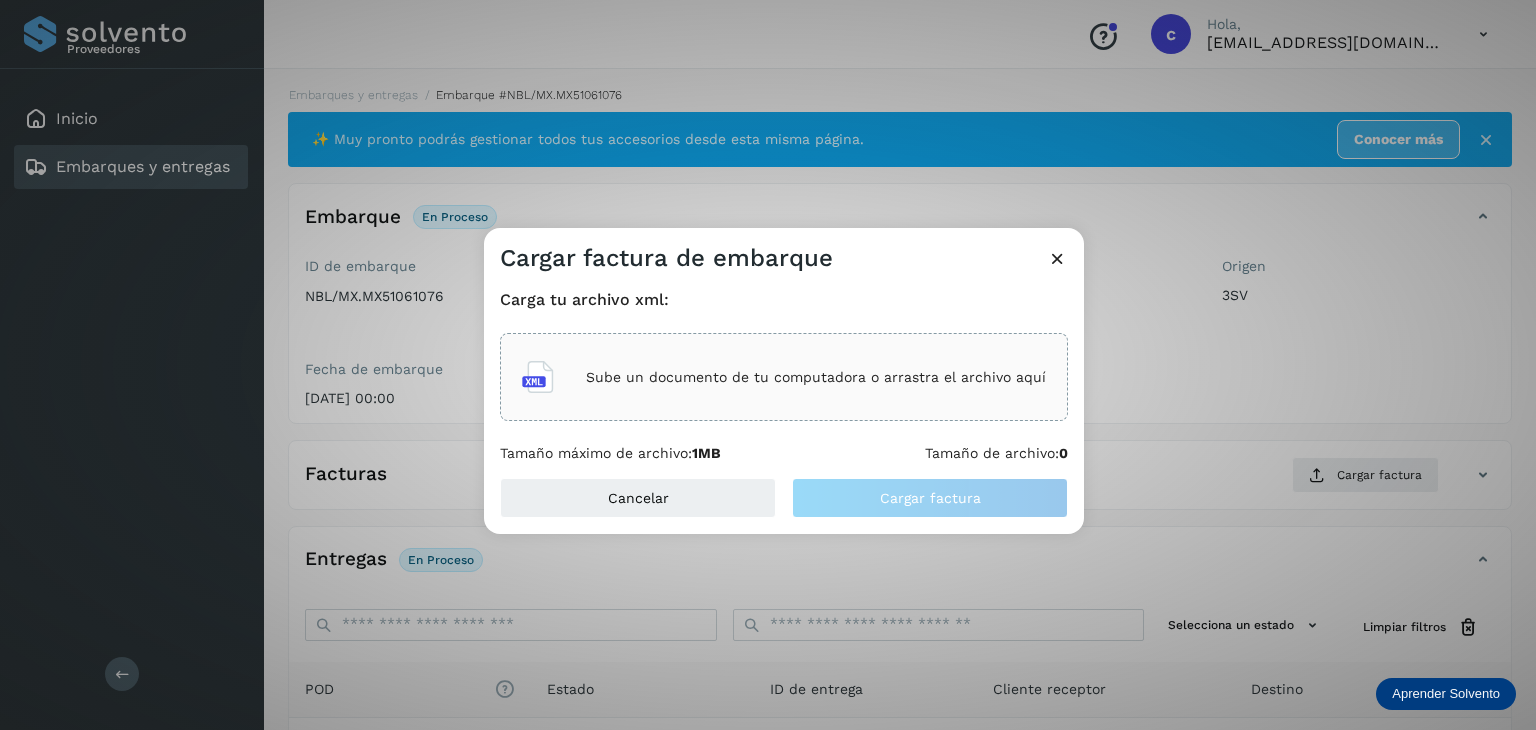 click on "Sube un documento de tu computadora o arrastra el archivo aquí" 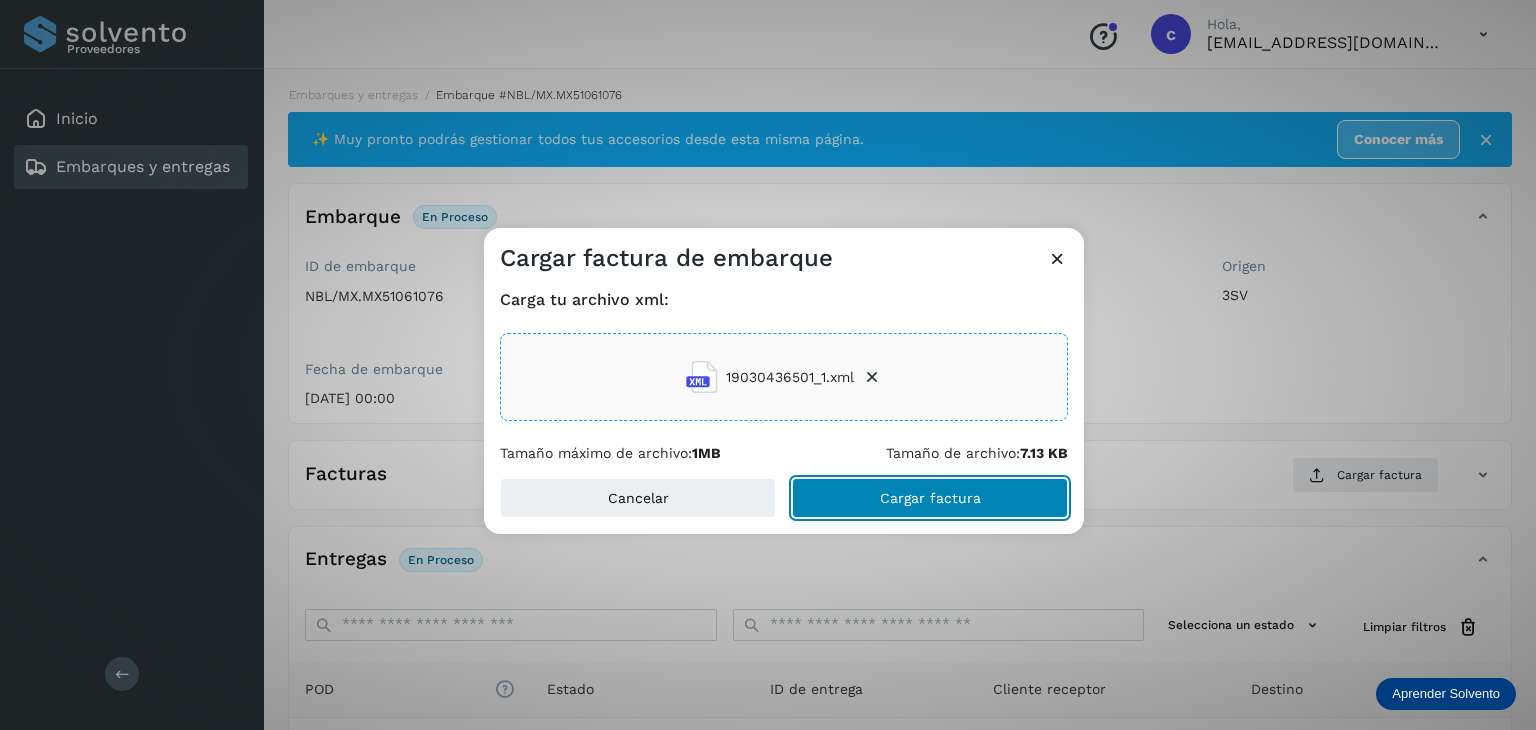 click on "Cargar factura" 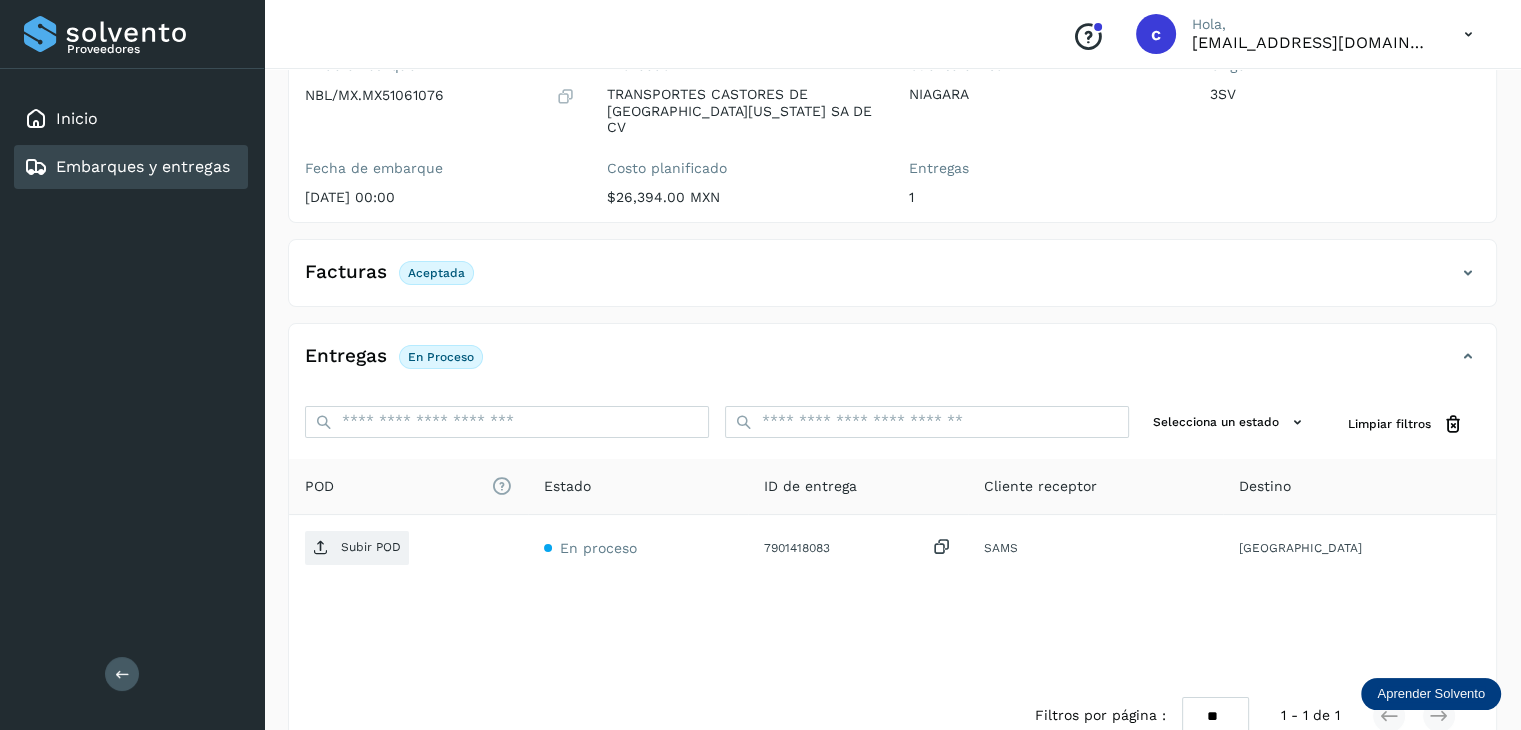 scroll, scrollTop: 229, scrollLeft: 0, axis: vertical 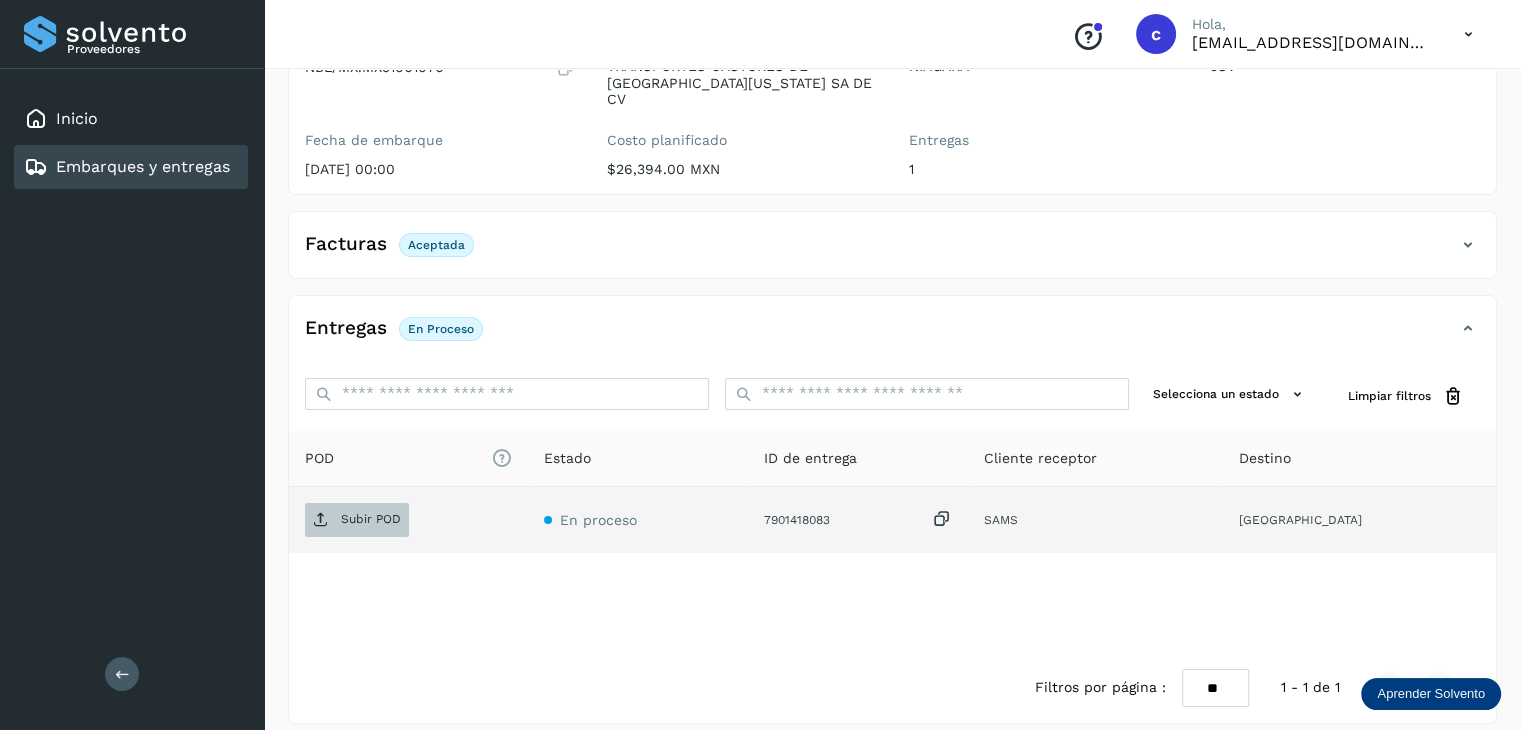 click on "Subir POD" at bounding box center (371, 519) 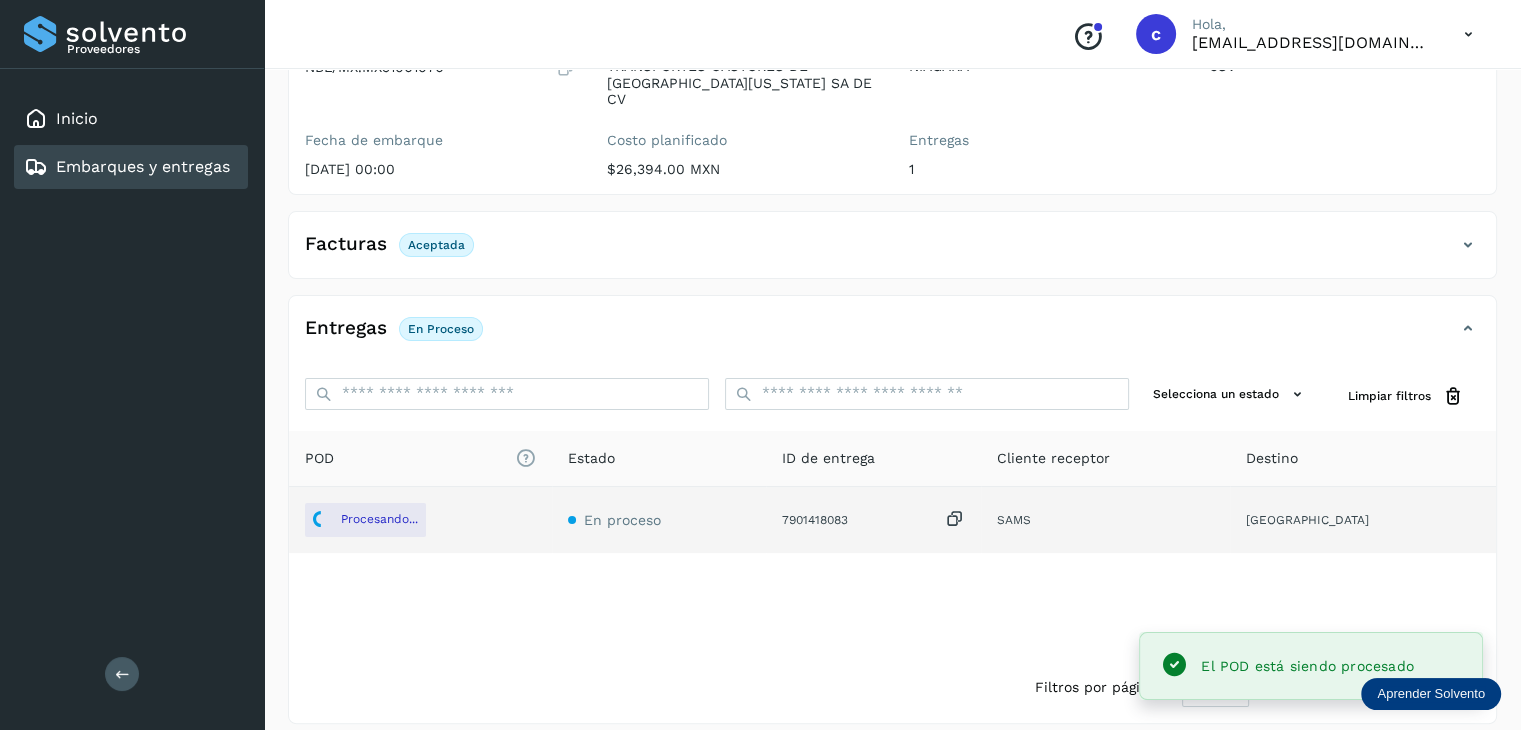 click on "Embarques y entregas" at bounding box center (143, 166) 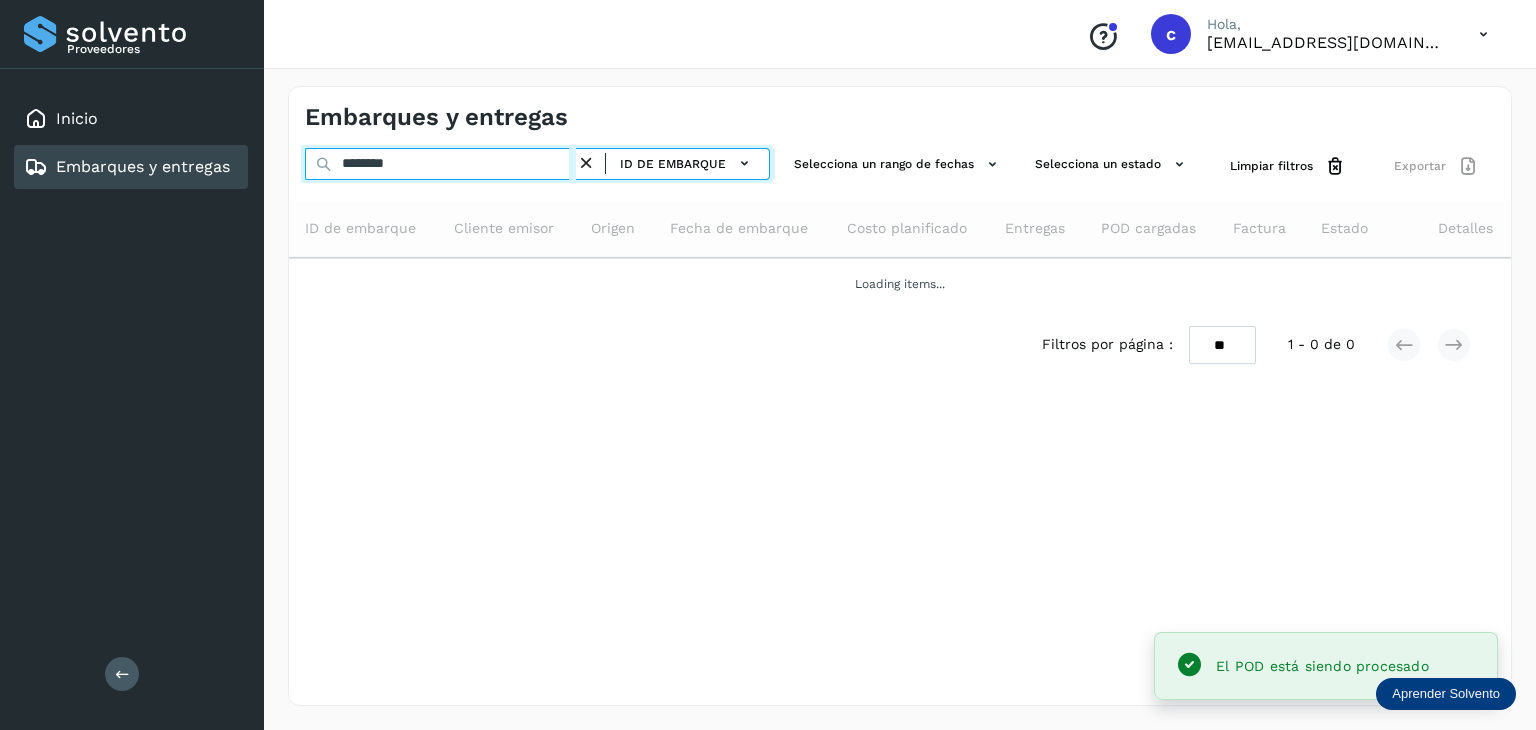 drag, startPoint x: 388, startPoint y: 171, endPoint x: 264, endPoint y: 165, distance: 124.14507 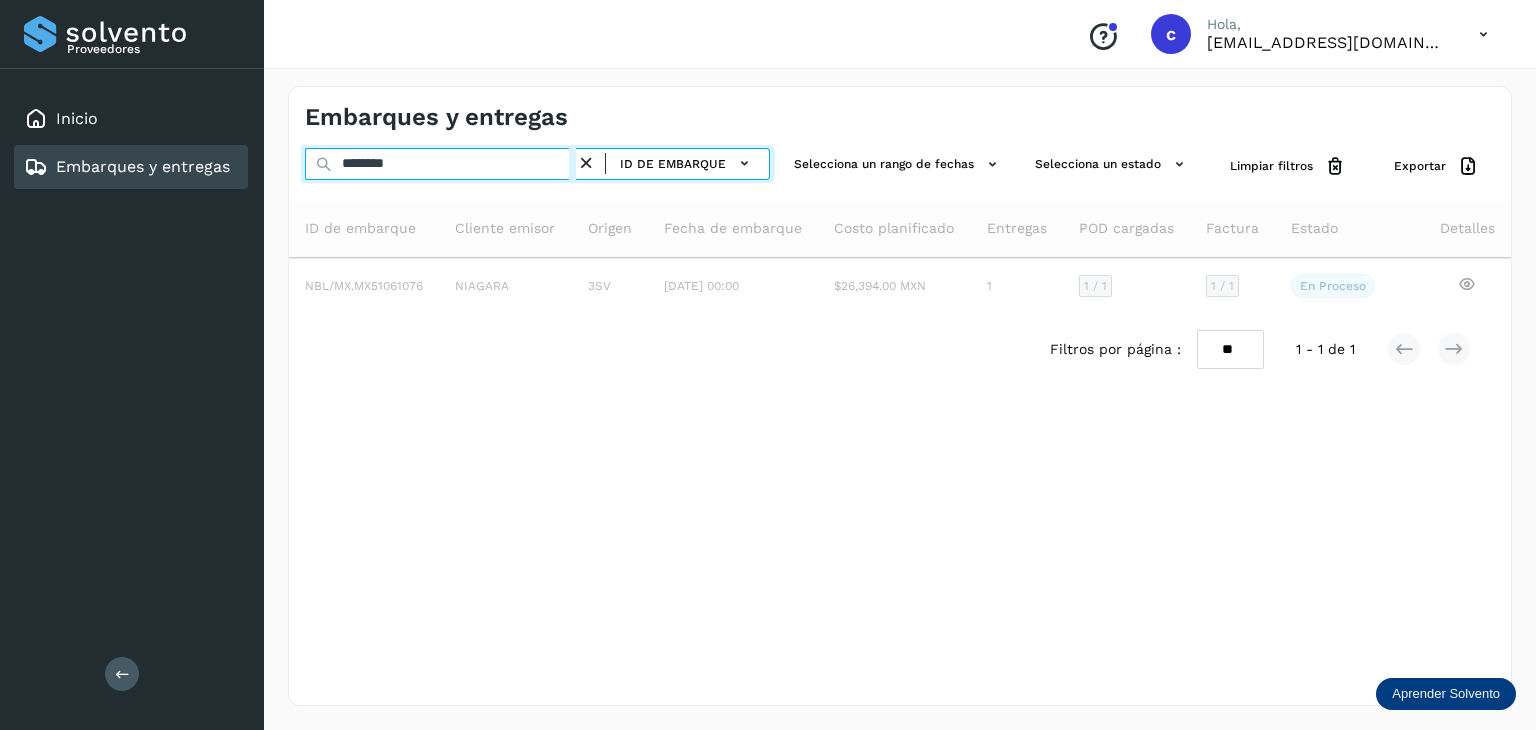 type on "********" 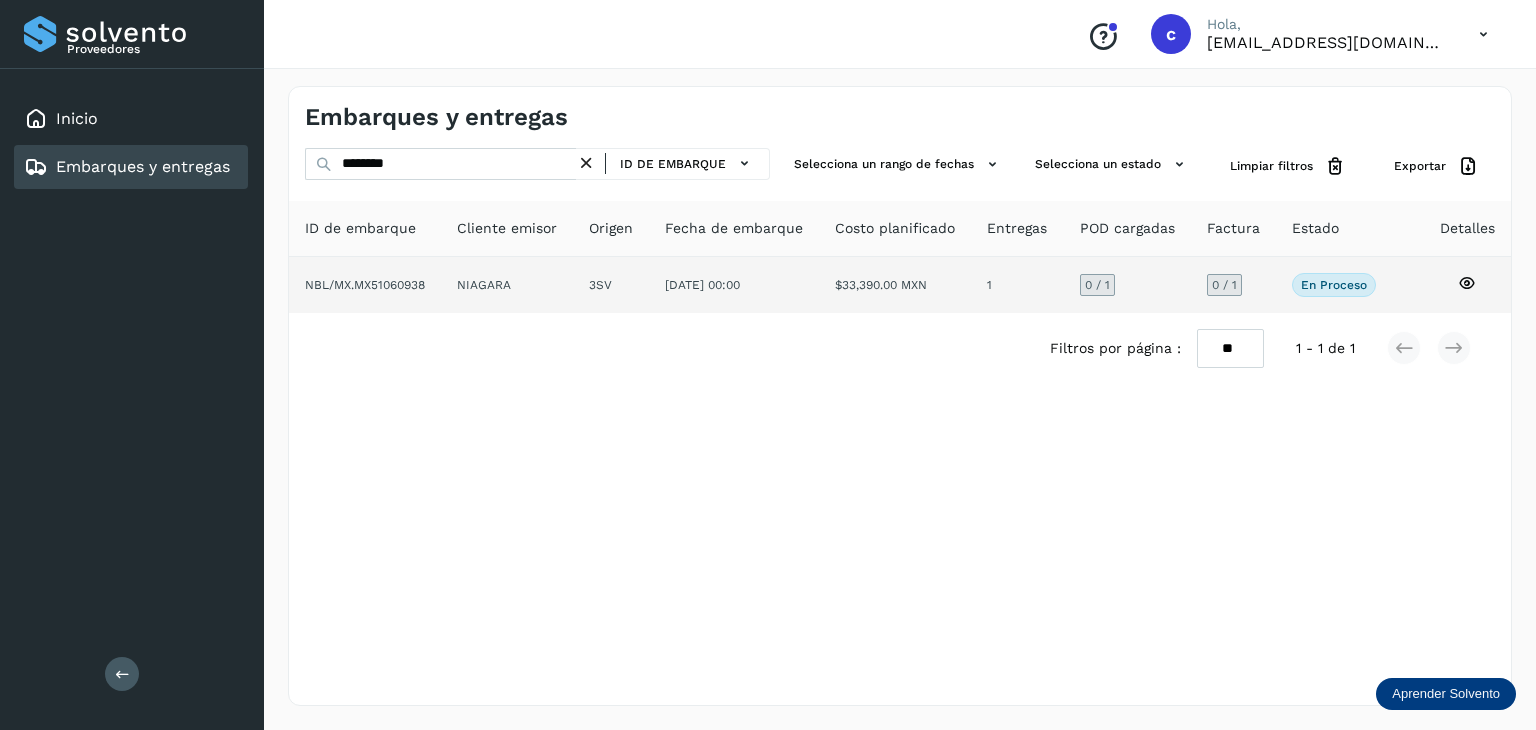 click 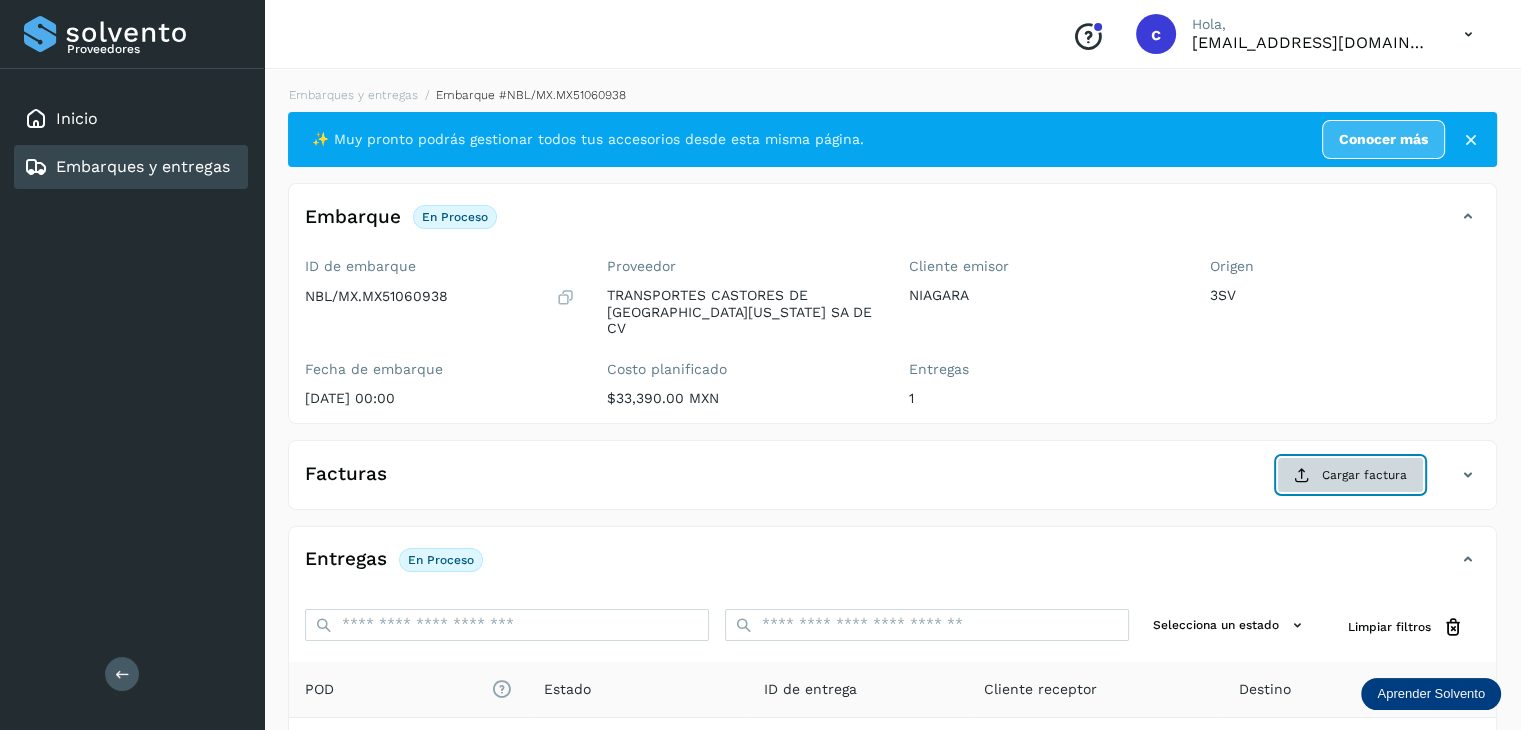 click on "Cargar factura" 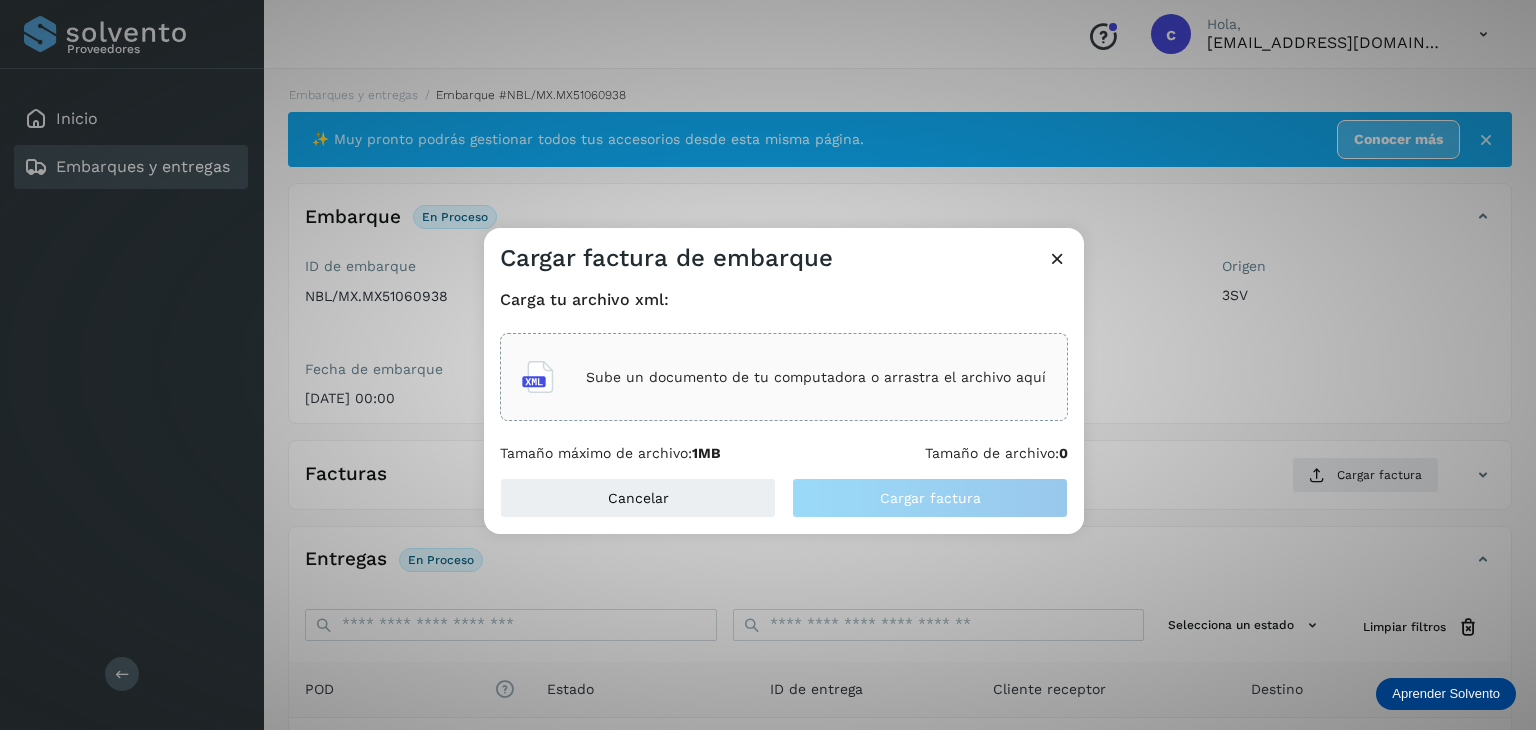 click on "Sube un documento de tu computadora o arrastra el archivo aquí" at bounding box center [816, 377] 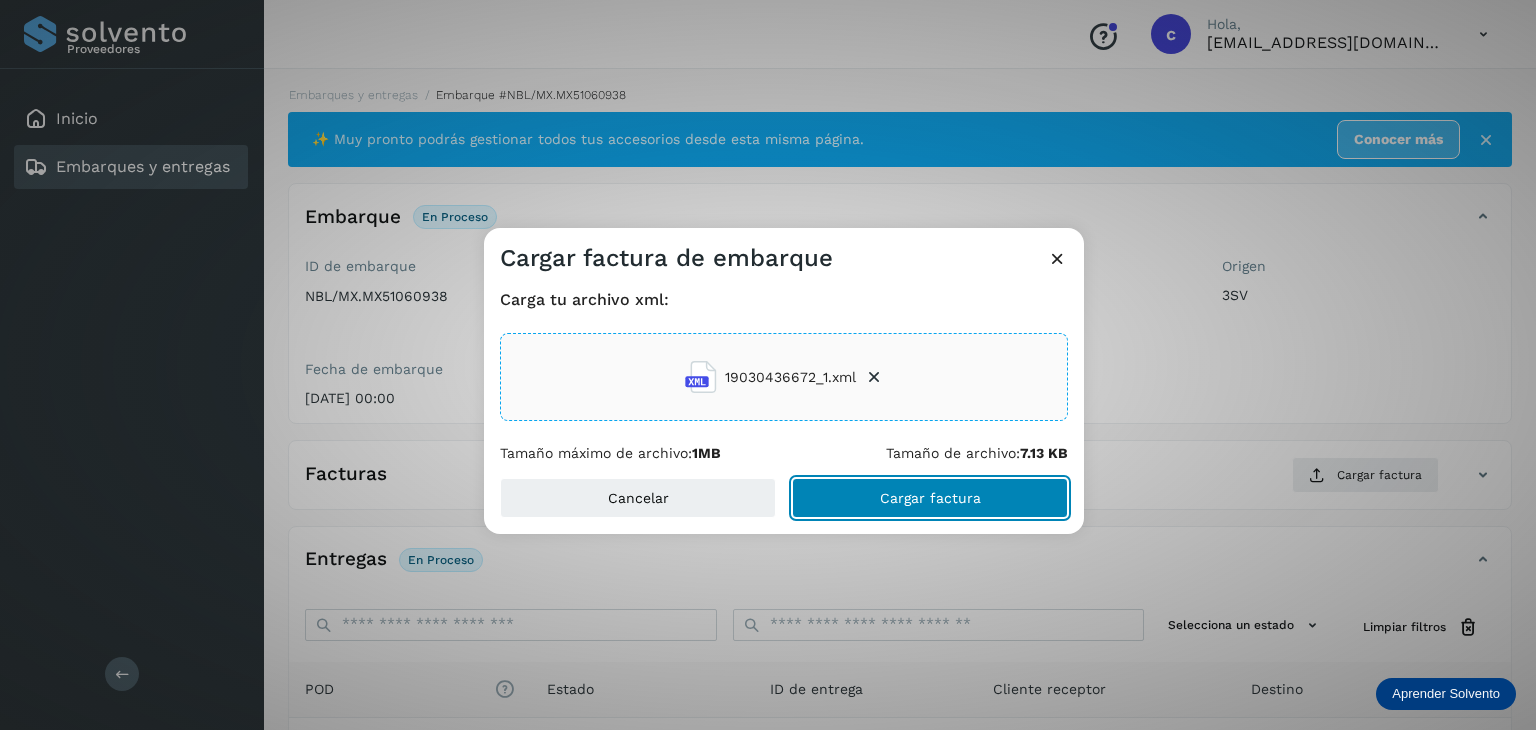 click on "Cargar factura" 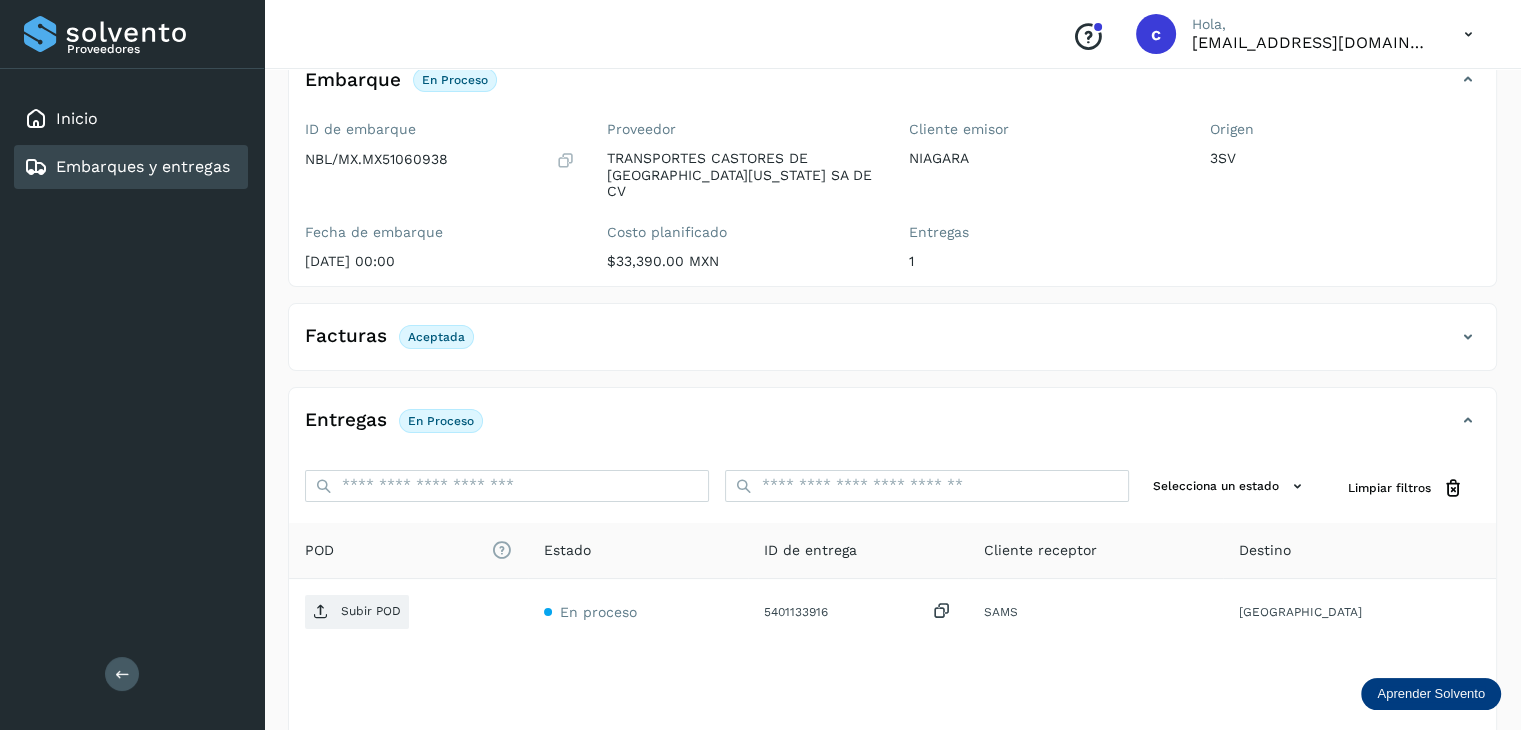 scroll, scrollTop: 200, scrollLeft: 0, axis: vertical 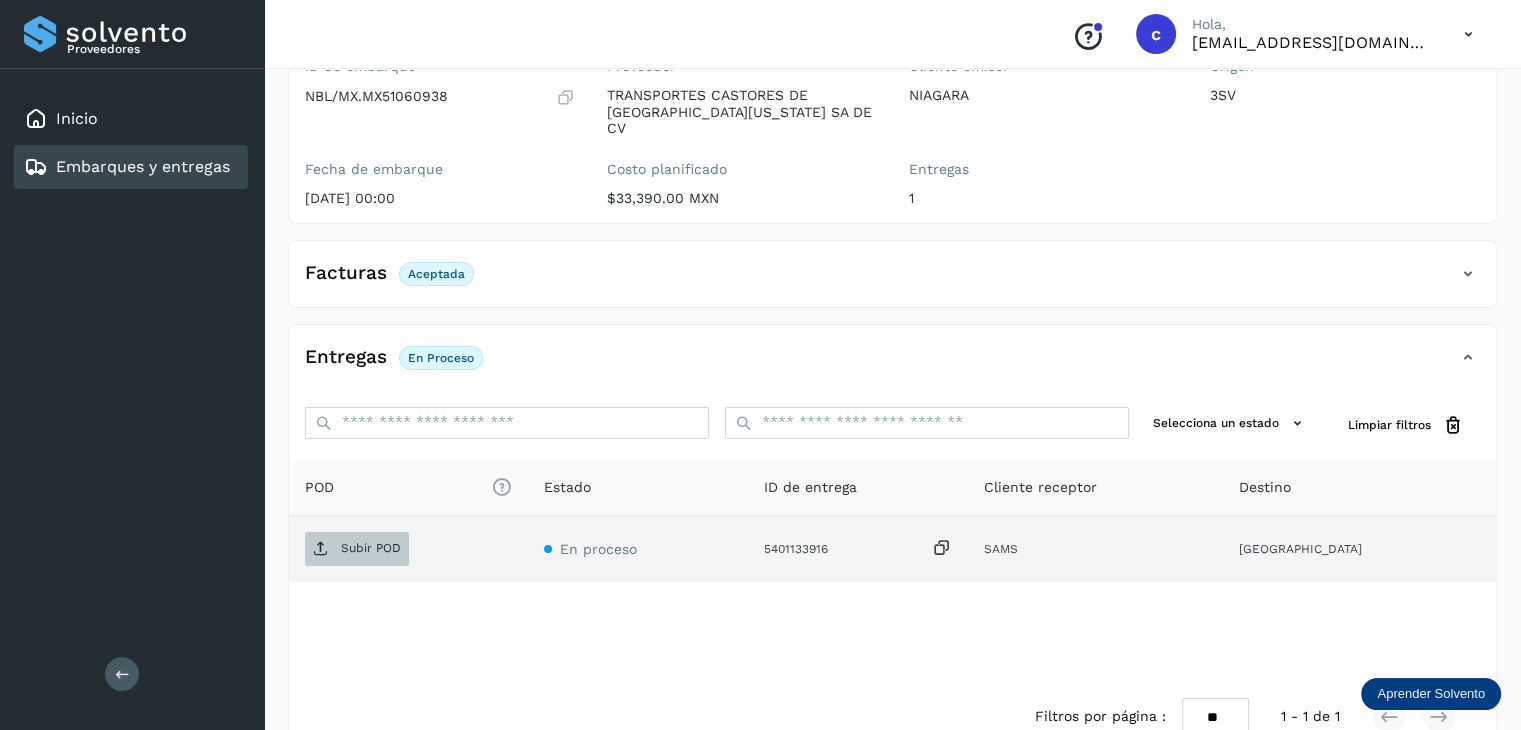 click on "Subir POD" at bounding box center [371, 548] 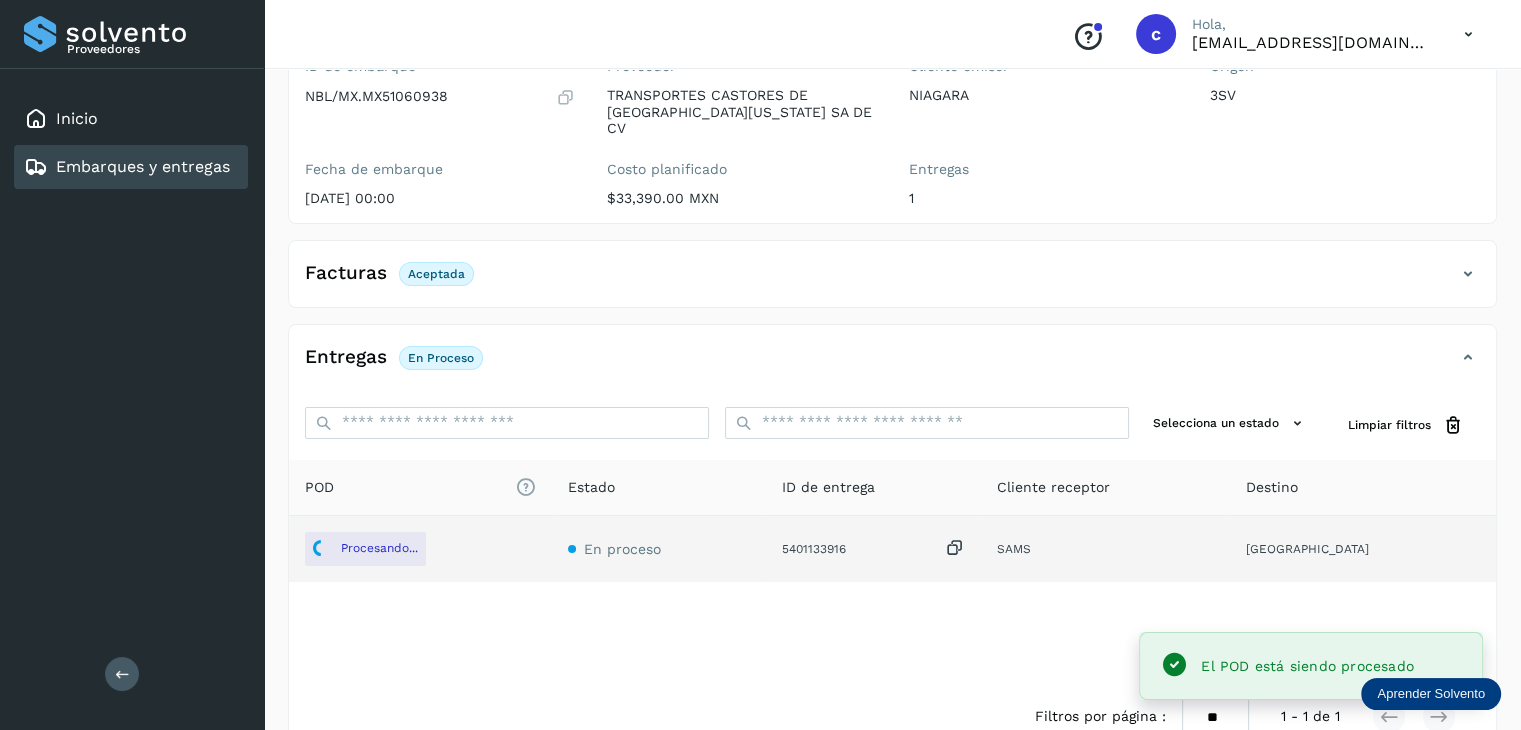 click on "Embarques y entregas" at bounding box center (143, 166) 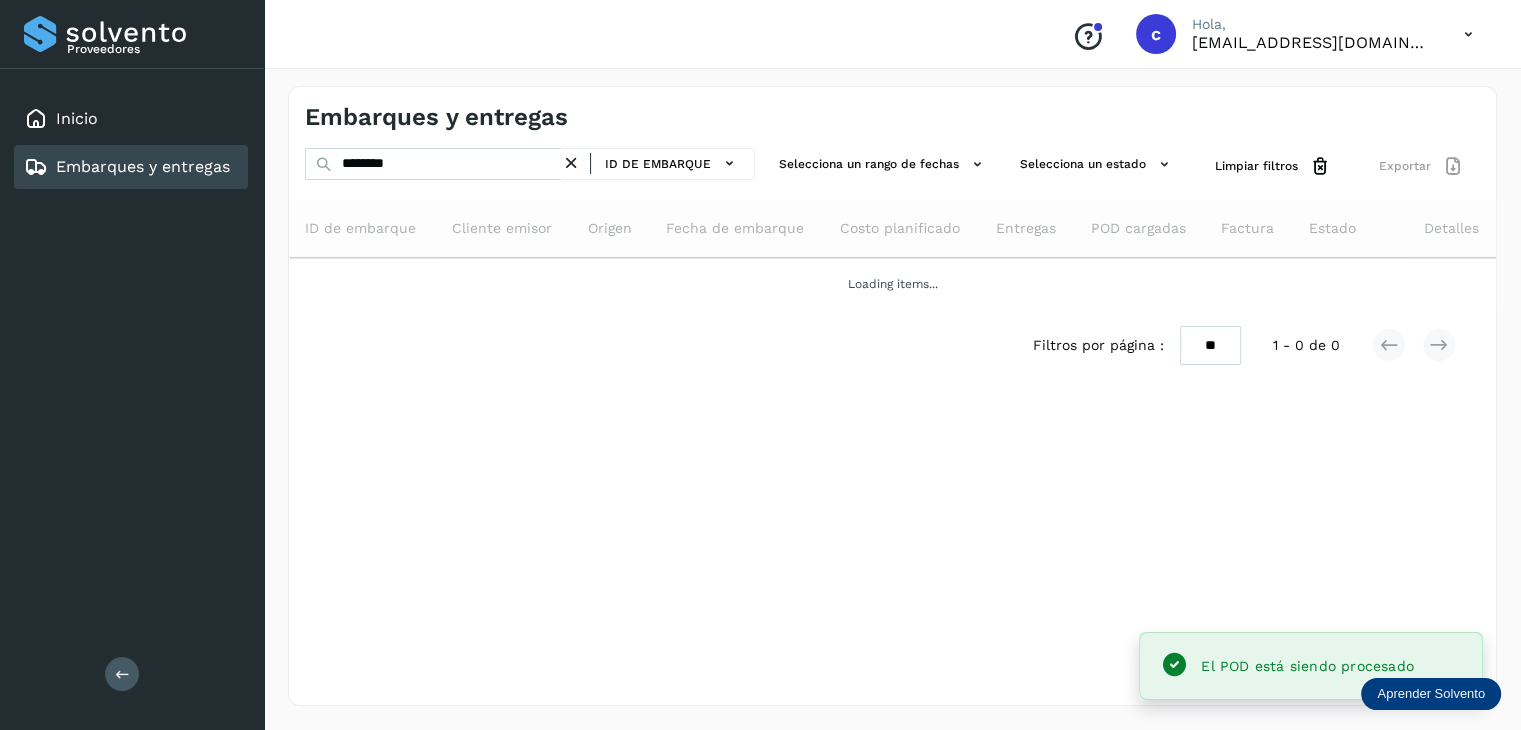 scroll, scrollTop: 0, scrollLeft: 0, axis: both 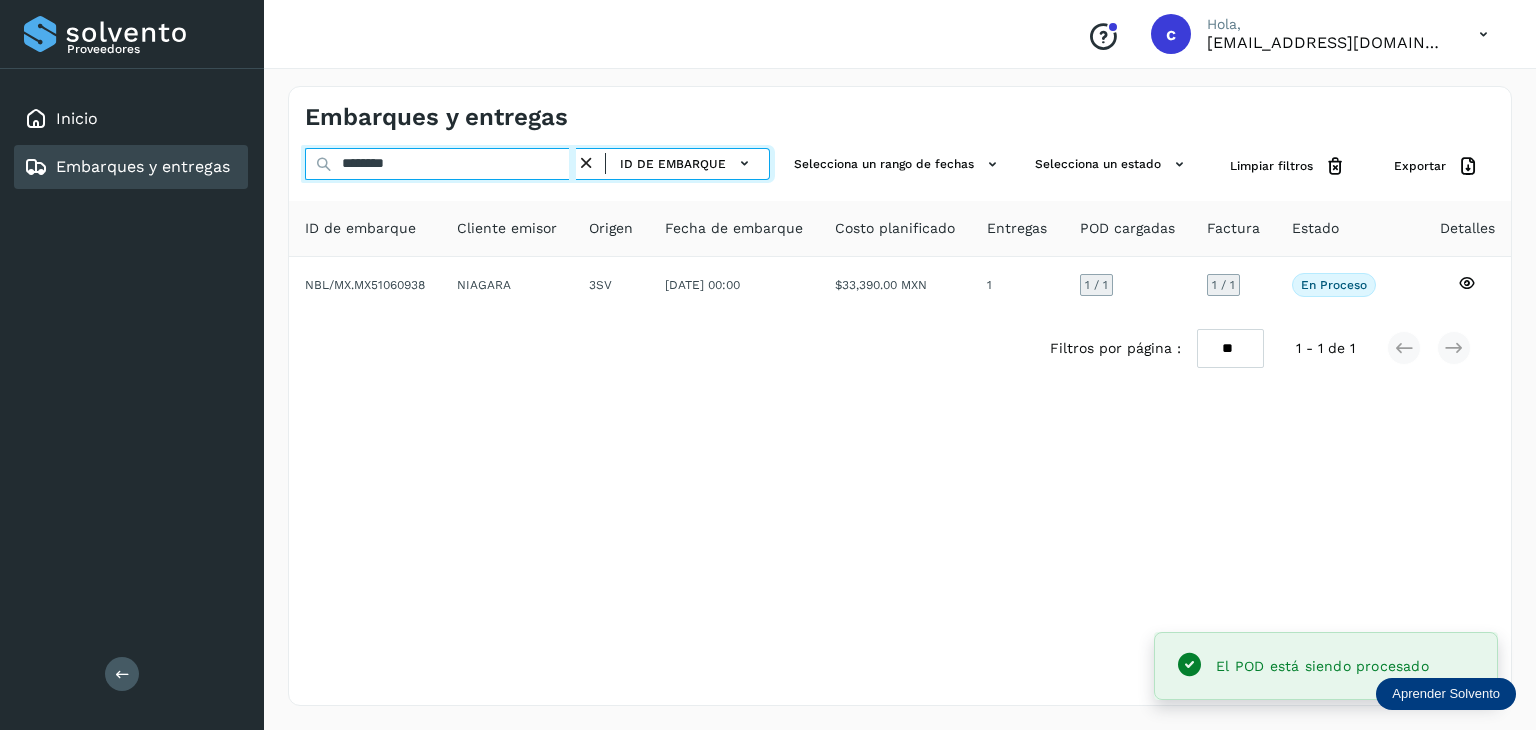 drag, startPoint x: 428, startPoint y: 170, endPoint x: 333, endPoint y: 172, distance: 95.02105 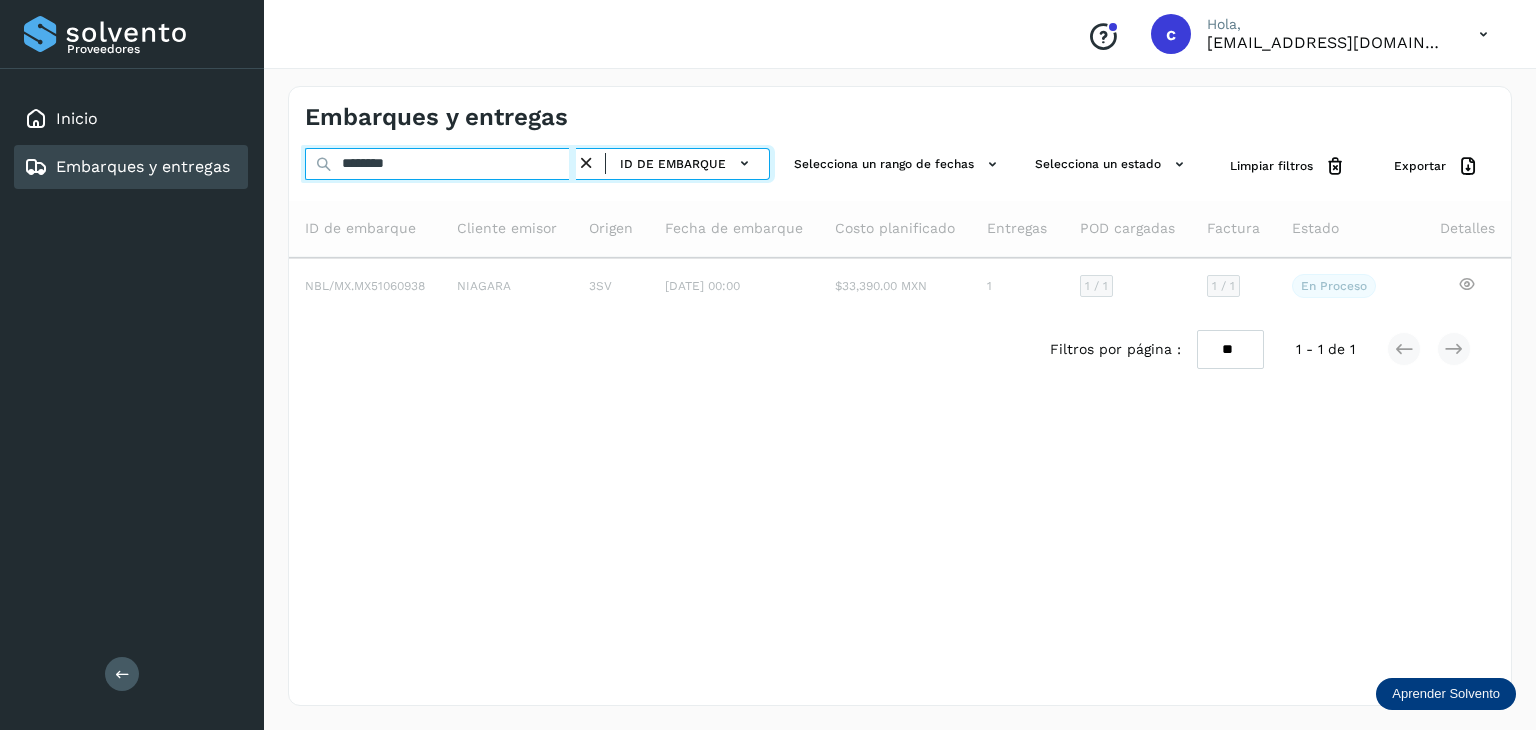 type on "********" 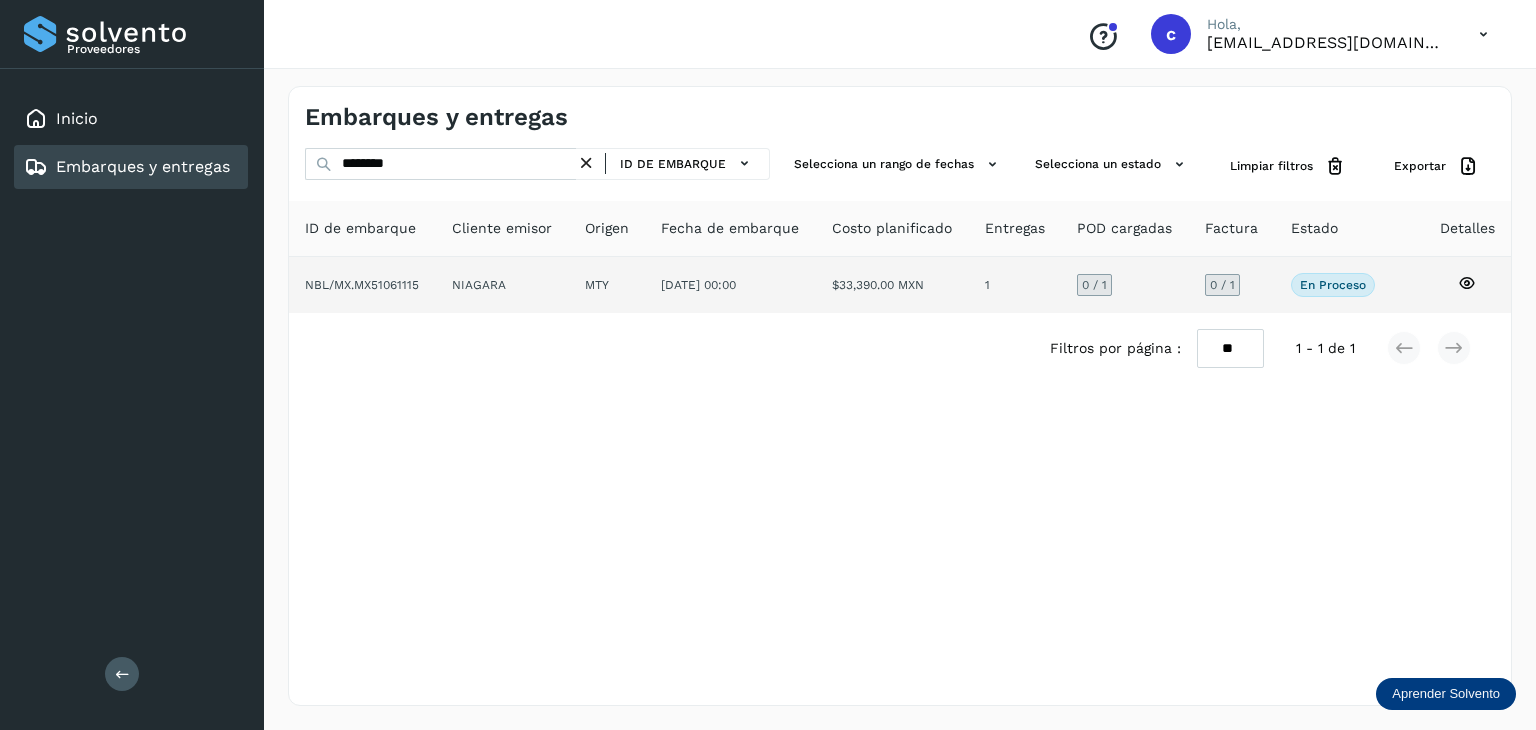 click 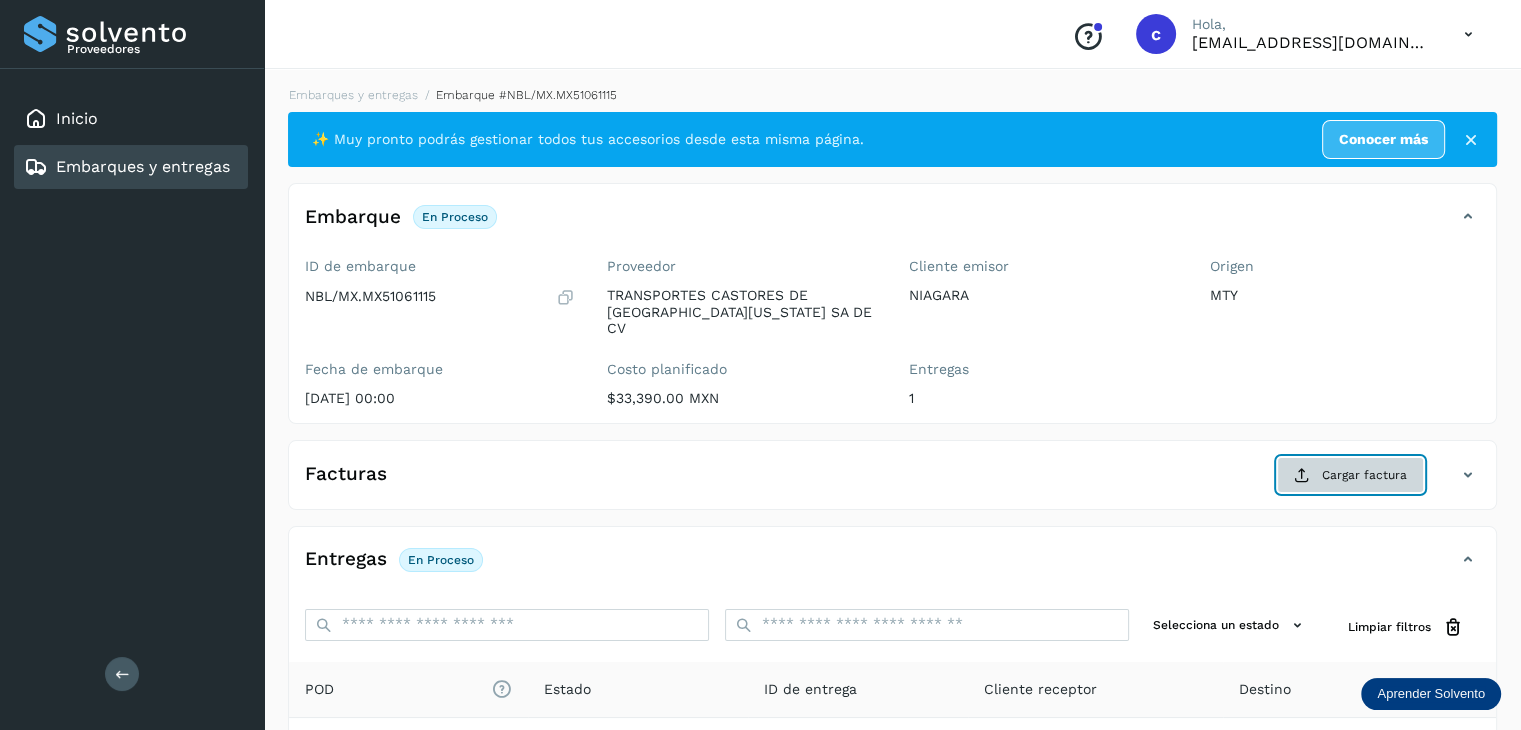 click on "Cargar factura" at bounding box center [1350, 475] 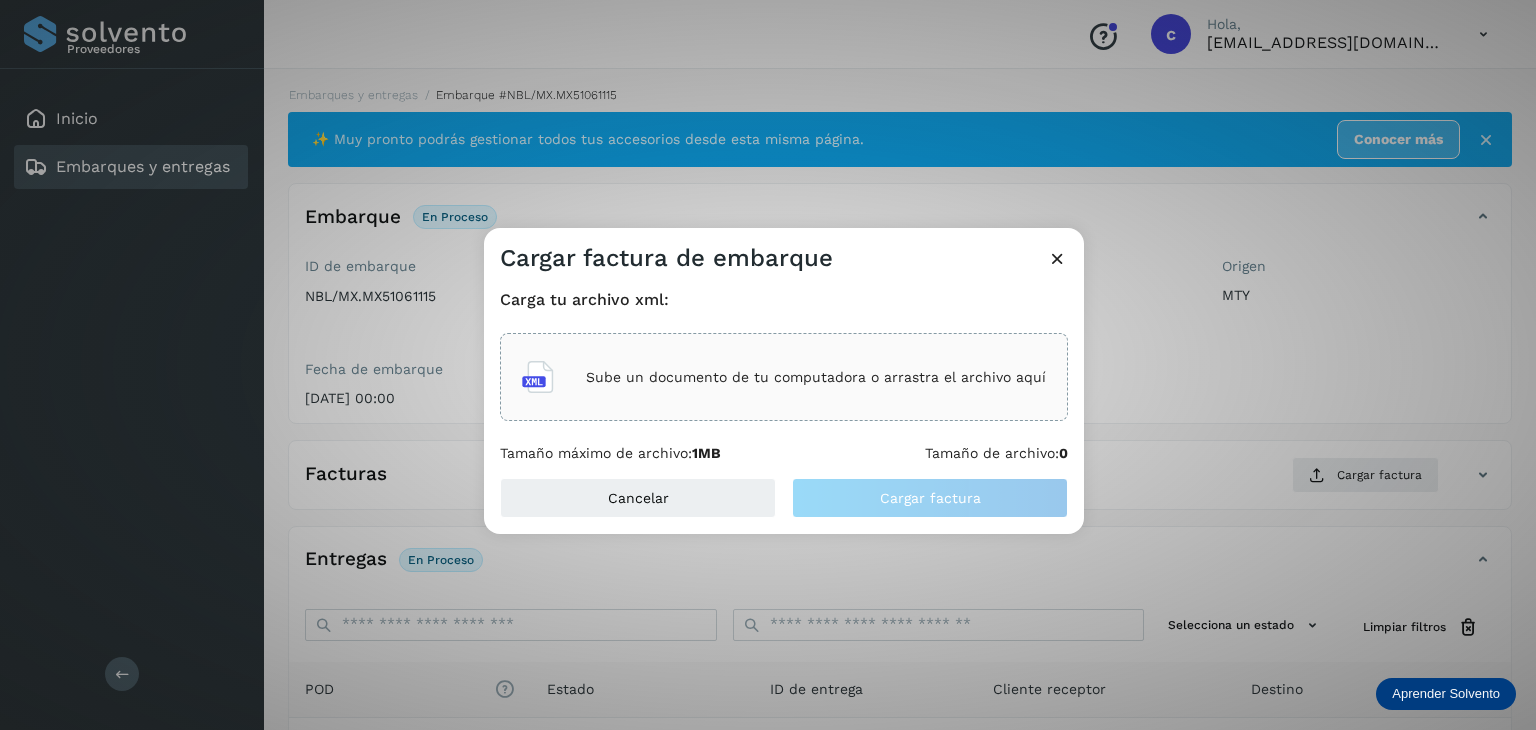 click on "Sube un documento de tu computadora o arrastra el archivo aquí" at bounding box center (816, 377) 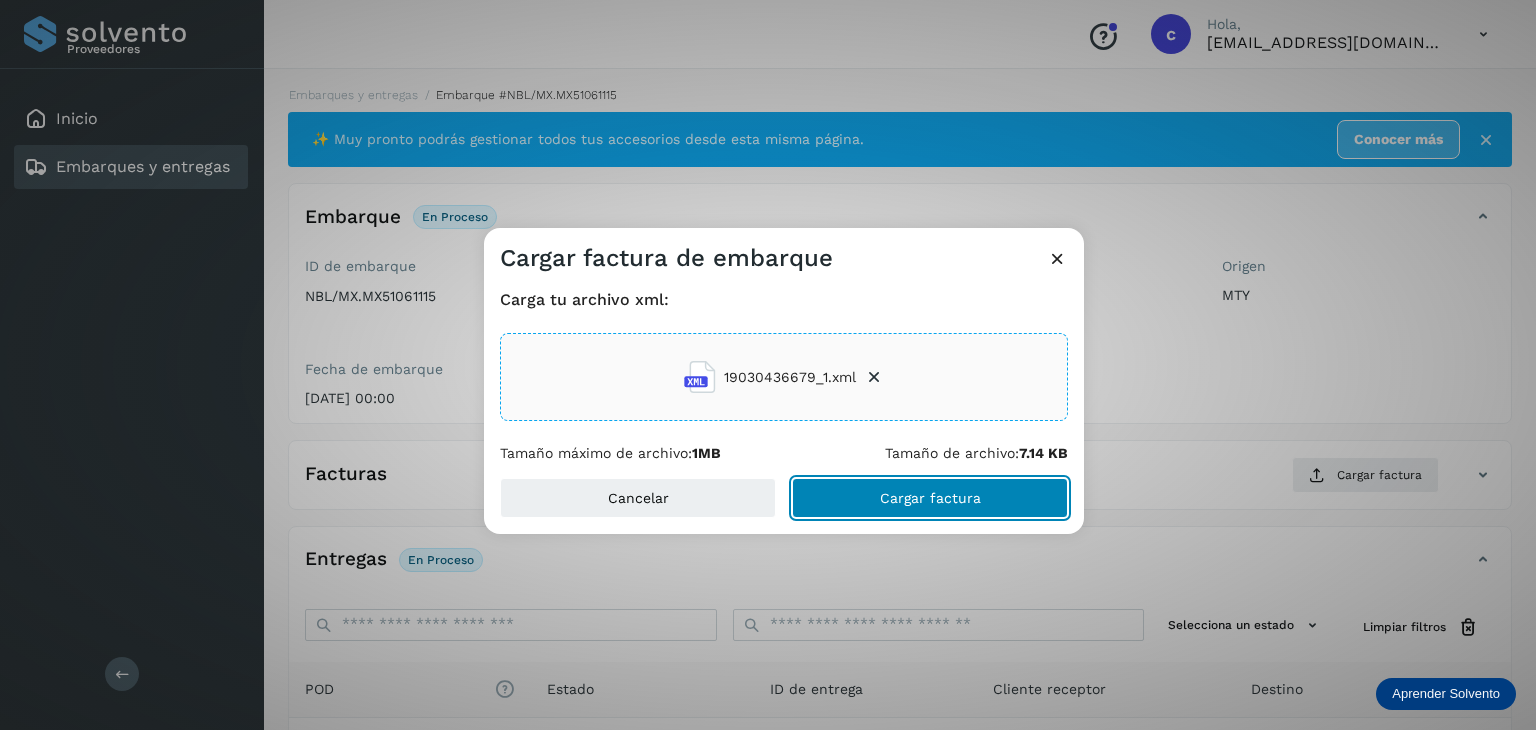 click on "Cargar factura" 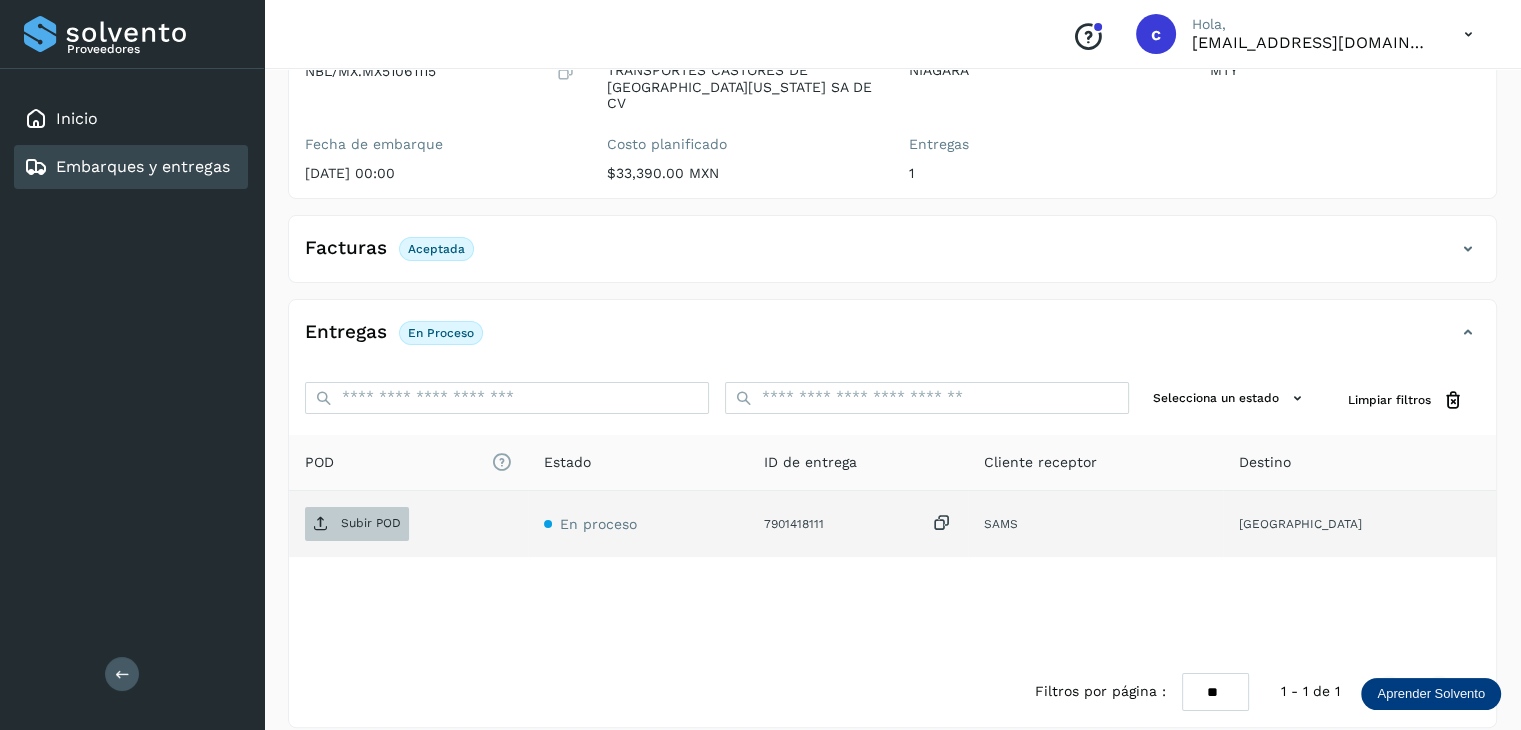 scroll, scrollTop: 229, scrollLeft: 0, axis: vertical 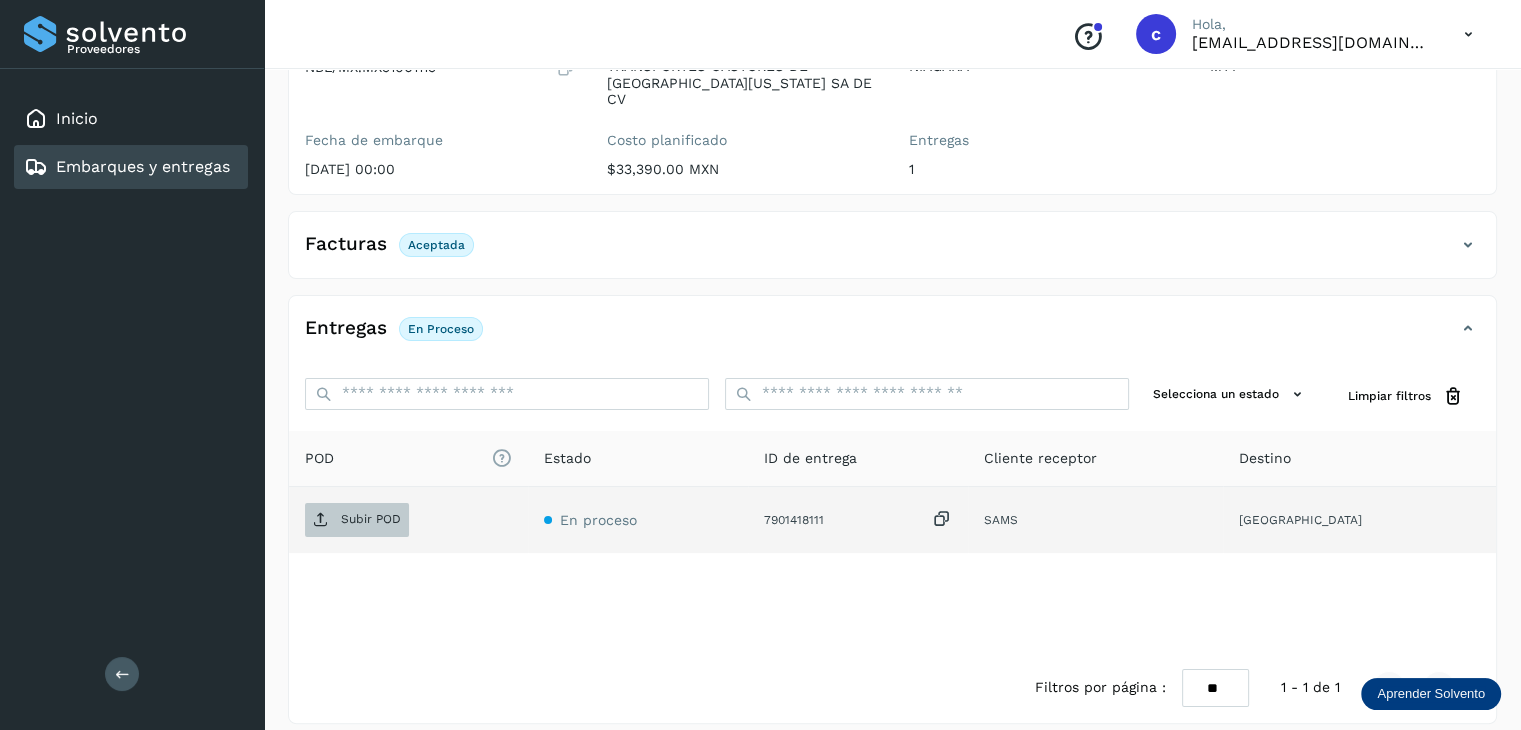 click on "Subir POD" at bounding box center [371, 519] 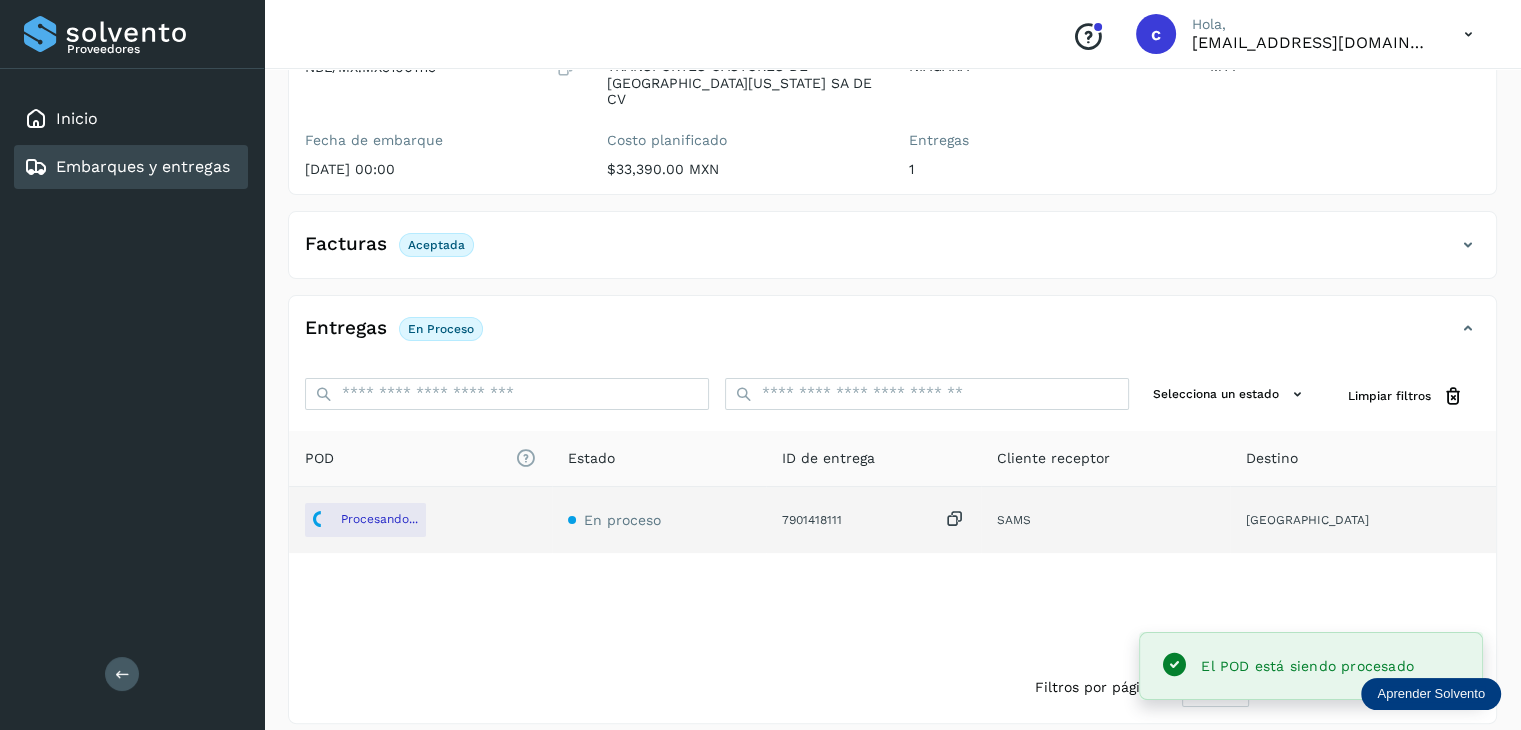 click on "Embarques y entregas" at bounding box center [143, 166] 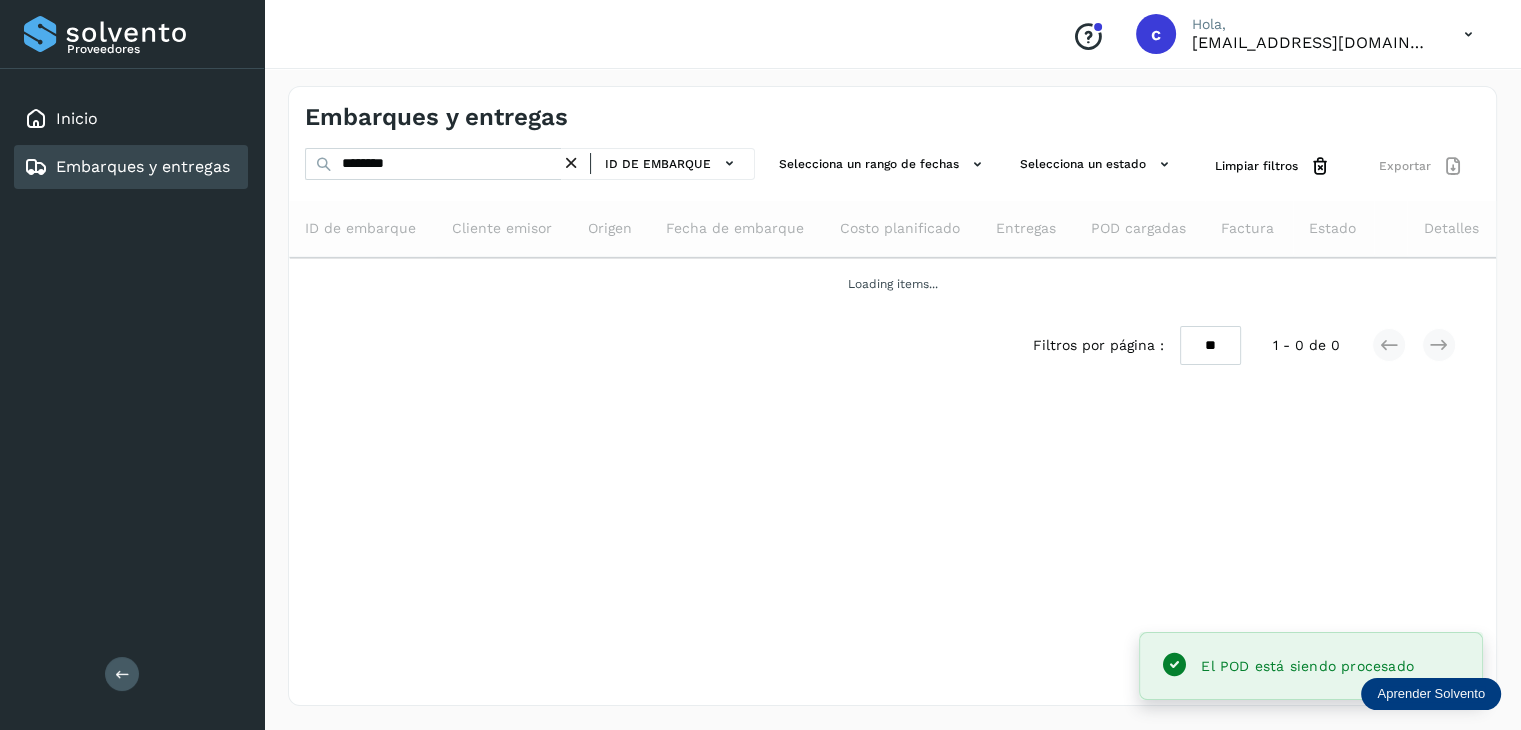 scroll, scrollTop: 0, scrollLeft: 0, axis: both 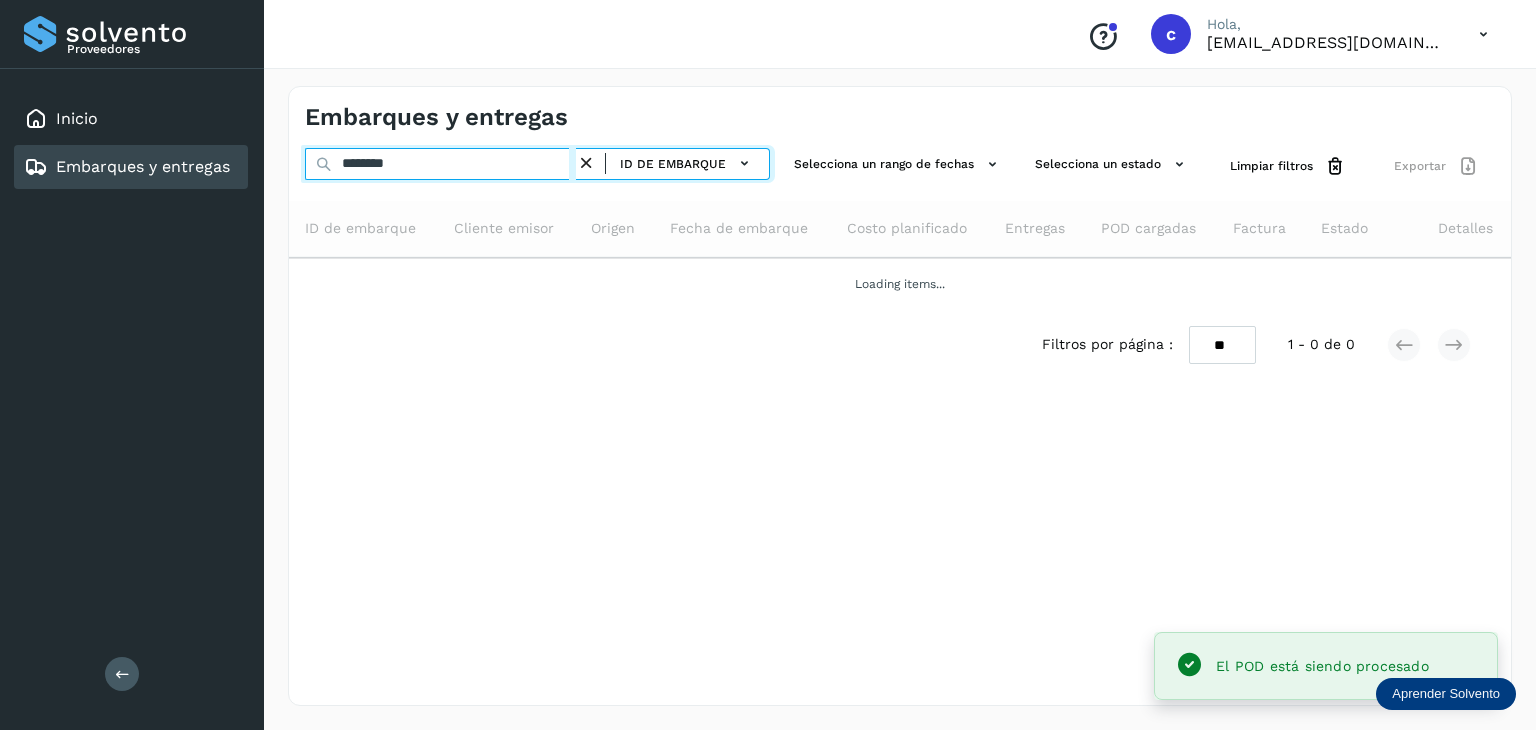 drag, startPoint x: 384, startPoint y: 163, endPoint x: 362, endPoint y: 185, distance: 31.112698 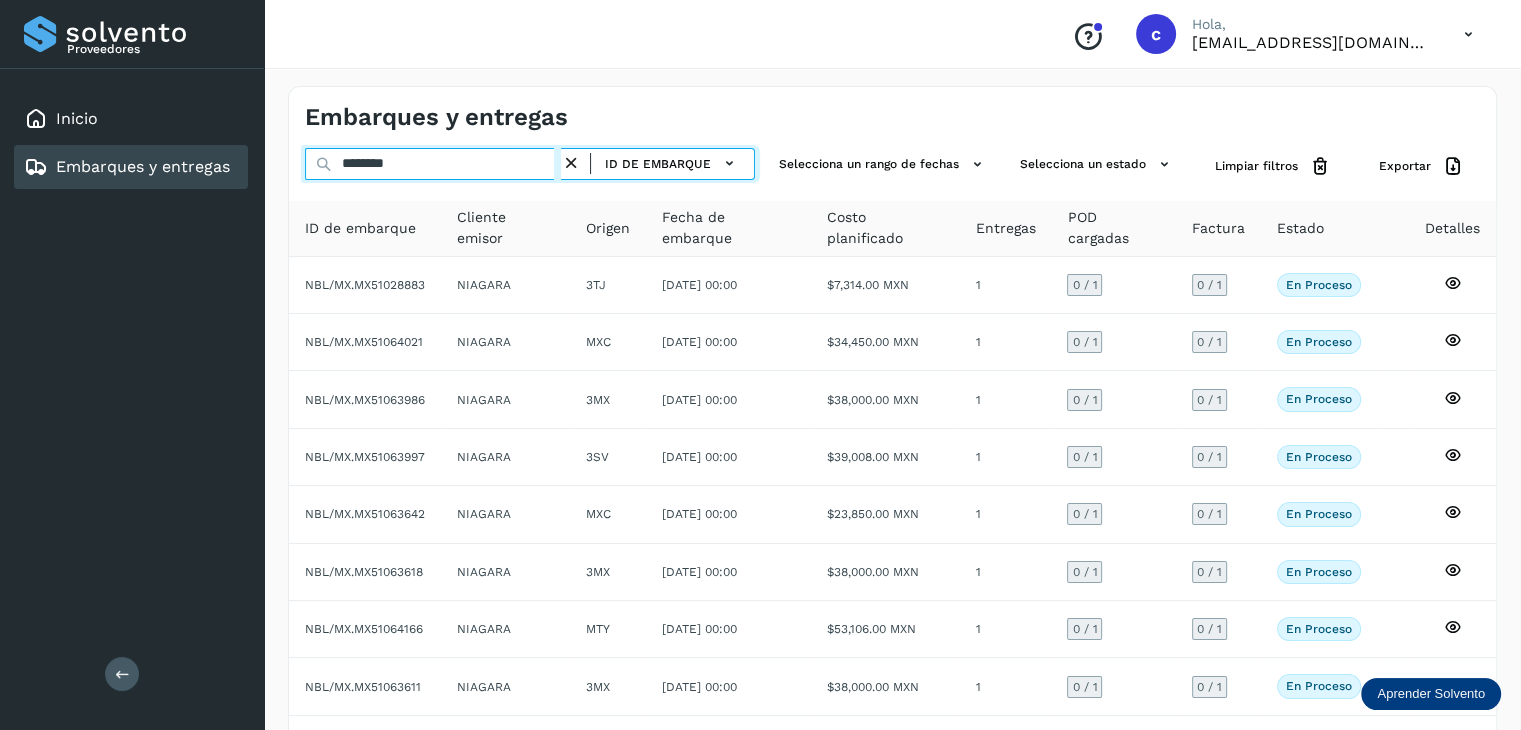 type on "********" 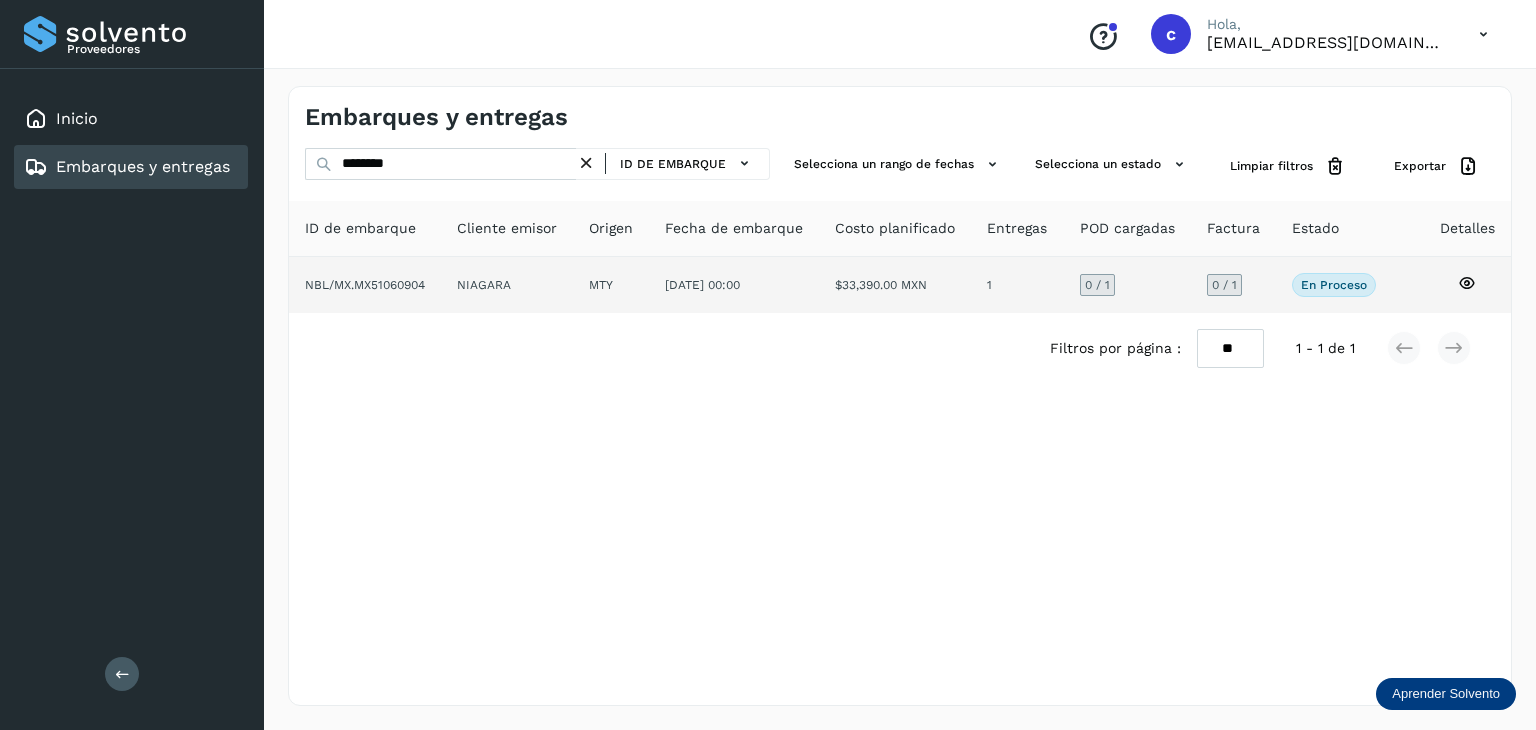 click 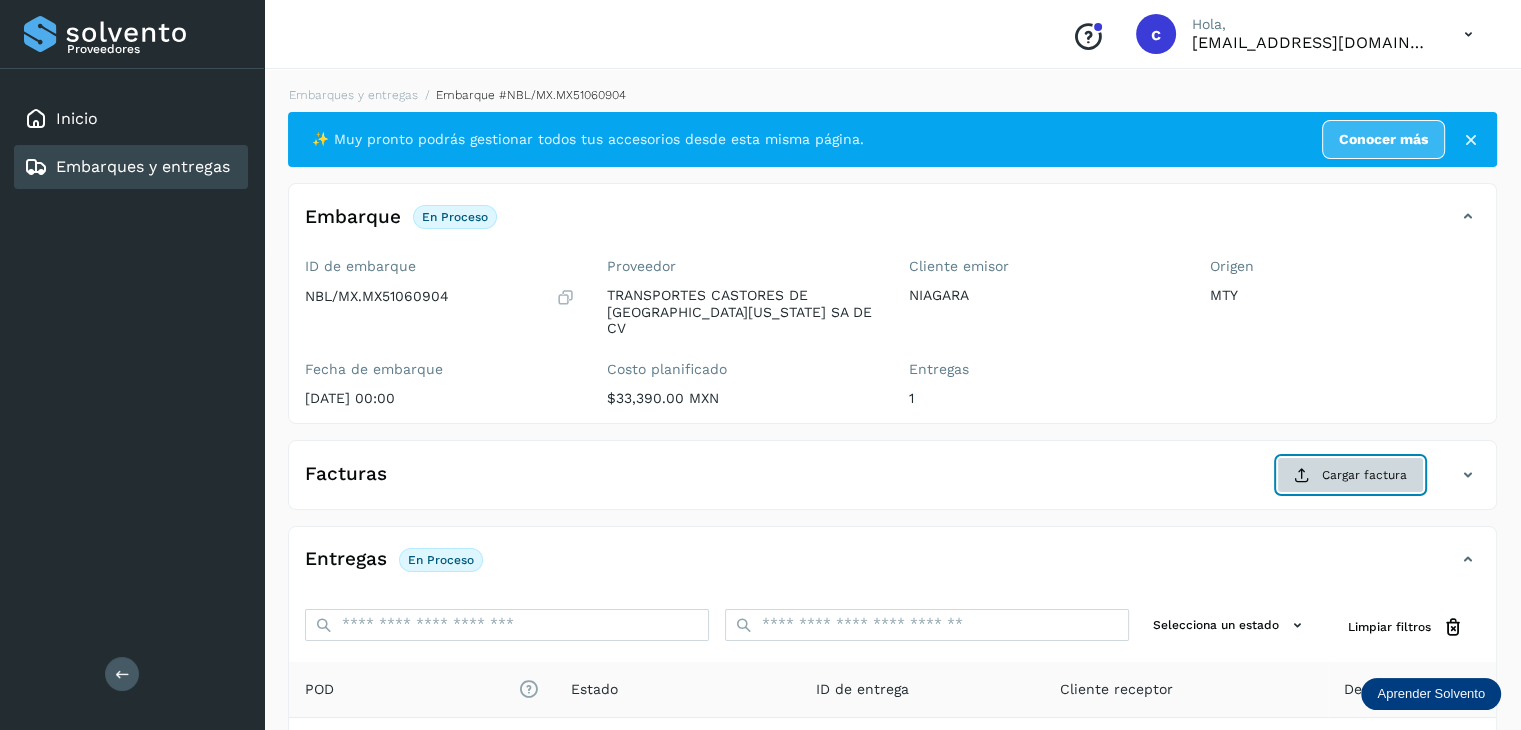 click on "Cargar factura" at bounding box center [1350, 475] 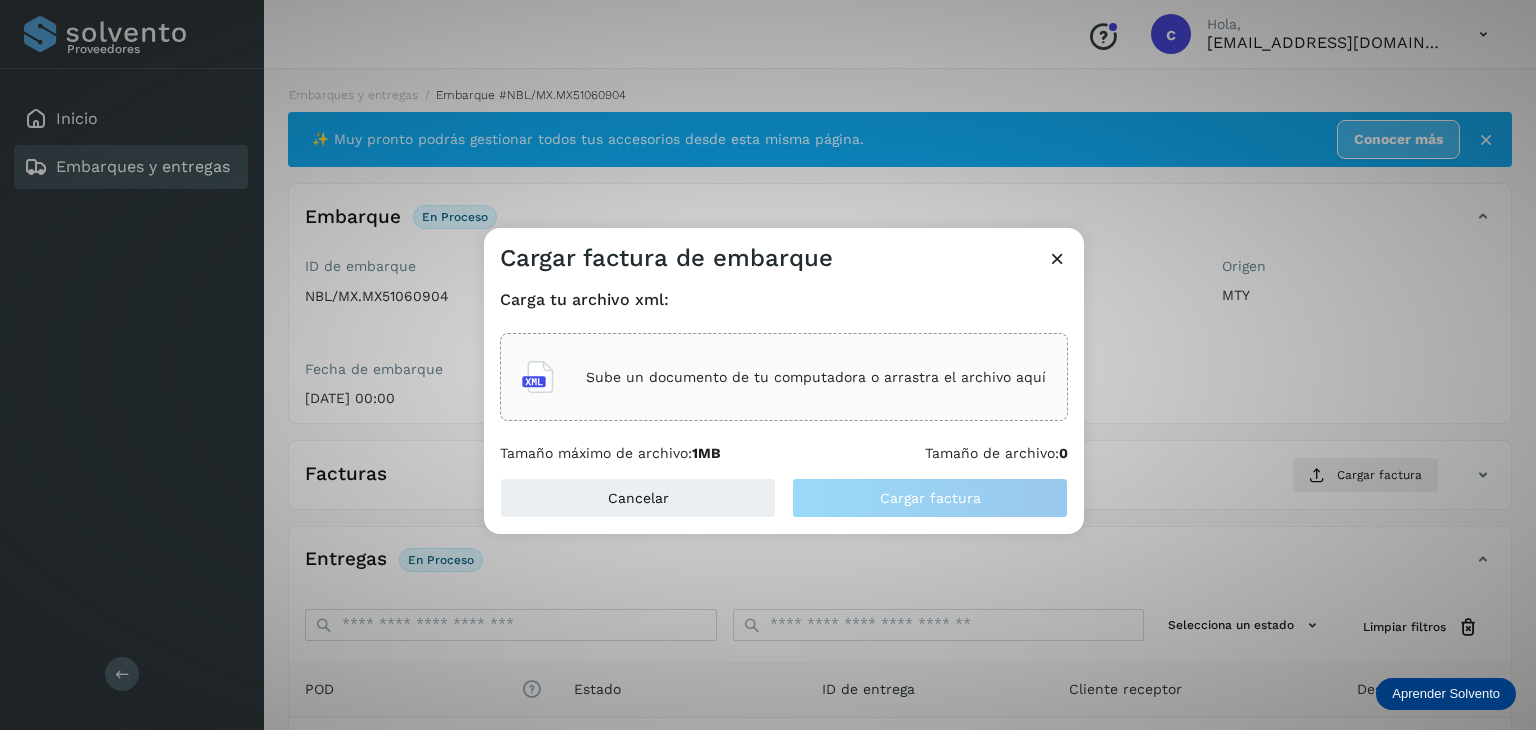 click on "Sube un documento de tu computadora o arrastra el archivo aquí" at bounding box center [816, 377] 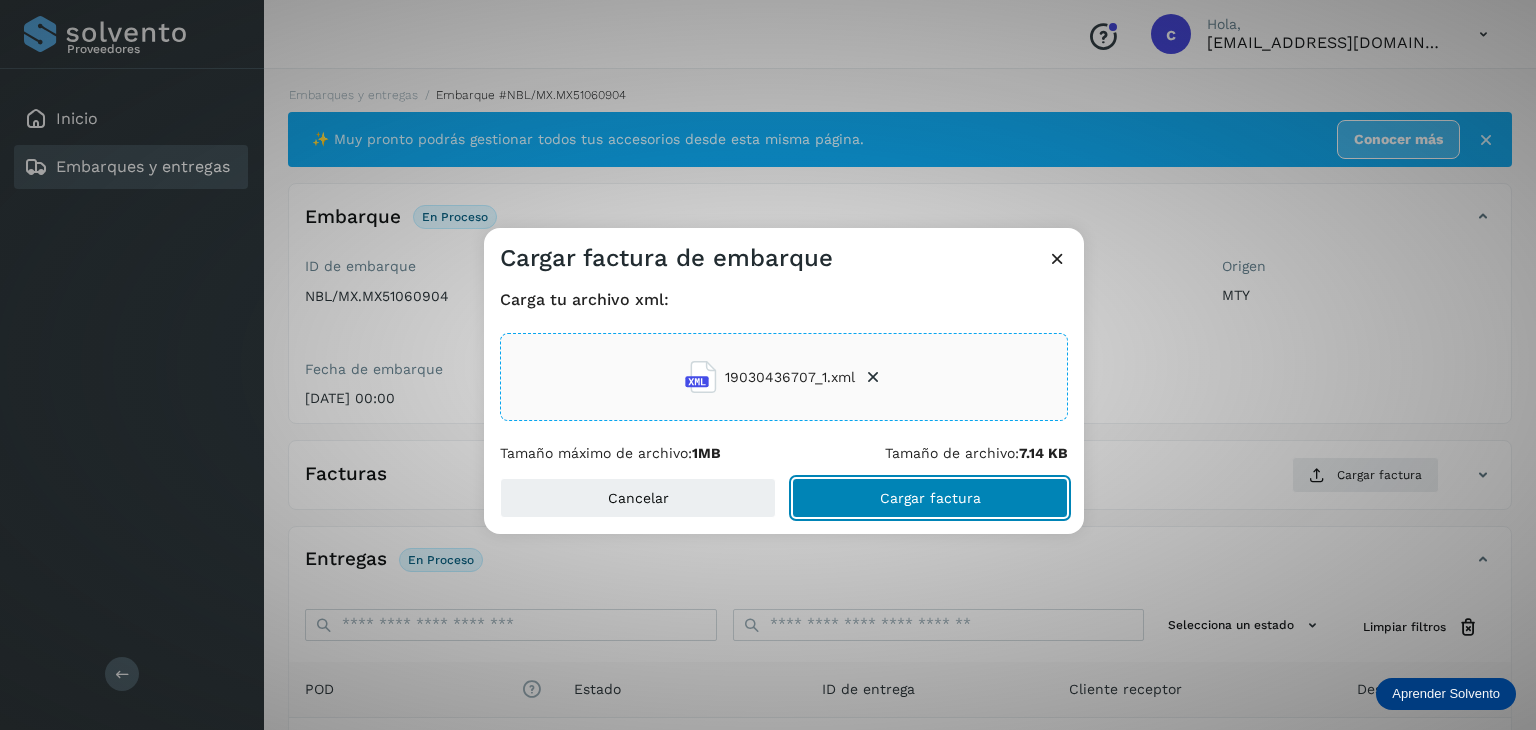 click on "Cargar factura" 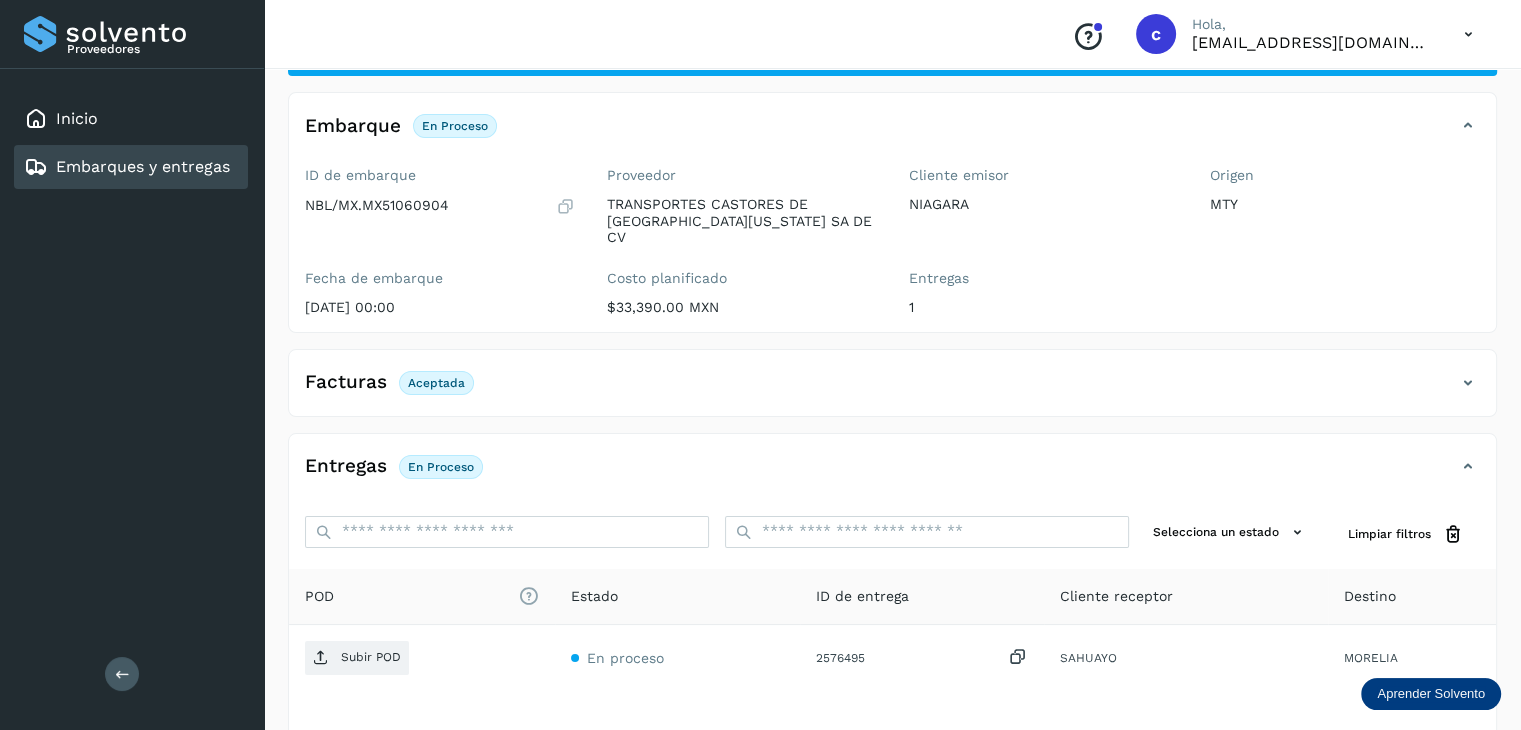 scroll, scrollTop: 200, scrollLeft: 0, axis: vertical 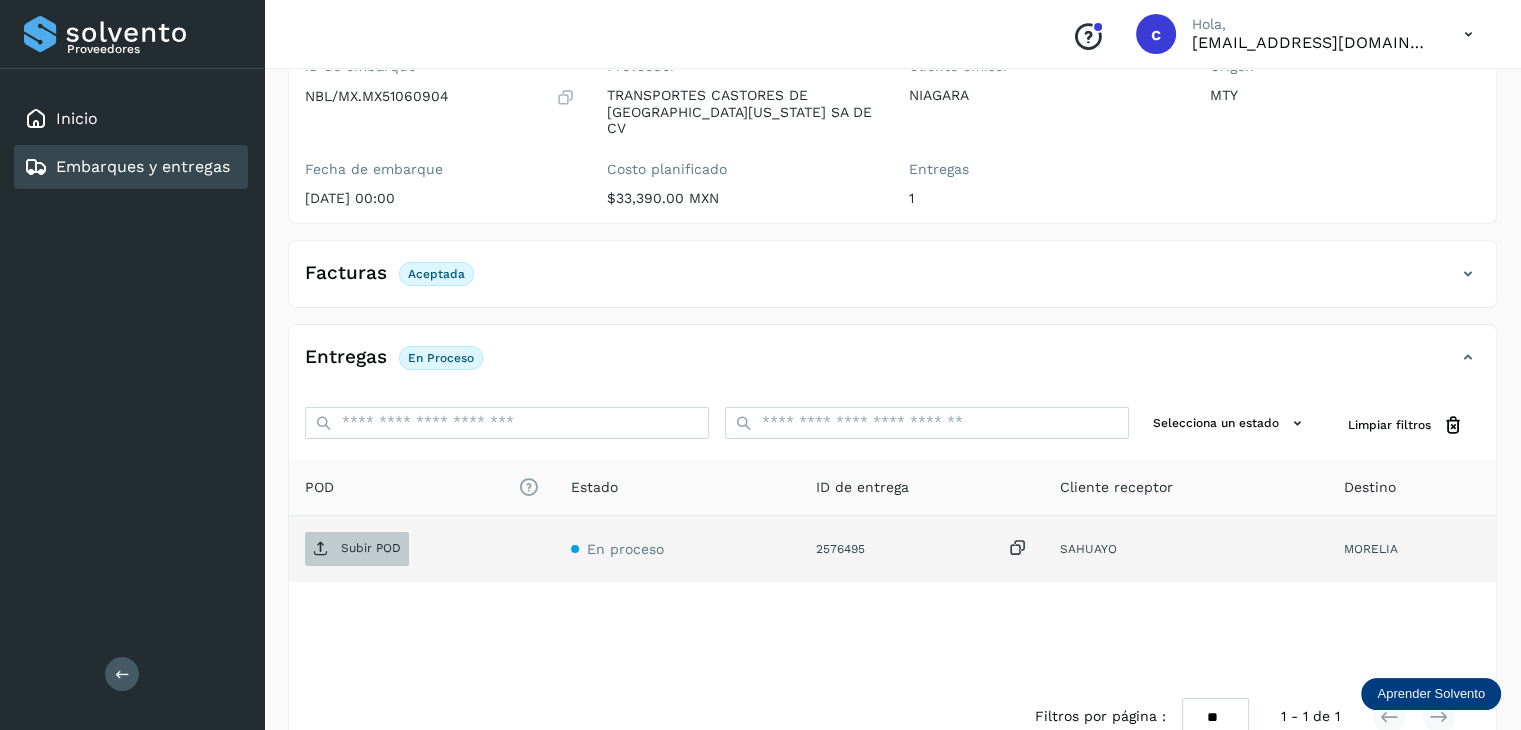 click on "Subir POD" at bounding box center [357, 549] 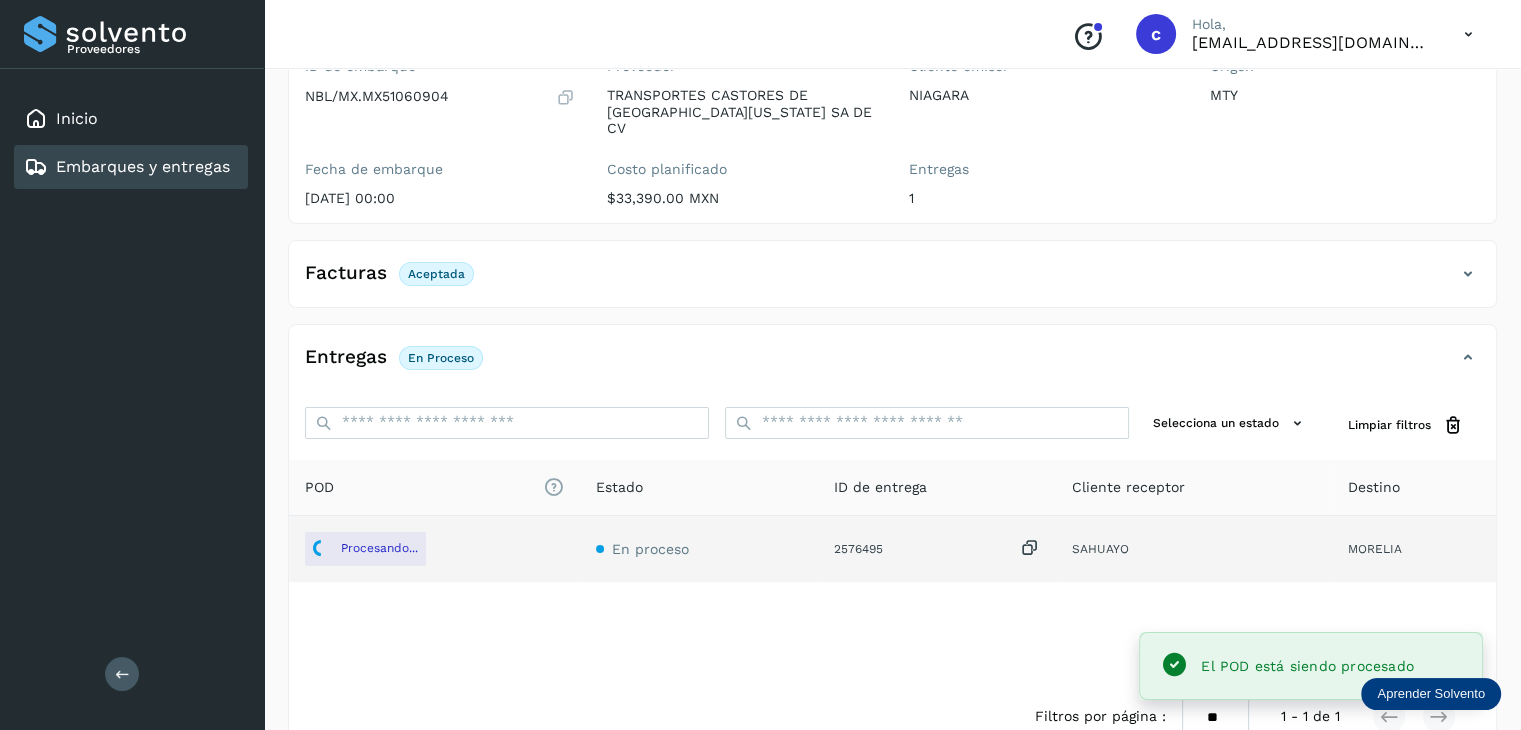 click on "Embarques y entregas" 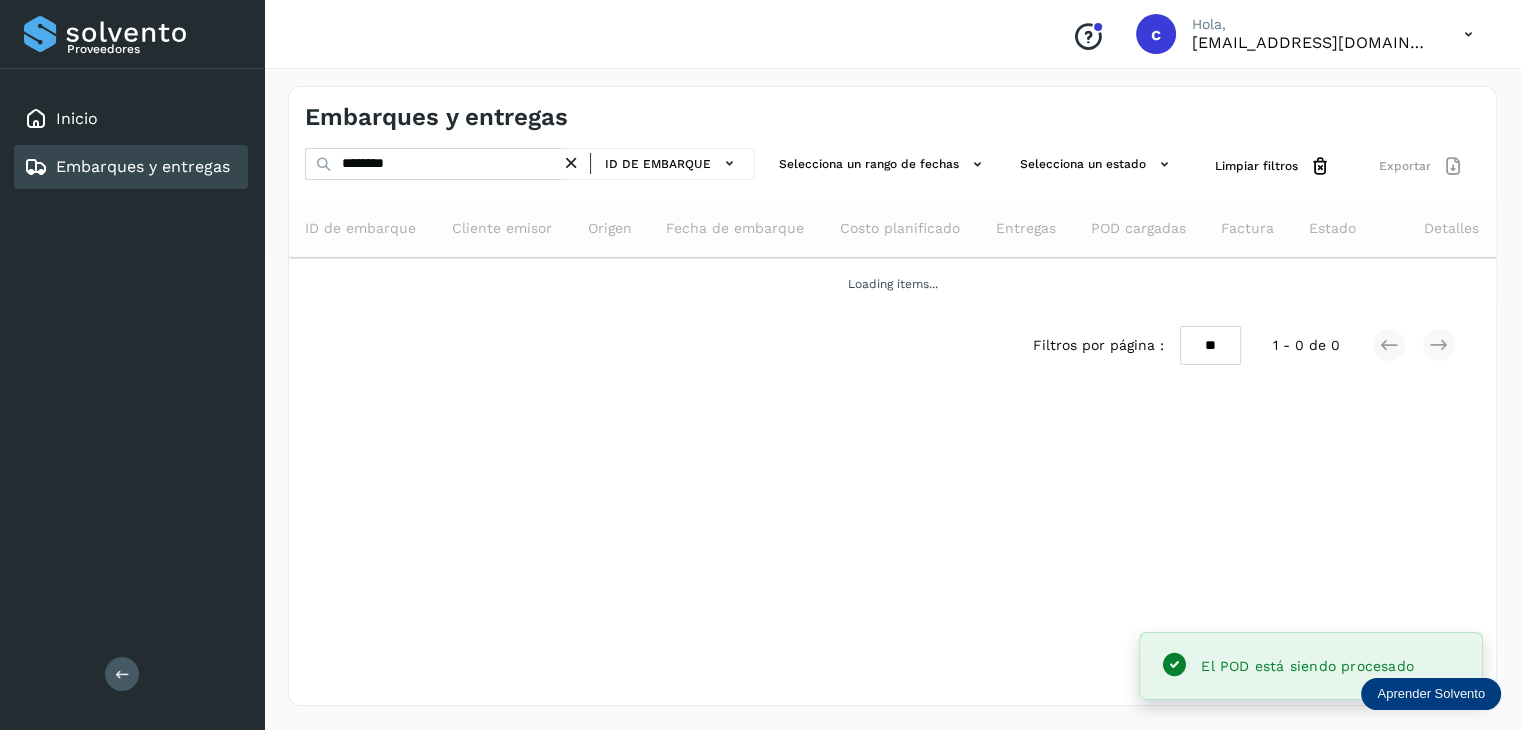 scroll, scrollTop: 0, scrollLeft: 0, axis: both 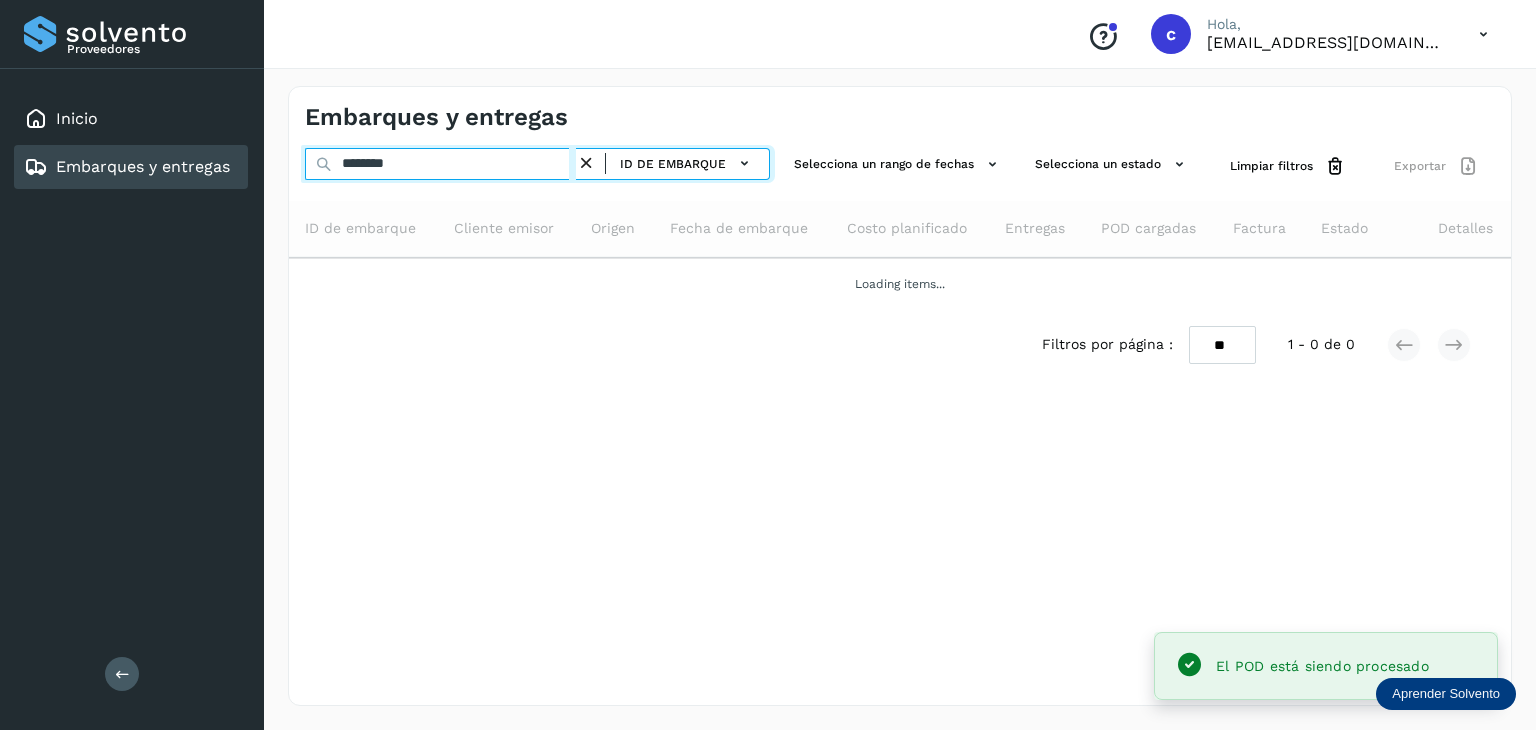 drag, startPoint x: 411, startPoint y: 169, endPoint x: 331, endPoint y: 165, distance: 80.09994 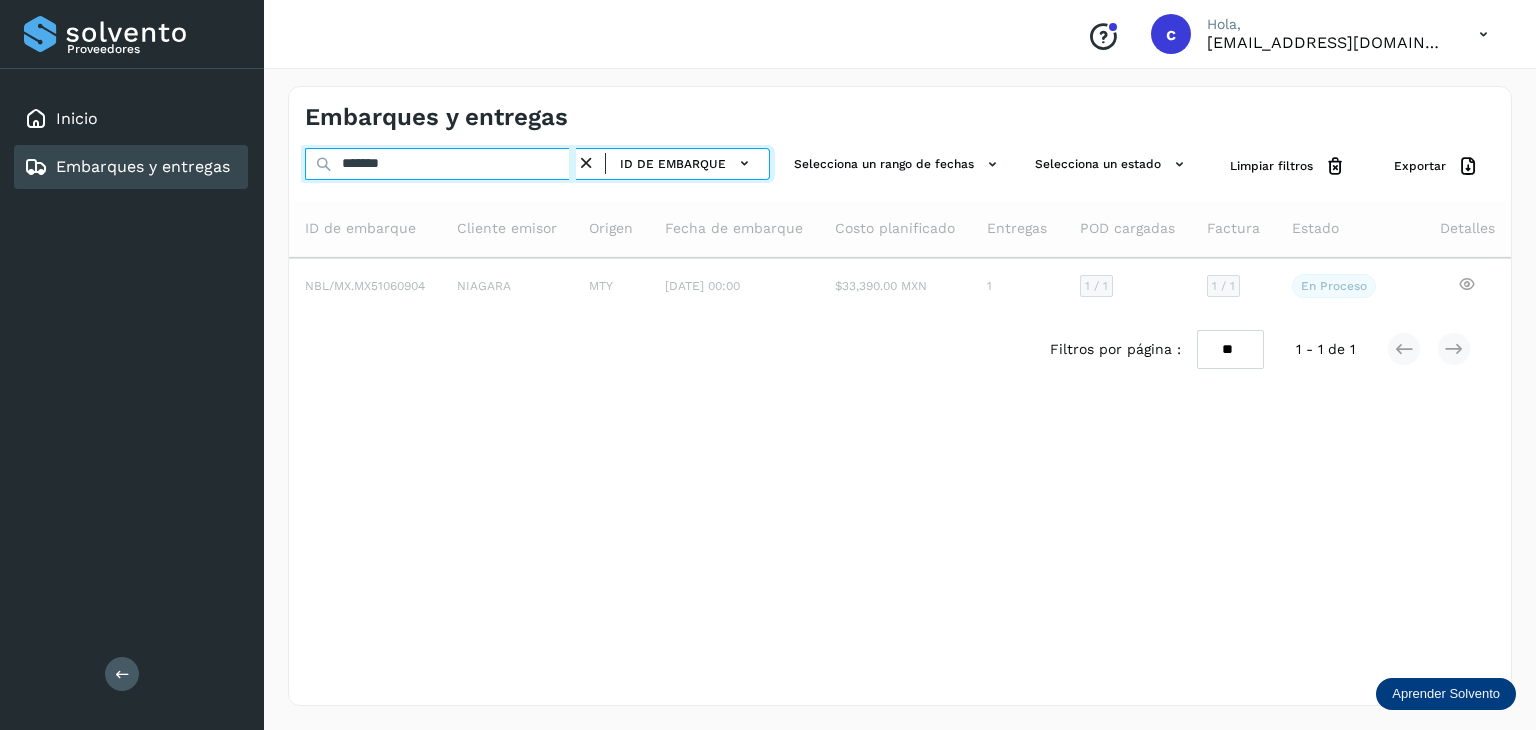 type on "*******" 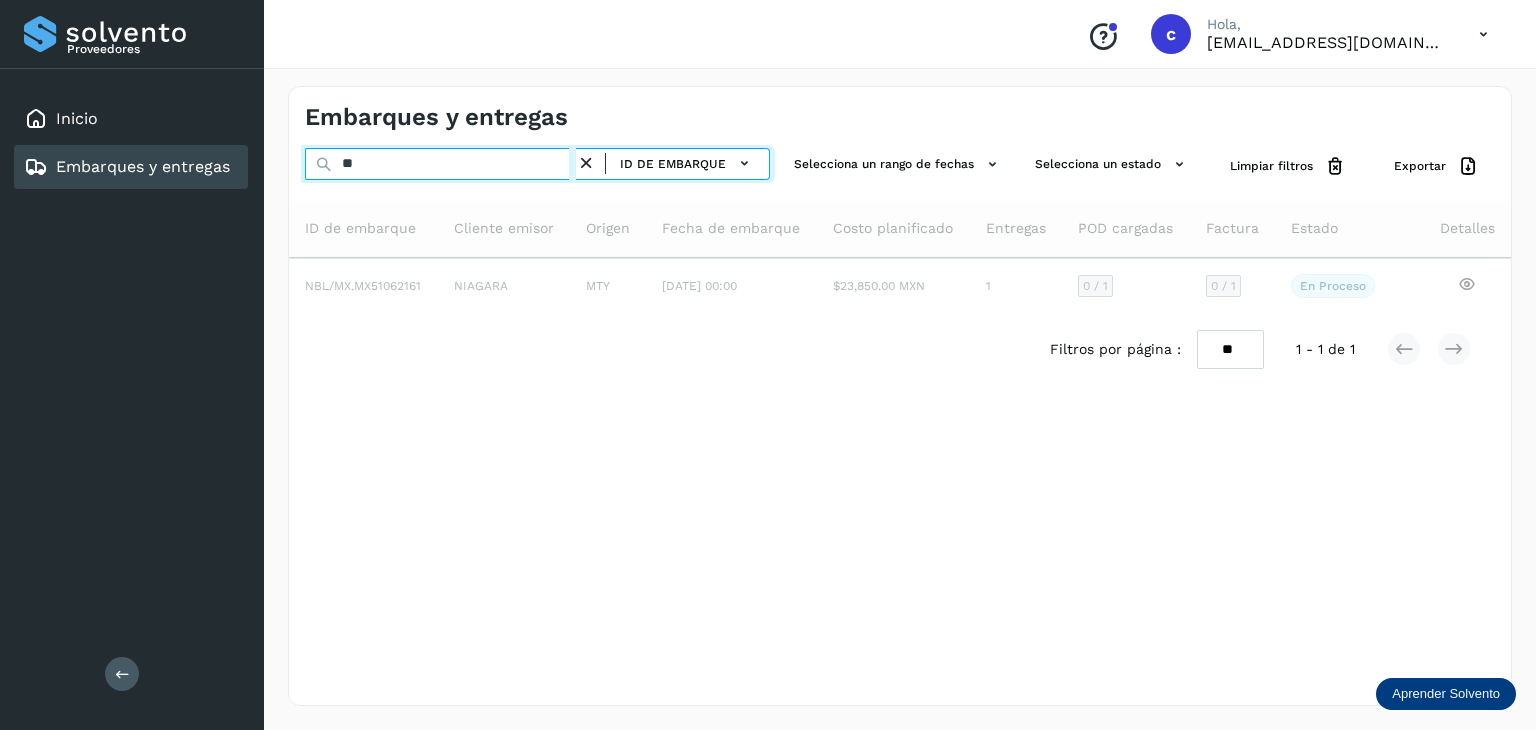 type on "*" 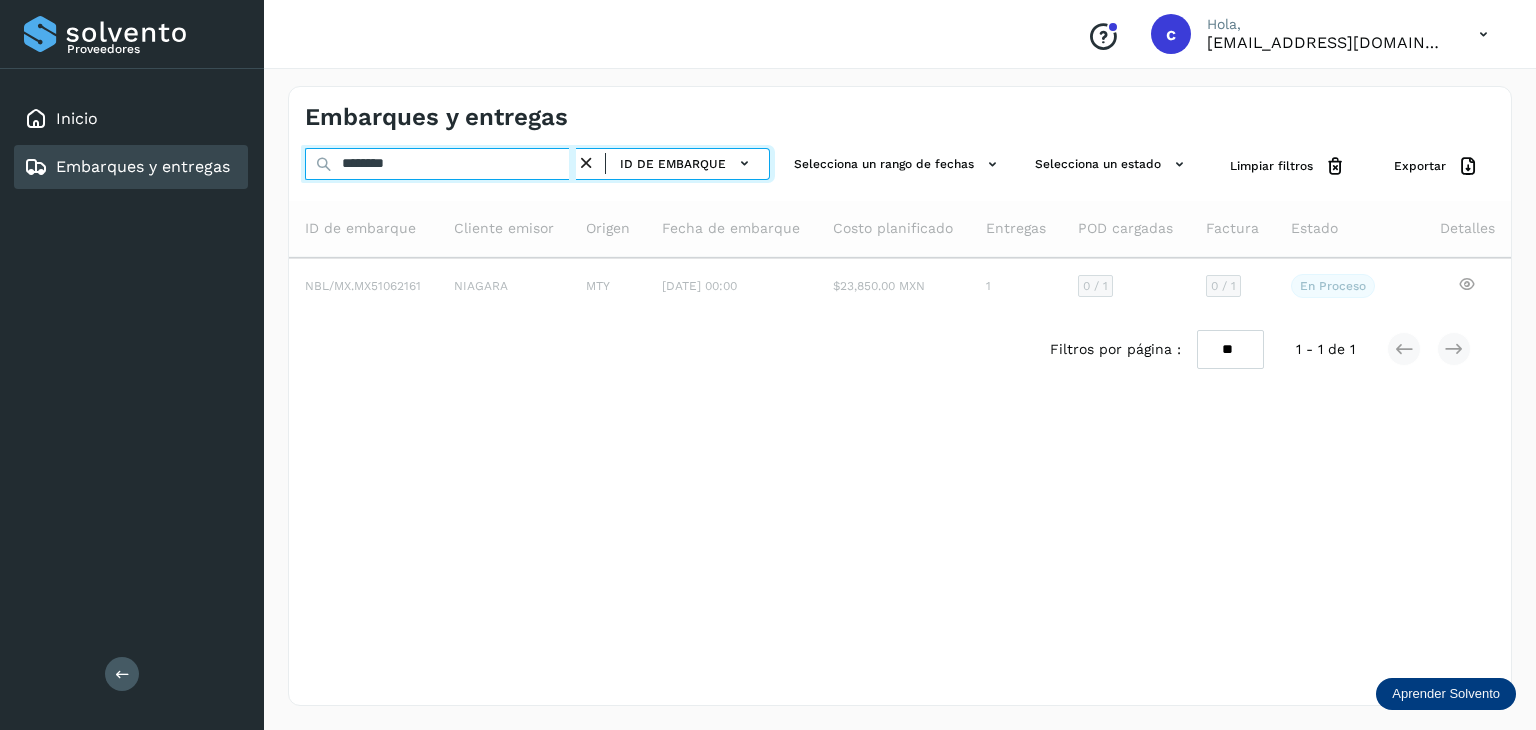 type on "********" 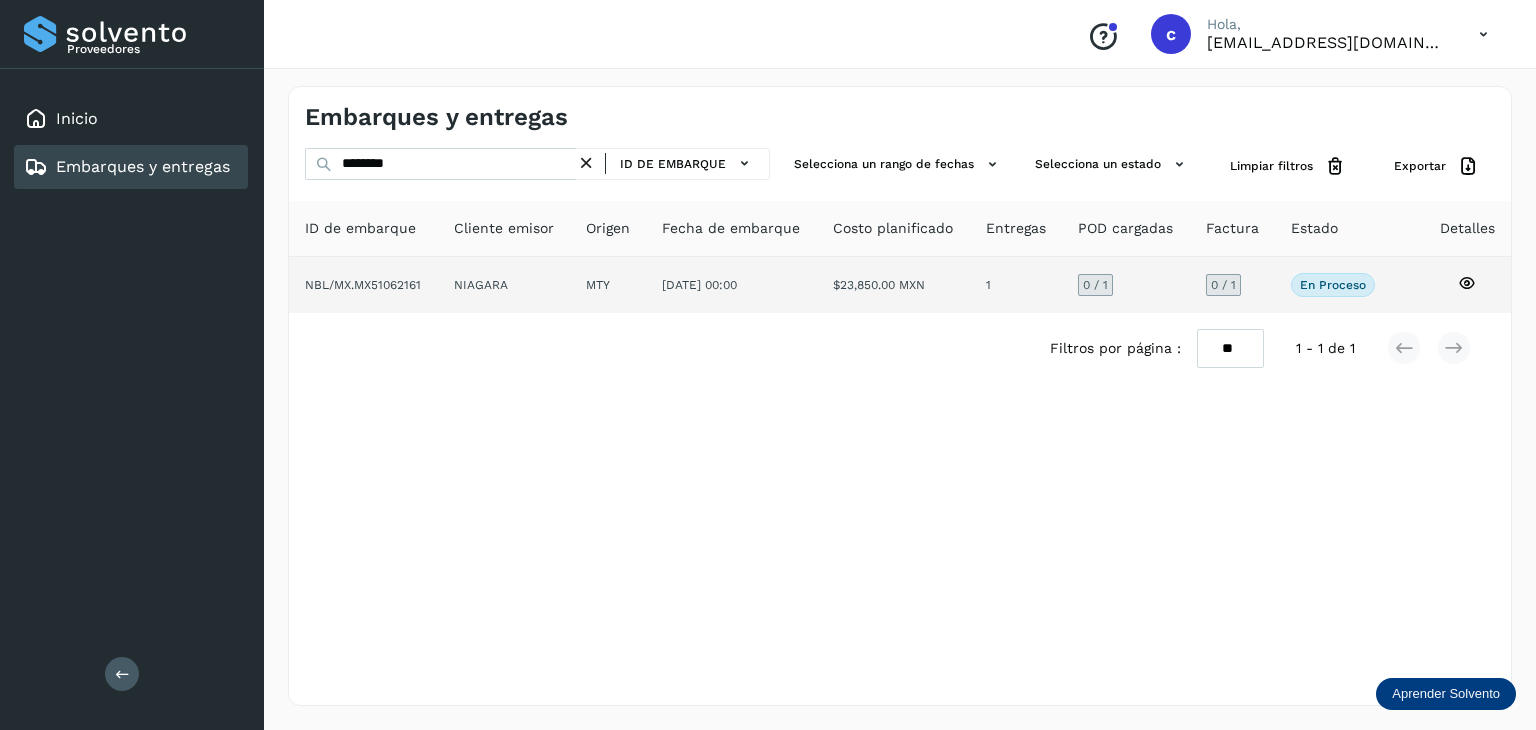 click 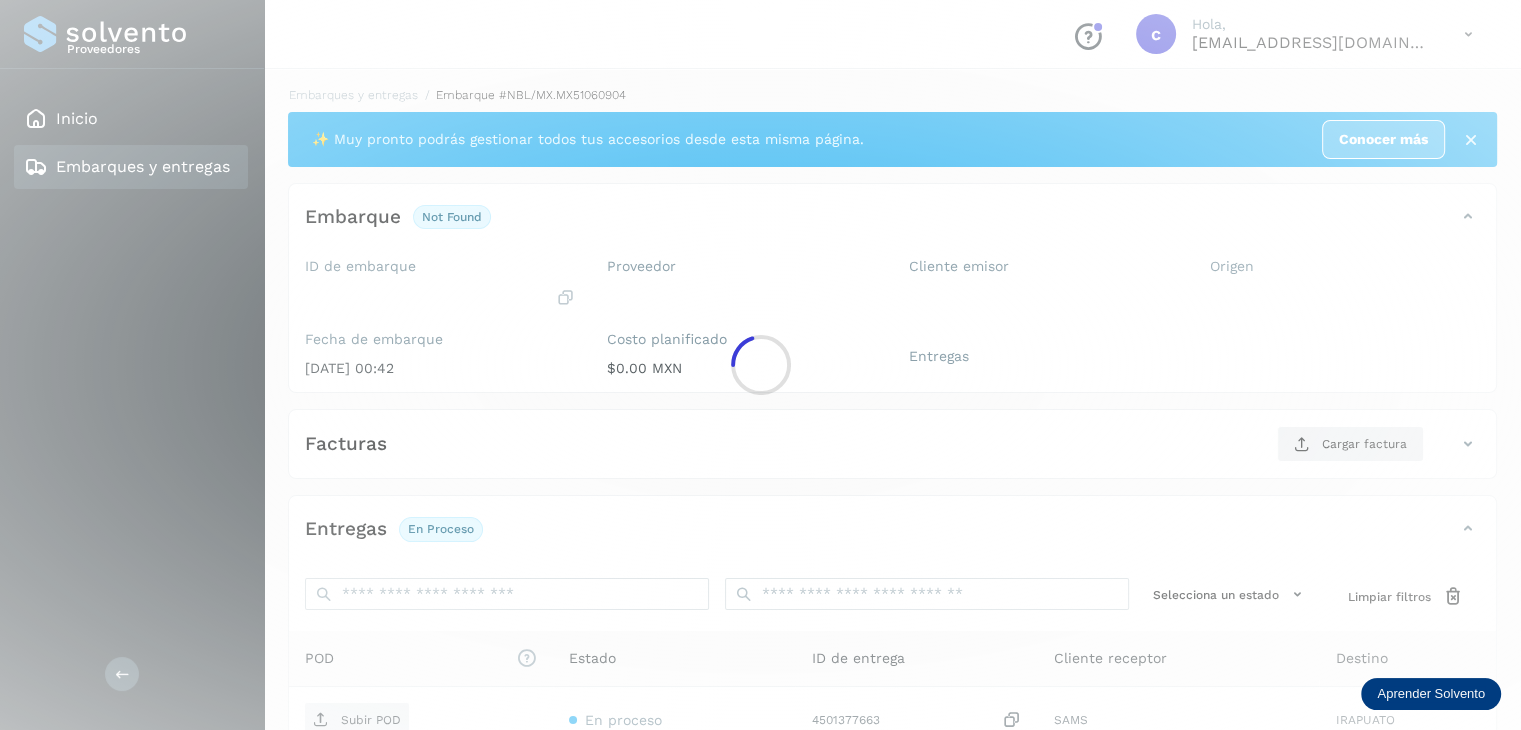 click 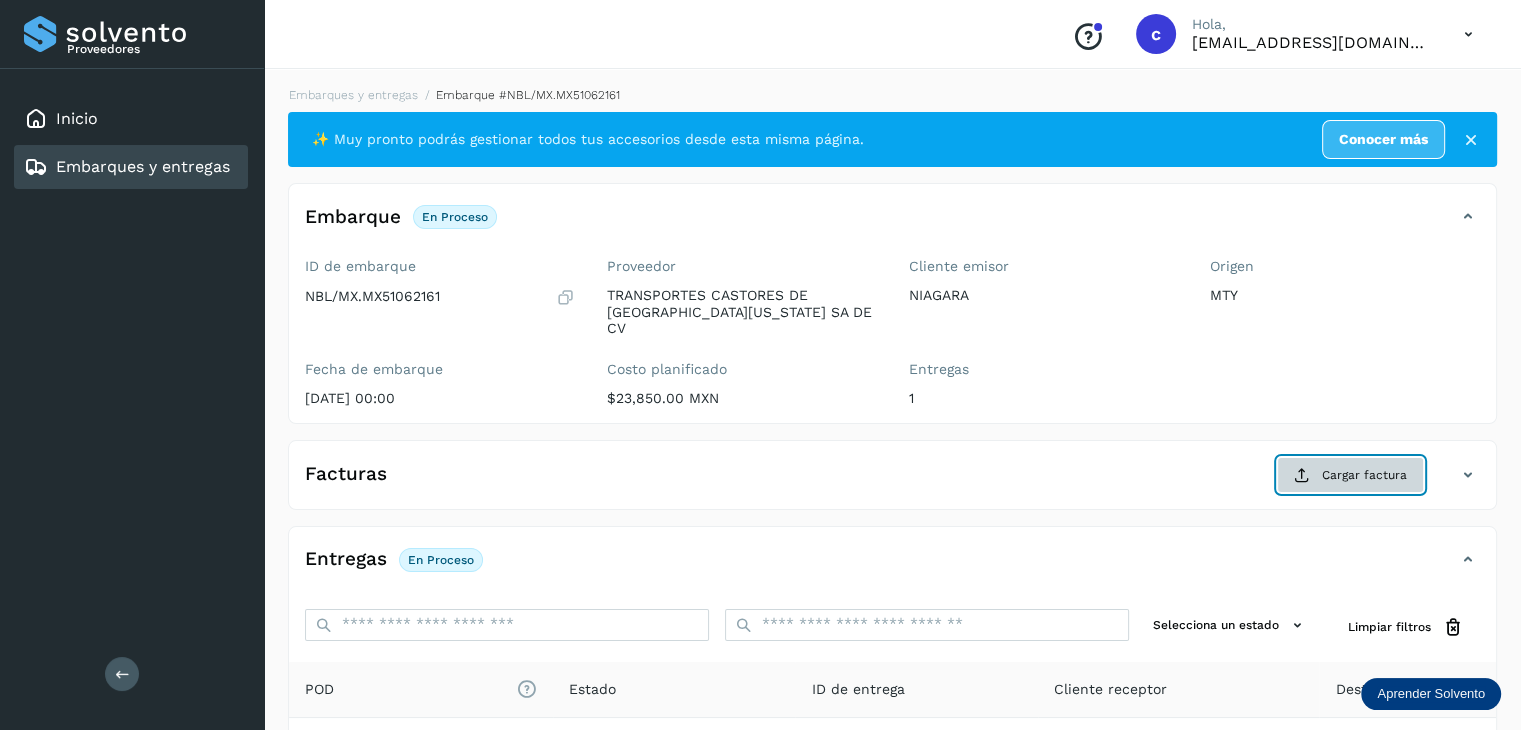 click on "Cargar factura" 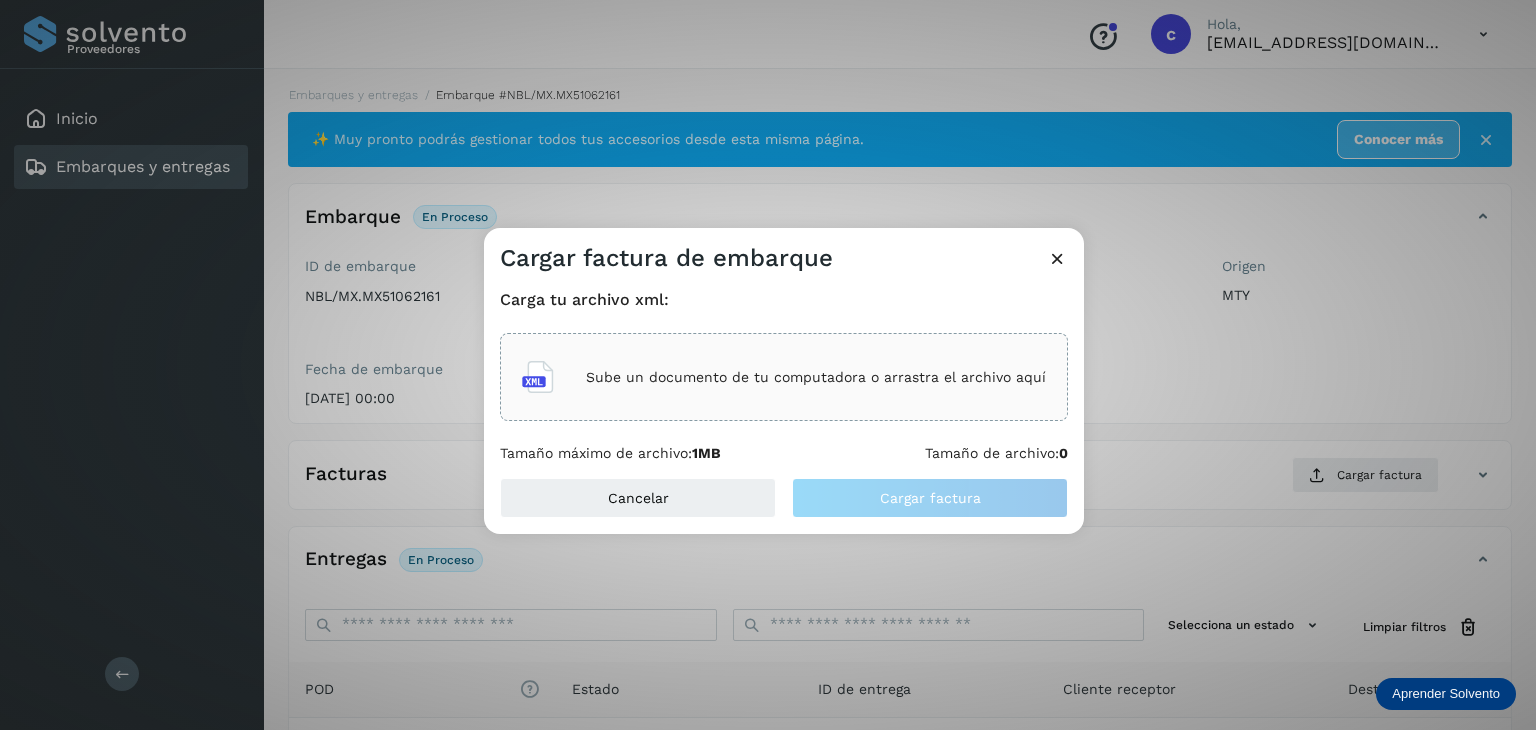 click on "Sube un documento de tu computadora o arrastra el archivo aquí" at bounding box center (816, 377) 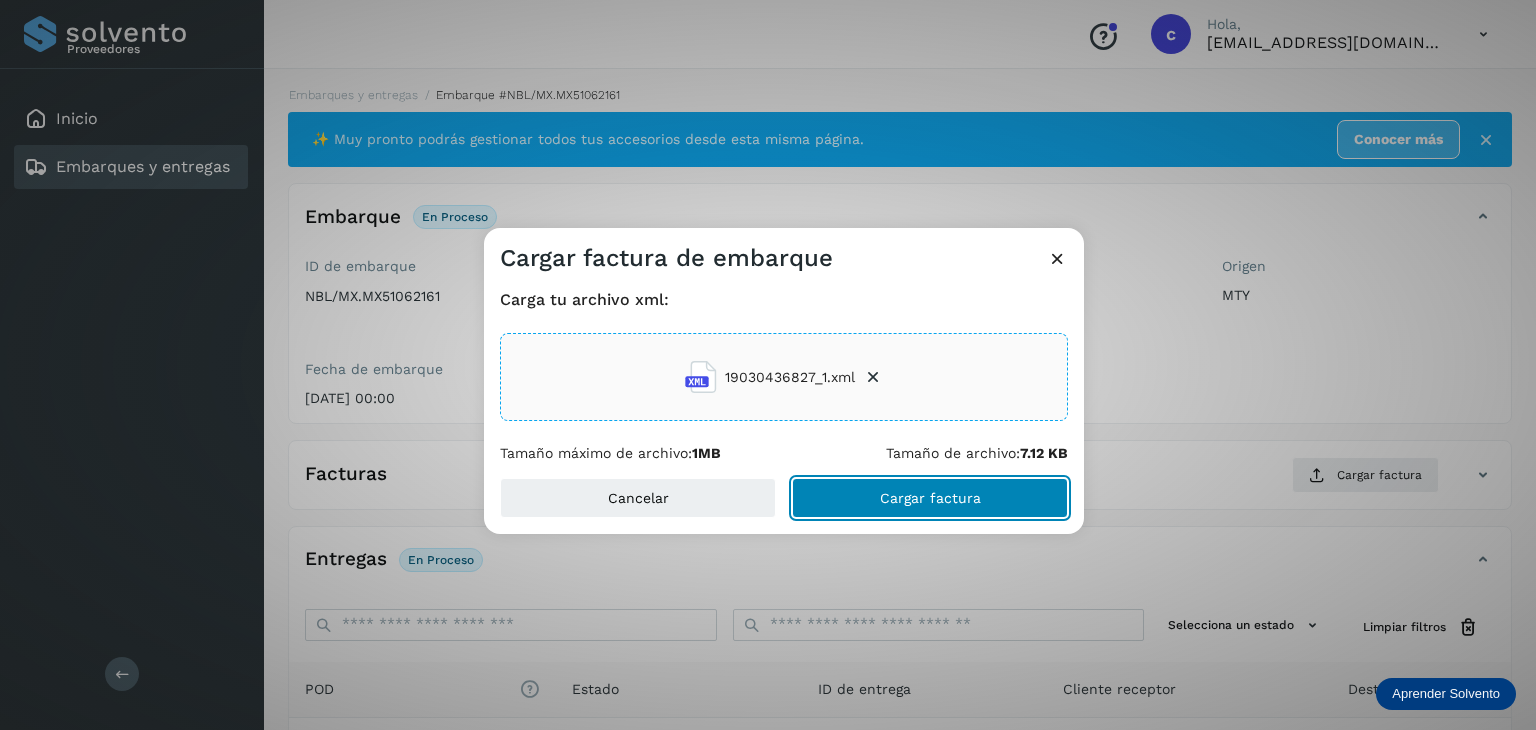click on "Cargar factura" 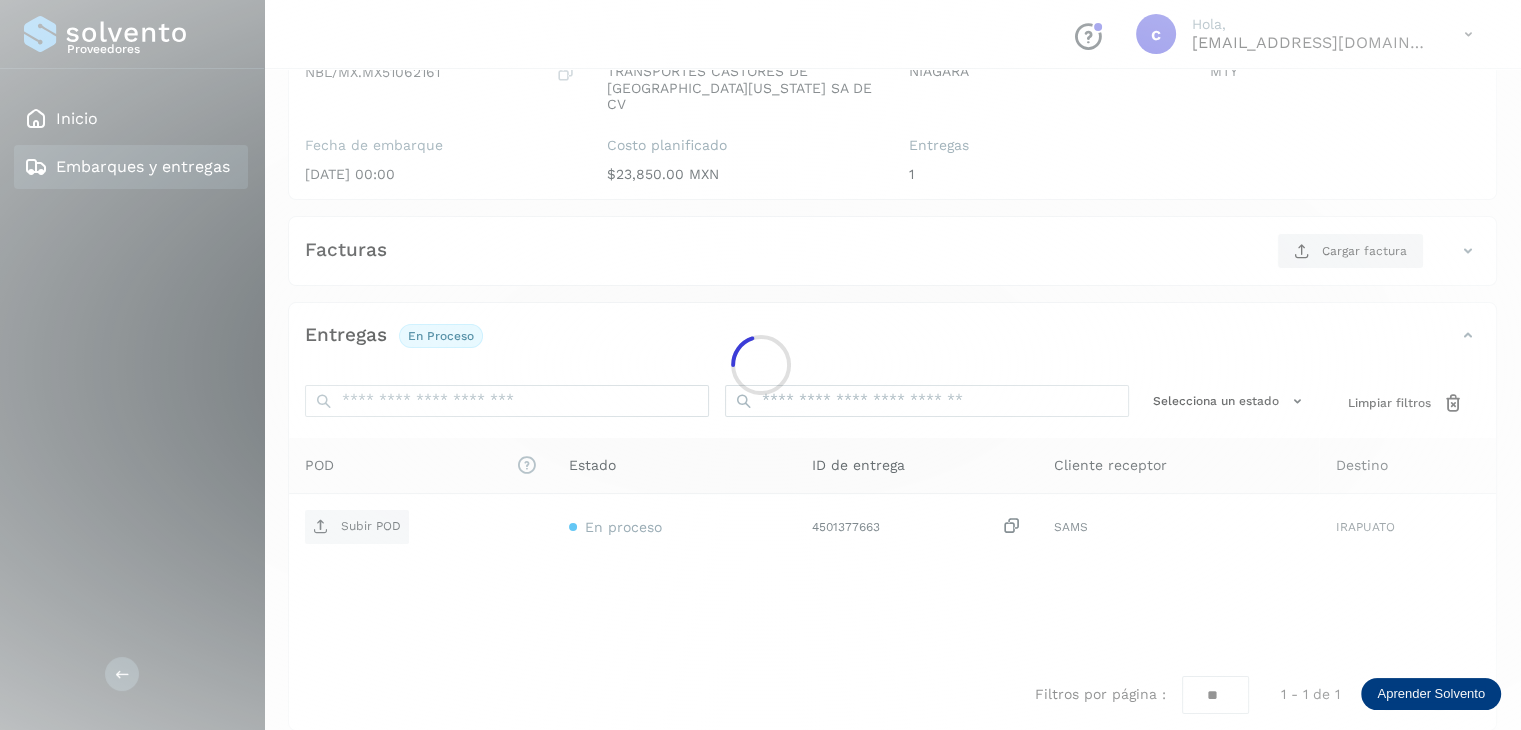 scroll, scrollTop: 0, scrollLeft: 0, axis: both 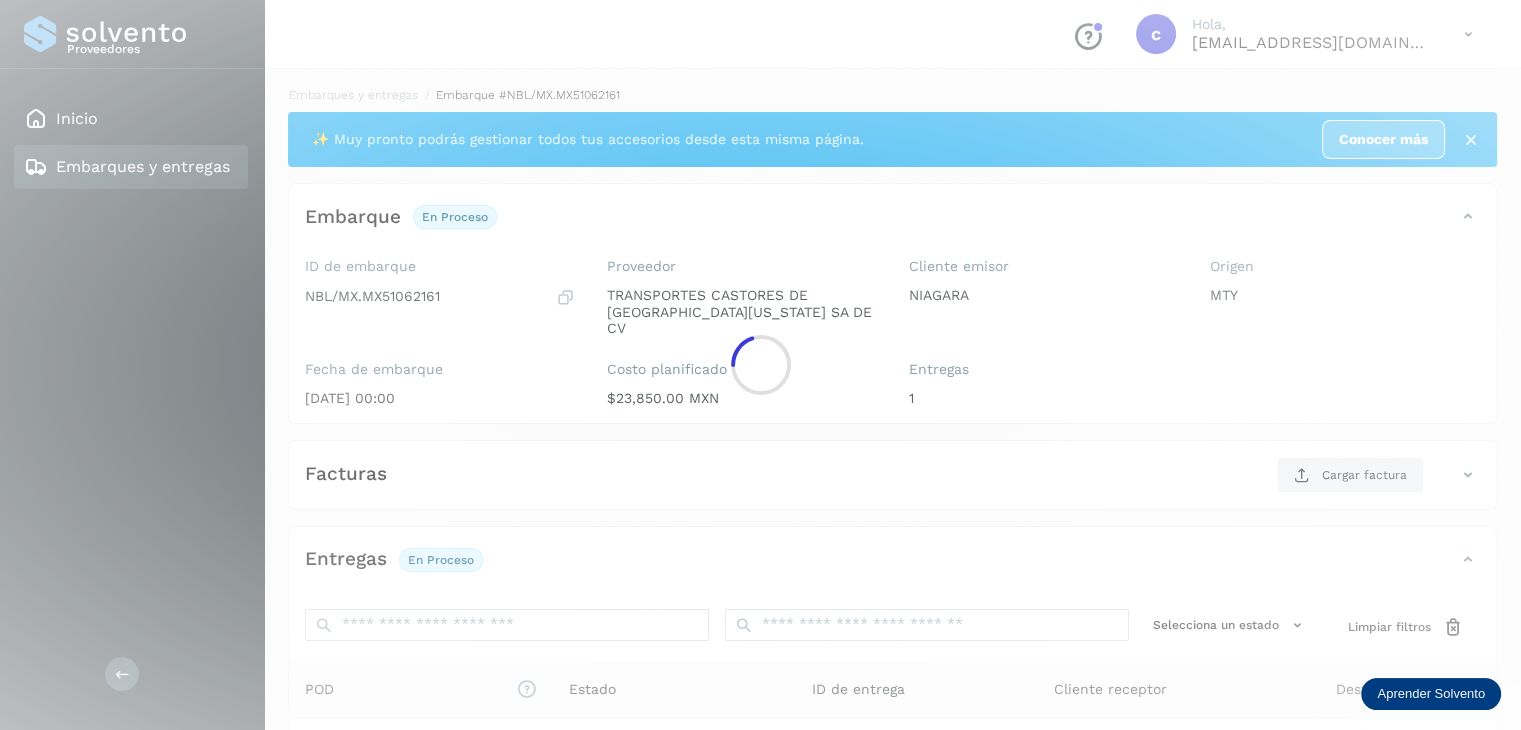 click 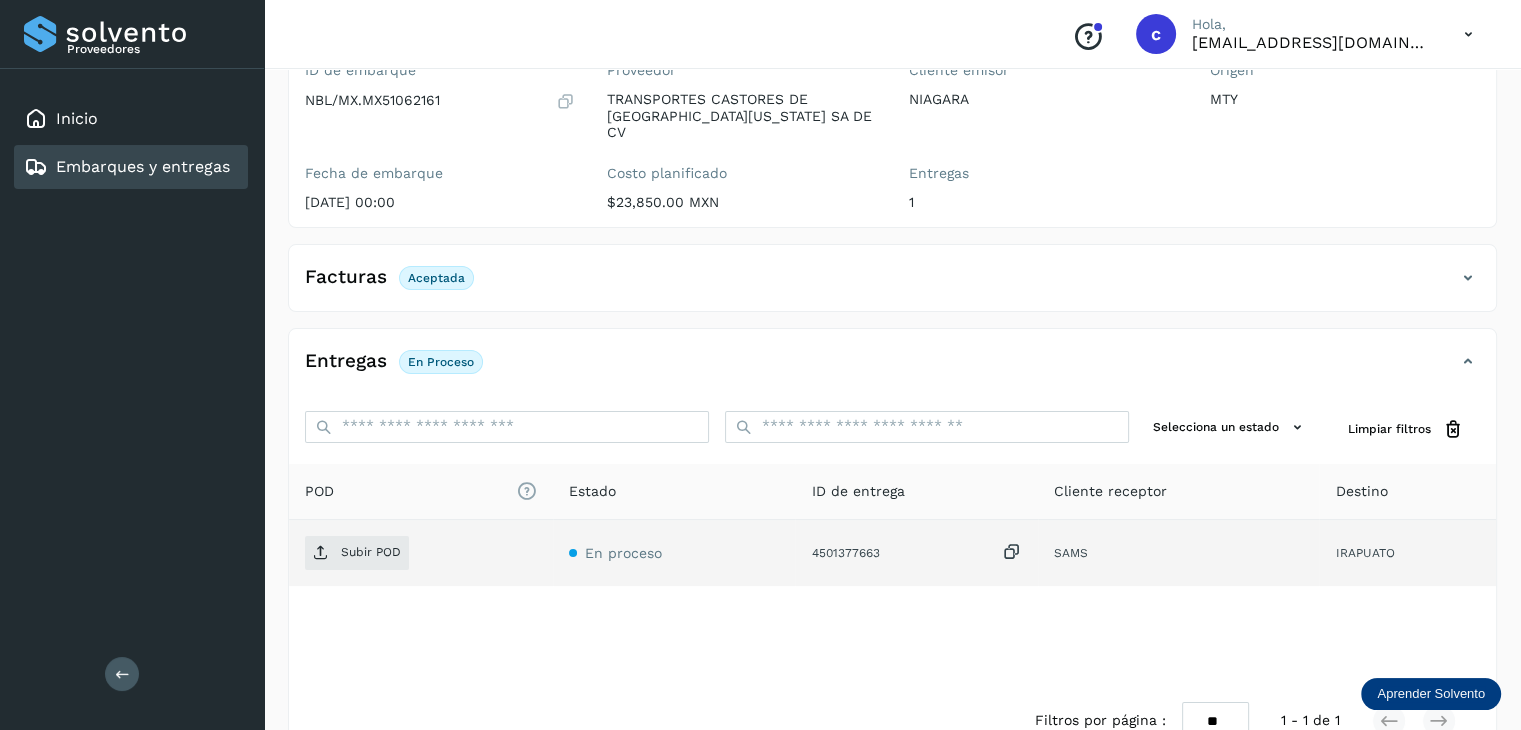scroll, scrollTop: 200, scrollLeft: 0, axis: vertical 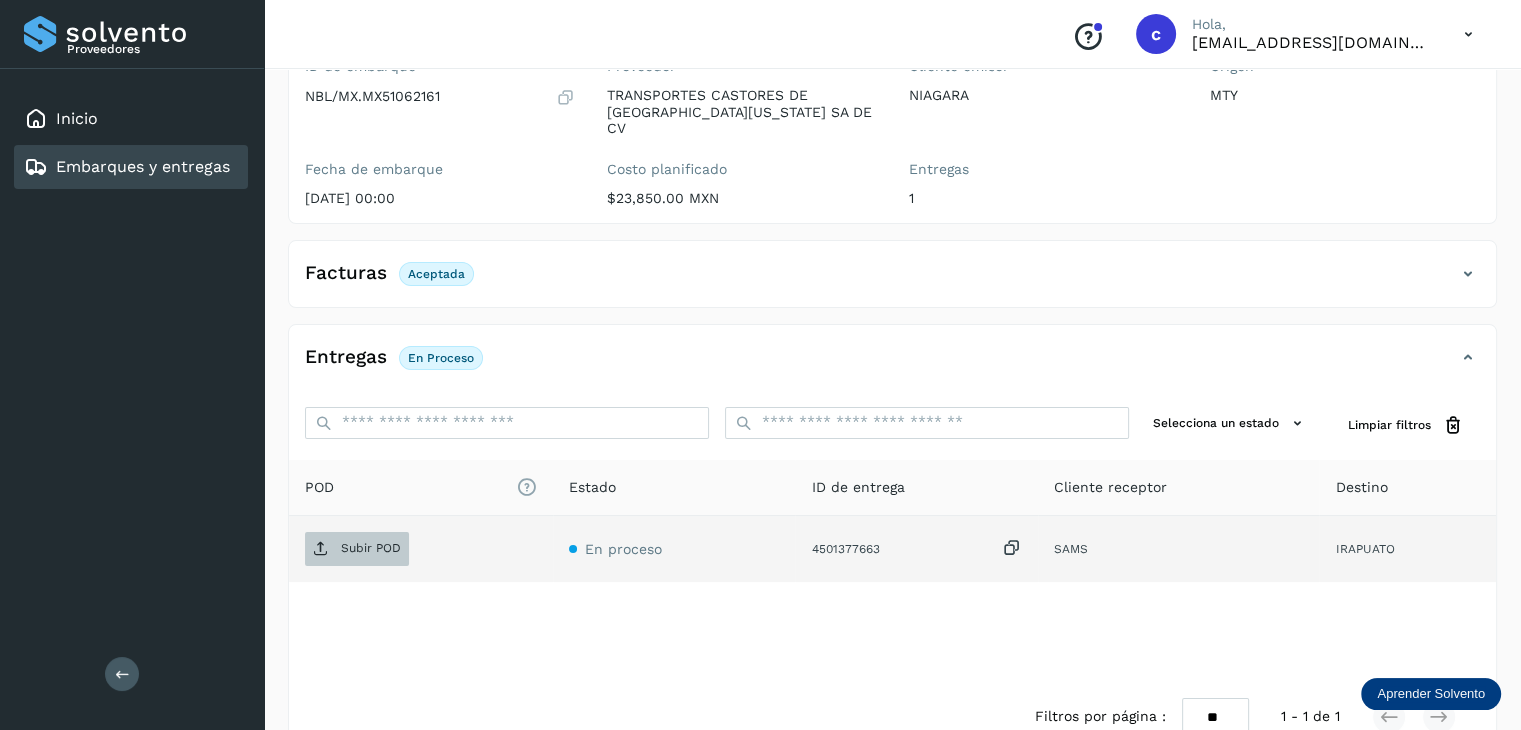 click on "Subir POD" at bounding box center (371, 548) 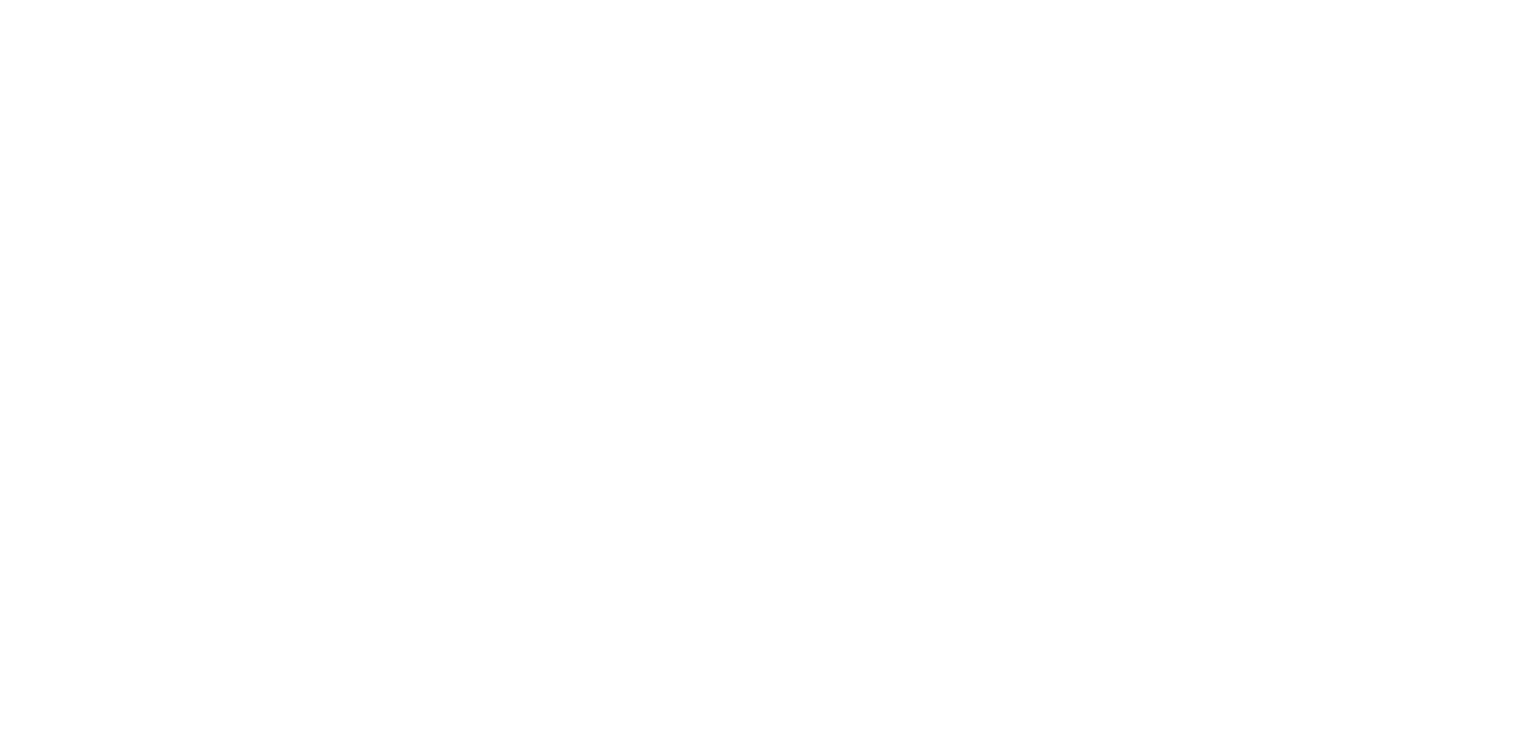 scroll, scrollTop: 0, scrollLeft: 0, axis: both 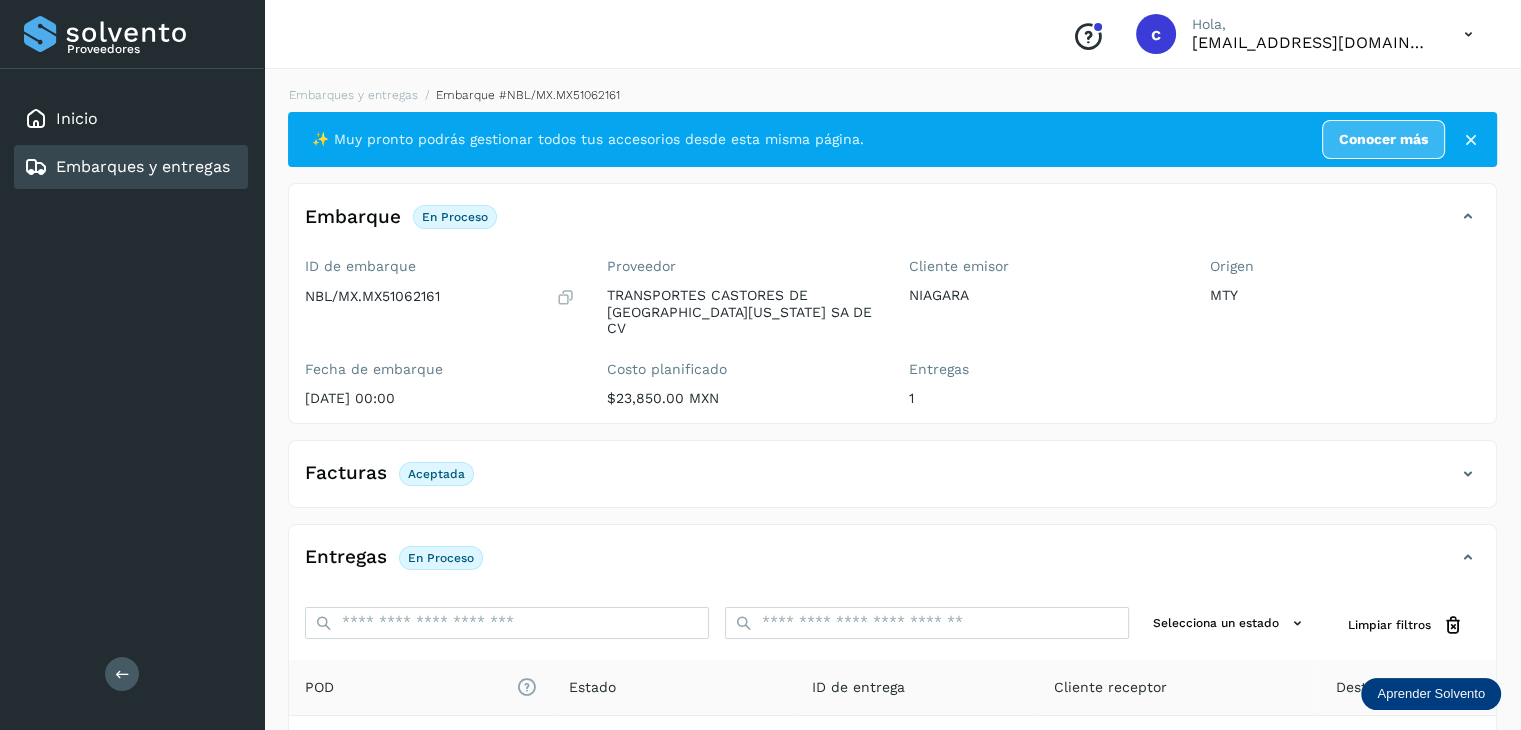 click on "Embarques y entregas" at bounding box center (143, 166) 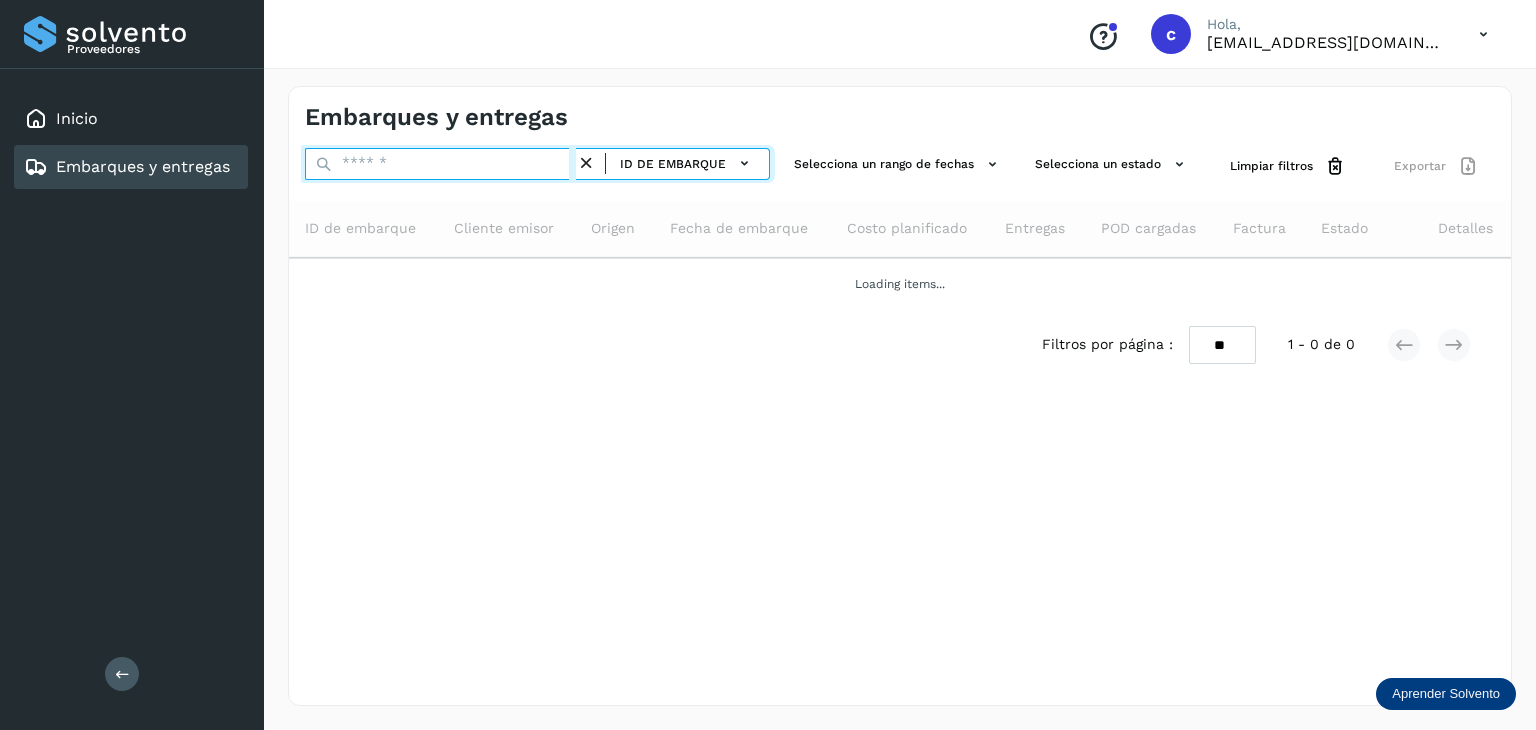 drag, startPoint x: 392, startPoint y: 167, endPoint x: 352, endPoint y: 162, distance: 40.311287 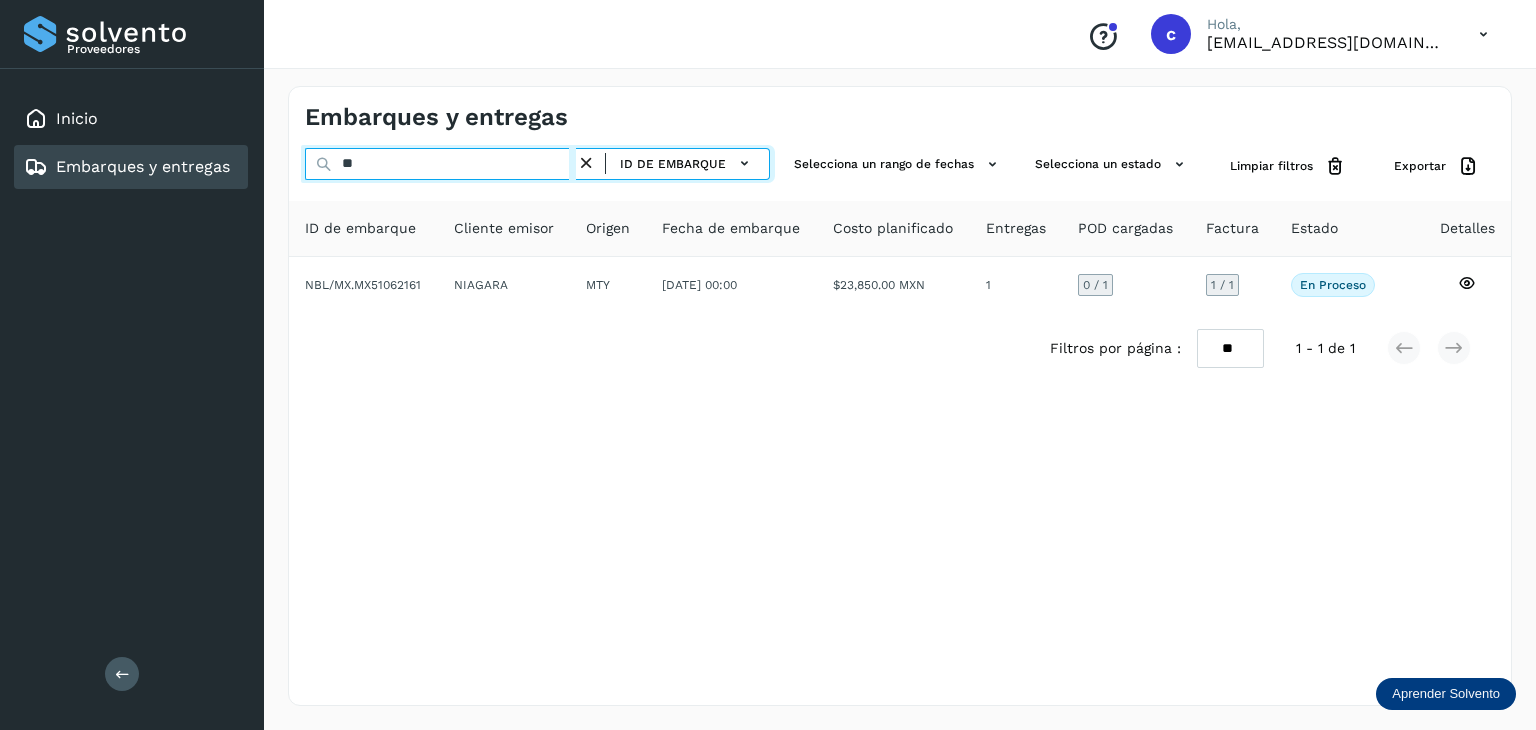type on "*" 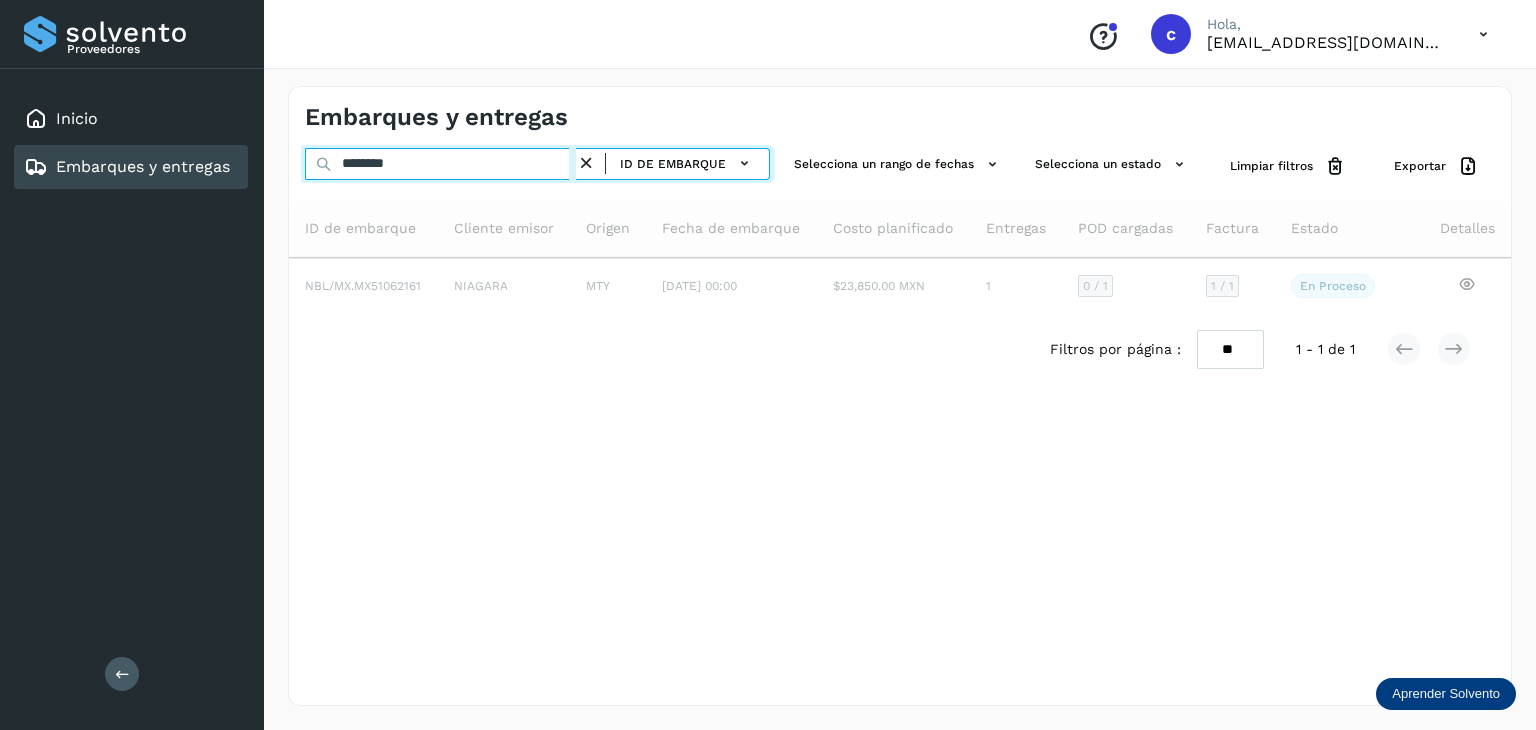 type on "********" 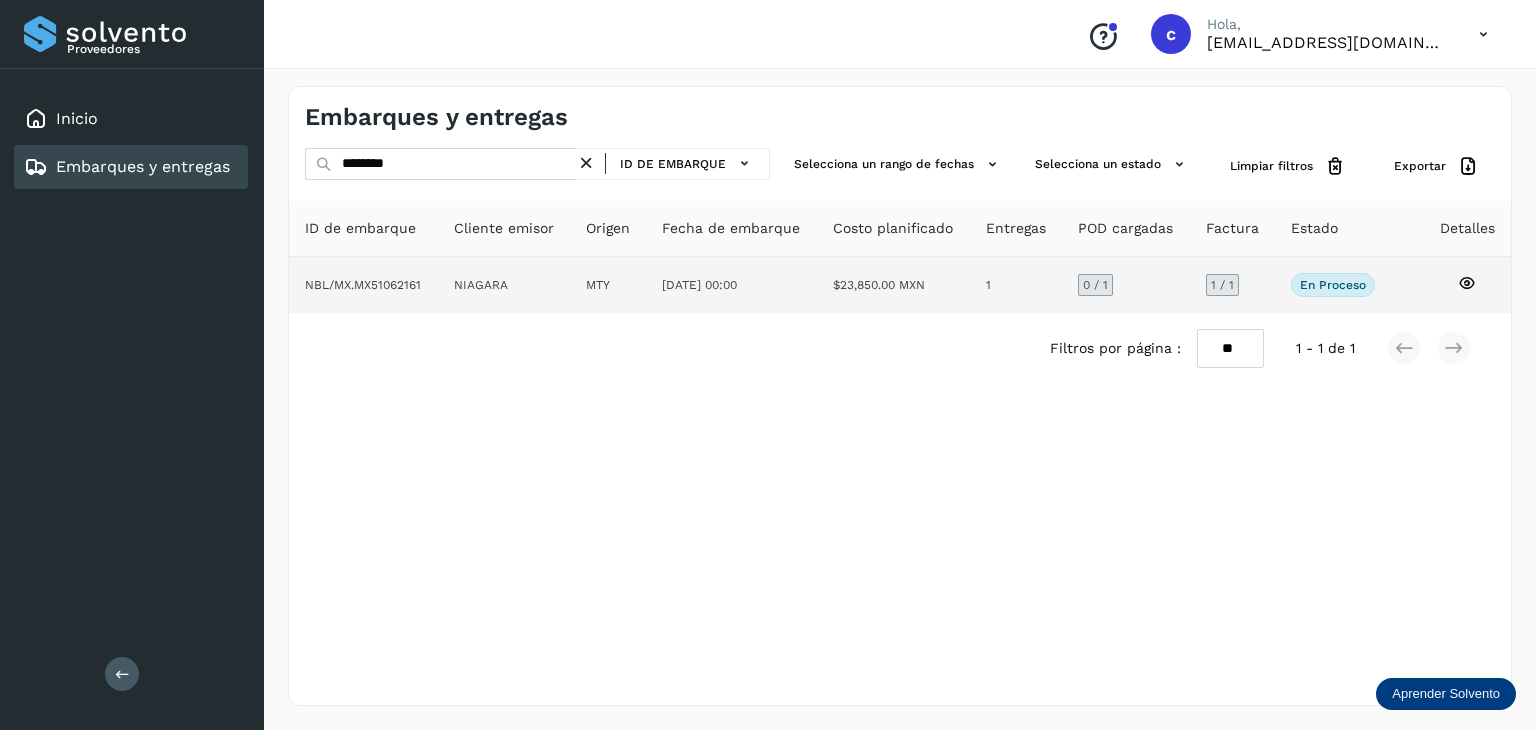 click 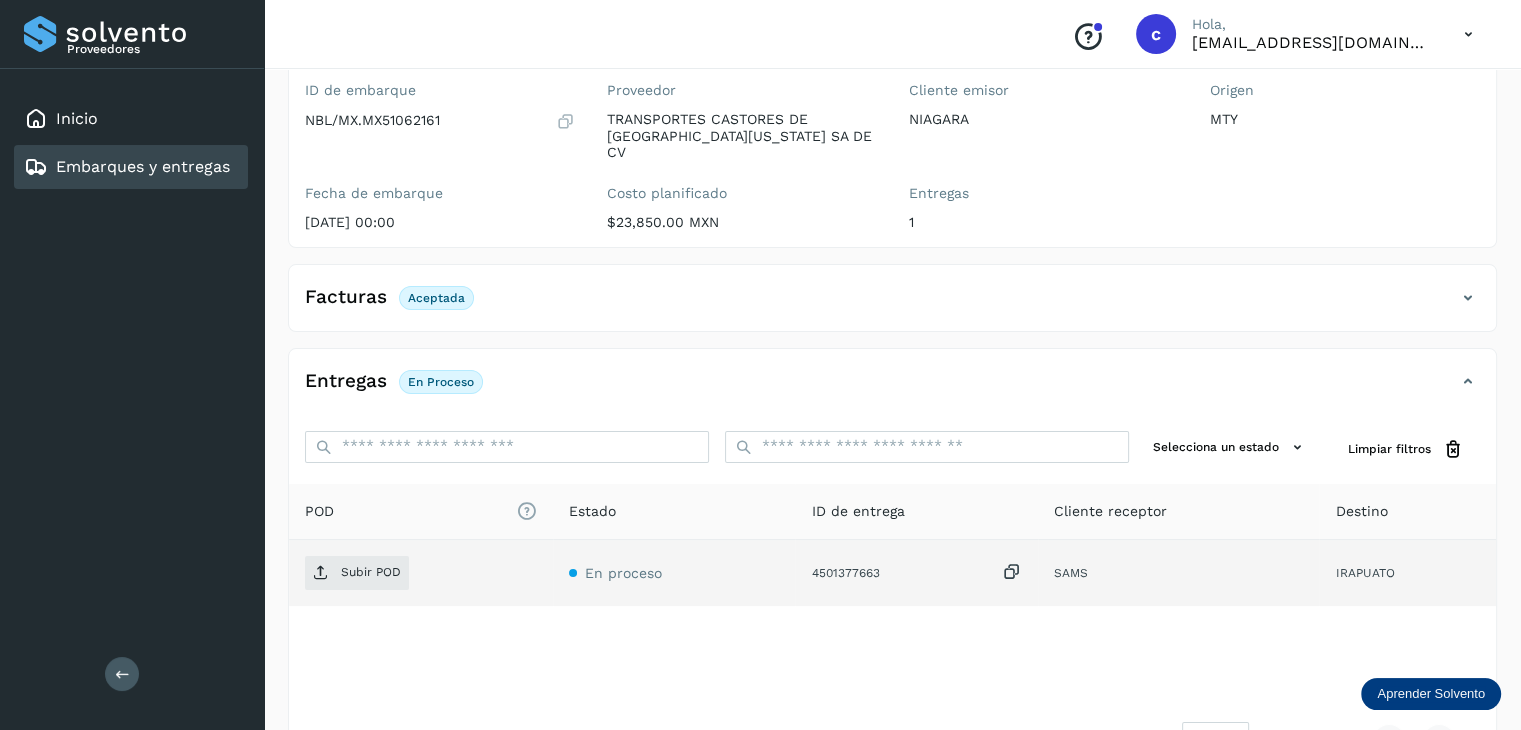 scroll, scrollTop: 200, scrollLeft: 0, axis: vertical 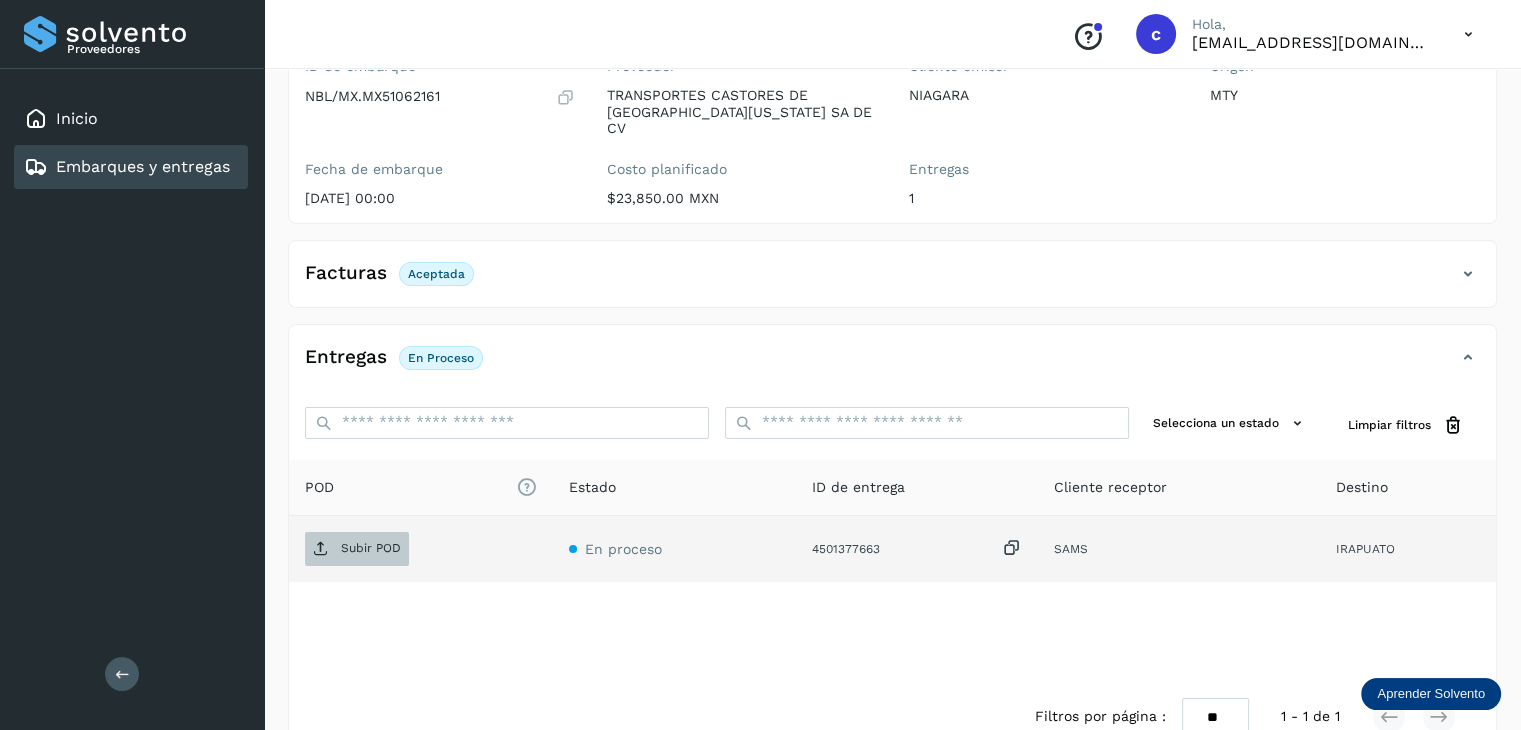 click on "Subir POD" at bounding box center [371, 548] 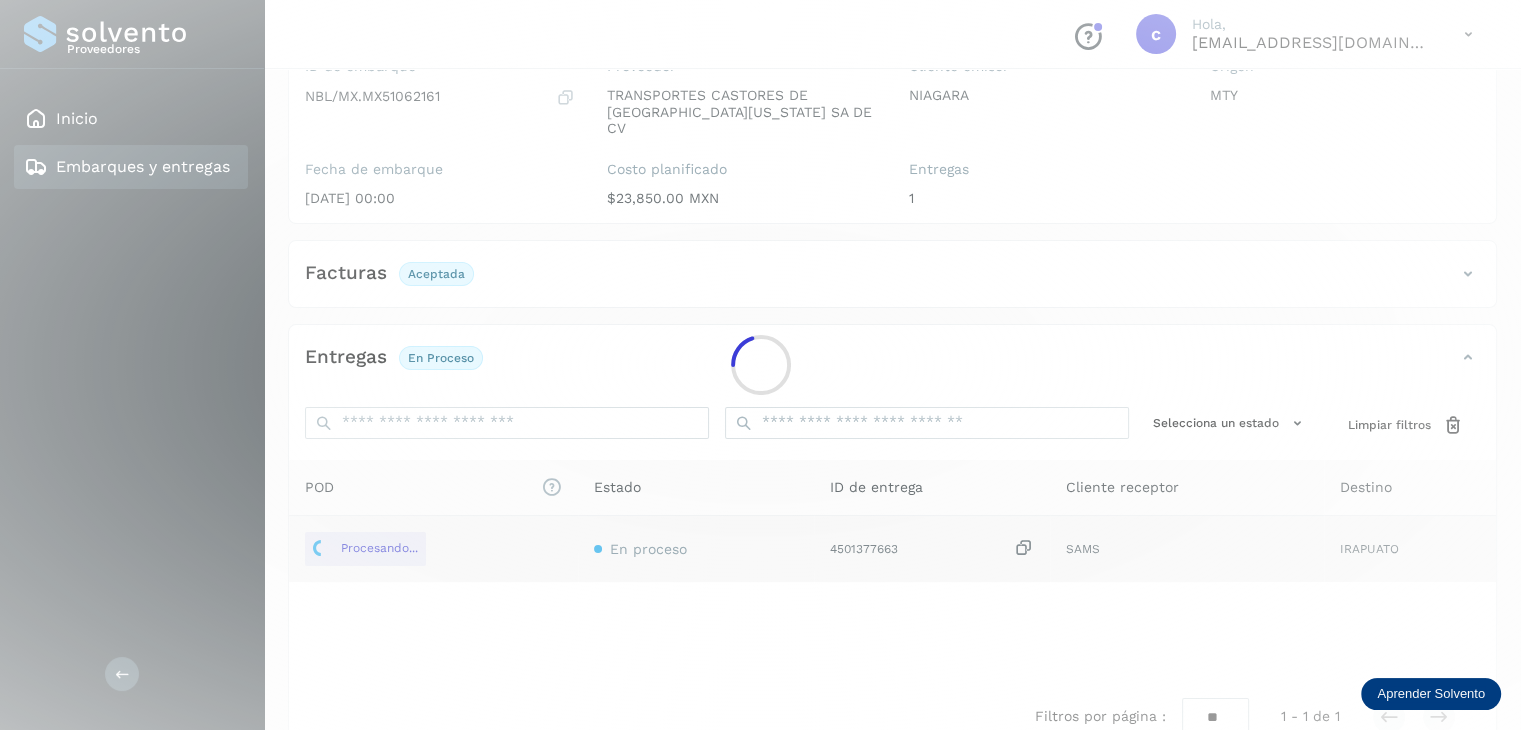 click 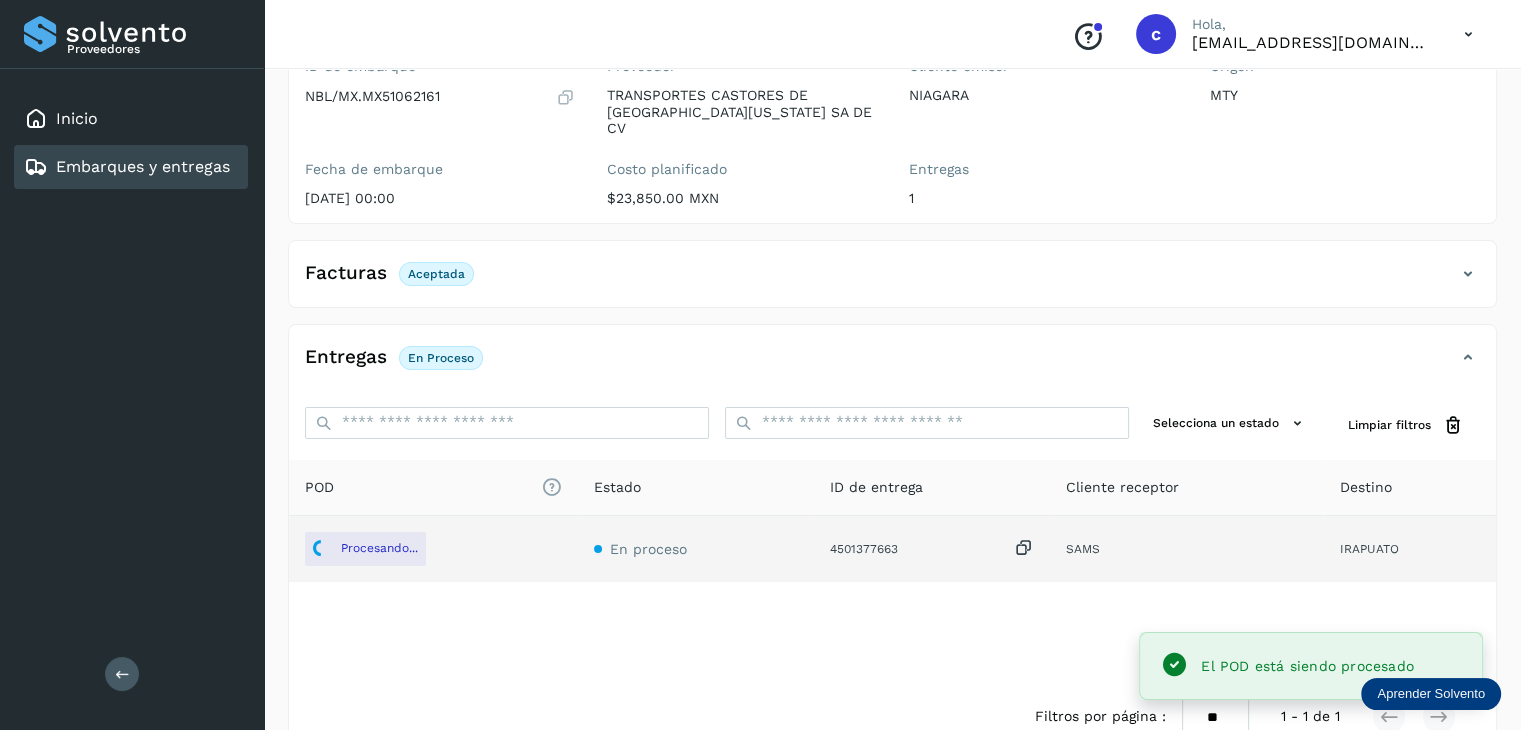 click on "Embarques y entregas" 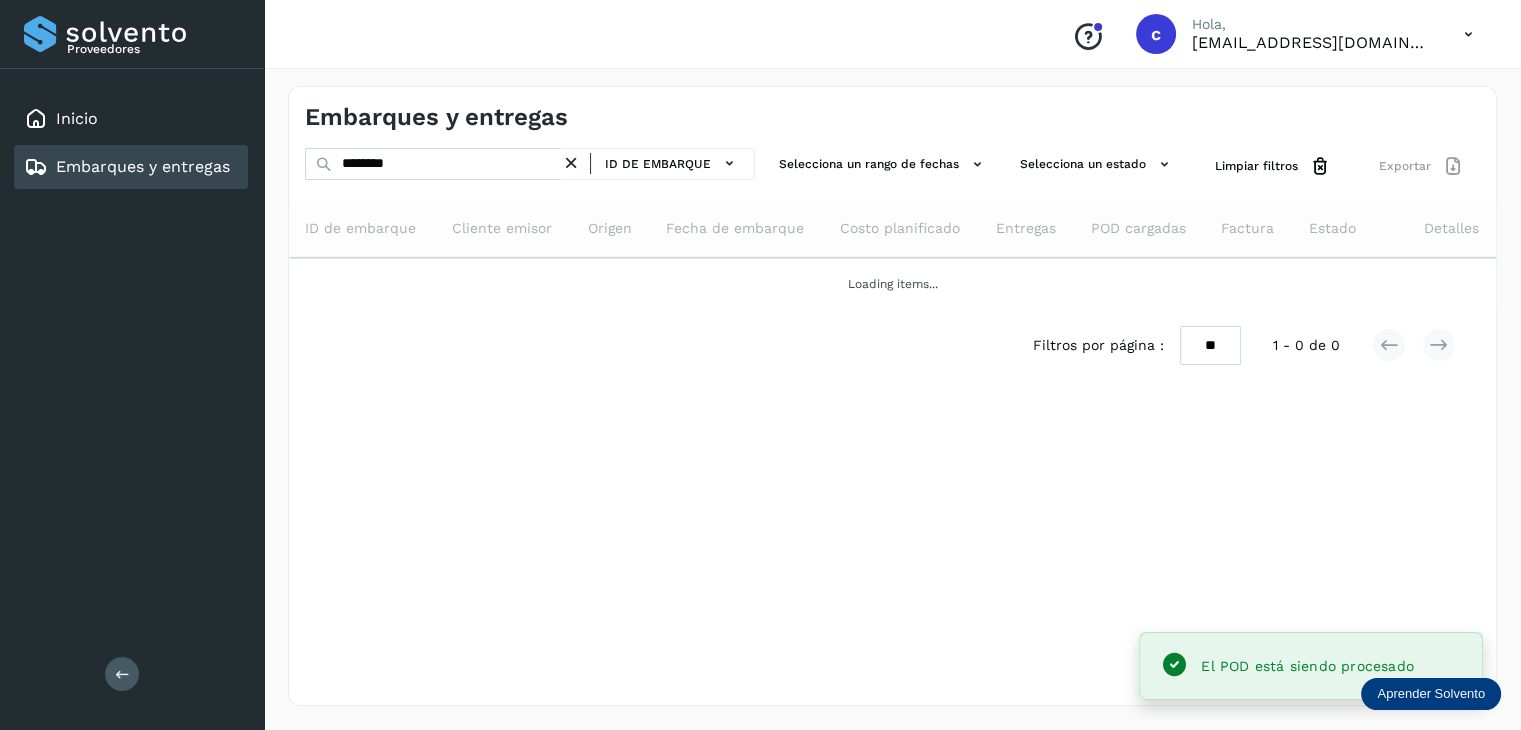 scroll, scrollTop: 0, scrollLeft: 0, axis: both 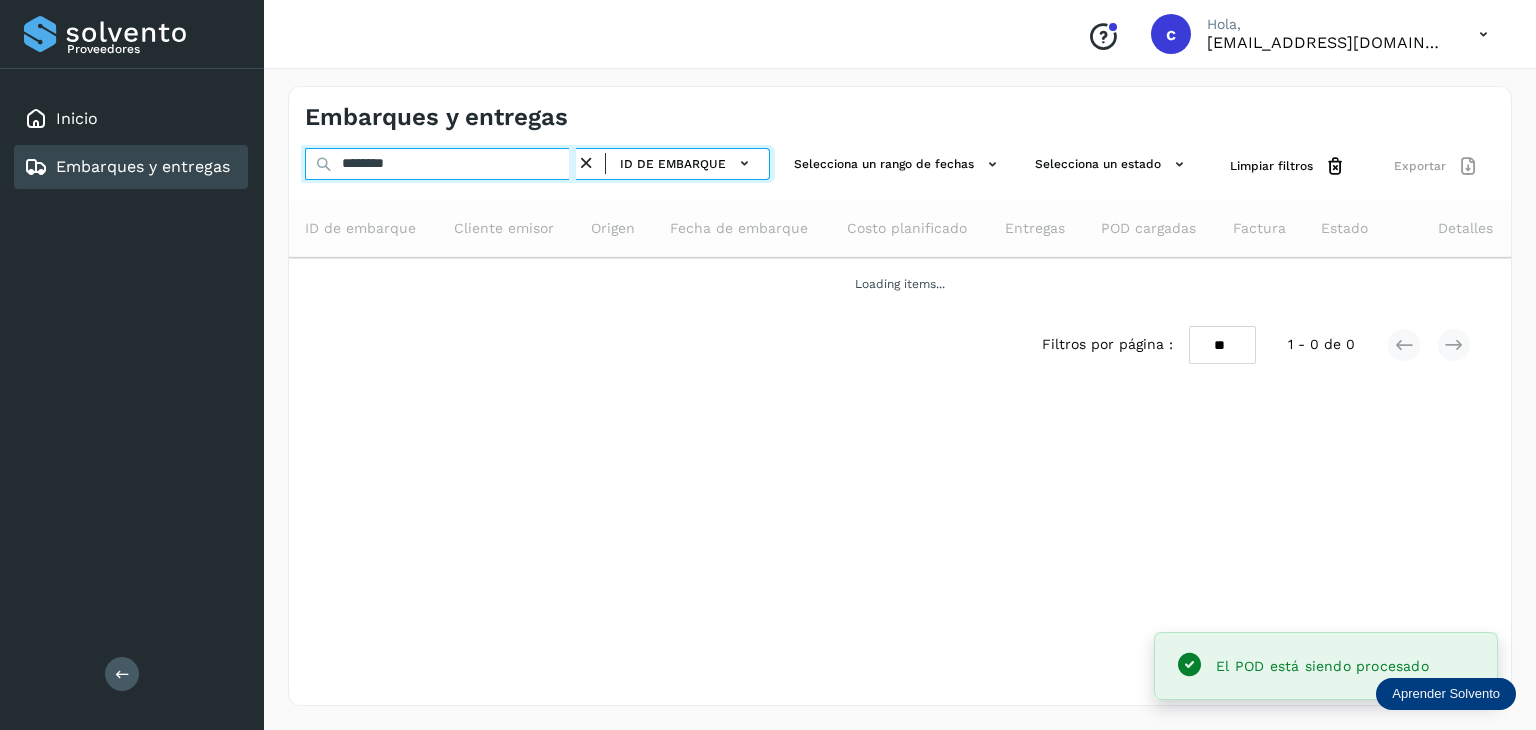 drag, startPoint x: 412, startPoint y: 164, endPoint x: 350, endPoint y: 161, distance: 62.072536 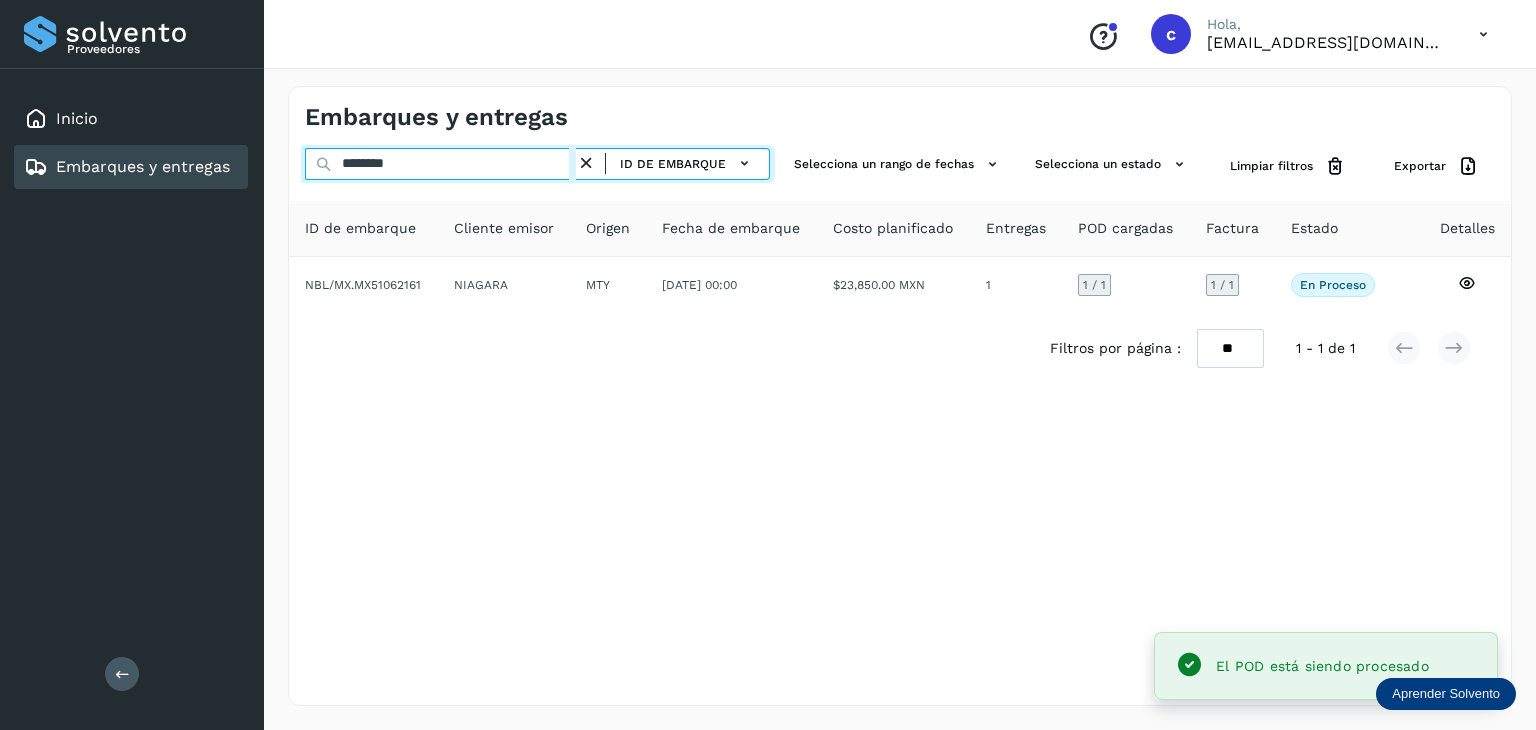 type on "*" 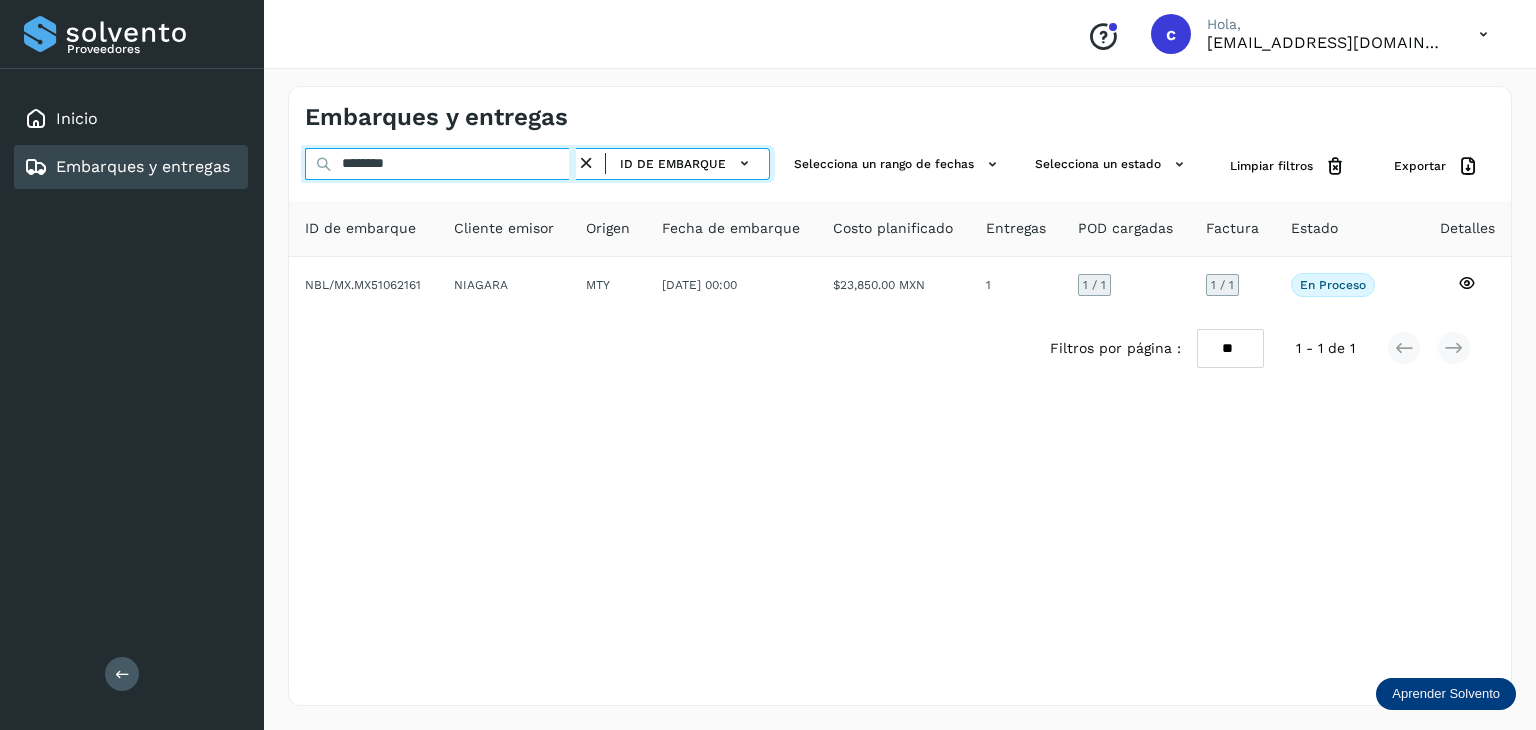 type on "********" 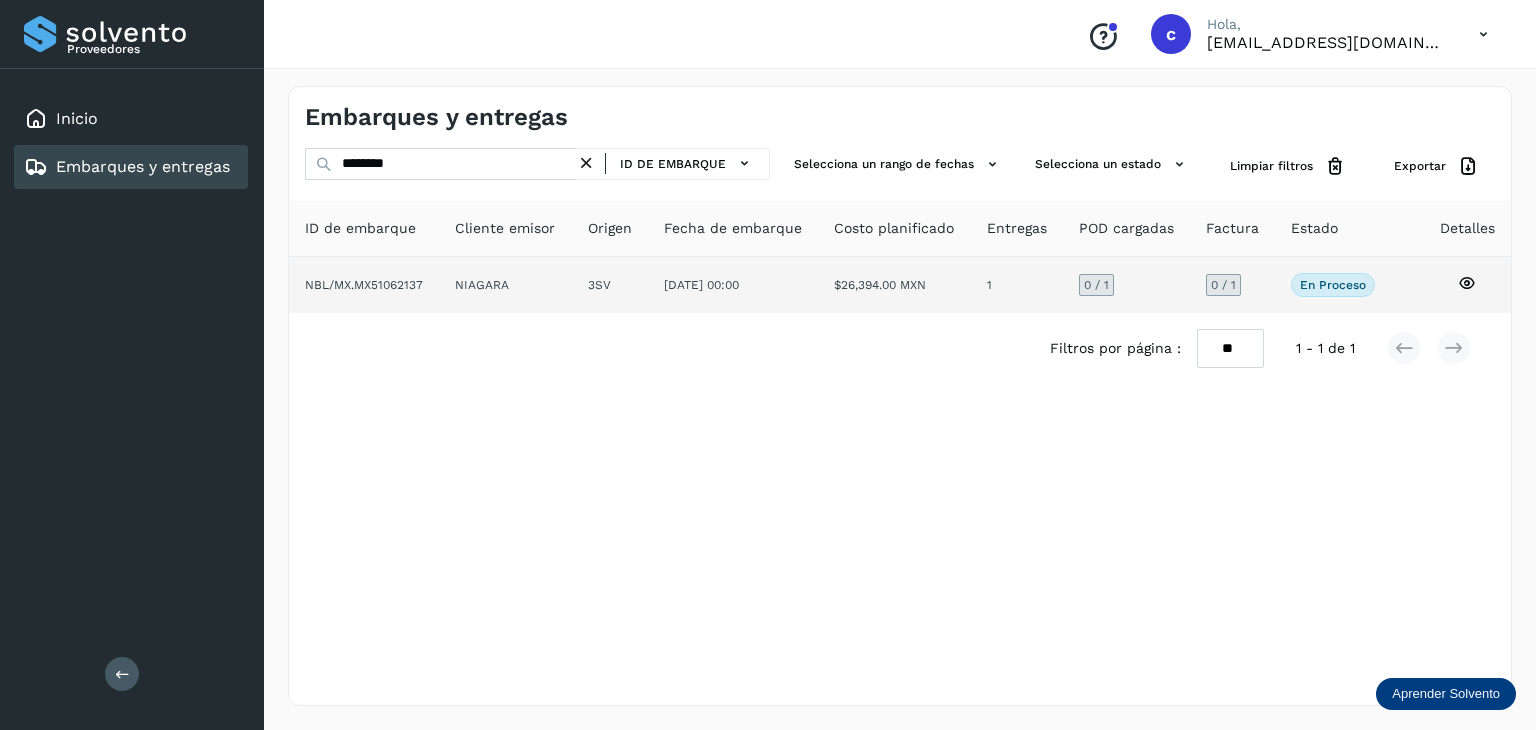 click 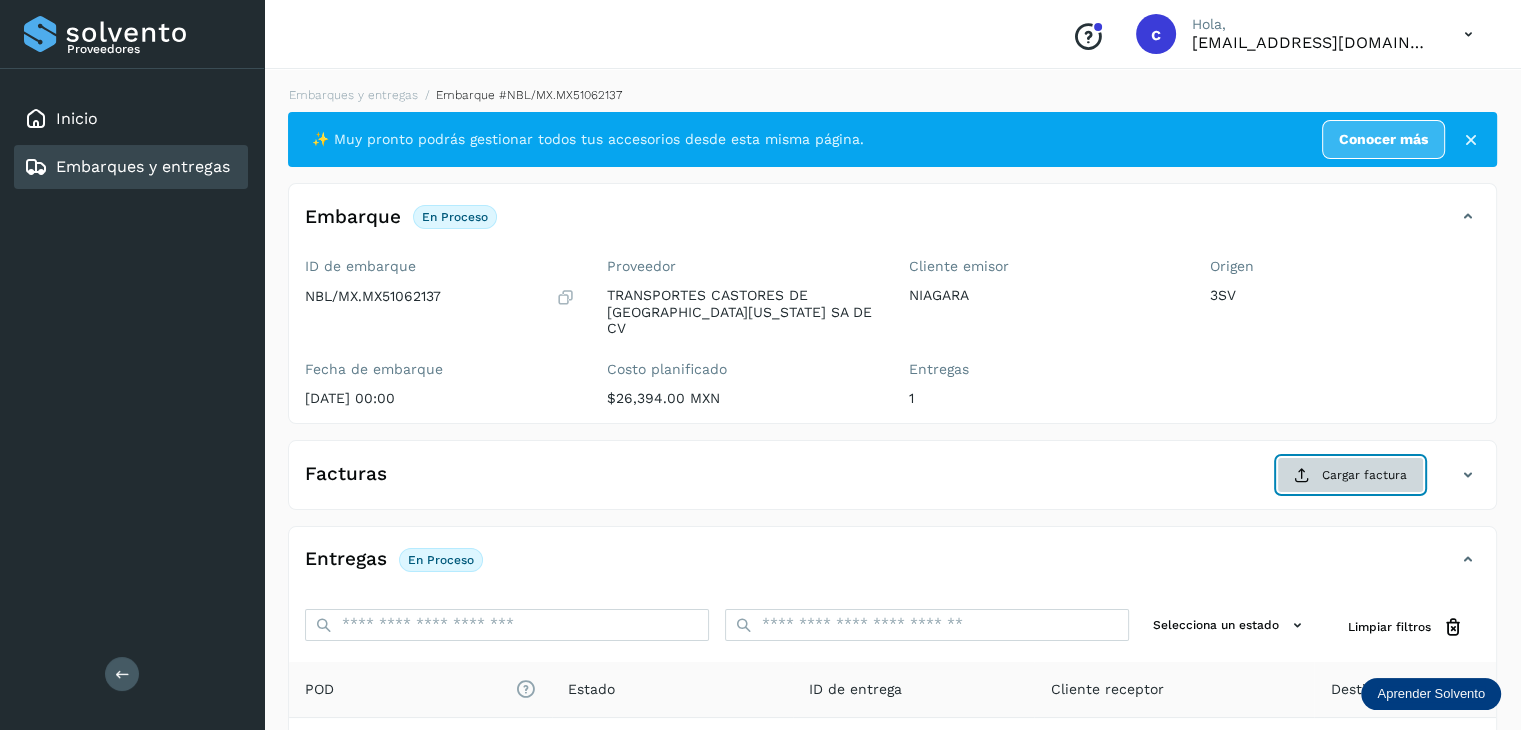 click on "Cargar factura" at bounding box center [1350, 475] 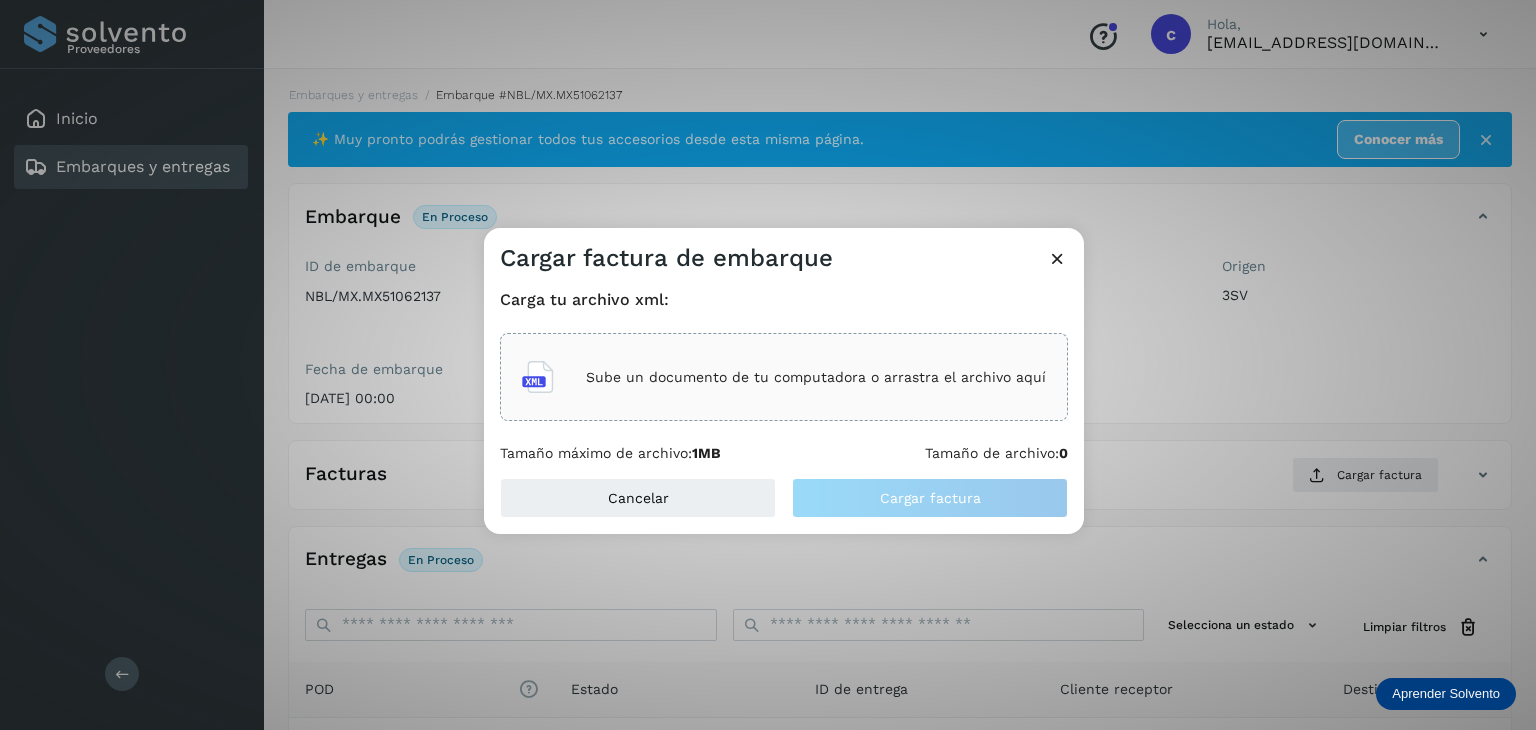 click on "Sube un documento de tu computadora o arrastra el archivo aquí" at bounding box center [816, 377] 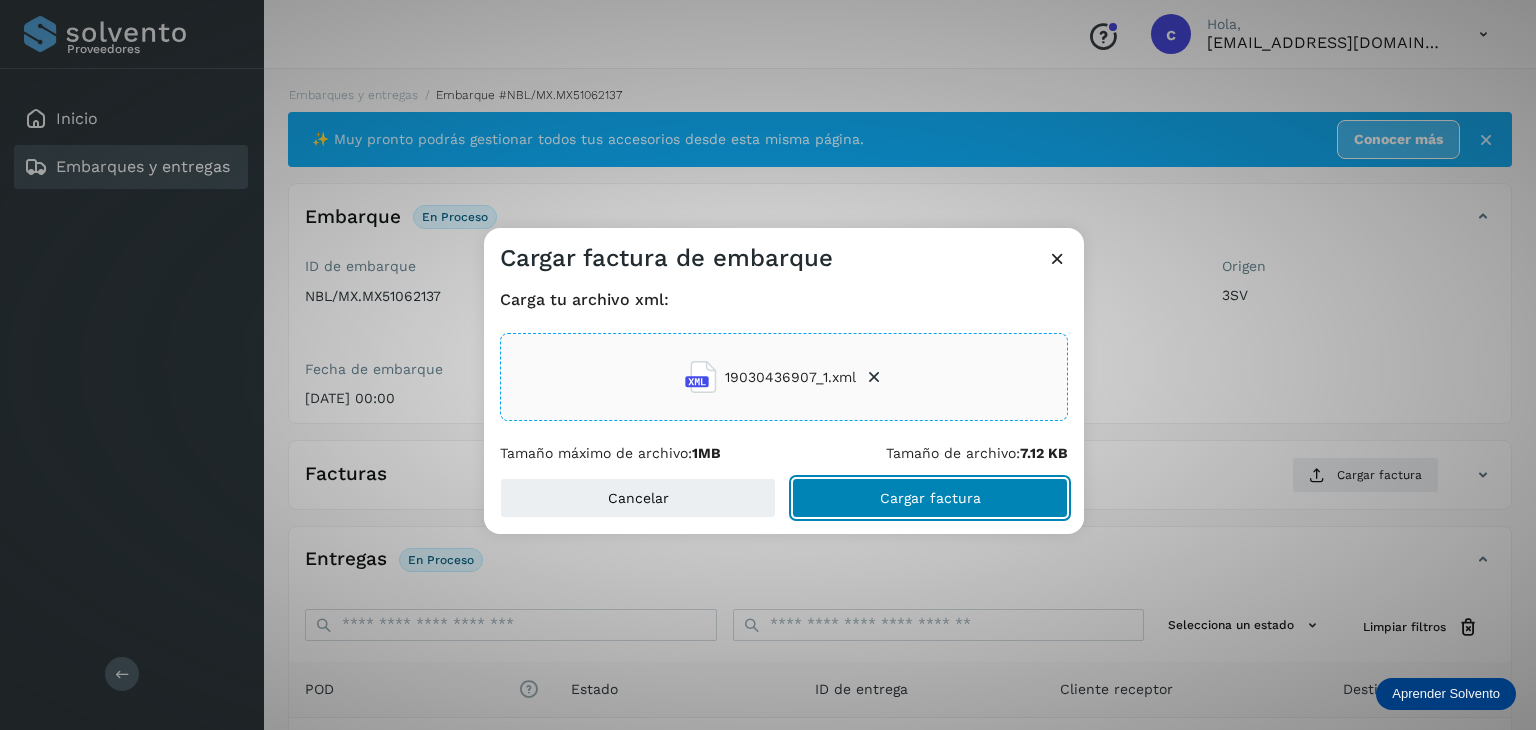 click on "Cargar factura" 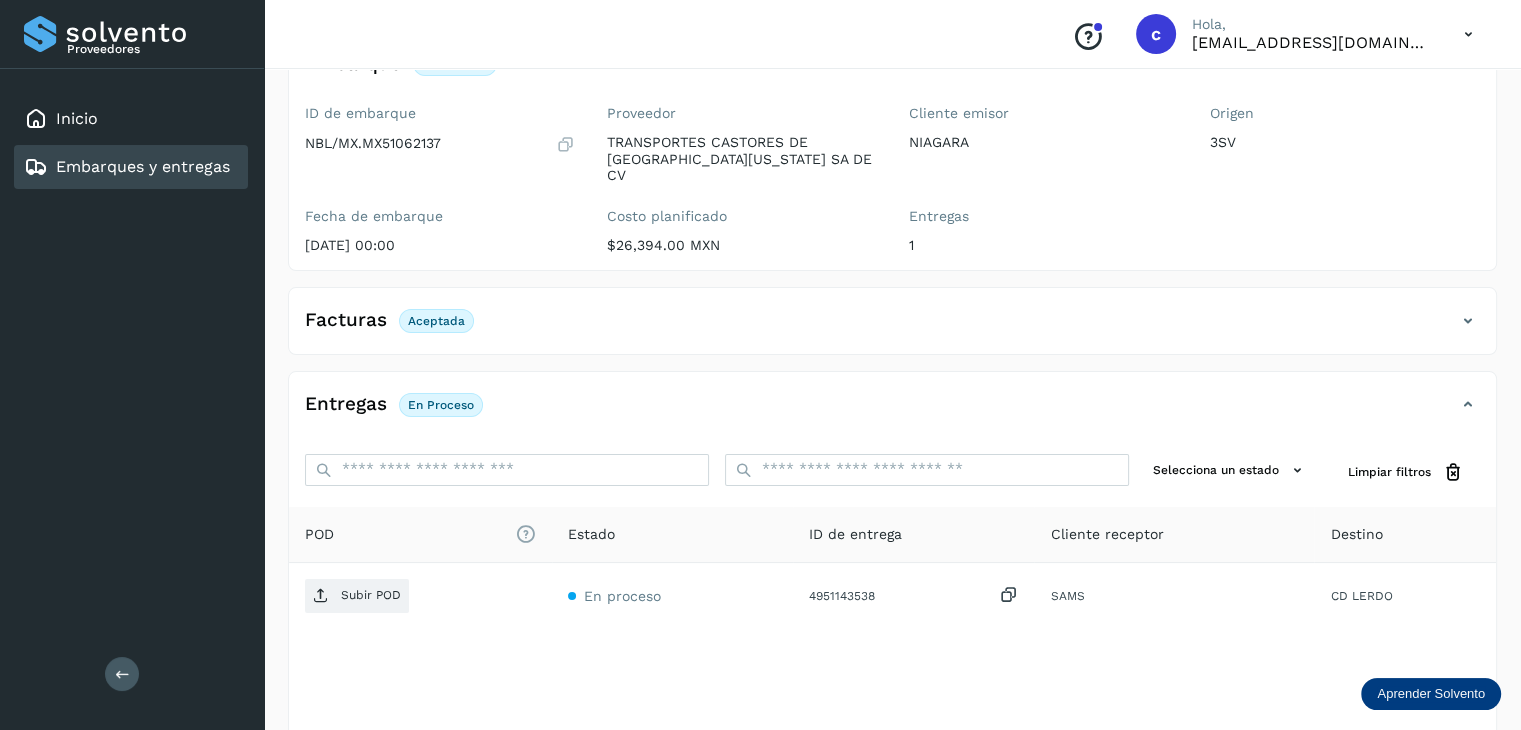 scroll, scrollTop: 200, scrollLeft: 0, axis: vertical 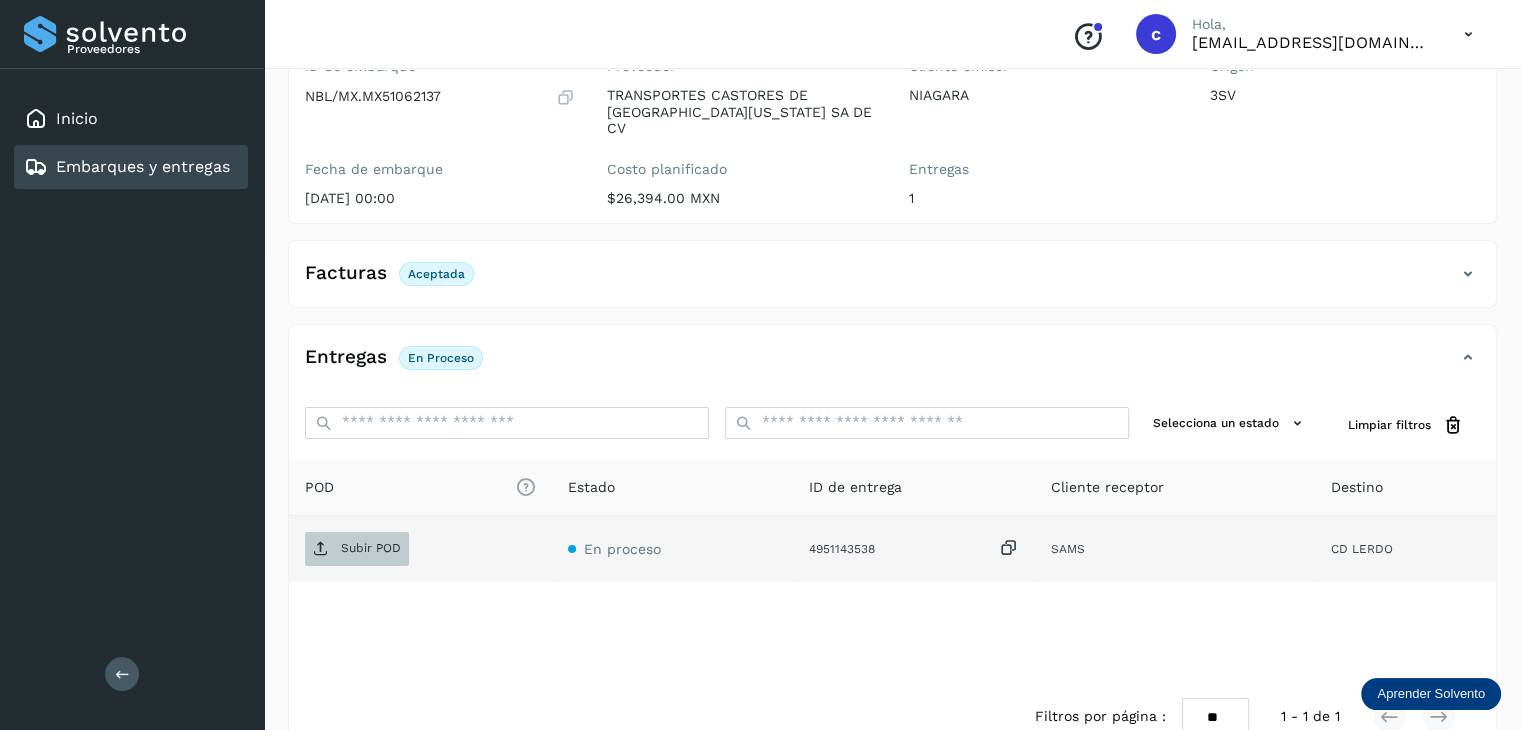 click on "Subir POD" at bounding box center (357, 549) 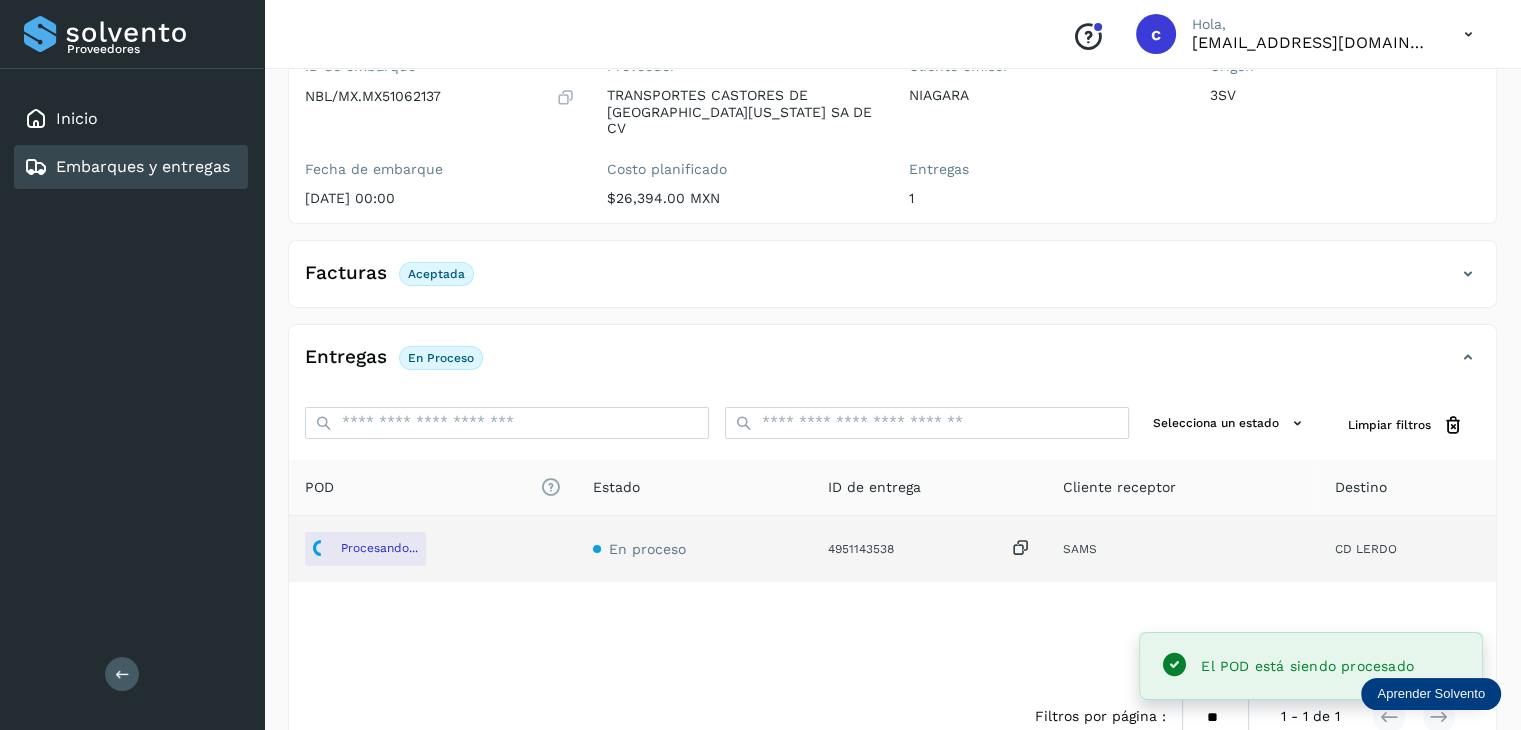 click on "Embarques y entregas" at bounding box center (143, 166) 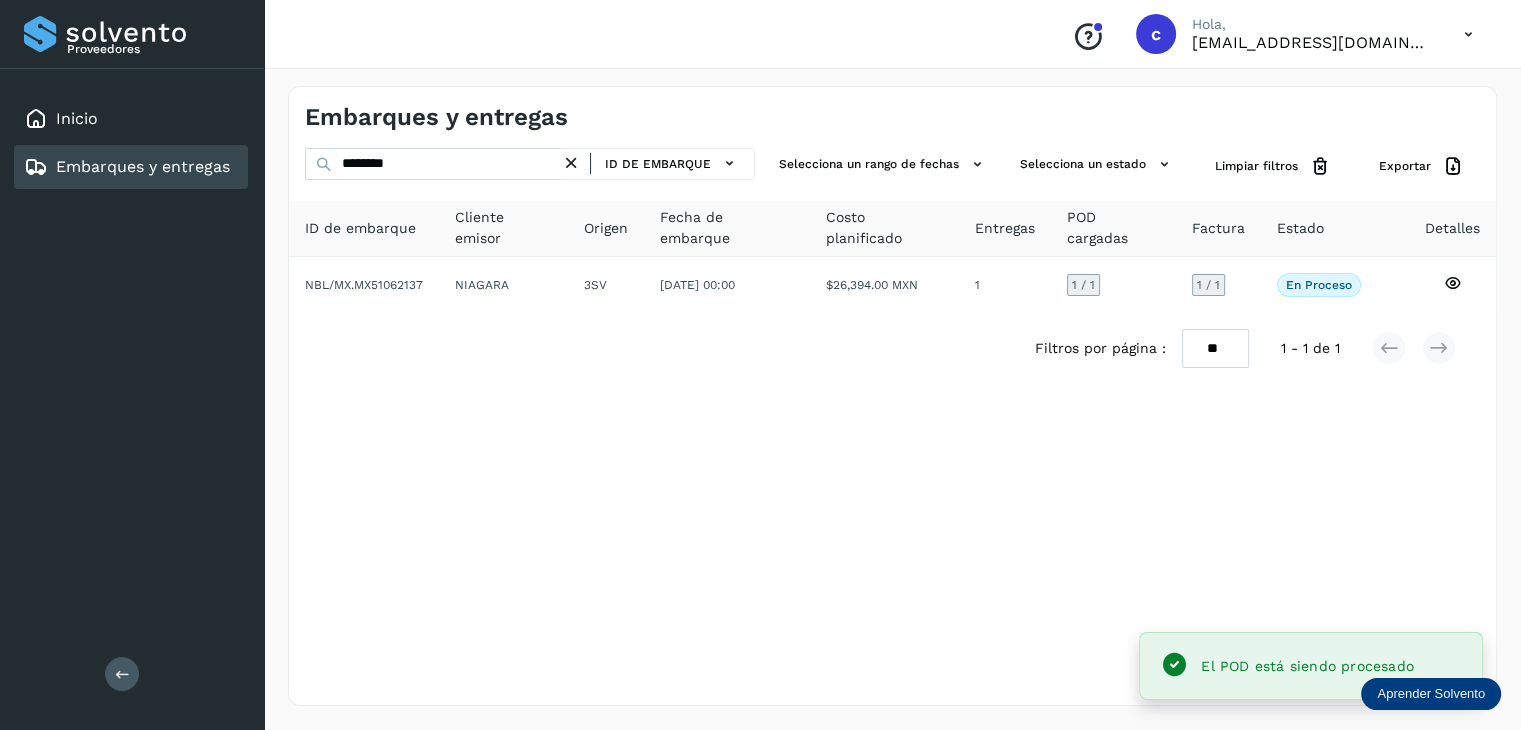scroll, scrollTop: 0, scrollLeft: 0, axis: both 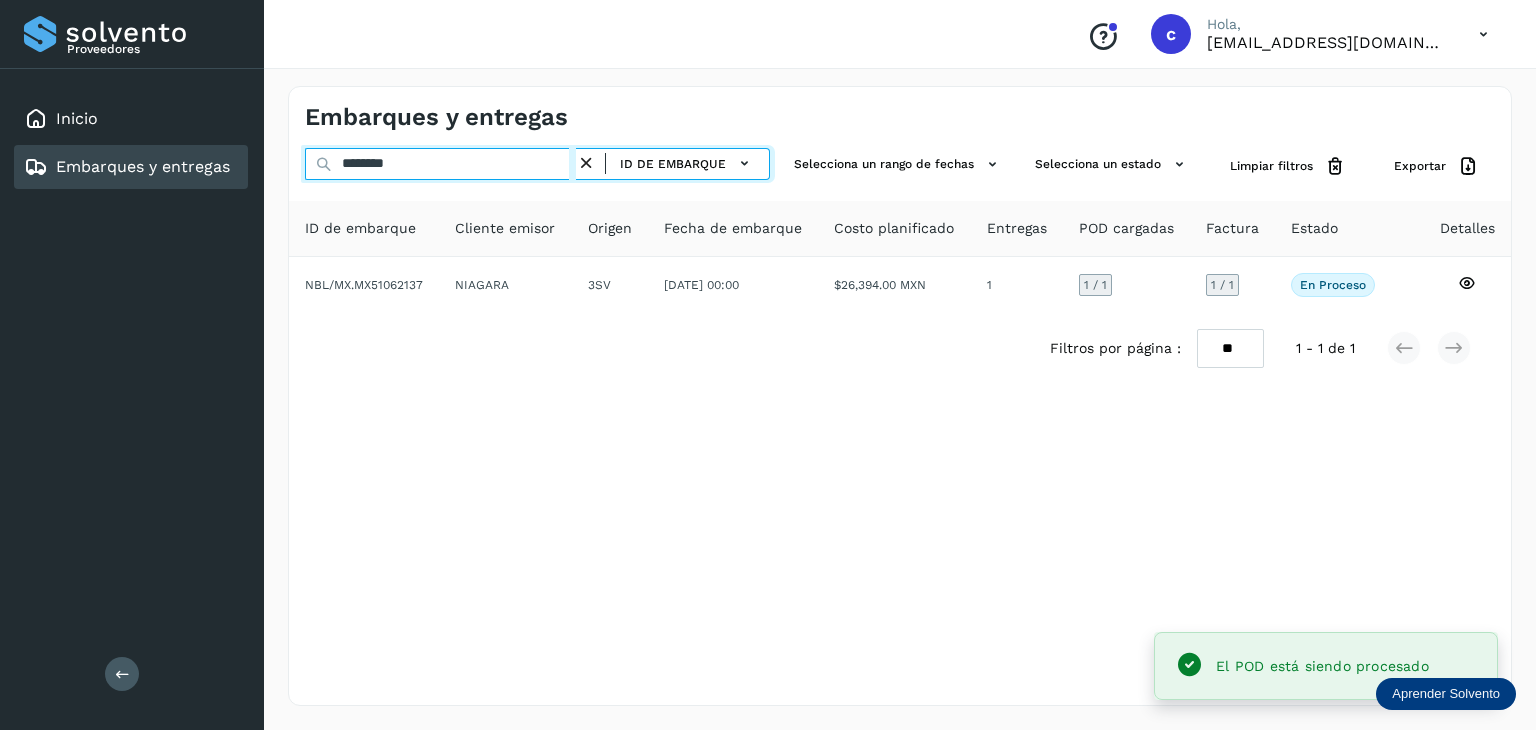 drag, startPoint x: 370, startPoint y: 170, endPoint x: 264, endPoint y: 171, distance: 106.004715 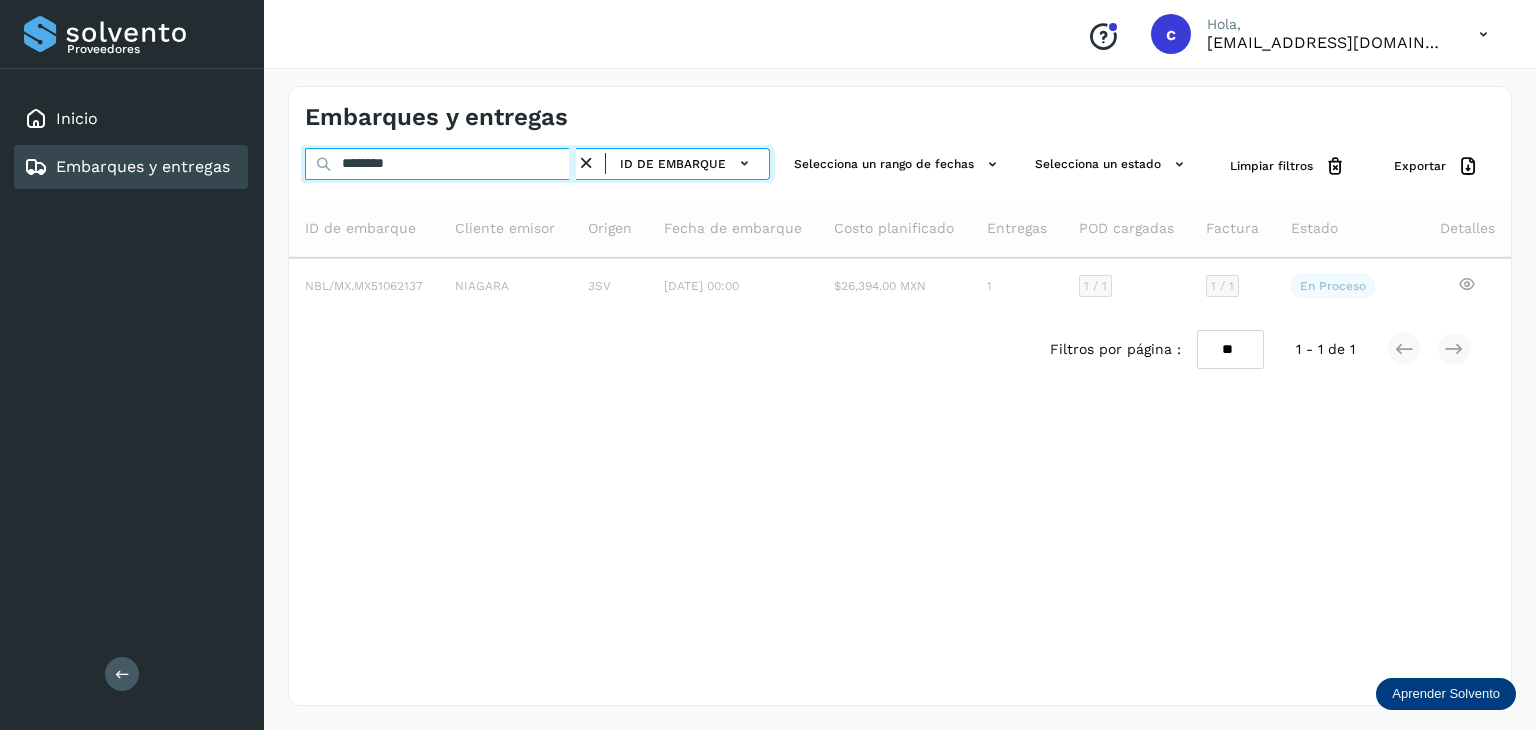 type on "********" 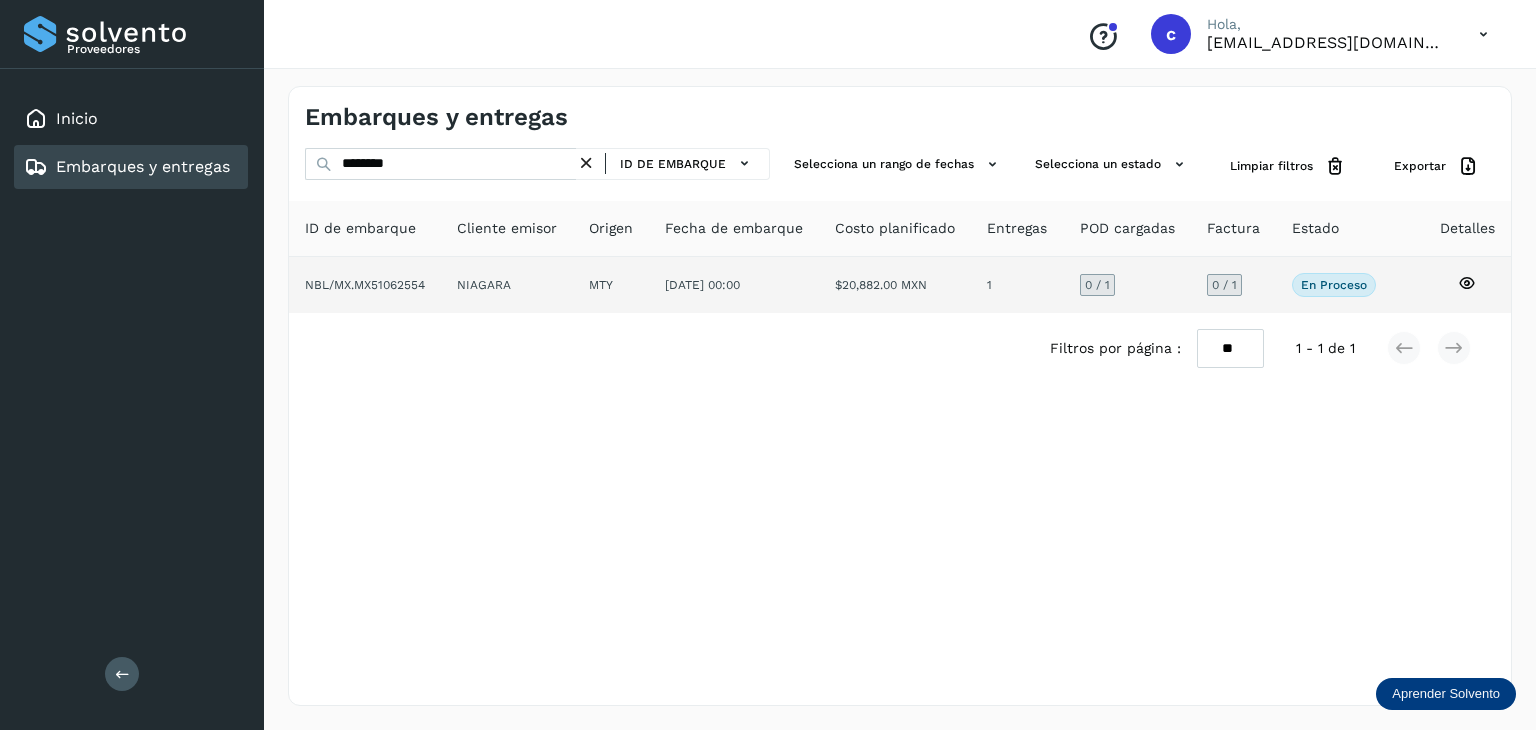 click 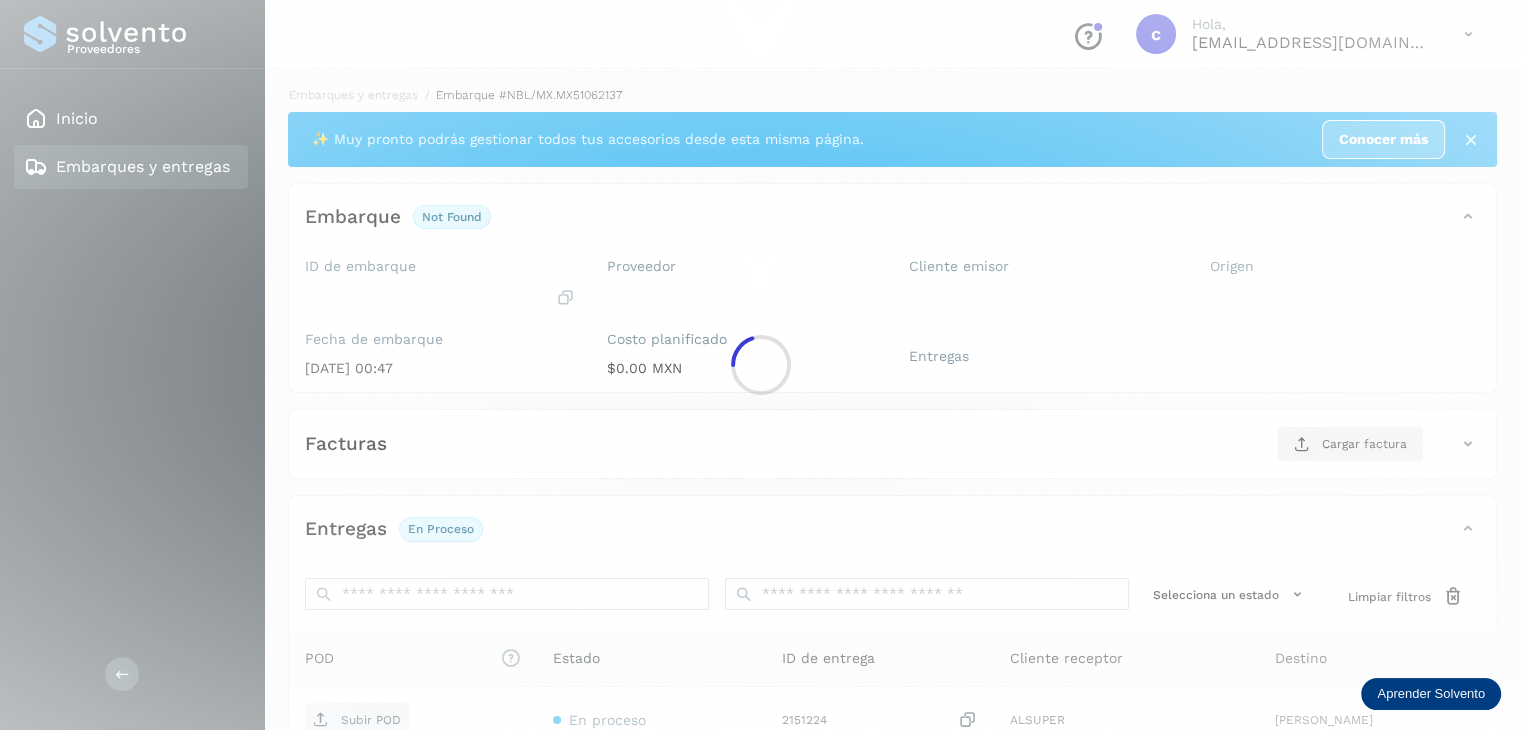 click 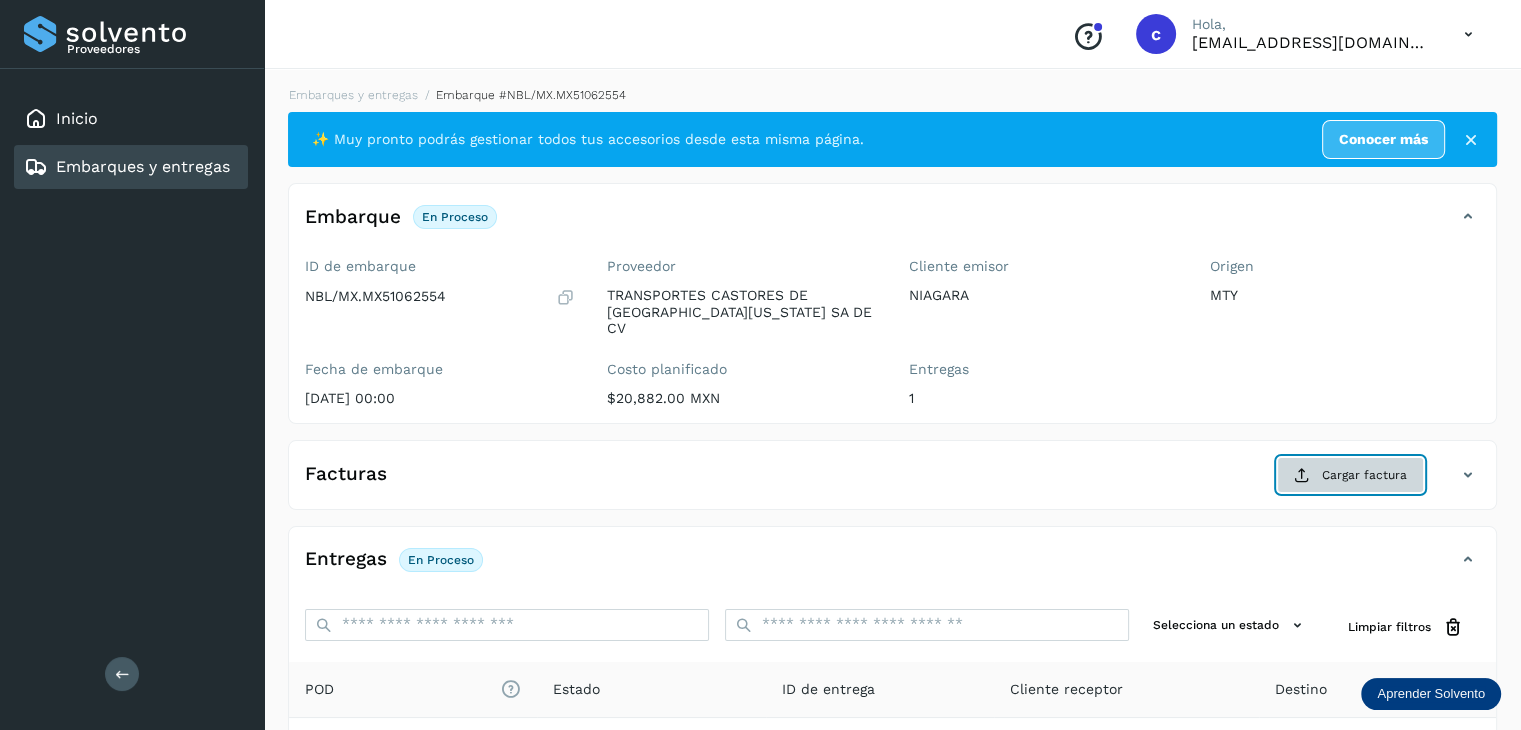 click on "Cargar factura" 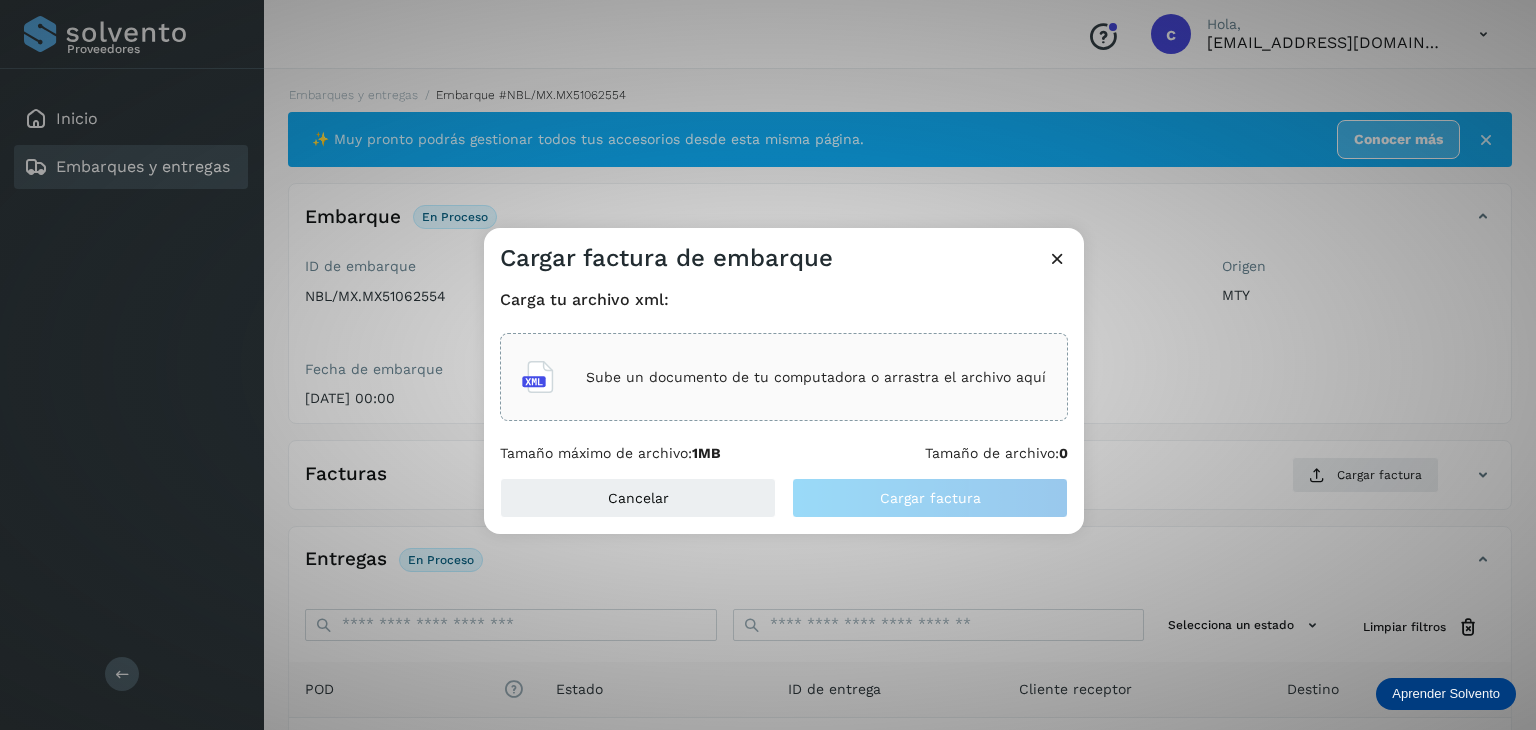 click on "Sube un documento de tu computadora o arrastra el archivo aquí" at bounding box center (816, 377) 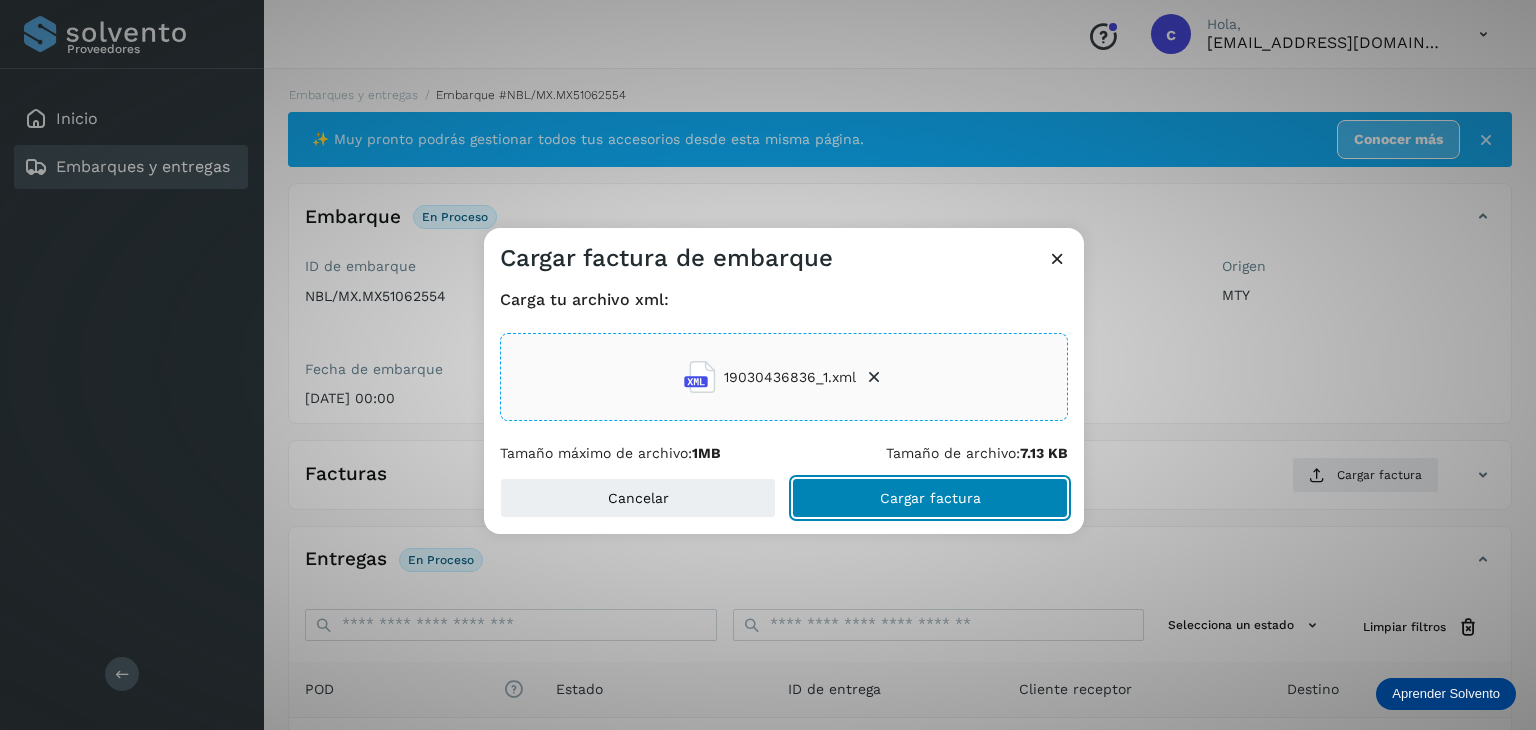 click on "Cargar factura" 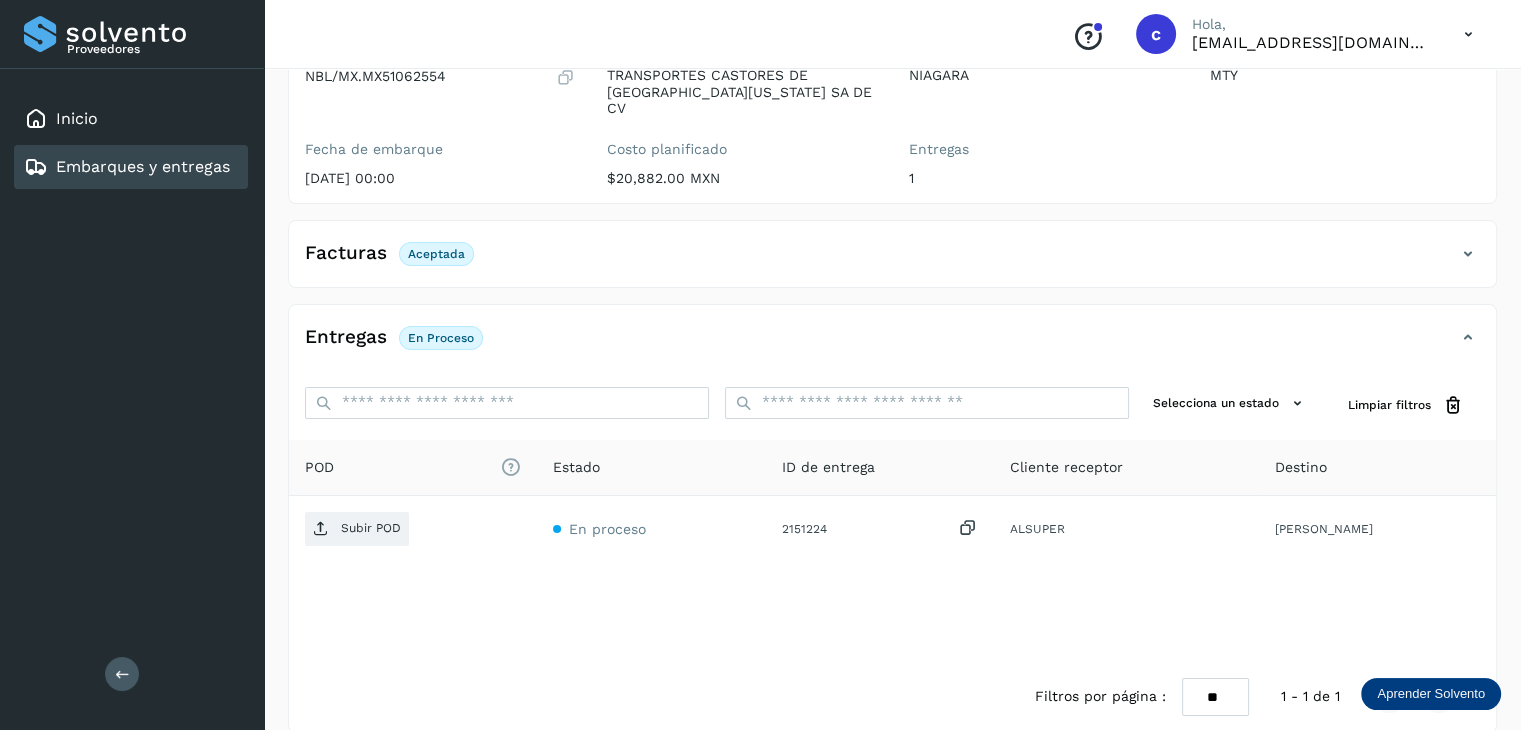 scroll, scrollTop: 229, scrollLeft: 0, axis: vertical 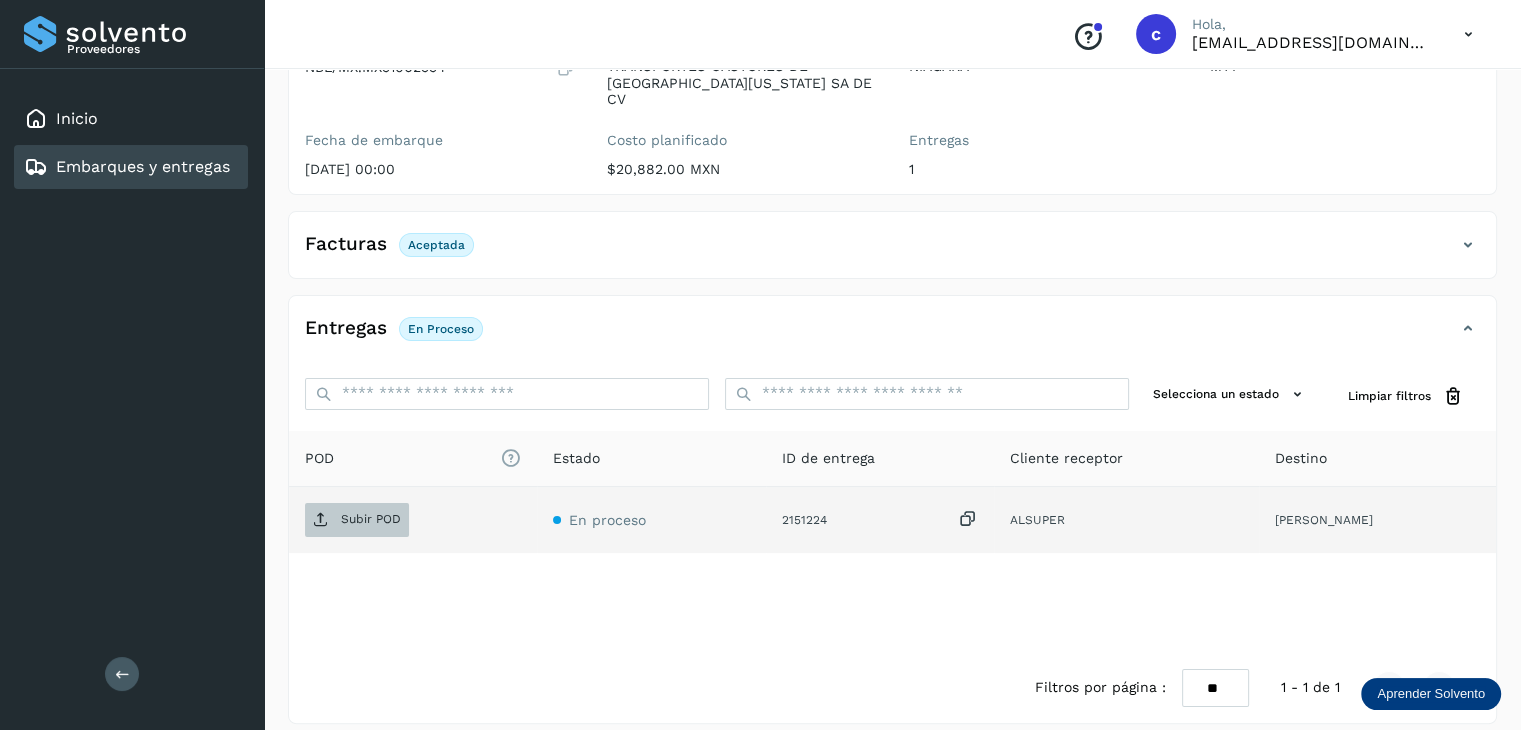 click on "Subir POD" at bounding box center [371, 519] 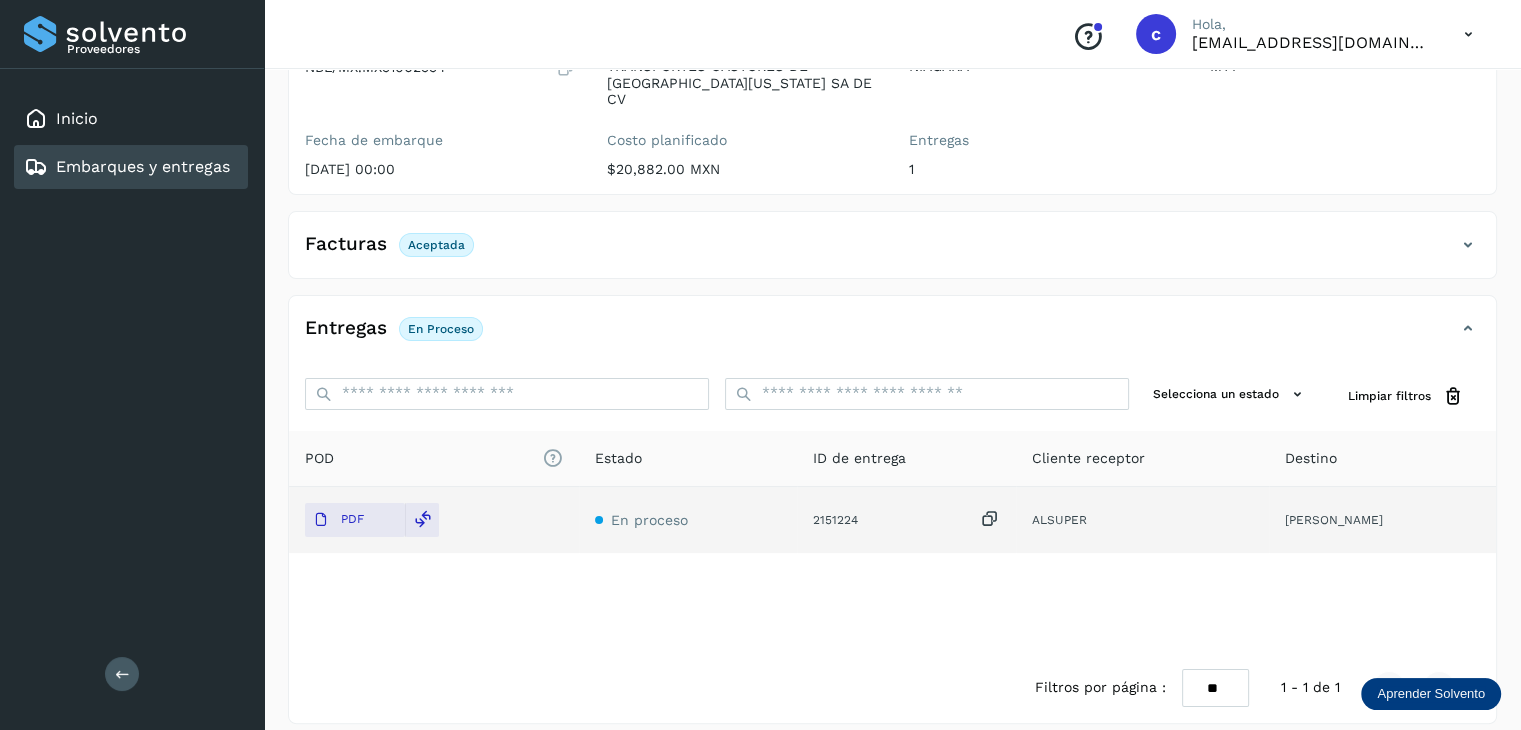drag, startPoint x: 166, startPoint y: 169, endPoint x: 167, endPoint y: 182, distance: 13.038404 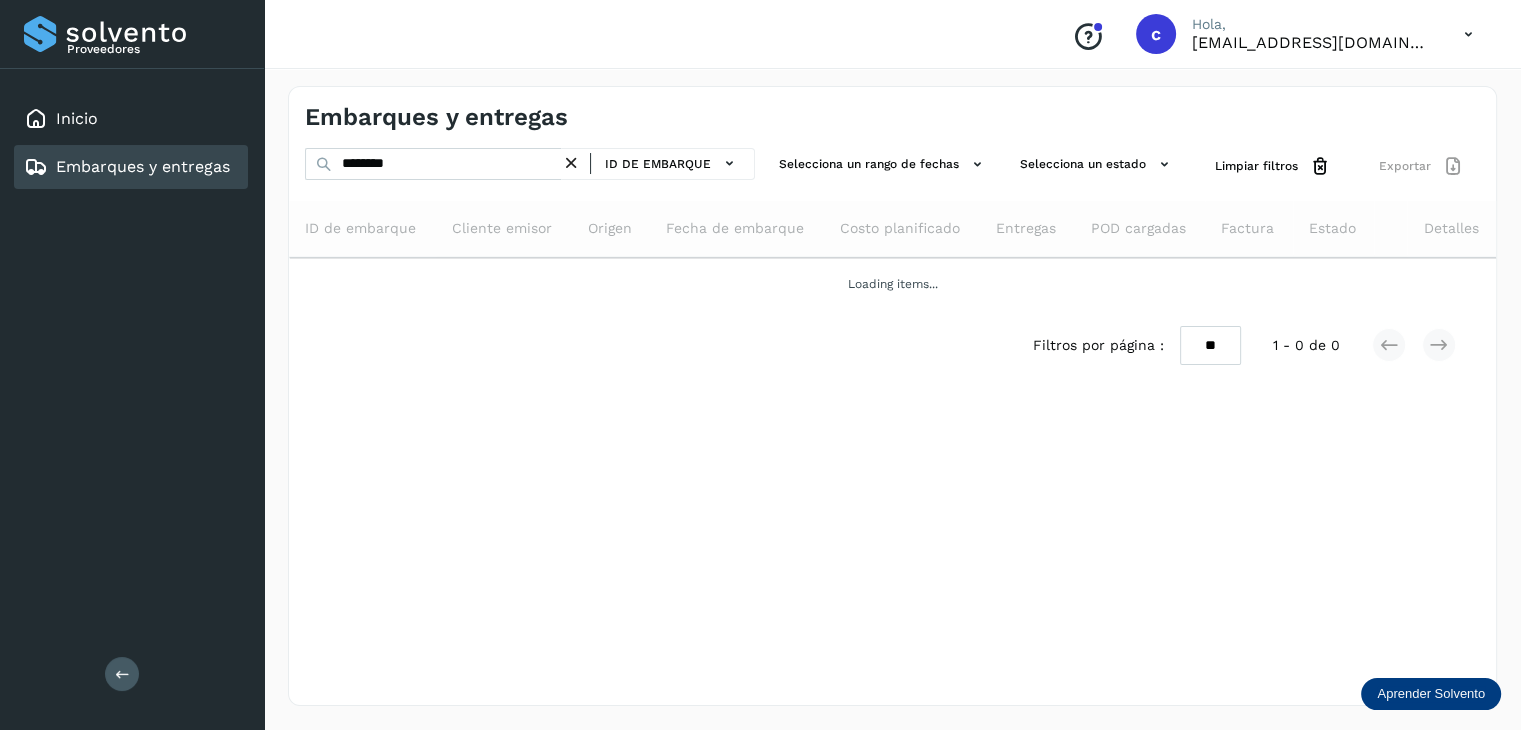 scroll, scrollTop: 0, scrollLeft: 0, axis: both 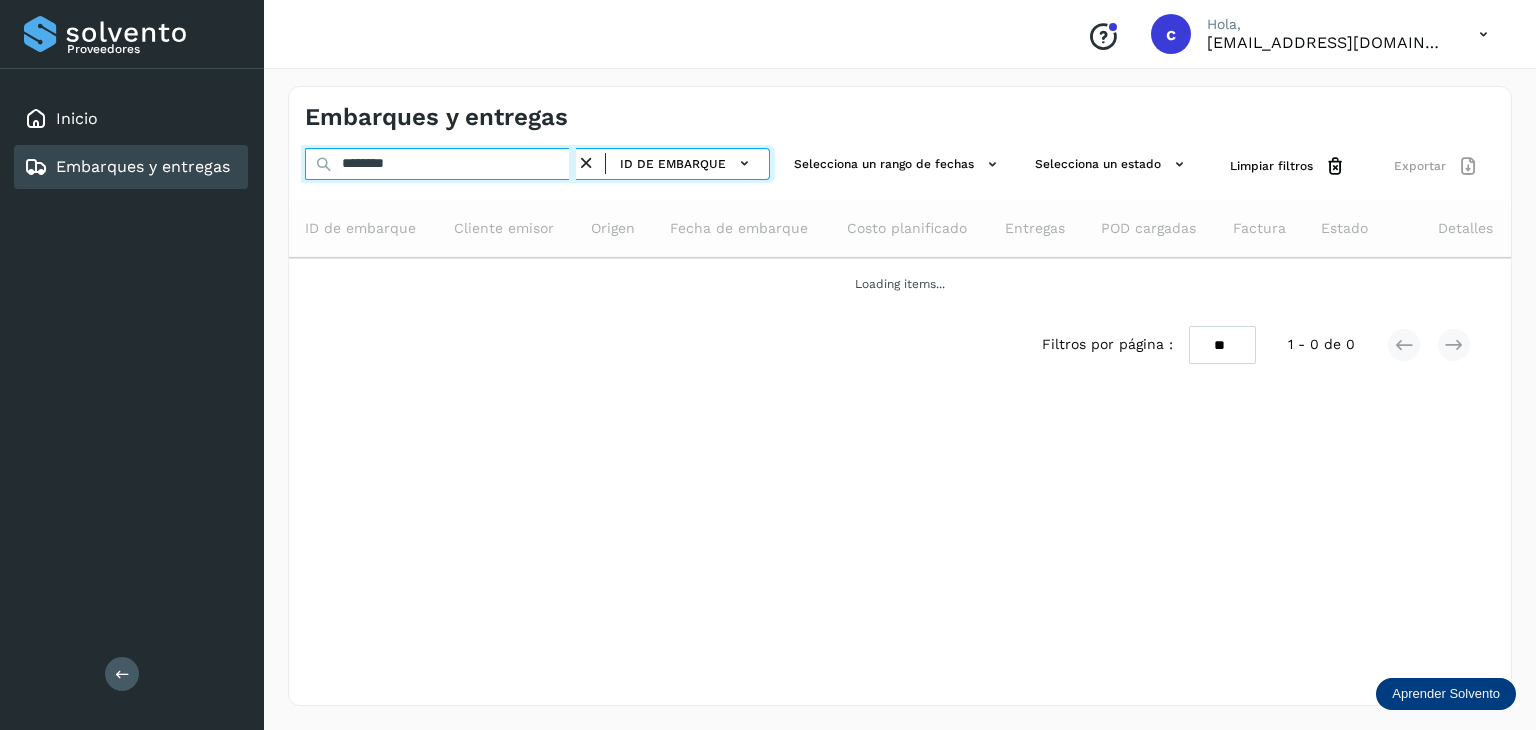 drag, startPoint x: 433, startPoint y: 157, endPoint x: 324, endPoint y: 164, distance: 109.22454 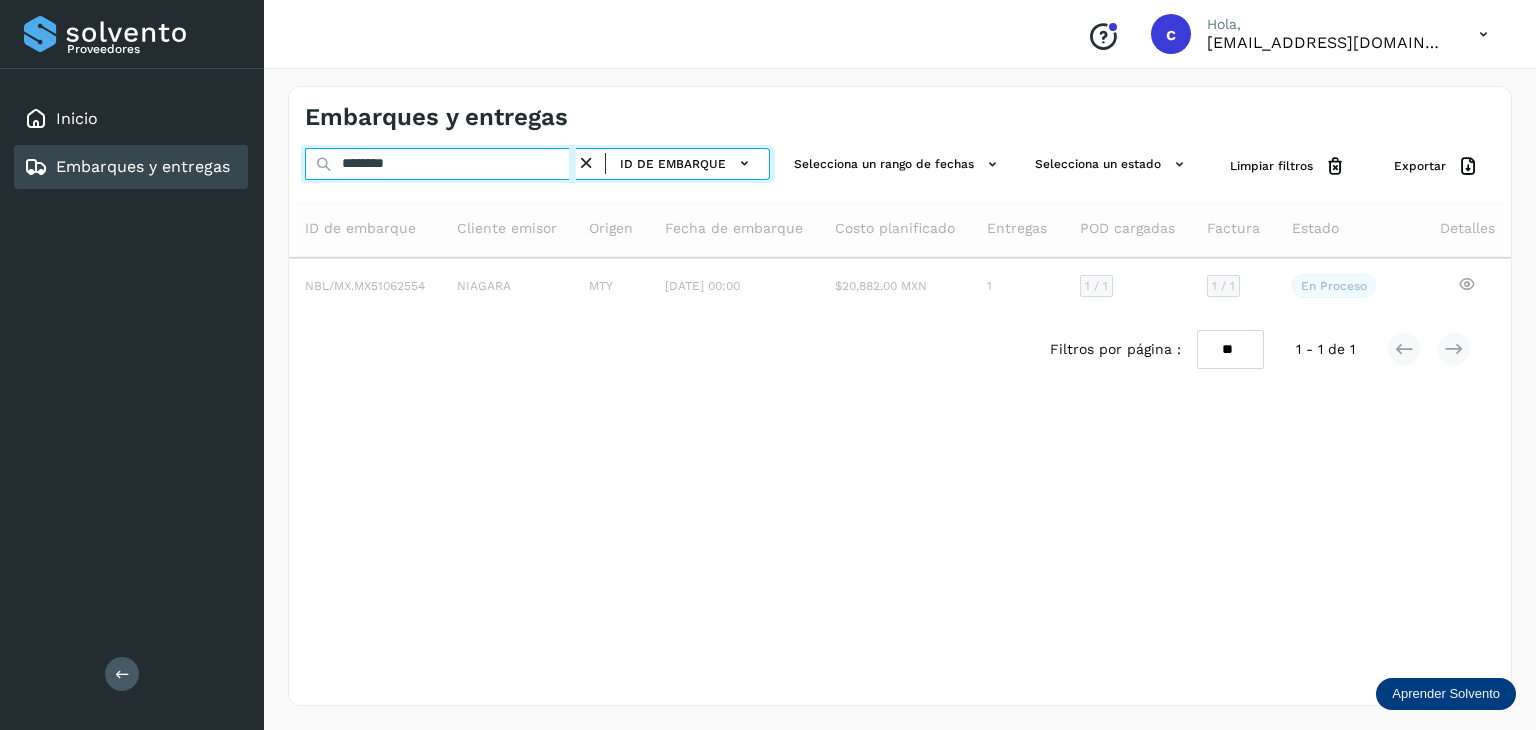 type on "********" 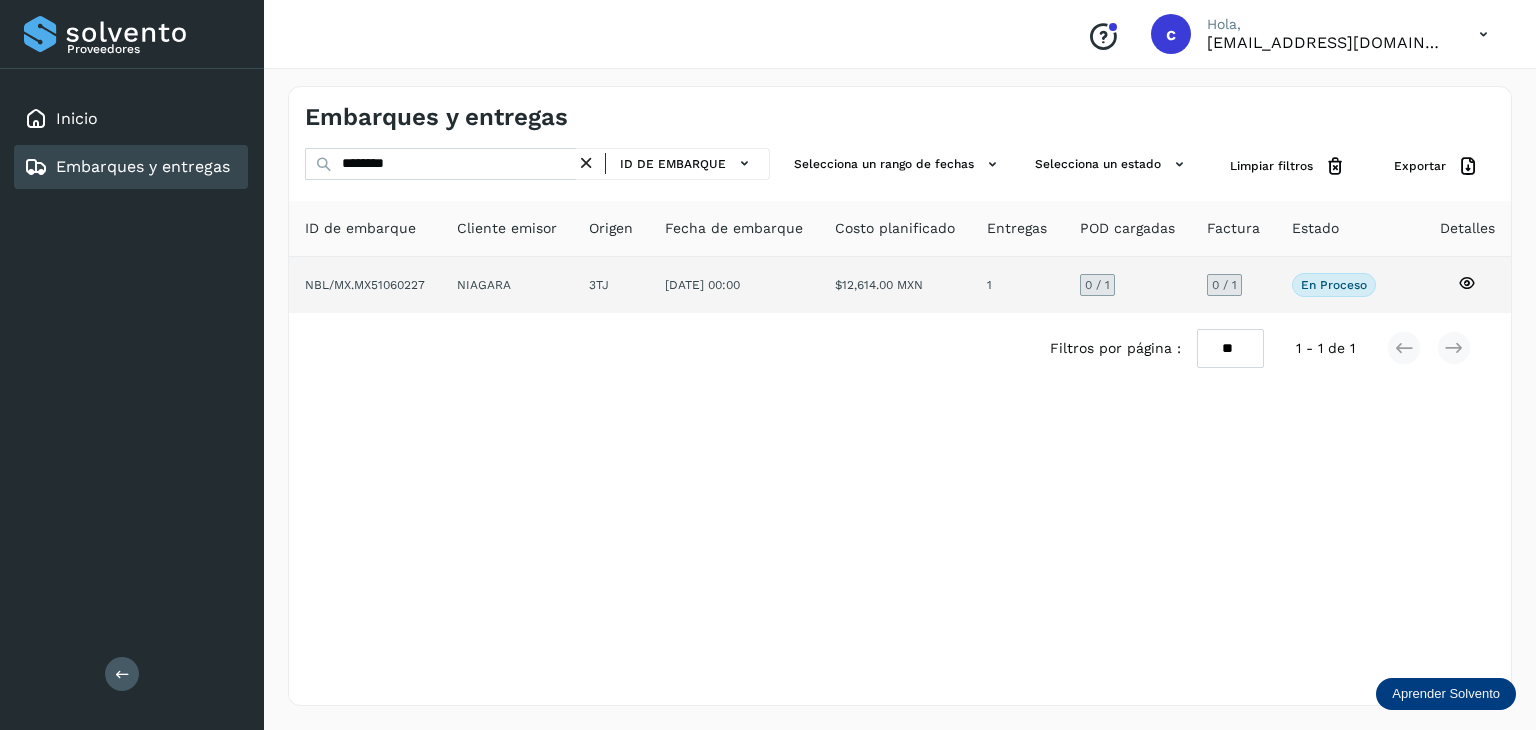 click 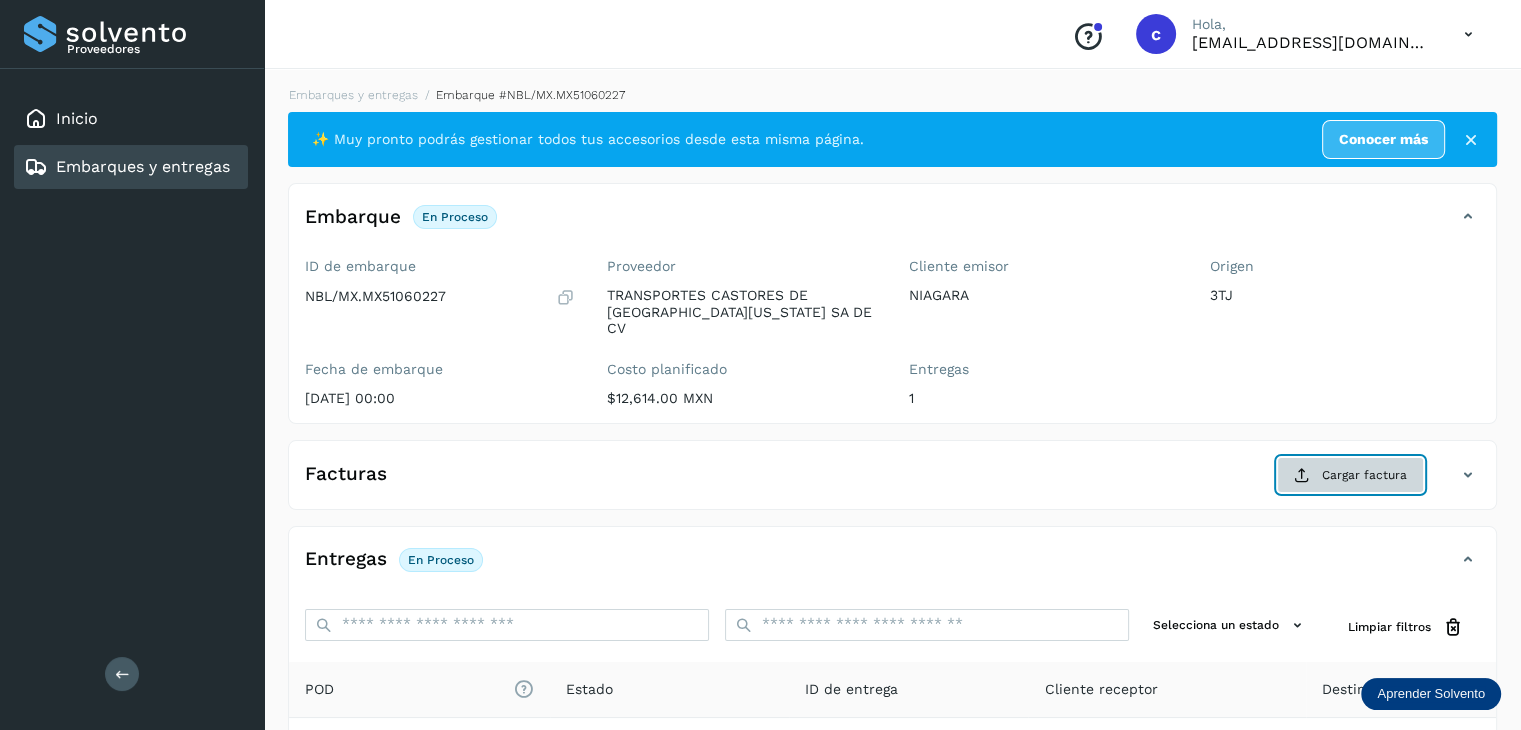 click on "Cargar factura" 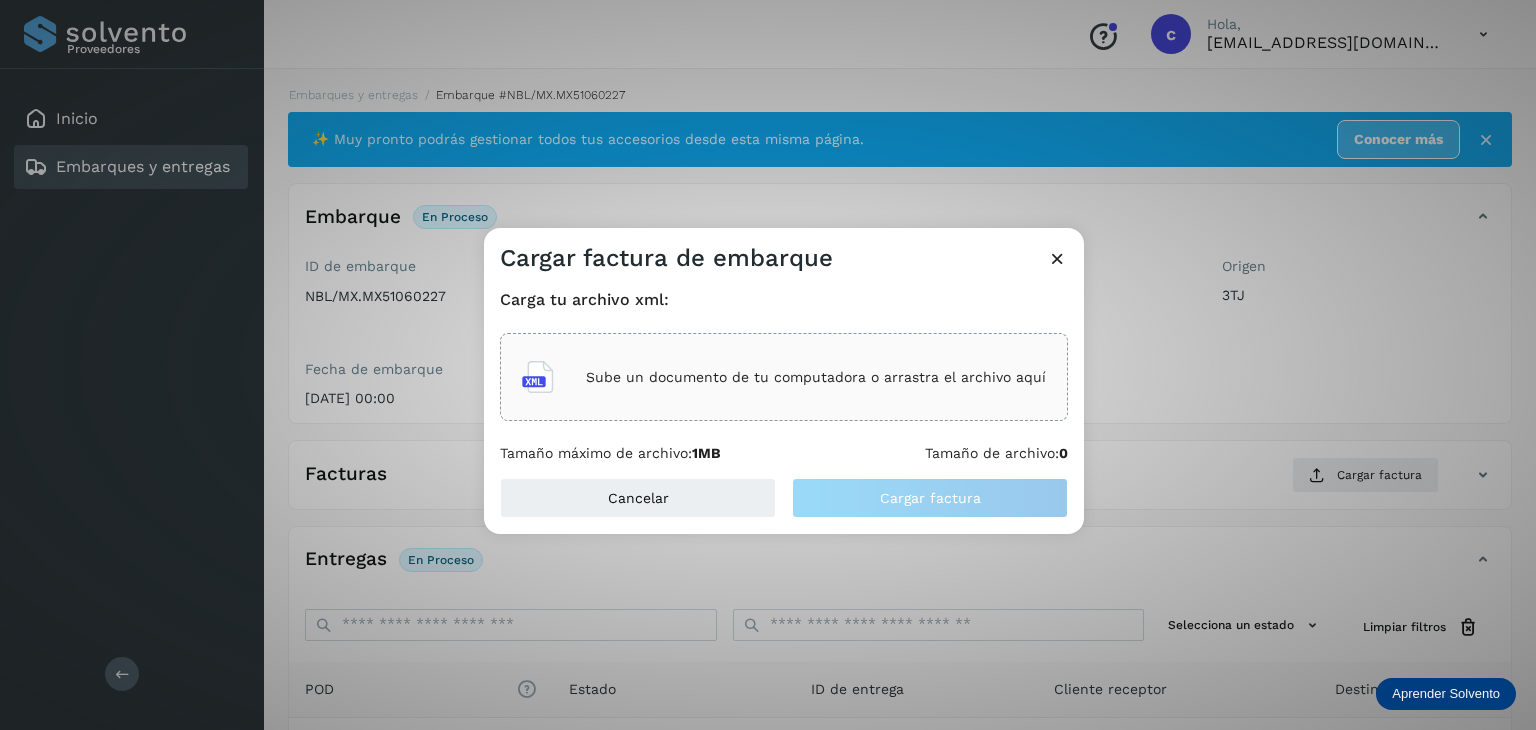 click on "Sube un documento de tu computadora o arrastra el archivo aquí" 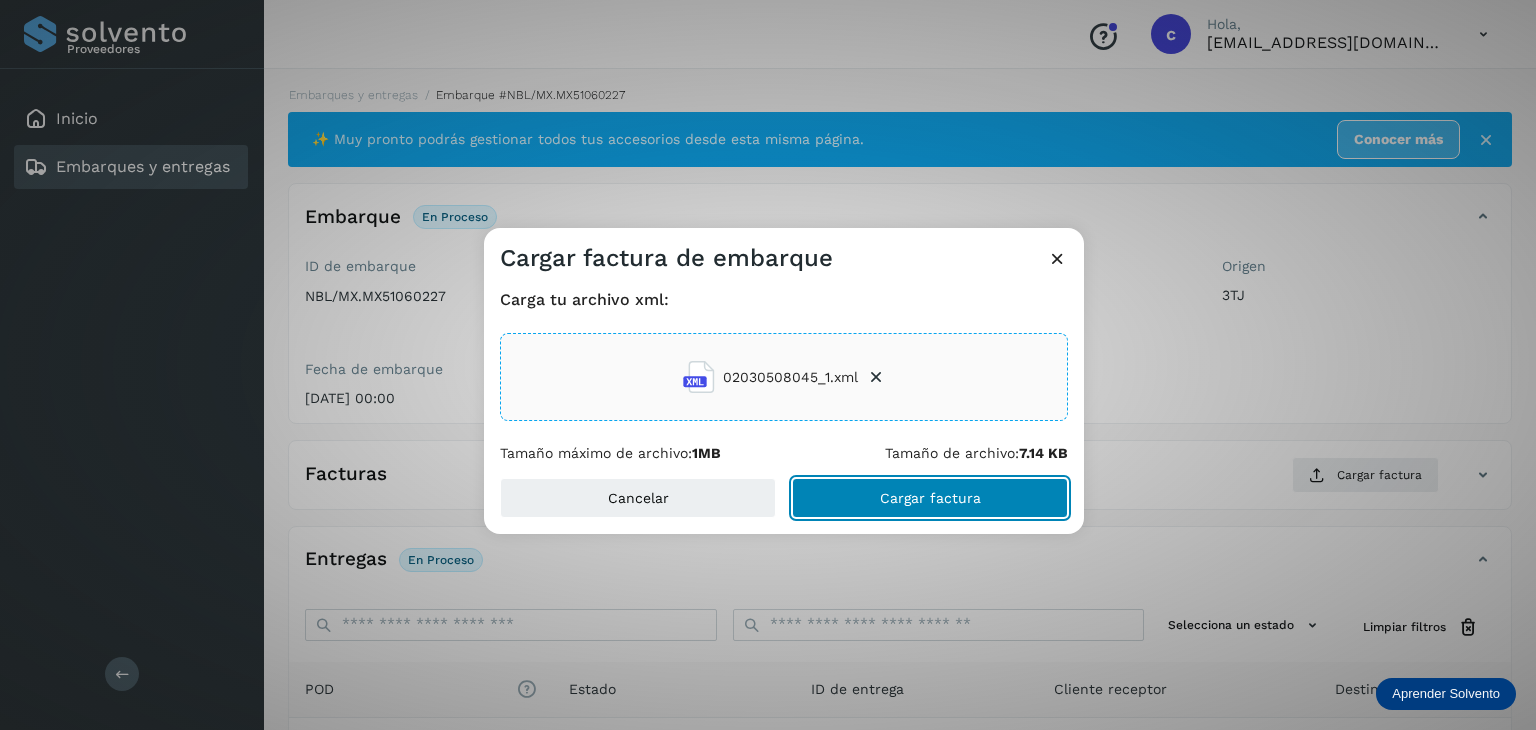 click on "Cargar factura" 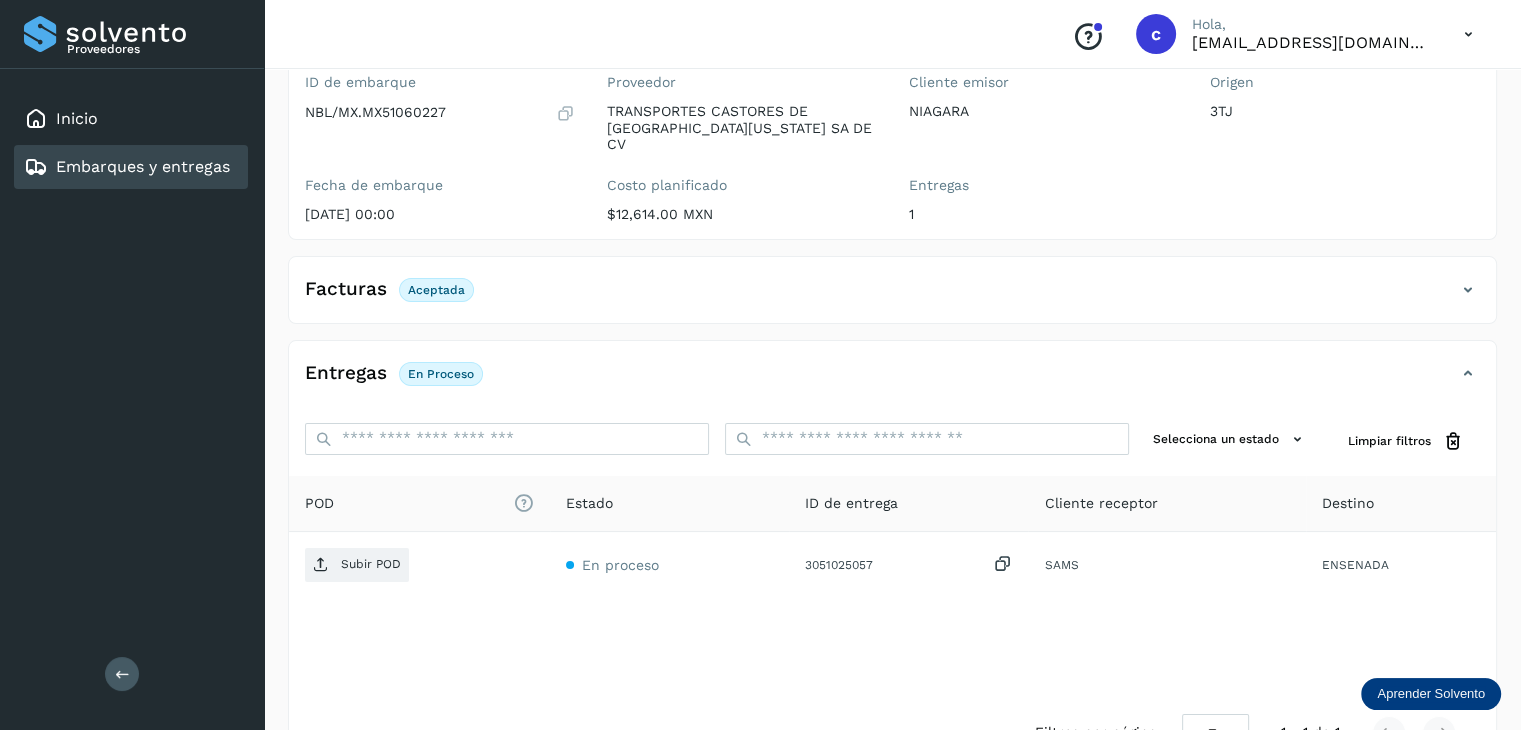 scroll, scrollTop: 229, scrollLeft: 0, axis: vertical 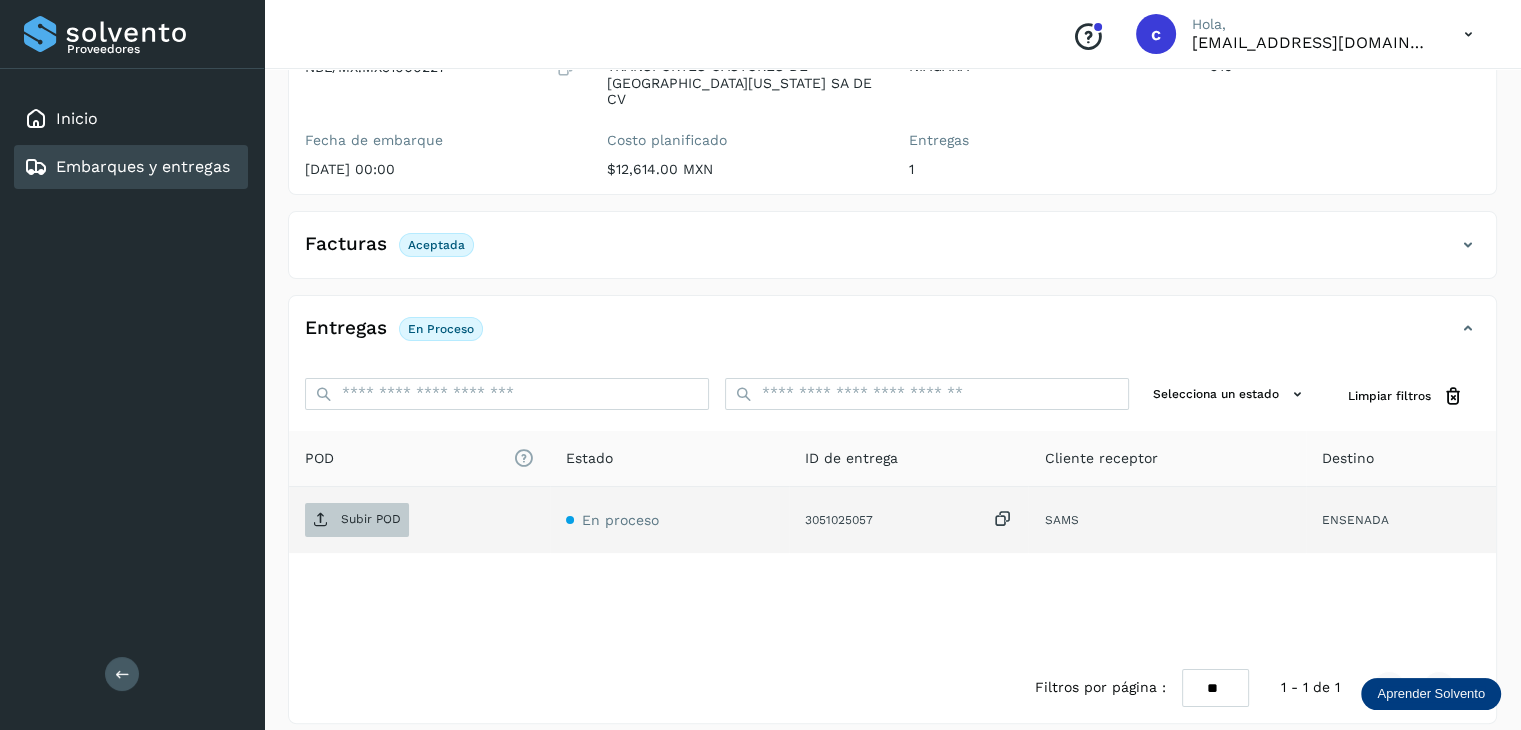 click on "Subir POD" at bounding box center [371, 519] 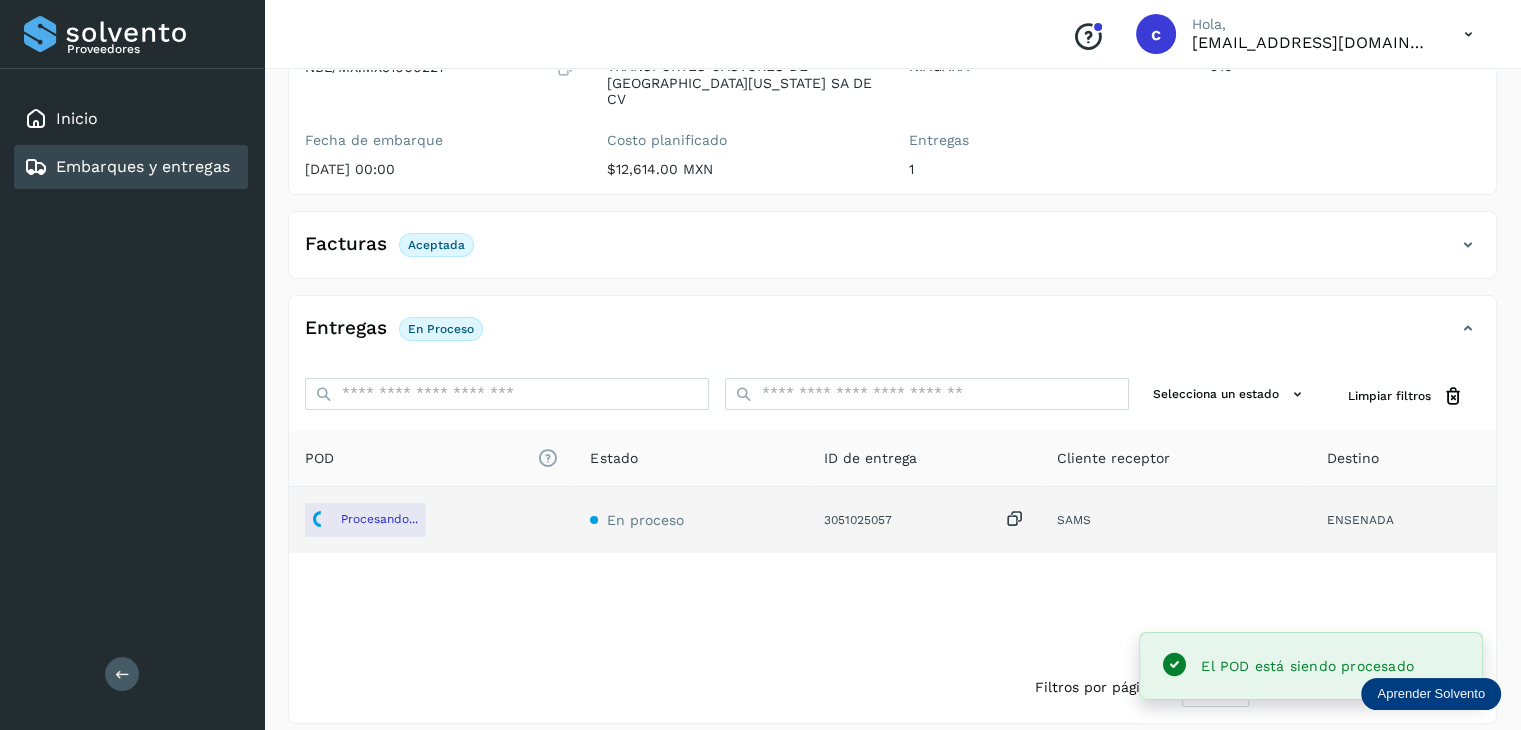 click on "Embarques y entregas" 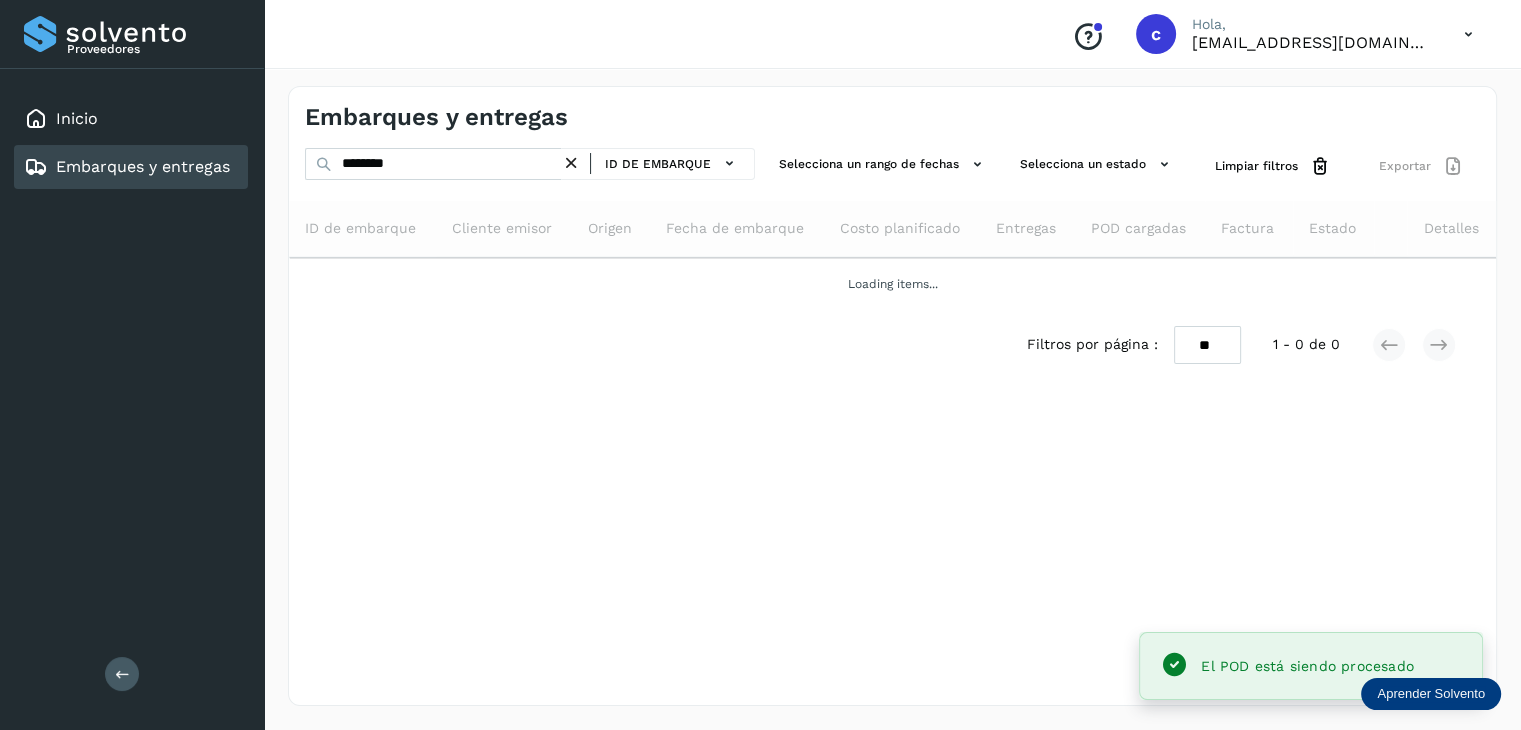 scroll, scrollTop: 0, scrollLeft: 0, axis: both 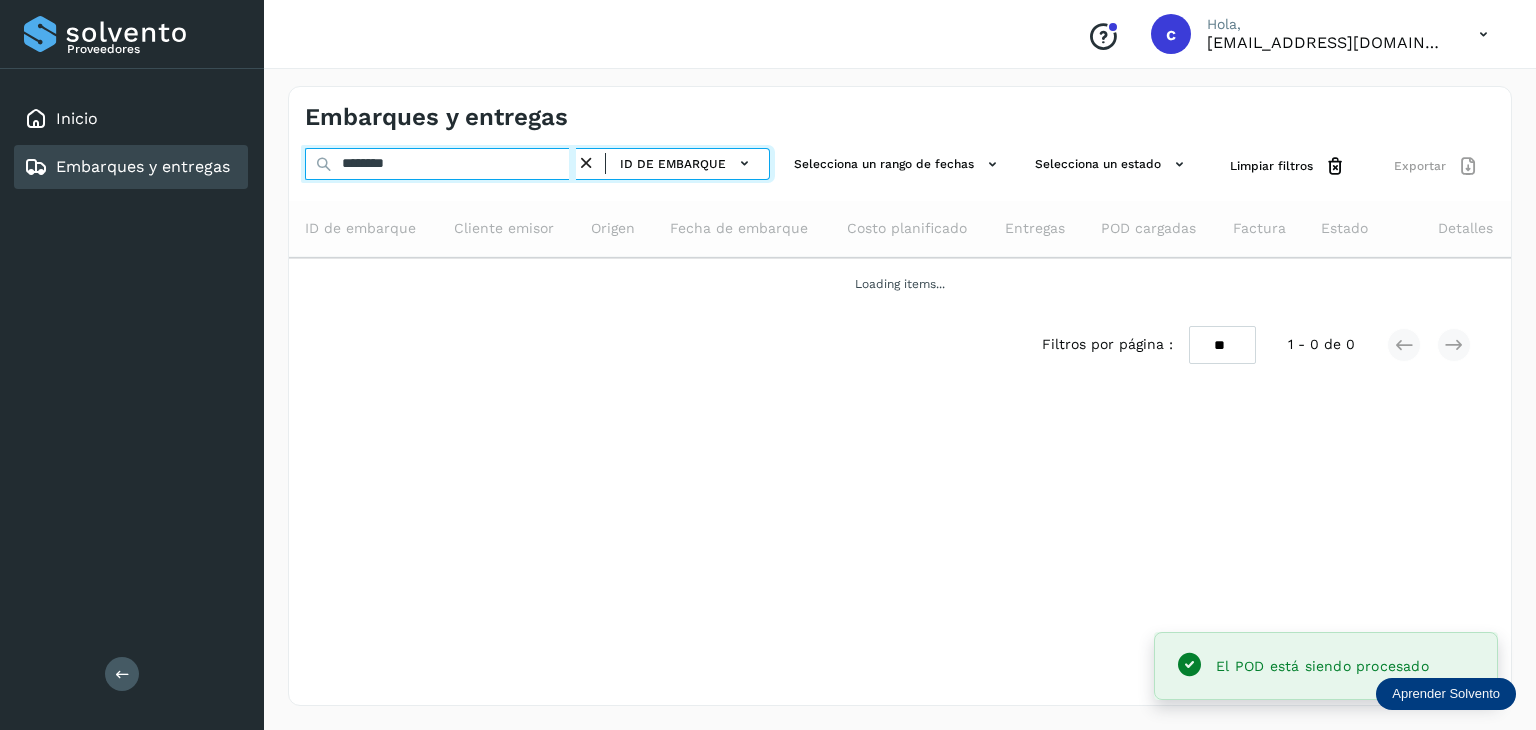 drag, startPoint x: 372, startPoint y: 172, endPoint x: 234, endPoint y: 169, distance: 138.03261 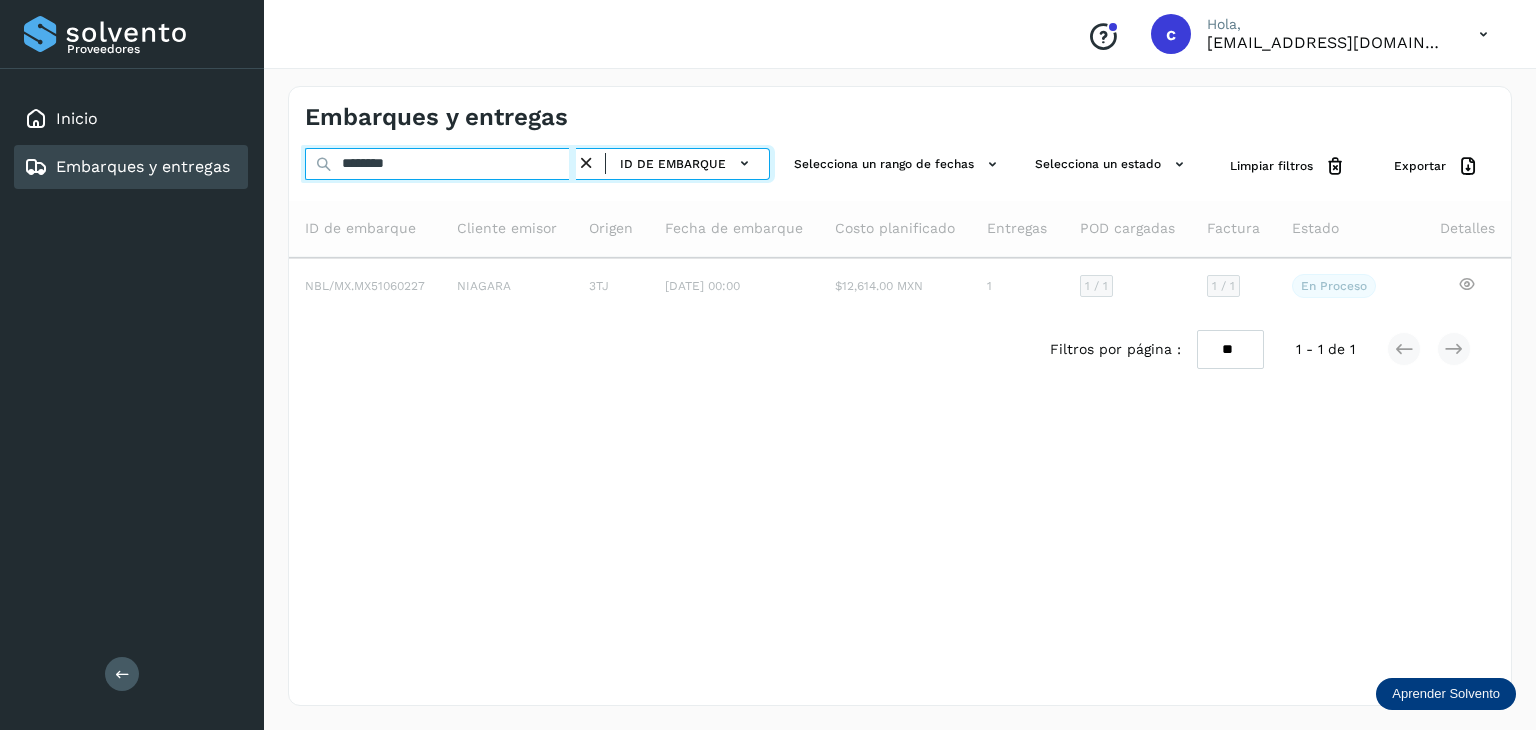type on "********" 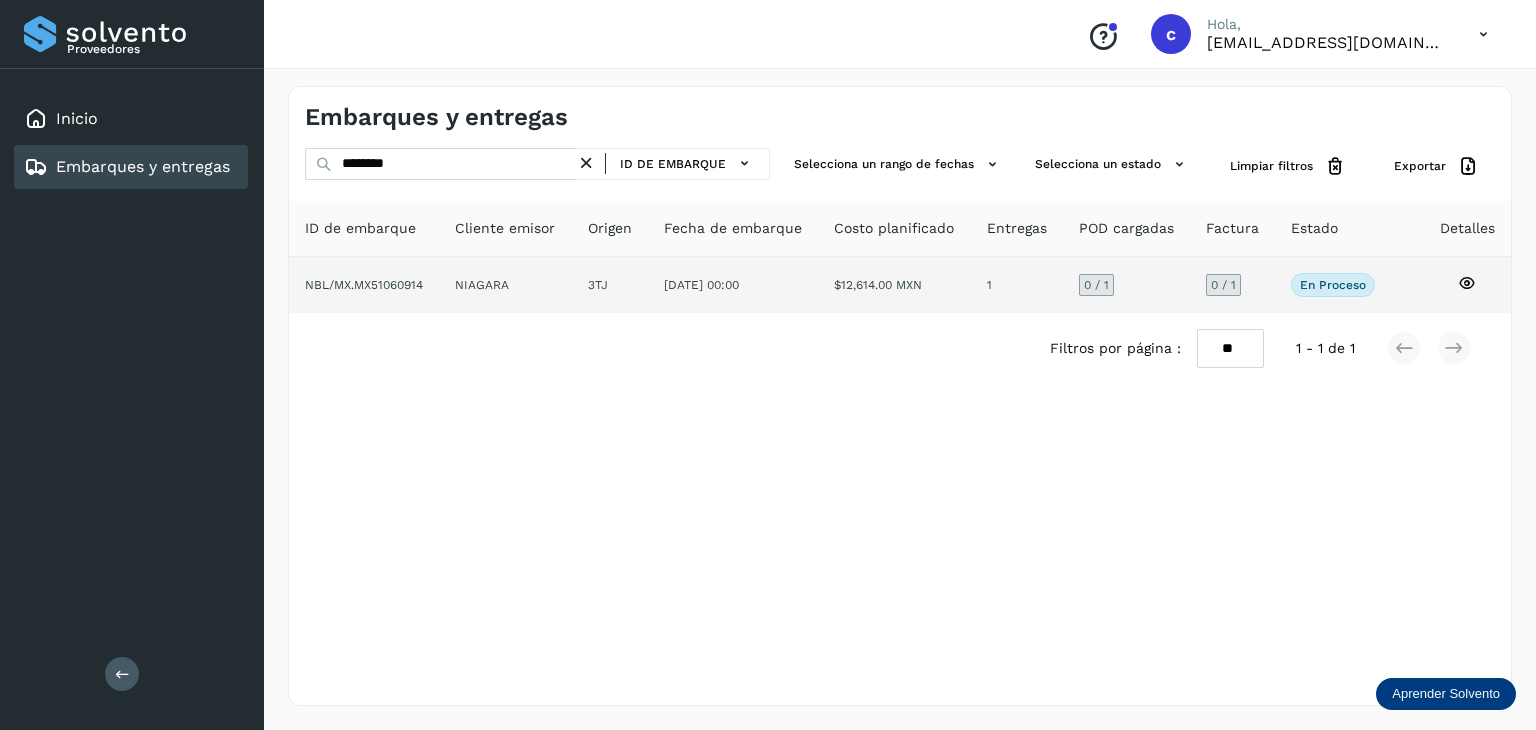 click 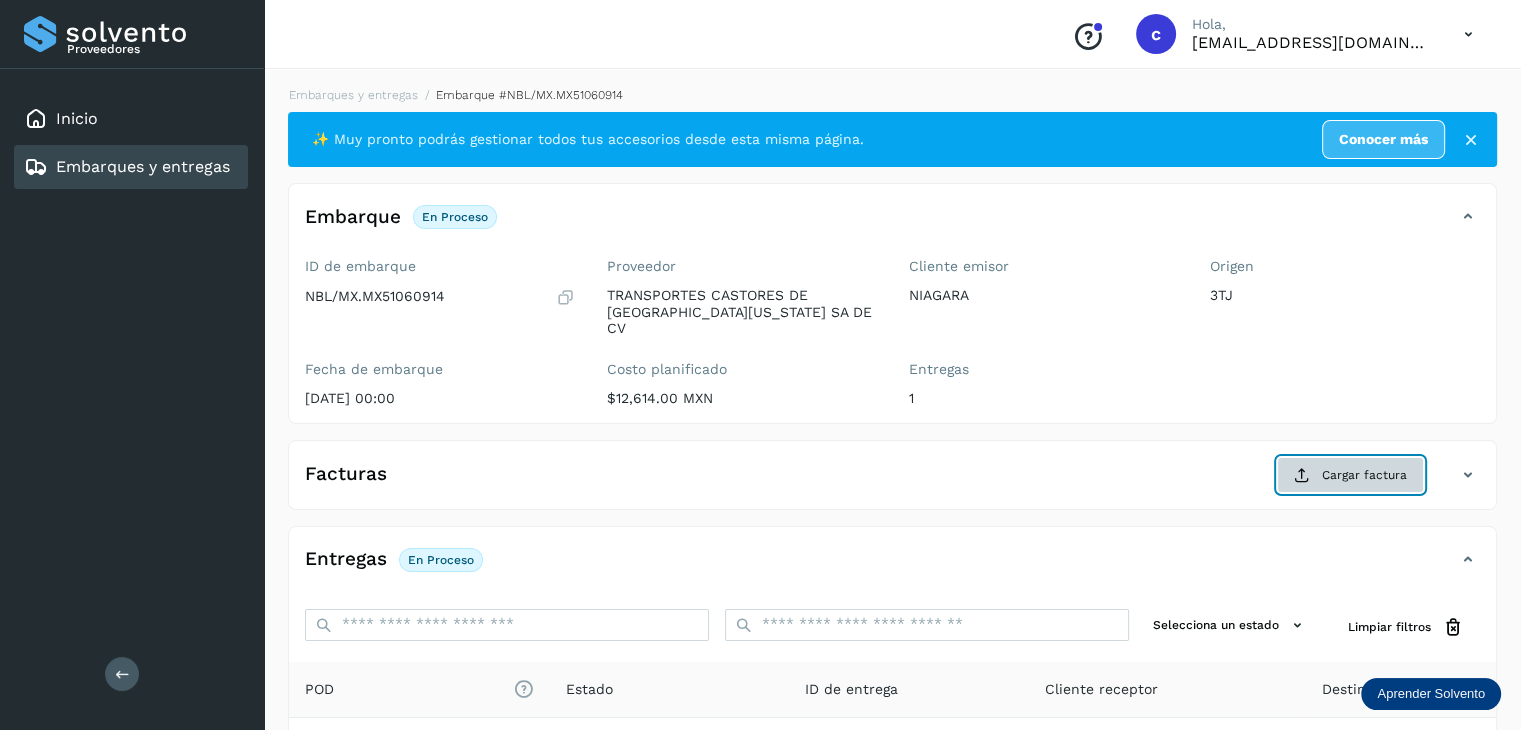 click on "Cargar factura" 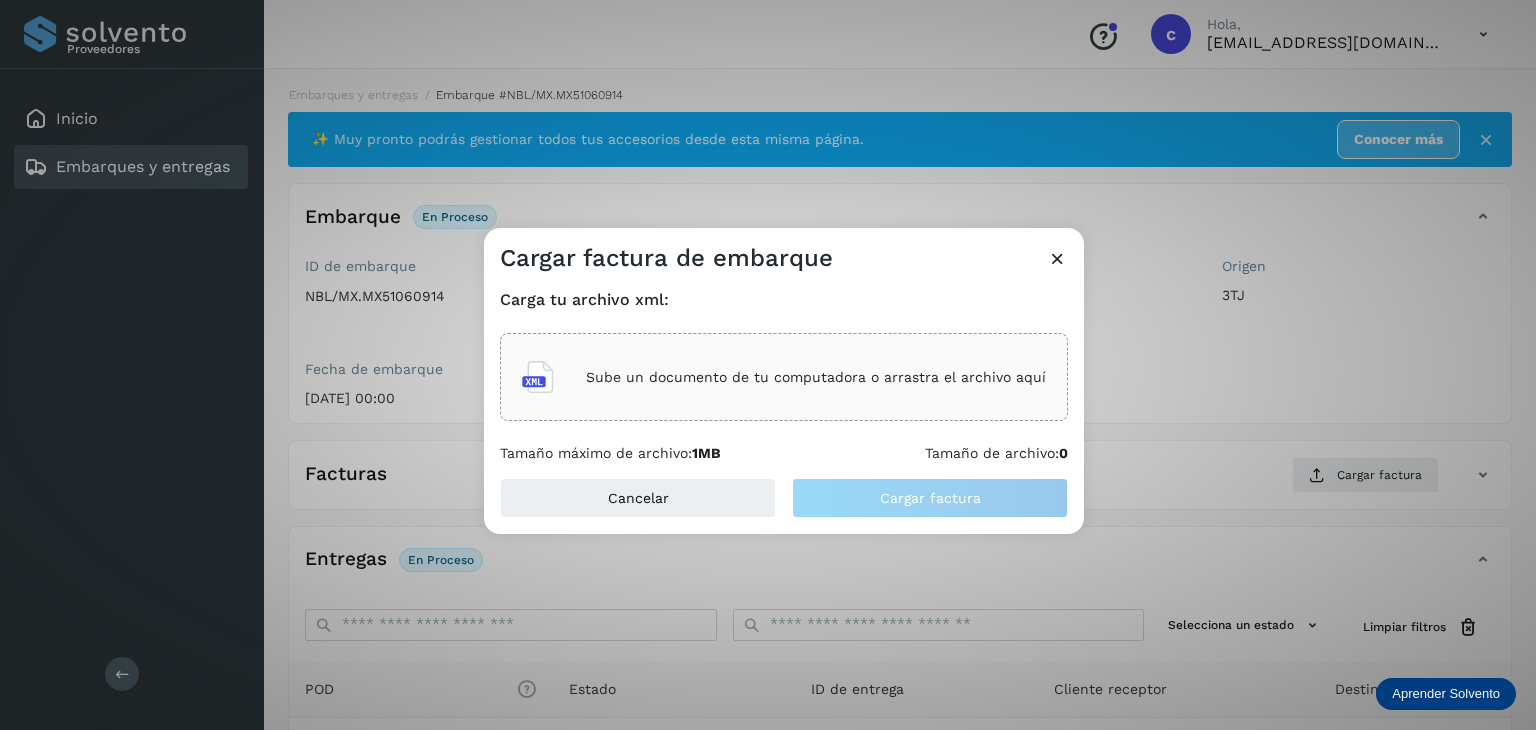 click on "Sube un documento de tu computadora o arrastra el archivo aquí" at bounding box center [816, 377] 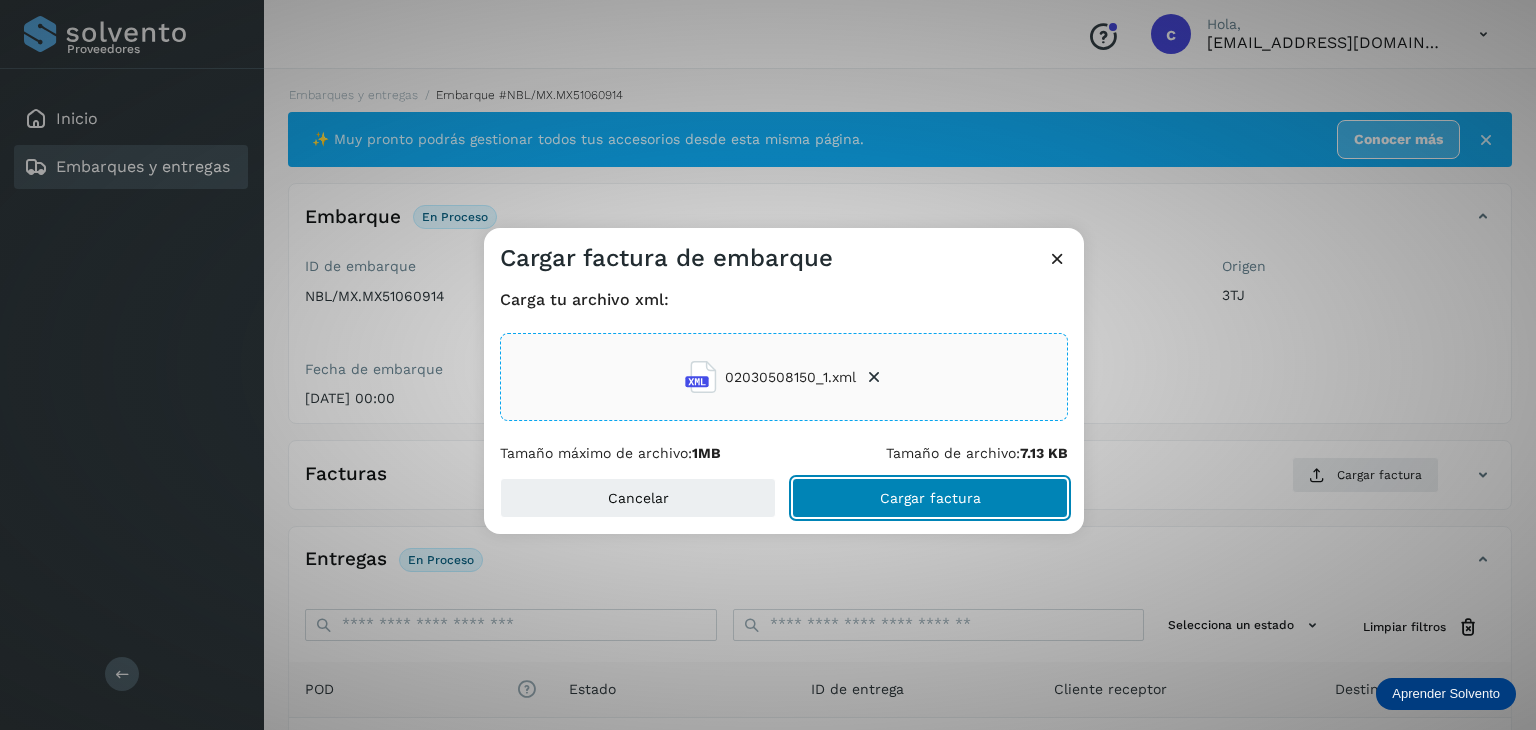 click on "Cargar factura" 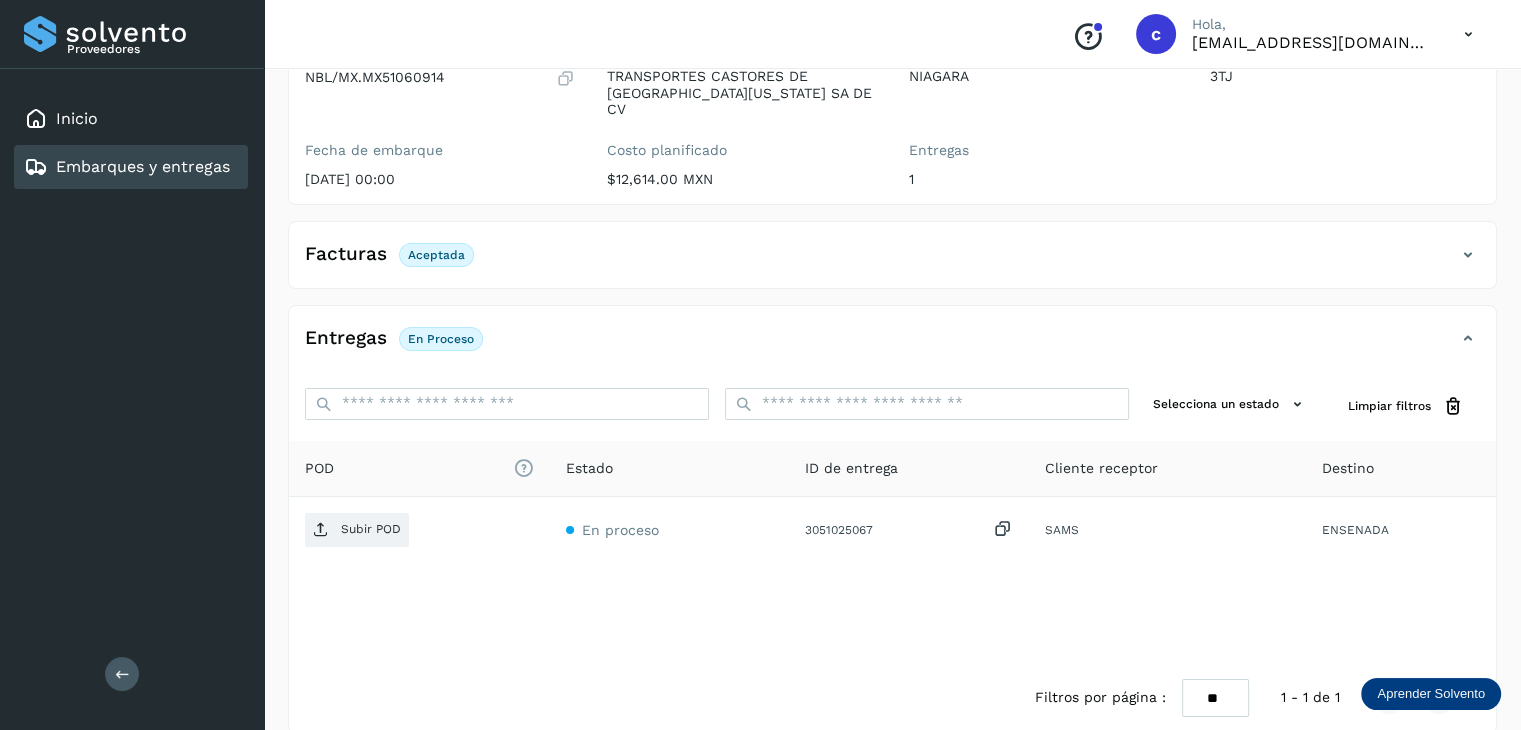 scroll, scrollTop: 229, scrollLeft: 0, axis: vertical 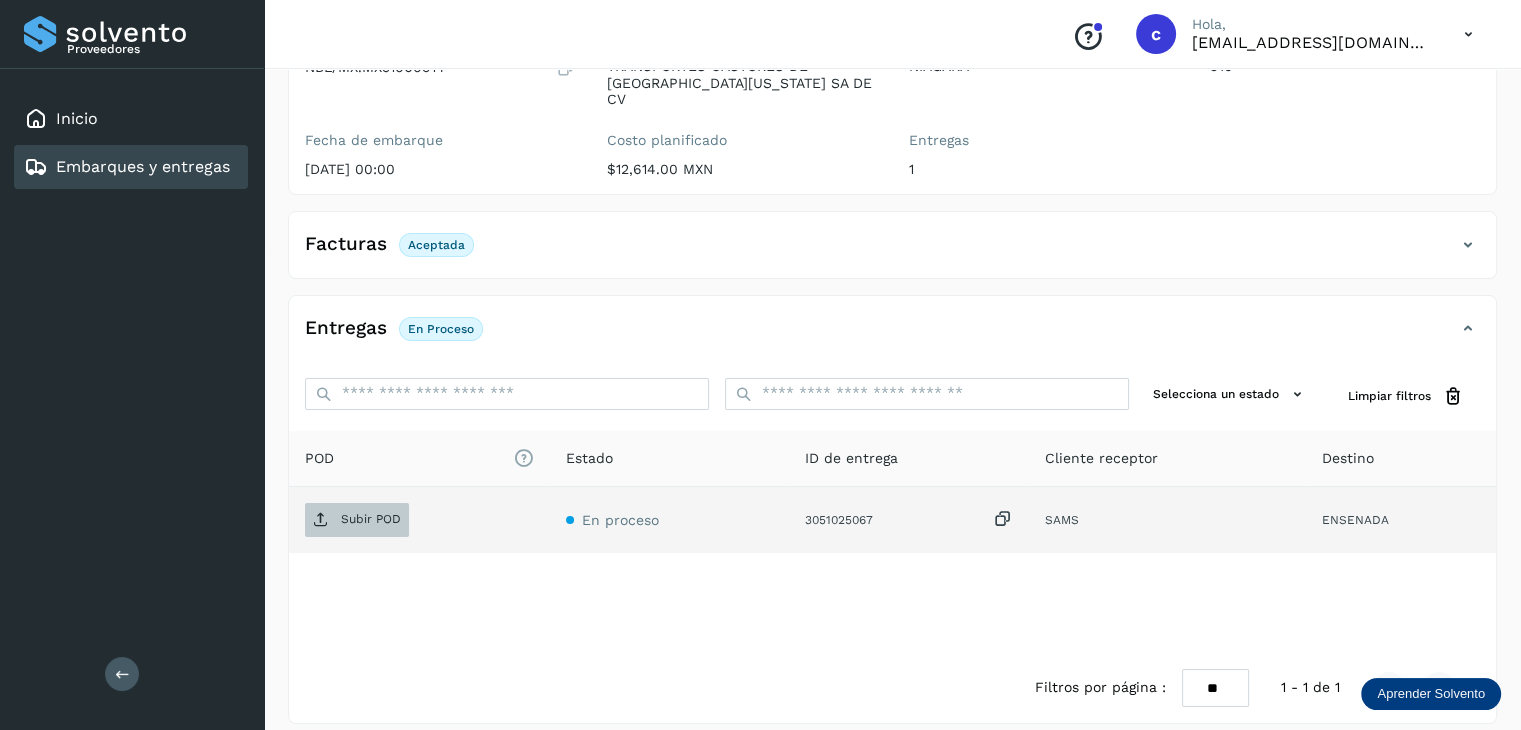 click on "Subir POD" at bounding box center [371, 519] 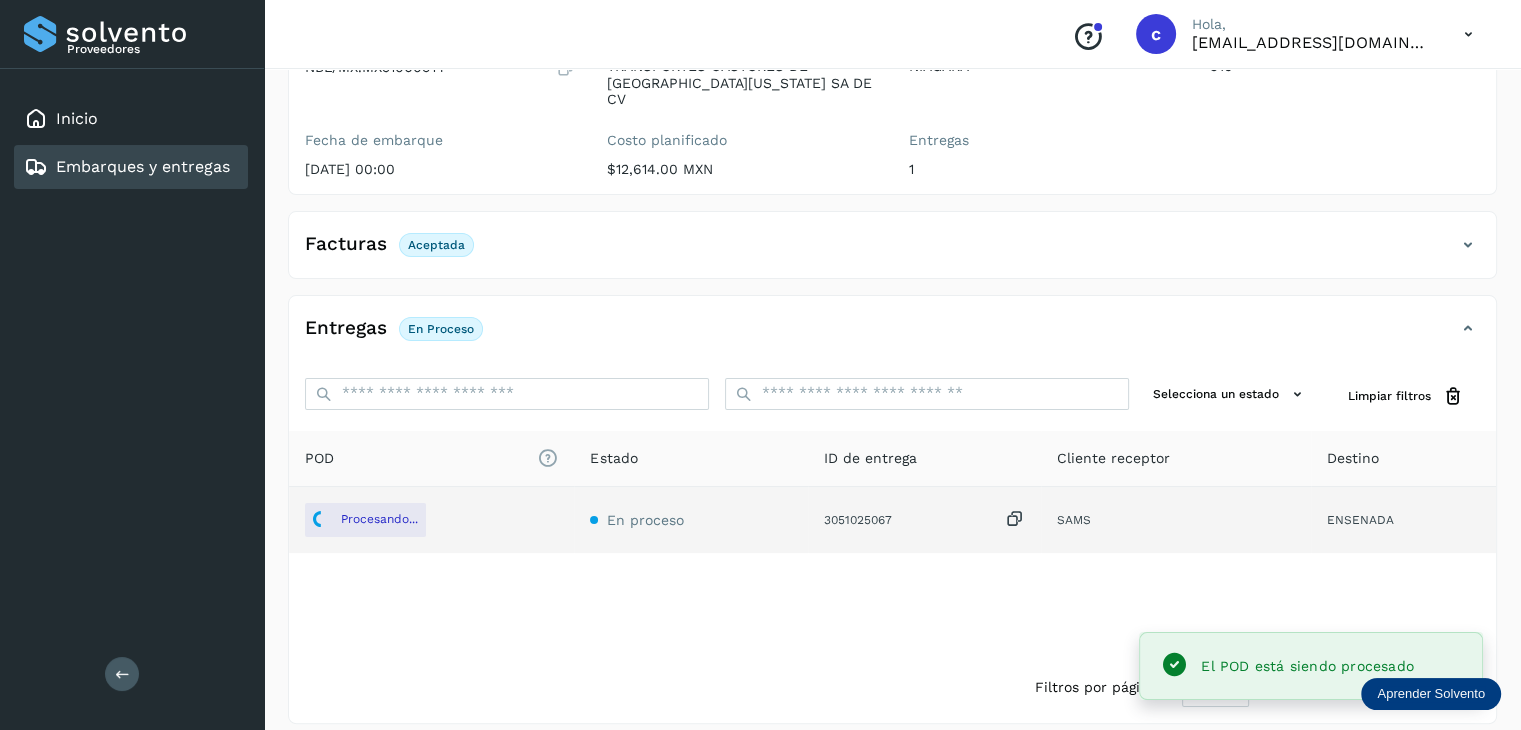 click on "Embarques y entregas" at bounding box center [143, 166] 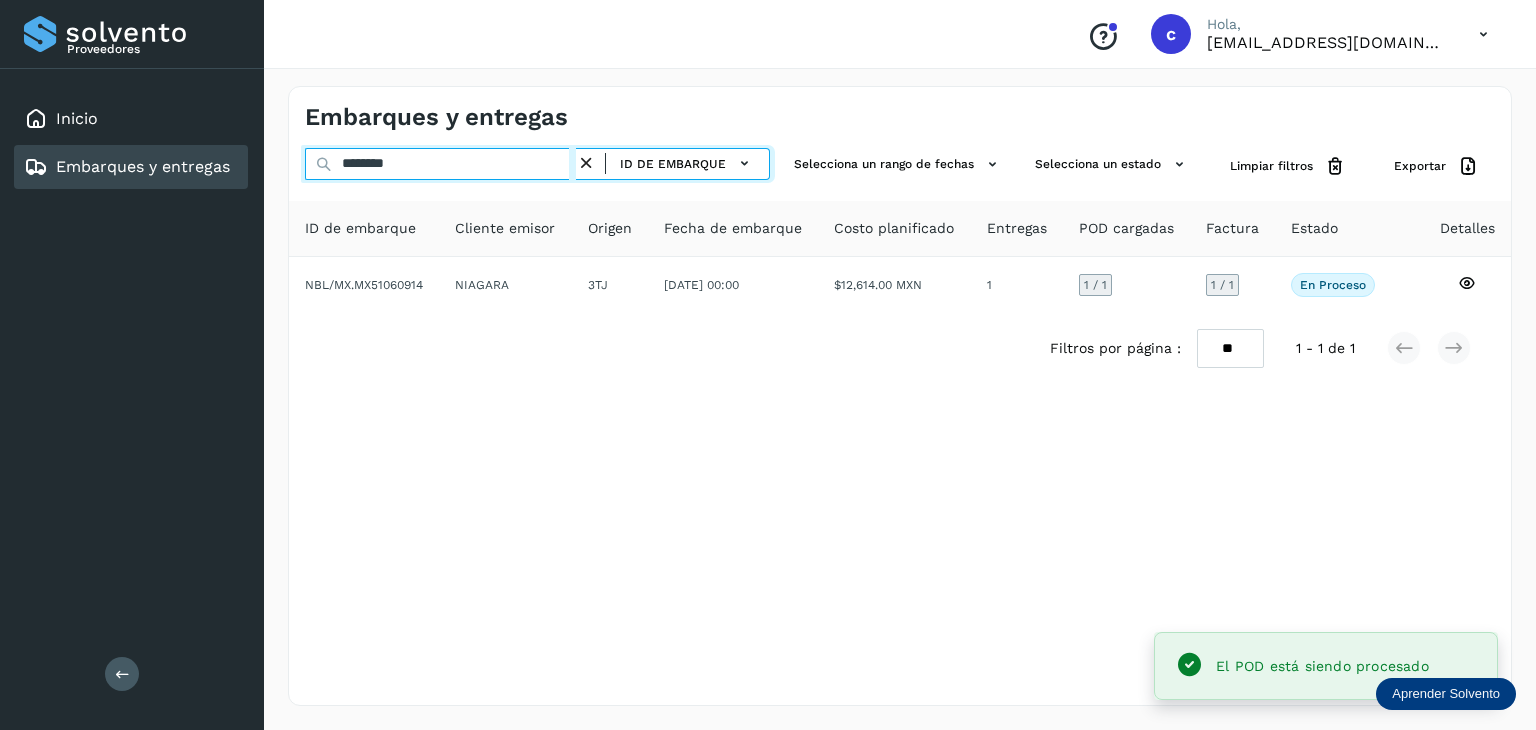 drag, startPoint x: 440, startPoint y: 169, endPoint x: 316, endPoint y: 177, distance: 124.2578 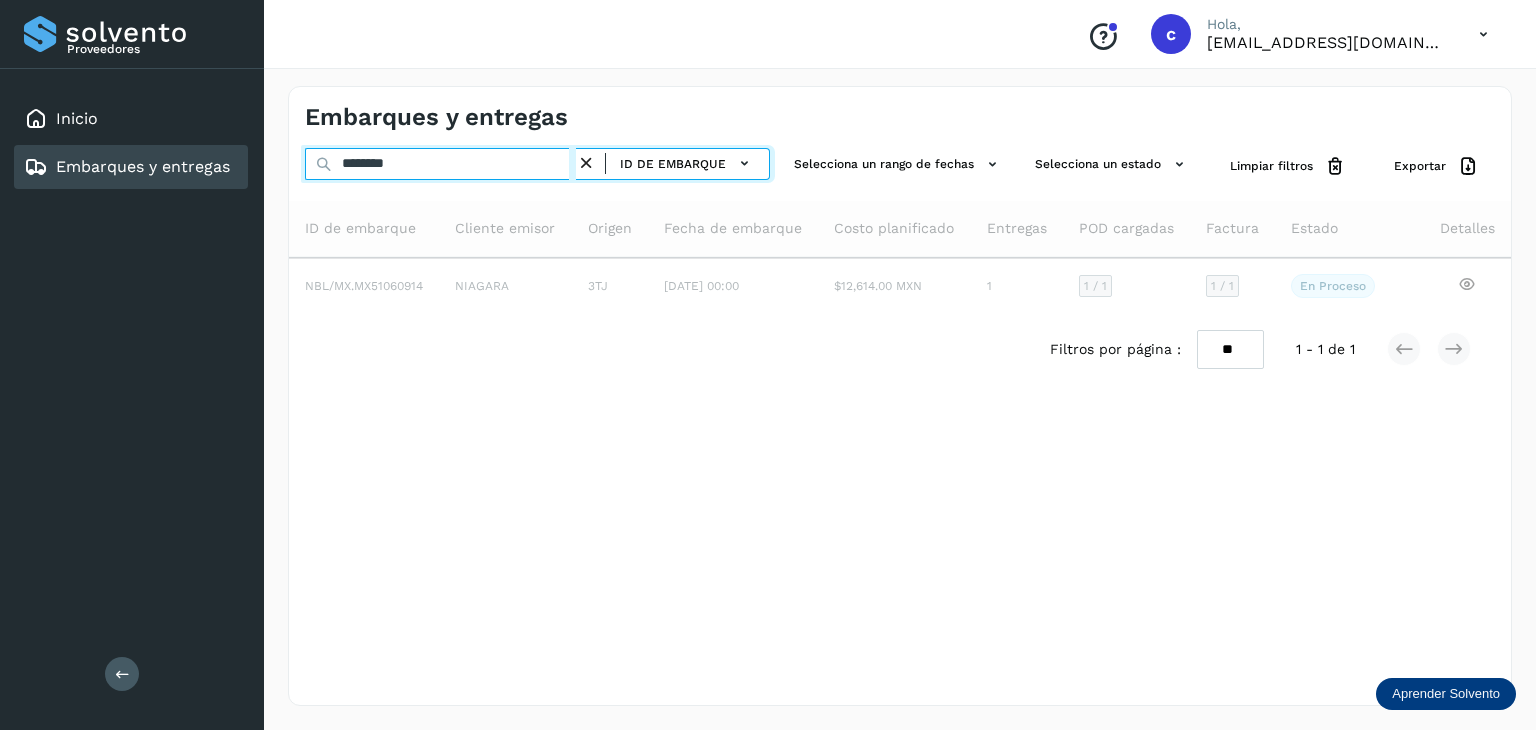 type on "********" 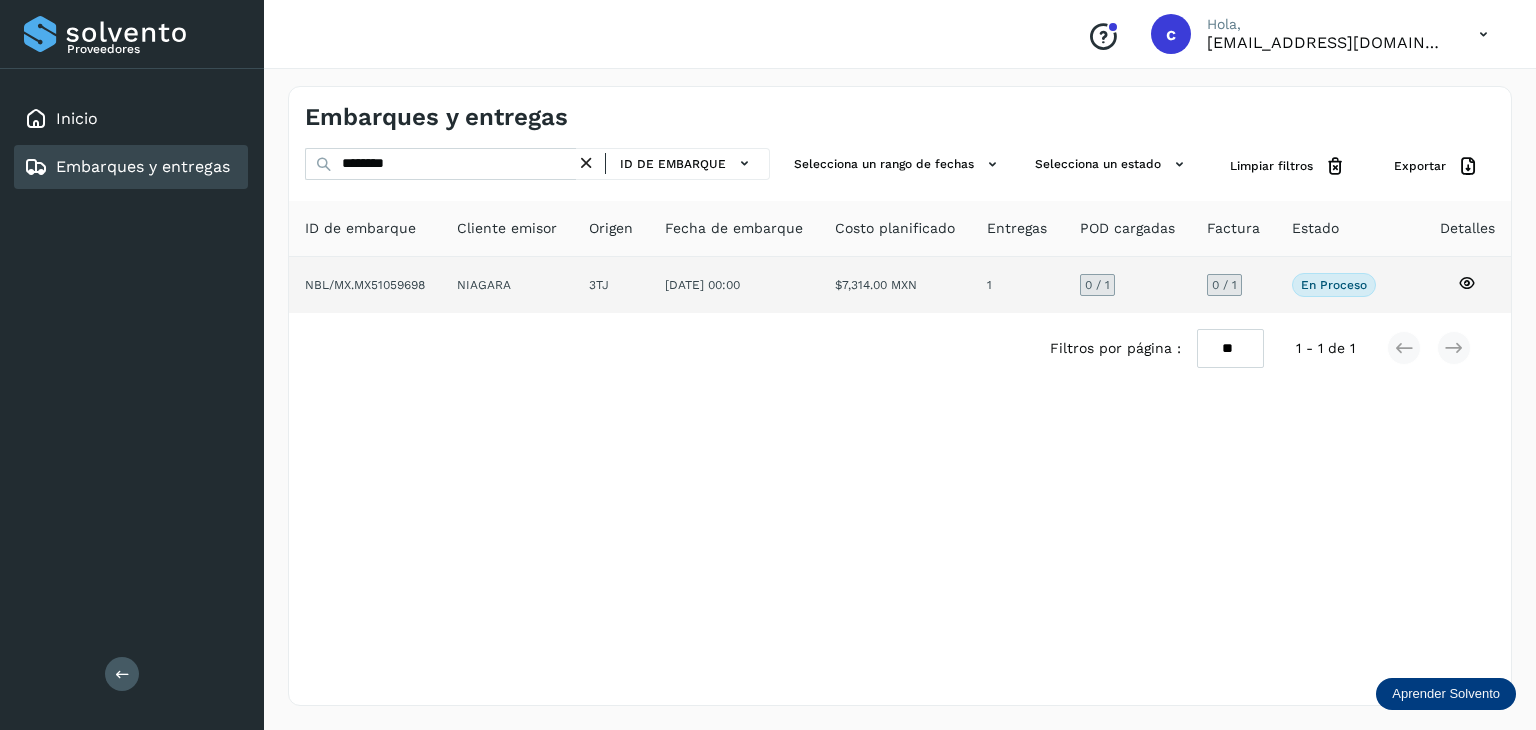 click 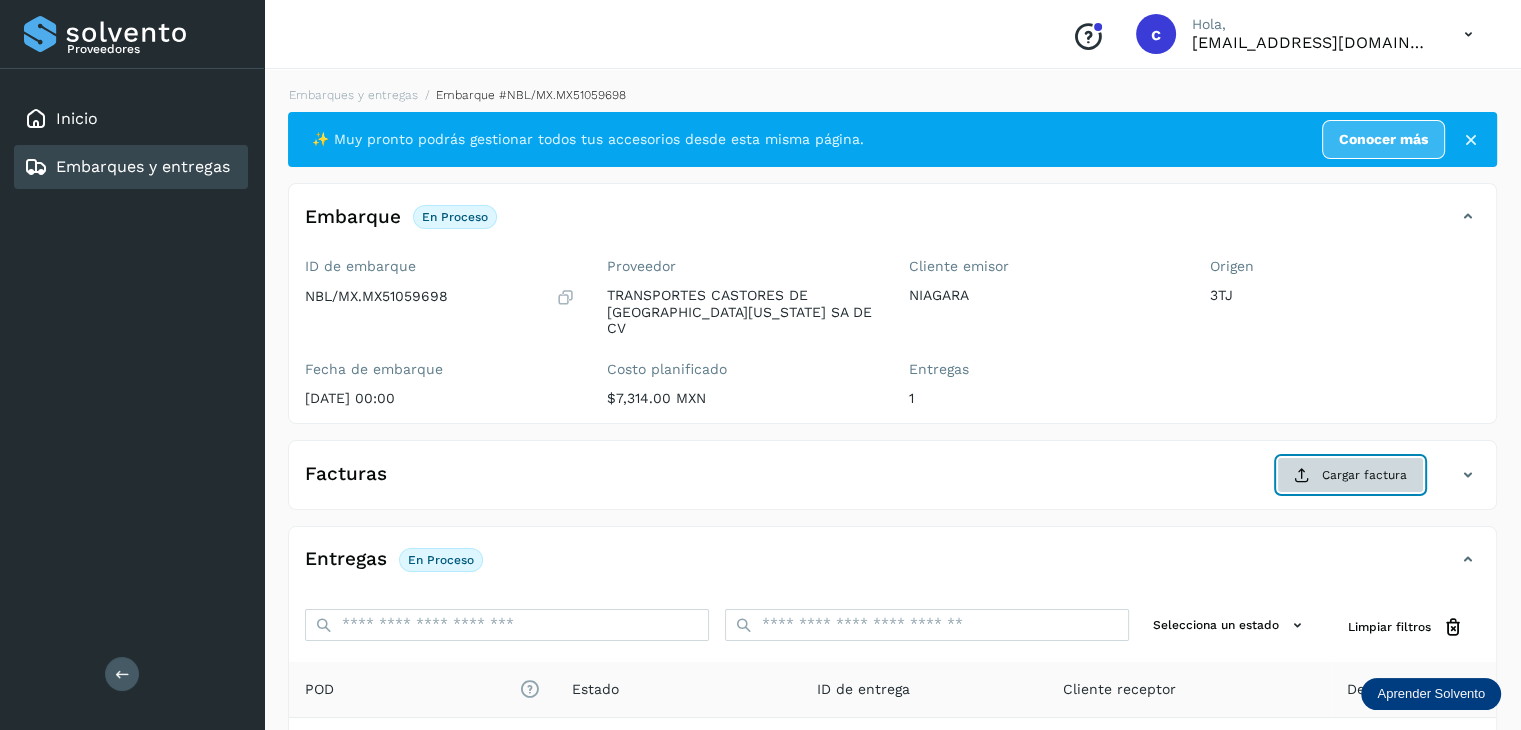 click on "Cargar factura" at bounding box center [1350, 475] 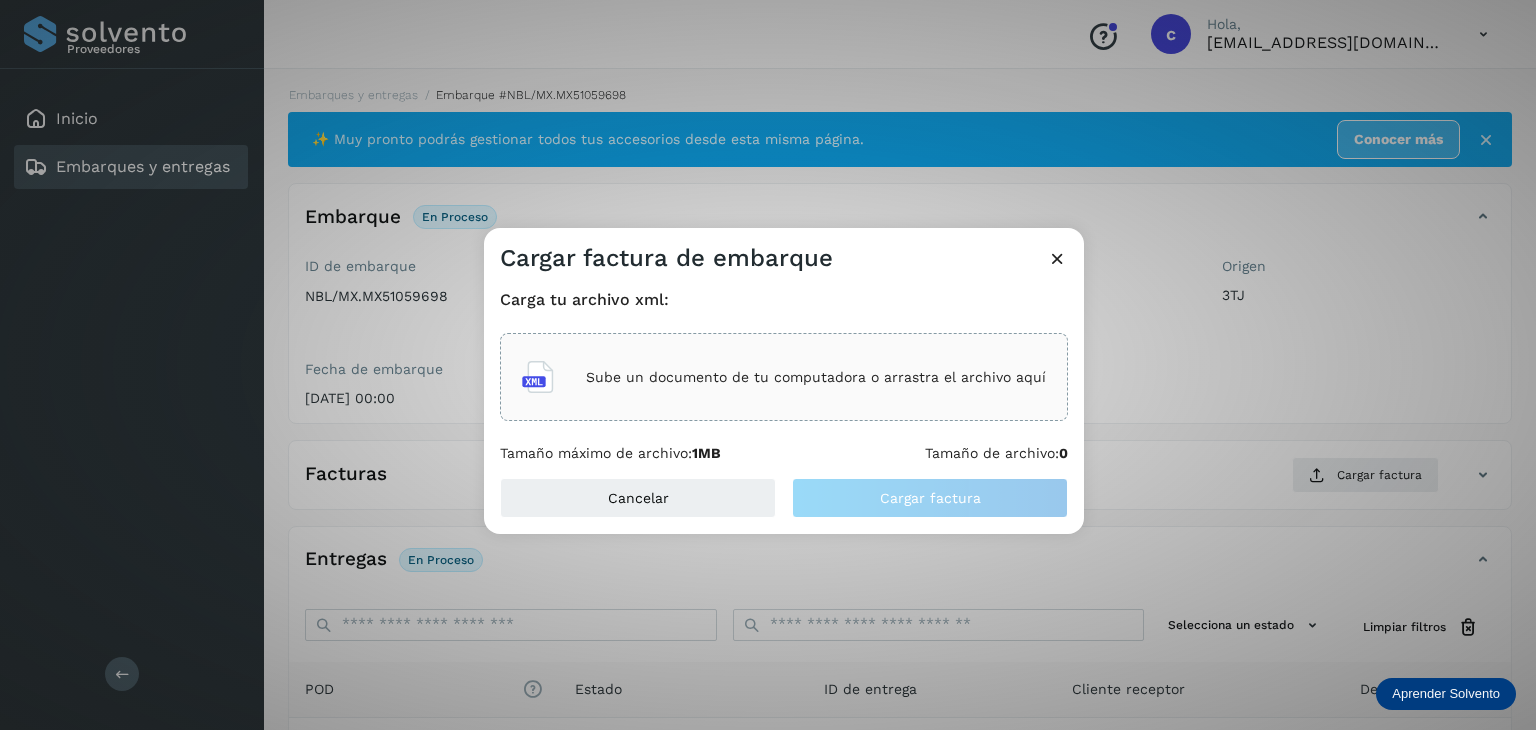 click on "Sube un documento de tu computadora o arrastra el archivo aquí" at bounding box center (816, 377) 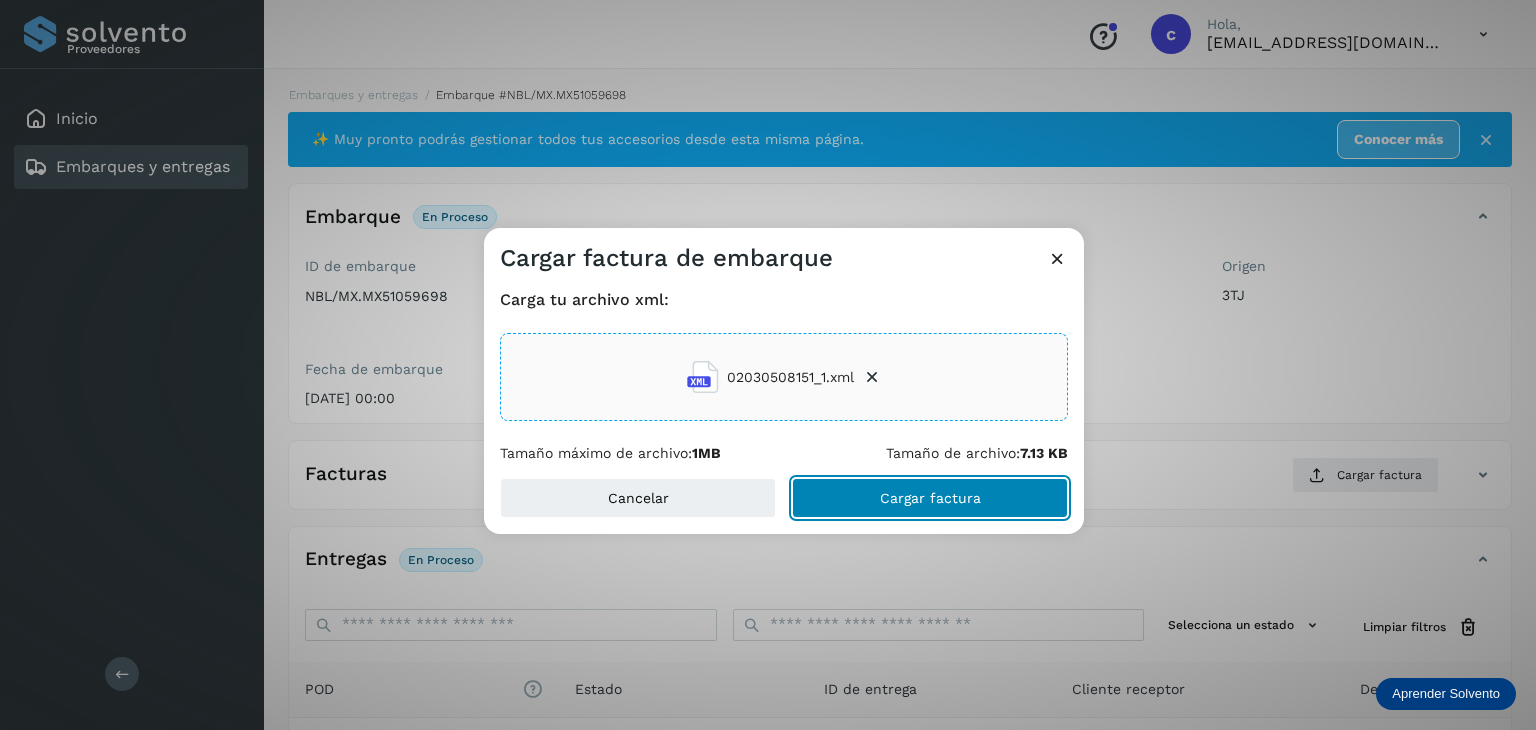 click on "Cargar factura" 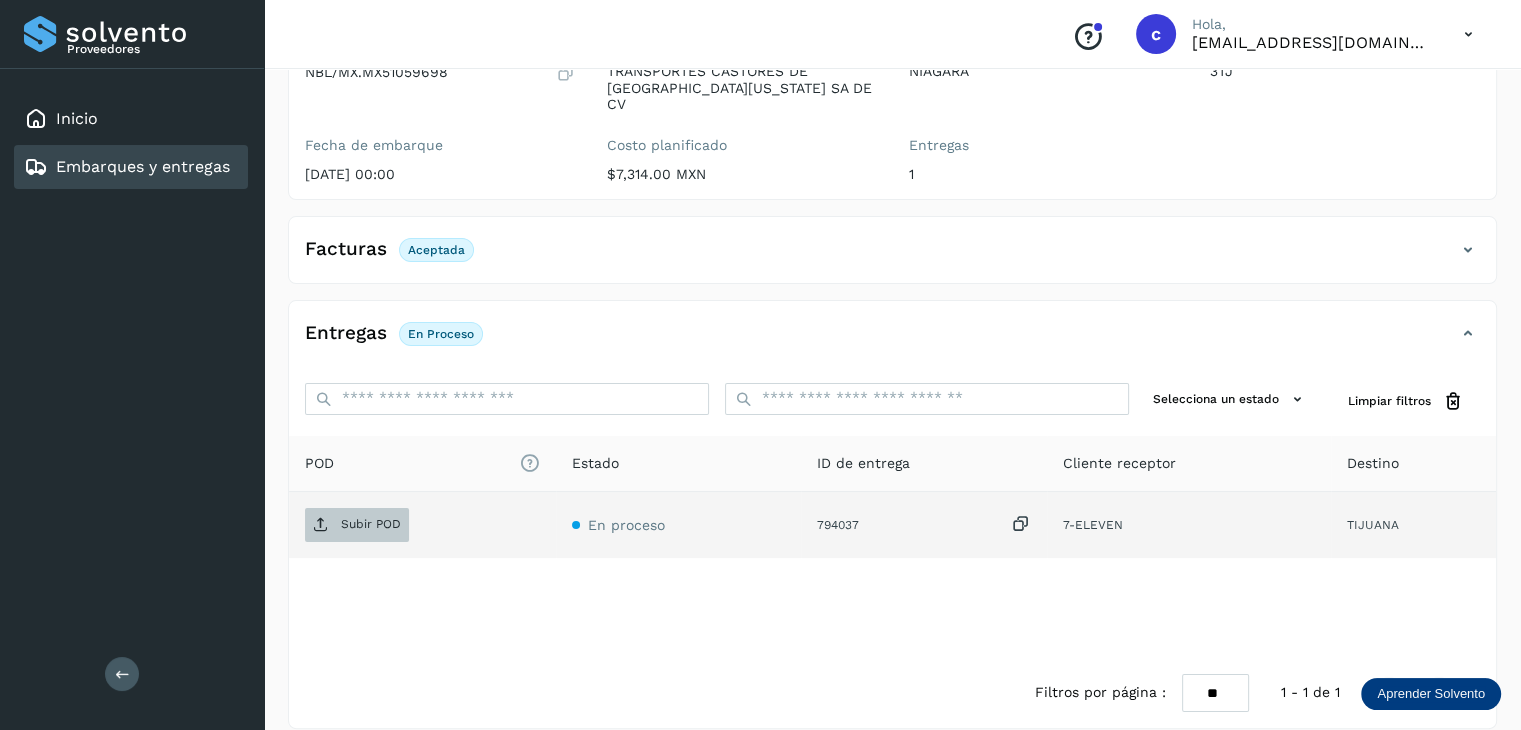 scroll, scrollTop: 229, scrollLeft: 0, axis: vertical 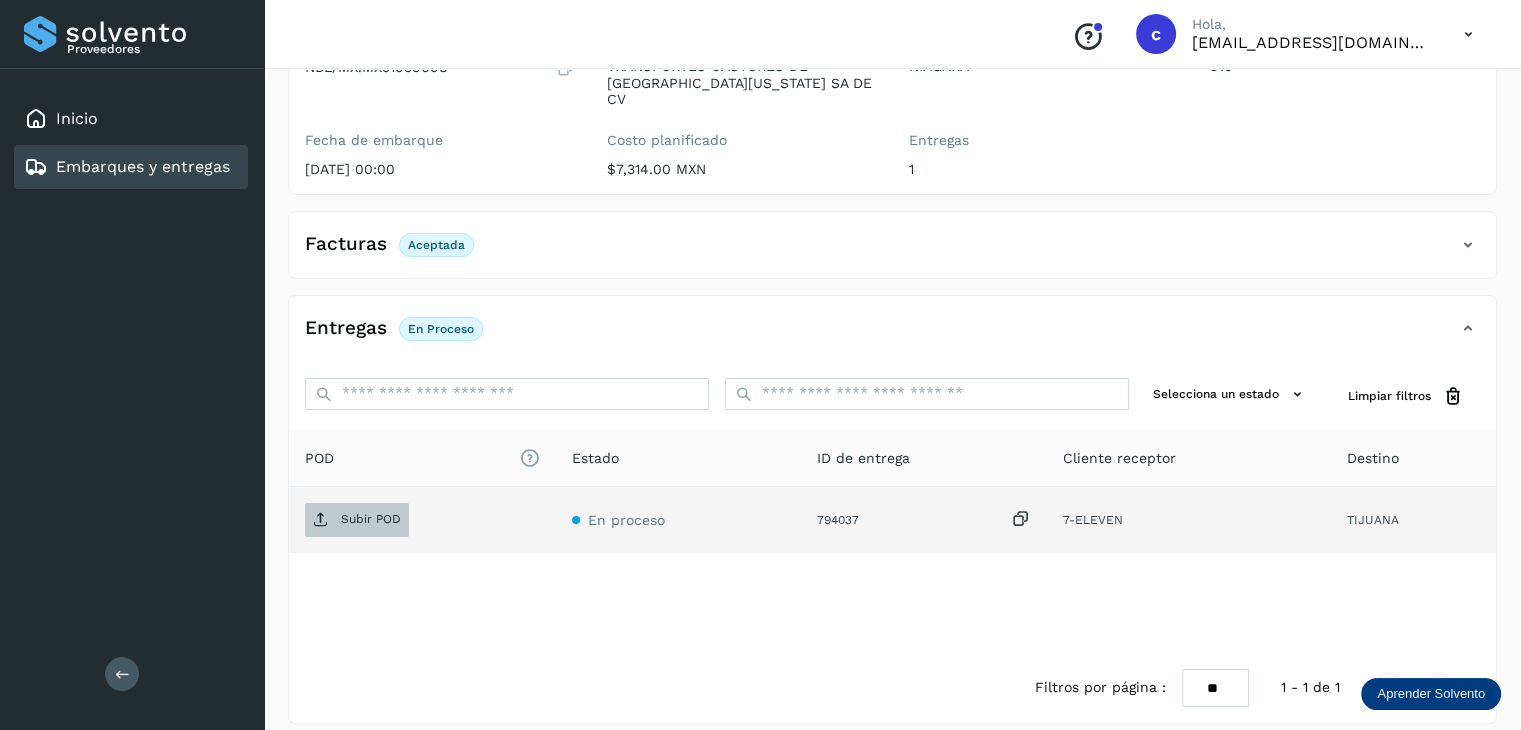 click on "Subir POD" at bounding box center (371, 519) 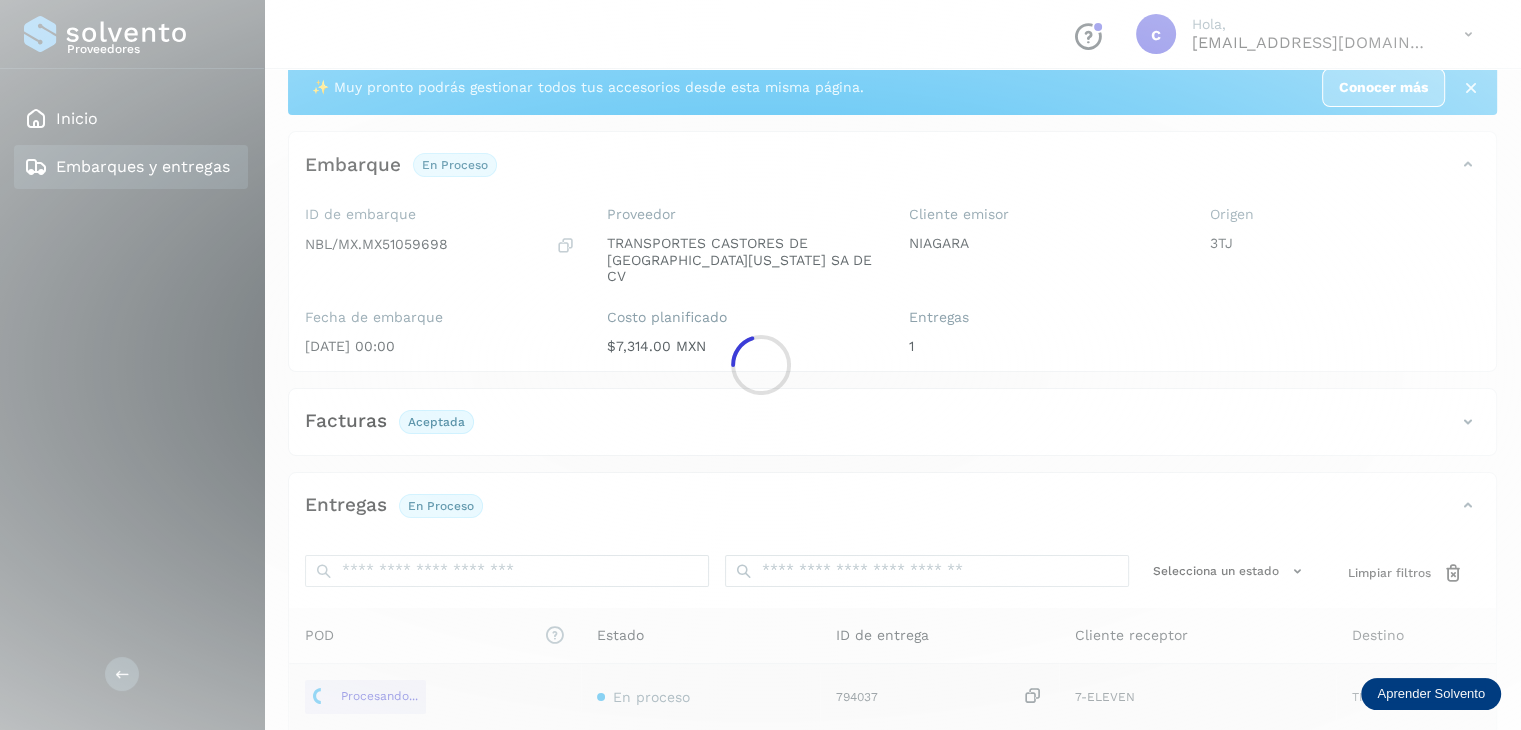 scroll, scrollTop: 29, scrollLeft: 0, axis: vertical 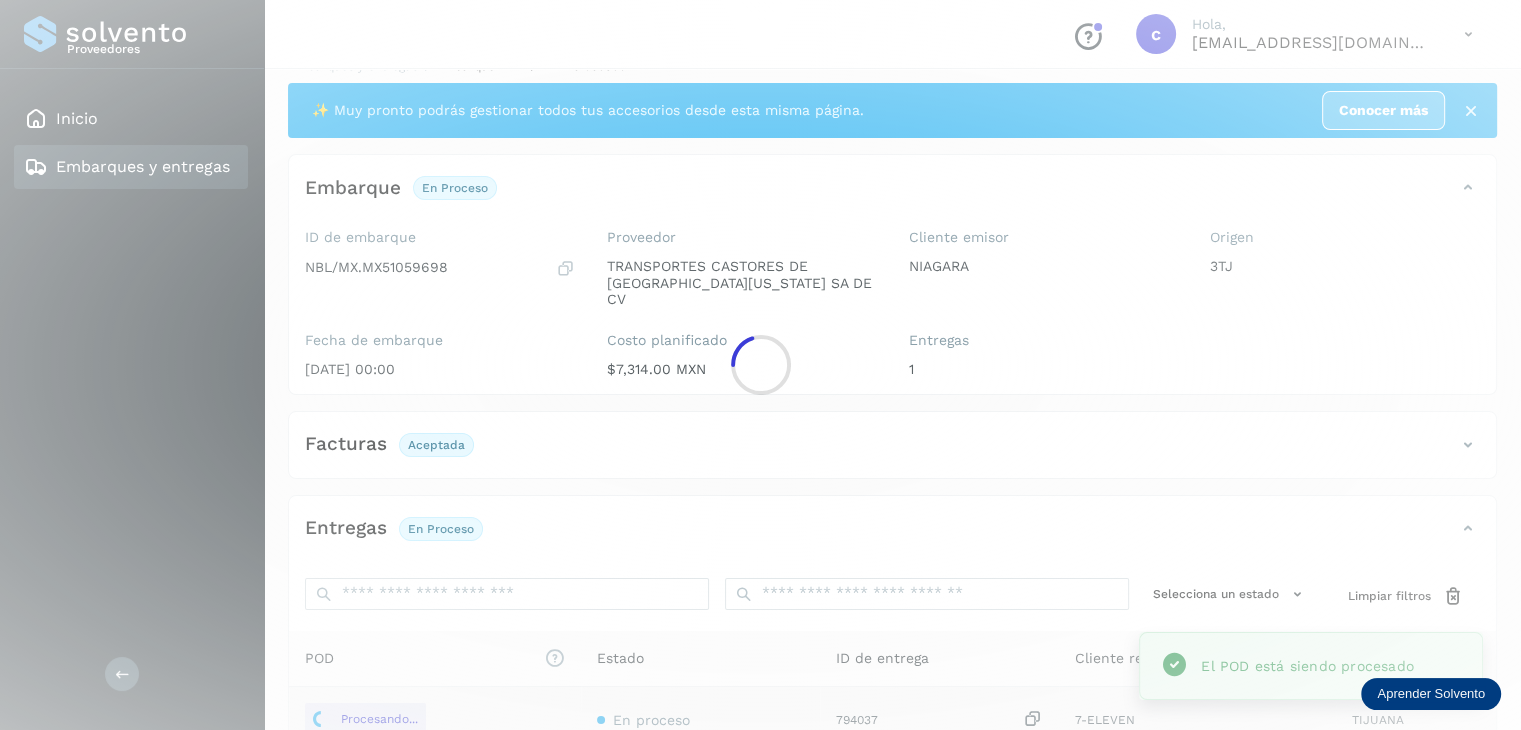 click 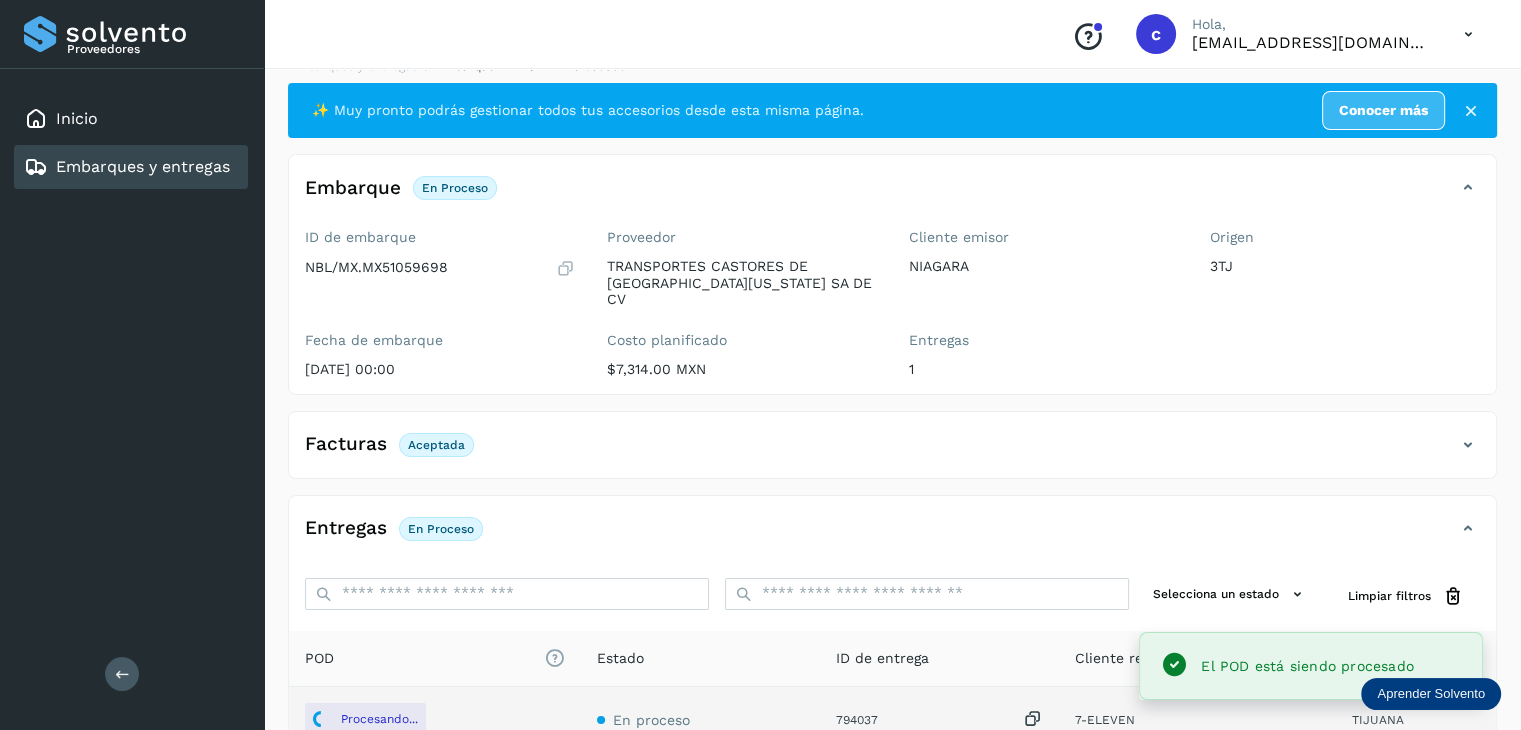 click on "Embarques y entregas" at bounding box center [143, 166] 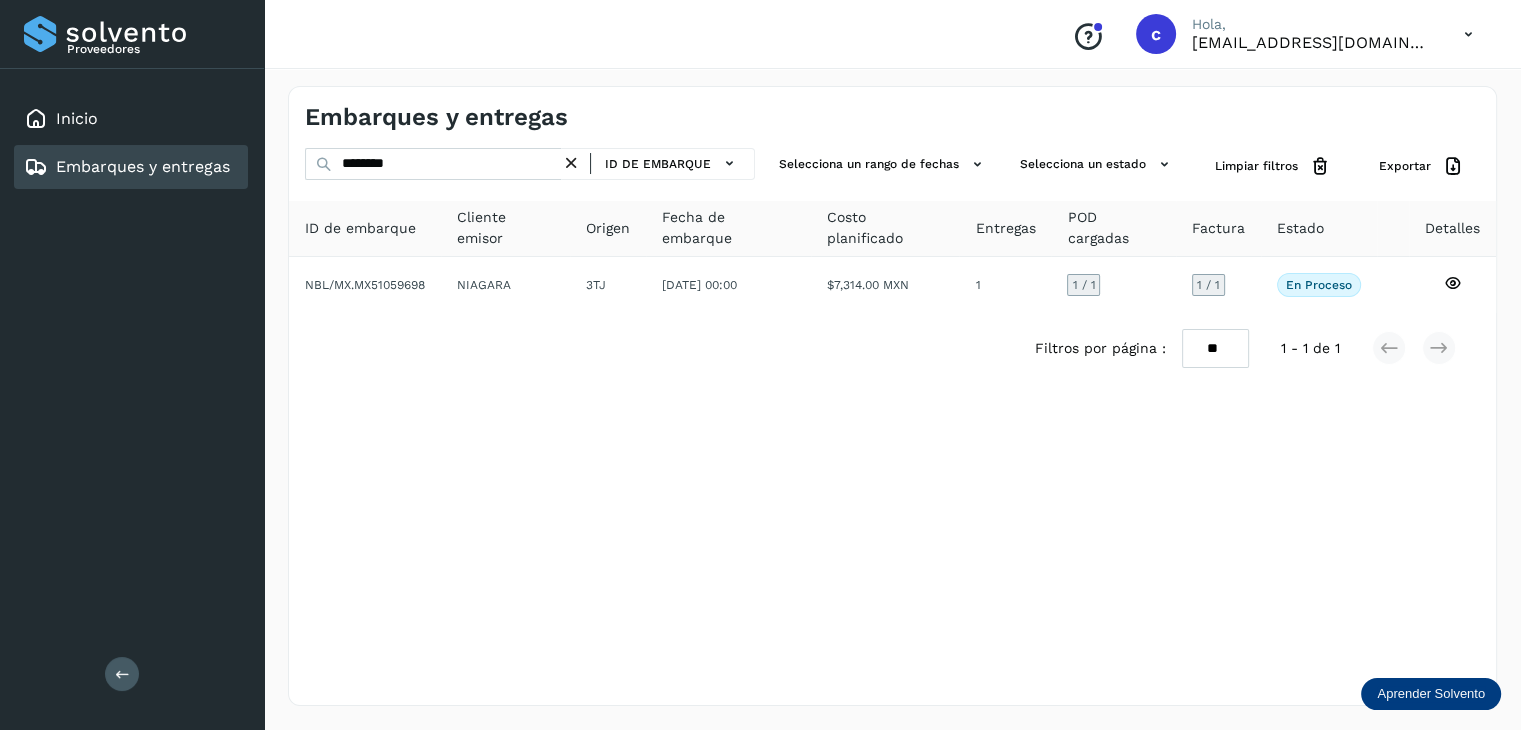 scroll, scrollTop: 0, scrollLeft: 0, axis: both 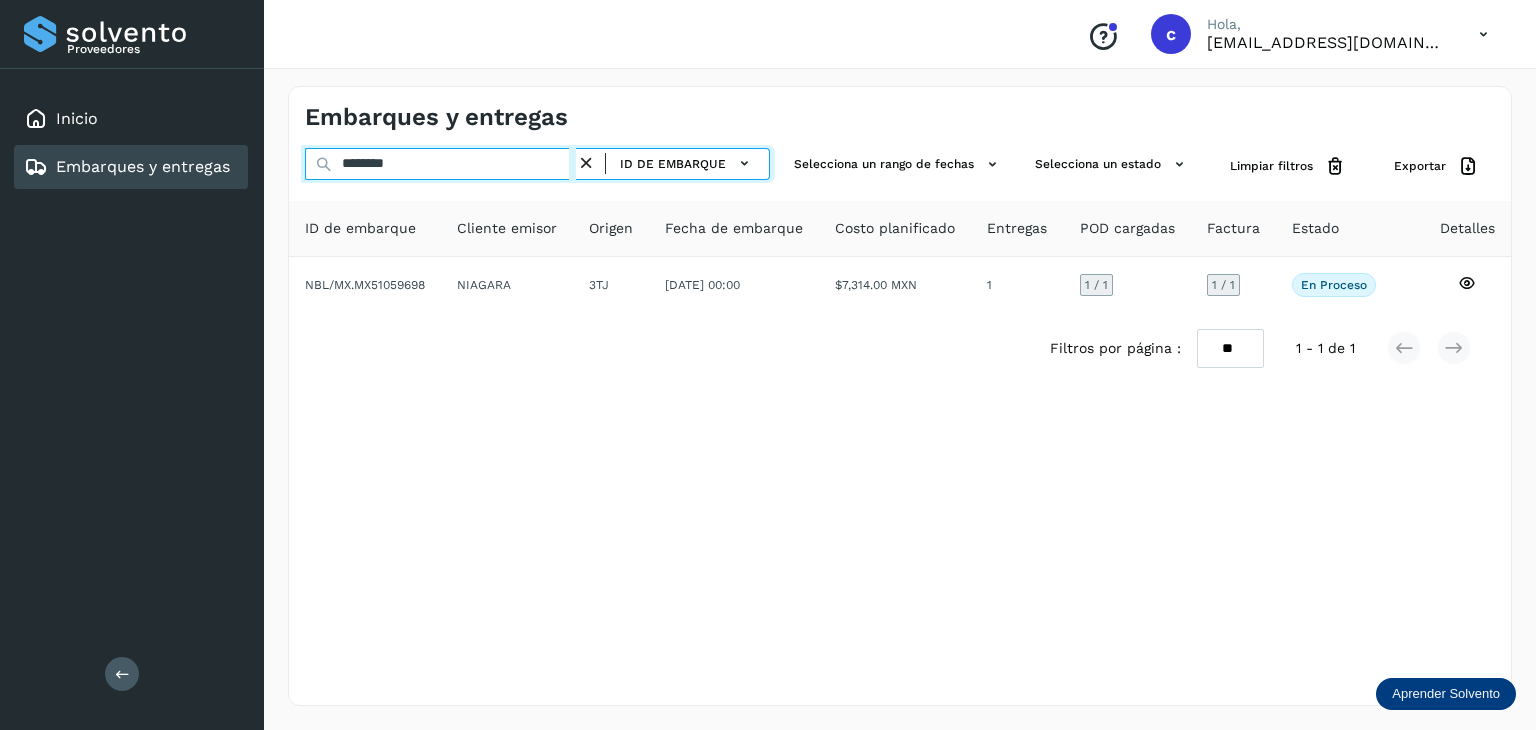 drag, startPoint x: 424, startPoint y: 171, endPoint x: 319, endPoint y: 166, distance: 105.11898 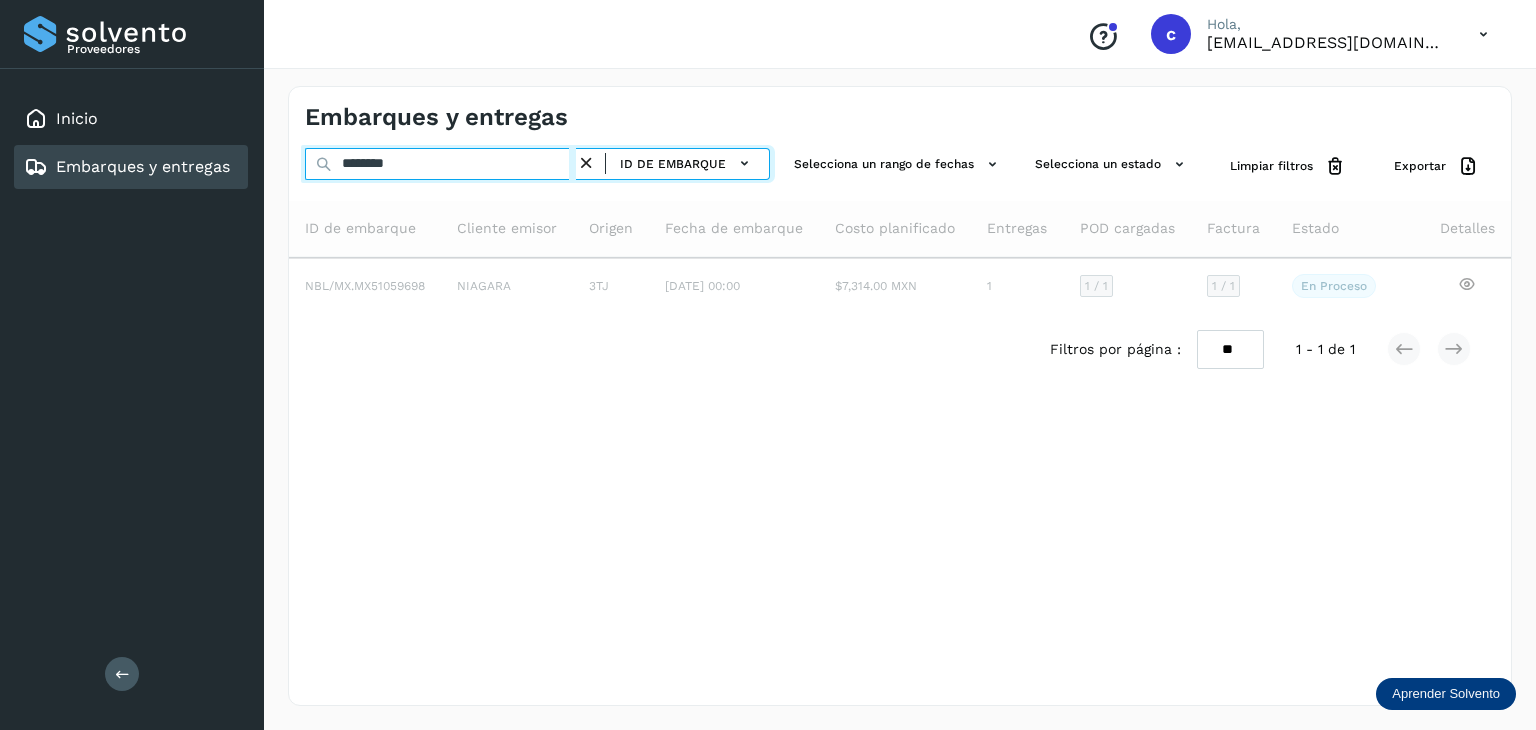 type on "********" 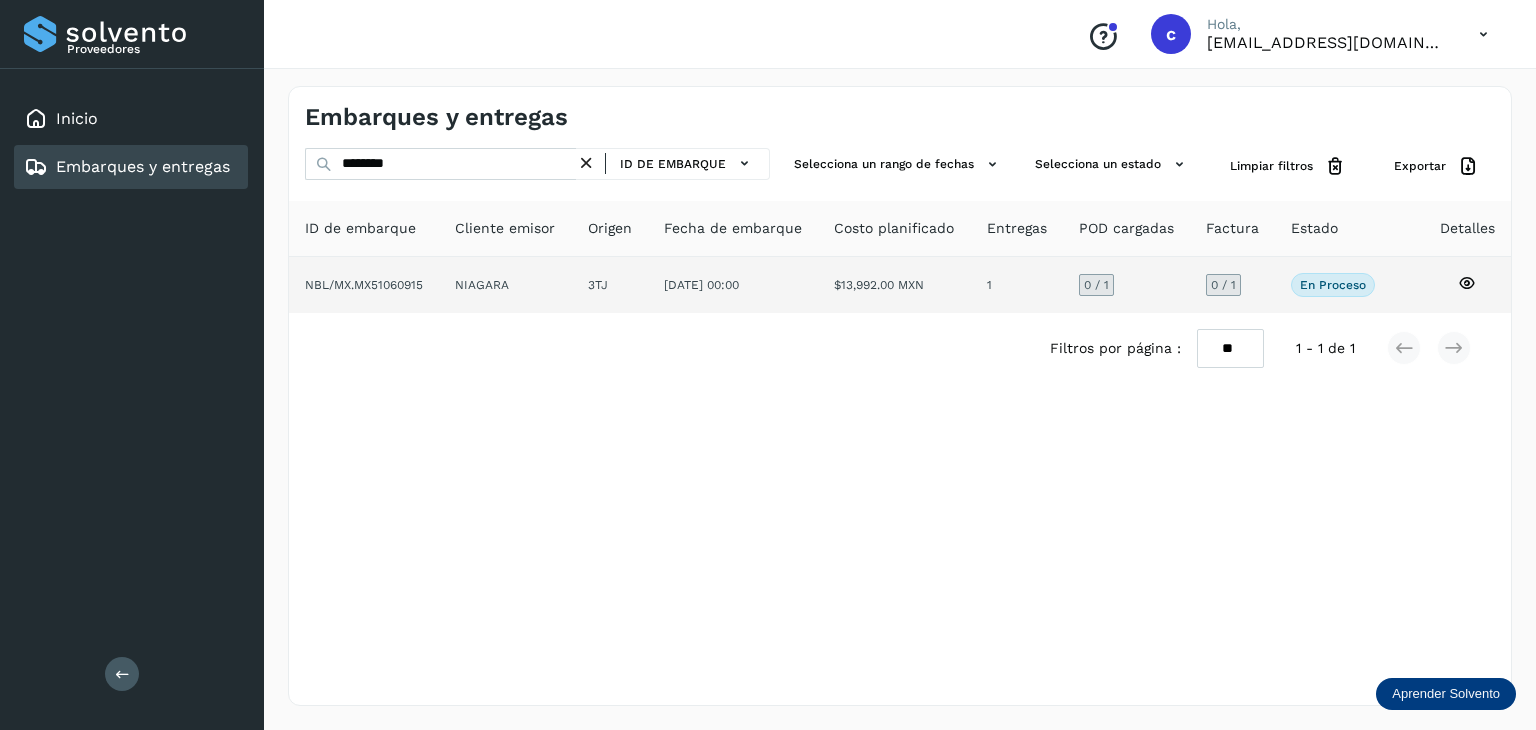 click 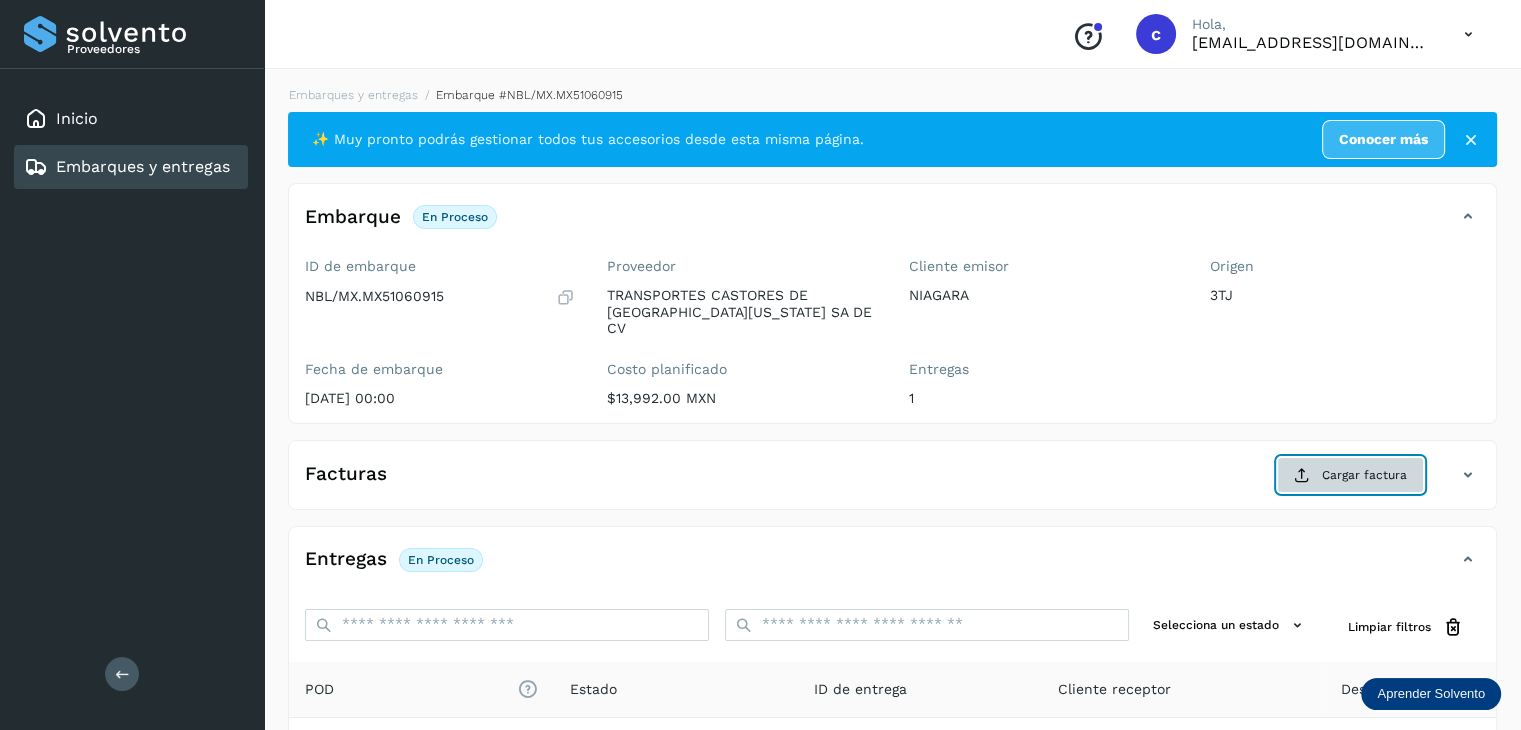 click on "Cargar factura" 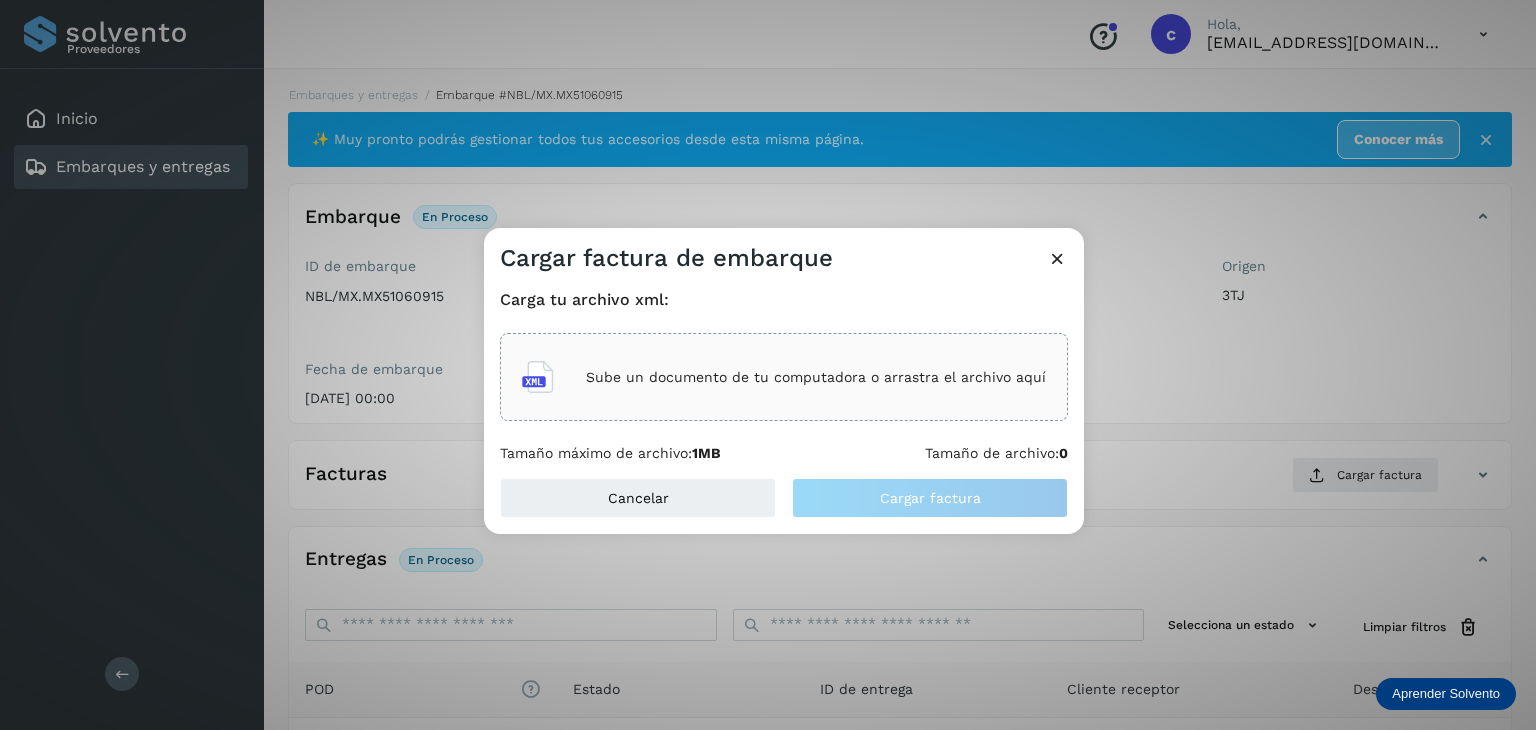 click on "Sube un documento de tu computadora o arrastra el archivo aquí" at bounding box center [816, 377] 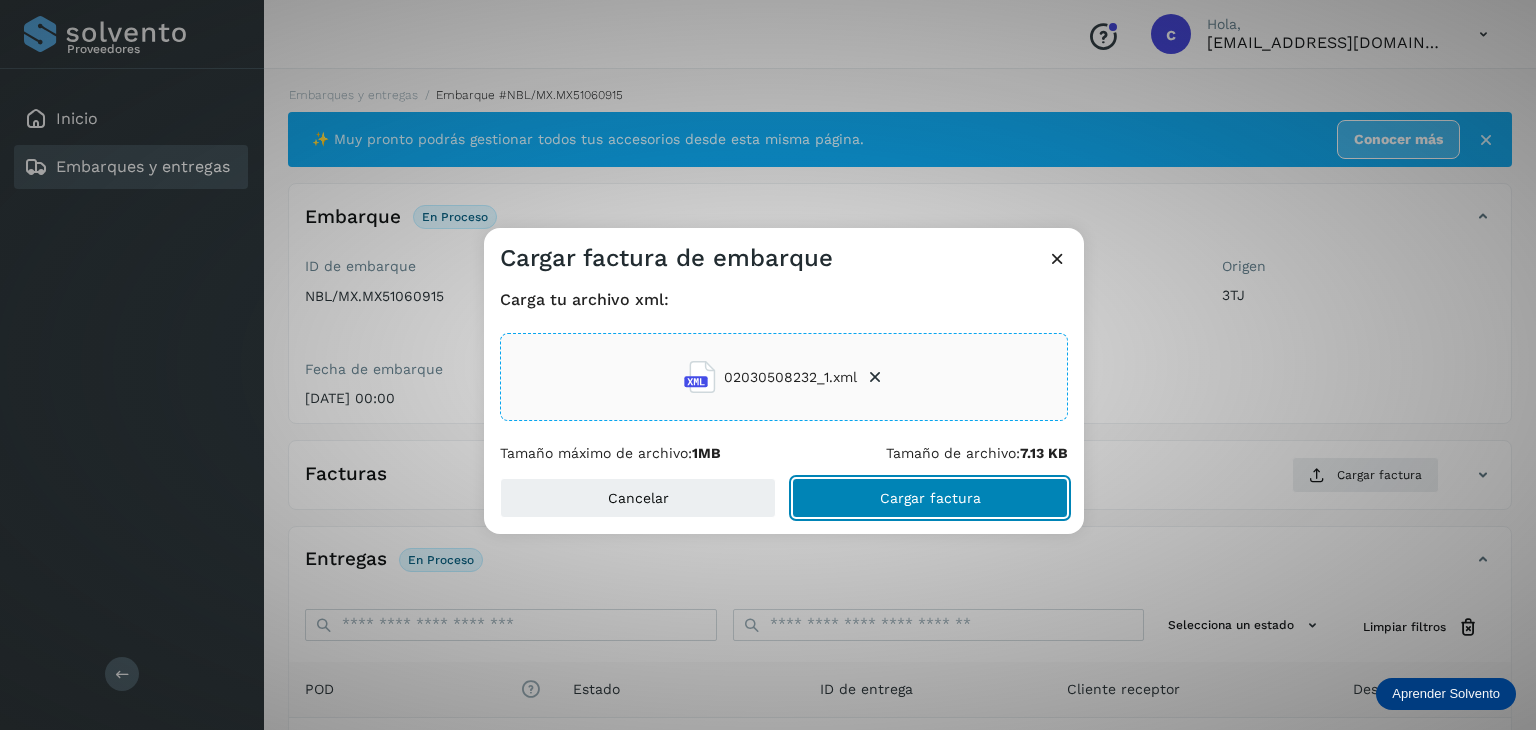 click on "Cargar factura" 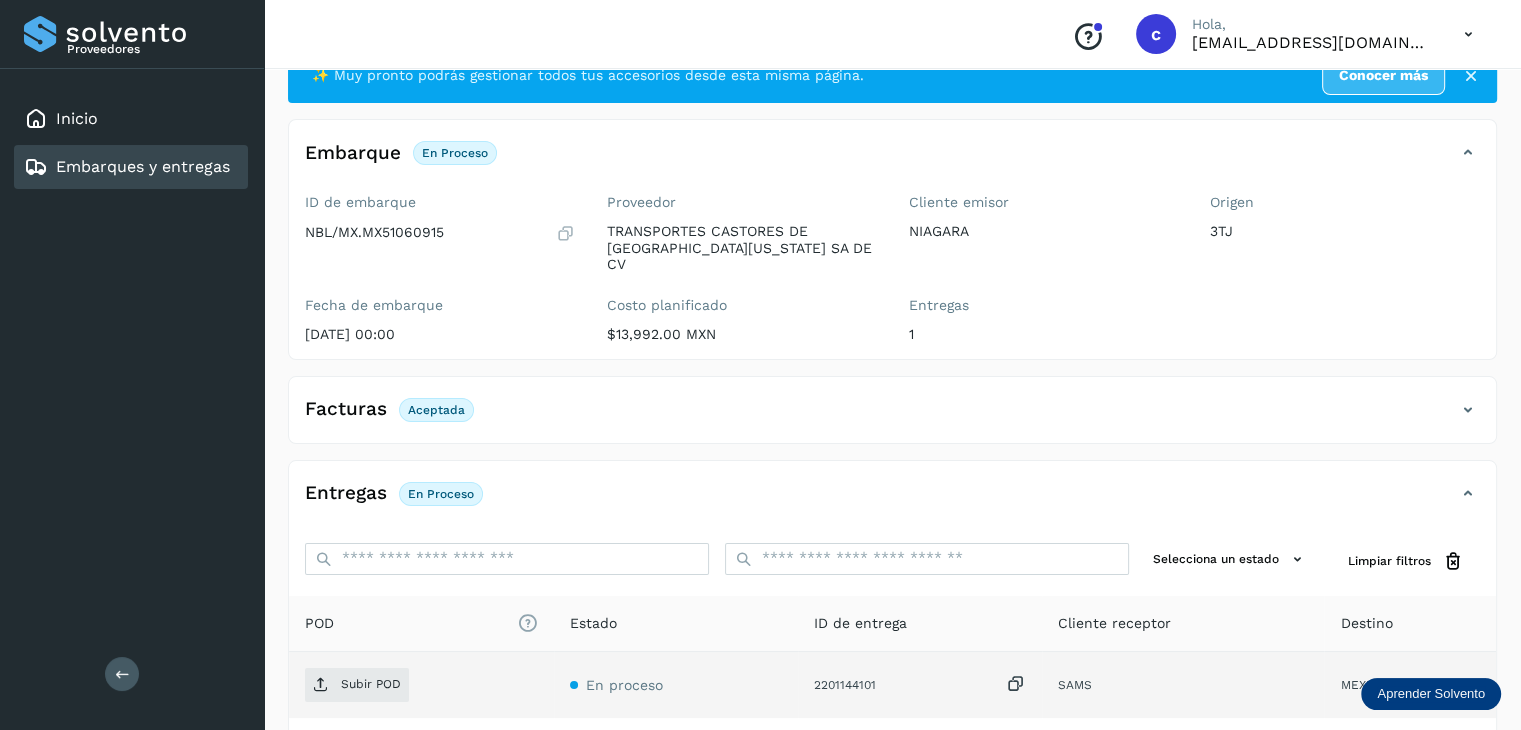 scroll, scrollTop: 200, scrollLeft: 0, axis: vertical 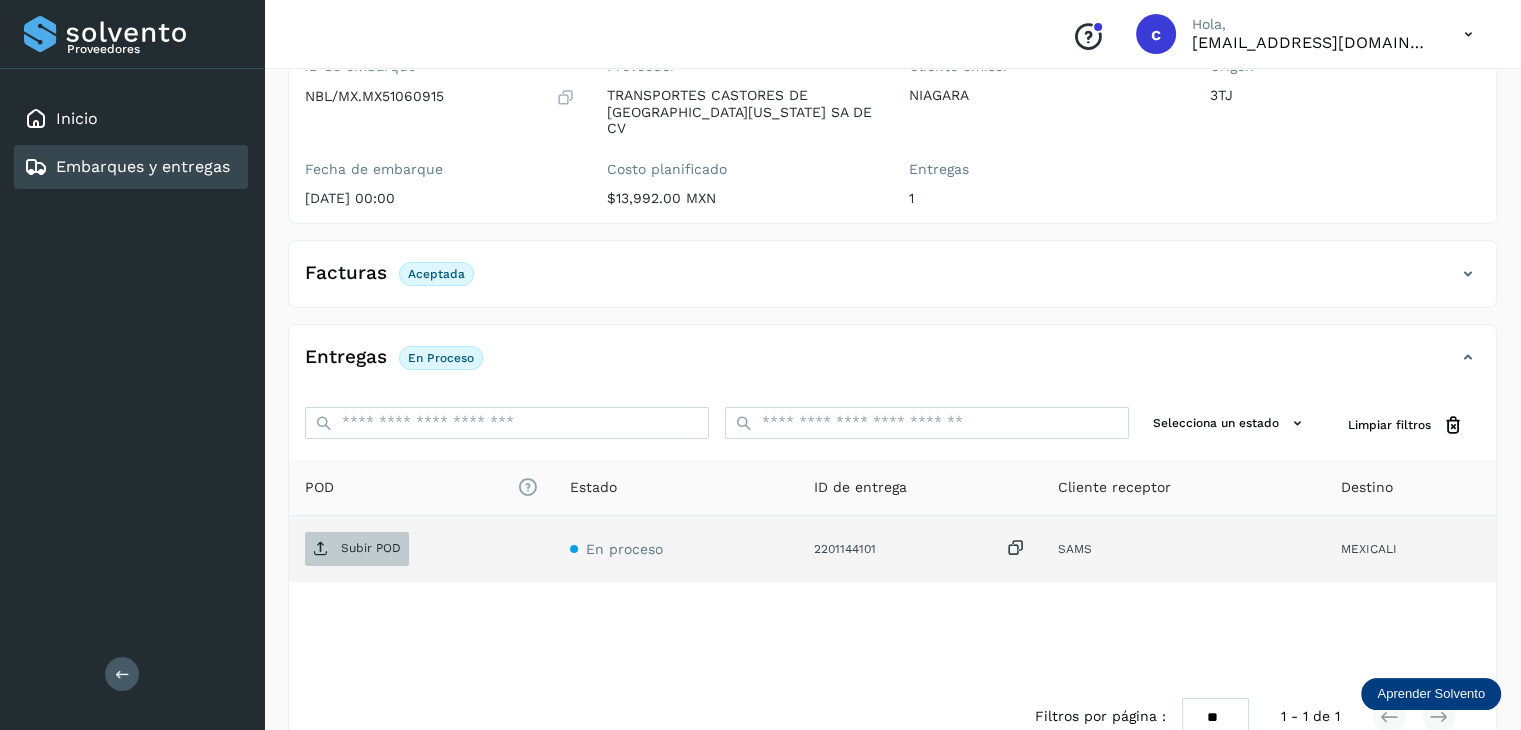 click on "Subir POD" at bounding box center [371, 548] 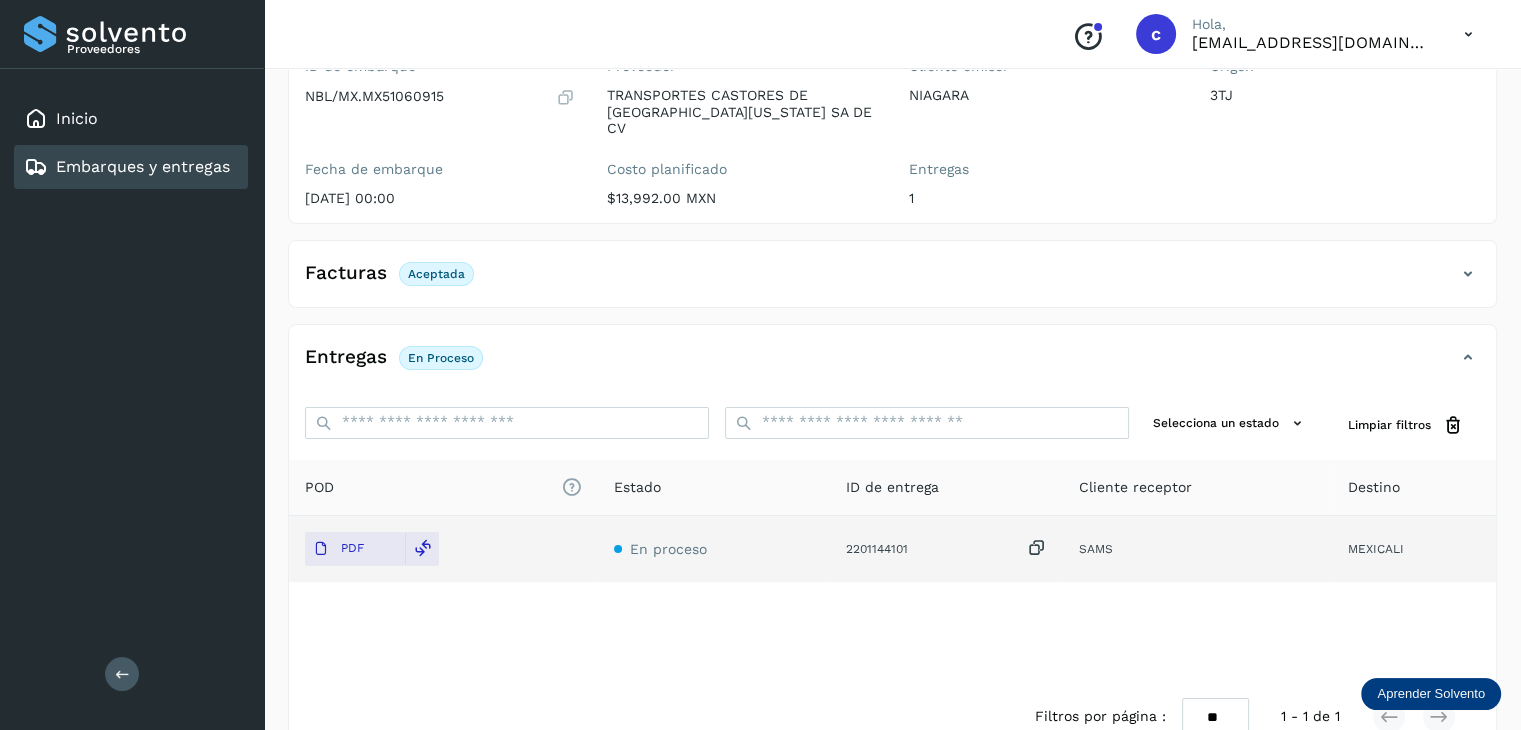 click on "Embarques y entregas" at bounding box center (143, 166) 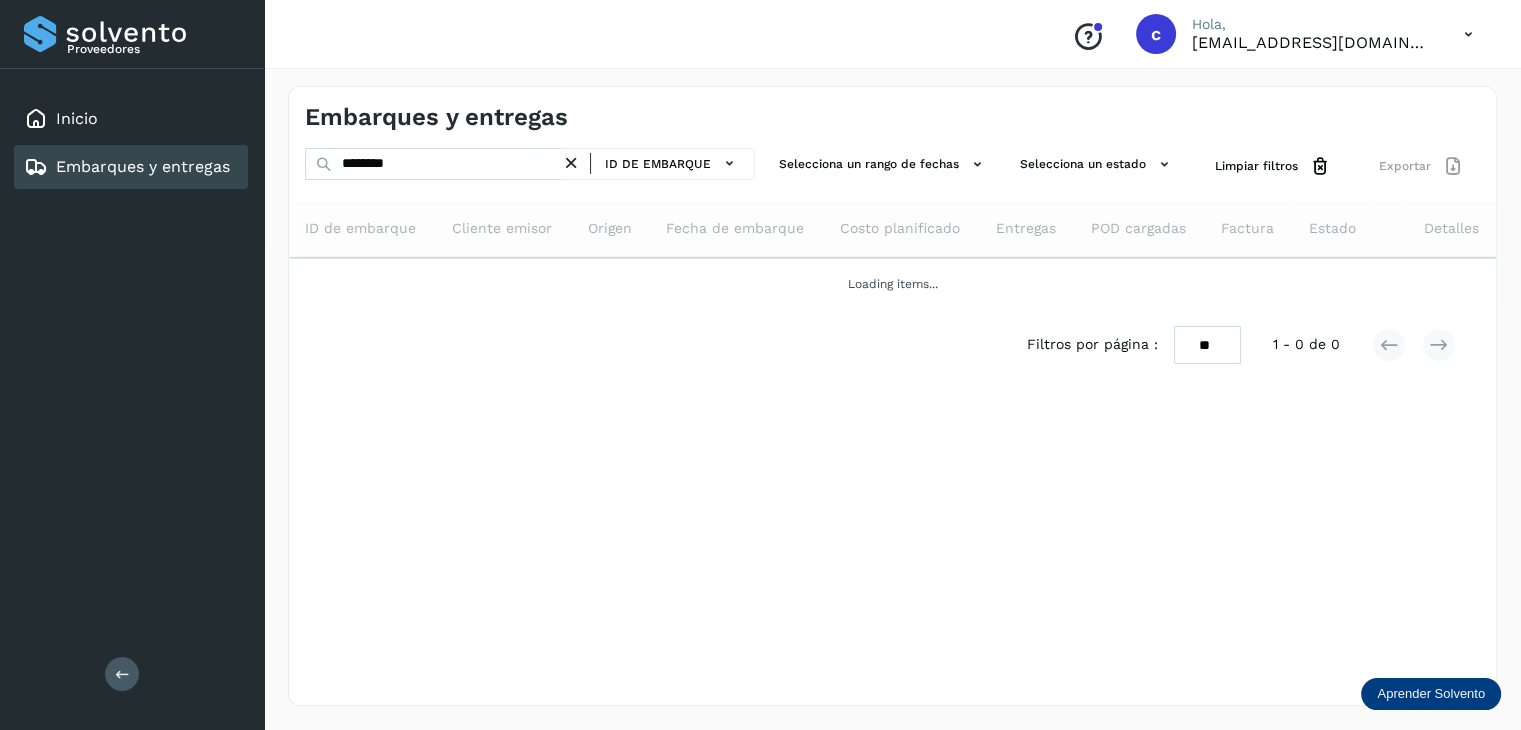 scroll, scrollTop: 0, scrollLeft: 0, axis: both 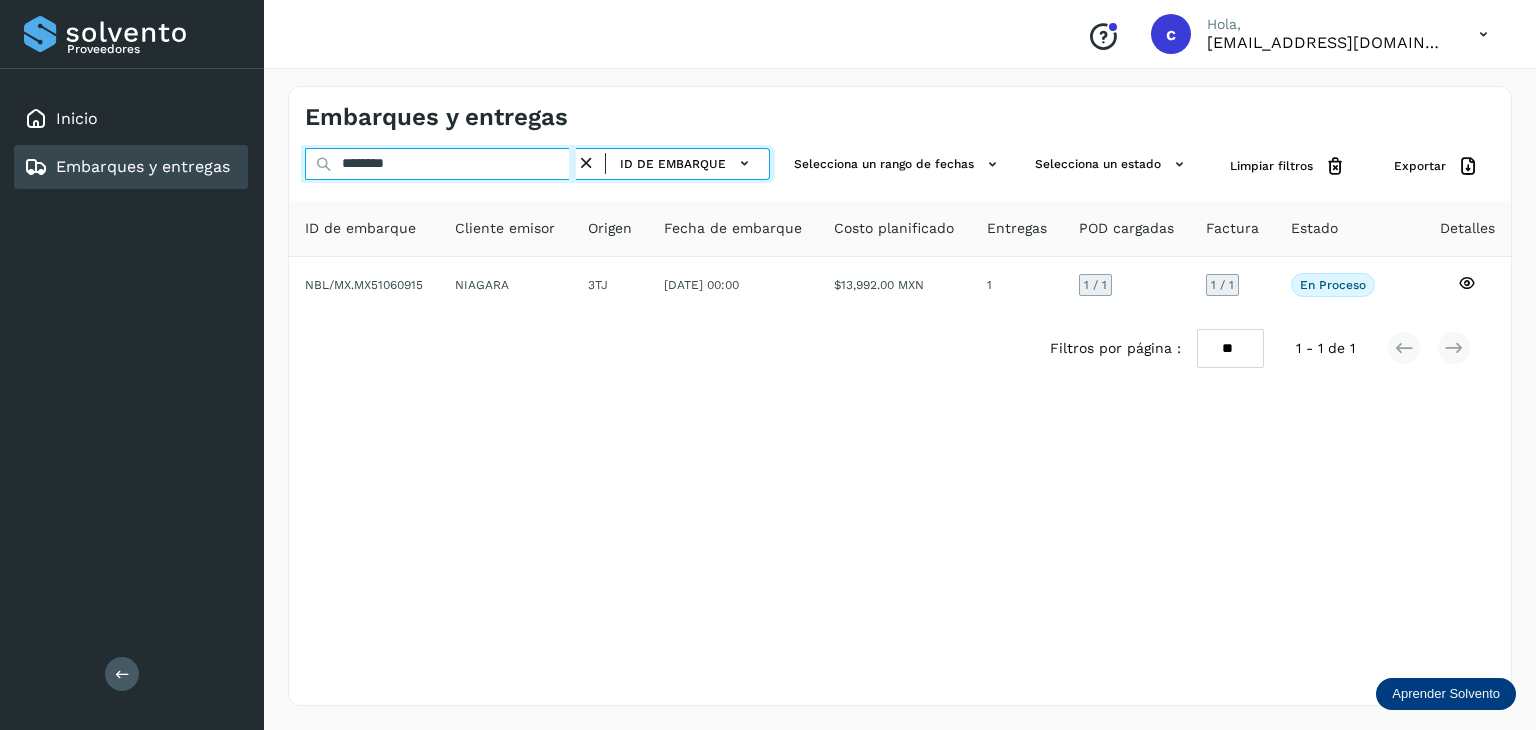 drag, startPoint x: 421, startPoint y: 161, endPoint x: 364, endPoint y: 179, distance: 59.77458 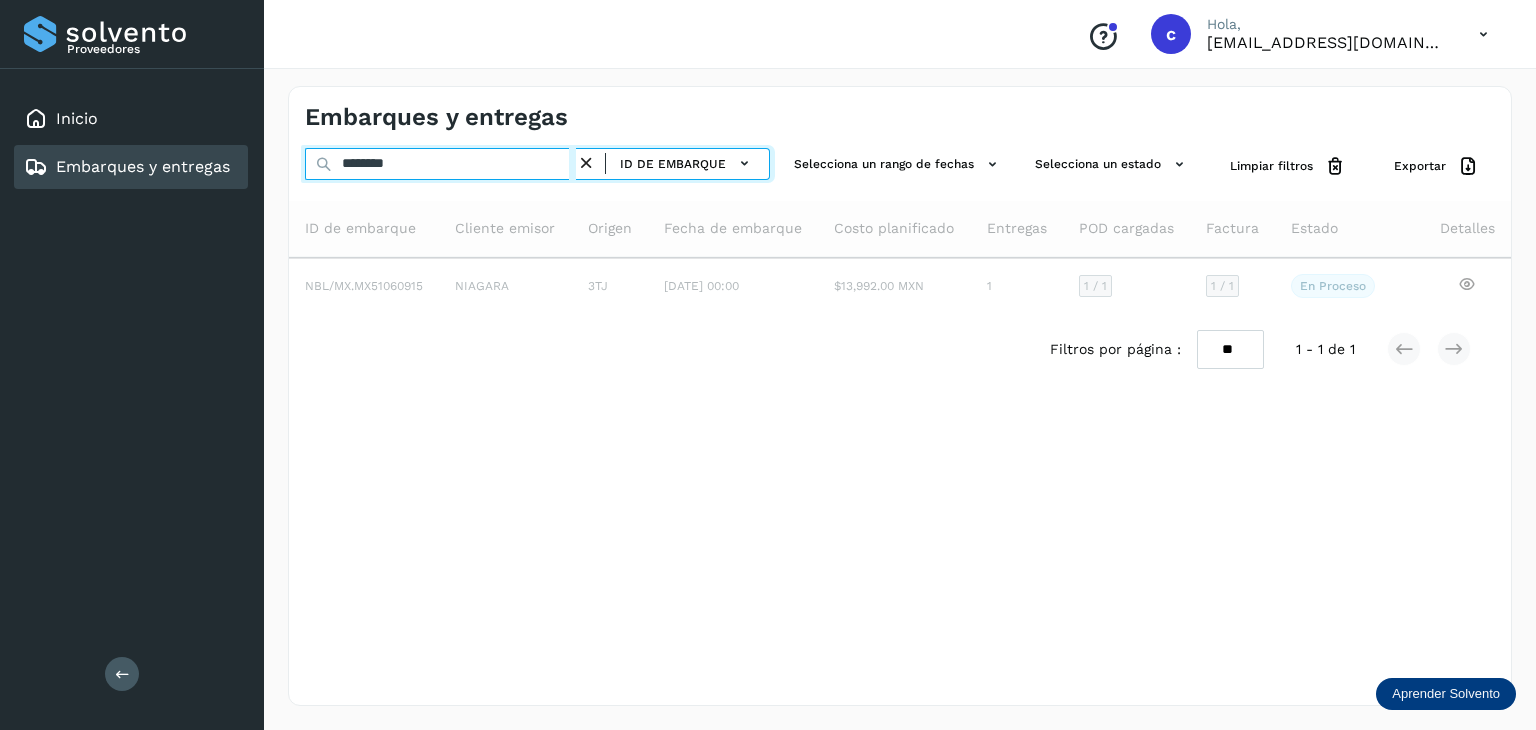 type on "********" 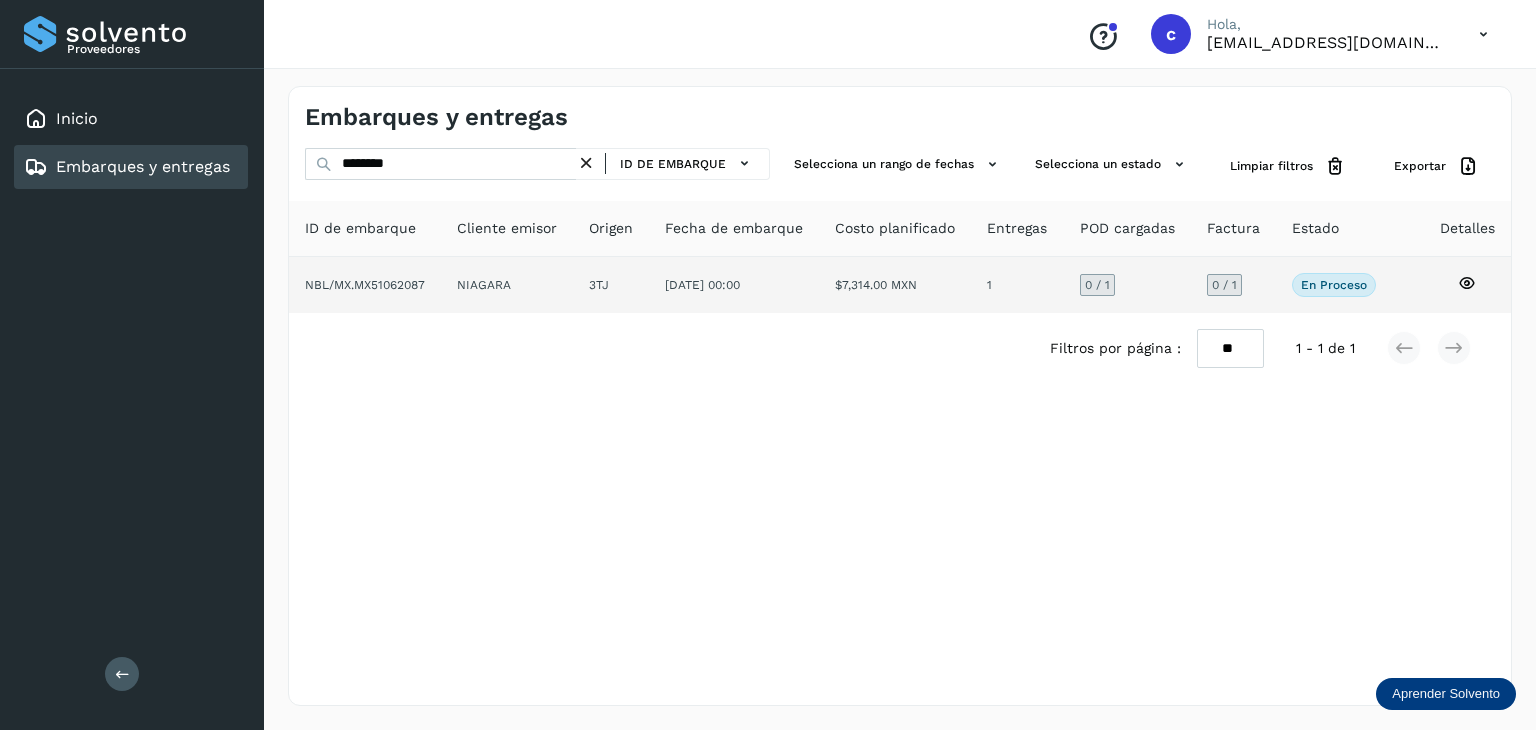 click 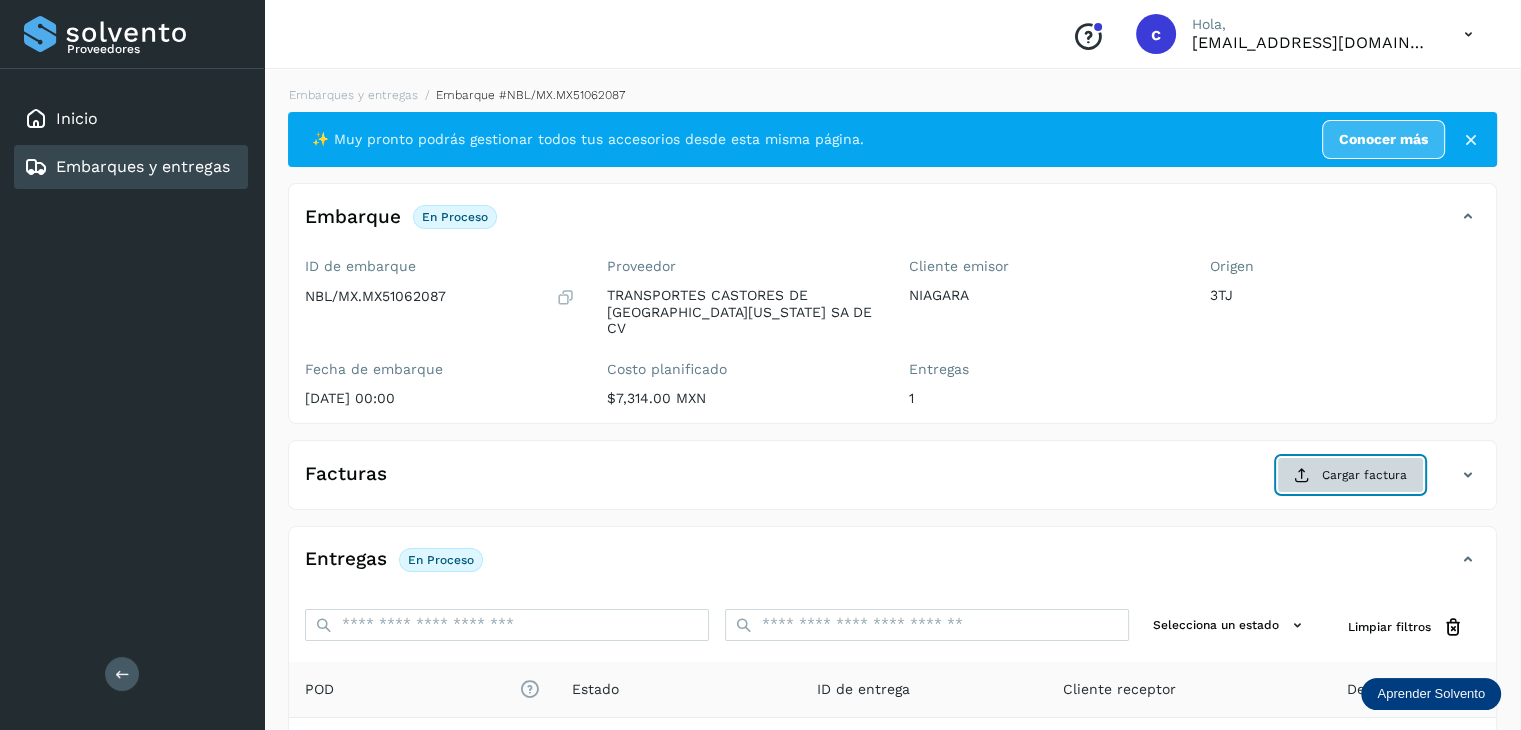 click on "Cargar factura" at bounding box center (1350, 475) 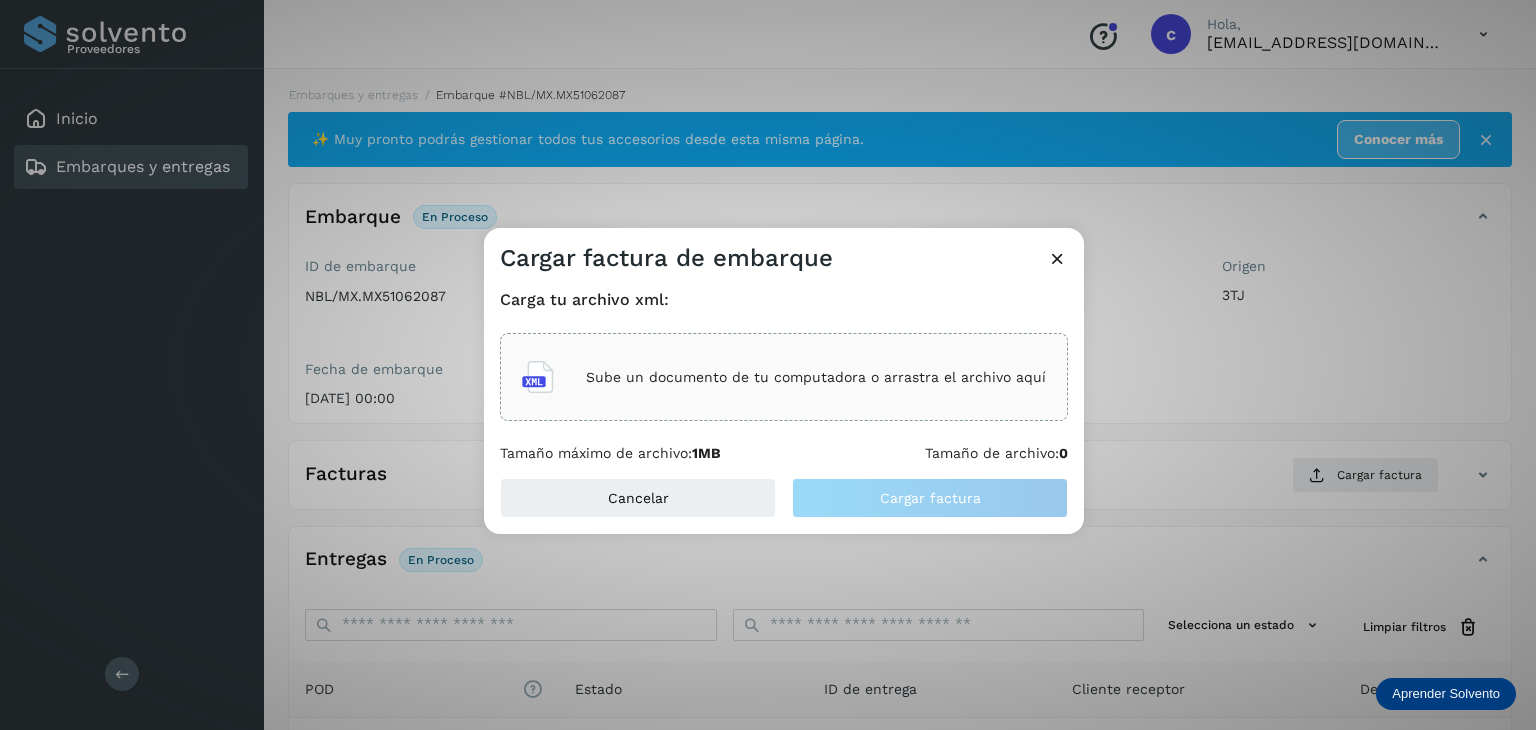 click on "Sube un documento de tu computadora o arrastra el archivo aquí" at bounding box center [816, 377] 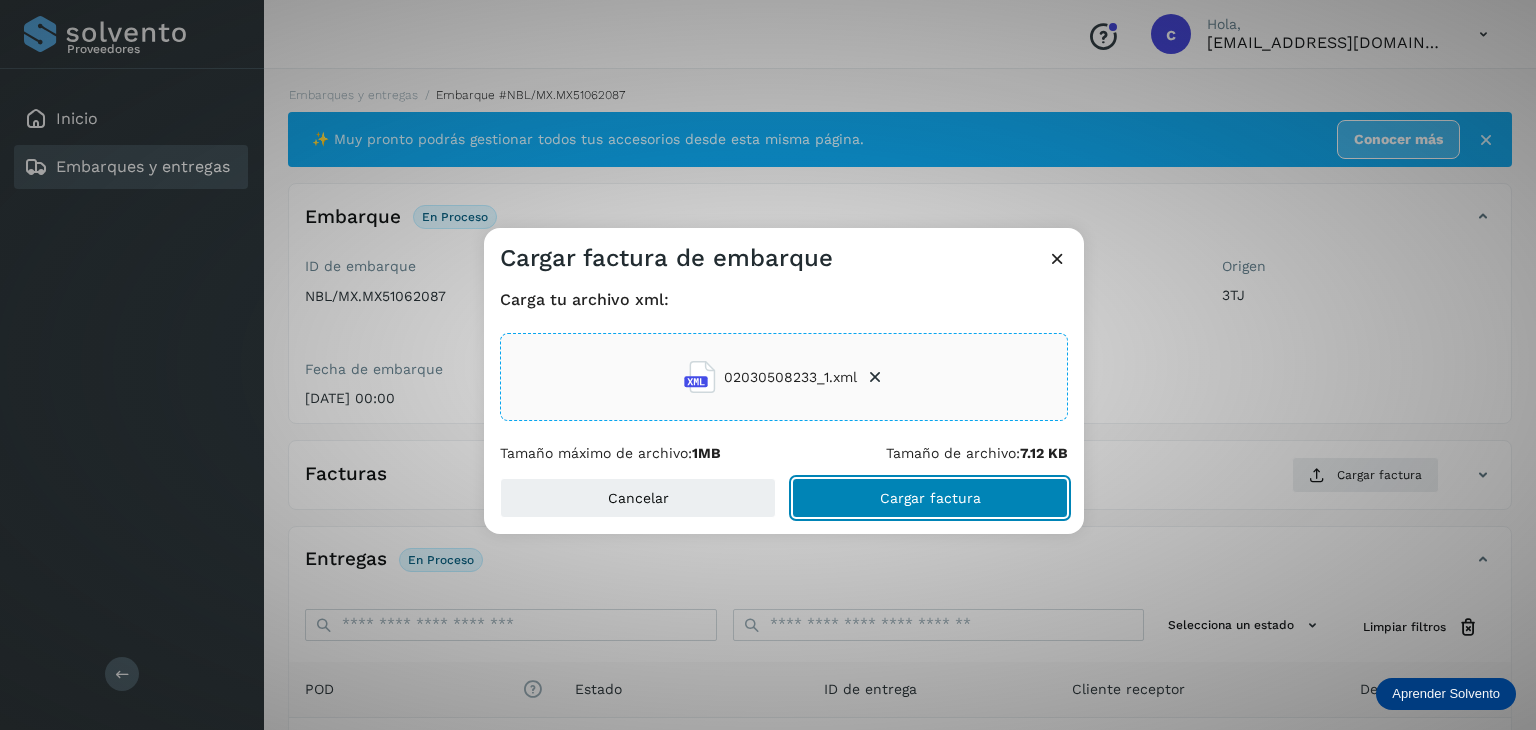 click on "Cargar factura" 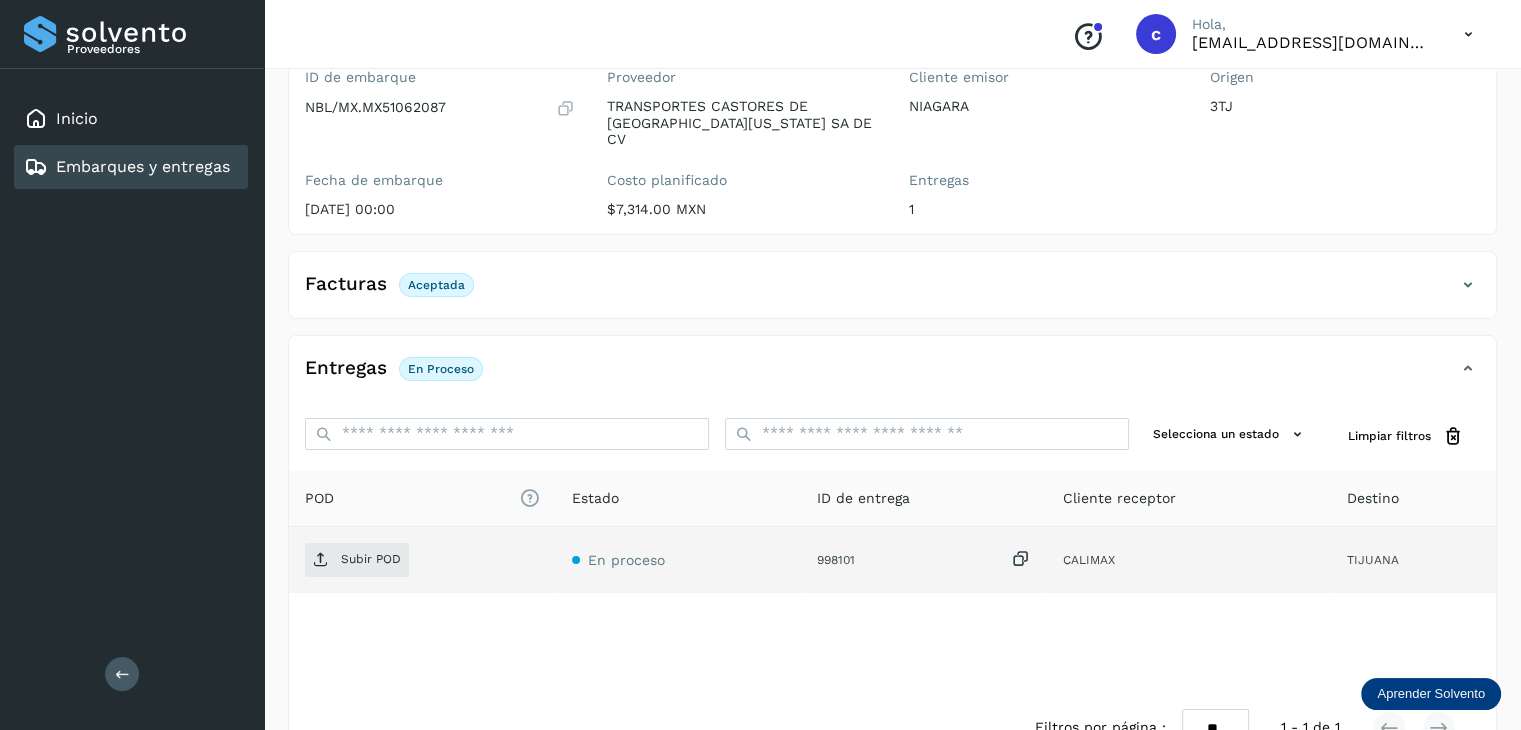 scroll, scrollTop: 200, scrollLeft: 0, axis: vertical 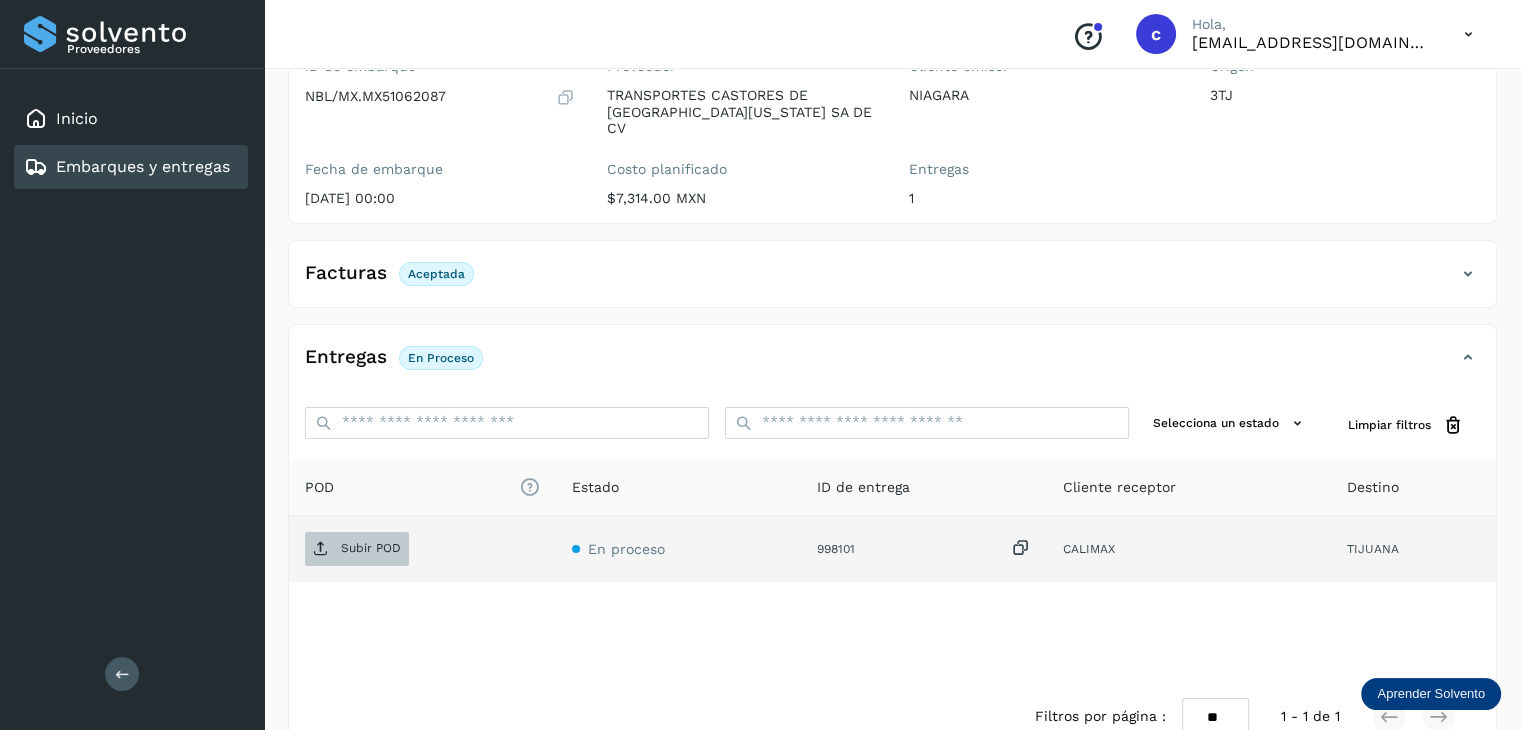click on "Subir POD" at bounding box center [371, 548] 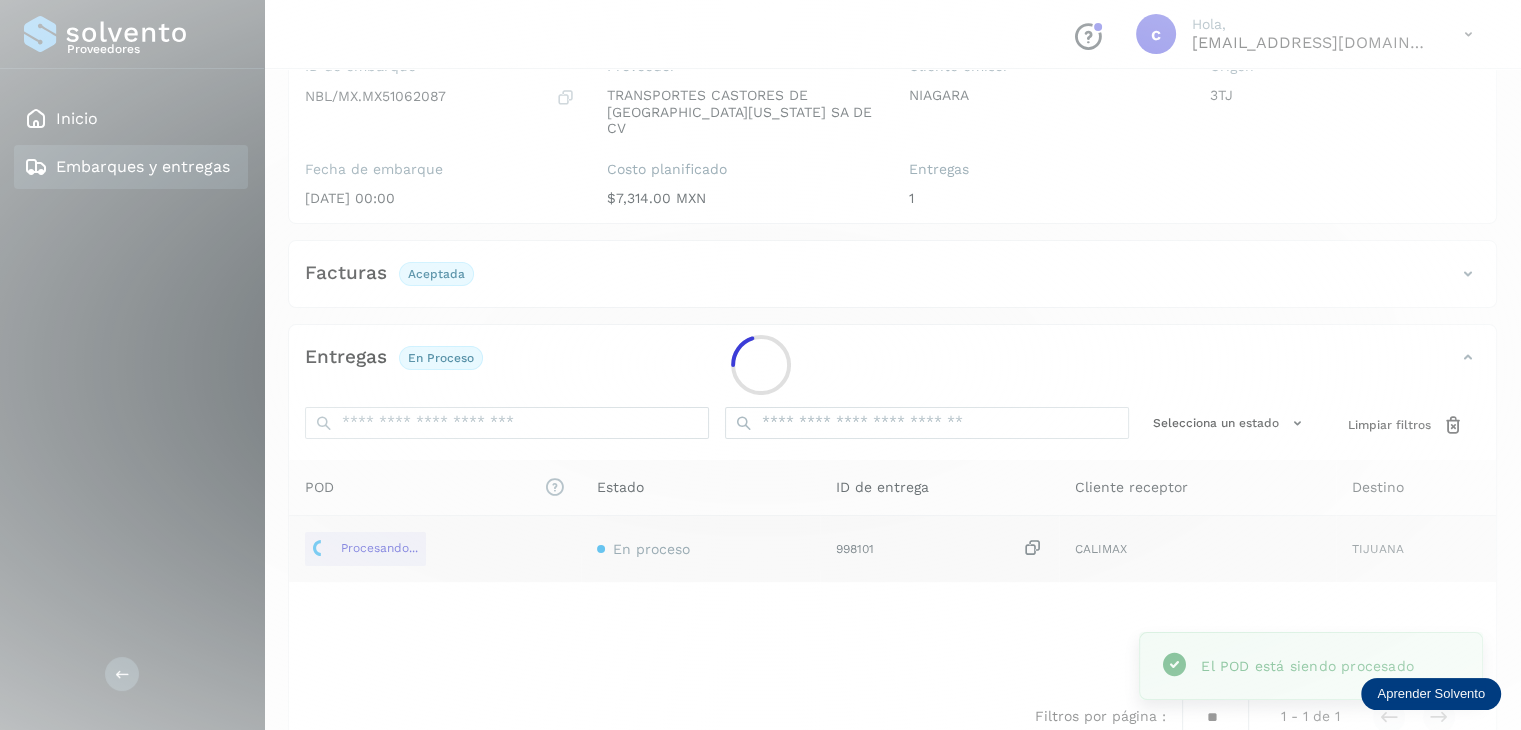 click 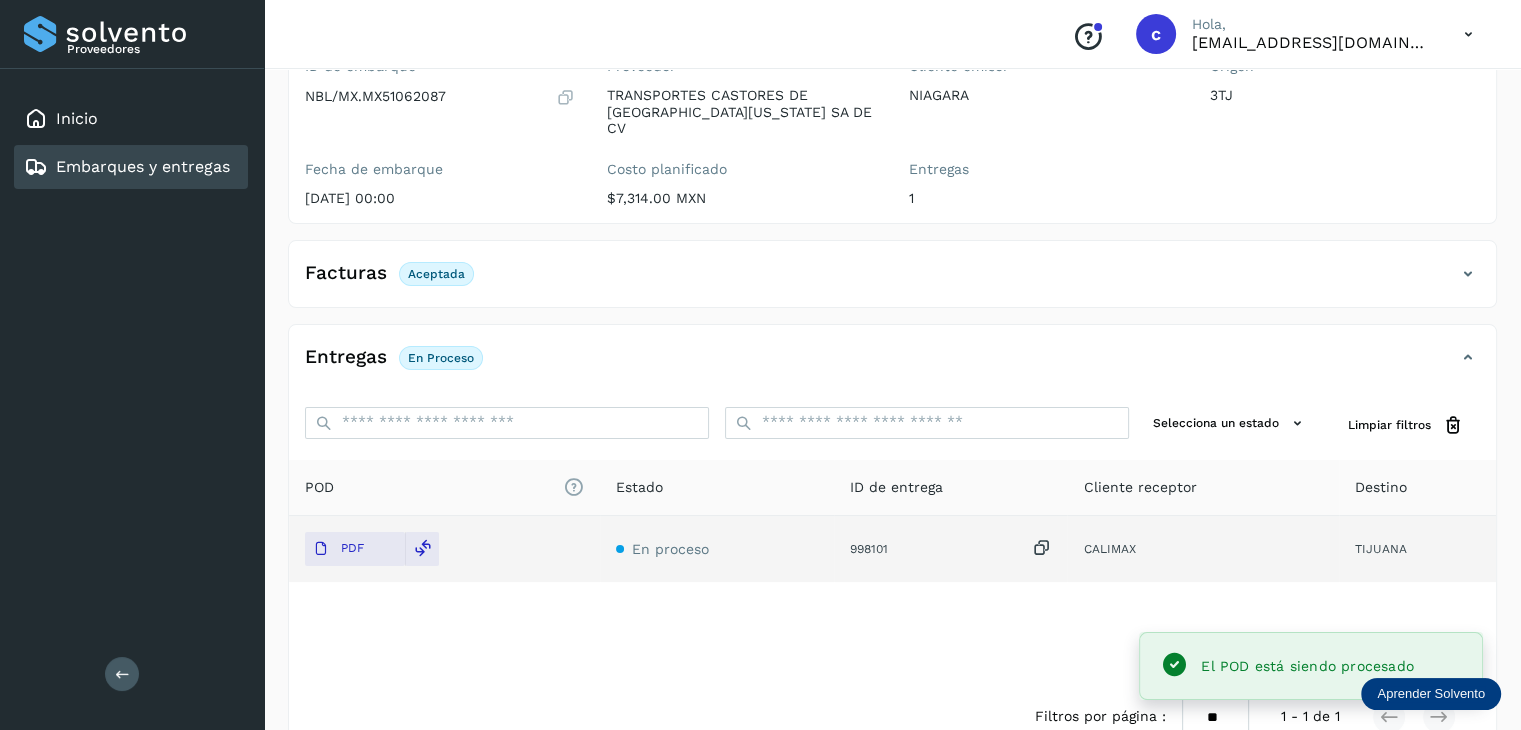 click on "Embarques y entregas" at bounding box center (143, 166) 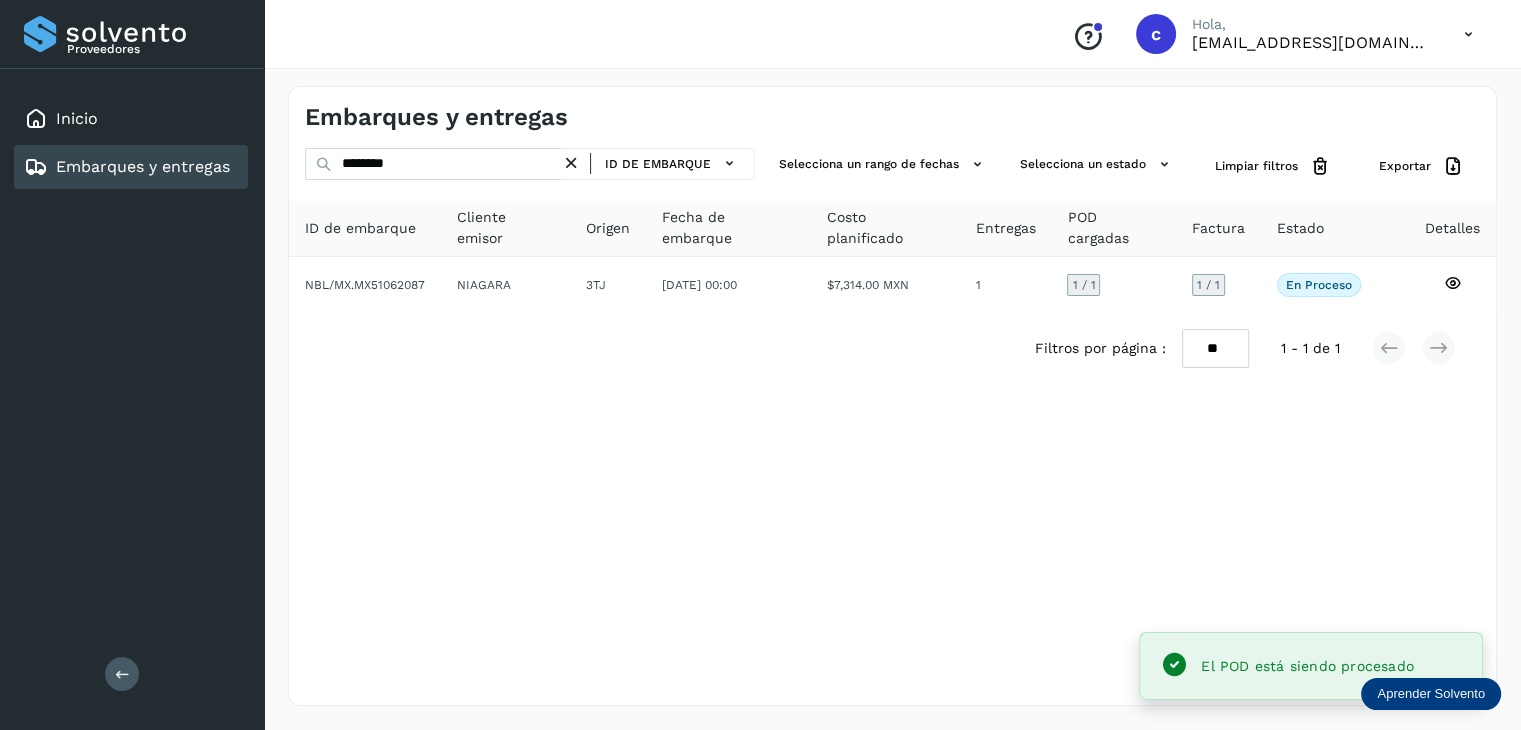 scroll, scrollTop: 0, scrollLeft: 0, axis: both 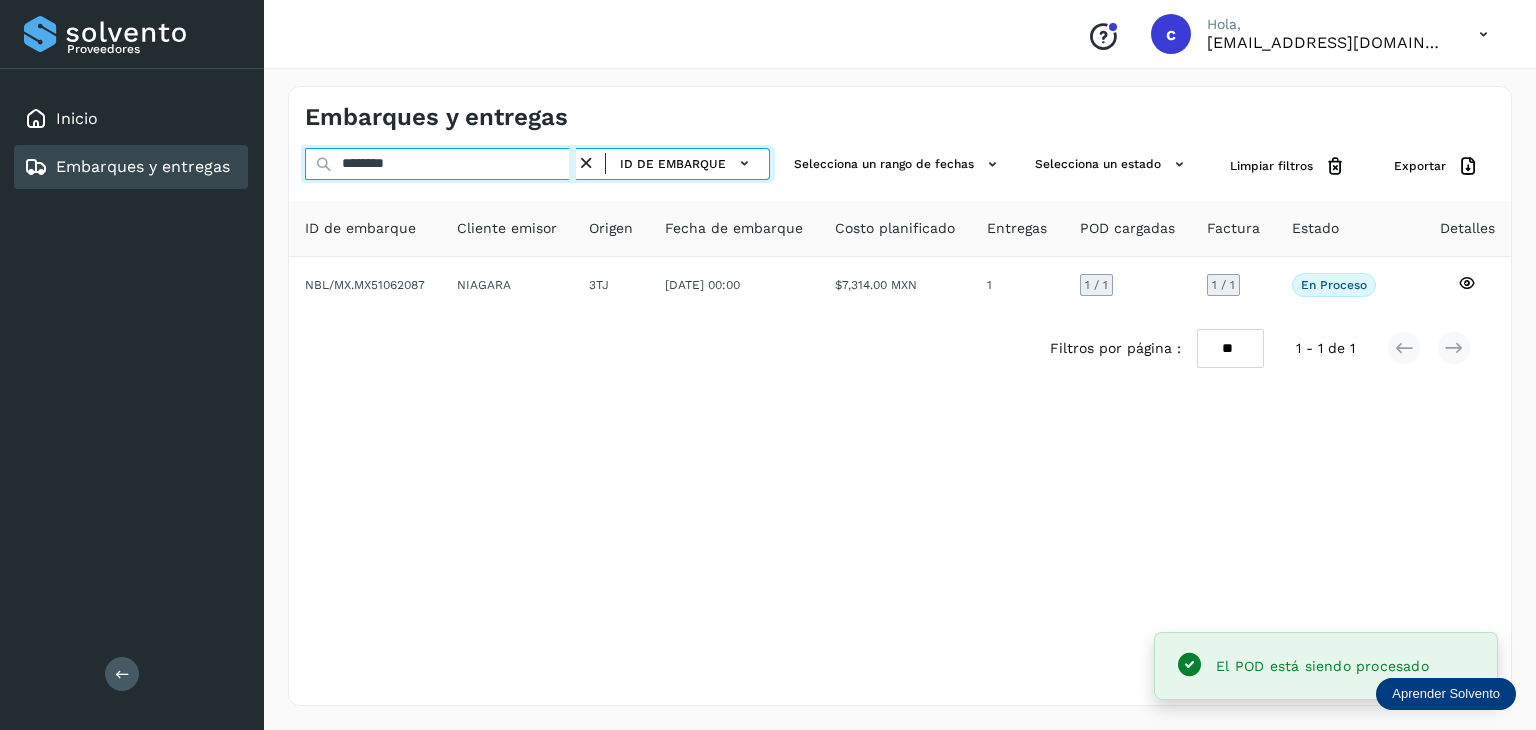 drag, startPoint x: 409, startPoint y: 166, endPoint x: 307, endPoint y: 163, distance: 102.044106 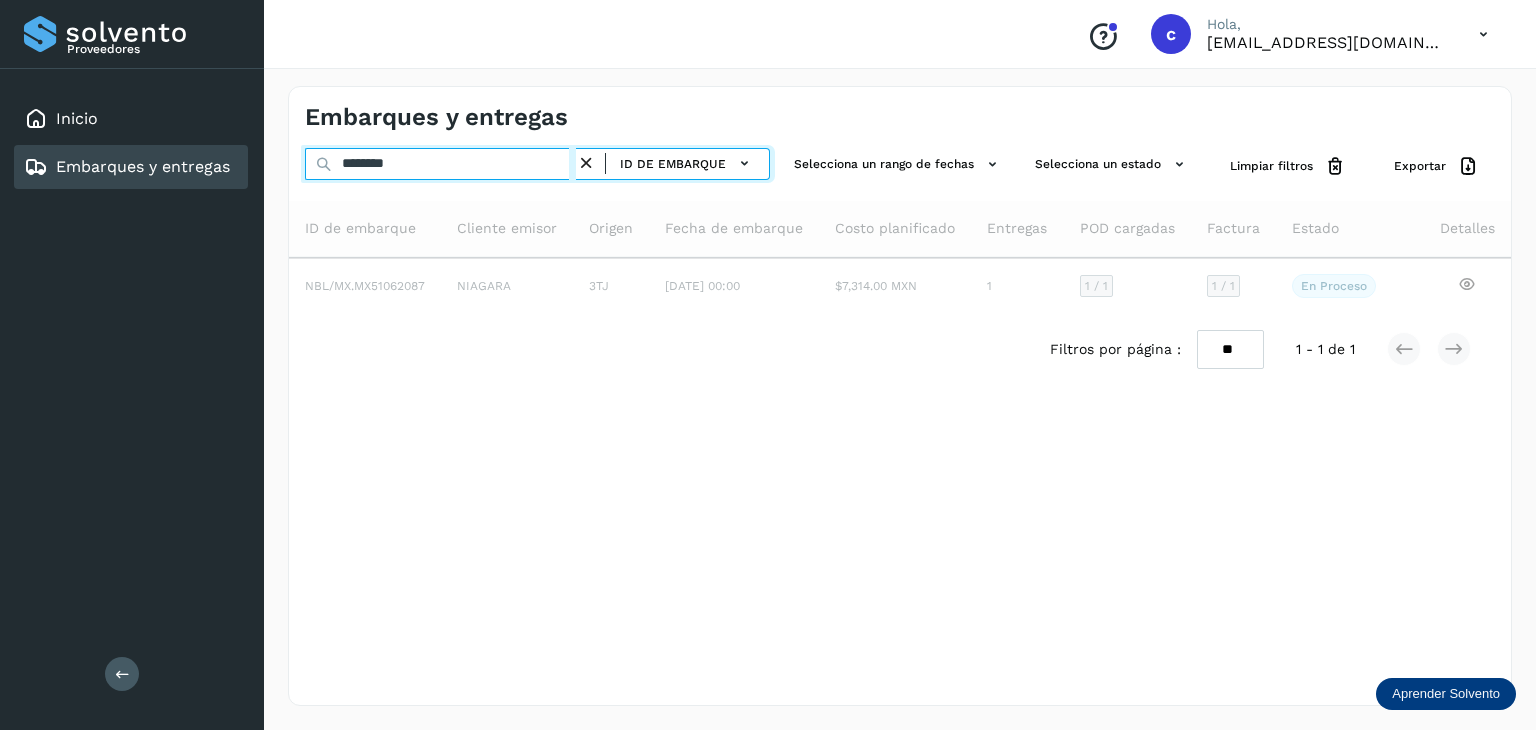 type on "********" 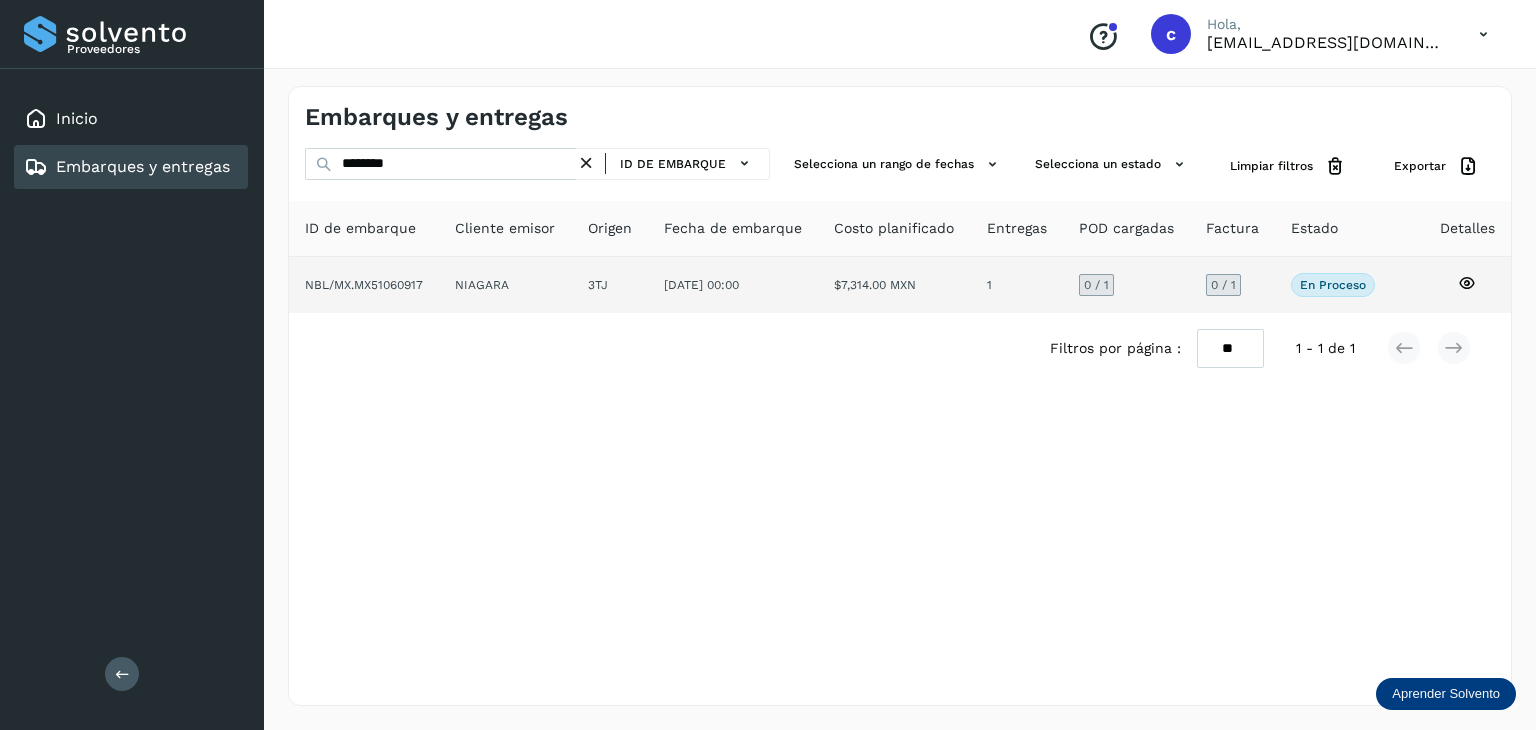 click 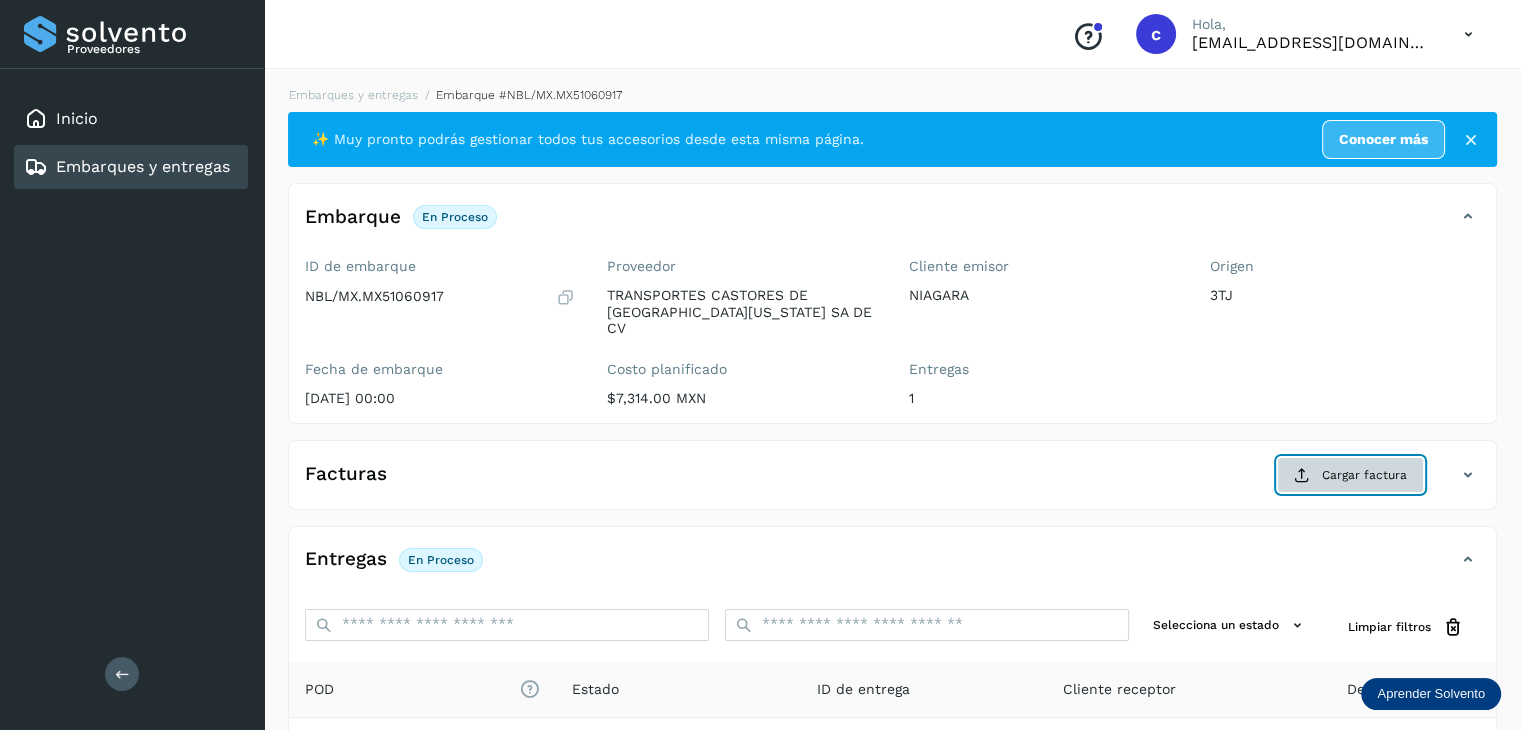 click on "Cargar factura" 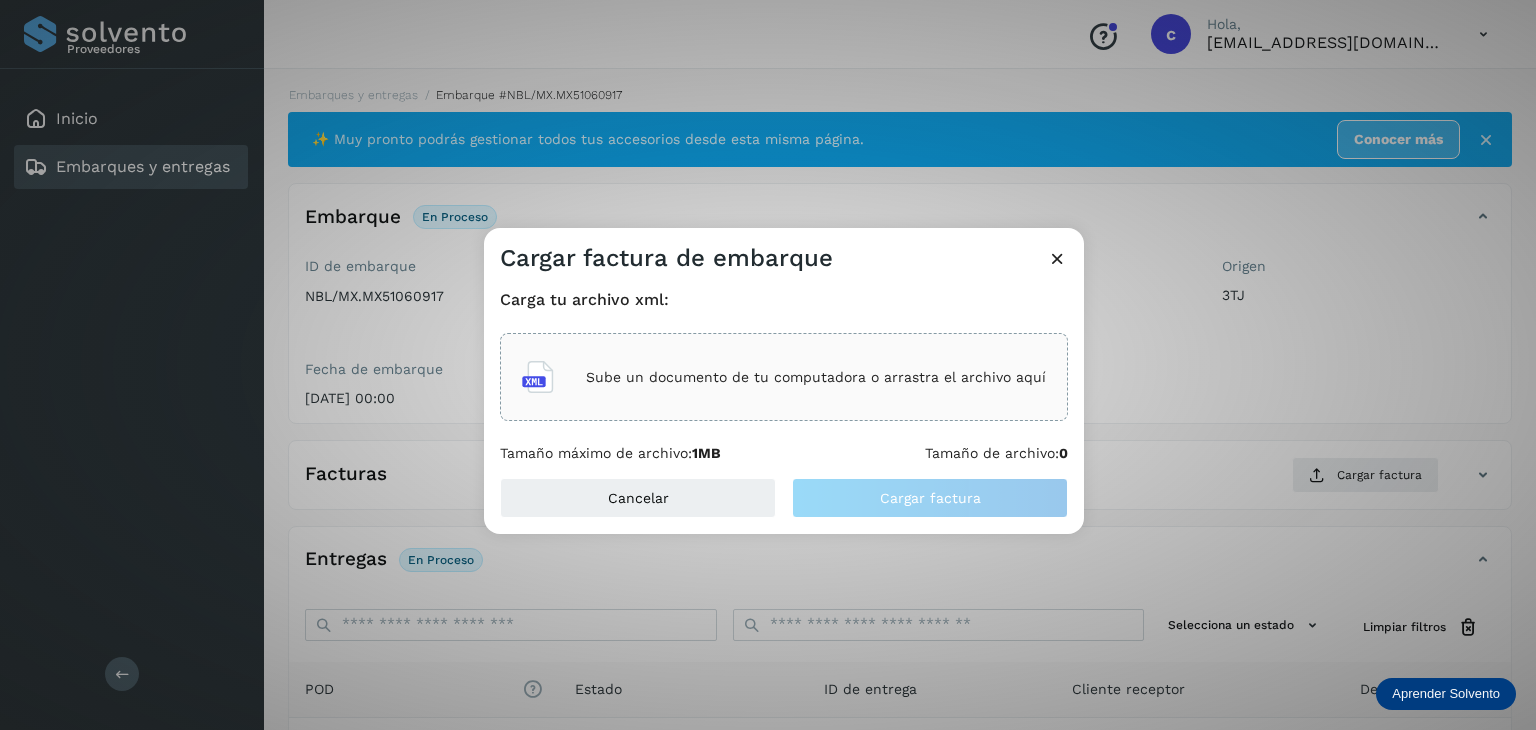 click on "Sube un documento de tu computadora o arrastra el archivo aquí" at bounding box center [816, 377] 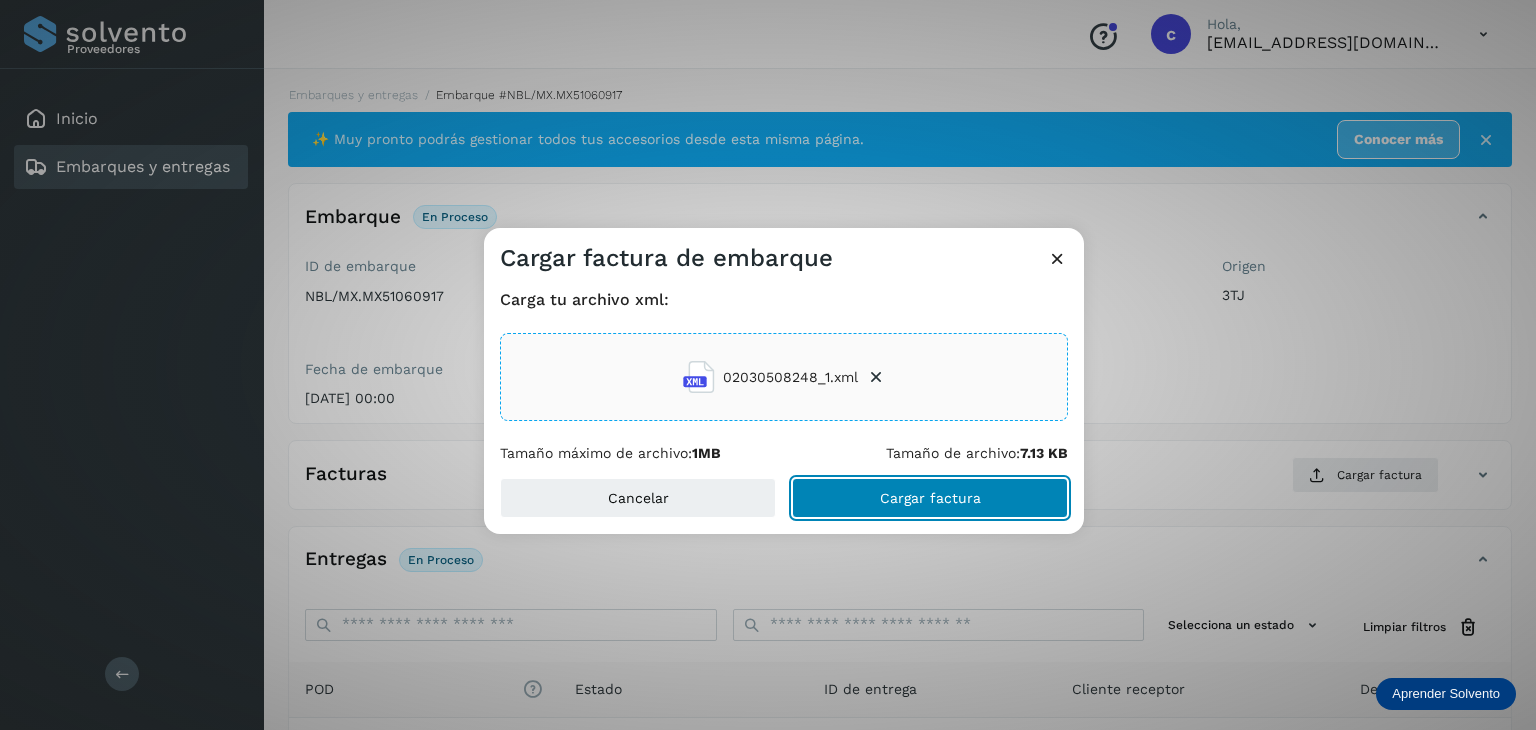 click on "Cargar factura" 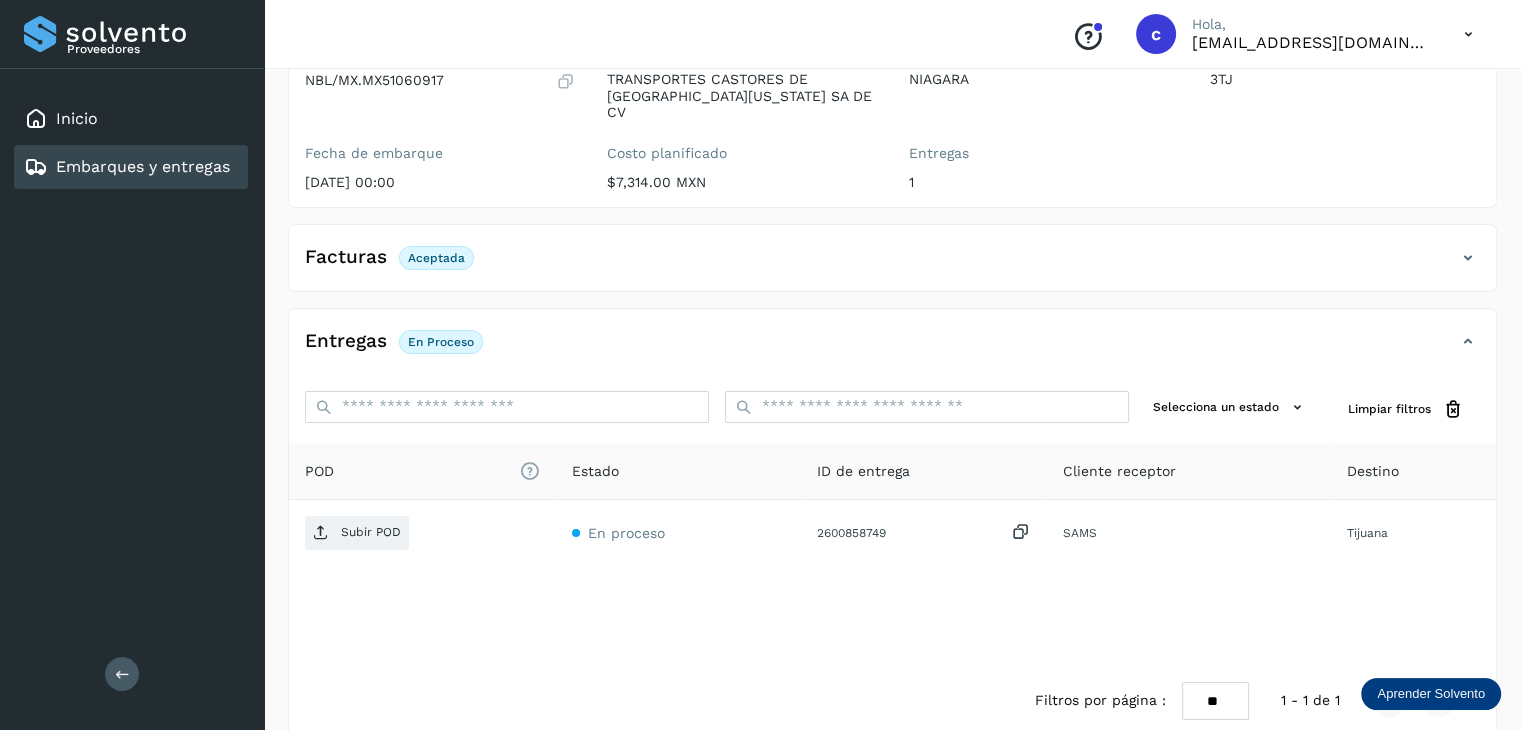 scroll, scrollTop: 229, scrollLeft: 0, axis: vertical 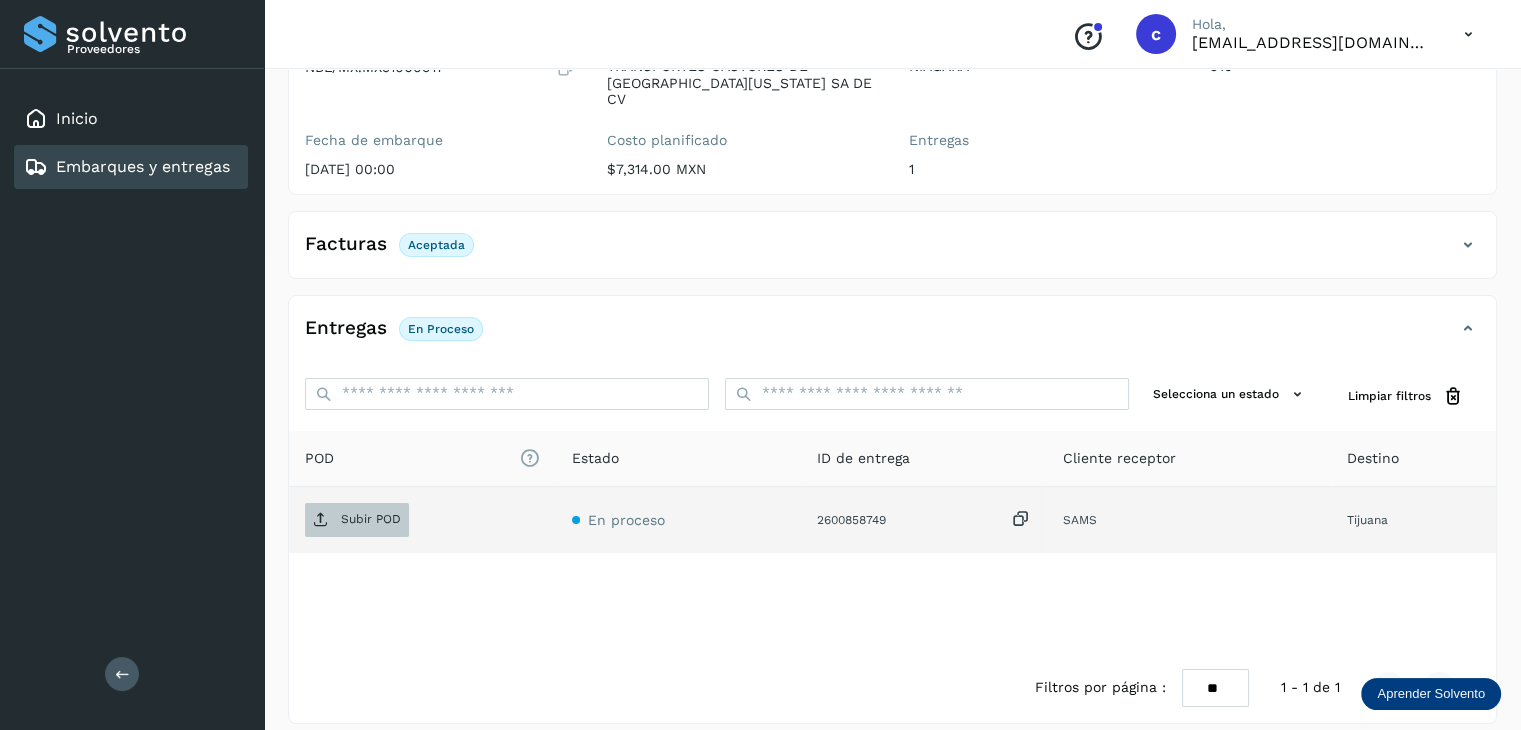 click on "Subir POD" at bounding box center (371, 519) 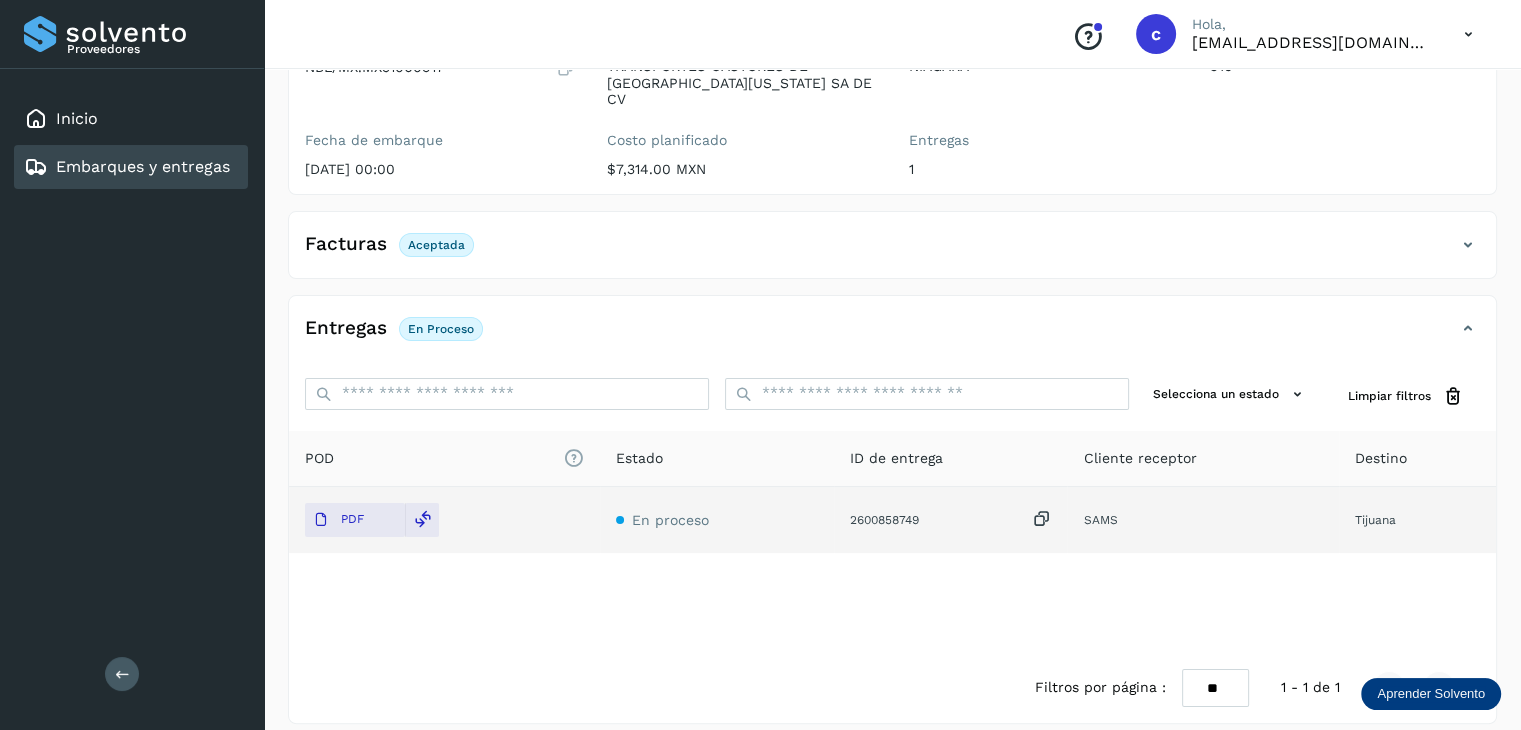 click on "Embarques y entregas" at bounding box center [143, 166] 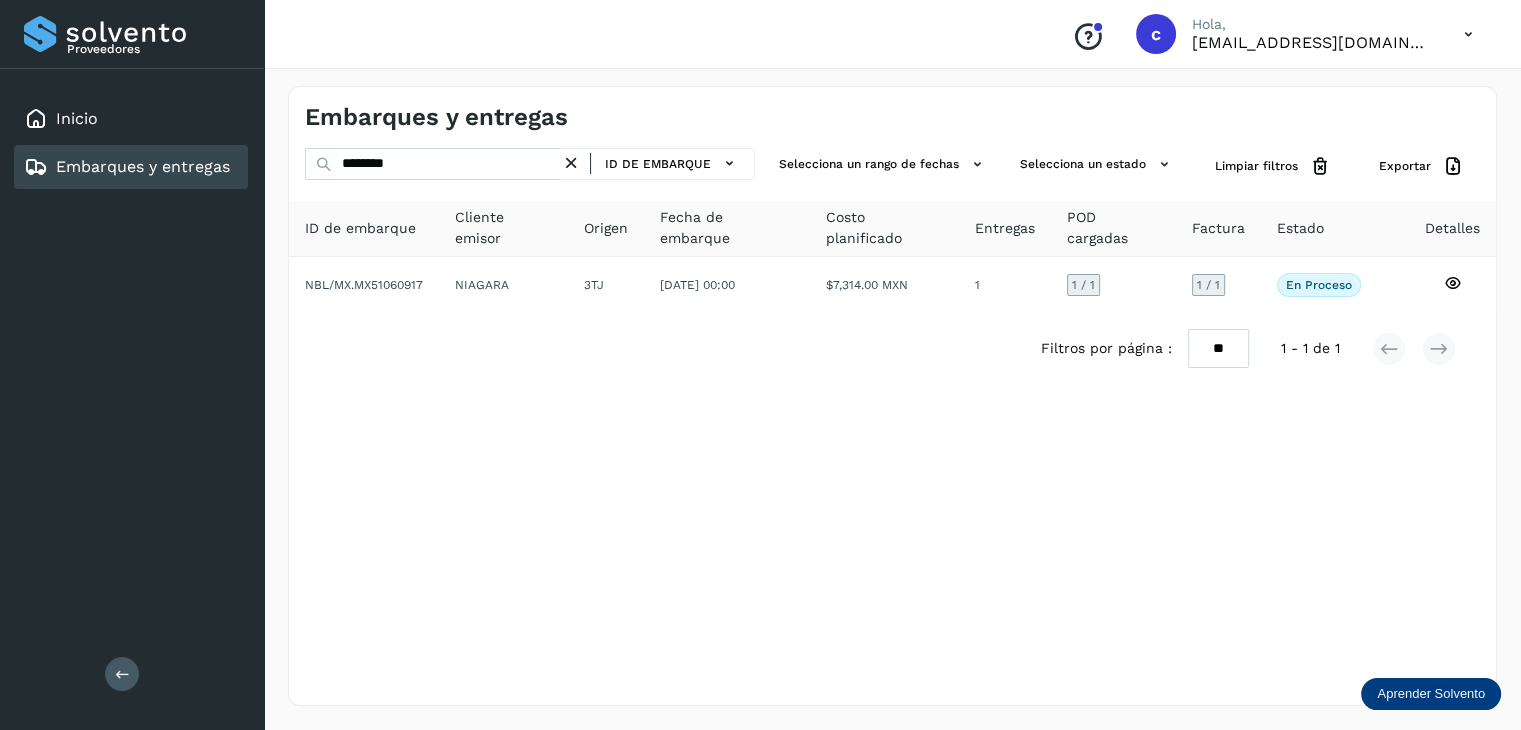 scroll, scrollTop: 0, scrollLeft: 0, axis: both 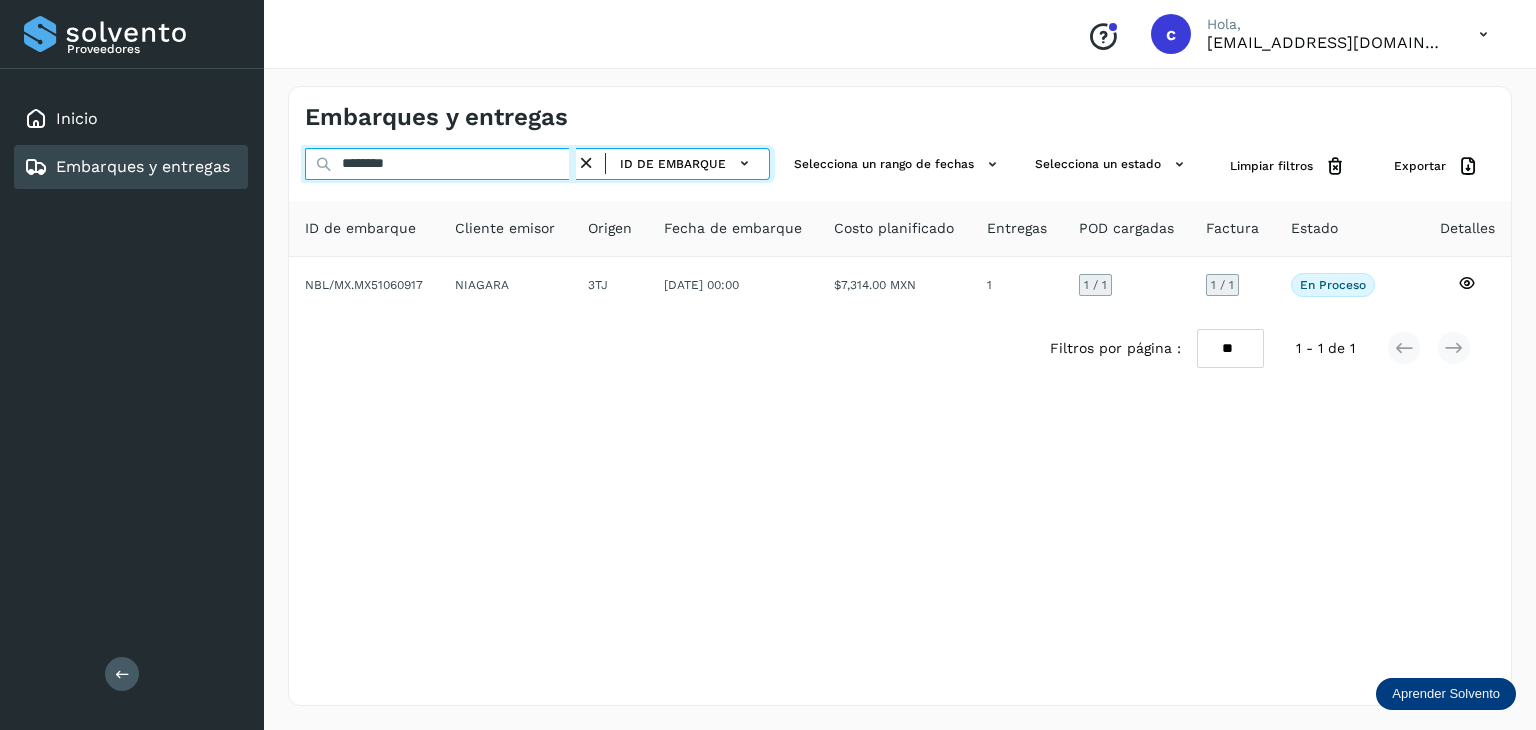 drag, startPoint x: 419, startPoint y: 169, endPoint x: 276, endPoint y: 165, distance: 143.05594 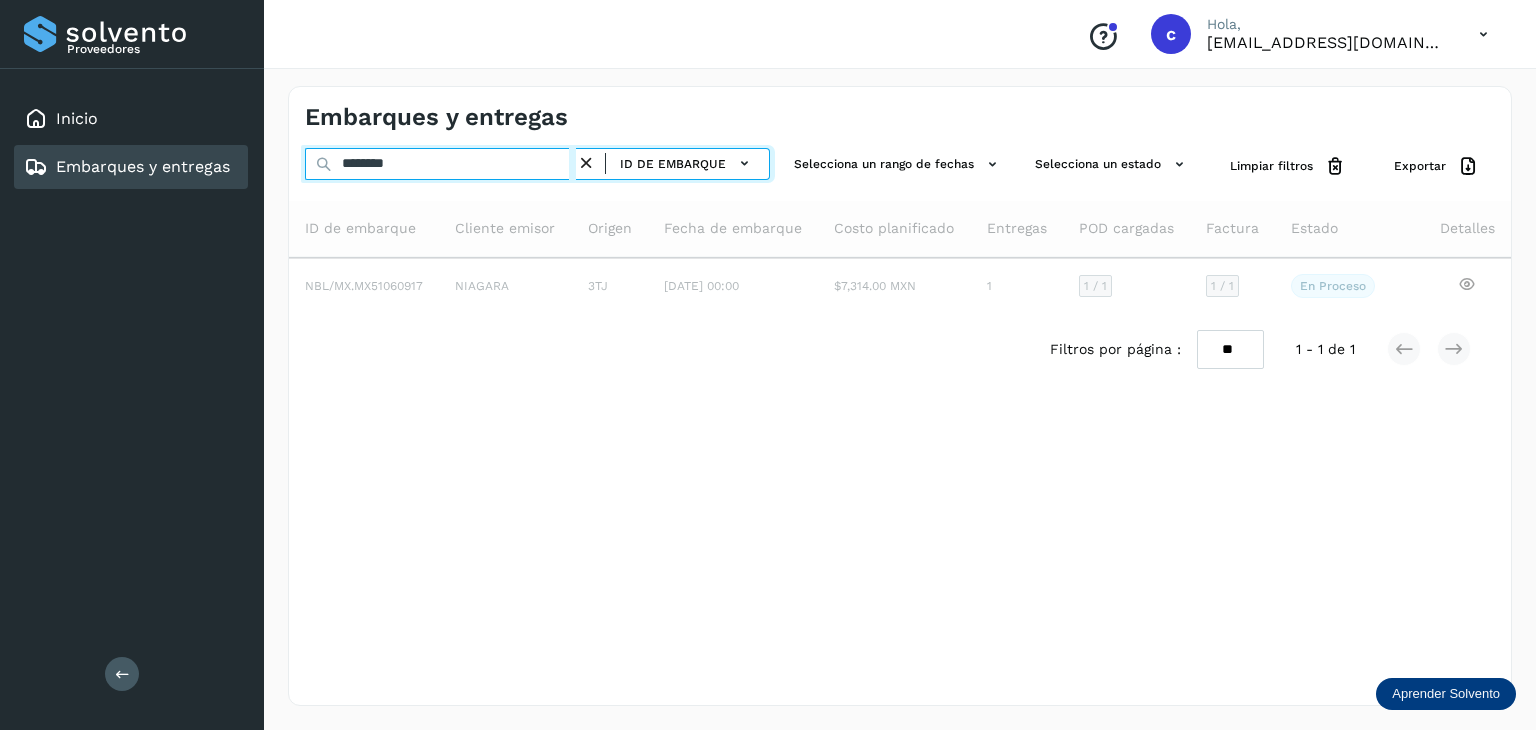 type on "********" 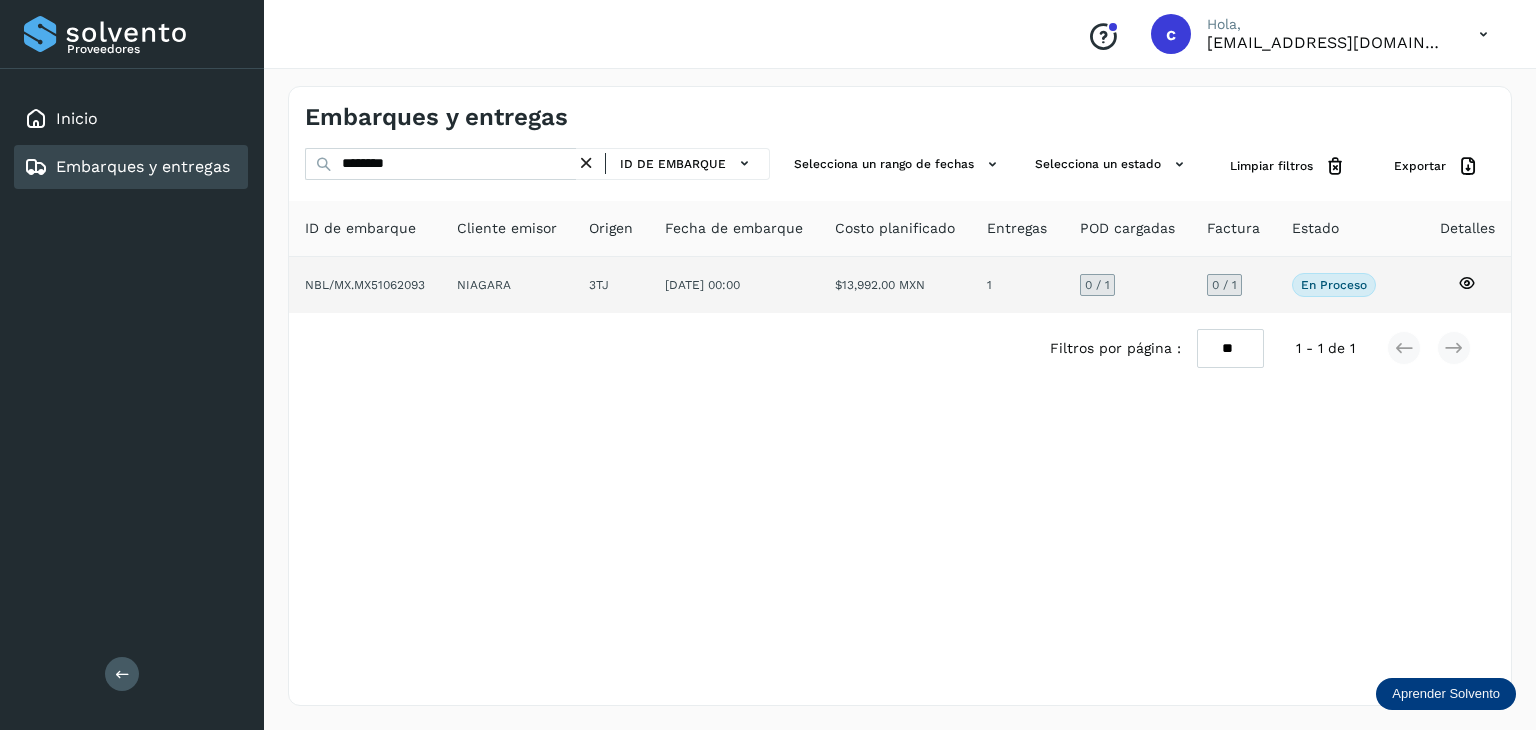 click 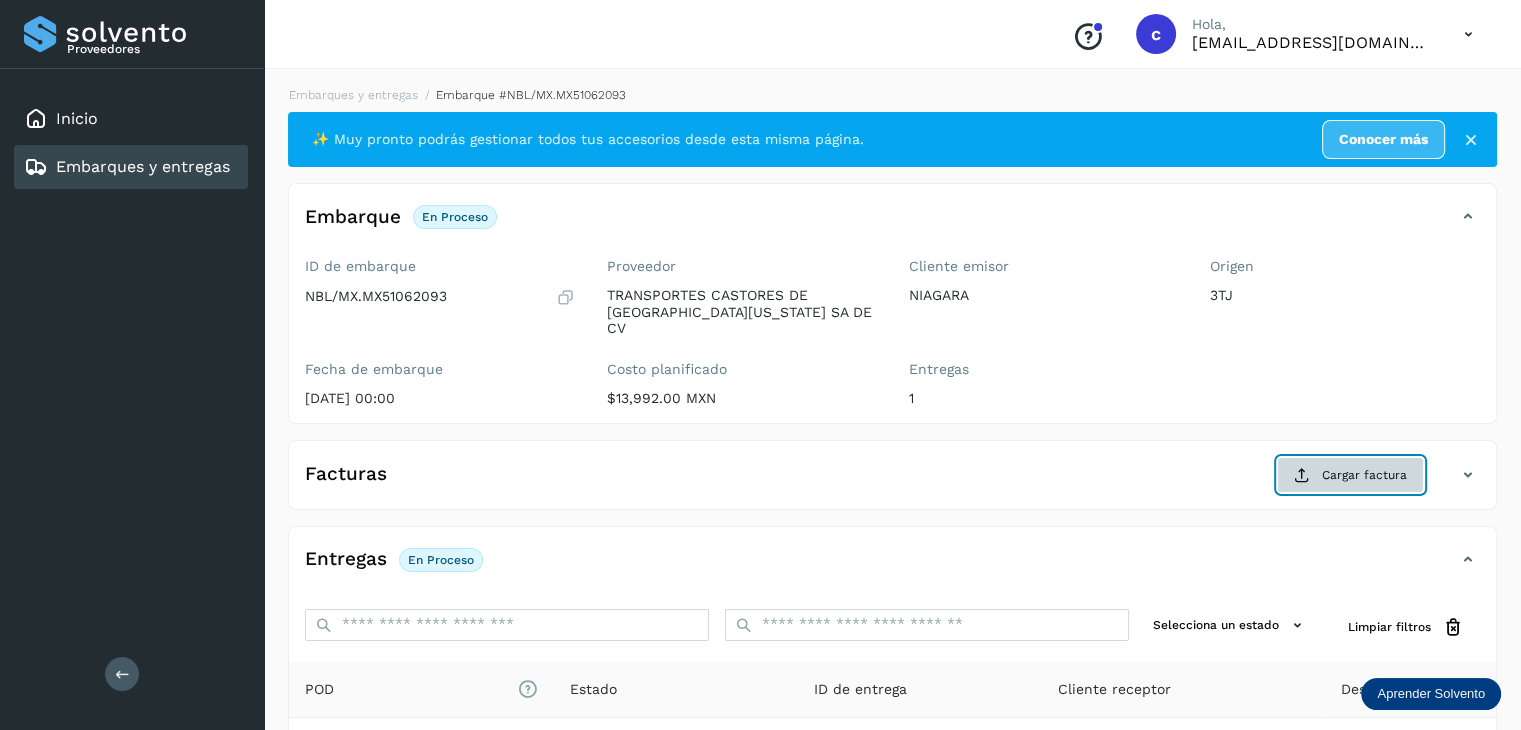 click on "Cargar factura" 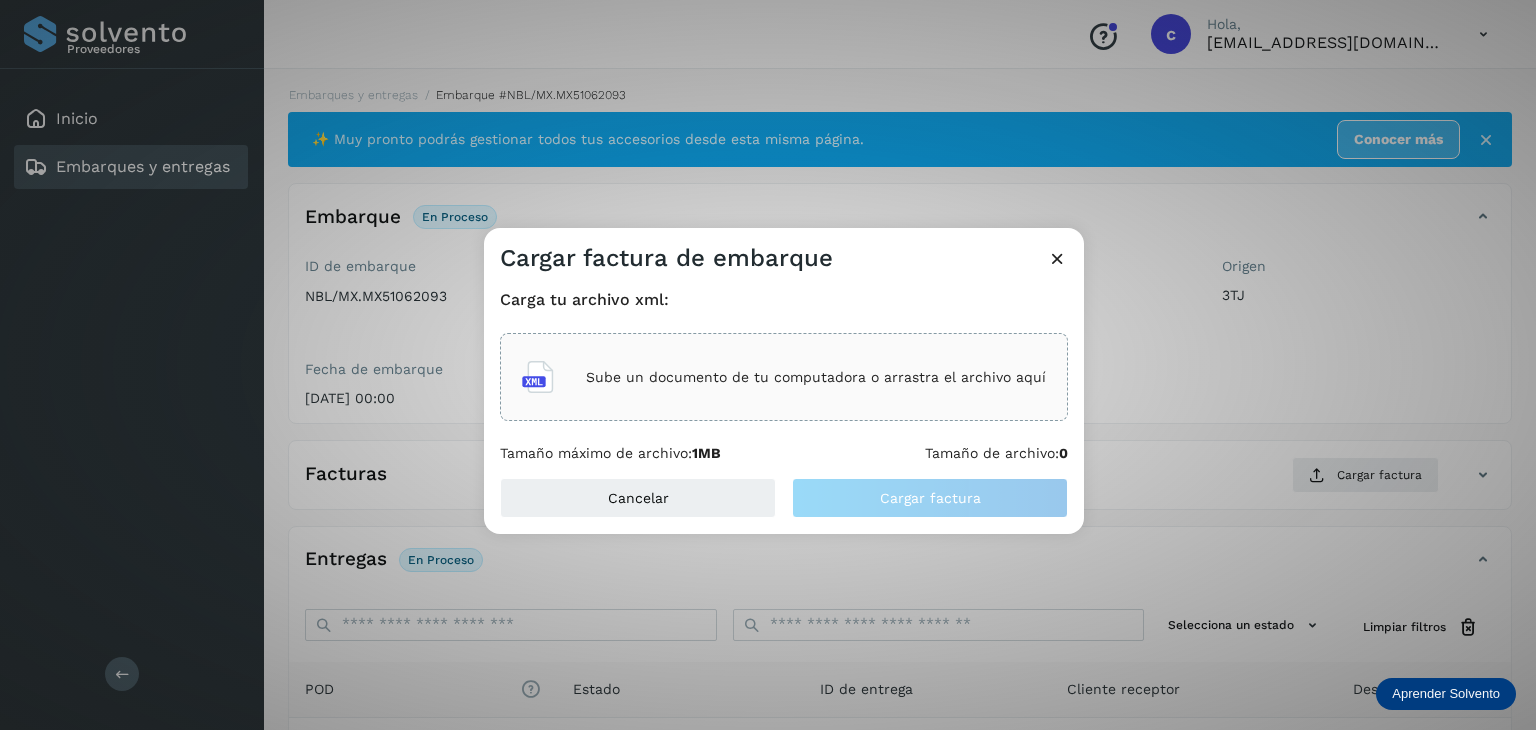 click on "Sube un documento de tu computadora o arrastra el archivo aquí" 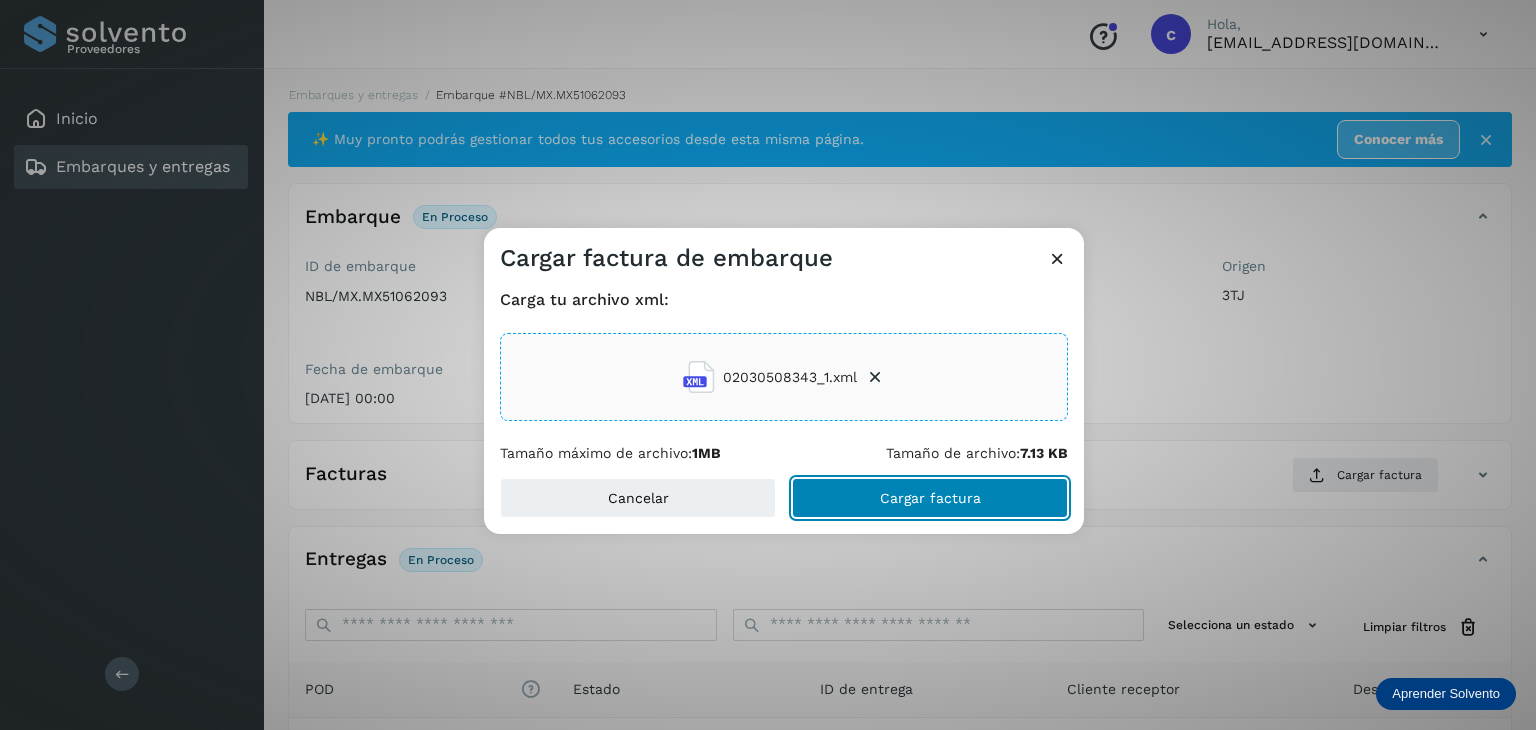 click on "Cargar factura" 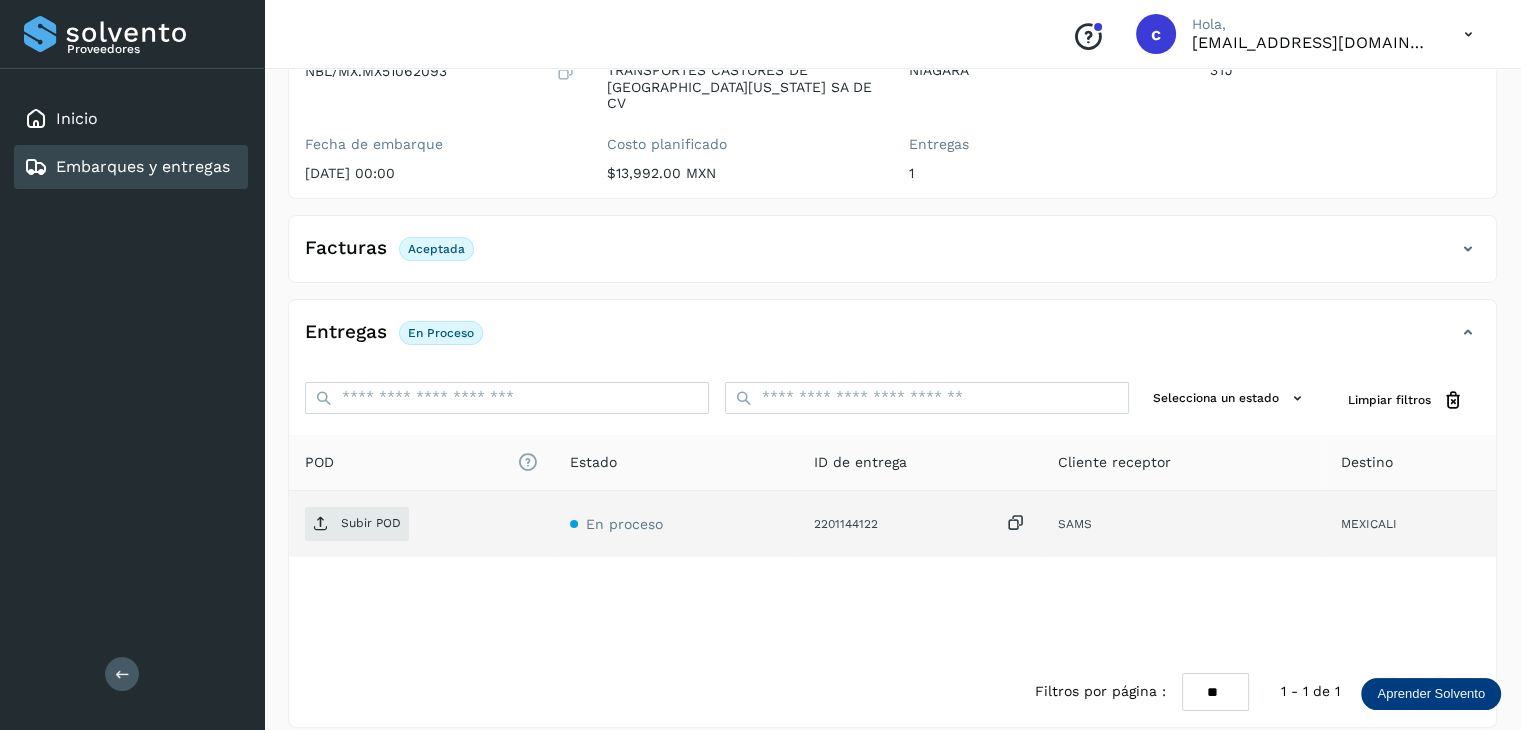 scroll, scrollTop: 229, scrollLeft: 0, axis: vertical 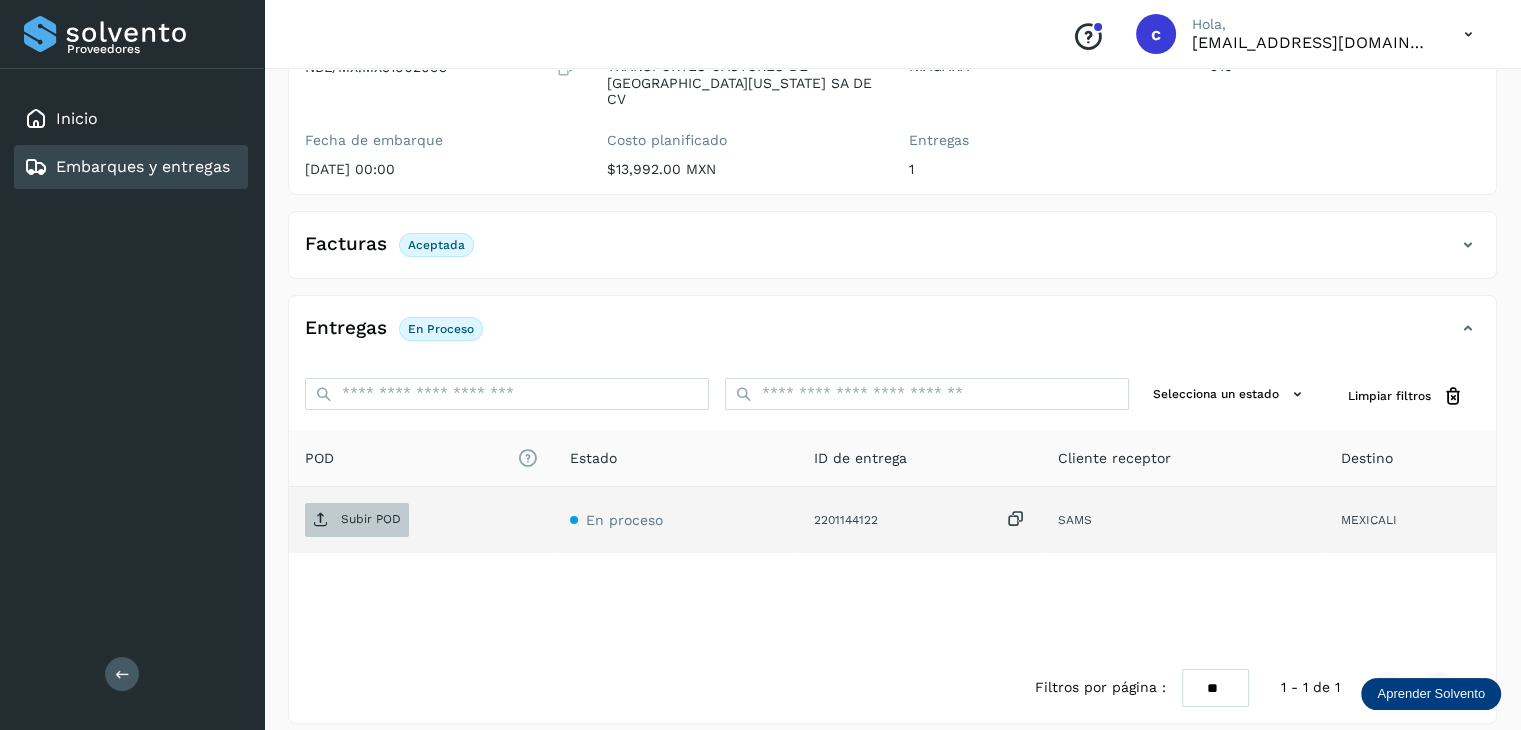 click on "Subir POD" at bounding box center (371, 519) 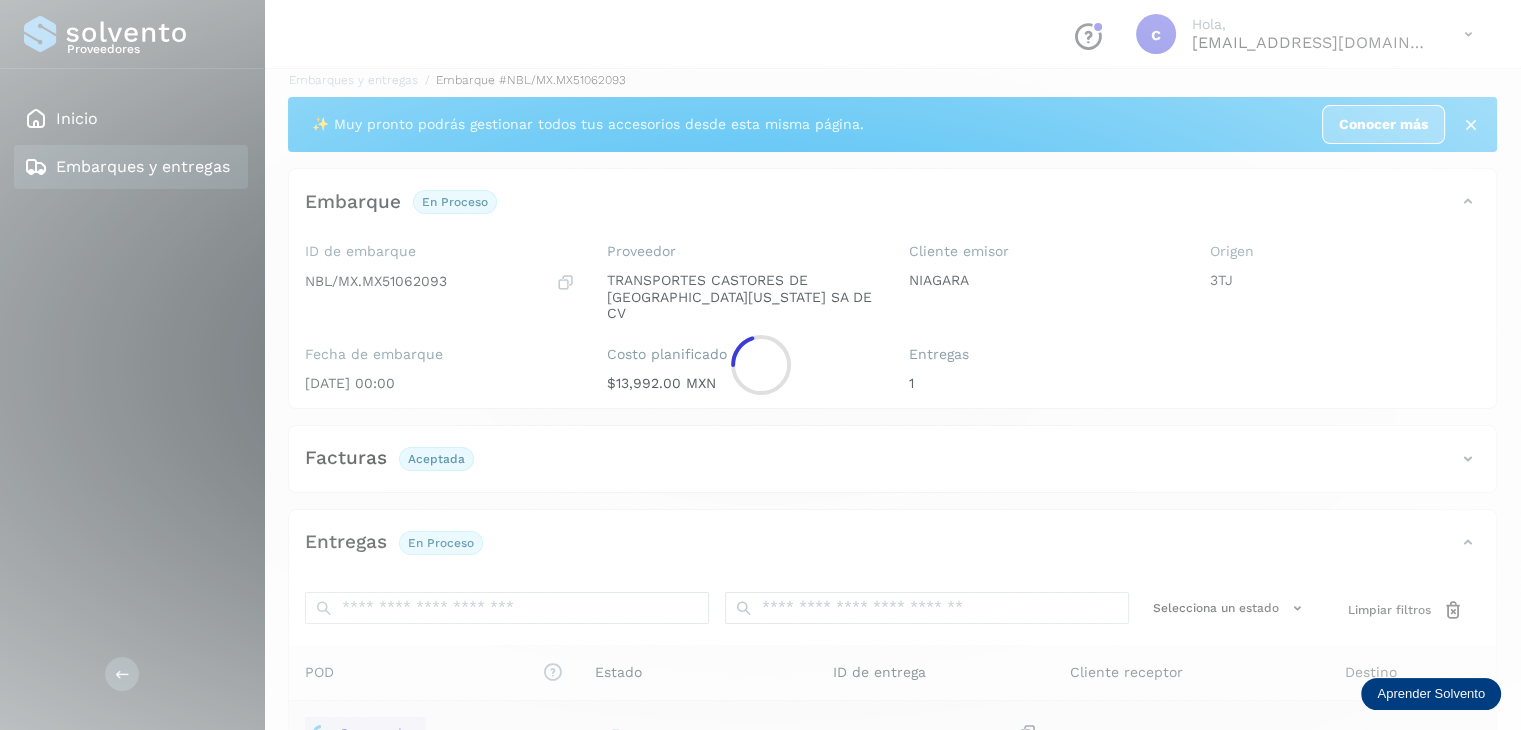 scroll, scrollTop: 0, scrollLeft: 0, axis: both 